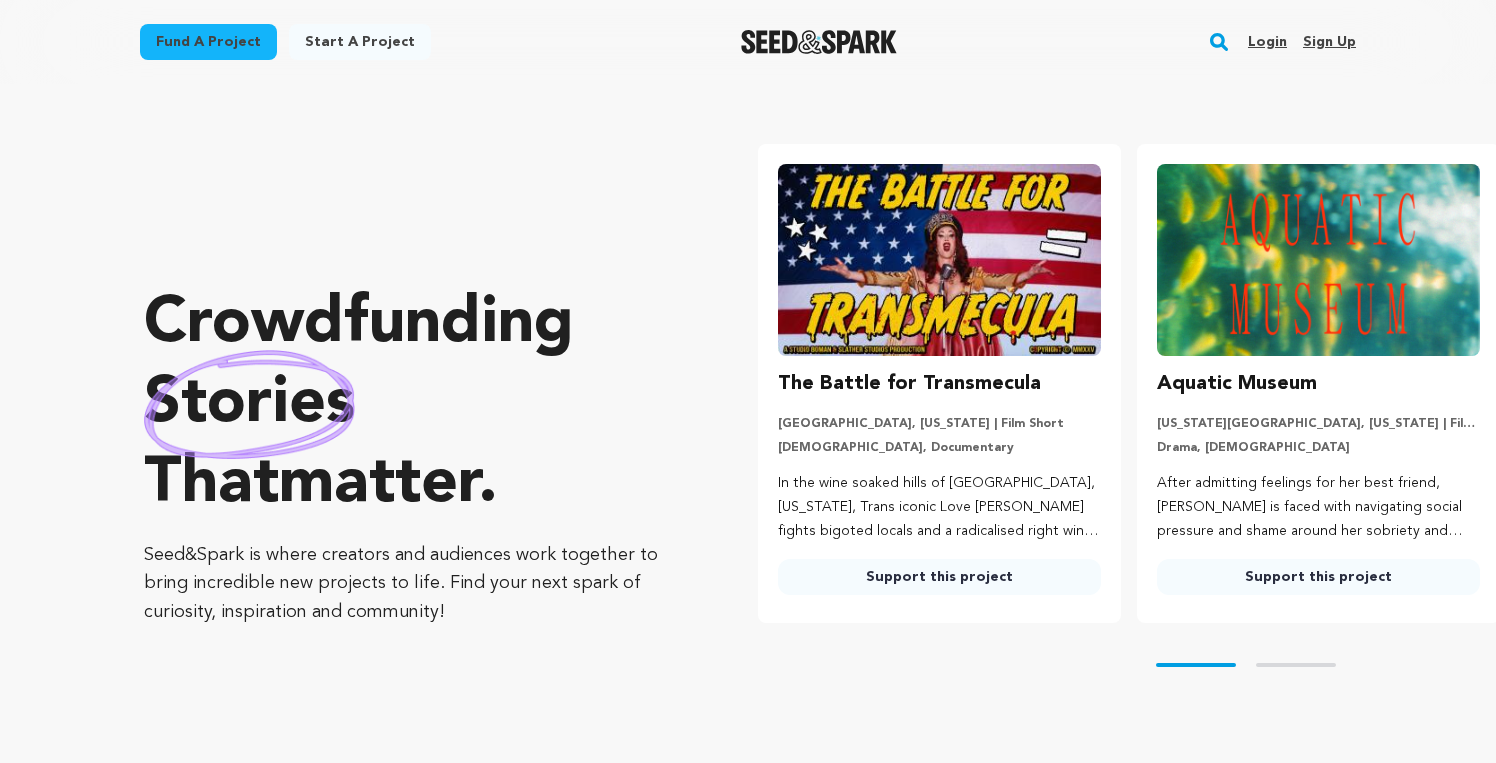 scroll, scrollTop: 0, scrollLeft: 0, axis: both 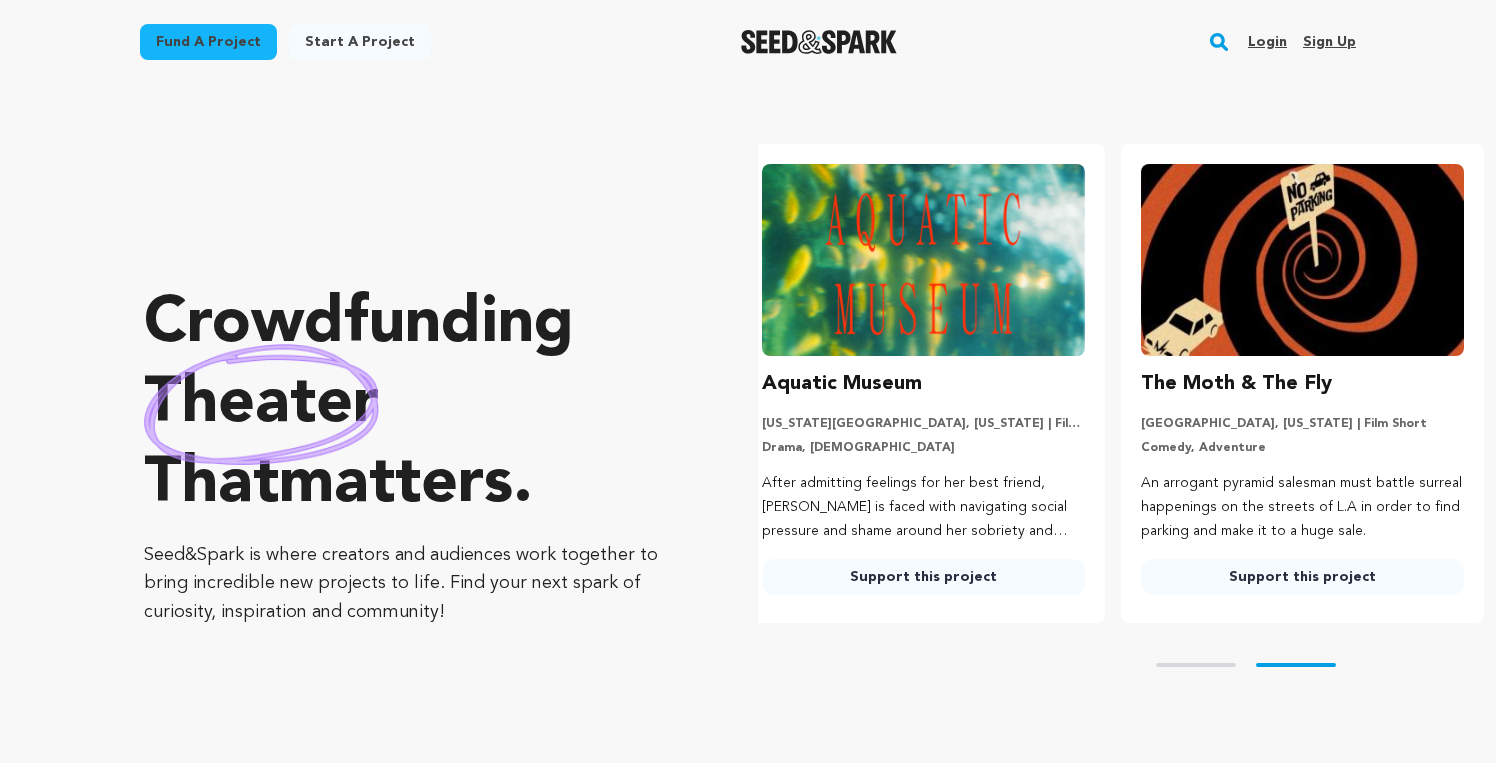 click on "Login" at bounding box center [1267, 42] 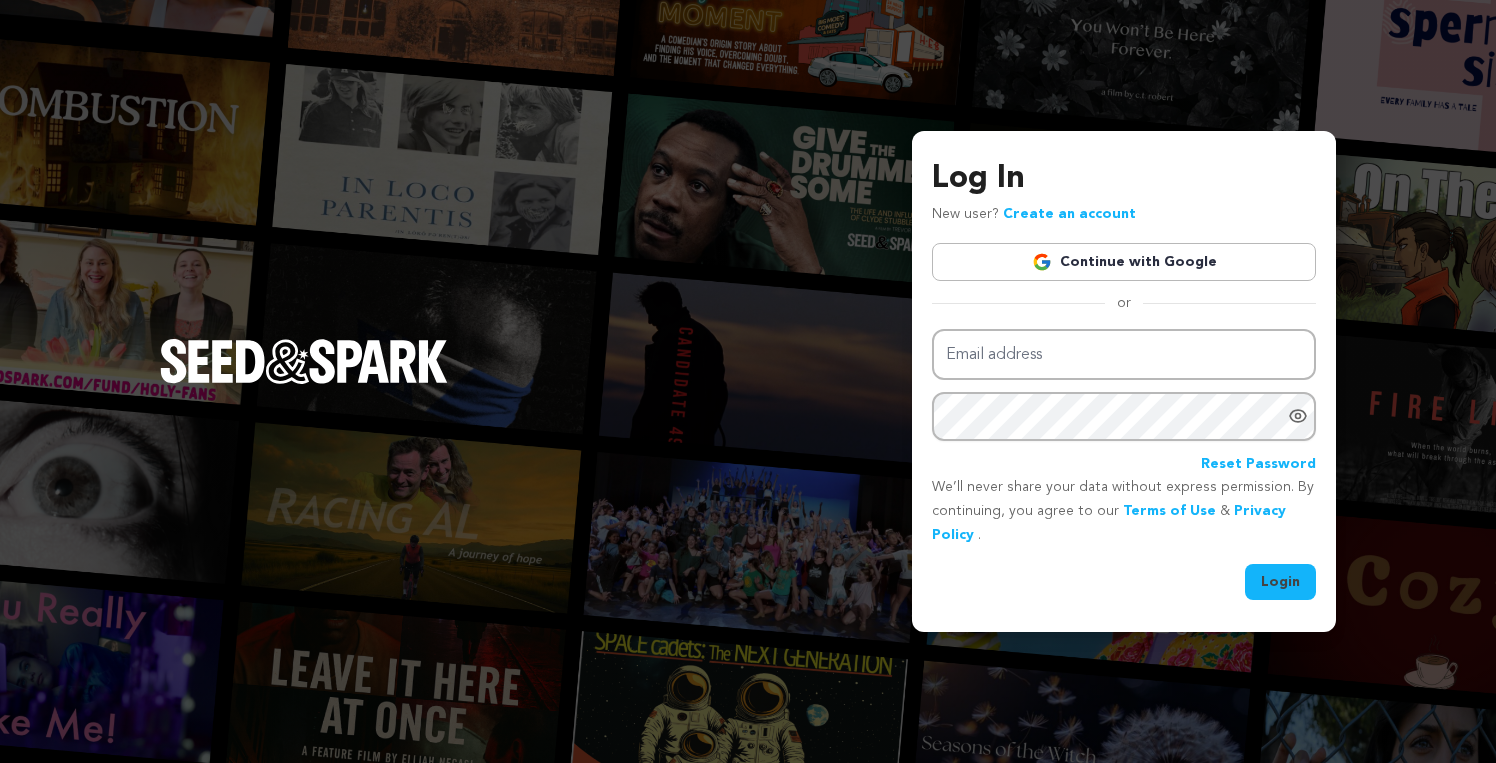 scroll, scrollTop: 0, scrollLeft: 0, axis: both 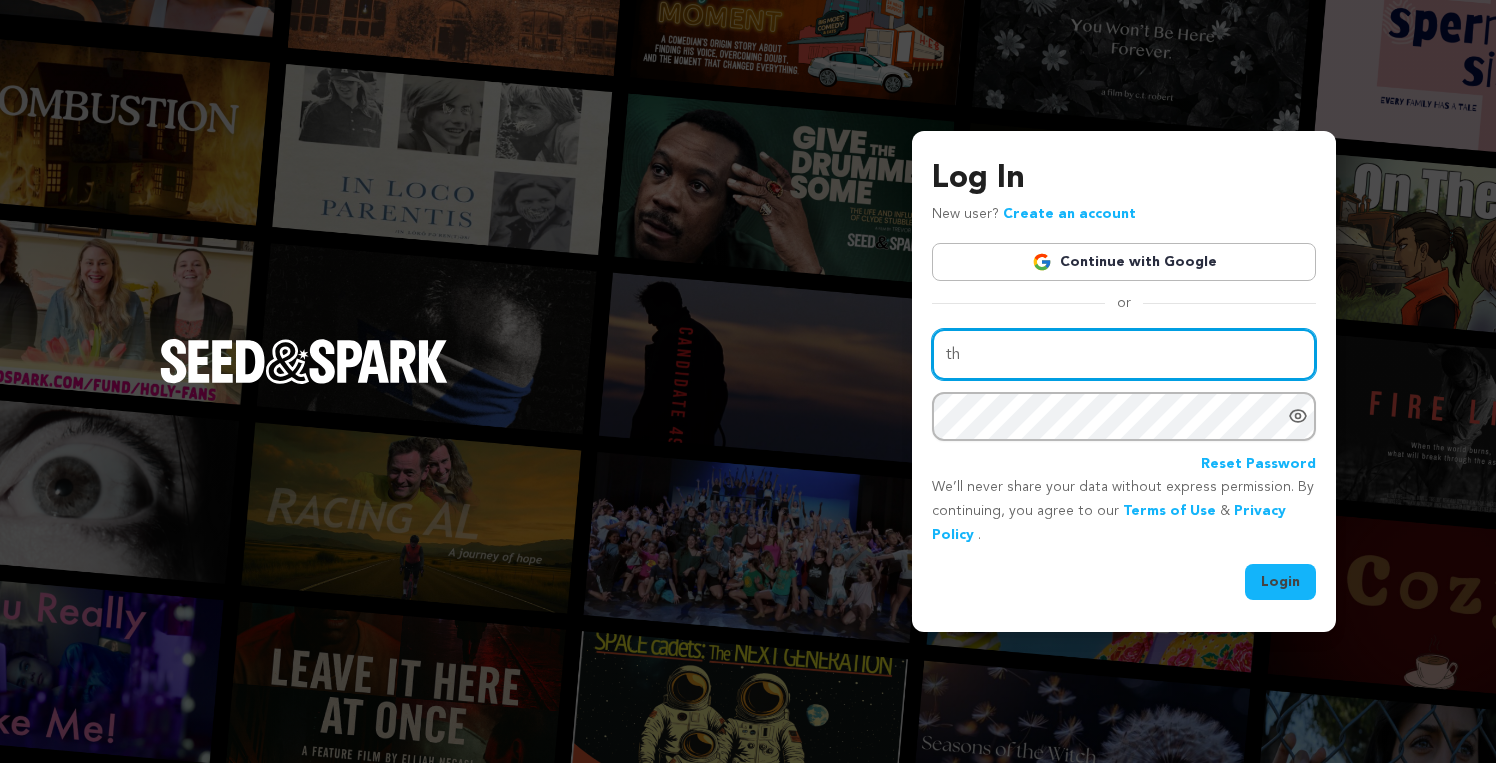 type on "t" 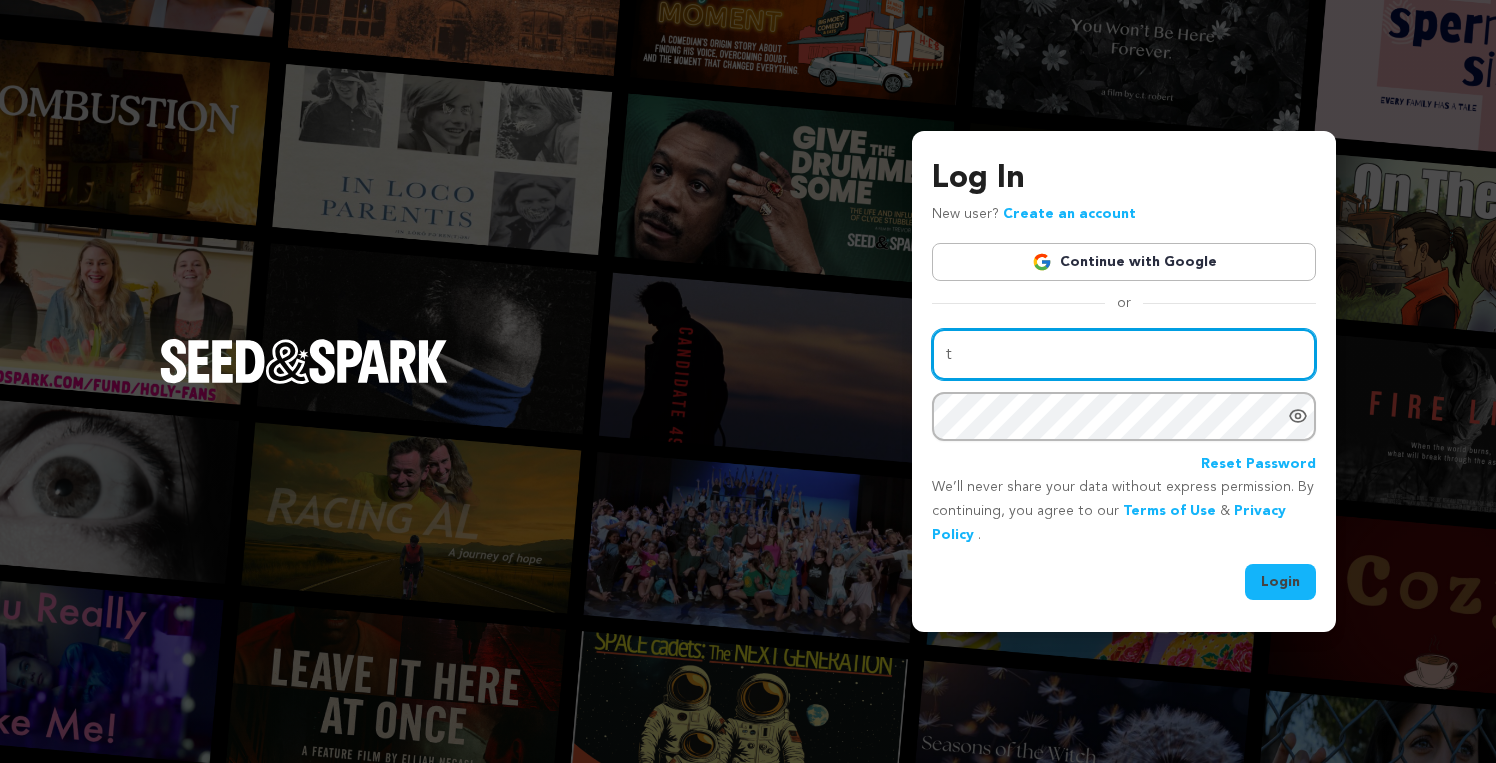 type 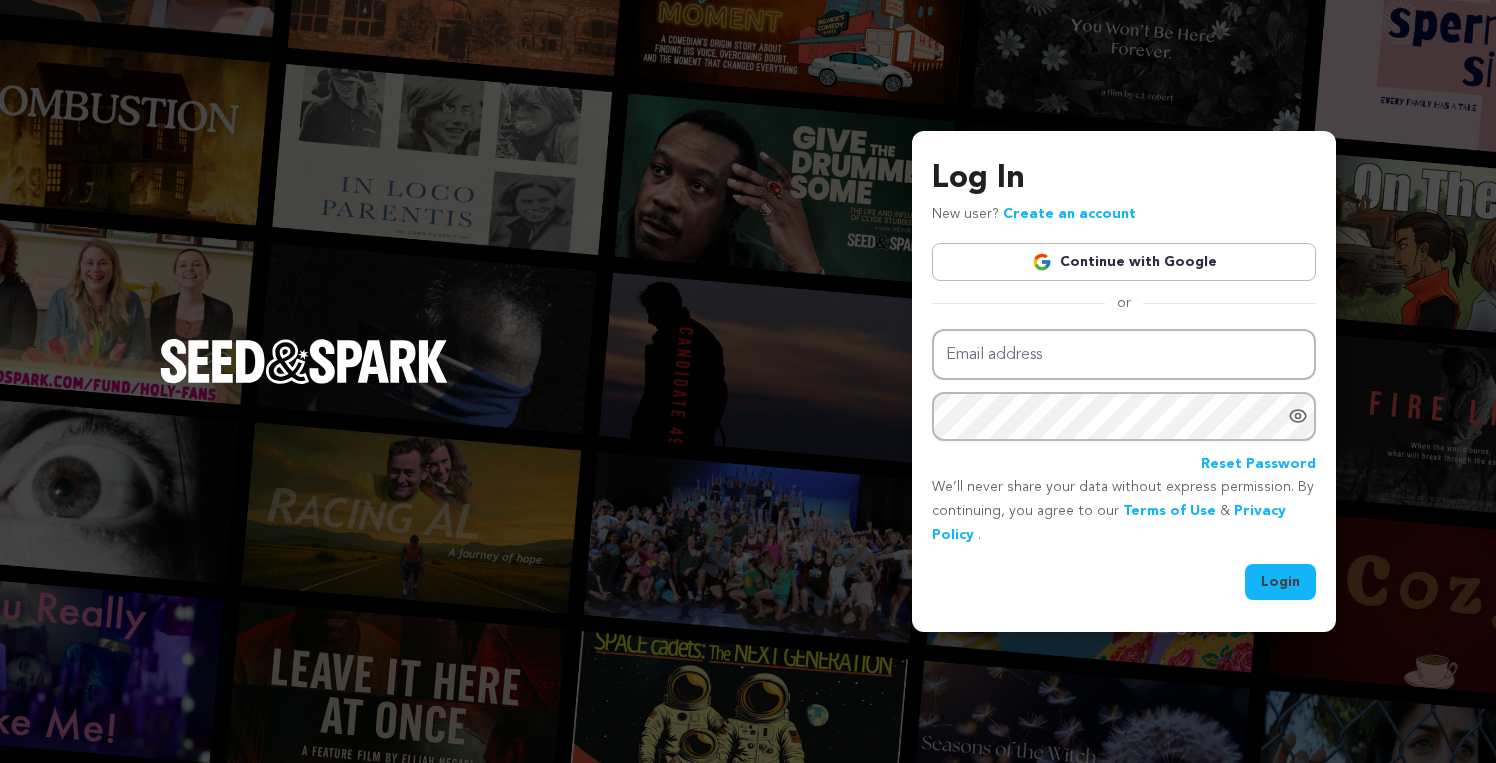 click on "Continue with Google" at bounding box center (1124, 262) 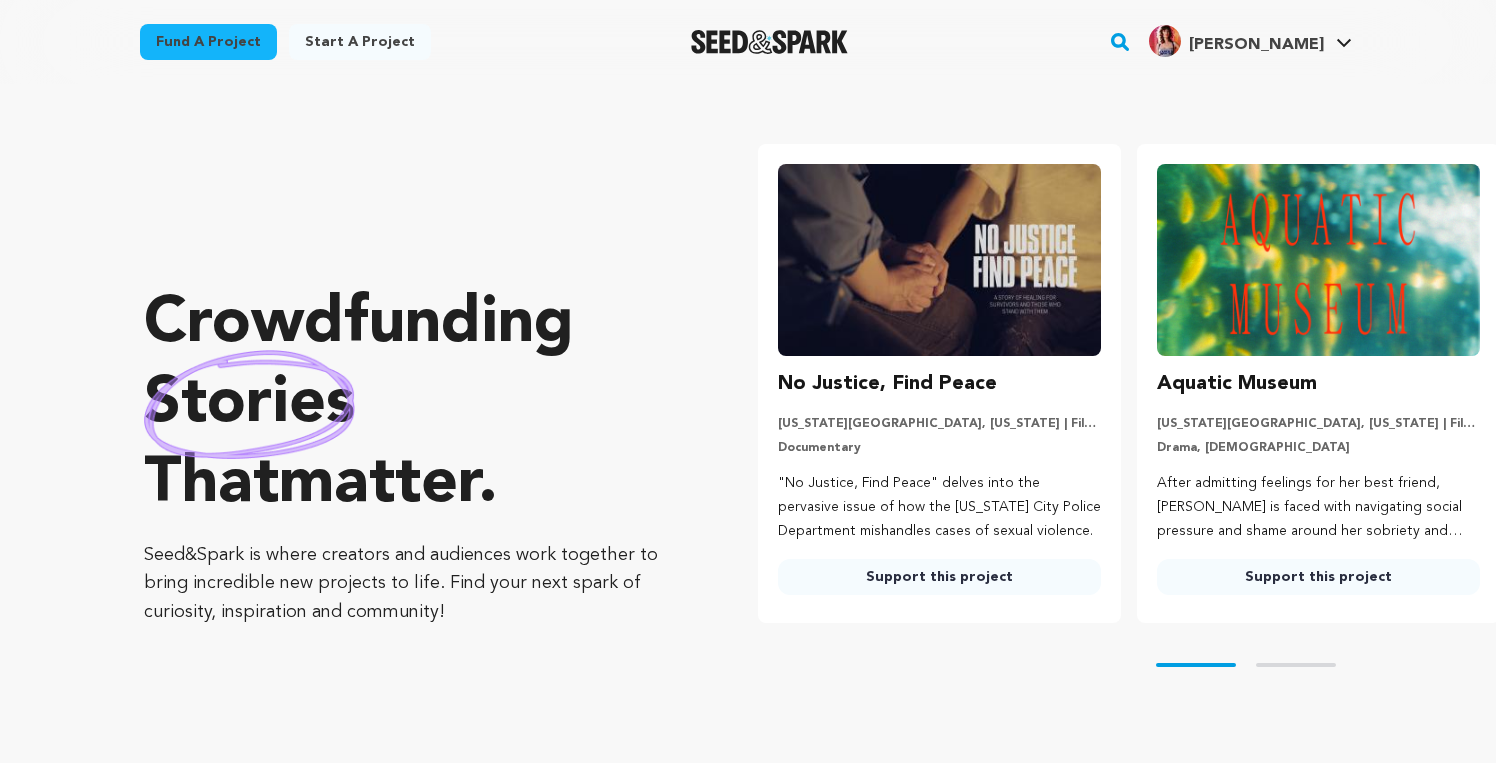 scroll, scrollTop: 0, scrollLeft: 0, axis: both 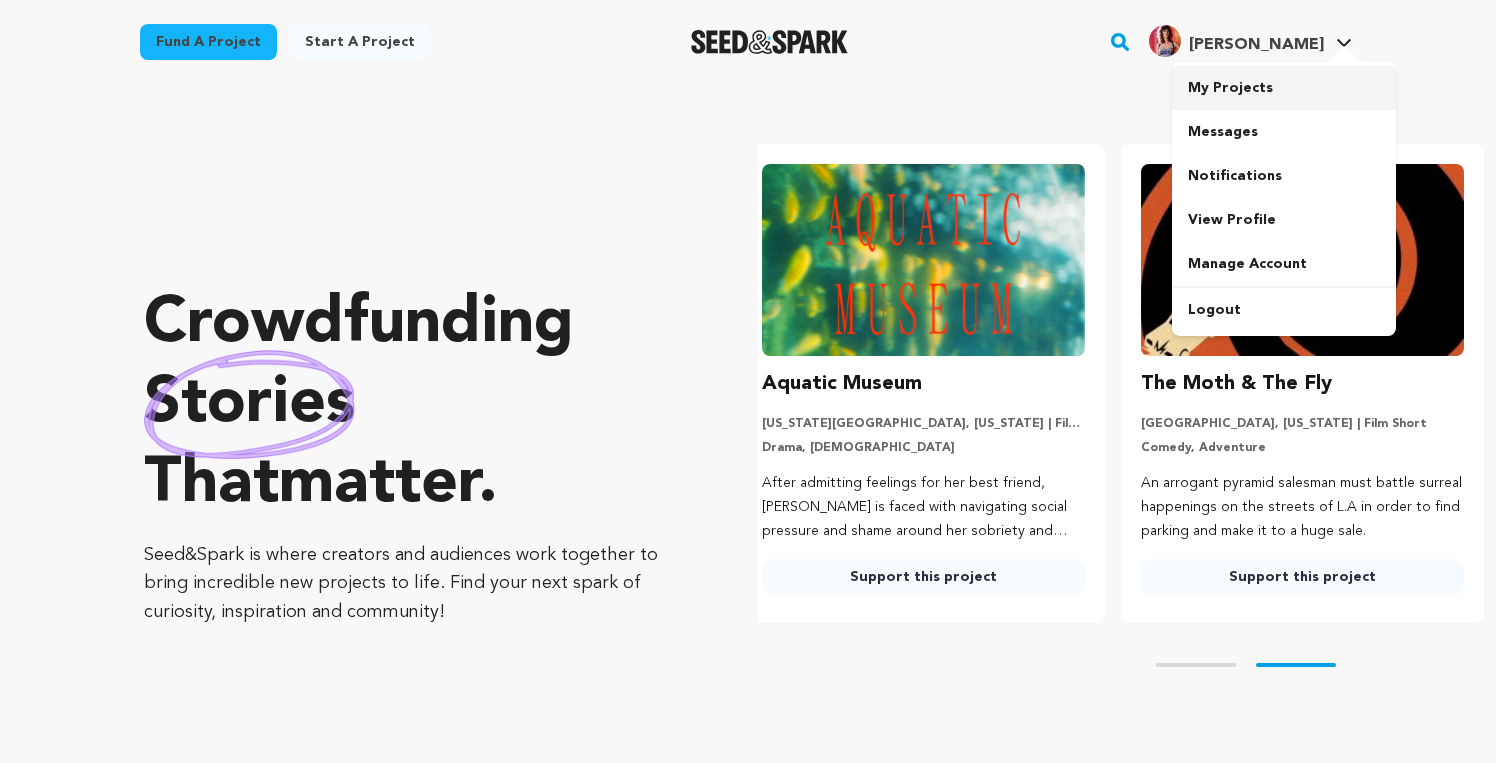 click on "My Projects" at bounding box center [1284, 88] 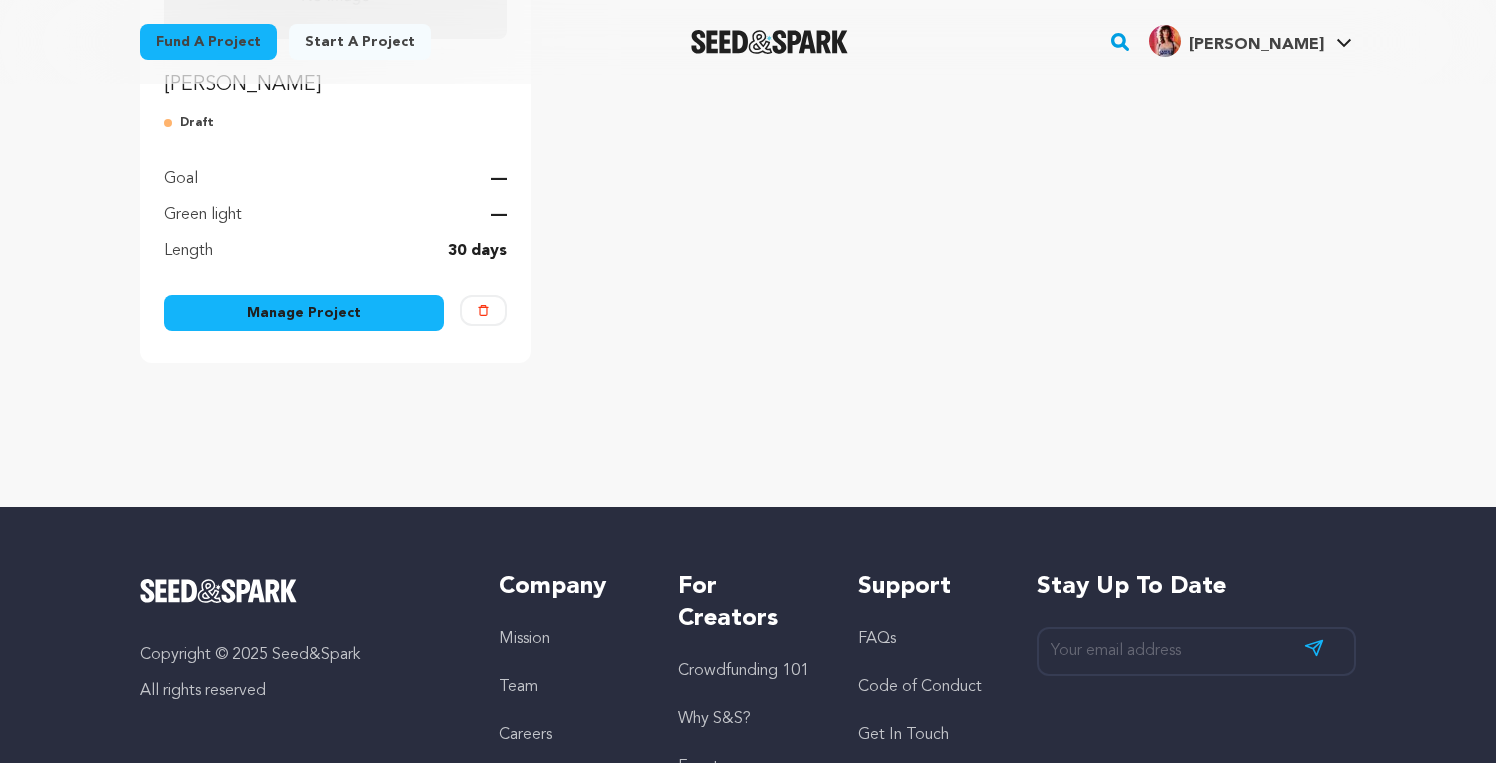 scroll, scrollTop: 462, scrollLeft: 0, axis: vertical 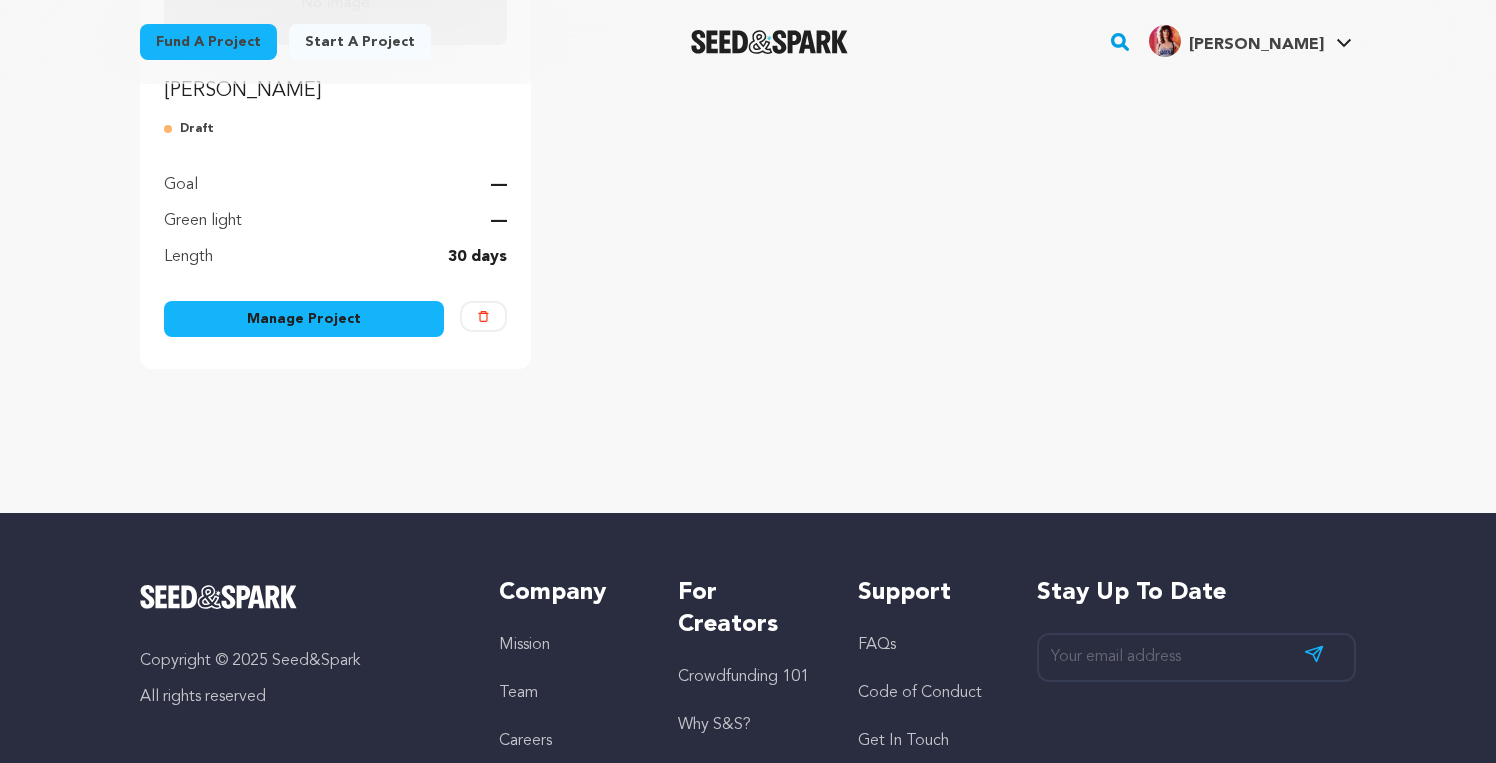 click on "Manage Project" at bounding box center (304, 319) 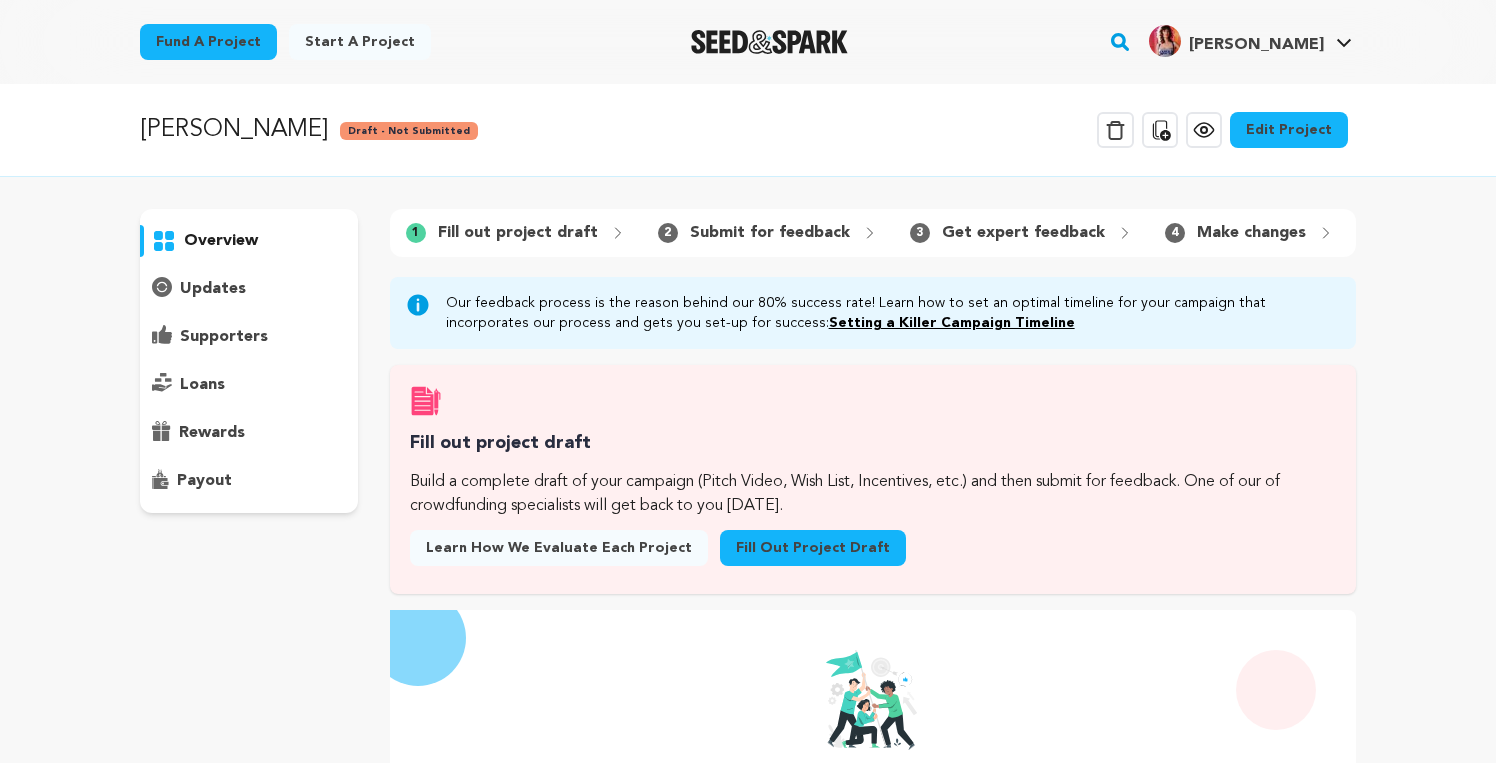 scroll, scrollTop: 0, scrollLeft: 0, axis: both 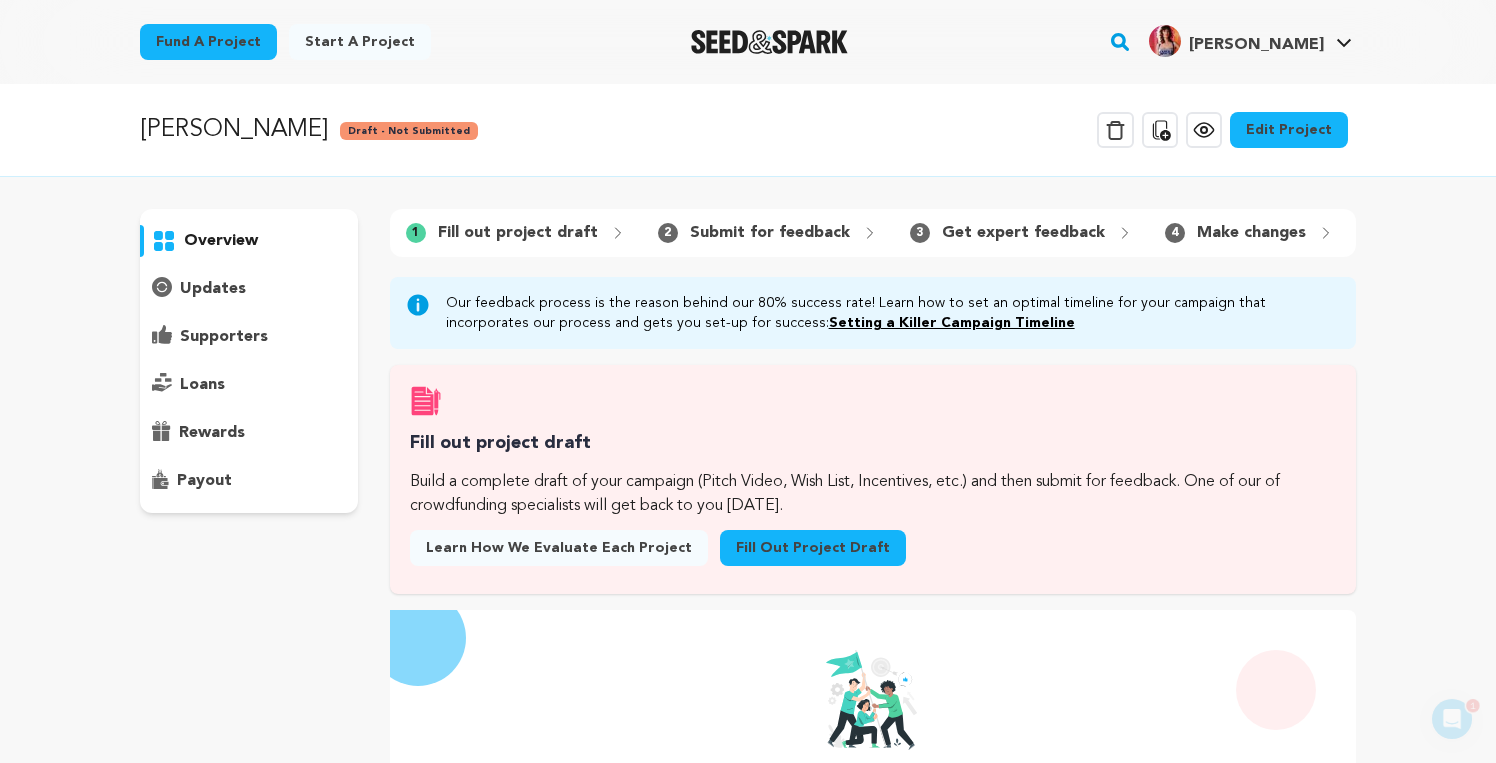 click on "Fill out project draft" at bounding box center [813, 548] 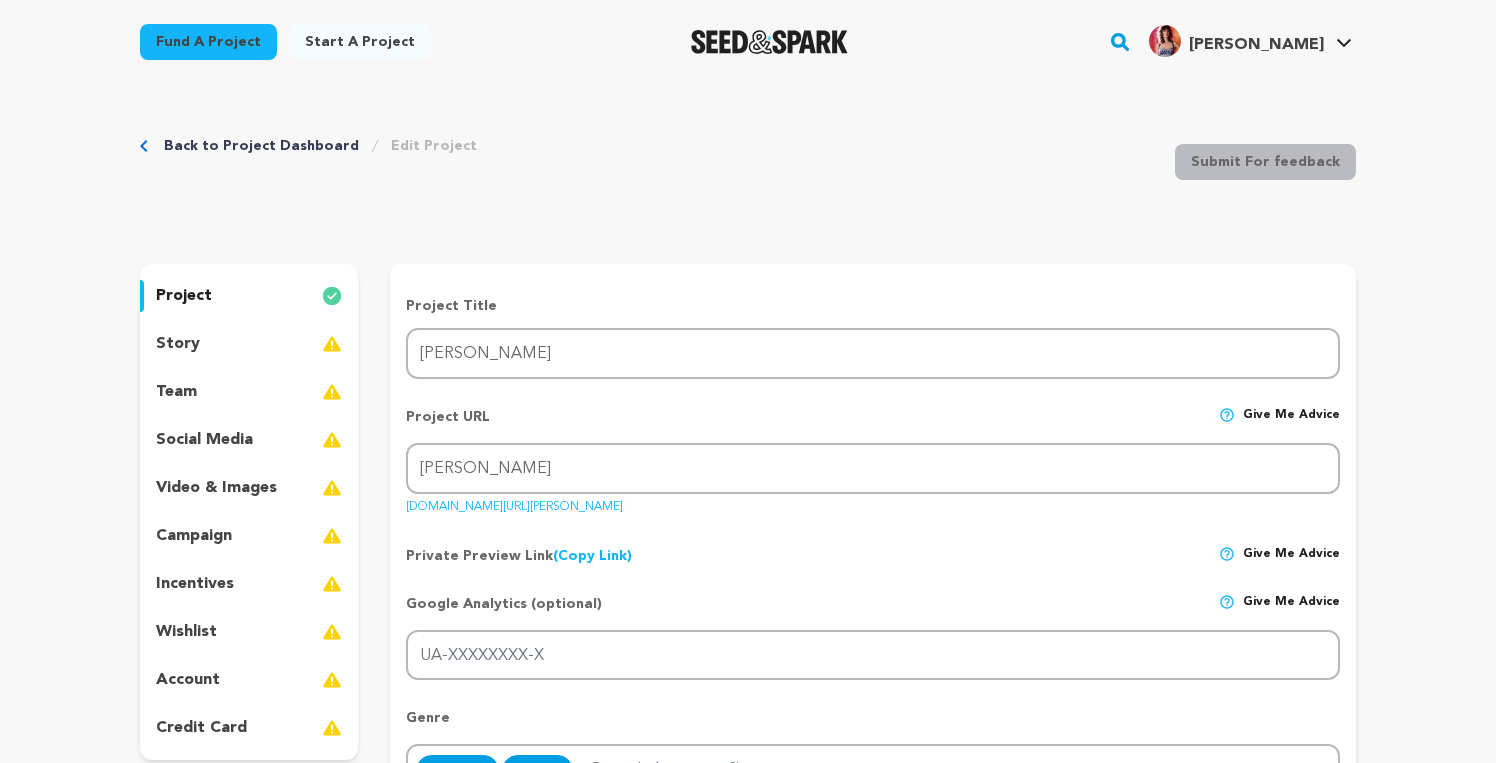 scroll, scrollTop: 0, scrollLeft: 0, axis: both 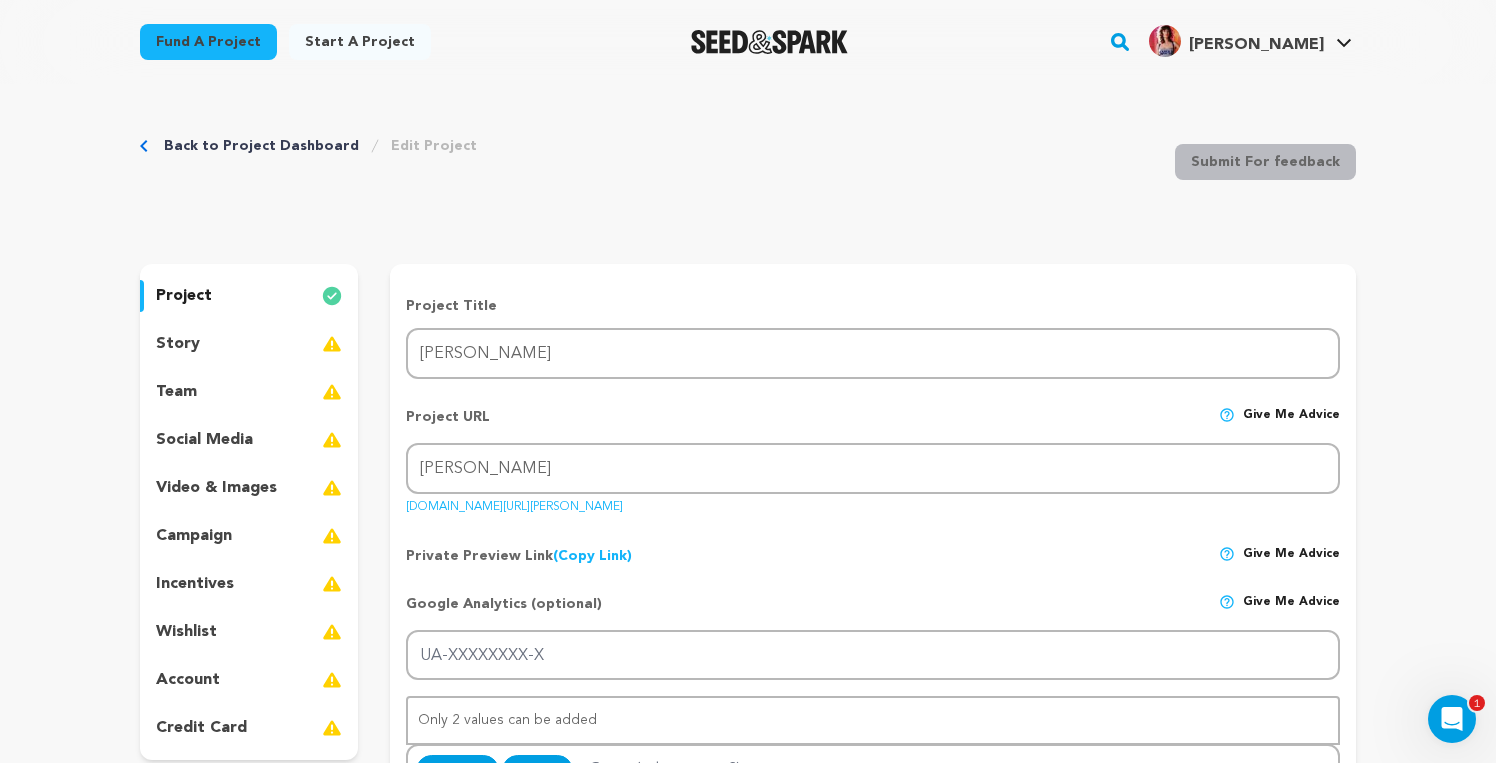 click on "story" at bounding box center (249, 344) 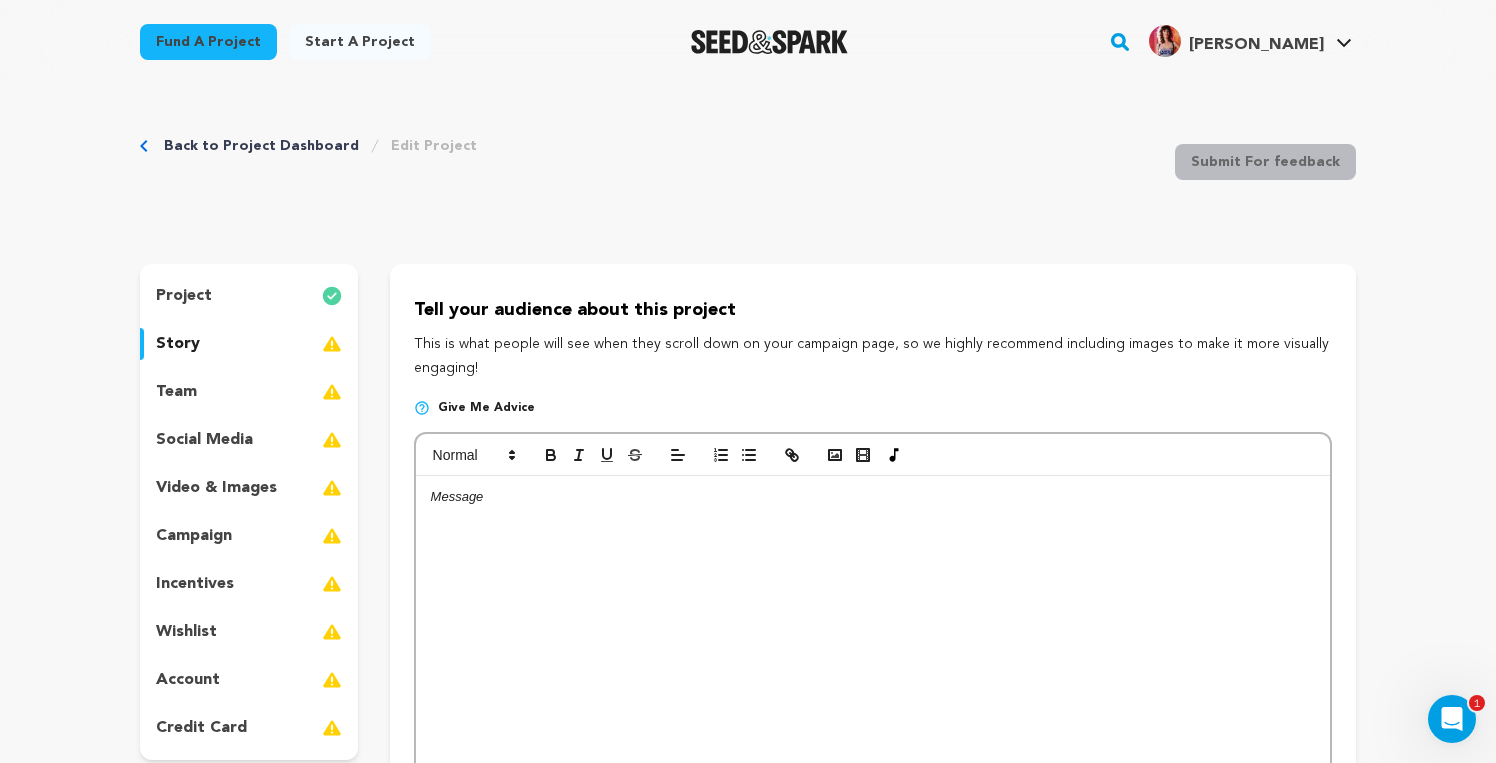click at bounding box center [873, 626] 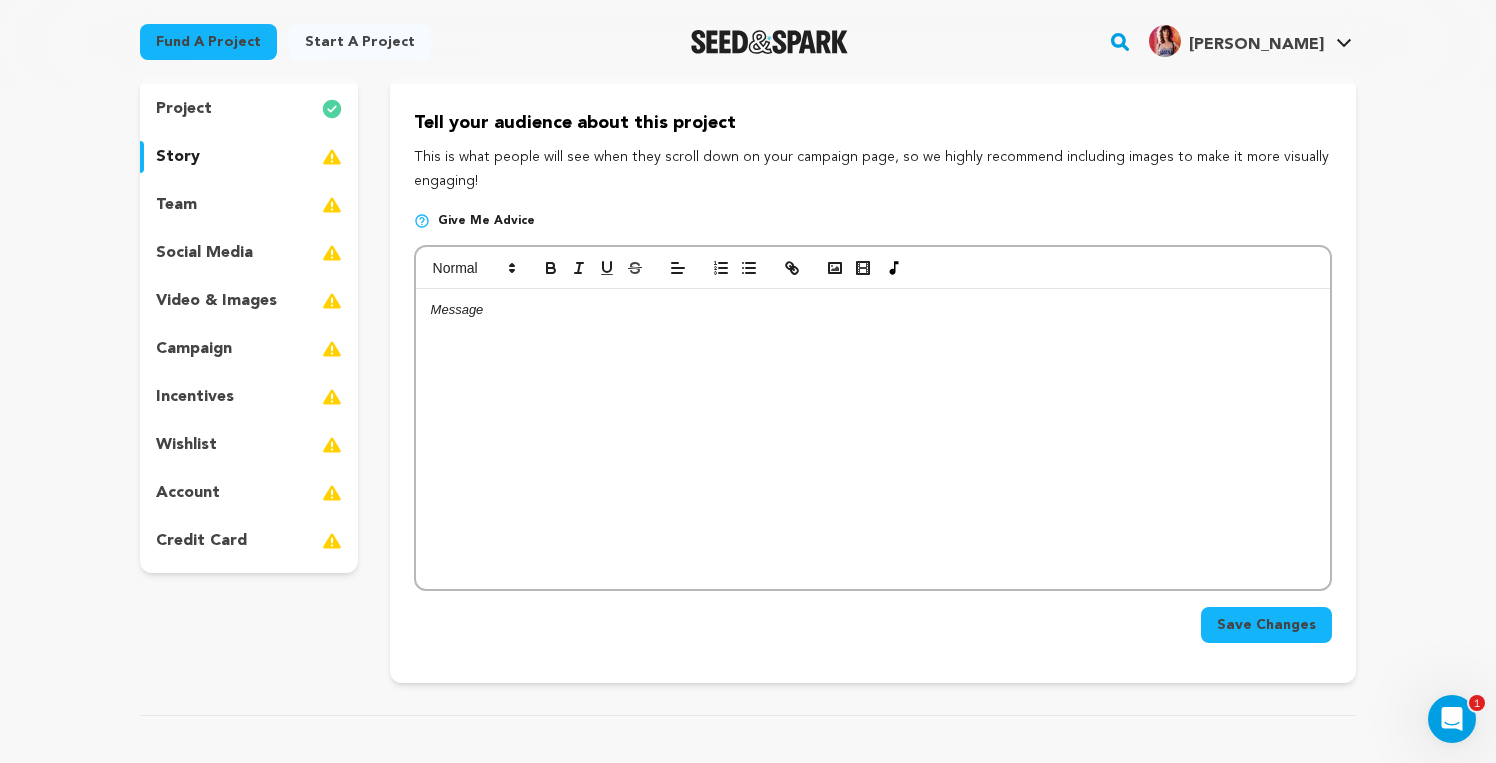 scroll, scrollTop: 213, scrollLeft: 0, axis: vertical 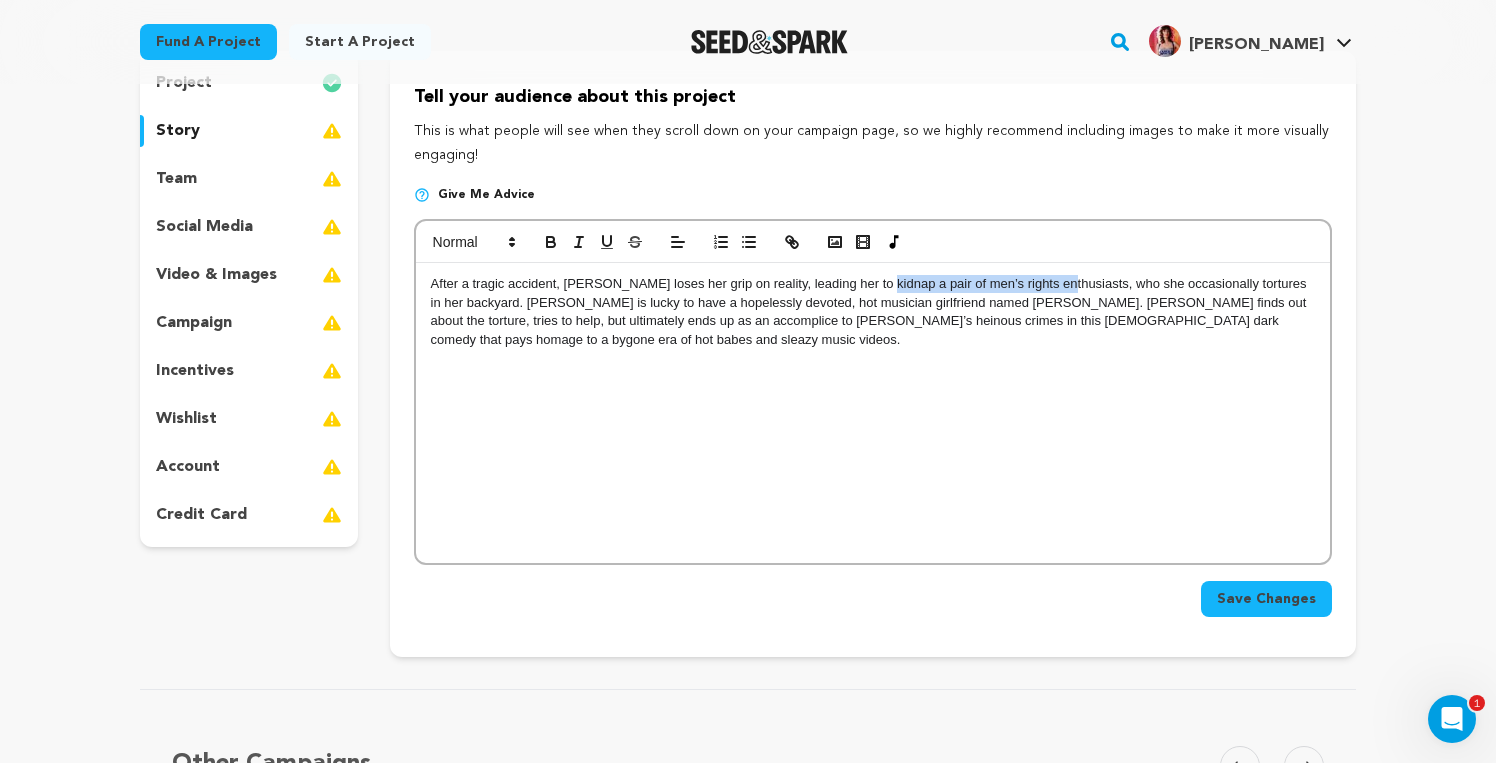 drag, startPoint x: 1045, startPoint y: 280, endPoint x: 869, endPoint y: 284, distance: 176.04546 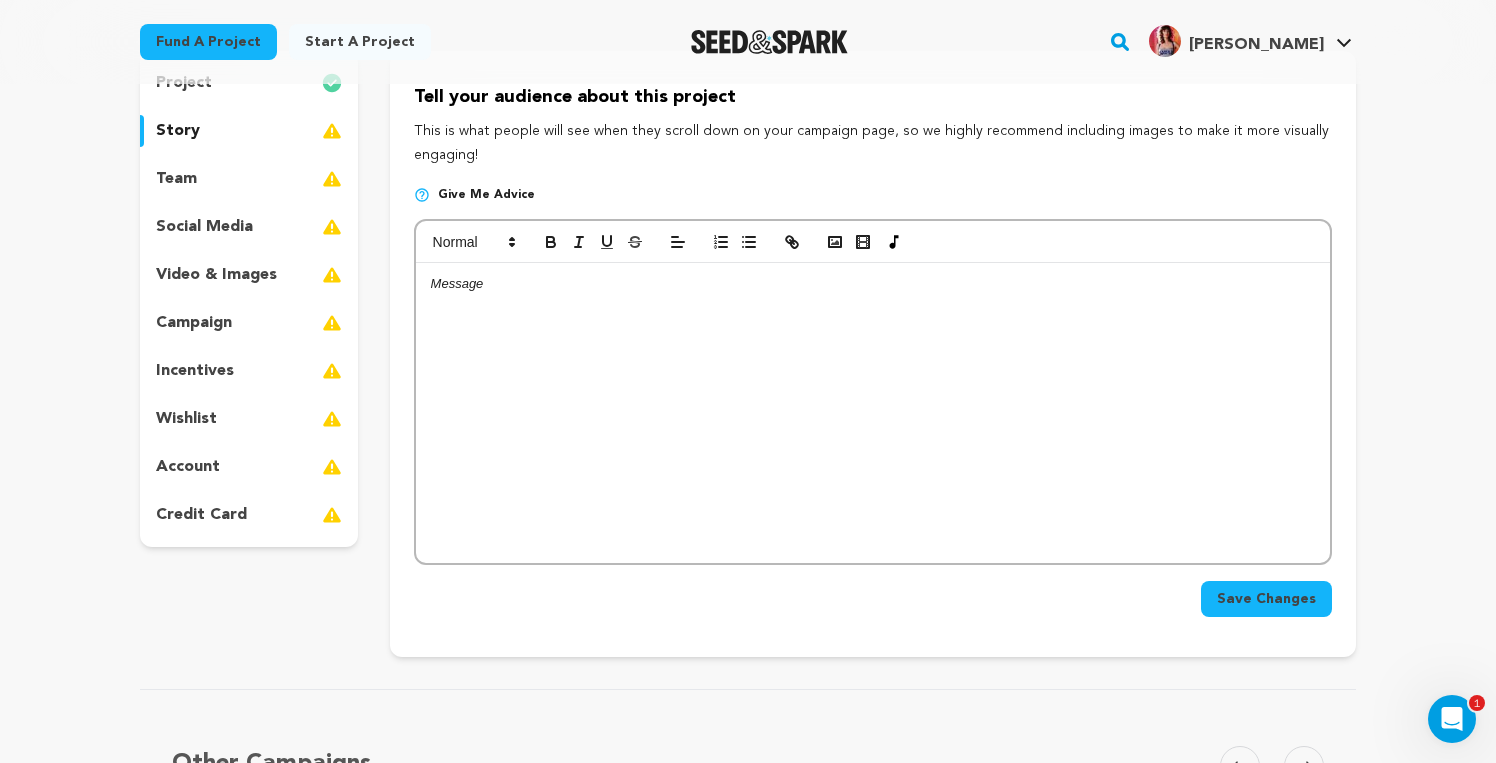 drag, startPoint x: 869, startPoint y: 284, endPoint x: 1253, endPoint y: 281, distance: 384.01172 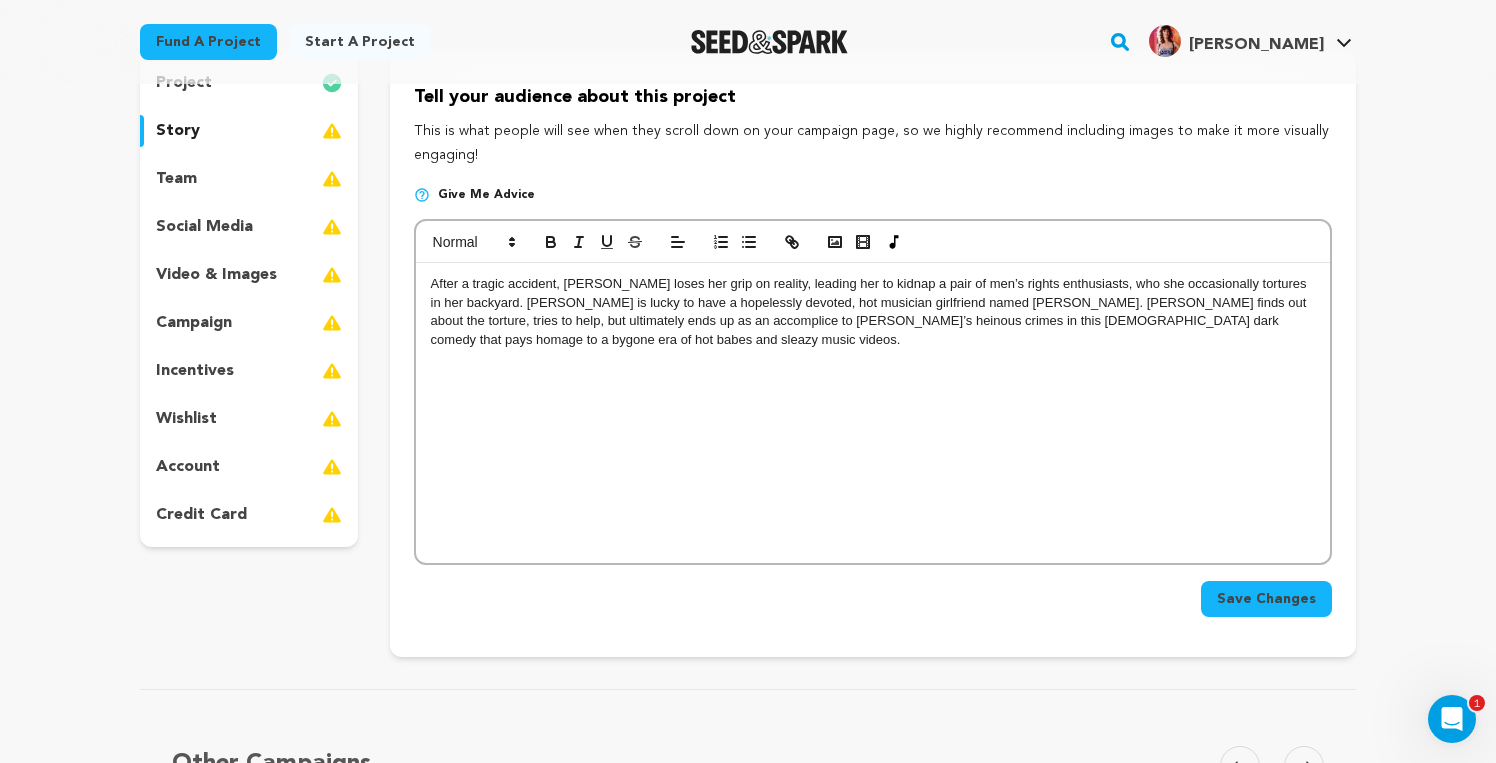 click on "After a tragic accident, Jodi loses her grip on reality, leading her to kidnap a pair of men’s rights enthusiasts, who she occasionally tortures in her backyard. Jodi is lucky to have a hopelessly devoted, hot musician girlfriend named TJ. TJ finds out about the torture, tries to help, but ultimately ends up as an accomplice to Jodi’s heinous crimes in this sapphic dark comedy that pays homage to a bygone era of hot babes and sleazy music videos." at bounding box center (873, 413) 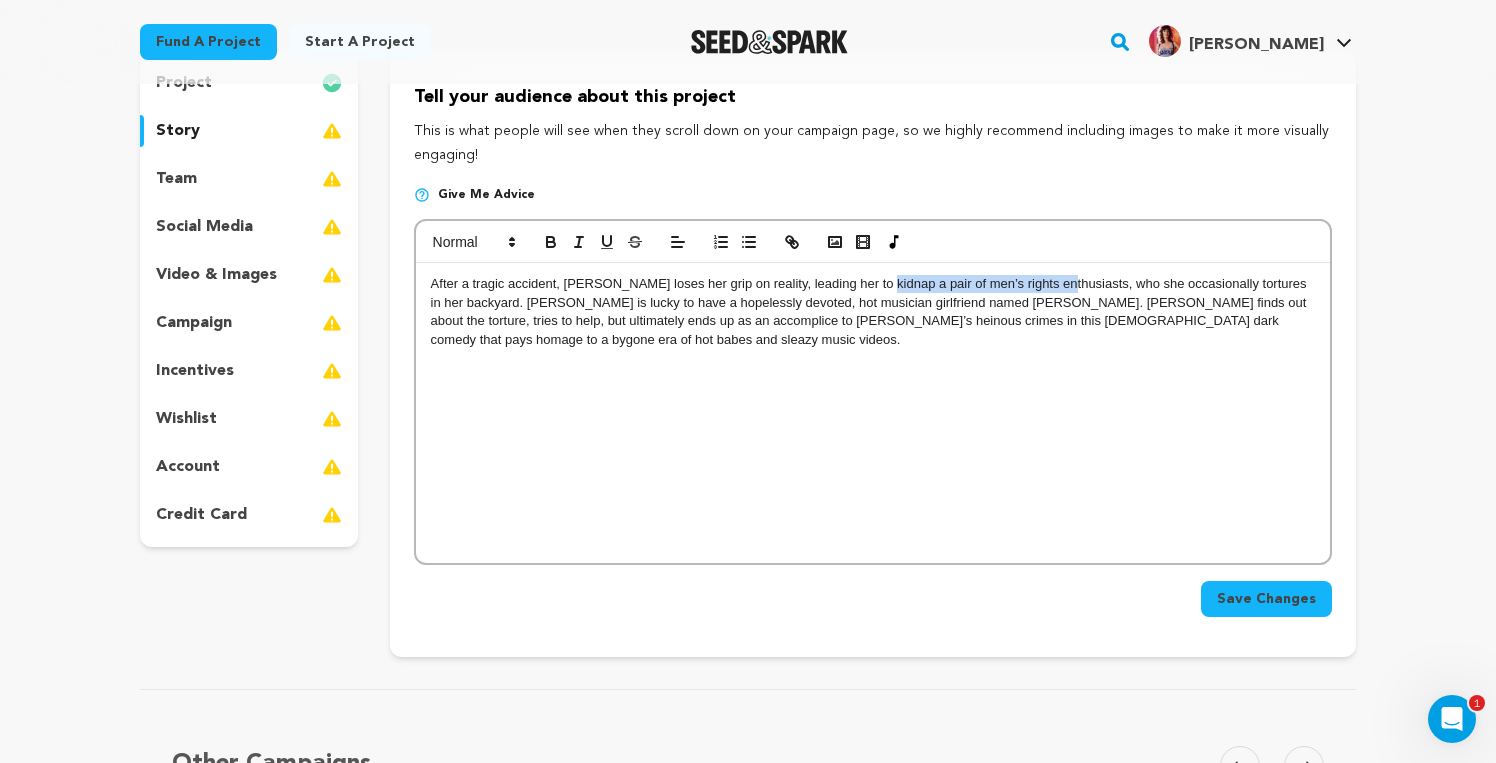 drag, startPoint x: 1045, startPoint y: 280, endPoint x: 870, endPoint y: 288, distance: 175.18275 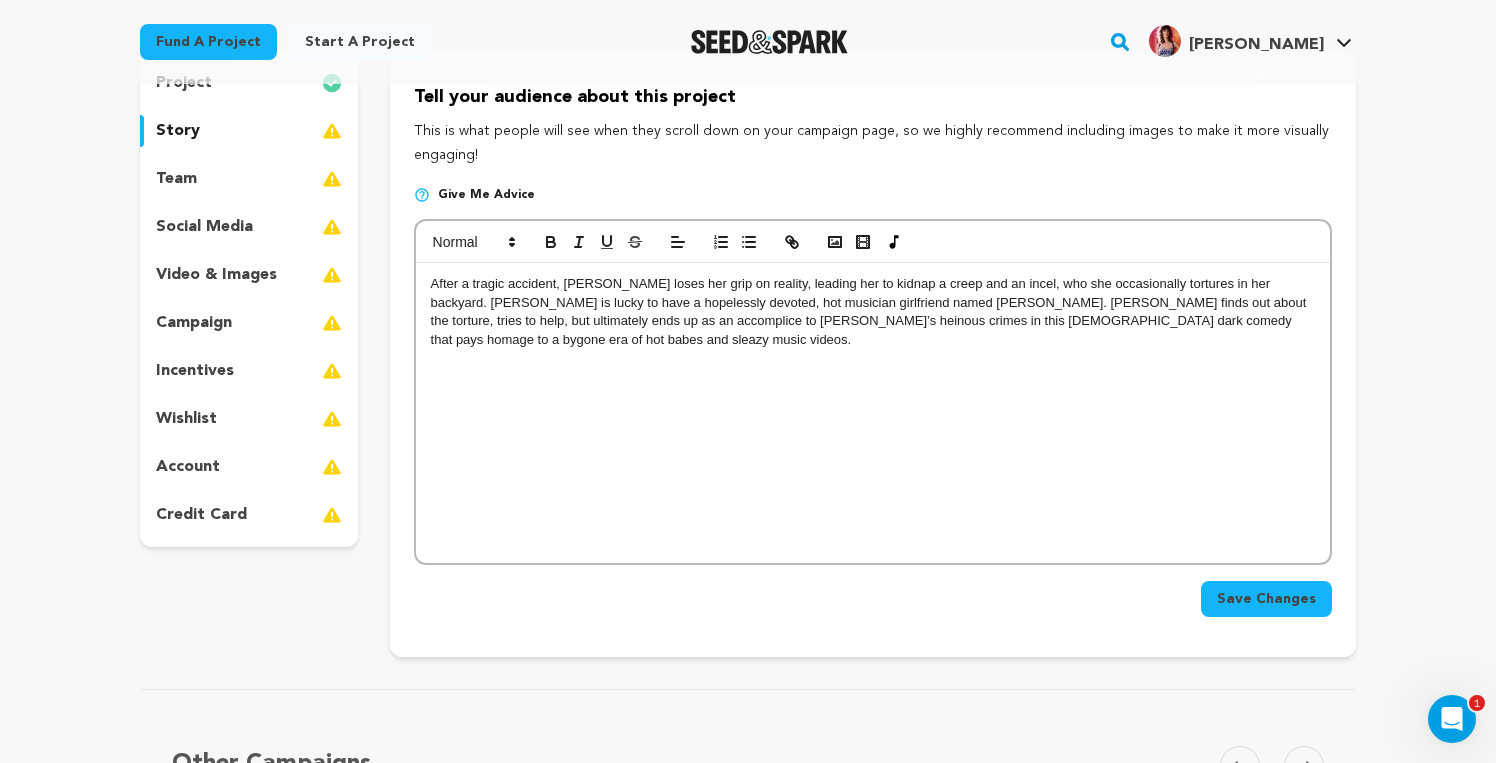 click on "After a tragic accident, Jodi loses her grip on reality, leading her to kidnap a creep and an incel, who she occasionally tortures in her backyard. Jodi is lucky to have a hopelessly devoted, hot musician girlfriend named TJ. TJ finds out about the torture, tries to help, but ultimately ends up as an accomplice to Jodi’s heinous crimes in this sapphic dark comedy that pays homage to a bygone era of hot babes and sleazy music videos." at bounding box center (870, 311) 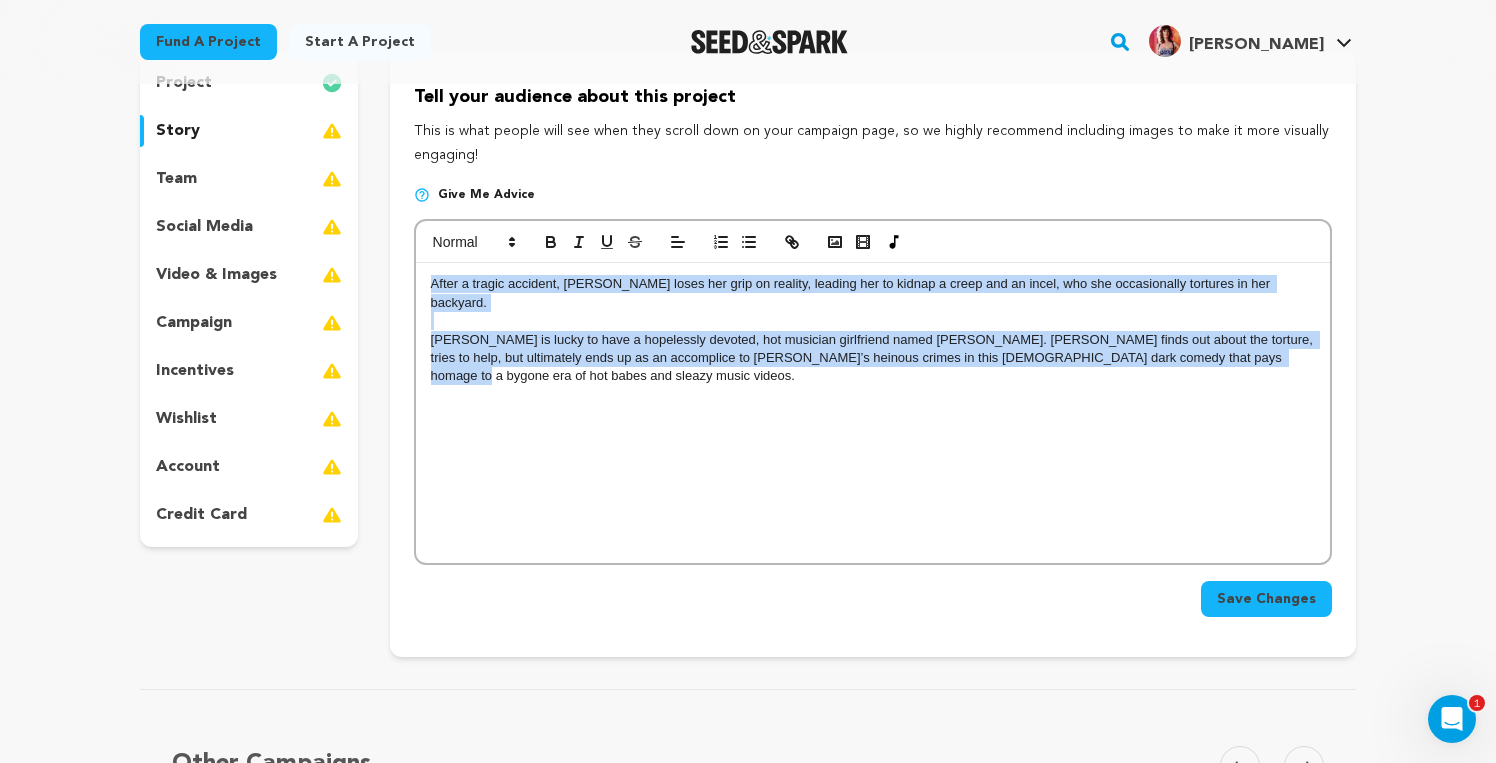 drag, startPoint x: 1238, startPoint y: 338, endPoint x: 341, endPoint y: 291, distance: 898.23047 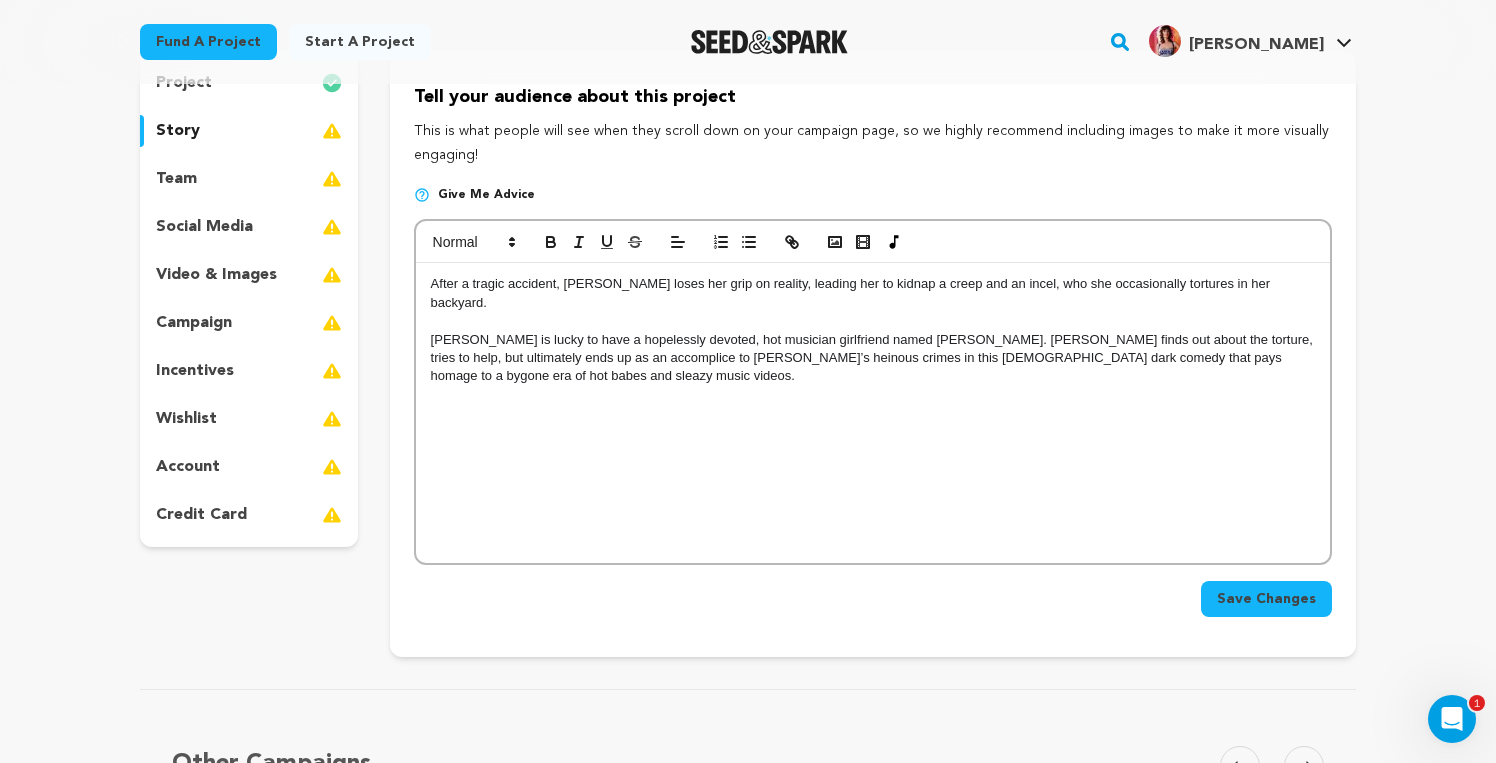 click on "After a tragic accident, Jodi loses her grip on reality, leading her to kidnap a creep and an incel, who she occasionally tortures in her backyard.  Jodi is lucky to have a hopelessly devoted, hot musician girlfriend named TJ. TJ finds out about the torture, tries to help, but ultimately ends up as an accomplice to Jodi’s heinous crimes in this sapphic dark comedy that pays homage to a bygone era of hot babes and sleazy music videos." at bounding box center [873, 413] 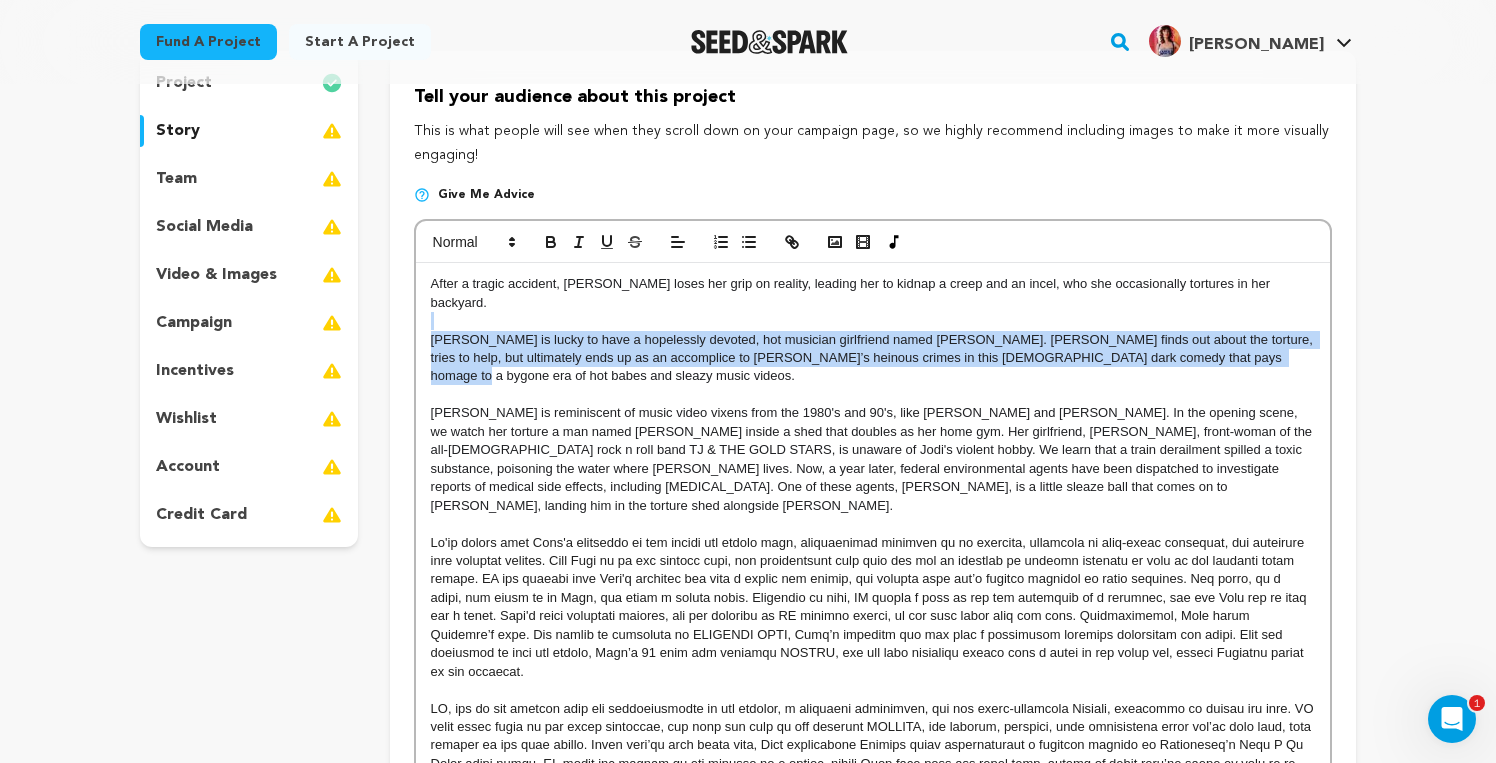 drag, startPoint x: 1231, startPoint y: 326, endPoint x: 1202, endPoint y: 297, distance: 41.01219 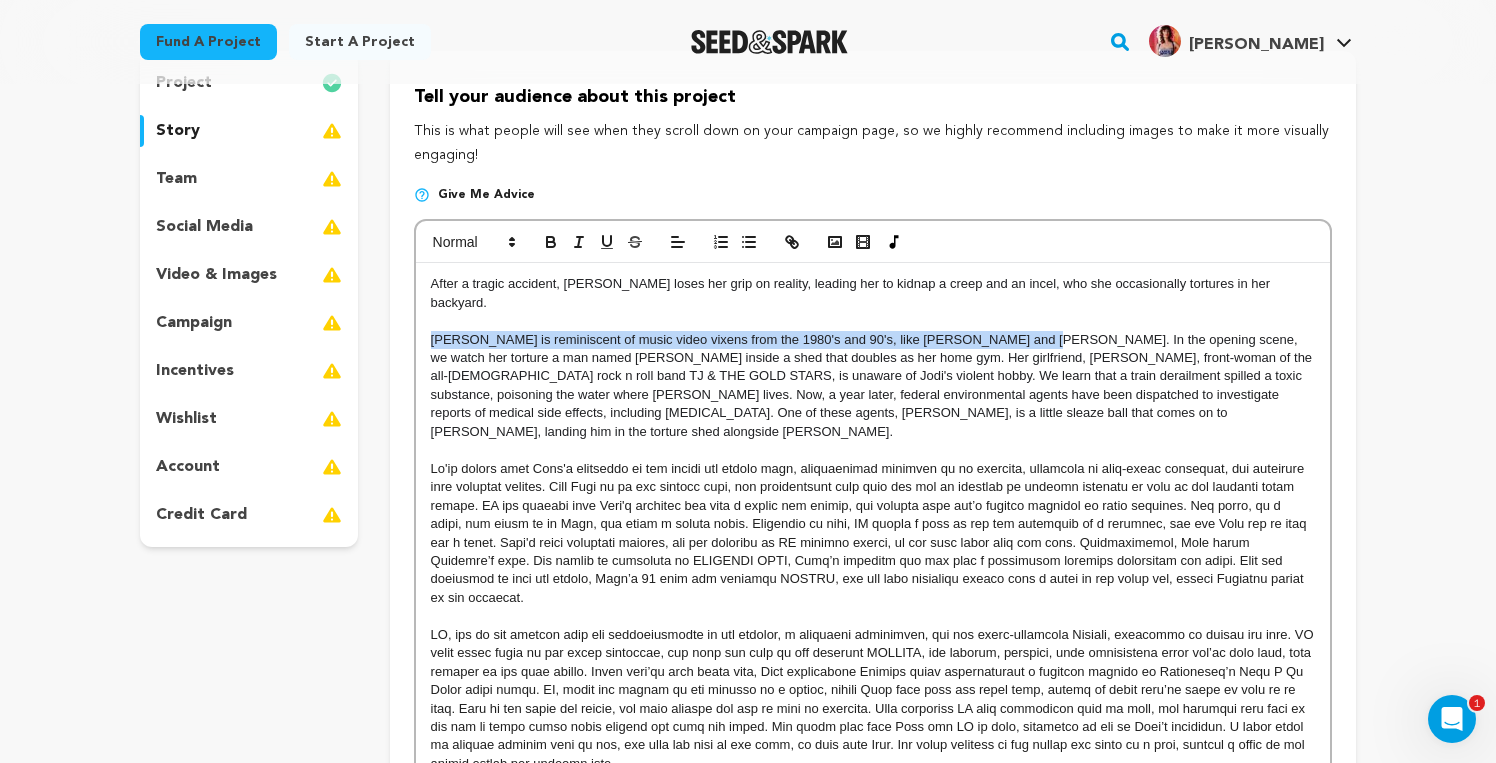 drag, startPoint x: 1020, startPoint y: 318, endPoint x: 406, endPoint y: 319, distance: 614.0008 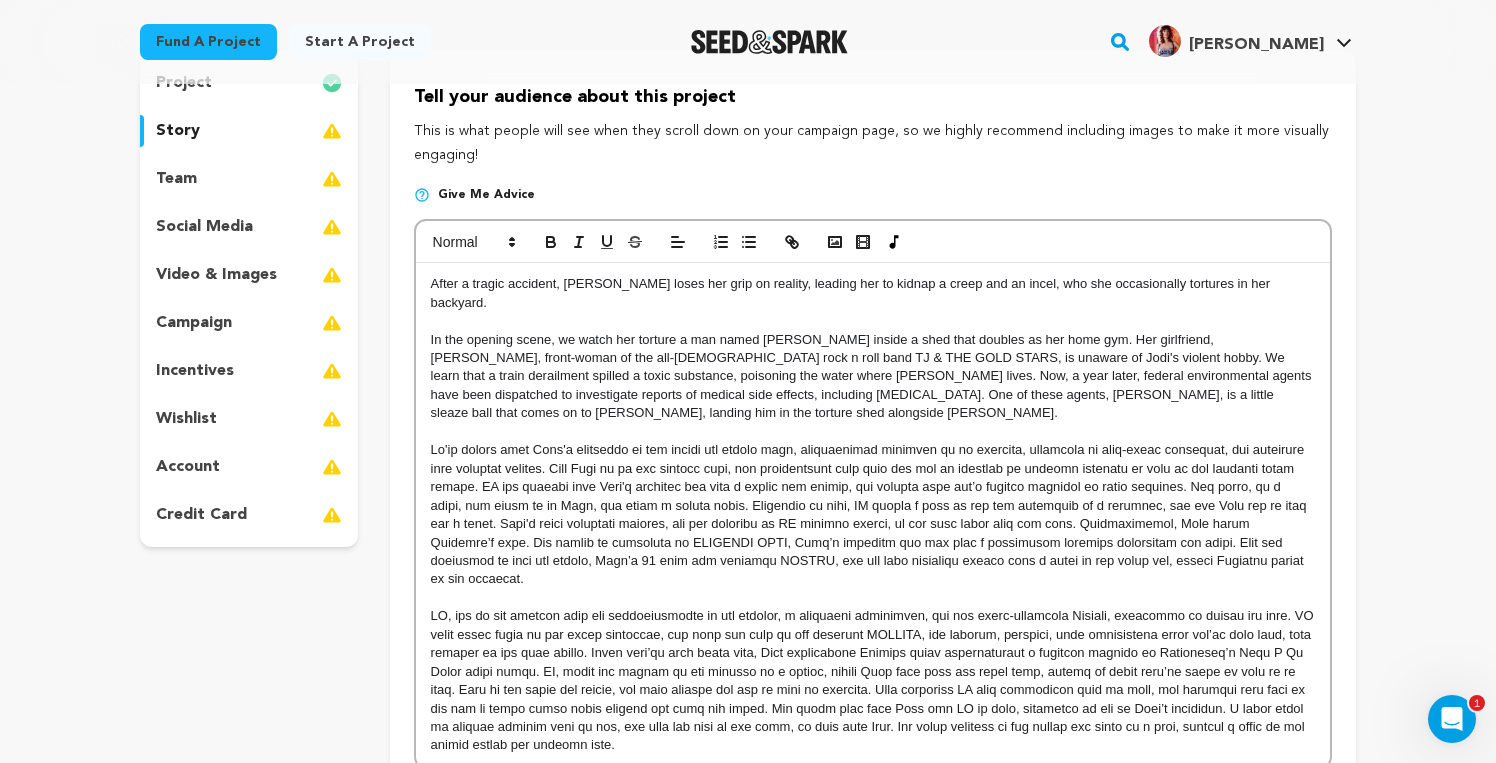 click on "After a tragic accident, Jodi loses her grip on reality, leading her to kidnap a creep and an incel, who she occasionally tortures in her backyard." at bounding box center (852, 292) 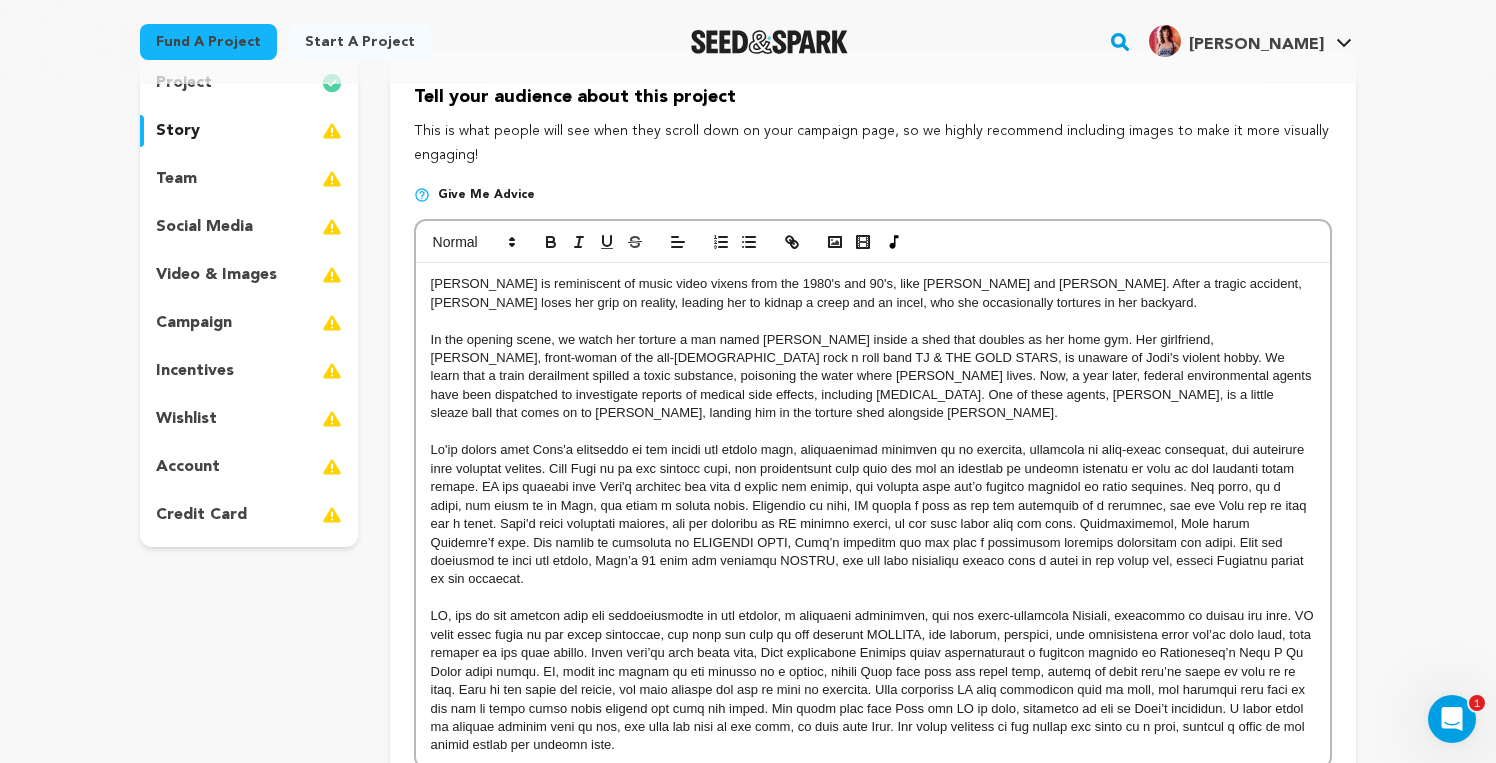 click on "In the opening scene, we watch her torture a man named CHARLIE inside a shed that doubles as her home gym. Her girlfriend, TJ, front-woman of the all-female rock n roll band TJ & THE GOLD STARS, is unaware of Jodi's violent hobby. We learn that a train derailment spilled a toxic substance, poisoning the water where Jodi lives. Now, a year later, federal environmental agents have been dispatched to investigate reports of medical side effects, including psychosis. One of these agents, KRISTOFF HARDEN, is a little sleaze ball that comes on to Jodi, landing him in the torture shed alongside Charlie." at bounding box center [873, 376] 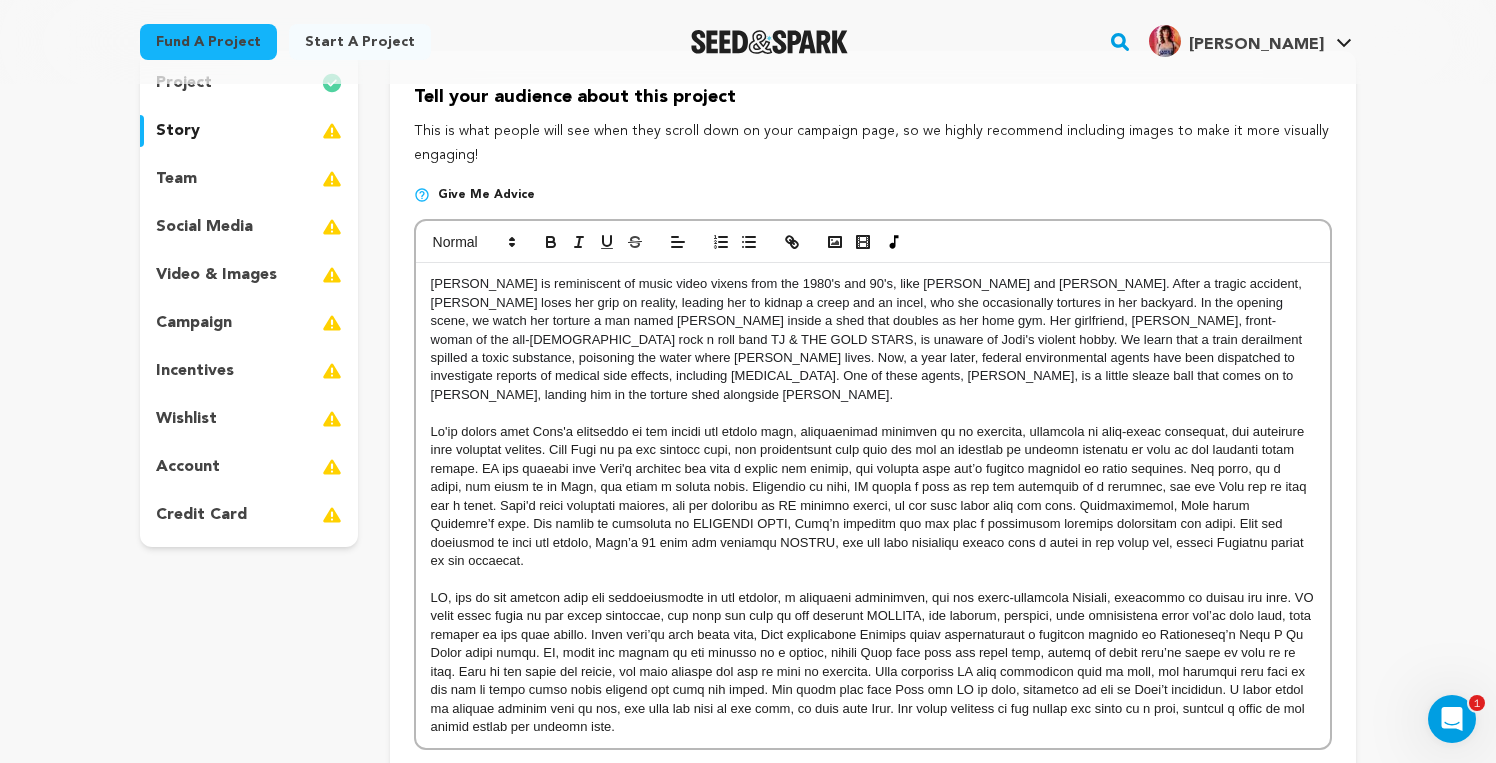 click on "JODI is reminiscent of music video vixens from the 1980's and 90's, like Kym Herrin and Tawny Kitaen. After a tragic accident, Jodi loses her grip on reality, leading her to kidnap a creep and an incel, who she occasionally tortures in her backyard. In the opening scene, we watch her torture a man named CHARLIE inside a shed that doubles as her home gym. Her girlfriend, TJ, front-woman of the all-female rock n roll band TJ & THE GOLD STARS, is unaware of Jodi's violent hobby. We learn that a train derailment spilled a toxic substance, poisoning the water where Jodi lives. Now, a year later, federal environmental agents have been dispatched to investigate reports of medical side effects, including psychosis. One of these agents, KRISTOFF HARDEN, is a little sleaze ball that comes on to Jodi, landing him in the torture shed alongside Charlie." at bounding box center [868, 339] 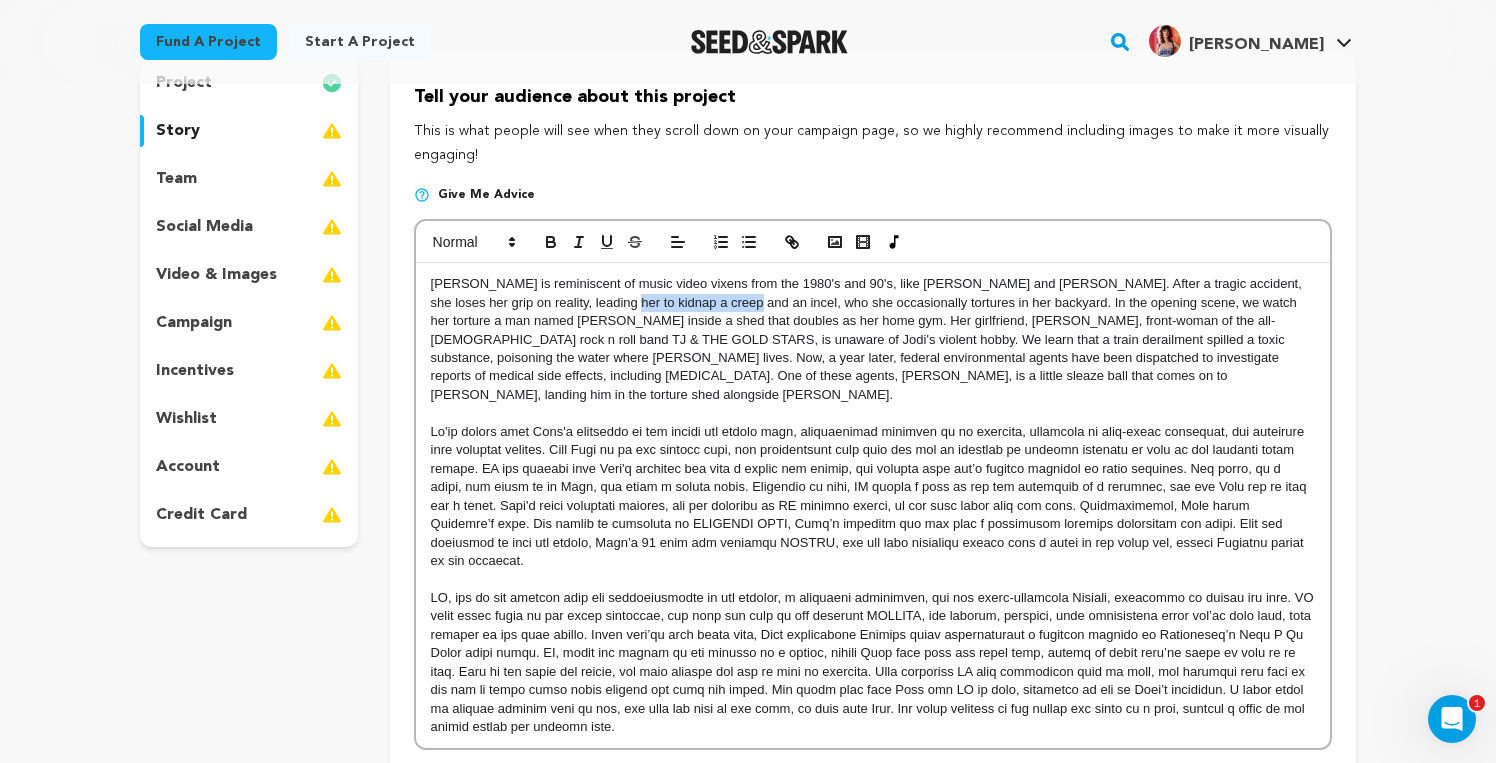 drag, startPoint x: 673, startPoint y: 298, endPoint x: 553, endPoint y: 303, distance: 120.10412 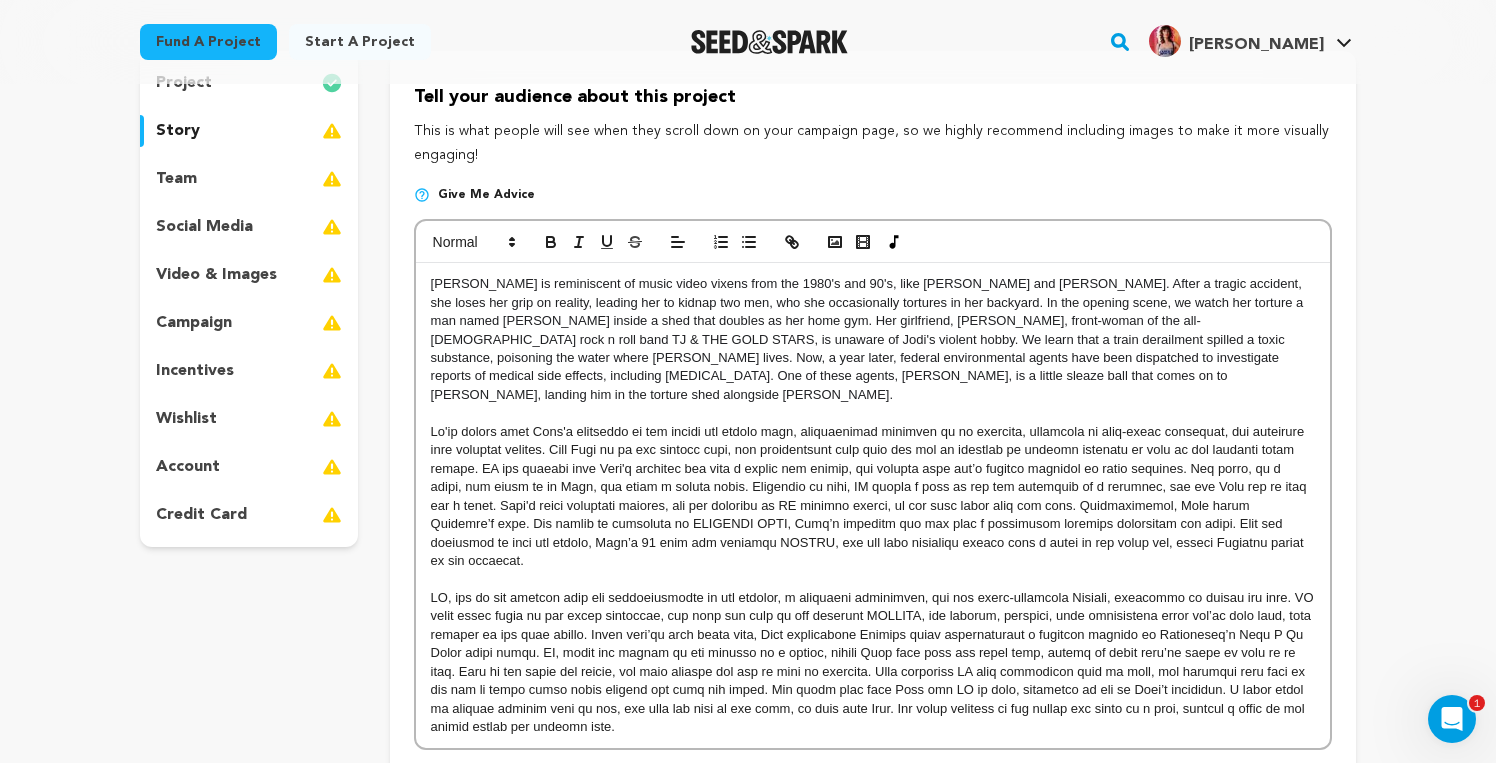click on "Jodi is reminiscent of music video vixens from the 1980's and 90's, like Kym Herrin and Tawny Kitaen. After a tragic accident, she loses her grip on reality, leading her to kidnap two men, who she occasionally tortures in her backyard. In the opening scene, we watch her torture a man named CHARLIE inside a shed that doubles as her home gym. Her girlfriend, TJ, front-woman of the all-female rock n roll band TJ & THE GOLD STARS, is unaware of Jodi's violent hobby. We learn that a train derailment spilled a toxic substance, poisoning the water where Jodi lives. Now, a year later, federal environmental agents have been dispatched to investigate reports of medical side effects, including psychosis. One of these agents, KRISTOFF HARDEN, is a little sleaze ball that comes on to Jodi, landing him in the torture shed alongside Charlie." at bounding box center [869, 339] 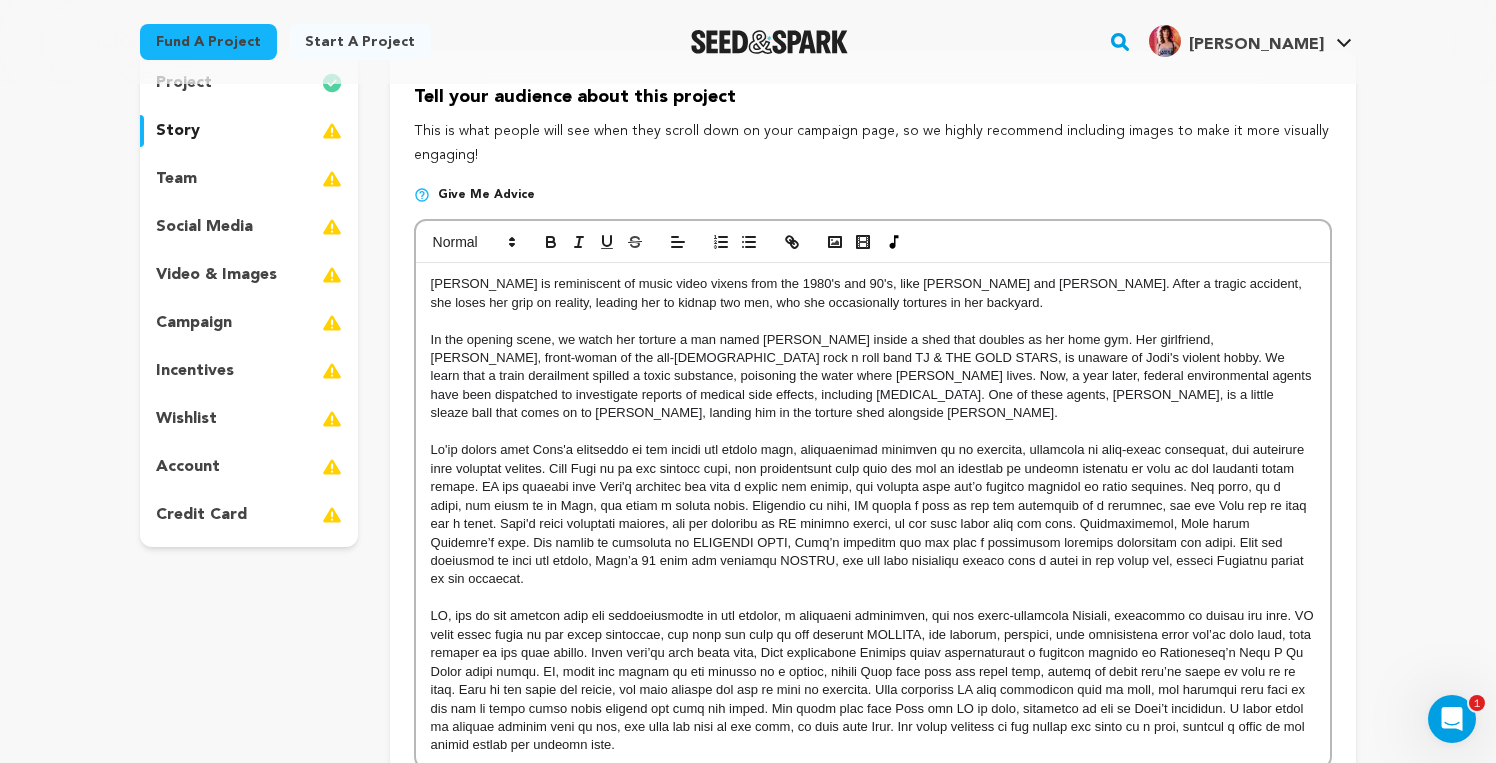 click on "﻿ In the opening scene, we watch her torture a man named Charlie inside a shed that doubles as her home gym. Her girlfriend, TJ, front-woman of the all-female rock n roll band TJ & THE GOLD STARS, is unaware of Jodi's violent hobby. We learn that a train derailment spilled a toxic substance, poisoning the water where Jodi lives. Now, a year later, federal environmental agents have been dispatched to investigate reports of medical side effects, including psychosis. One of these agents, KRISTOFF HARDEN, is a little sleaze ball that comes on to Jodi, landing him in the torture shed alongside Charlie." at bounding box center [873, 376] 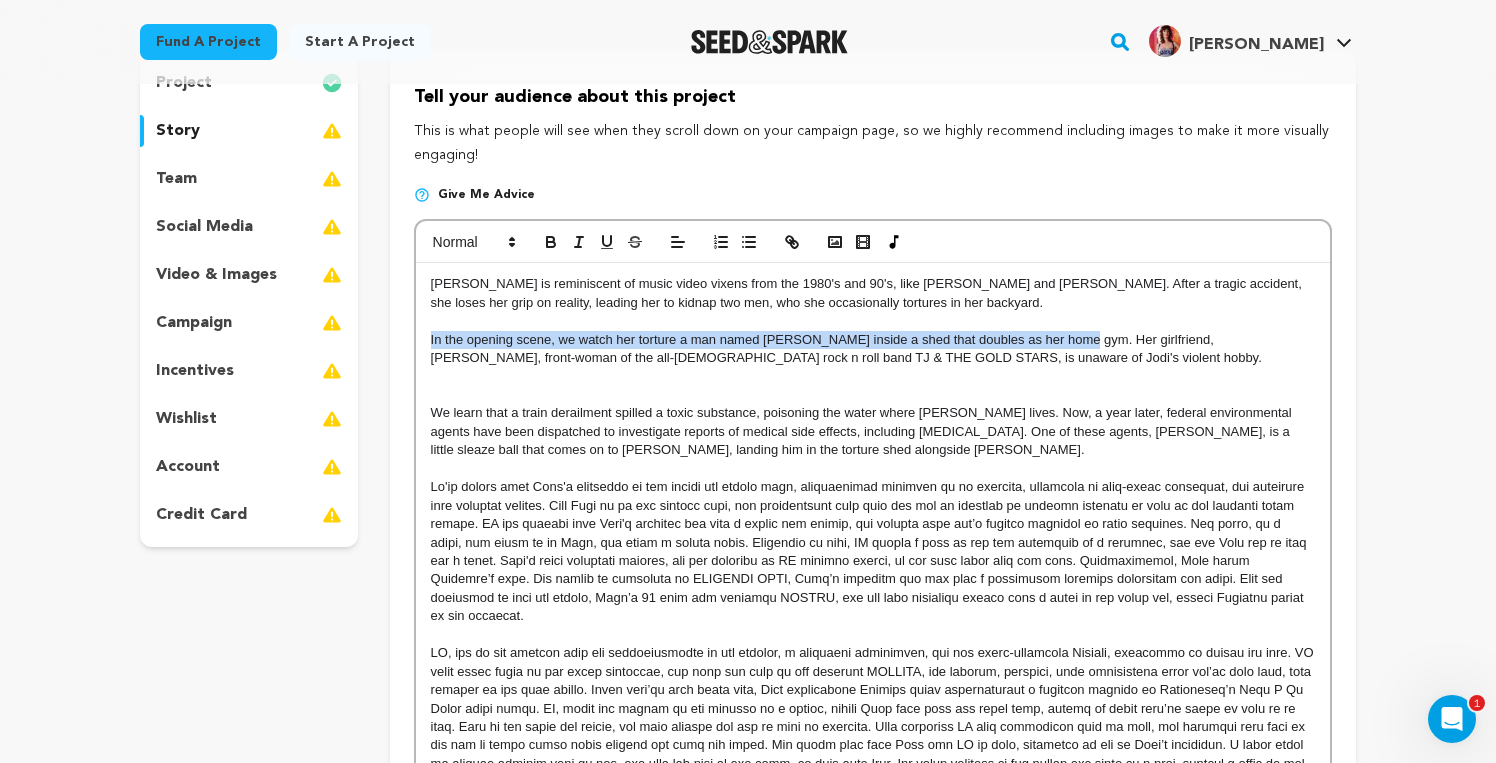 drag, startPoint x: 1072, startPoint y: 334, endPoint x: 414, endPoint y: 330, distance: 658.01215 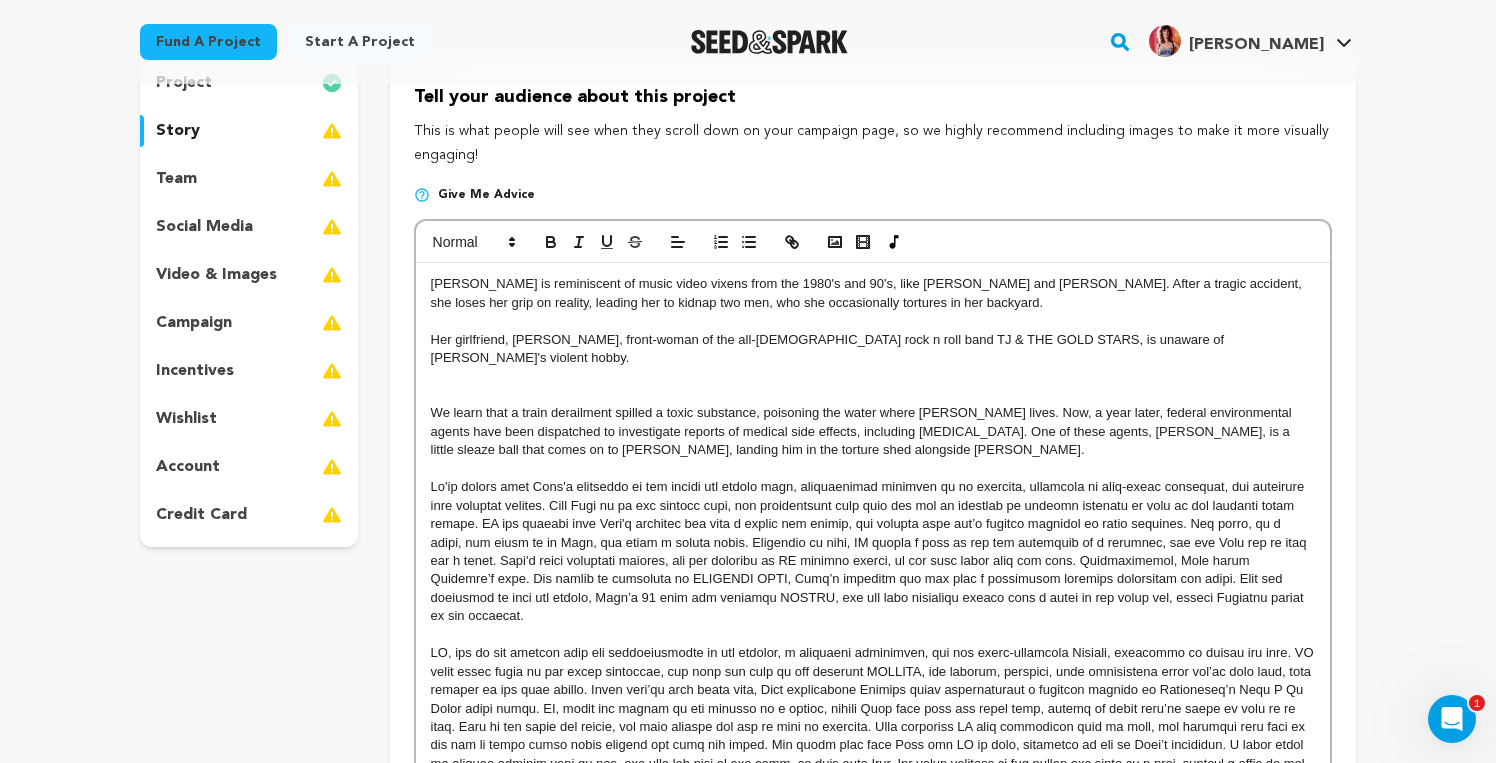 click on "Jodi is reminiscent of music video vixens from the 1980's and 90's, like Kym Herrin and Tawny Kitaen. After a tragic accident, she loses her grip on reality, leading her to kidnap two men, who she occasionally tortures in her backyard." at bounding box center (868, 292) 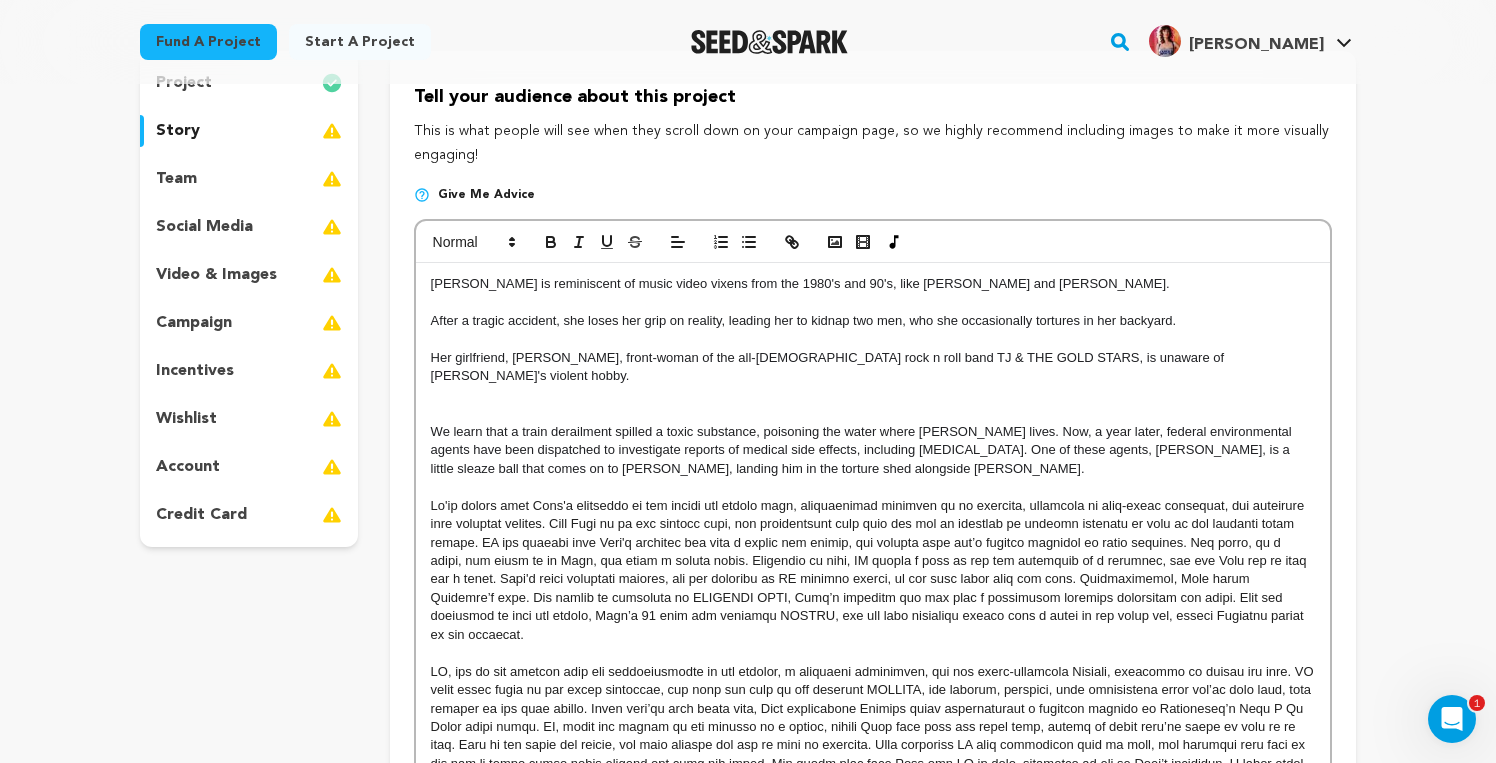 click at bounding box center (873, 395) 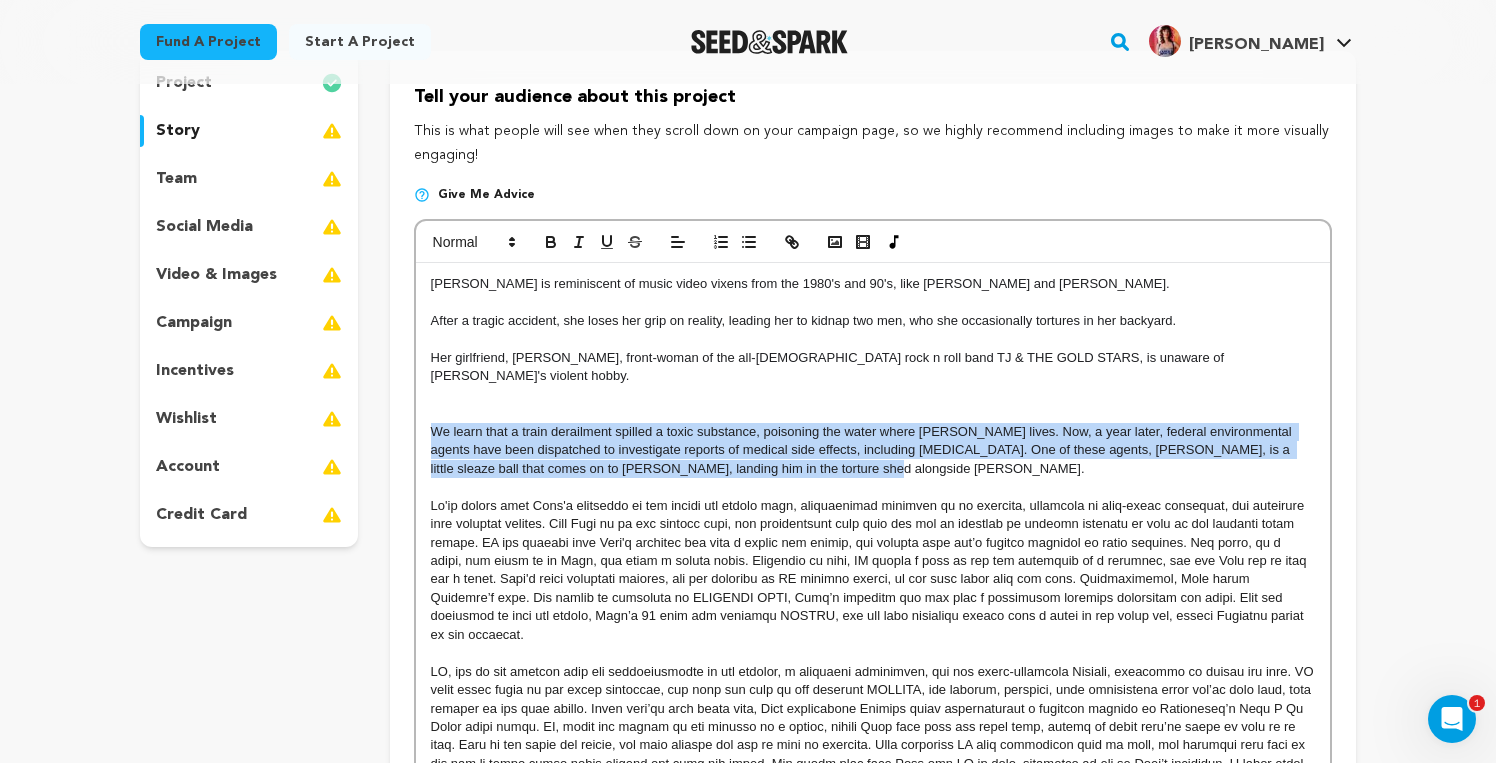 drag, startPoint x: 827, startPoint y: 447, endPoint x: 418, endPoint y: 401, distance: 411.57867 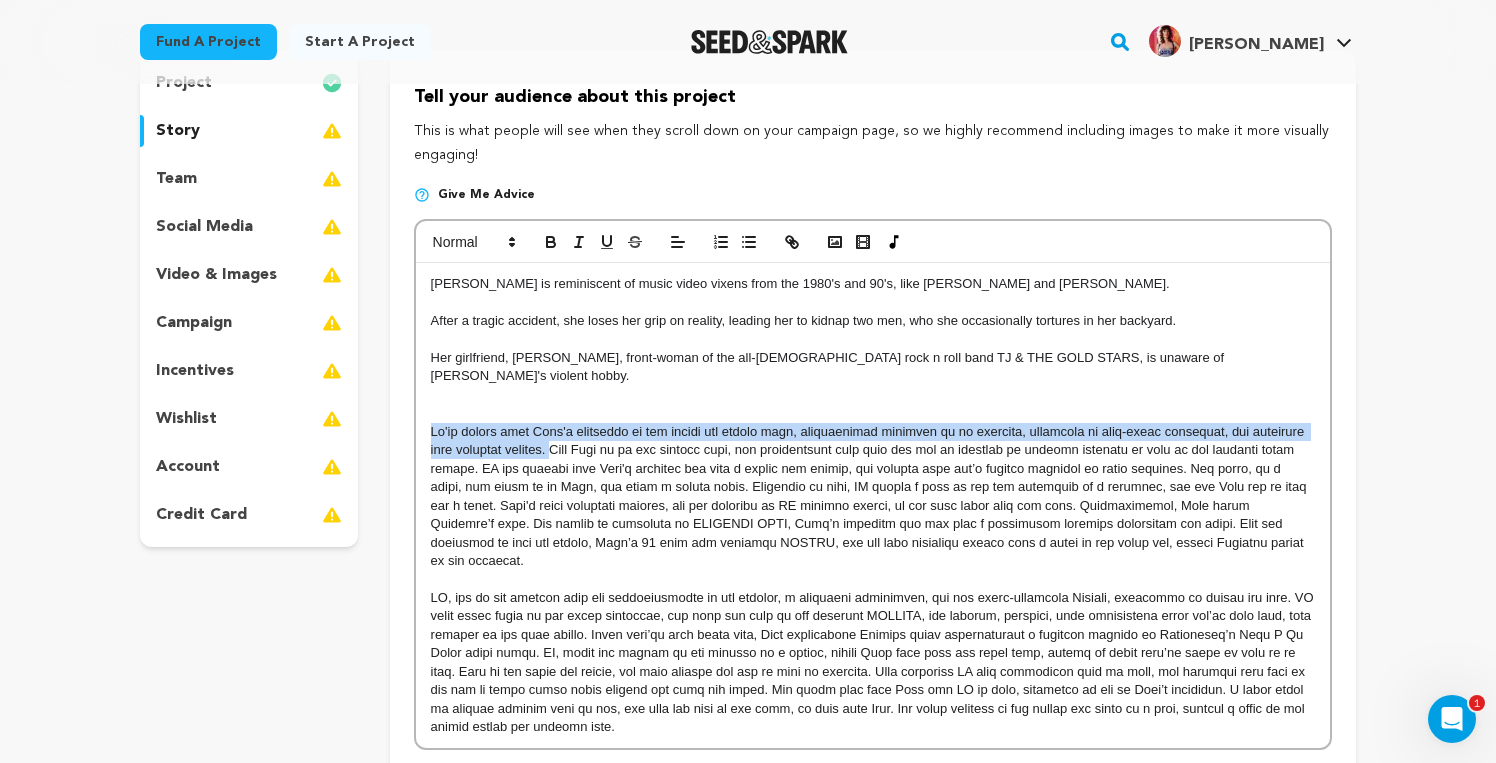 drag, startPoint x: 552, startPoint y: 423, endPoint x: 405, endPoint y: 406, distance: 147.97972 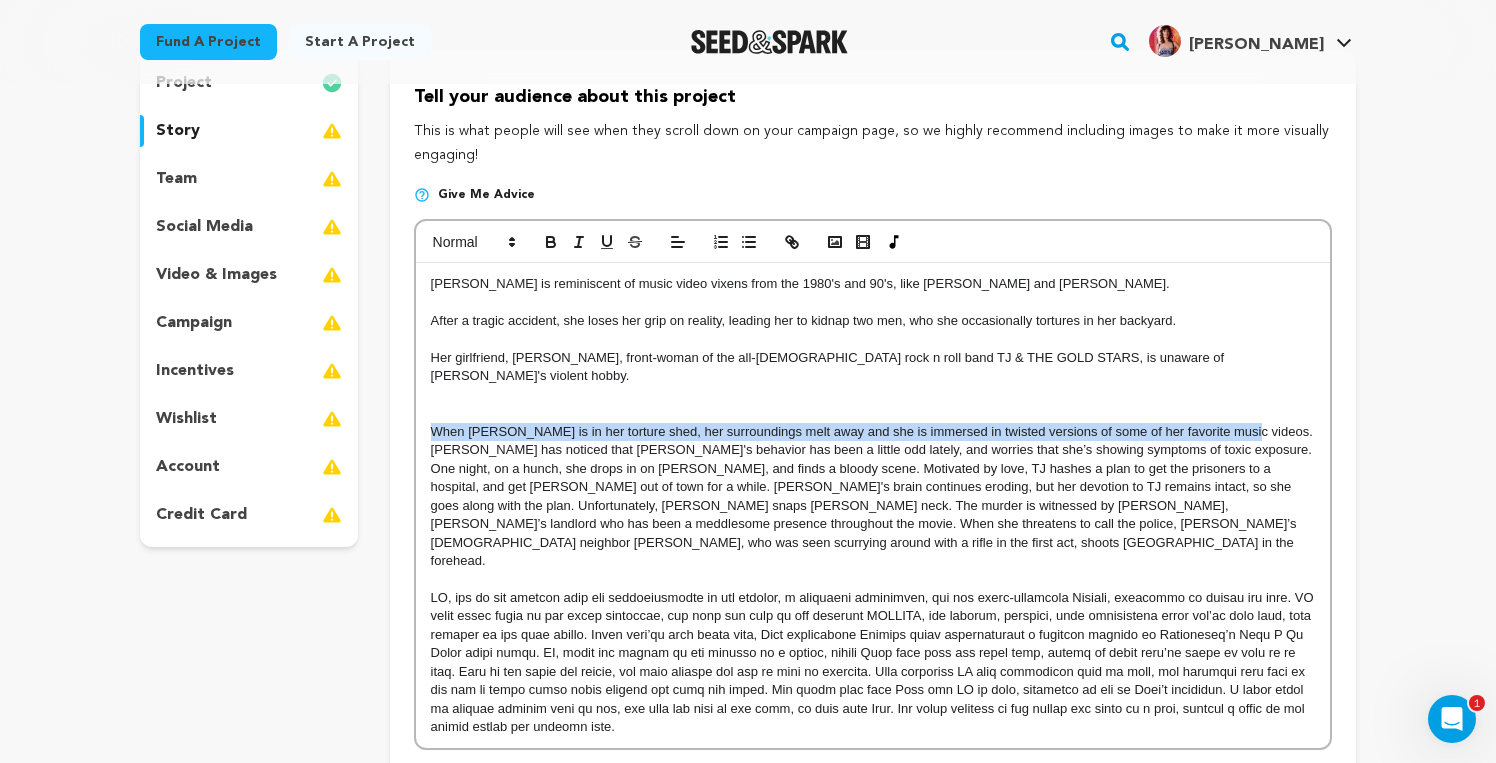 click on "When Jodi is in her torture shed, her surroundings melt away and she is immersed in twisted versions of some of her favorite music videos. TJ has noticed that Jodi's behavior has been a little odd lately, and worries that she’s showing symptoms of toxic exposure. One night, on a hunch, she drops in on Jodi, and finds a bloody scene. Motivated by love, TJ hashes a plan to get the prisoners to a hospital, and get Jodi out of town for a while. Jodi's brain continues eroding, but her devotion to TJ remains intact, so she goes along with the plan. Unfortunately, Jodi snaps Kristoff’s neck. The murder is witnessed by ADELAIDE WASP, Jodi’s landlord who has been a meddlesome presence throughout the movie. When she threatens to call the police, Jodi’s 10 year old neighbor DOOKIE, who was seen scurrying around with a rifle in the first act, shoots Adelaide square in the forehead." at bounding box center (873, 497) 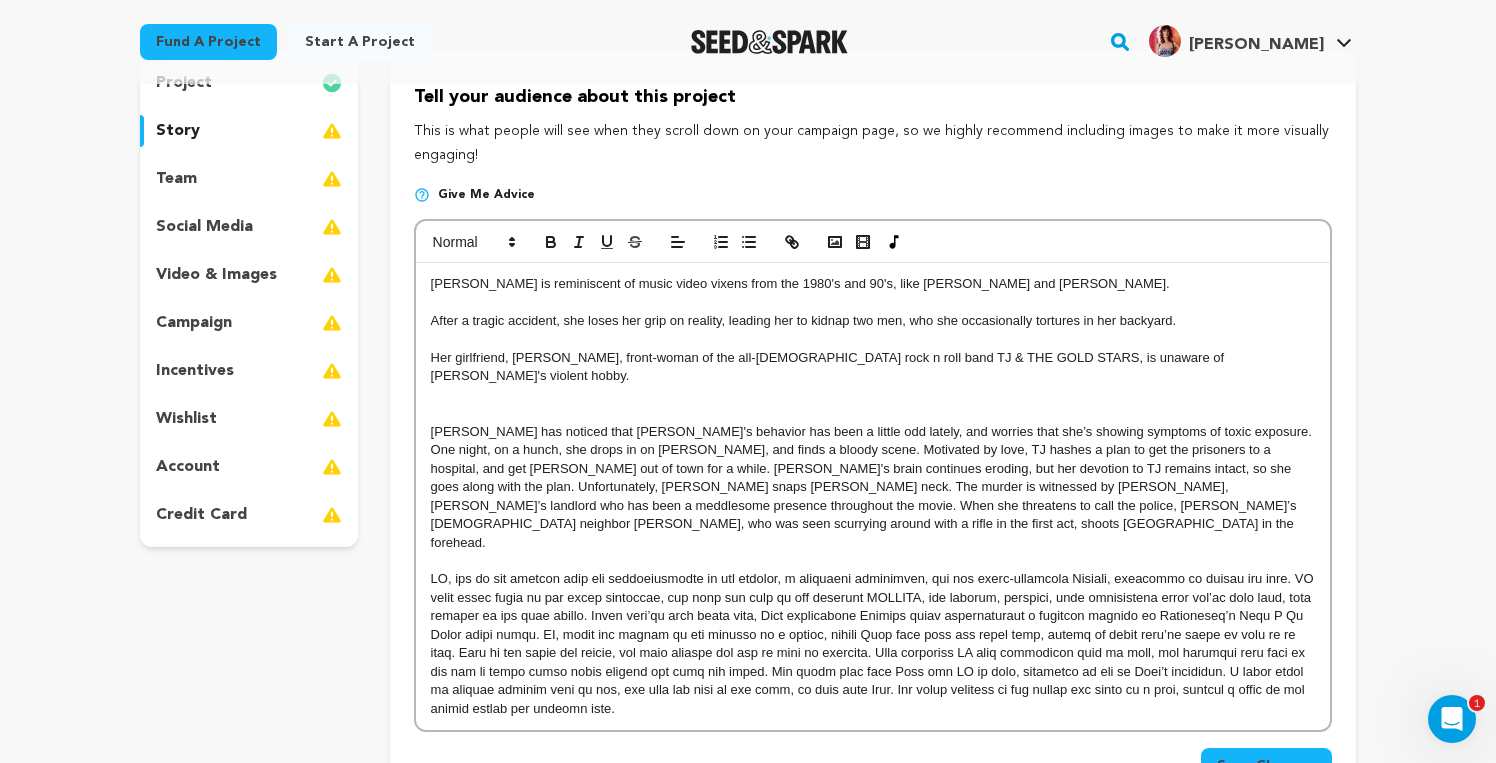 click on "After a tragic accident, she loses her grip on reality, leading her to kidnap two men, who she occasionally tortures in her backyard." at bounding box center (873, 321) 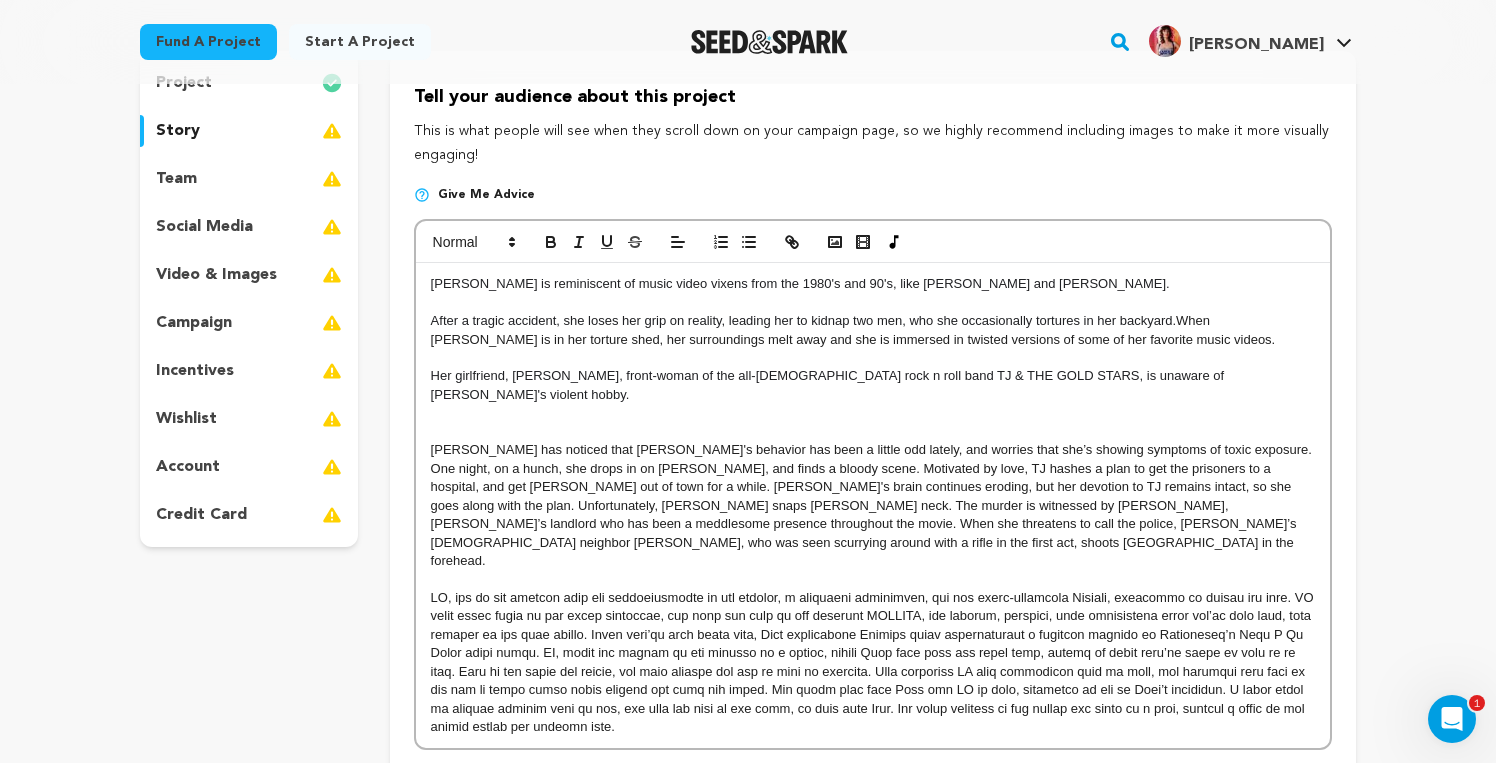 scroll, scrollTop: 9, scrollLeft: 1, axis: both 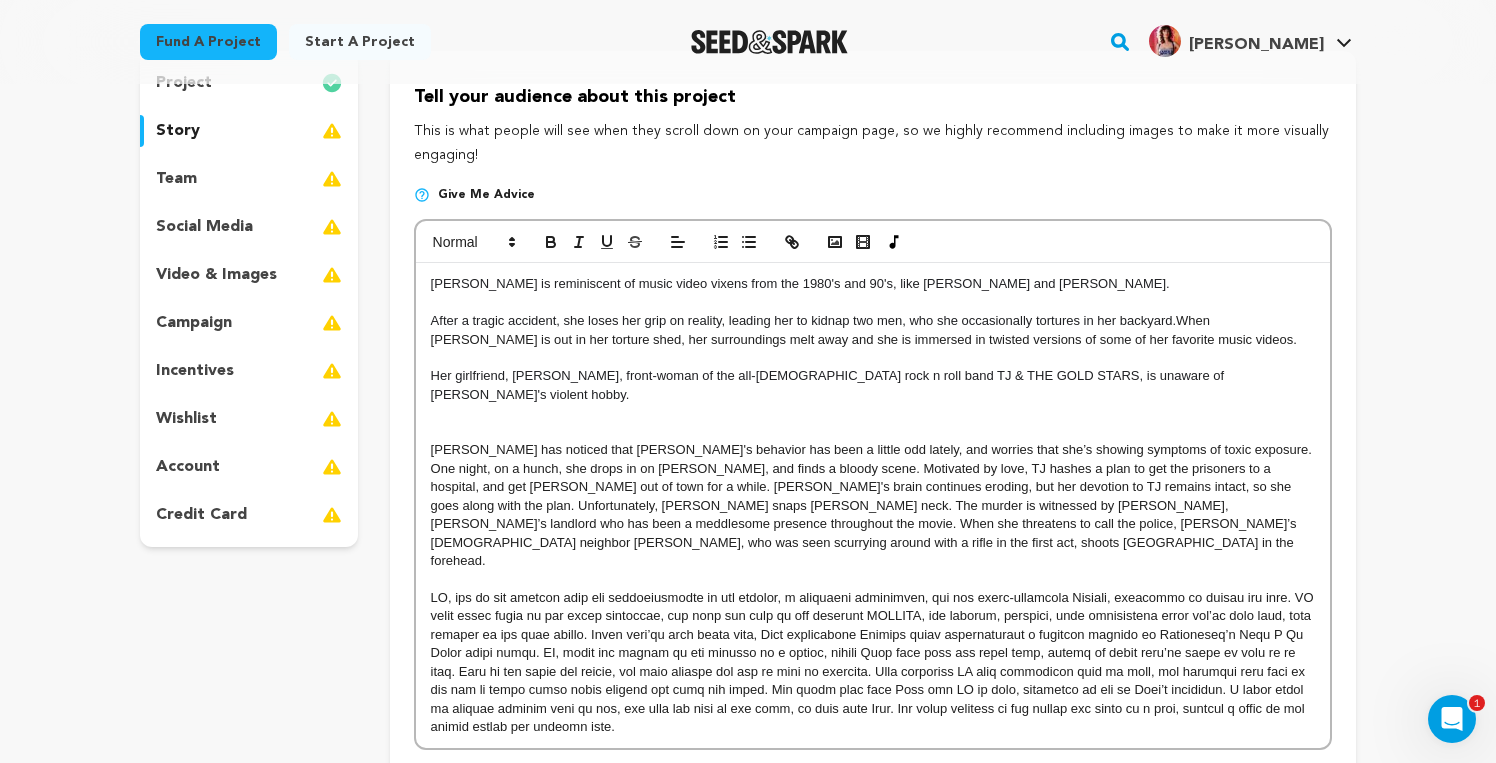 click on "When Jodi is out in her torture shed, her surroundings melt away and she is immersed in twisted versions of some of her favorite music videos." at bounding box center [864, 329] 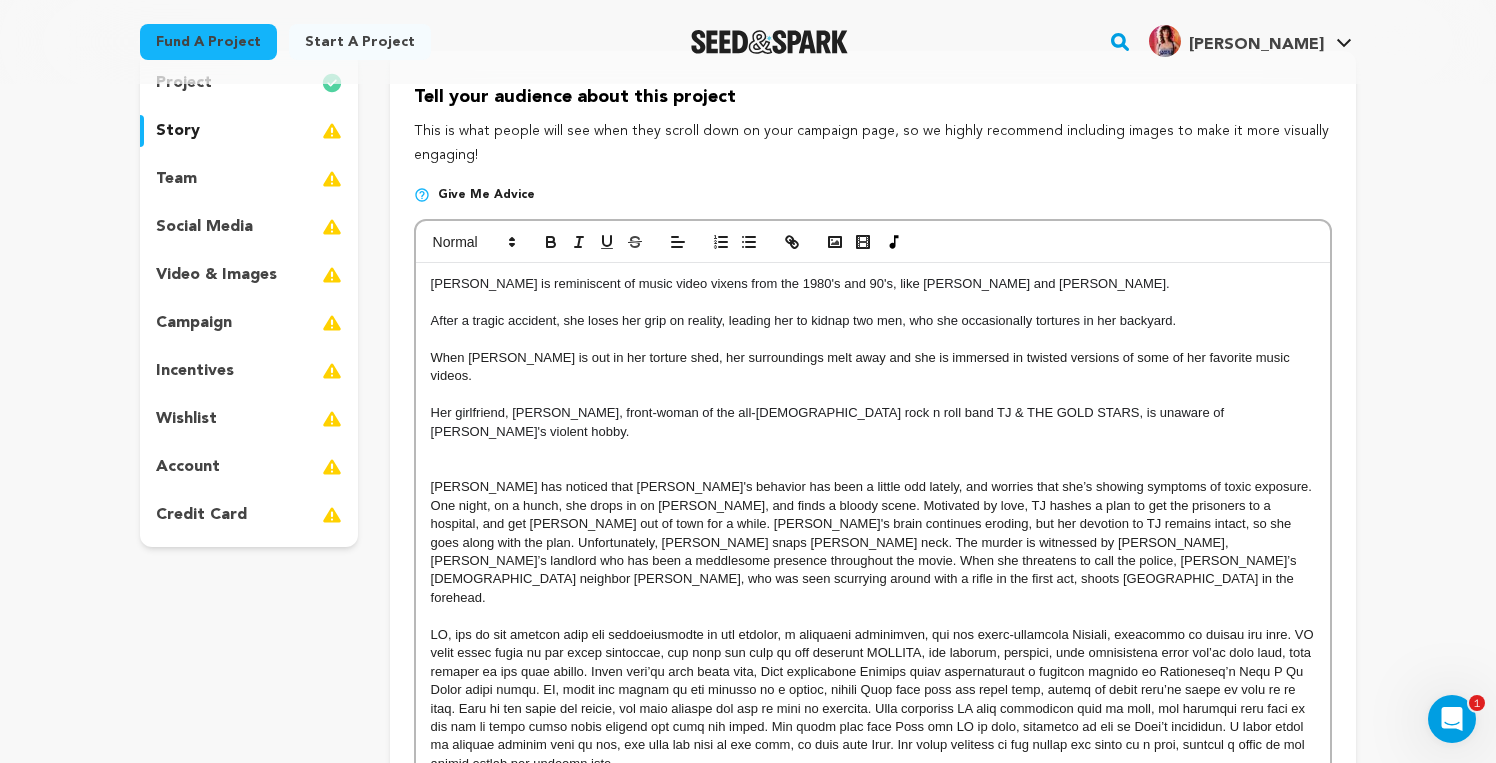 click on "TJ has noticed that Jodi's behavior has been a little odd lately, and worries that she’s showing symptoms of toxic exposure. One night, on a hunch, she drops in on Jodi, and finds a bloody scene. Motivated by love, TJ hashes a plan to get the prisoners to a hospital, and get Jodi out of town for a while. Jodi's brain continues eroding, but her devotion to TJ remains intact, so she goes along with the plan. Unfortunately, Jodi snaps Kristoff’s neck. The murder is witnessed by ADELAIDE WASP, Jodi’s landlord who has been a meddlesome presence throughout the movie. When she threatens to call the police, Jodi’s 10 year old neighbor DOOKIE, who was seen scurrying around with a rifle in the first act, shoots Adelaide square in the forehead." at bounding box center [873, 542] 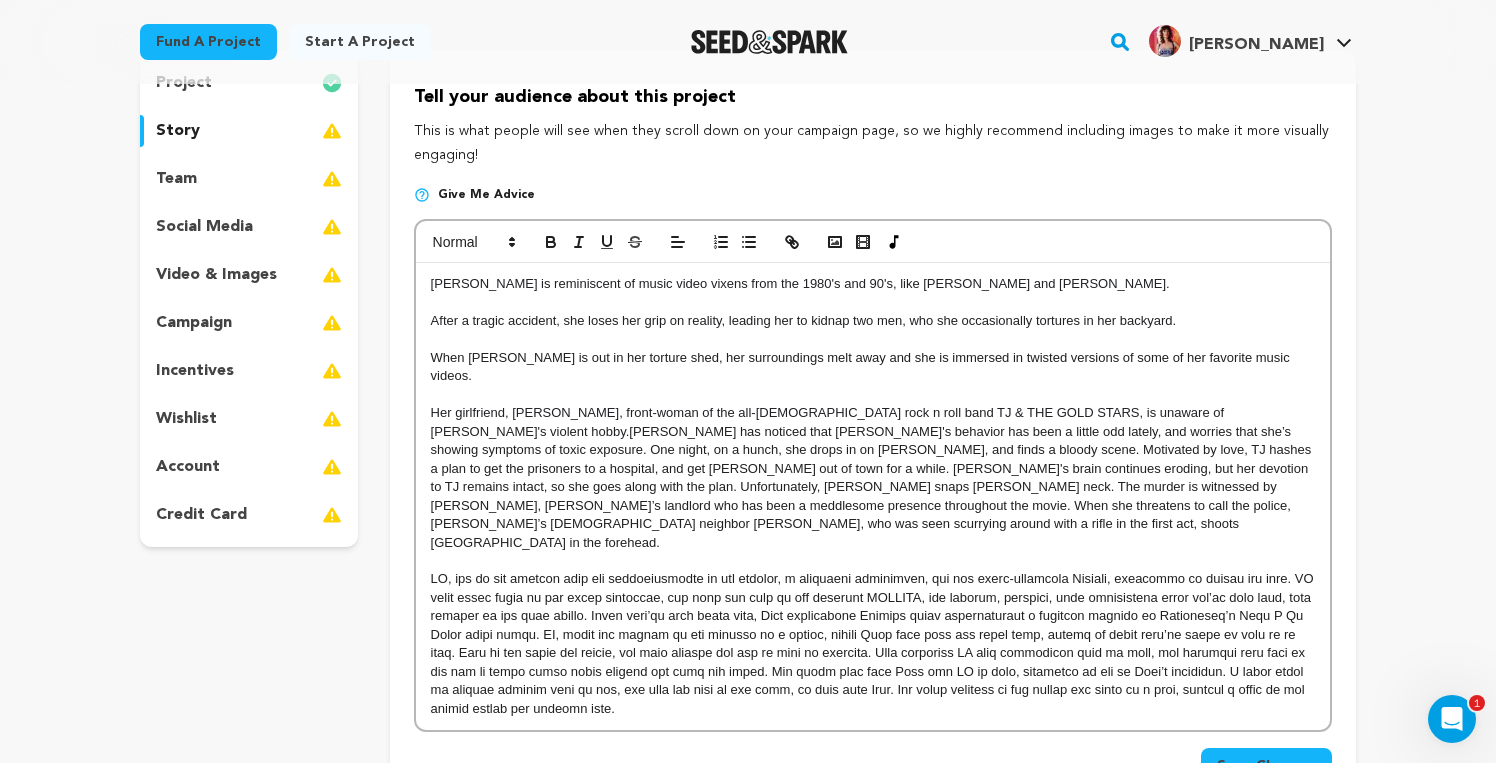 click on "Her girlfriend, TJ, front-woman of the all-female rock n roll band TJ & THE GOLD STARS, is unaware of Jodi's violent hobby.  TJ has noticed that Jodi's behavior has been a little odd lately, and worries that she’s showing symptoms of toxic exposure. One night, on a hunch, she drops in on Jodi, and finds a bloody scene. Motivated by love, TJ hashes a plan to get the prisoners to a hospital, and get Jodi out of town for a while. Jodi's brain continues eroding, but her devotion to TJ remains intact, so she goes along with the plan. Unfortunately, Jodi snaps Kristoff’s neck. The murder is witnessed by ADELAIDE WASP, Jodi’s landlord who has been a meddlesome presence throughout the movie. When she threatens to call the police, Jodi’s 10 year old neighbor DOOKIE, who was seen scurrying around with a rifle in the first act, shoots Adelaide square in the forehead." at bounding box center (873, 478) 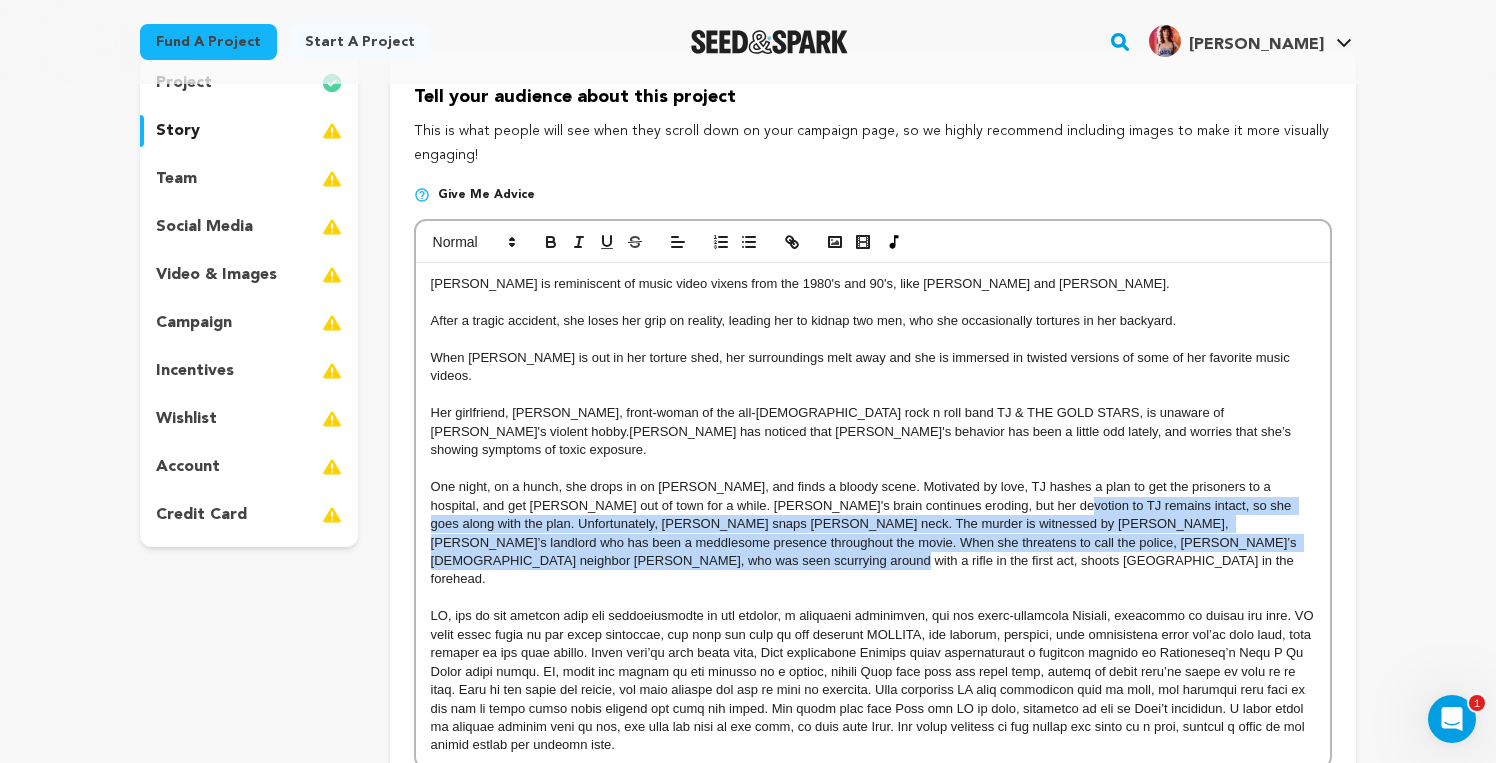 drag, startPoint x: 954, startPoint y: 462, endPoint x: 1095, endPoint y: 511, distance: 149.27156 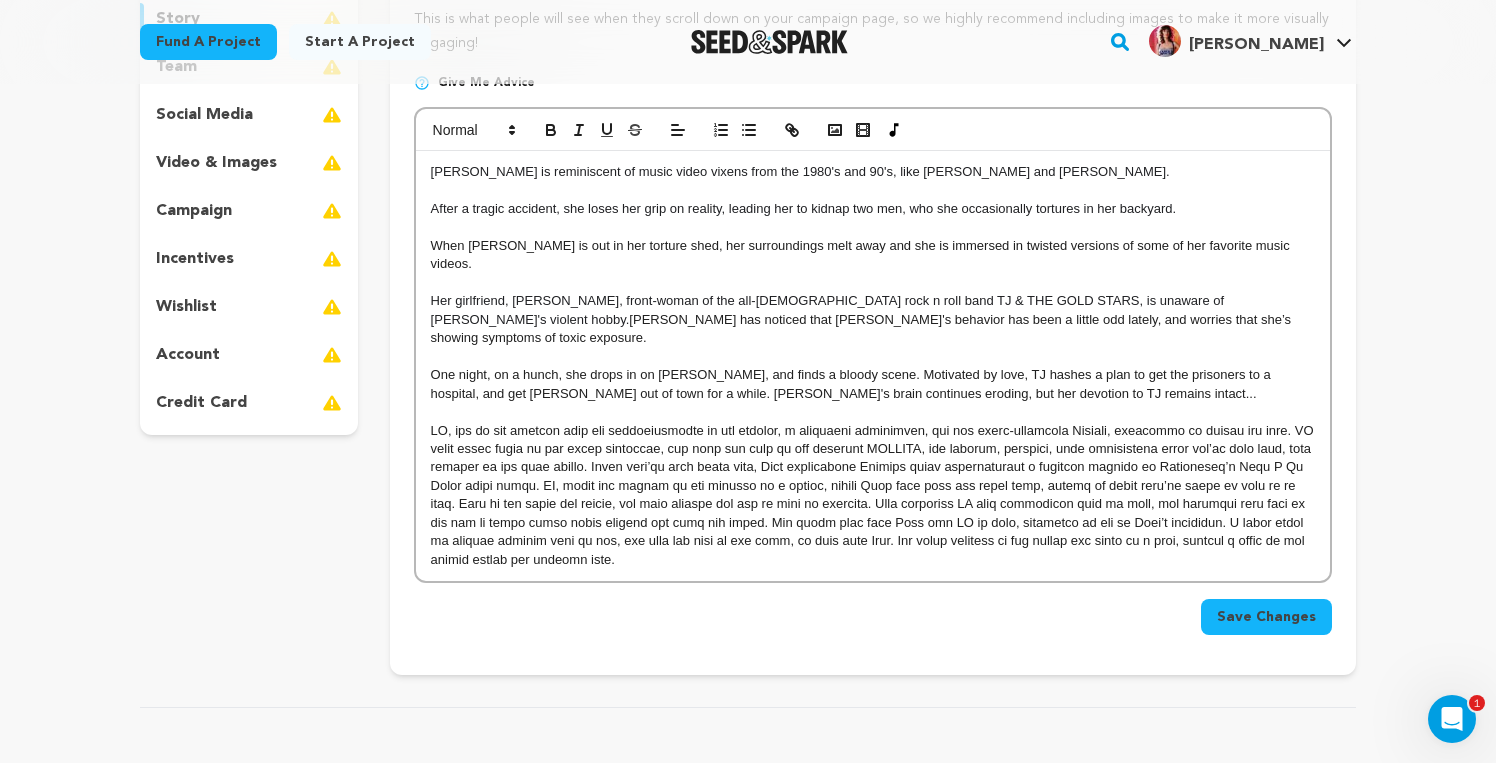 scroll, scrollTop: 328, scrollLeft: 0, axis: vertical 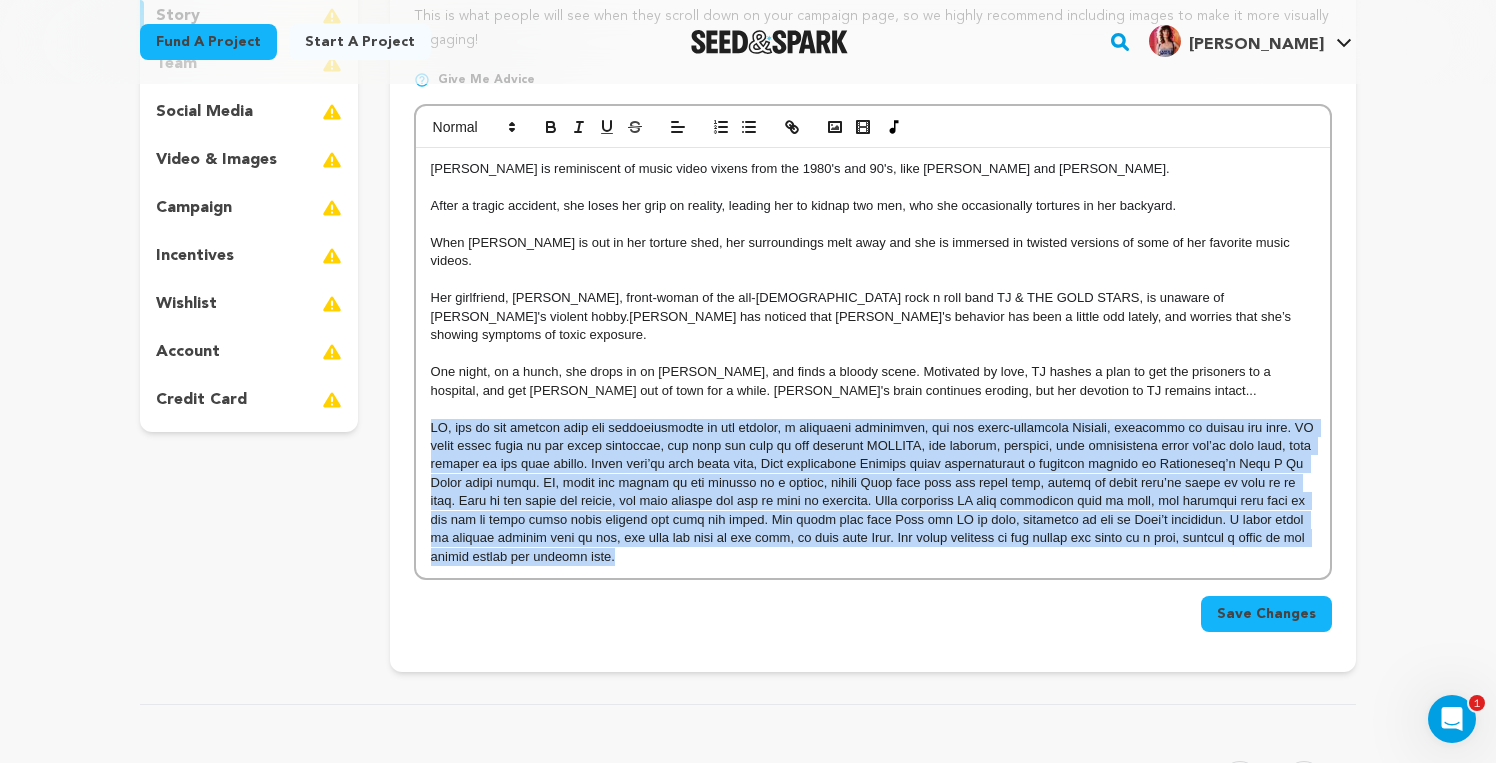 drag, startPoint x: 599, startPoint y: 507, endPoint x: 374, endPoint y: 390, distance: 253.60205 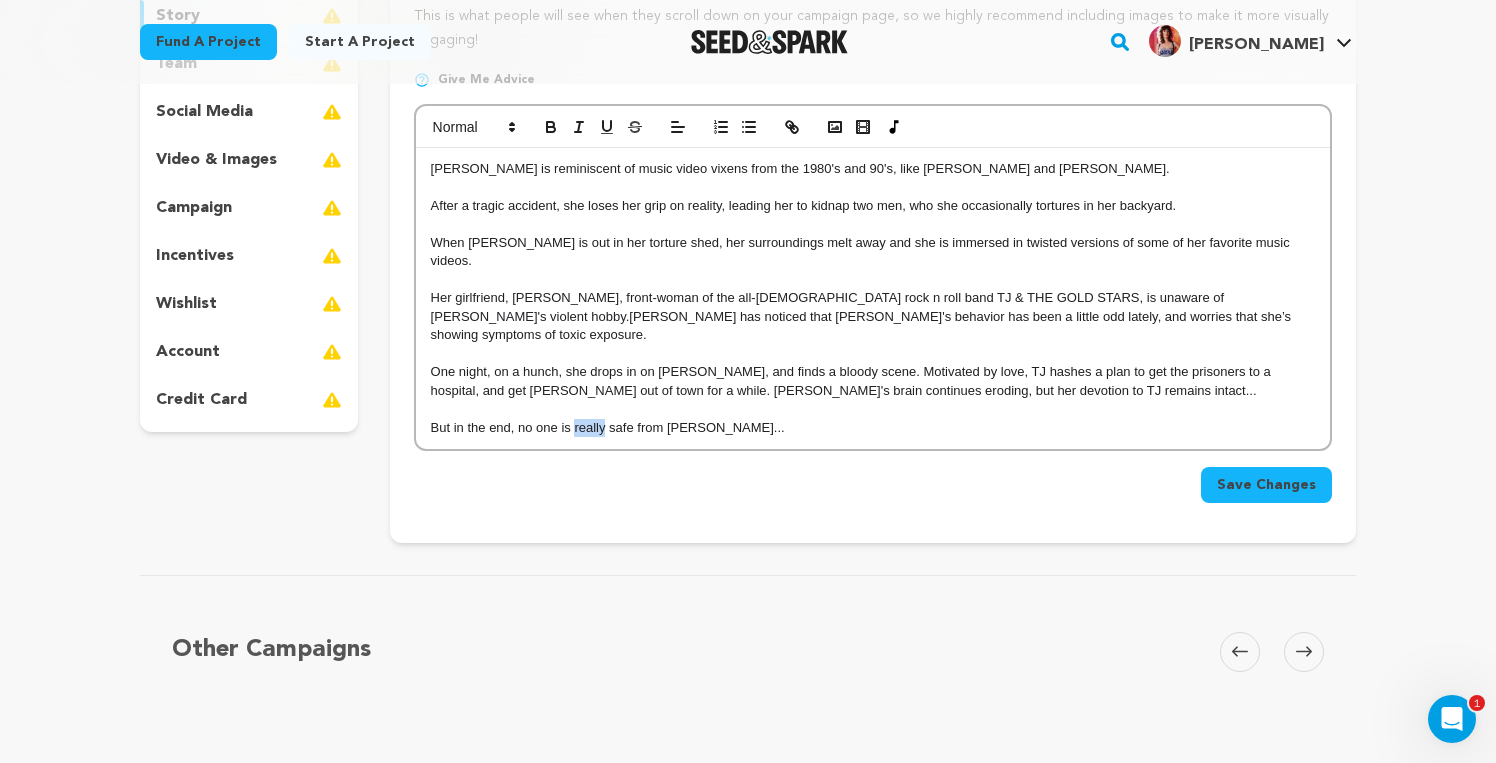 drag, startPoint x: 605, startPoint y: 382, endPoint x: 576, endPoint y: 382, distance: 29 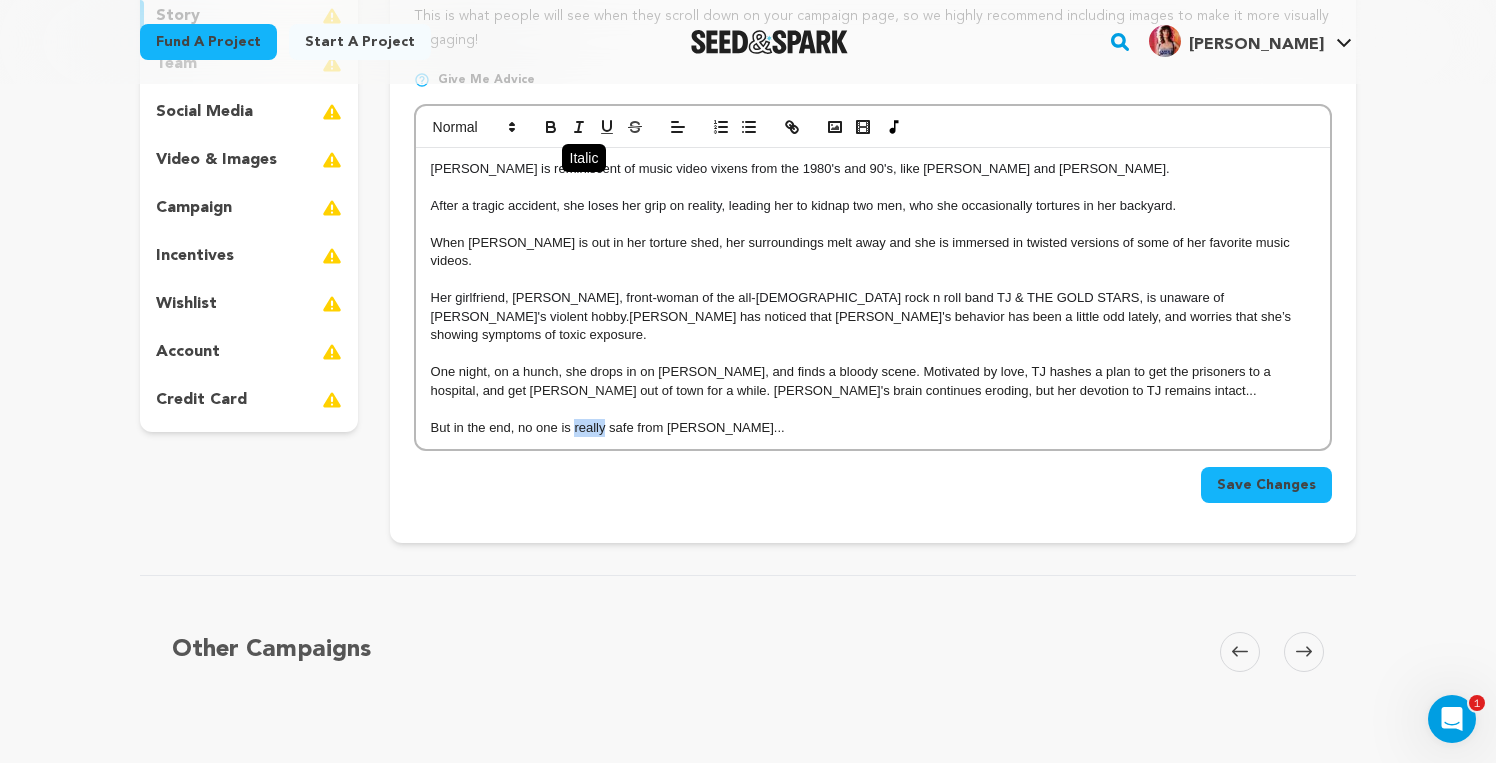 click 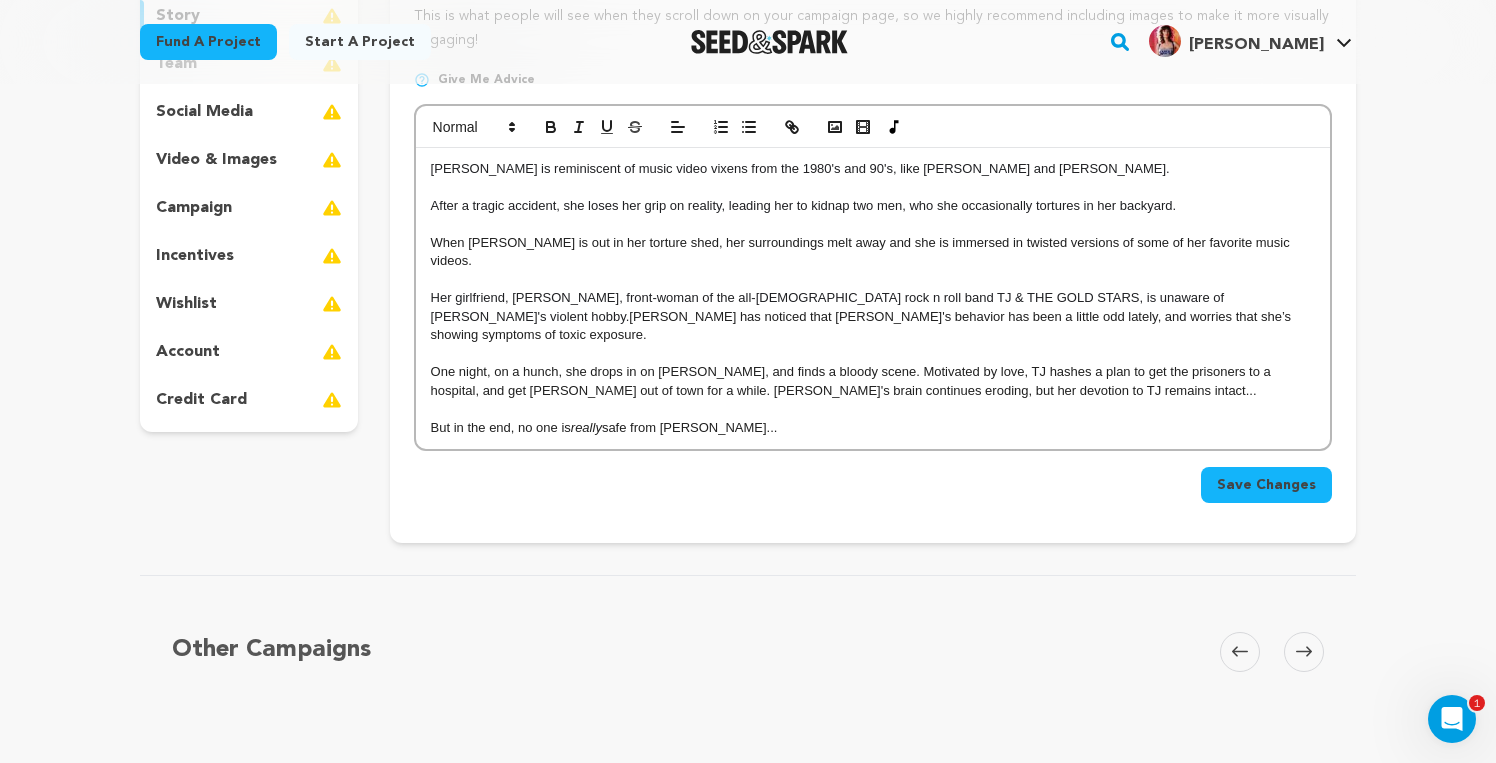 click at bounding box center (873, 409) 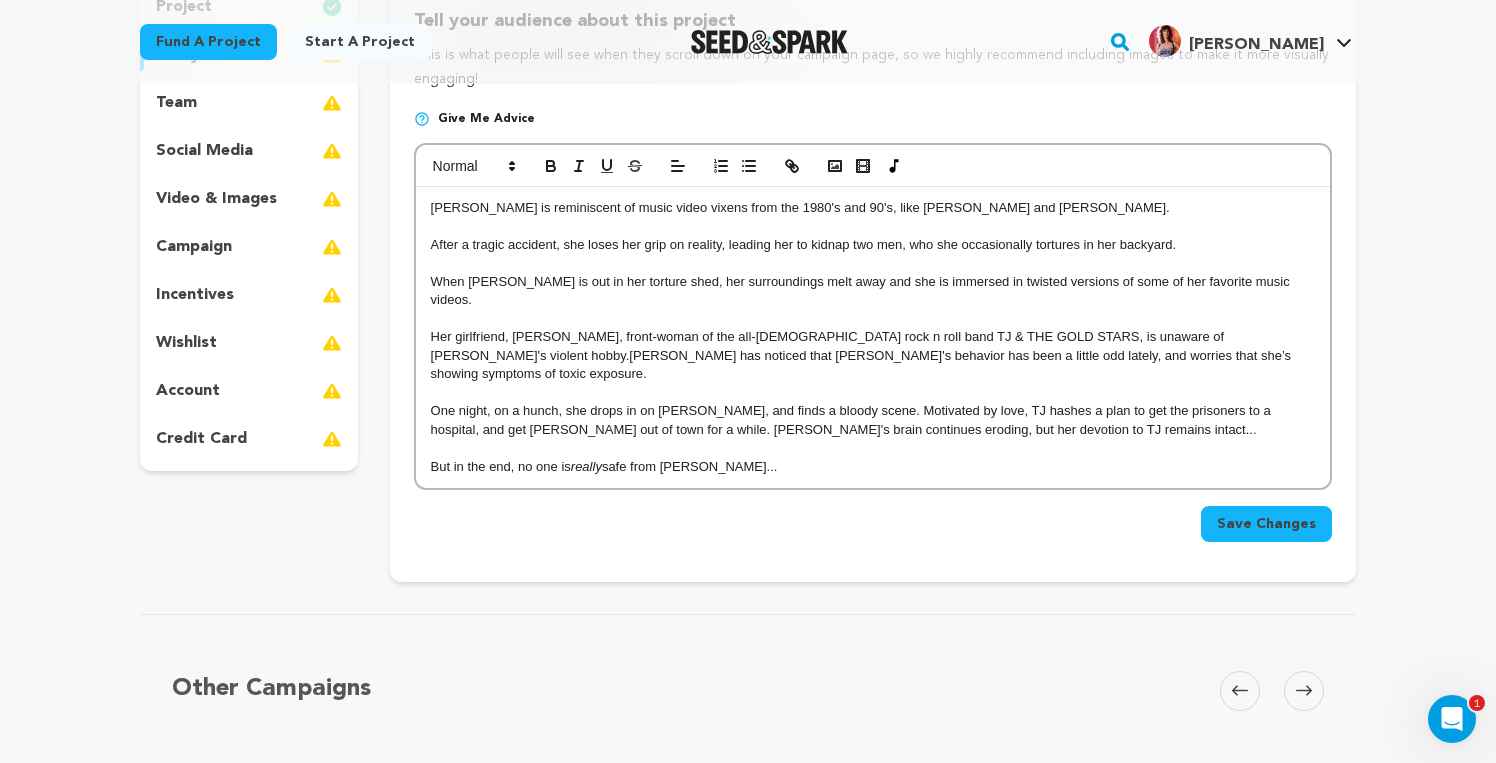 scroll, scrollTop: 262, scrollLeft: 0, axis: vertical 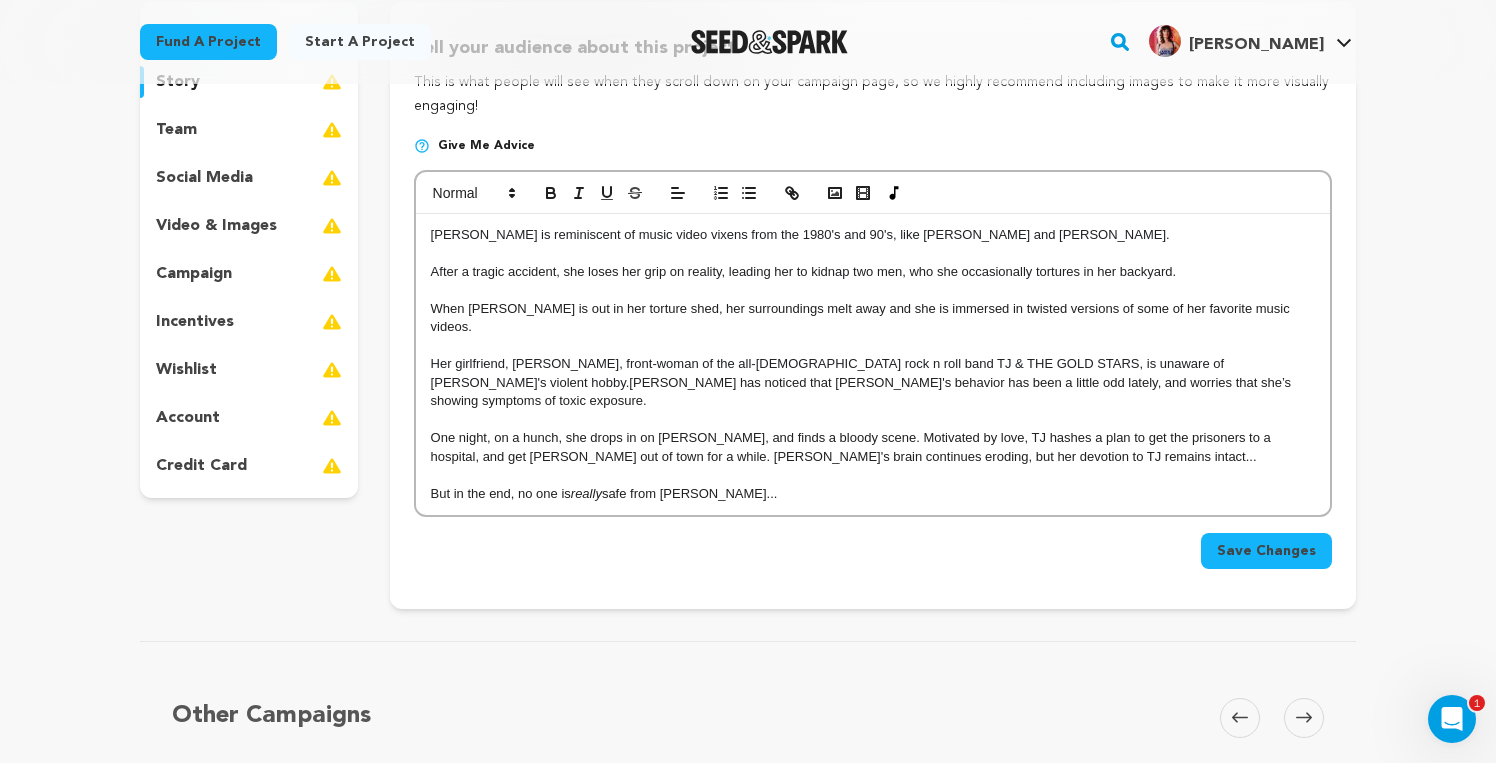 click on "Jodi is reminiscent of music video vixens from the 1980's and 90's, like Kym Herrin and Tawny Kitaen.  After a tragic accident, she loses her grip on reality, leading her to kidnap two men, who she occasionally tortures in her backyard.  When Jodi is out in her torture shed, her surroundings melt away and she is immersed in twisted versions of some of her favorite music videos. Her girlfriend, TJ, front-woman of the all-female rock n roll band TJ & THE GOLD STARS, is unaware of Jodi's violent hobby.  TJ has noticed that Jodi's behavior has been a little odd lately, and worries that she’s showing symptoms of toxic exposure.  One night, on a hunch, she drops in on Jodi, and finds a bloody scene. Motivated by love, TJ hashes a plan to get the prisoners to a hospital, and get Jodi out of town for a while. Jodi's brain continues eroding, but her devotion to TJ remains intact... But in the end, no one is  really  safe from Jodi..." at bounding box center (873, 364) 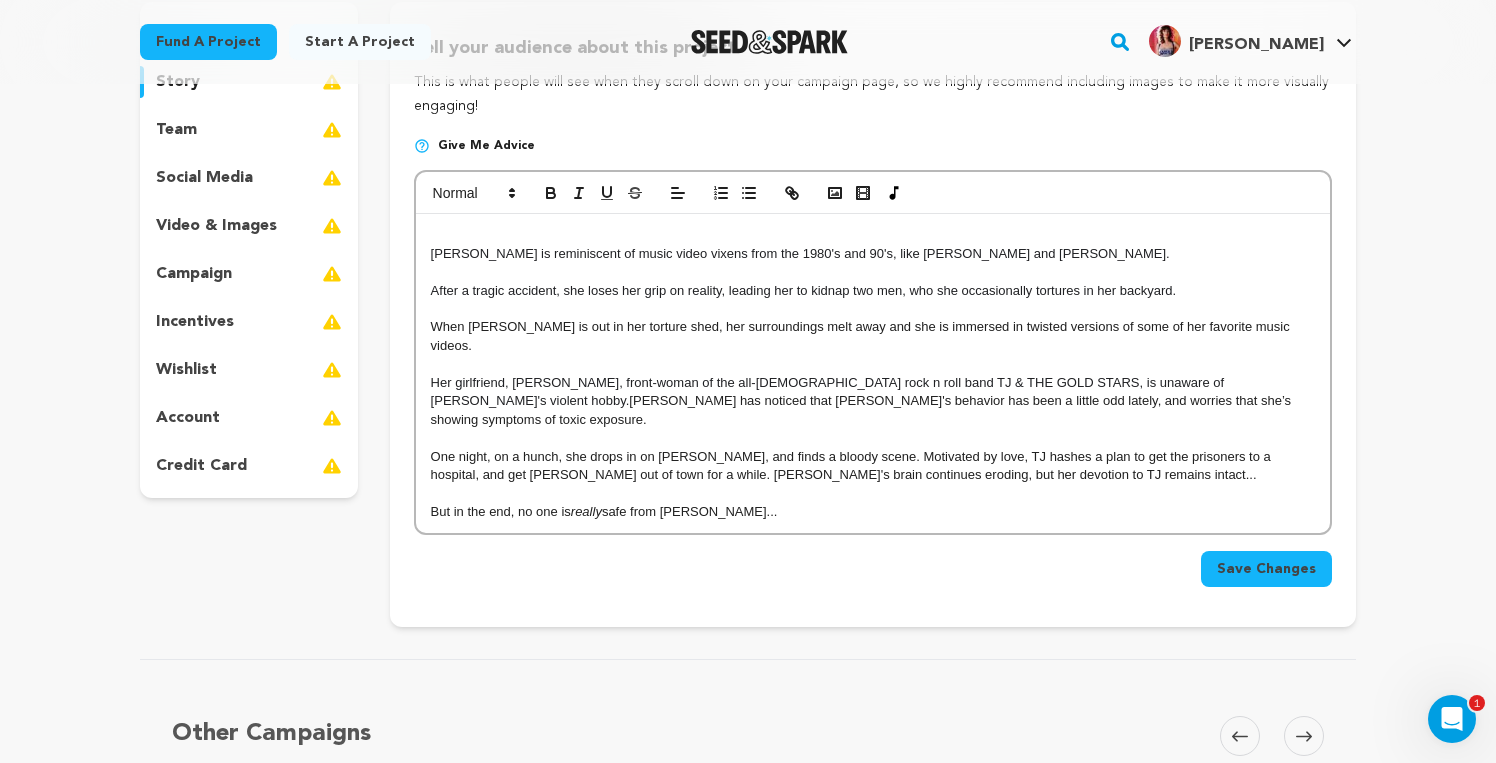 click at bounding box center (873, 193) 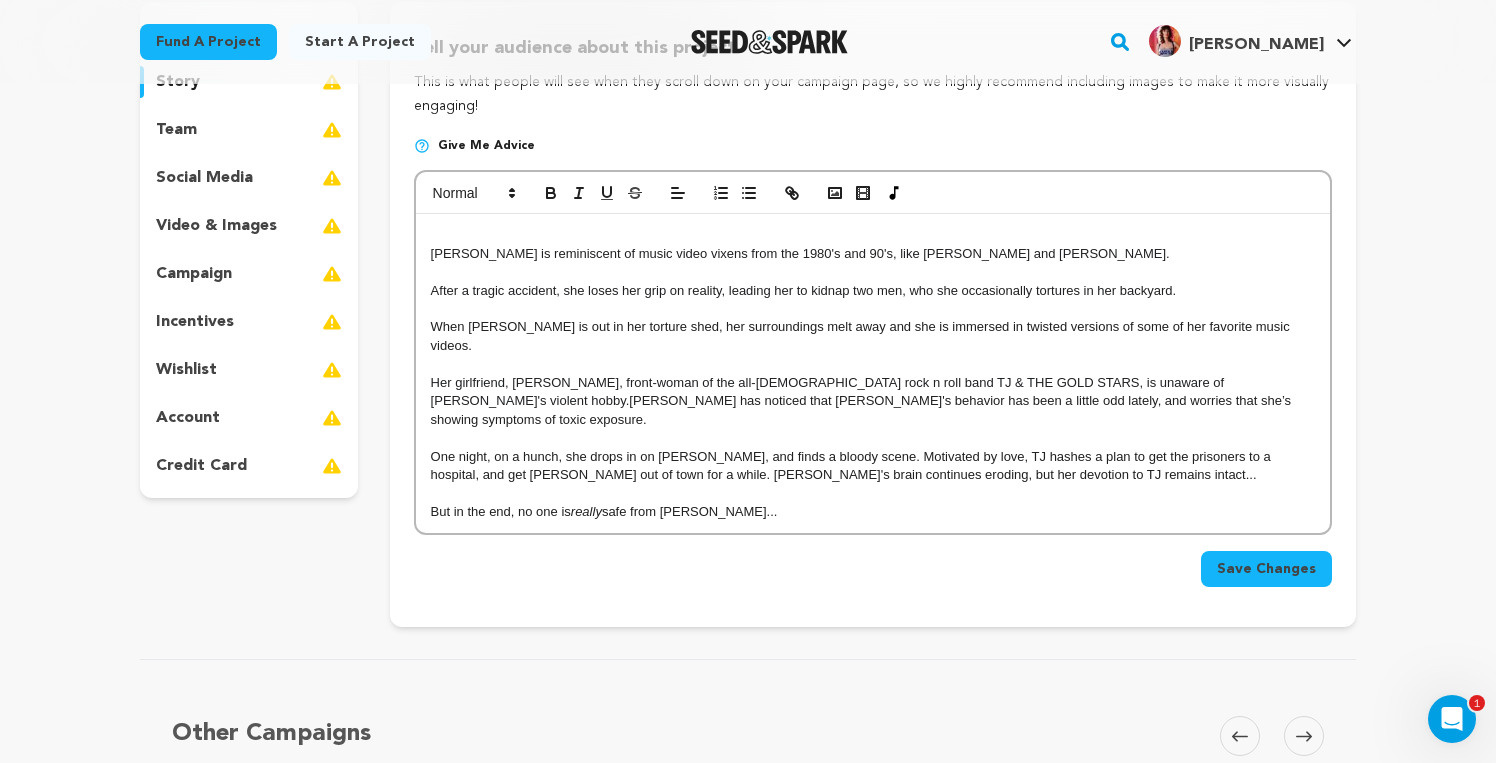 click at bounding box center [873, 235] 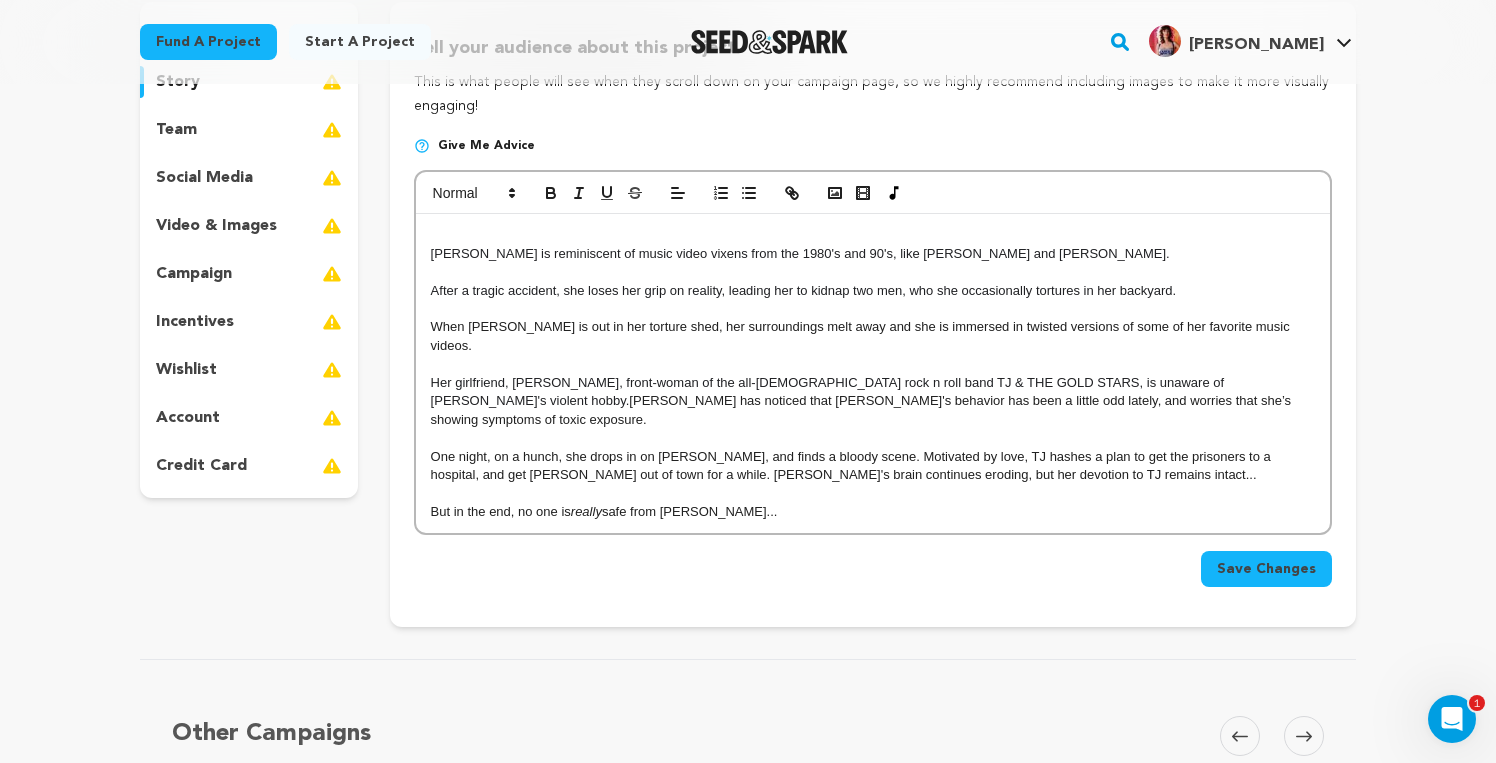 click at bounding box center [873, 309] 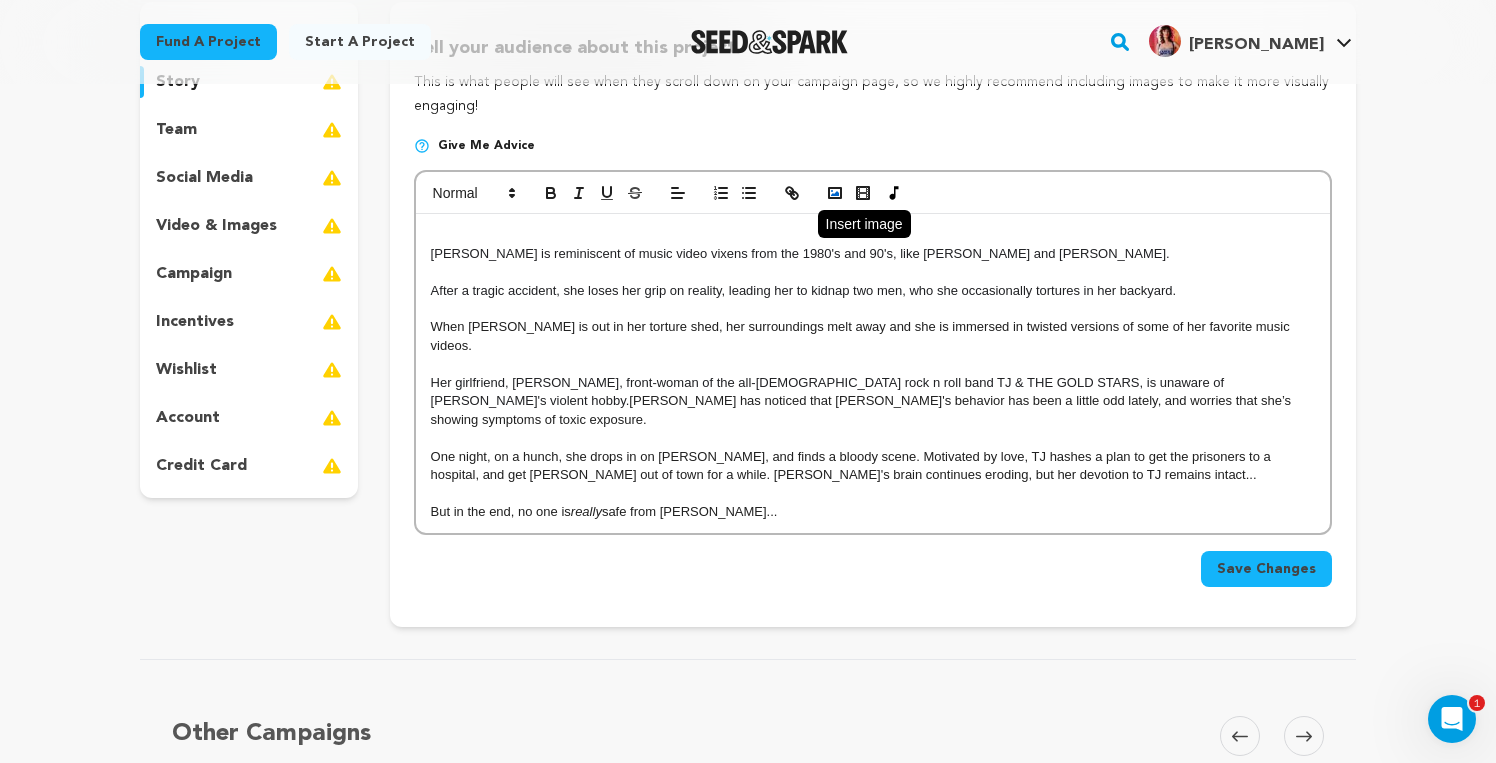 click 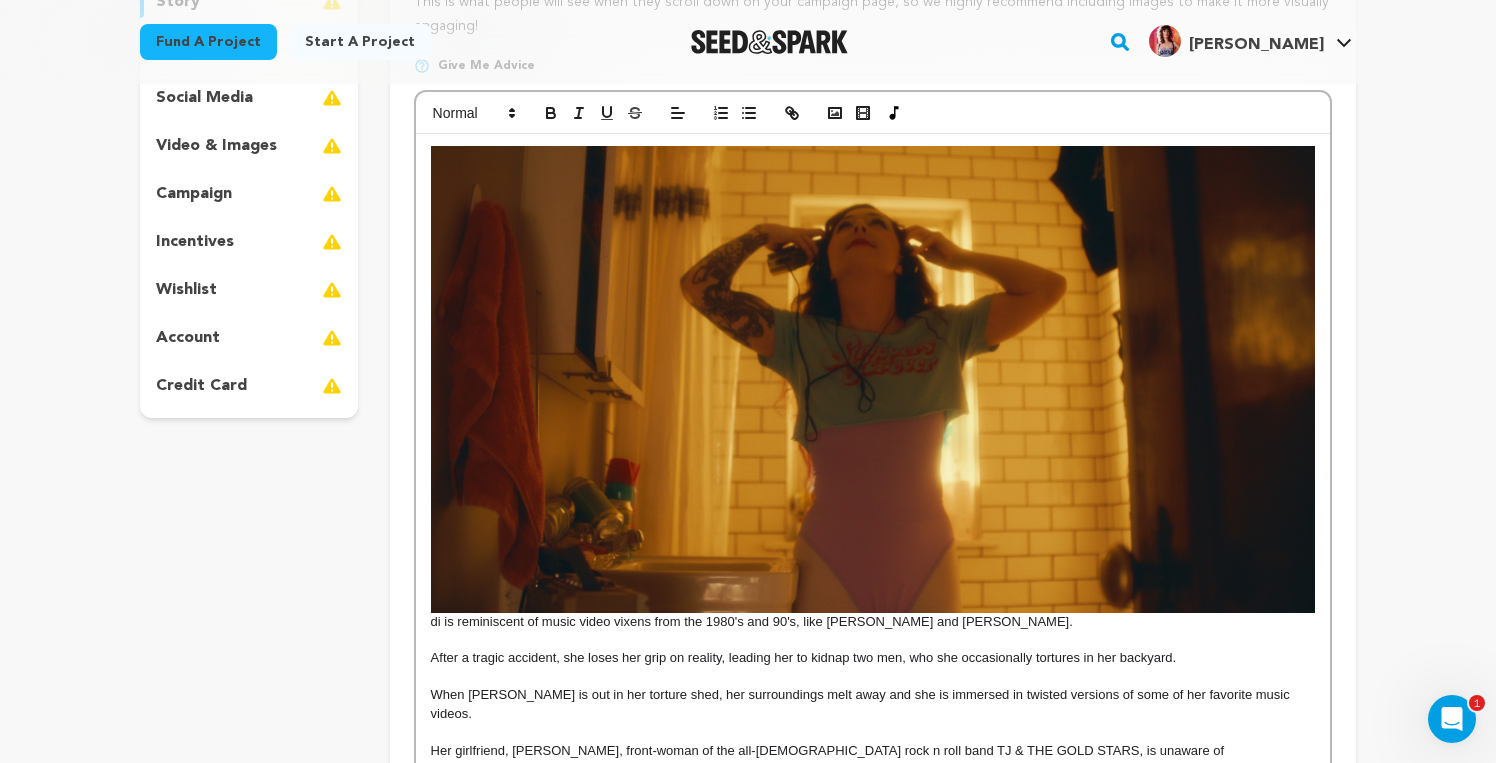 scroll, scrollTop: 342, scrollLeft: 0, axis: vertical 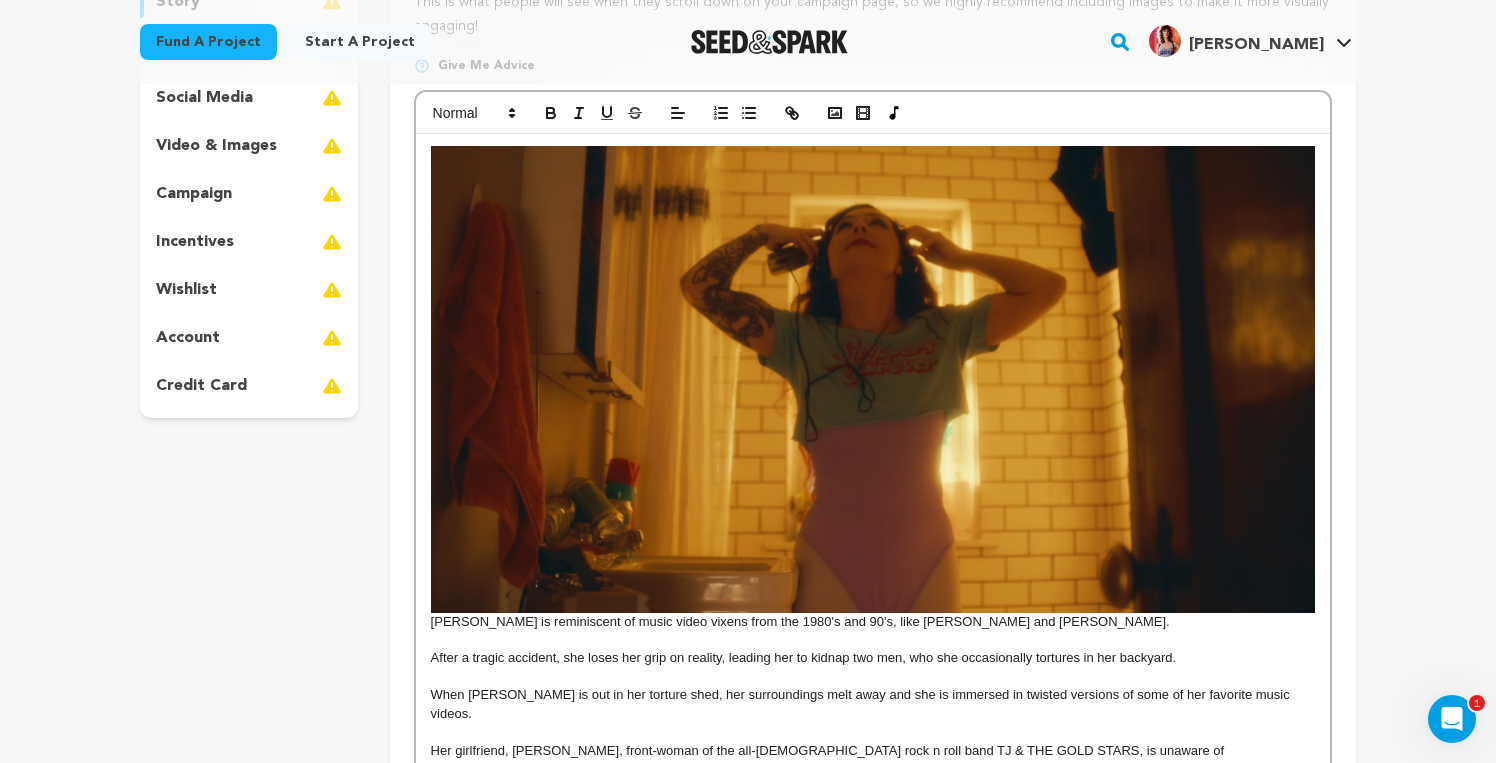 click at bounding box center [873, 640] 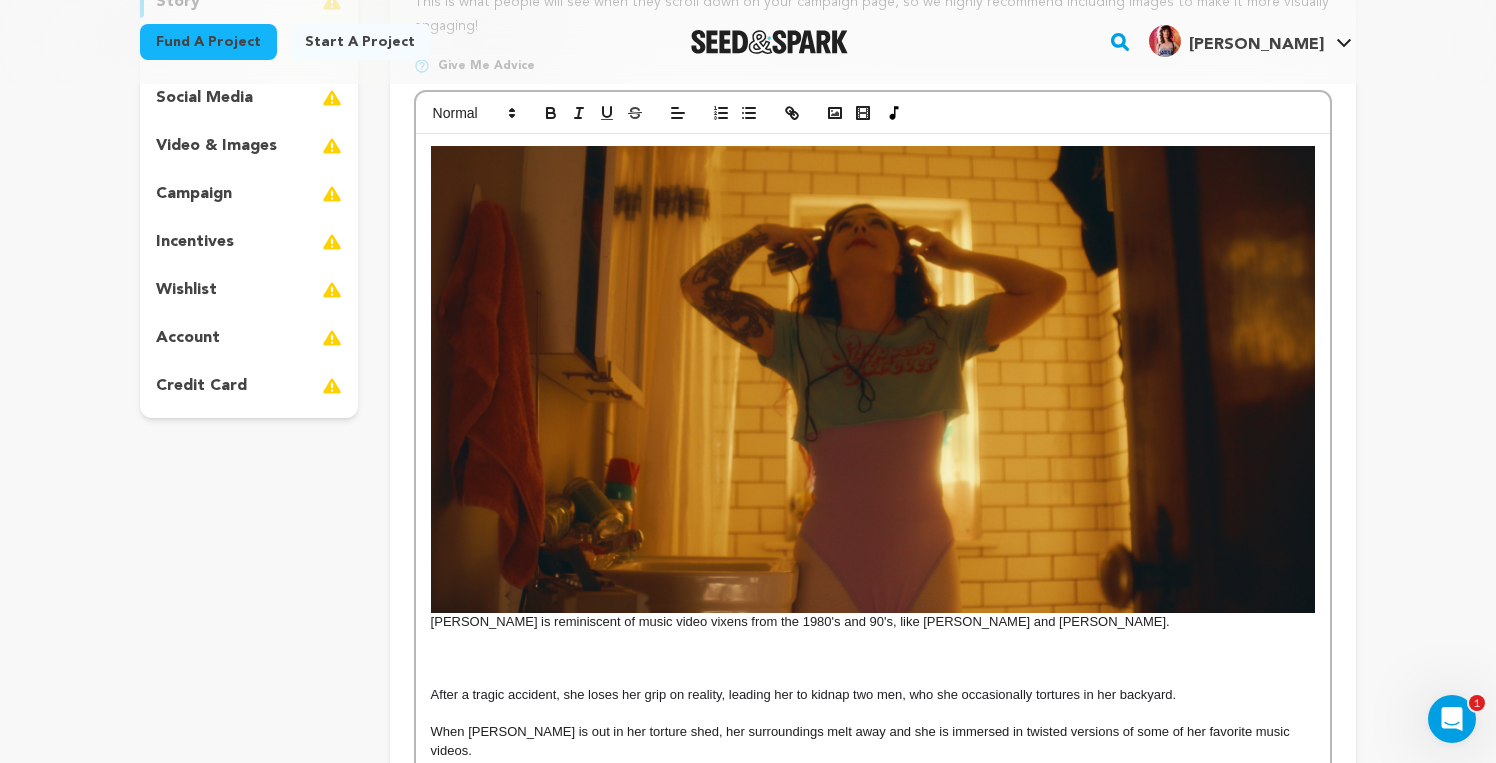click on "Jodi is reminiscent of music video vixens from the 1980's and 90's, like Kym Herrin and Tawny Kitaen." at bounding box center [873, 388] 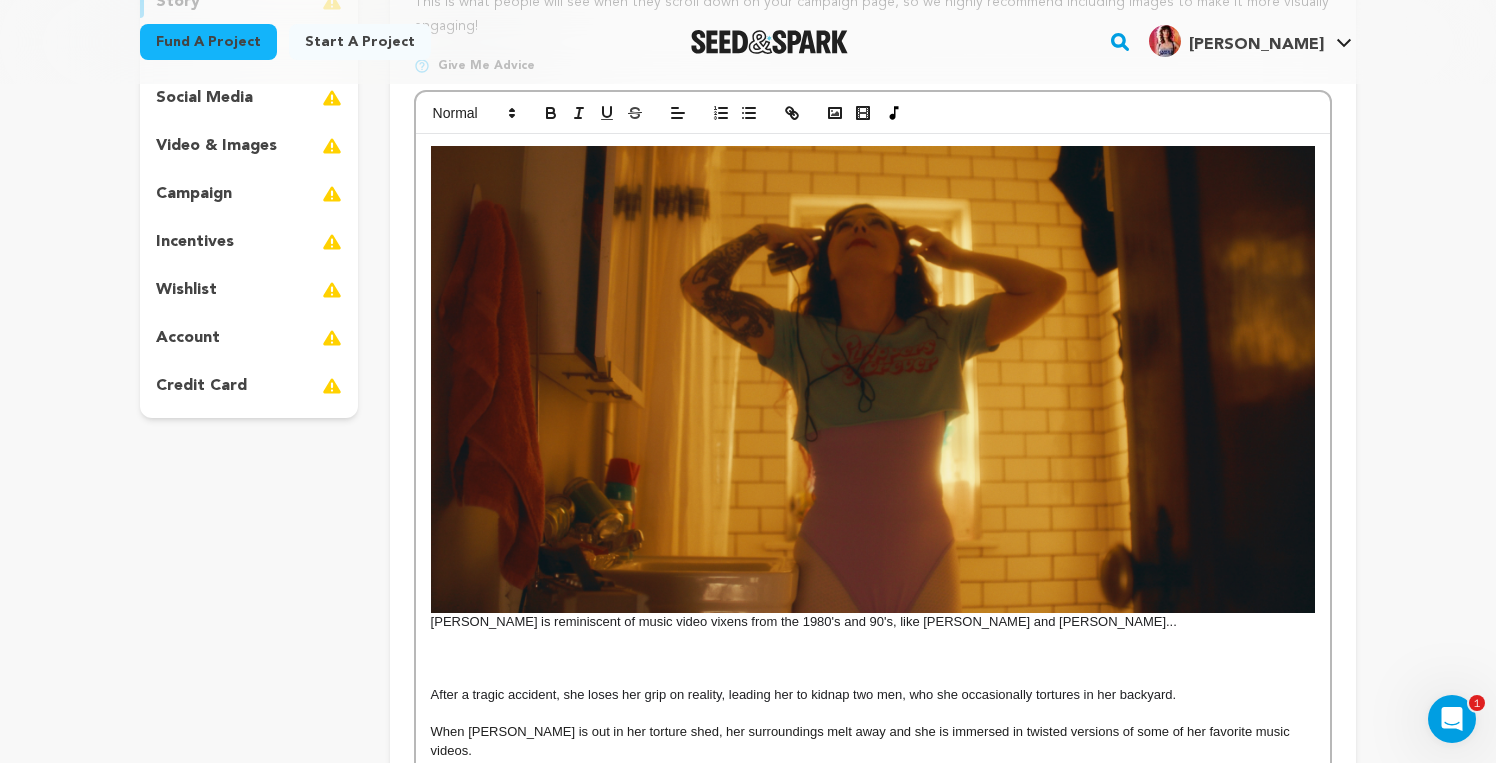 click on "After a tragic accident, she loses her grip on reality, leading her to kidnap two men, who she occasionally tortures in her backyard." at bounding box center [873, 695] 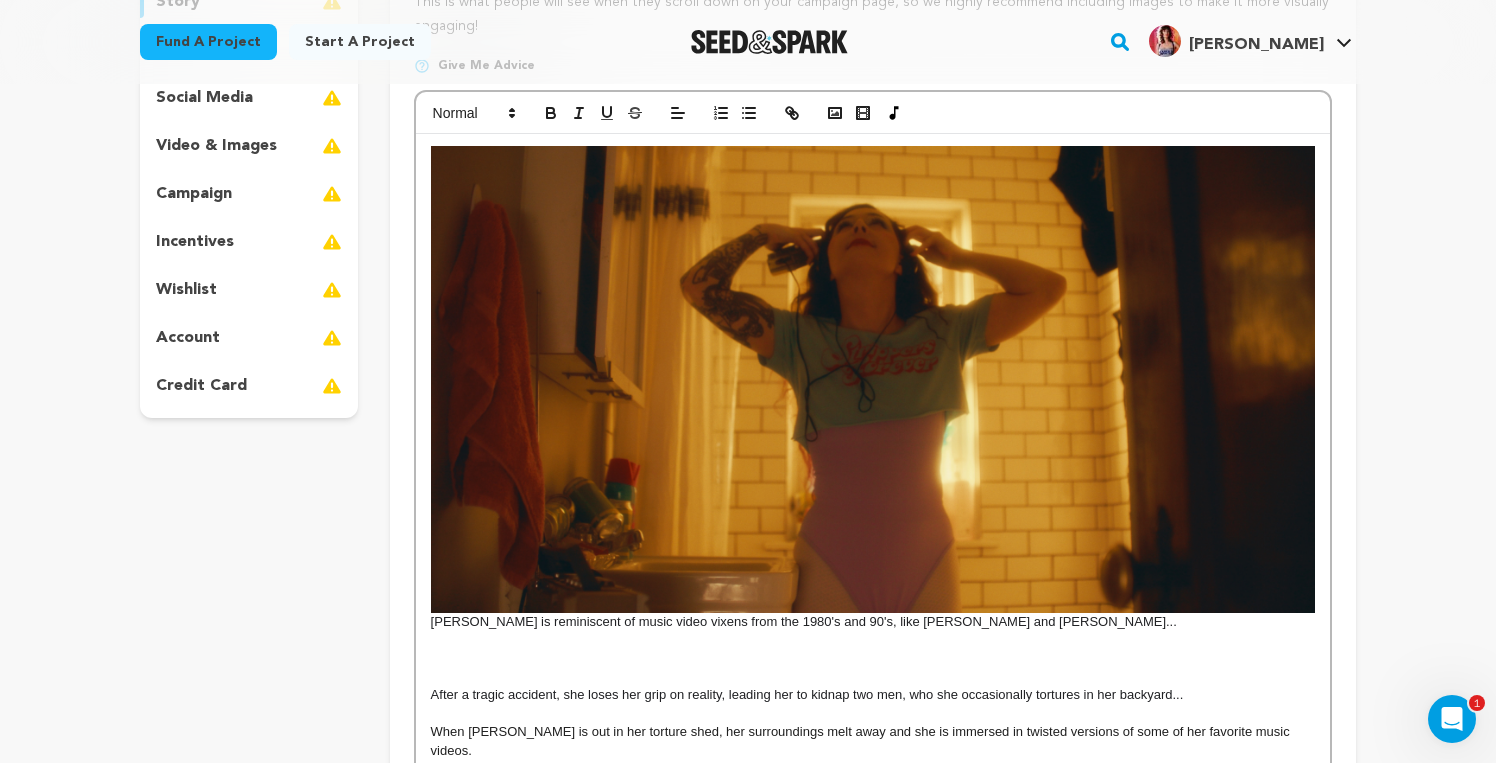 click at bounding box center [873, 677] 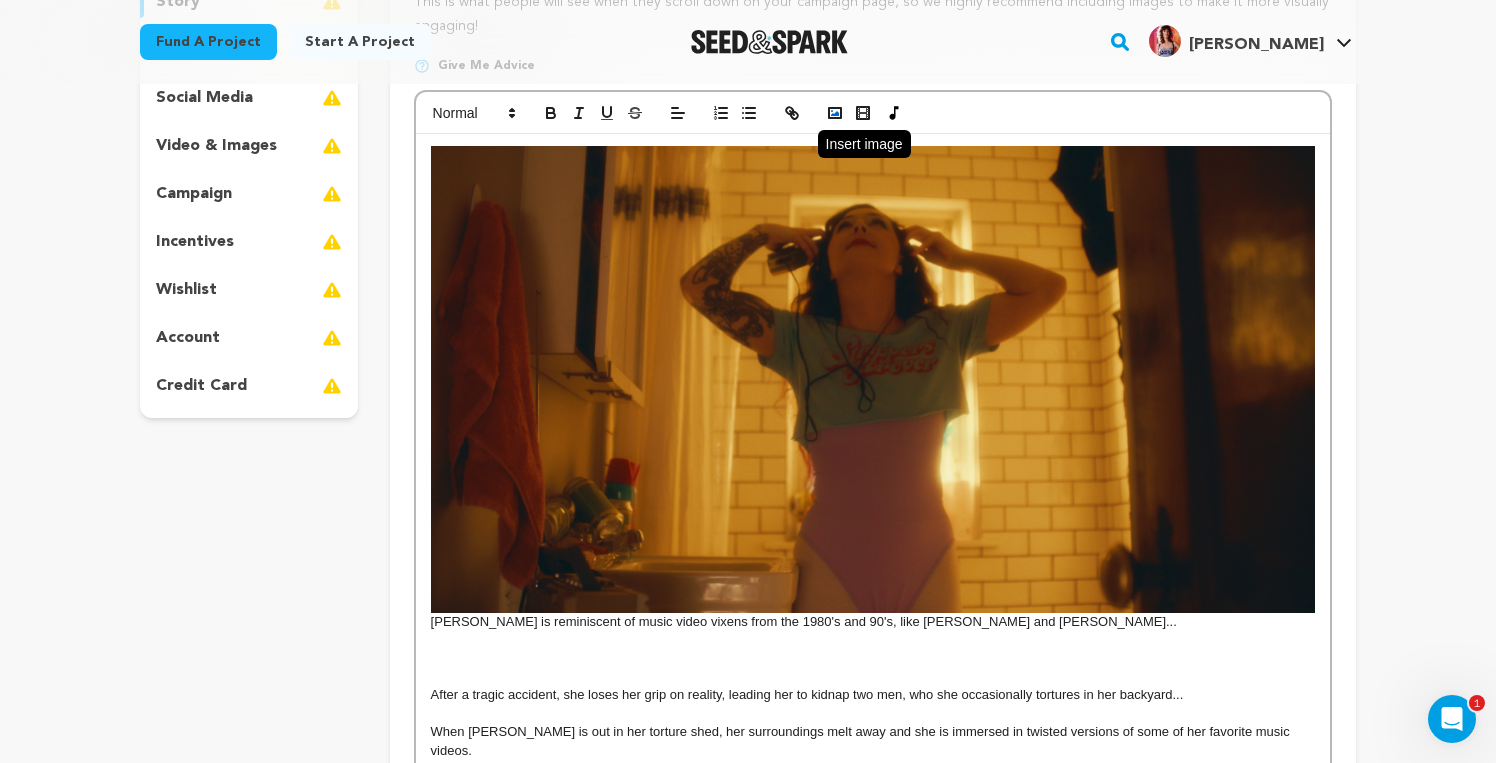 click 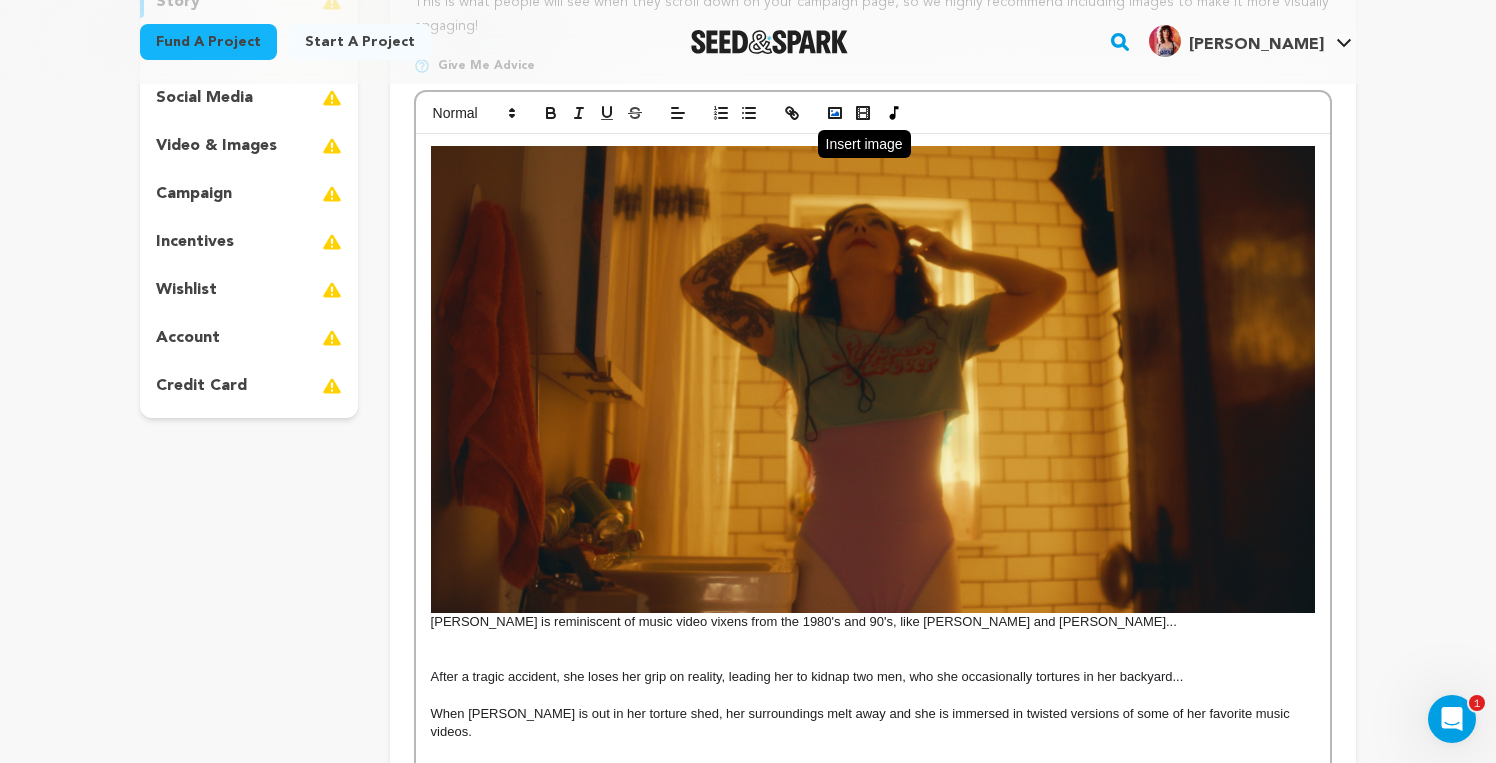 click 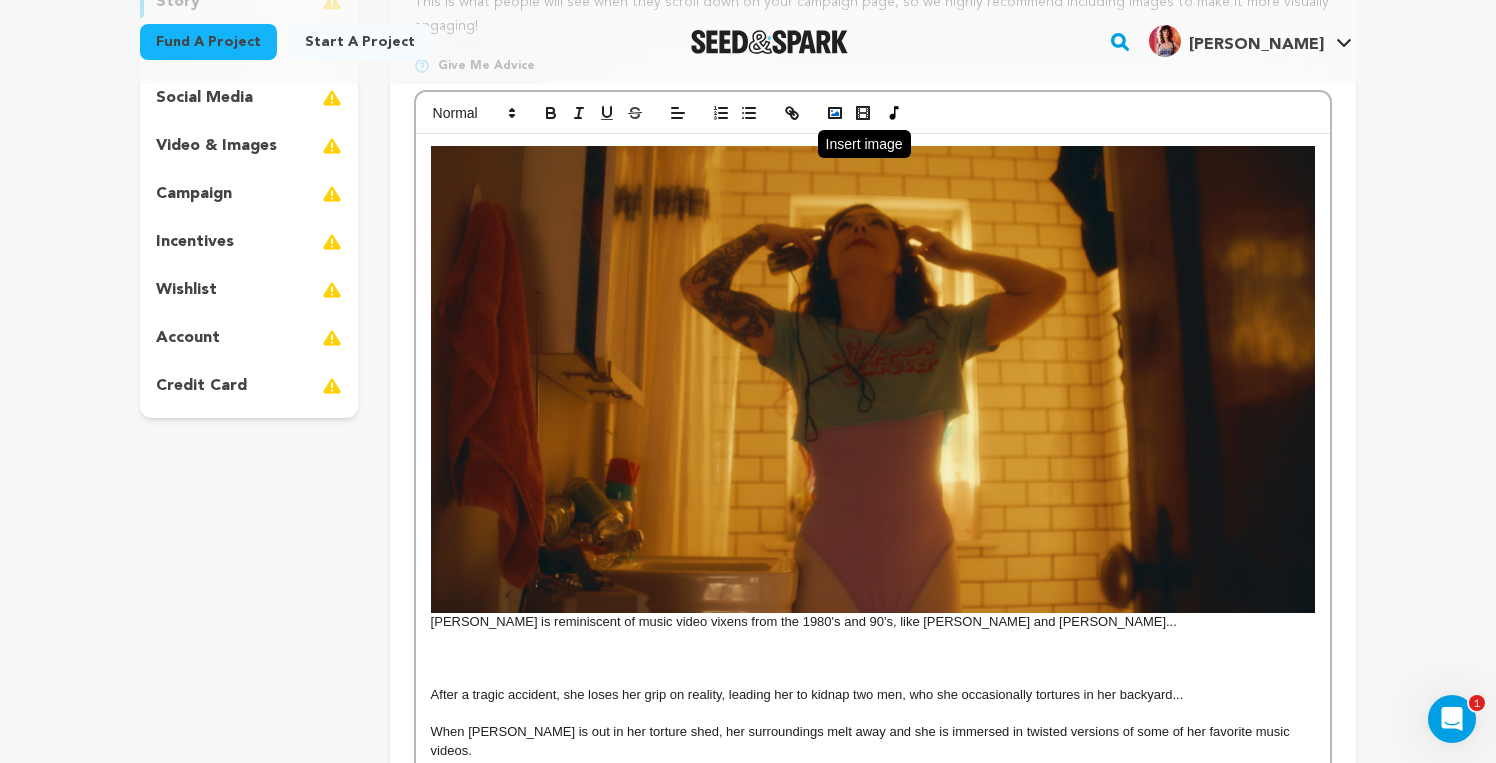 click 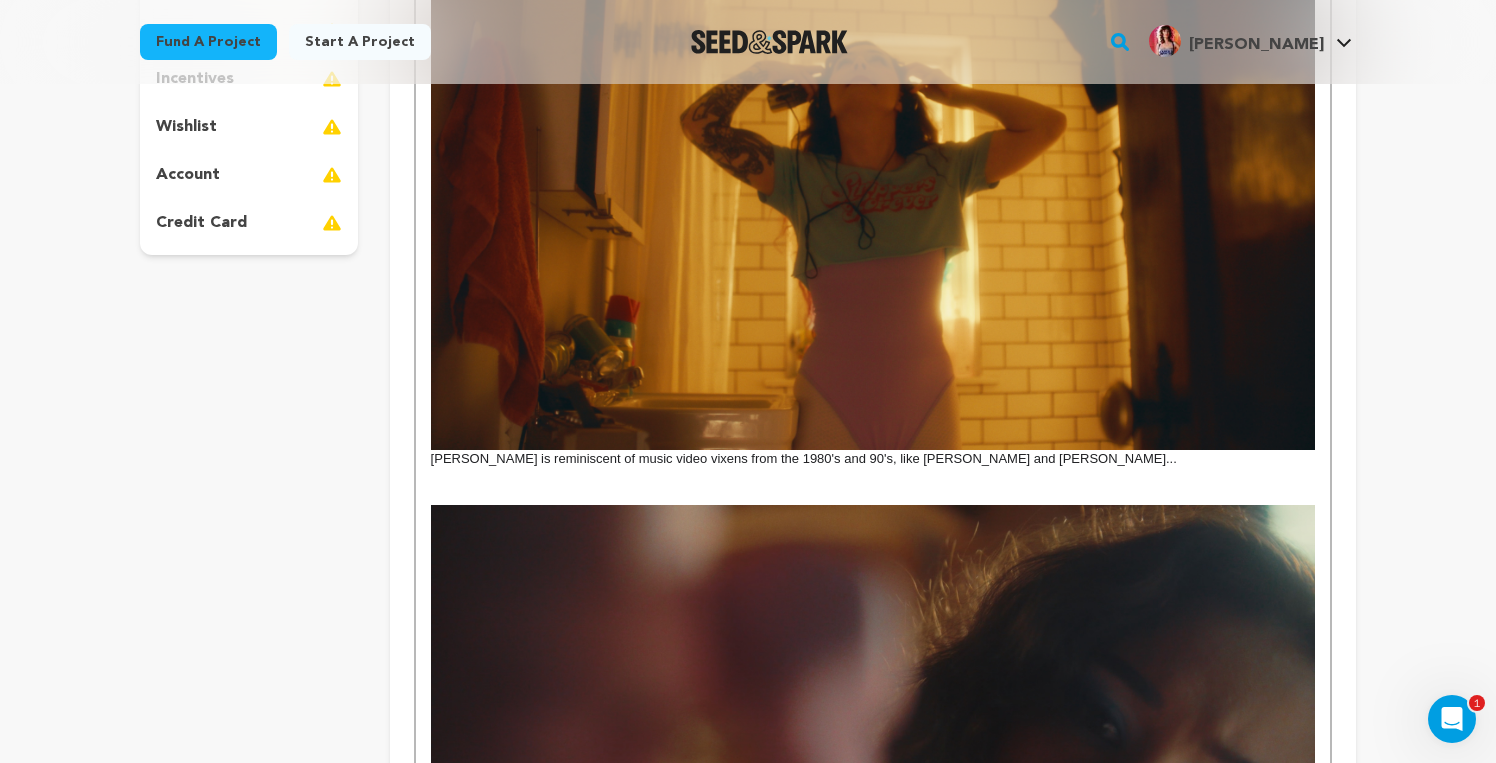 scroll, scrollTop: 454, scrollLeft: 0, axis: vertical 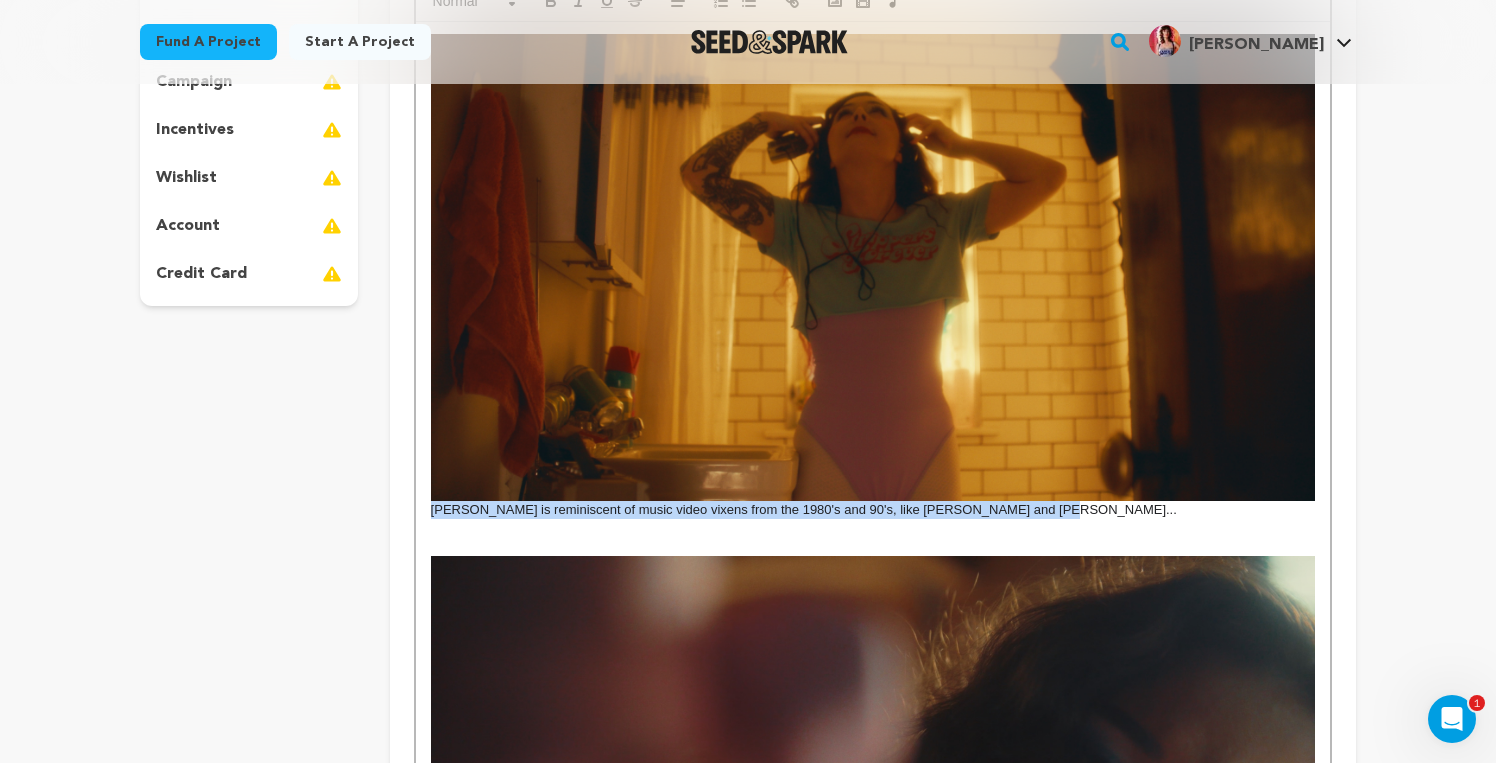 drag, startPoint x: 1033, startPoint y: 507, endPoint x: 331, endPoint y: 515, distance: 702.0456 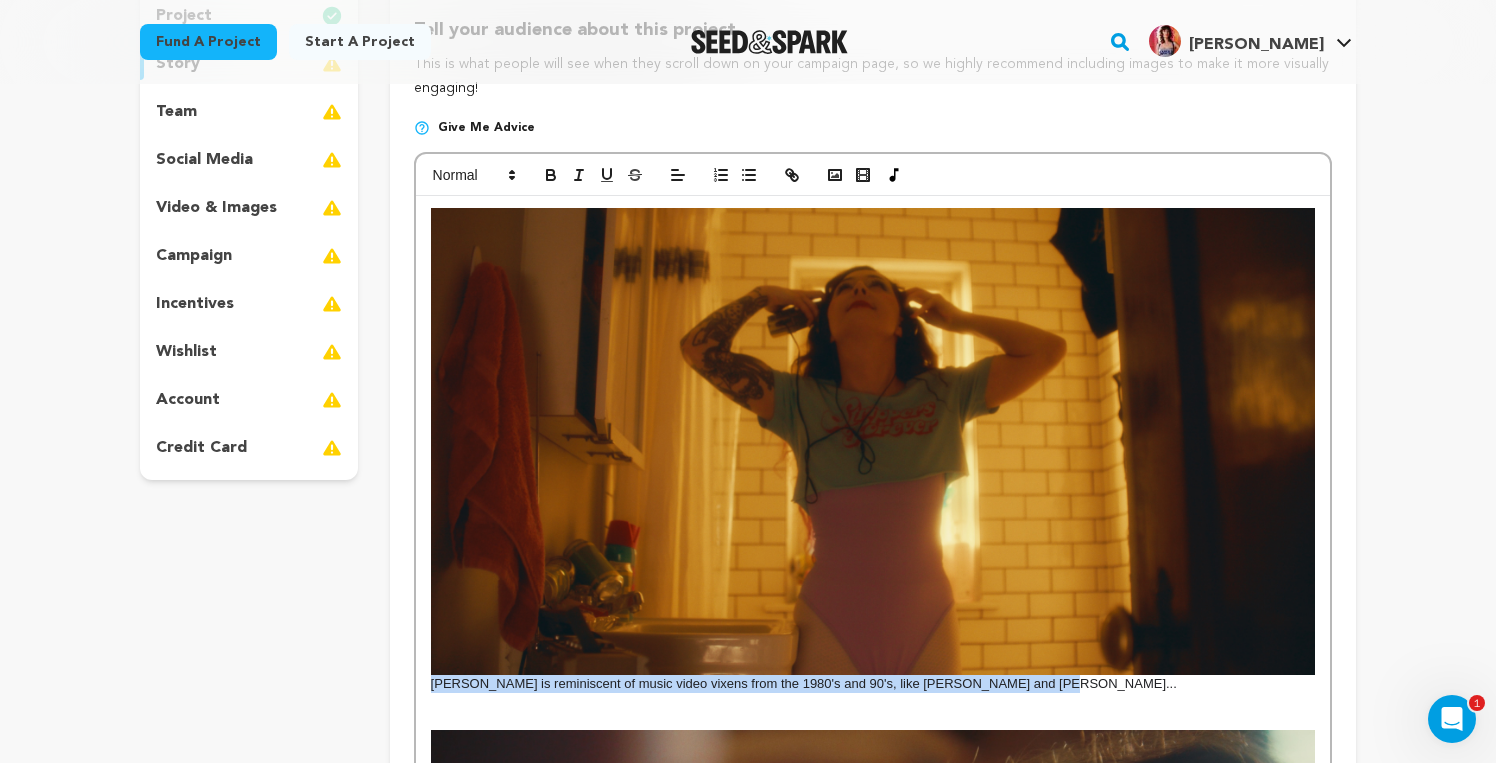 scroll, scrollTop: 258, scrollLeft: 0, axis: vertical 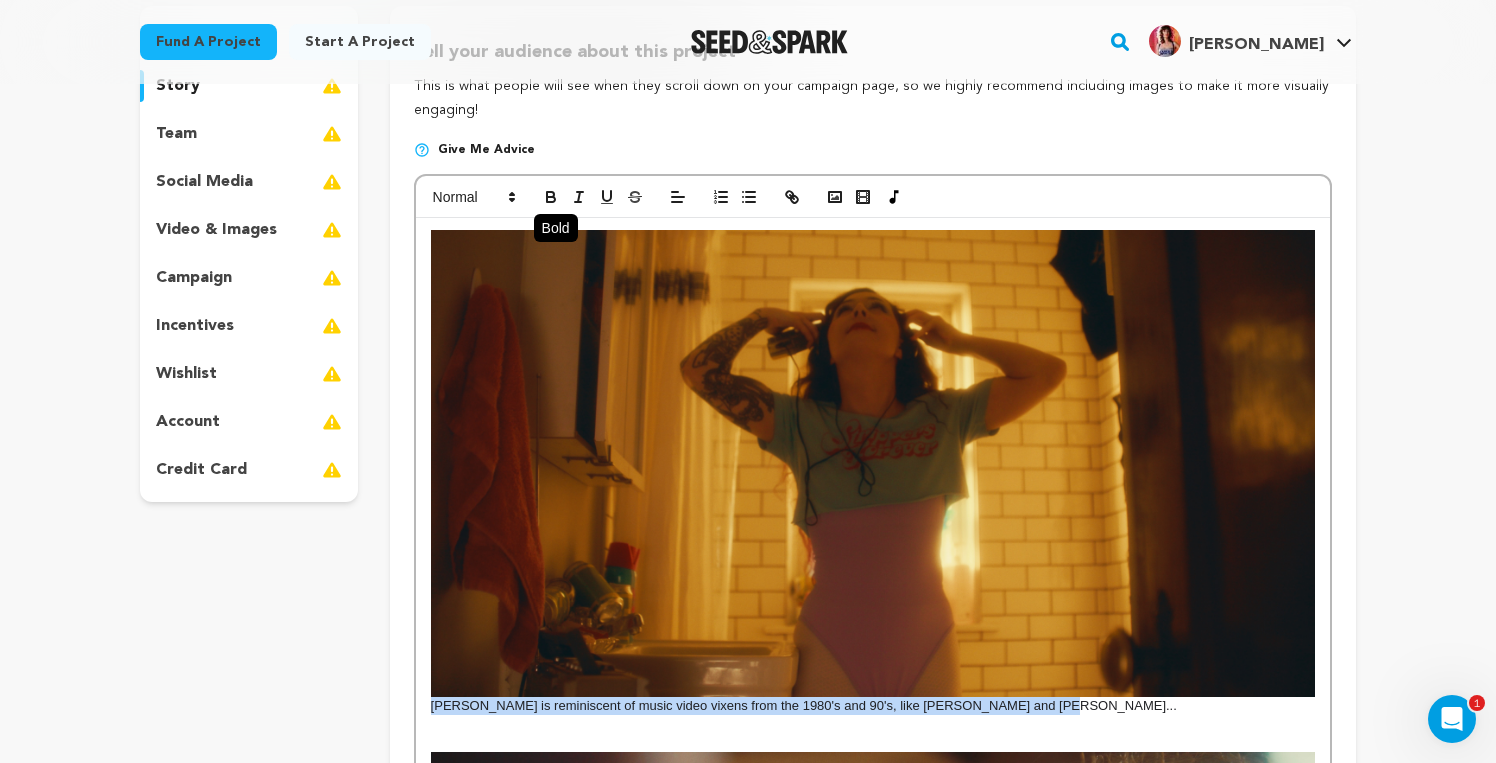 click 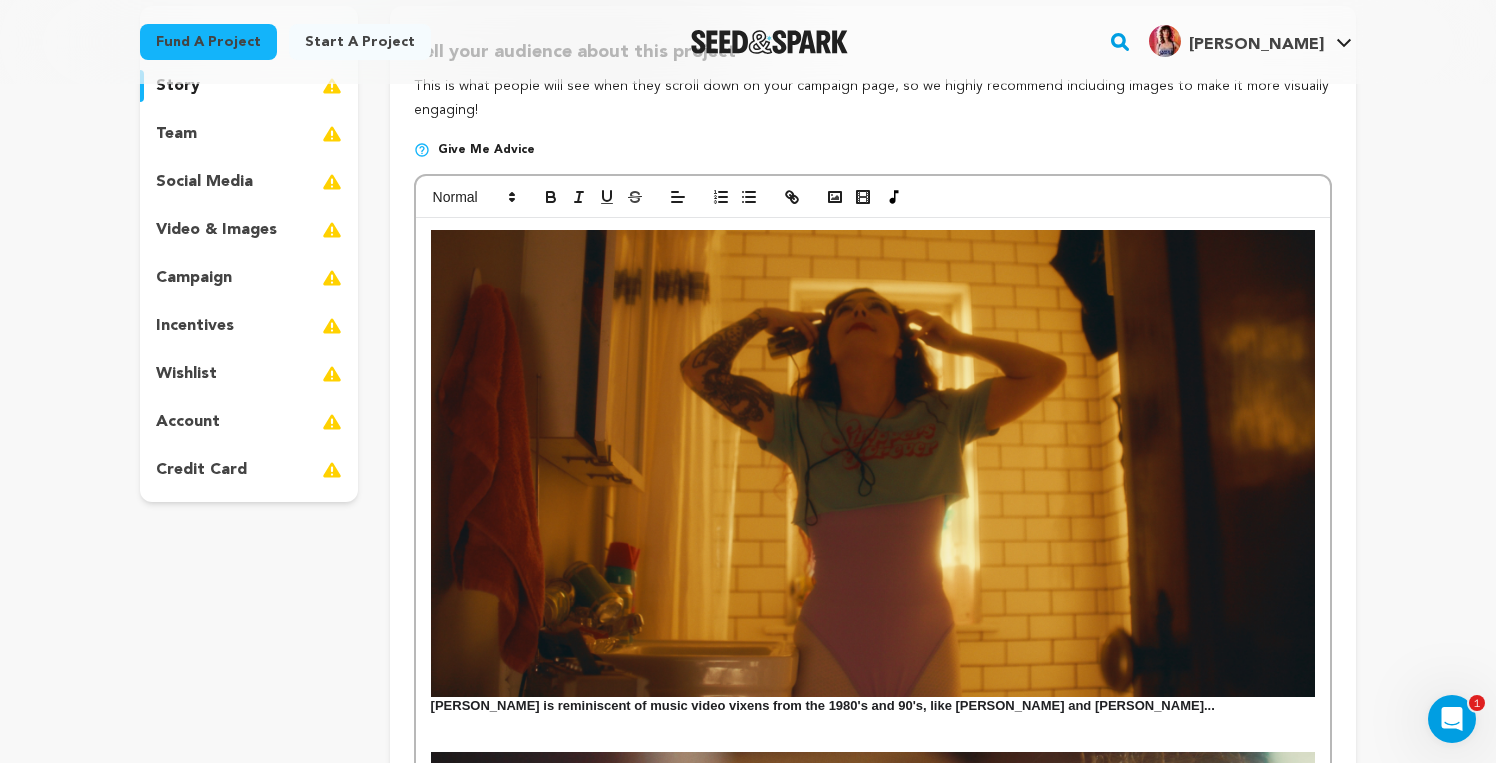 click on "Tell your audience about this project
This is what people will see when they scroll down on your campaign page, so we highly recommend including
images to make it more visually engaging!
Give me advice
Jodi is reminiscent of music video vixens from the 1980's and 90's, like Kym Herrin and Tawny Kitaen... After a tragic accident, she loses her grip on reality, leading her to kidnap two men, who she occasionally tortures in her backyard...  When Jodi is out in her torture shed, her surroundings melt away and she is immersed in twisted versions of some of her favorite music videos. really" at bounding box center (873, 800) 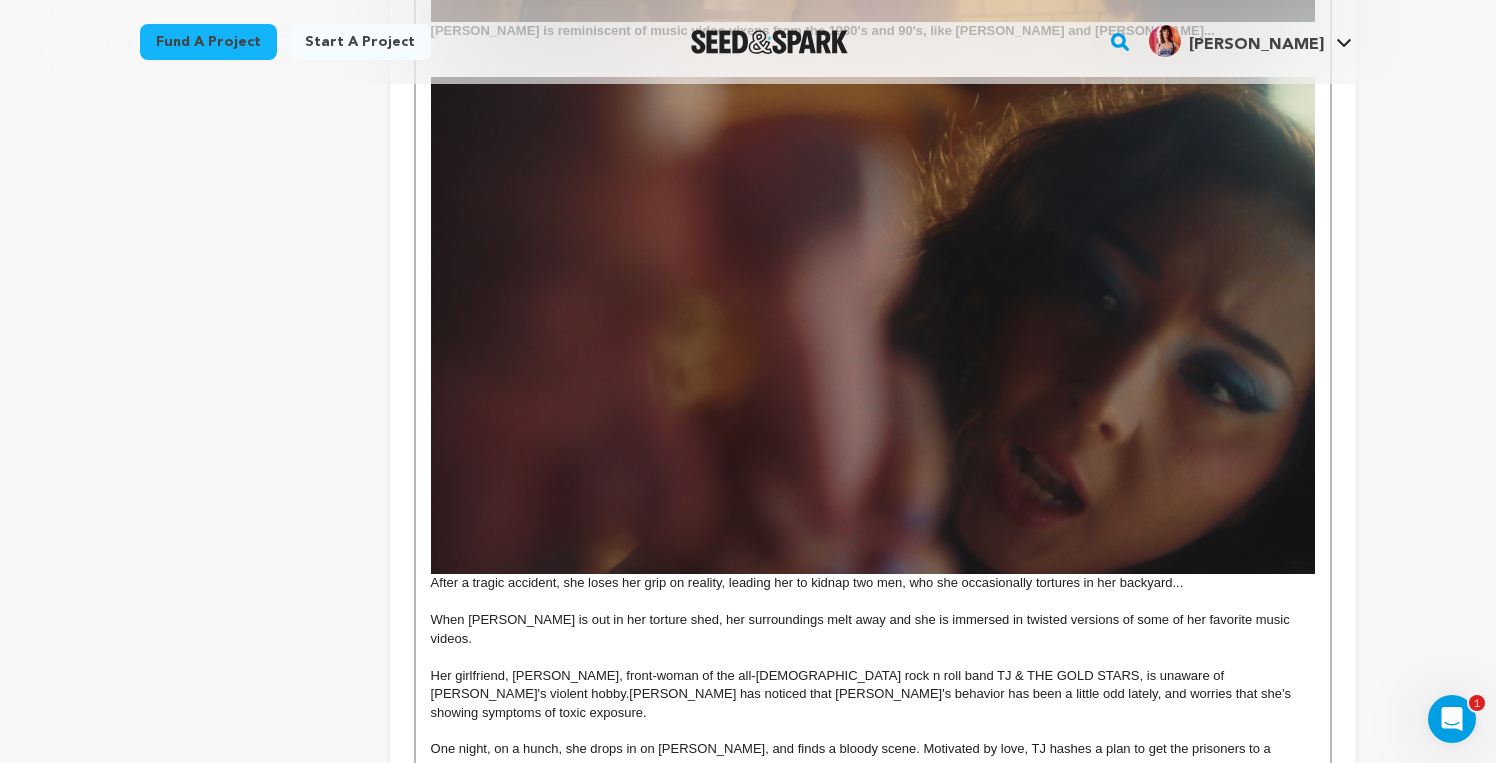 scroll, scrollTop: 935, scrollLeft: 0, axis: vertical 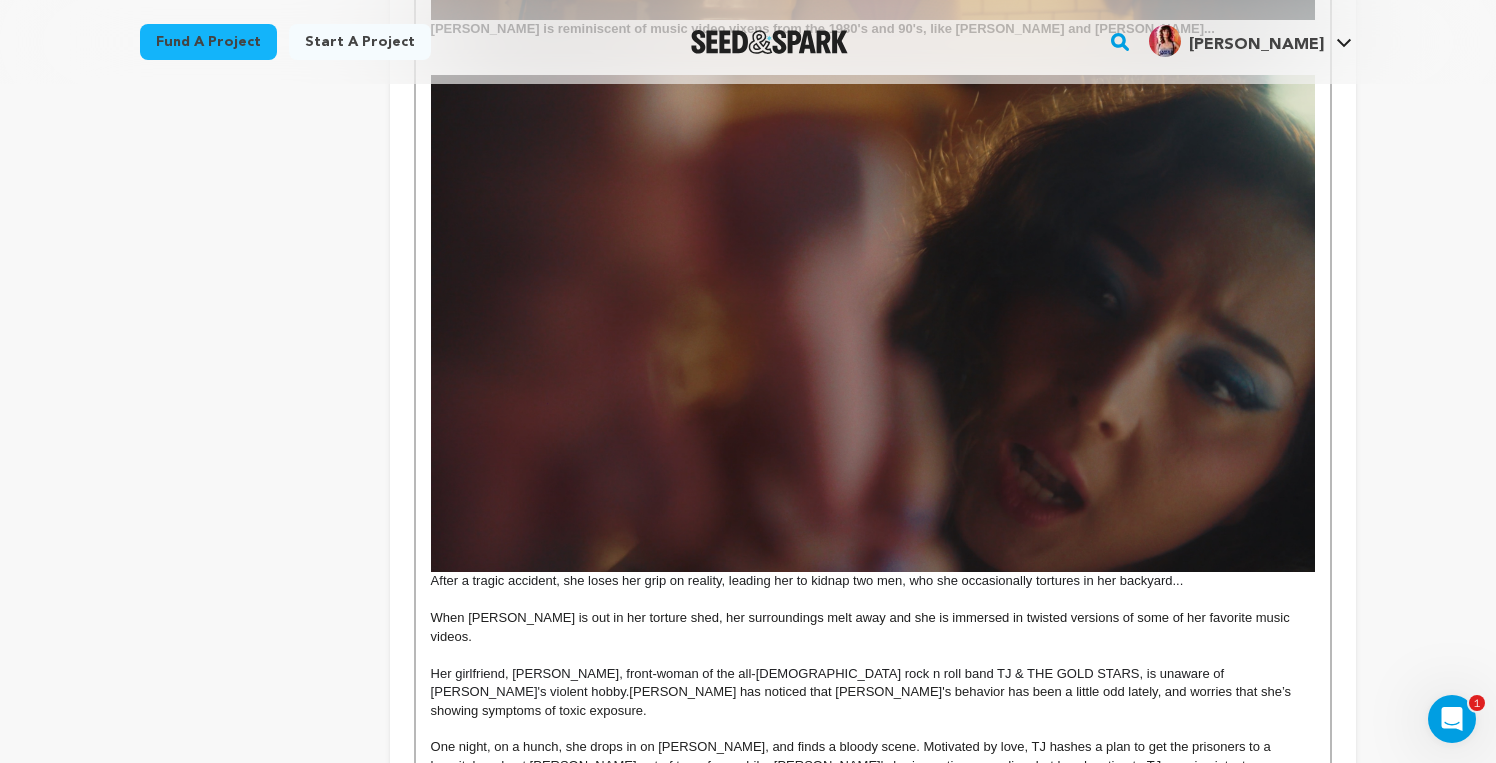drag, startPoint x: 1188, startPoint y: 582, endPoint x: 398, endPoint y: 587, distance: 790.0158 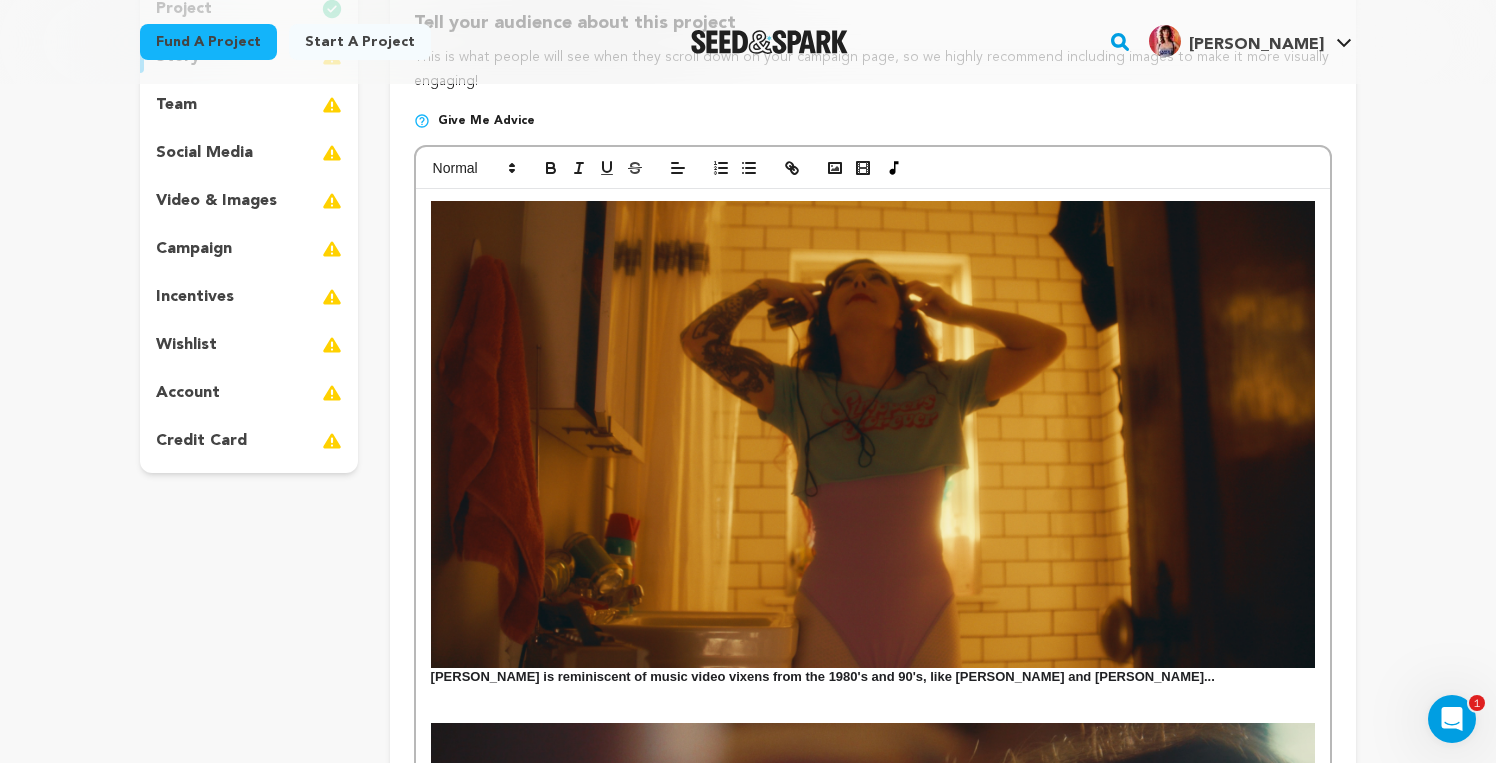 scroll, scrollTop: 223, scrollLeft: 0, axis: vertical 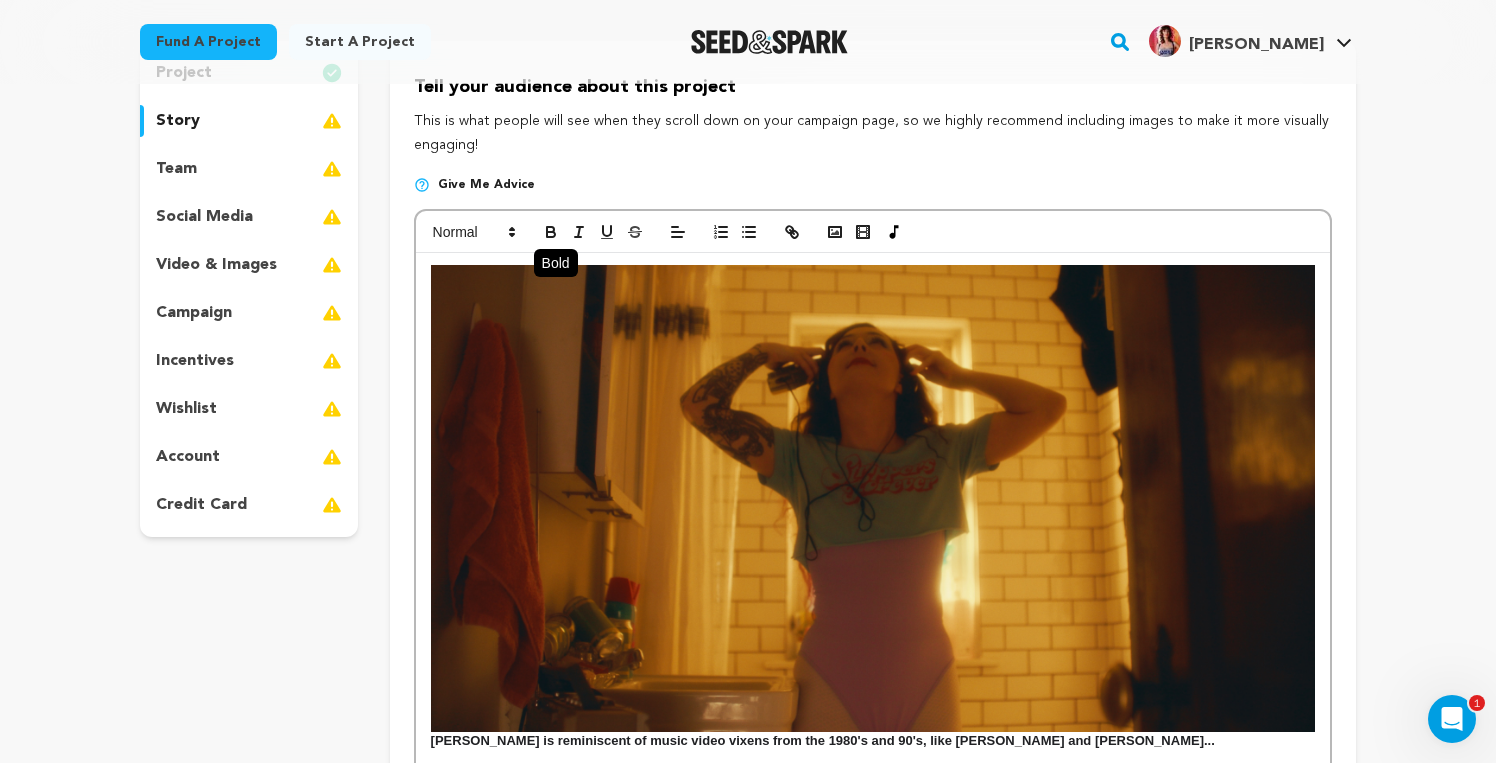 click 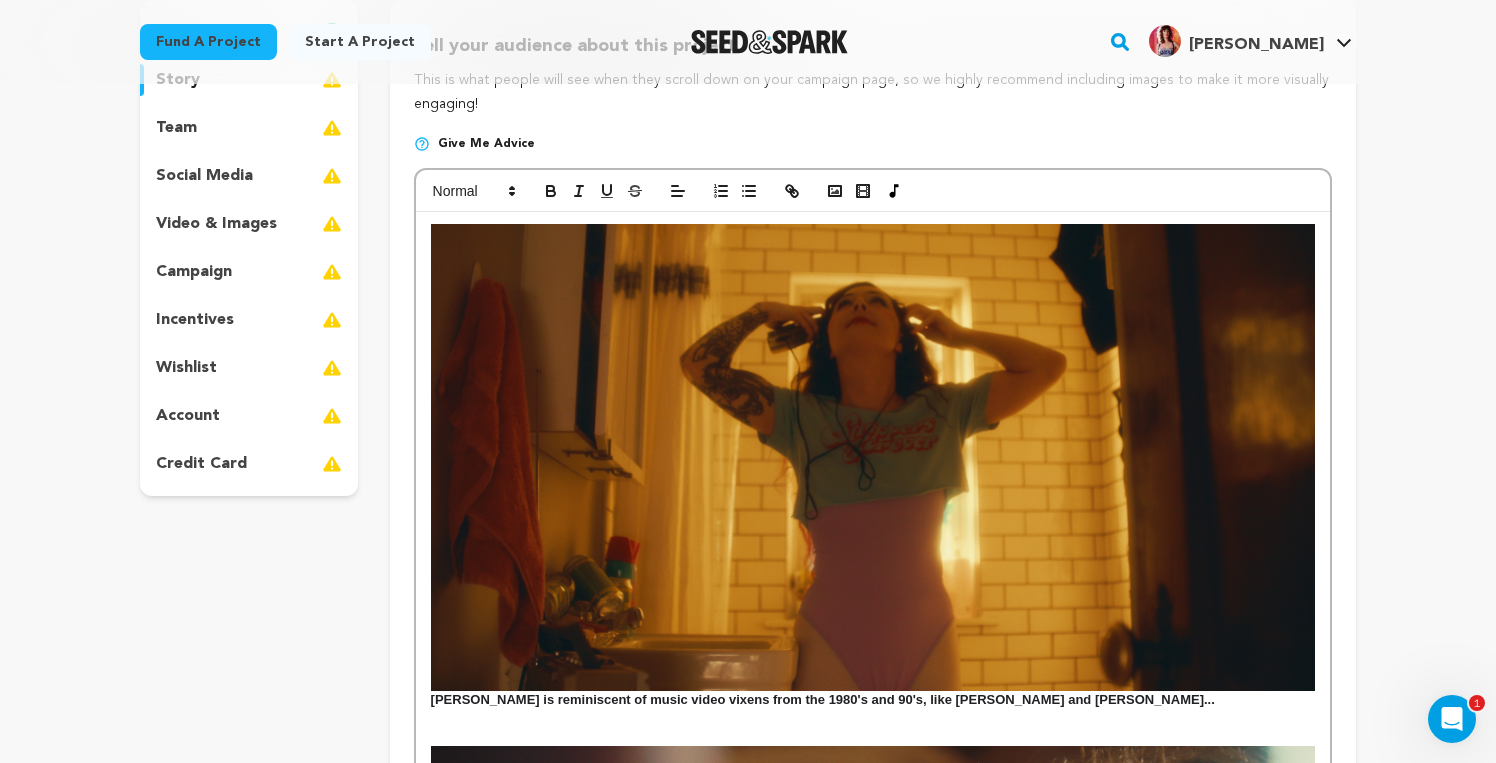 scroll, scrollTop: 262, scrollLeft: 0, axis: vertical 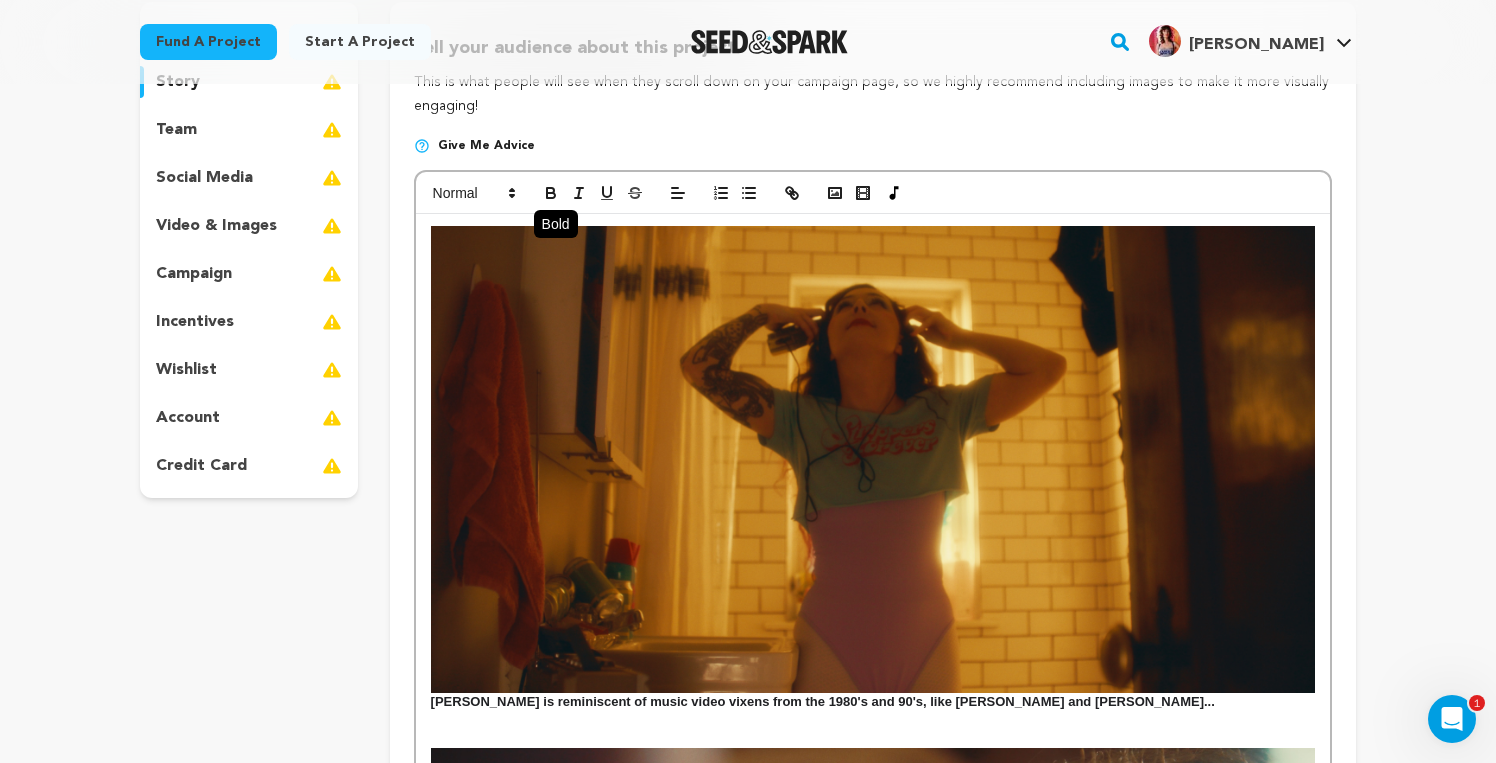 click 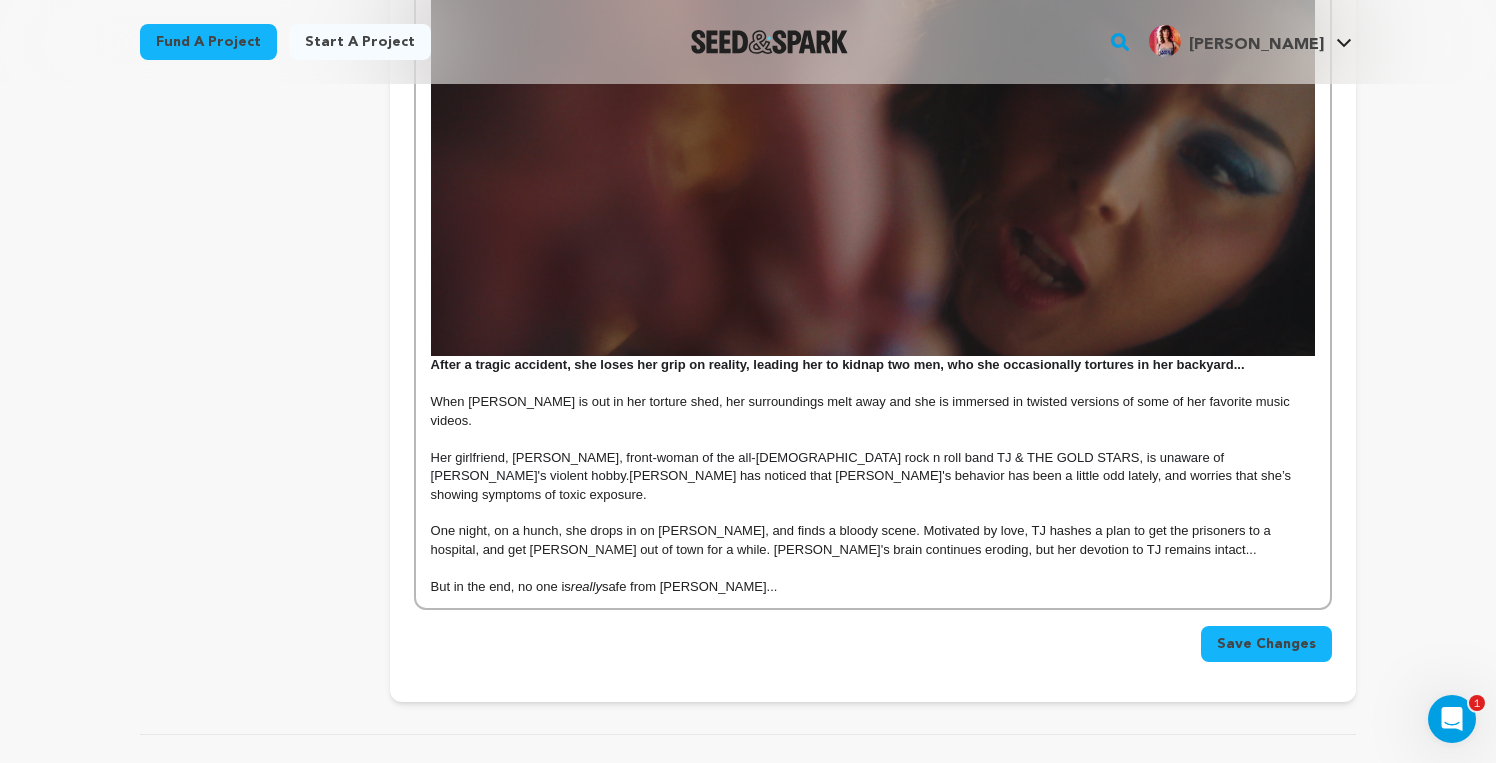 scroll, scrollTop: 1167, scrollLeft: 0, axis: vertical 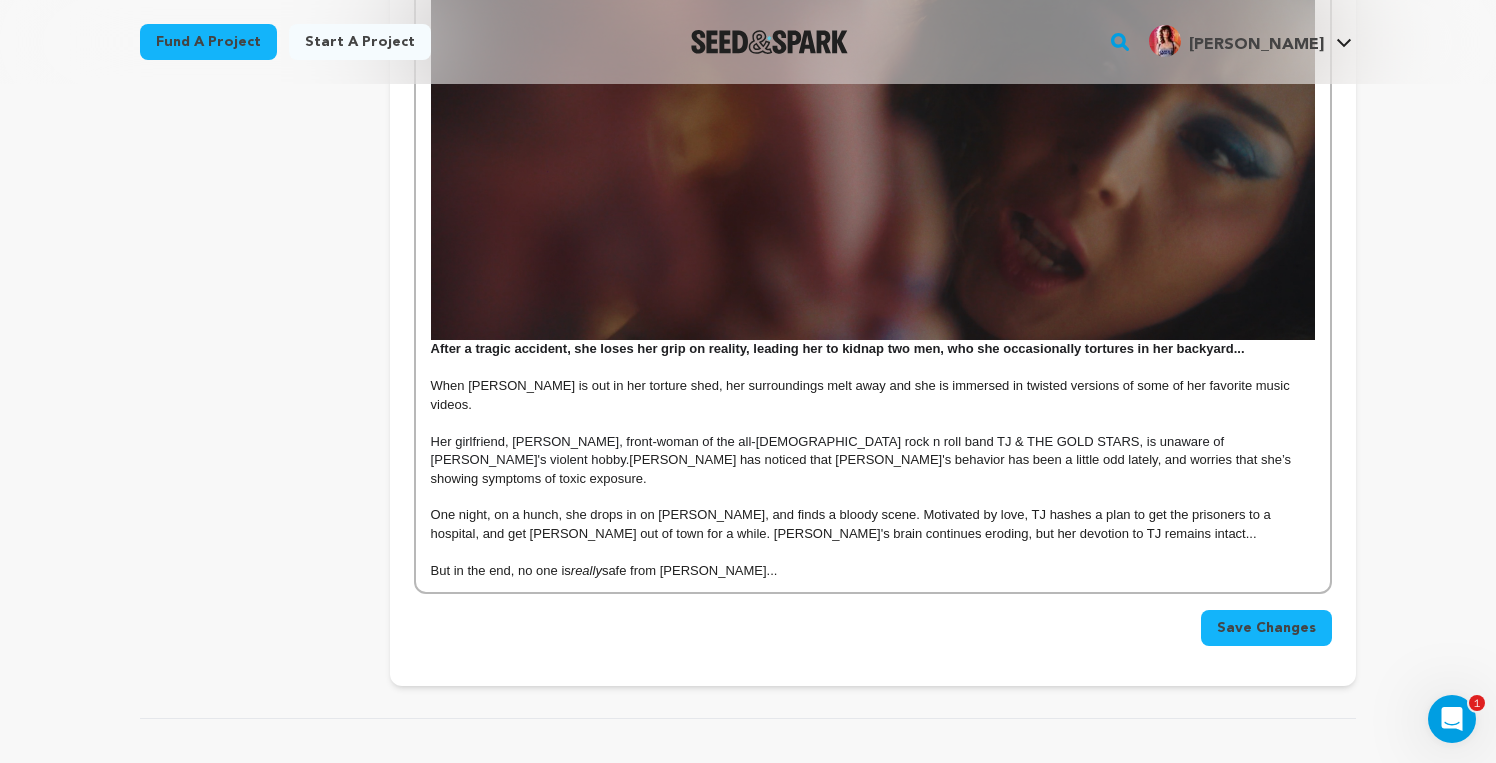 click on "One night, on a hunch, she drops in on Jodi, and finds a bloody scene. Motivated by love, TJ hashes a plan to get the prisoners to a hospital, and get Jodi out of town for a while. Jodi's brain continues eroding, but her devotion to TJ remains intact..." at bounding box center [873, 524] 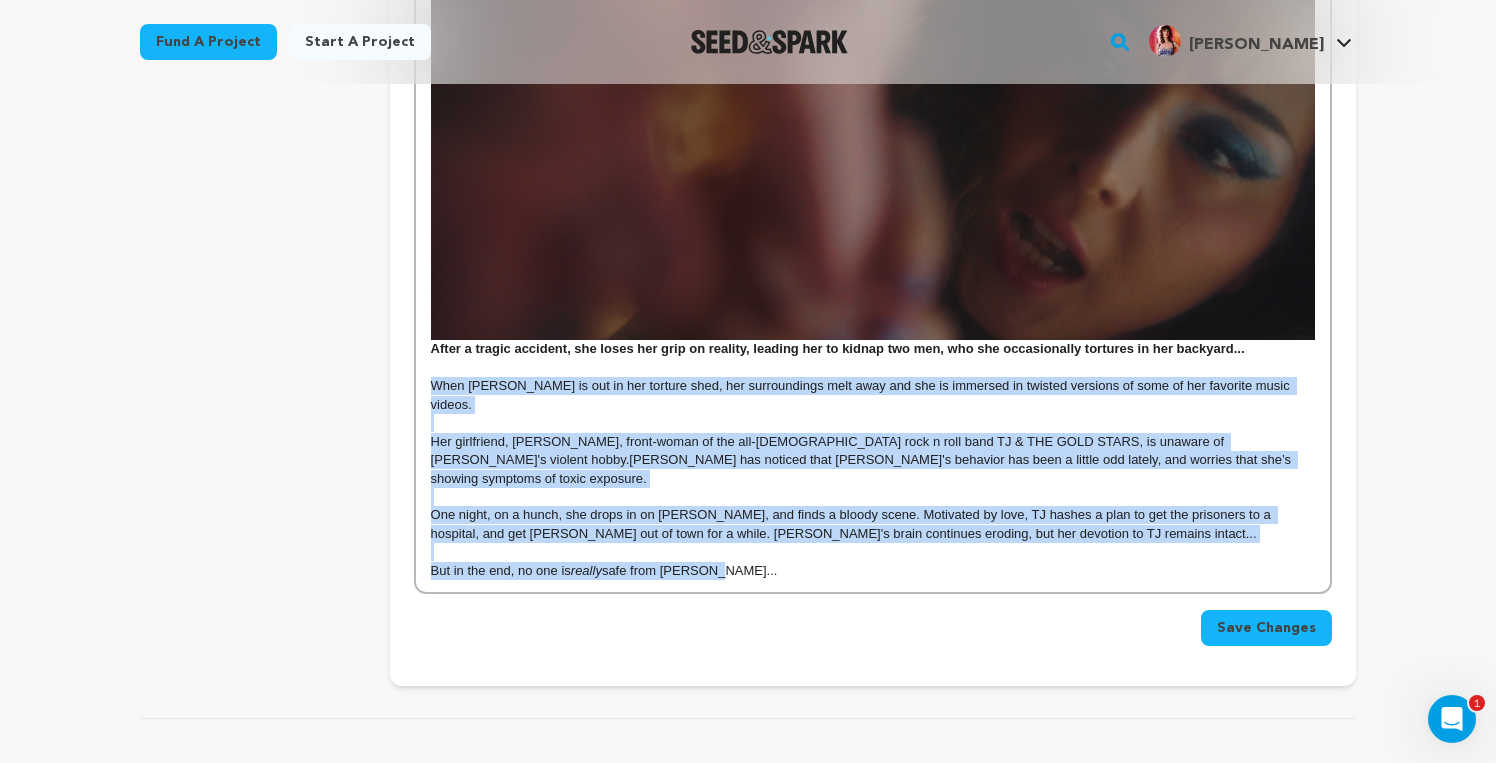 drag, startPoint x: 712, startPoint y: 528, endPoint x: 358, endPoint y: 385, distance: 381.79184 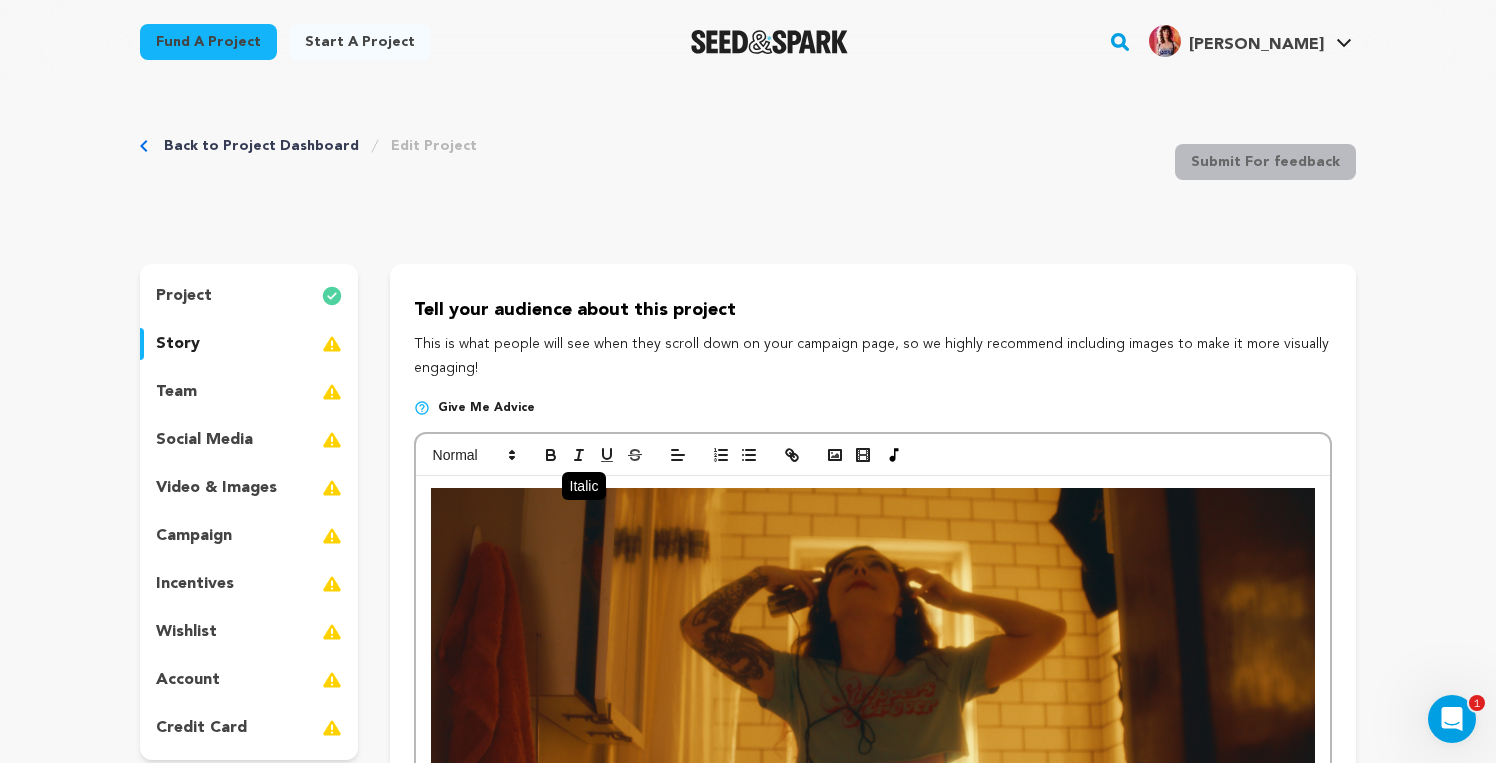 scroll, scrollTop: 0, scrollLeft: 0, axis: both 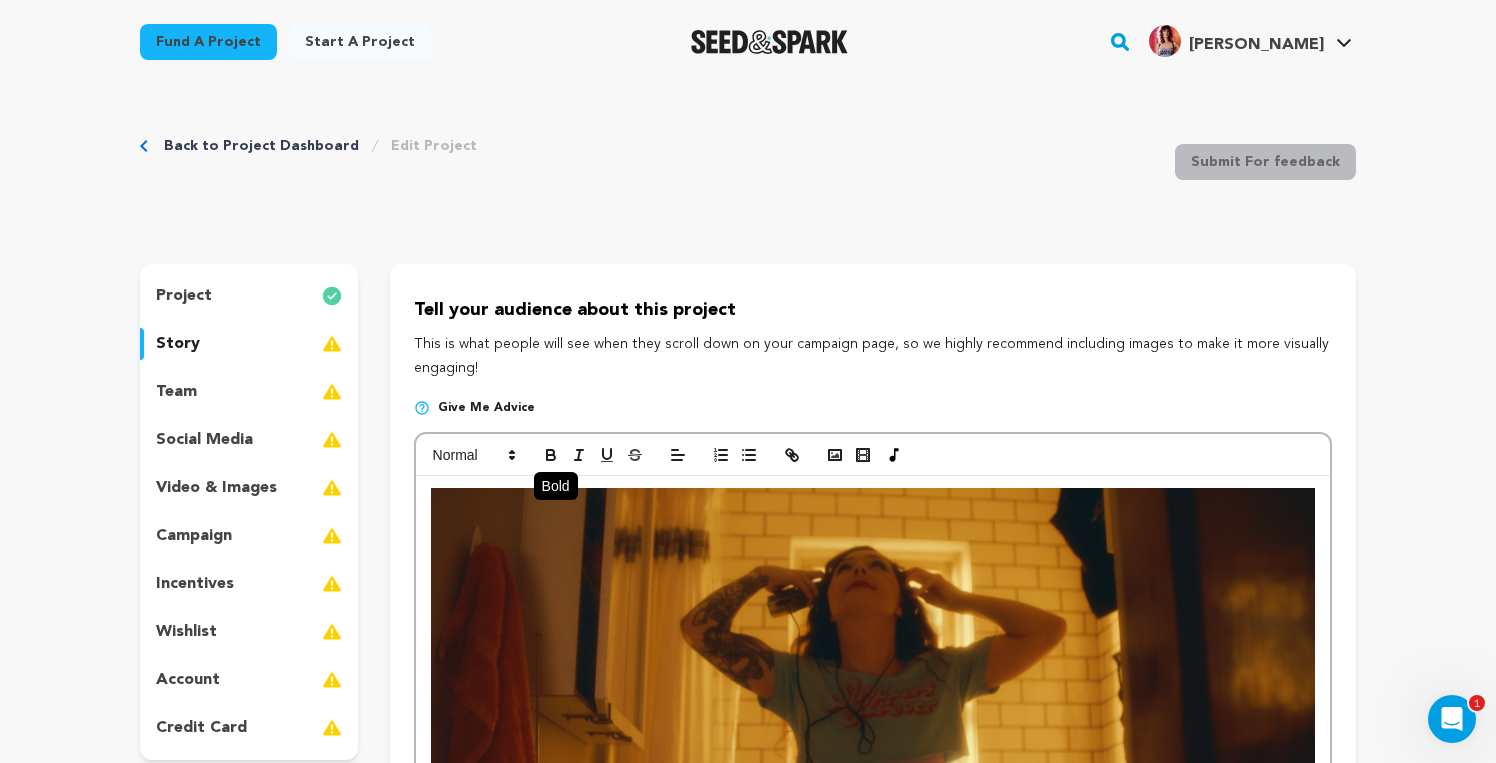 click 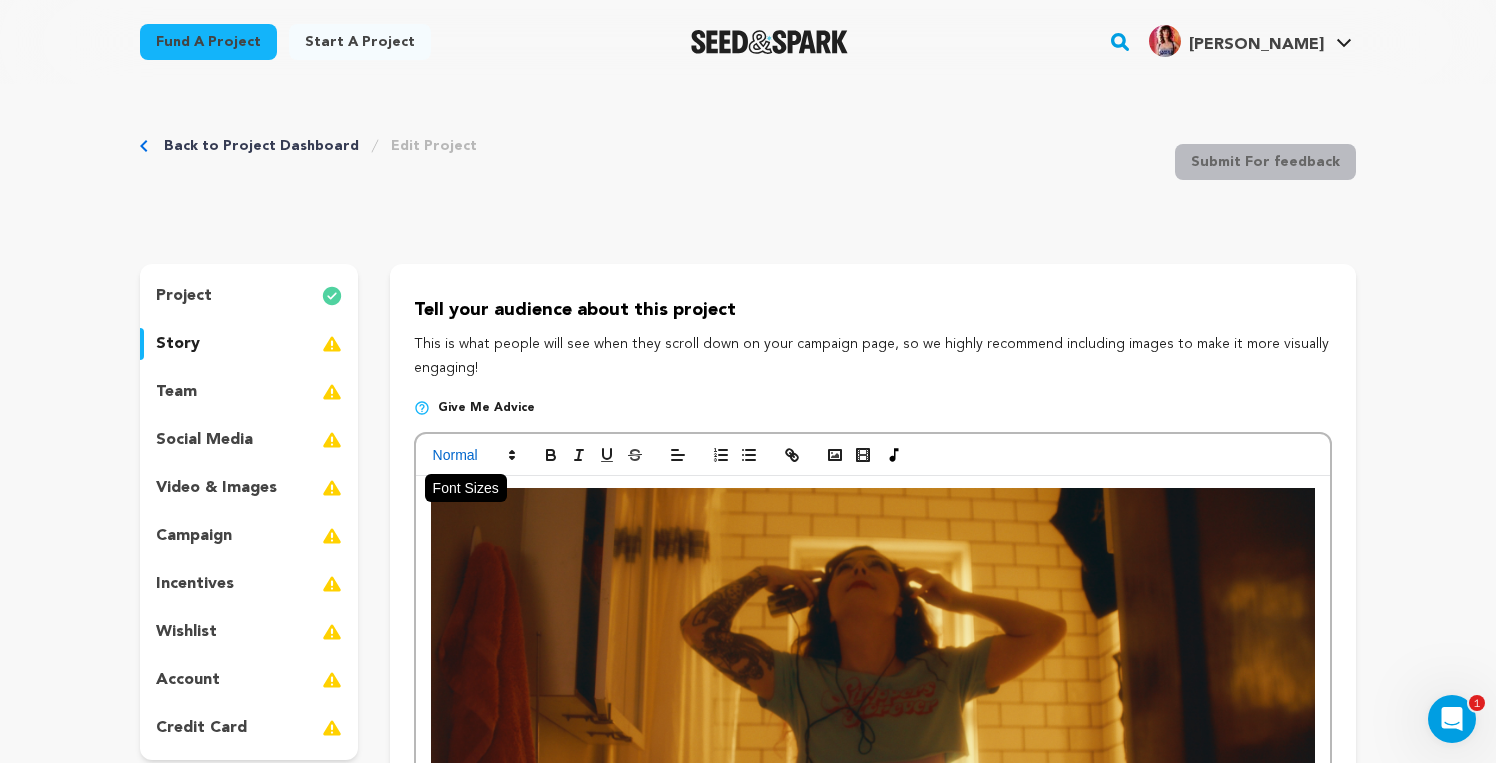click 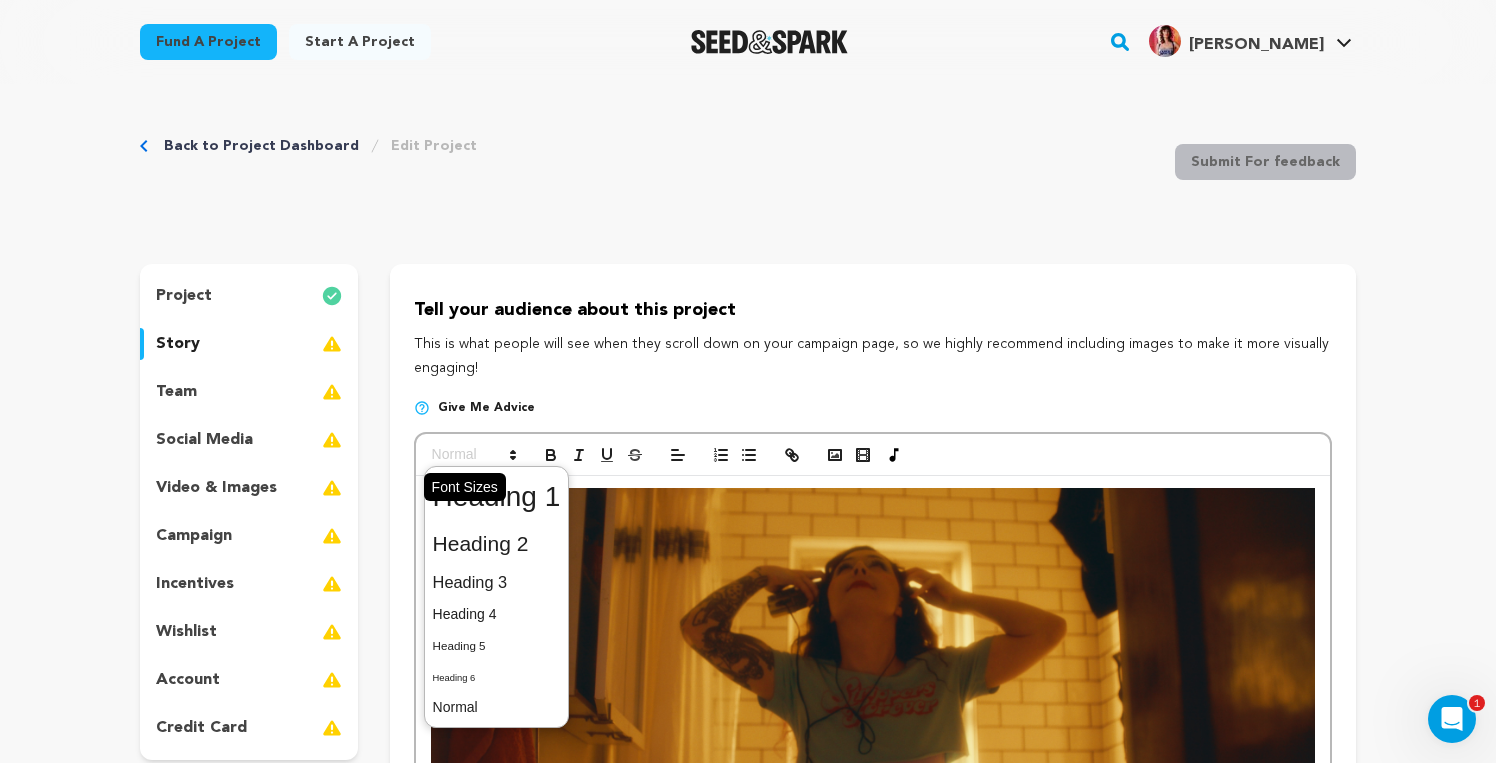 click 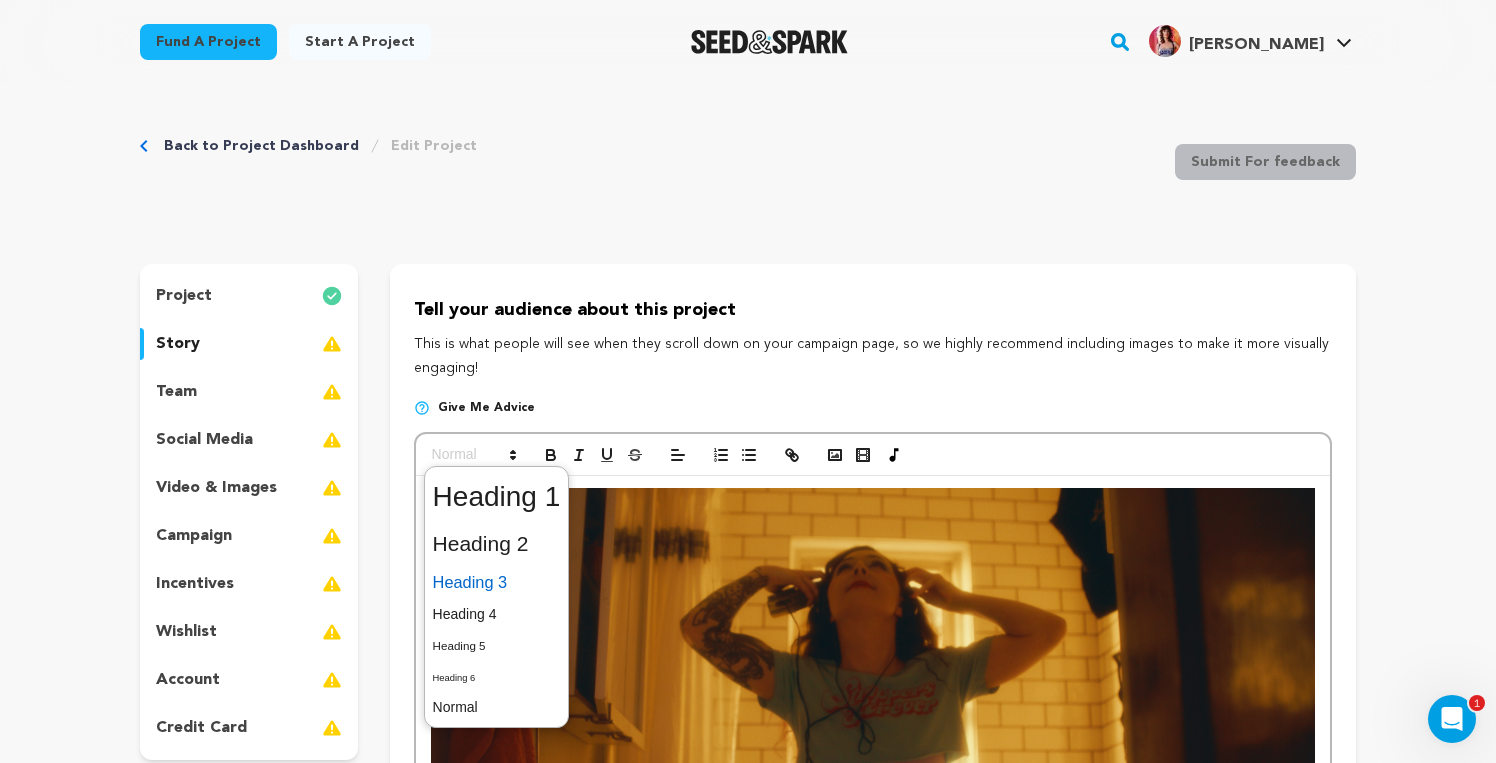 click at bounding box center (497, 582) 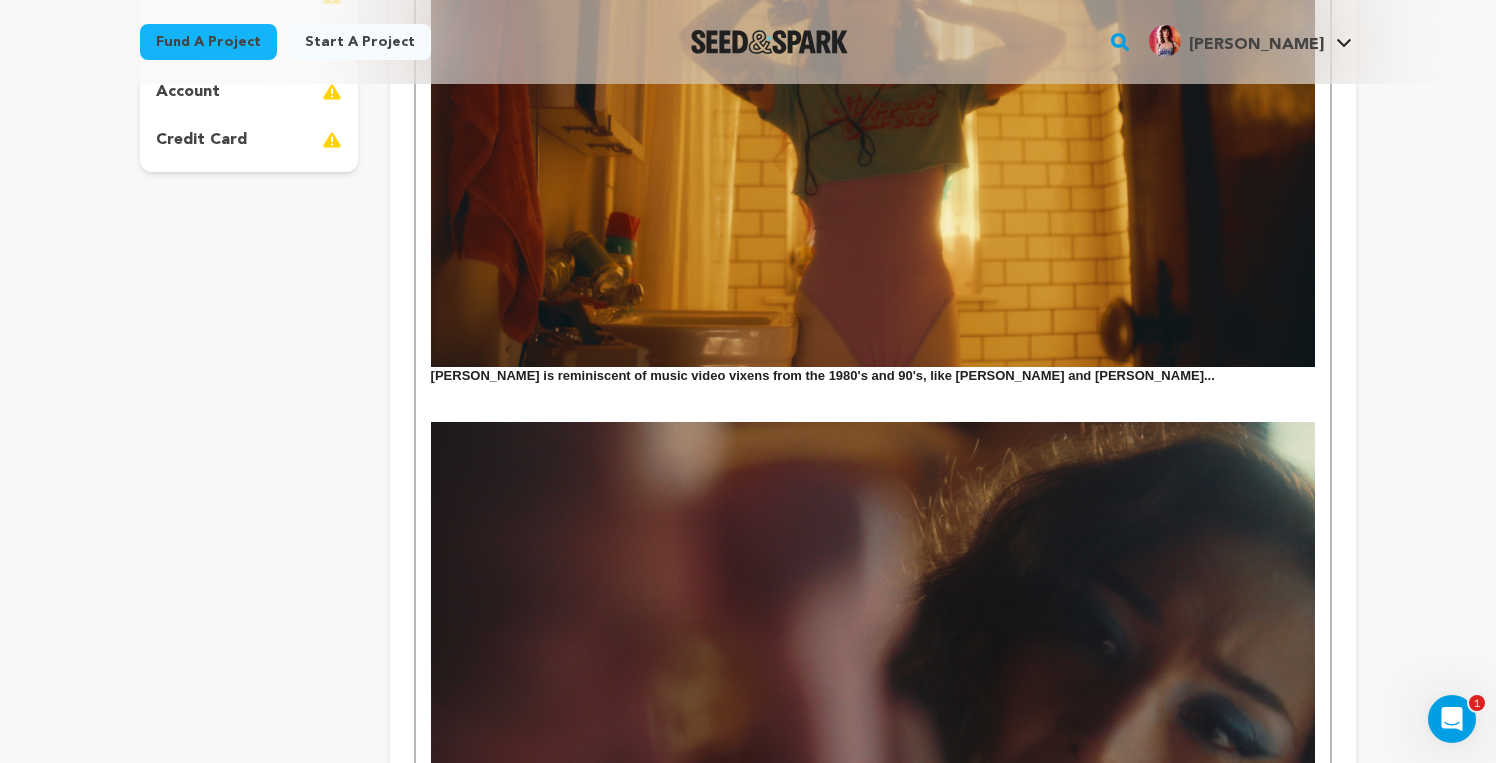 scroll, scrollTop: 424, scrollLeft: 0, axis: vertical 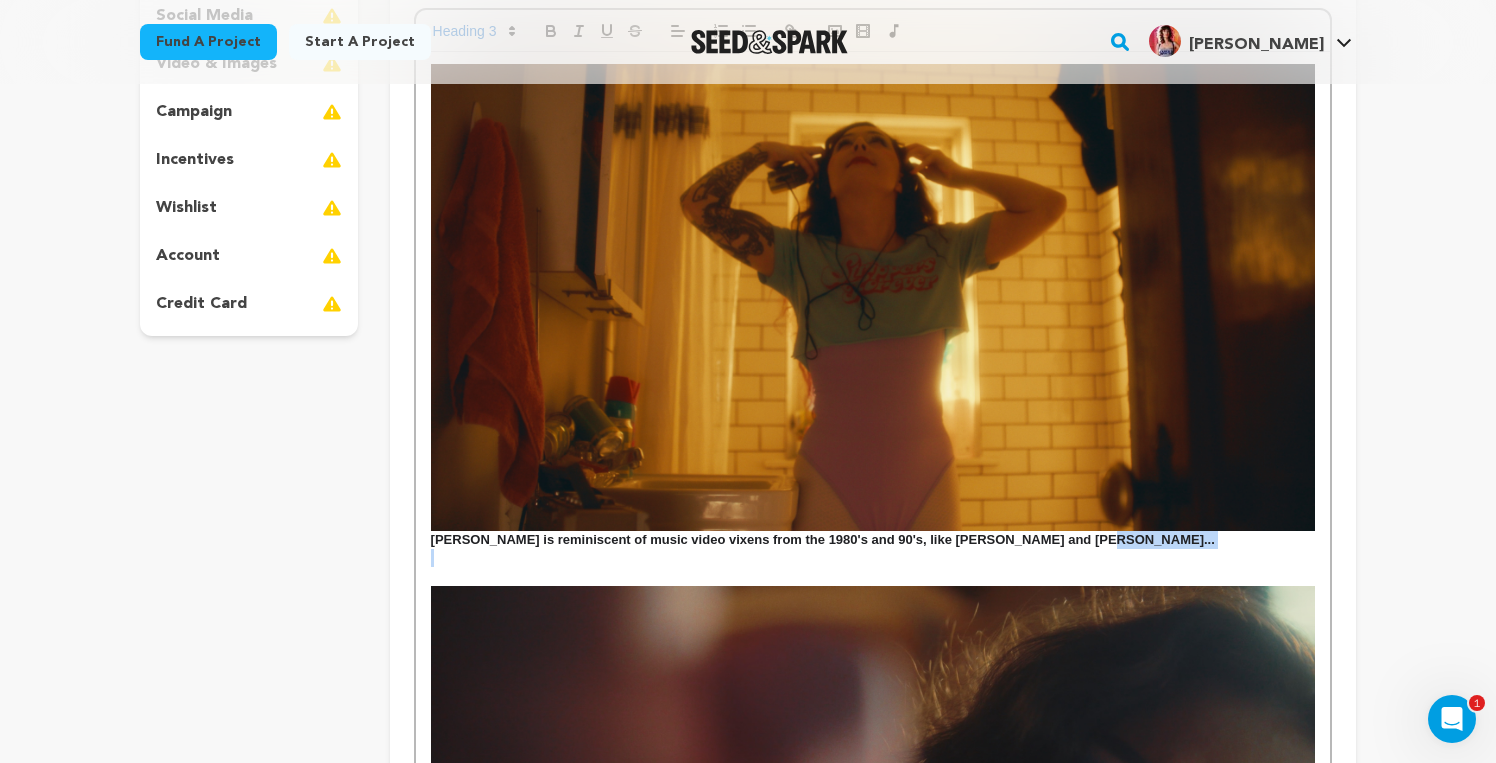 drag, startPoint x: 1087, startPoint y: 543, endPoint x: 389, endPoint y: 548, distance: 698.0179 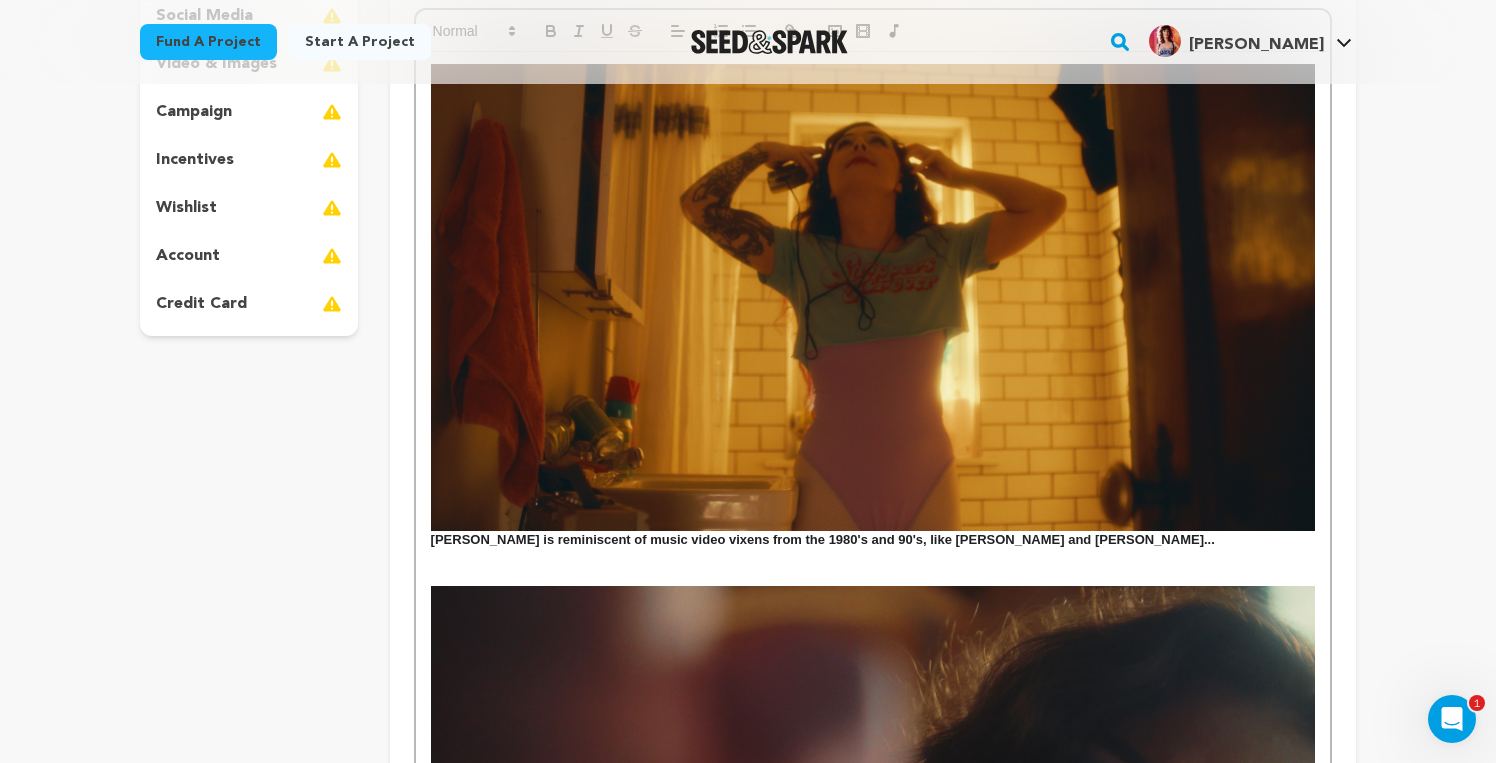 click on "Tell your audience about this project
This is what people will see when they scroll down on your campaign page, so we highly recommend including
images to make it more visually engaging!
Give me advice
Jodi is reminiscent of music video vixens from the 1980's and 90's, like Kym Herrin and Tawny Kitaen... After a tragic accident, she loses her grip on reality, leading her to kidnap two men, who she occasionally tortures in her backyard...  When Jodi is out in her torture shed, her surroundings melt away and she is immersed in twisted versions of some of her favorite music videos. really" at bounding box center [873, 662] 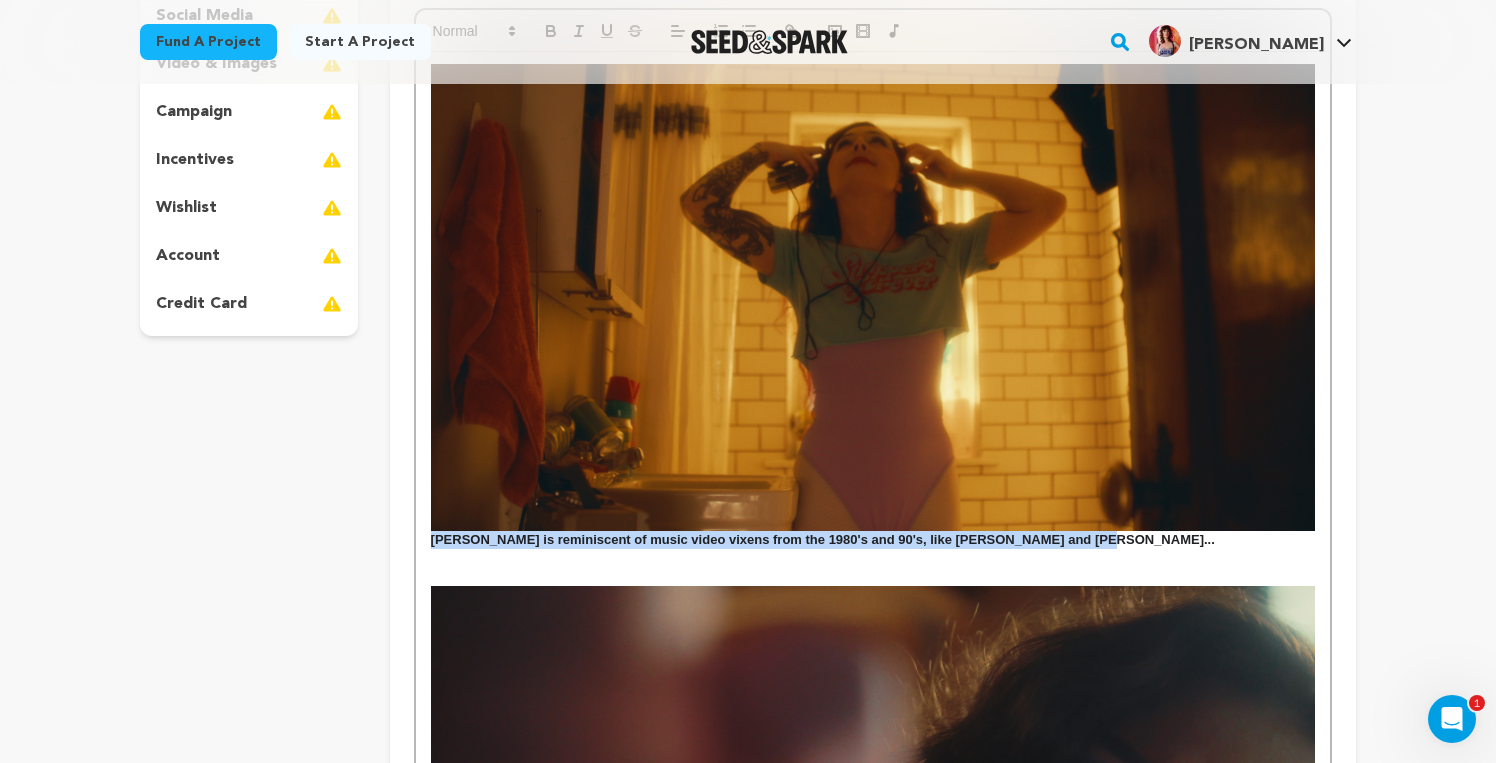 drag, startPoint x: 1085, startPoint y: 537, endPoint x: 415, endPoint y: 540, distance: 670.0067 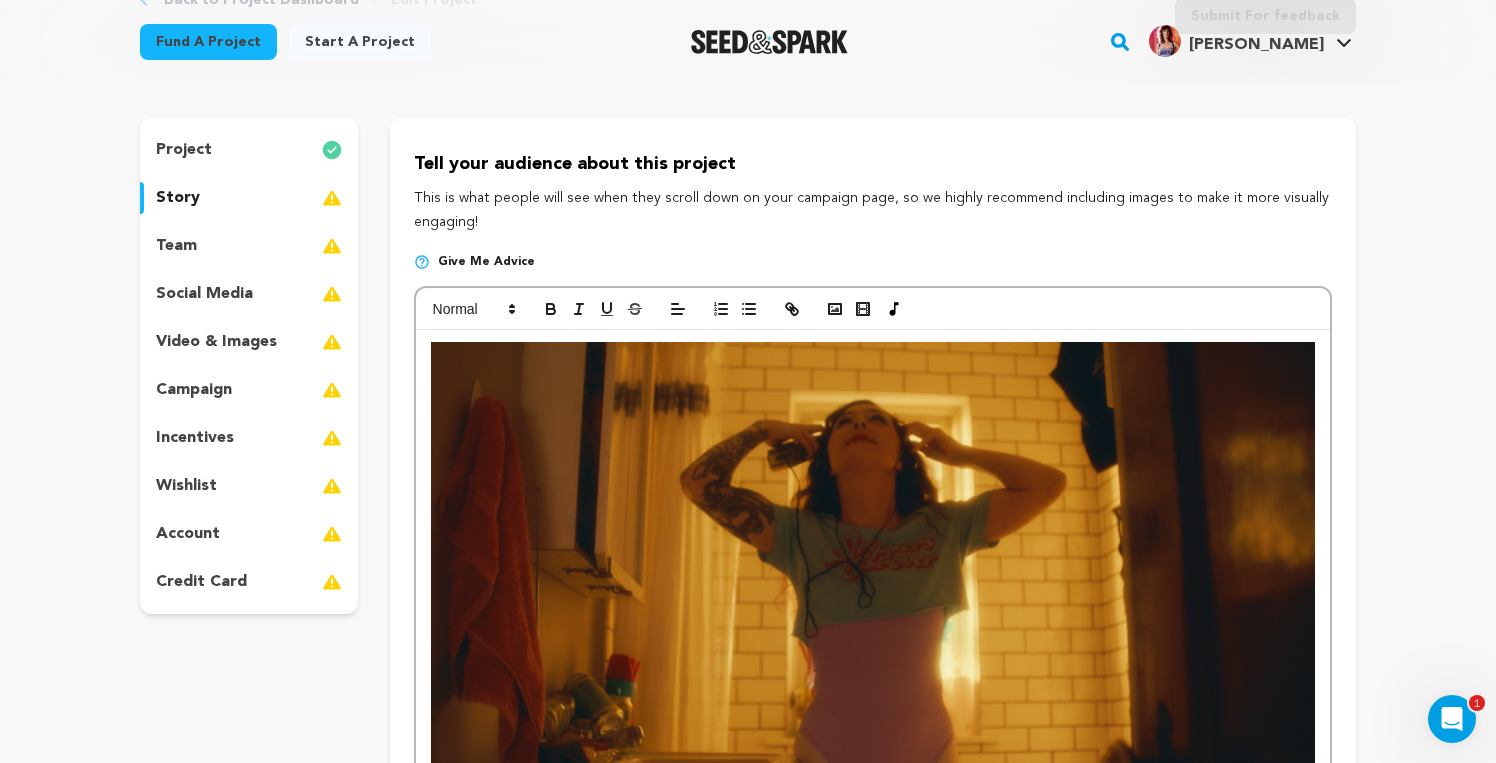 scroll, scrollTop: 137, scrollLeft: 0, axis: vertical 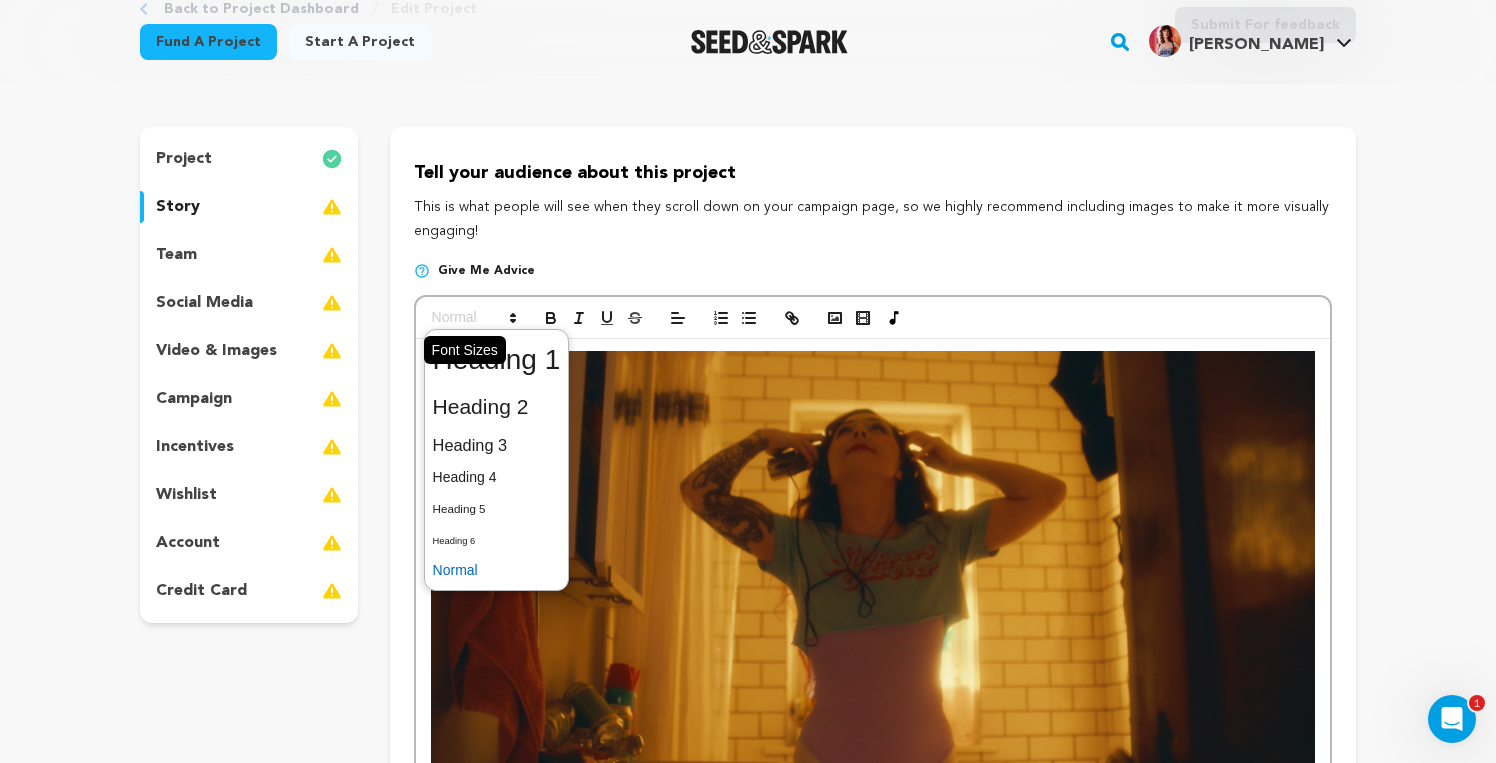 click 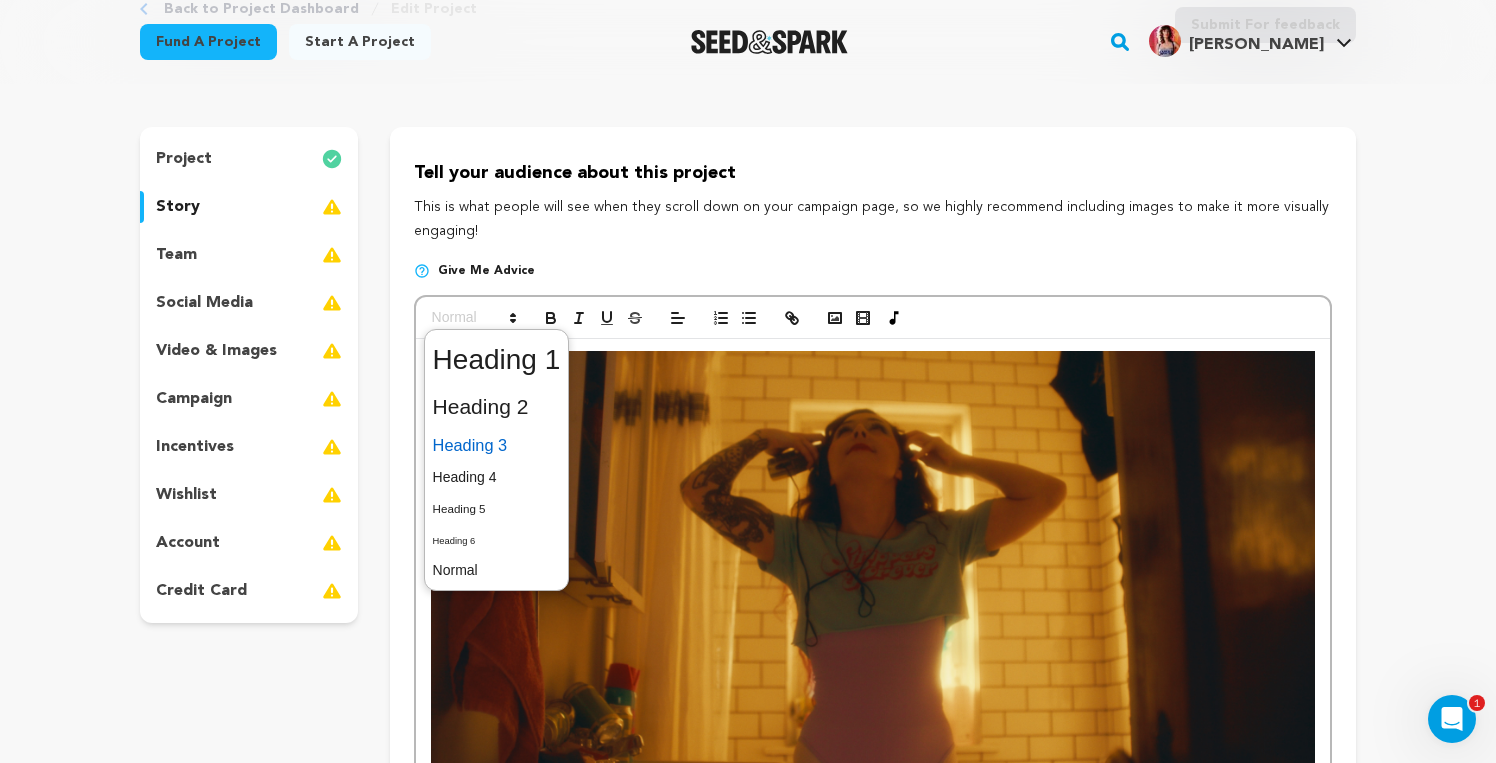 click at bounding box center (497, 445) 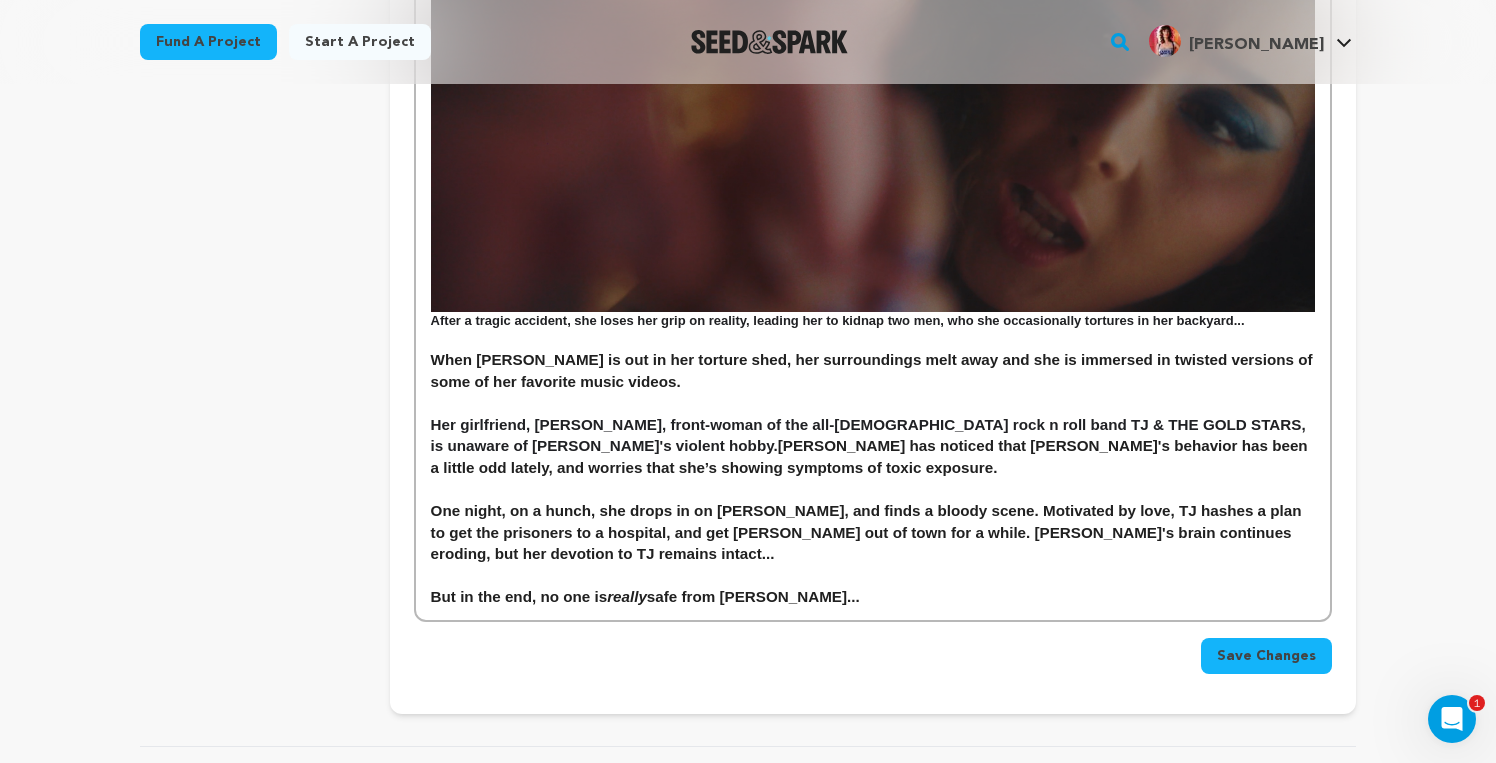 scroll, scrollTop: 1232, scrollLeft: 0, axis: vertical 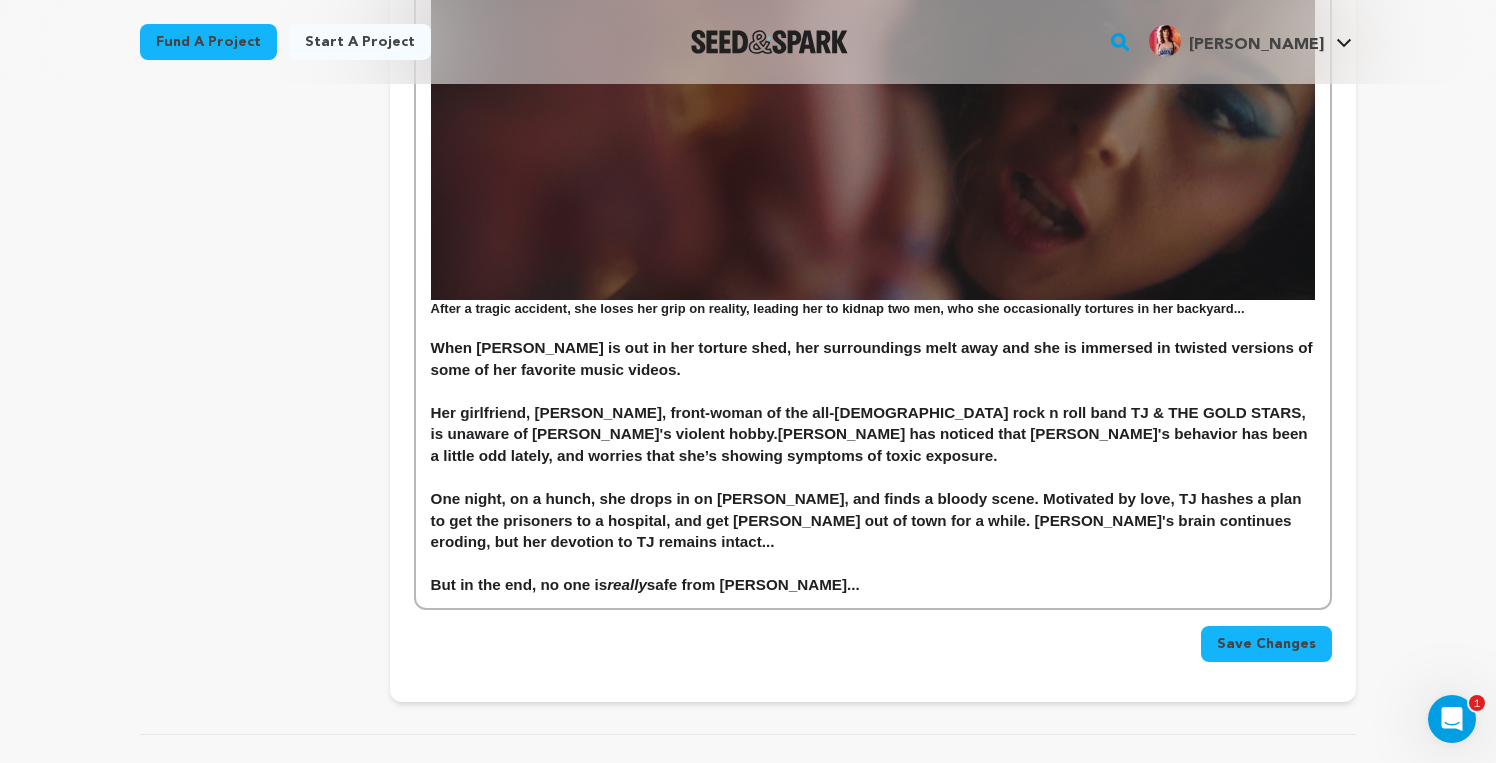 drag, startPoint x: 1259, startPoint y: 284, endPoint x: 377, endPoint y: 289, distance: 882.01416 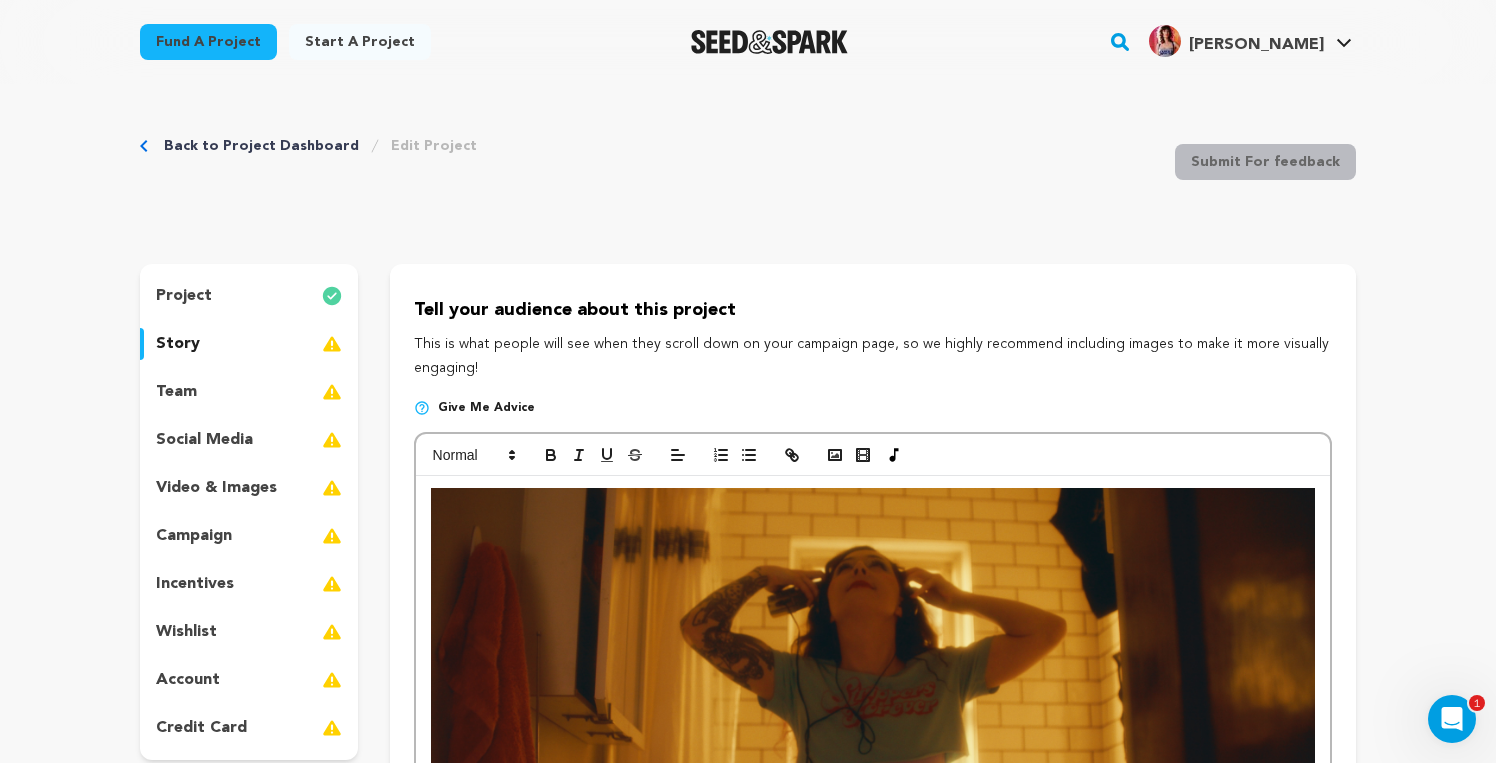 scroll, scrollTop: 0, scrollLeft: 0, axis: both 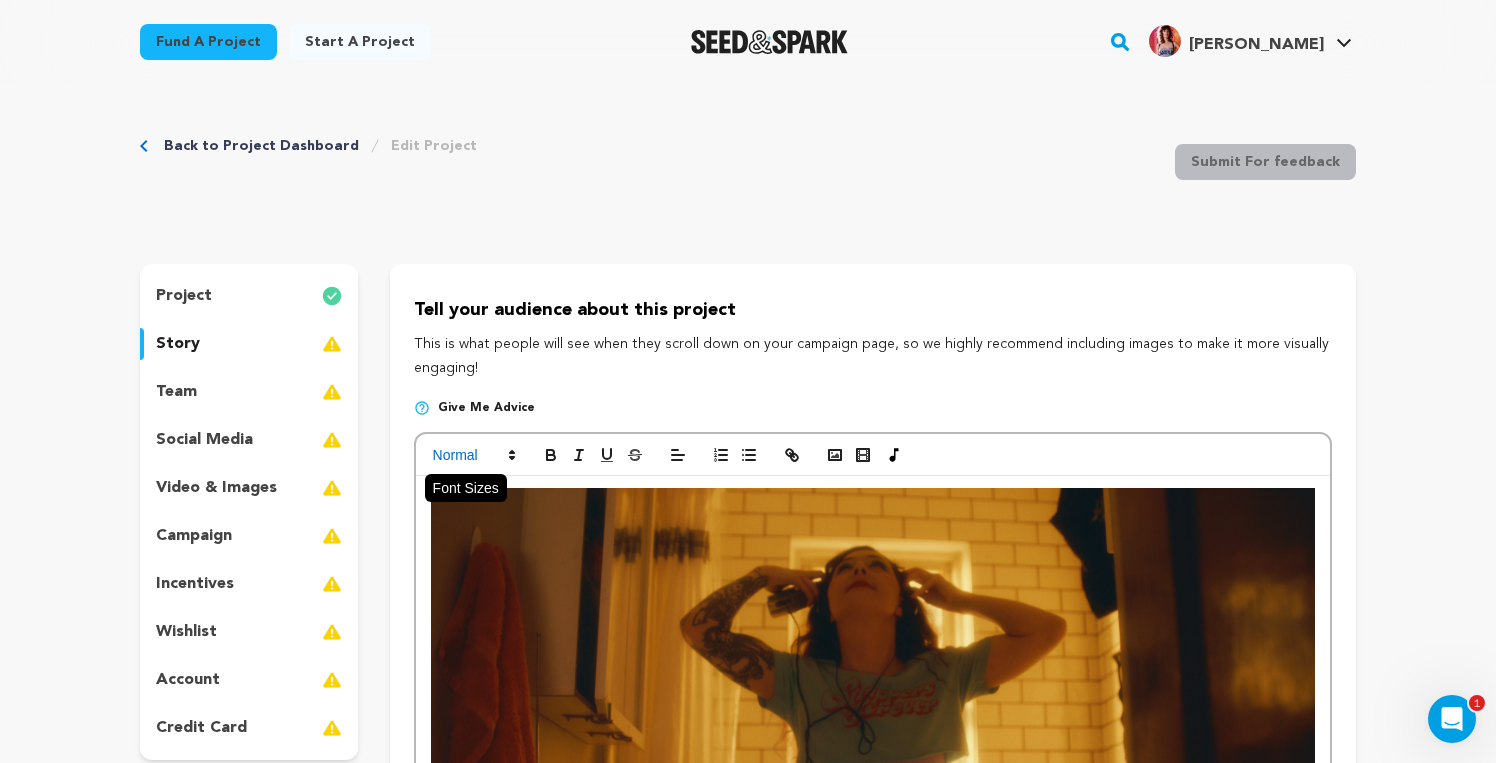 click 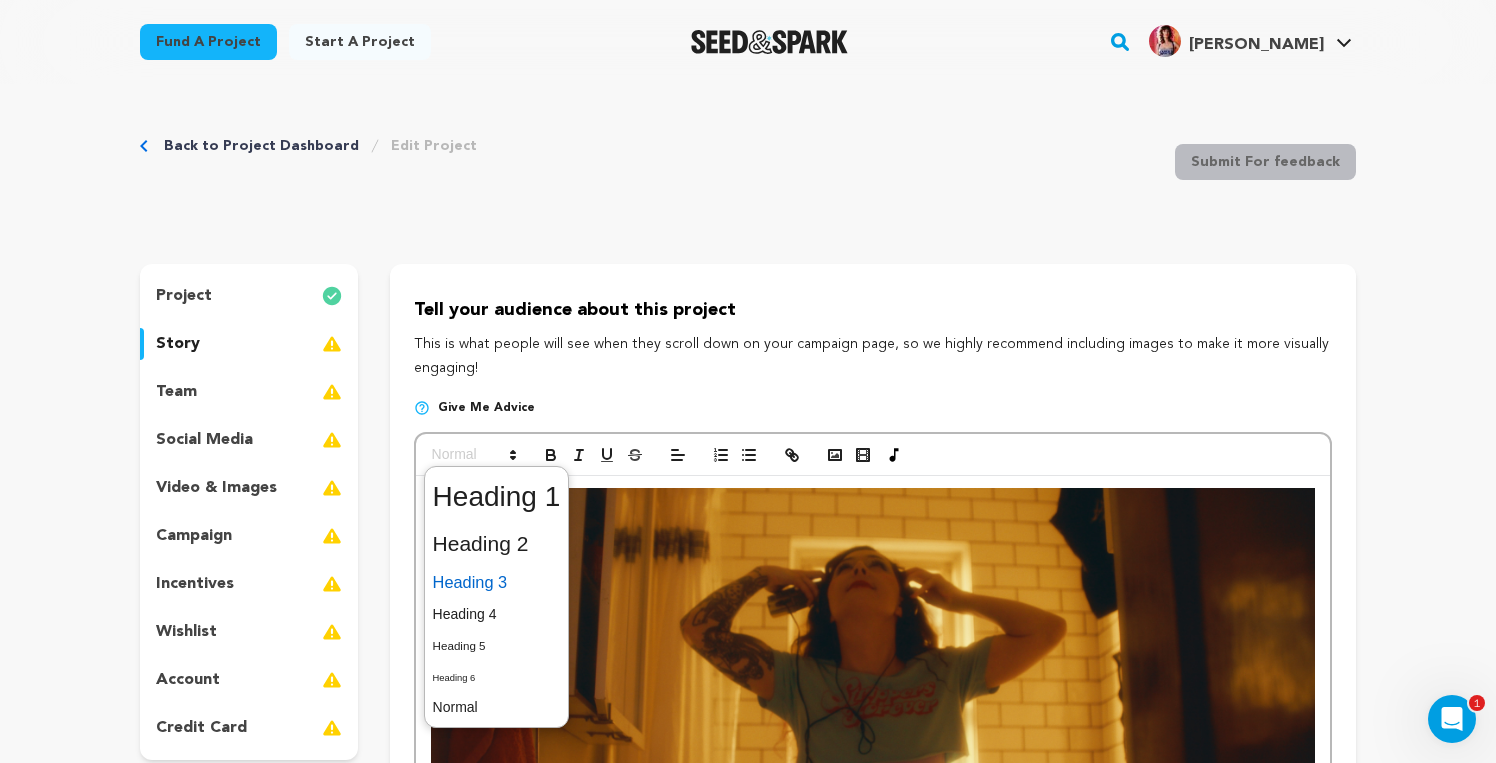 click at bounding box center (497, 582) 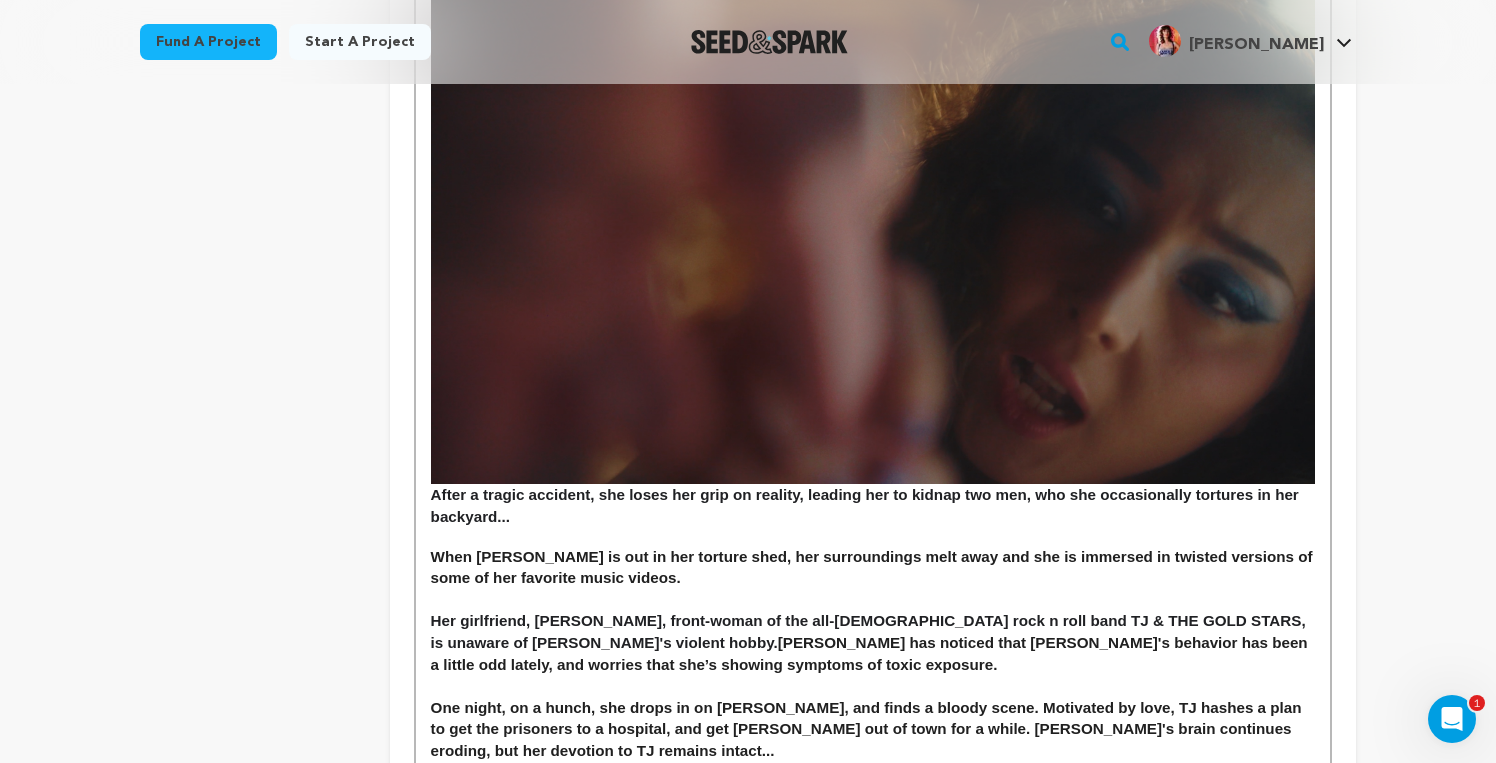 scroll, scrollTop: 1051, scrollLeft: 0, axis: vertical 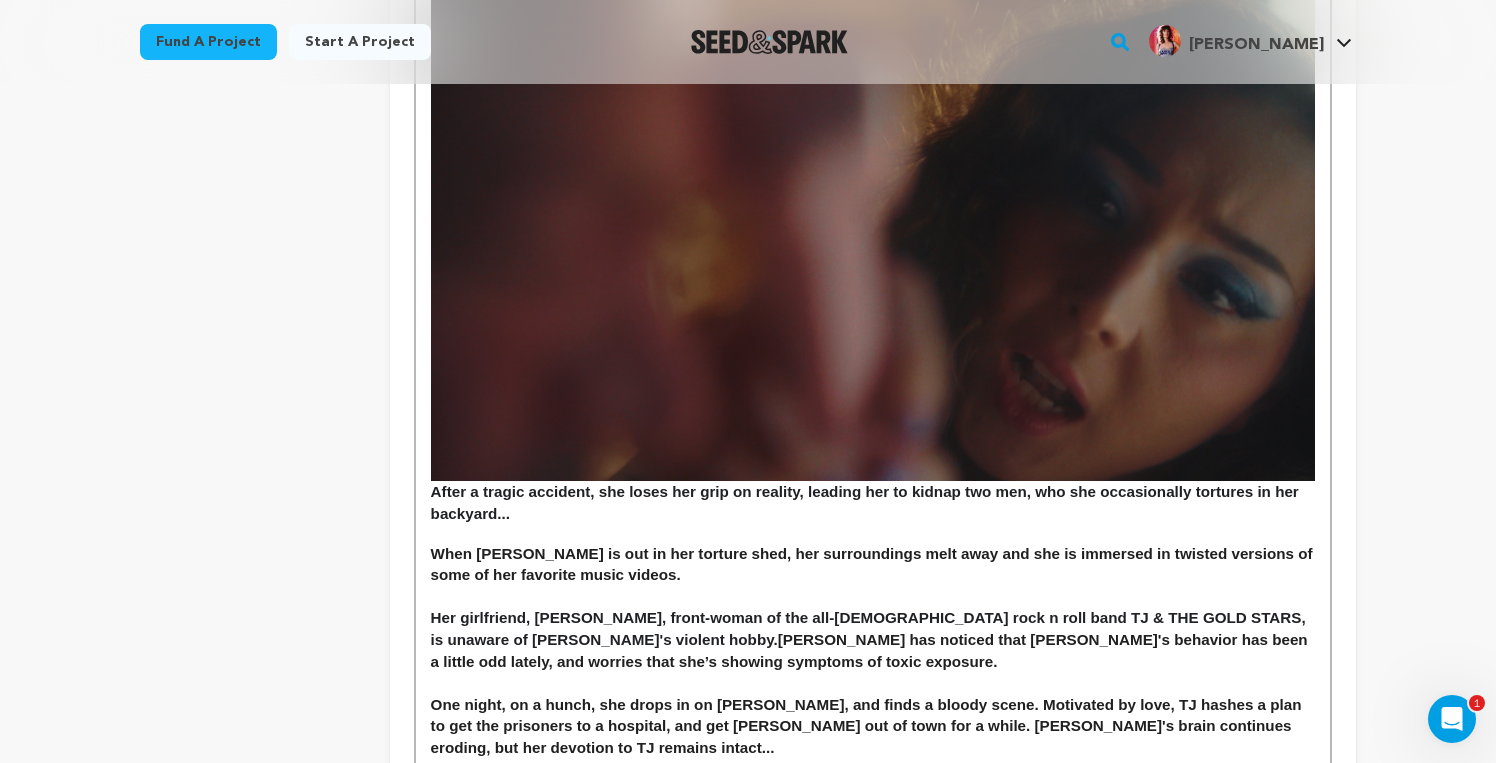 click on "After a tragic accident, she loses her grip on reality, leading her to kidnap two men, who she occasionally tortures in her backyard..." at bounding box center (867, 502) 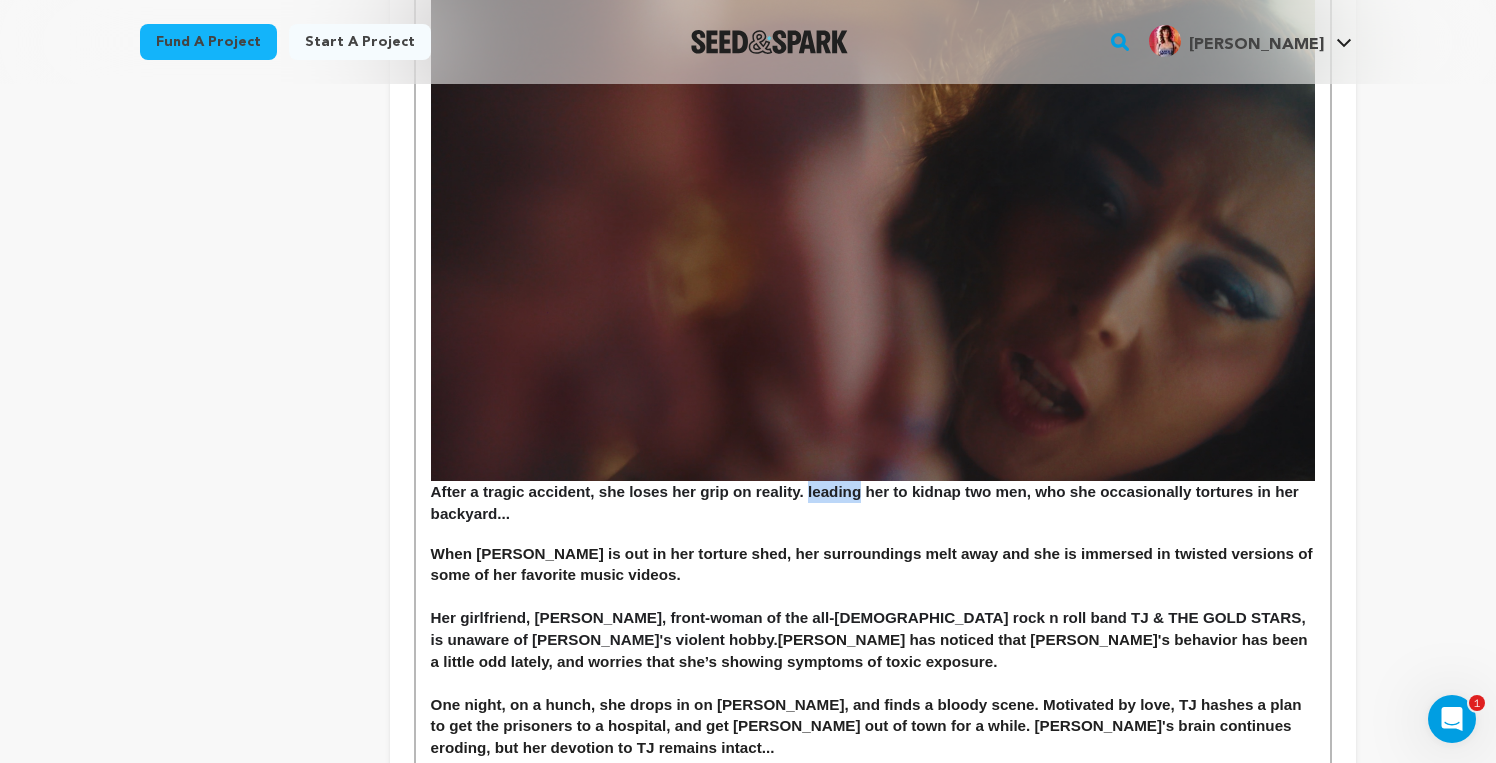 drag, startPoint x: 861, startPoint y: 465, endPoint x: 810, endPoint y: 465, distance: 51 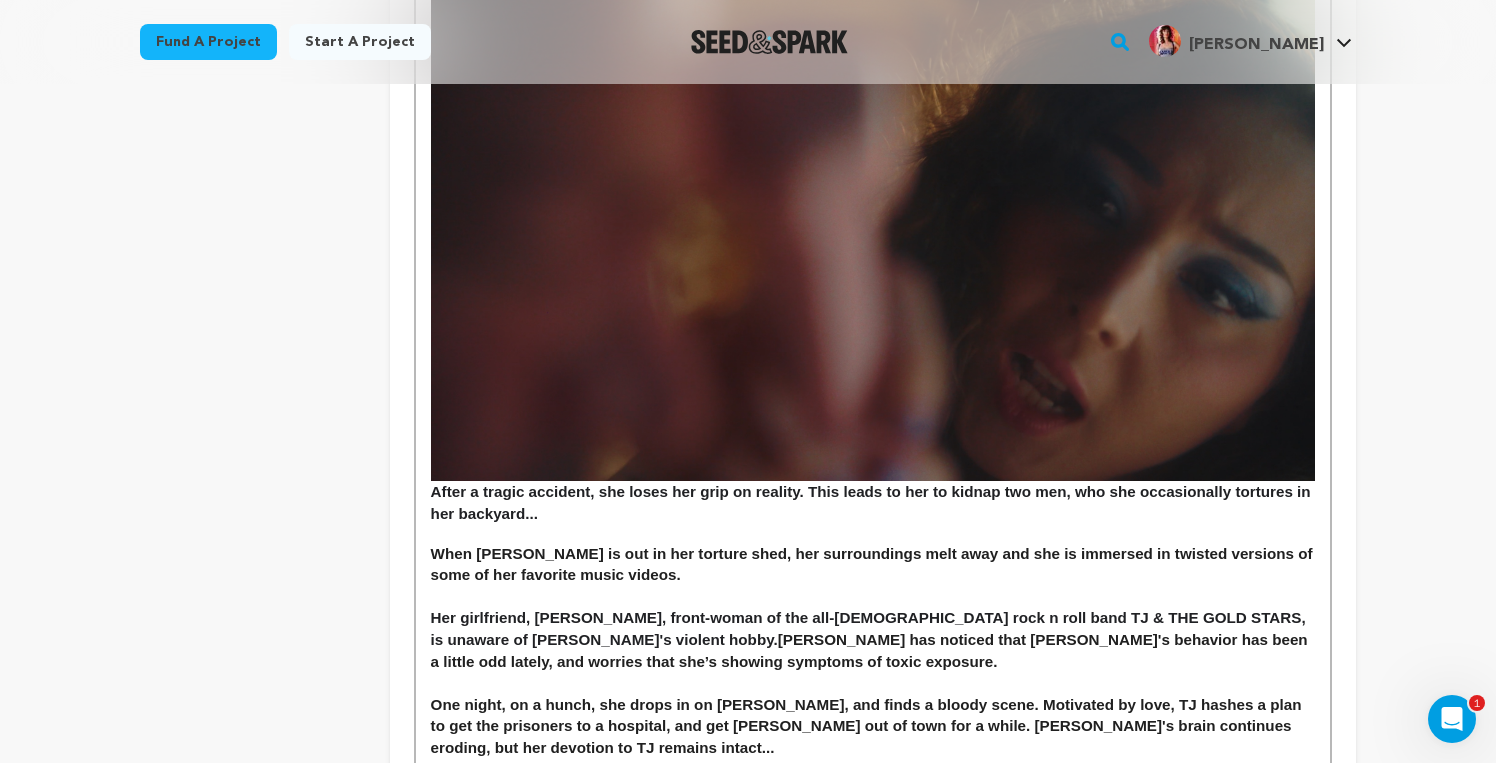 click on "After a tragic accident, she loses her grip on reality. This leads to her to kidnap two men, who she occasionally tortures in her backyard..." at bounding box center (873, 502) 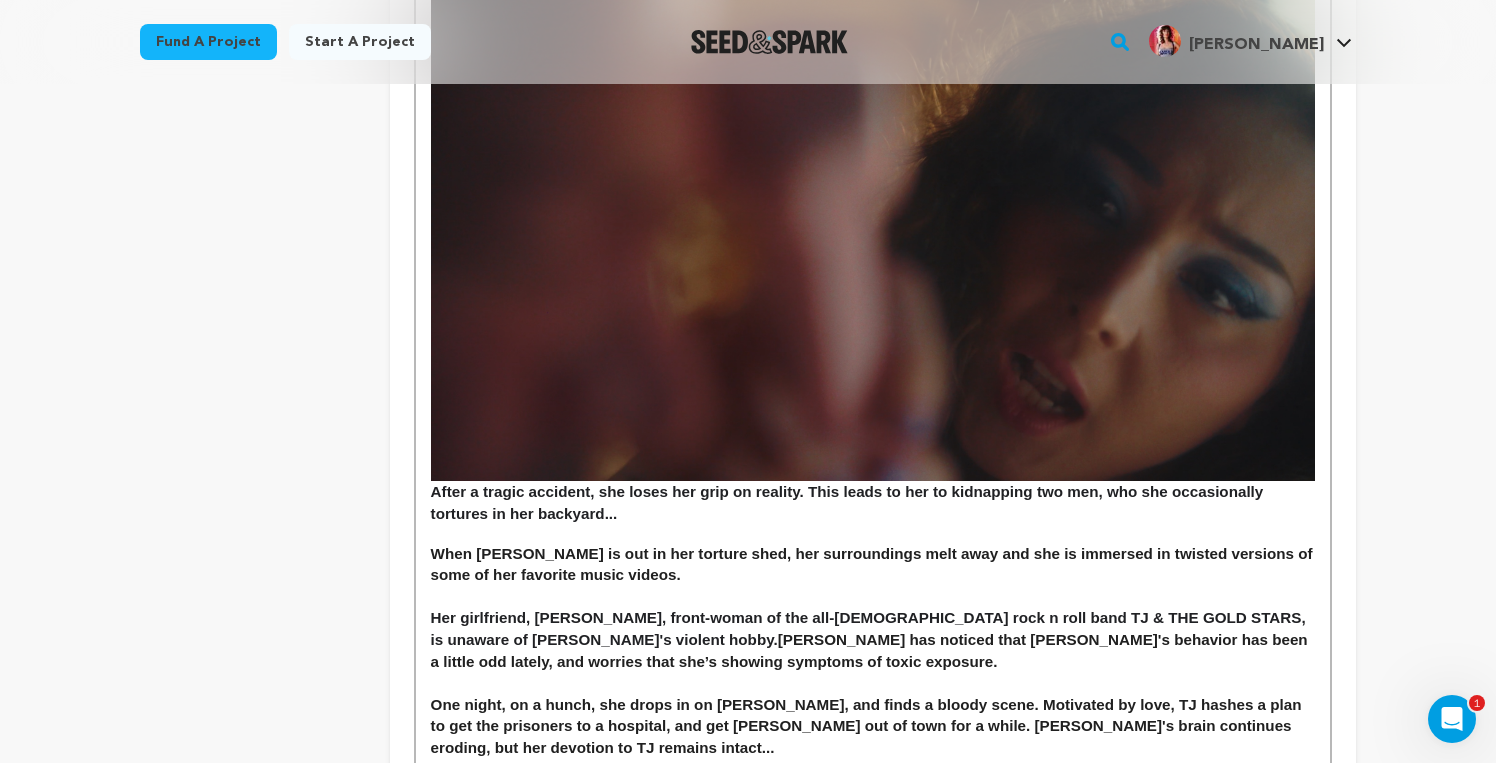 click on "After a tragic accident, she loses her grip on reality. This leads to her to kidnapping two men, who she occasionally tortures in her backyard..." at bounding box center [873, 254] 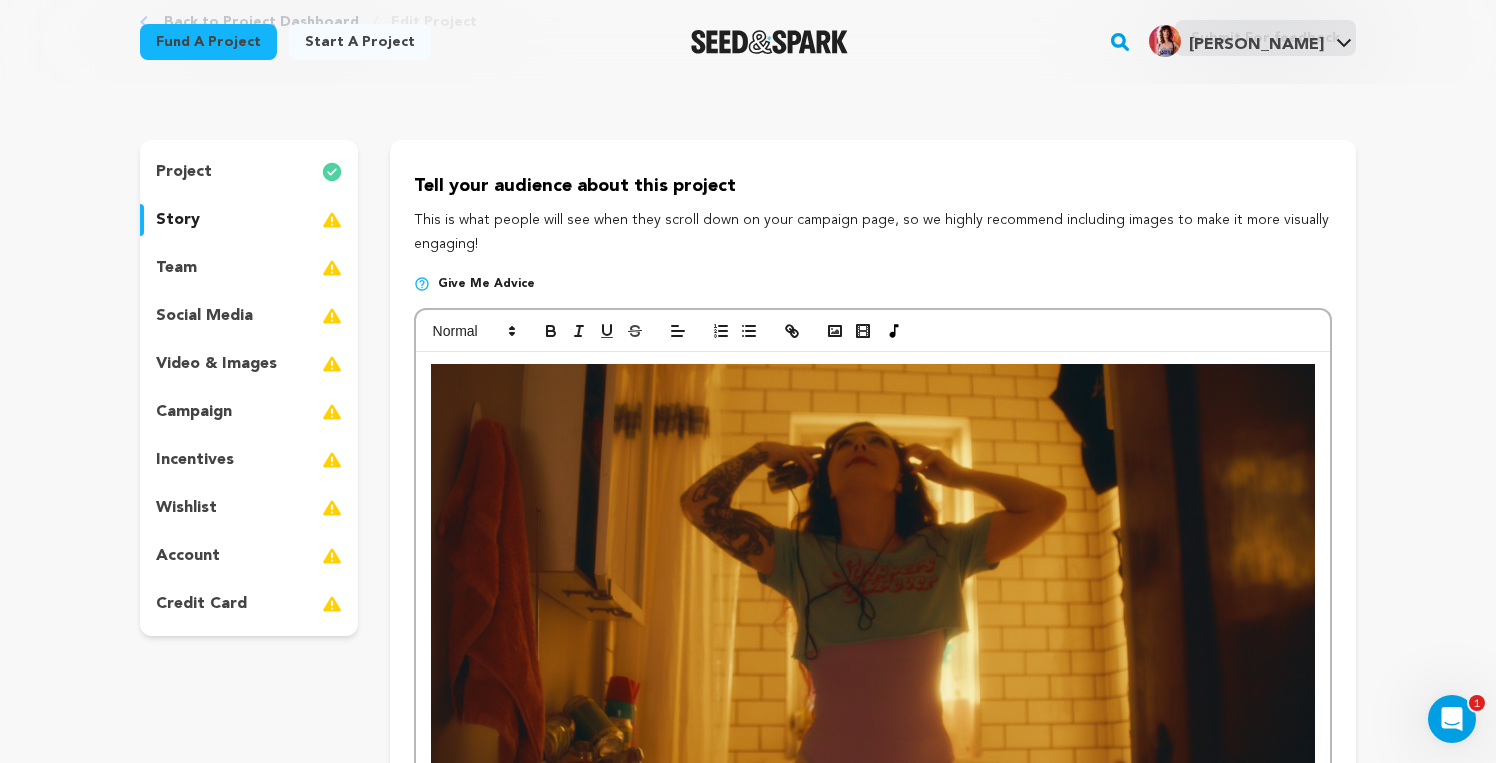 scroll, scrollTop: 30, scrollLeft: 0, axis: vertical 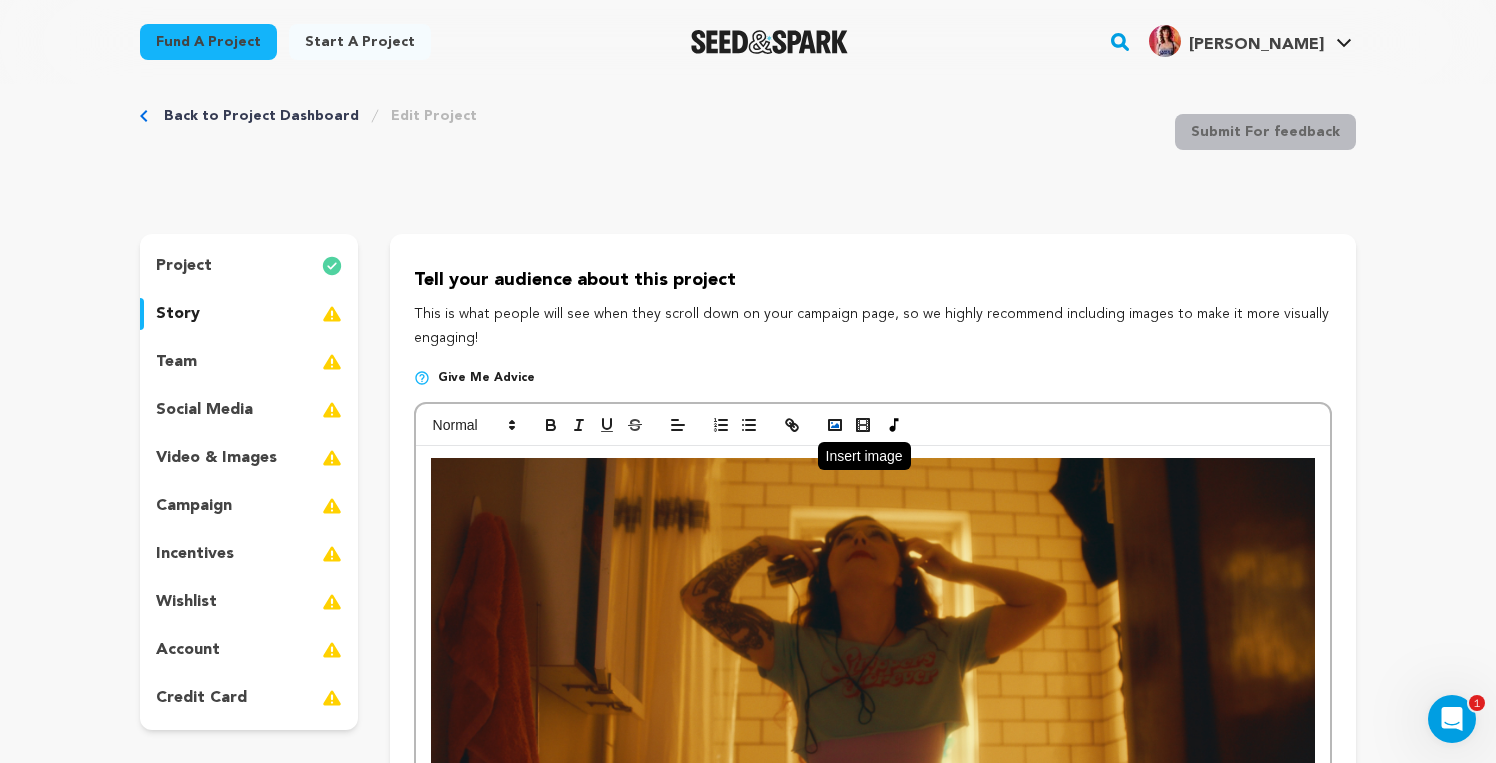 click 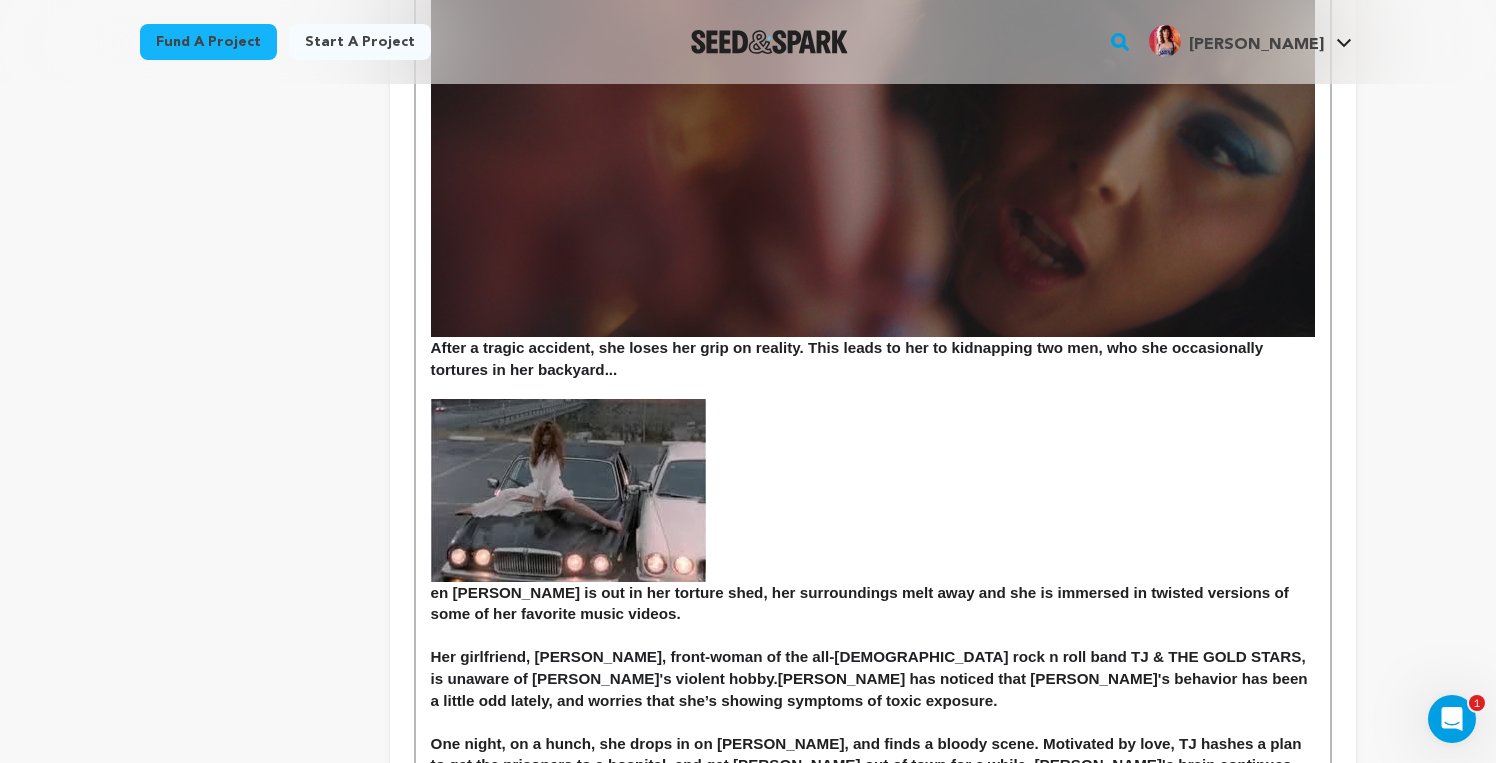 click at bounding box center [568, 490] 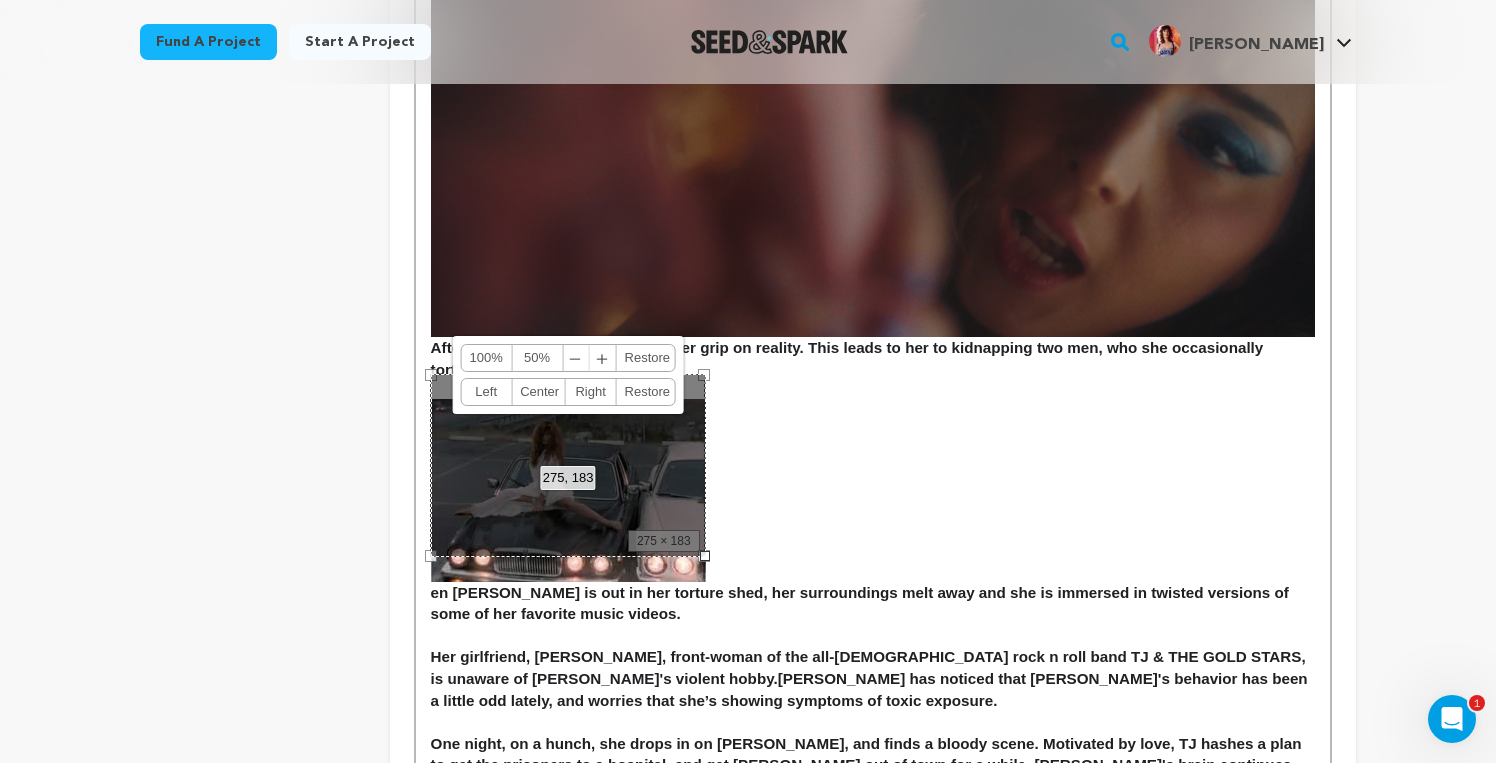 click on "en Jodi is out in her torture shed, her surroundings melt away and she is immersed in twisted versions of some of her favorite music videos." at bounding box center [873, 511] 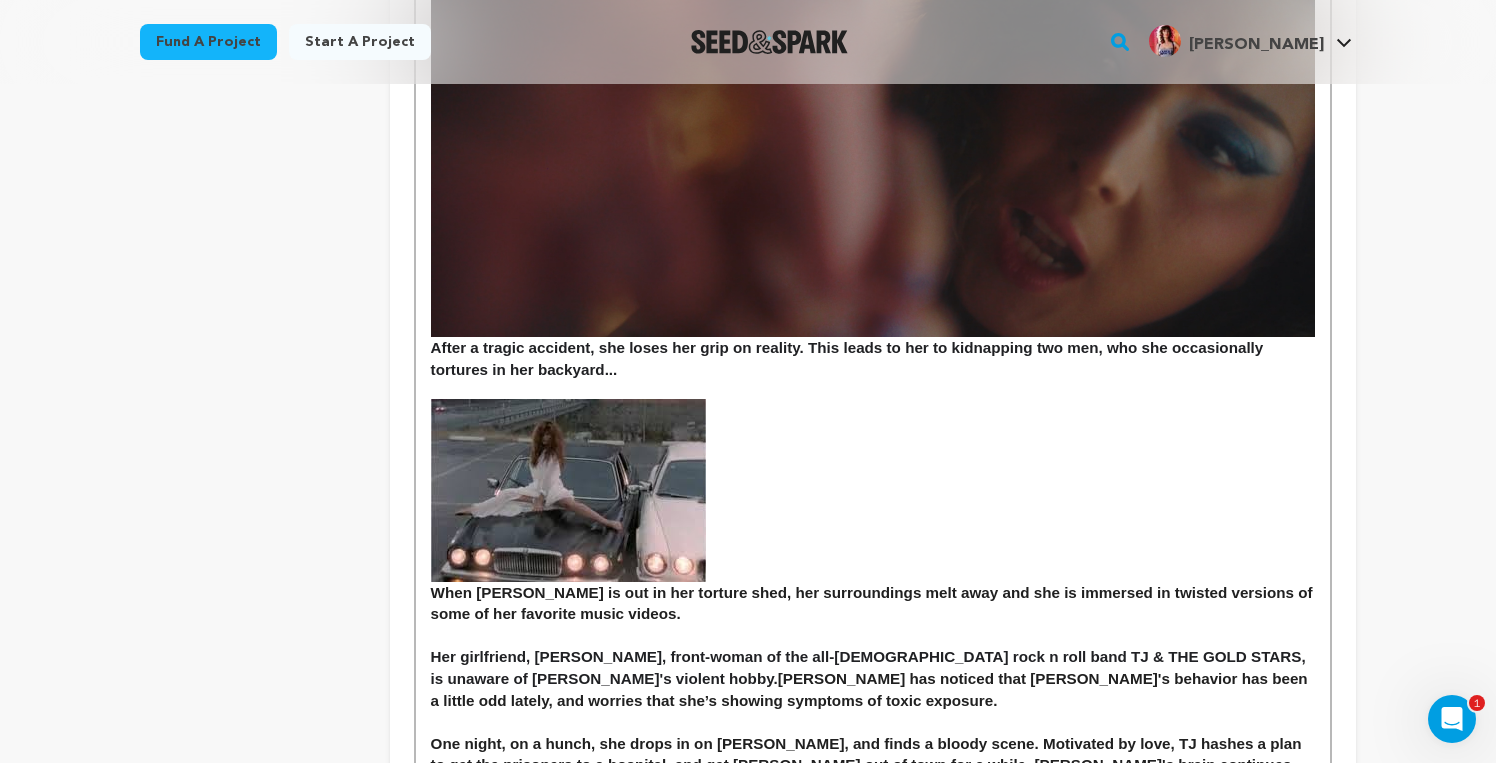 click on "When Jodi is out in her torture shed, her surroundings melt away and she is immersed in twisted versions of some of her favorite music videos." at bounding box center [874, 511] 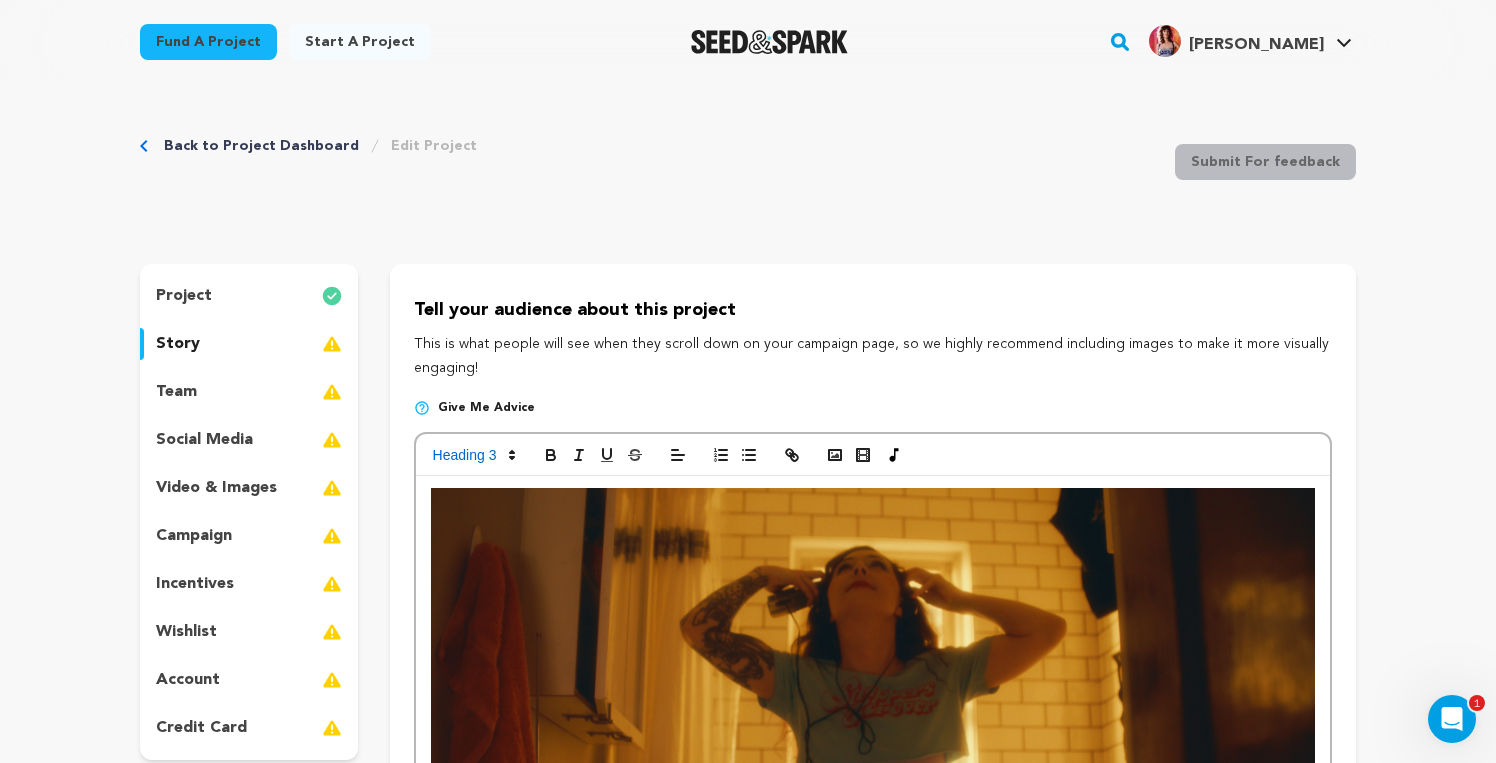 scroll, scrollTop: 0, scrollLeft: 0, axis: both 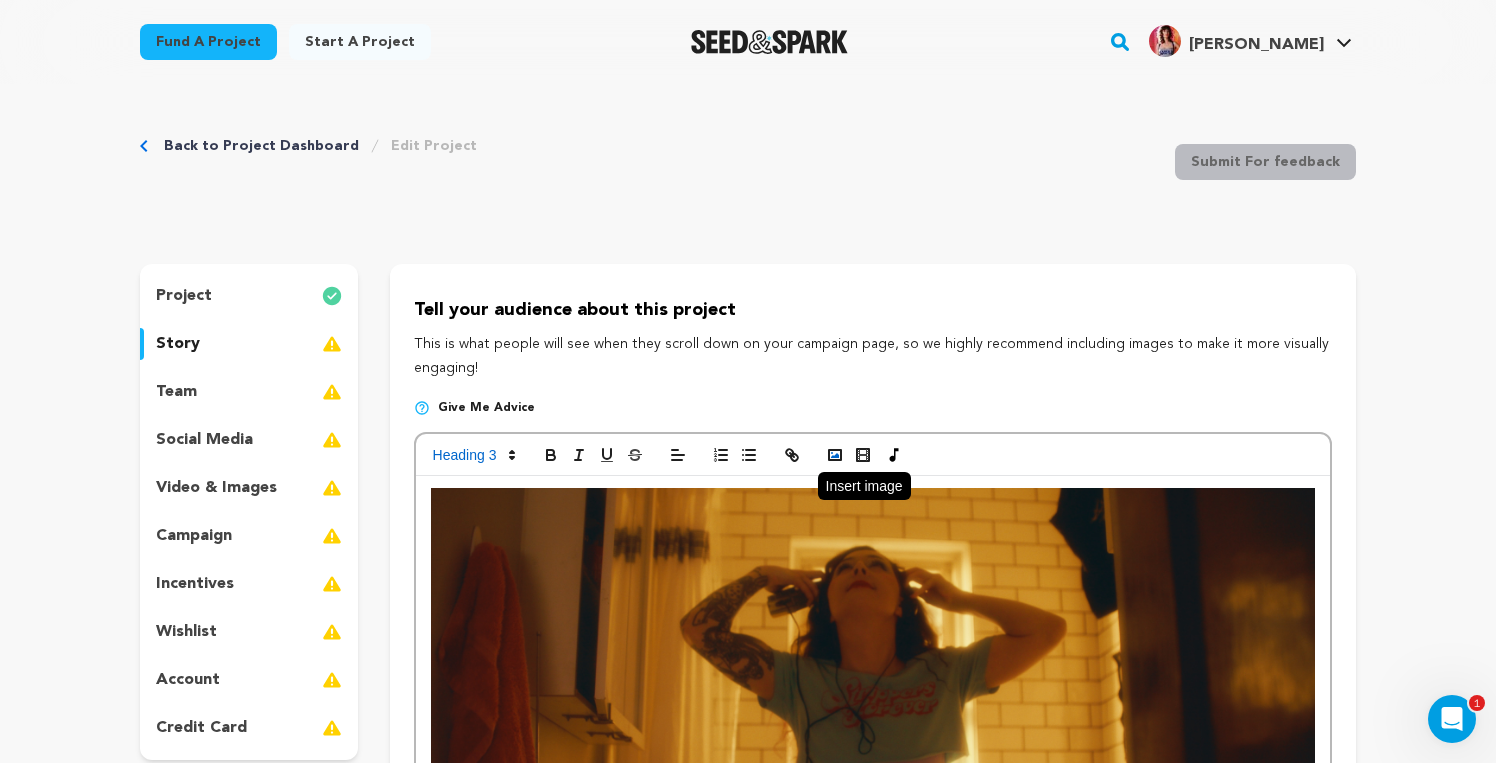 click 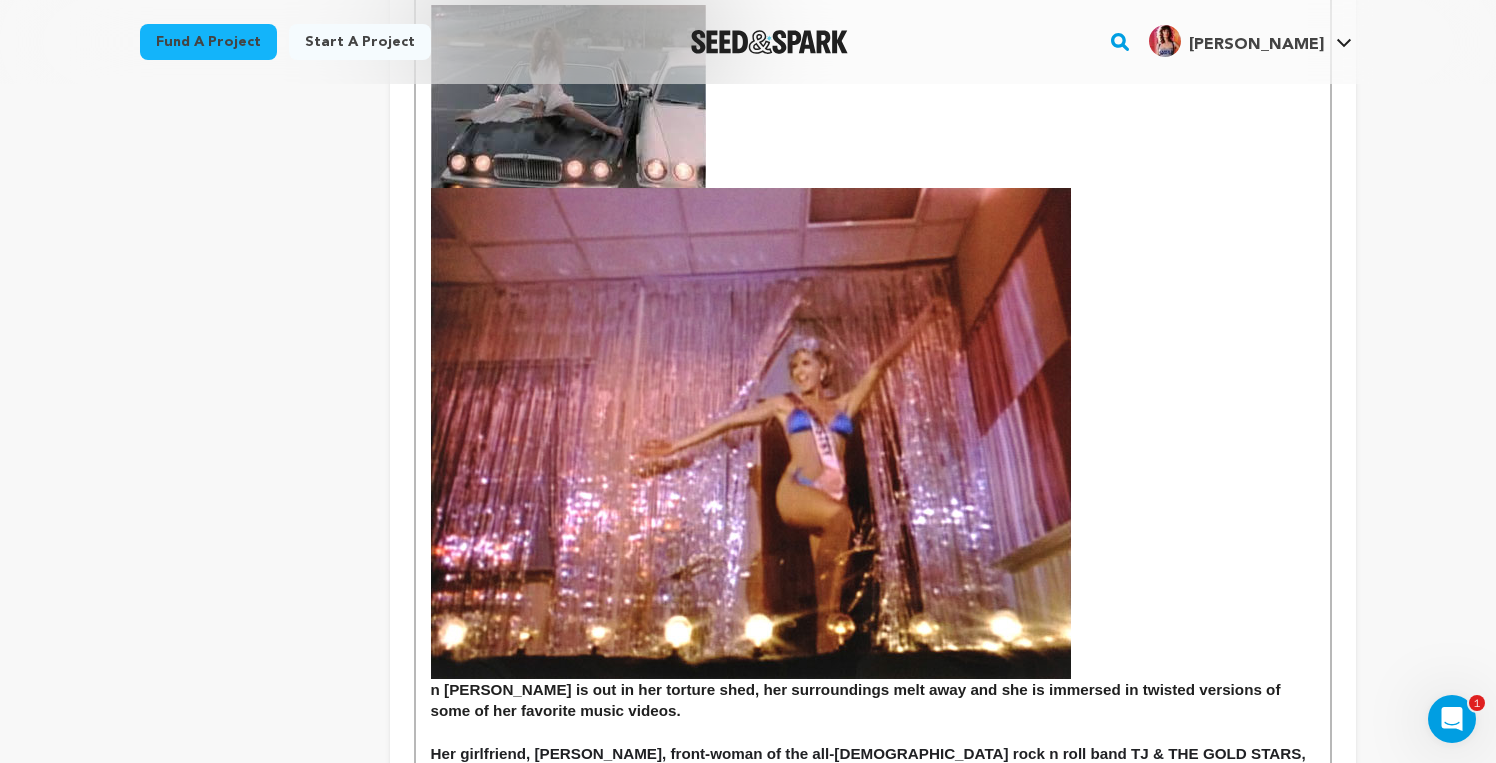 scroll, scrollTop: 1474, scrollLeft: 0, axis: vertical 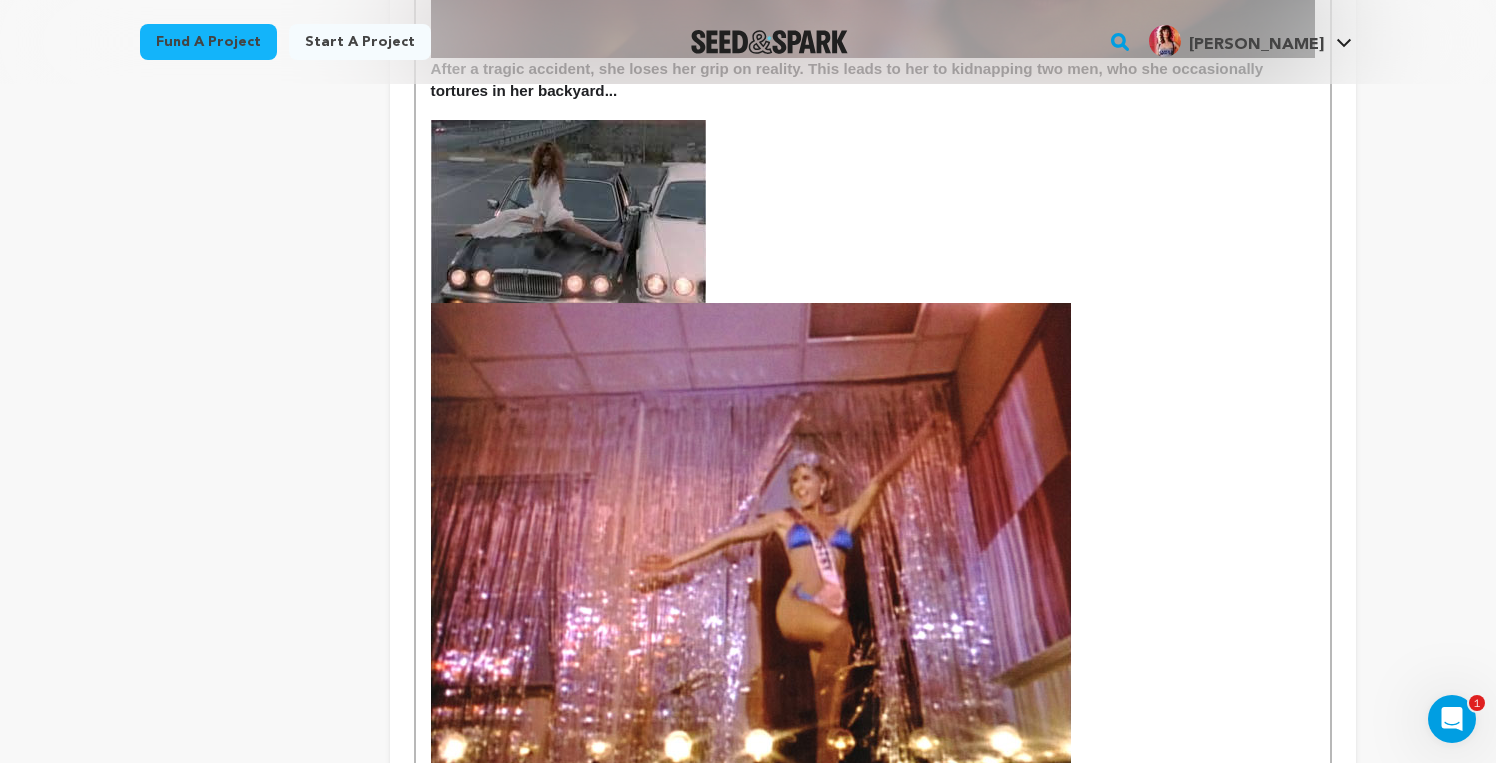 click at bounding box center (751, 548) 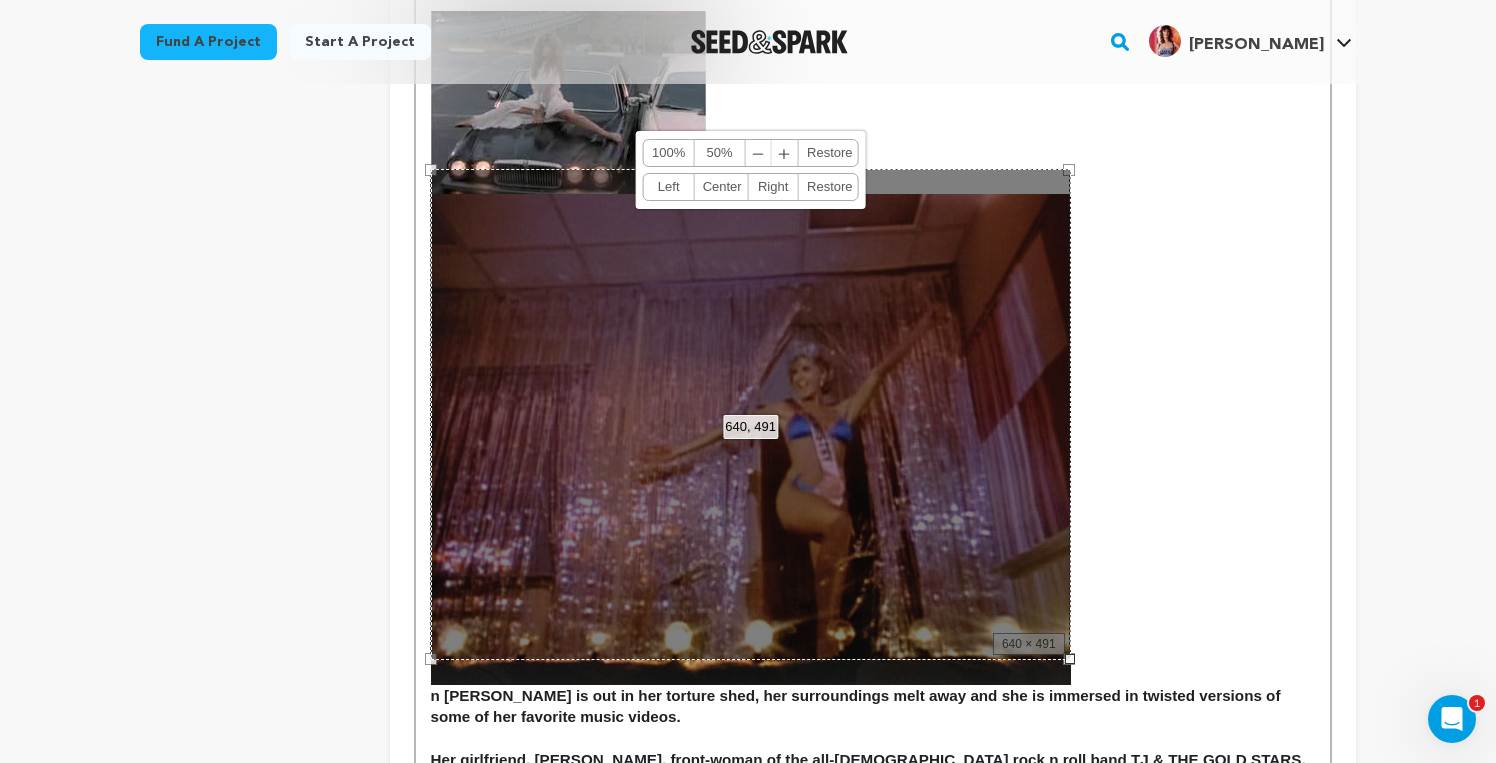 scroll, scrollTop: 1624, scrollLeft: 0, axis: vertical 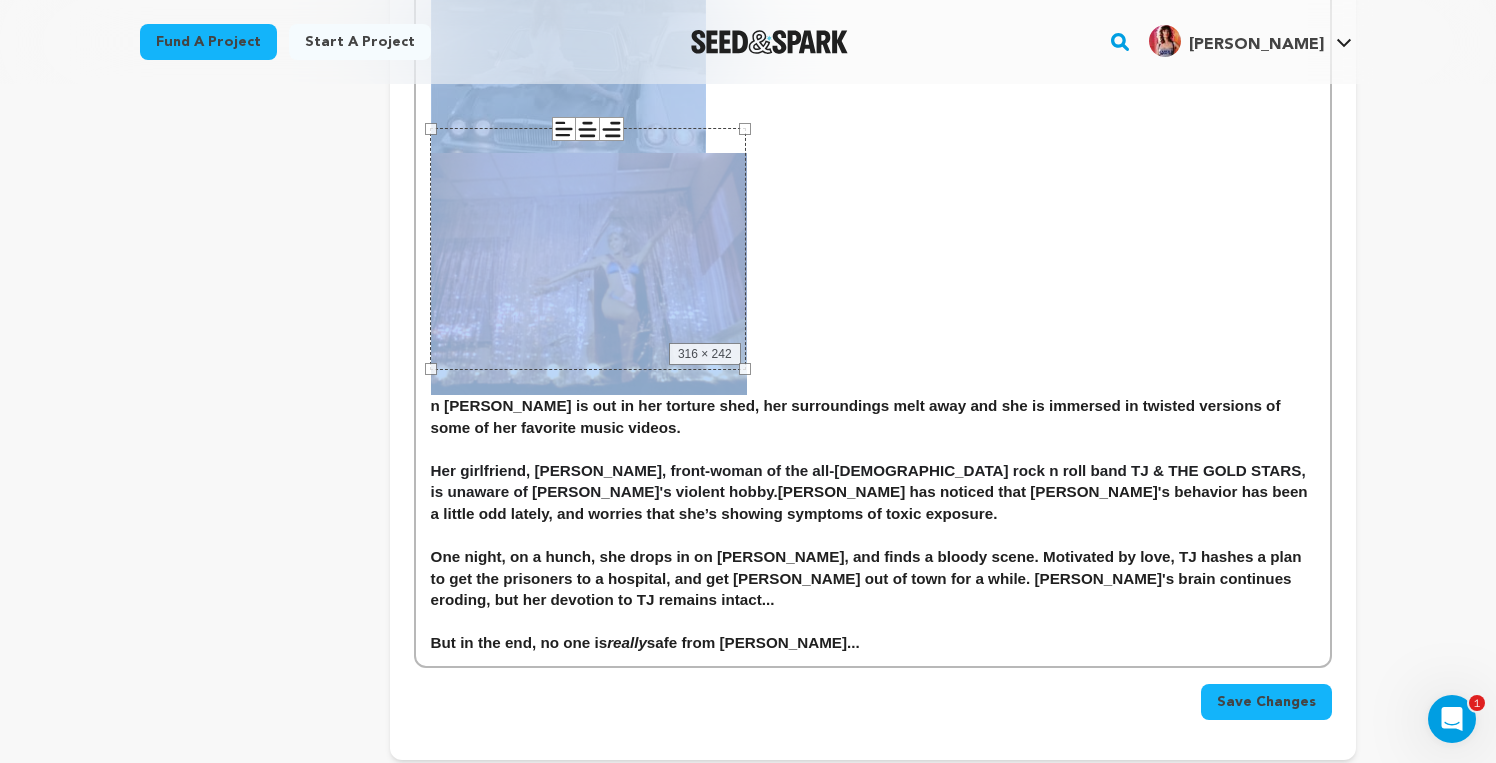 drag, startPoint x: 428, startPoint y: 614, endPoint x: 752, endPoint y: 217, distance: 512.4305 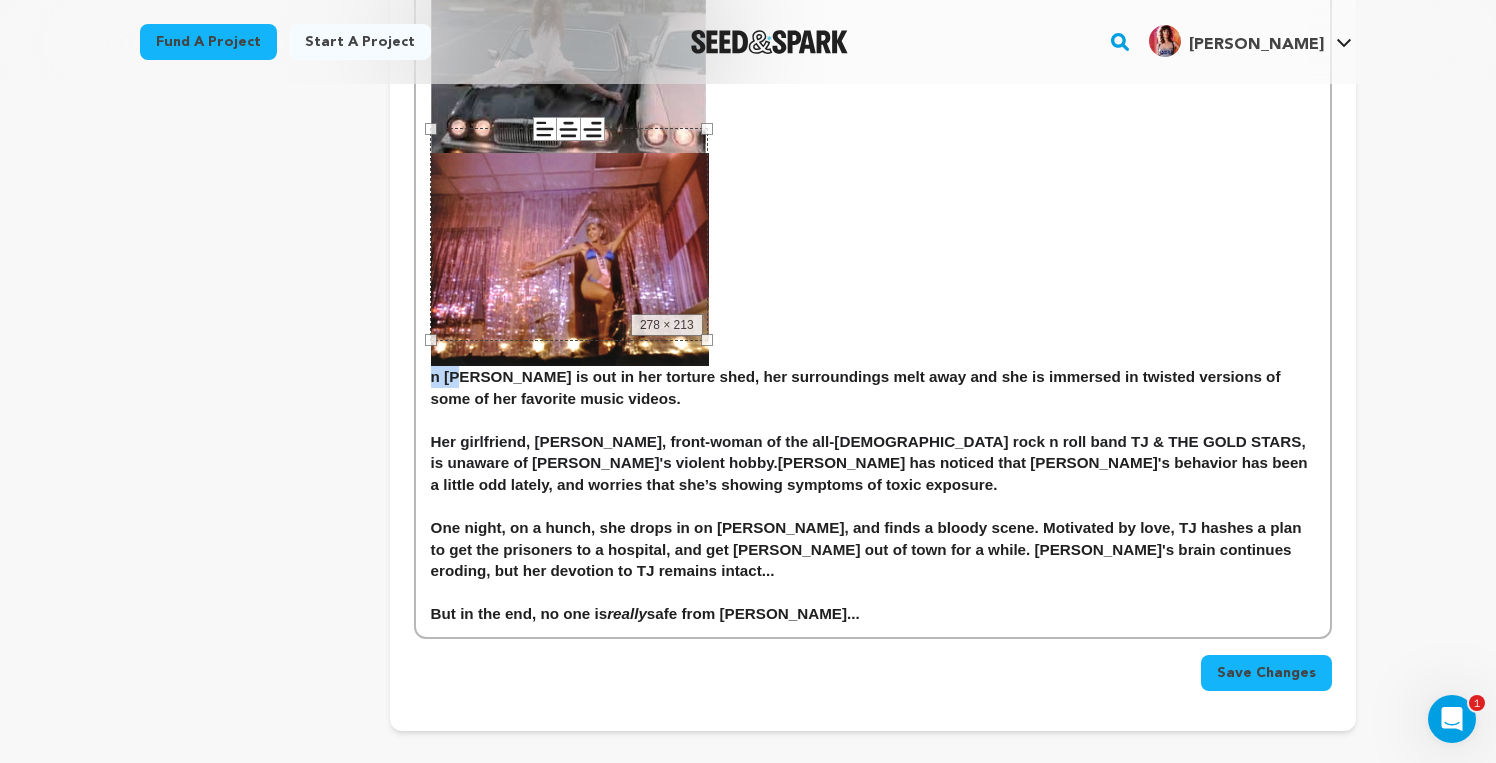 drag, startPoint x: 425, startPoint y: 370, endPoint x: 463, endPoint y: 346, distance: 44.94441 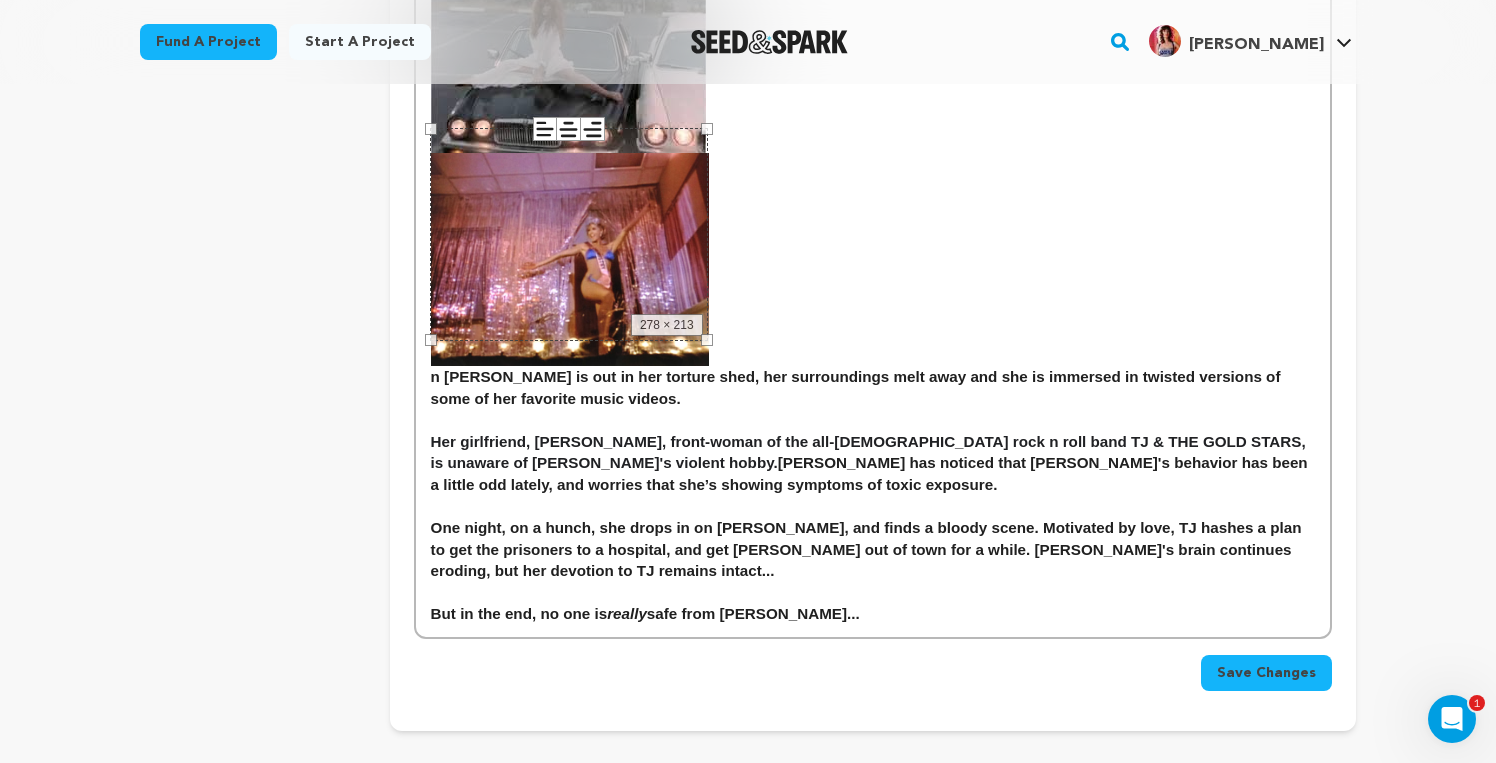 click on "n Jodi is out in her torture shed, her surroundings melt away and she is immersed in twisted versions of some of her favorite music videos." at bounding box center [873, 188] 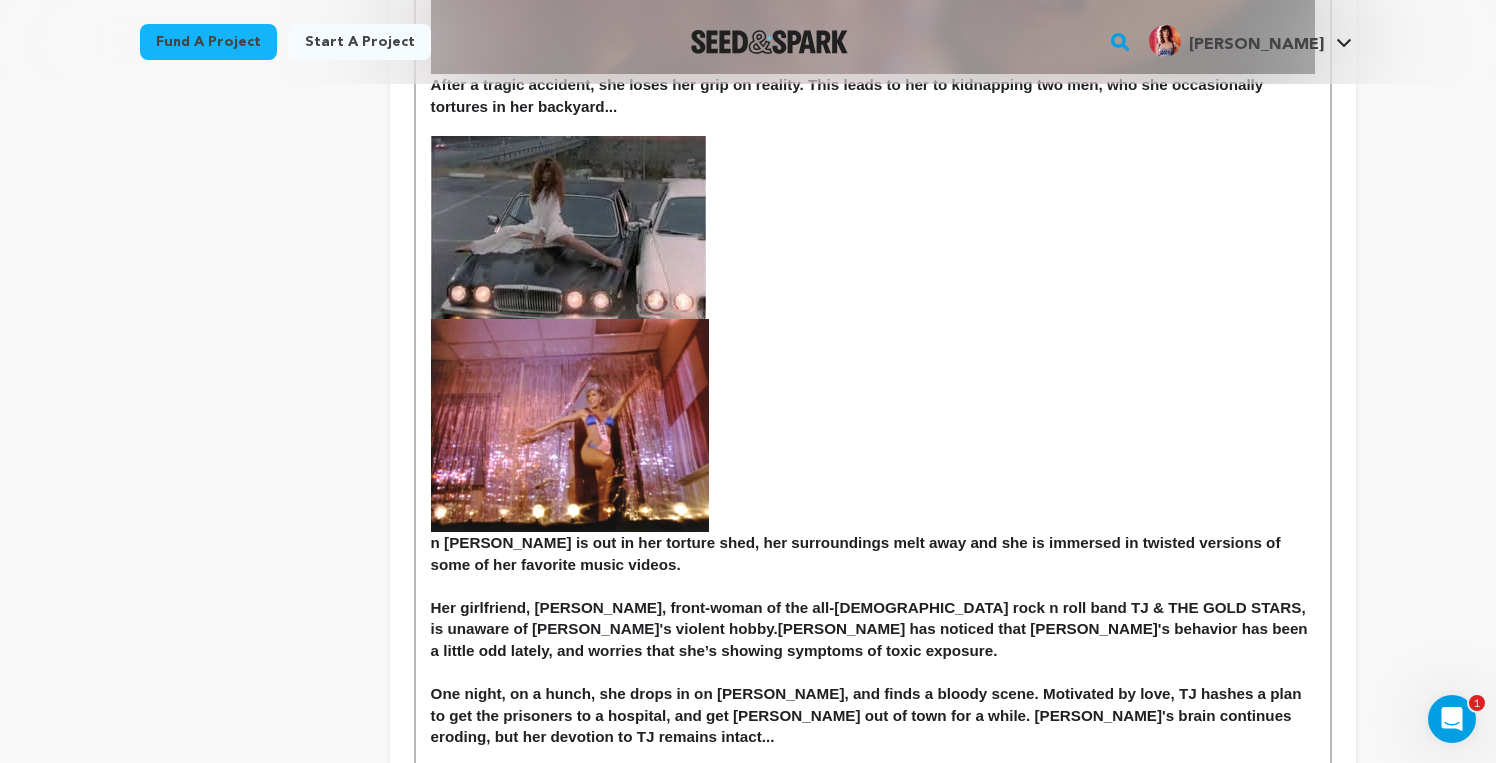 scroll, scrollTop: 1454, scrollLeft: 0, axis: vertical 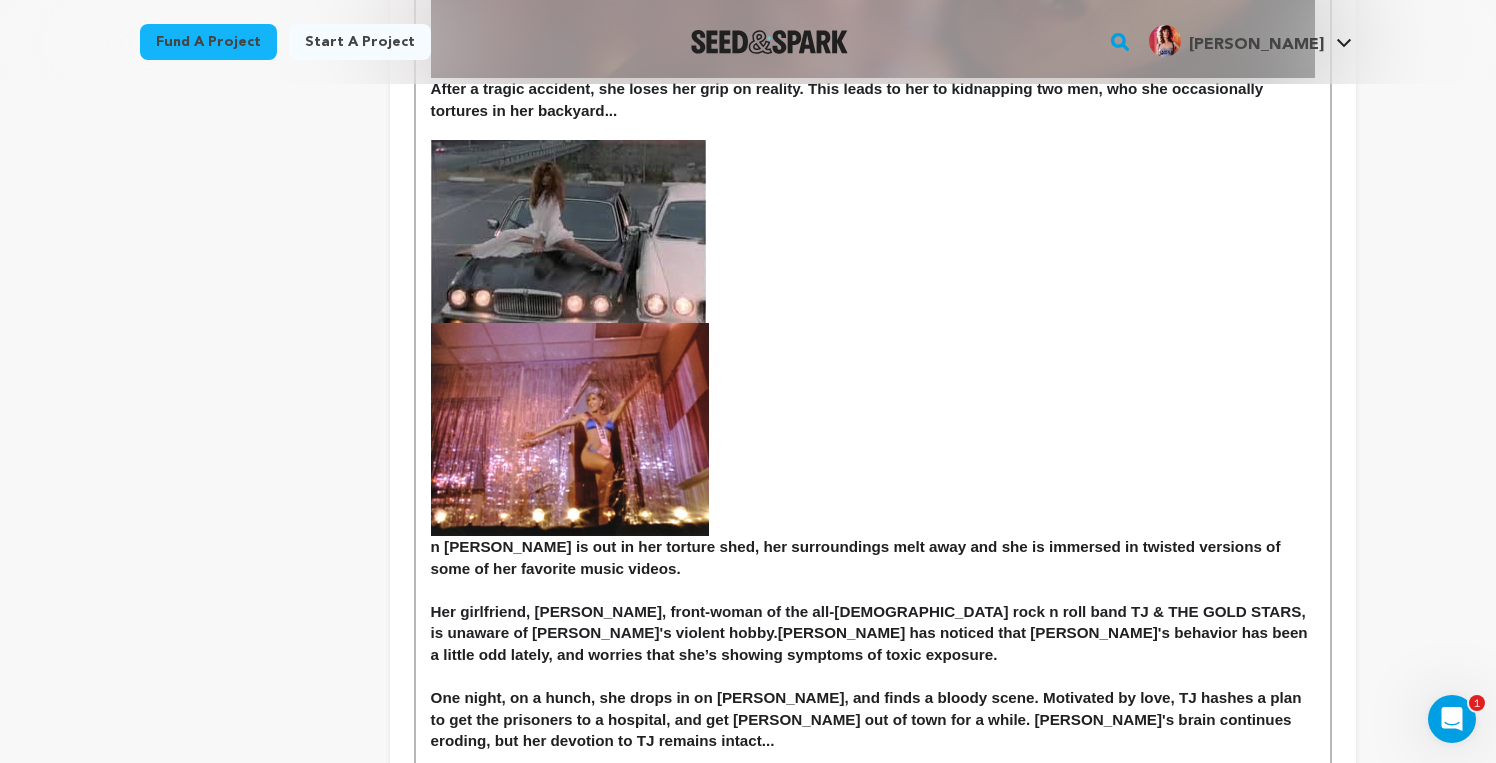 click at bounding box center (570, 429) 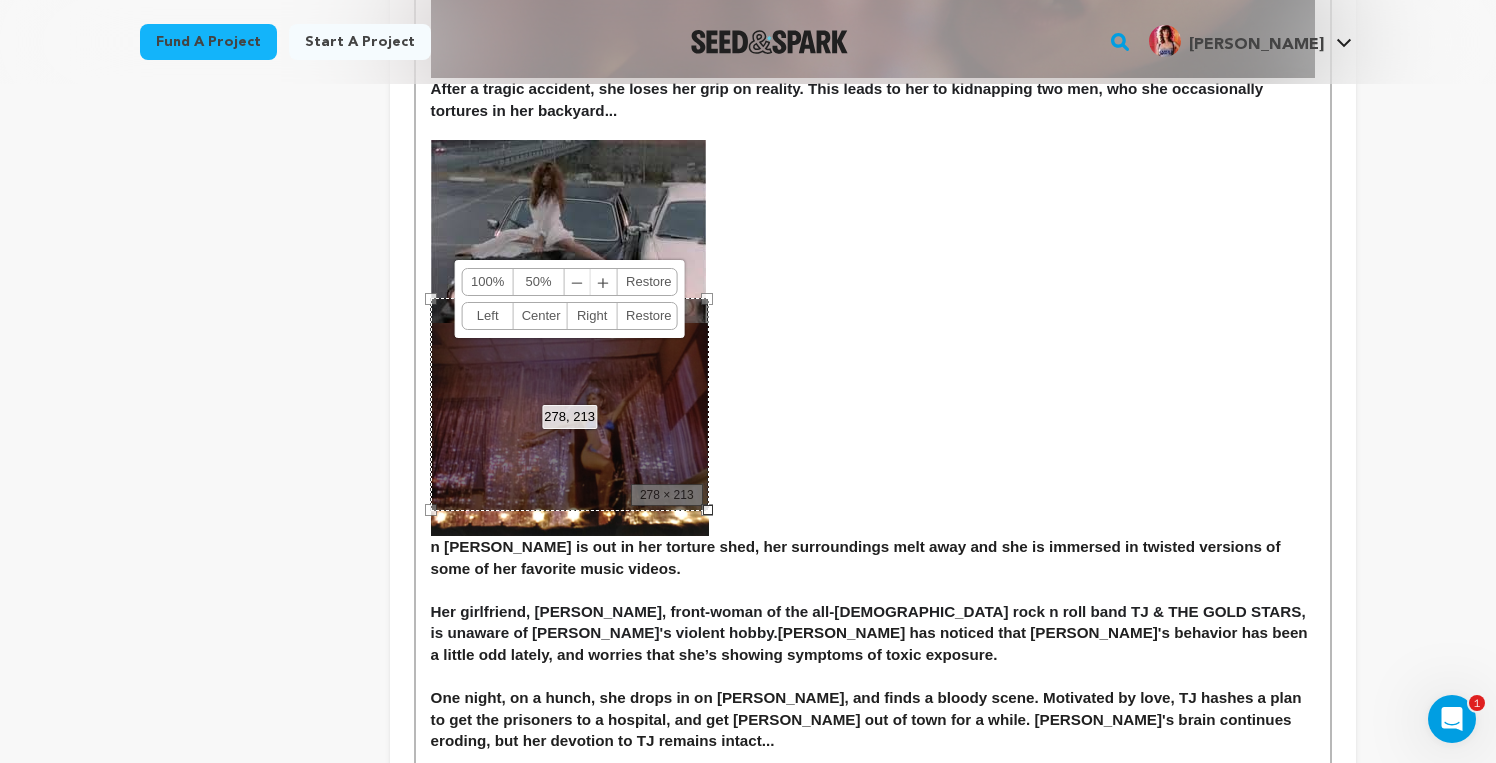drag, startPoint x: 662, startPoint y: 393, endPoint x: 811, endPoint y: 258, distance: 201.06218 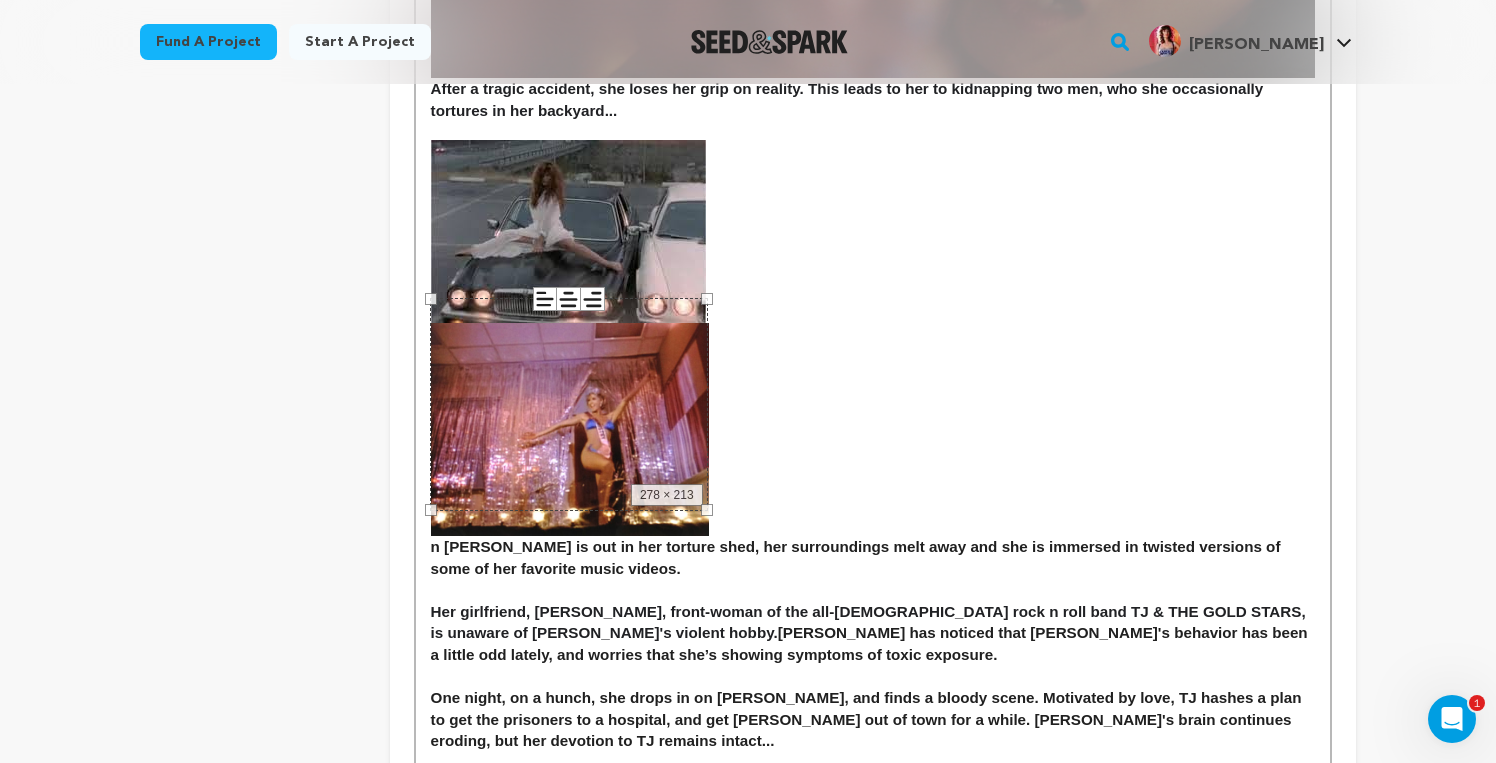 click on "Jodi is reminiscent of music video vixens from the 1980's and 90's, like Kym Herrin and Tawny Kitaen... After a tragic accident, she loses her grip on reality. This leads to her to kidnapping two men, who she occasionally tortures in her backyard...  n Jodi is out in her torture shed, her surroundings melt away and she is immersed in twisted versions of some of her favorite music videos. Her girlfriend, TJ, front-woman of the all-female rock n roll band TJ & THE GOLD STARS, is unaware of Jodi's violent hobby.  TJ has noticed that Jodi's behavior has been a little odd lately, and worries that she’s showing symptoms of toxic exposure.  One night, on a hunch, she drops in on Jodi, and finds a bloody scene. Motivated by love, TJ hashes a plan to get the prisoners to a hospital, and get Jodi out of town for a while. Jodi's brain continues eroding, but her devotion to TJ remains intact... But in the end, no one is  really  safe from Jodi..." at bounding box center [873, -86] 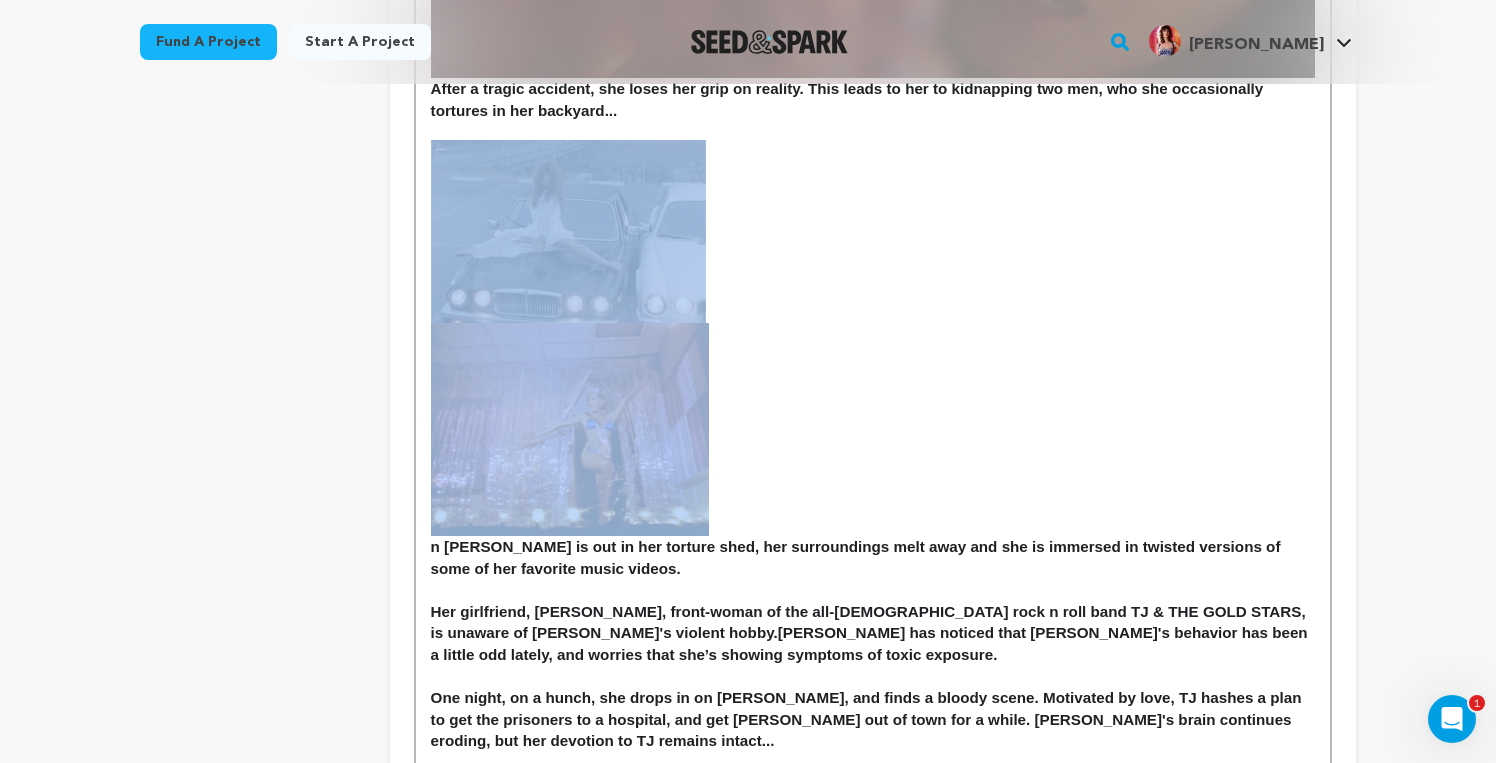 click on "Jodi is reminiscent of music video vixens from the 1980's and 90's, like Kym Herrin and Tawny Kitaen... After a tragic accident, she loses her grip on reality. This leads to her to kidnapping two men, who she occasionally tortures in her backyard...  n Jodi is out in her torture shed, her surroundings melt away and she is immersed in twisted versions of some of her favorite music videos. Her girlfriend, TJ, front-woman of the all-female rock n roll band TJ & THE GOLD STARS, is unaware of Jodi's violent hobby.  TJ has noticed that Jodi's behavior has been a little odd lately, and worries that she’s showing symptoms of toxic exposure.  One night, on a hunch, she drops in on Jodi, and finds a bloody scene. Motivated by love, TJ hashes a plan to get the prisoners to a hospital, and get Jodi out of town for a while. Jodi's brain continues eroding, but her devotion to TJ remains intact... But in the end, no one is  really  safe from Jodi..." at bounding box center [873, -86] 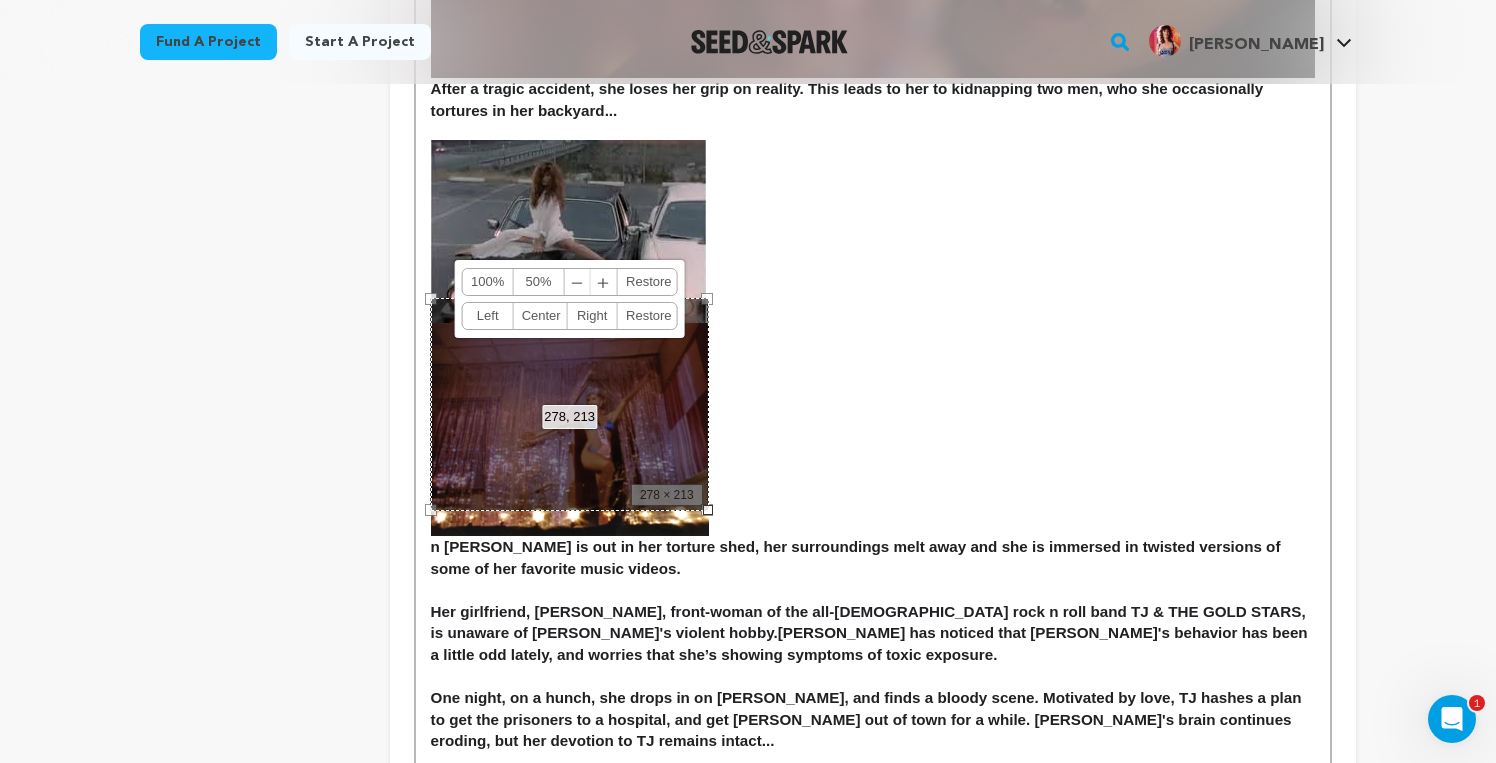click on "278, 213
100%
50%
﹣
﹢
Restore
Left
Center
Right
Restore" at bounding box center (570, 404) 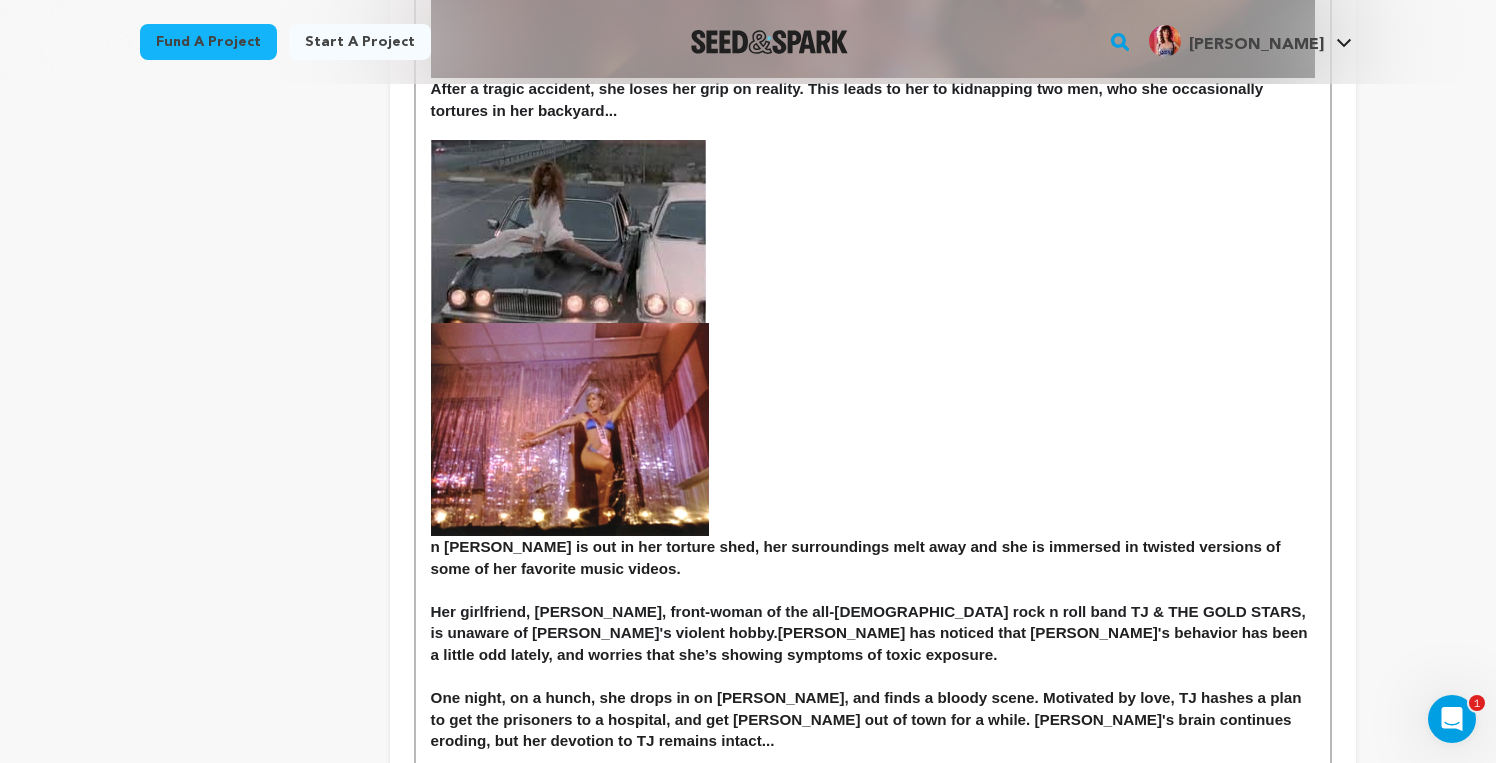 click on "n Jodi is out in her torture shed, her surroundings melt away and she is immersed in twisted versions of some of her favorite music videos." at bounding box center [873, 358] 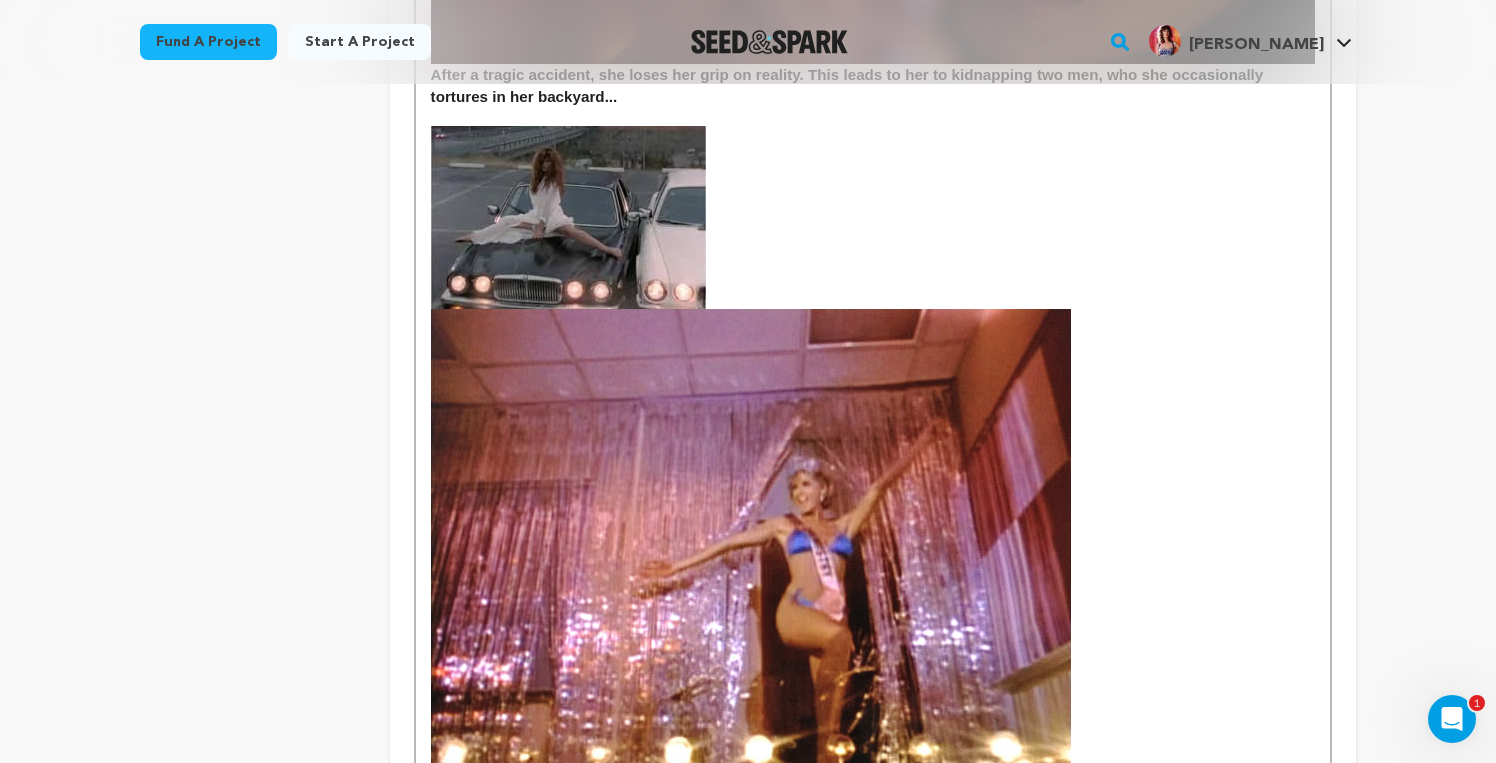 scroll, scrollTop: 1466, scrollLeft: 0, axis: vertical 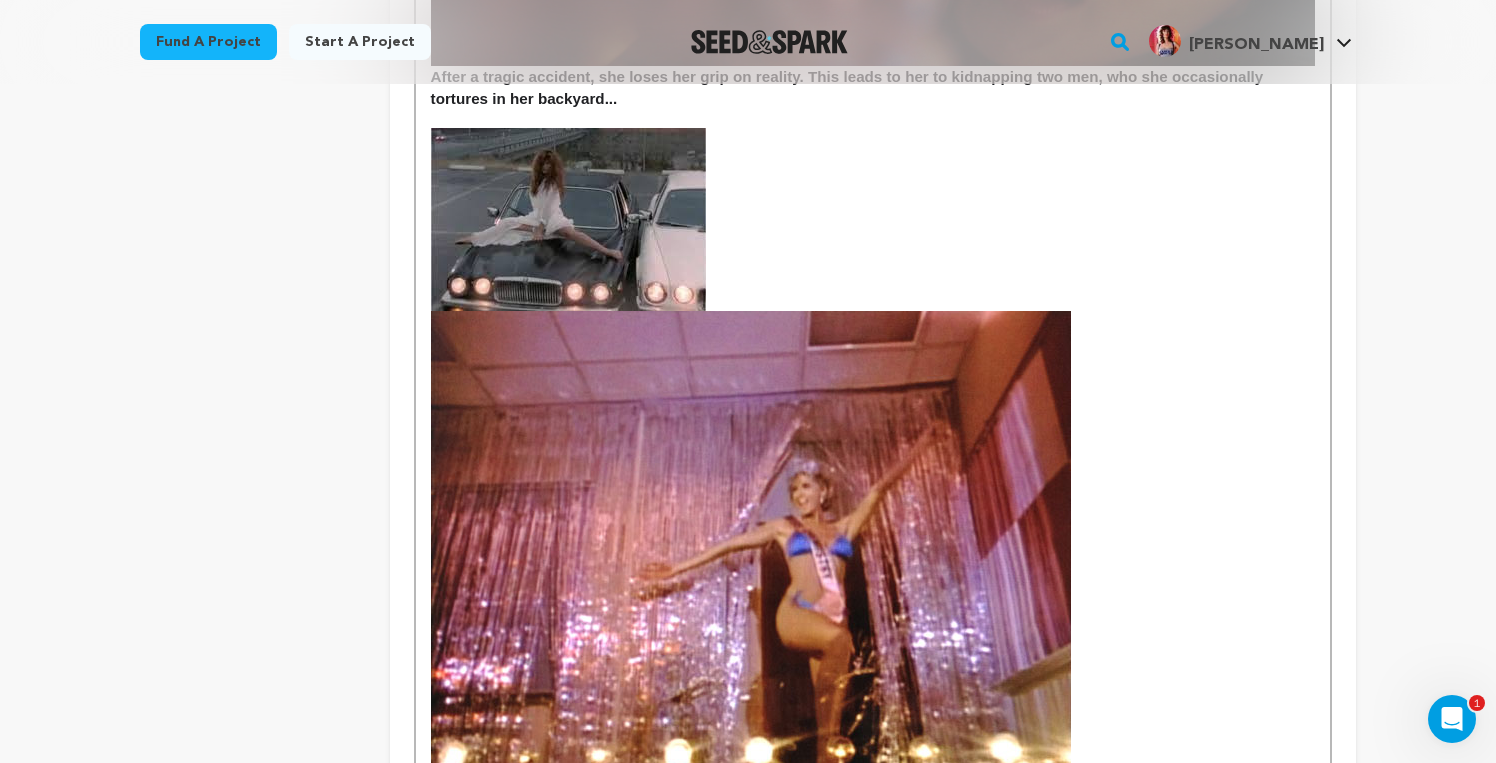 click at bounding box center [568, 219] 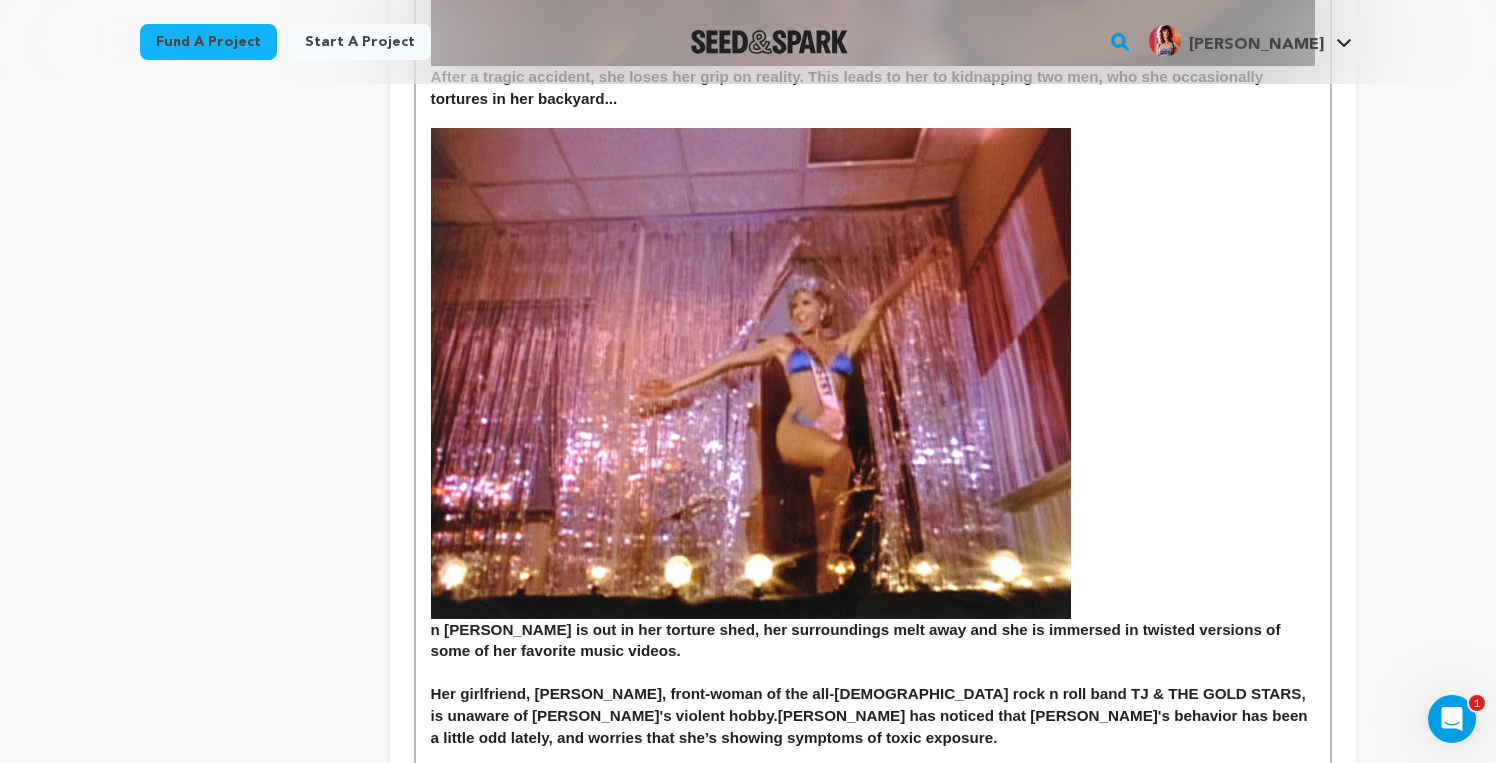 click at bounding box center (751, 373) 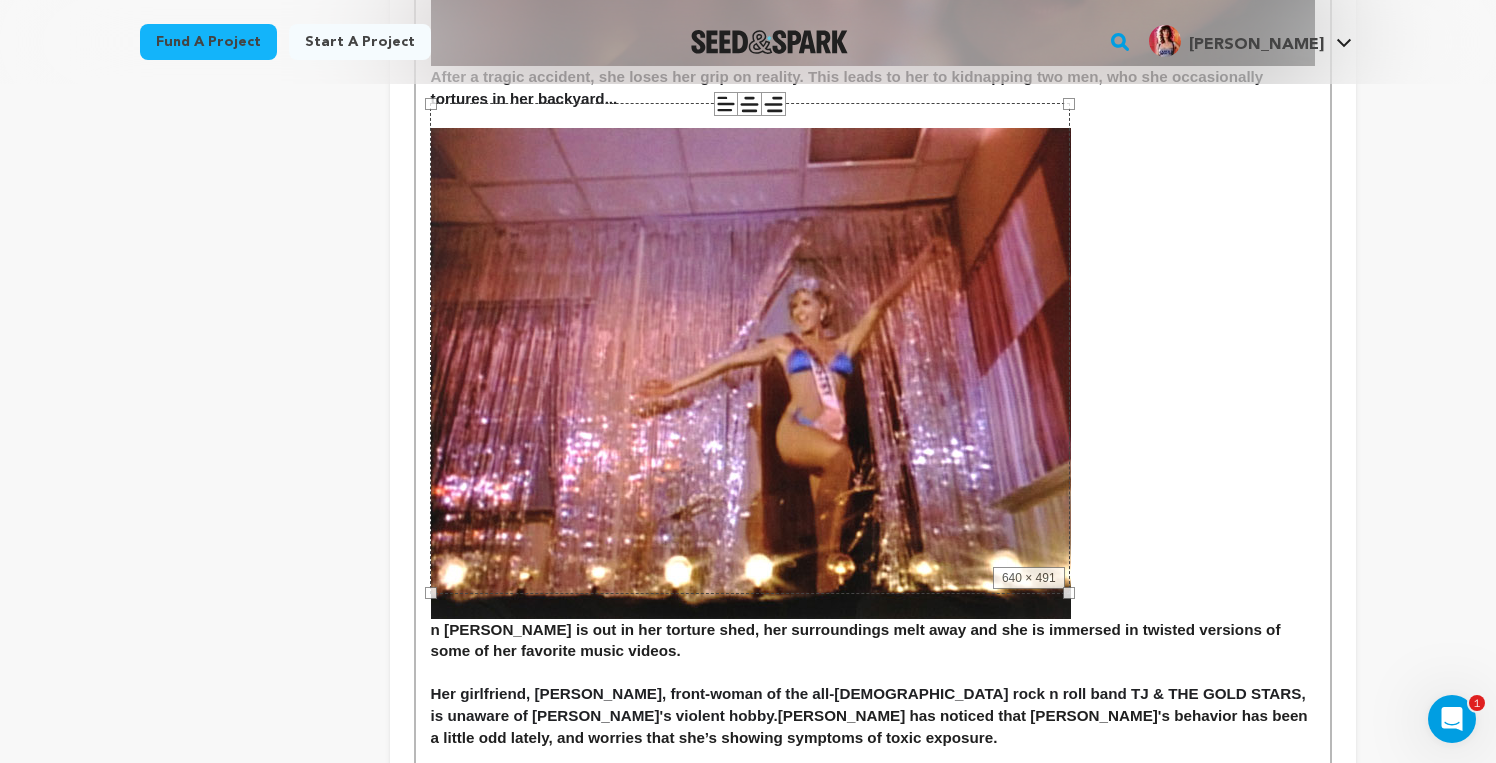 click on "n Jodi is out in her torture shed, her surroundings melt away and she is immersed in twisted versions of some of her favorite music videos." at bounding box center [873, 394] 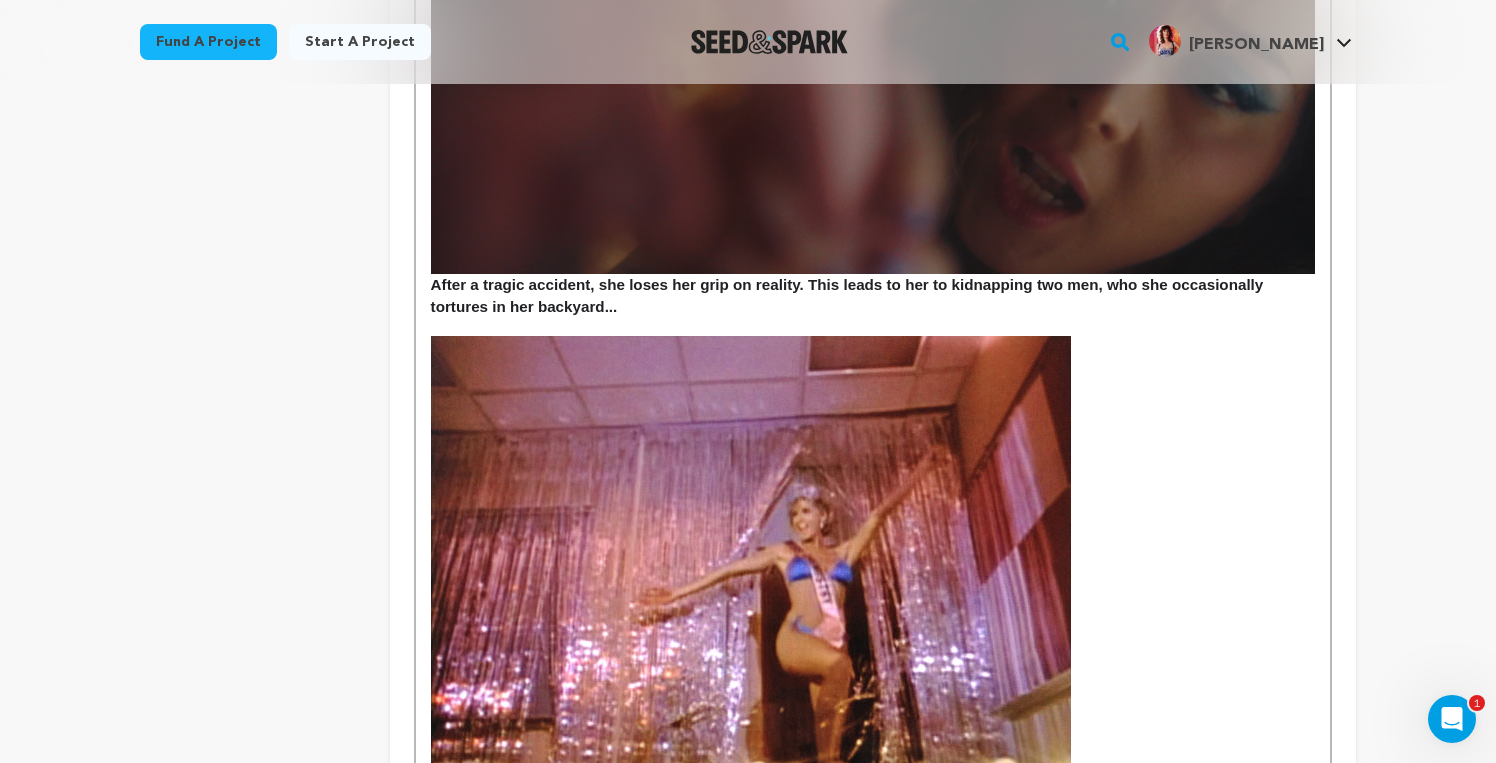 scroll, scrollTop: 1238, scrollLeft: 0, axis: vertical 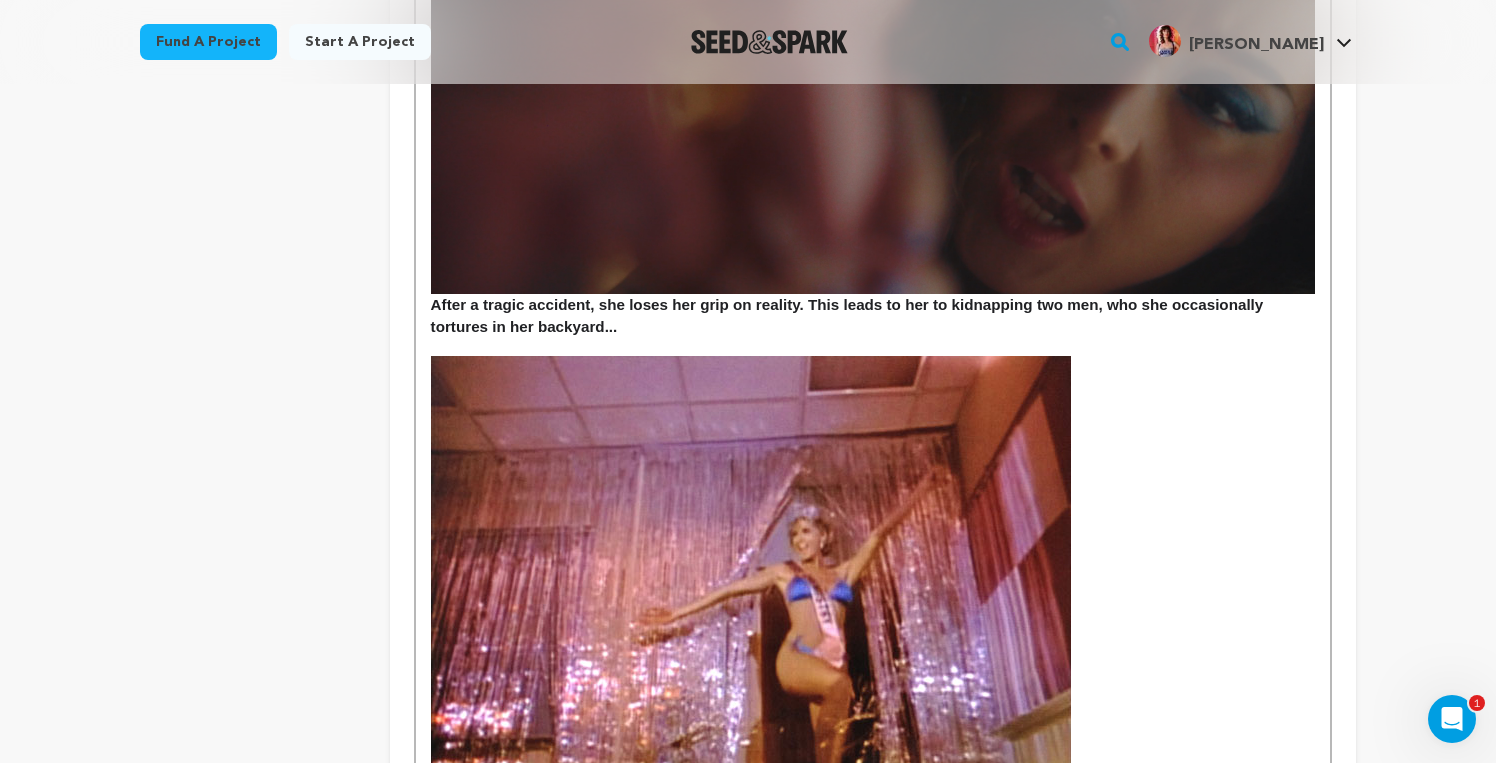 click at bounding box center (751, 601) 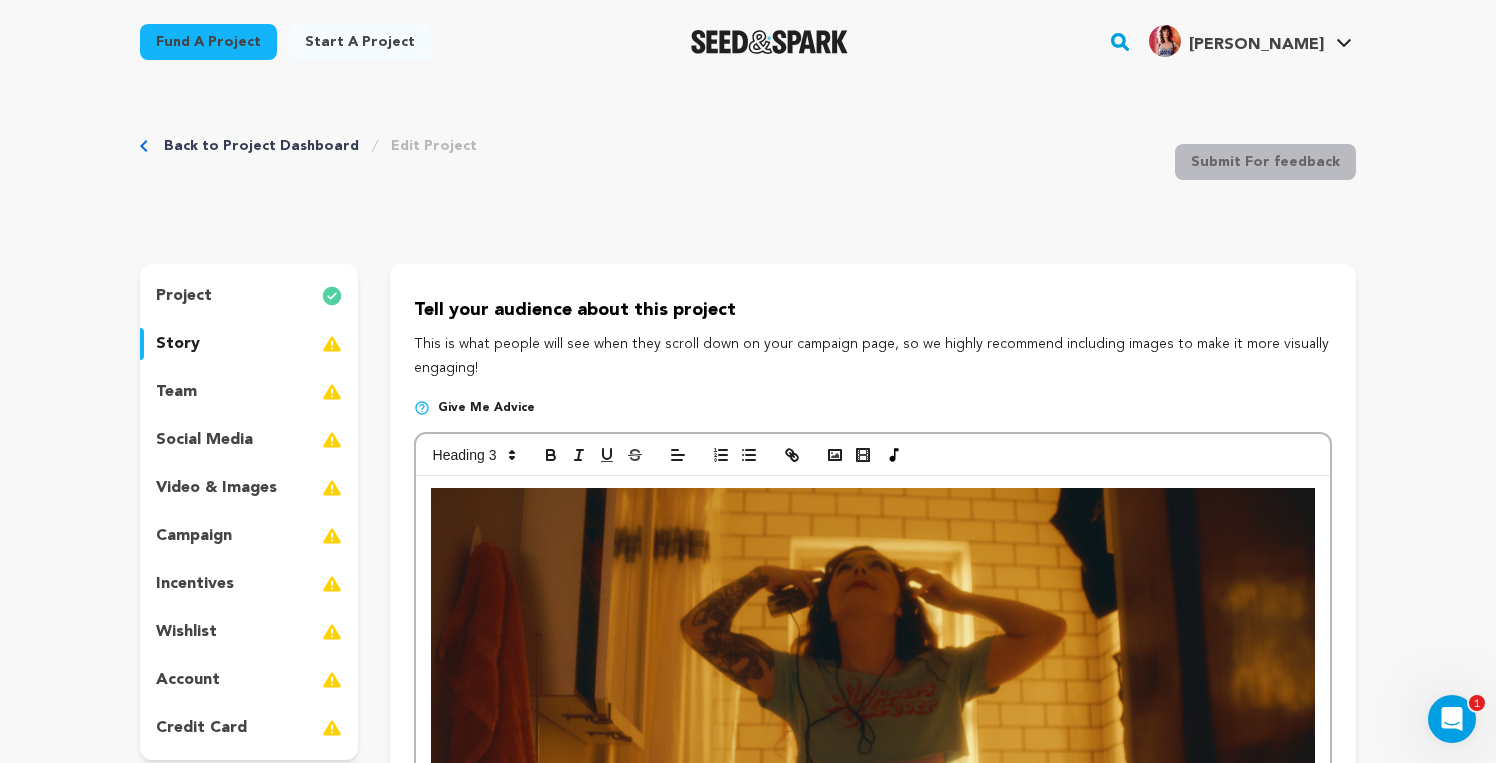 scroll, scrollTop: 0, scrollLeft: 0, axis: both 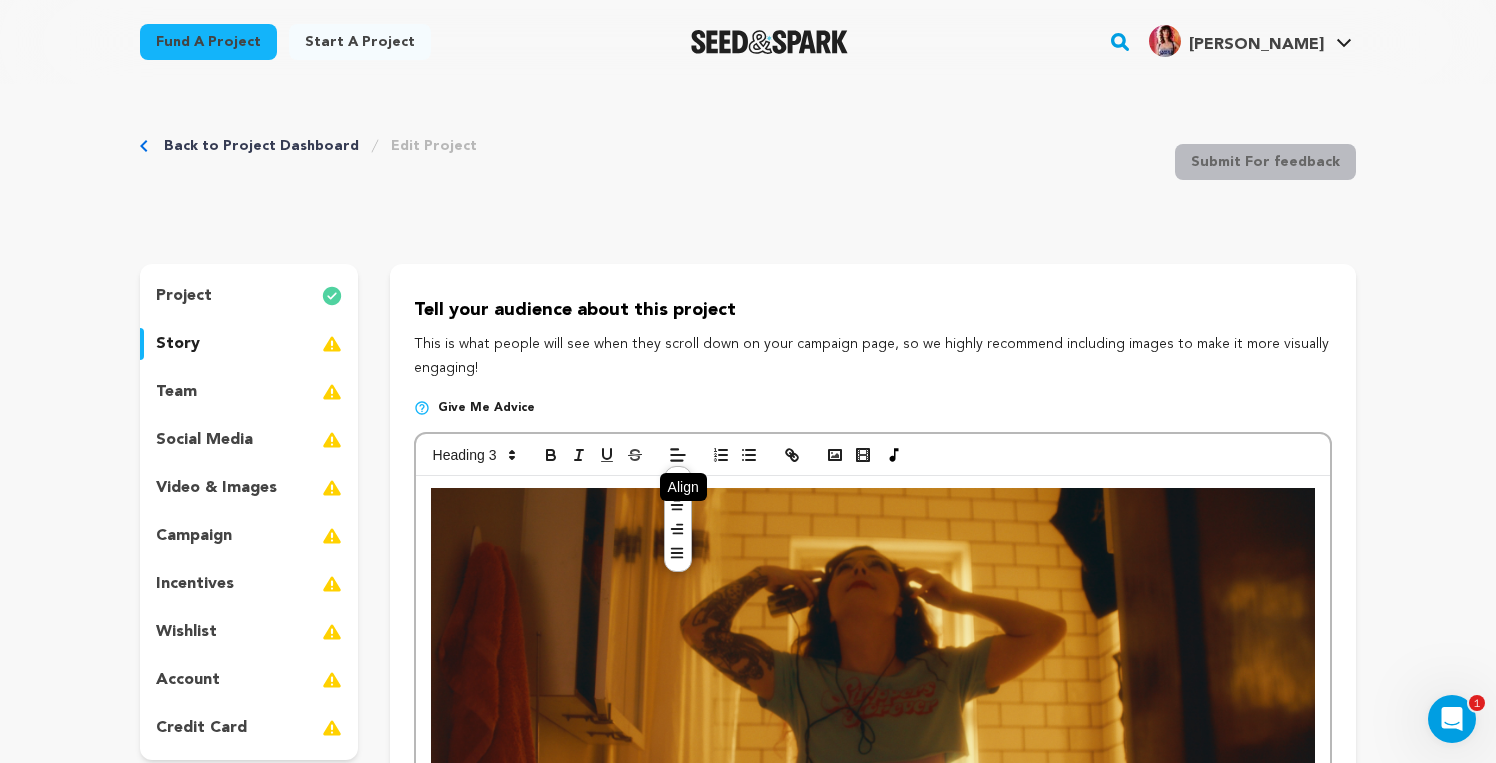 click 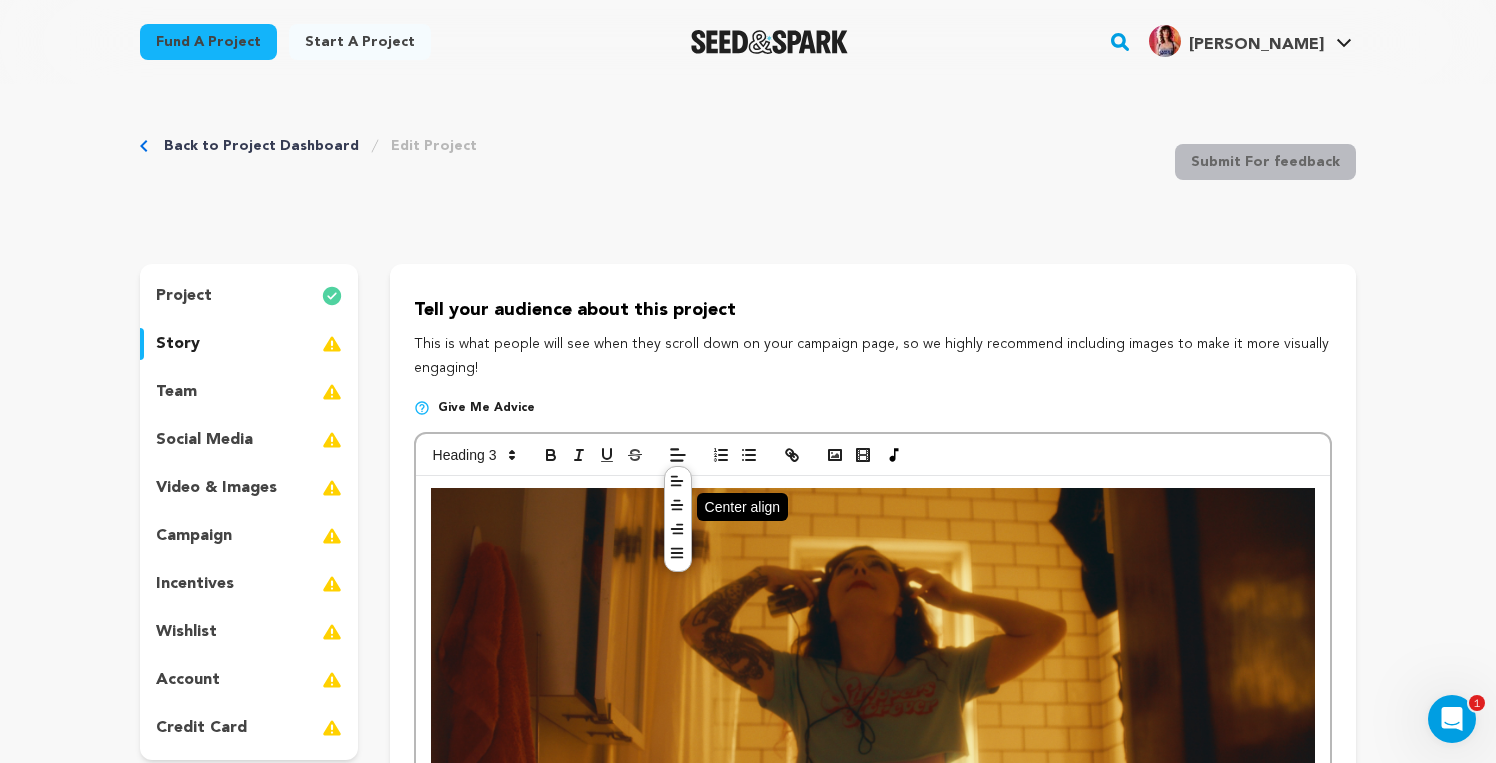 click 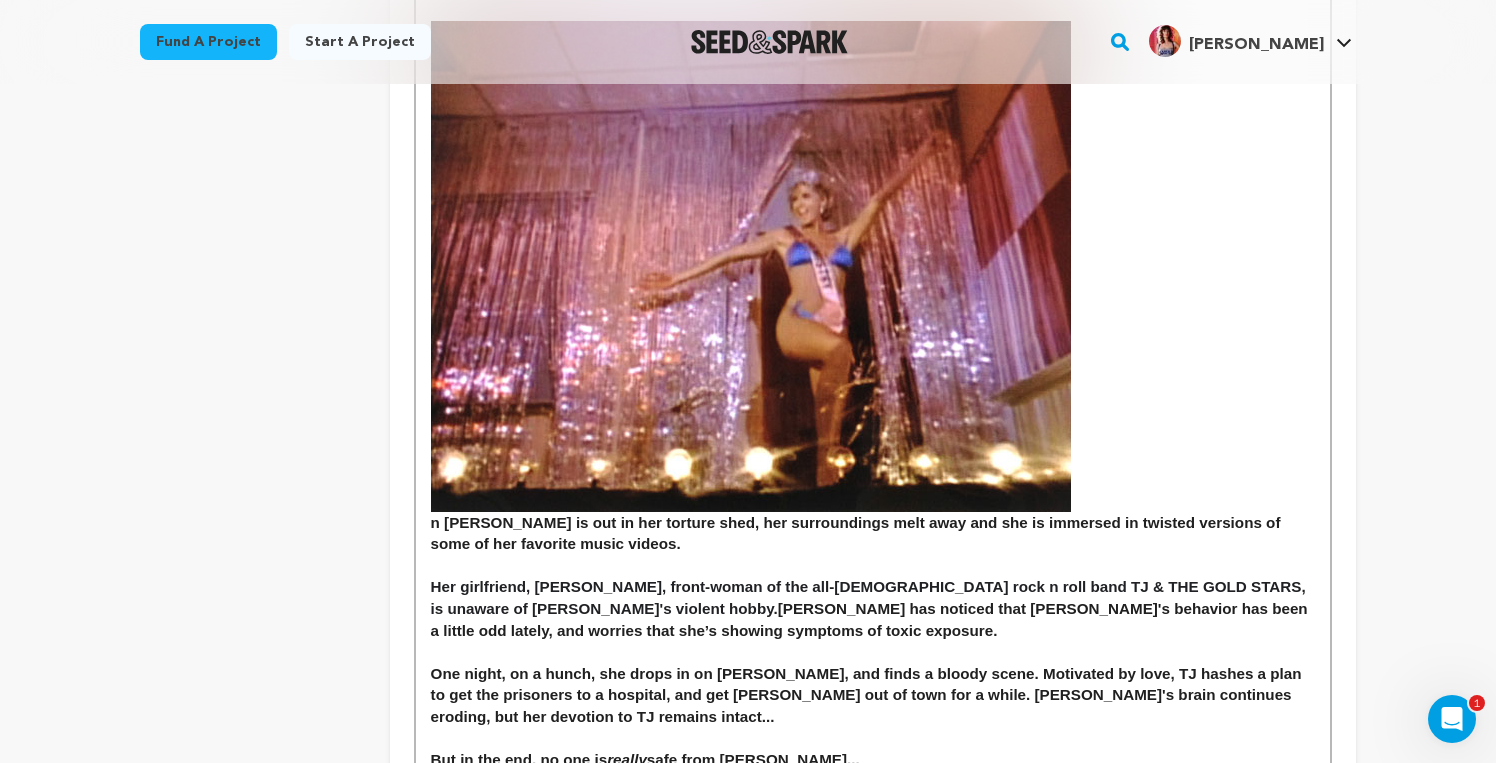 scroll, scrollTop: 1573, scrollLeft: 0, axis: vertical 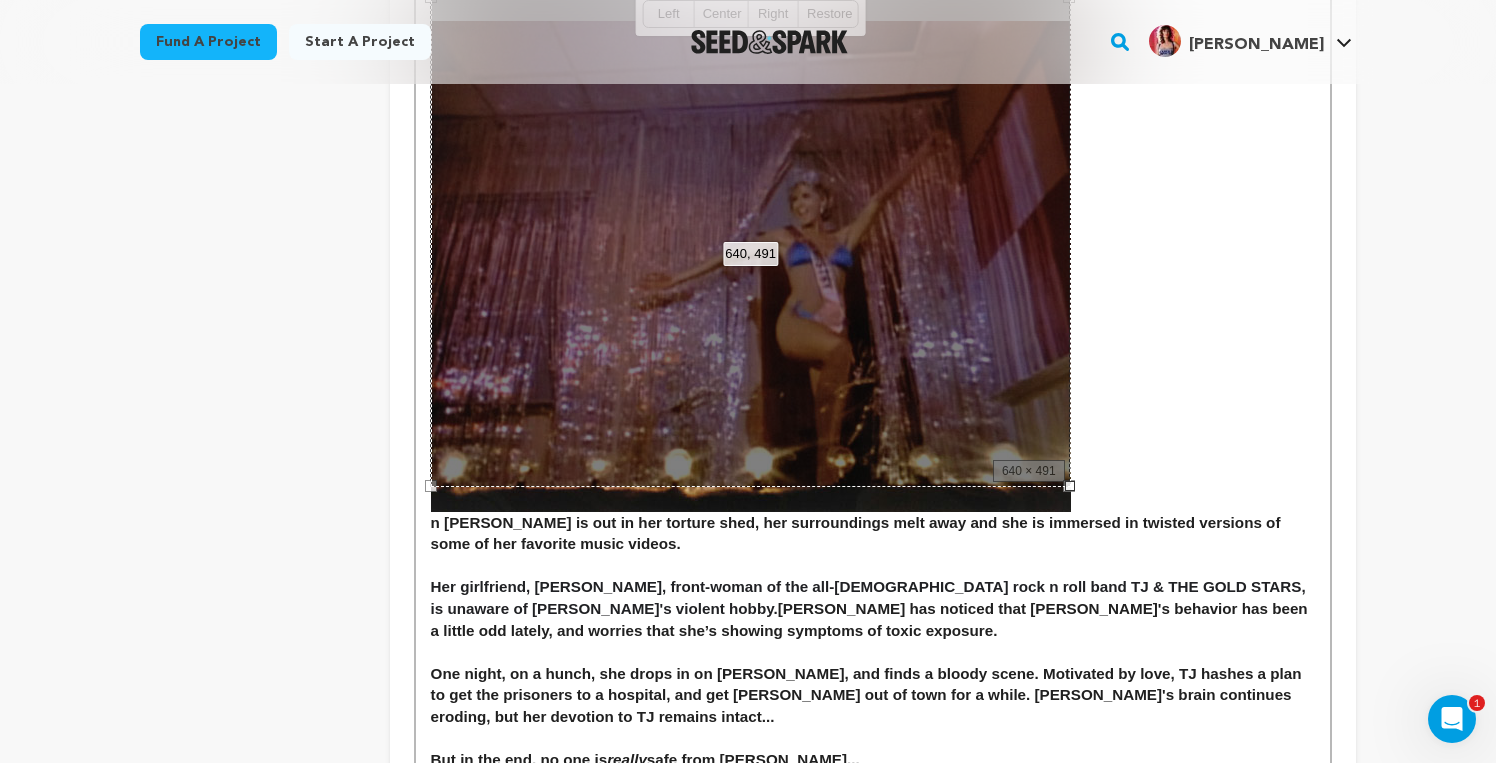 click on "640, 491
100%
50%
﹣
﹢
Restore
Left
Center
Right
Restore" at bounding box center (751, 241) 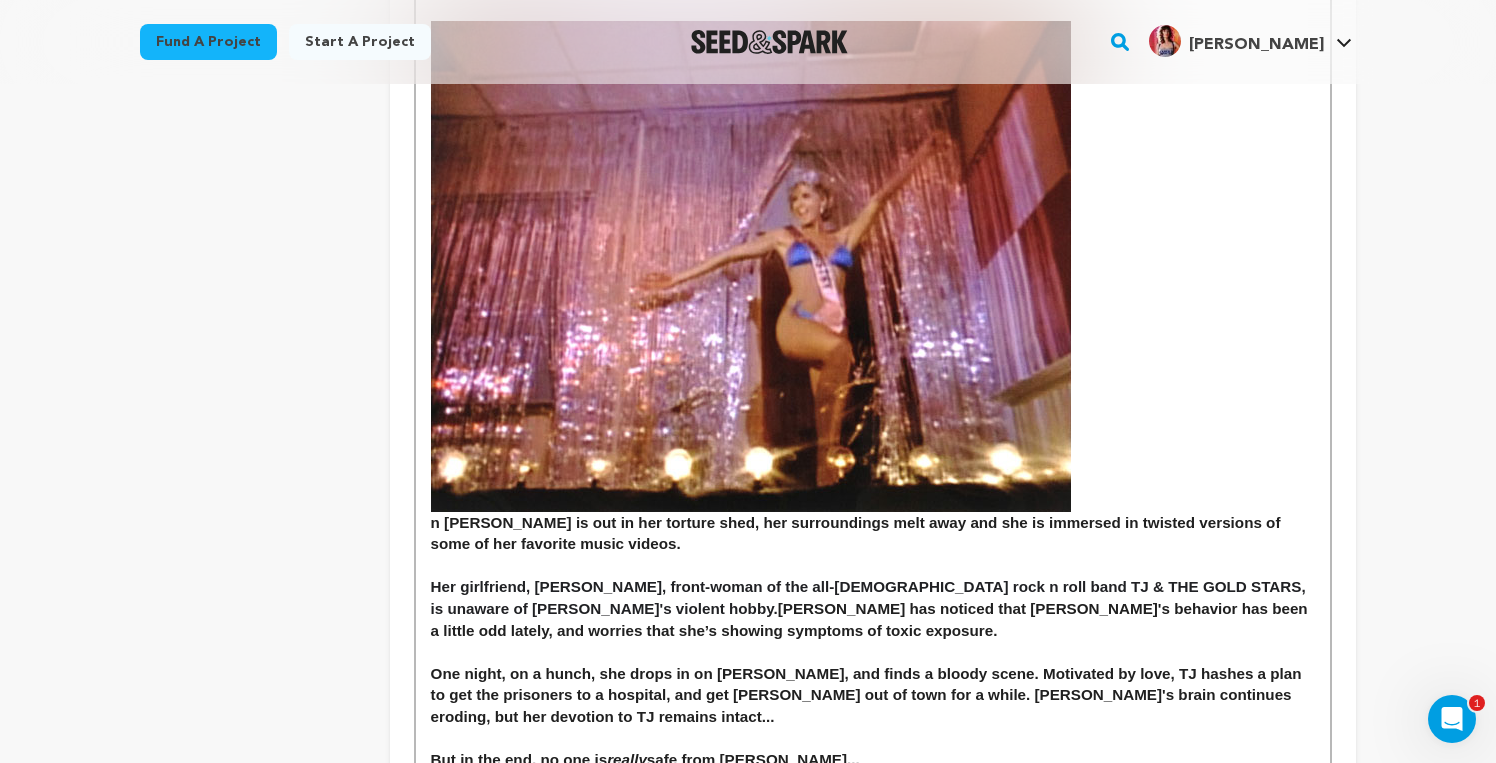 click at bounding box center (751, 266) 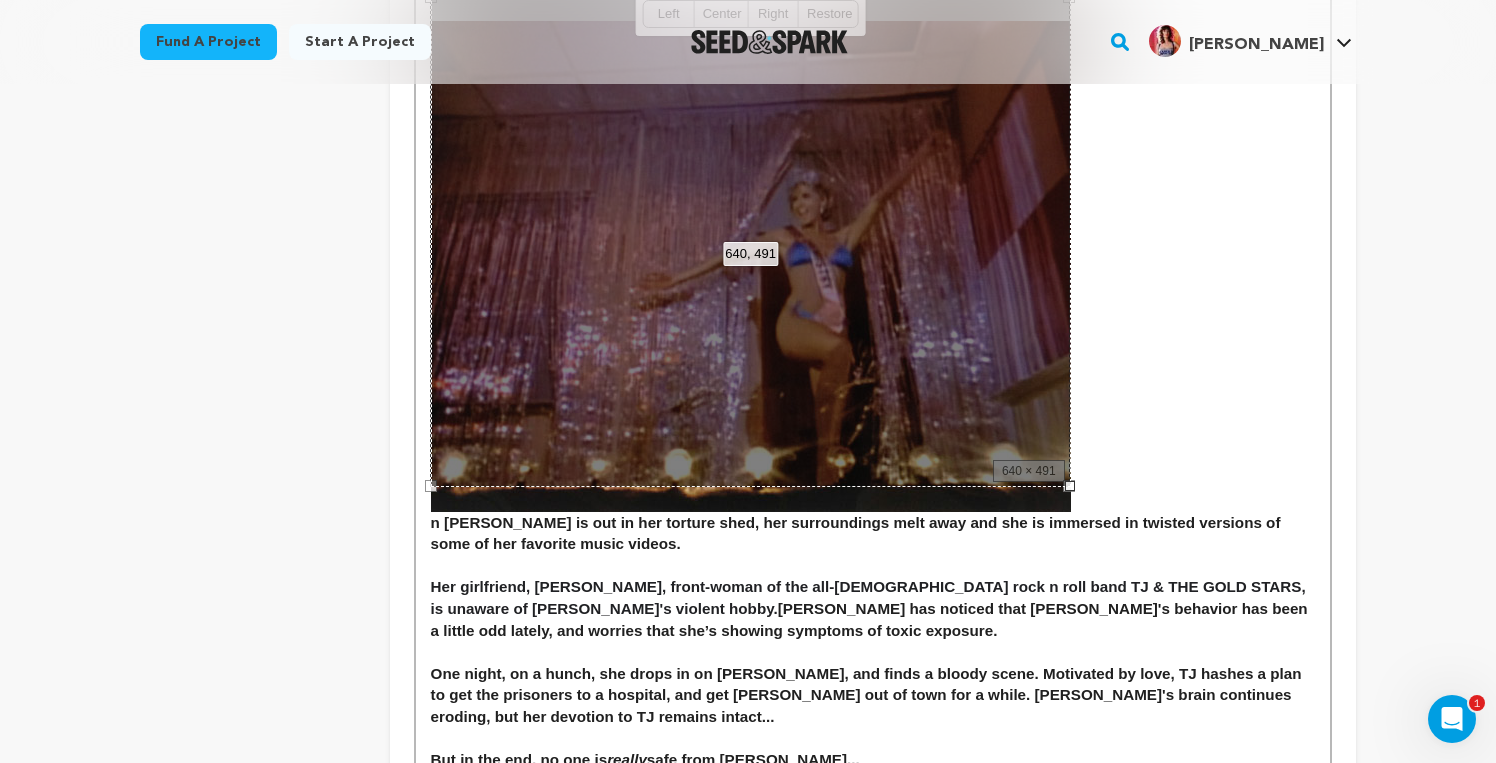 click on "640, 491
100%
50%
﹣
﹢
Restore
Left
Center
Right
Restore" at bounding box center (751, 241) 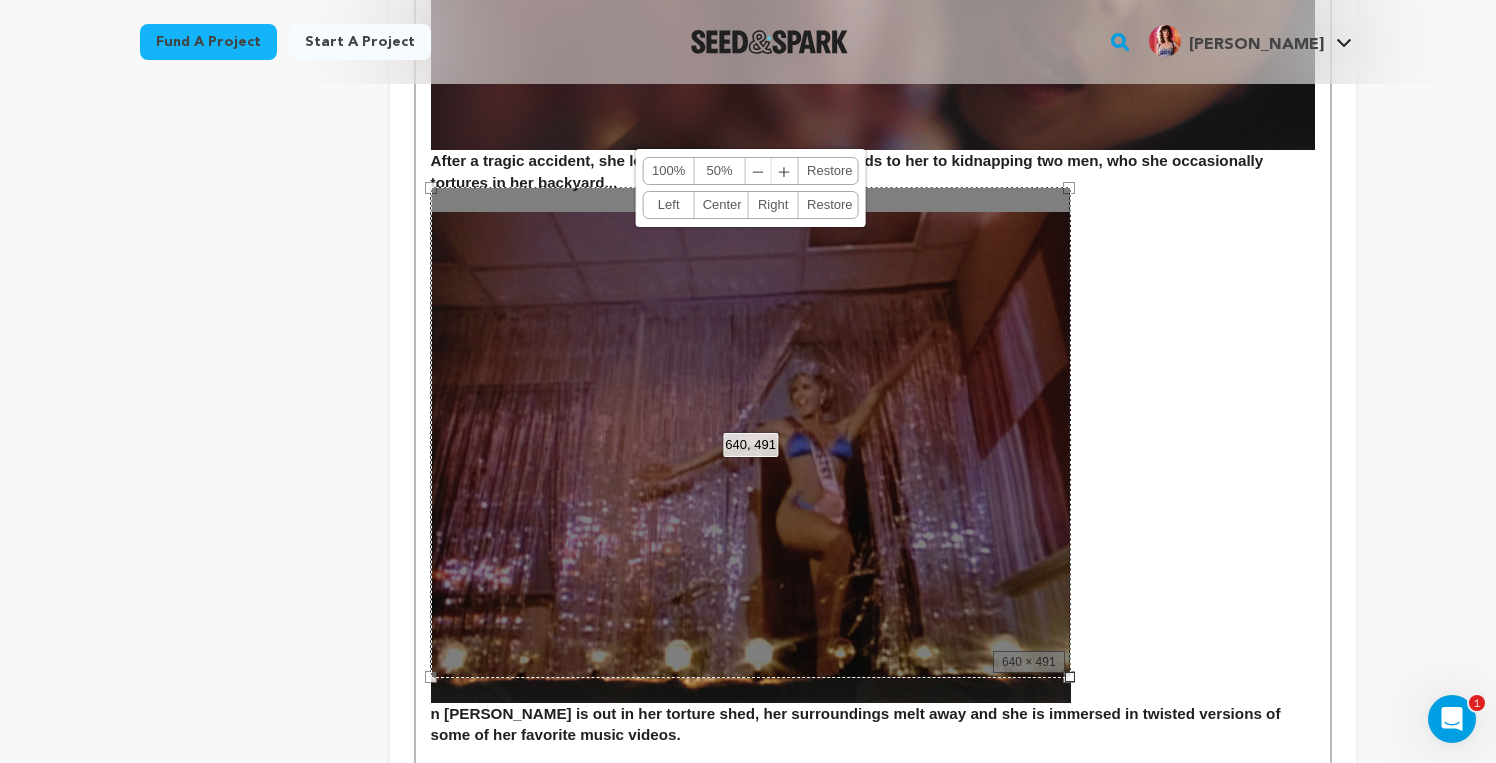 scroll, scrollTop: 1376, scrollLeft: 0, axis: vertical 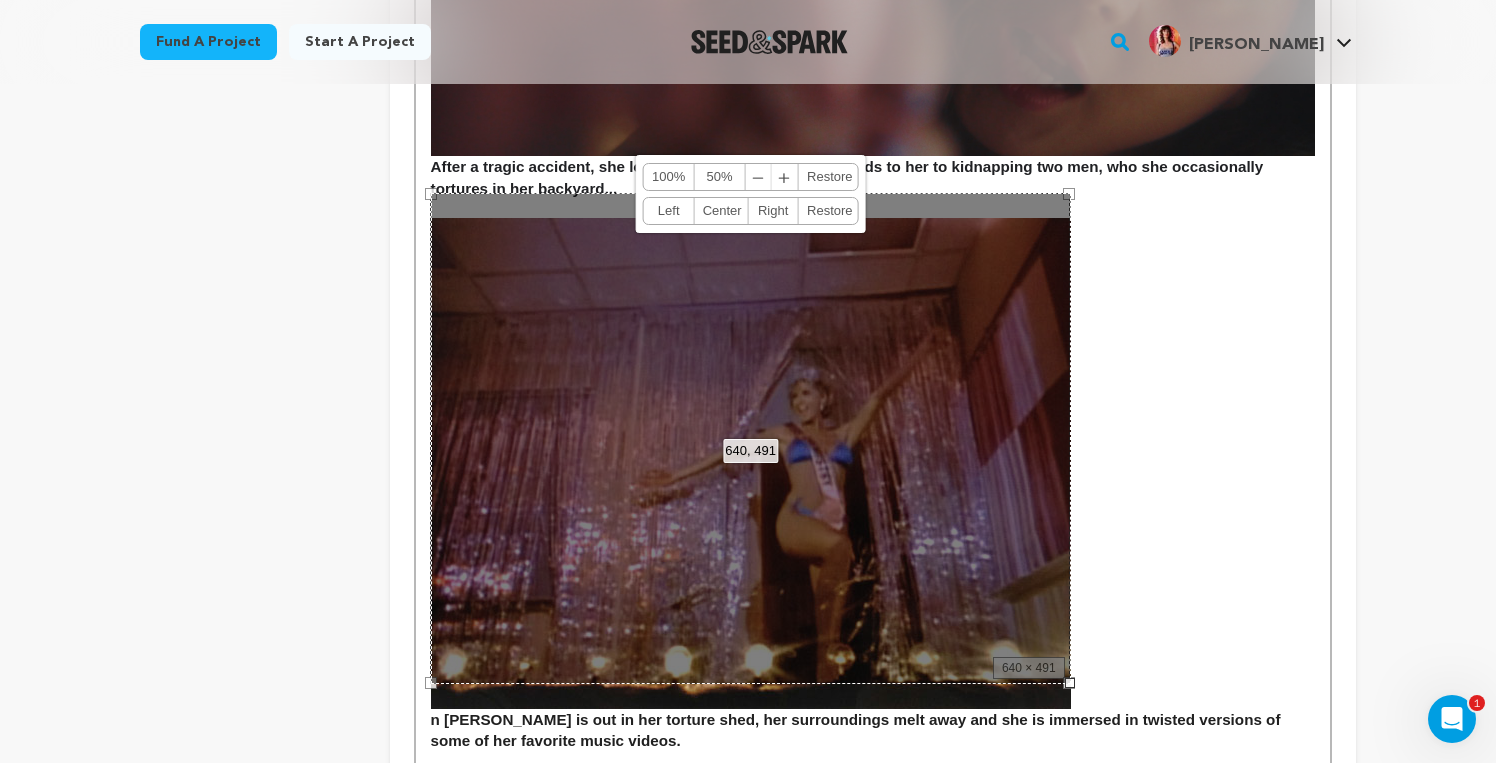 click on "After a tragic accident, she loses her grip on reality. This leads to her to kidnapping two men, who she occasionally tortures in her backyard..." at bounding box center (849, 177) 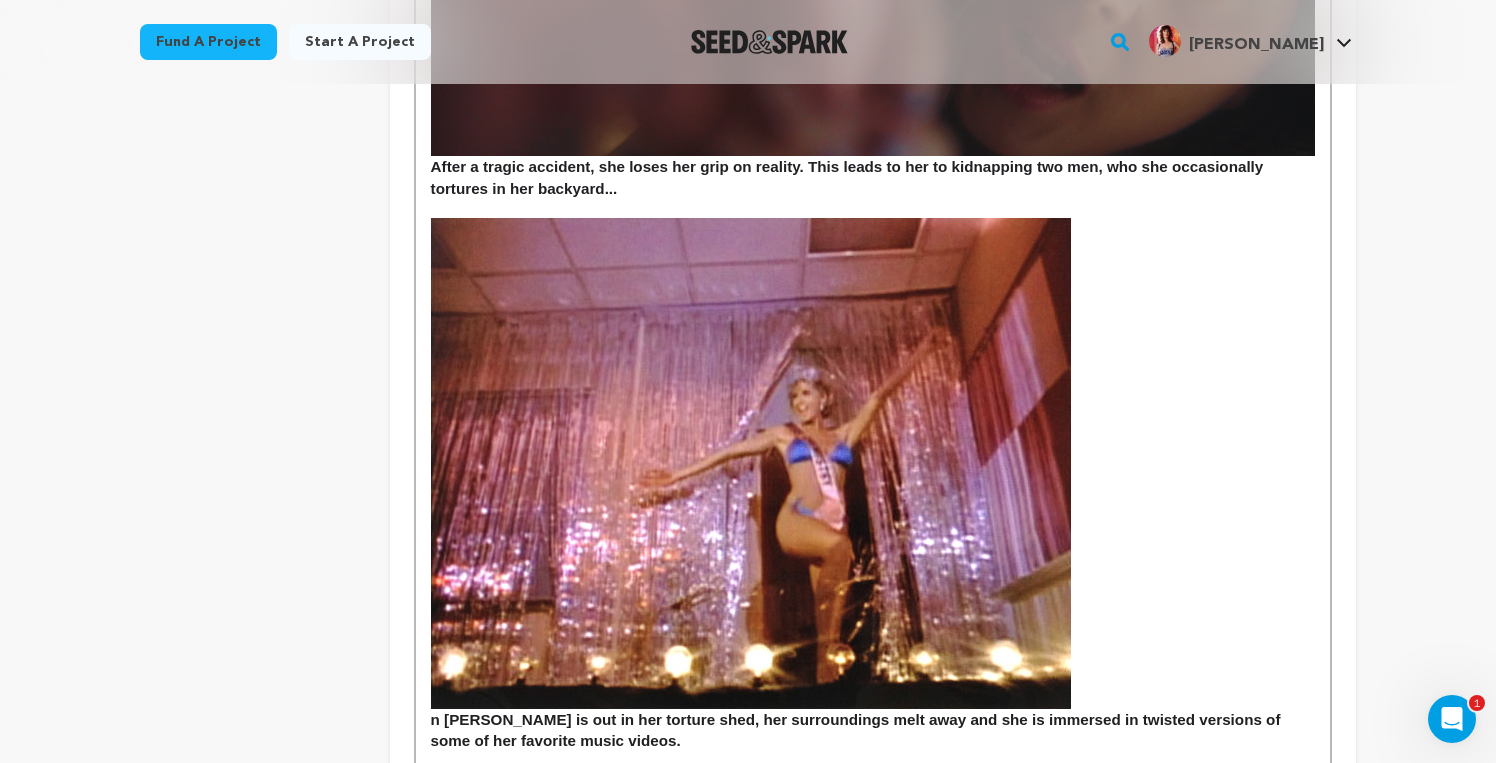 click on "Jodi is reminiscent of music video vixens from the 1980's and 90's, like Kym Herrin and Tawny Kitaen... After a tragic accident, she loses her grip on reality. This leads to her to kidnapping two men, who she occasionally tortures in her backyard...  n Jodi is out in her torture shed, her surroundings melt away and she is immersed in twisted versions of some of her favorite music videos. Her girlfriend, TJ, front-woman of the all-female rock n roll band TJ & THE GOLD STARS, is unaware of Jodi's violent hobby.  TJ has noticed that Jodi's behavior has been a little odd lately, and worries that she’s showing symptoms of toxic exposure.  One night, on a hunch, she drops in on Jodi, and finds a bloody scene. Motivated by love, TJ hashes a plan to get the prisoners to a hospital, and get Jodi out of town for a while. Jodi's brain continues eroding, but her devotion to TJ remains intact... But in the end, no one is  really  safe from Jodi..." at bounding box center [873, 39] 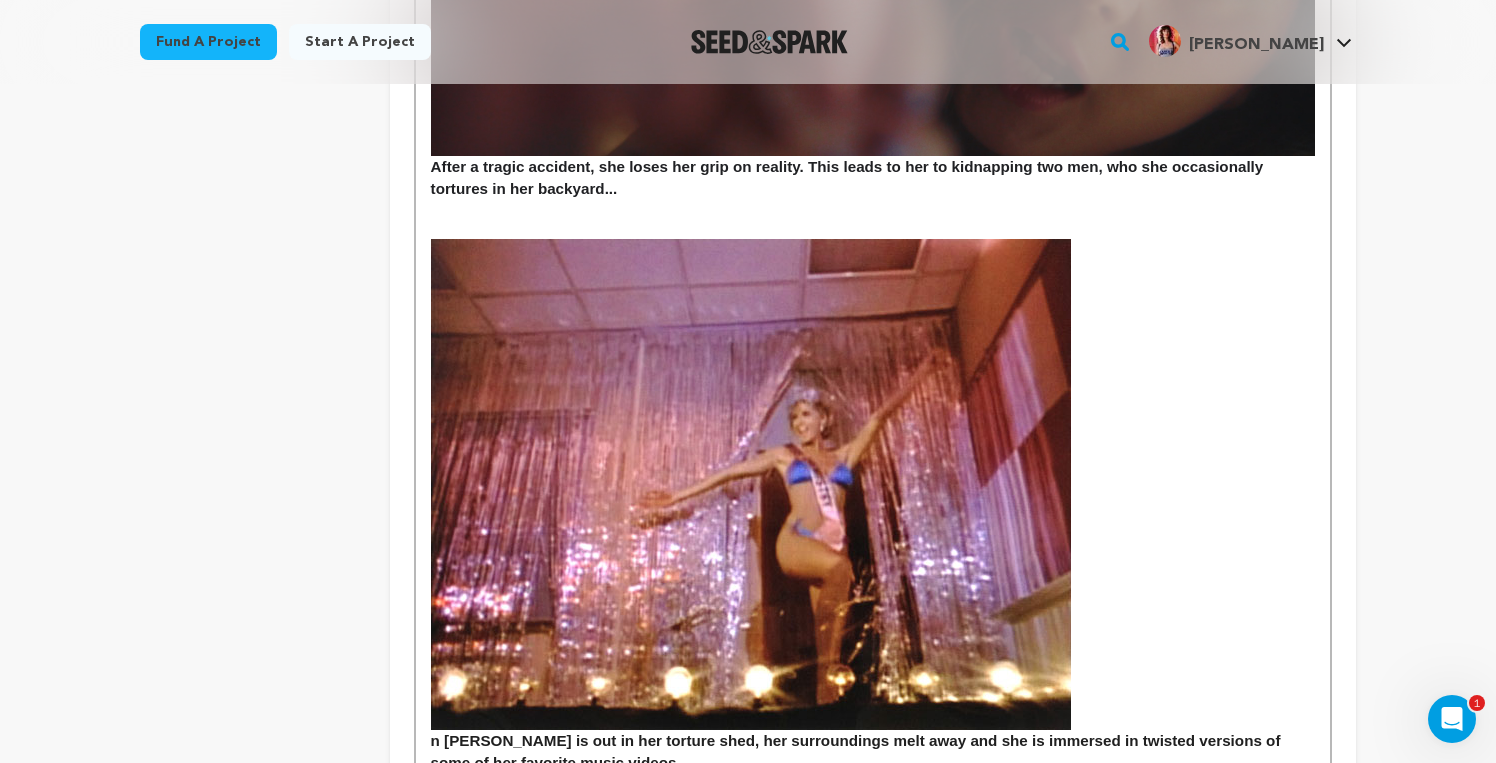 click on "Tell your audience about this project
This is what people will see when they scroll down on your campaign page, so we highly recommend including
images to make it more visually engaging!
Give me advice
Jodi is reminiscent of music video vixens from the 1980's and 90's, like Kym Herrin and Tawny Kitaen... After a tragic accident, she loses her grip on reality. This leads to her to kidnapping two men, who she occasionally tortures in her backyard...      Her girlfriend, TJ, front-woman of the all-female rock n roll band TJ & THE GOLD STARS, is unaware of Jodi's violent hobby.  really" at bounding box center (873, -9) 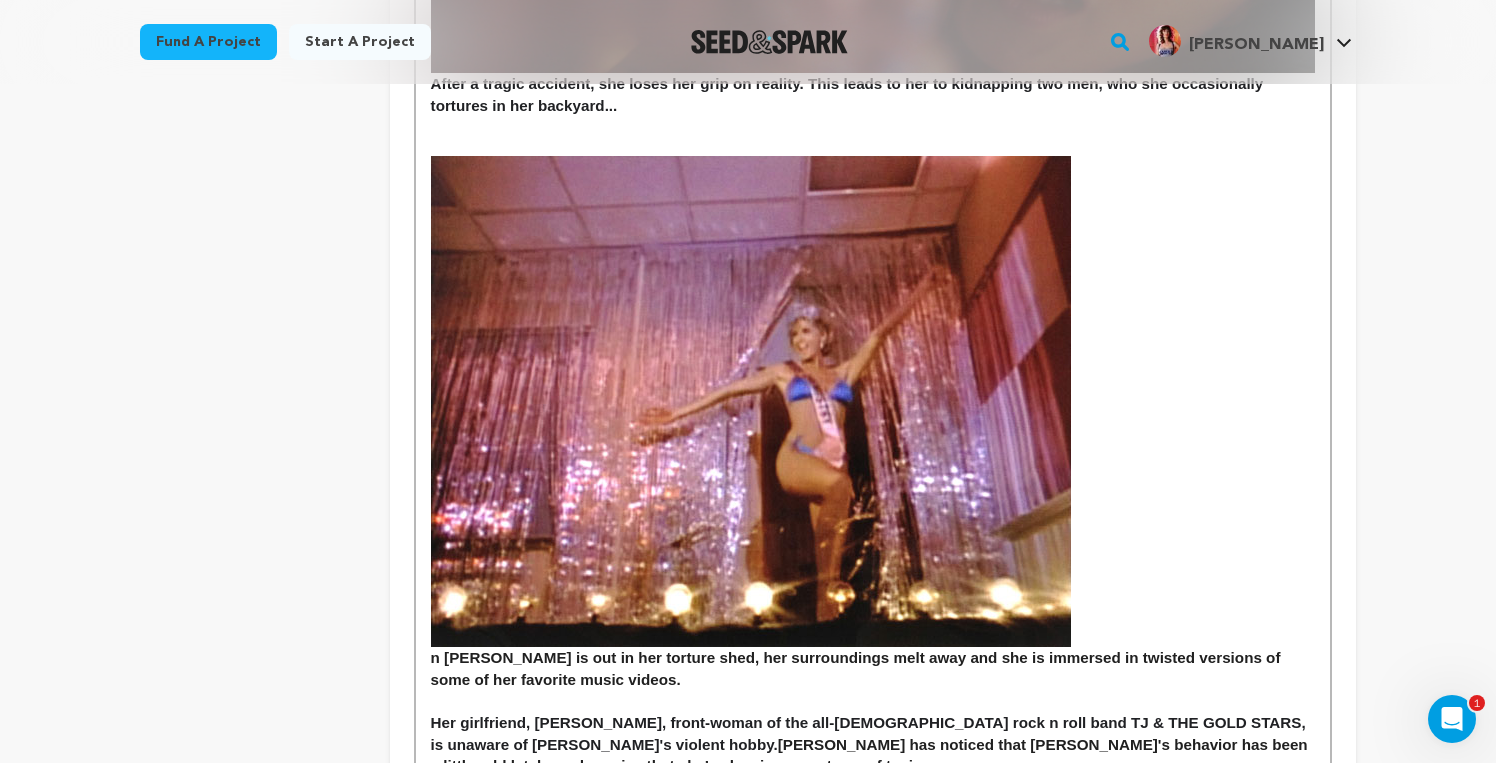 scroll, scrollTop: 1459, scrollLeft: 0, axis: vertical 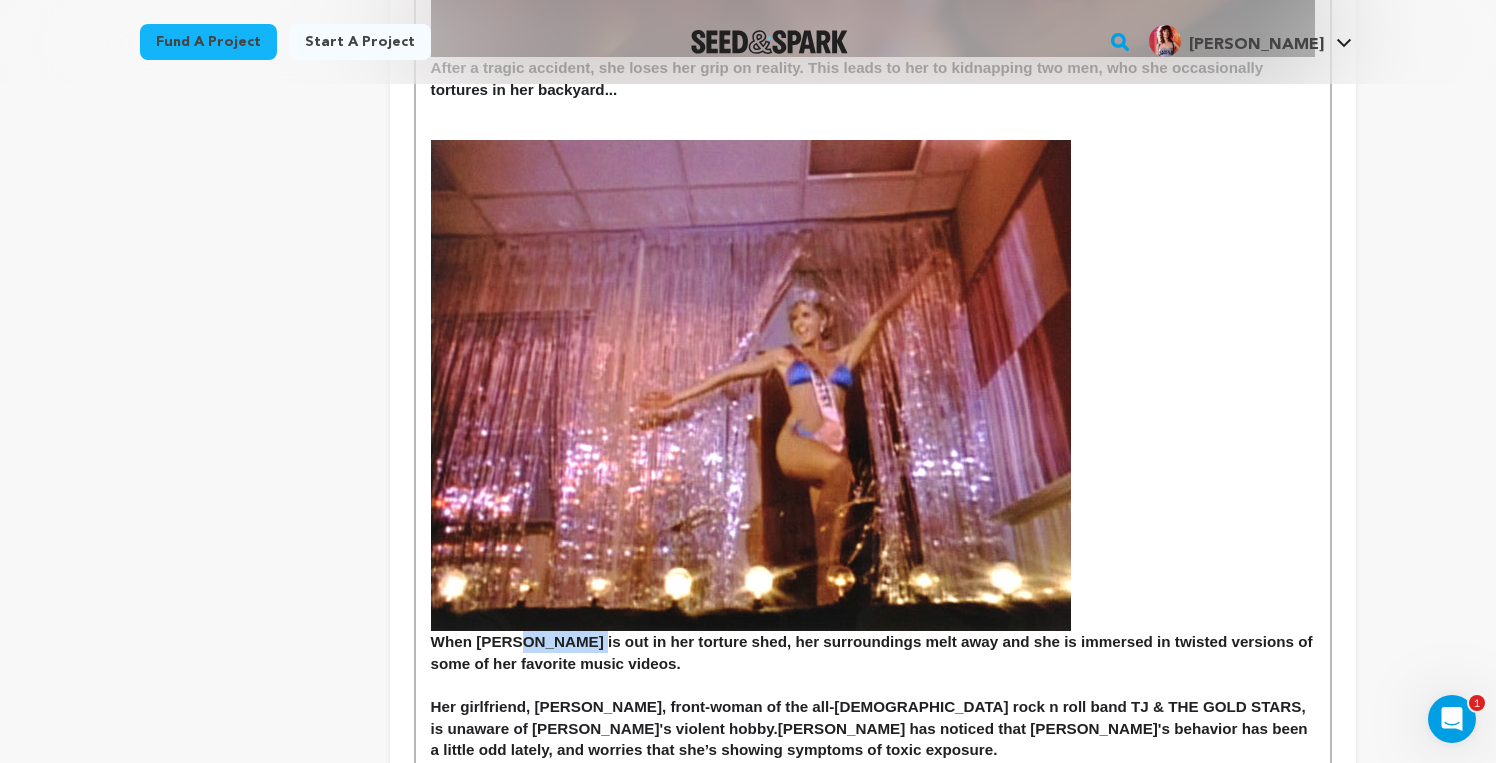 drag, startPoint x: 569, startPoint y: 613, endPoint x: 514, endPoint y: 609, distance: 55.145264 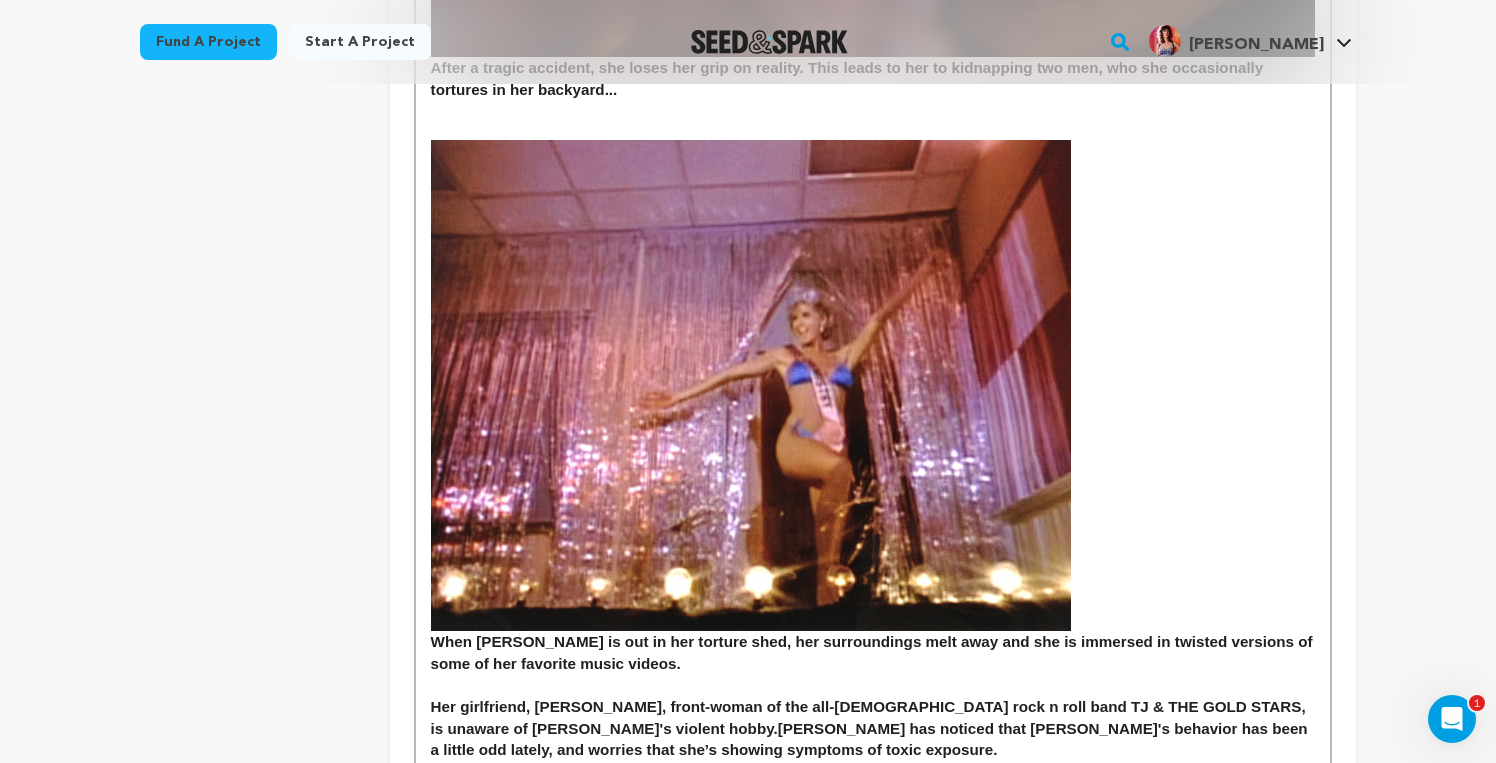 click on "When Jodi is out in her torture shed, her surroundings melt away and she is immersed in twisted versions of some of her favorite music videos." at bounding box center (874, 396) 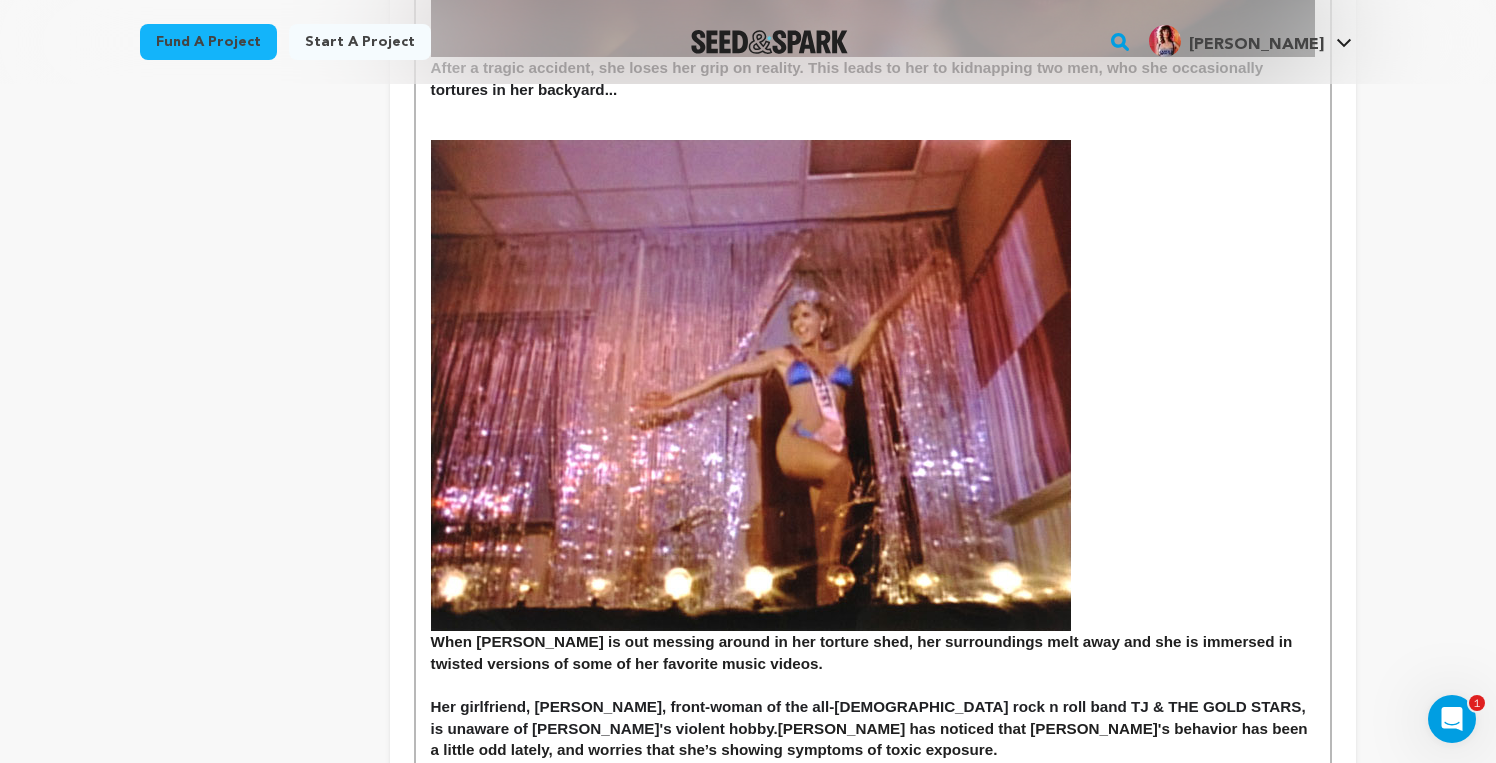 click on "When Jodi is out messing around in her torture shed, her surroundings melt away and she is immersed in twisted versions of some of her favorite music videos." at bounding box center [873, 396] 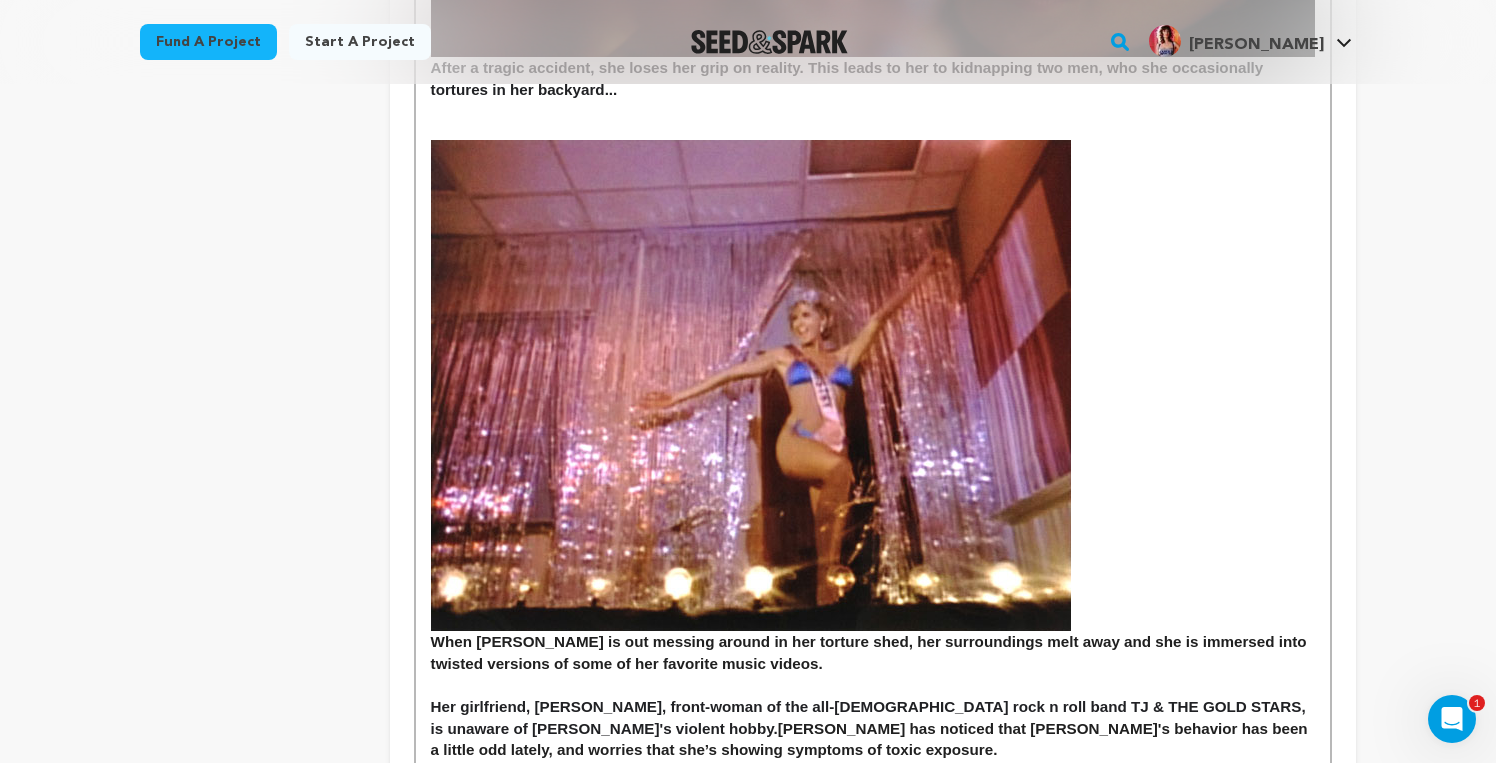 click on "When Jodi is out messing around in her torture shed, her surroundings melt away and she is immersed into twisted versions of some of her favorite music videos." at bounding box center (873, 397) 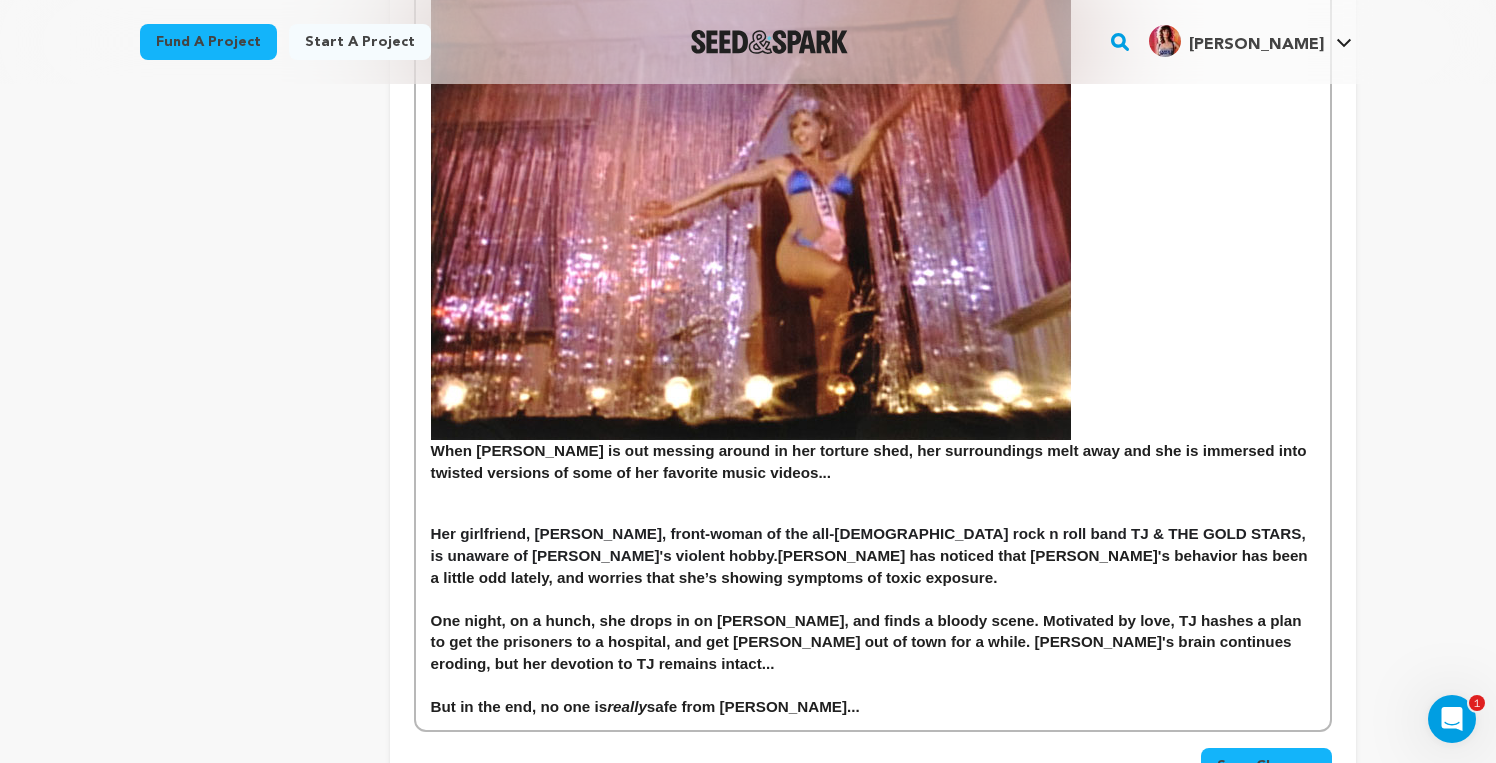 scroll, scrollTop: 1664, scrollLeft: 0, axis: vertical 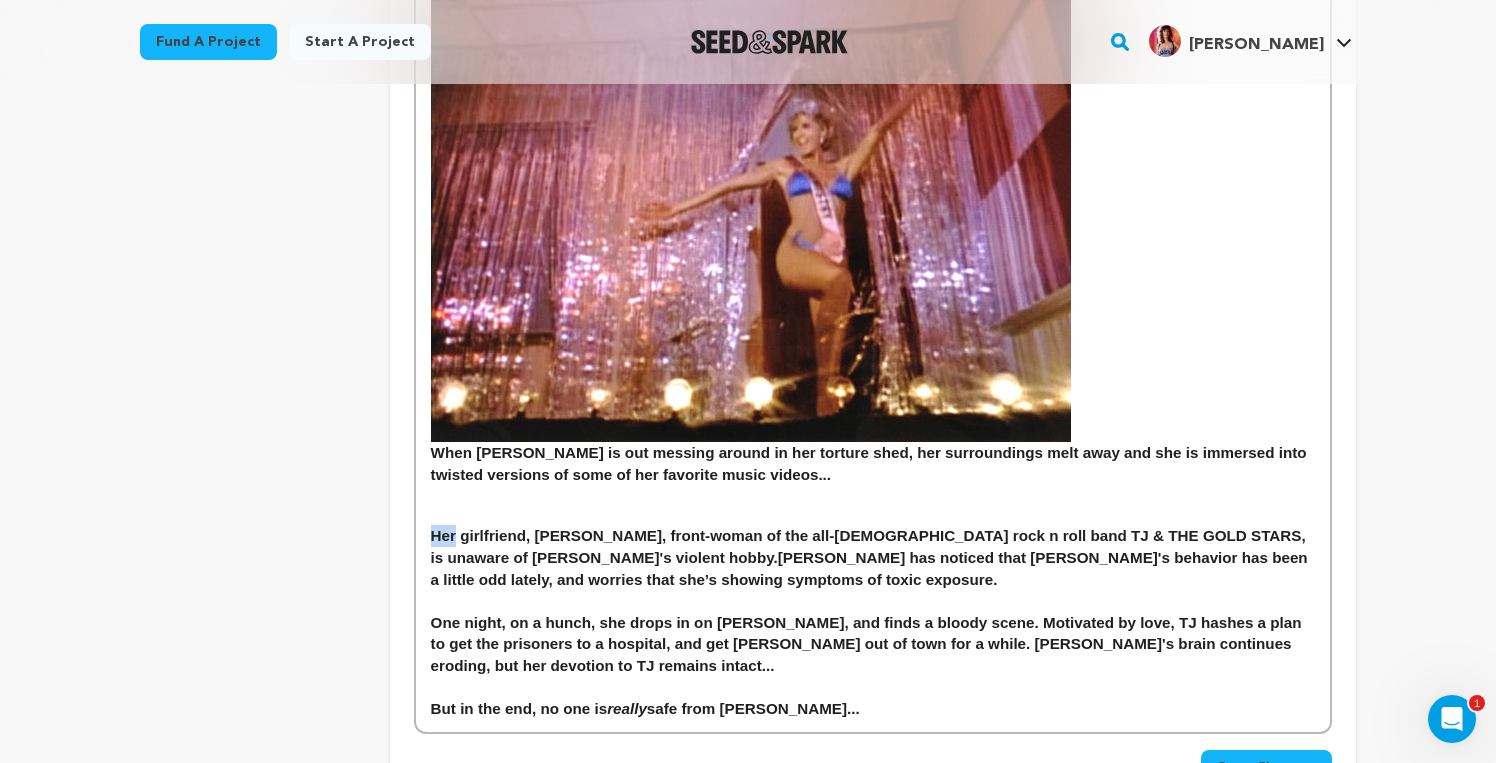 drag, startPoint x: 454, startPoint y: 504, endPoint x: 397, endPoint y: 504, distance: 57 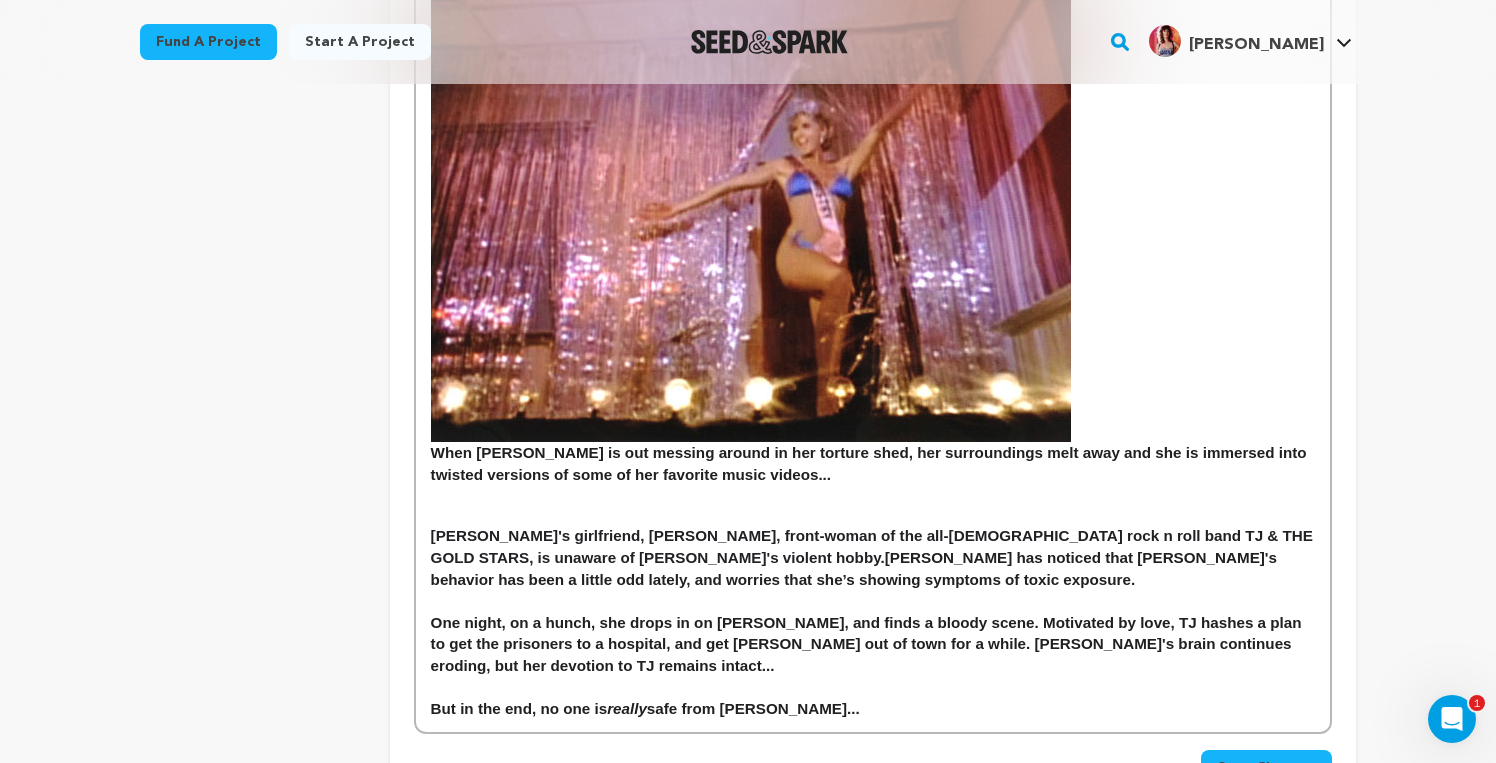 click on "Jodi's girlfriend, TJ, front-woman of the all-female rock n roll band TJ & THE GOLD STARS, is unaware of Jodi's violent hobby." at bounding box center (874, 546) 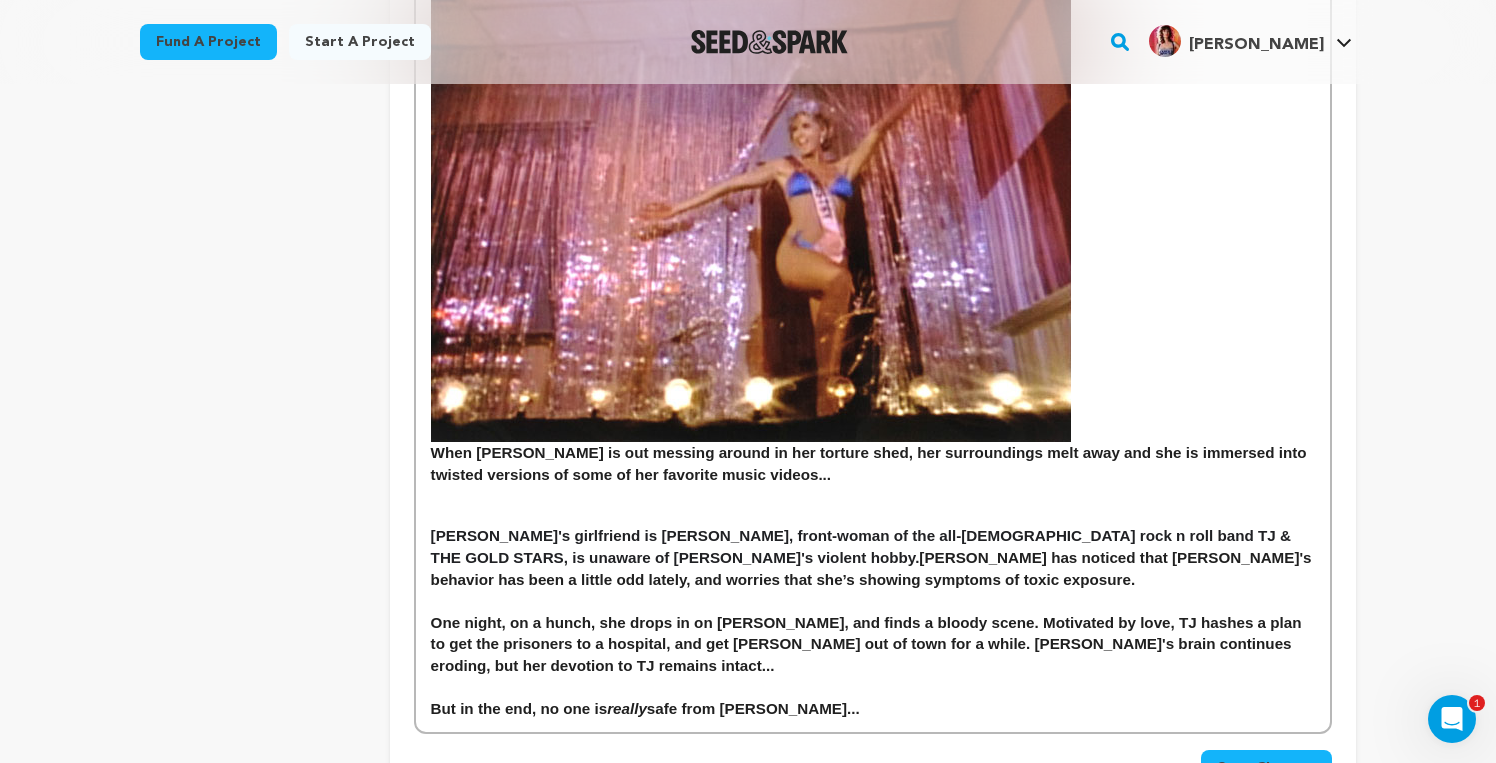 click on "Jodi's girlfriend is TJ, front-woman of the all-female rock n roll band TJ & THE GOLD STARS, is unaware of Jodi's violent hobby." at bounding box center (863, 546) 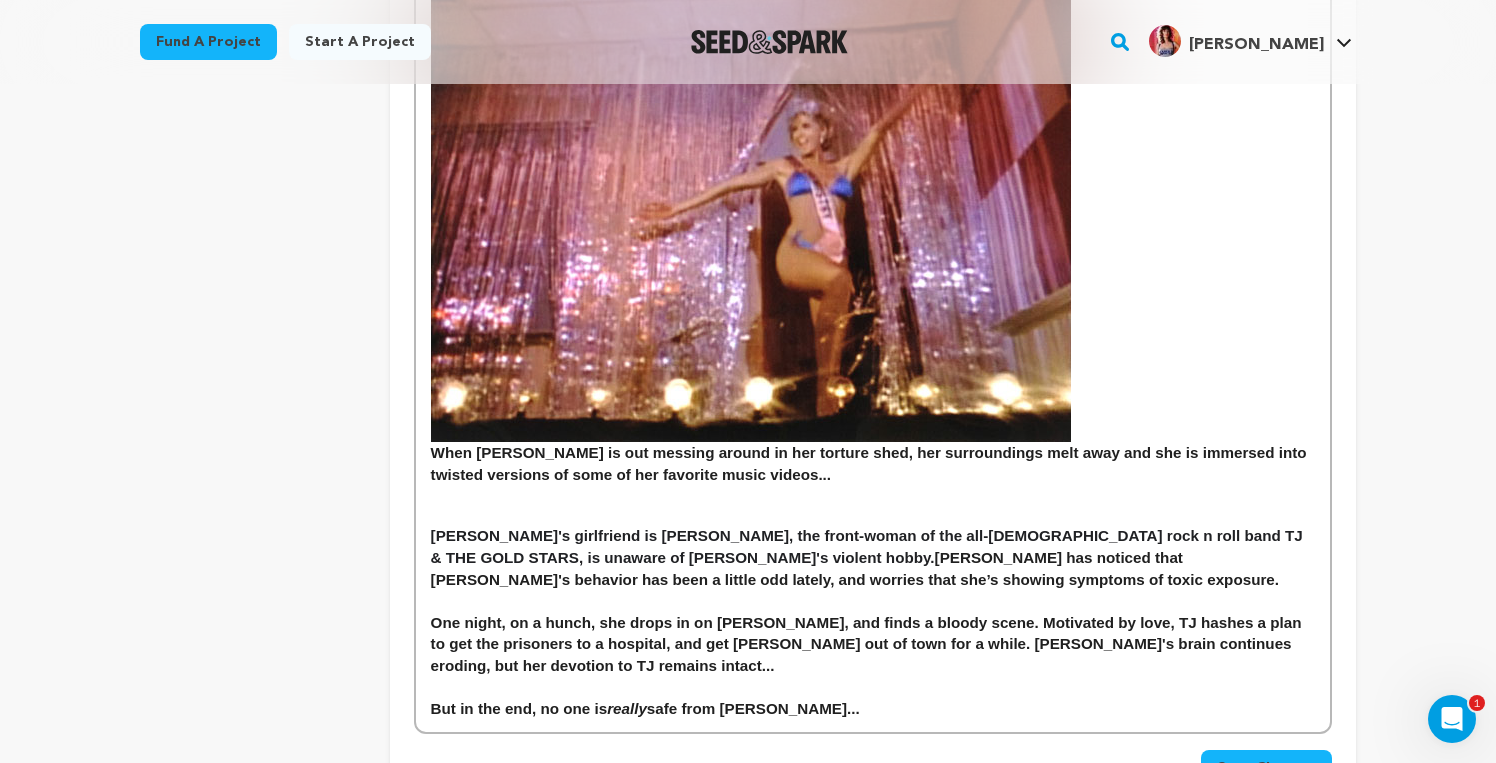 click on "Jodi's girlfriend is TJ, the front-woman of the all-female rock n roll band TJ & THE GOLD STARS, is unaware of Jodi's violent hobby." at bounding box center (869, 546) 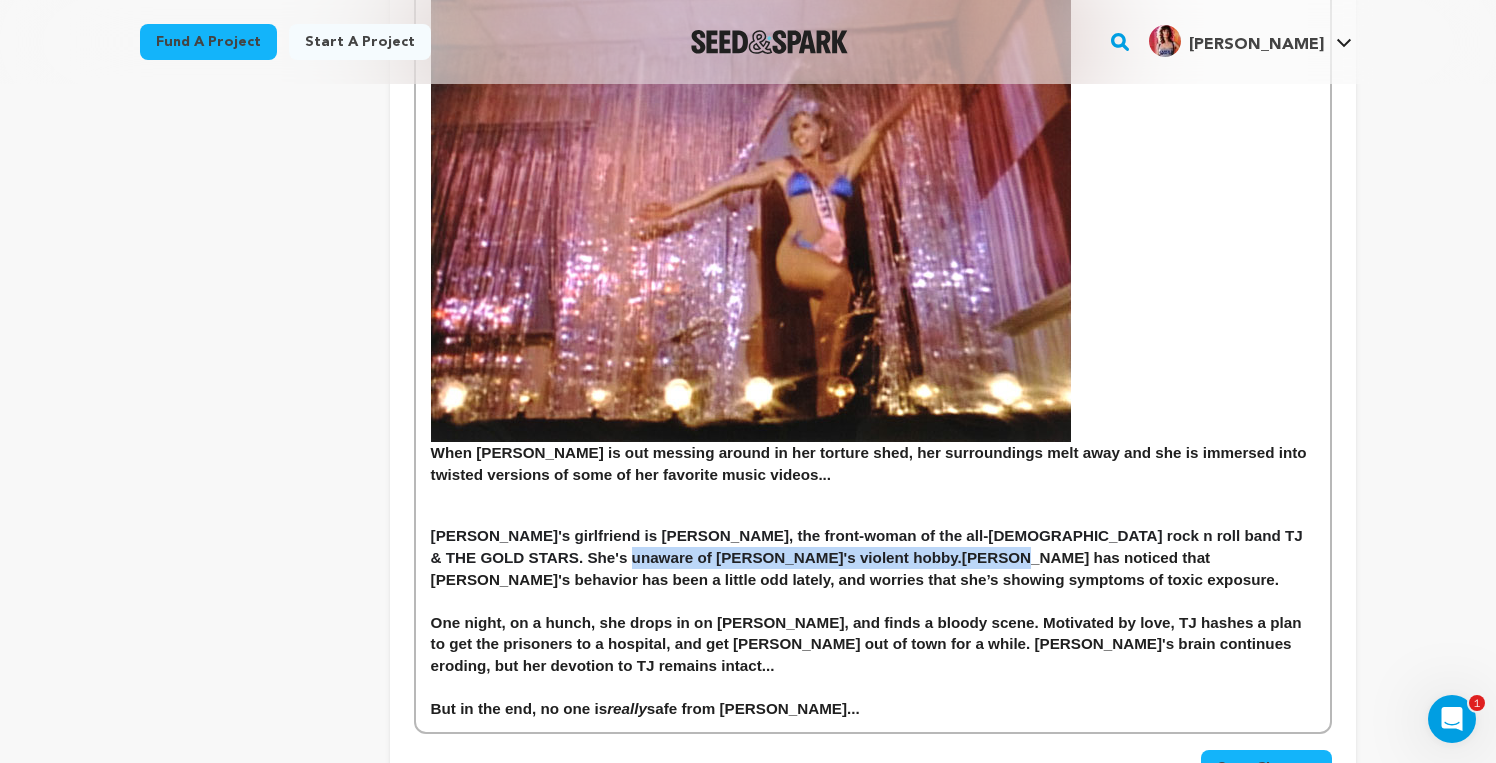 drag, startPoint x: 589, startPoint y: 525, endPoint x: 533, endPoint y: 520, distance: 56.22277 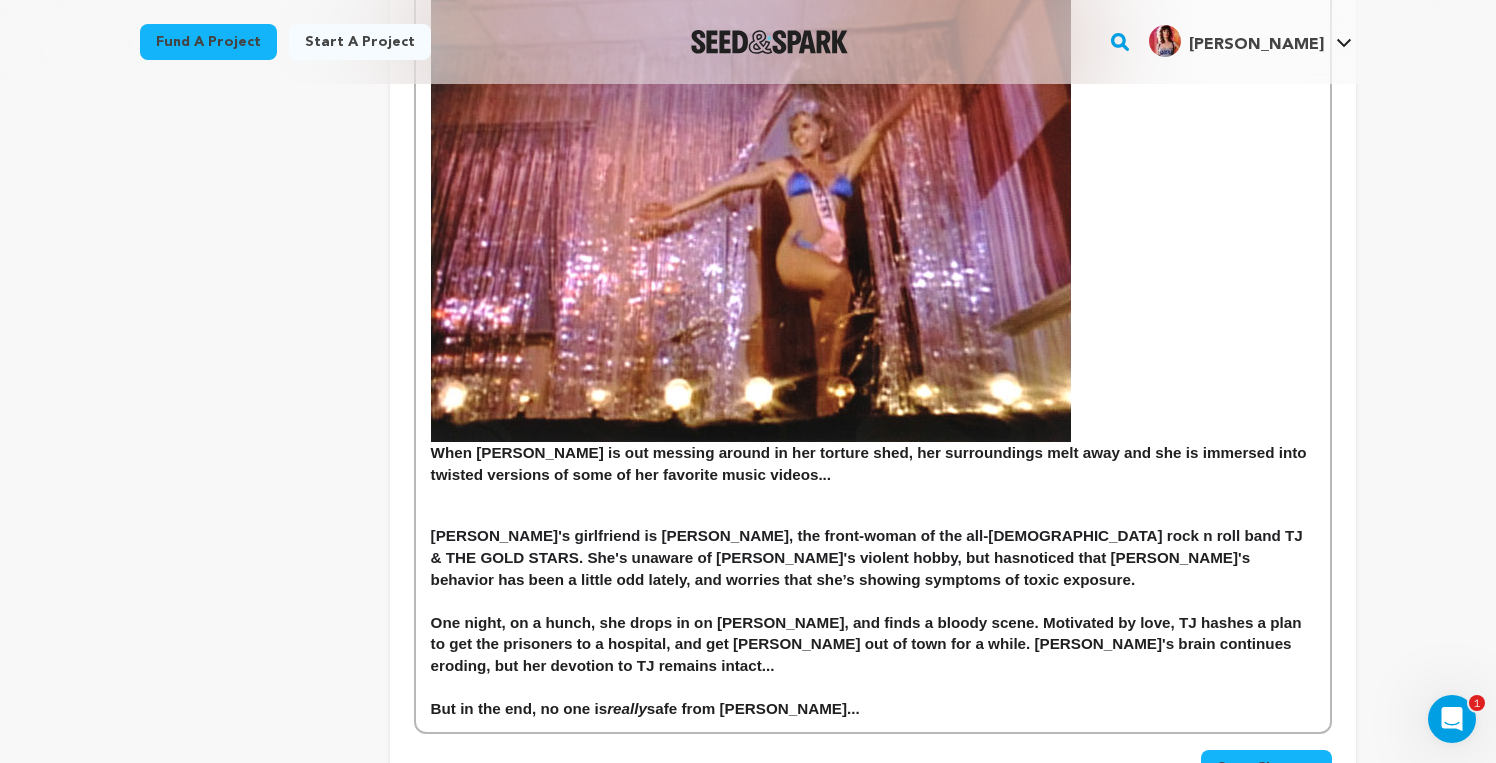 click on "noticed that Jodi's behavior has been a little odd lately, and worries that she’s showing symptoms of toxic exposure." at bounding box center [843, 568] 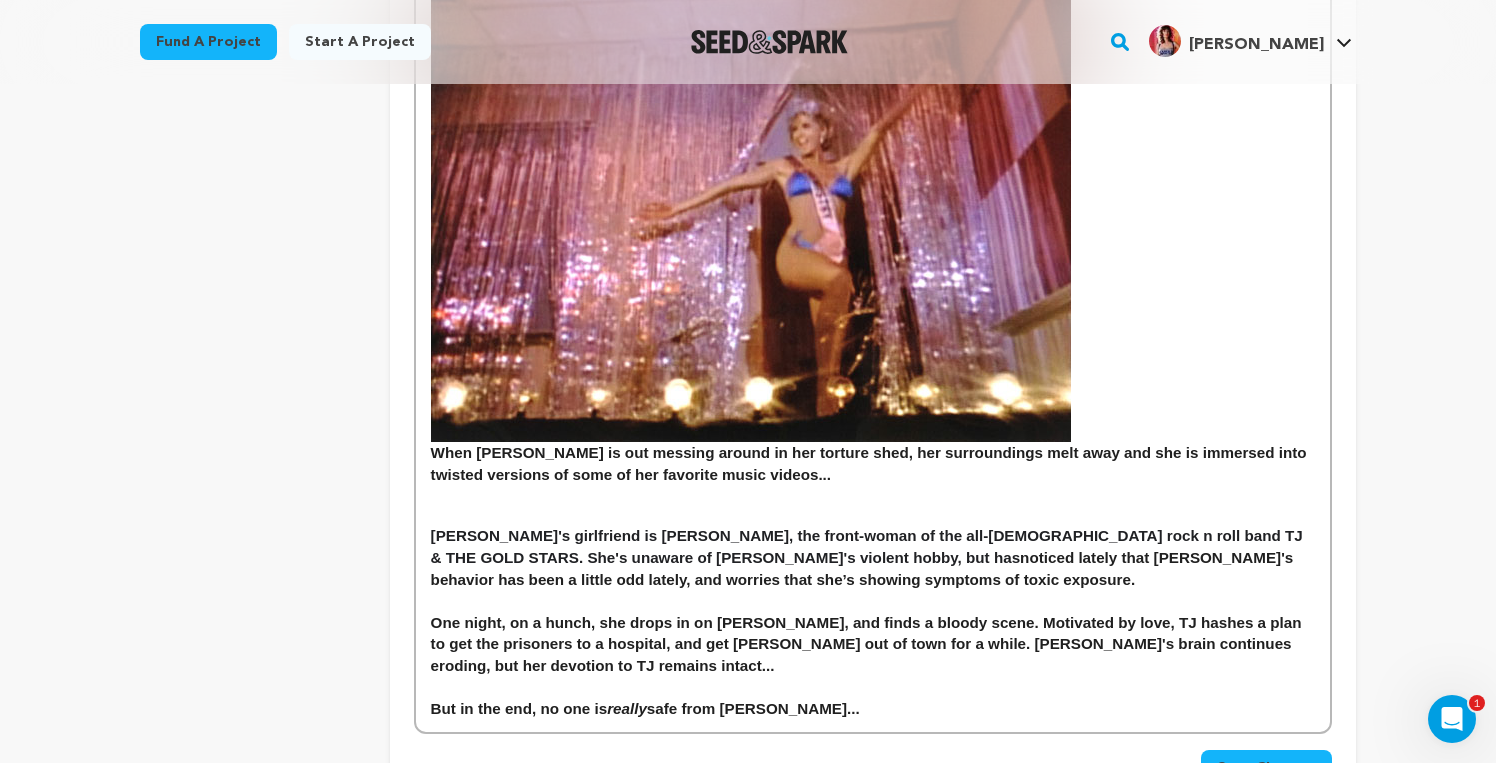 click on "noticed lately that Jodi's behavior has been a little odd lately, and worries that she’s showing symptoms of toxic exposure." at bounding box center (864, 568) 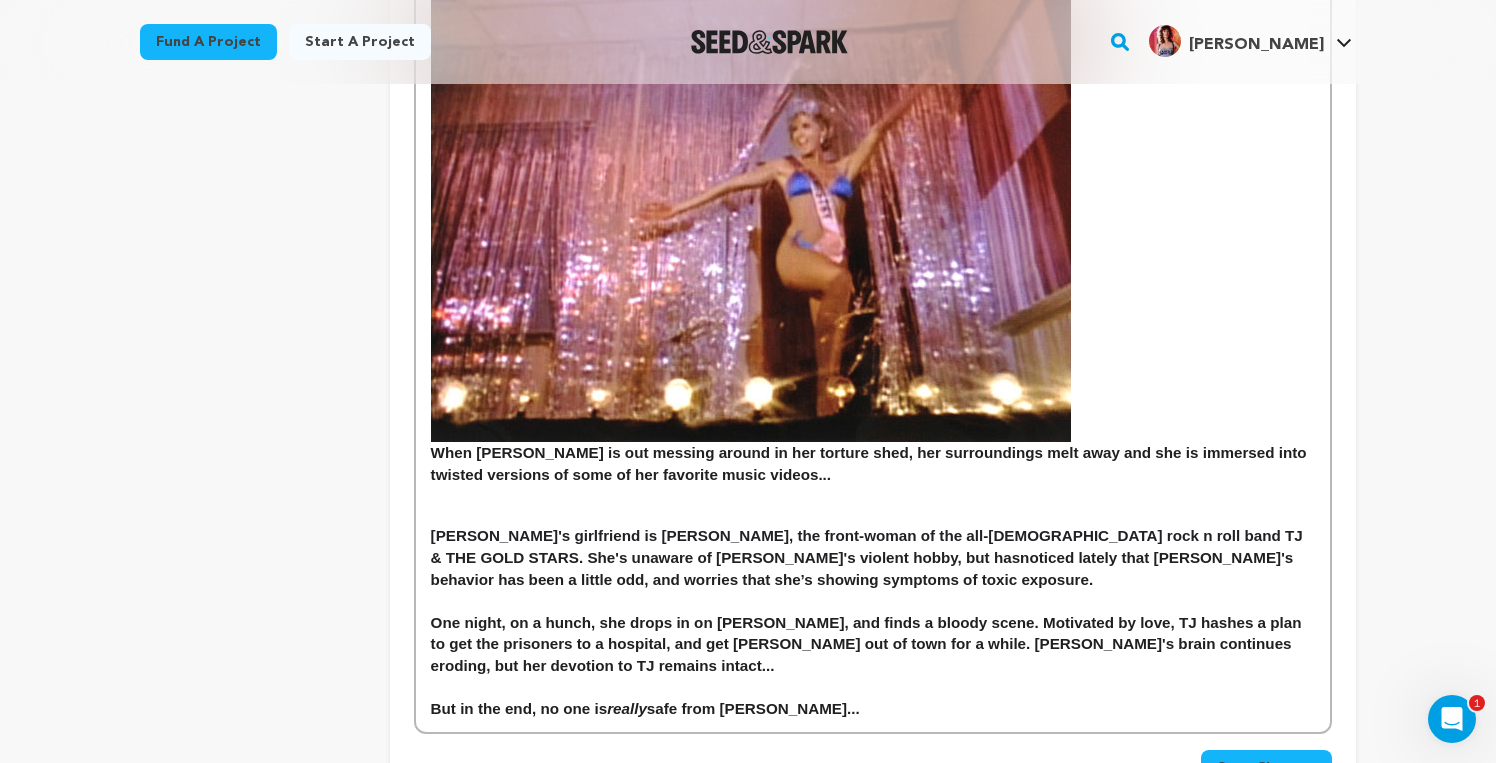 click on "noticed lately that Jodi's behavior has been a little odd, and worries that she’s showing symptoms of toxic exposure." at bounding box center [864, 568] 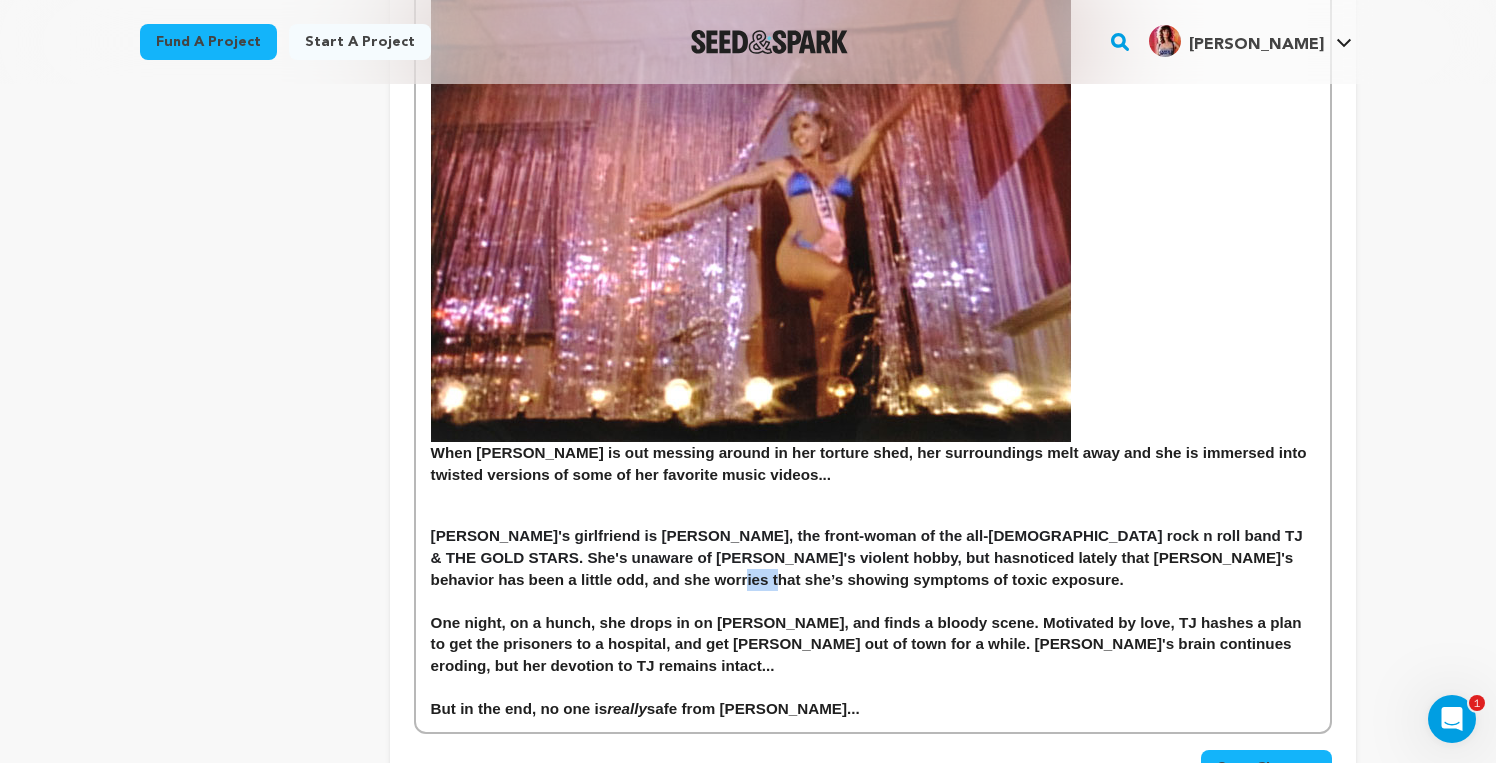 drag, startPoint x: 1189, startPoint y: 527, endPoint x: 1155, endPoint y: 529, distance: 34.058773 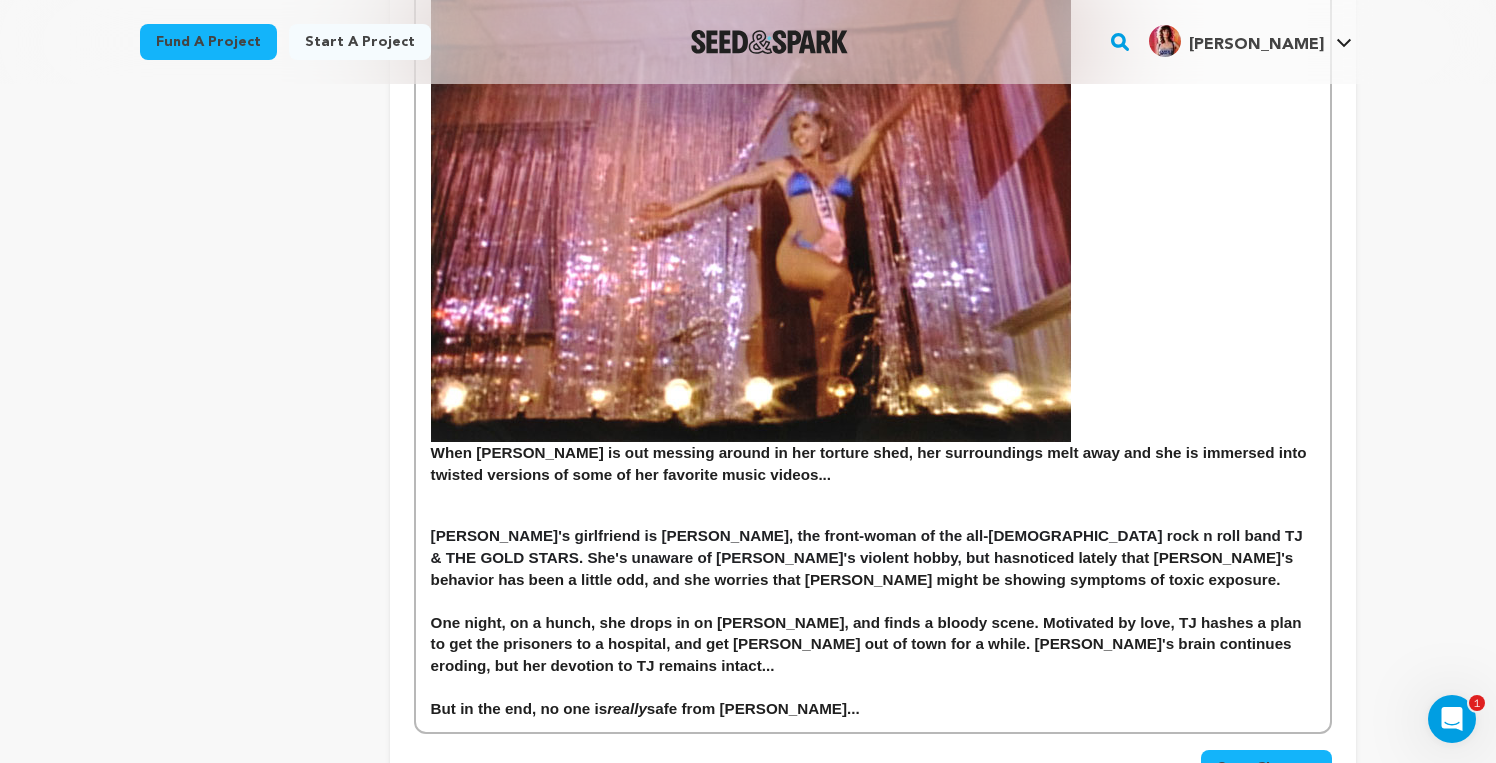 click on "noticed lately that Jodi's behavior has been a little odd, and she worries that Jodi might be showing symptoms of toxic exposure." at bounding box center (864, 568) 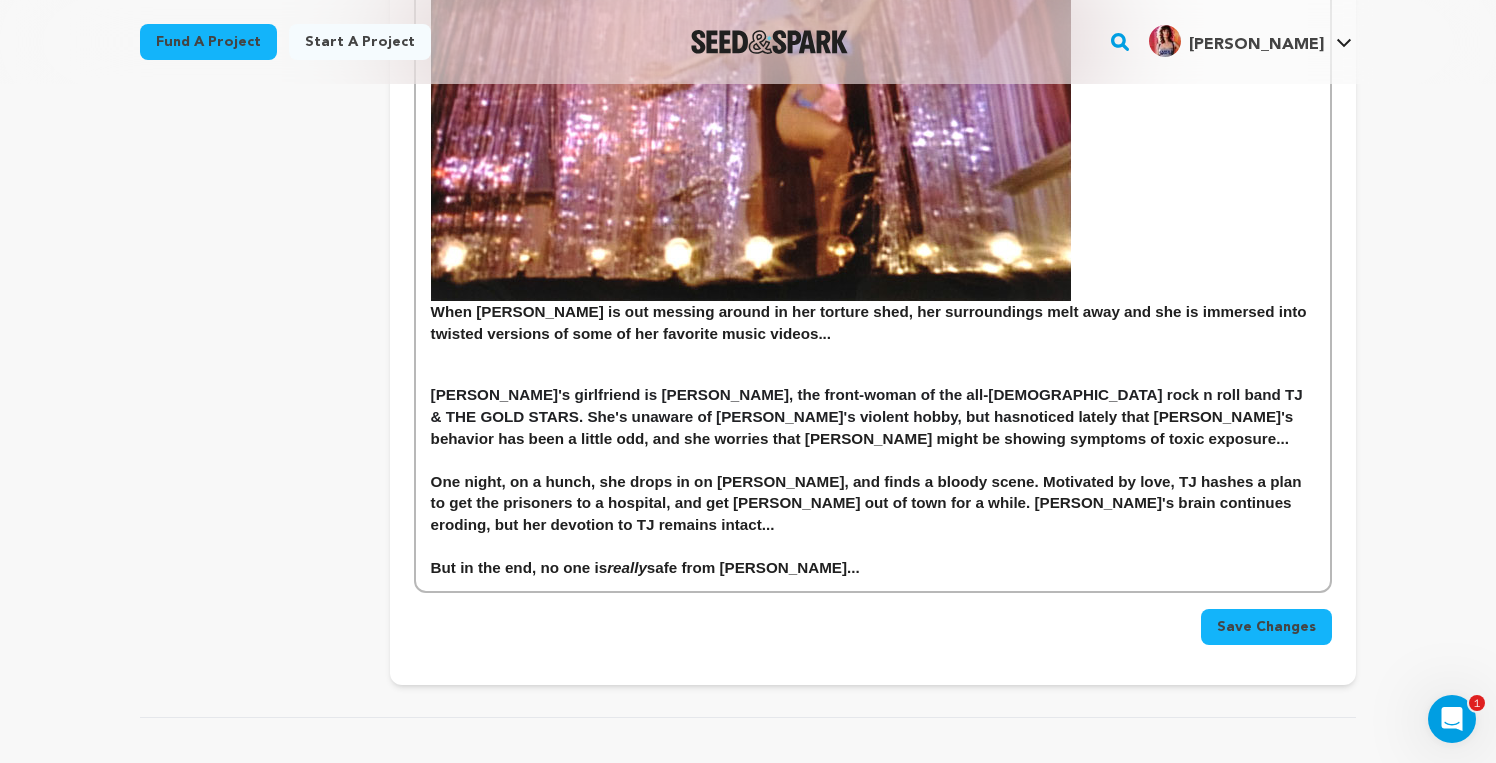 scroll, scrollTop: 1819, scrollLeft: 0, axis: vertical 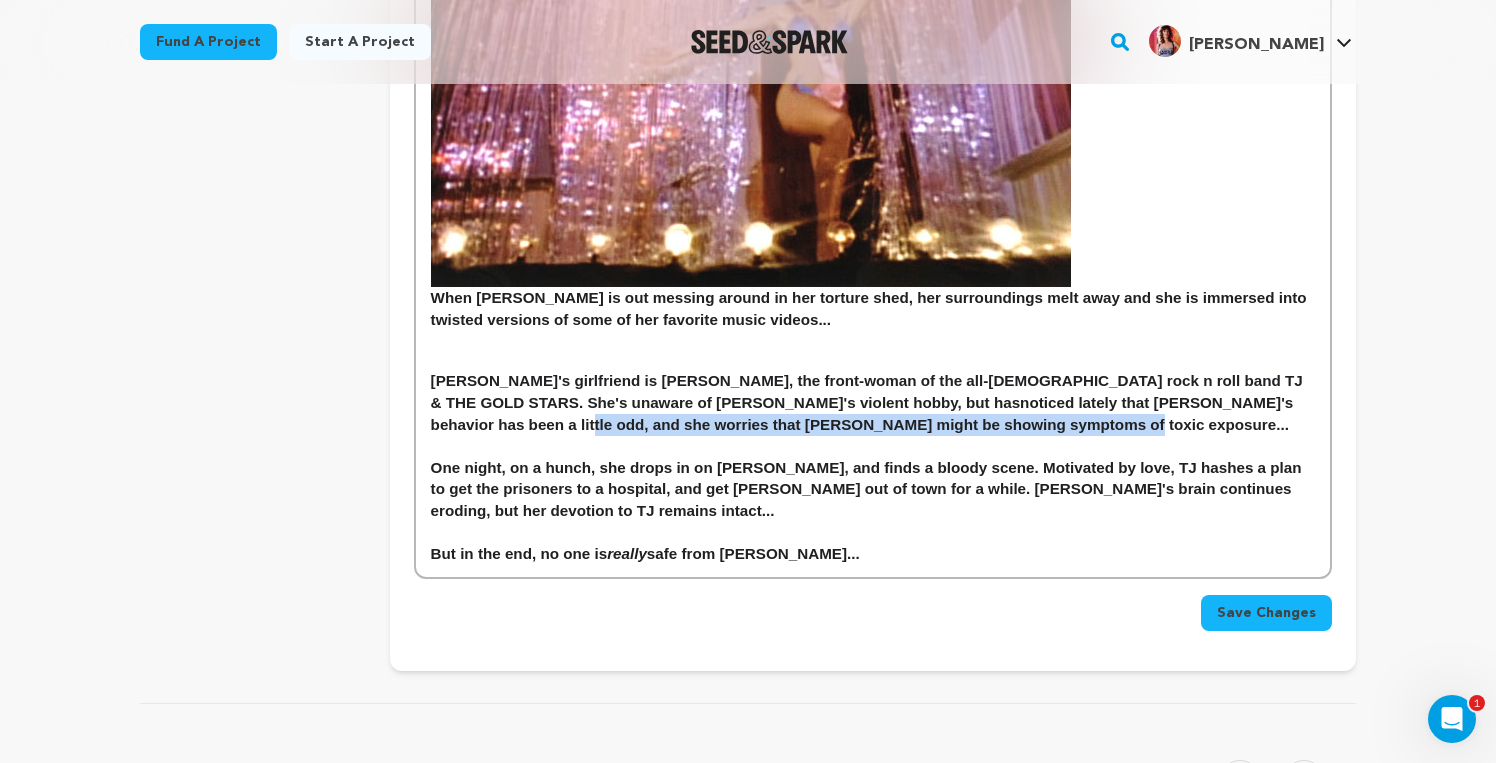 click on "noticed lately that Jodi's behavior has been a little odd, and she worries that Jodi might be showing symptoms of toxic exposure..." at bounding box center [864, 413] 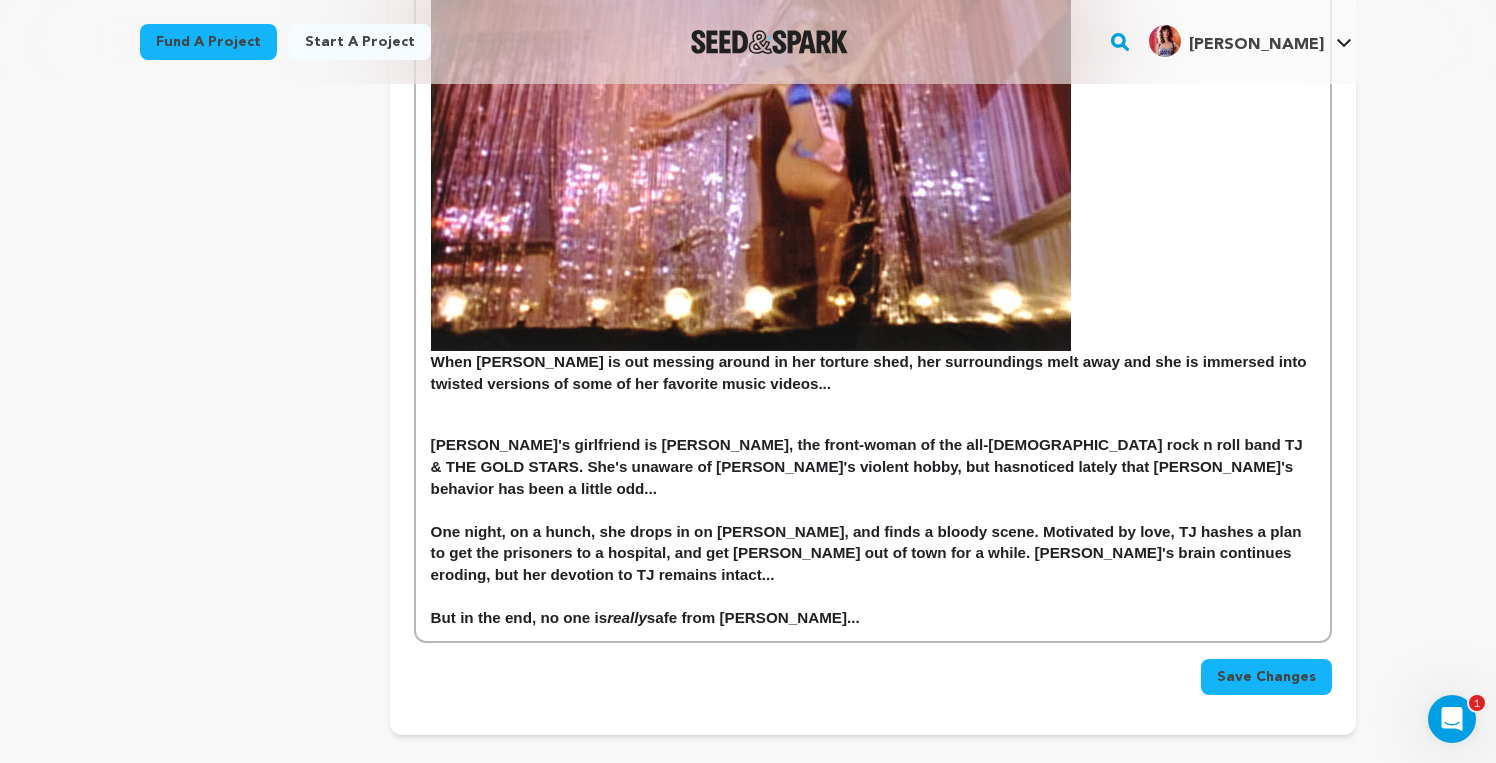 scroll, scrollTop: 1727, scrollLeft: 0, axis: vertical 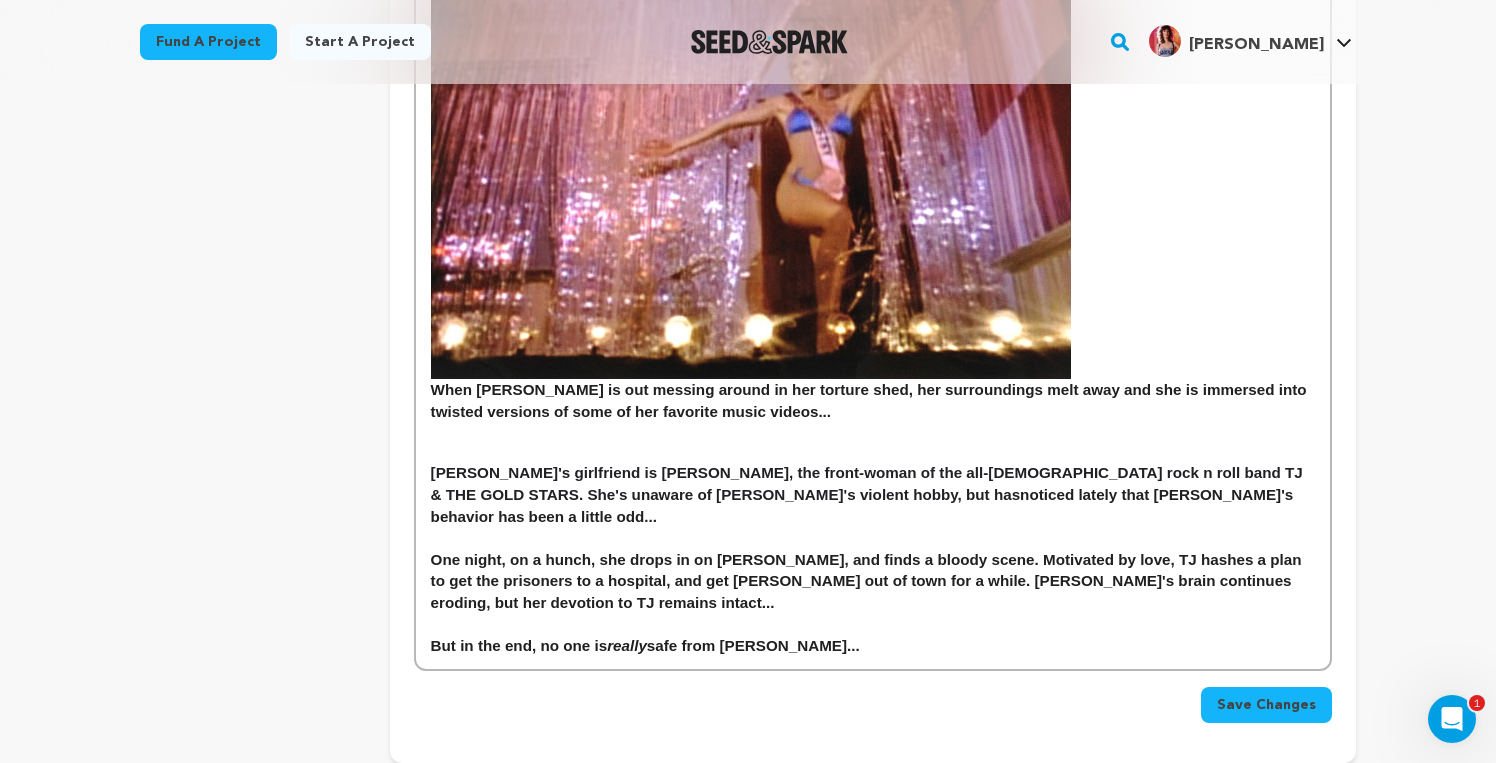 click on "Jodi is reminiscent of music video vixens from the 1980's and 90's, like Kym Herrin and Tawny Kitaen... After a tragic accident, she loses her grip on reality. This leads to her to kidnapping two men, who she occasionally tortures in her backyard...      When Jodi is out messing around in her torture shed, her surroundings melt away and she is immersed into twisted versions of some of her favorite music videos... Jodi's girlfriend is TJ, the front-woman of the all-female rock n roll band TJ & THE GOLD STARS. She's unaware of Jodi's violent hobby, but has  noticed lately that Jodi's behavior has been a little odd...  One night, on a hunch, she drops in on Jodi, and finds a bloody scene. Motivated by love, TJ hashes a plan to get the prisoners to a hospital, and get Jodi out of town for a while. Jodi's brain continues eroding, but her devotion to TJ remains intact... But in the end, no one is  really  safe from Jodi..." at bounding box center [873, -292] 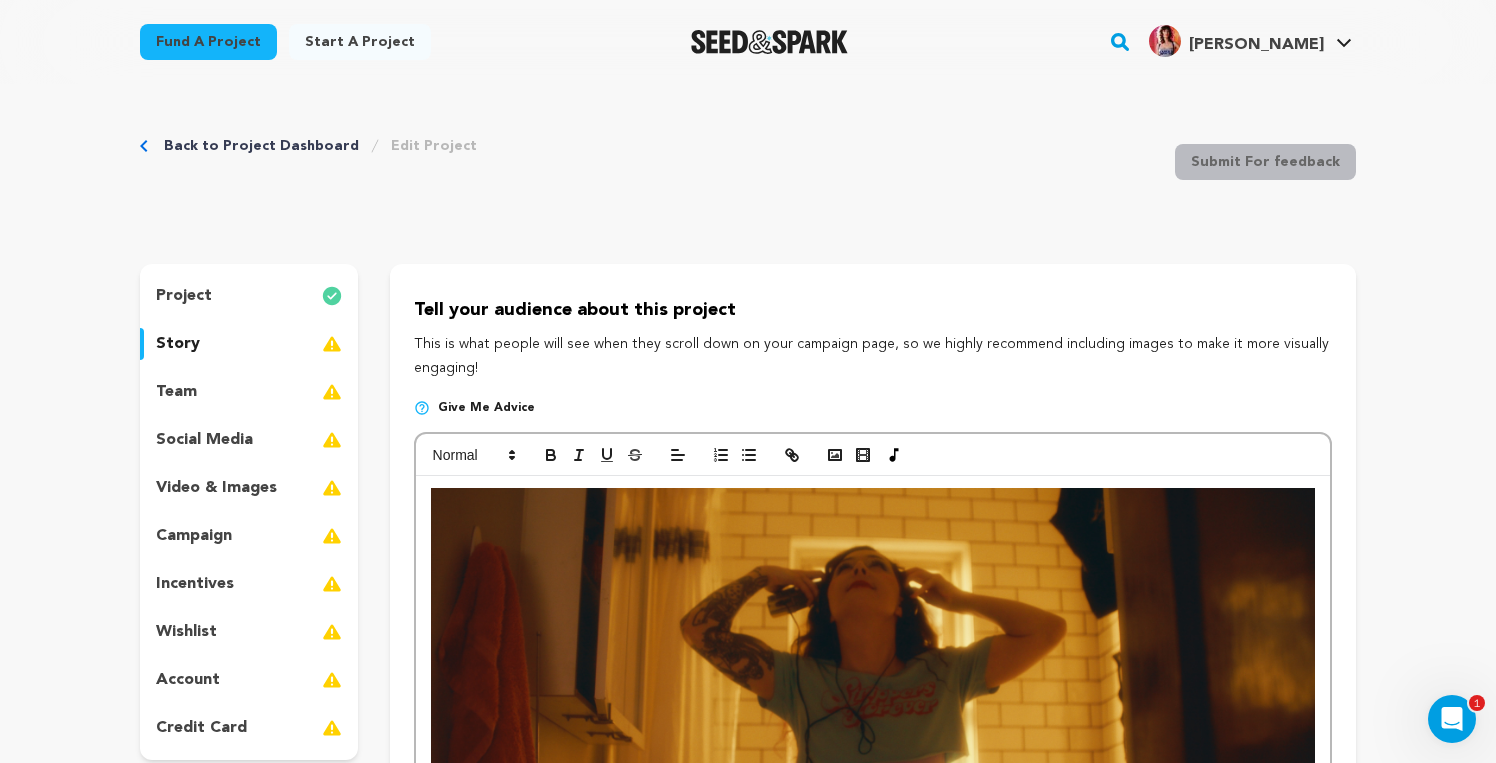 scroll, scrollTop: 0, scrollLeft: 0, axis: both 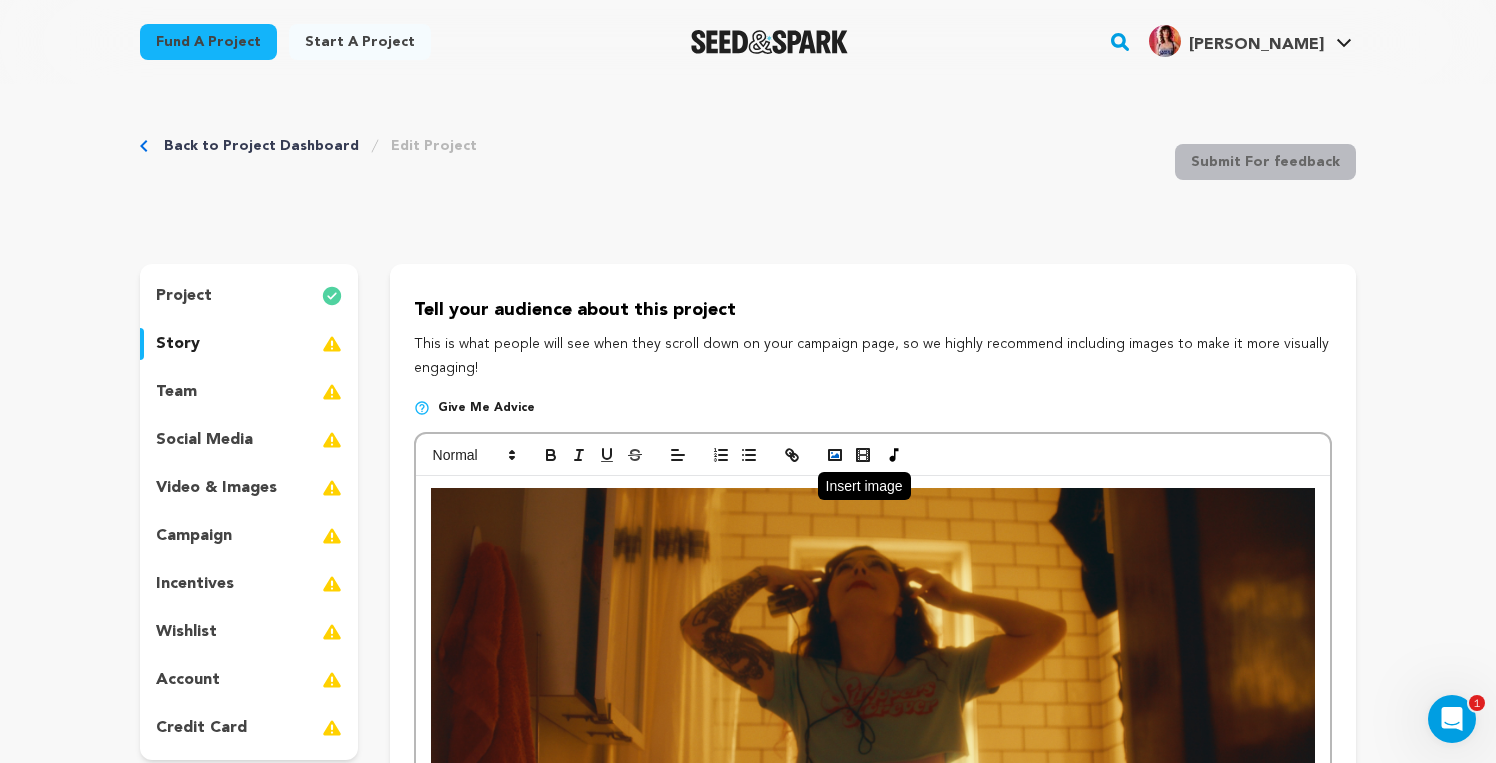click 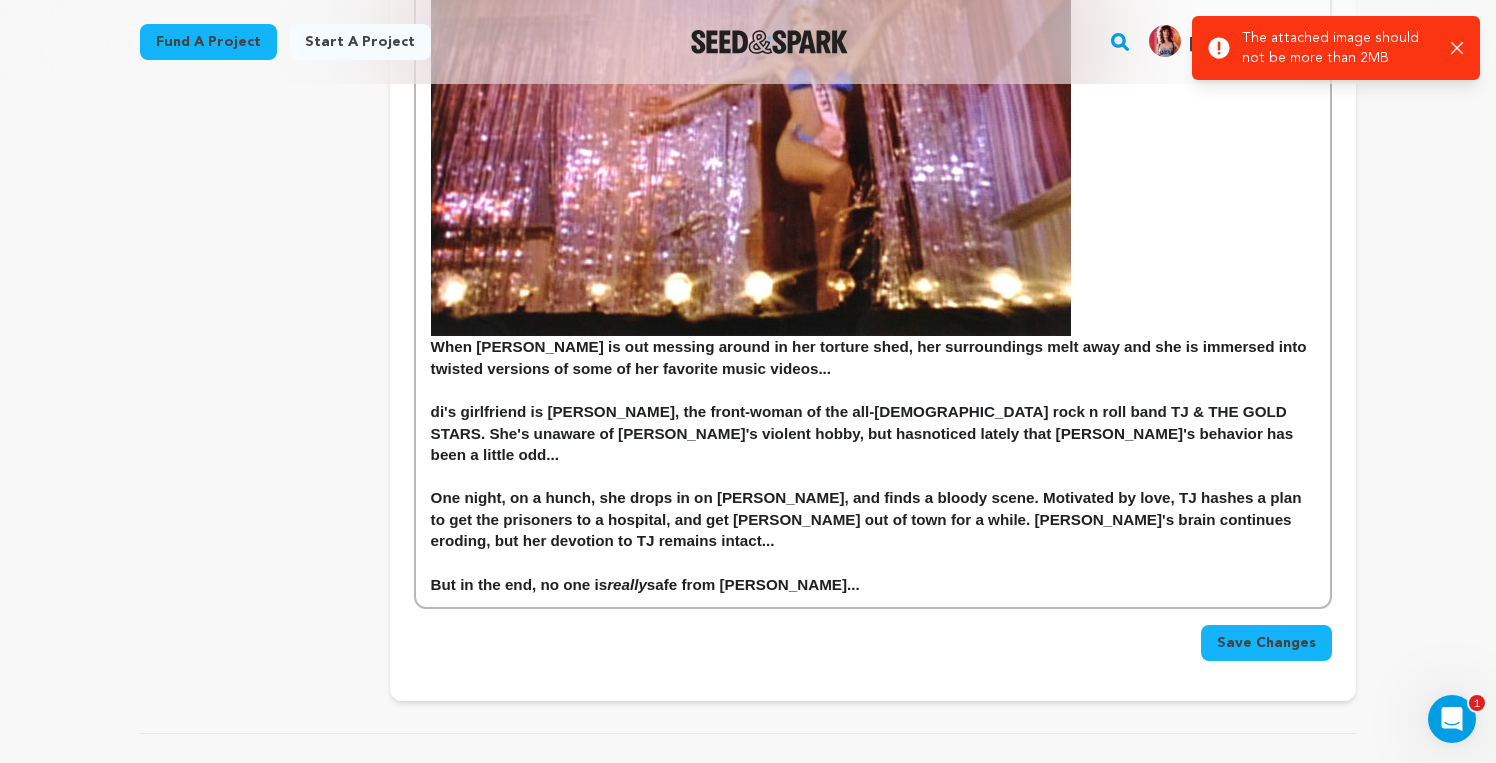 click on "Success:
Info:
Warning:
Error:
The attached image should not be more than 2MB
Close notification" at bounding box center (1336, 48) 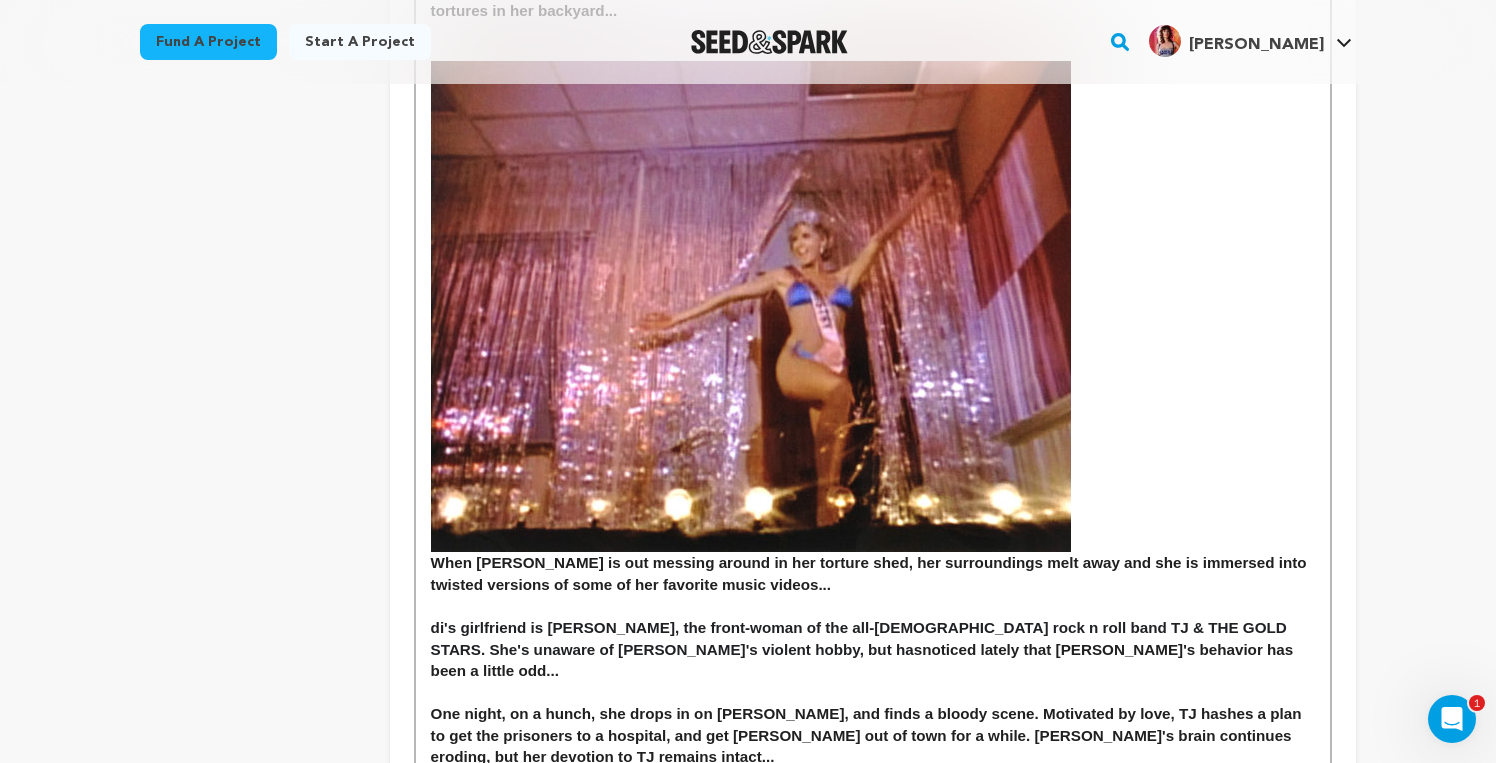 scroll, scrollTop: 1612, scrollLeft: 0, axis: vertical 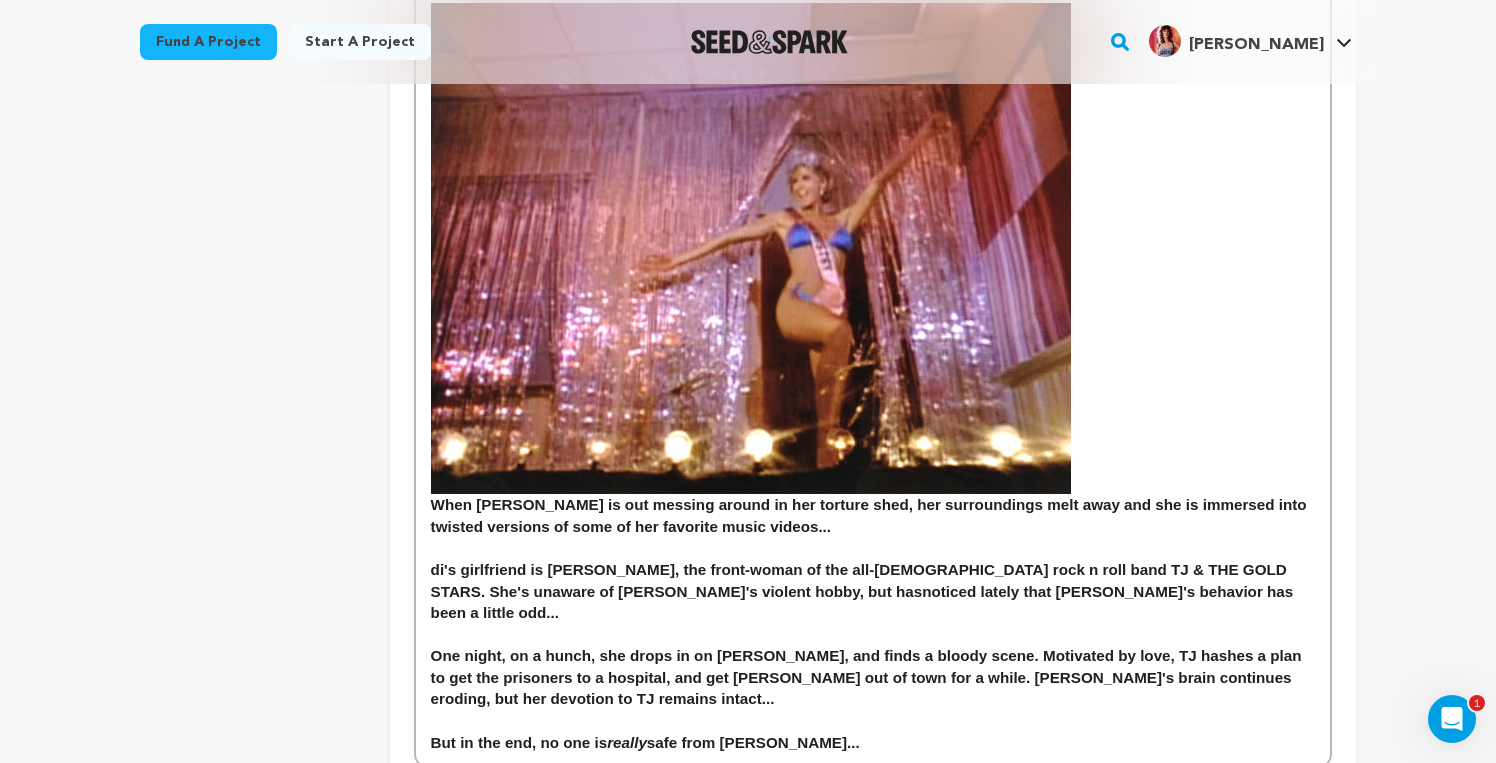 click at bounding box center (873, 548) 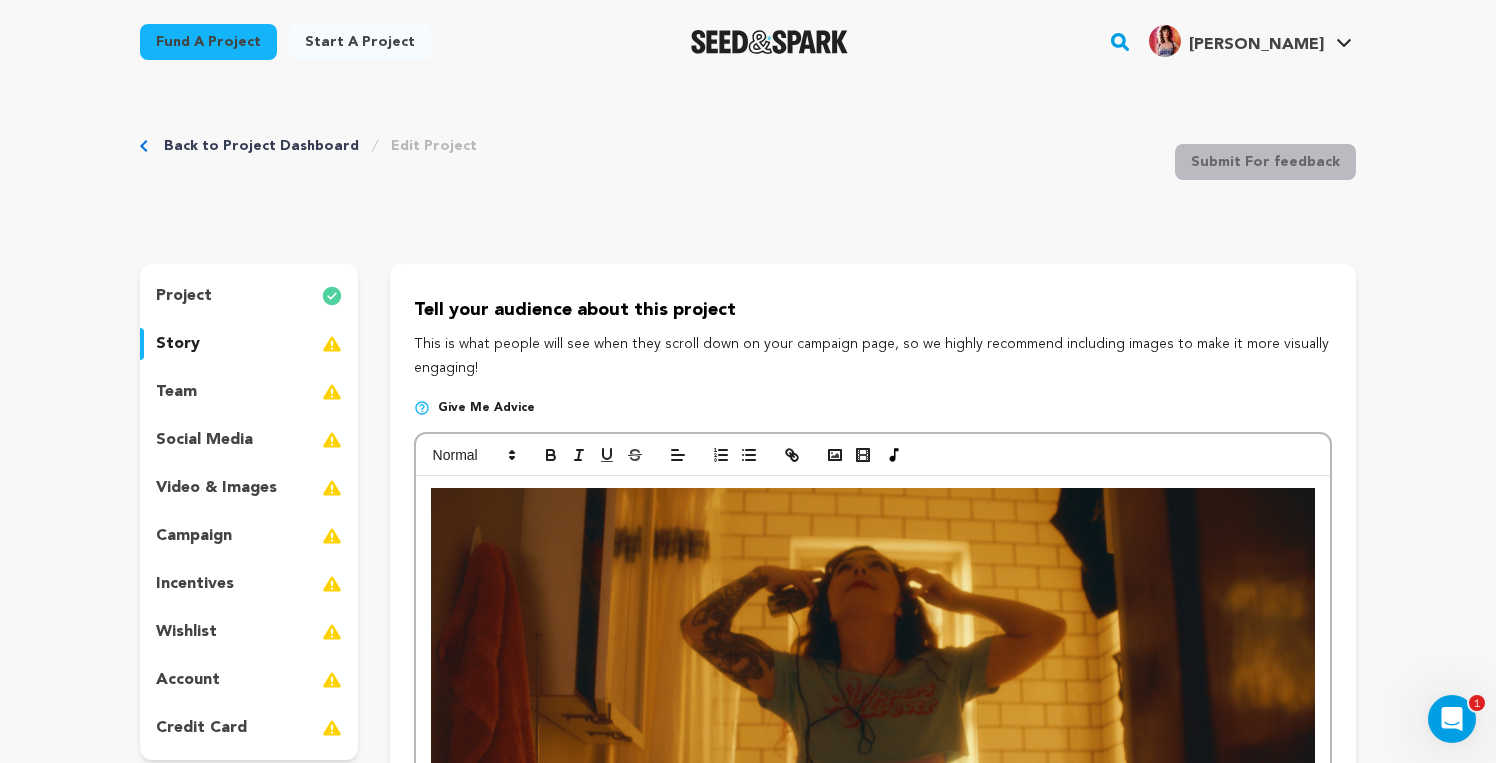 scroll, scrollTop: 0, scrollLeft: 0, axis: both 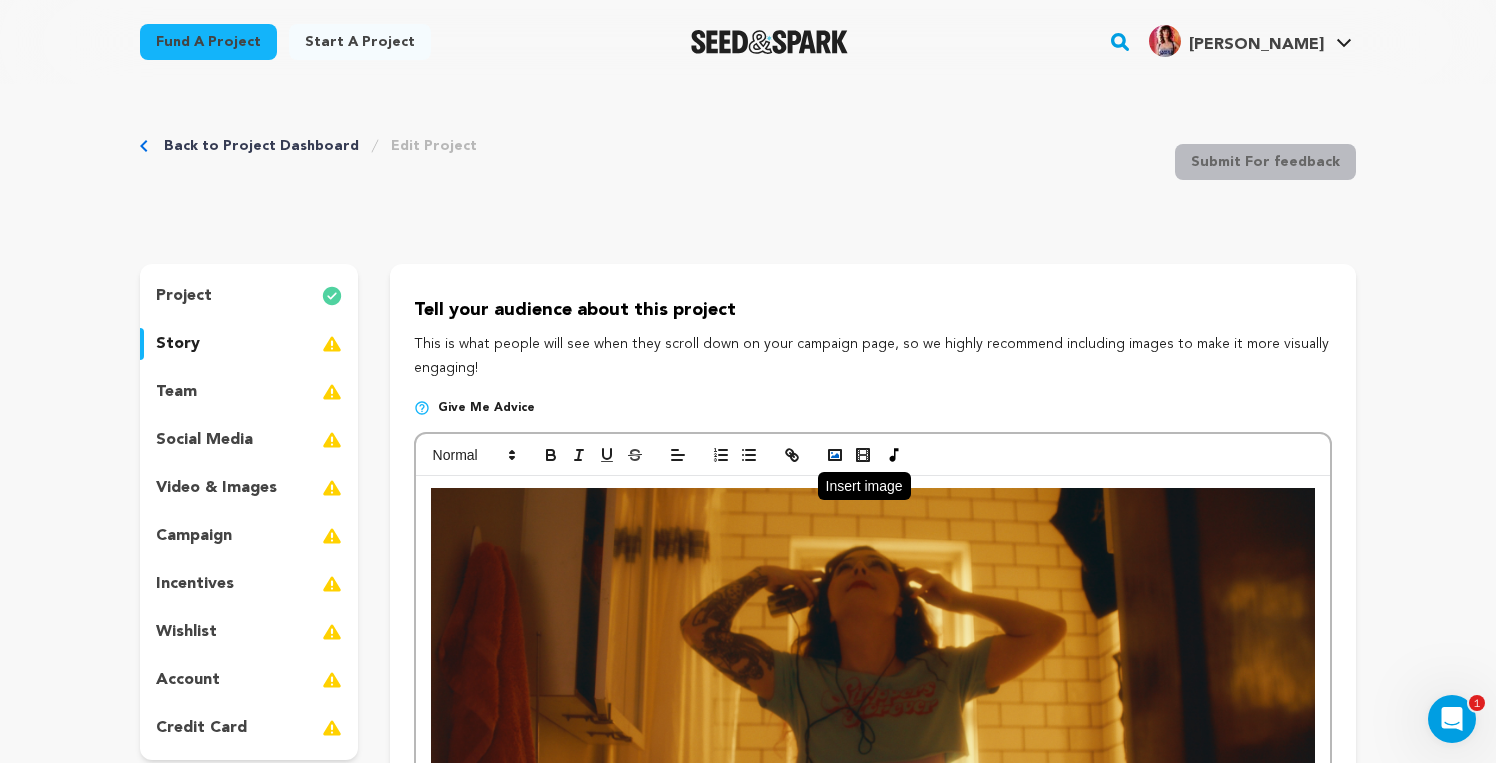 click 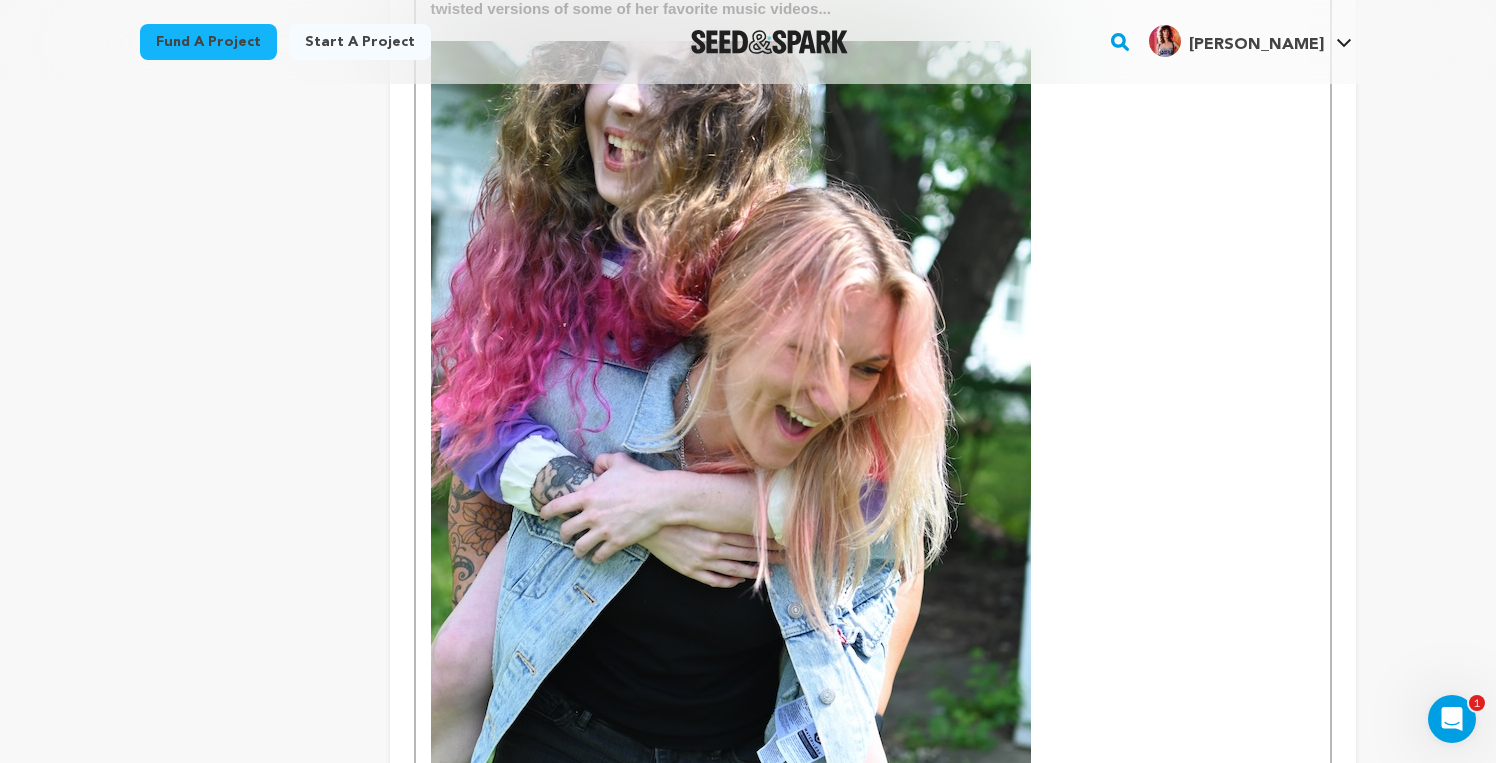 scroll, scrollTop: 2141, scrollLeft: 1, axis: both 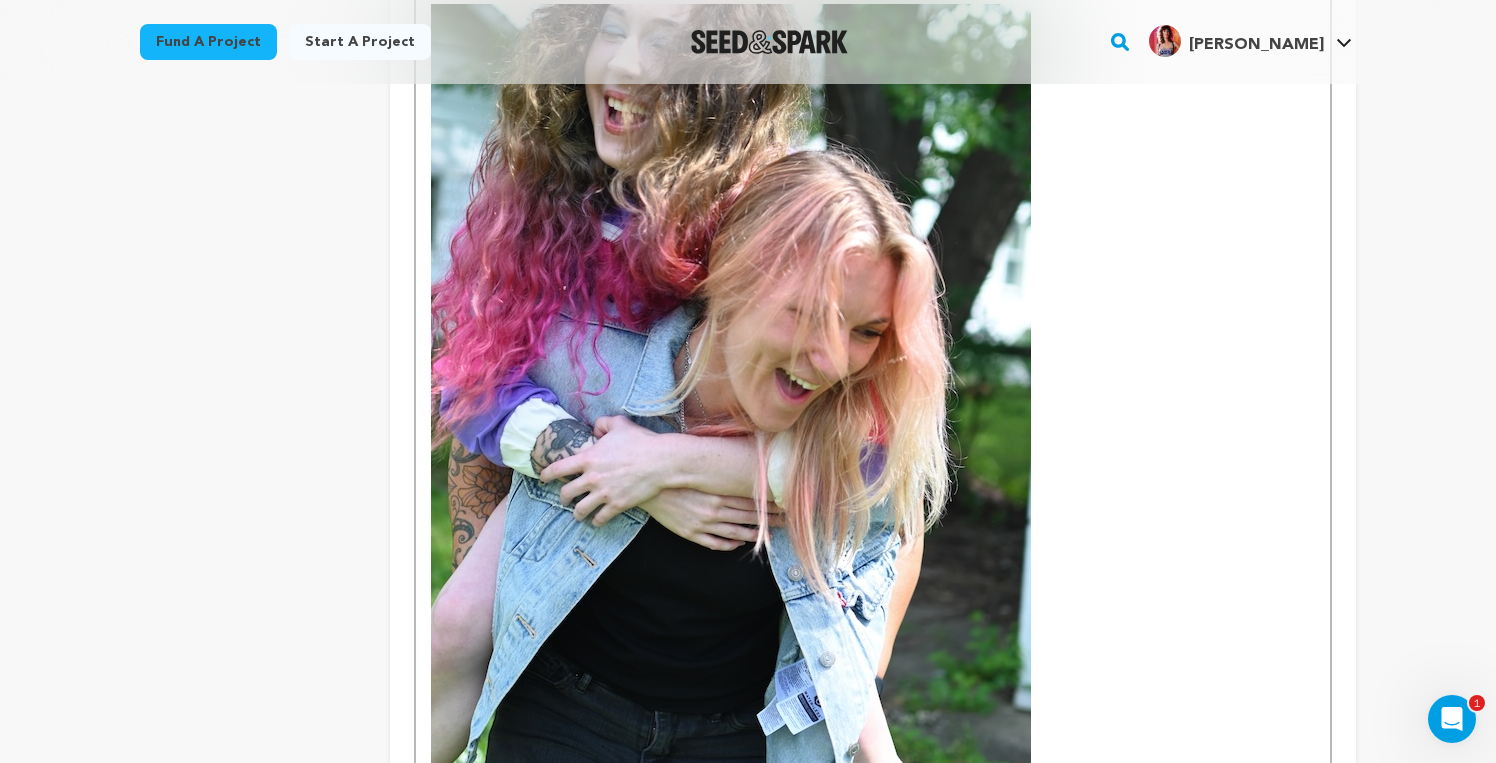 click at bounding box center [731, 454] 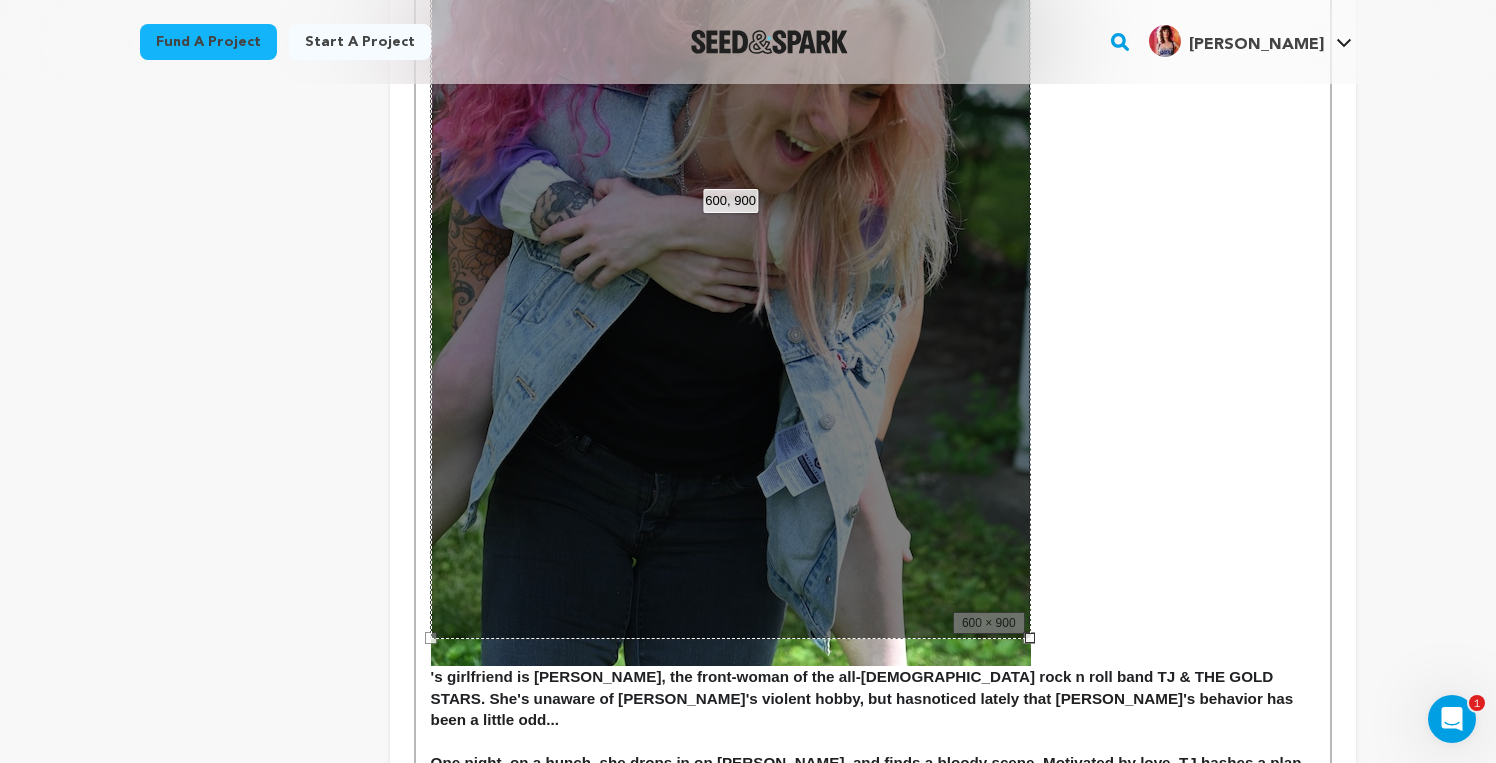 scroll, scrollTop: 2510, scrollLeft: 0, axis: vertical 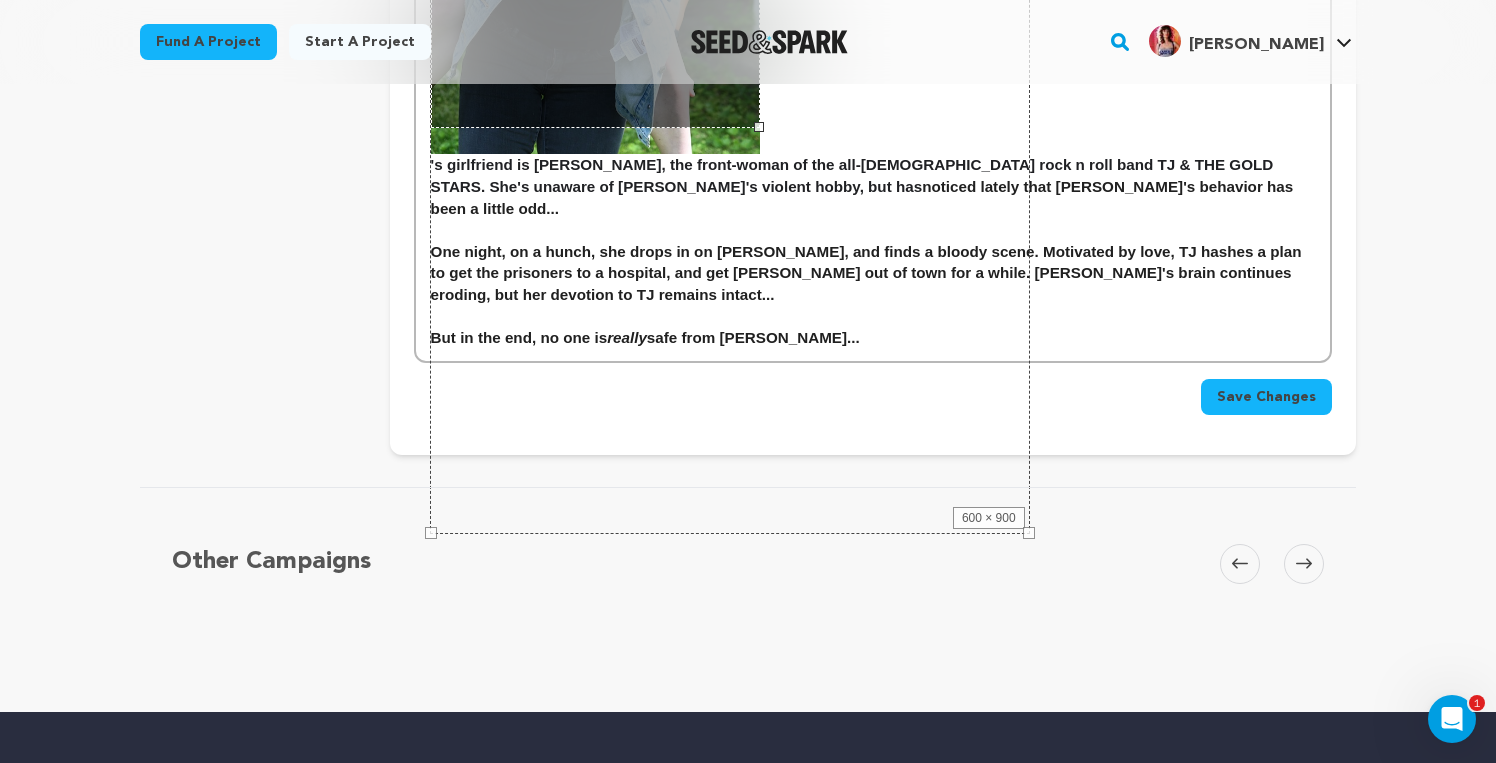 drag, startPoint x: 1029, startPoint y: 532, endPoint x: 758, endPoint y: 400, distance: 301.43823 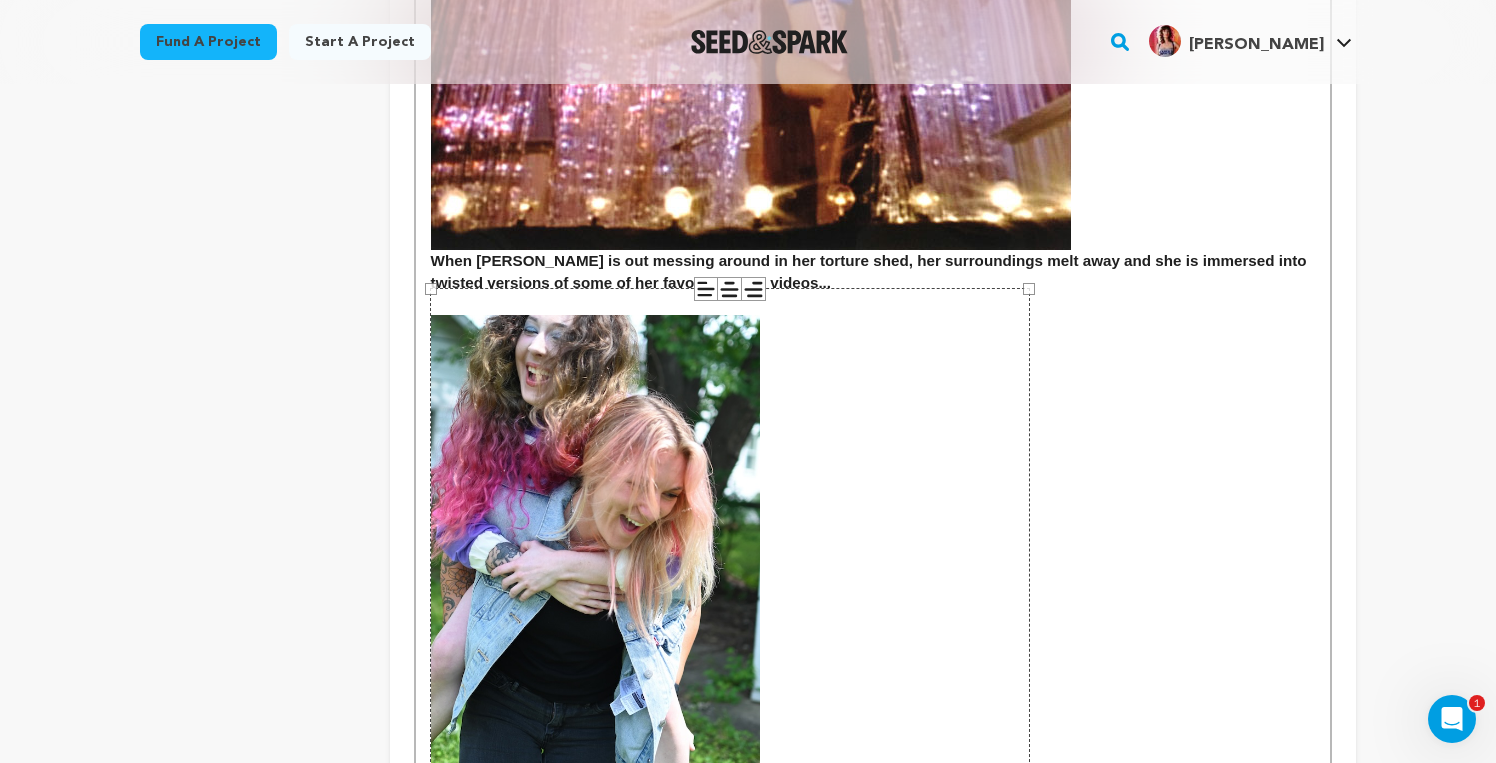 scroll, scrollTop: 1875, scrollLeft: 0, axis: vertical 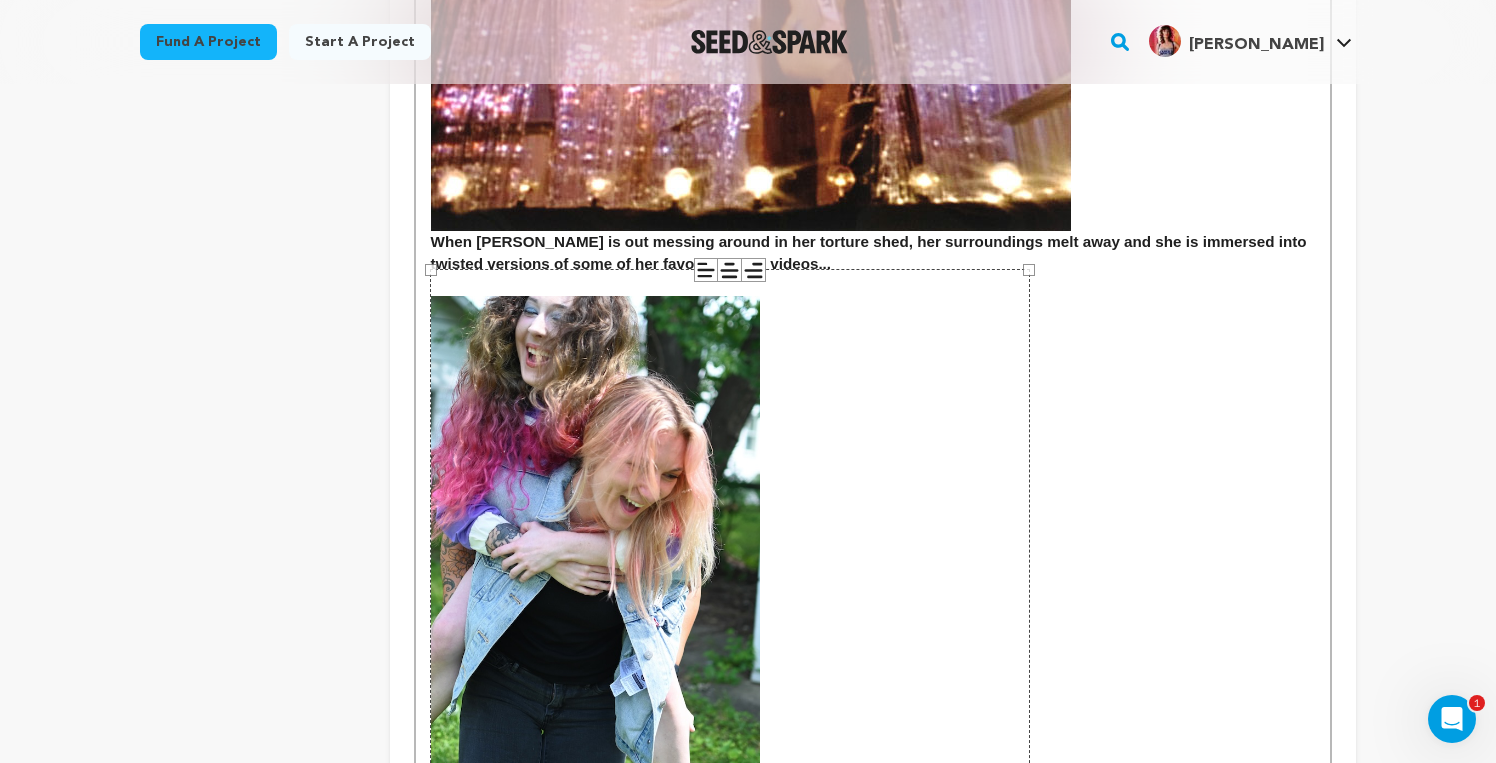 click on "600 × 900" at bounding box center (730, 719) 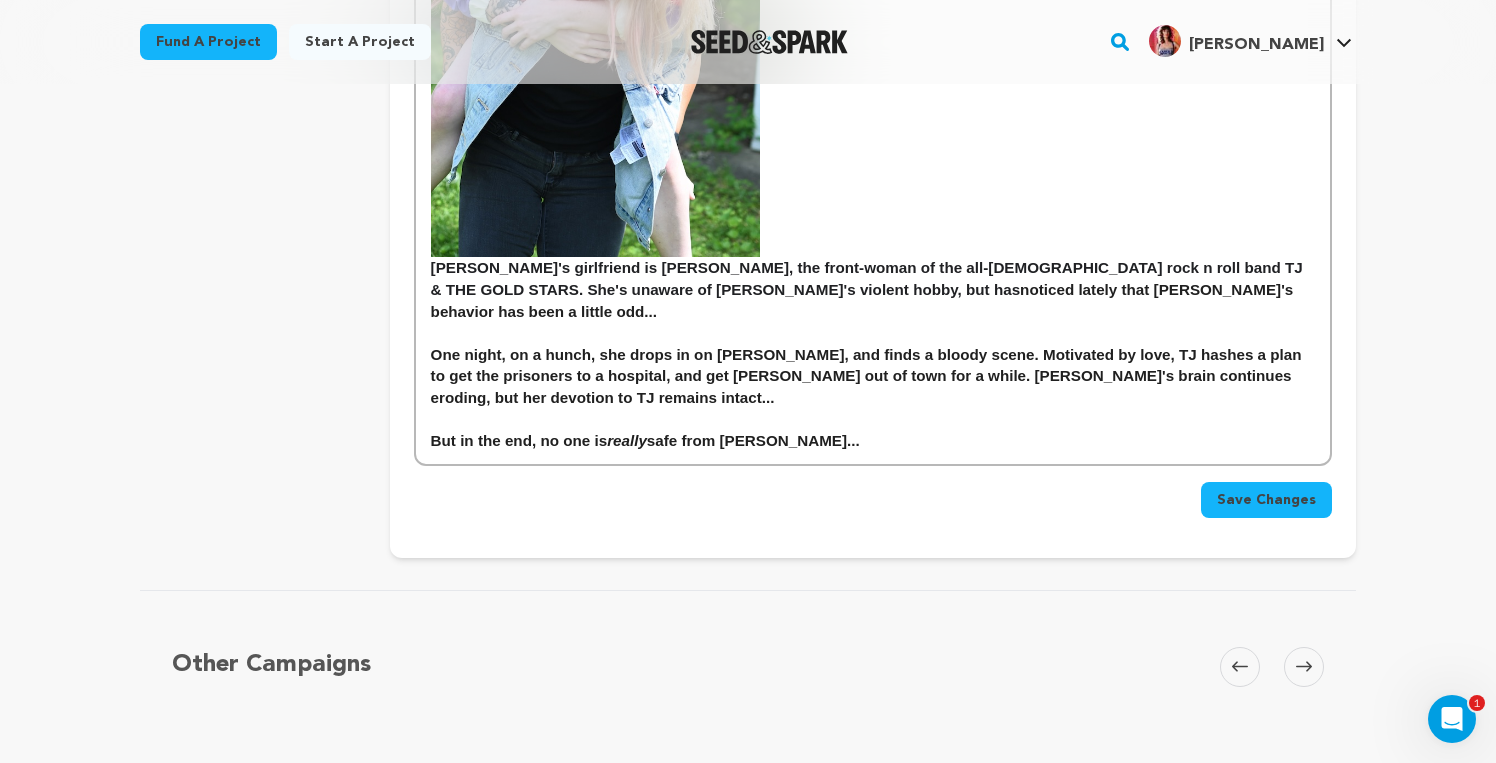 scroll, scrollTop: 2375, scrollLeft: 0, axis: vertical 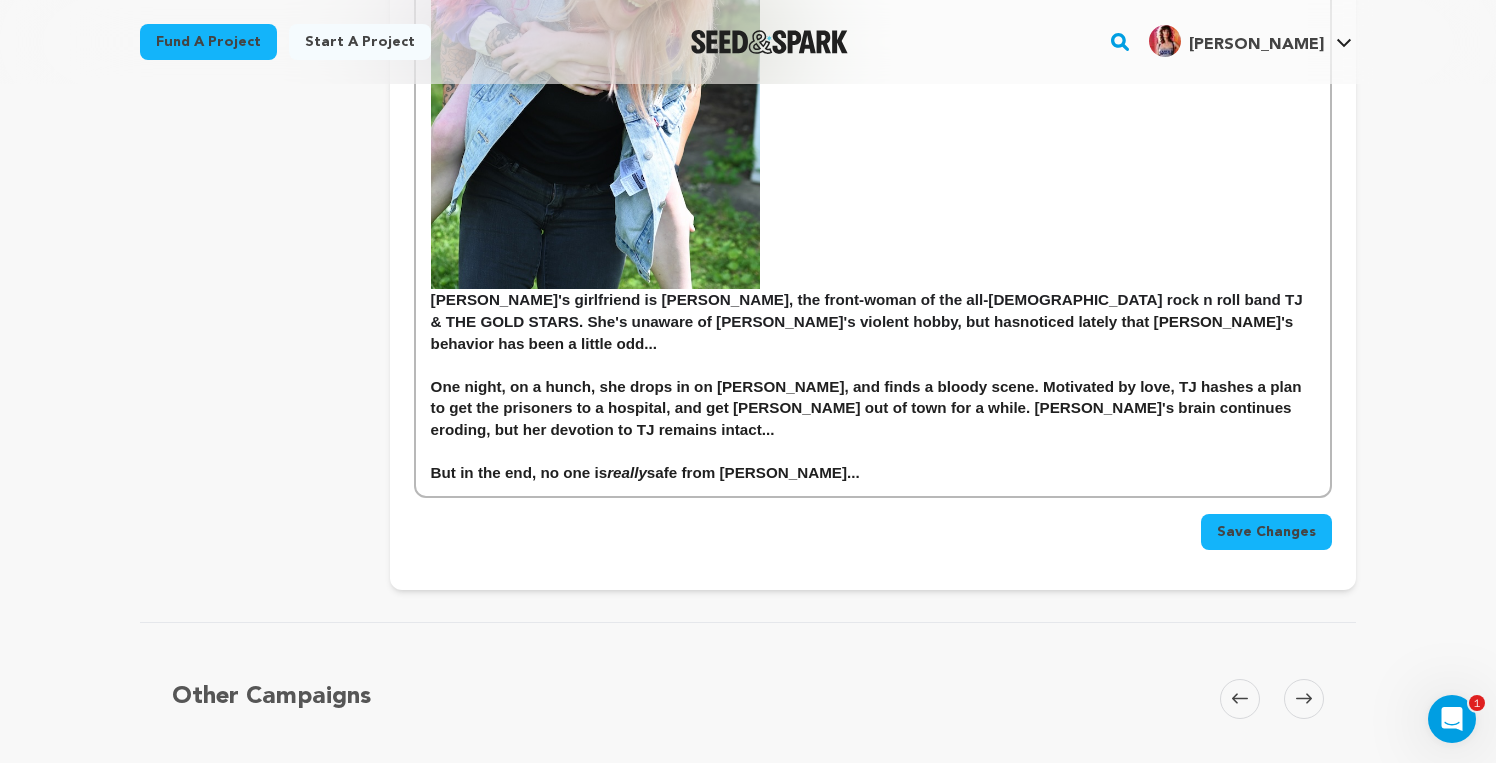 click on "Jodi is reminiscent of music video vixens from the 1980's and 90's, like Kym Herrin and Tawny Kitaen... After a tragic accident, she loses her grip on reality. This leads to her to kidnapping two men, who she occasionally tortures in her backyard...      When Jodi is out messing around in her torture shed, her surroundings melt away and she is immersed into twisted versions of some of her favorite music videos... Jodi's girlfriend is TJ, the front-woman of the all-female rock n roll band TJ & THE GOLD STARS. She's unaware of Jodi's violent hobby, but has  noticed lately that Jodi's behavior has been a little odd...  One night, on a hunch, she drops in on Jodi, and finds a bloody scene. Motivated by love, TJ hashes a plan to get the prisoners to a hospital, and get Jodi out of town for a while. Jodi's brain continues eroding, but her devotion to TJ remains intact... But in the end, no one is  really  safe from Jodi..." at bounding box center (873, -702) 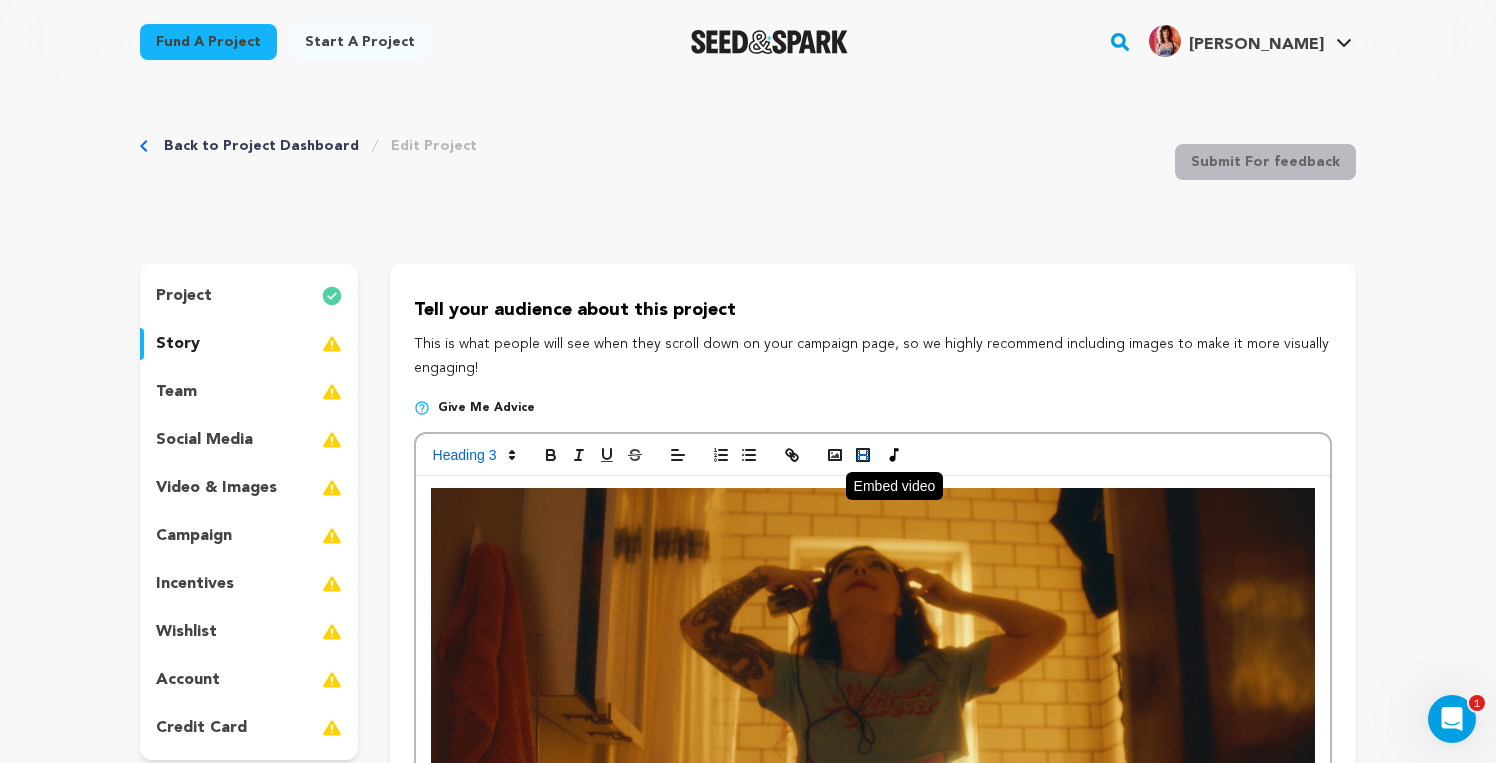 scroll, scrollTop: 0, scrollLeft: 0, axis: both 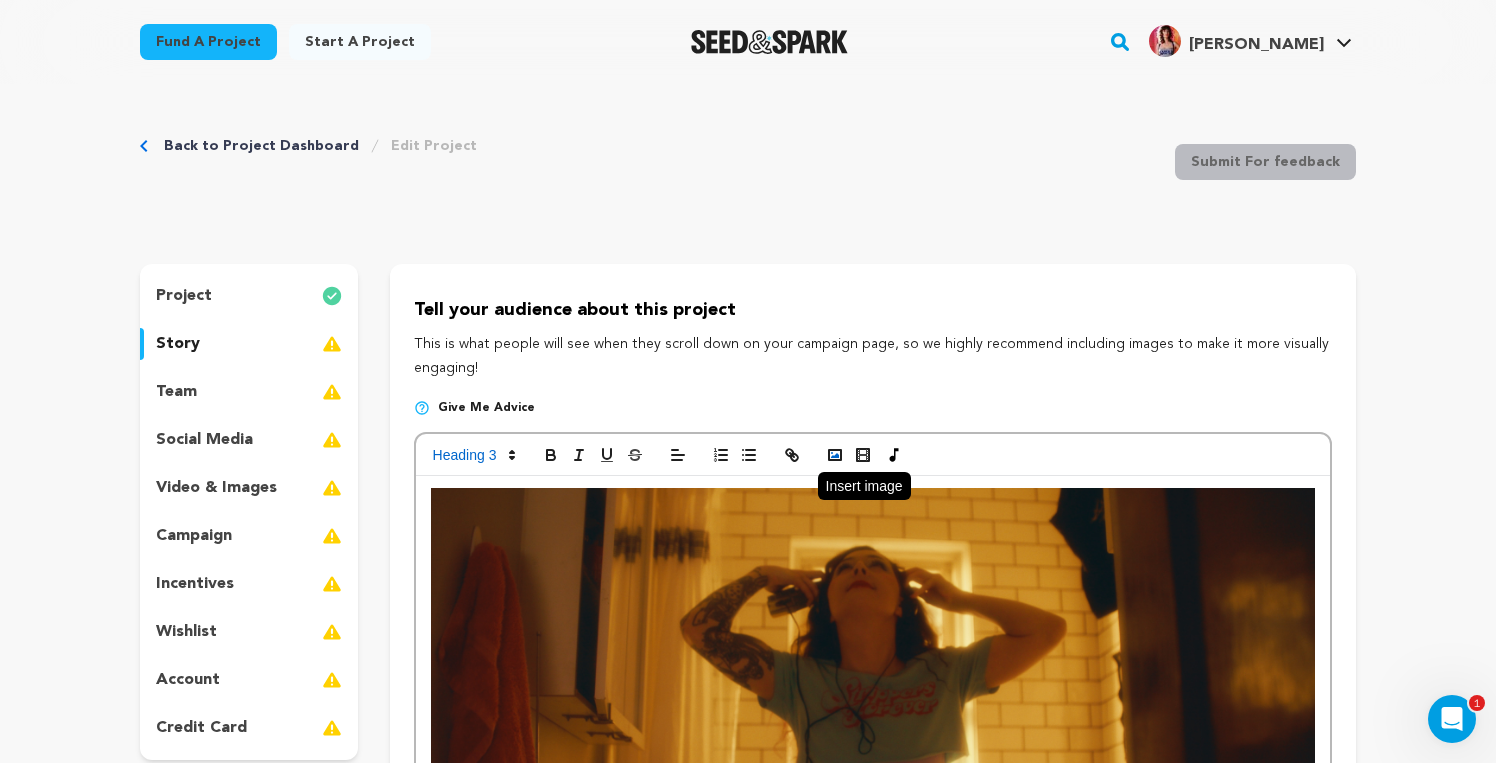 click 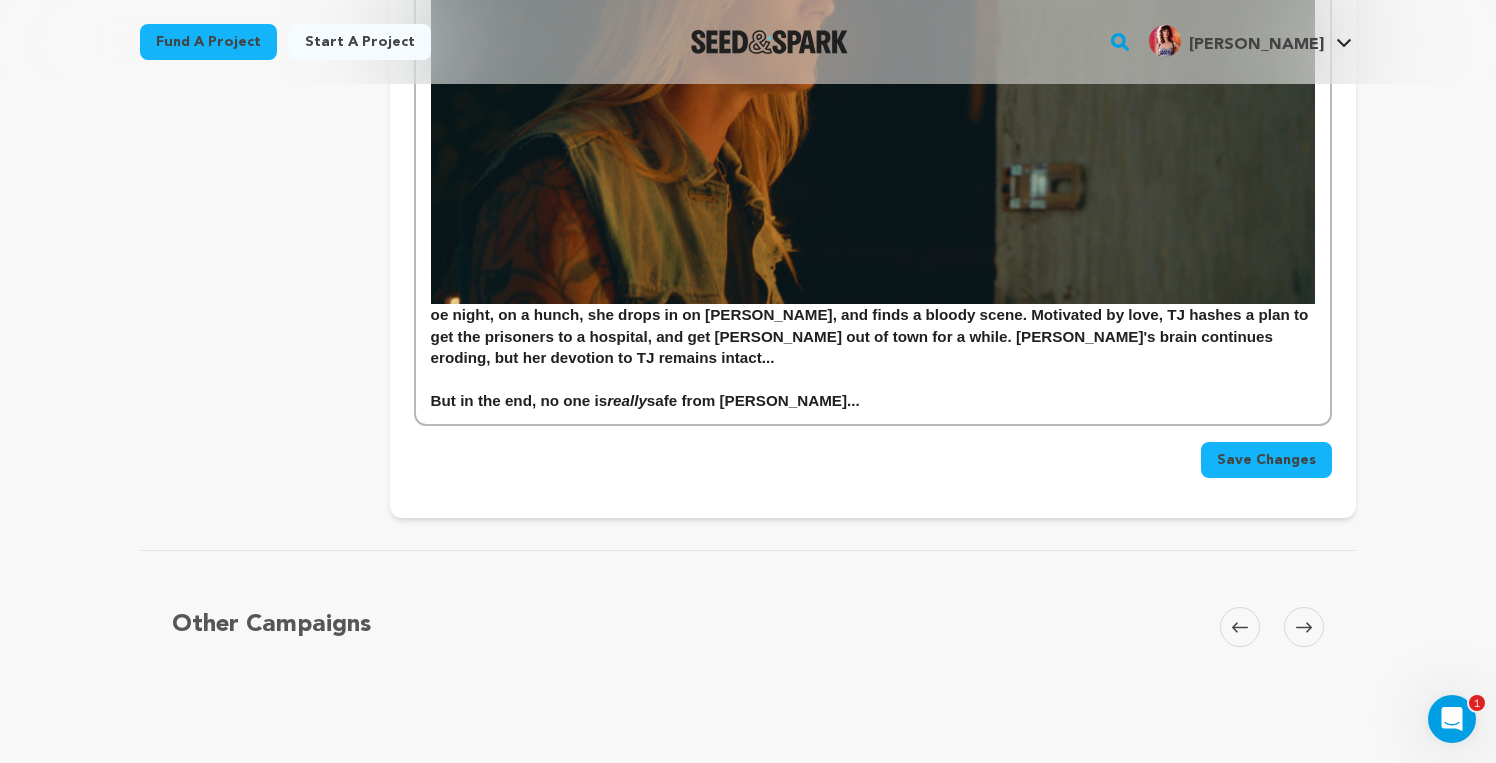scroll, scrollTop: 2905, scrollLeft: 0, axis: vertical 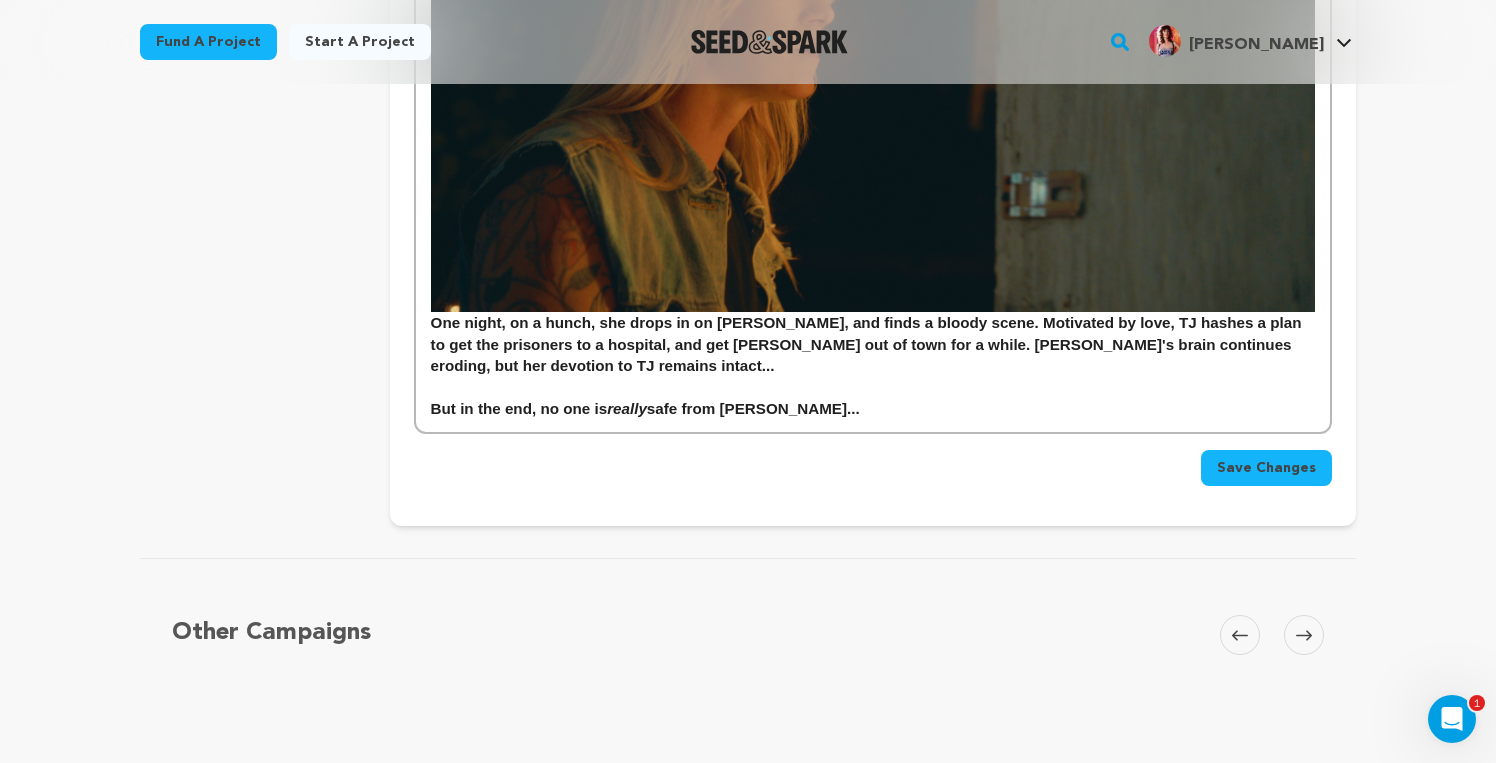 click on "But in the end, no one is  really  safe from Jodi..." at bounding box center (873, 409) 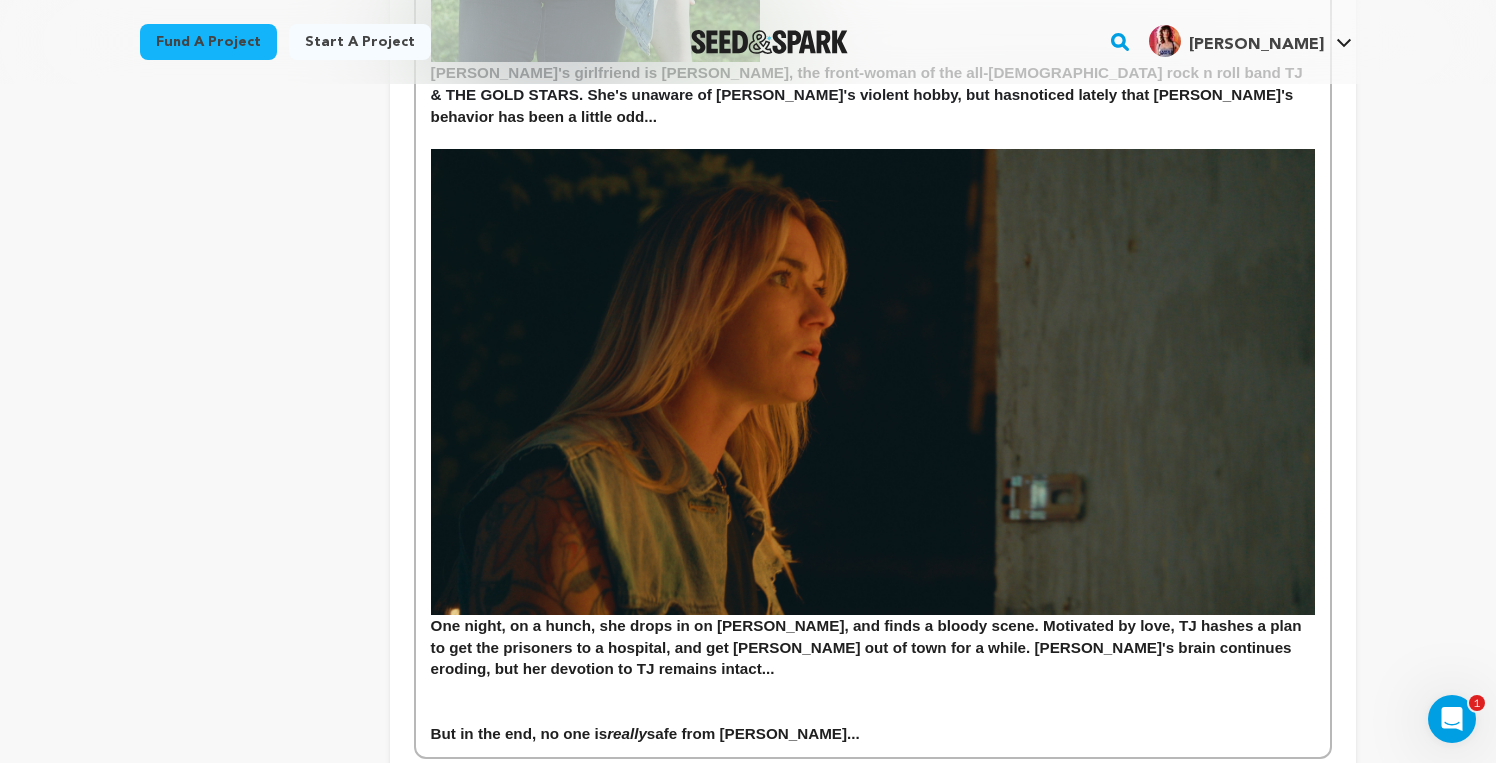 scroll, scrollTop: 2605, scrollLeft: 0, axis: vertical 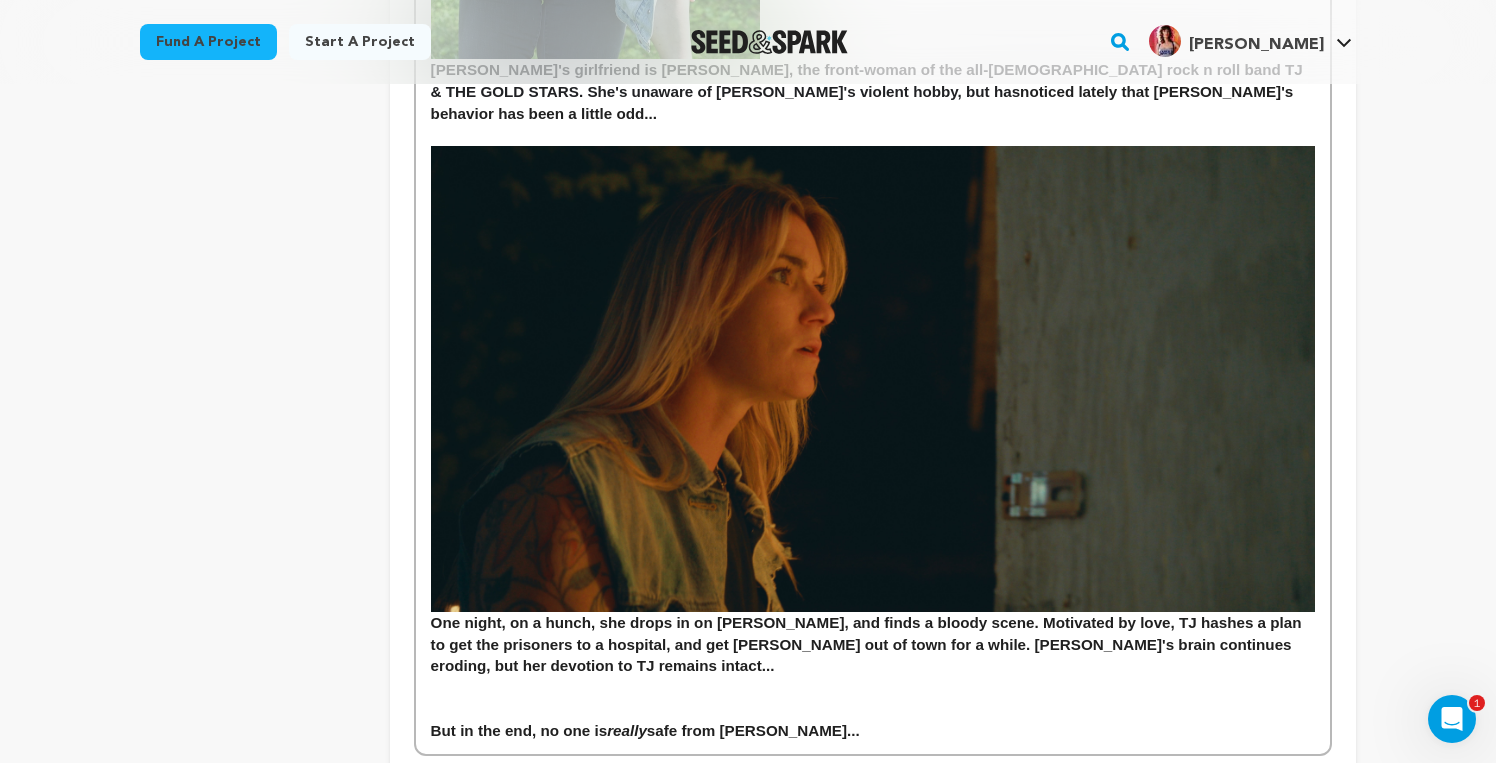 click on "One night, on a hunch, she drops in on Jodi, and finds a bloody scene. Motivated by love, TJ hashes a plan to get the prisoners to a hospital, and get Jodi out of town for a while. Jodi's brain continues eroding, but her devotion to TJ remains intact..." at bounding box center (873, 410) 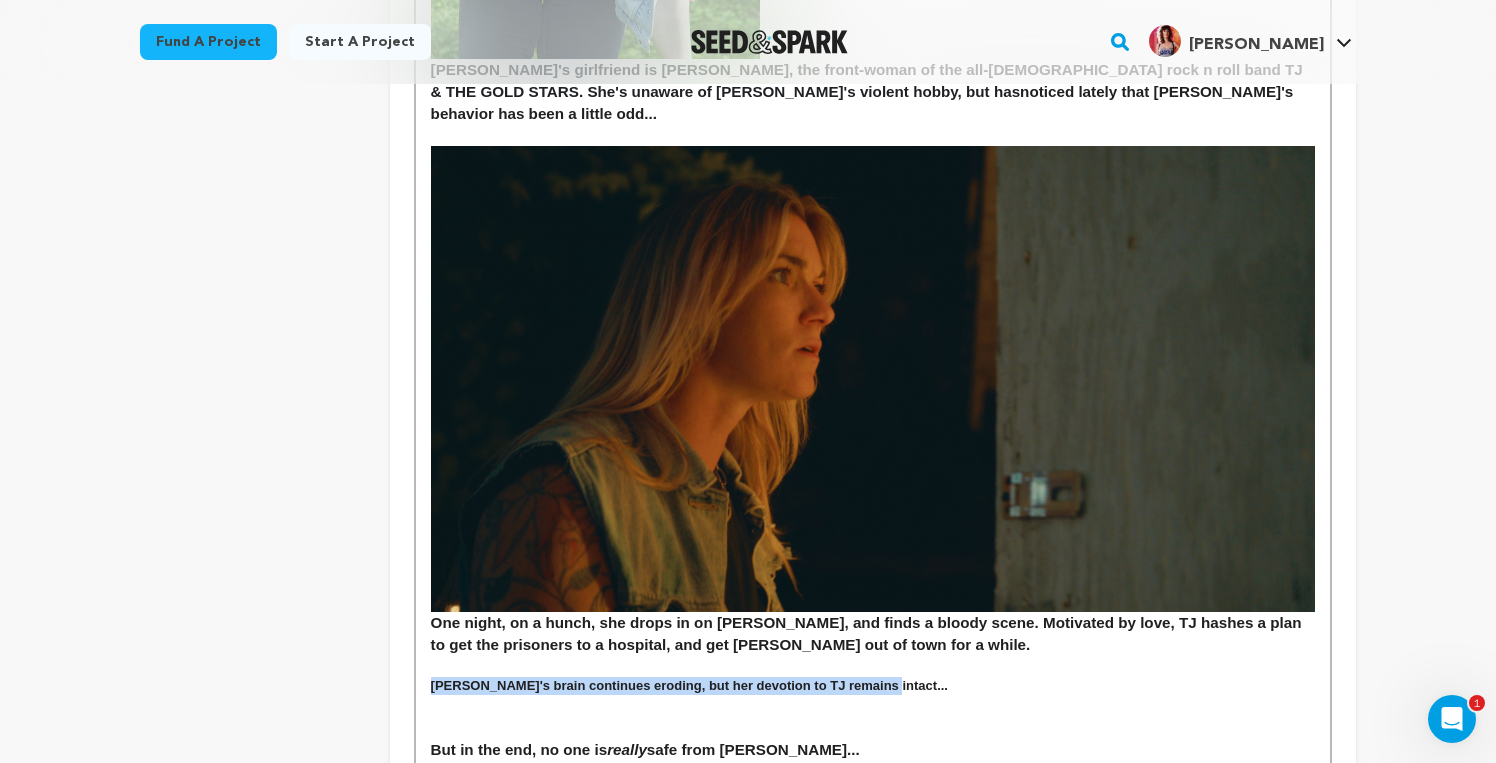 drag, startPoint x: 890, startPoint y: 632, endPoint x: 280, endPoint y: 625, distance: 610.04016 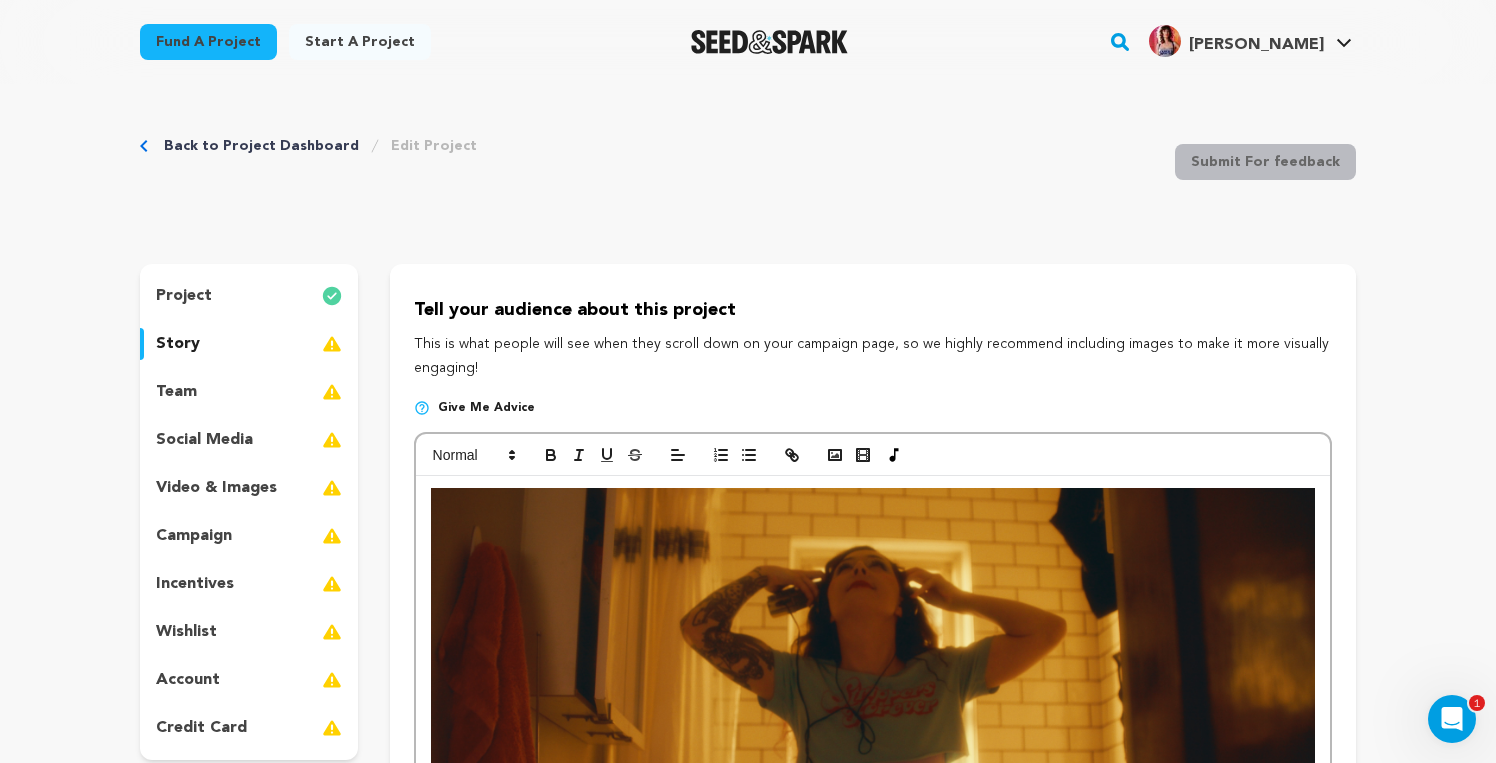 scroll, scrollTop: 0, scrollLeft: 0, axis: both 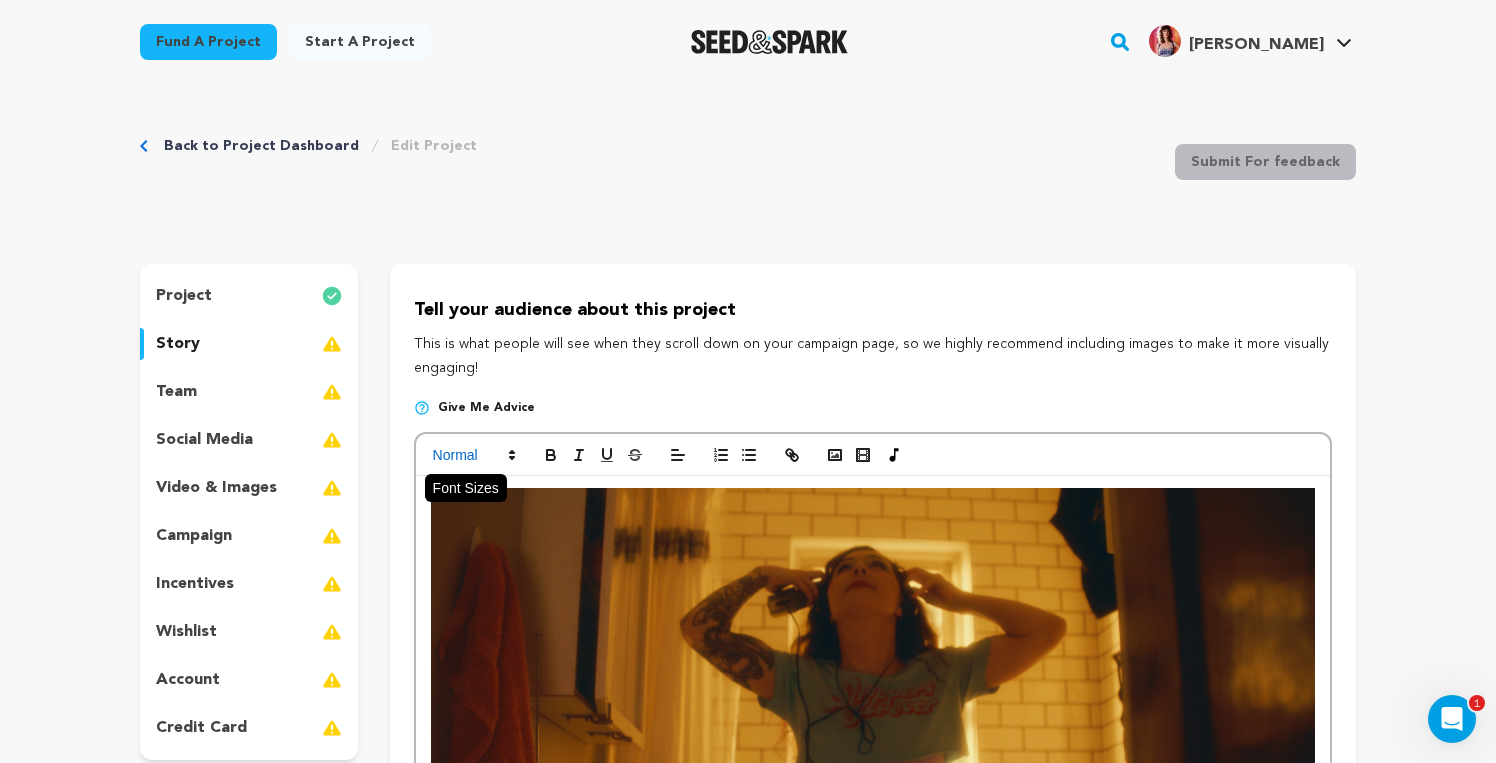 click 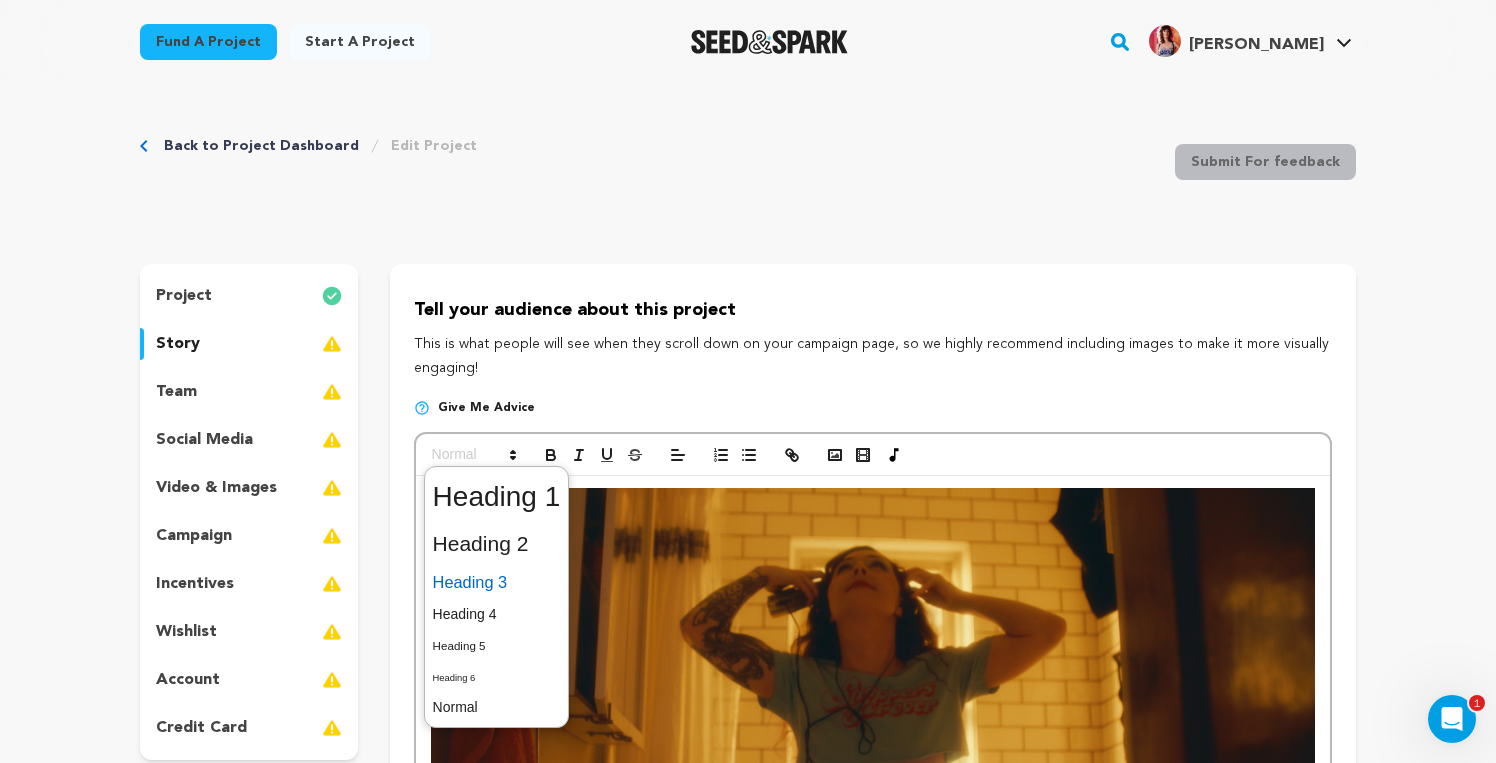 click at bounding box center [497, 582] 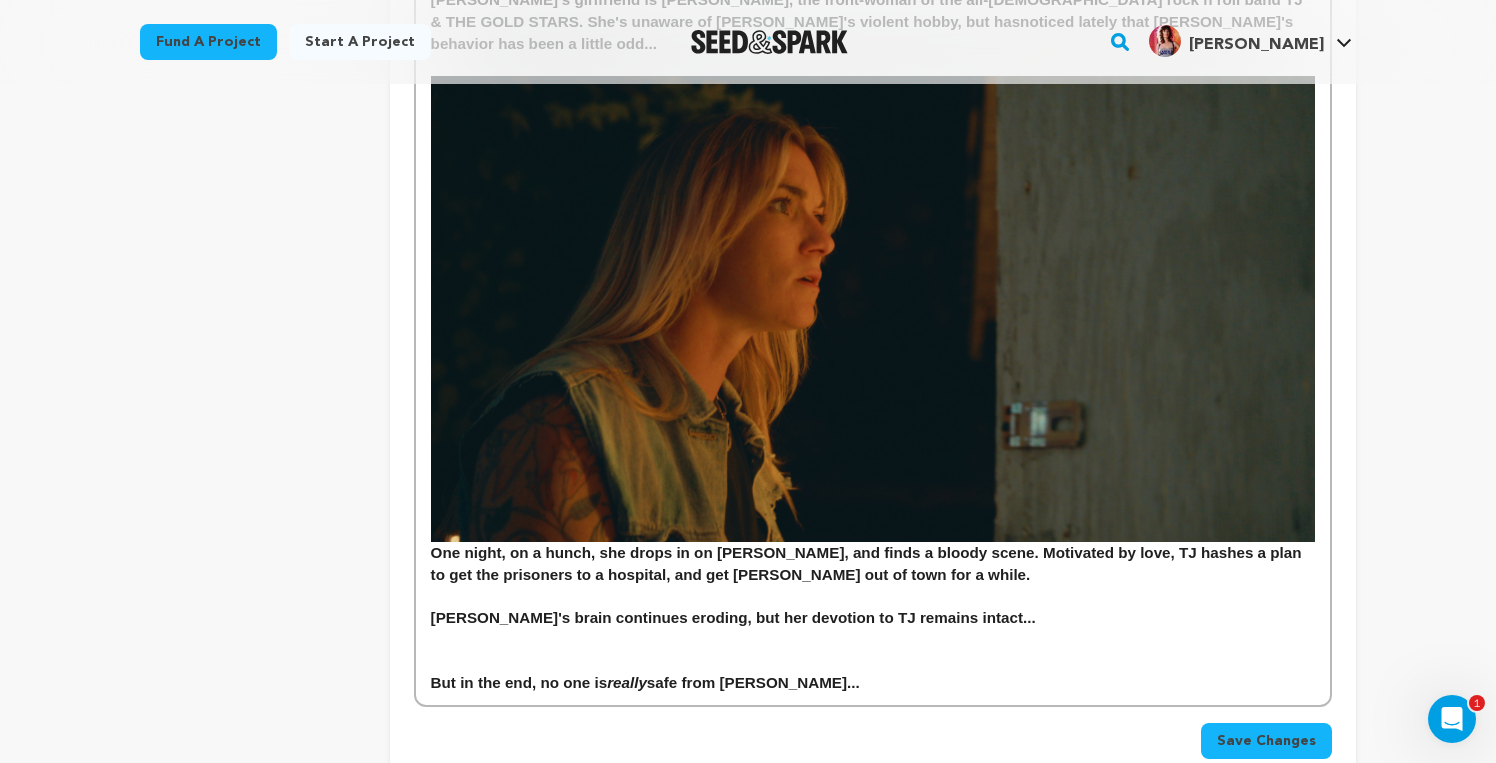 scroll, scrollTop: 2706, scrollLeft: 0, axis: vertical 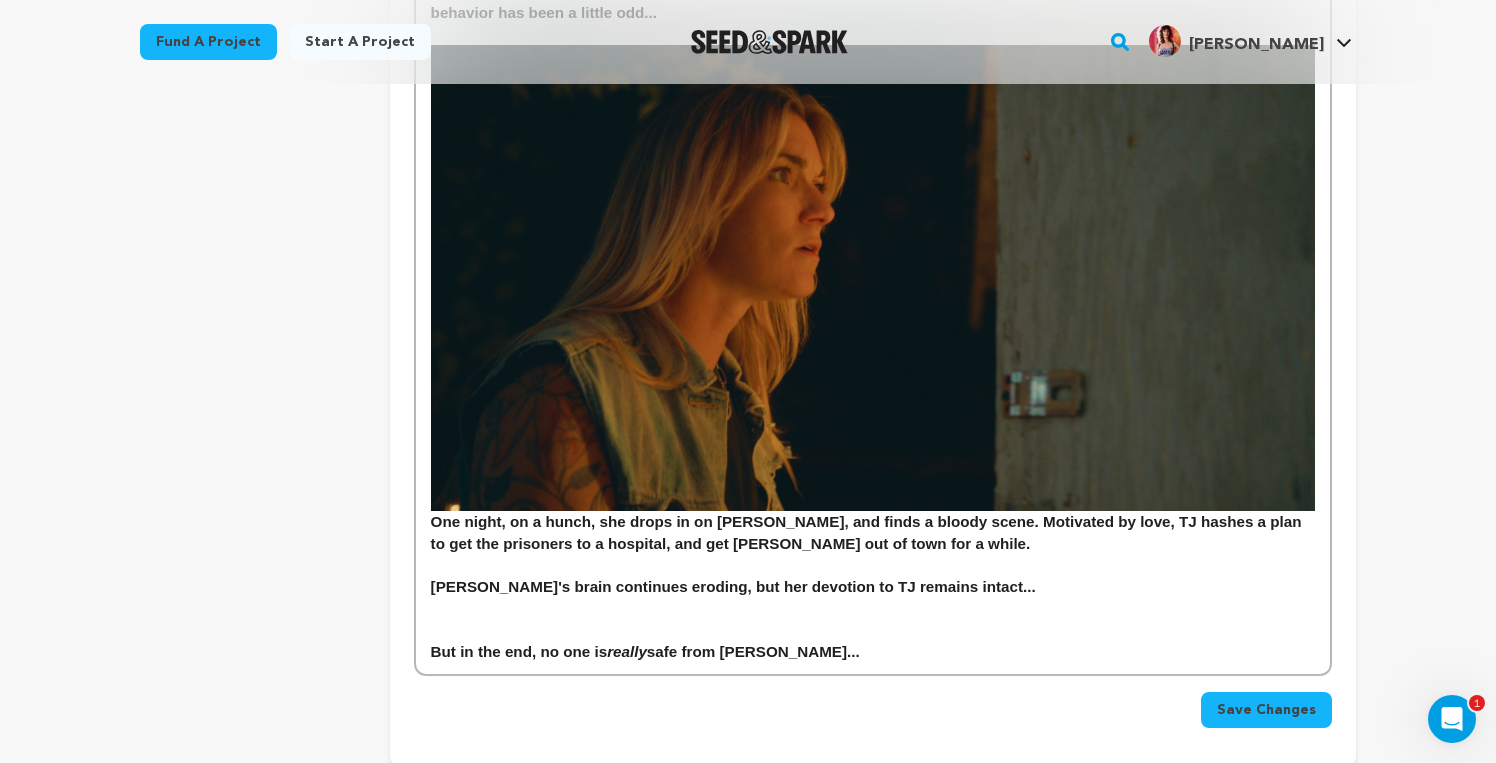 click at bounding box center (873, 565) 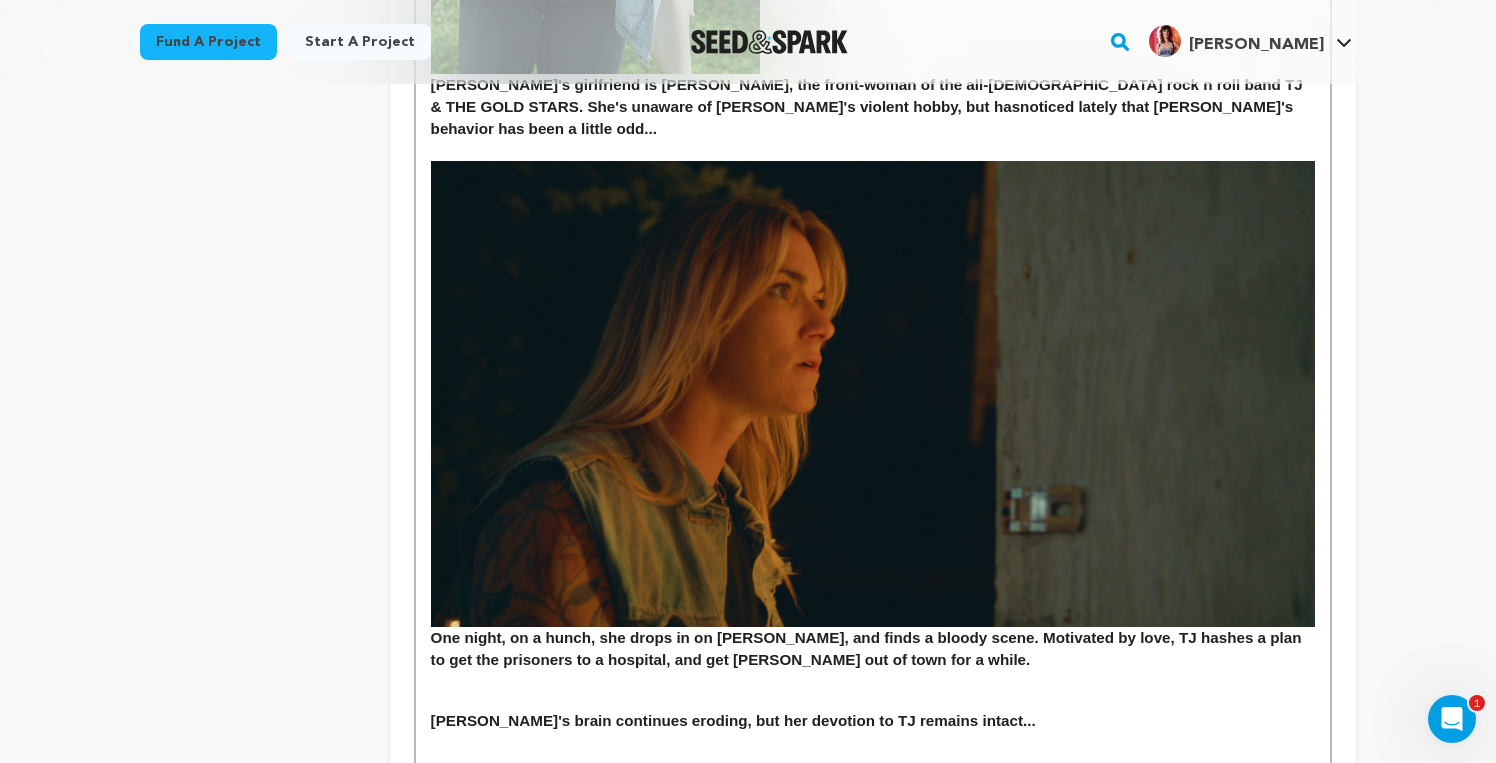 scroll, scrollTop: 2592, scrollLeft: 0, axis: vertical 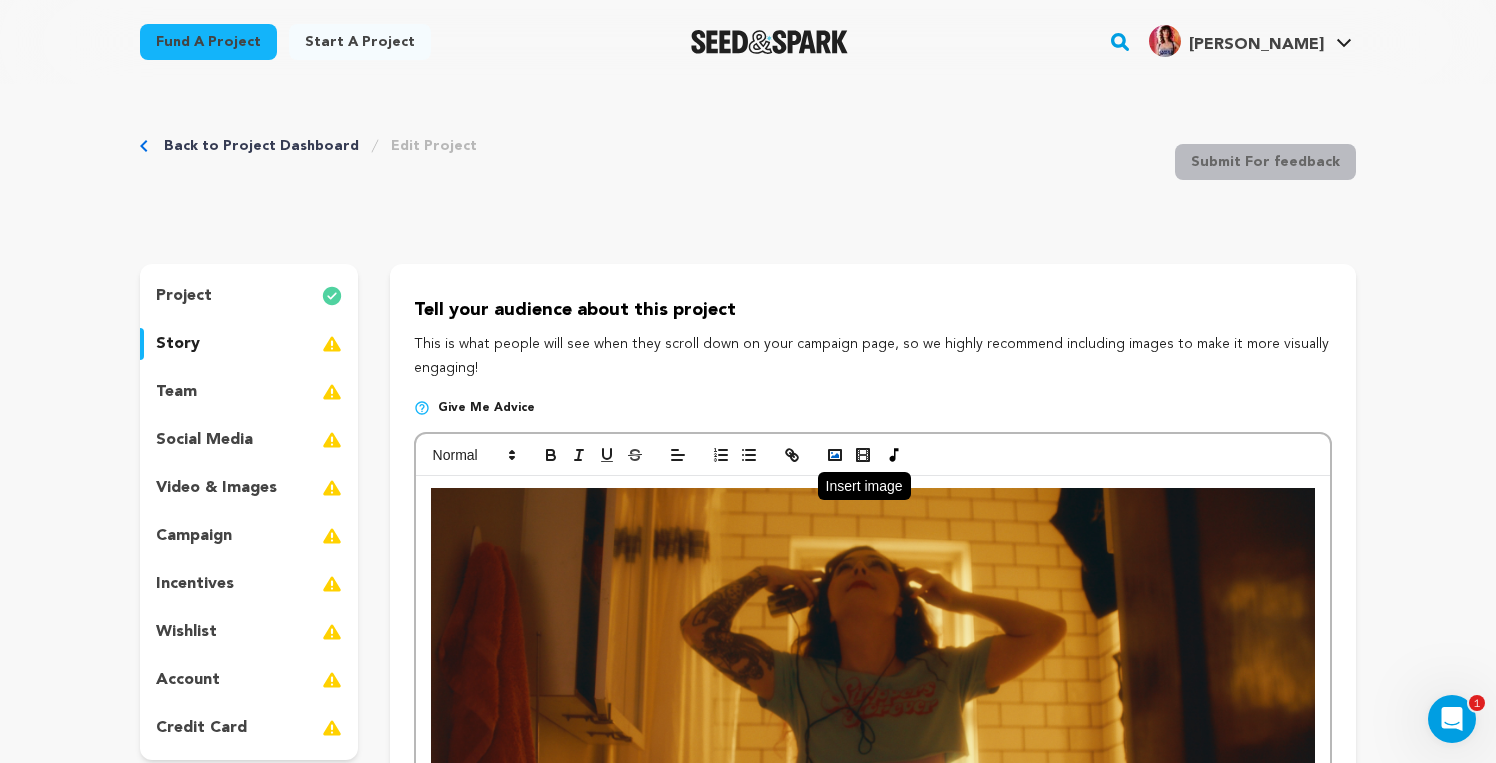 click 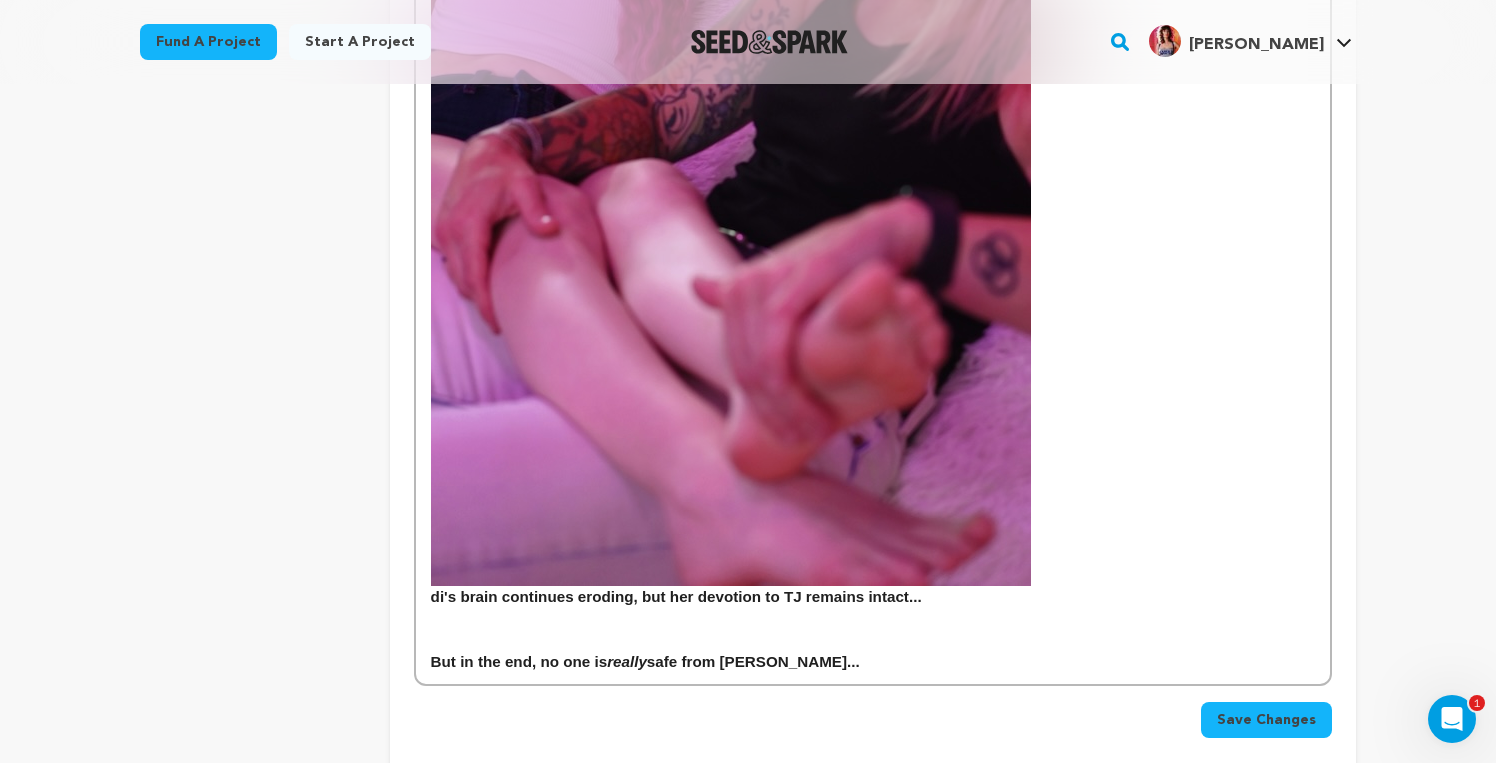 scroll, scrollTop: 3592, scrollLeft: 0, axis: vertical 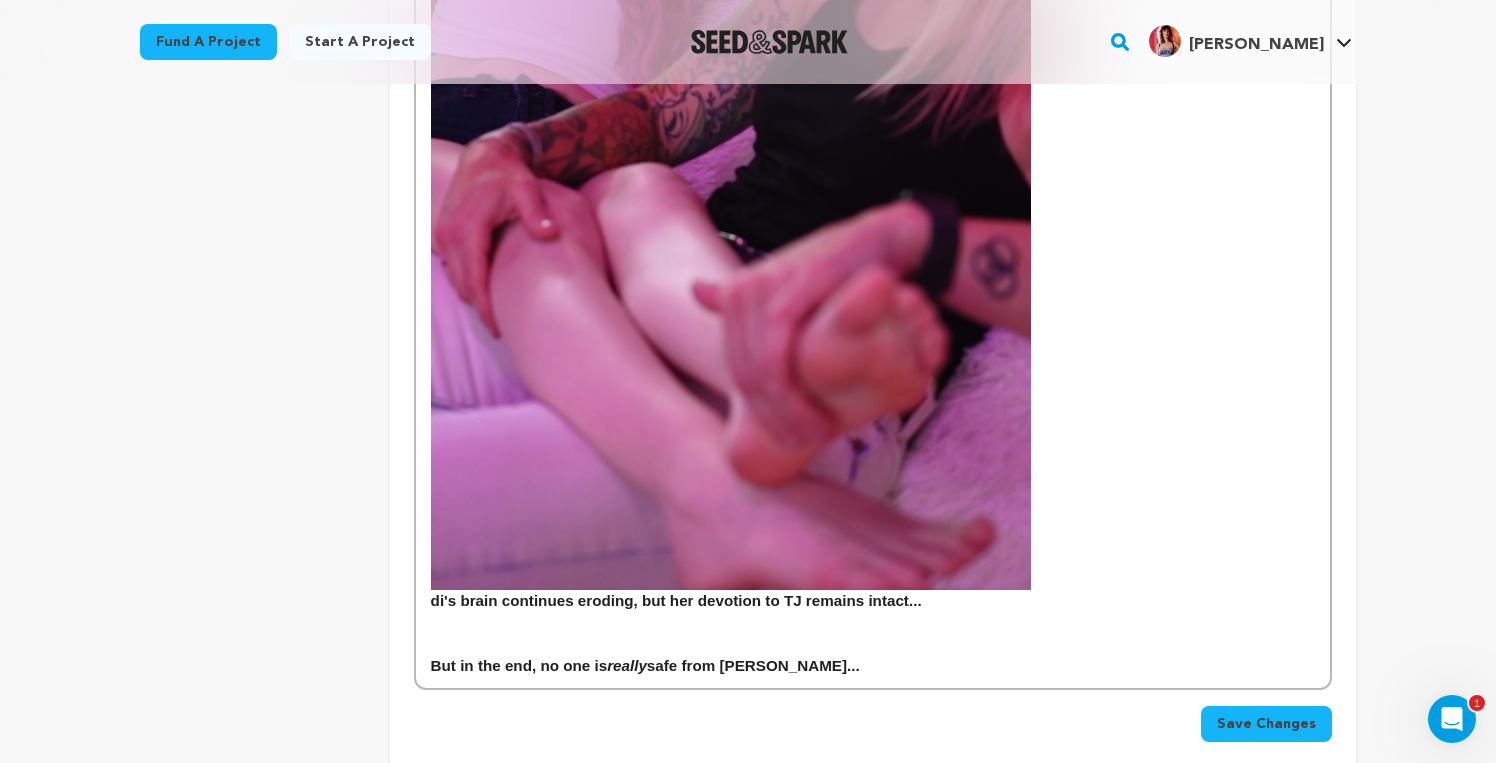 click on "di's brain continues eroding, but her devotion to TJ remains intact..." at bounding box center [873, 149] 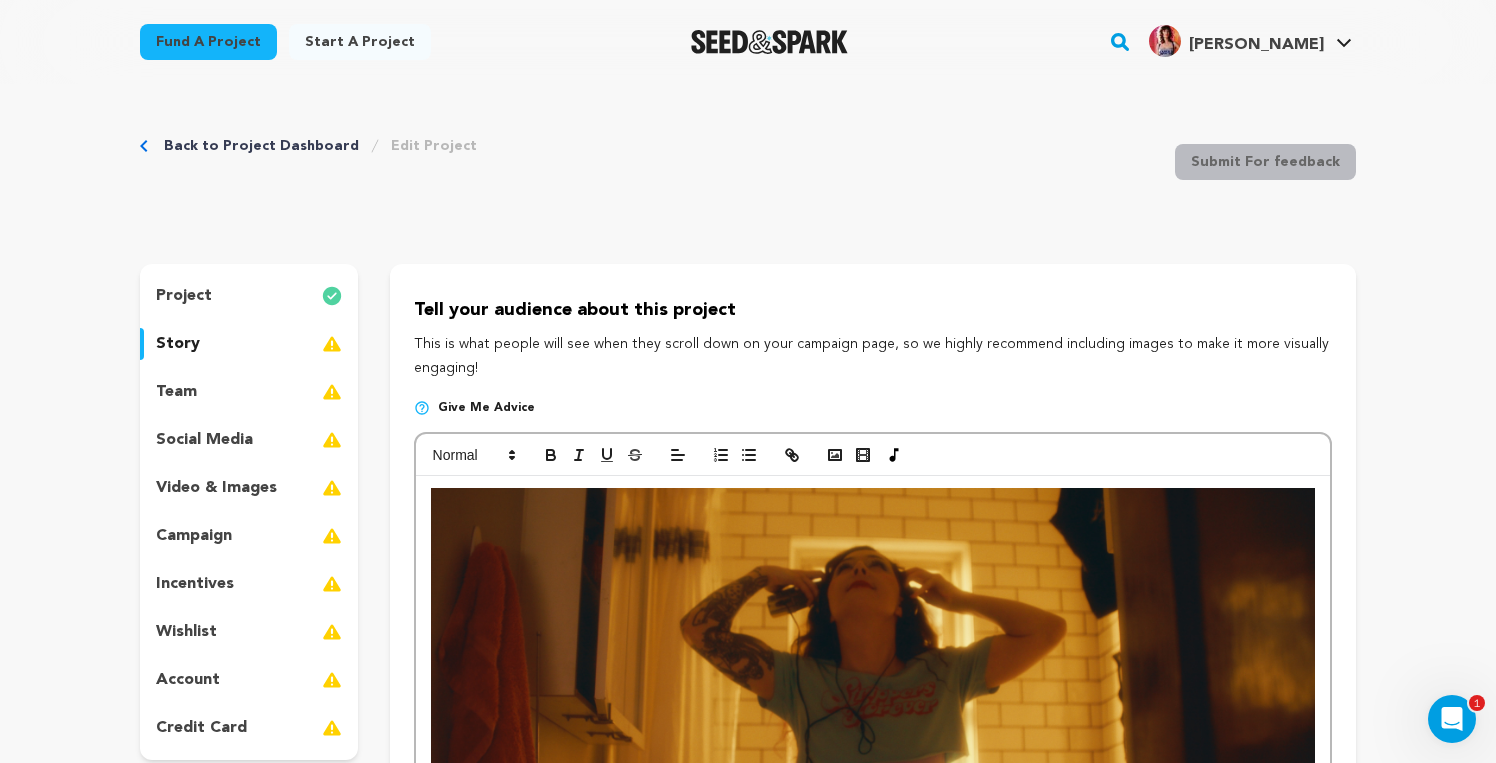 scroll, scrollTop: 0, scrollLeft: 0, axis: both 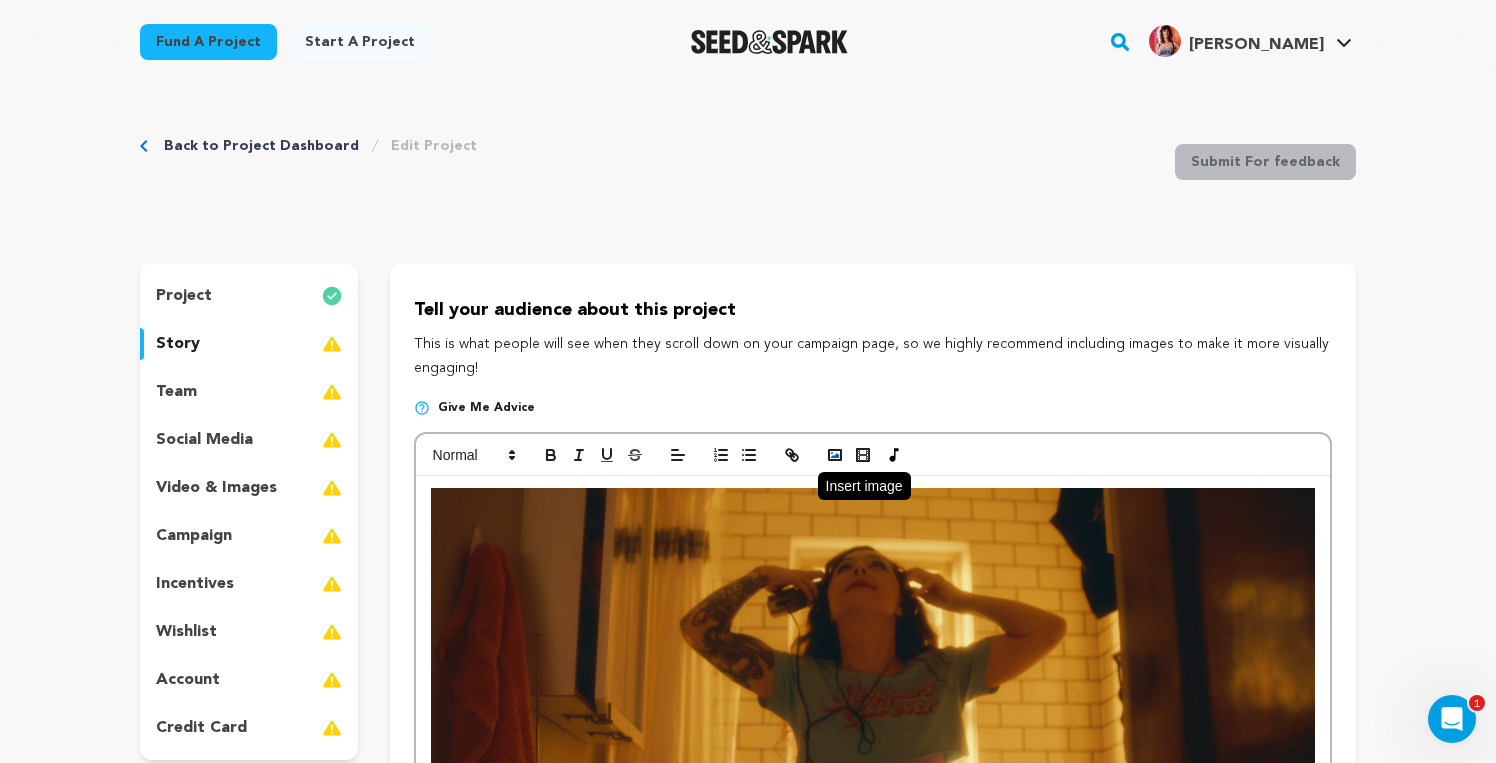 click 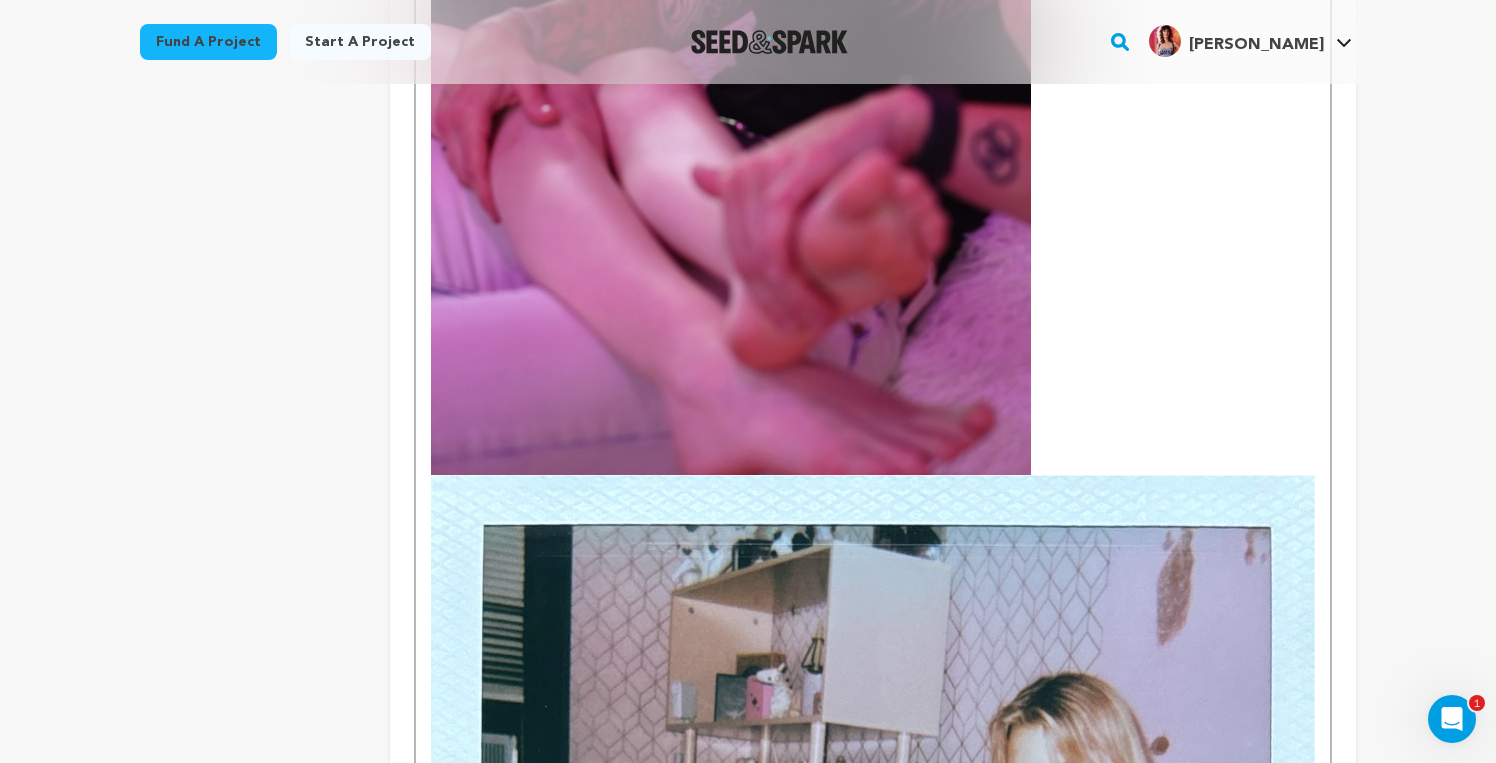 scroll, scrollTop: 3815, scrollLeft: 0, axis: vertical 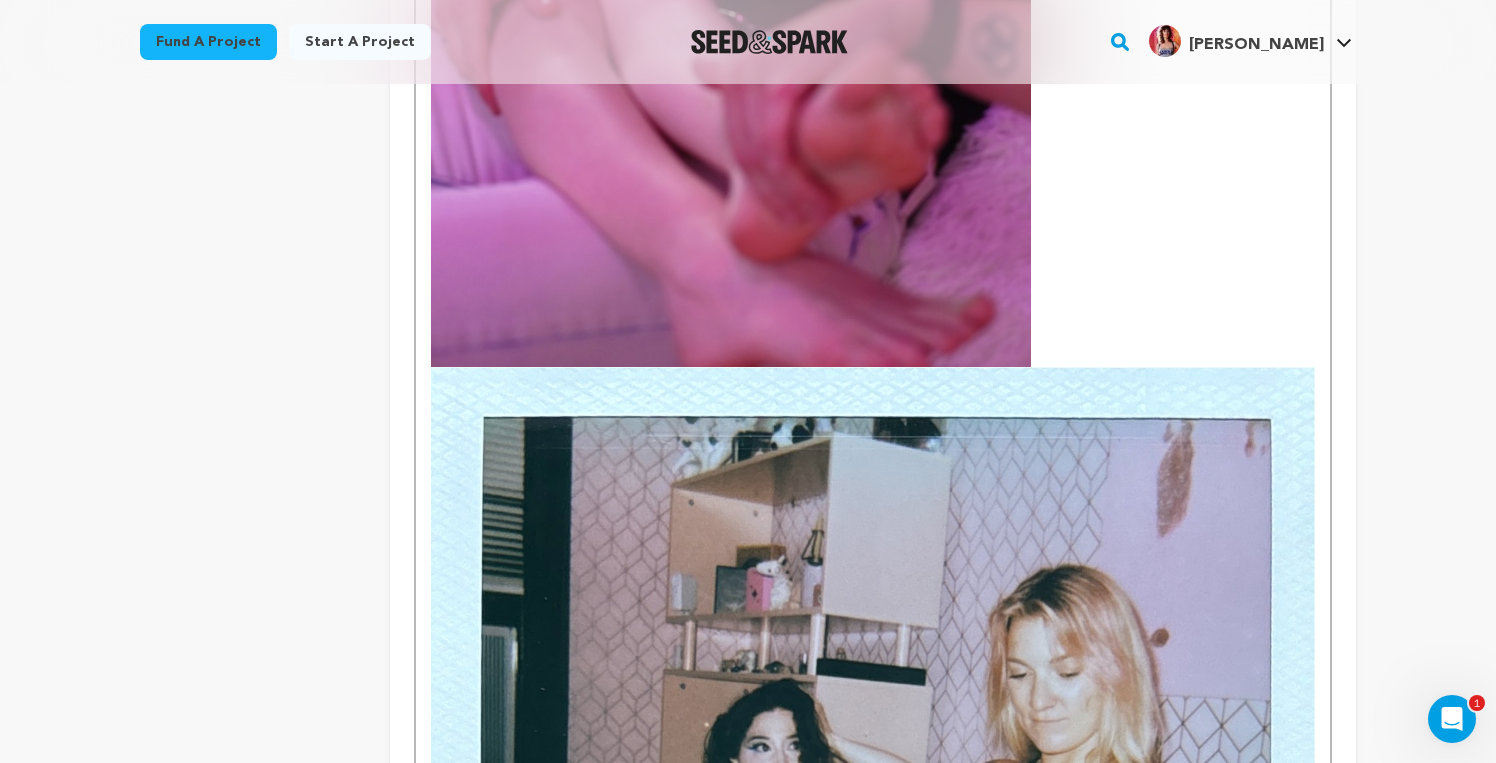 click at bounding box center (731, -83) 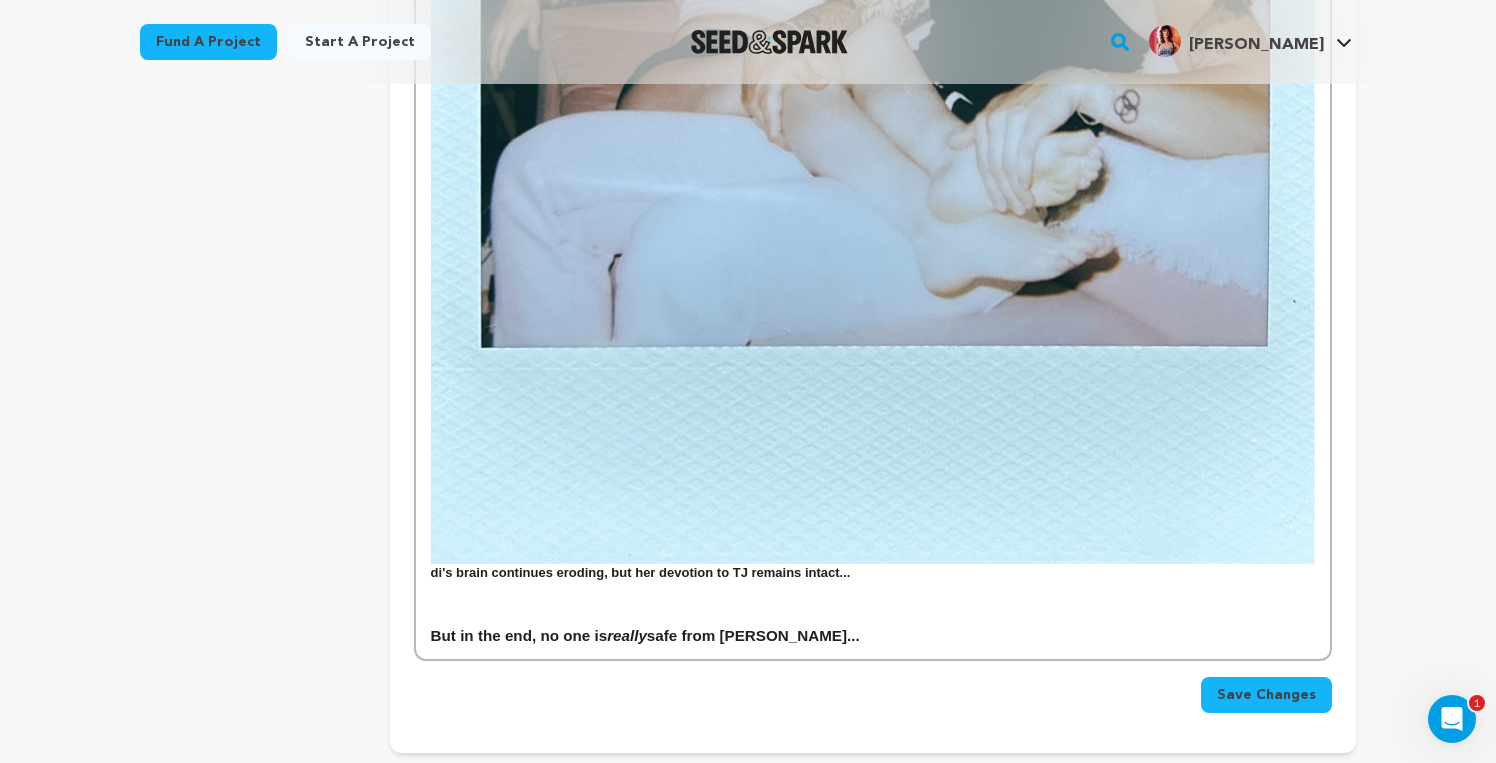 click on "di's brain continues eroding, but her devotion to TJ remains intact..." at bounding box center [873, 33] 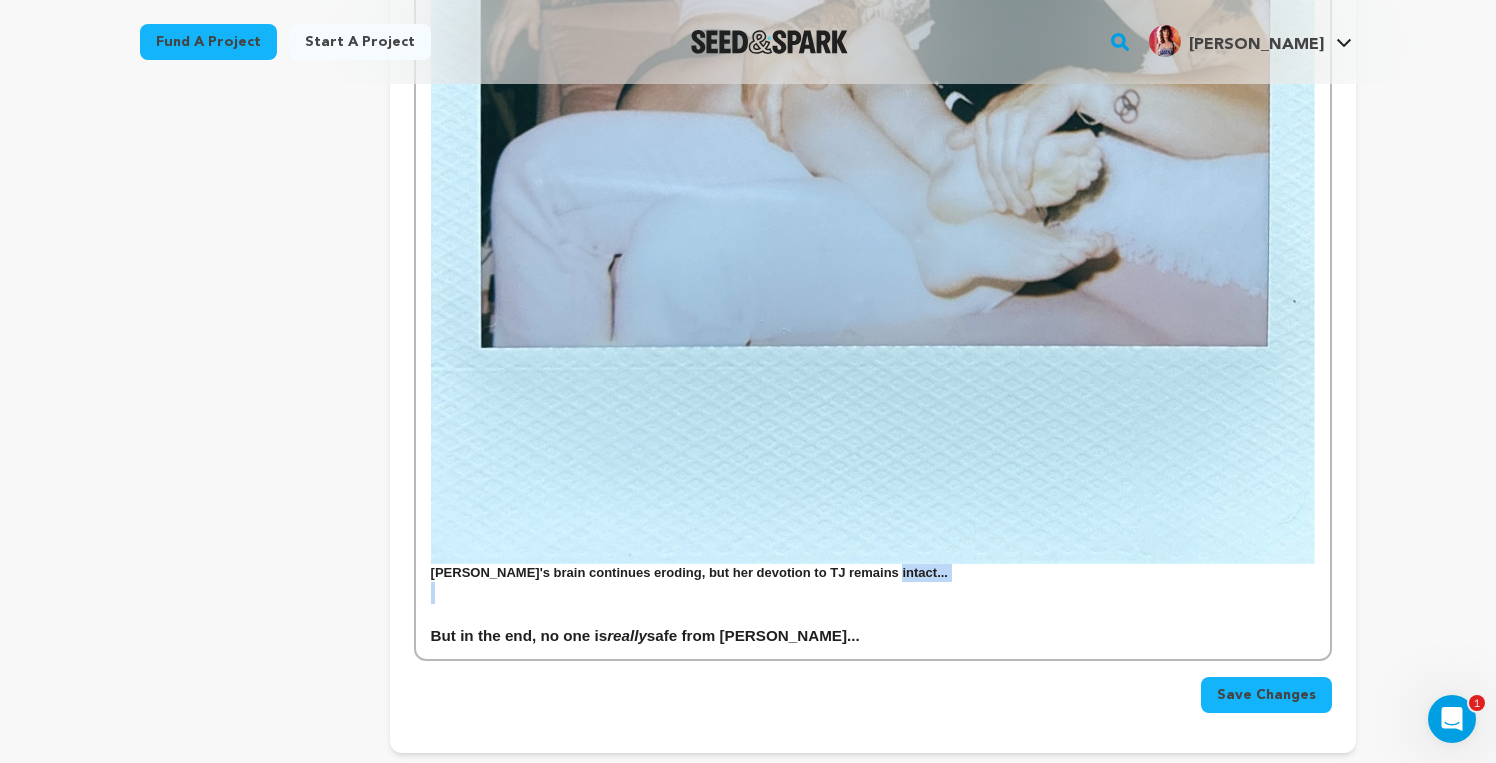 drag, startPoint x: 893, startPoint y: 519, endPoint x: 292, endPoint y: 532, distance: 601.14056 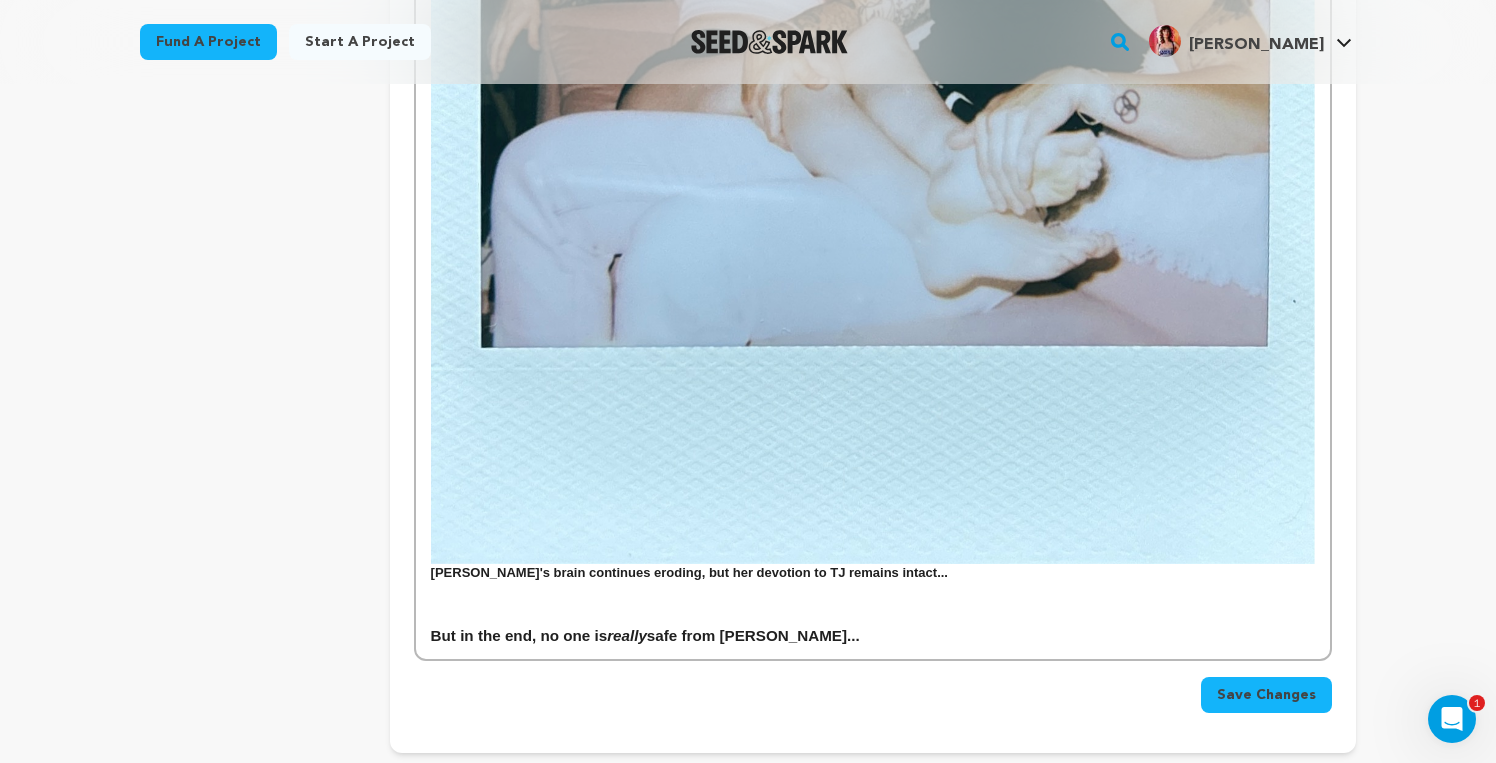 click at bounding box center (873, 25) 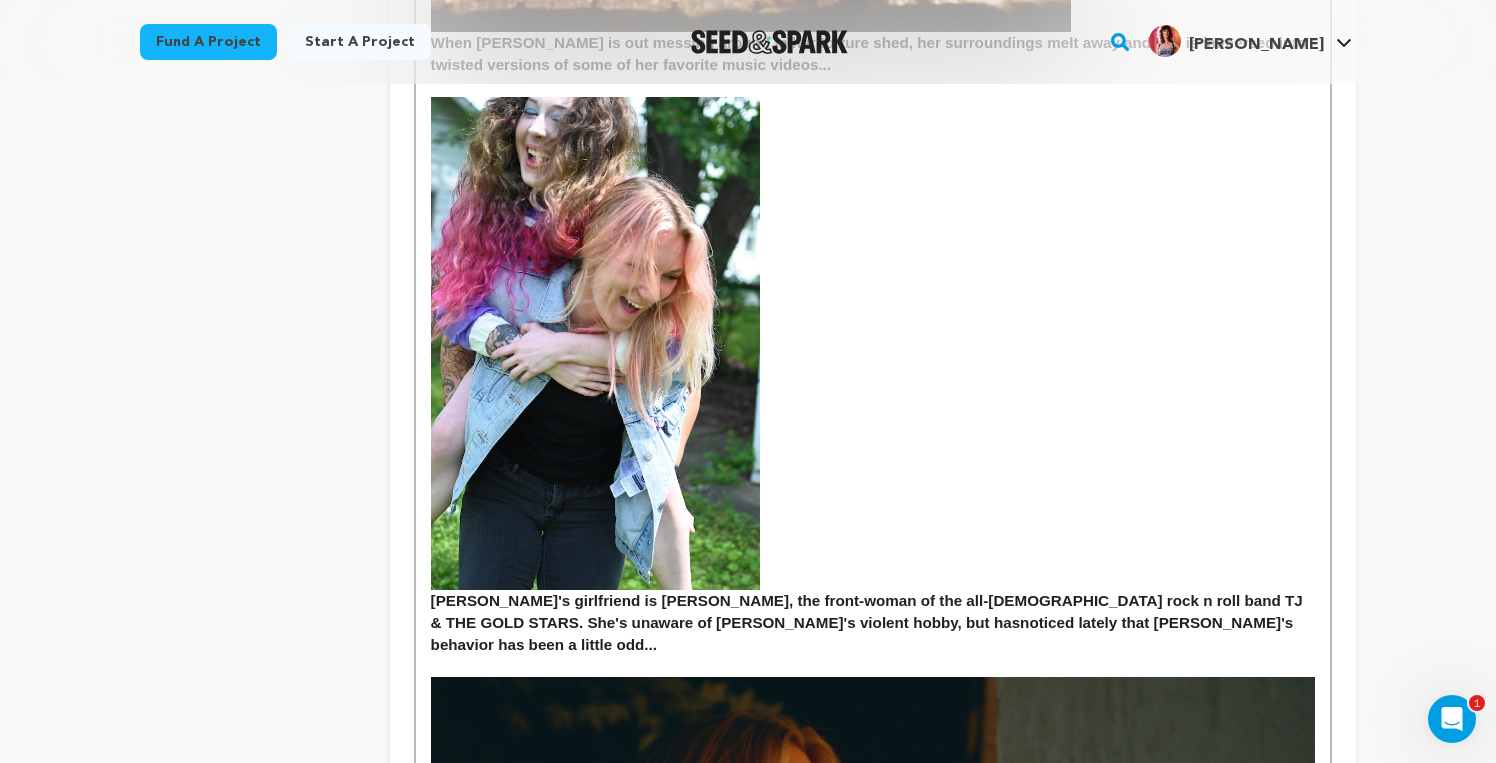 scroll, scrollTop: 2074, scrollLeft: 0, axis: vertical 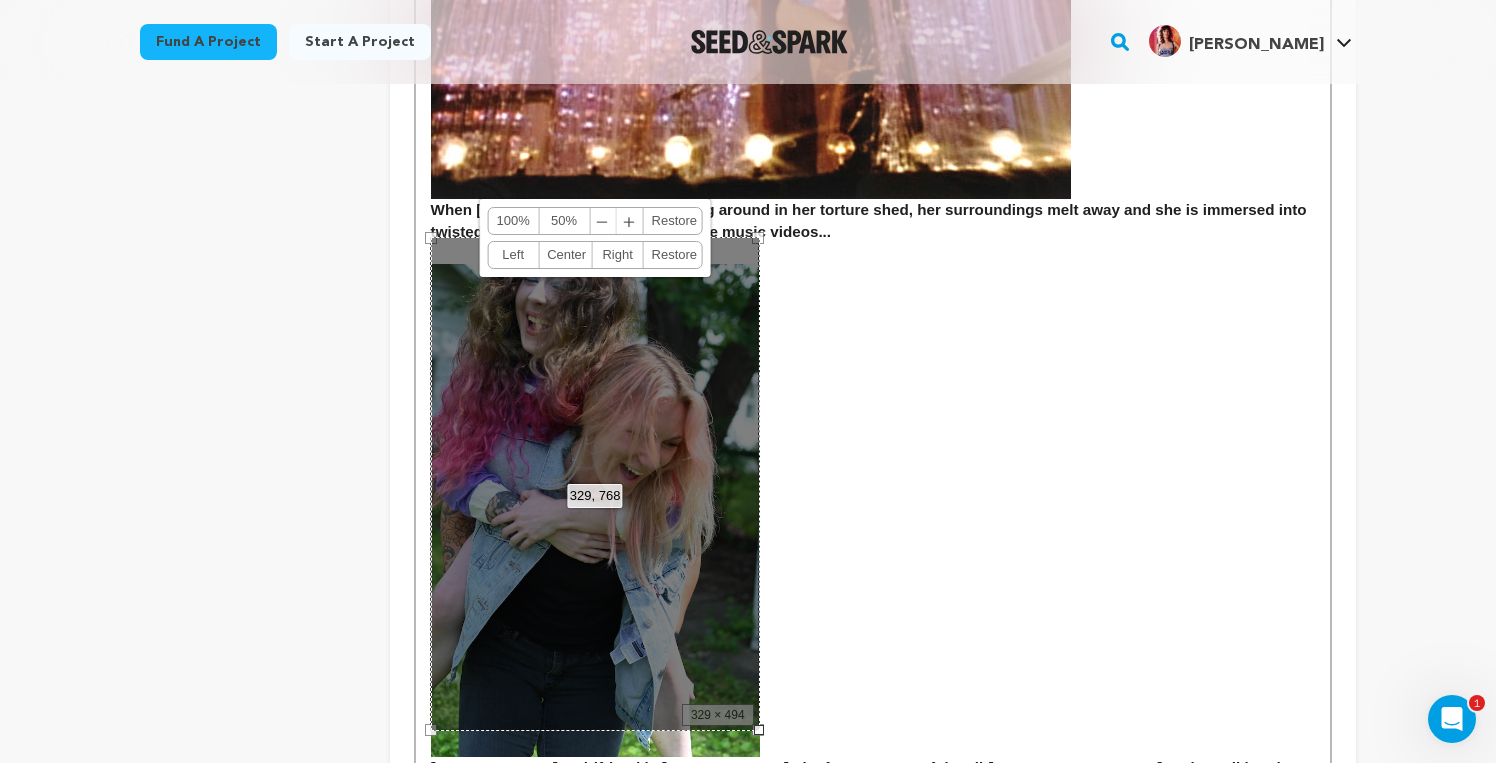 click on "Center" at bounding box center (565, 255) 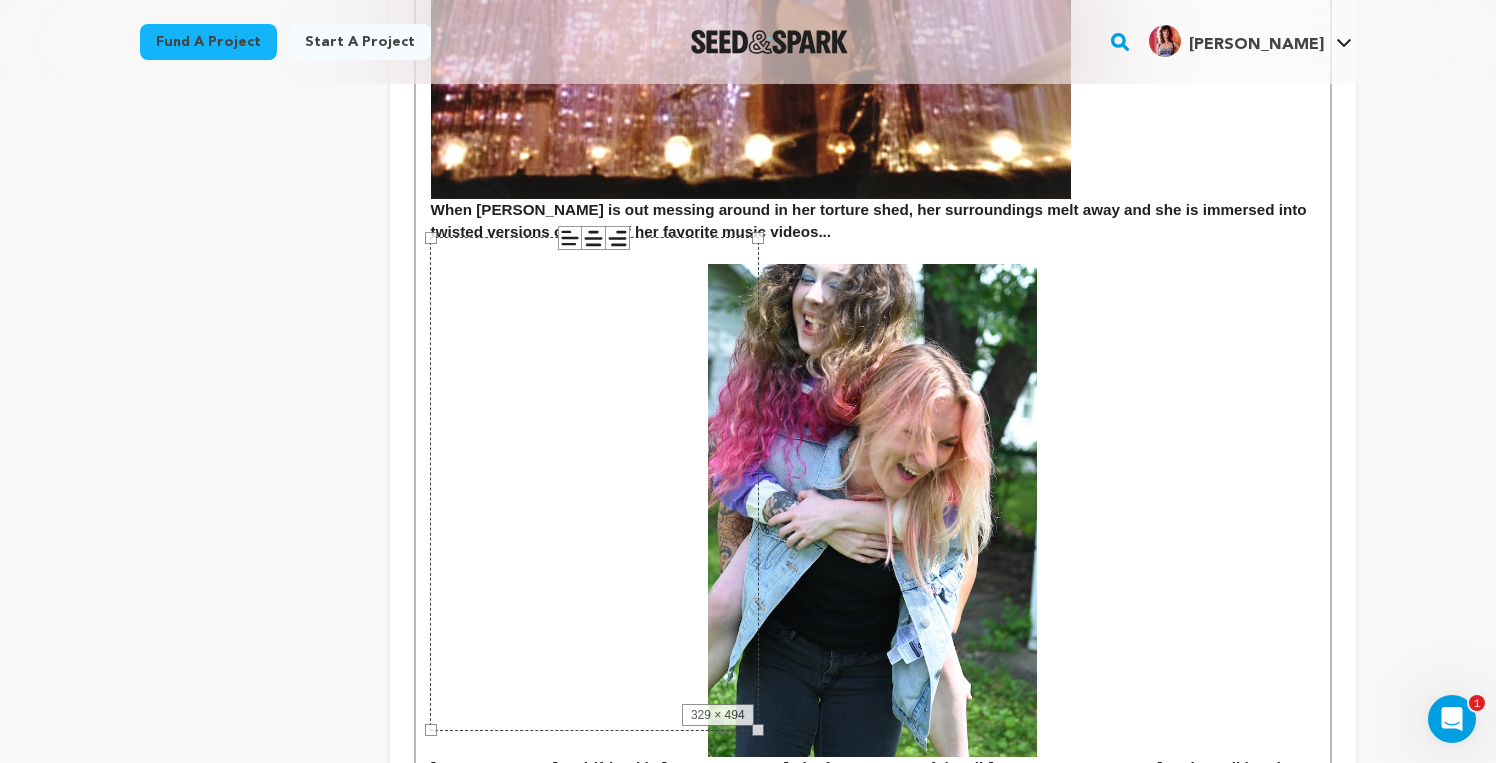 click on "329 × 494" at bounding box center (594, 484) 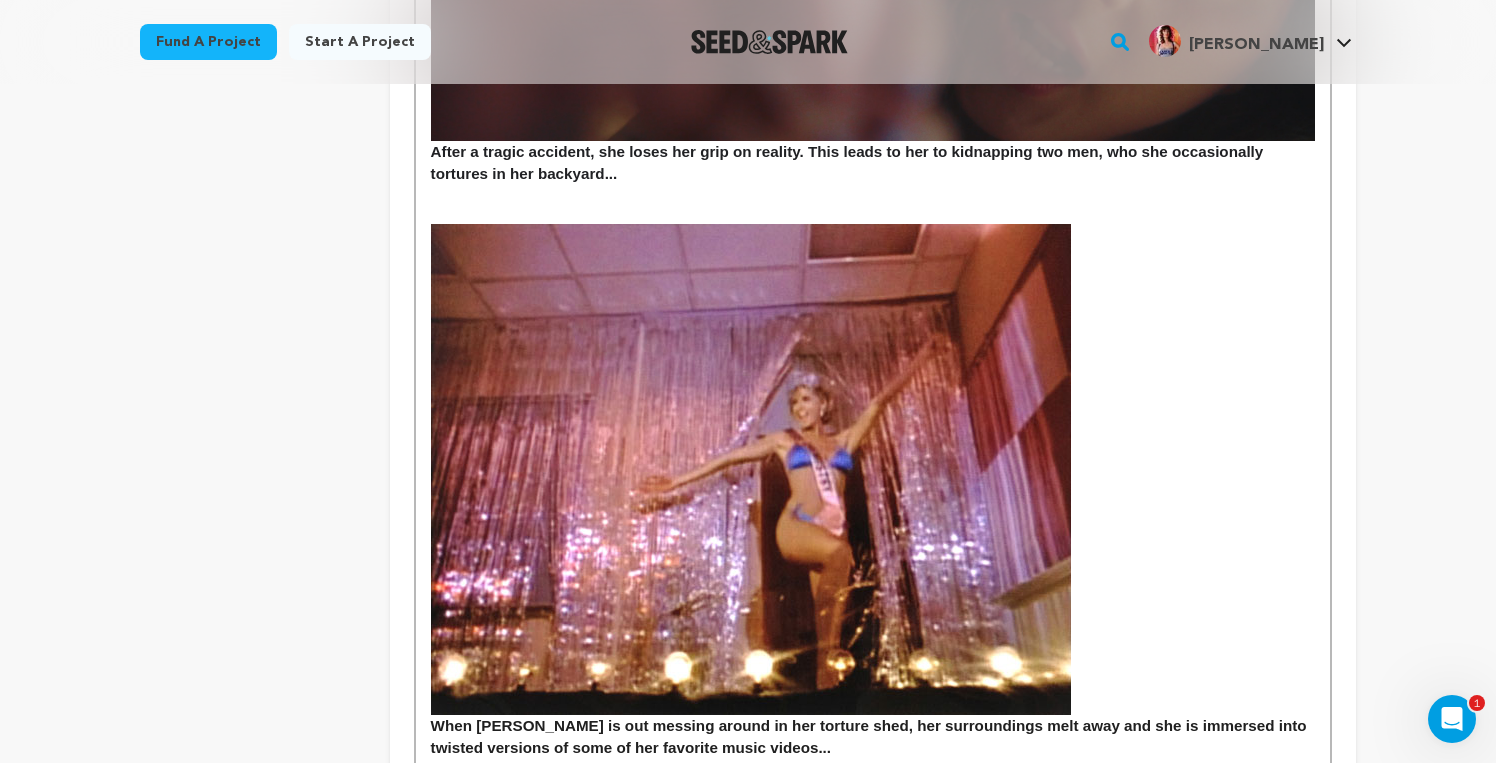 scroll, scrollTop: 1406, scrollLeft: 0, axis: vertical 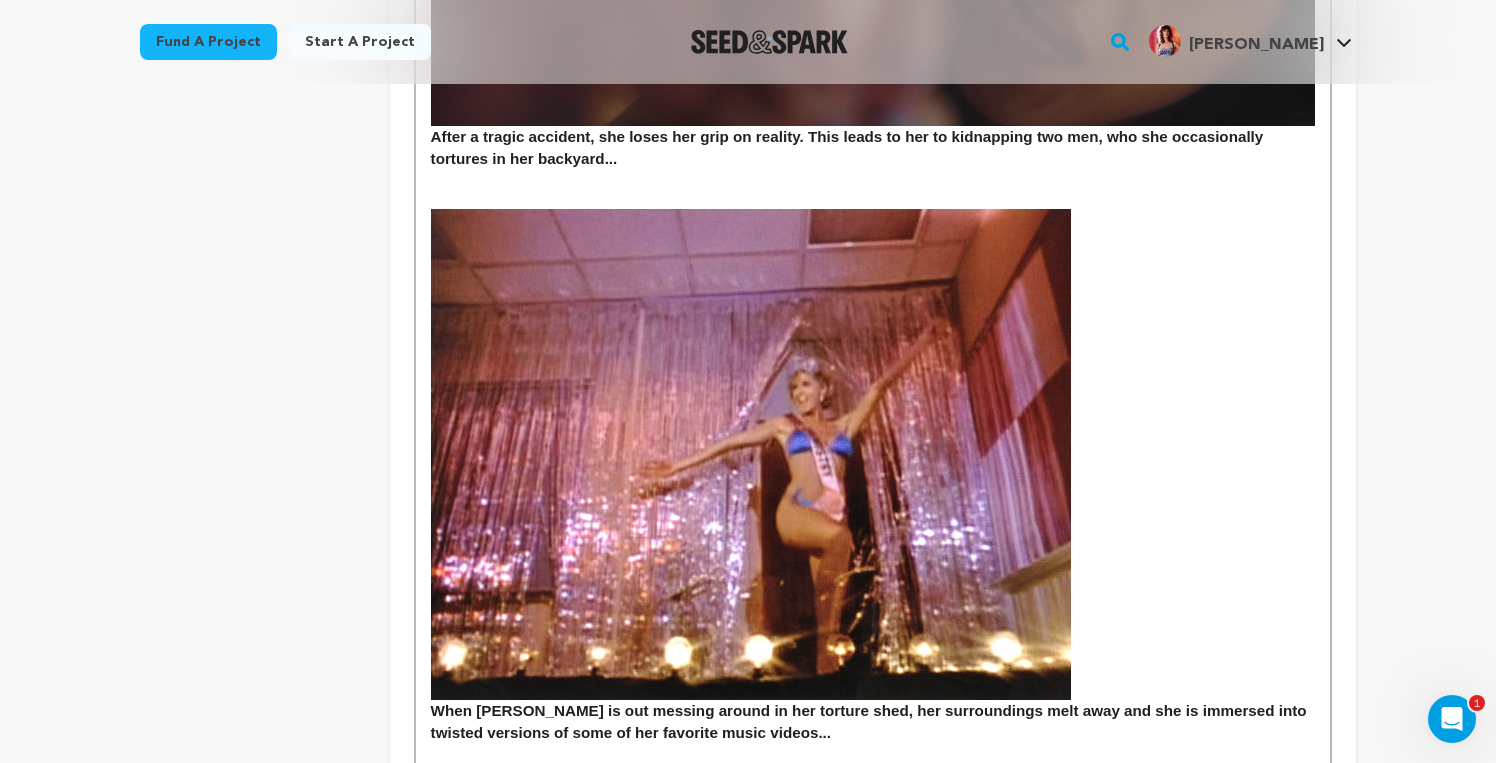 click at bounding box center (751, 454) 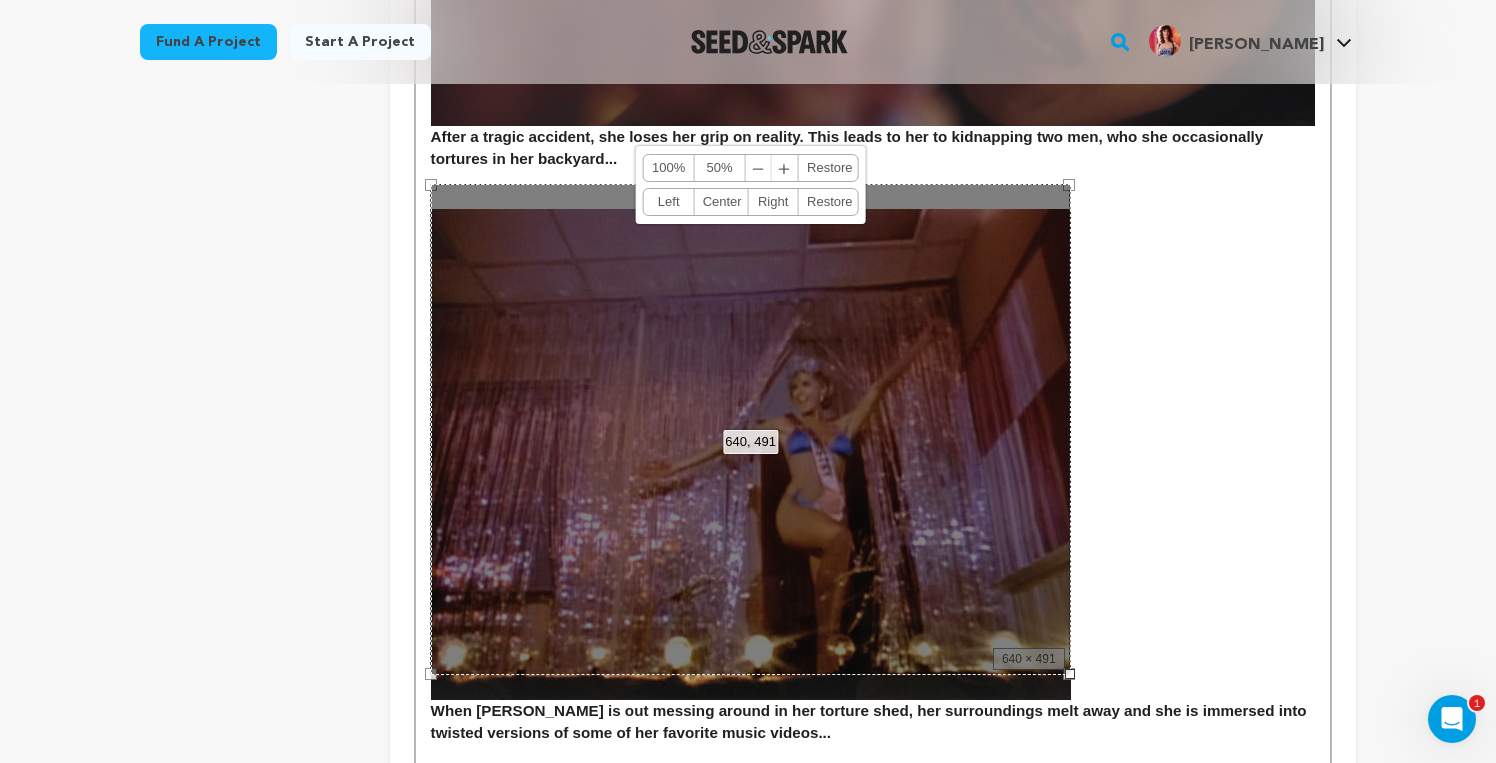 click on "Center" at bounding box center [721, 202] 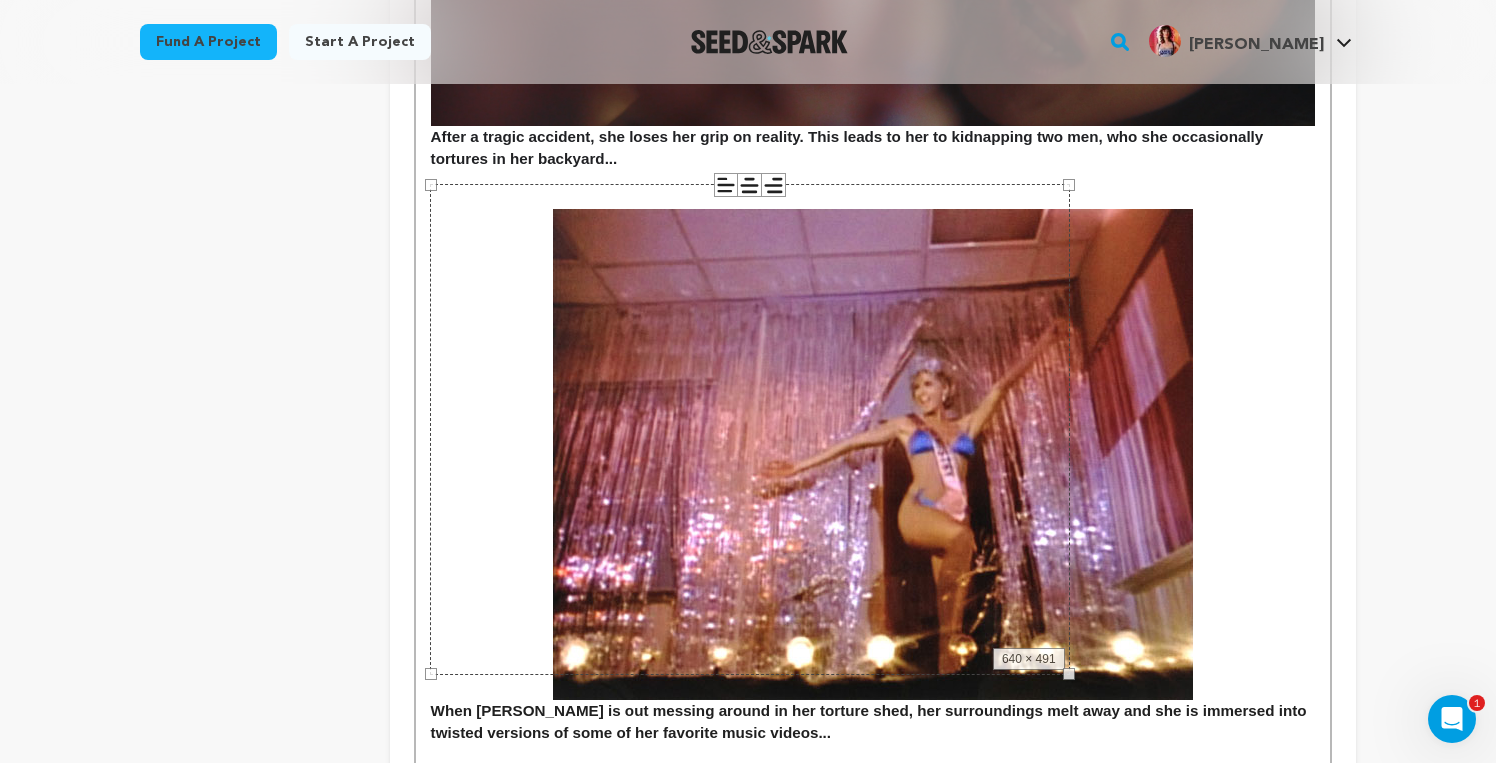 click on "Back to Project Dashboard
Edit Project
Submit For feedback
Submit For feedback
project
story" at bounding box center (748, 1048) 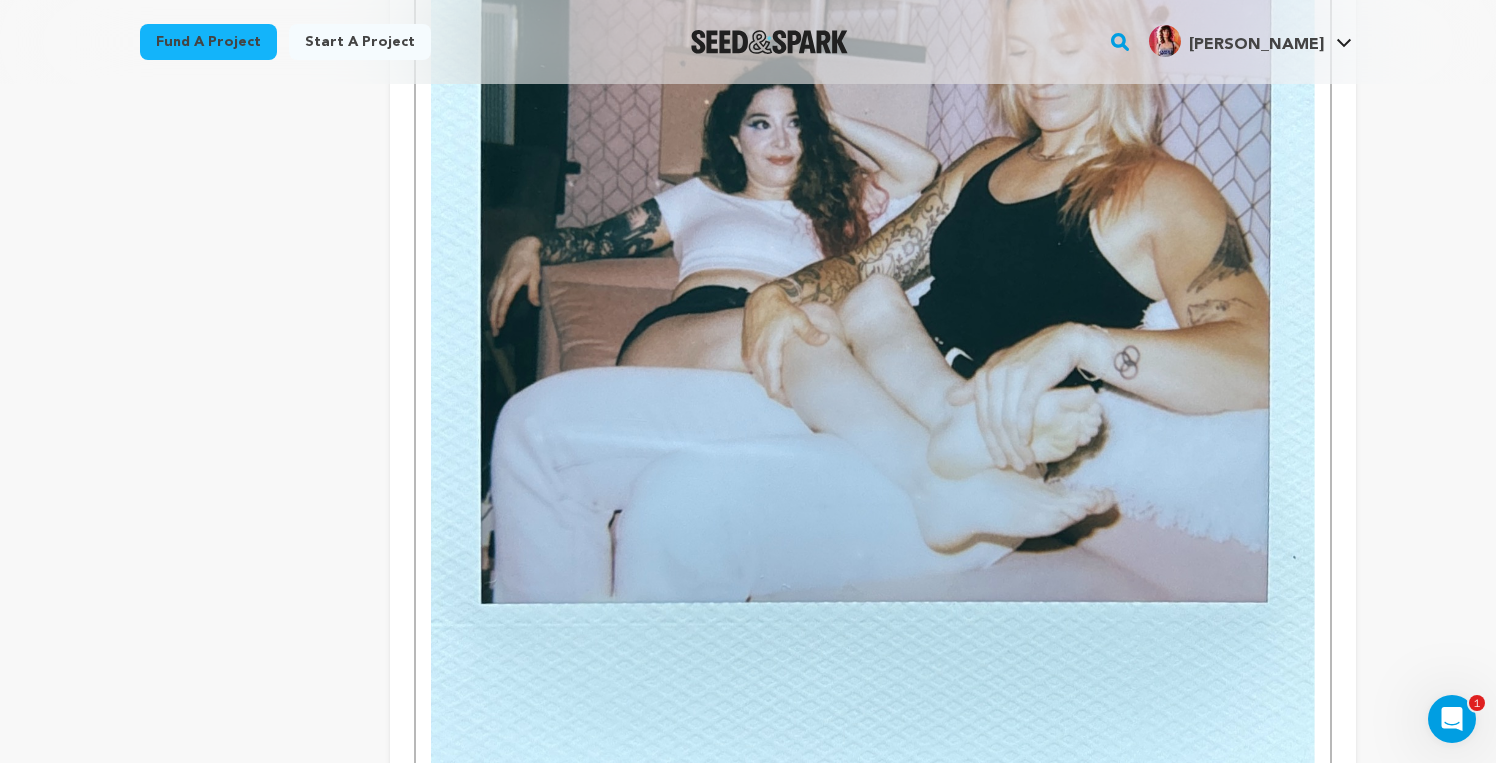 scroll, scrollTop: 3564, scrollLeft: 0, axis: vertical 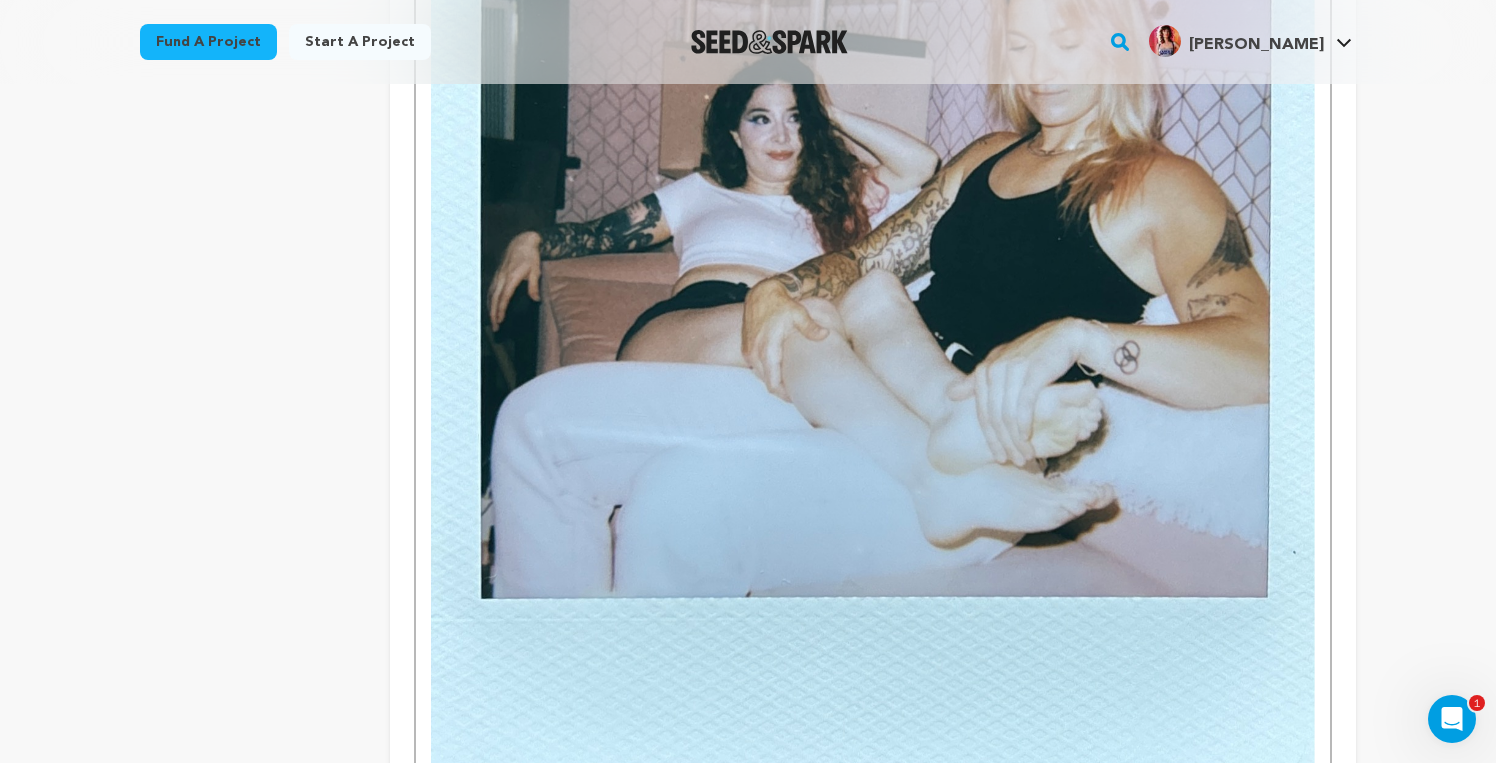 click at bounding box center [873, 276] 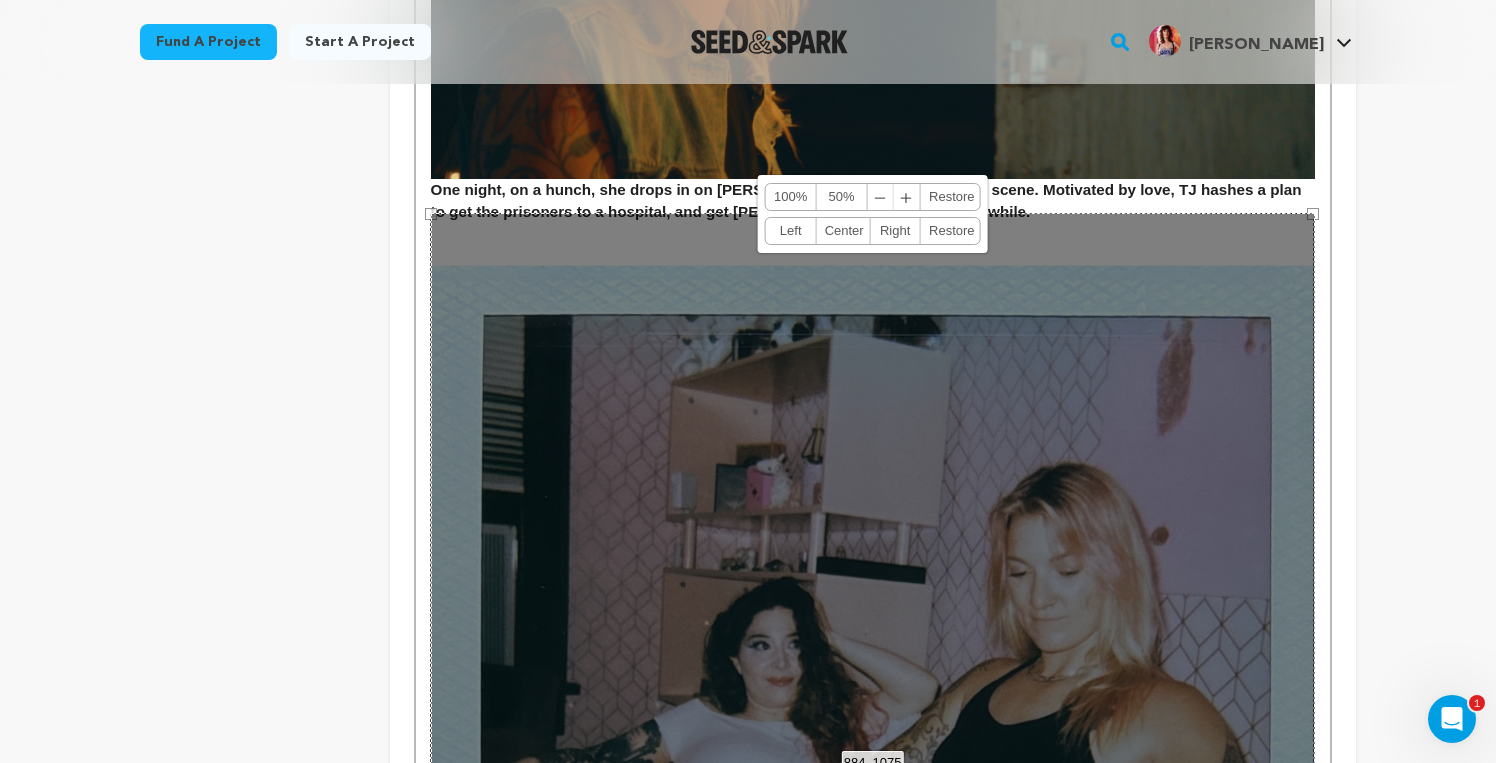 scroll, scrollTop: 2973, scrollLeft: 0, axis: vertical 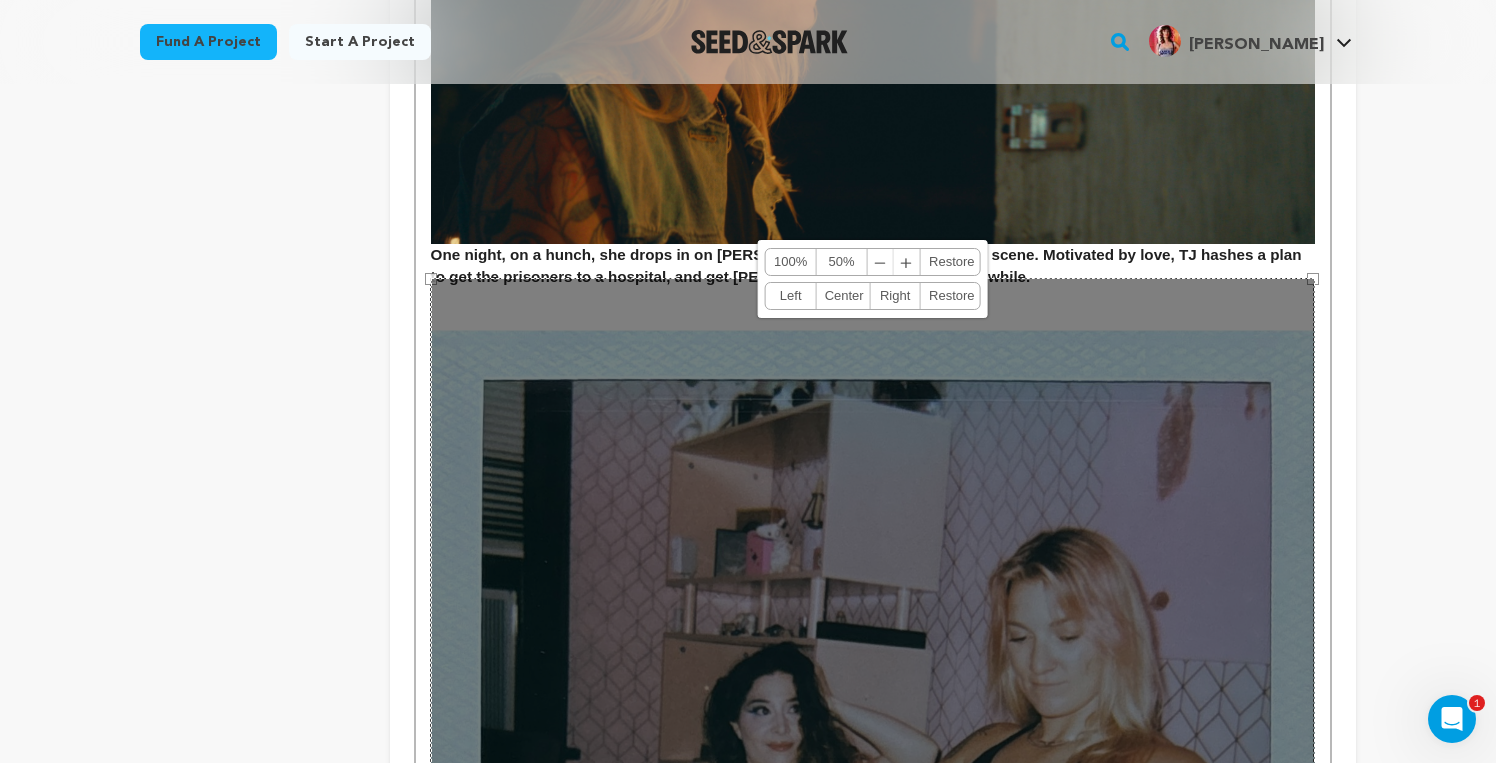 click on "﹣" at bounding box center (881, 262) 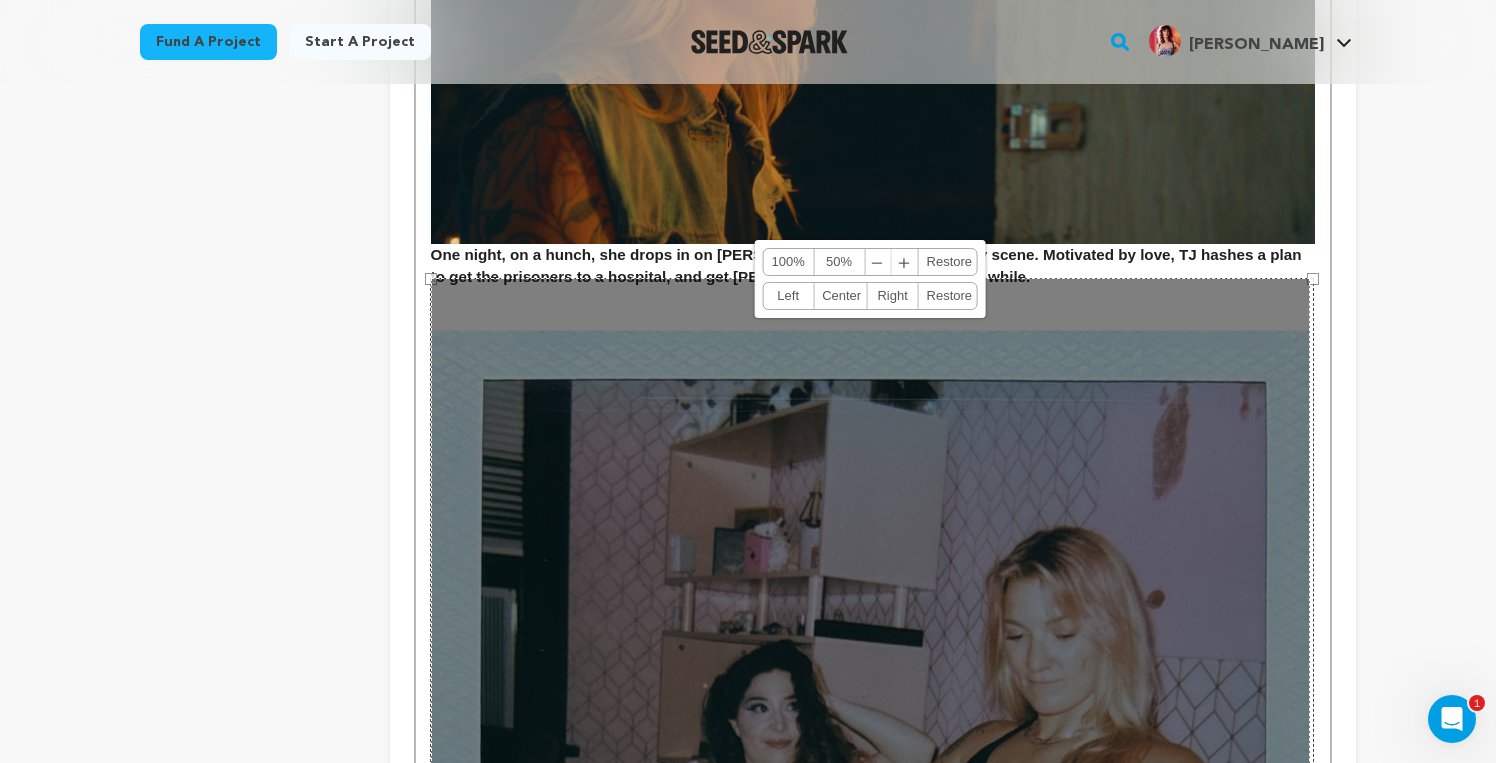 click on "﹣" at bounding box center [878, 262] 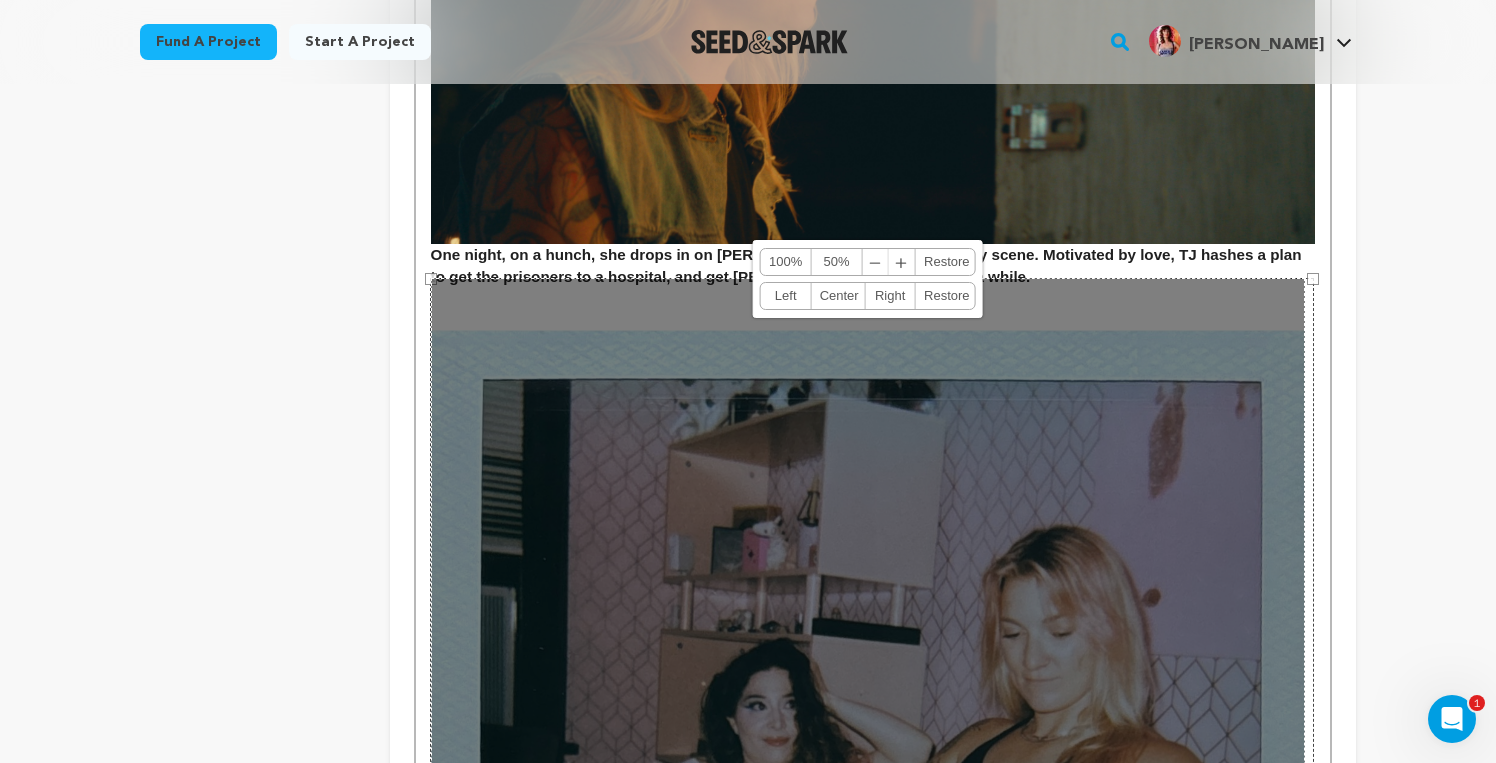 click on "﹣" at bounding box center [876, 262] 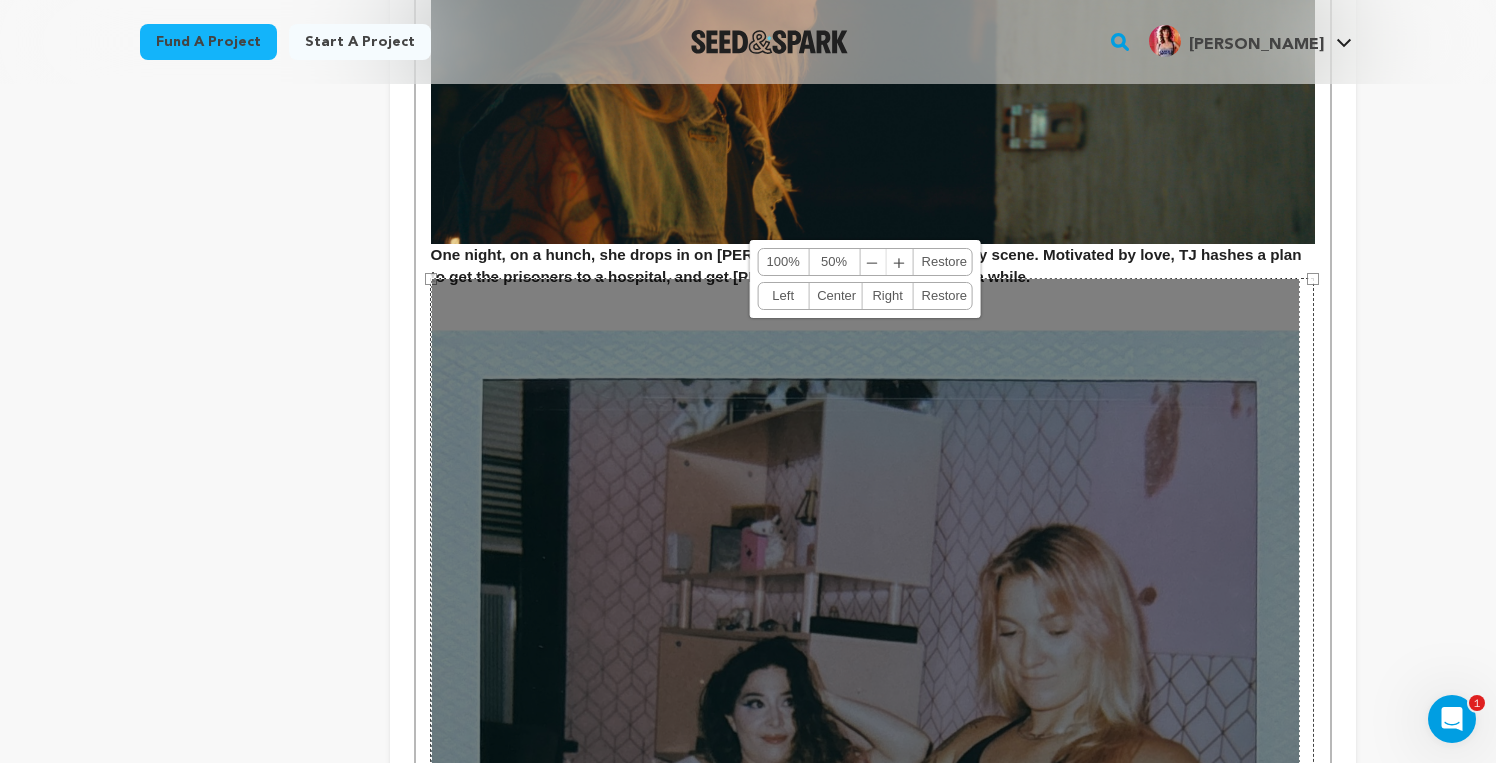 click on "﹣" at bounding box center (873, 262) 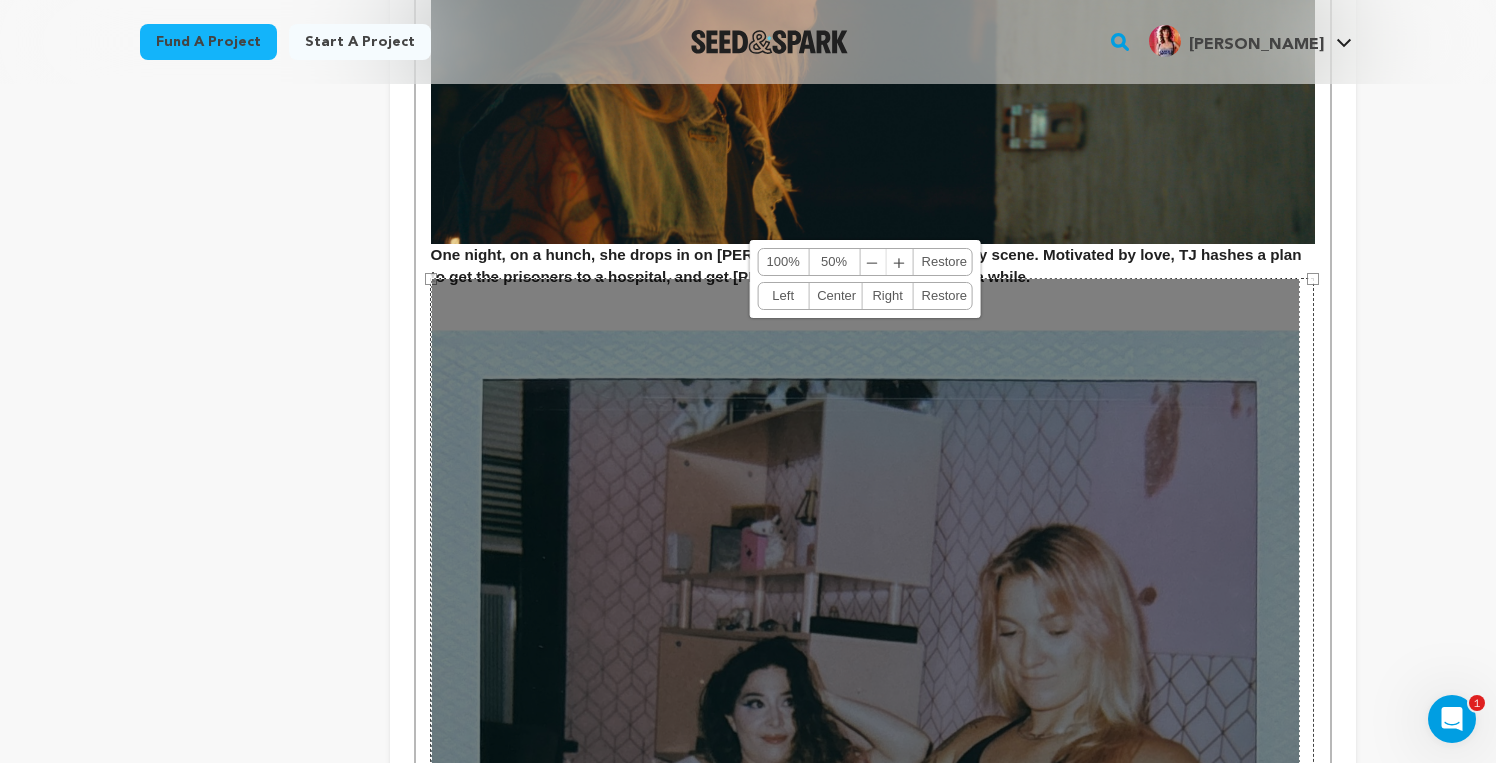 click on "﹣" at bounding box center [873, 262] 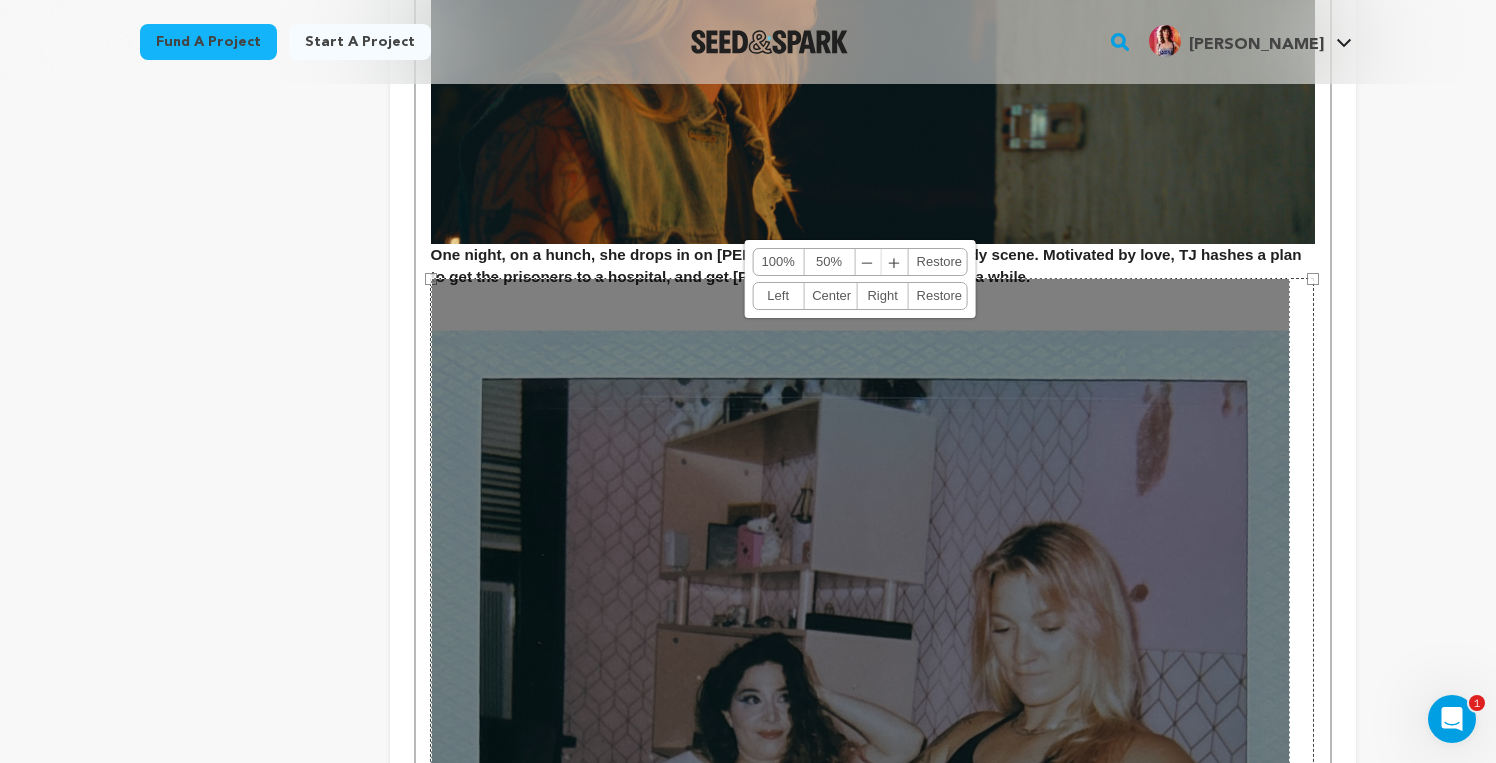 click on "﹣
﹢" at bounding box center [881, 262] 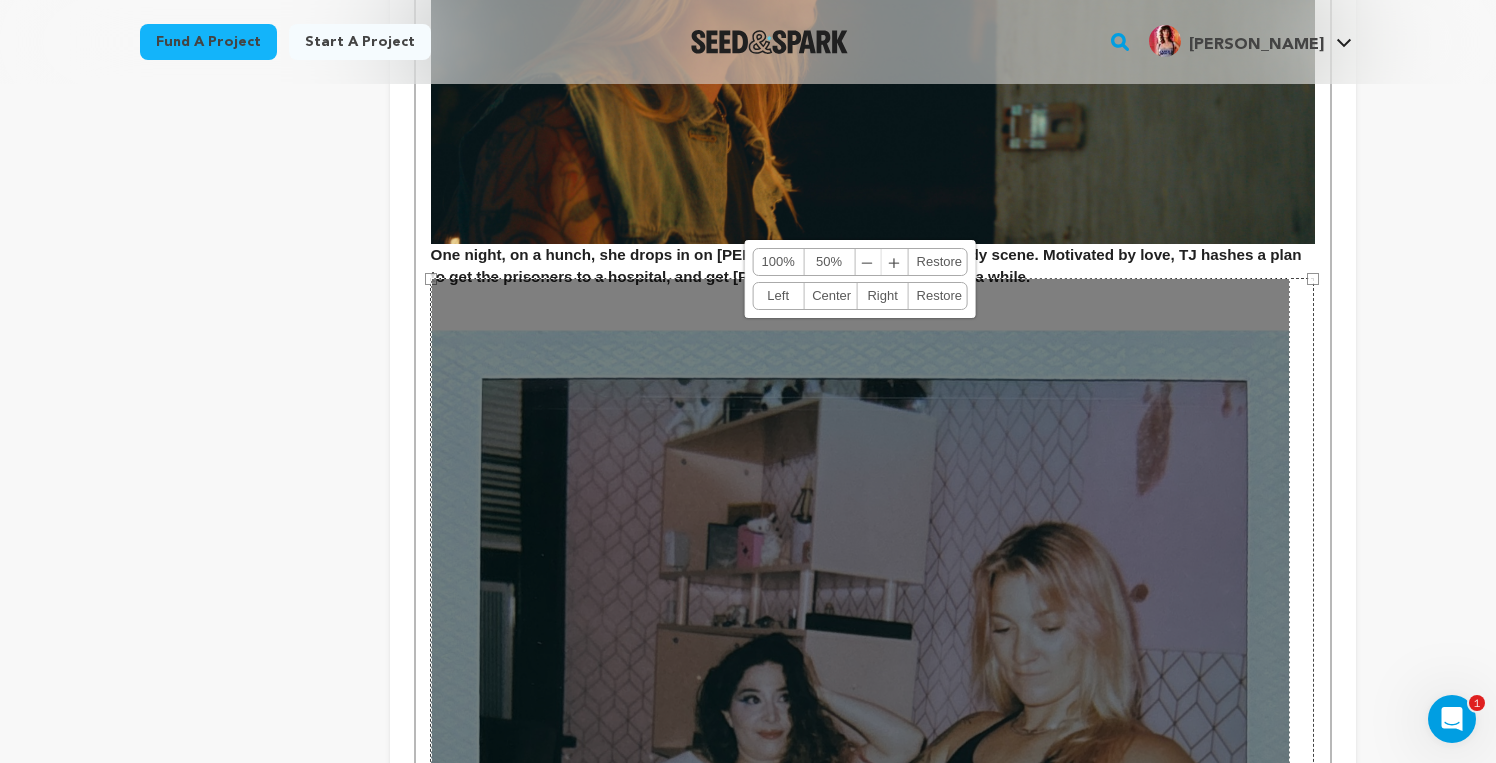click on "﹣
﹢" at bounding box center (881, 262) 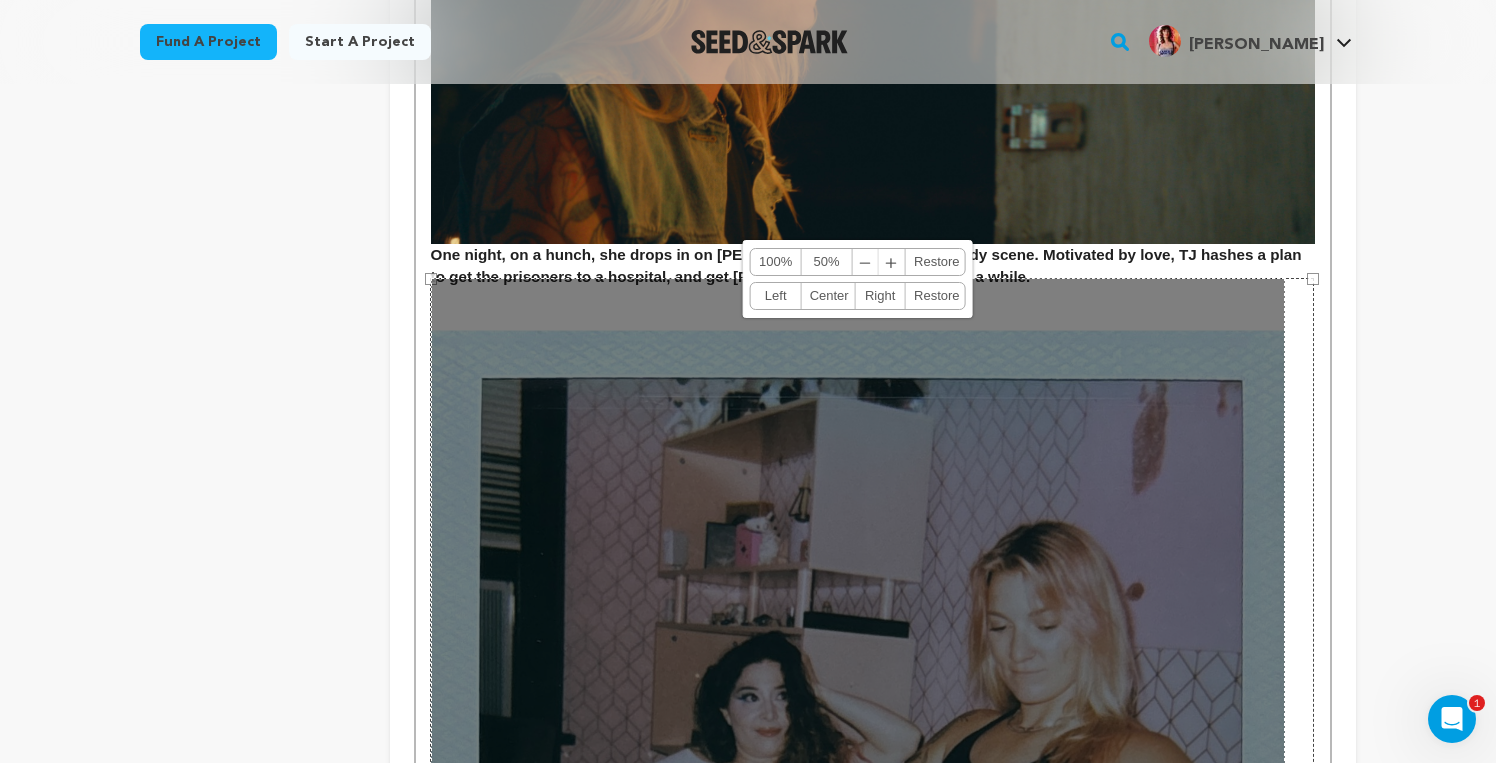 click on "﹣" at bounding box center [866, 262] 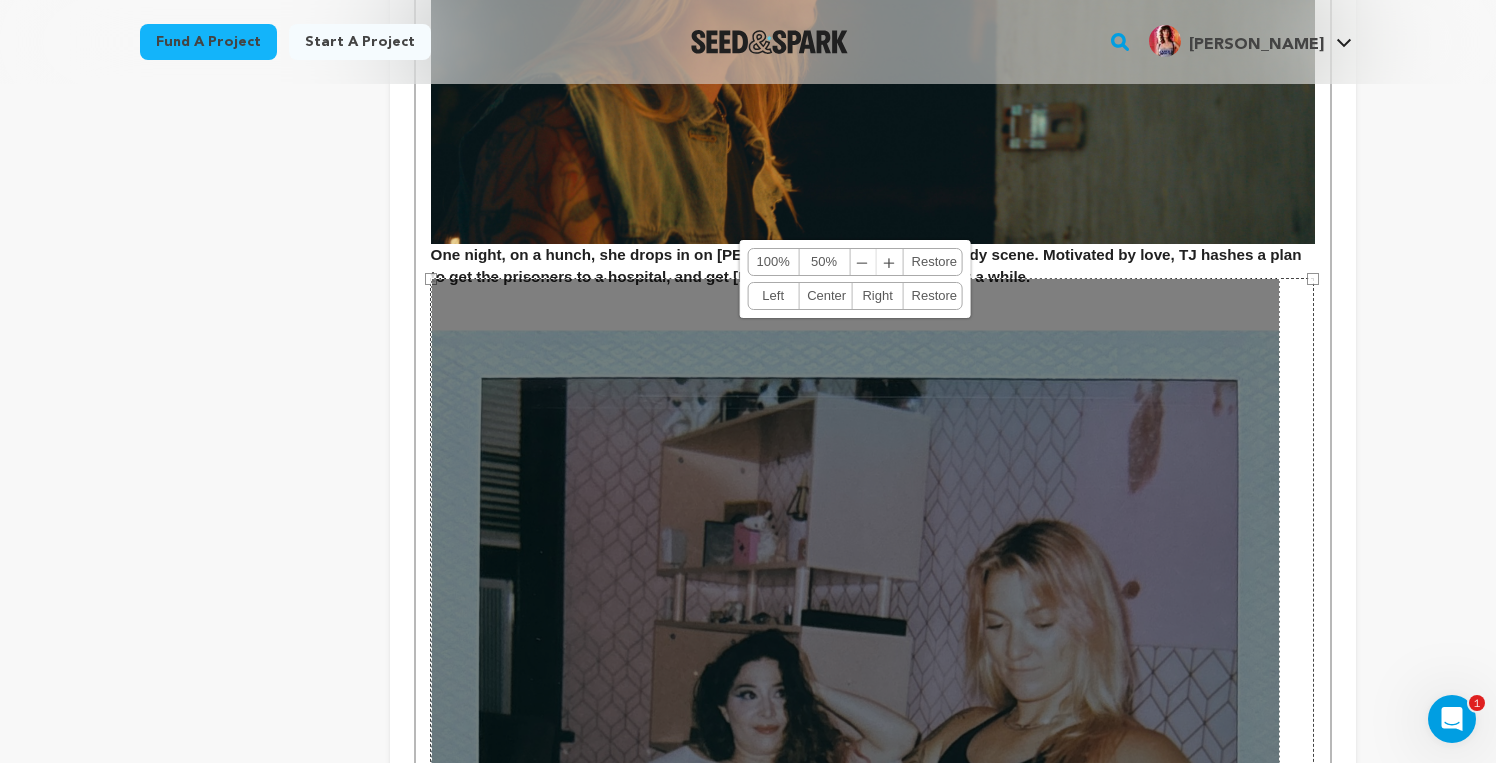 click on "﹣
﹢" at bounding box center (876, 262) 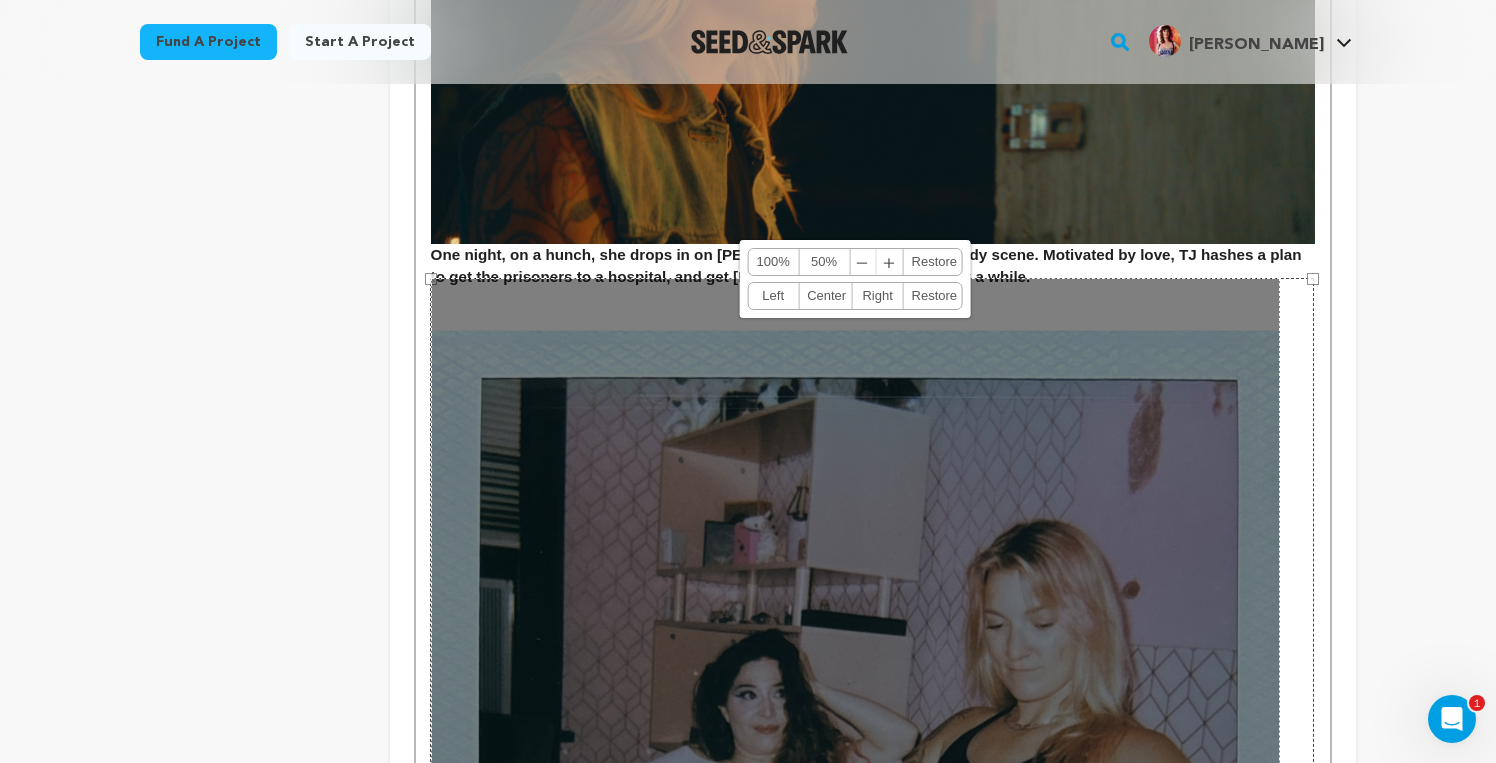 click on "﹣" at bounding box center [863, 262] 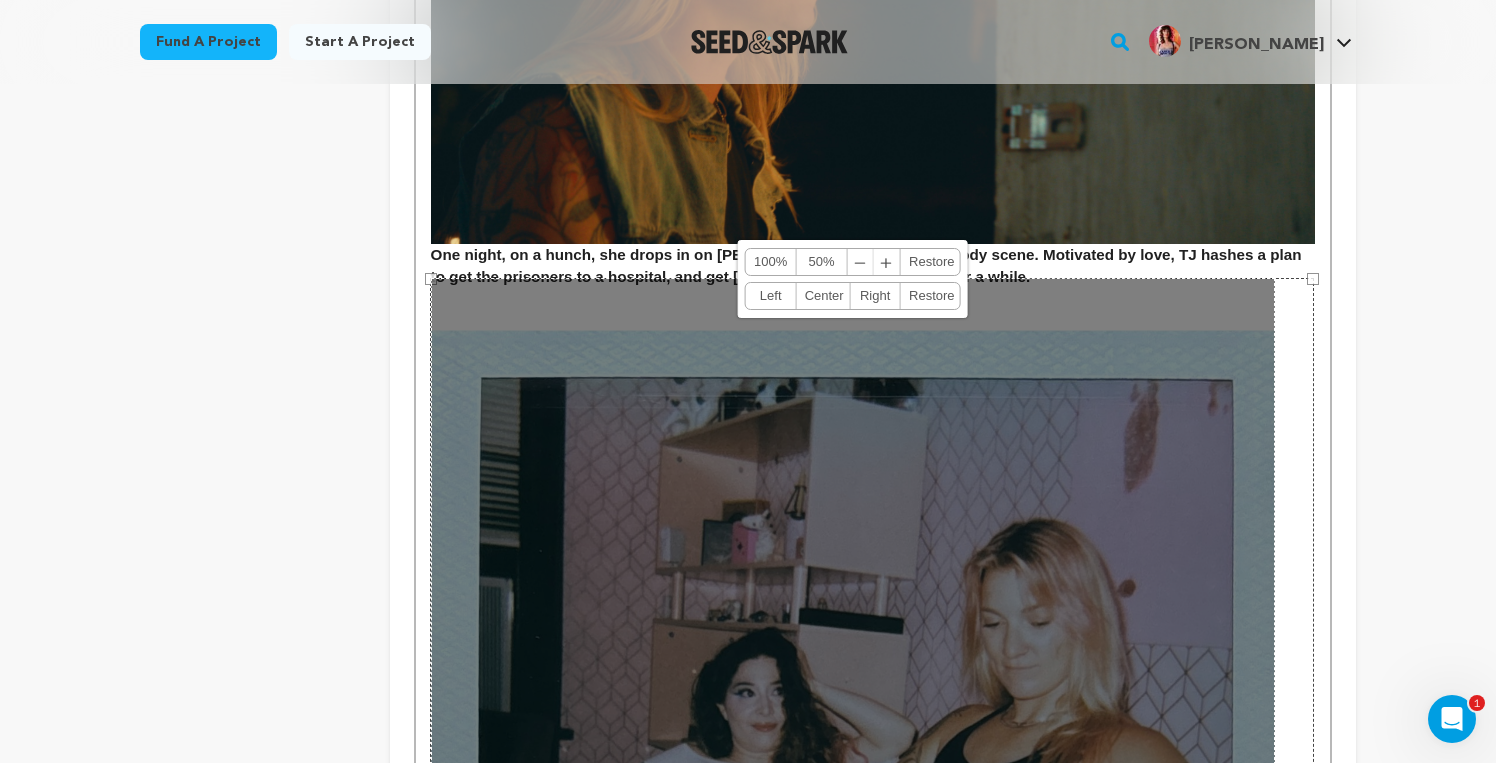 click on "﹣
﹢" at bounding box center [874, 262] 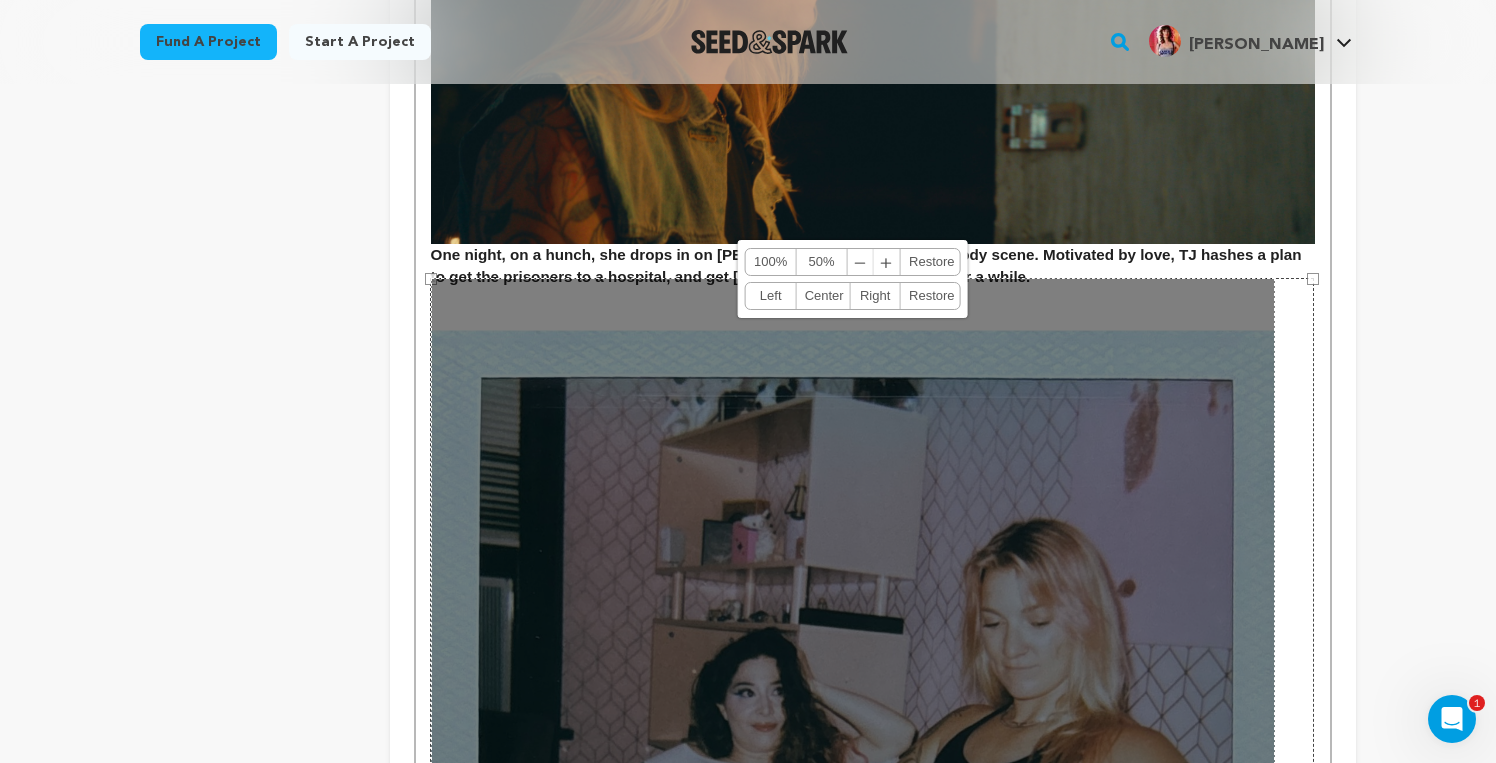 click on "﹣" at bounding box center (861, 262) 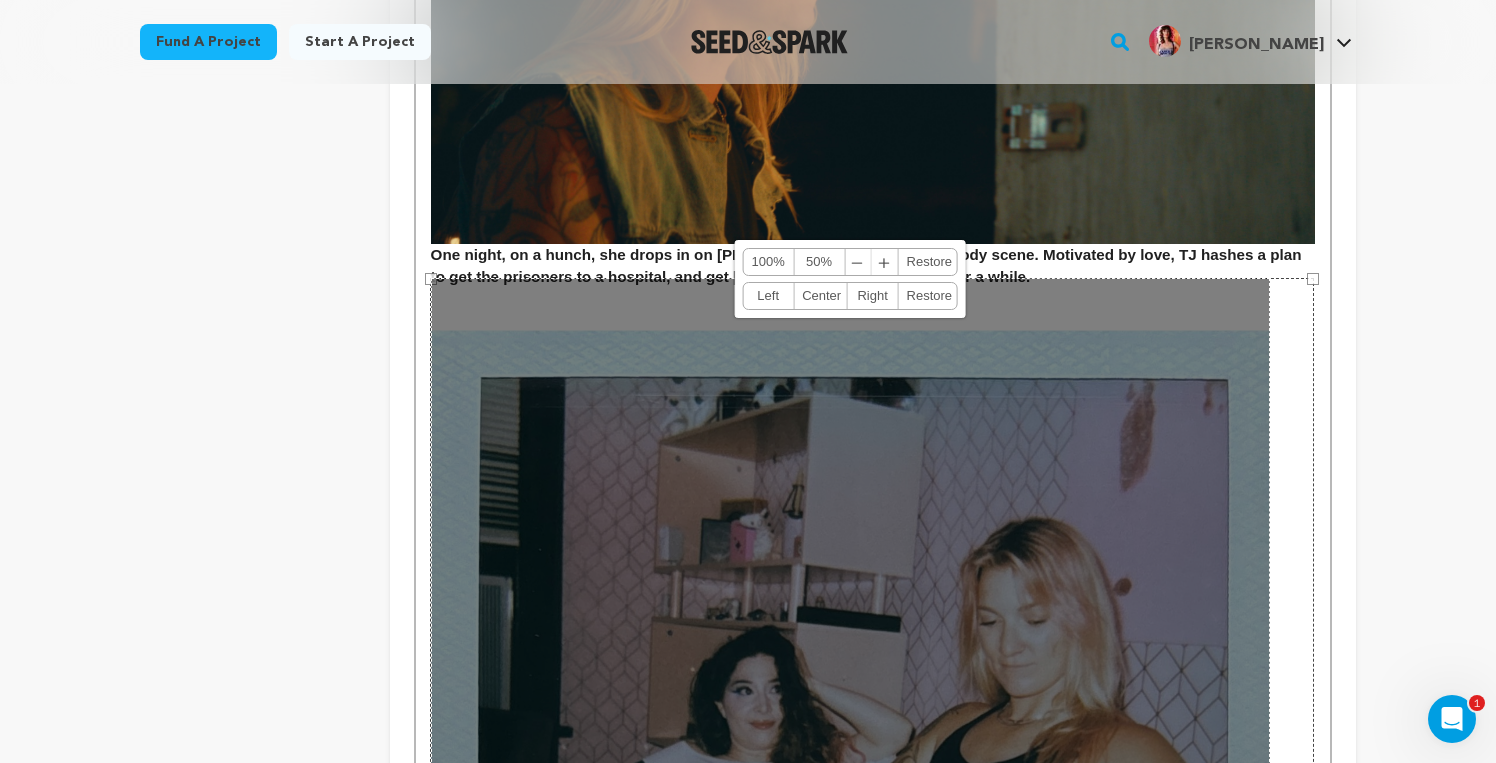 click on "﹣" at bounding box center (858, 262) 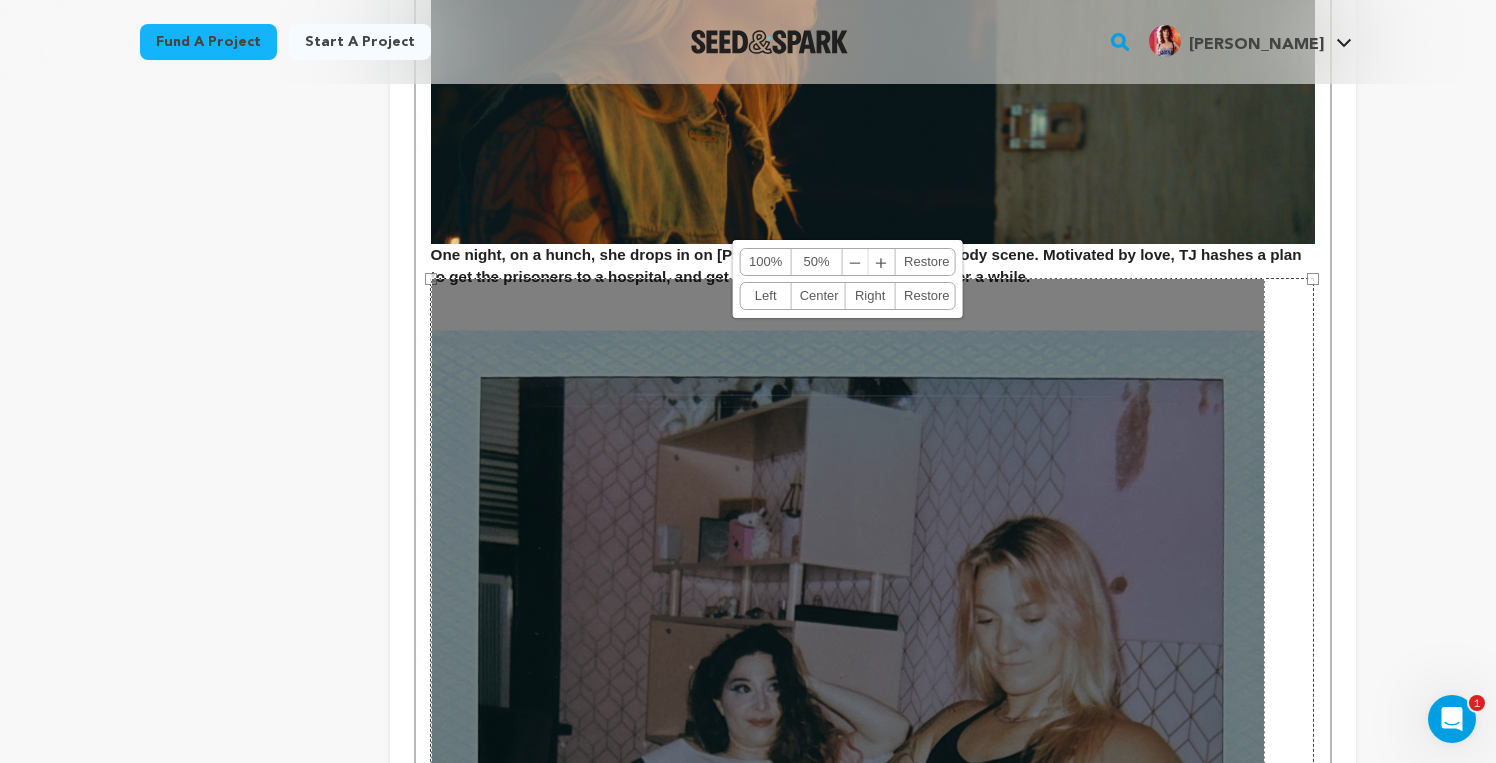 click on "﹣" at bounding box center (856, 262) 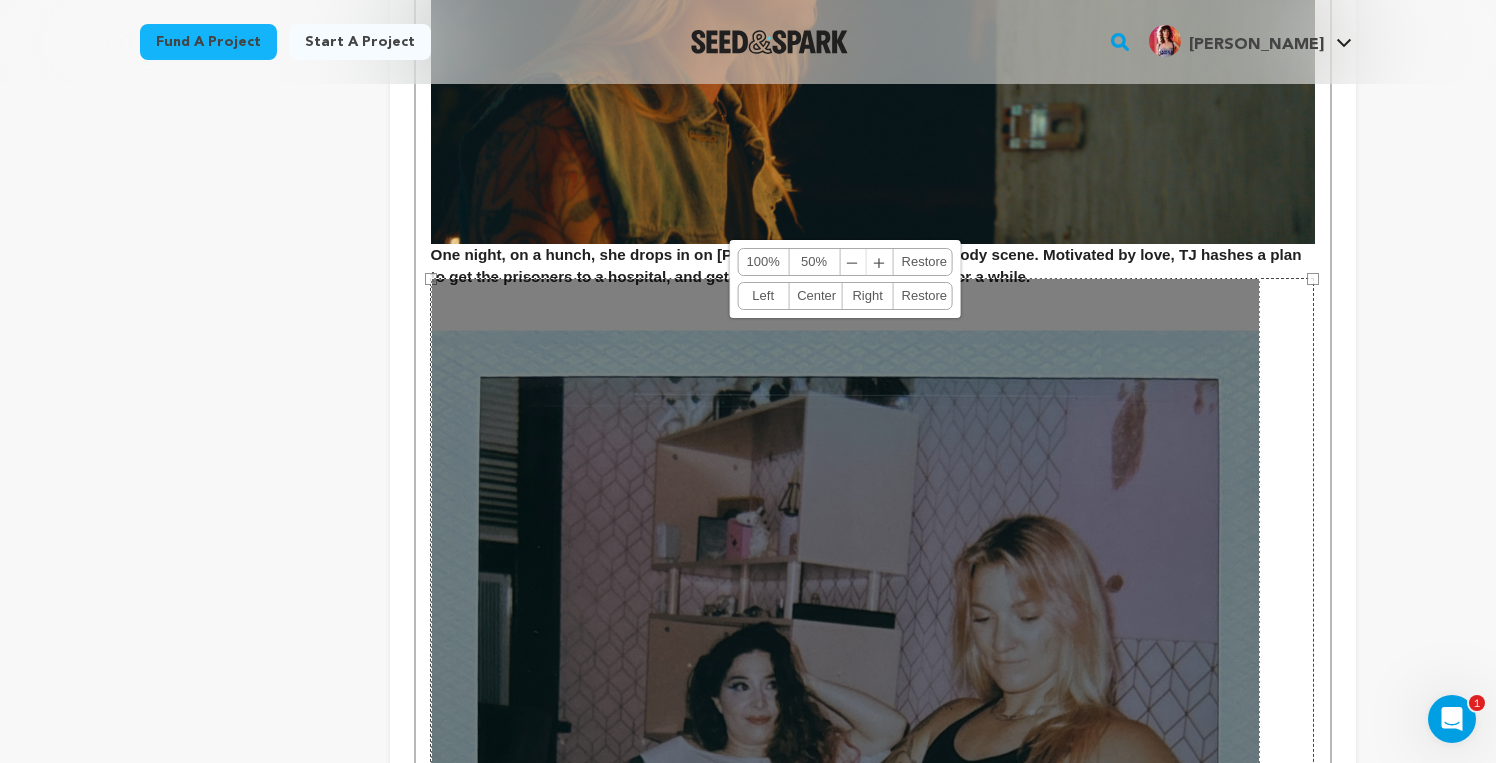 click on "﹣" at bounding box center (853, 262) 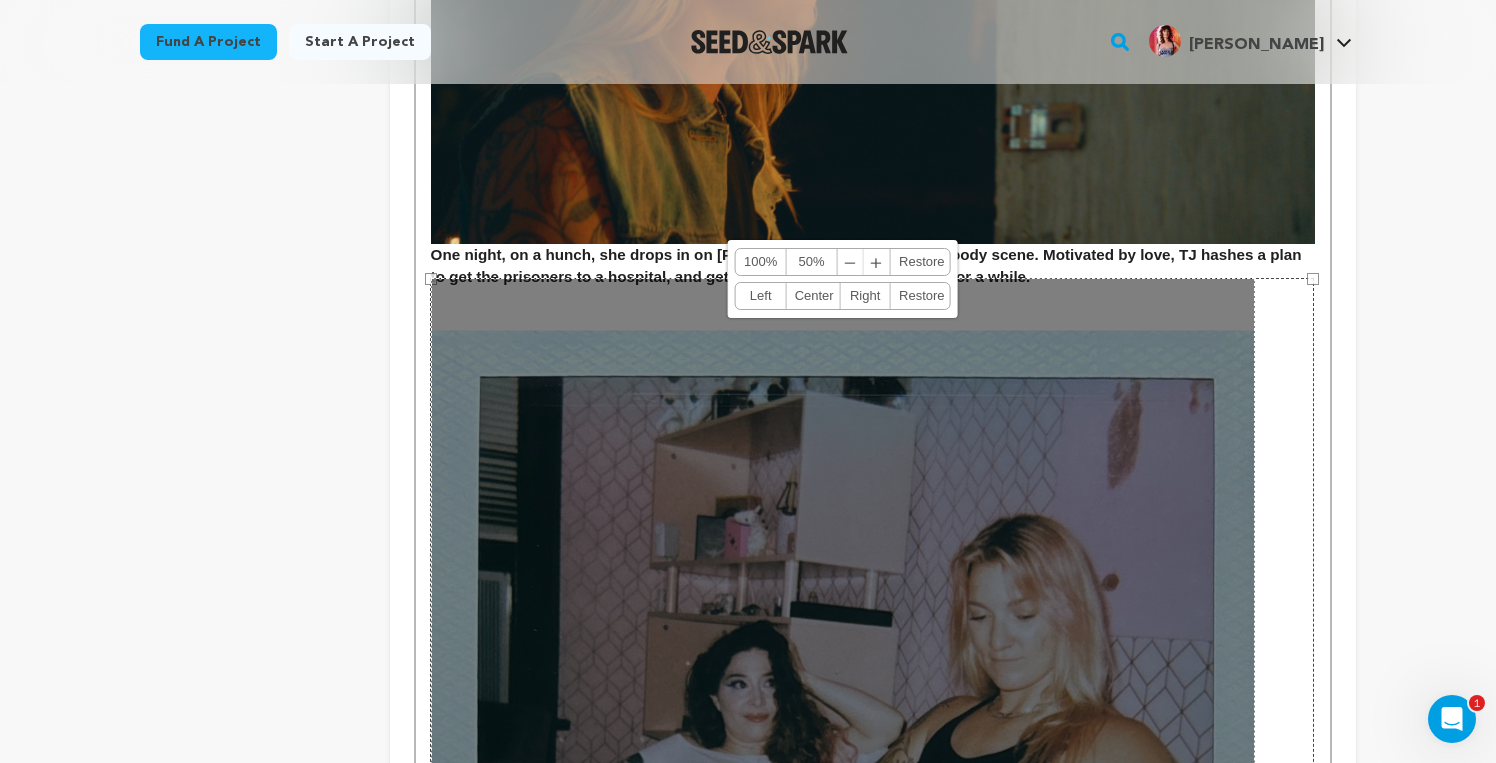 click on "﹣
﹢" at bounding box center (864, 262) 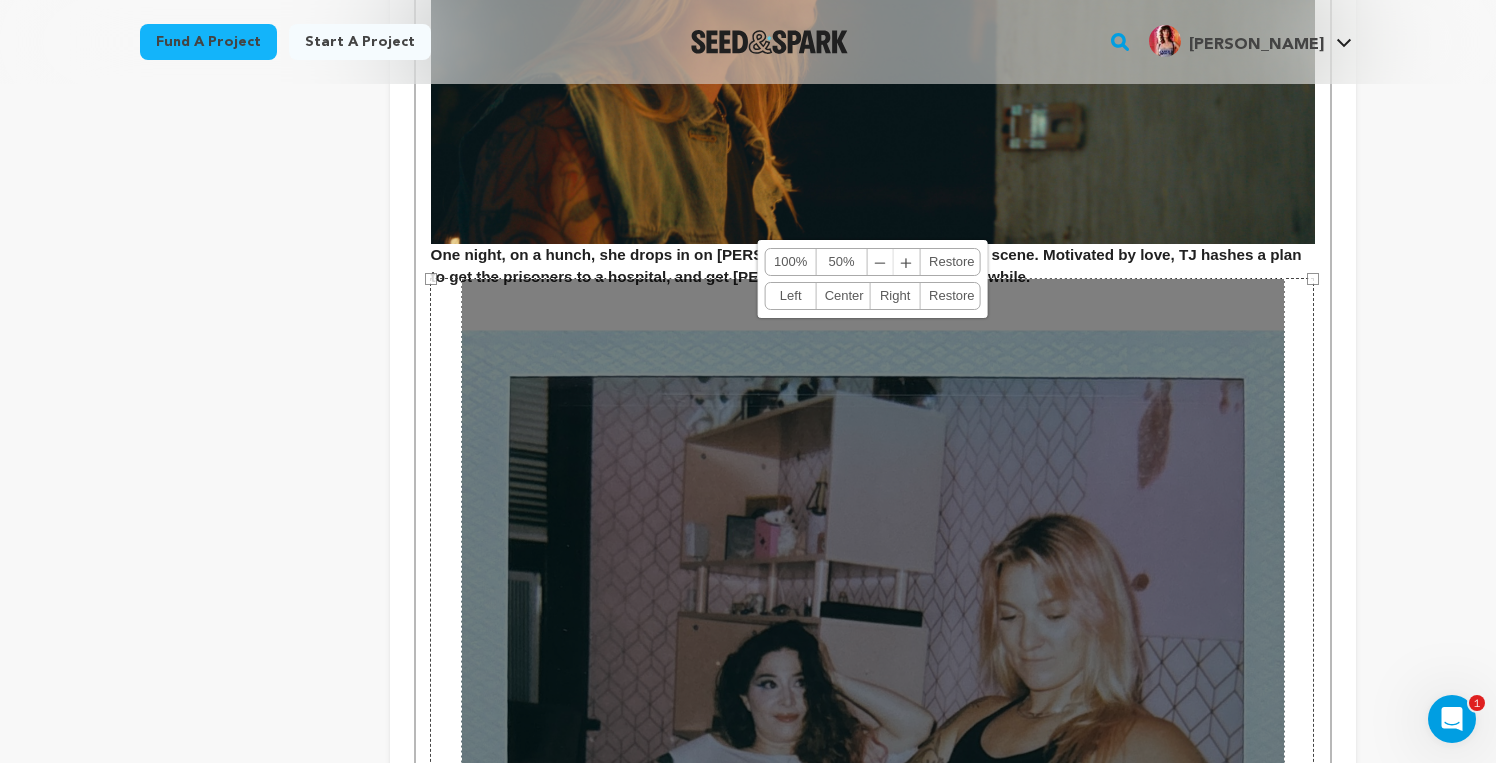 click on "project
story
team
social media
video & images
campaign
incentives
wishlist" at bounding box center (249, -594) 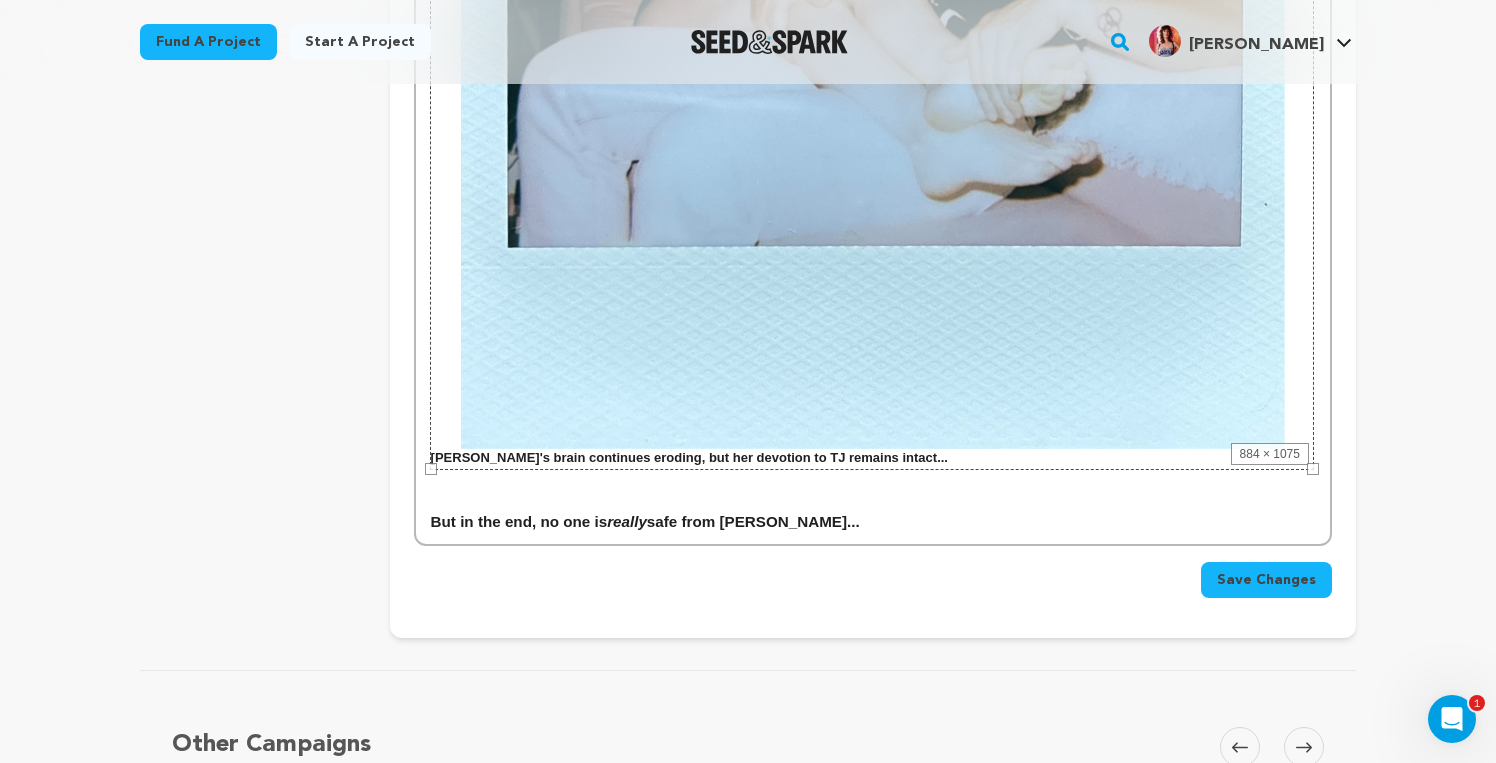 scroll, scrollTop: 3927, scrollLeft: 0, axis: vertical 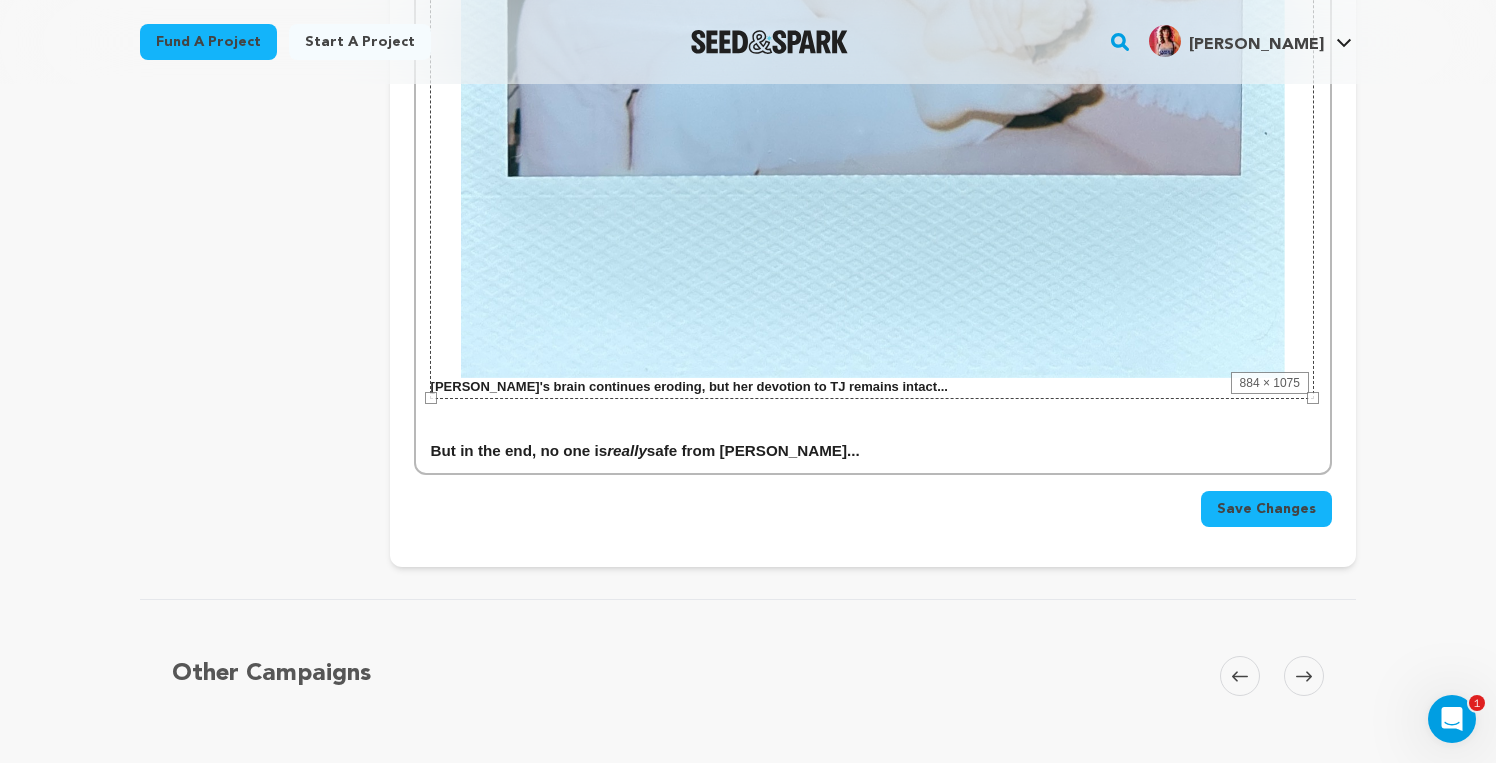 click on "884 × 1075" at bounding box center (872, -139) 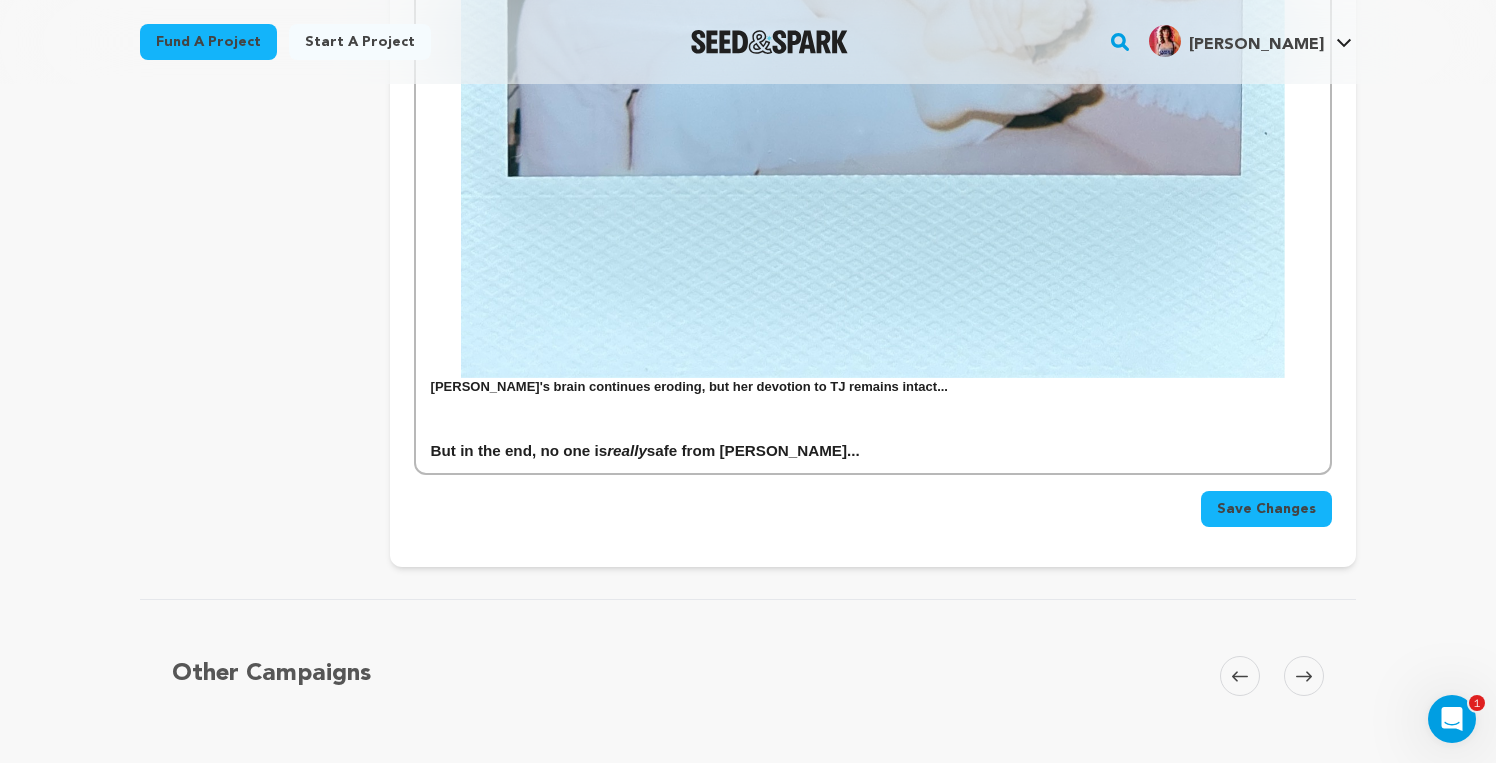 click on "project
story
team
social media
video & images
campaign
incentives
wishlist" at bounding box center (249, -1548) 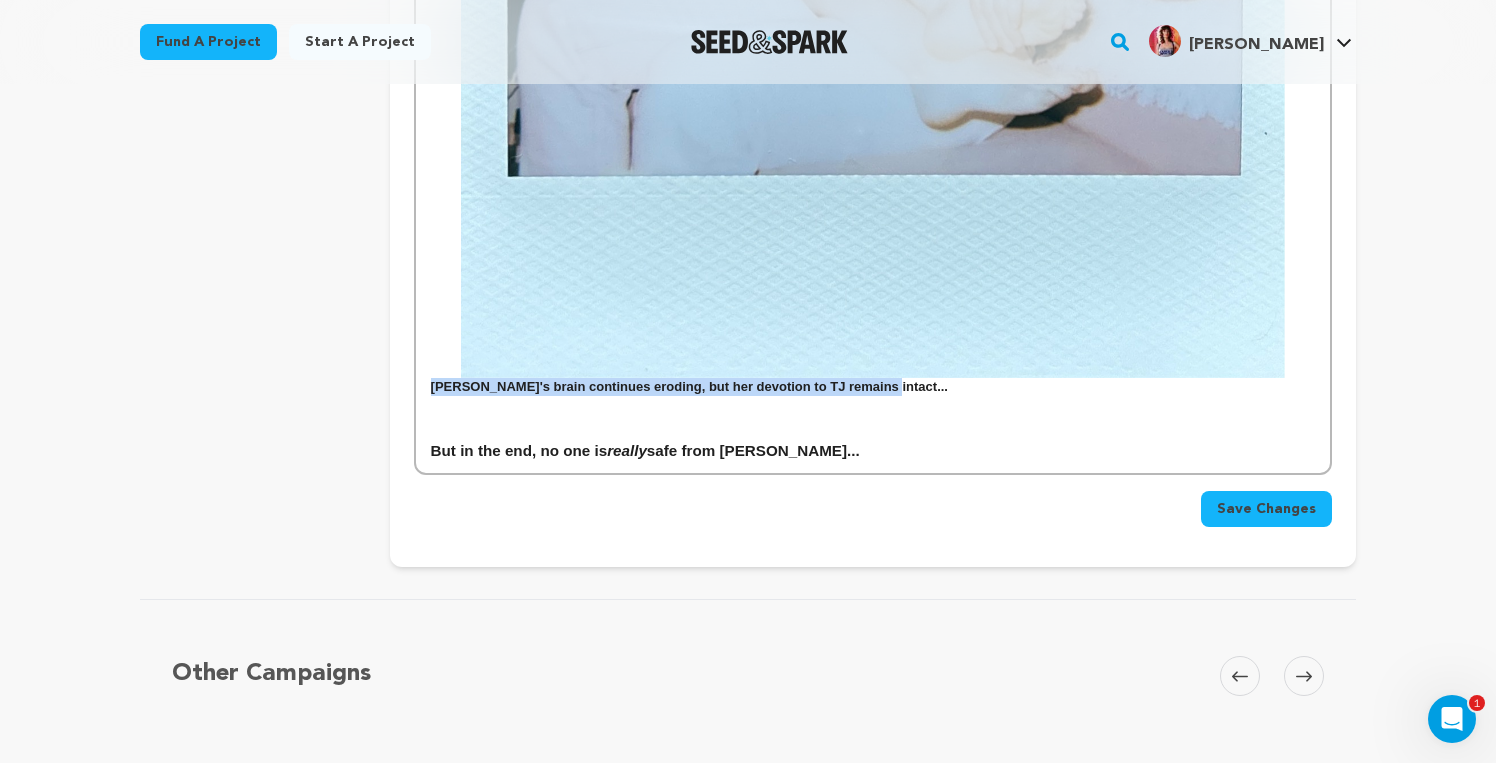 drag, startPoint x: 878, startPoint y: 337, endPoint x: 397, endPoint y: 331, distance: 481.0374 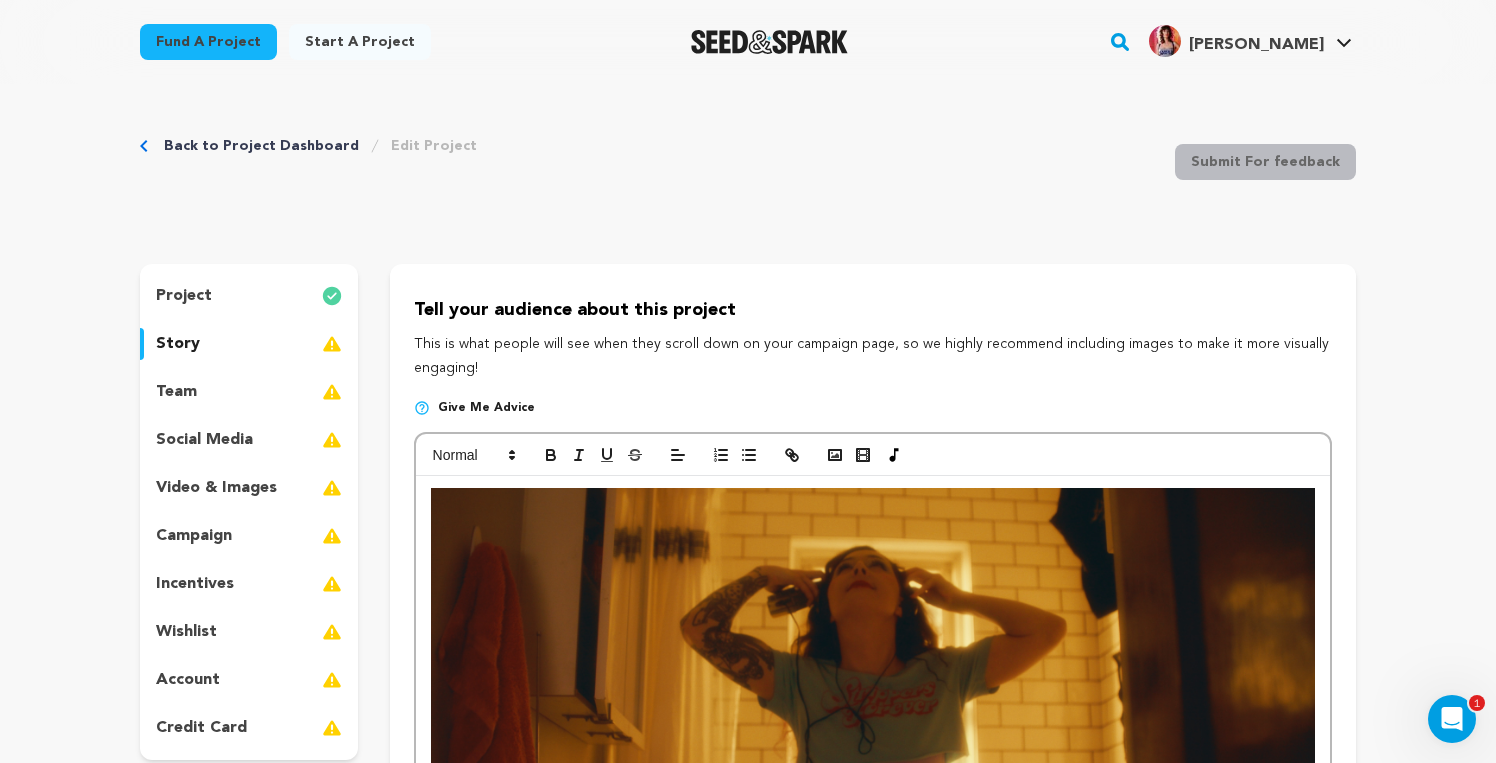 scroll, scrollTop: 0, scrollLeft: 0, axis: both 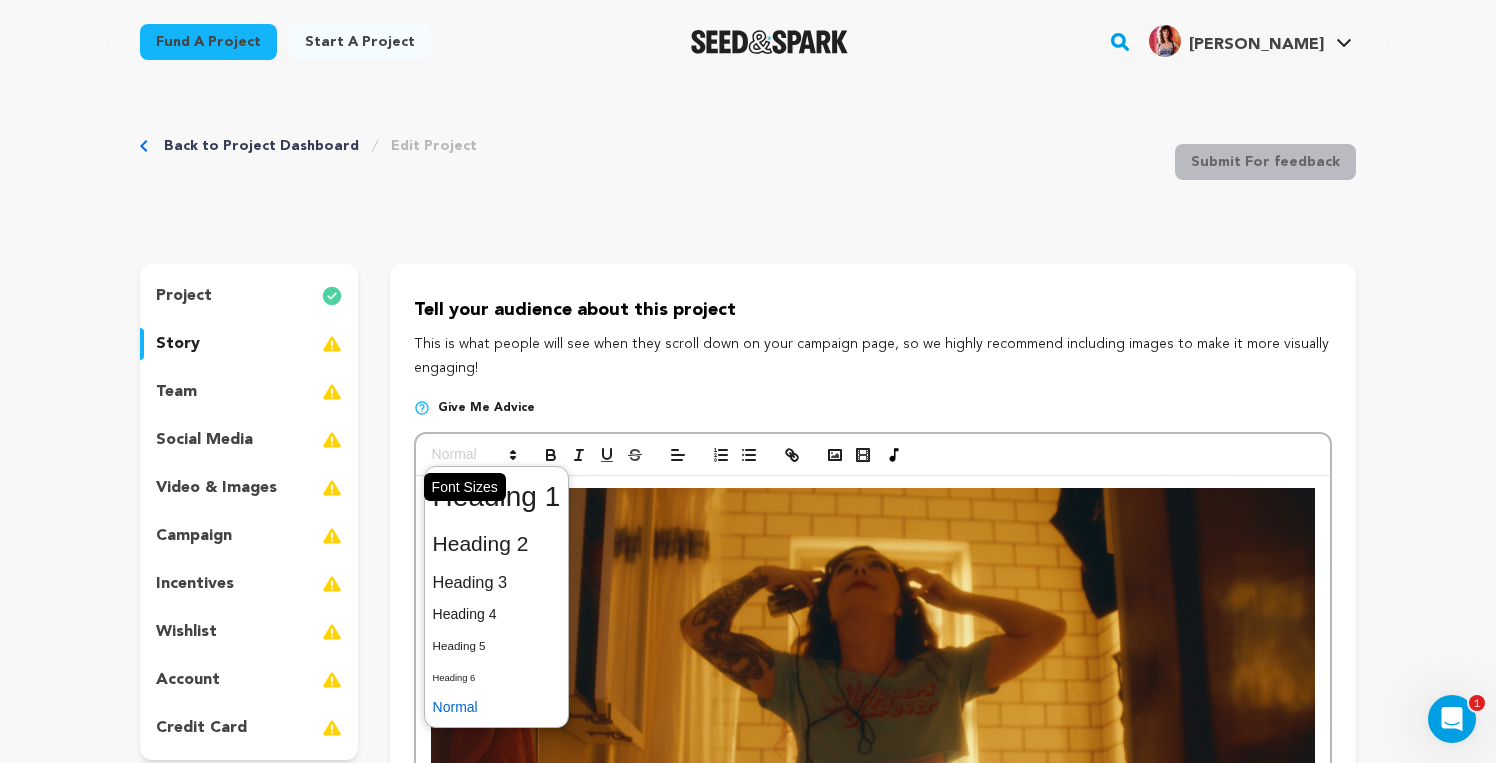 click 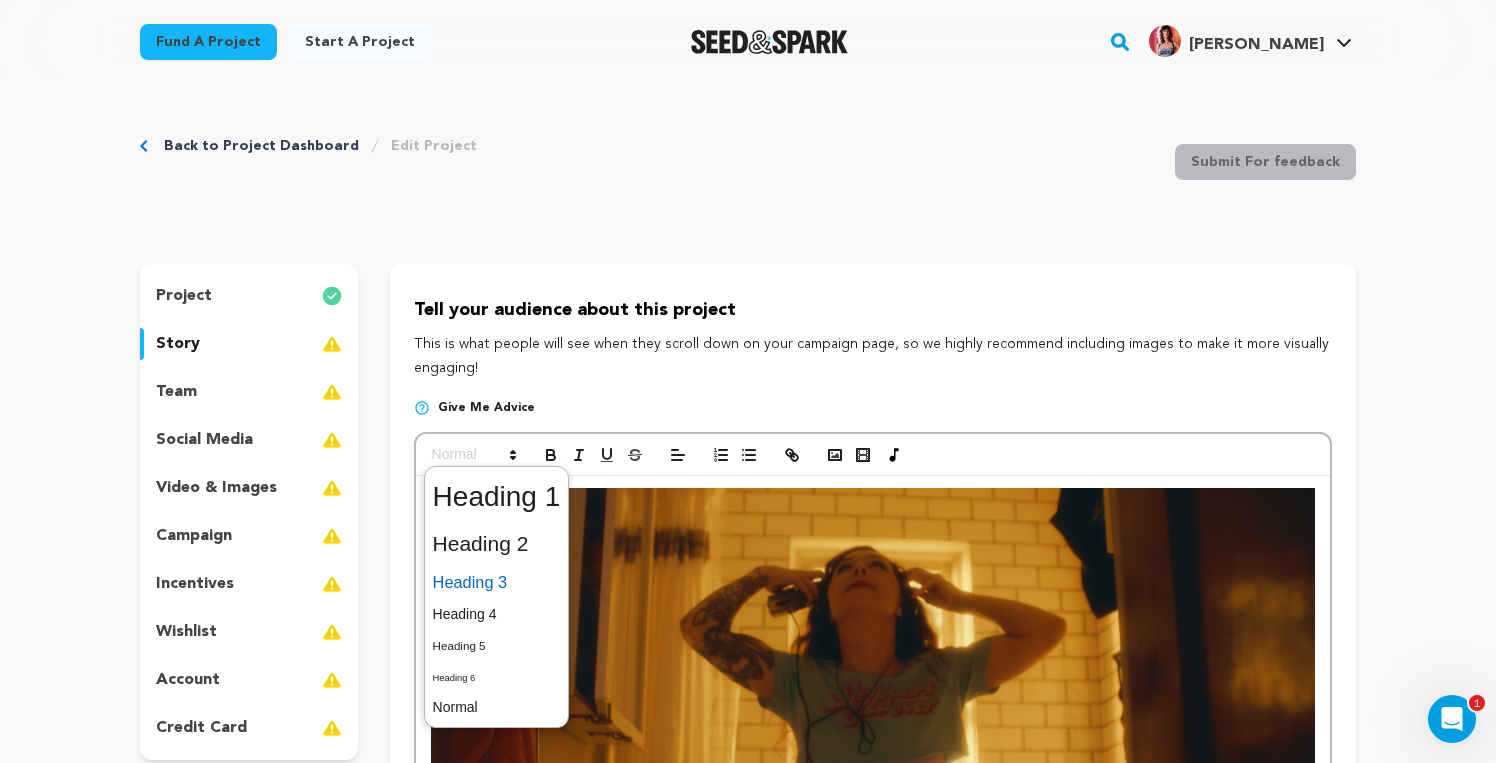 click at bounding box center [497, 582] 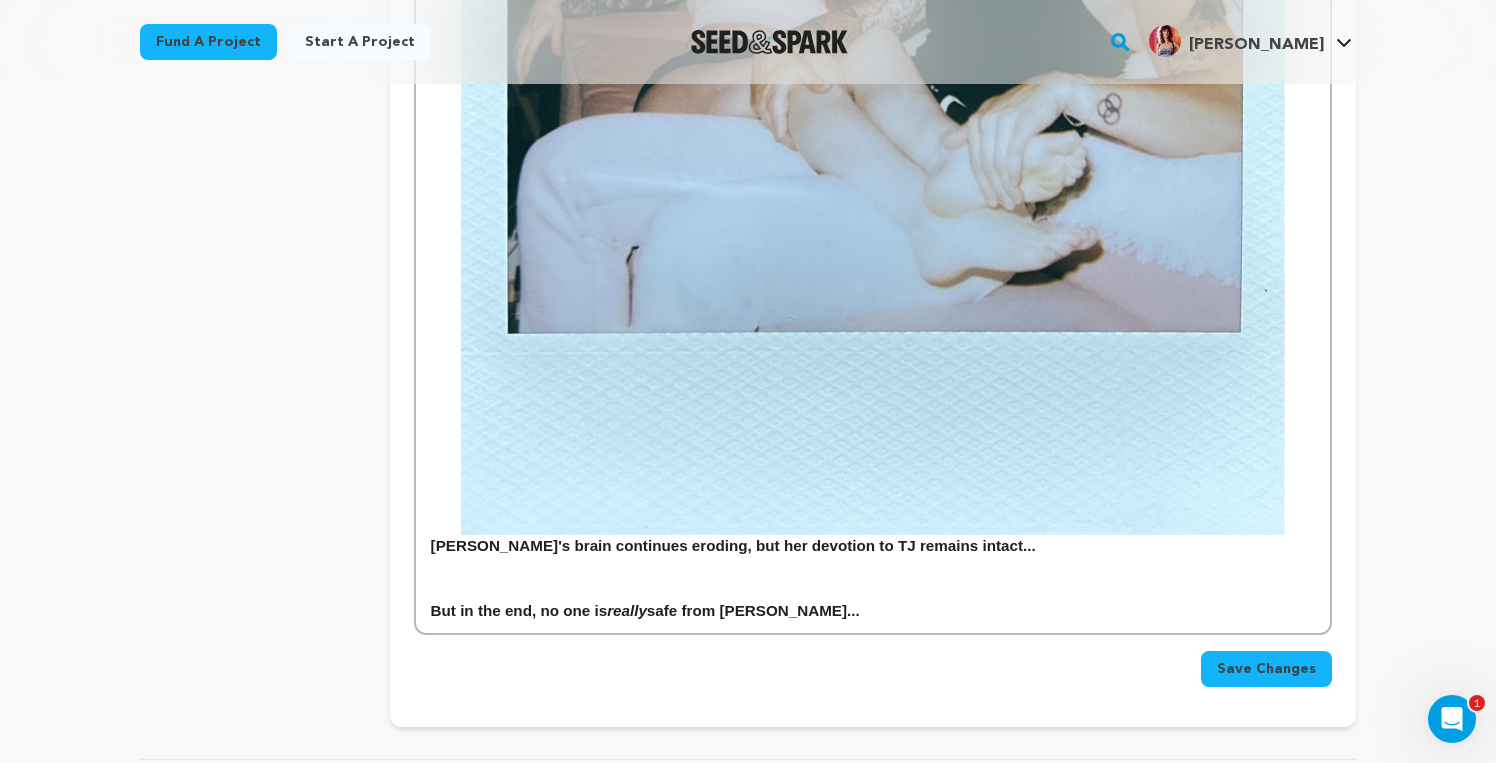 scroll, scrollTop: 3772, scrollLeft: 0, axis: vertical 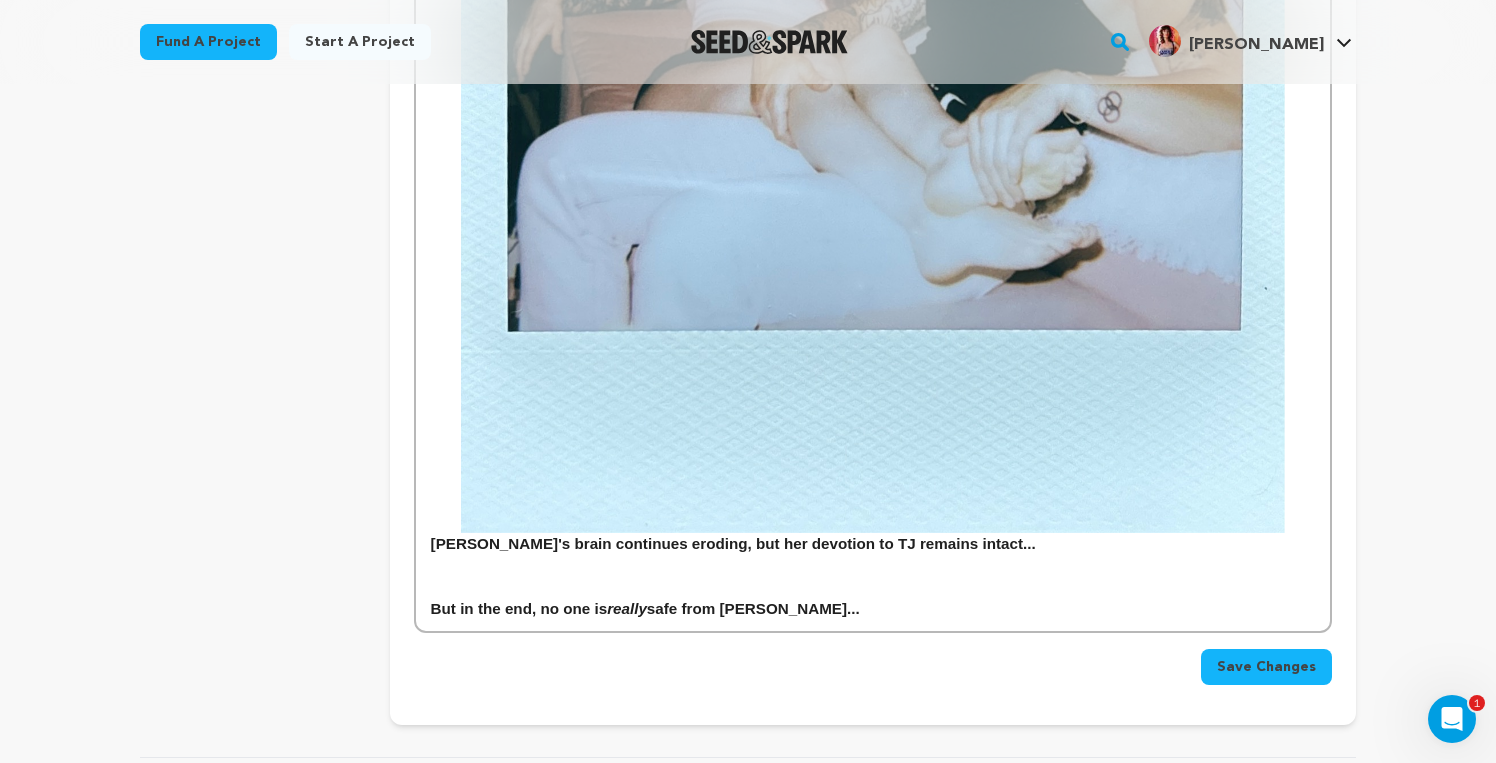 click at bounding box center [873, 32] 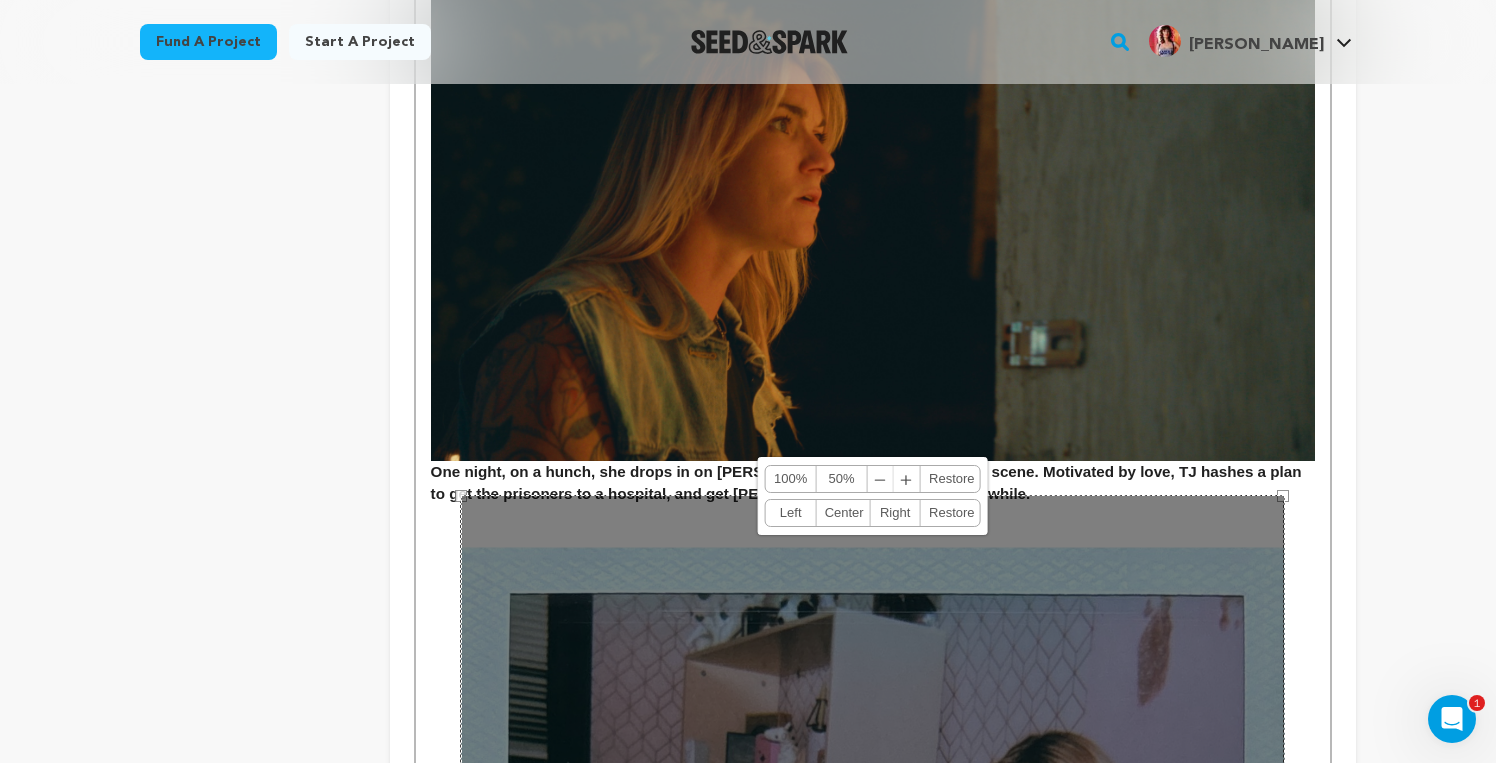 scroll, scrollTop: 2770, scrollLeft: 0, axis: vertical 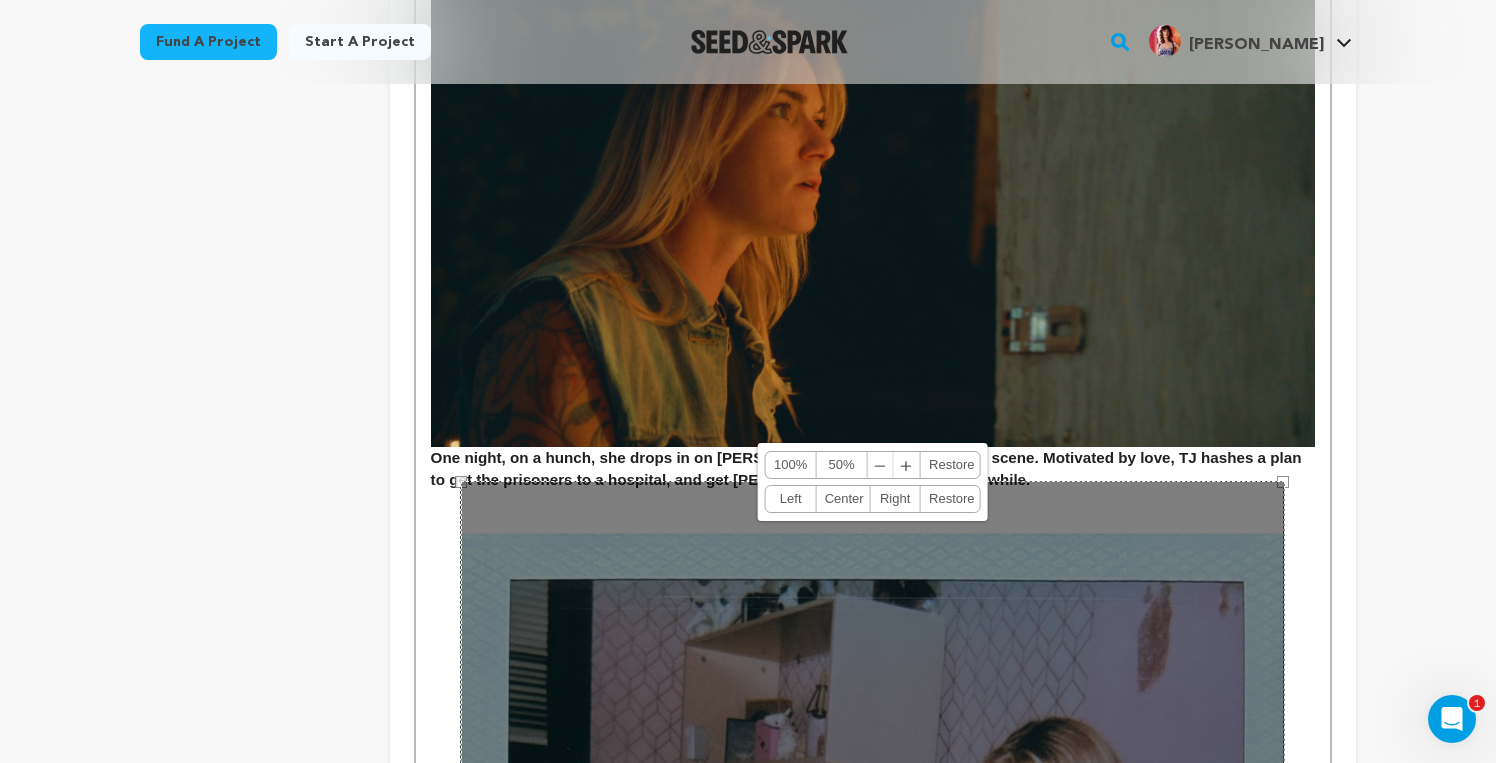 click on "50%" at bounding box center [842, 465] 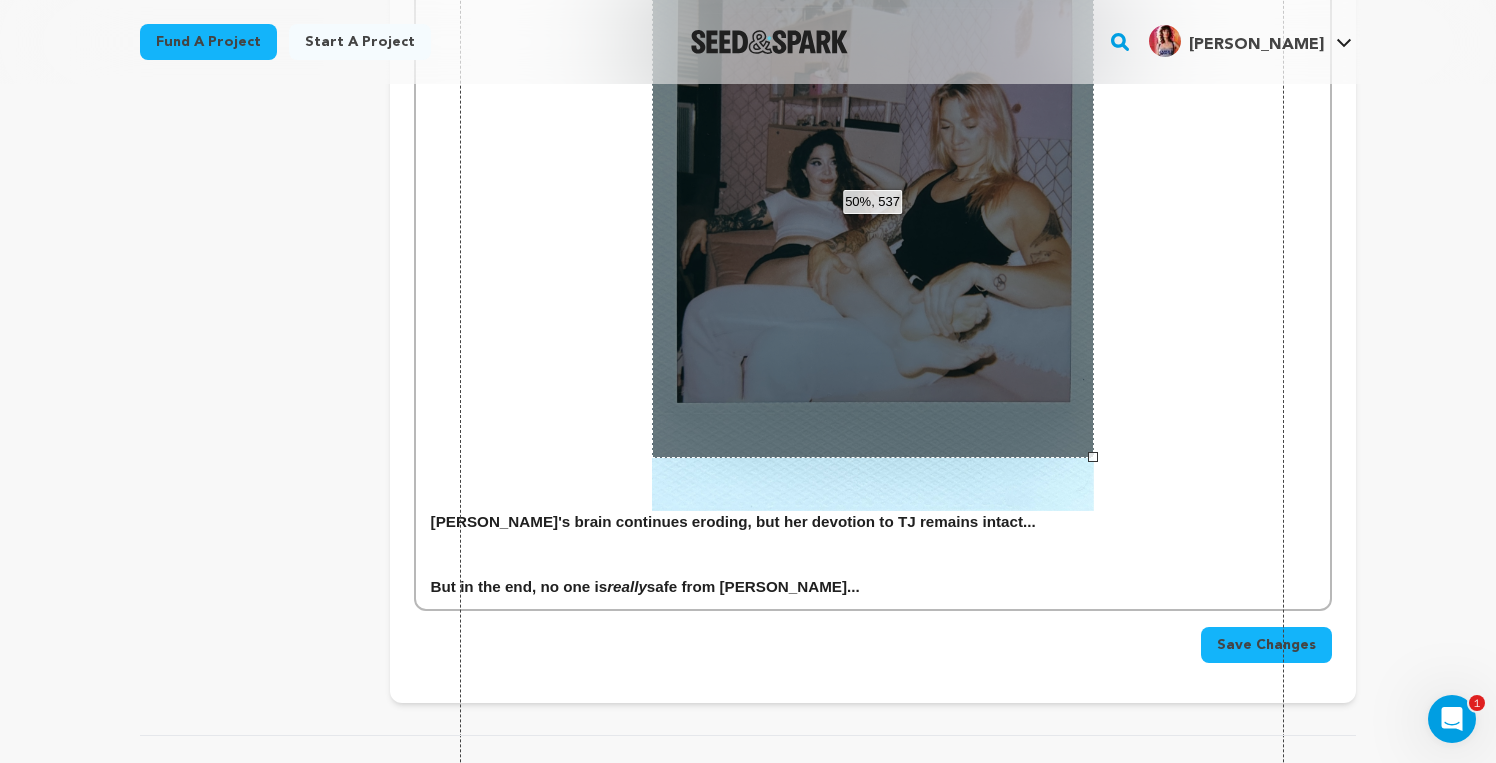 scroll, scrollTop: 3295, scrollLeft: 0, axis: vertical 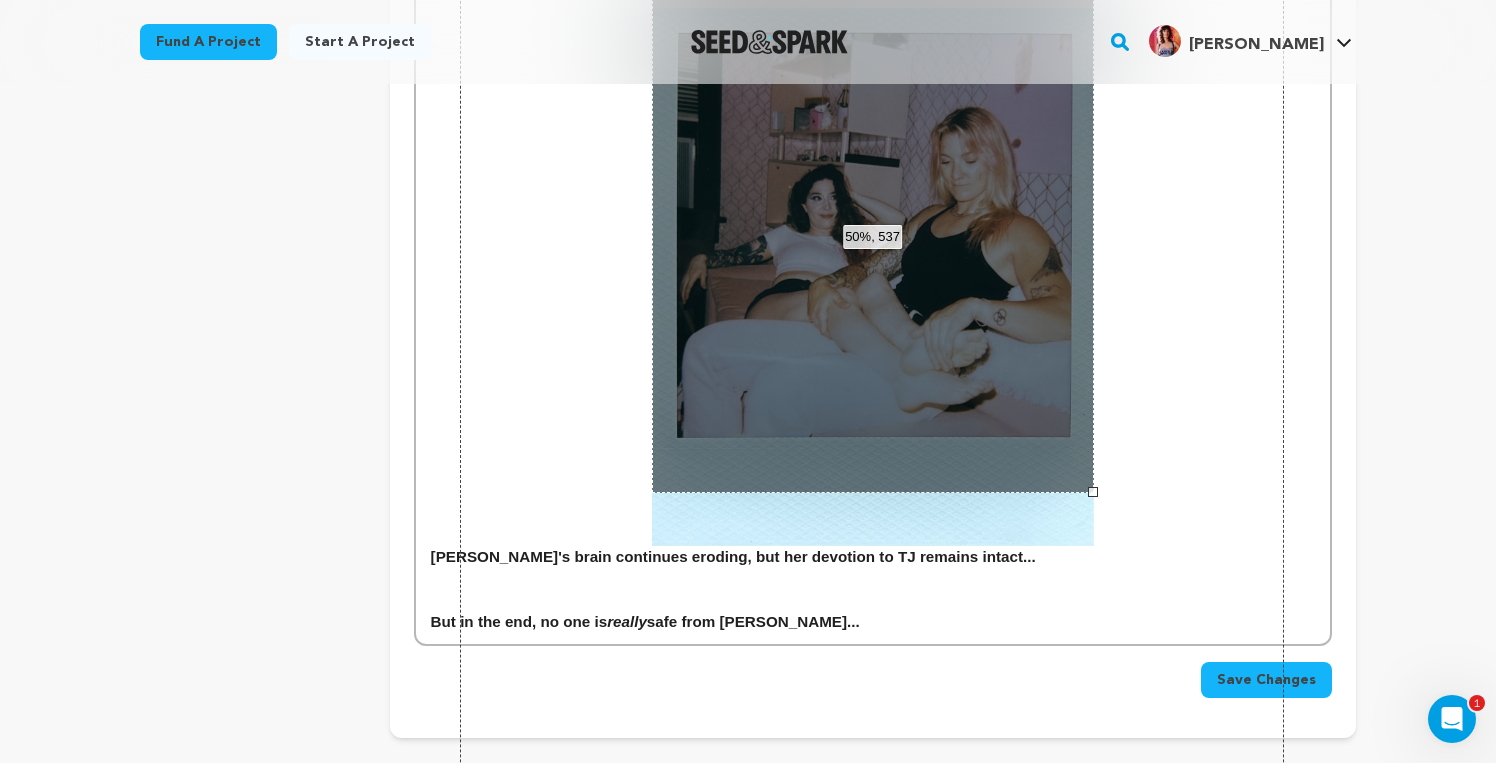 click on "824 × 1002" at bounding box center [872, 457] 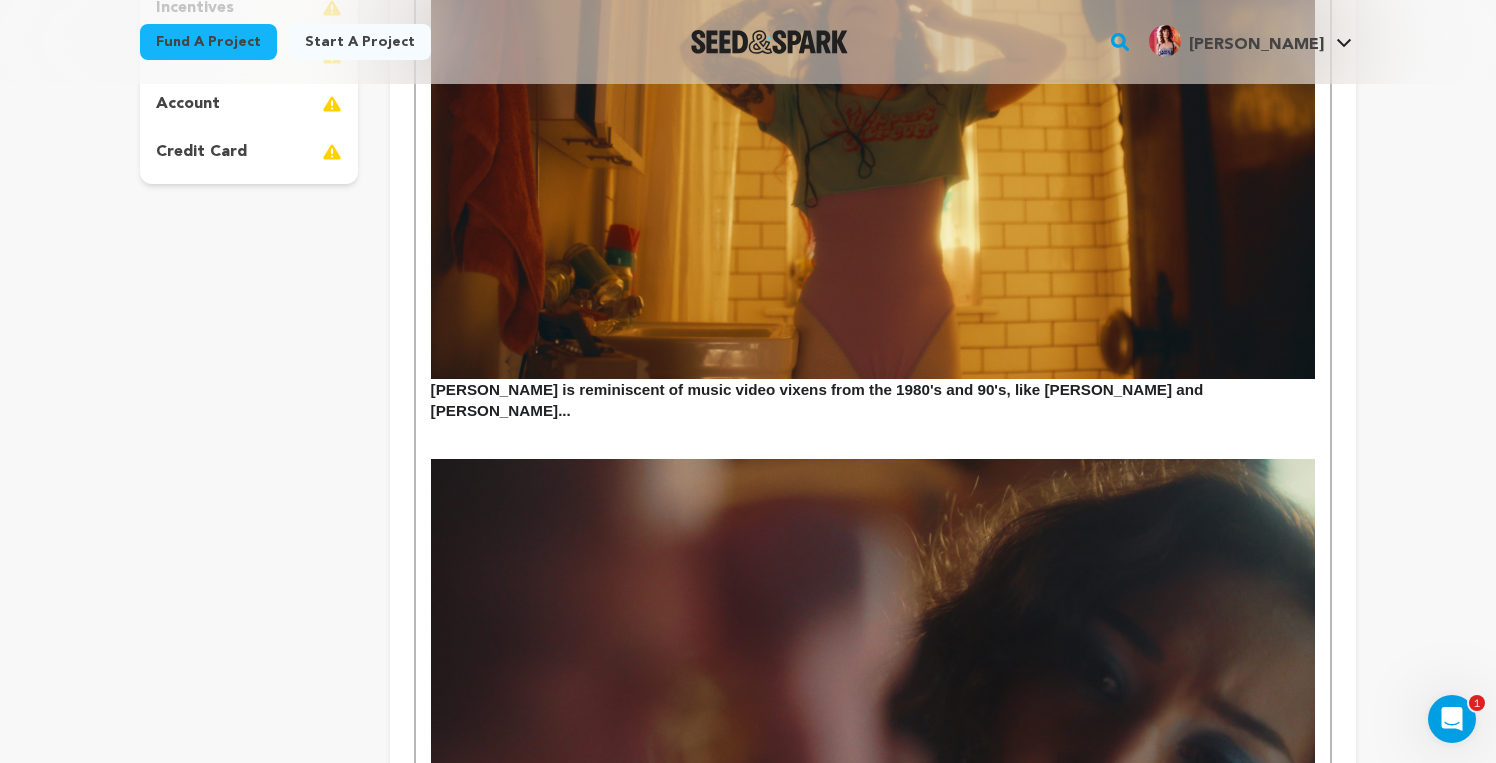 scroll, scrollTop: 578, scrollLeft: 0, axis: vertical 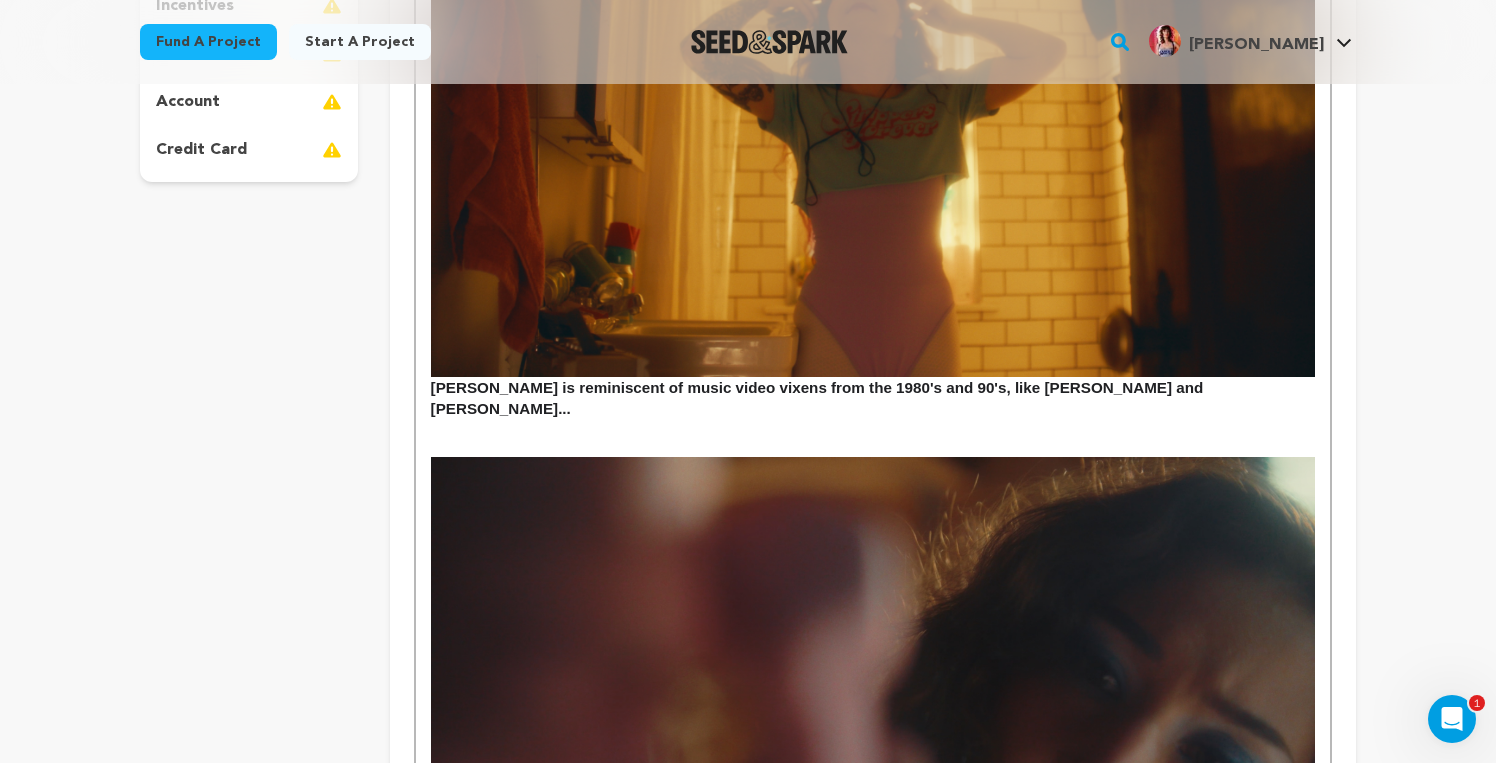 click at bounding box center (873, 429) 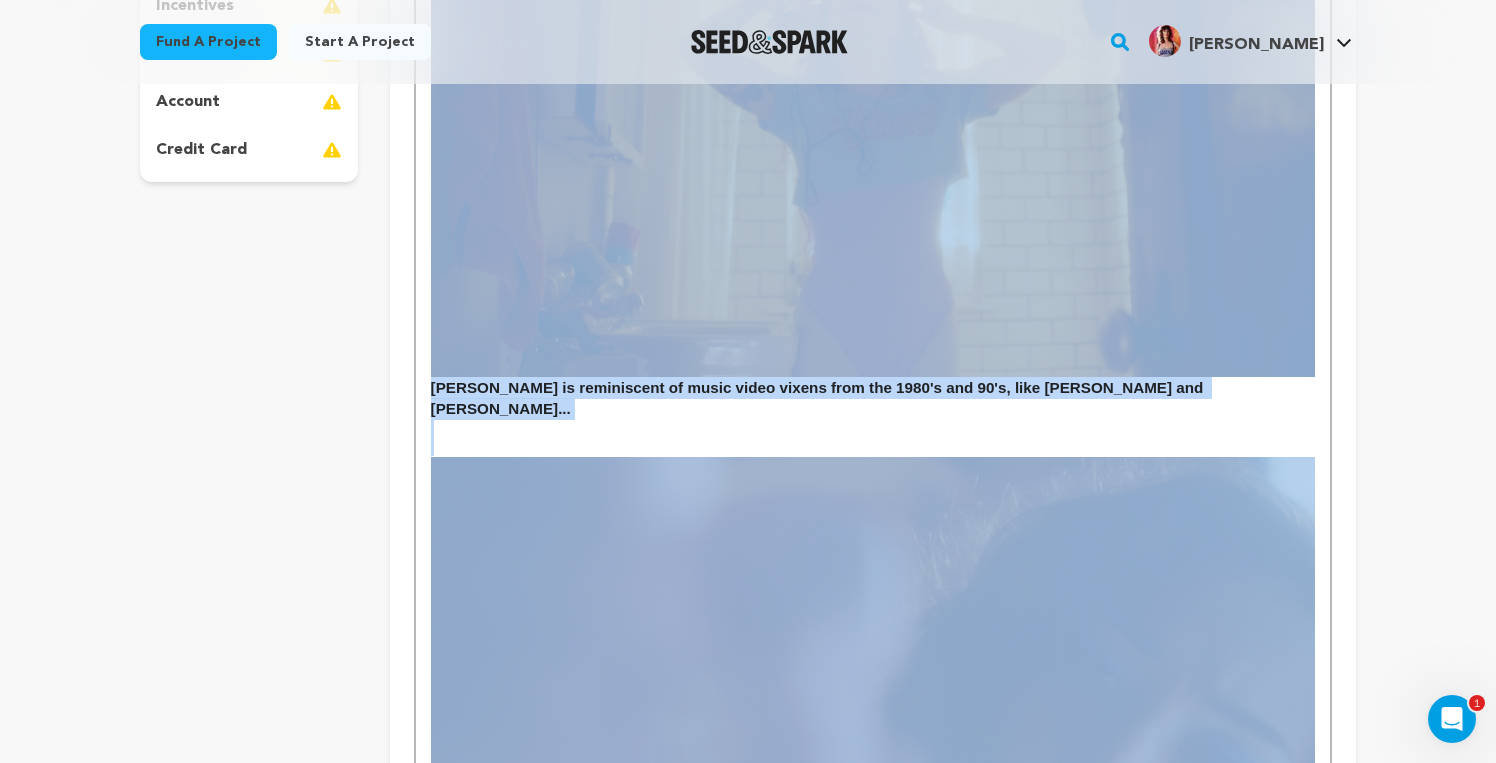 click at bounding box center (873, 429) 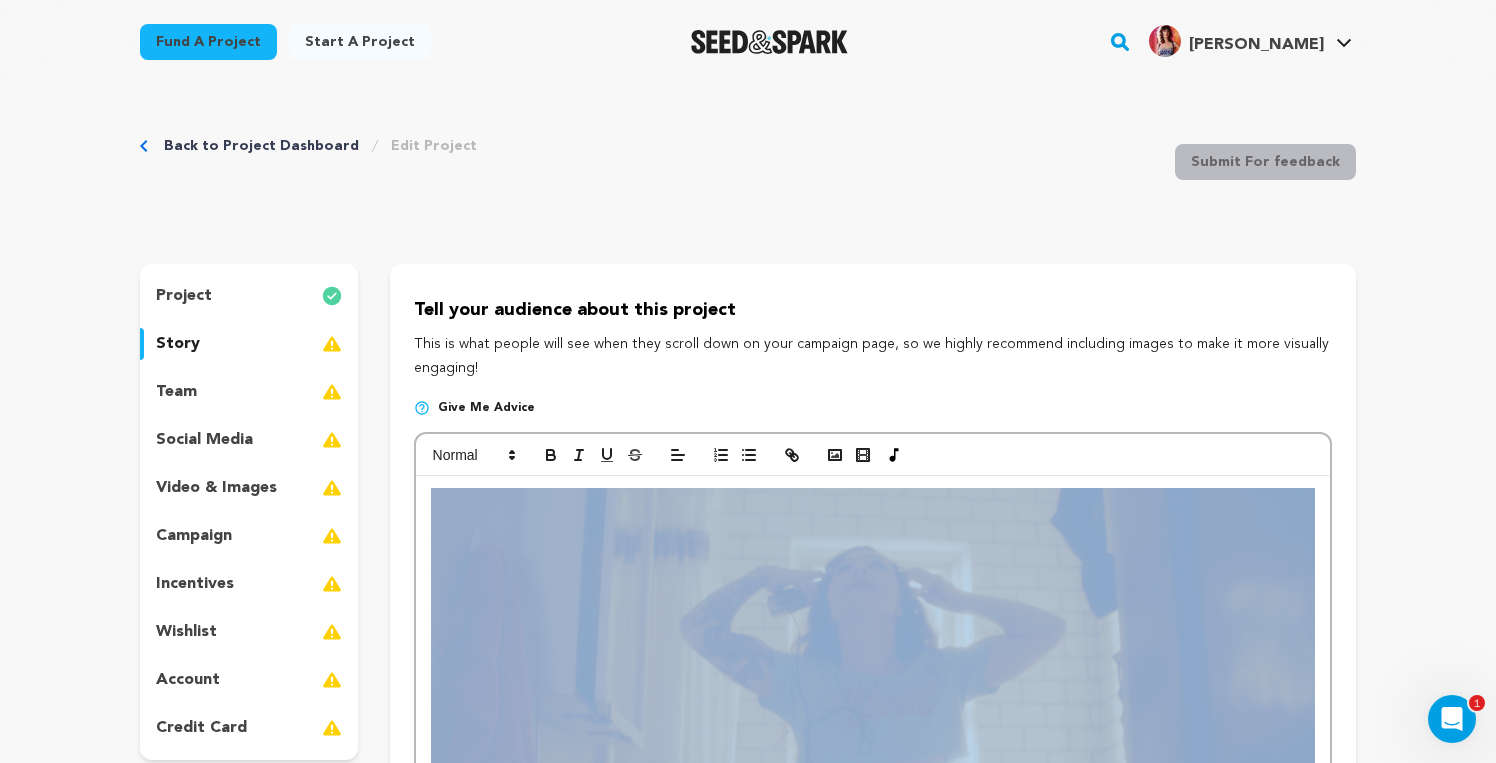 scroll, scrollTop: 0, scrollLeft: 0, axis: both 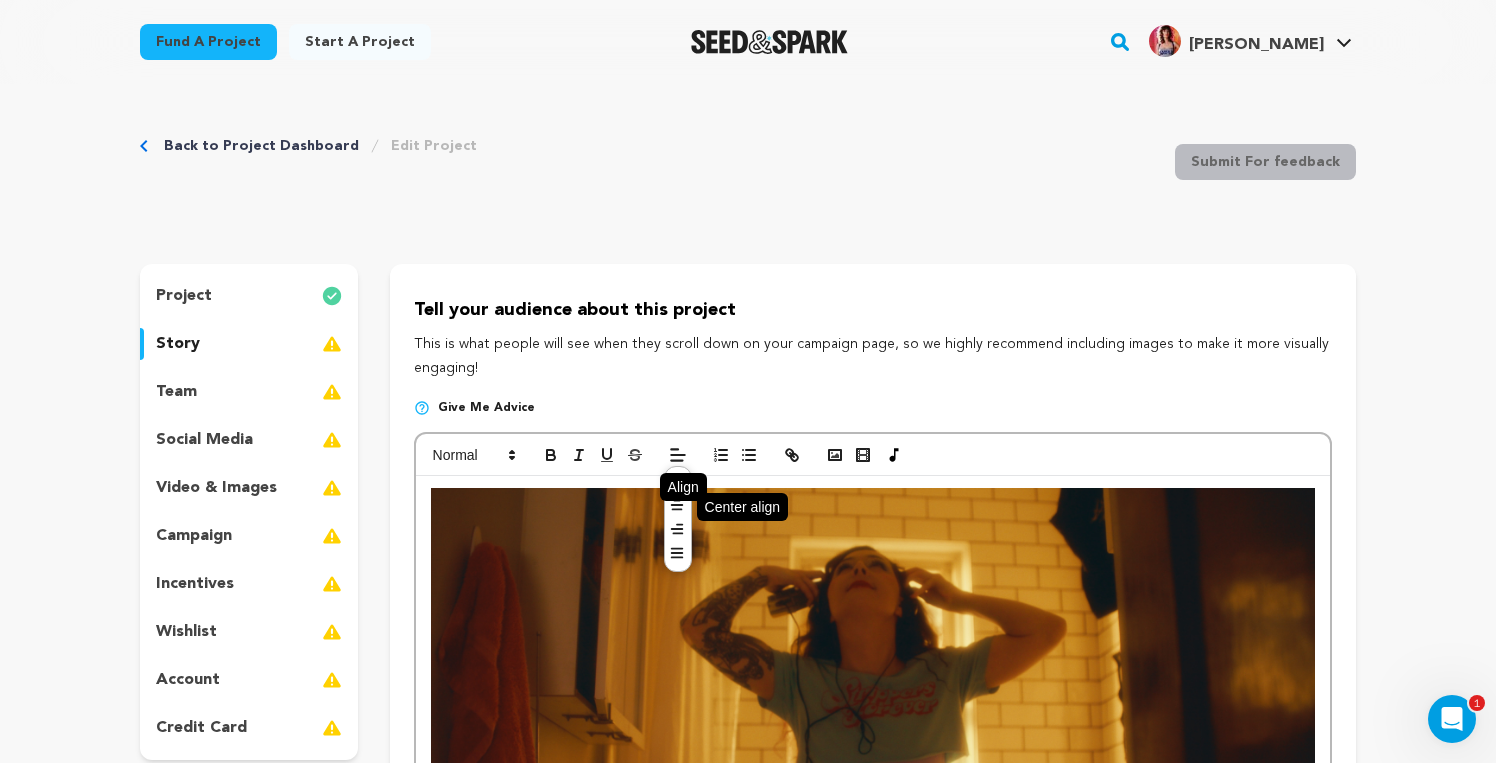 click 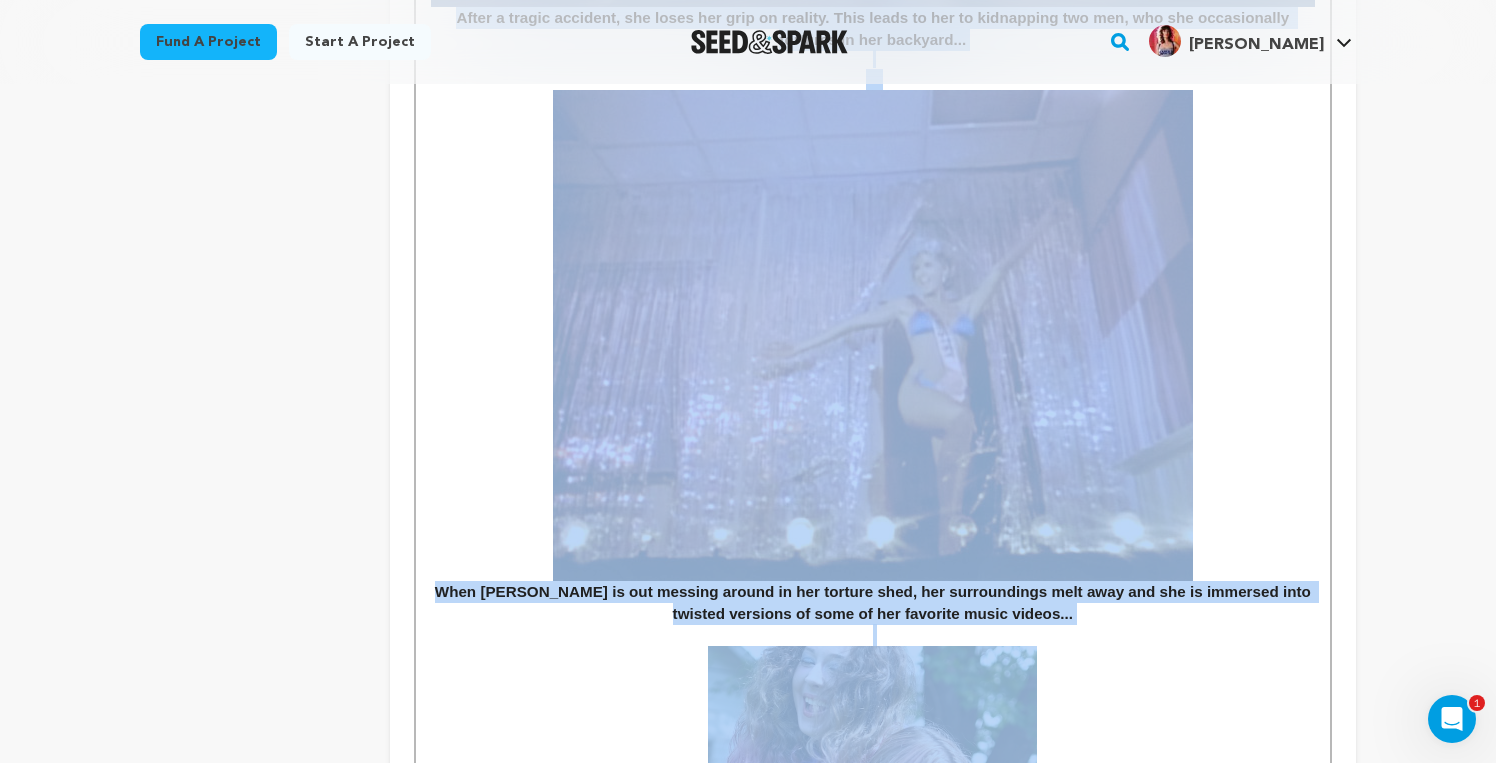 scroll, scrollTop: 1543, scrollLeft: 0, axis: vertical 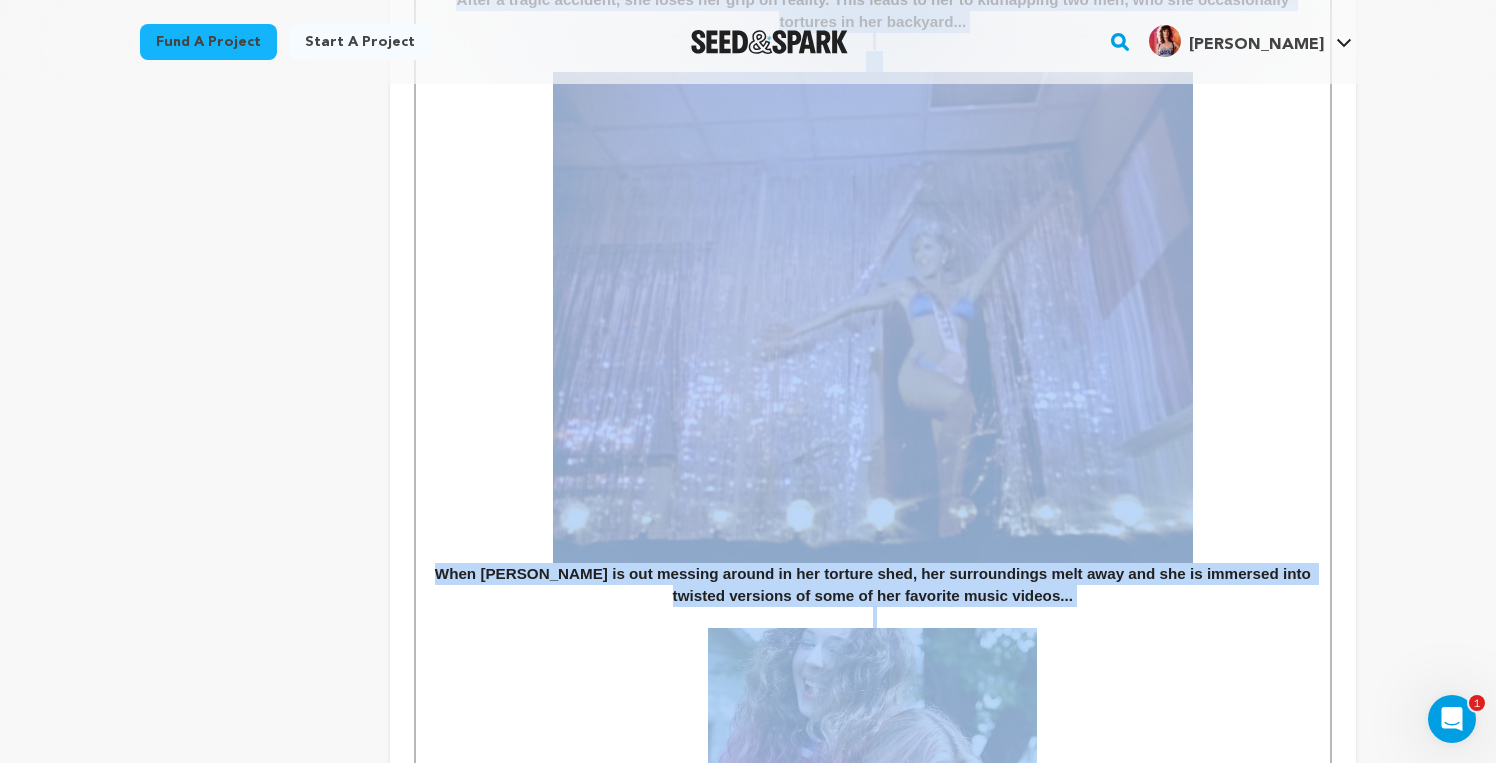 click on "Jodi's girlfriend is TJ, the front-woman of the all-female rock n roll band TJ & THE GOLD STARS. She's unaware of Jodi's violent hobby, but has" at bounding box center (873, 895) 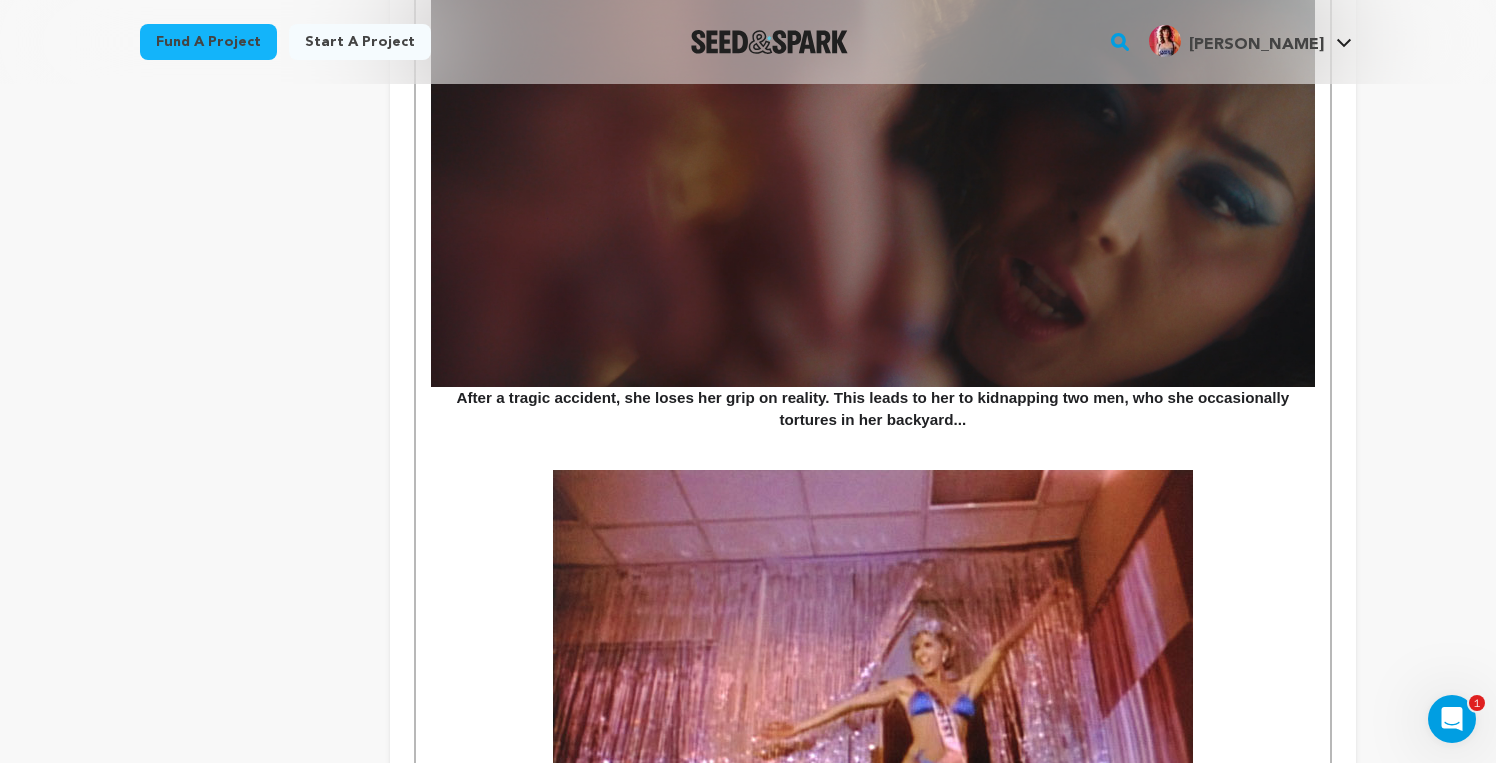scroll, scrollTop: 1139, scrollLeft: 0, axis: vertical 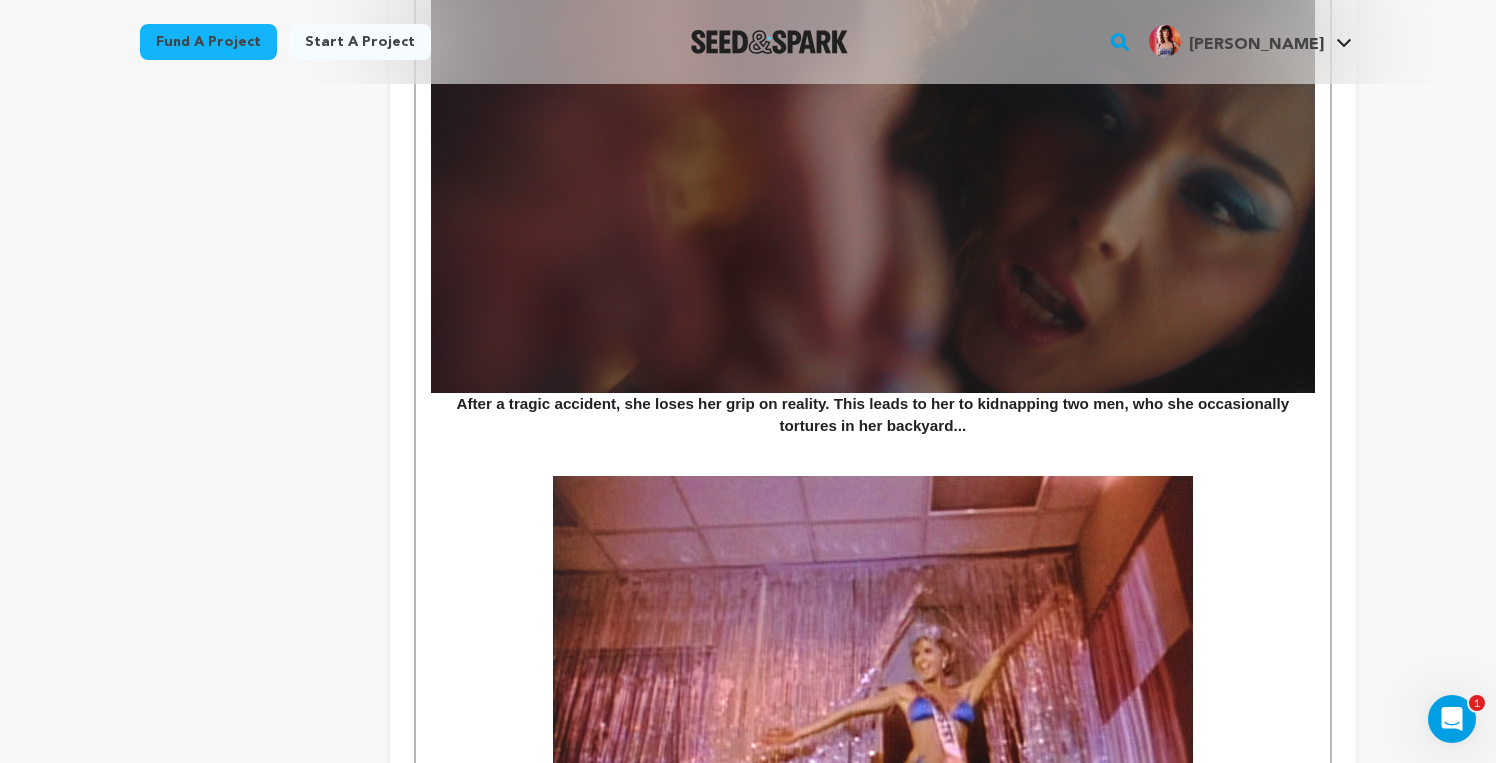 click on "After a tragic accident, she loses her grip on reality. This leads to her to kidnapping two men, who she occasionally tortures in her backyard..." at bounding box center (874, 414) 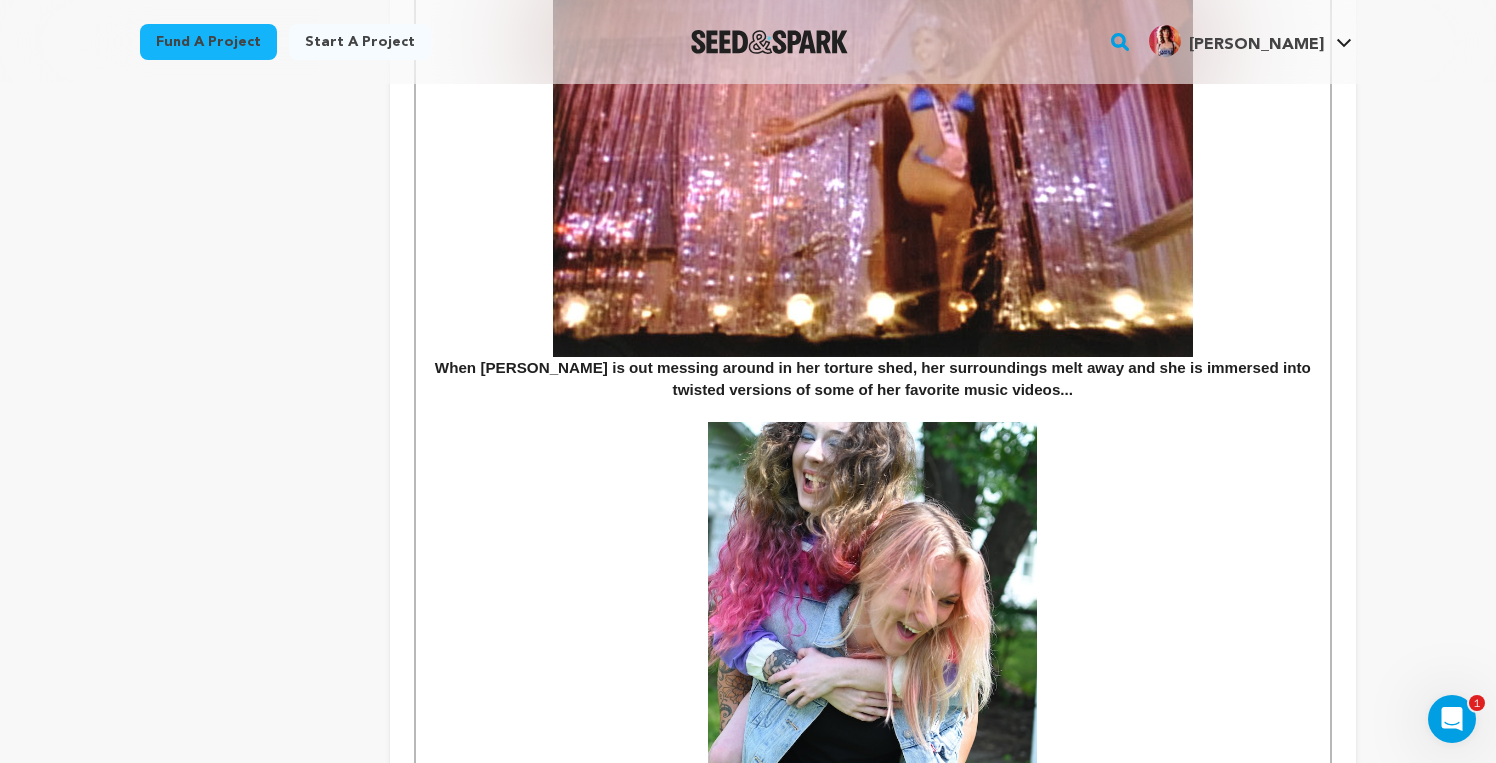 scroll, scrollTop: 1756, scrollLeft: 0, axis: vertical 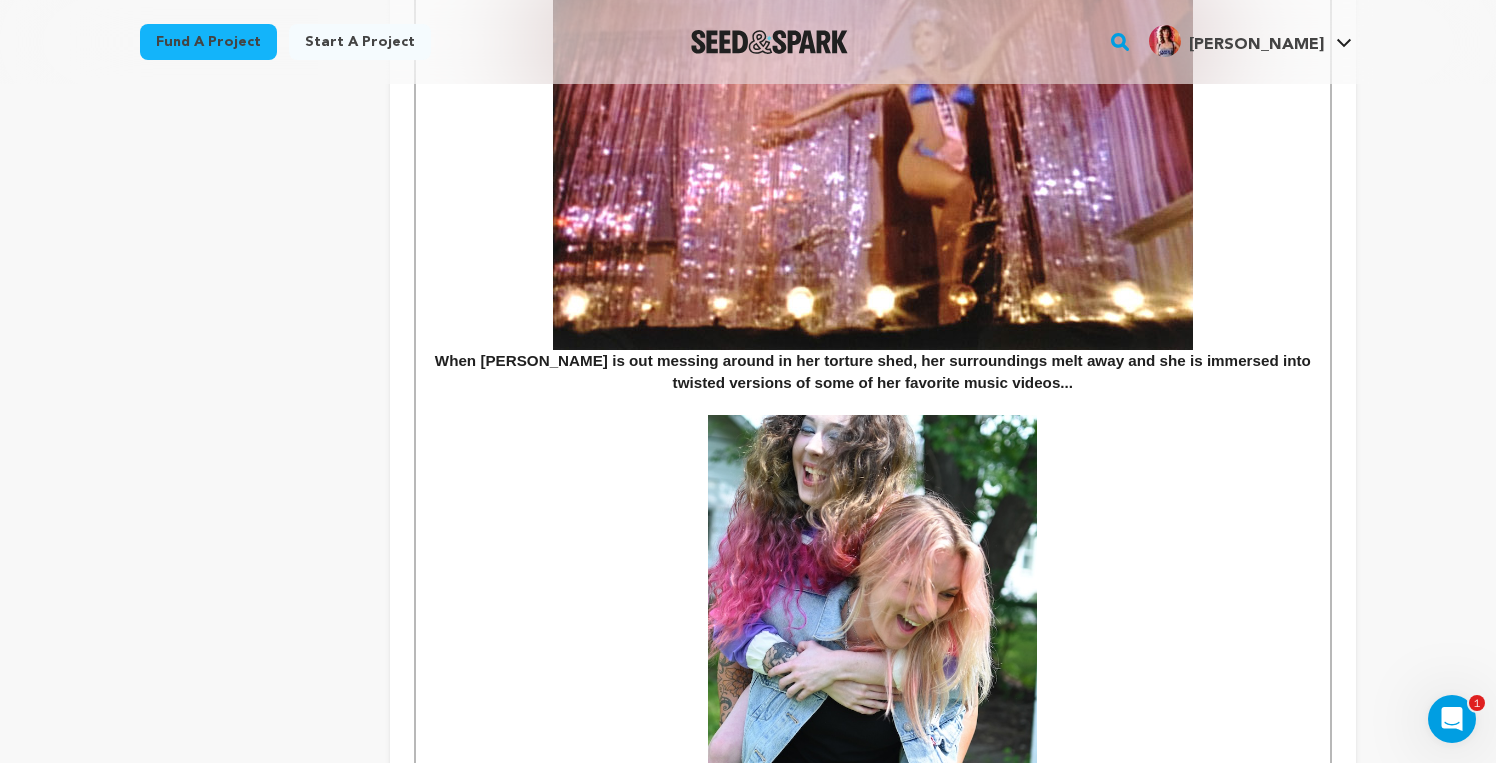 click at bounding box center (873, 404) 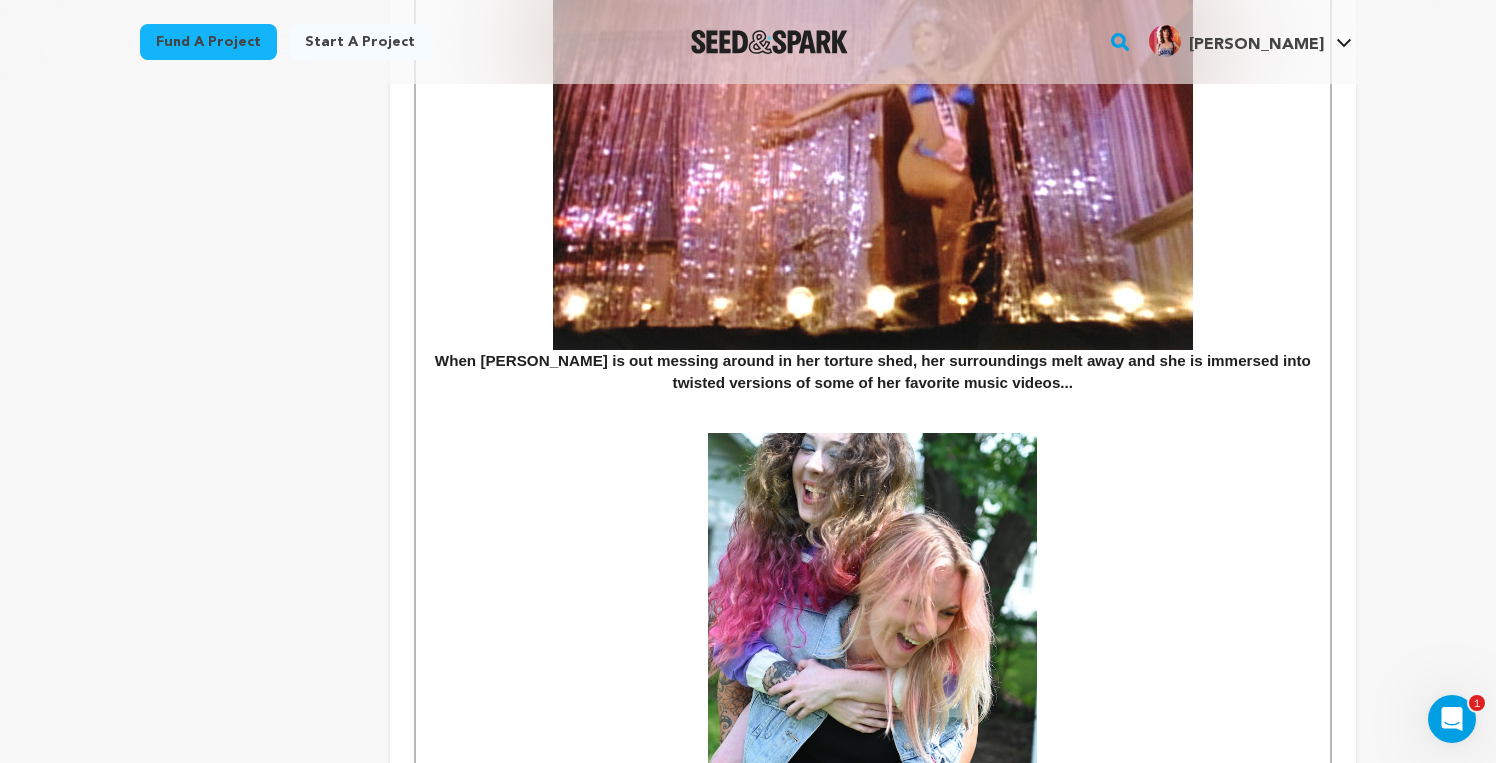 click on "When Jodi is out messing around in her torture shed, her surroundings melt away and she is immersed into twisted versions of some of her favorite music videos..." at bounding box center (873, 115) 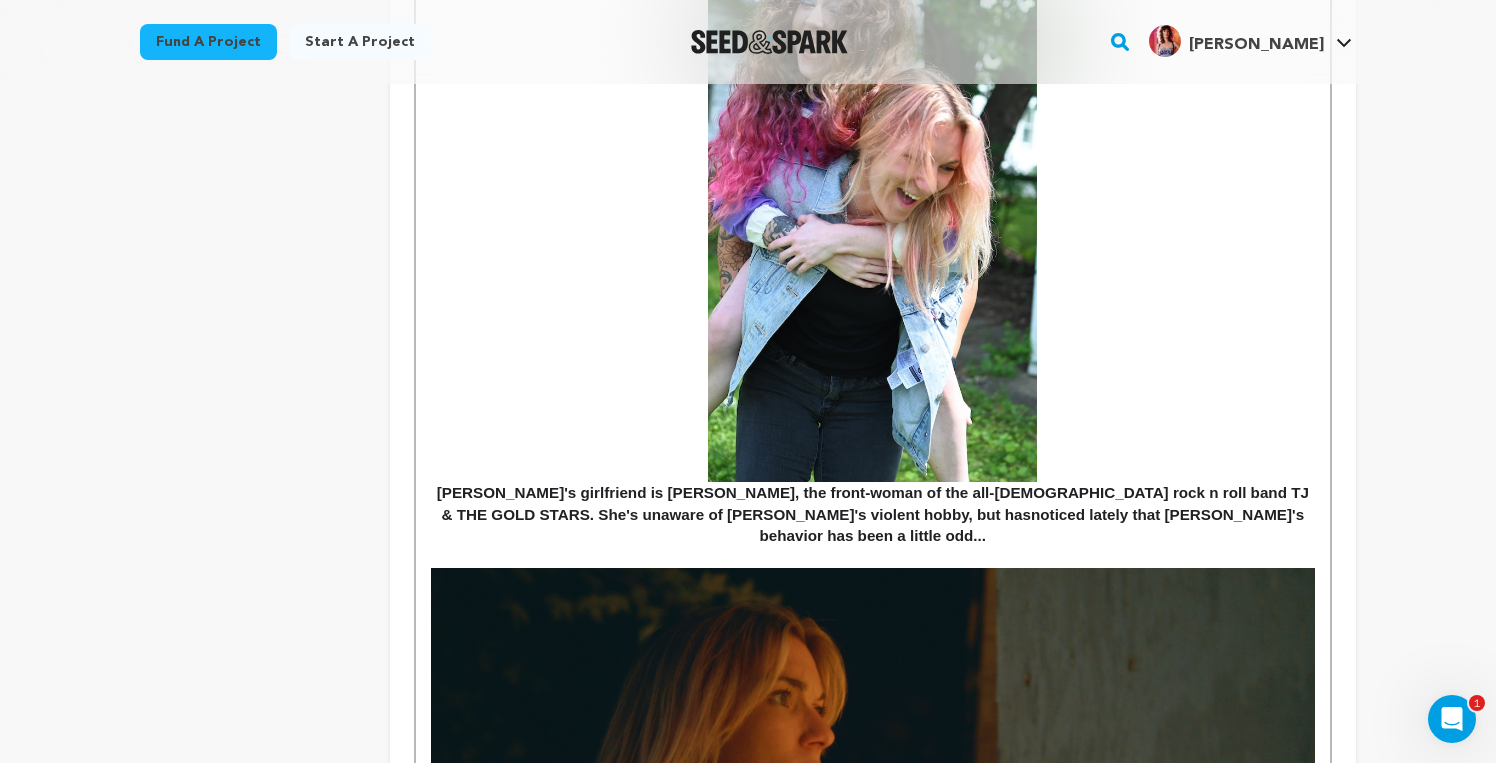 scroll, scrollTop: 2213, scrollLeft: 0, axis: vertical 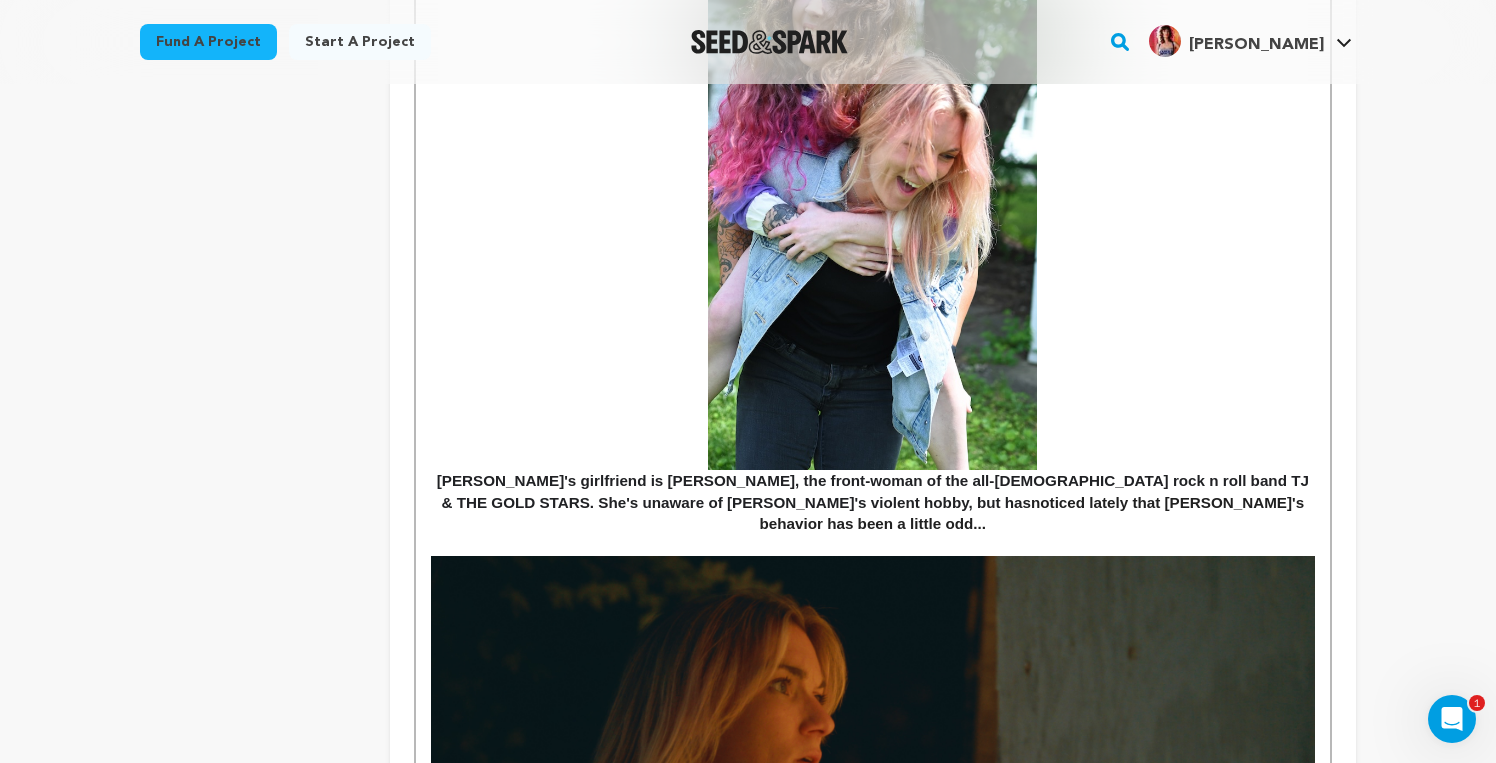 click on "Jodi's girlfriend is TJ, the front-woman of the all-female rock n roll band TJ & THE GOLD STARS. She's unaware of Jodi's violent hobby, but has" at bounding box center (873, 243) 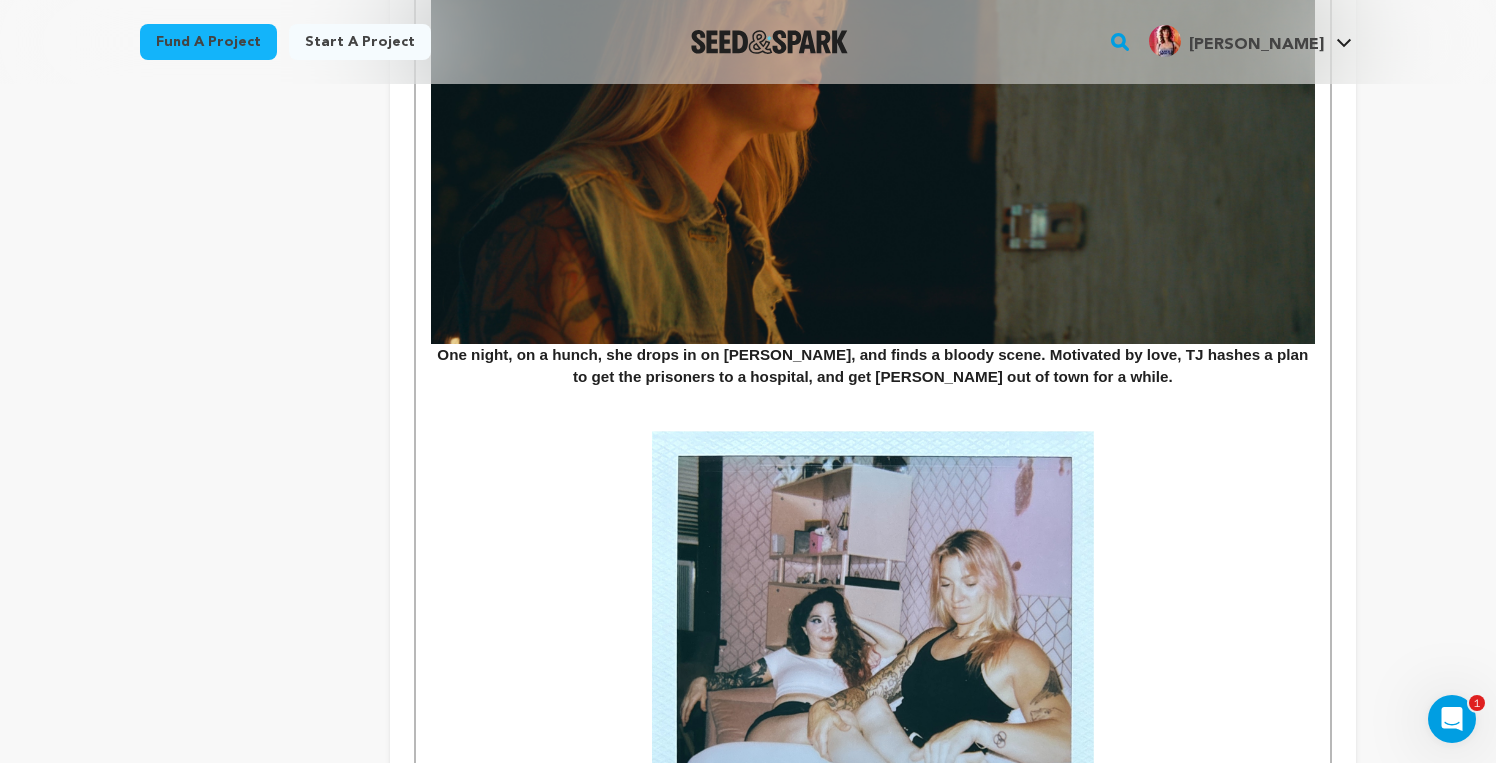 scroll, scrollTop: 2904, scrollLeft: 0, axis: vertical 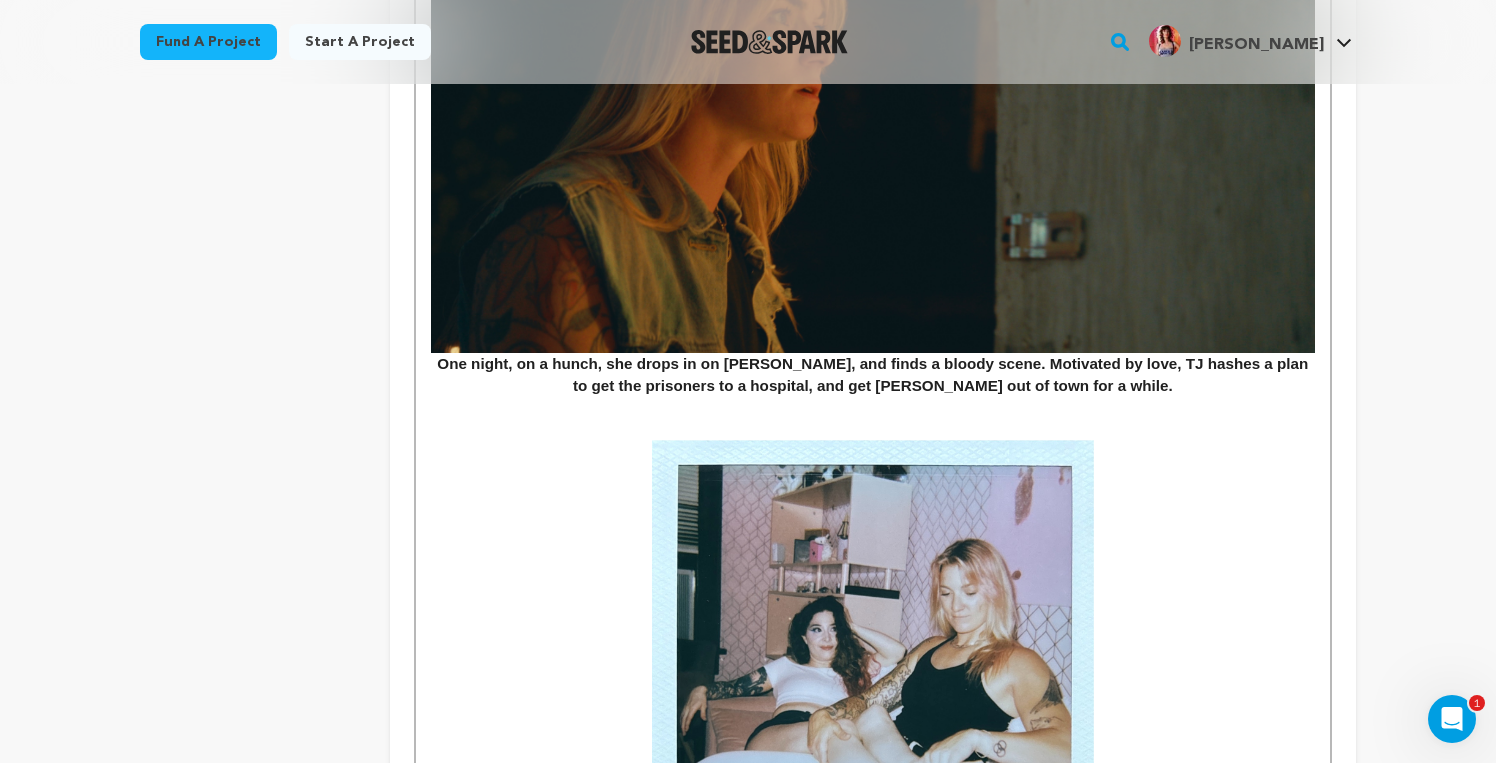 click on "One night, on a hunch, she drops in on Jodi, and finds a bloody scene. Motivated by love, TJ hashes a plan to get the prisoners to a hospital, and get Jodi out of town for a while." at bounding box center [873, 140] 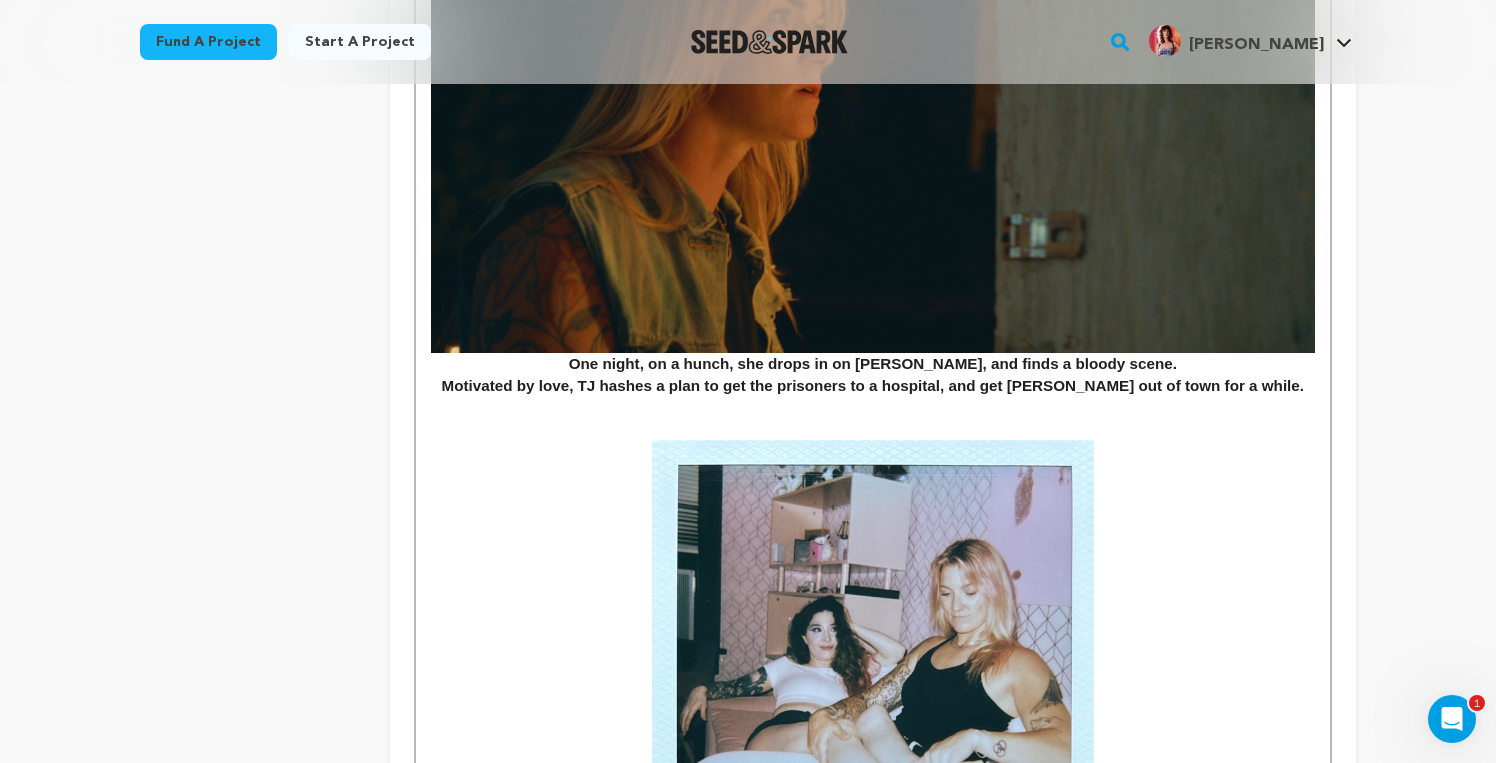 click on "﻿ Motivated by love, TJ hashes a plan to get the prisoners to a hospital, and get Jodi out of town for a while." at bounding box center [873, 386] 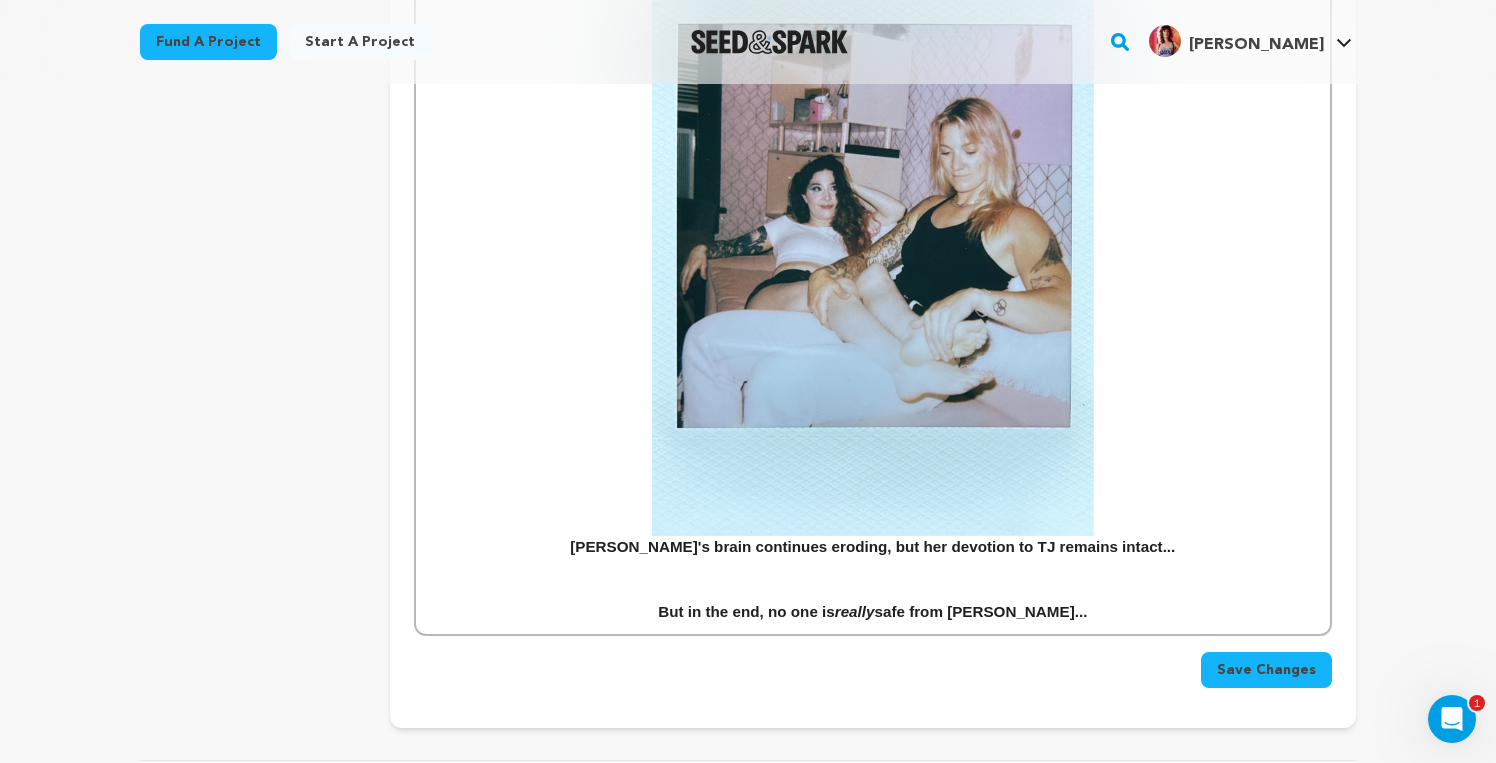 scroll, scrollTop: 3390, scrollLeft: 0, axis: vertical 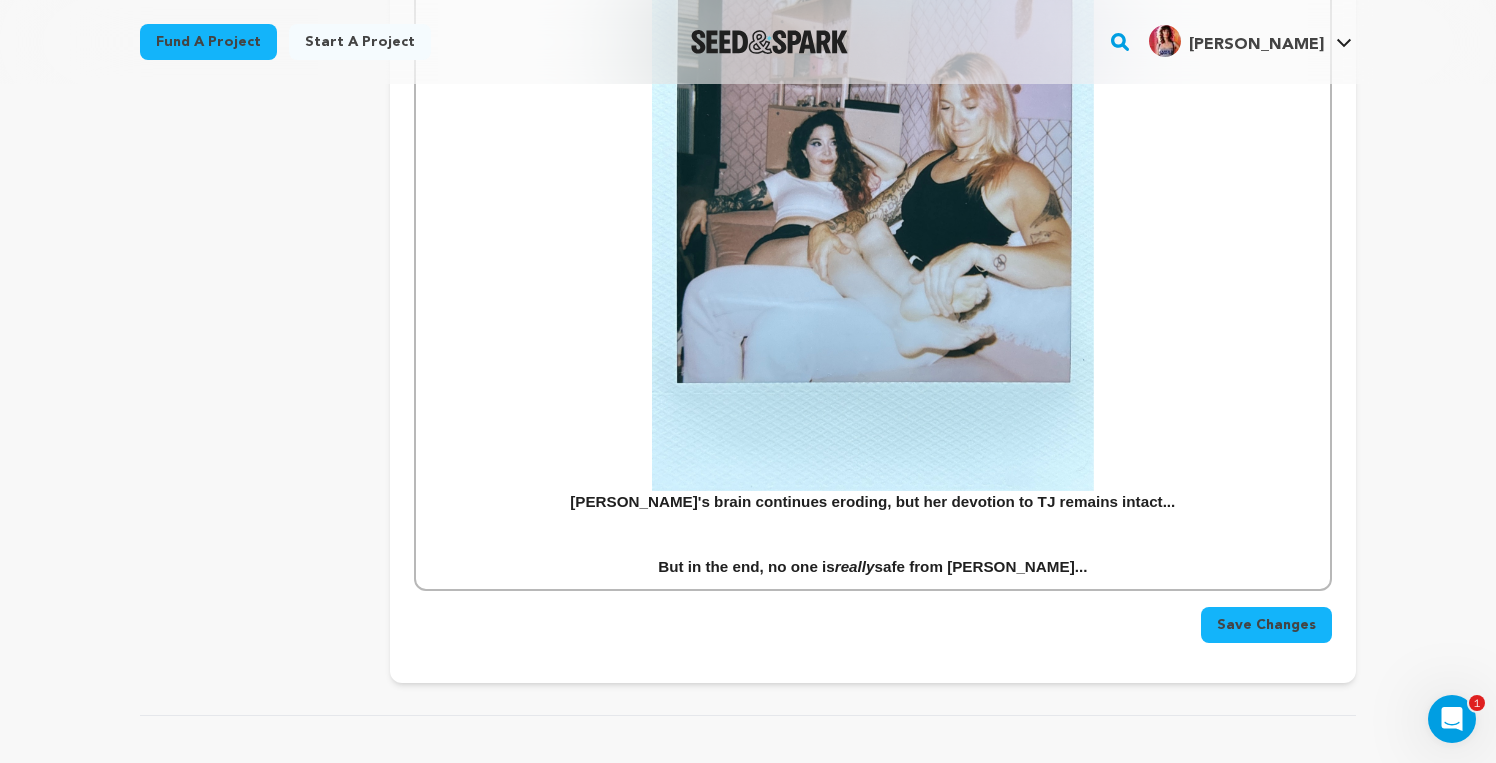 click on "But in the end, no one is  really  safe from Jodi..." at bounding box center [872, 566] 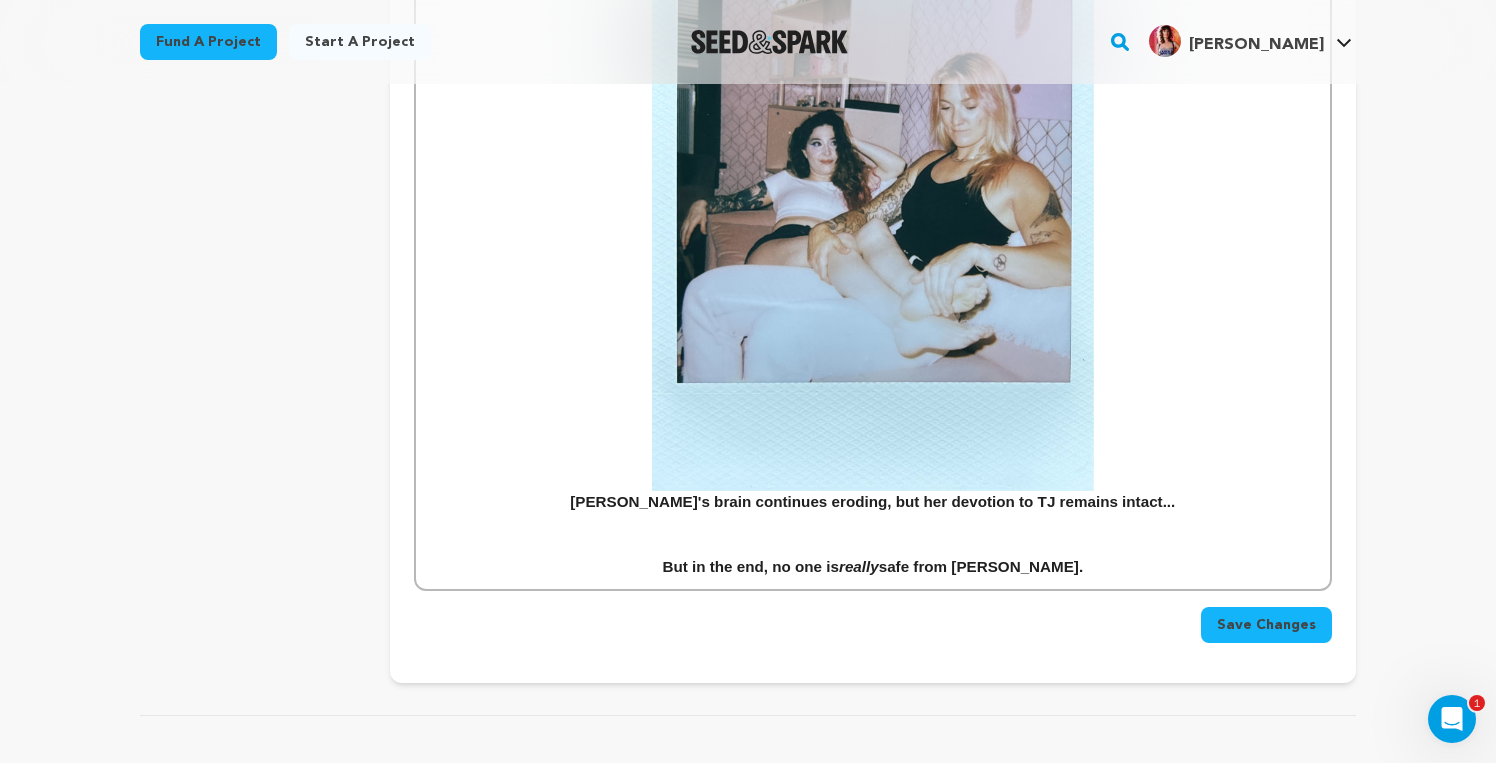 click at bounding box center (873, 545) 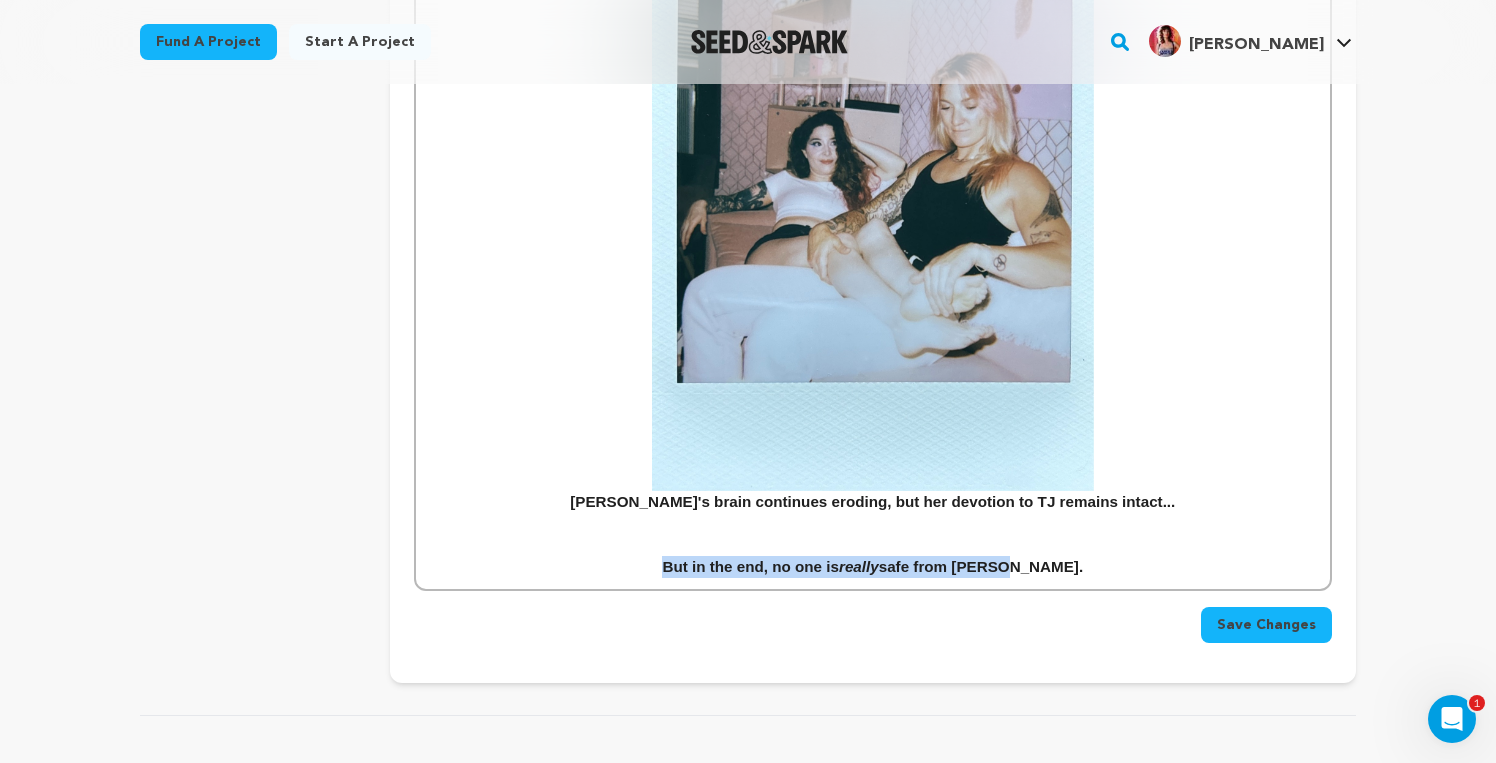 drag, startPoint x: 1047, startPoint y: 489, endPoint x: 657, endPoint y: 491, distance: 390.00513 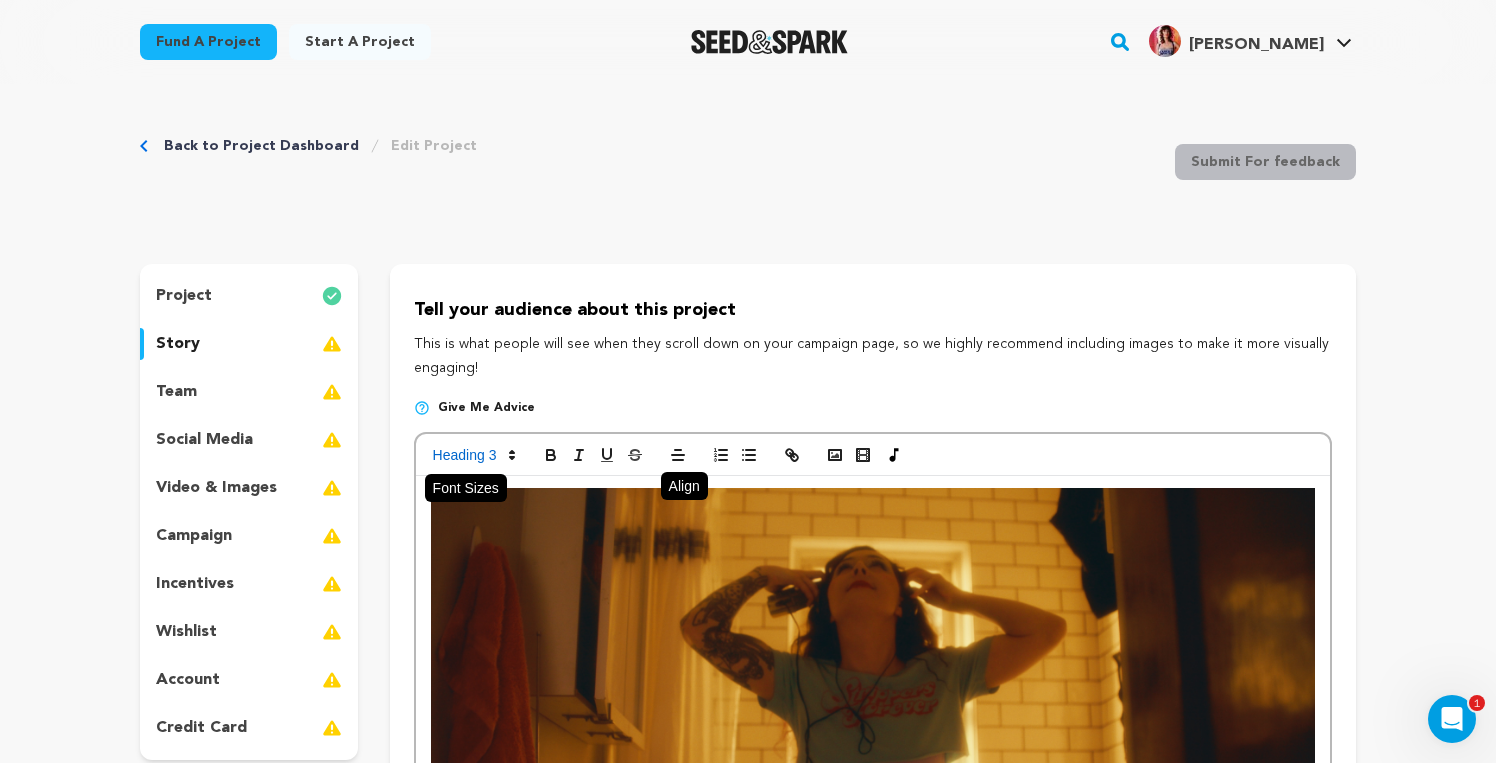 scroll, scrollTop: 0, scrollLeft: 0, axis: both 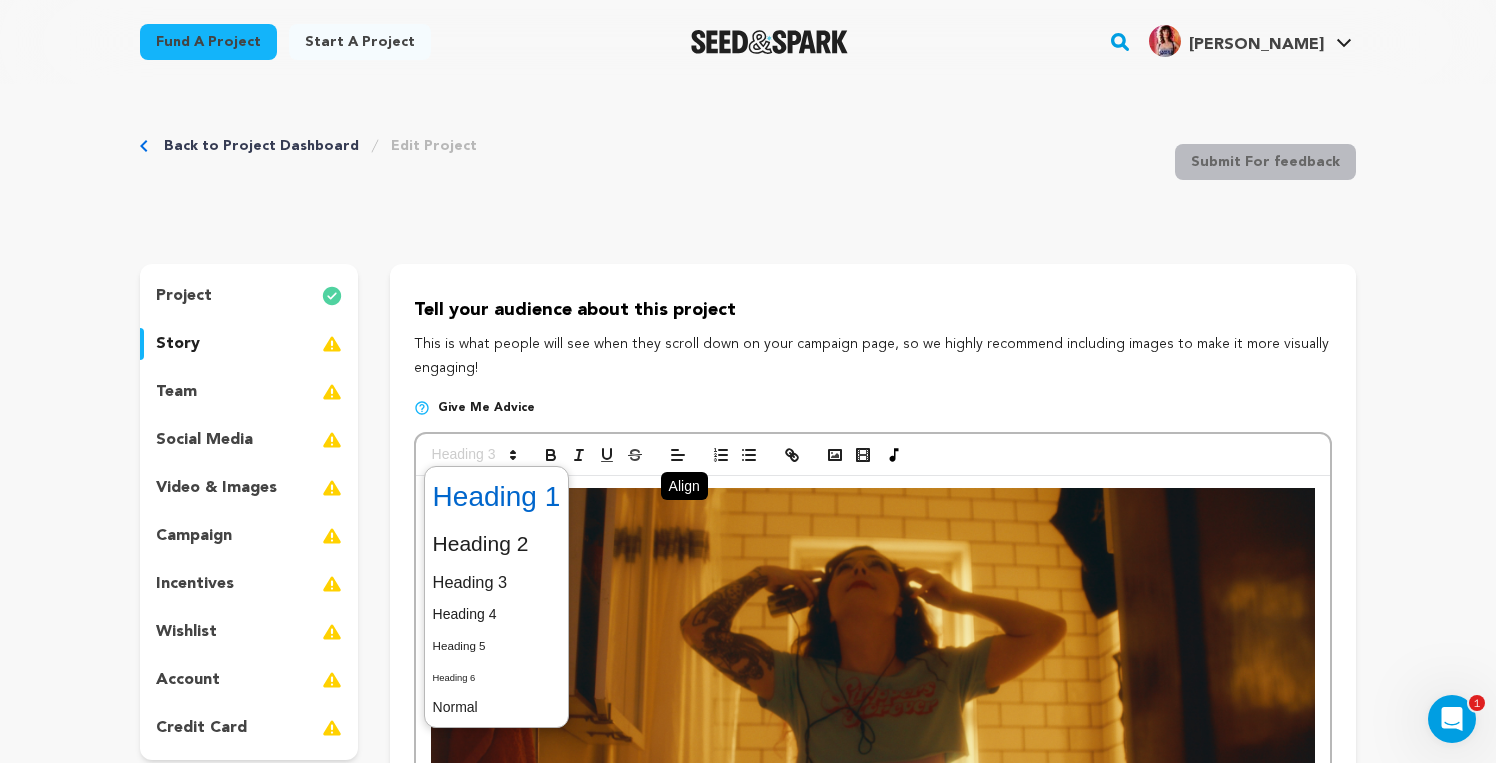 click at bounding box center [497, 497] 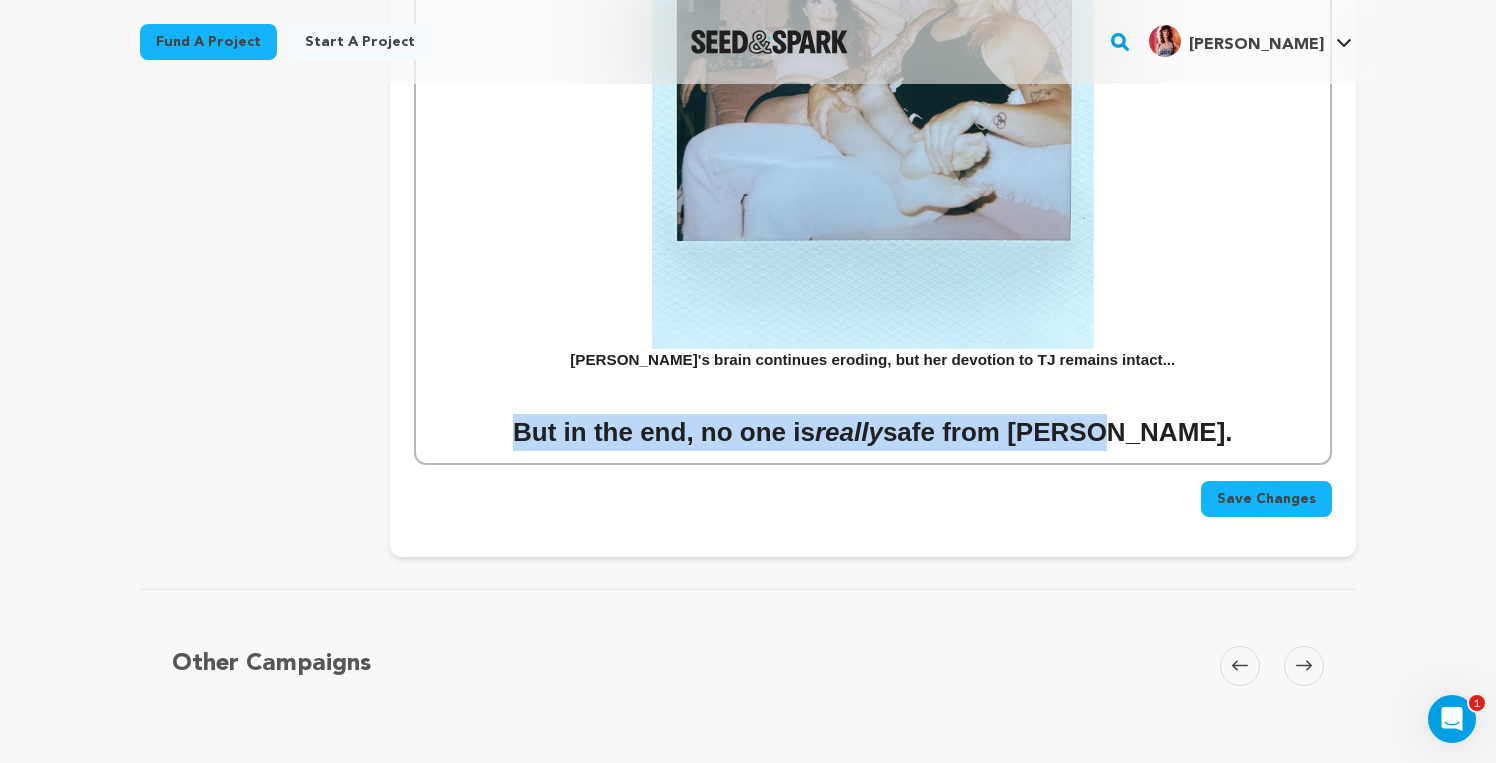 scroll, scrollTop: 3482, scrollLeft: 0, axis: vertical 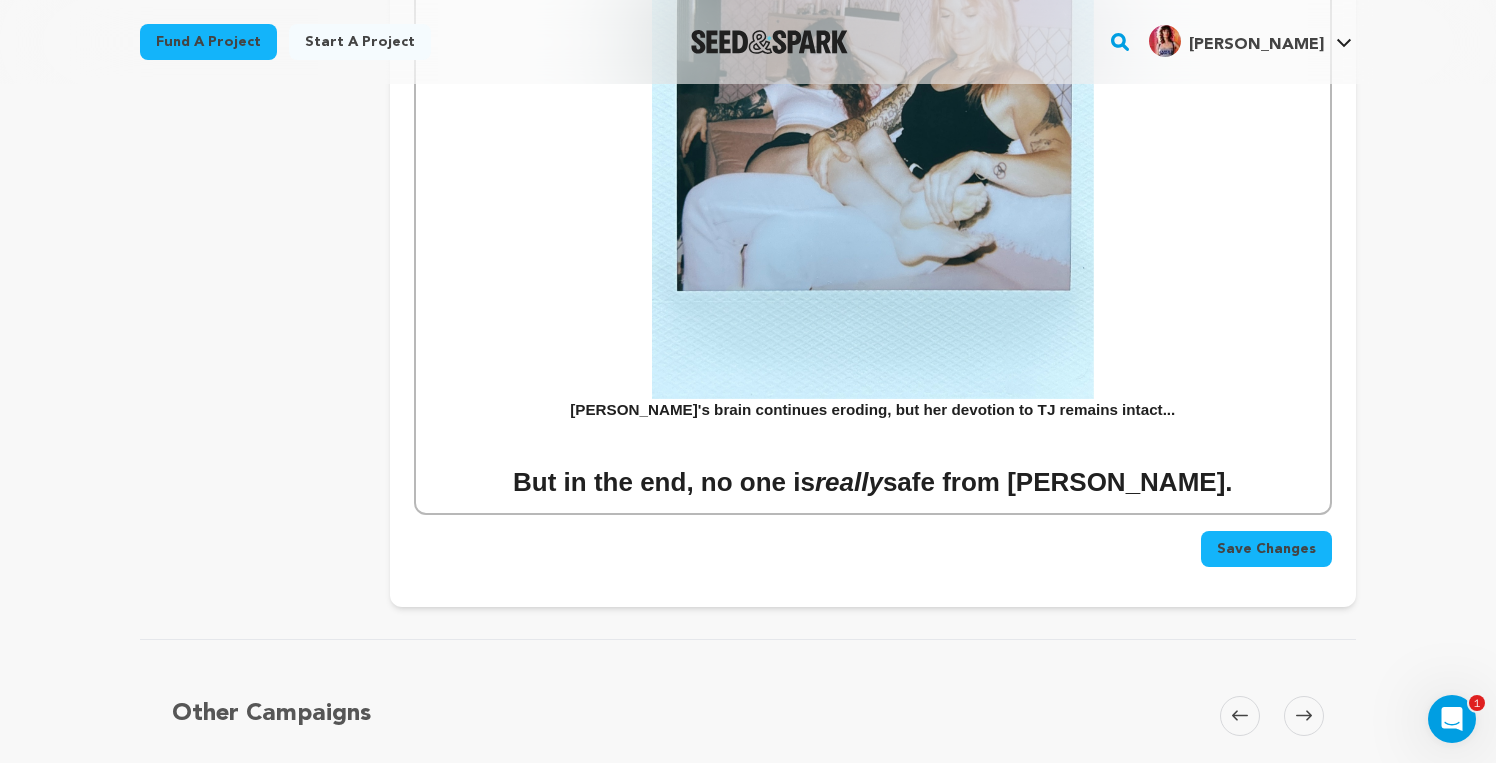click at bounding box center [873, 432] 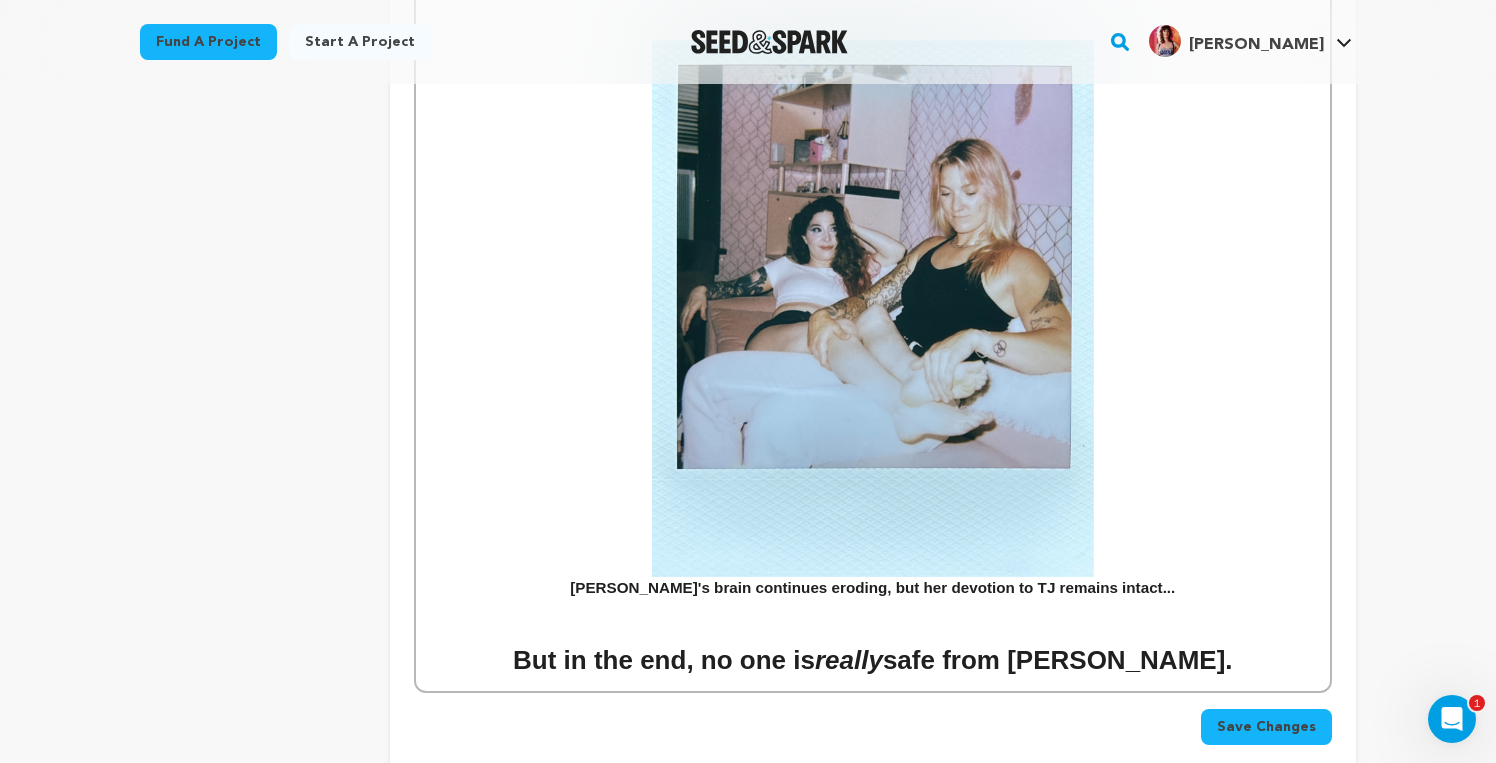 scroll, scrollTop: 3305, scrollLeft: 0, axis: vertical 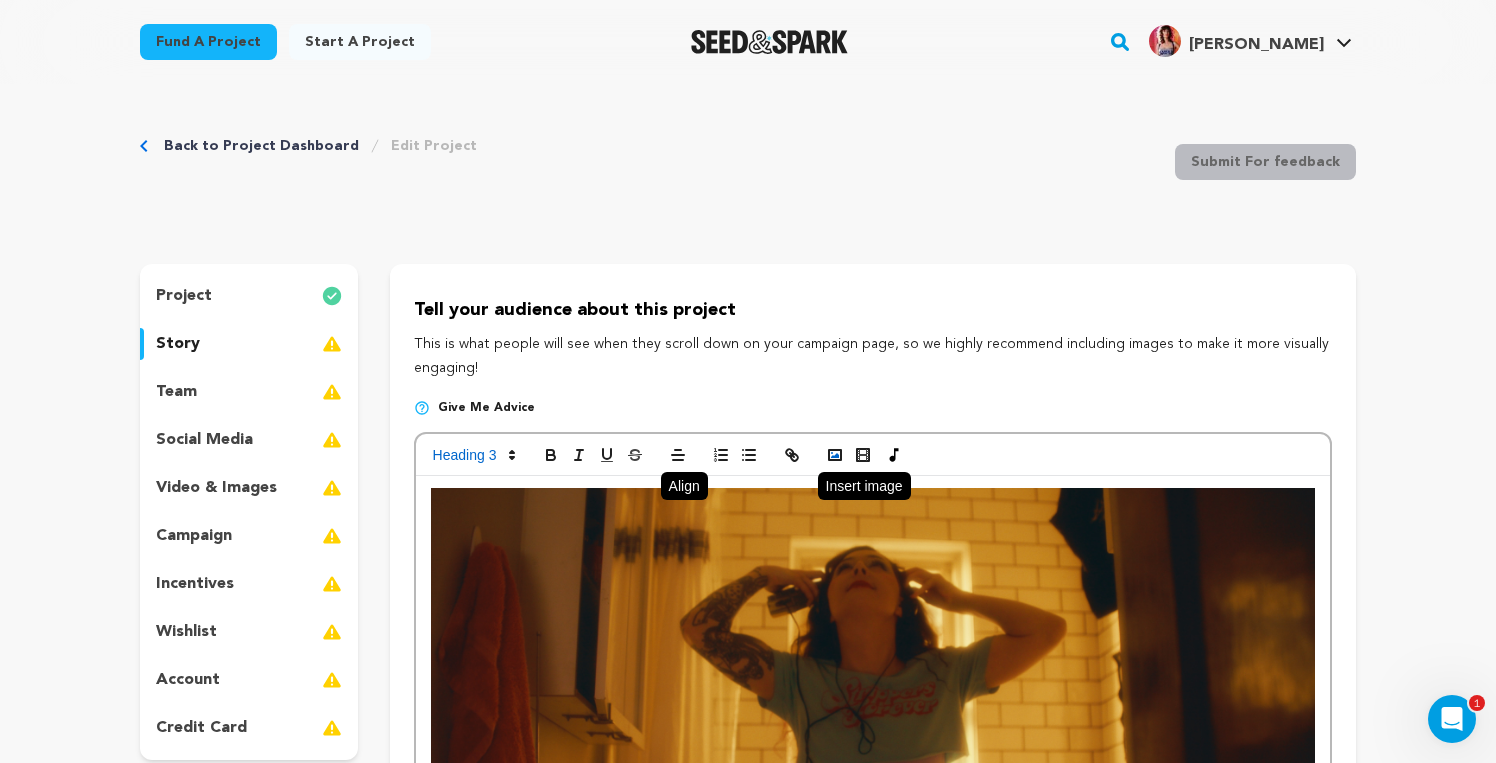 click 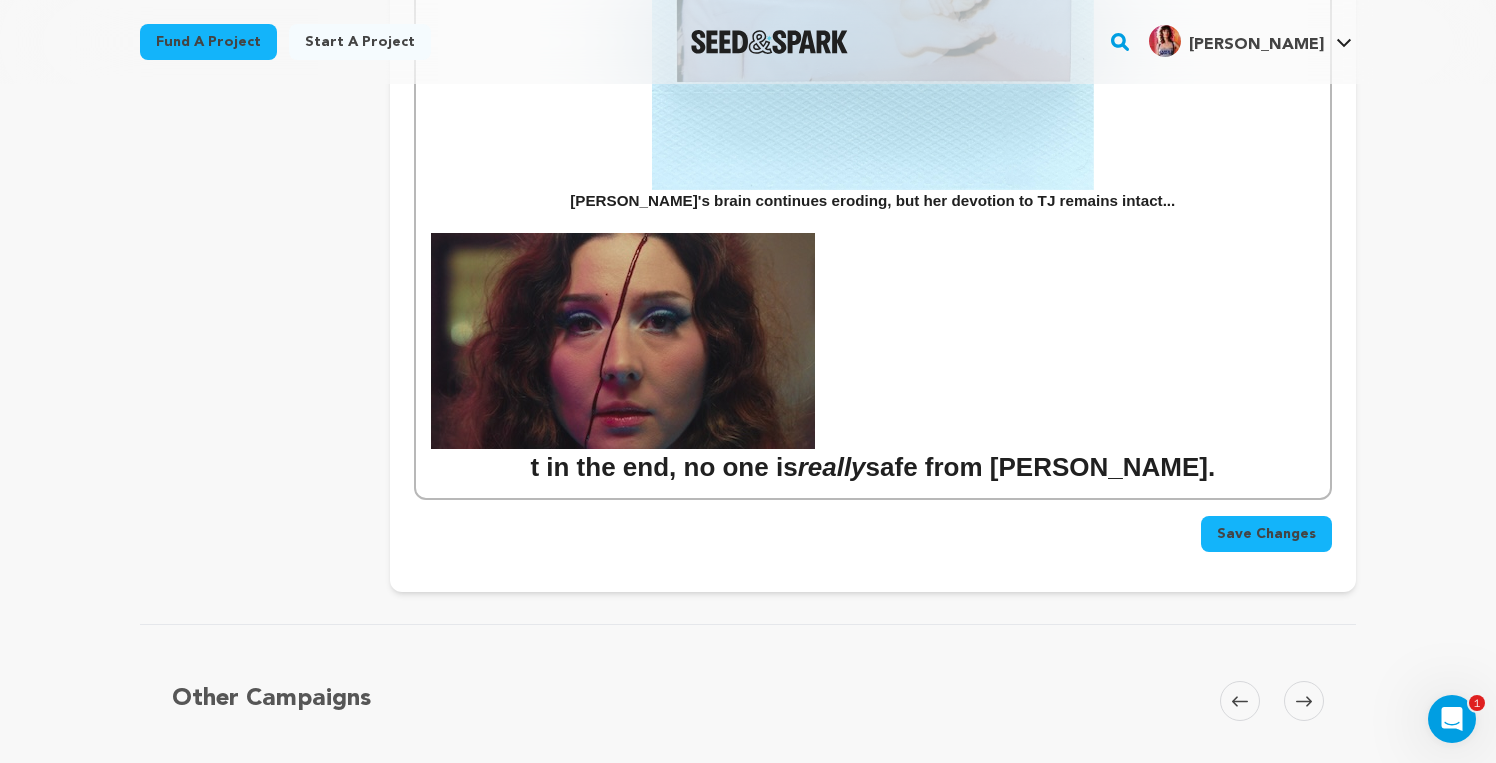 scroll, scrollTop: 3700, scrollLeft: 0, axis: vertical 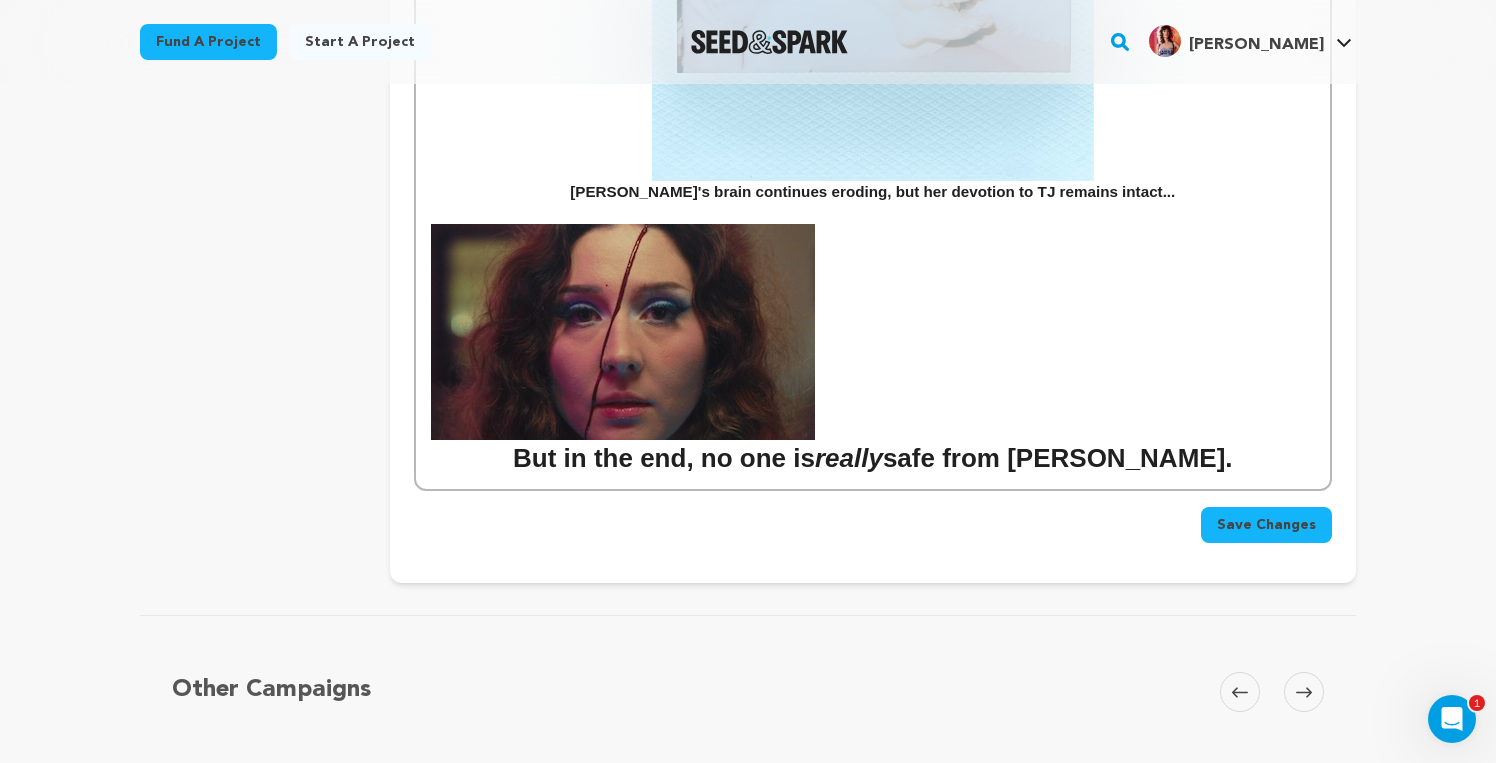 click at bounding box center (623, 332) 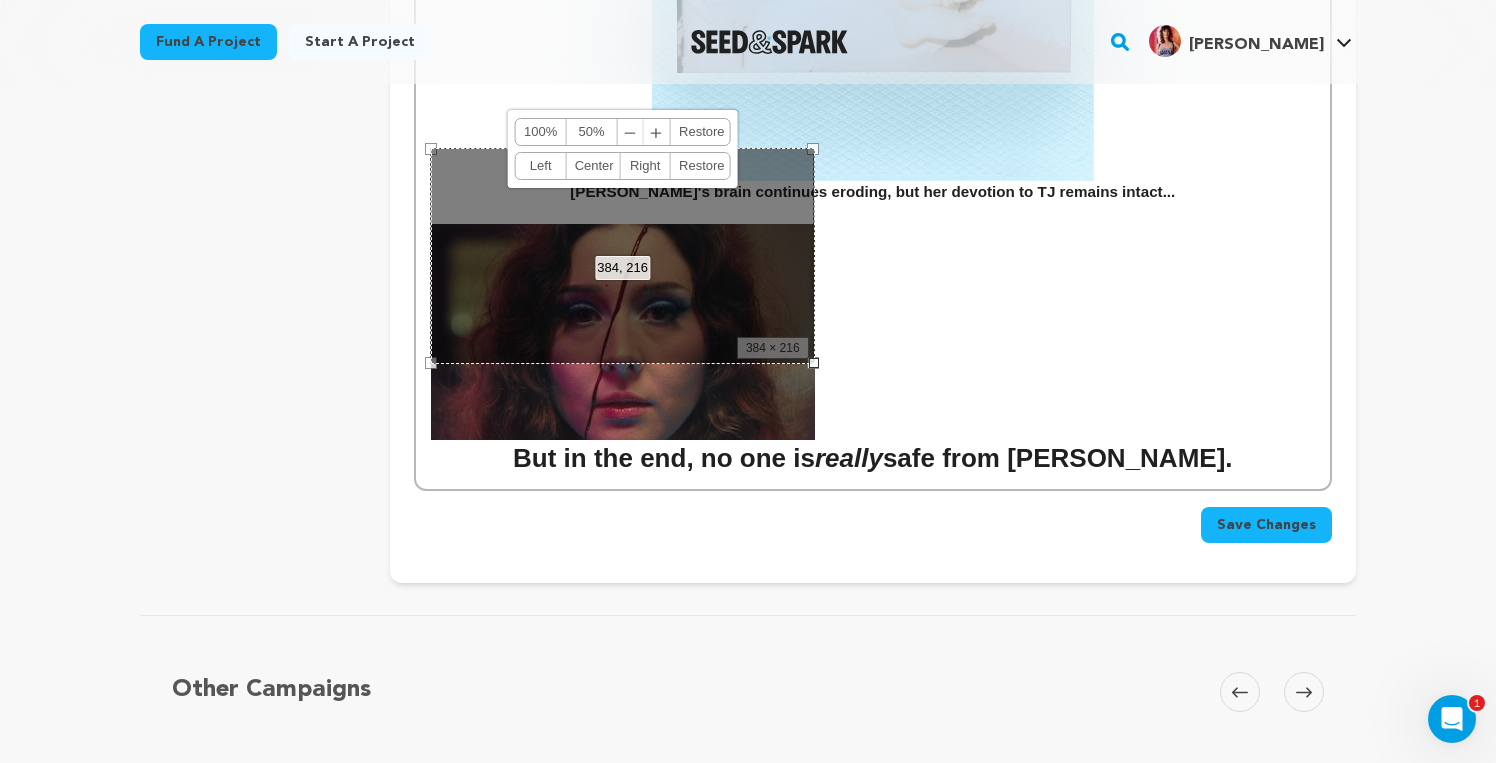 click on "﹢" at bounding box center [657, 132] 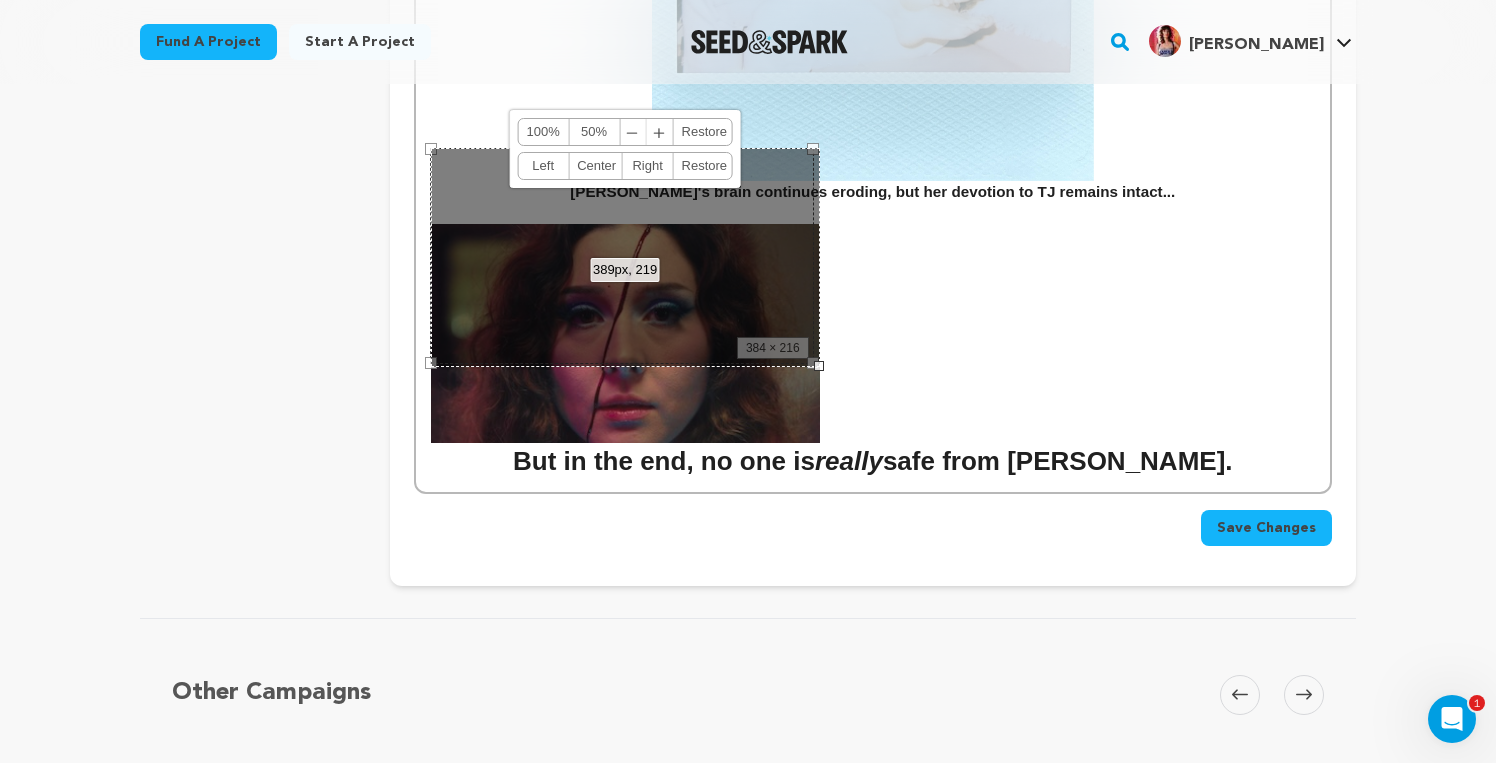 click on "﹢" at bounding box center [660, 132] 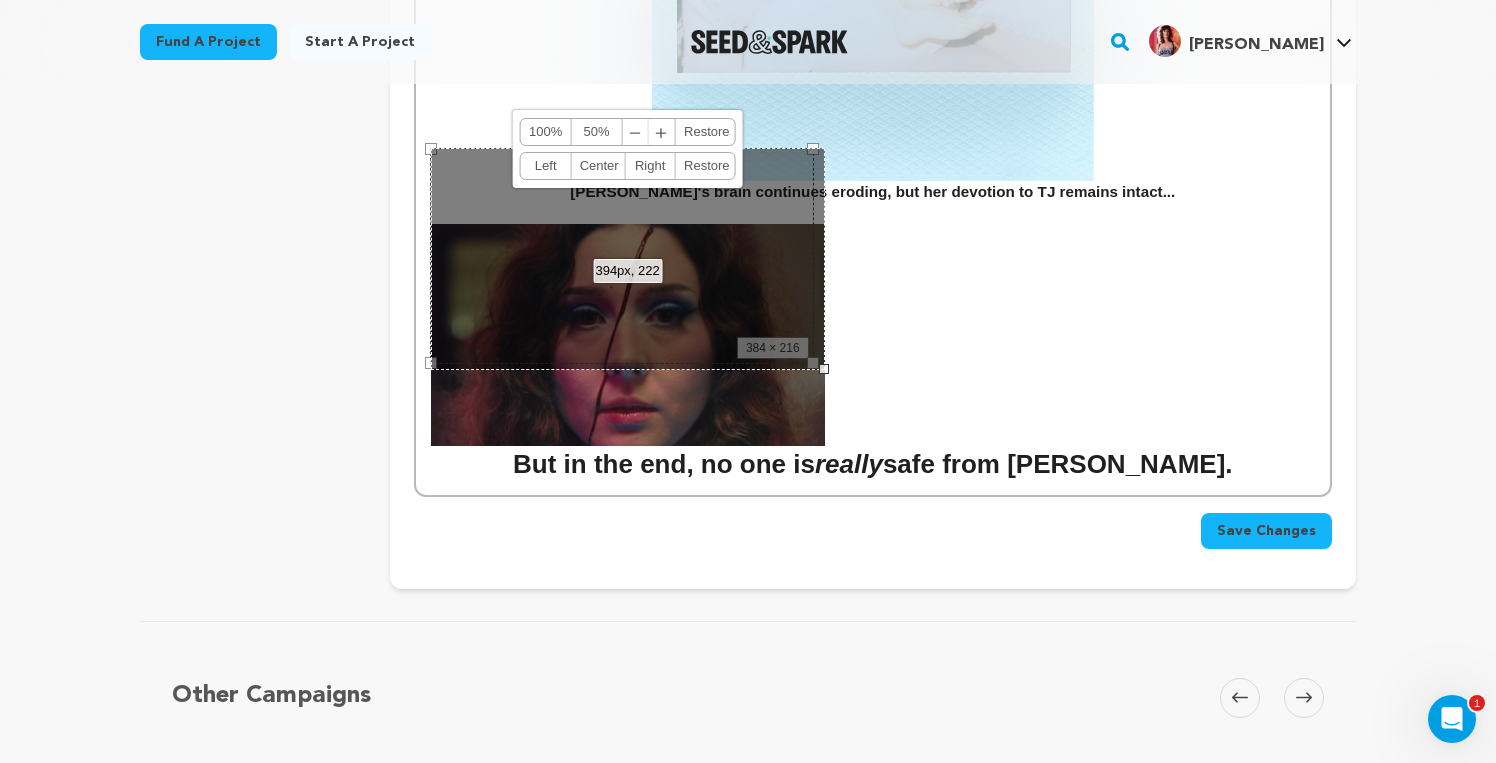 click on "﹢" at bounding box center (662, 132) 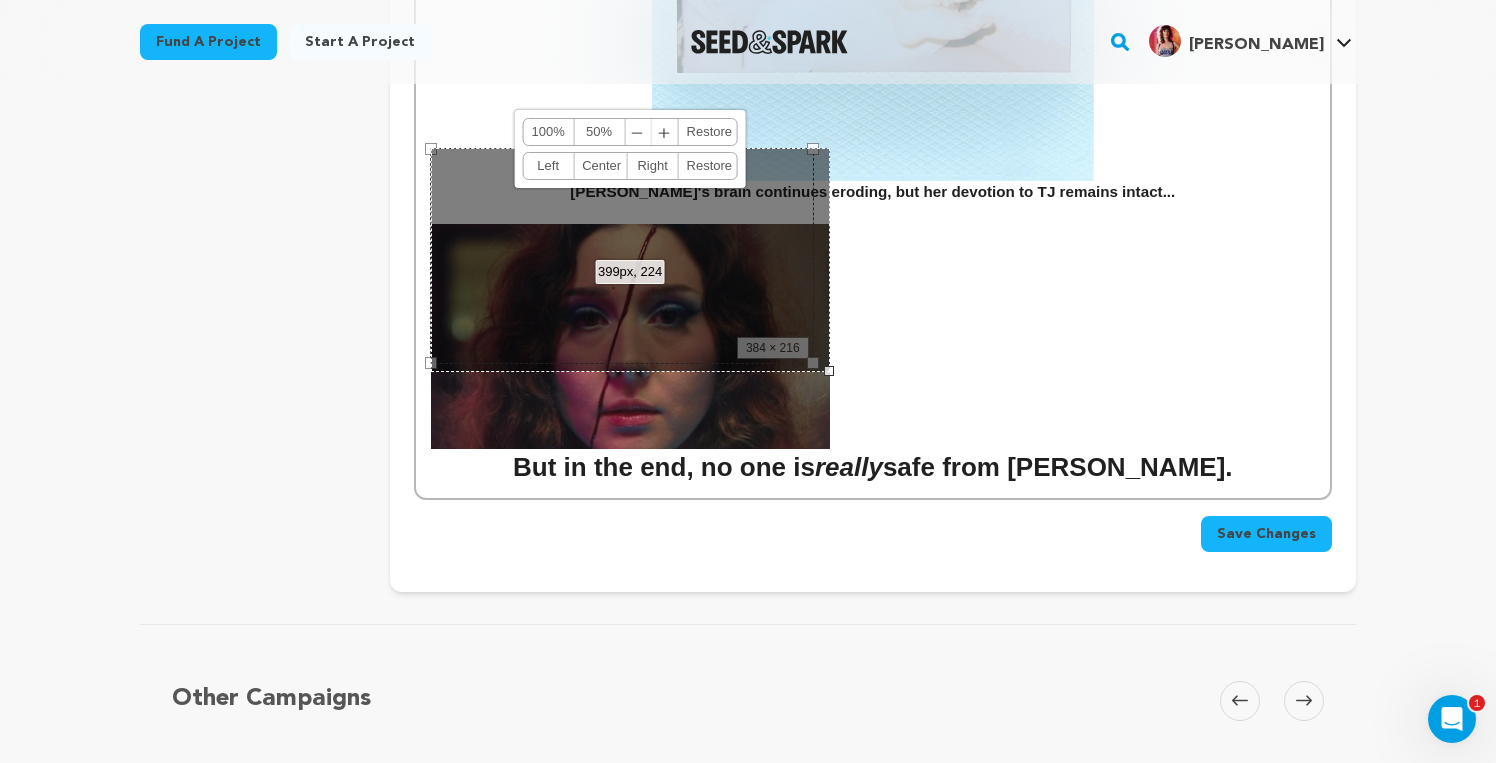 click on "﹢" at bounding box center (665, 132) 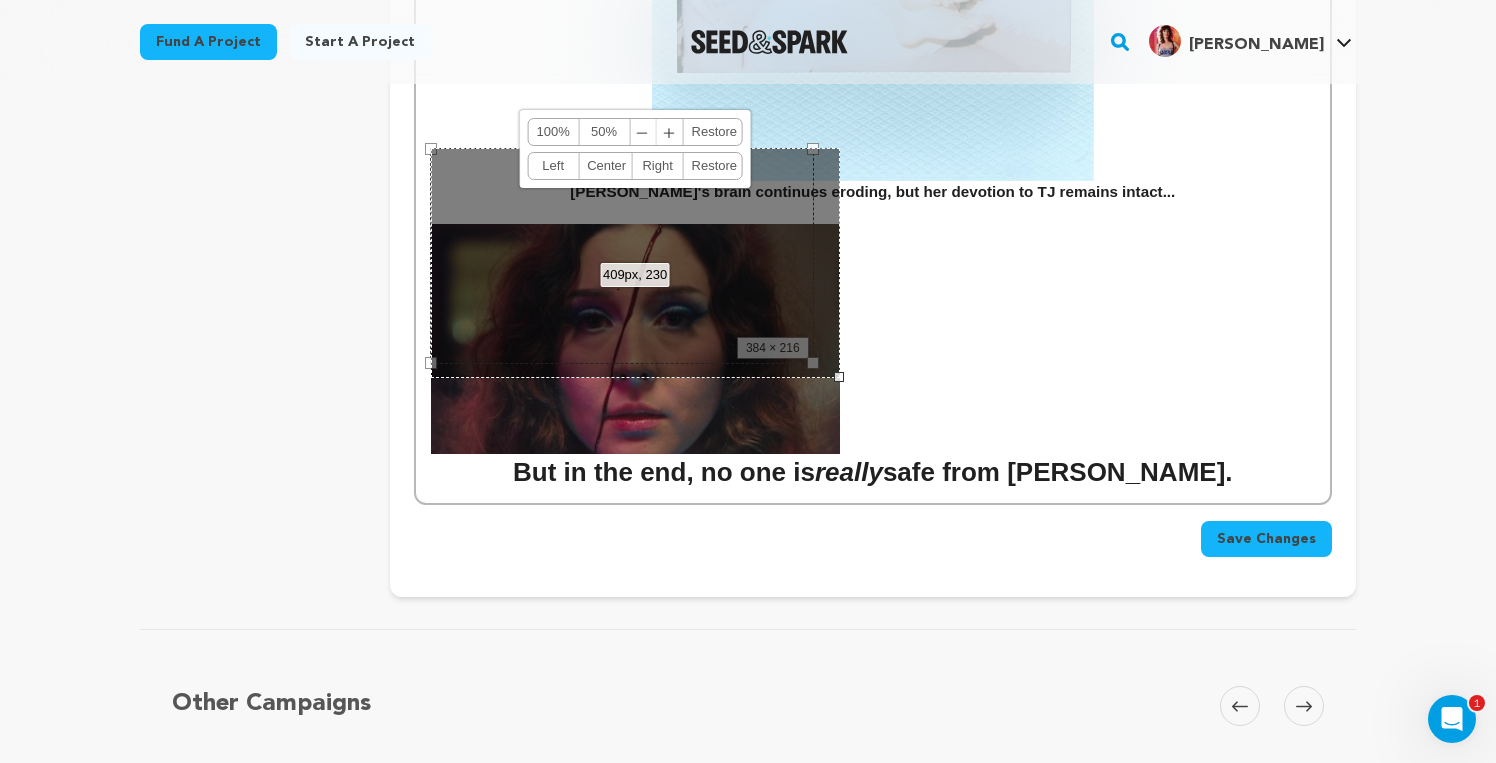 click on "﹣
﹢" at bounding box center [656, 132] 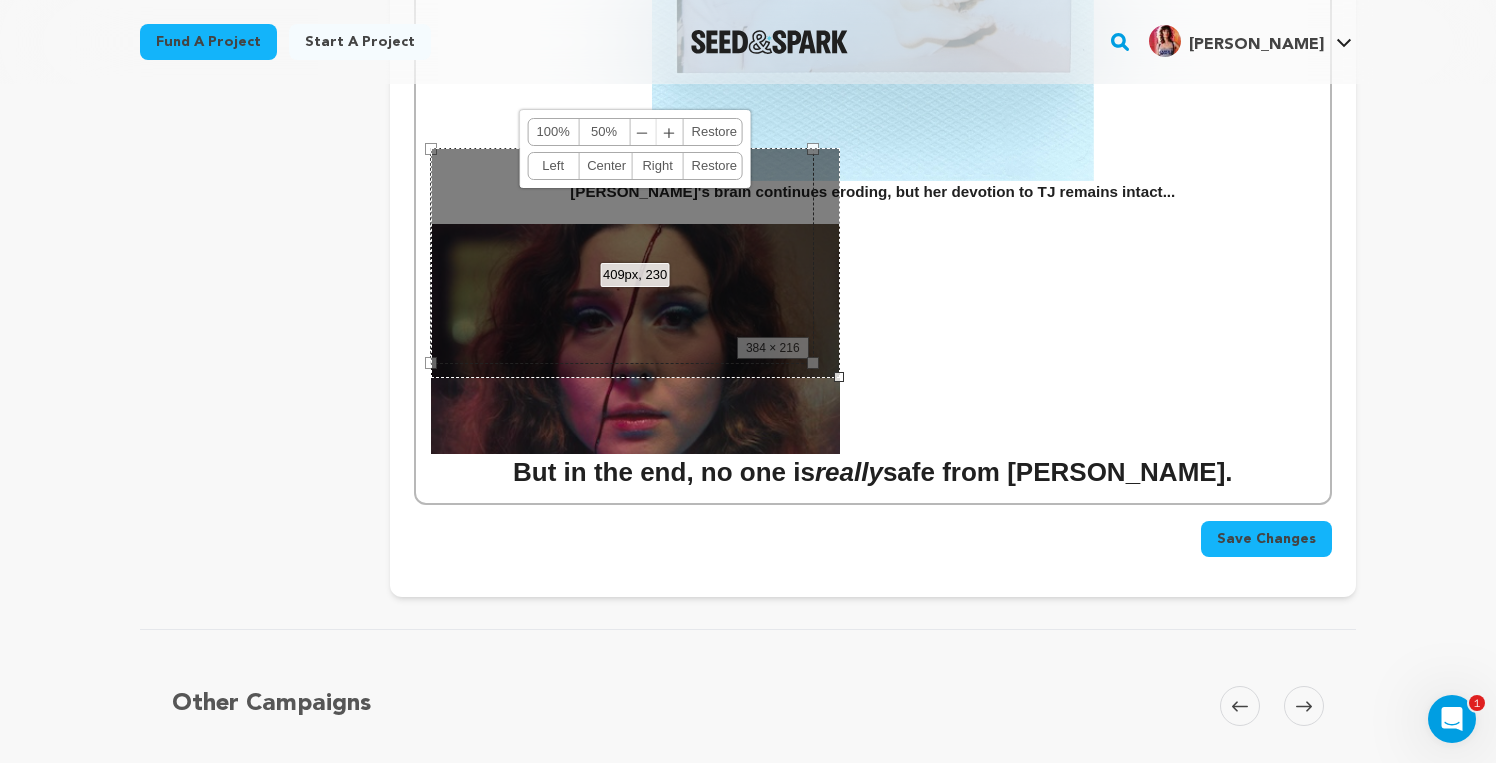 click on "﹣
﹢" at bounding box center [656, 132] 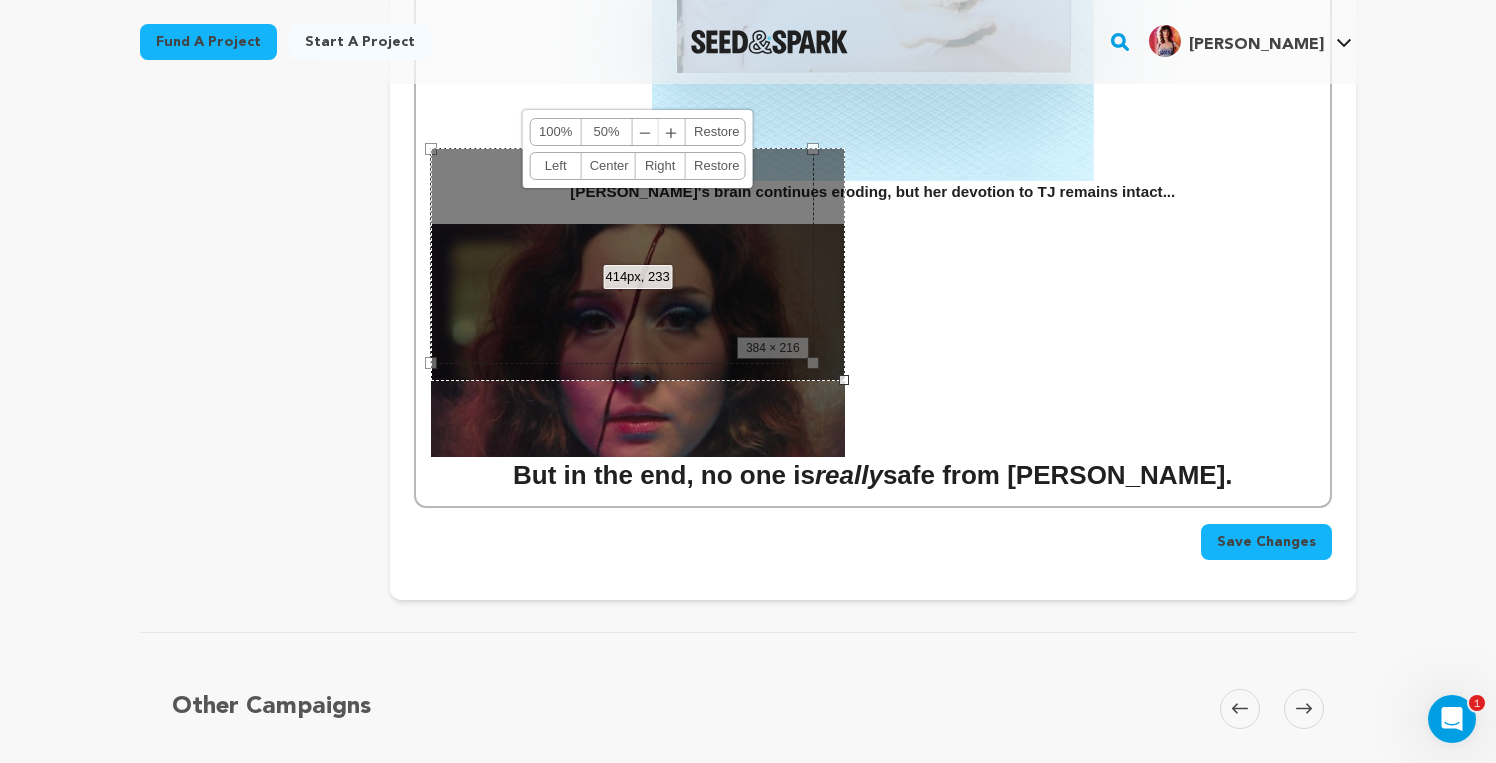 click on "﹢" at bounding box center [672, 132] 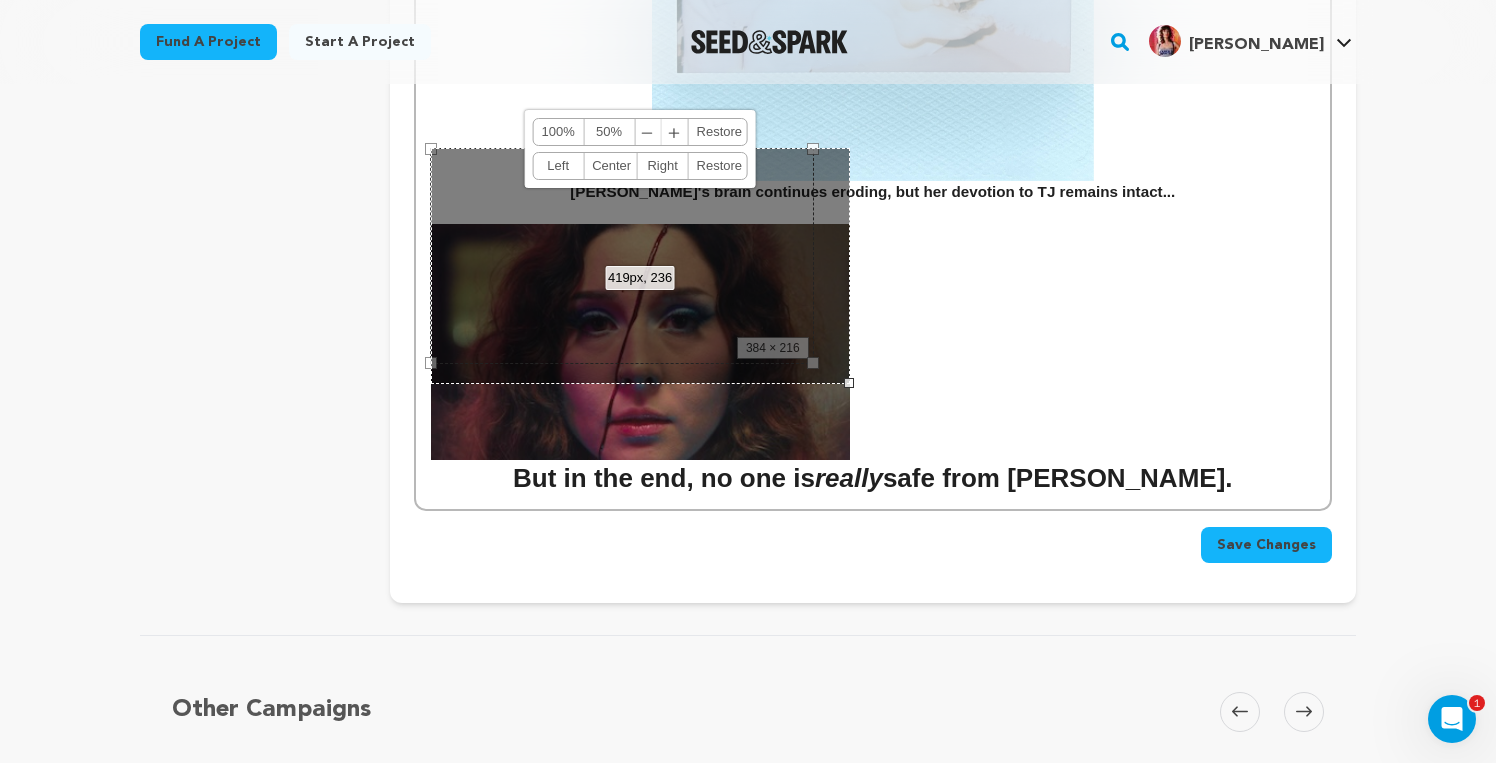 click on "﹢" at bounding box center (675, 132) 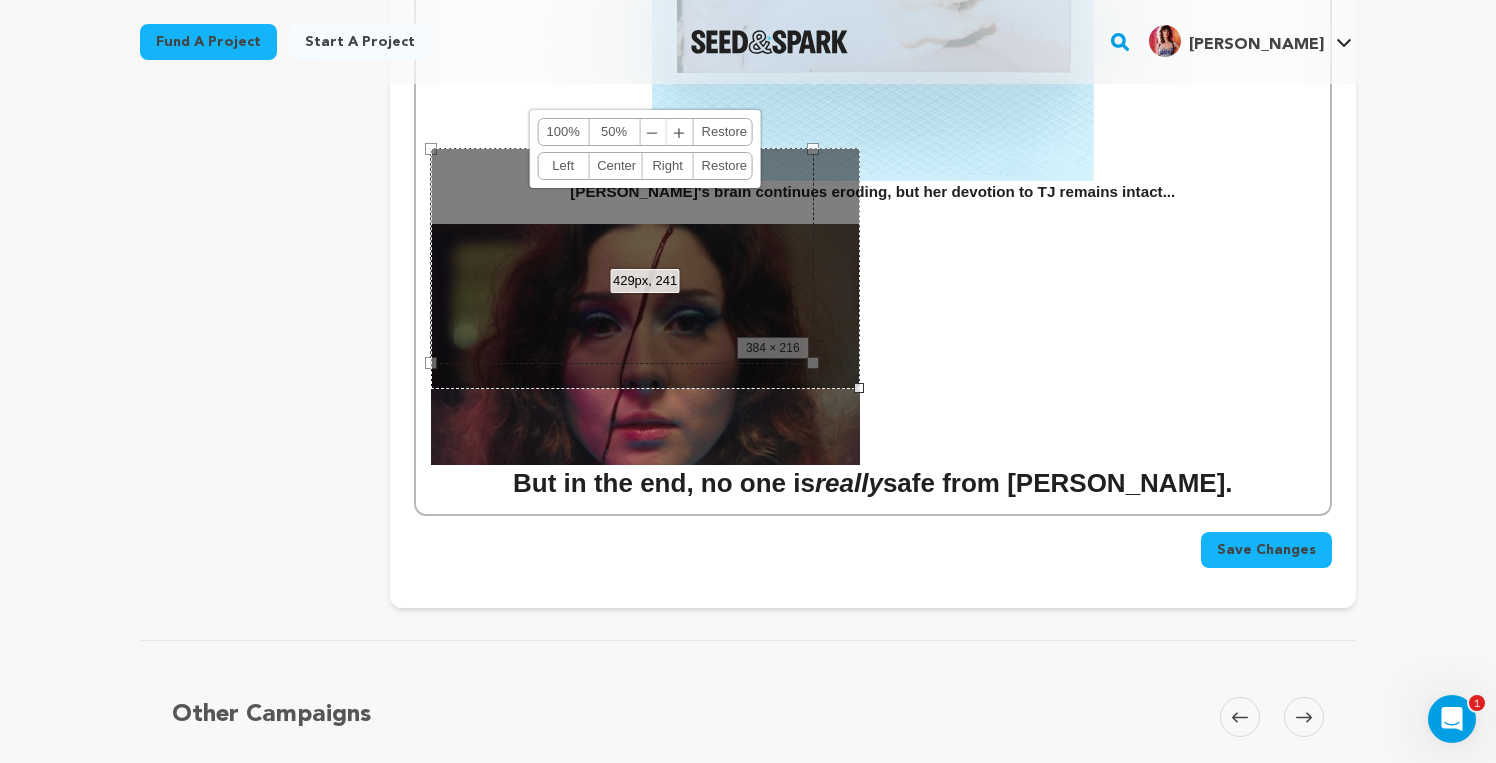 click on "﹢" at bounding box center (680, 132) 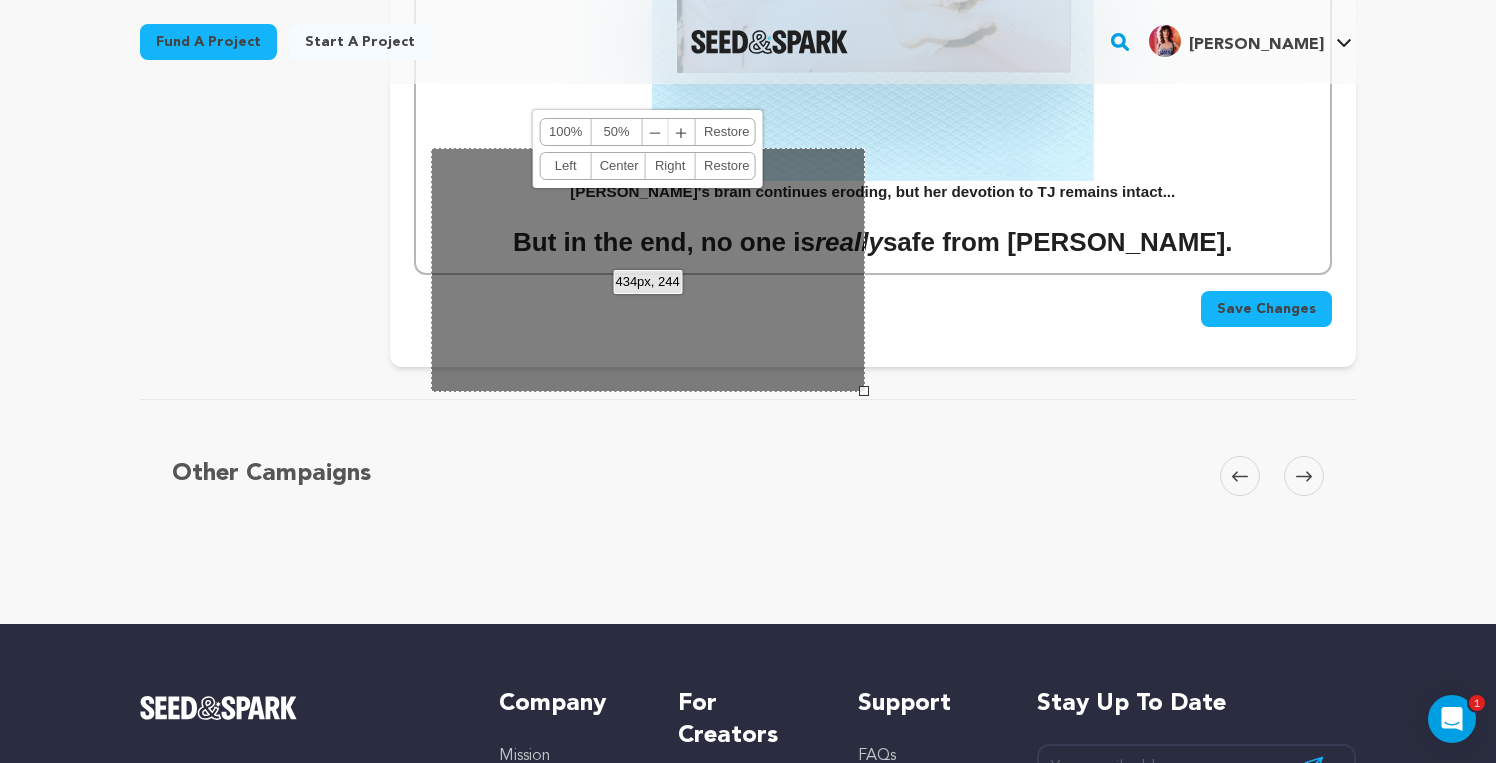 click at bounding box center [873, 214] 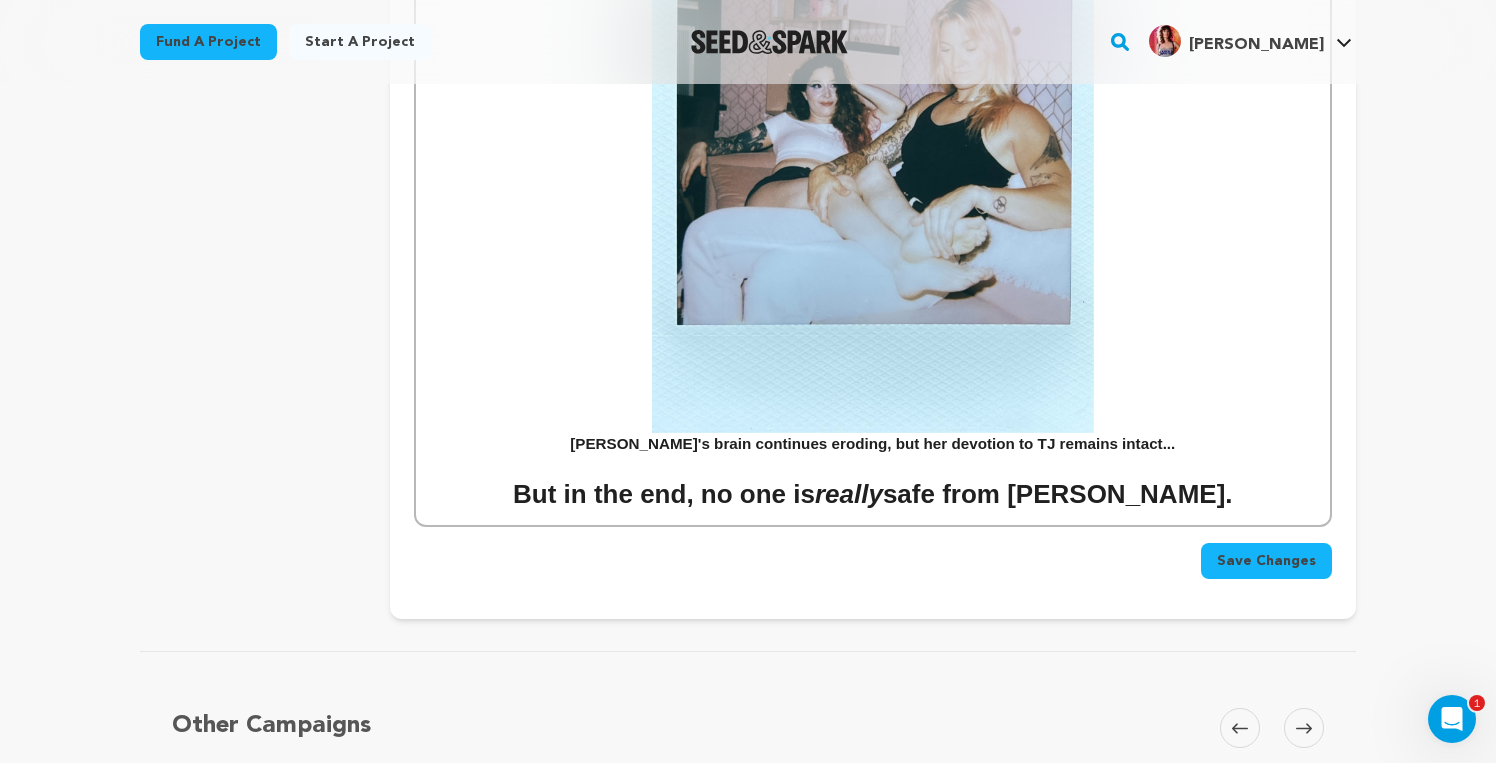 scroll, scrollTop: 3483, scrollLeft: 0, axis: vertical 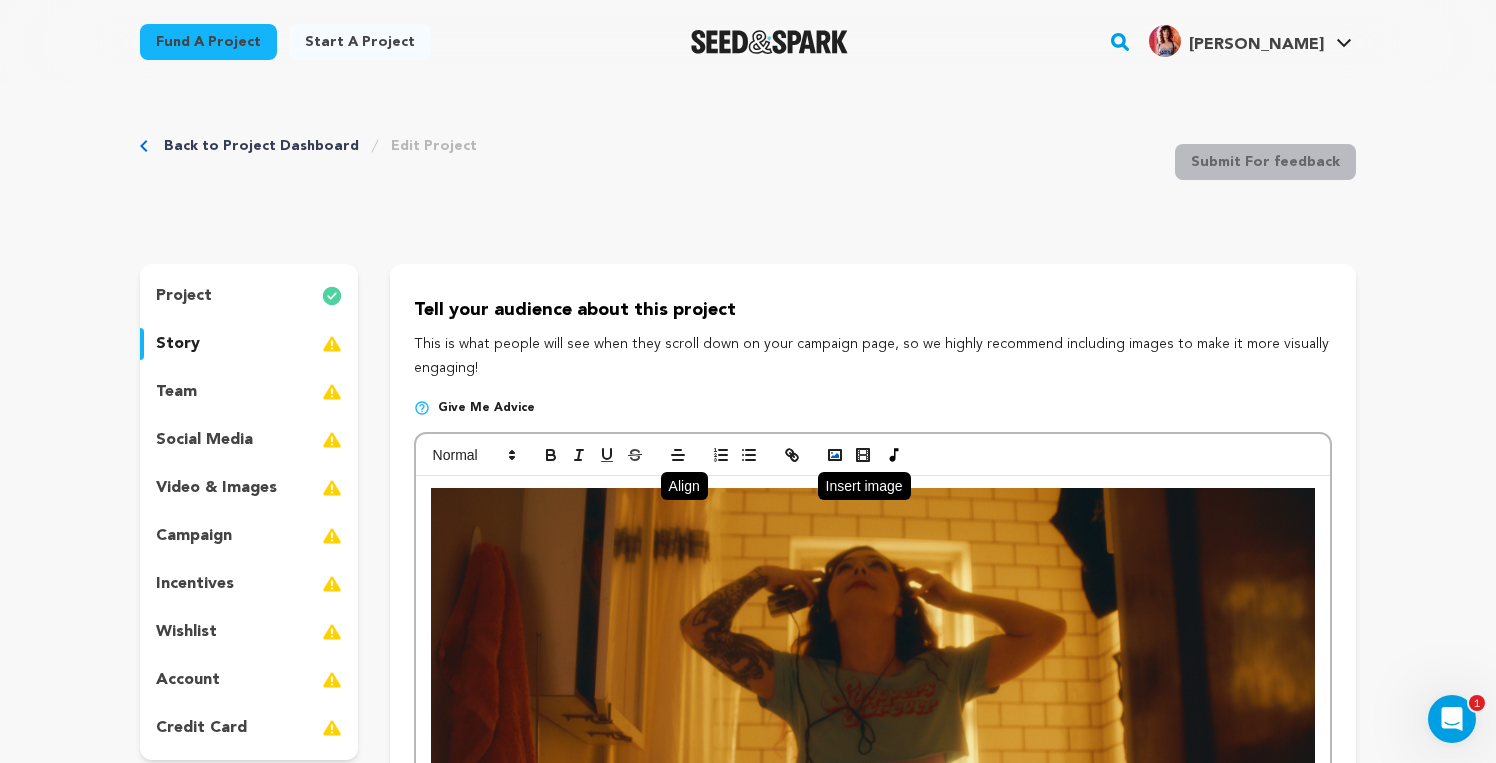 click 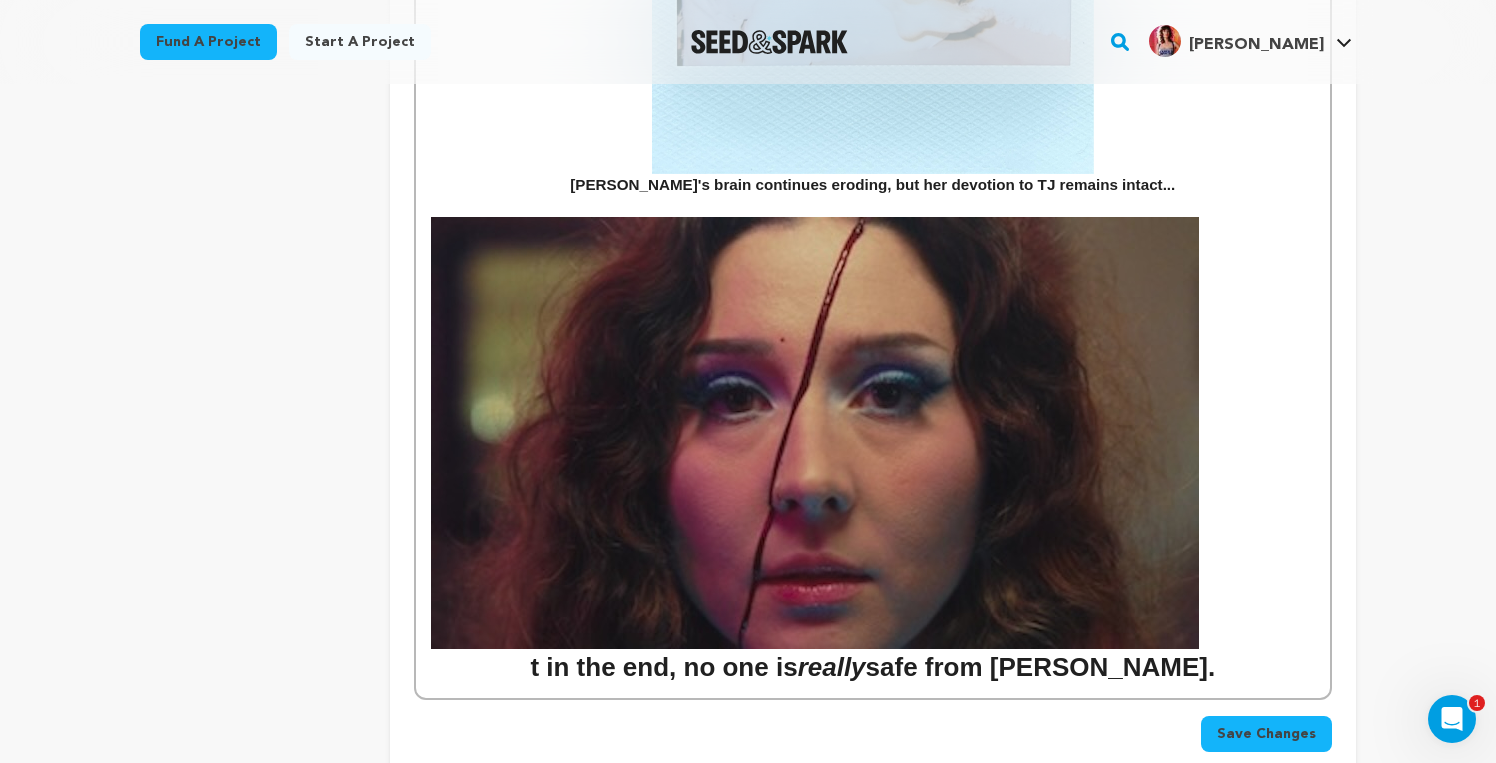scroll, scrollTop: 3703, scrollLeft: 0, axis: vertical 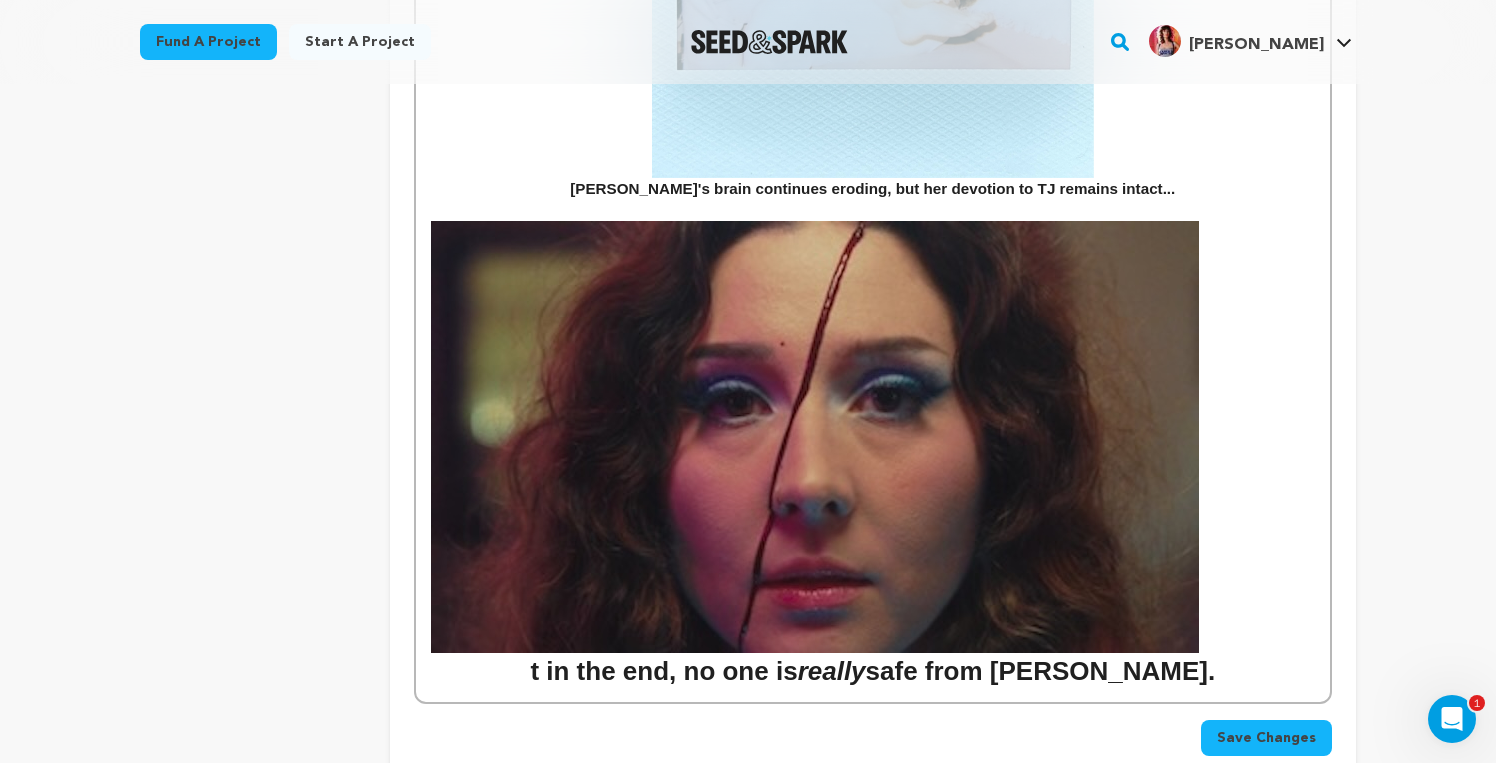 click at bounding box center [815, 437] 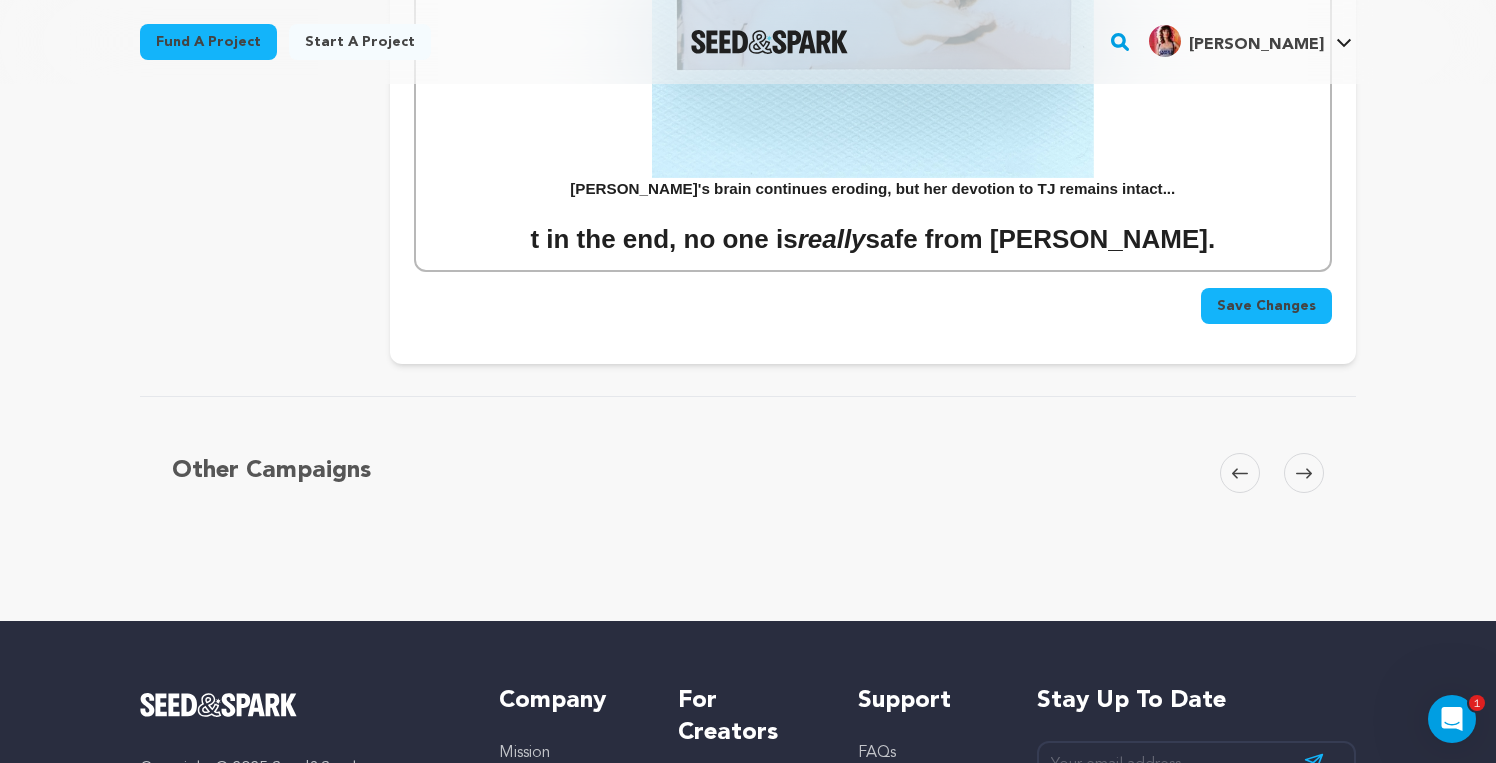 click on "Other Campaigns
Carousel
Skip to previous slide page
Carousel
Skip to next slide page" at bounding box center [748, 500] 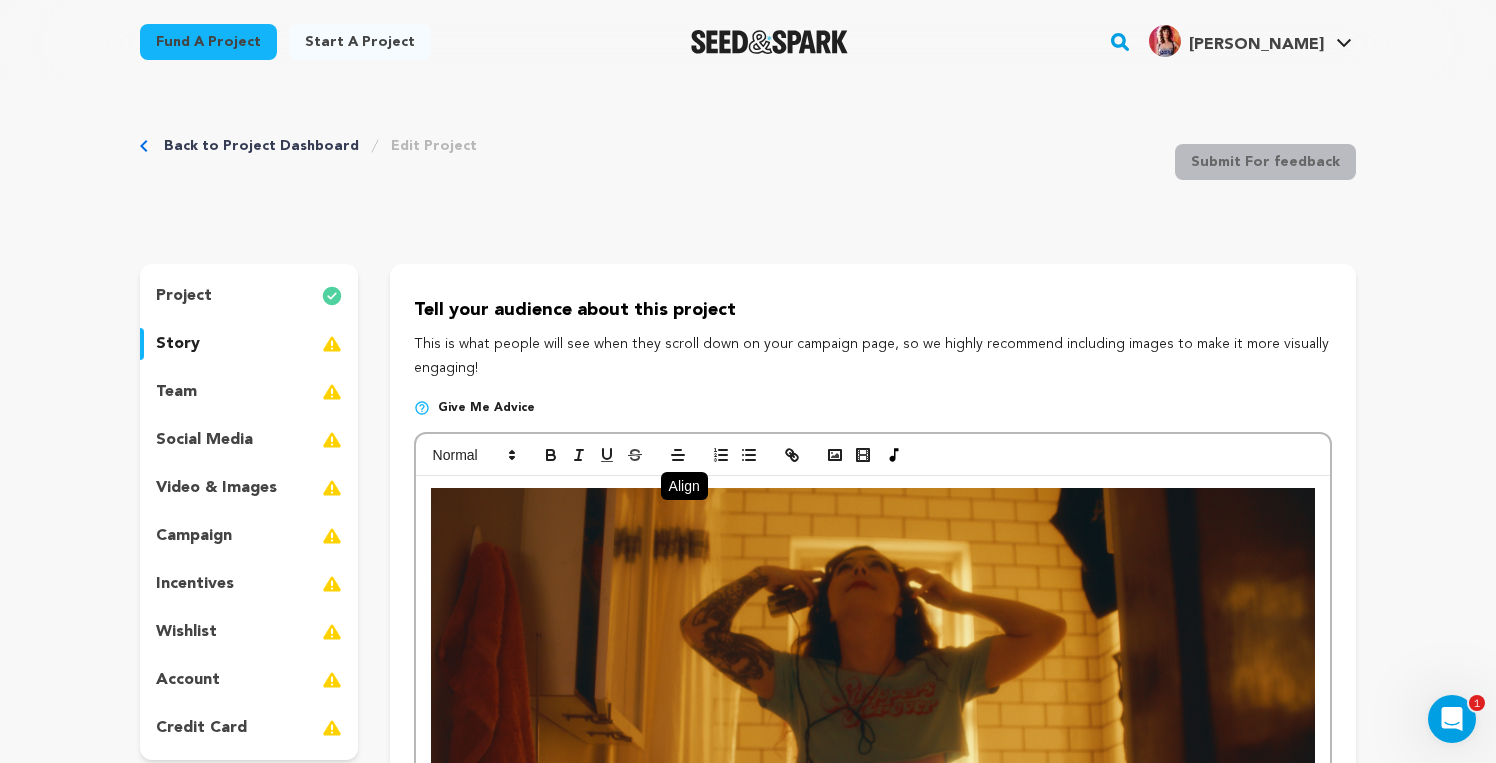 scroll, scrollTop: 0, scrollLeft: 0, axis: both 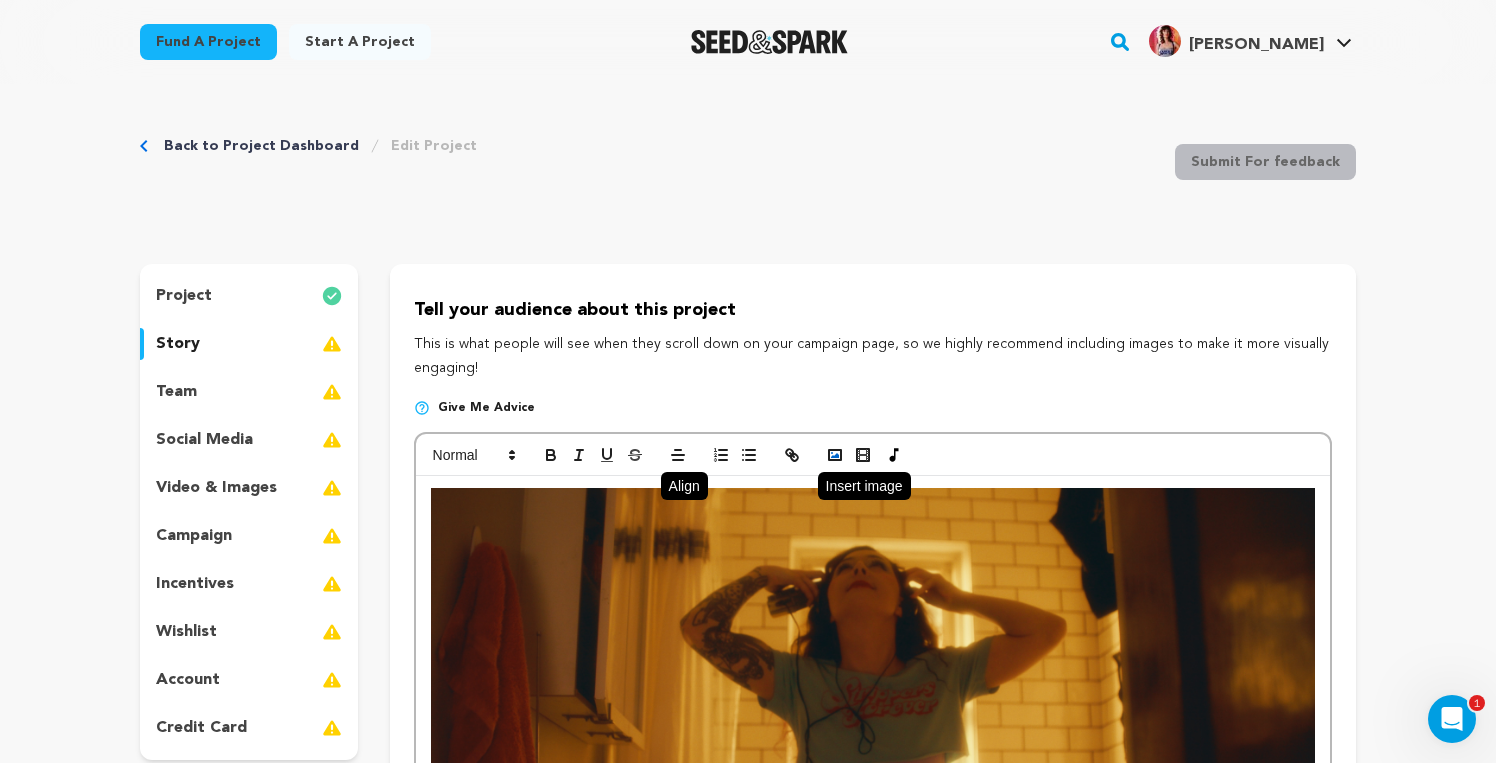 click 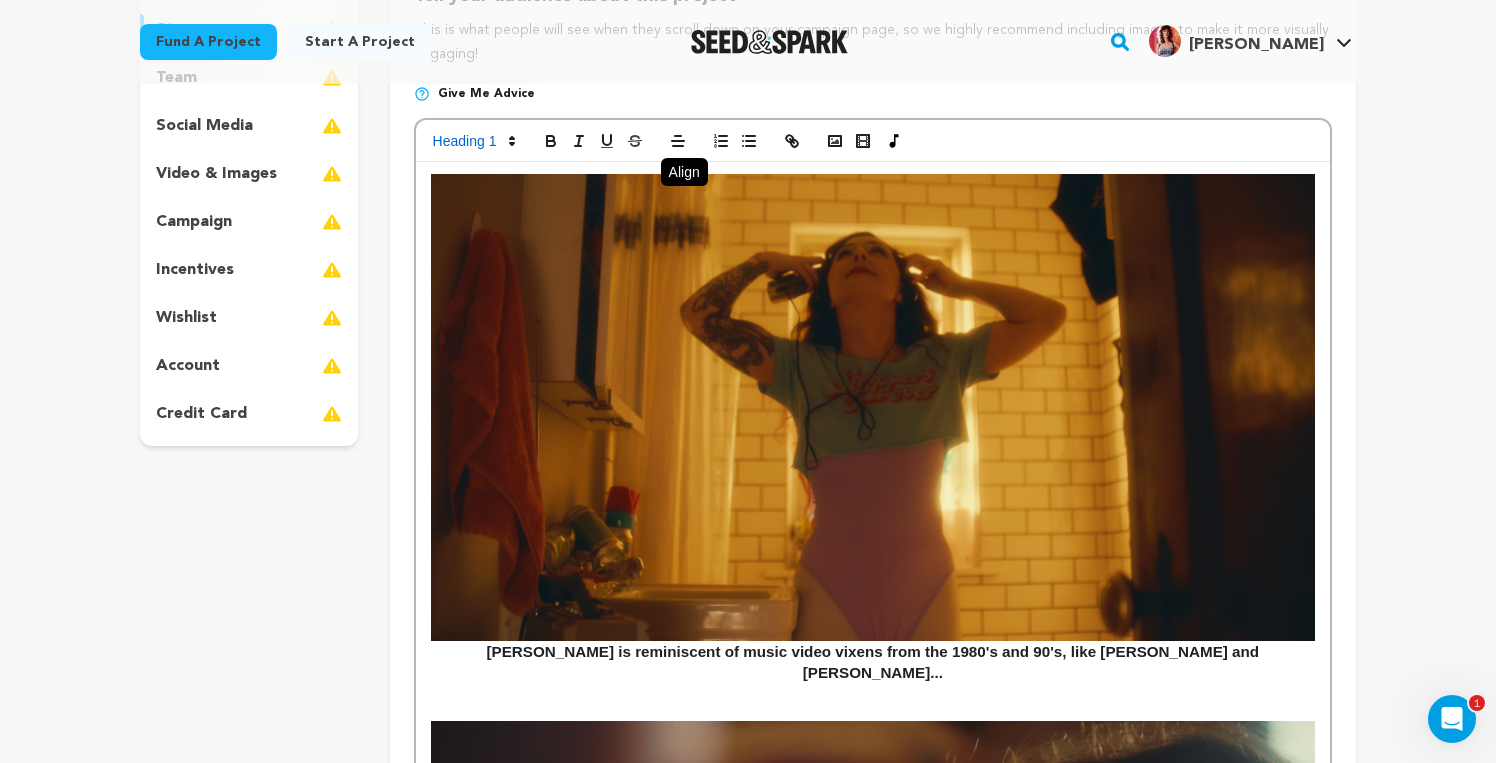 scroll, scrollTop: 313, scrollLeft: 0, axis: vertical 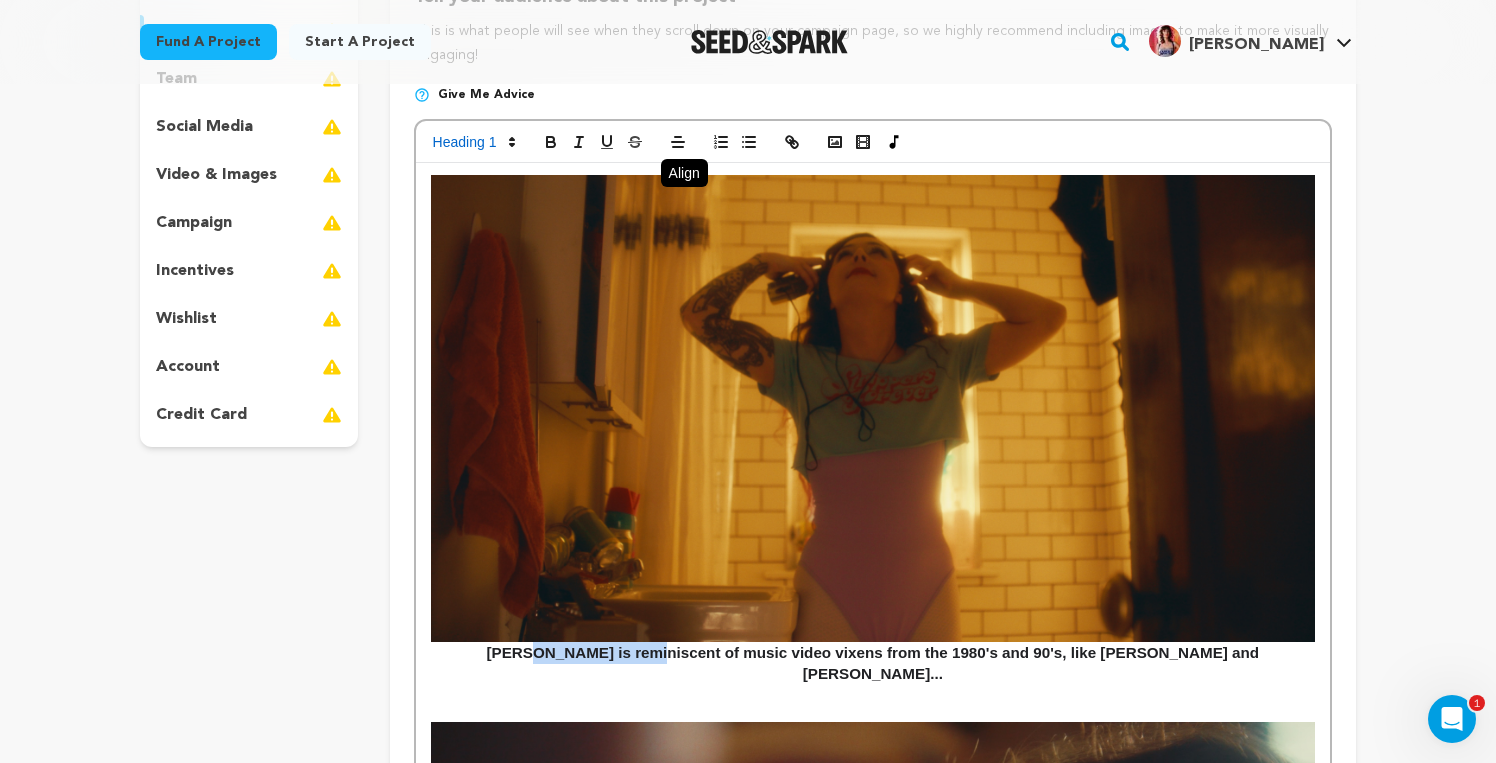 drag, startPoint x: 654, startPoint y: 649, endPoint x: 537, endPoint y: 652, distance: 117.03845 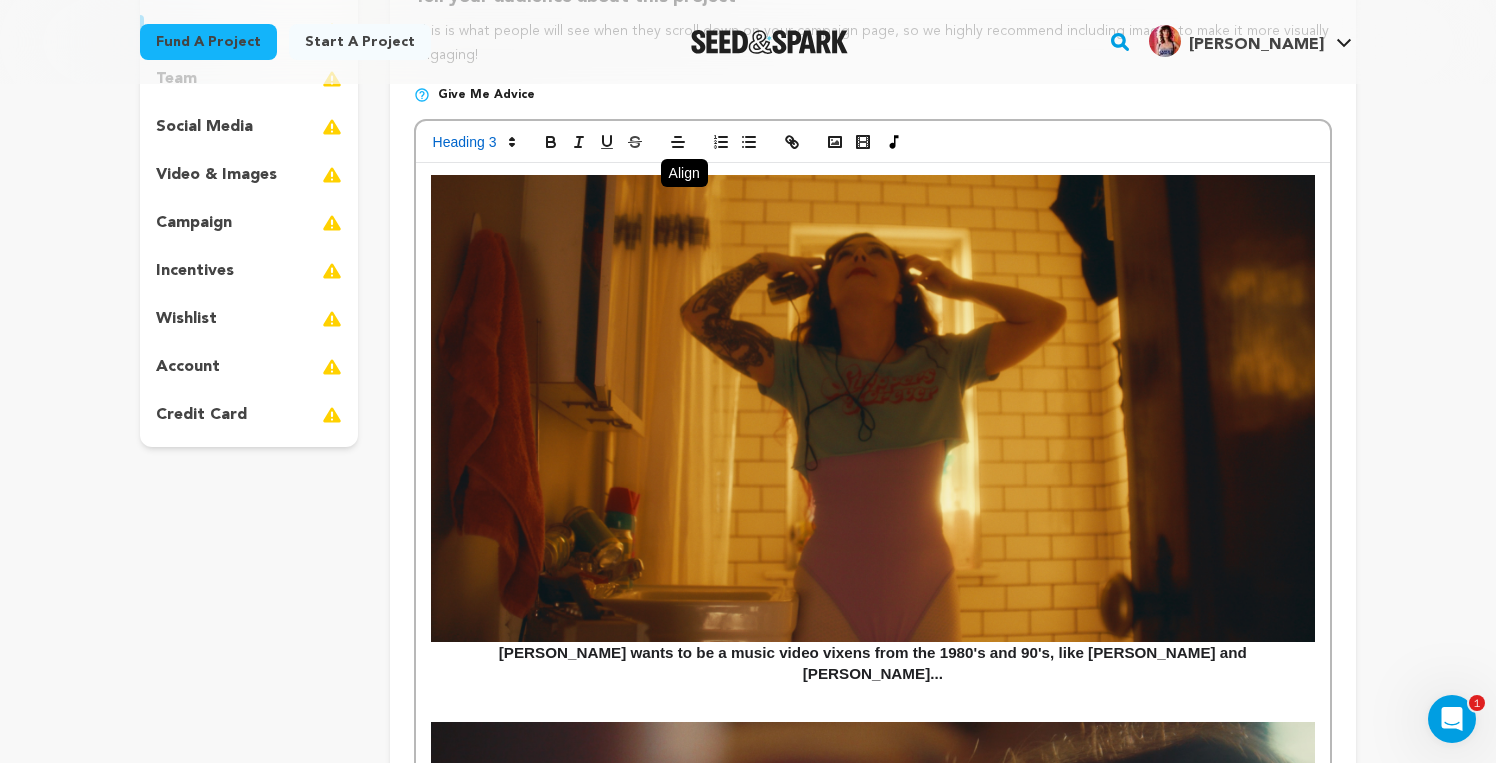 click on "Jodi wants to be a music video vixens from the 1980's and 90's, like Kym Herrin and Tawny Kitaen..." at bounding box center [875, 663] 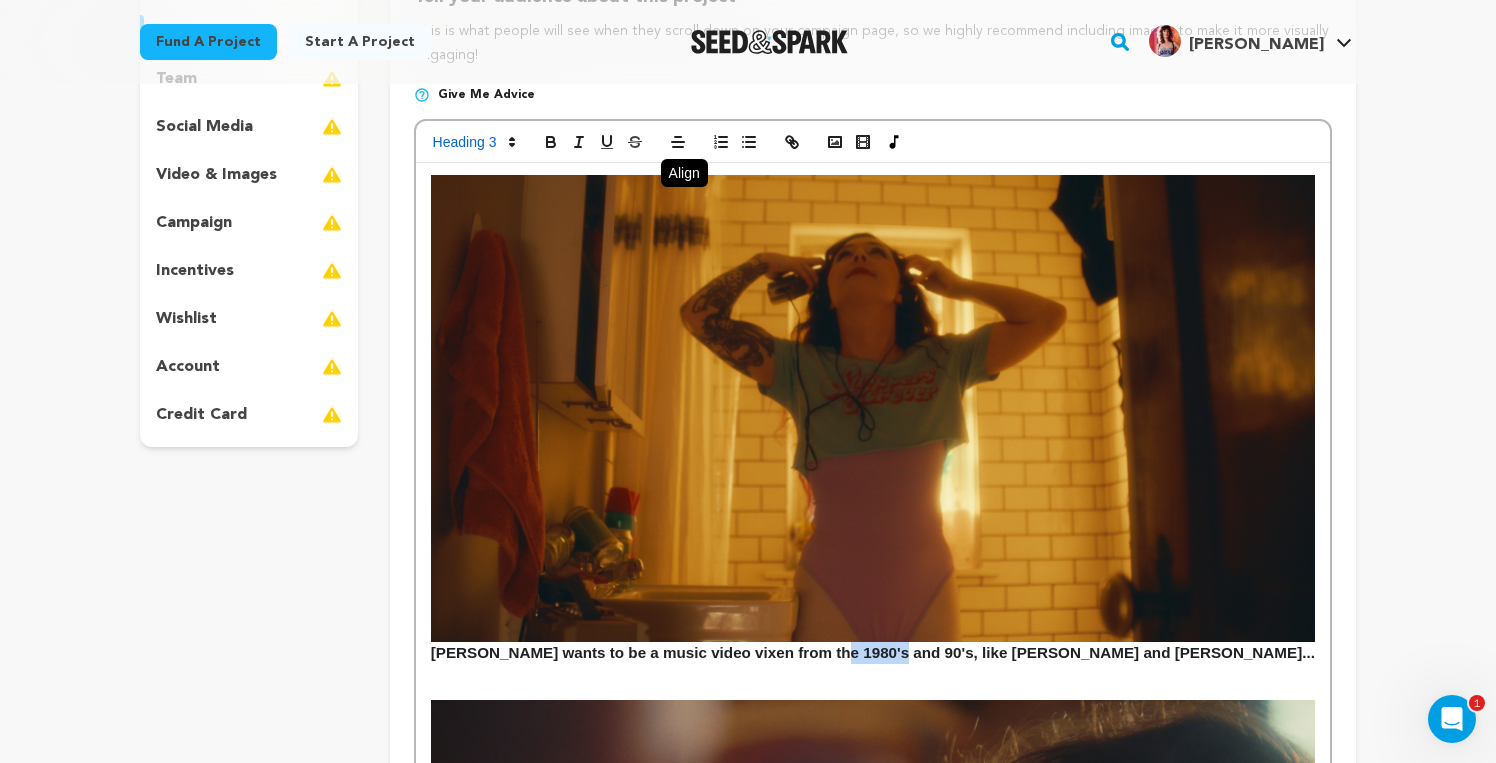 drag, startPoint x: 963, startPoint y: 651, endPoint x: 902, endPoint y: 652, distance: 61.008198 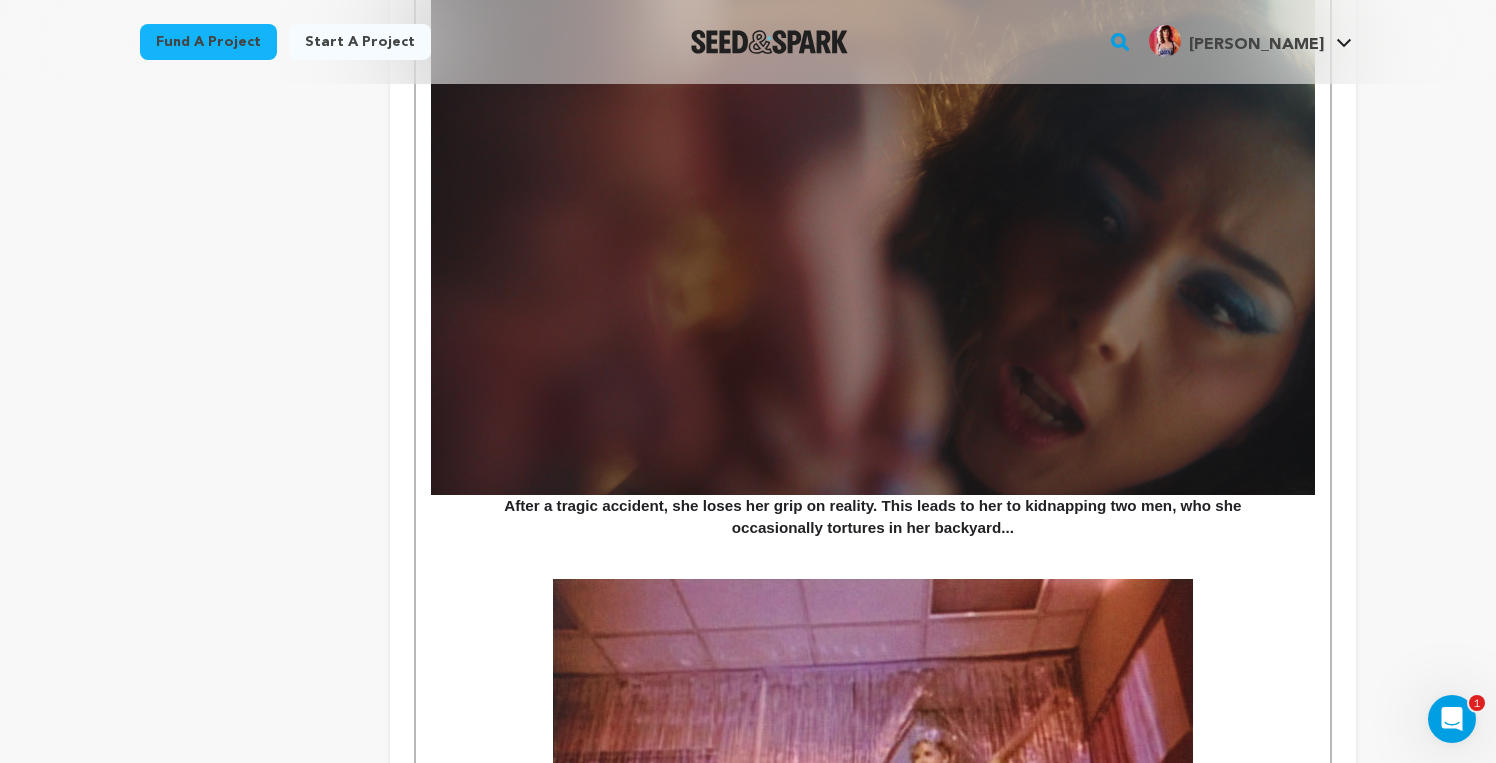 scroll, scrollTop: 1015, scrollLeft: 0, axis: vertical 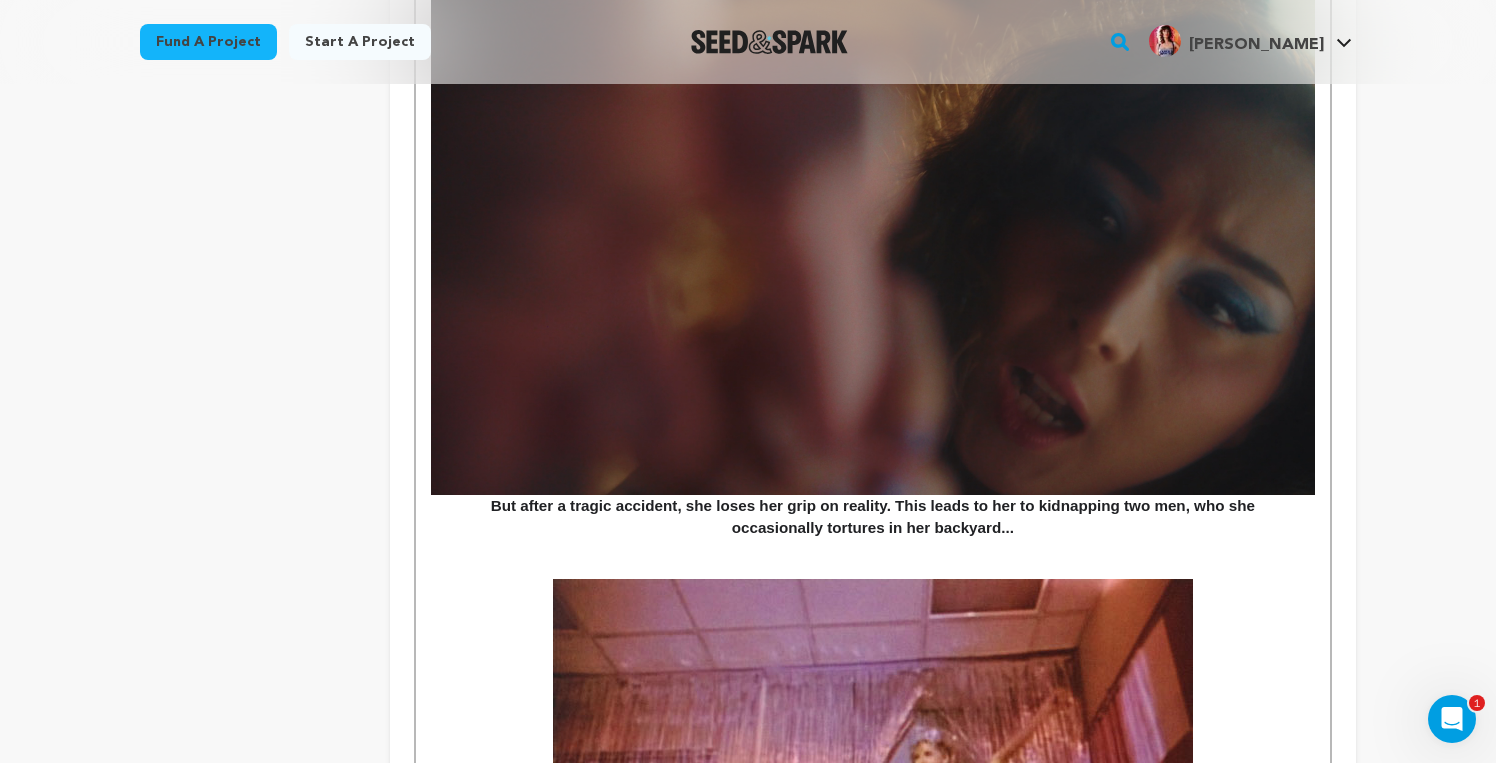 drag, startPoint x: 1015, startPoint y: 528, endPoint x: 895, endPoint y: 506, distance: 122 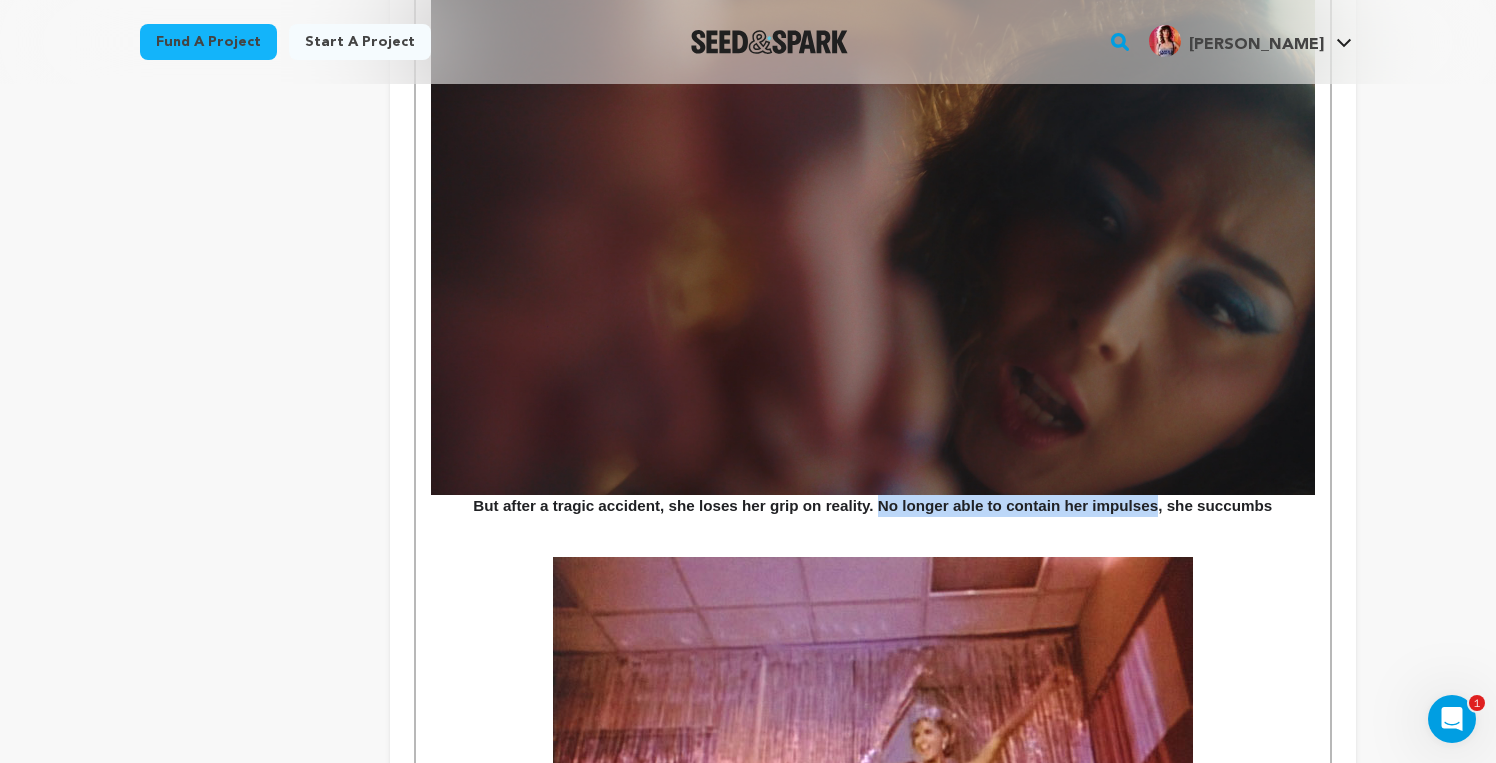 drag, startPoint x: 1155, startPoint y: 502, endPoint x: 877, endPoint y: 503, distance: 278.0018 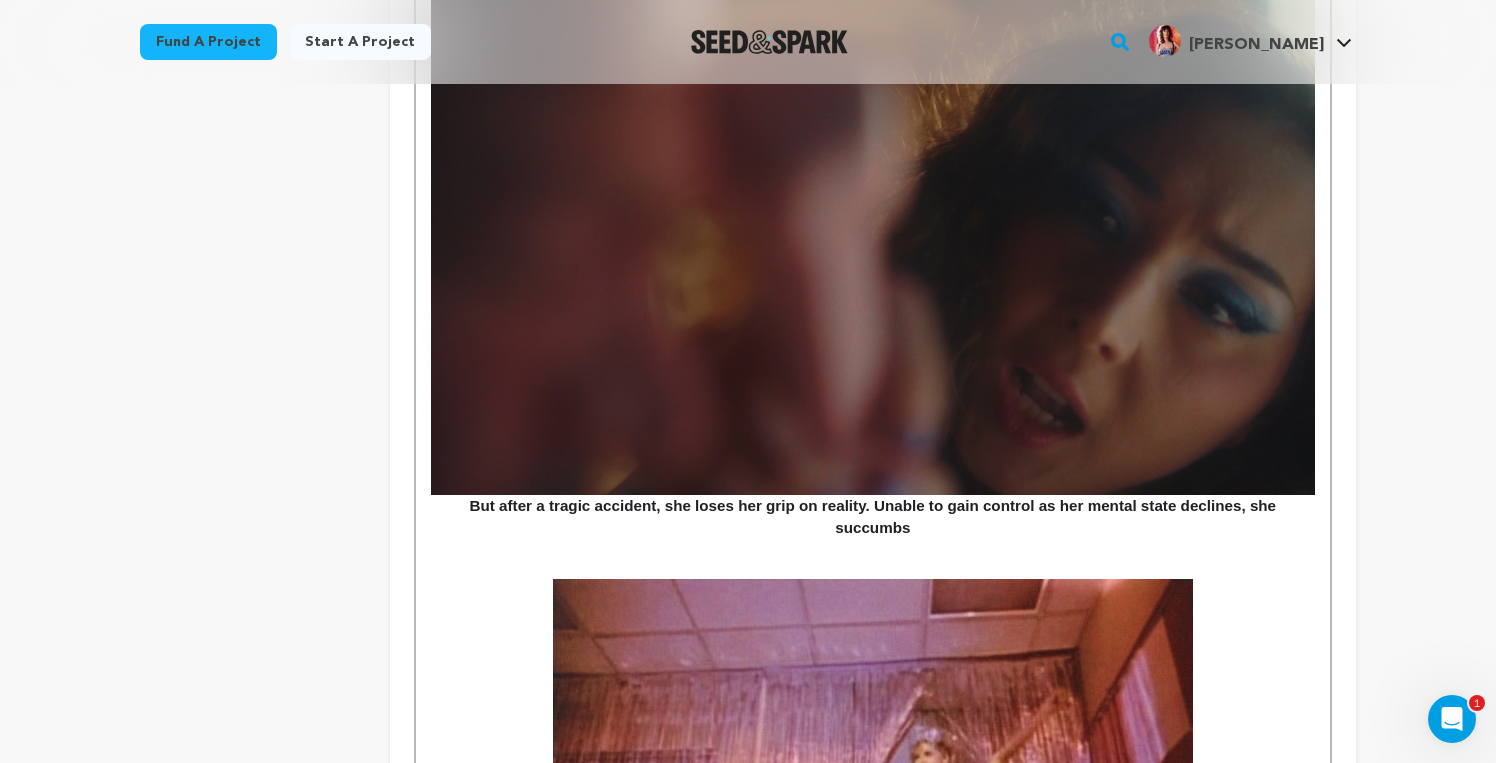 click on "But after a tragic accident, she loses her grip on reality. Unable to gain control as her mental state declines, she succumbs" at bounding box center (875, 516) 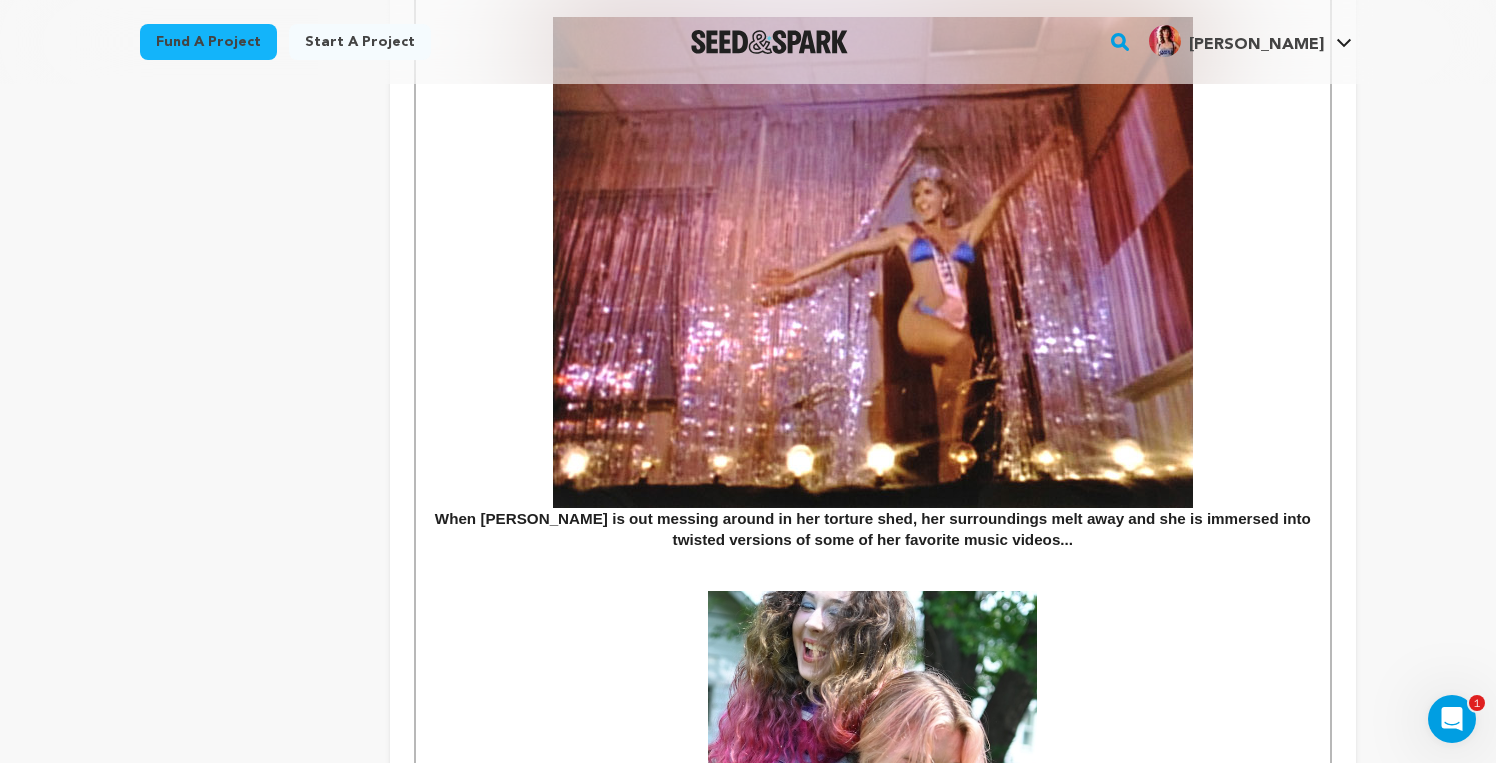 scroll, scrollTop: 1609, scrollLeft: 0, axis: vertical 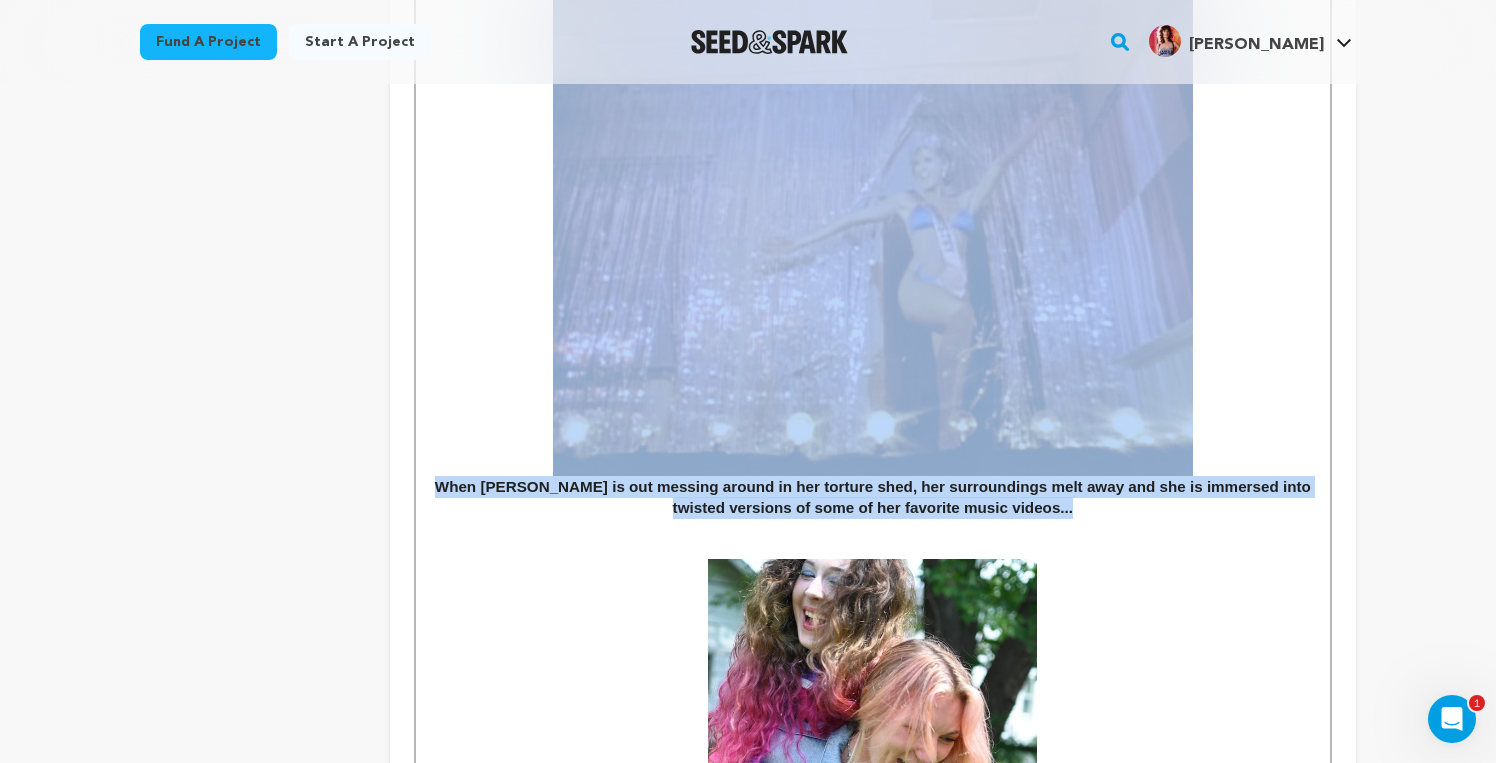 drag, startPoint x: 1089, startPoint y: 507, endPoint x: 444, endPoint y: 263, distance: 689.6093 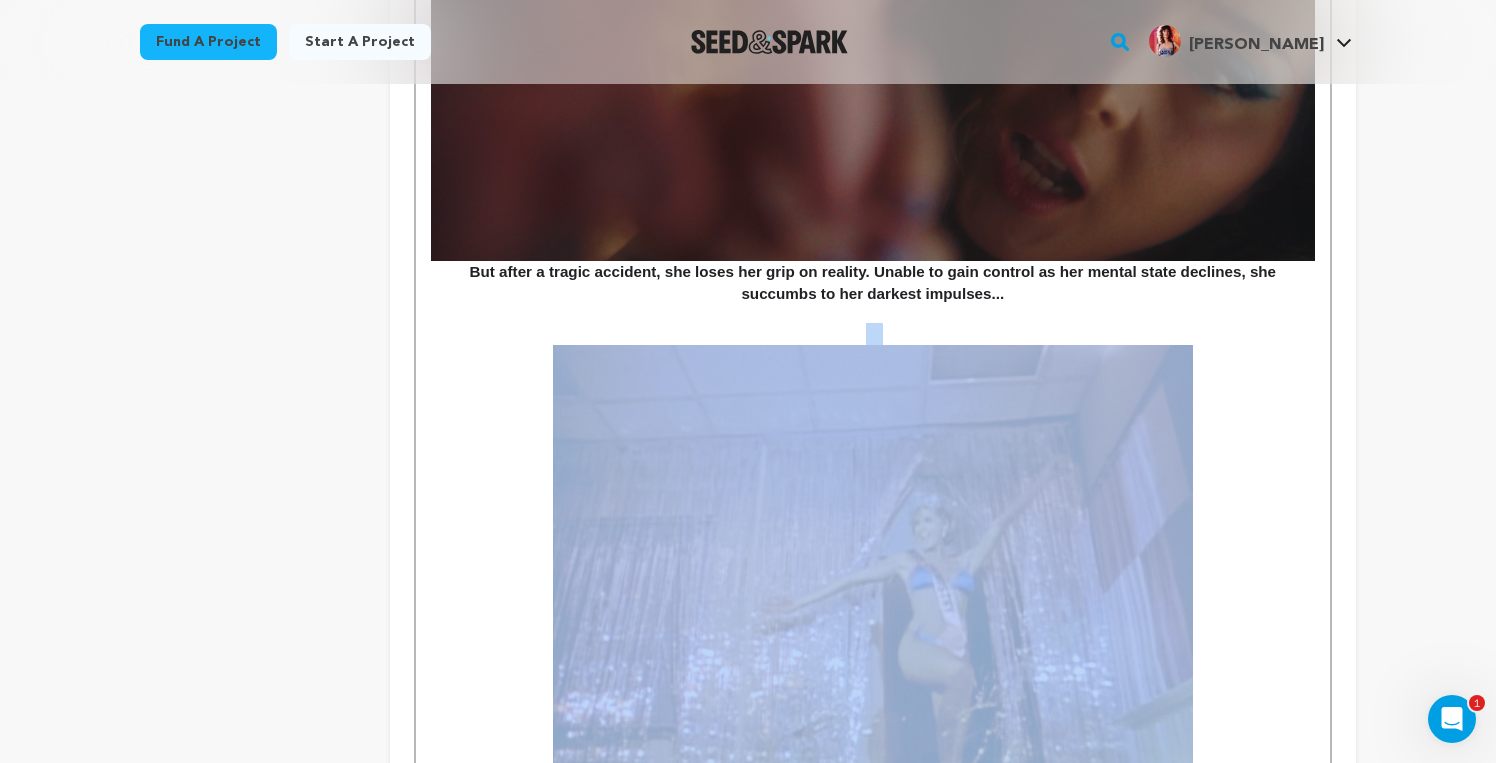 scroll, scrollTop: 1248, scrollLeft: 0, axis: vertical 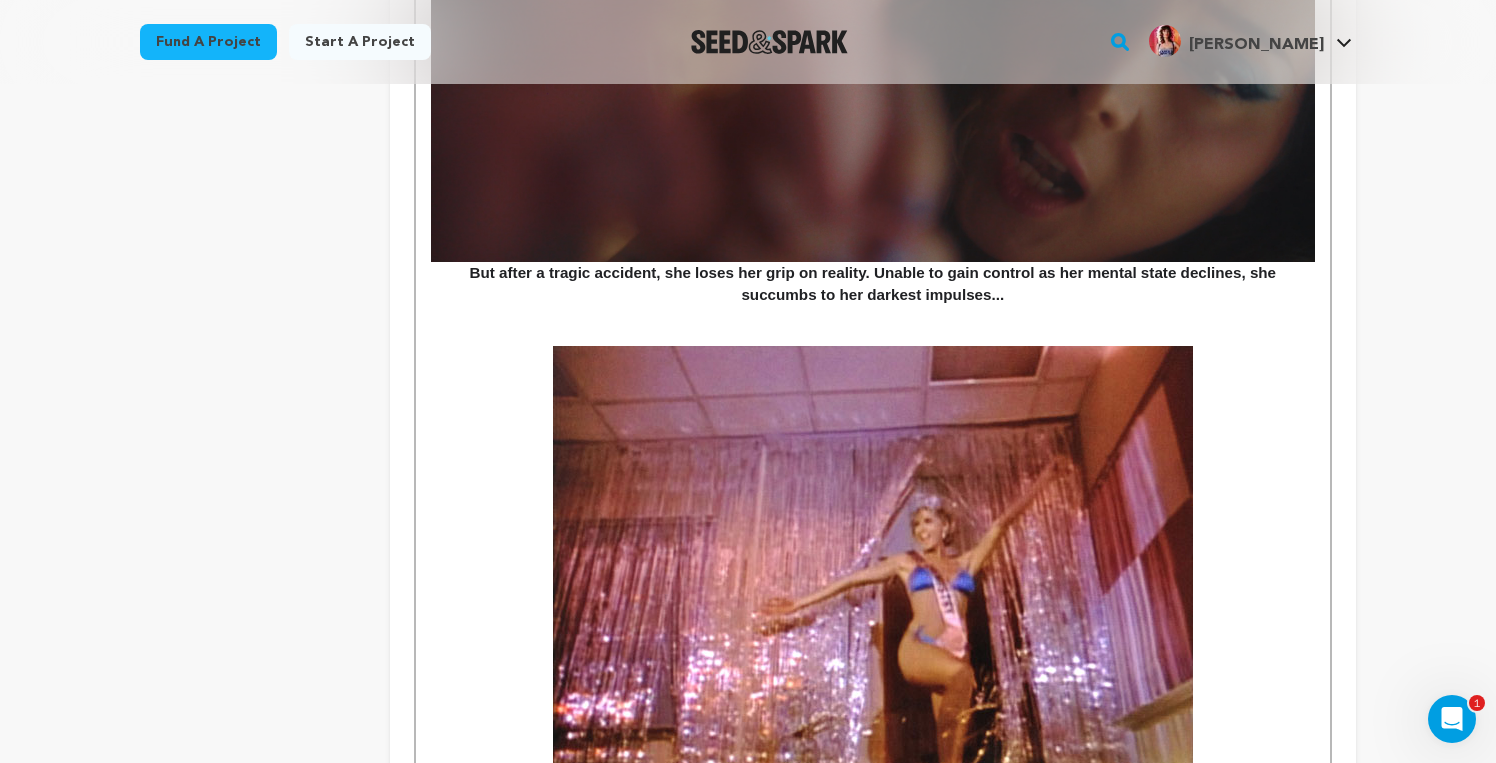 click on "But after a tragic accident, she loses her grip on reality. Unable to gain control as her mental state declines, she succumbs to her darkest impulses..." at bounding box center (875, 283) 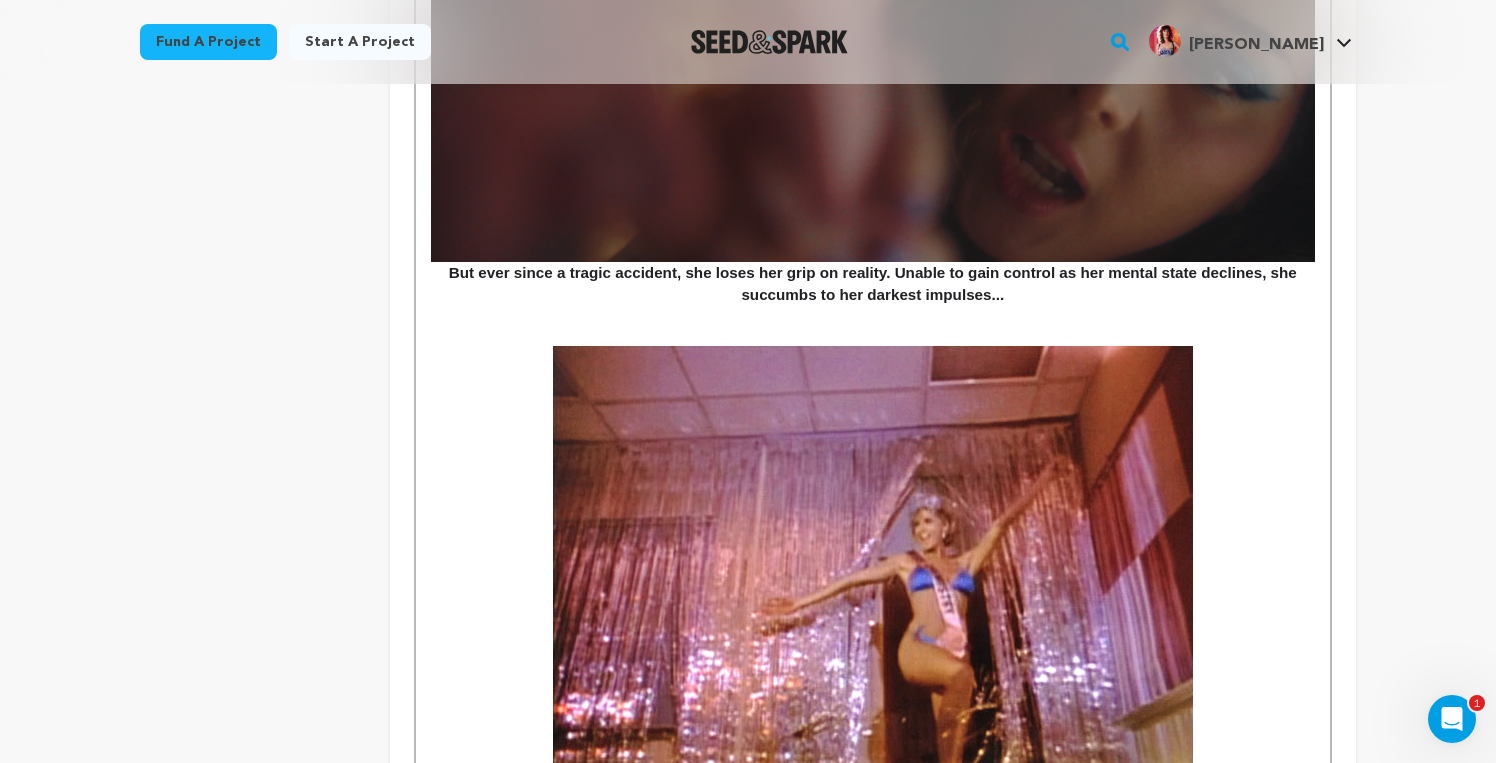 click on "But ever since a tragic accident, she loses her grip on reality. Unable to gain control as her mental state declines, she succumbs to her darkest impulses..." at bounding box center (875, 283) 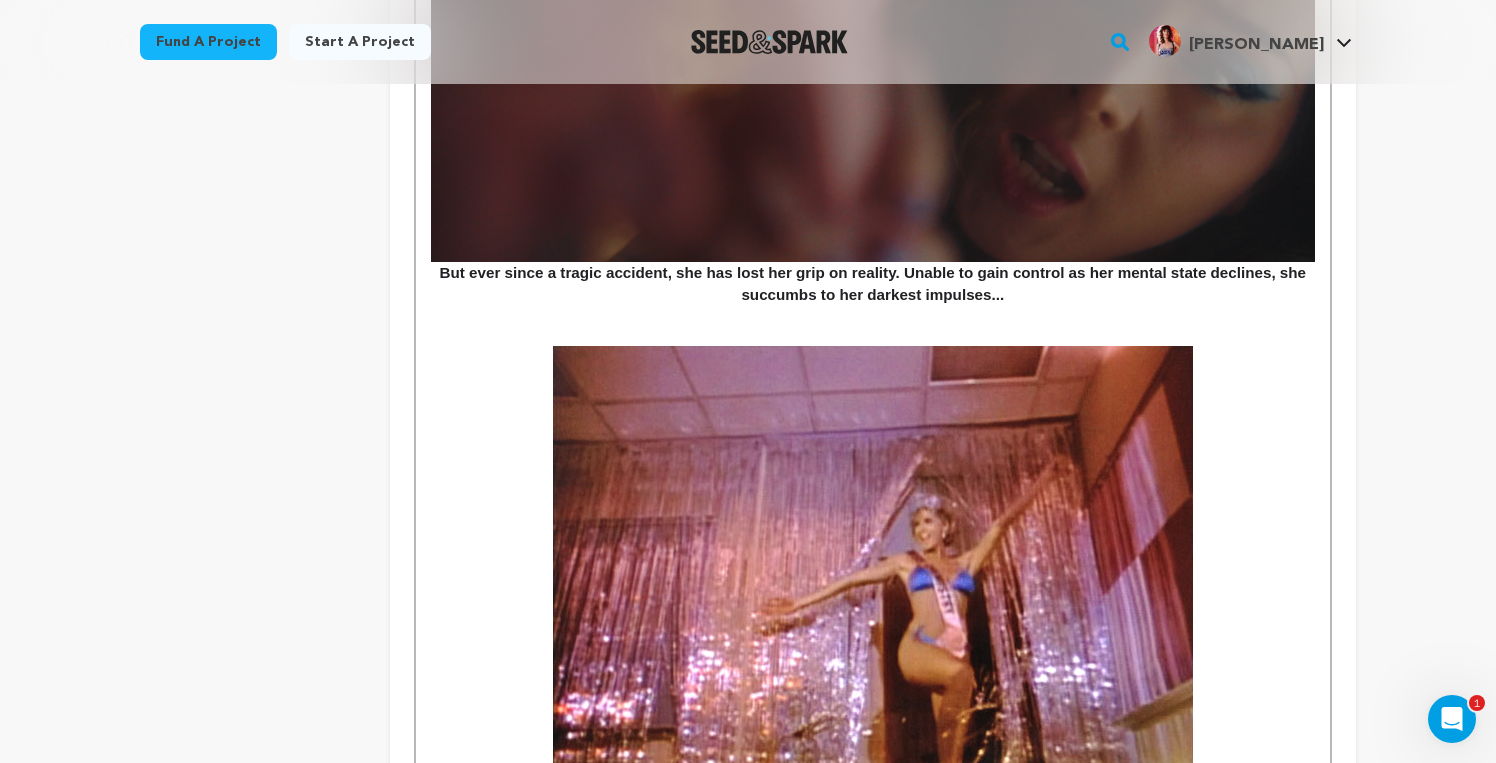 click on "But ever since a tragic accident, she has lost her grip on reality. Unable to gain control as her mental state declines, she succumbs to her darkest impulses..." at bounding box center [875, 283] 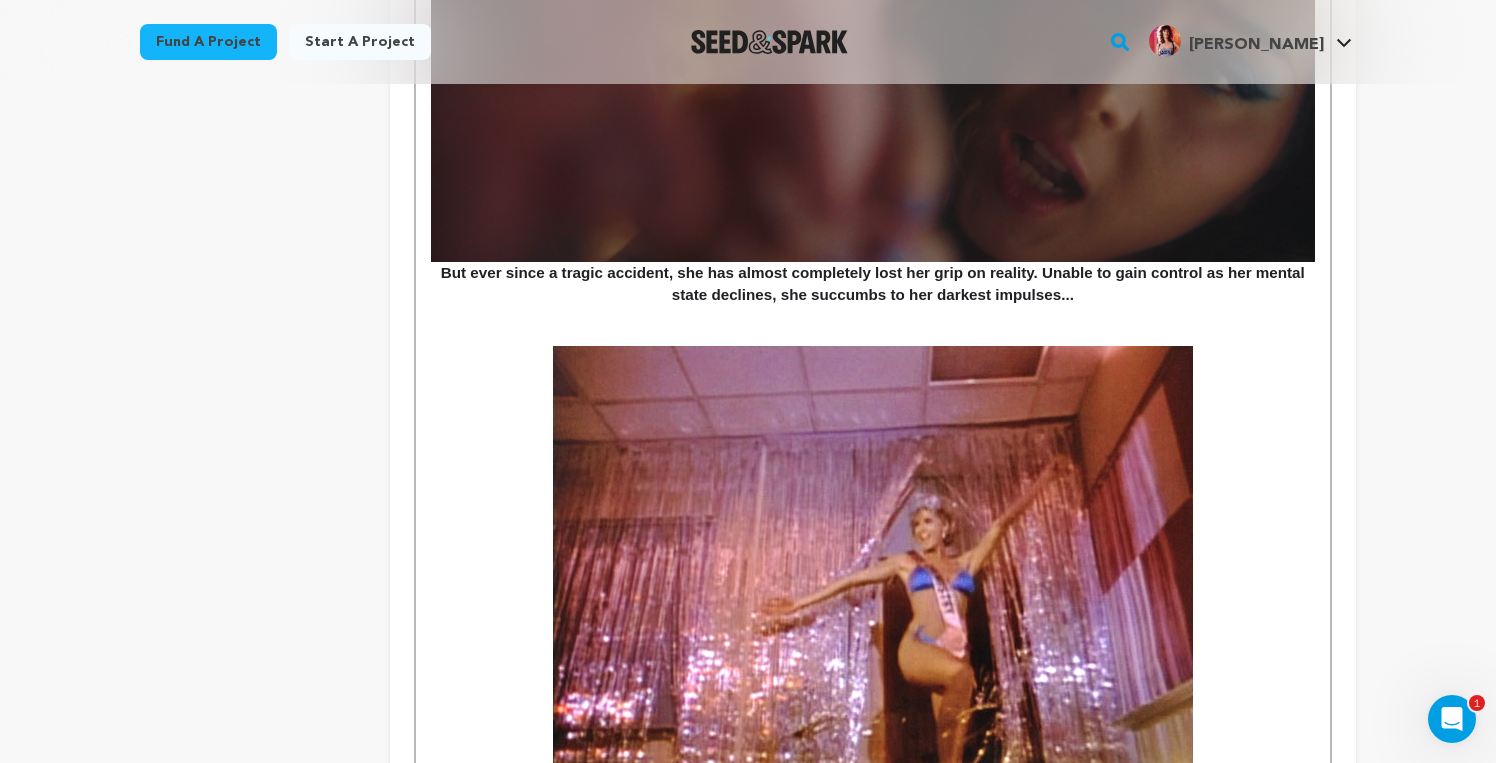click on "But ever since a tragic accident, she has almost completely lost her grip on reality. Unable to gain control as her mental state declines, she succumbs to her darkest impulses..." at bounding box center (875, 283) 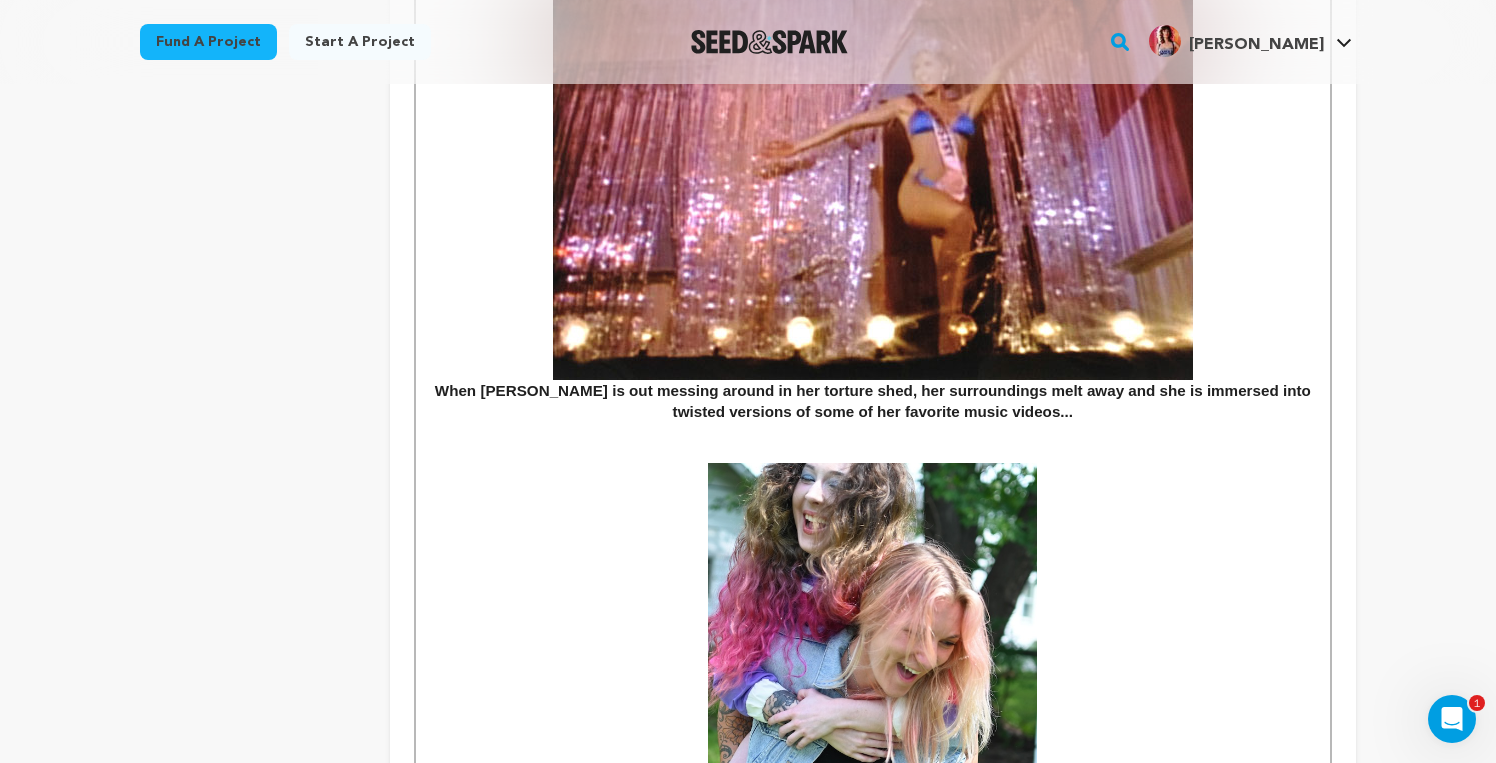 scroll, scrollTop: 1873, scrollLeft: 0, axis: vertical 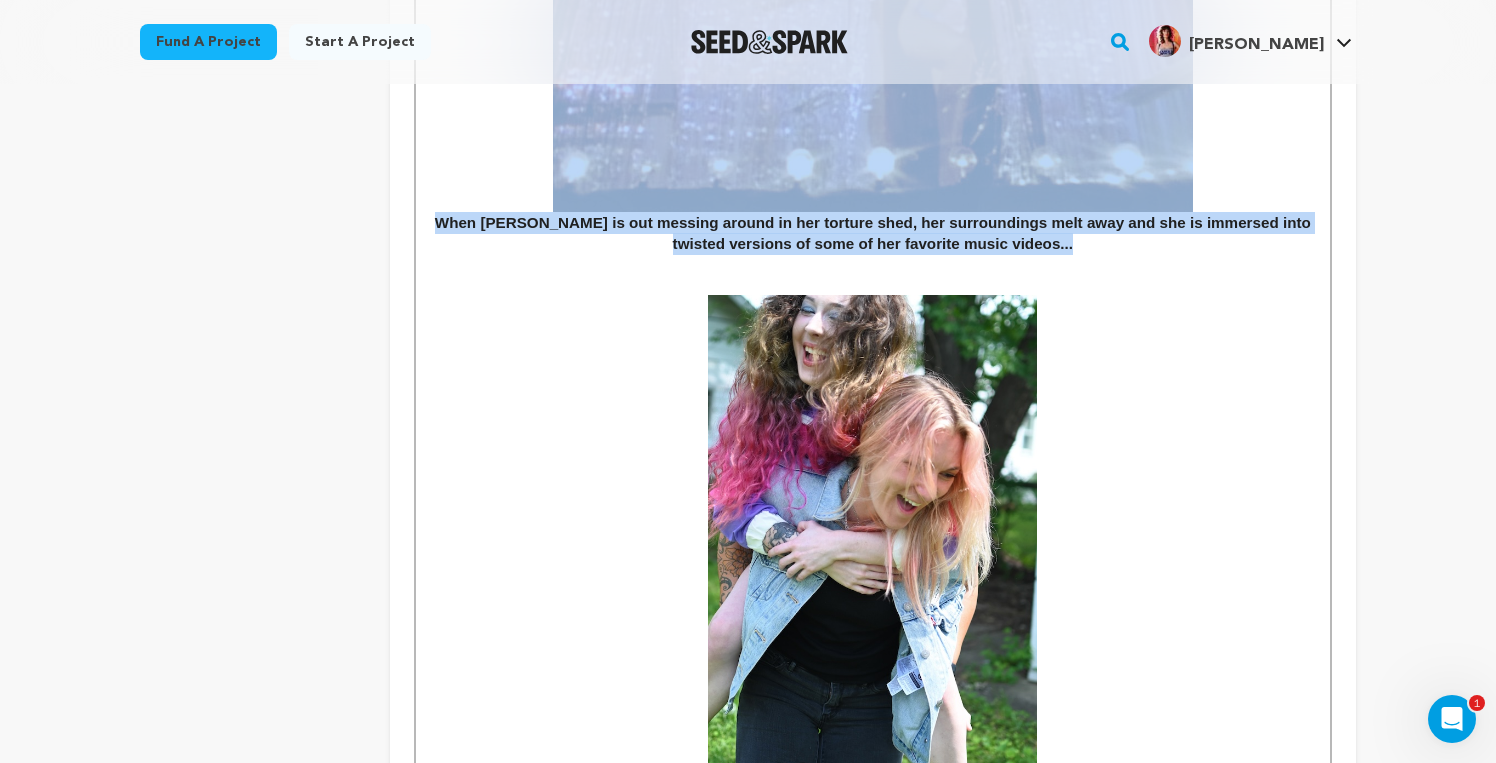 drag, startPoint x: 1081, startPoint y: 234, endPoint x: 728, endPoint y: 155, distance: 361.73193 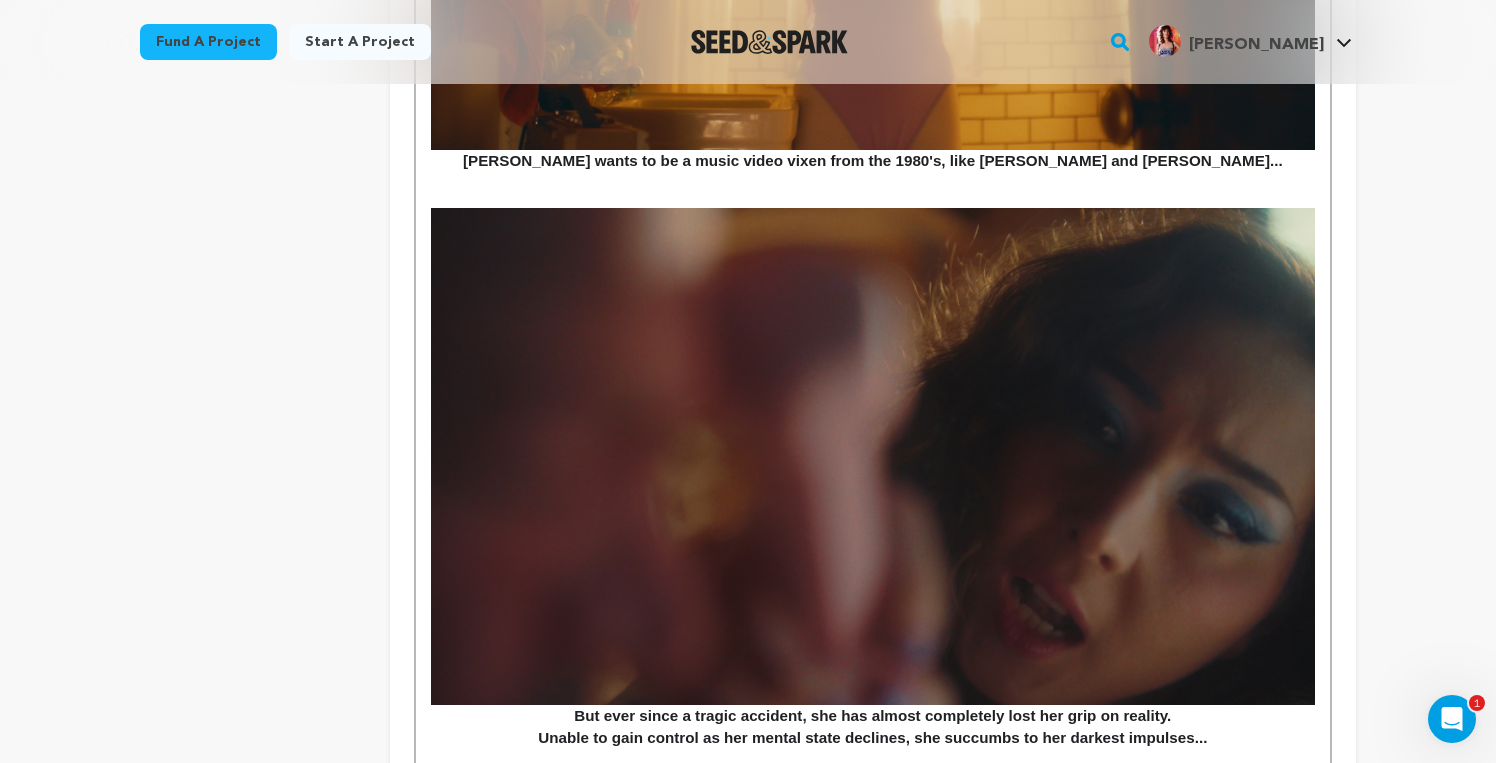 scroll, scrollTop: 800, scrollLeft: 0, axis: vertical 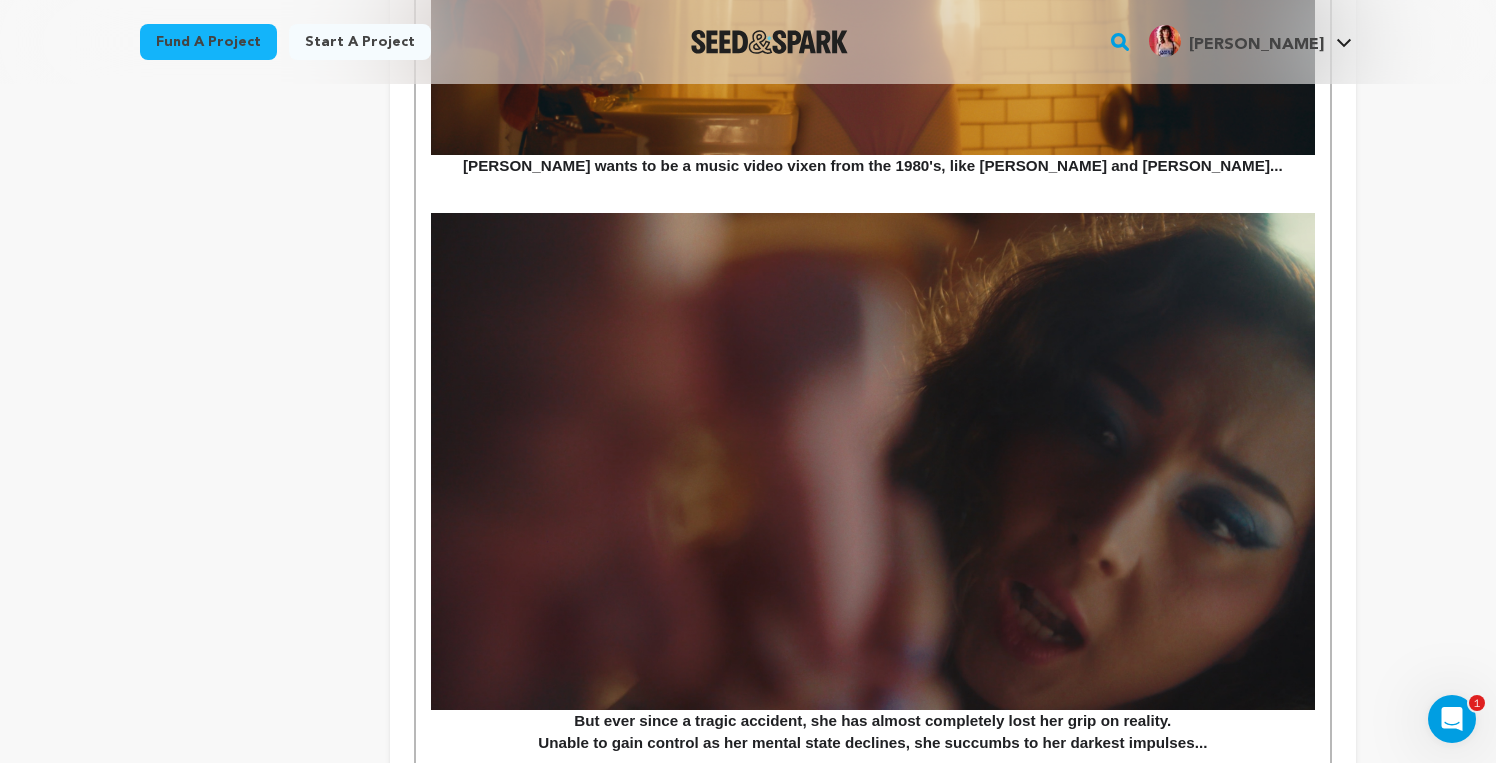 click on "Jodi wants to be a music video vixen from the 1980's, like Kym Herrin and Tawny Kitaen..." at bounding box center [873, -68] 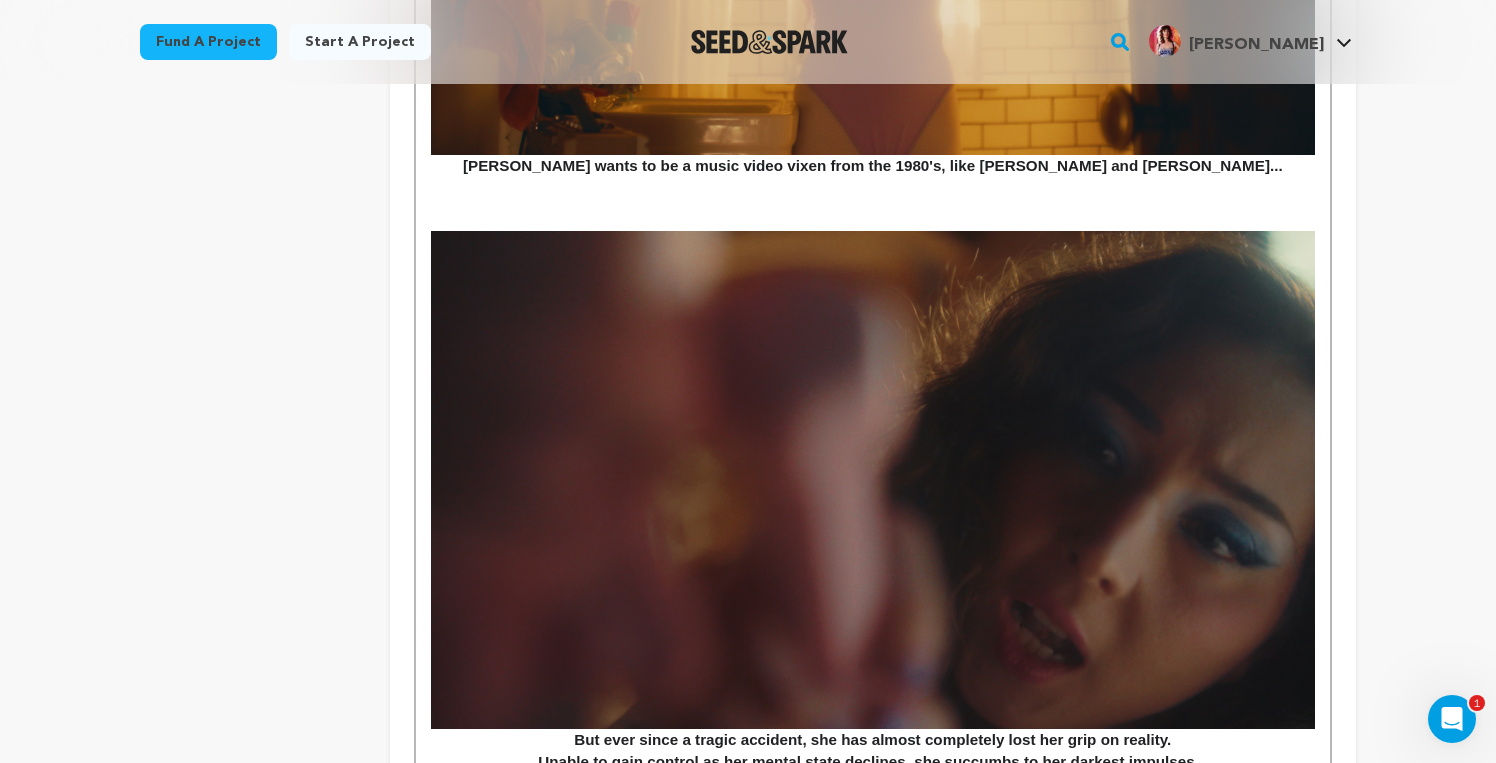 scroll, scrollTop: 19, scrollLeft: 0, axis: vertical 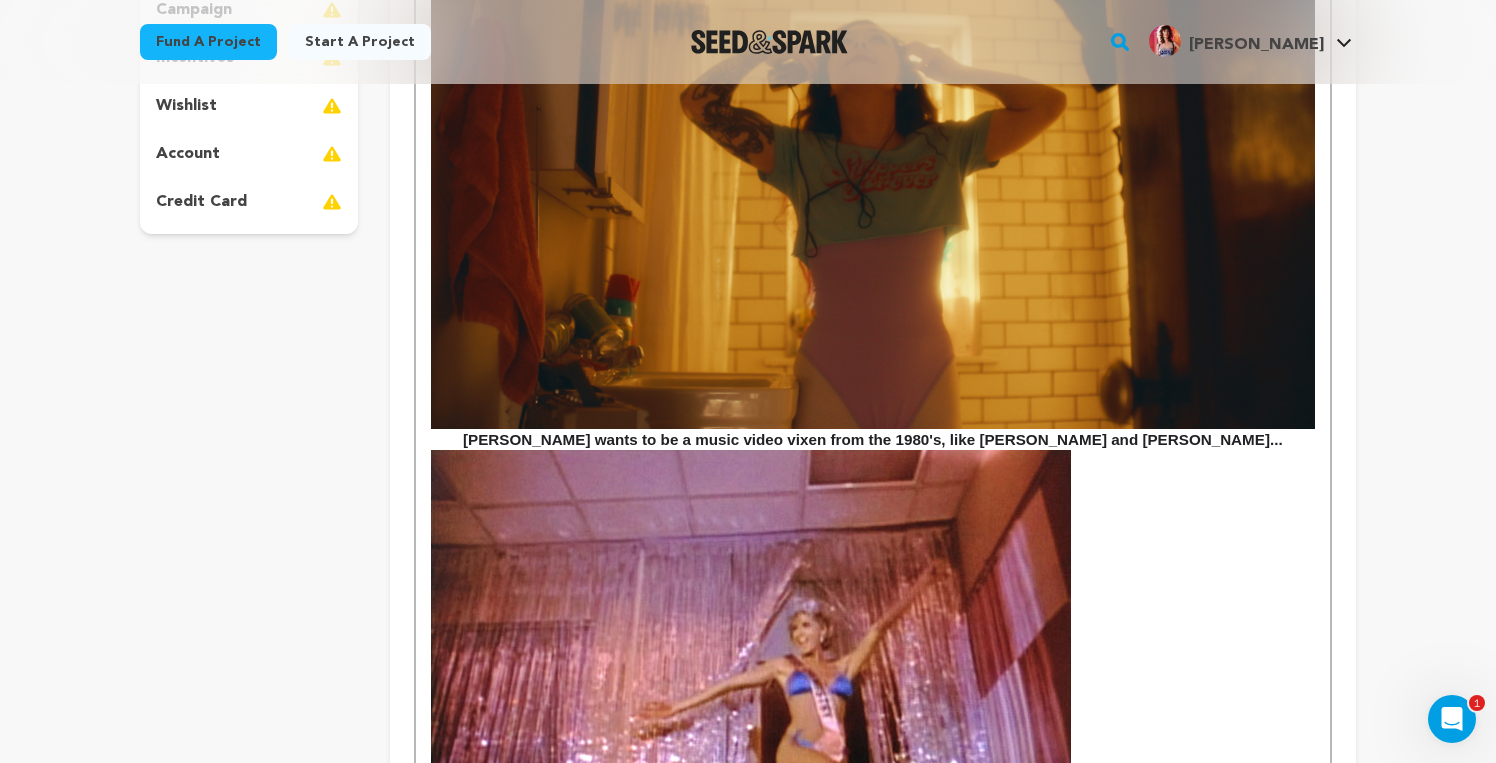 click on "Jodi wants to be a music video vixen from the 1980's, like Kym Herrin and Tawny Kitaen..." at bounding box center [873, 206] 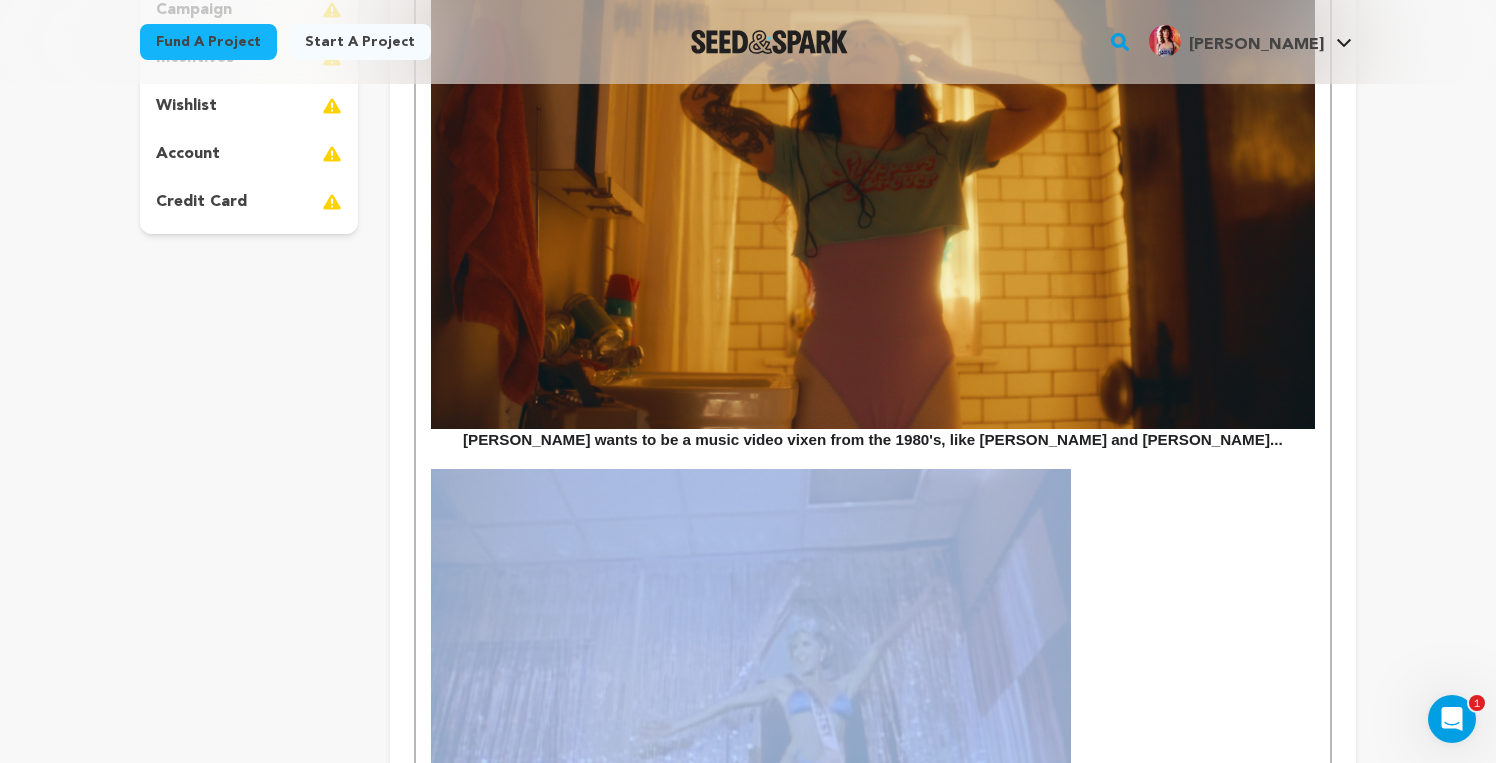 click at bounding box center [751, 714] 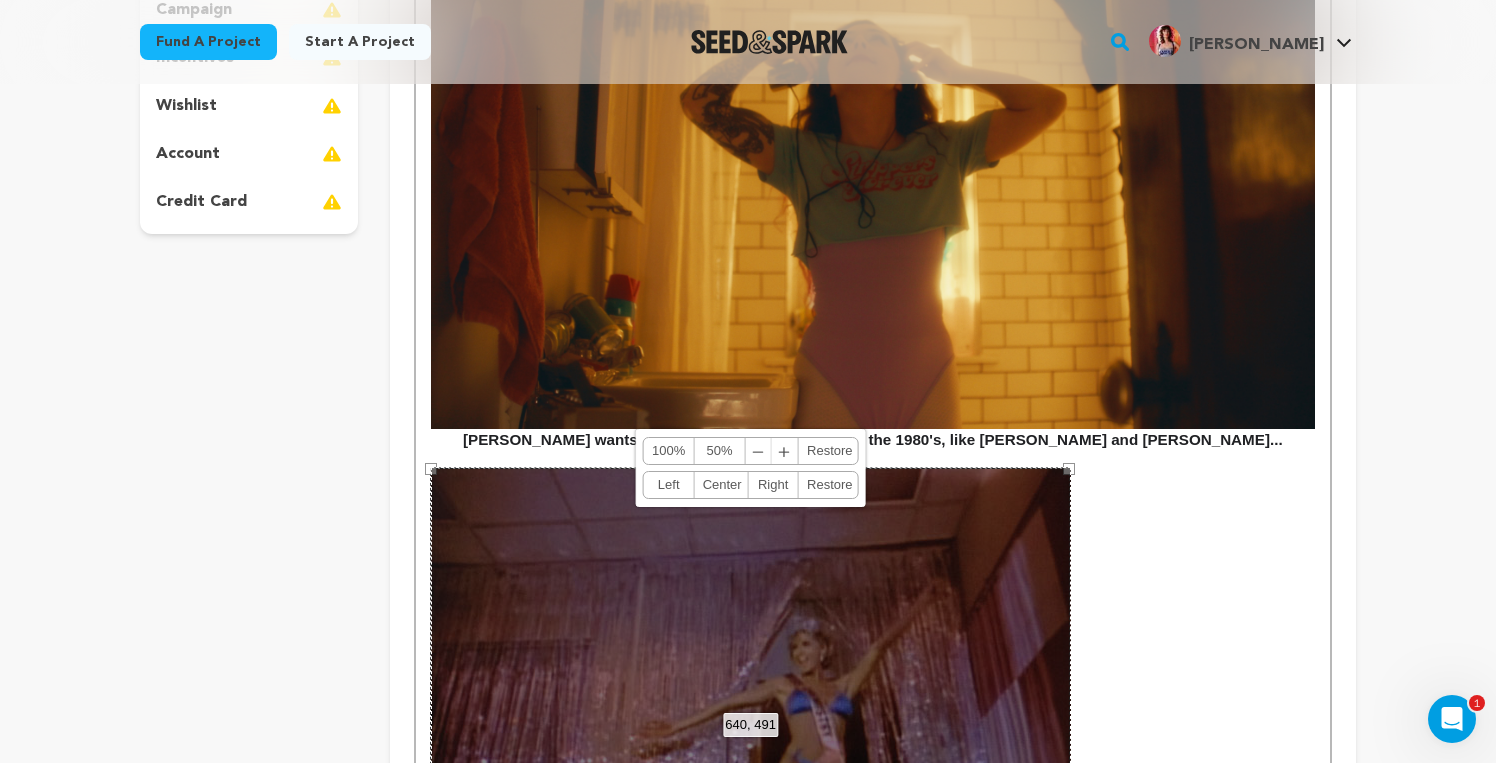 click on "Center" at bounding box center [721, 485] 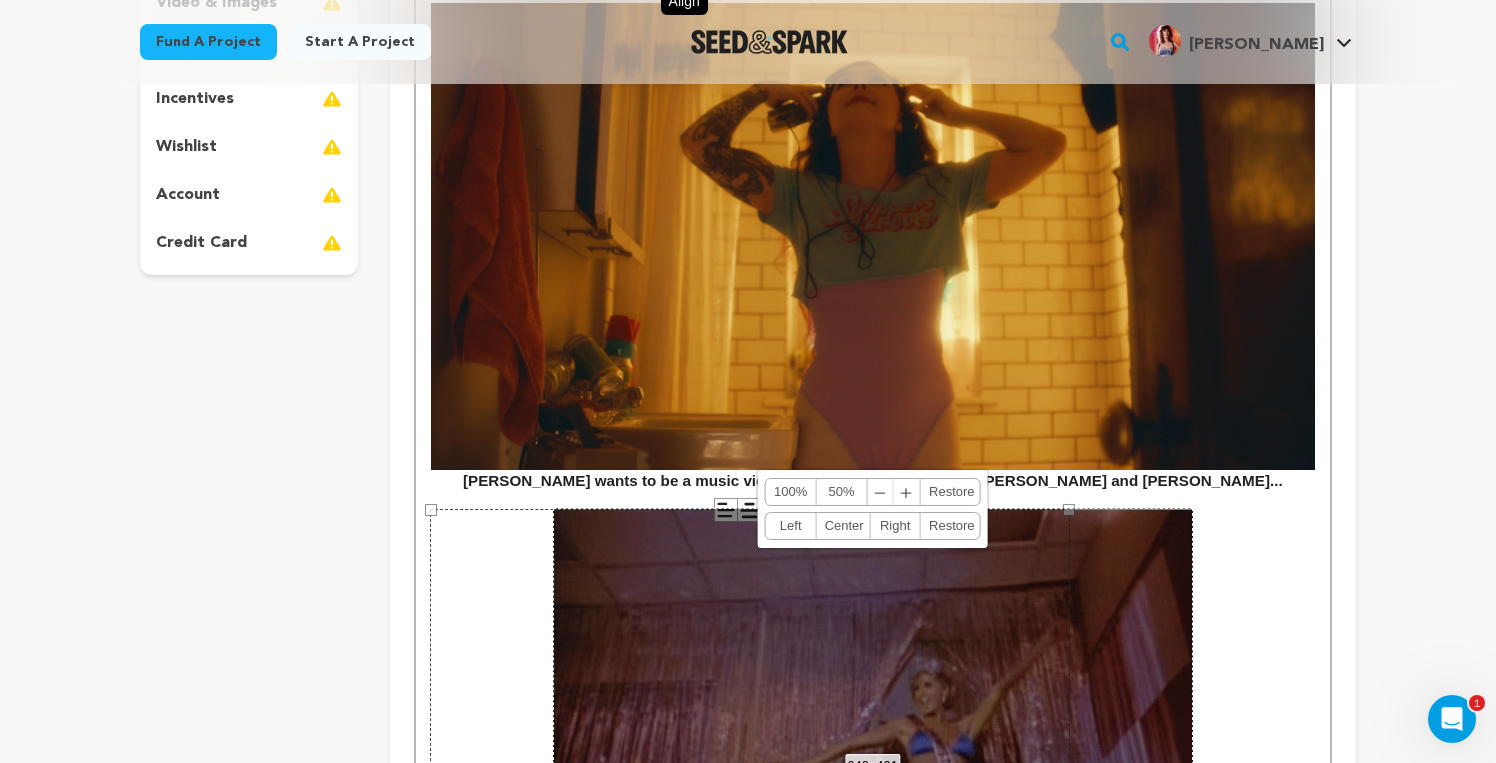 scroll, scrollTop: 375, scrollLeft: 0, axis: vertical 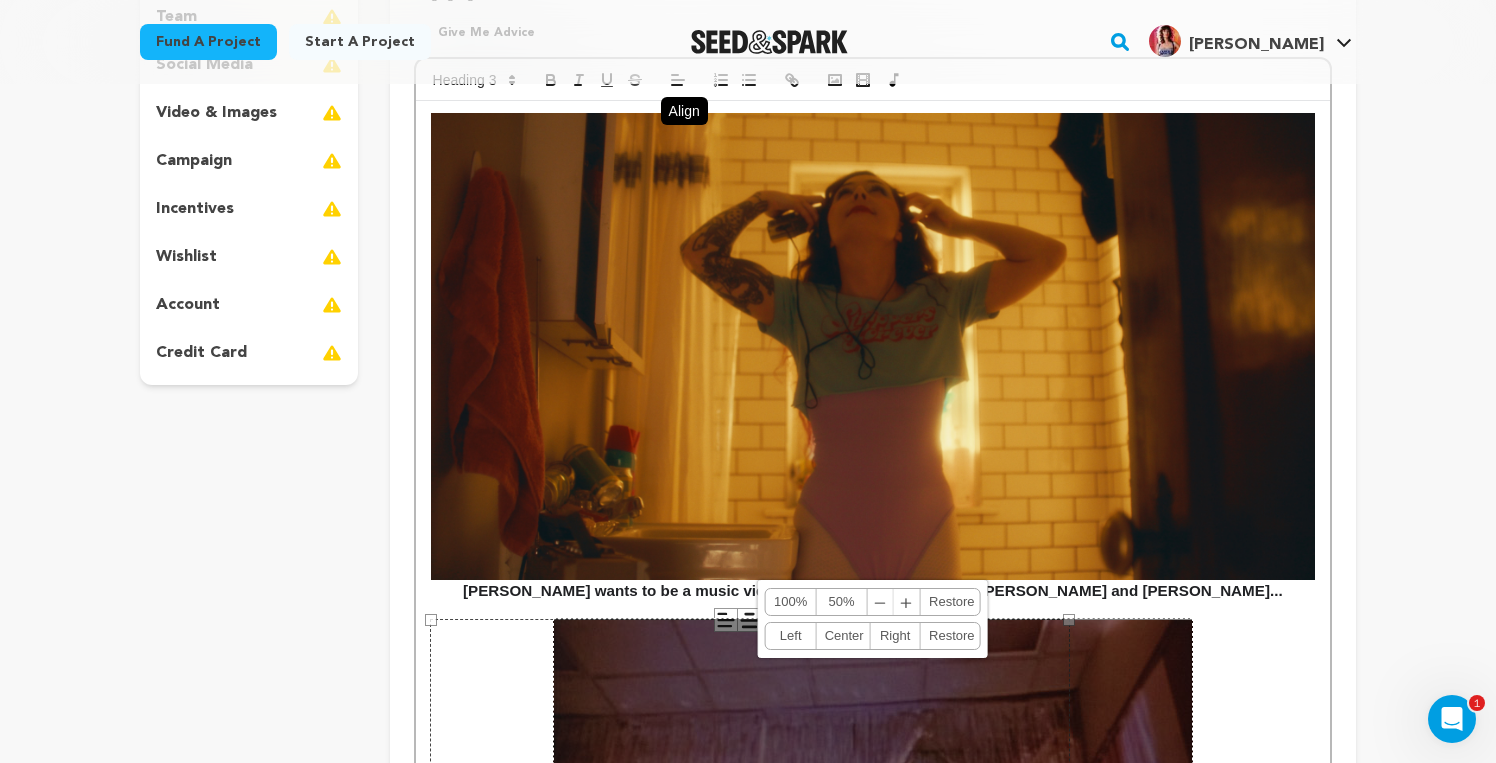 click on "Jodi wants to be a music video vixen from the 1980's, like Kym Herrin and Tawny Kitaen..." at bounding box center (873, 590) 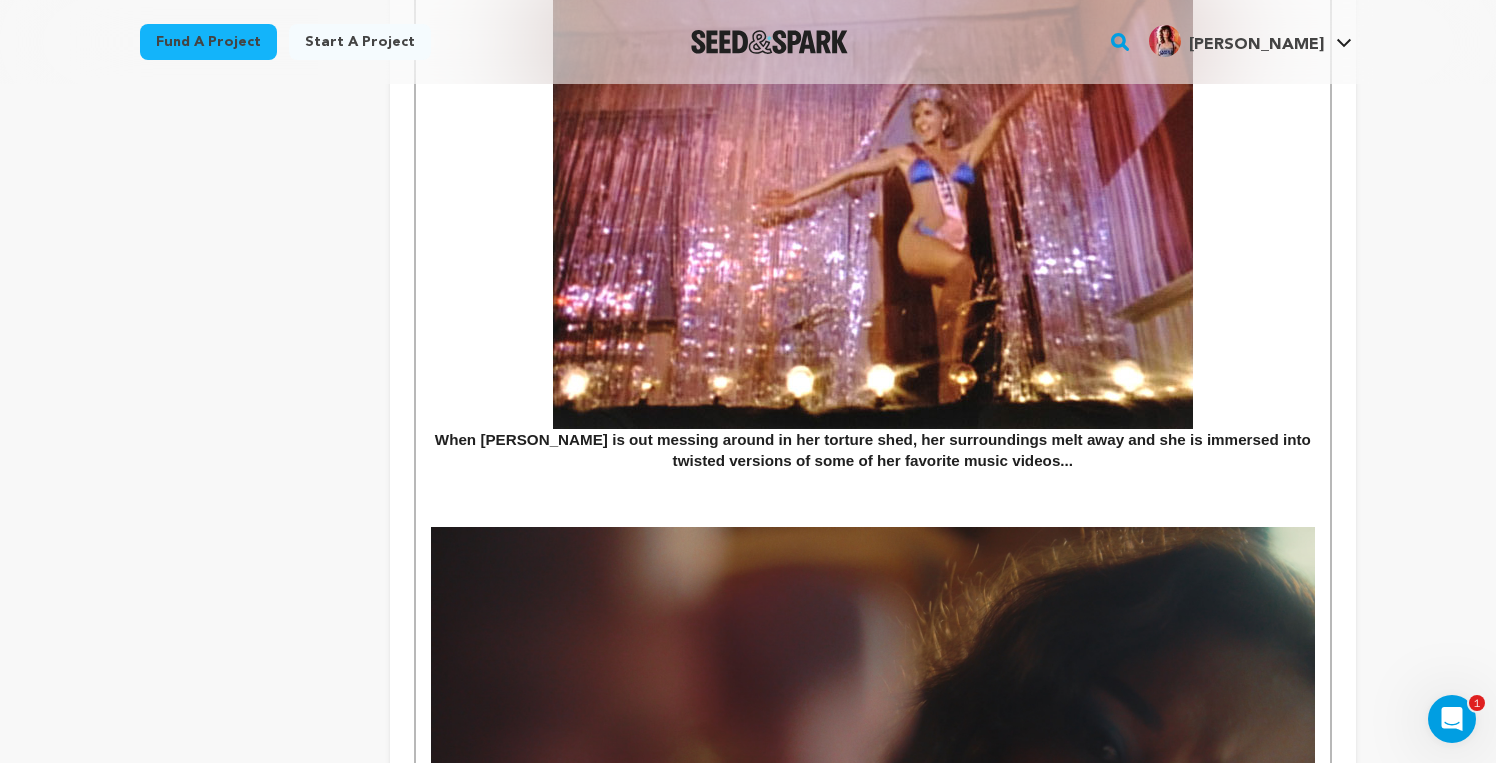 scroll, scrollTop: 601, scrollLeft: 0, axis: vertical 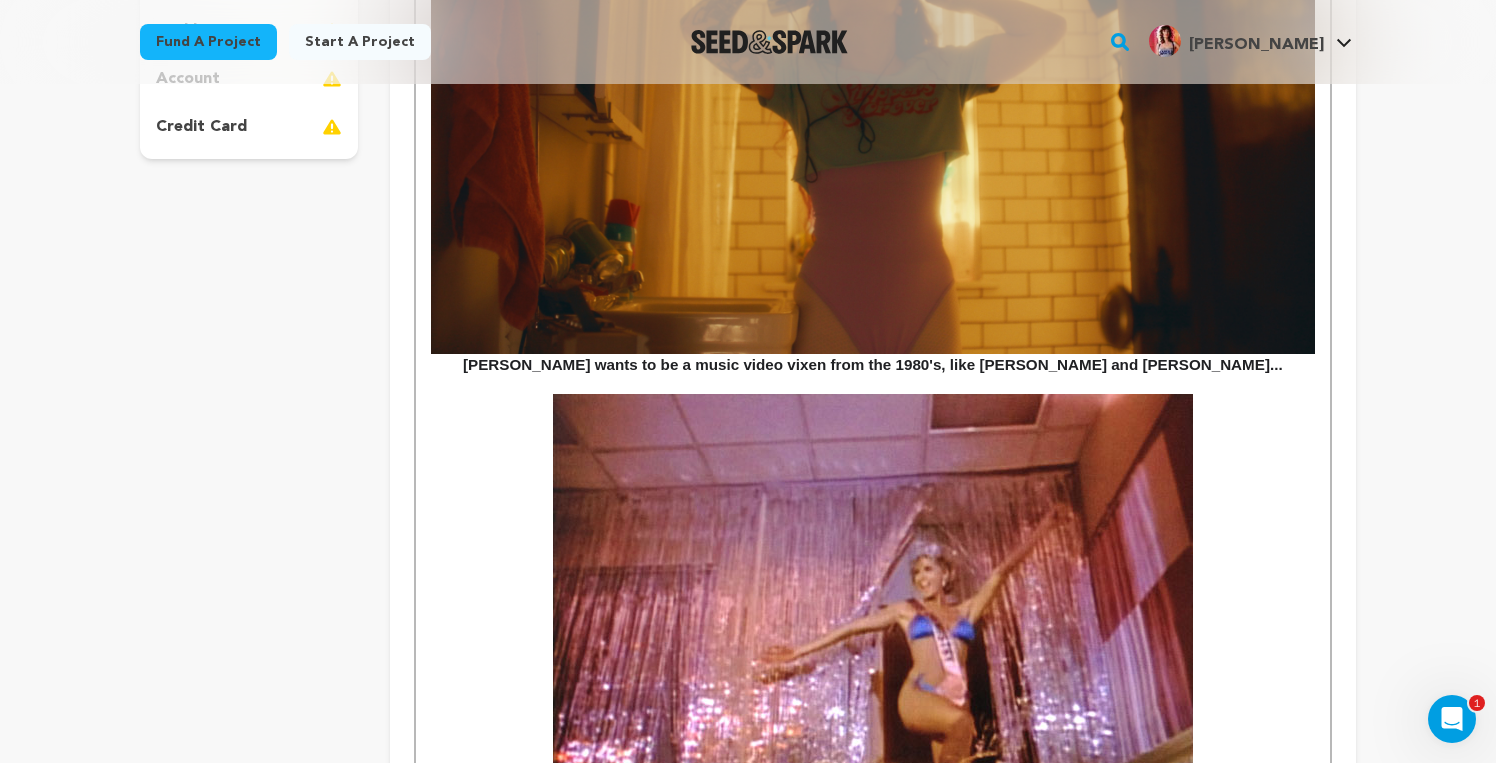 click on "Jodi wants to be a music video vixen from the 1980's, like Kym Herrin and Tawny Kitaen..." at bounding box center (873, 131) 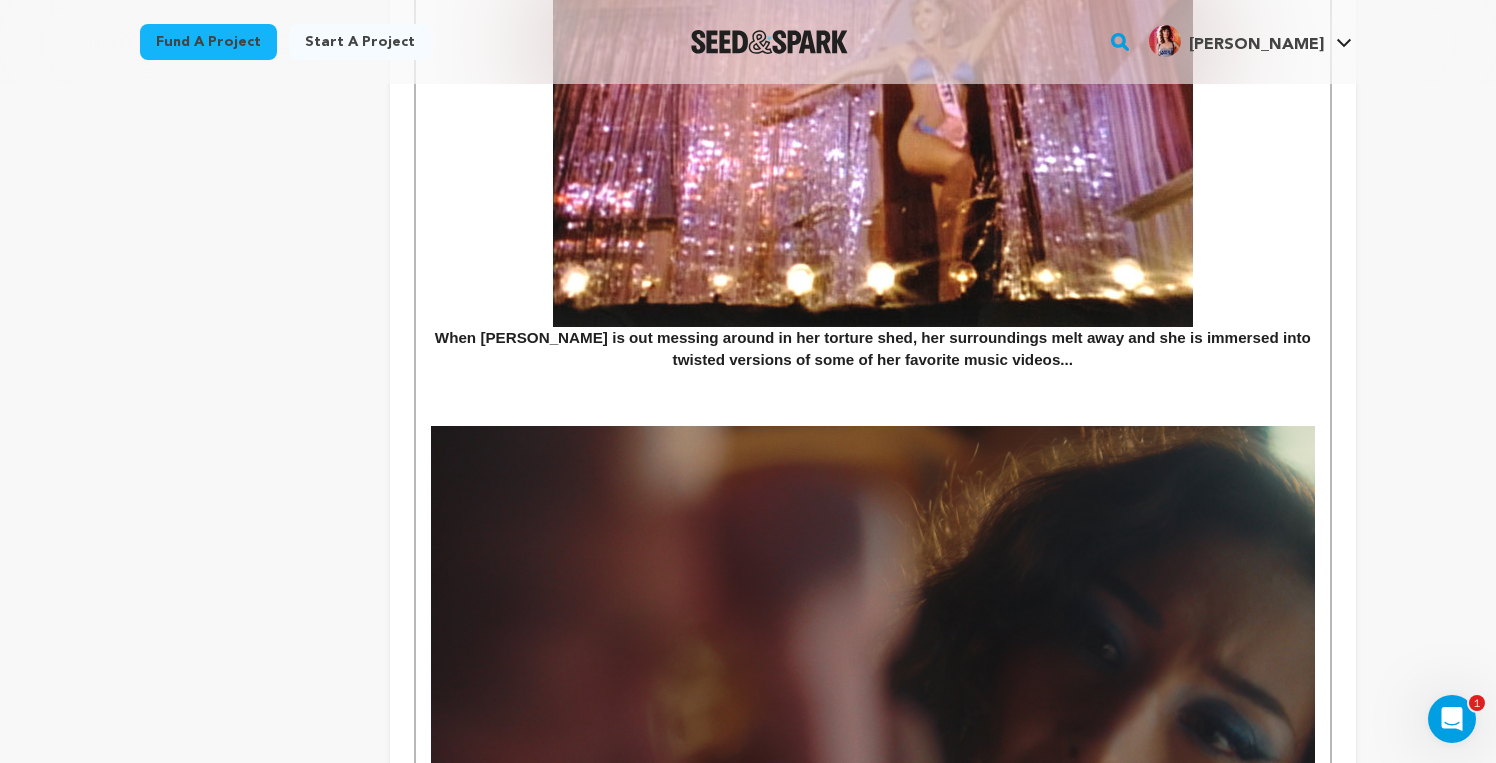 scroll, scrollTop: 1185, scrollLeft: 0, axis: vertical 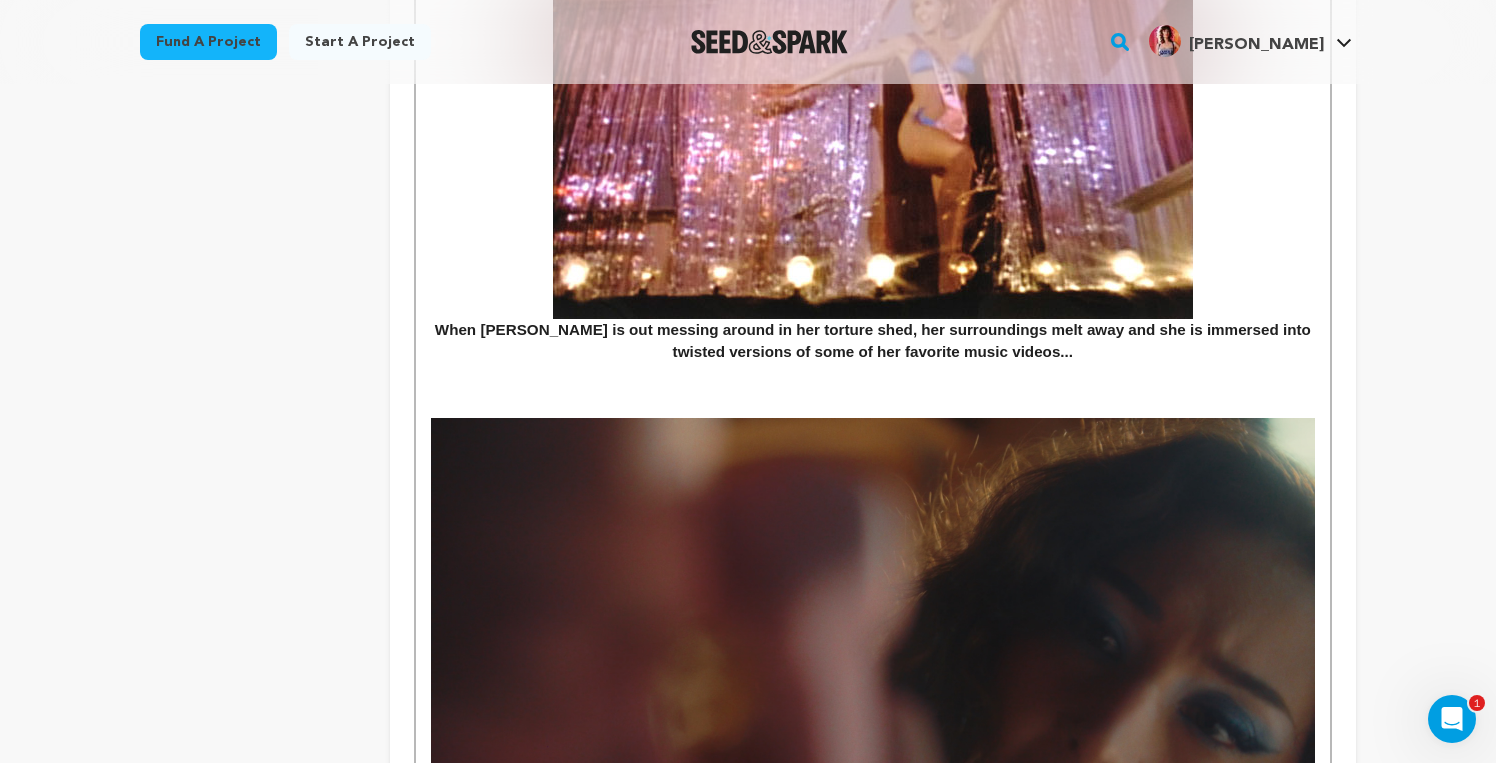click at bounding box center (873, 371) 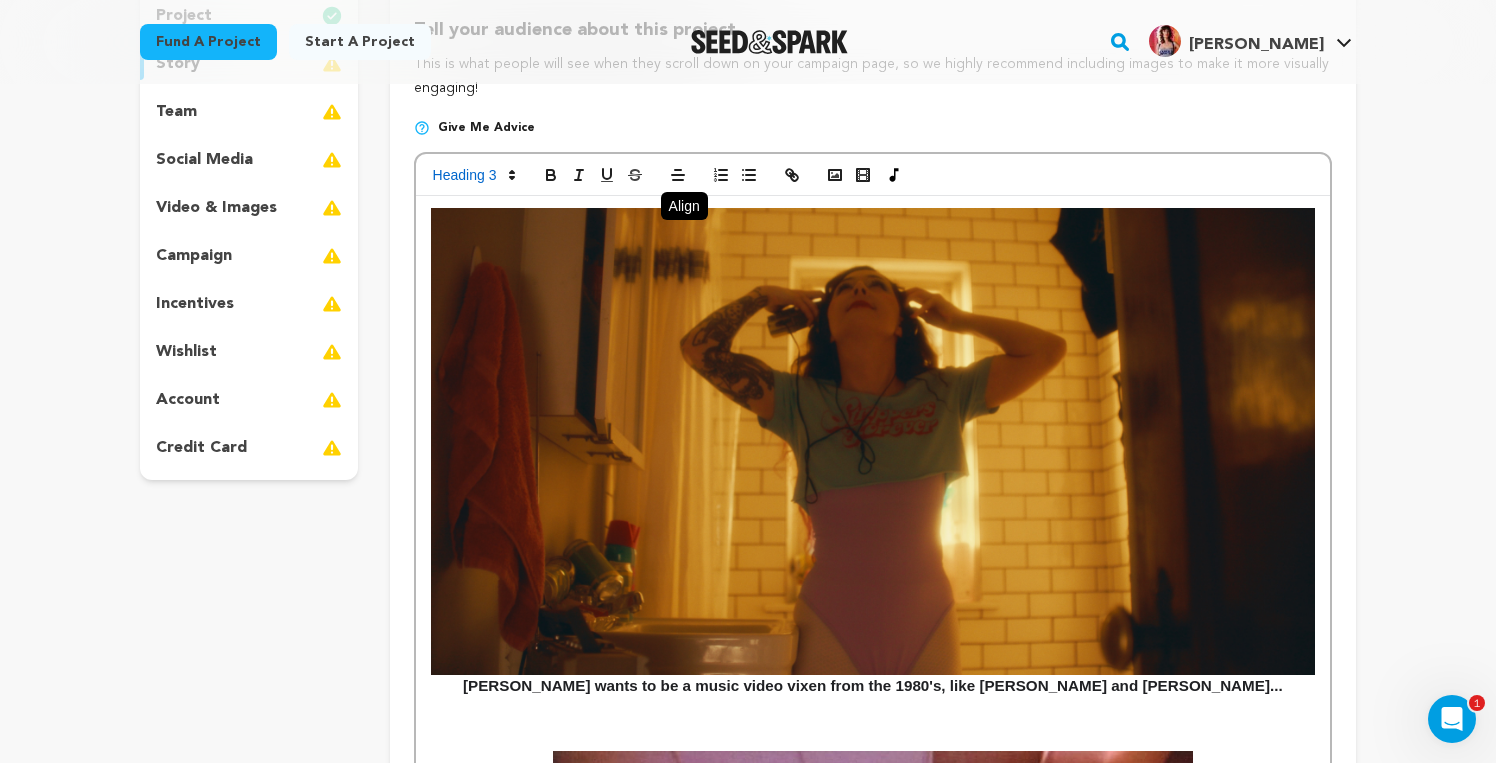 scroll, scrollTop: 285, scrollLeft: 0, axis: vertical 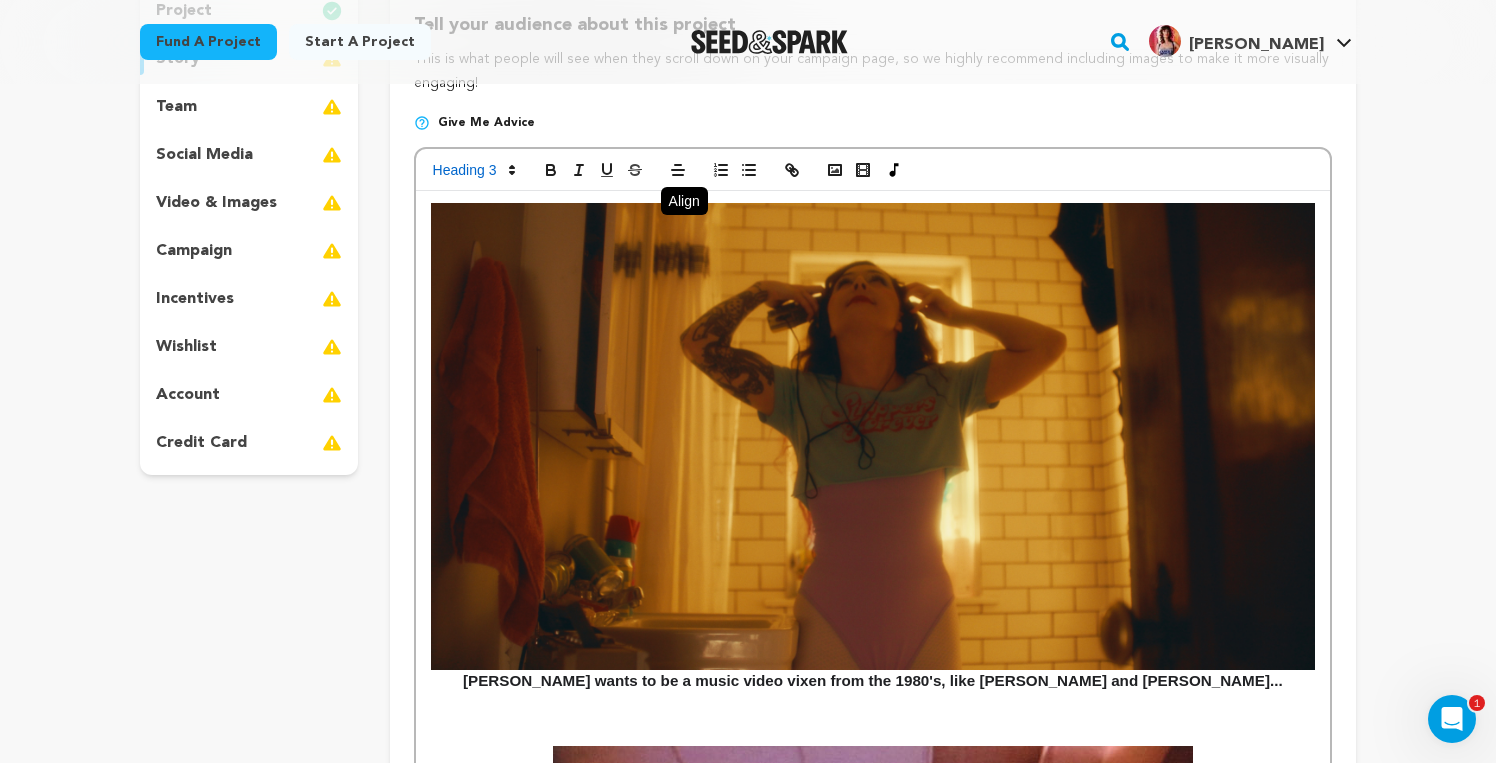 click on "Jodi wants to be a music video vixen from the 1980's, like Kym Herrin and Tawny Kitaen..." at bounding box center [873, 680] 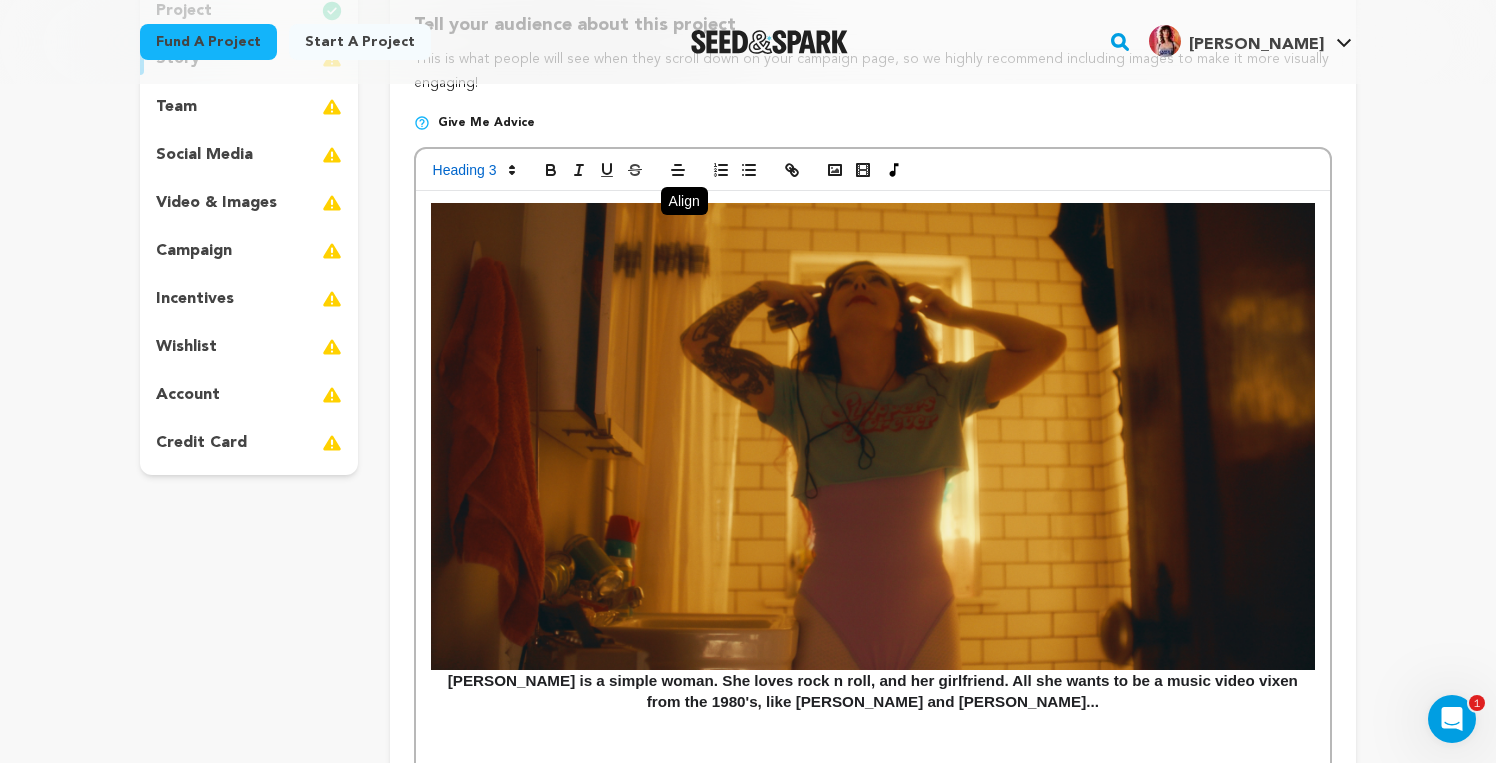 click on "Jodi is a simple woman. She loves rock n roll, and her girlfriend. All she wants to be a music video vixen from the 1980's, like Kym Herrin and Tawny Kitaen..." at bounding box center (875, 691) 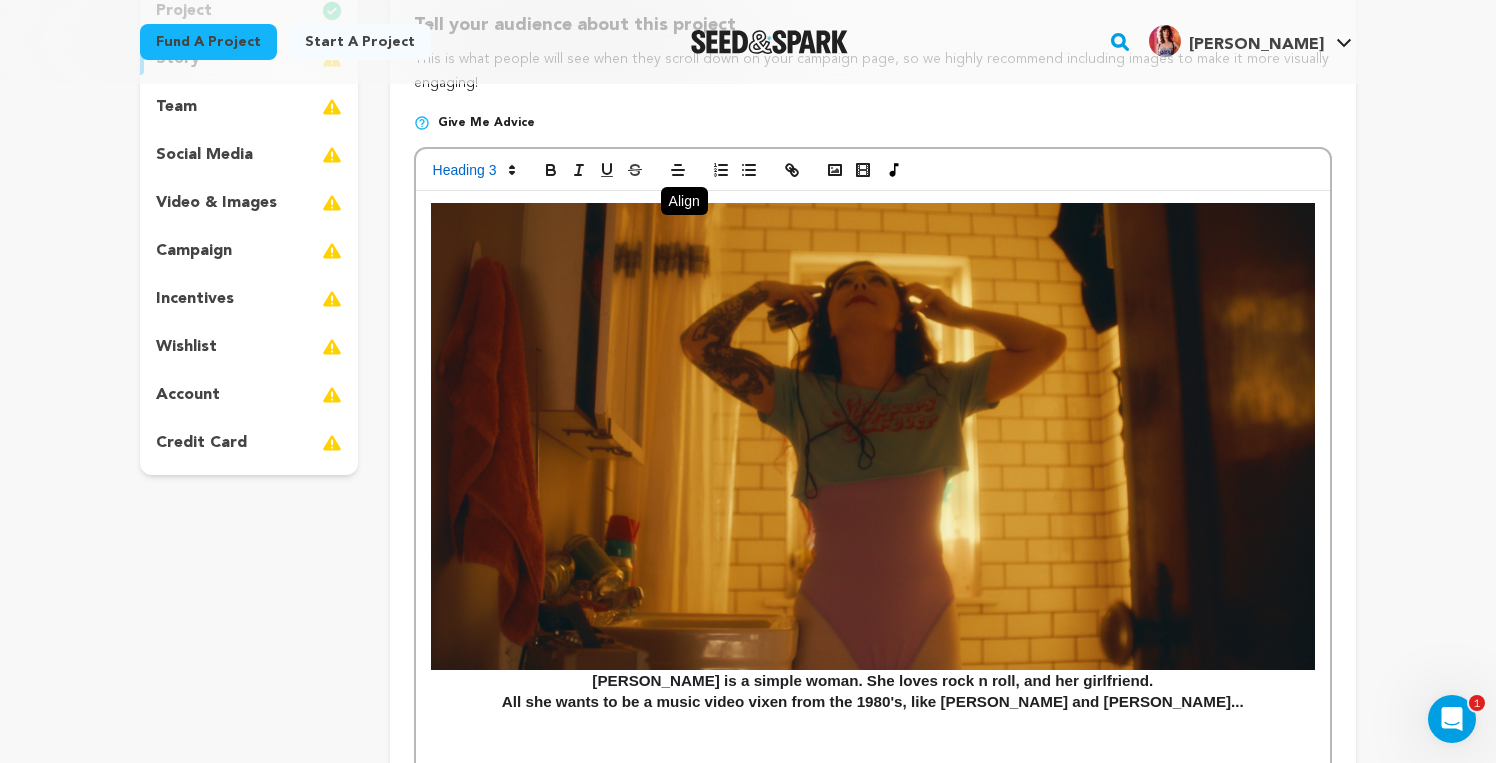 click on "﻿ All she wants to be a music video vixen from the 1980's, like Kym Herrin and Tawny Kitaen..." at bounding box center [873, 701] 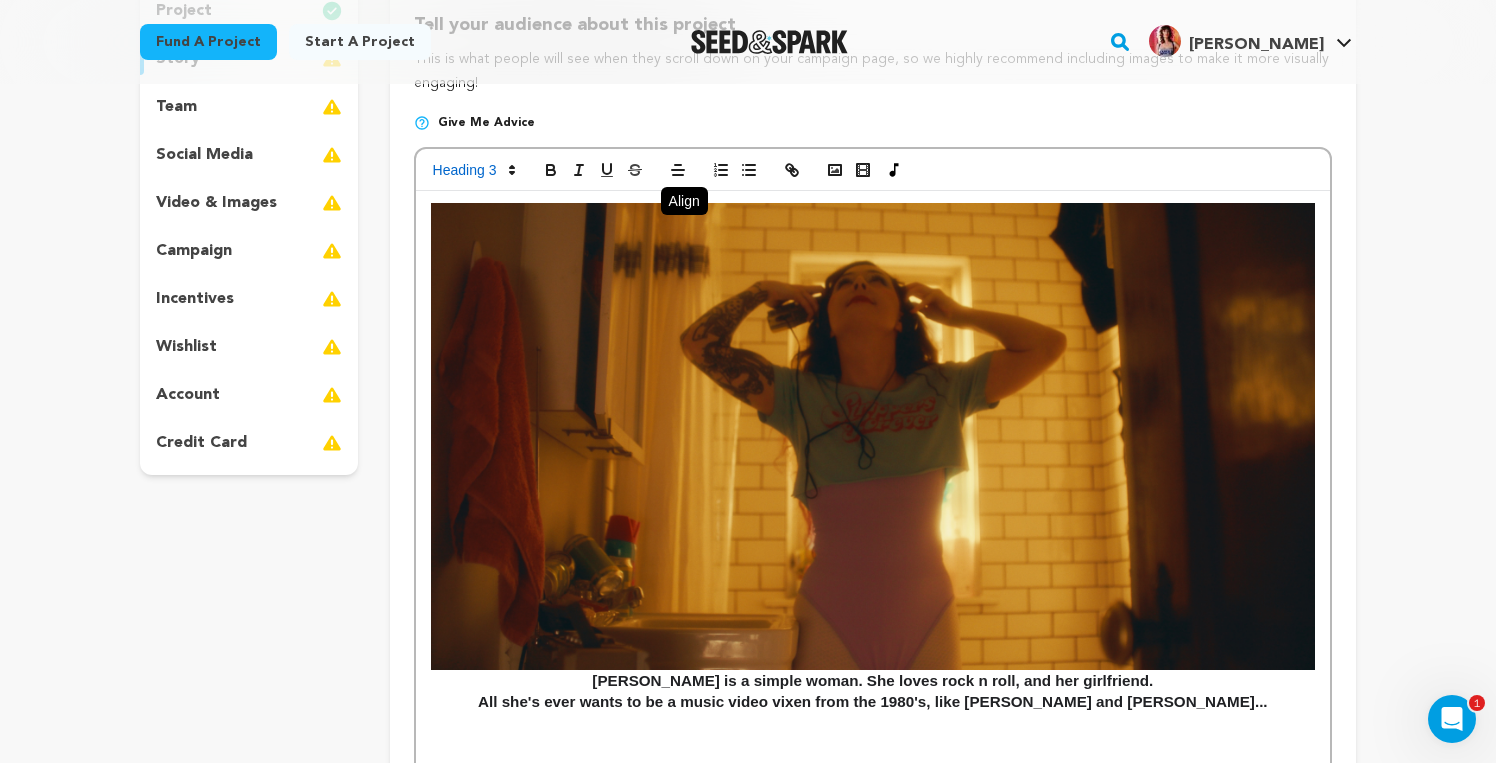 click on "All she's ever wants to be a music video vixen from the 1980's, like Kym Herrin and Tawny Kitaen..." at bounding box center [873, 701] 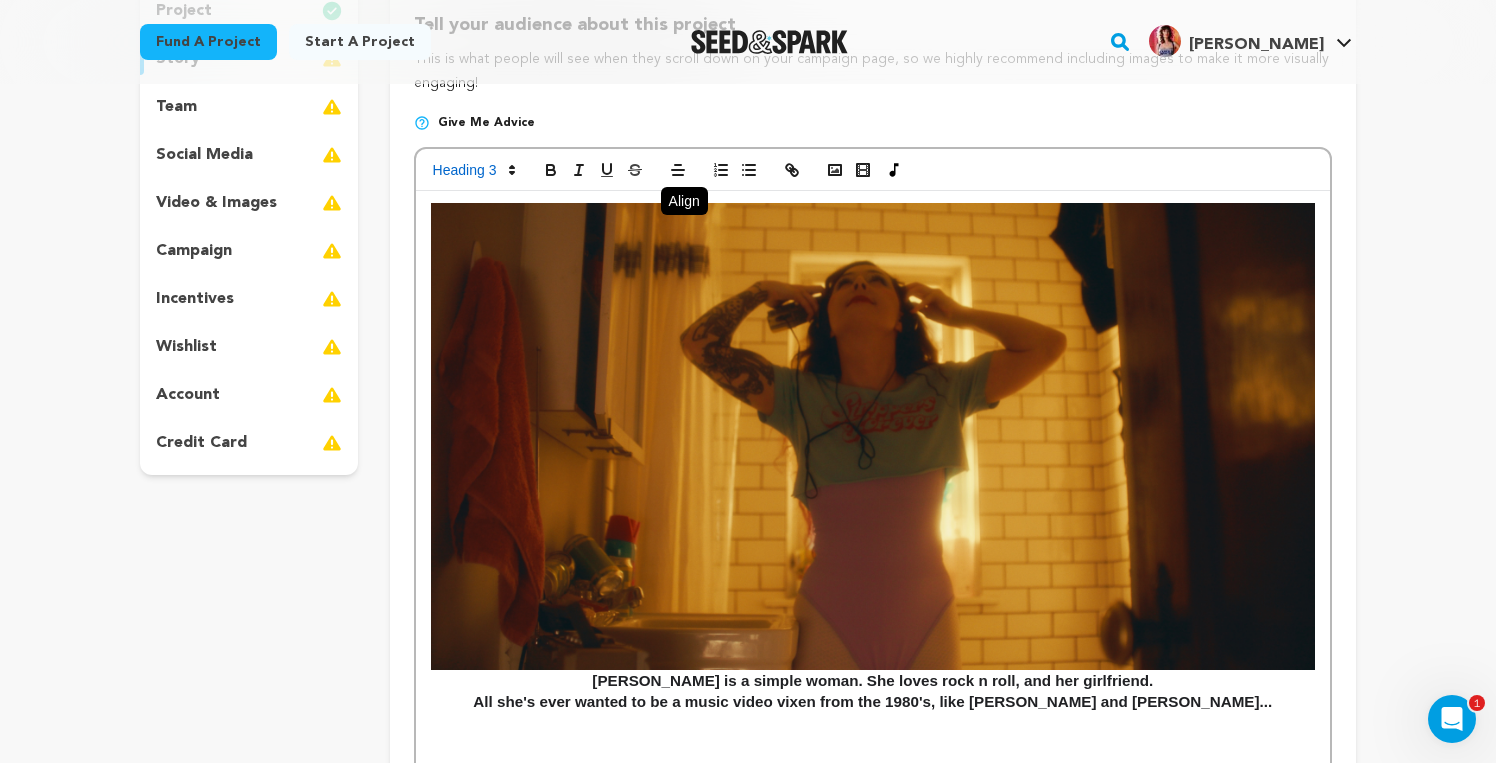 click on "All she's ever wanted to be a music video vixen from the 1980's, like Kym Herrin and Tawny Kitaen..." at bounding box center [872, 701] 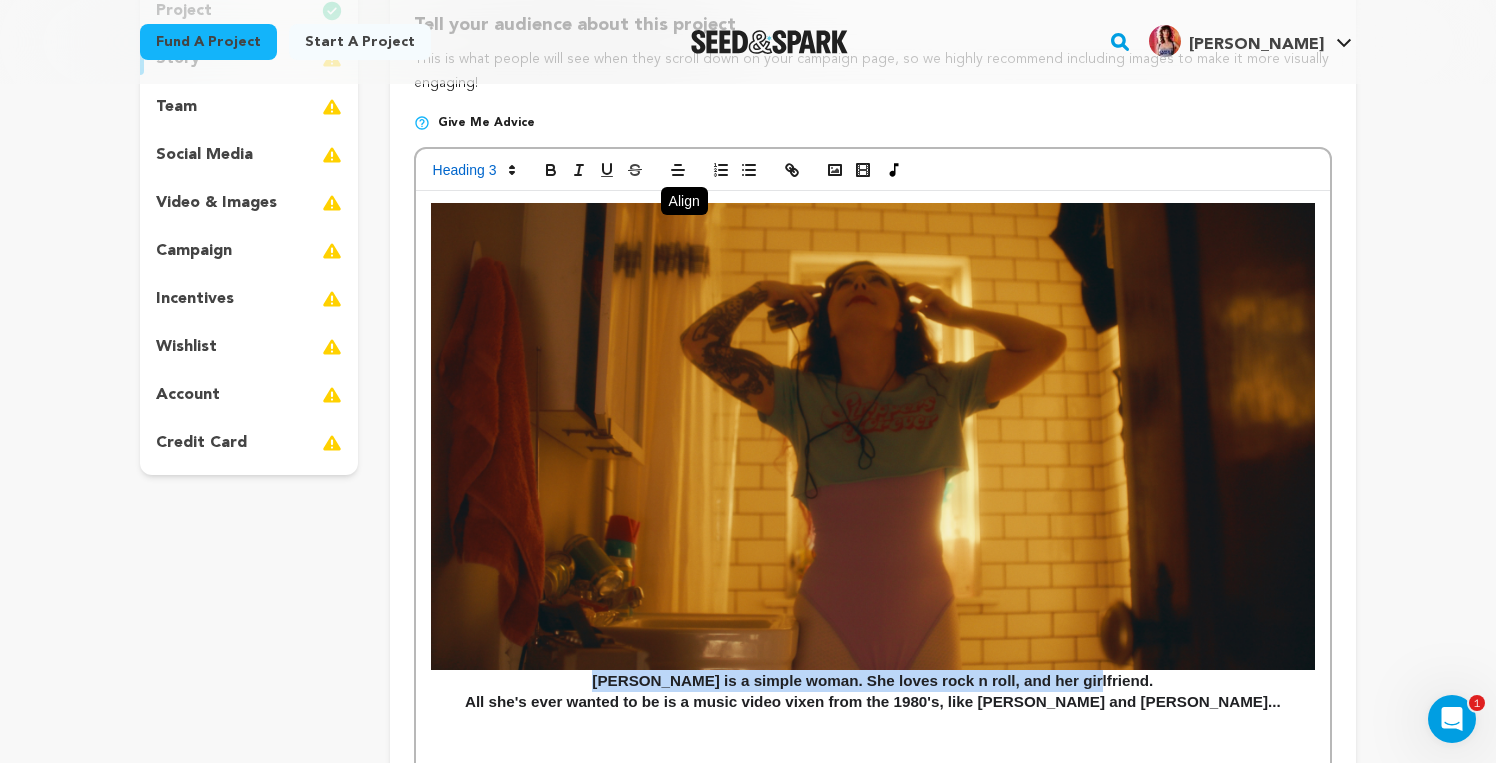 drag, startPoint x: 1110, startPoint y: 679, endPoint x: 636, endPoint y: 673, distance: 474.03796 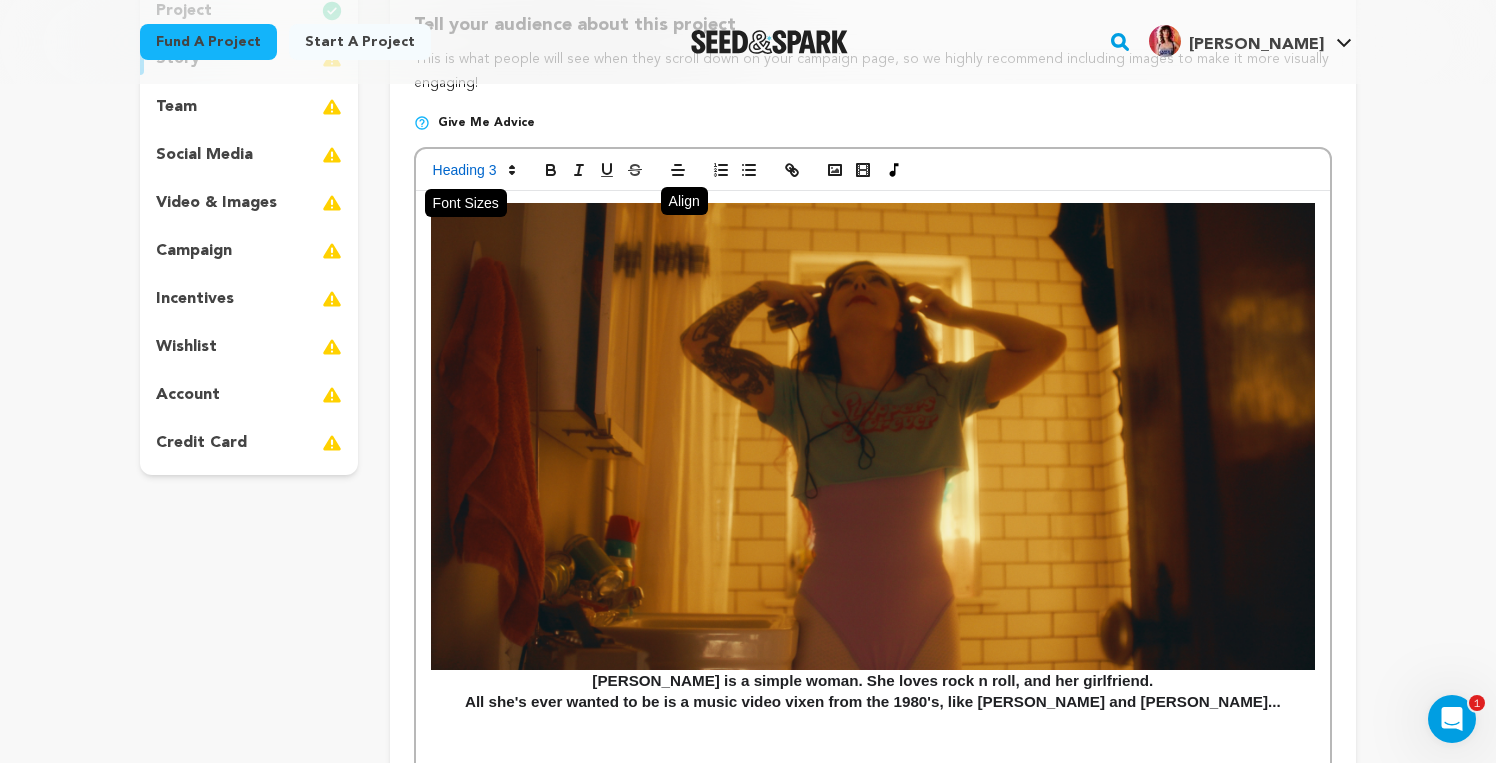 click at bounding box center [473, 170] 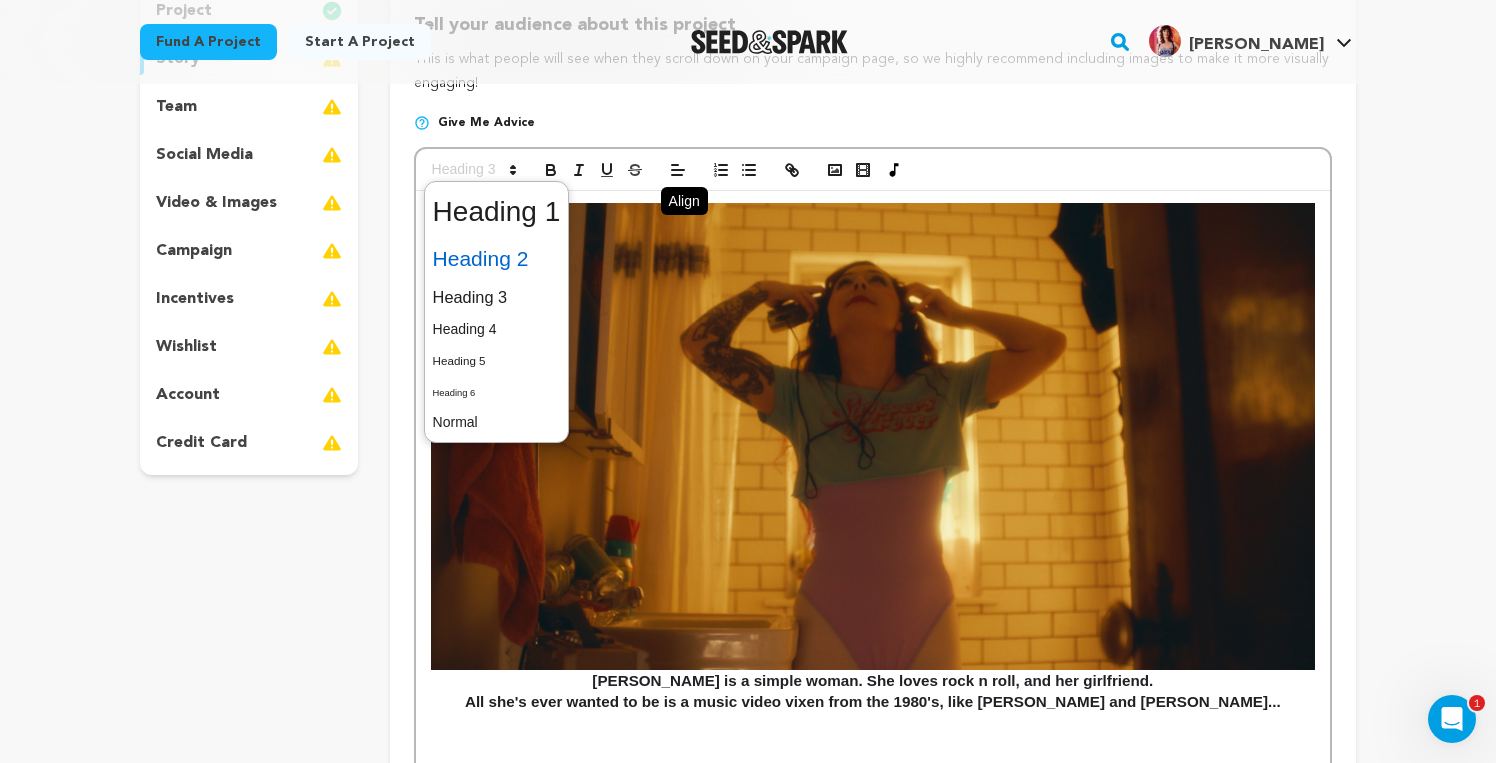 click at bounding box center (497, 259) 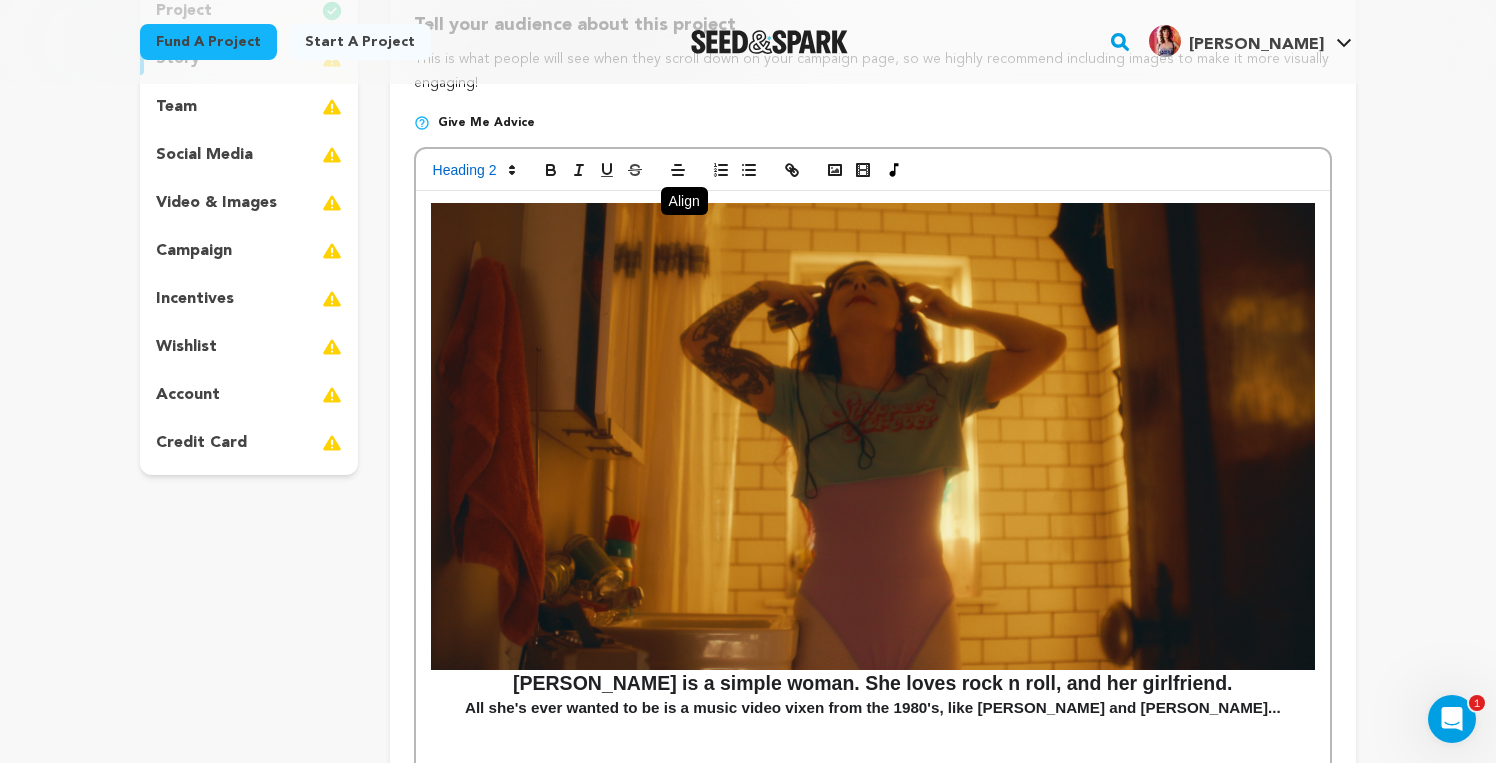click at bounding box center (873, 728) 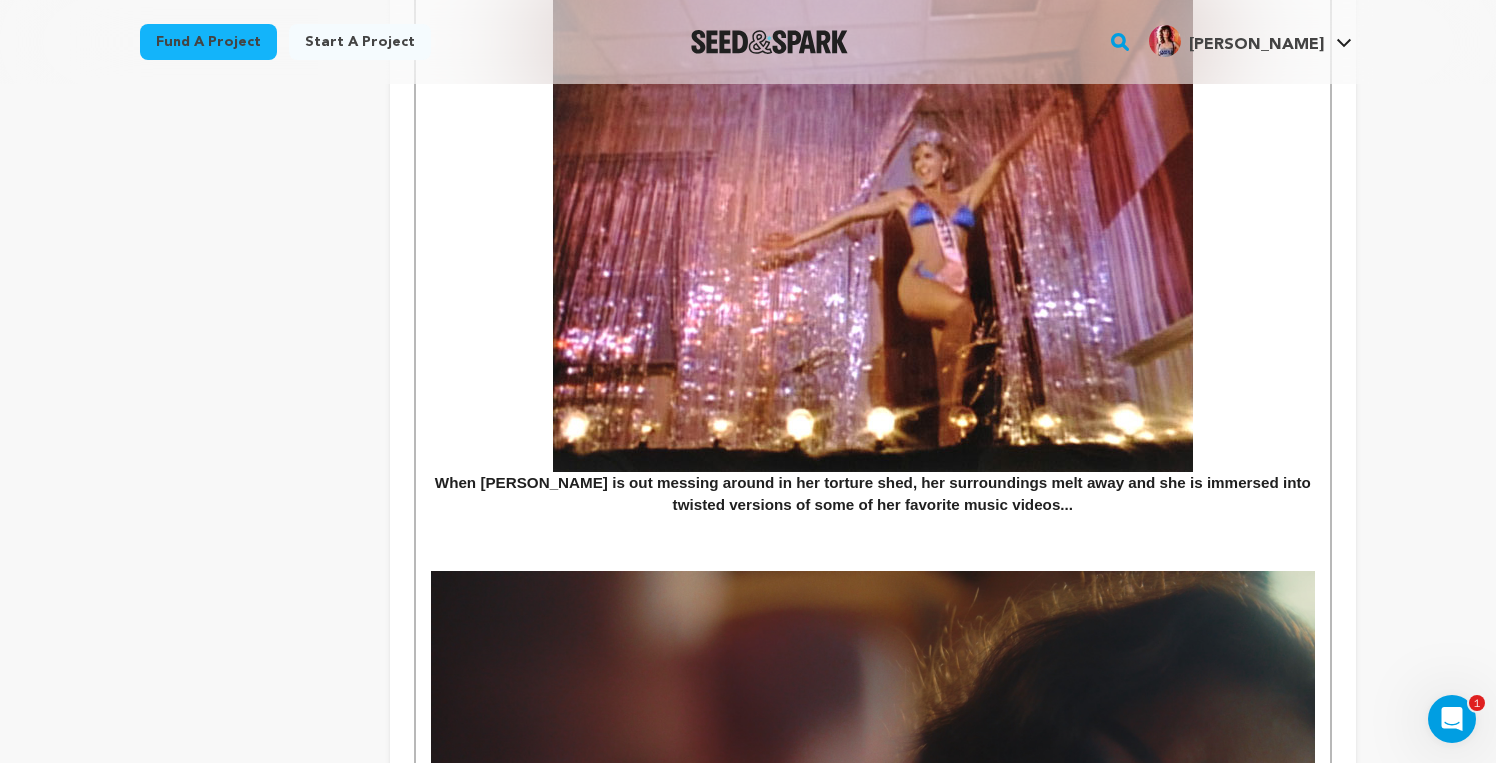 scroll, scrollTop: 1087, scrollLeft: 0, axis: vertical 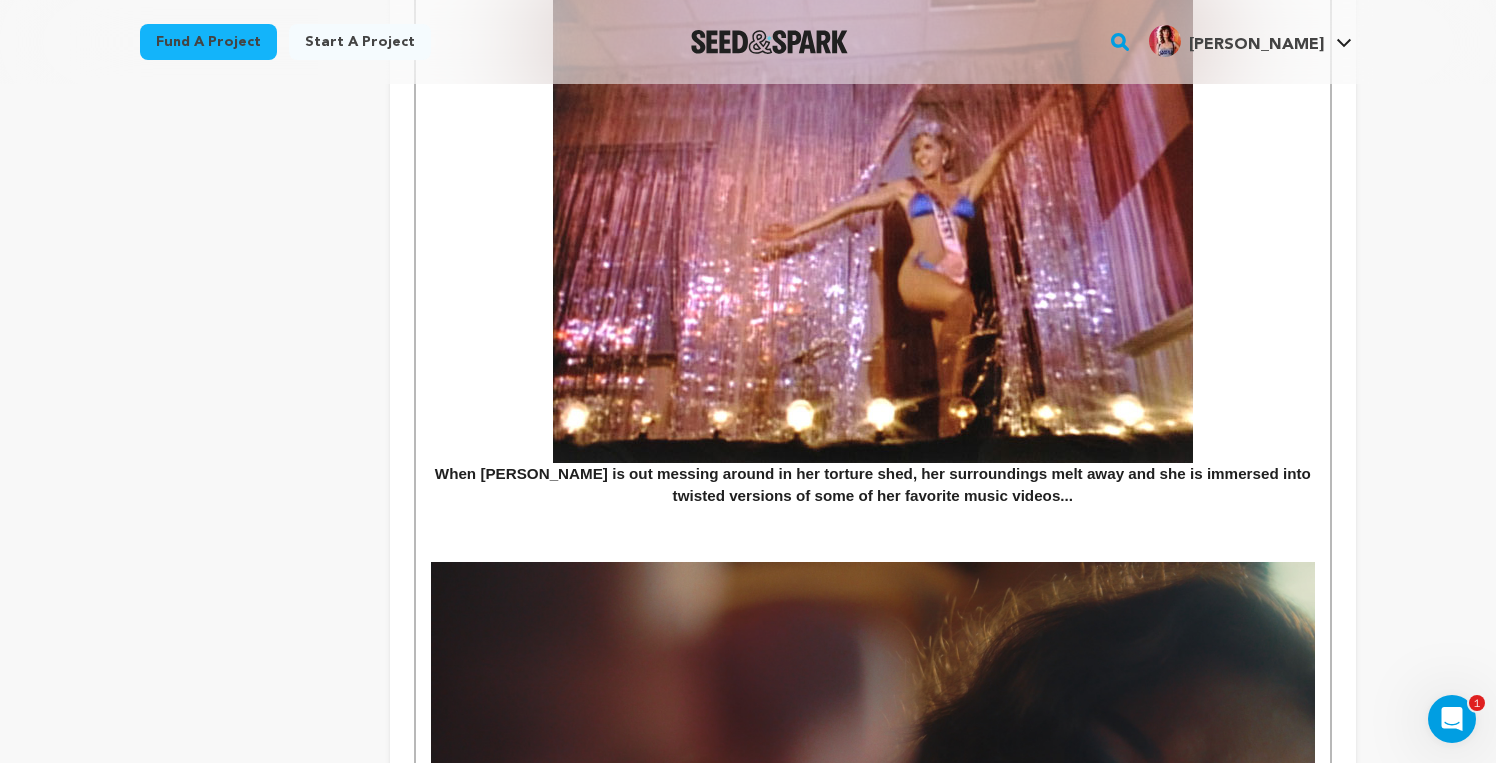 click on "When Jodi is out messing around in her torture shed, her surroundings melt away and she is immersed into" at bounding box center (873, 227) 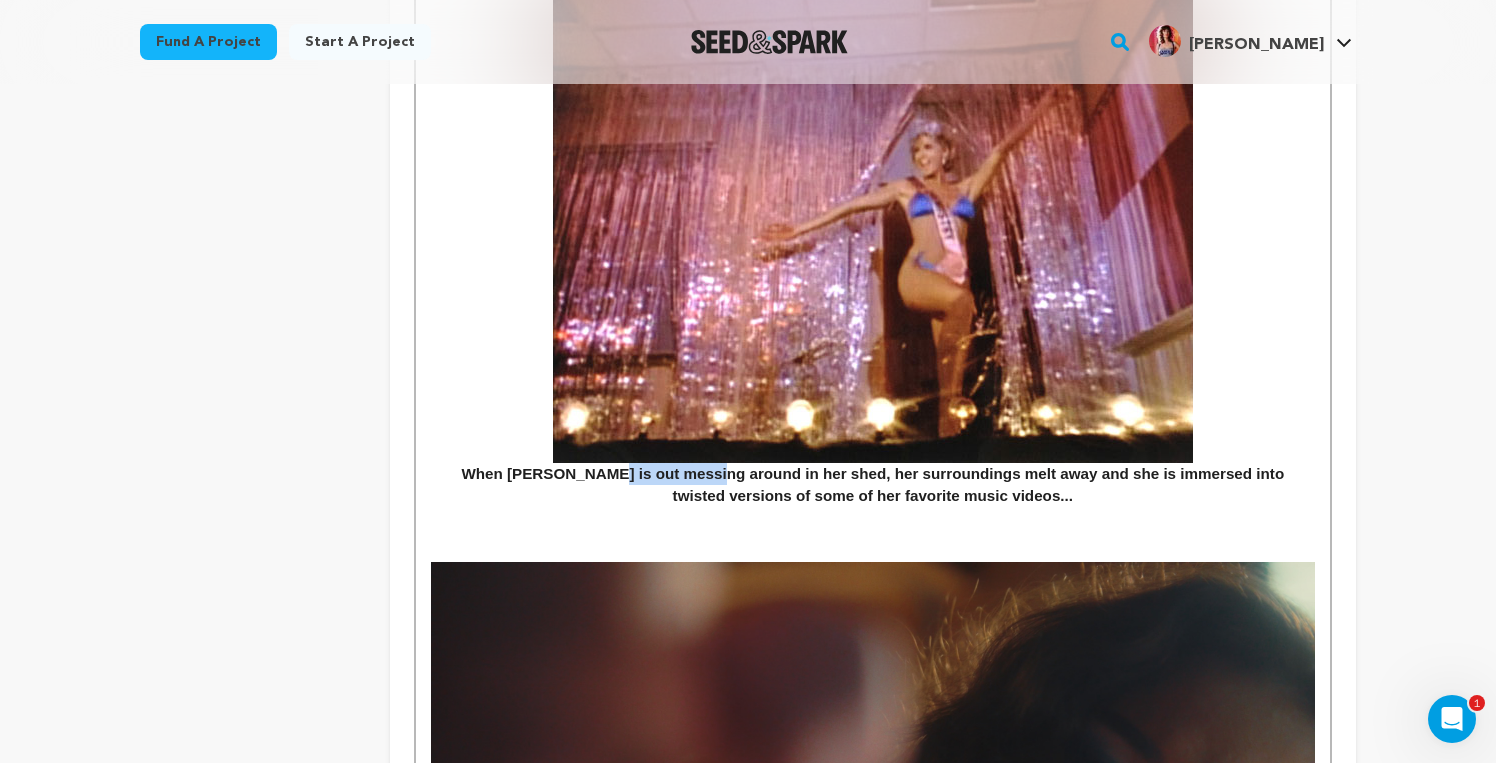 drag, startPoint x: 750, startPoint y: 468, endPoint x: 633, endPoint y: 472, distance: 117.06836 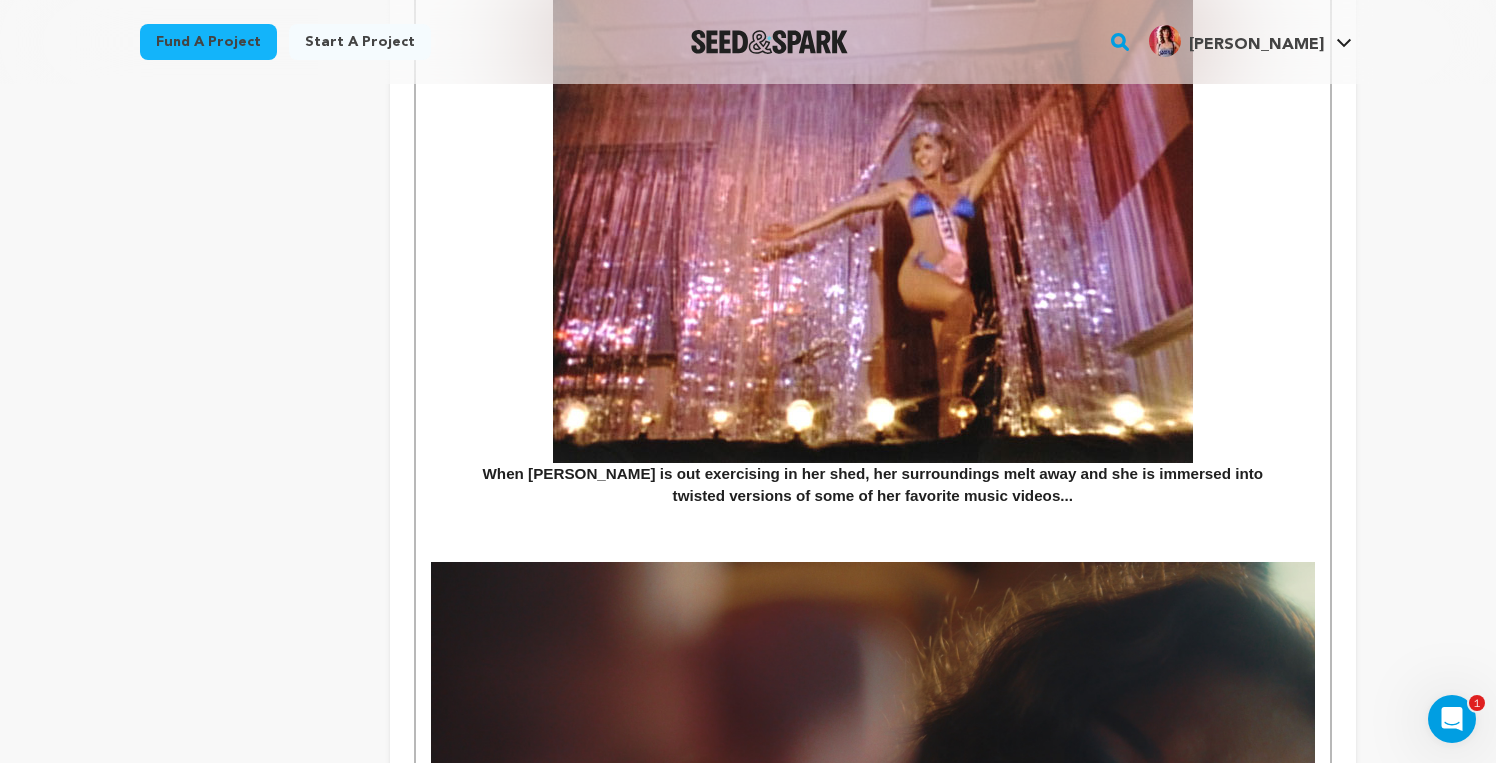 click on "When Jodi is out exercising in her shed, her surroundings melt away and she is immersed into" at bounding box center [873, 227] 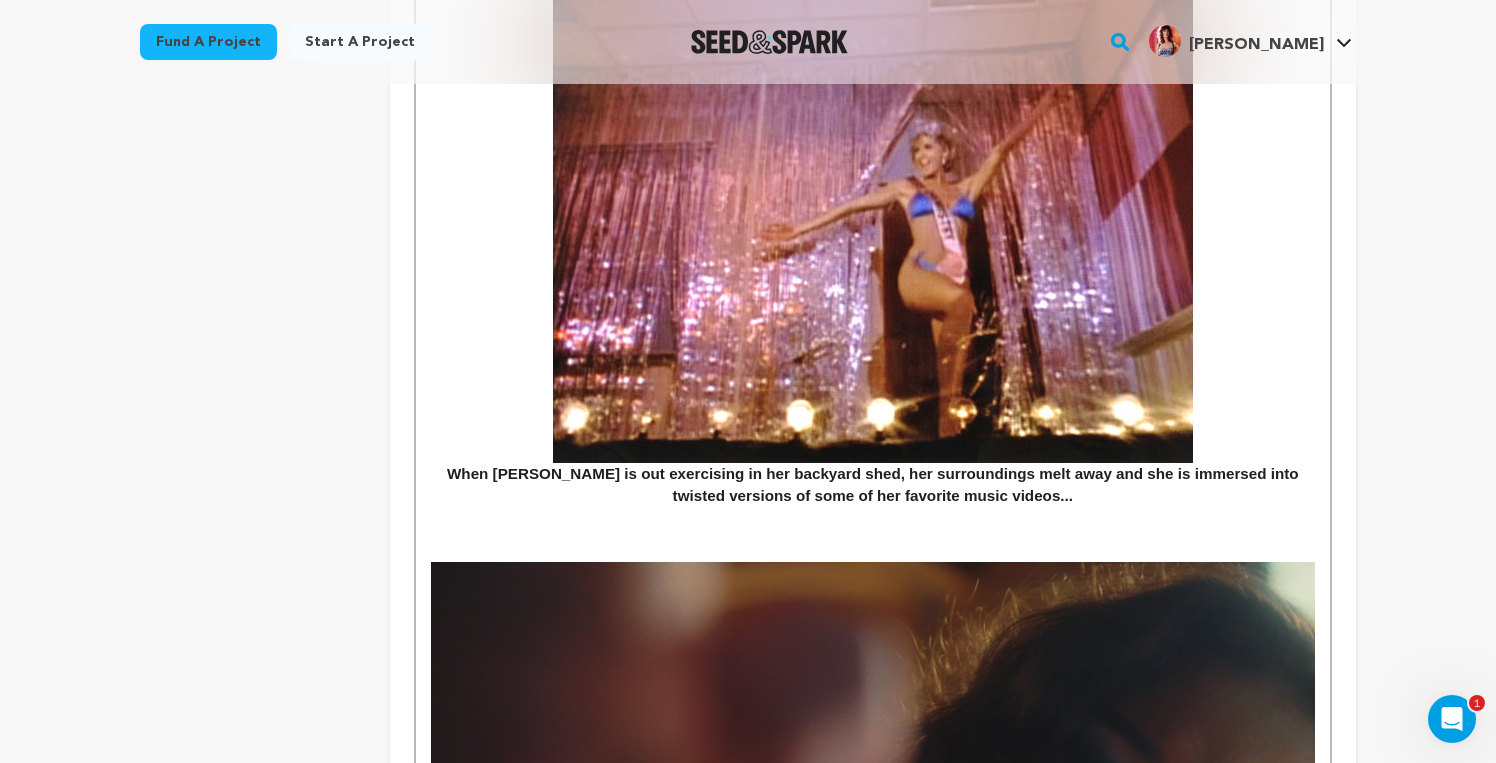 click on "When Jodi is out exercising in her backyard shed, her surroundings melt away and she is immersed into" at bounding box center (873, 227) 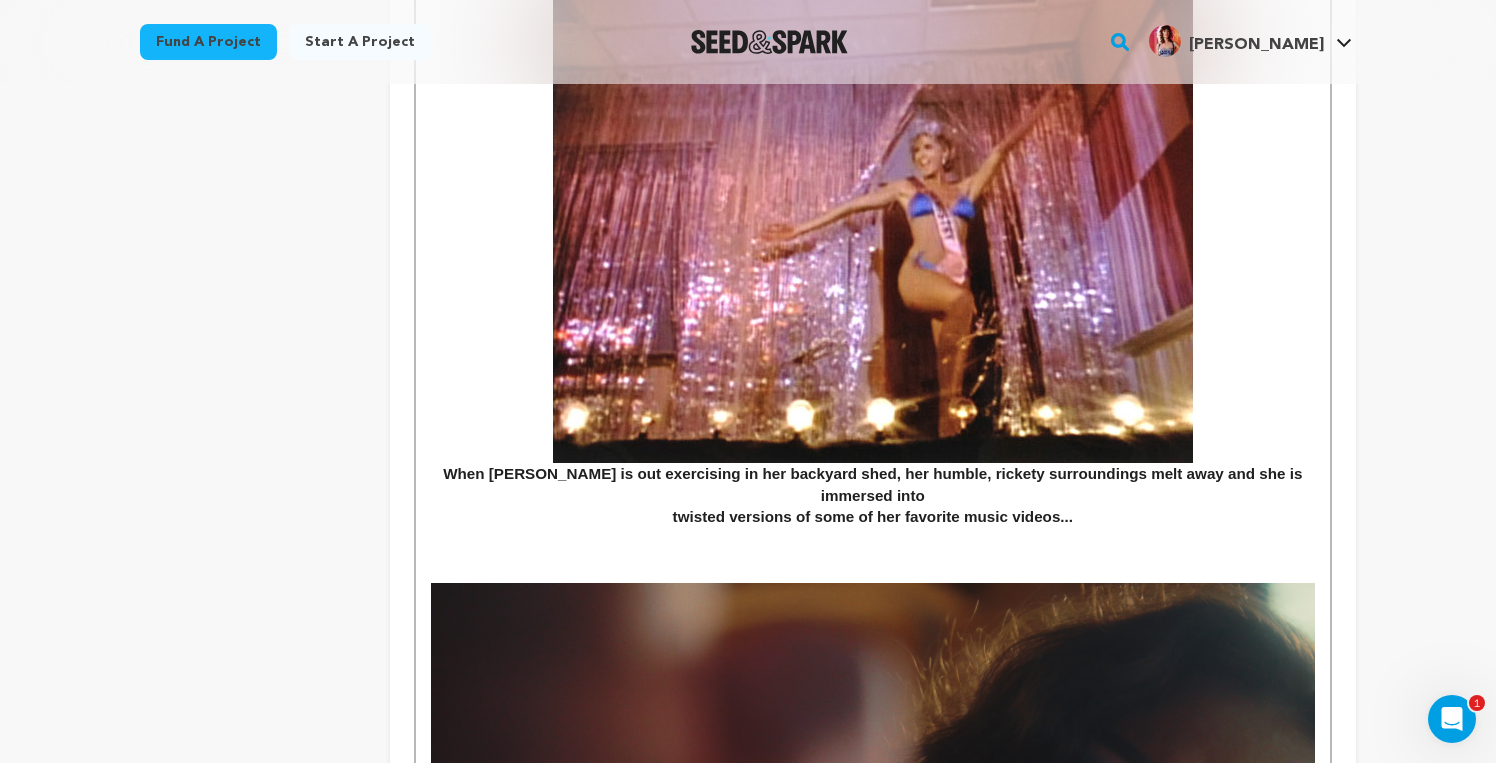 click on "When Jodi is out exercising in her backyard shed, her humble, rickety surroundings melt away and she is immersed into" at bounding box center (873, 238) 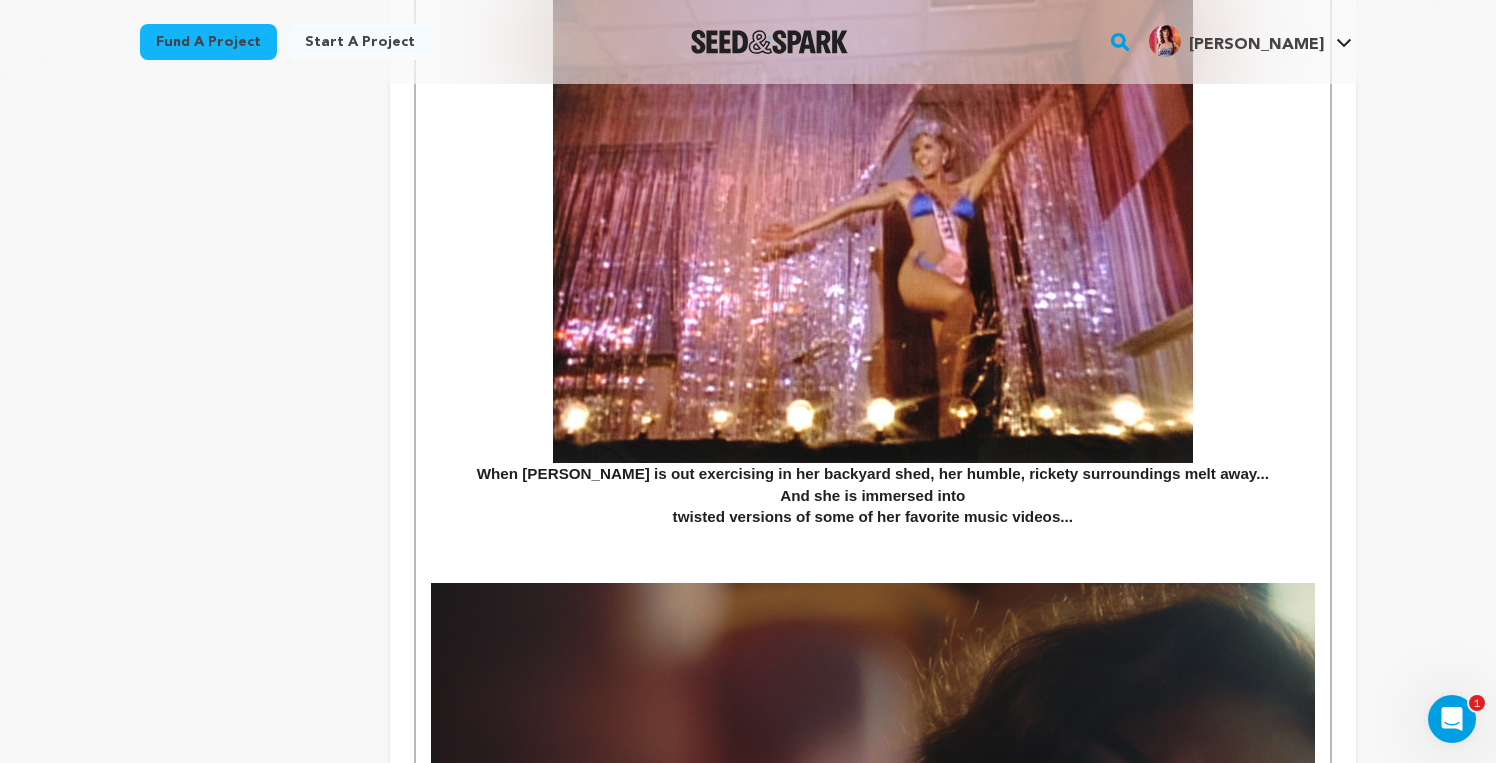 click on "twisted versions of some of her favorite music videos..." at bounding box center (873, 517) 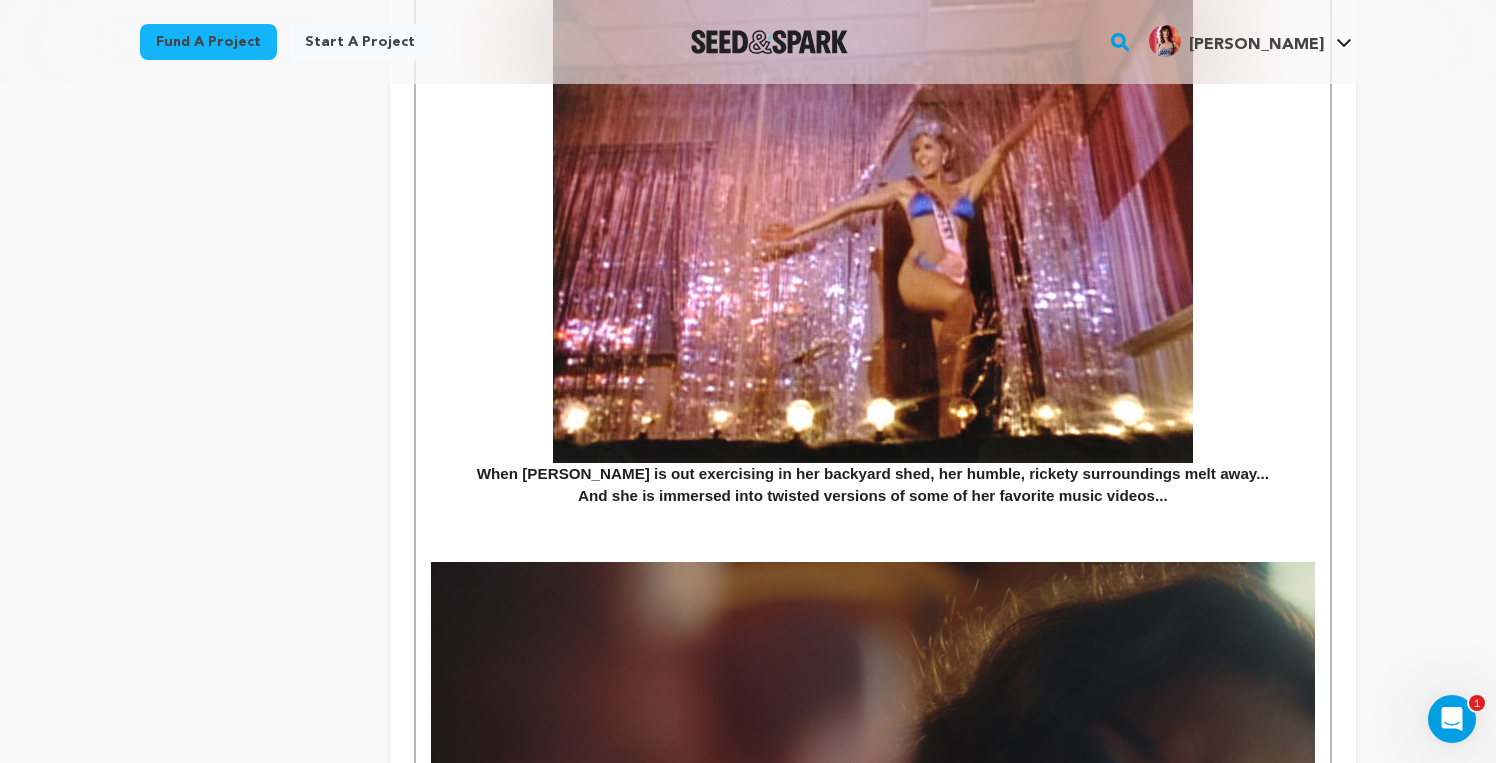 click on "And she is immersed into twisted versions of some of her favorite music videos..." at bounding box center [873, 495] 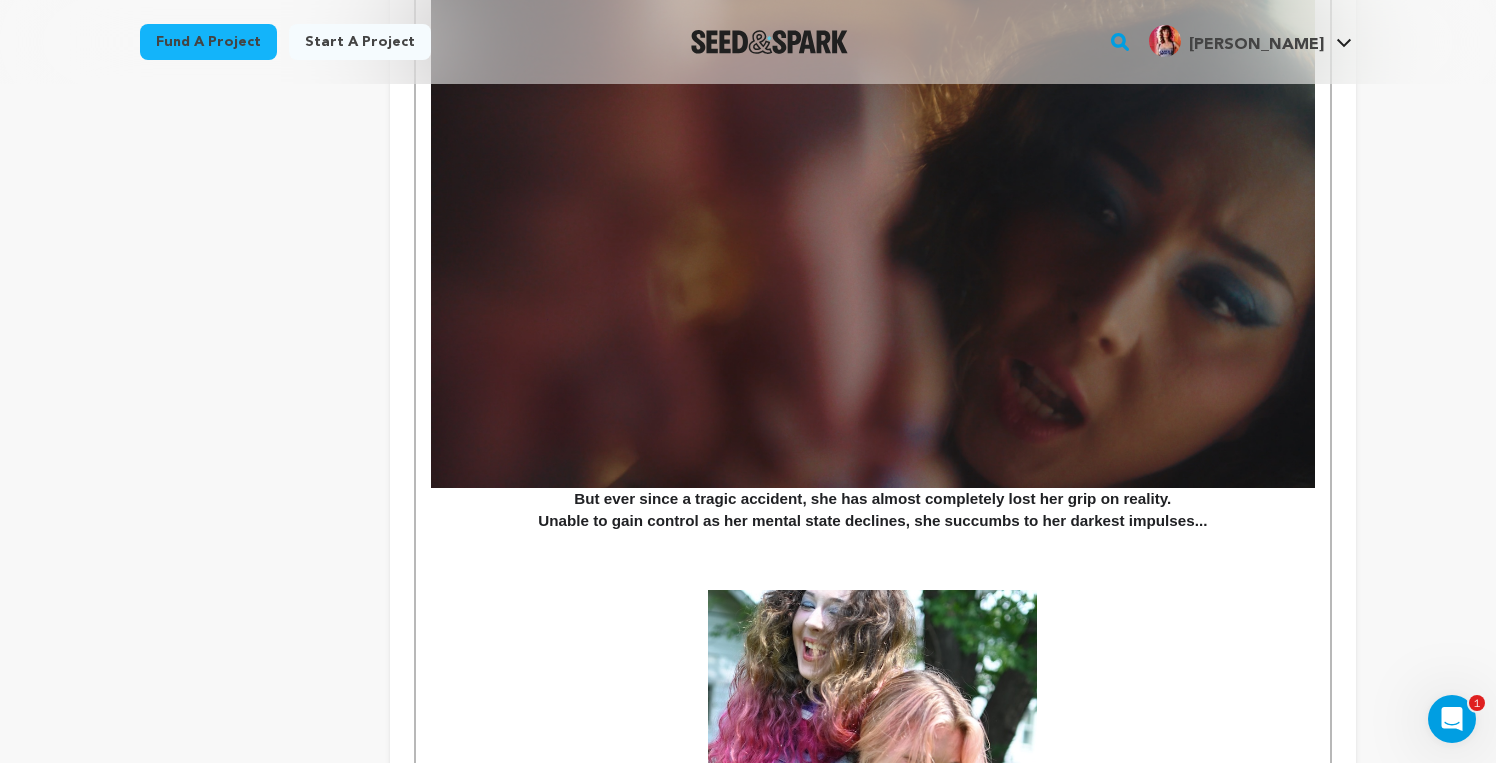 scroll, scrollTop: 1685, scrollLeft: 0, axis: vertical 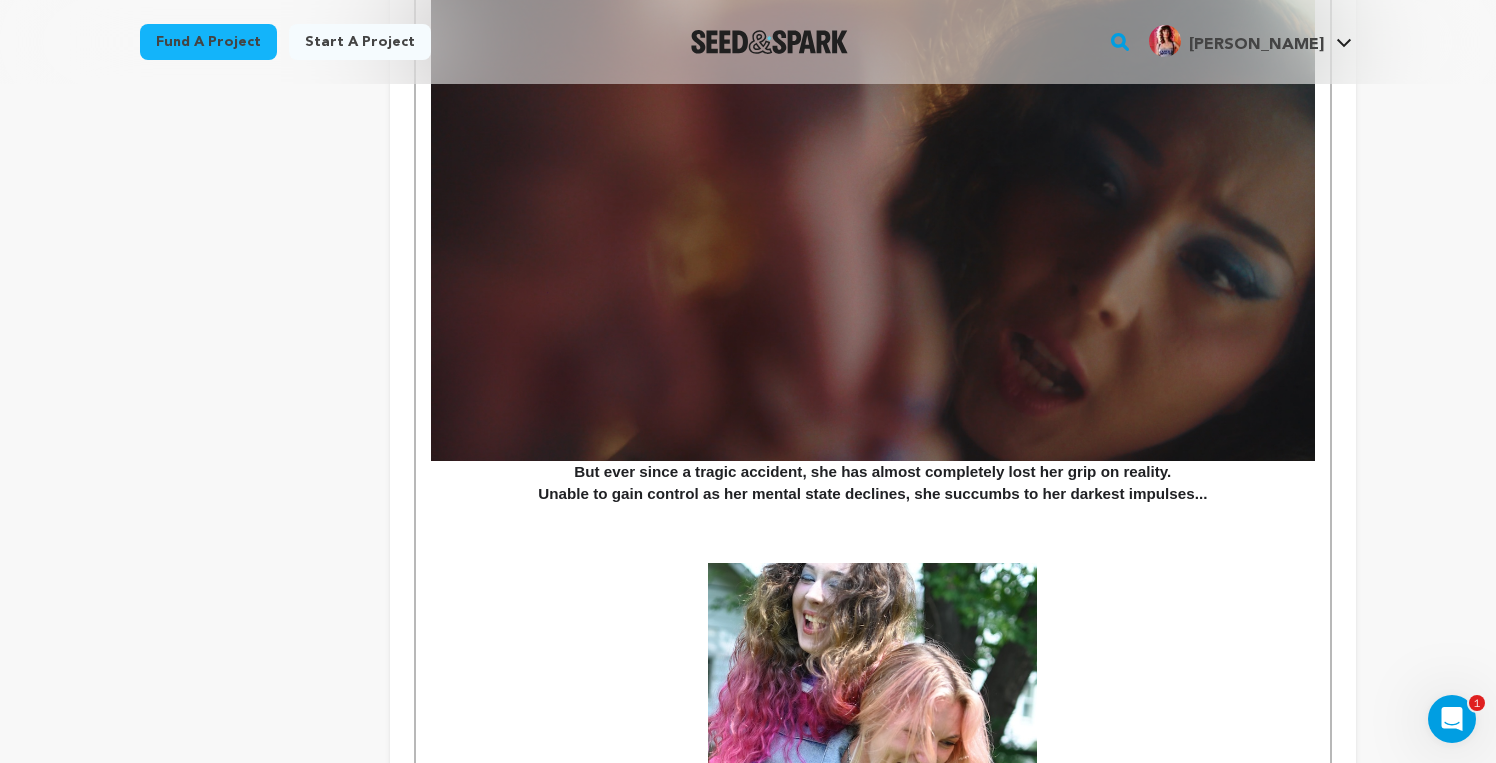 click on "But ever since a tragic accident, she has almost completely lost her grip on reality." at bounding box center [872, 471] 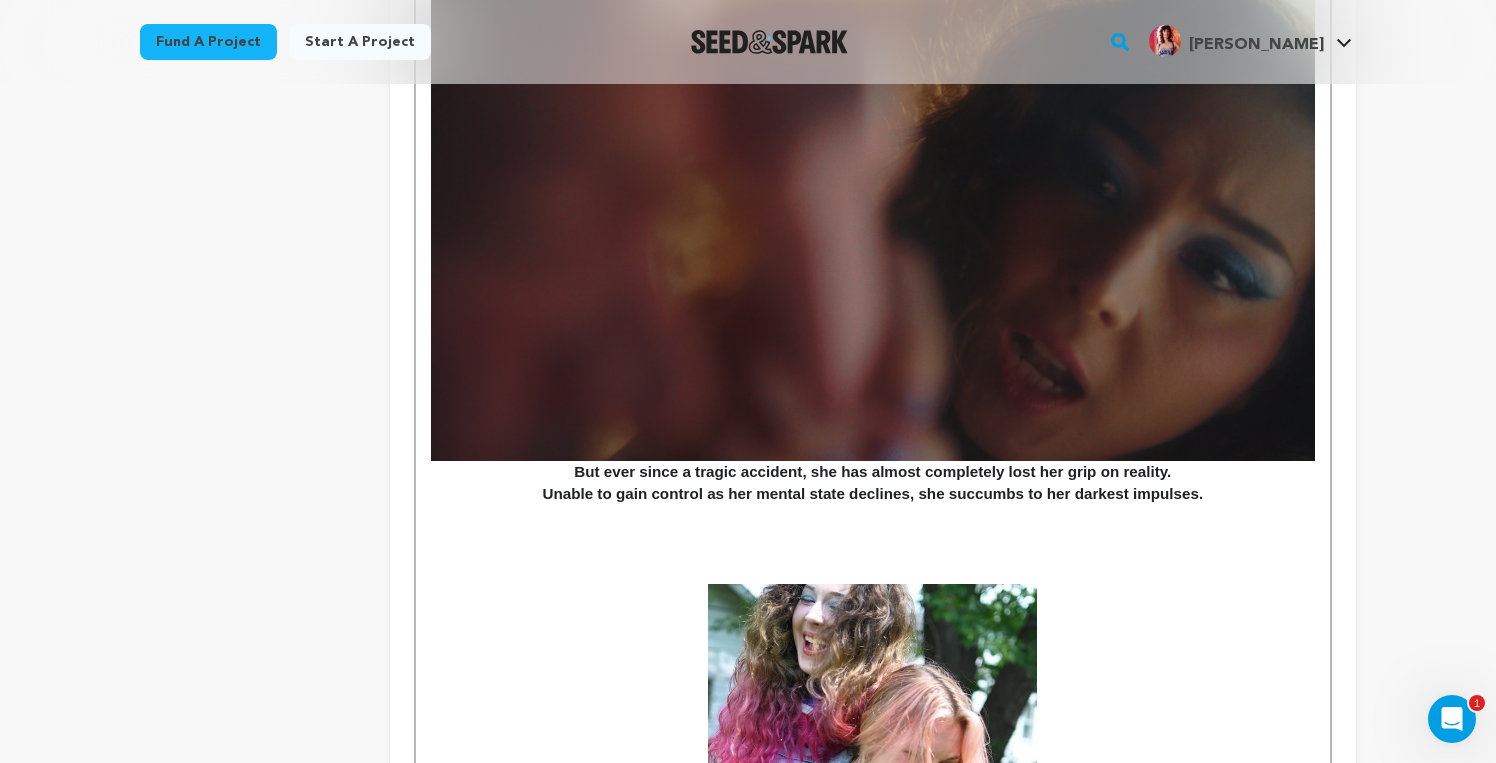 drag, startPoint x: 1172, startPoint y: 465, endPoint x: 563, endPoint y: 464, distance: 609.0008 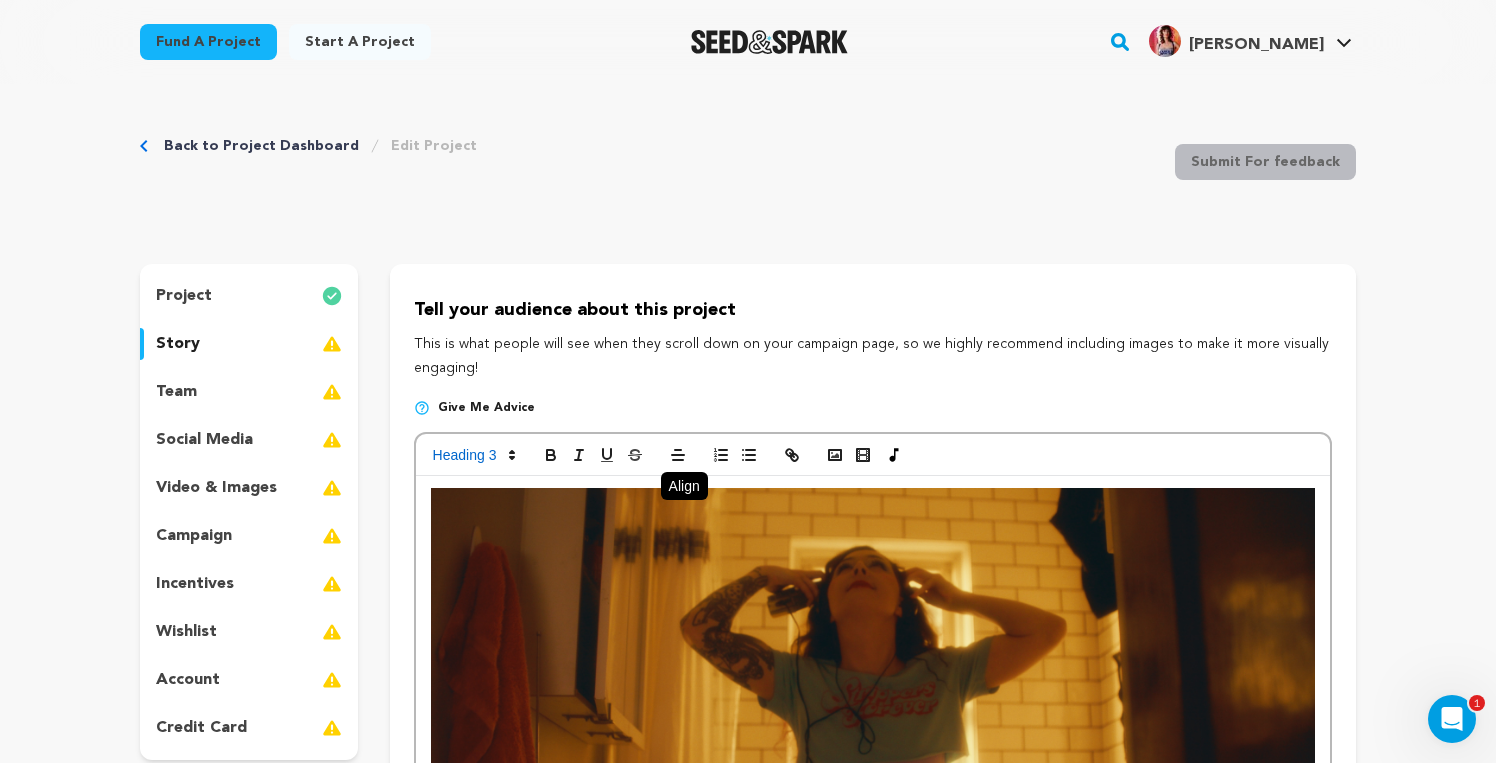 scroll, scrollTop: 0, scrollLeft: 0, axis: both 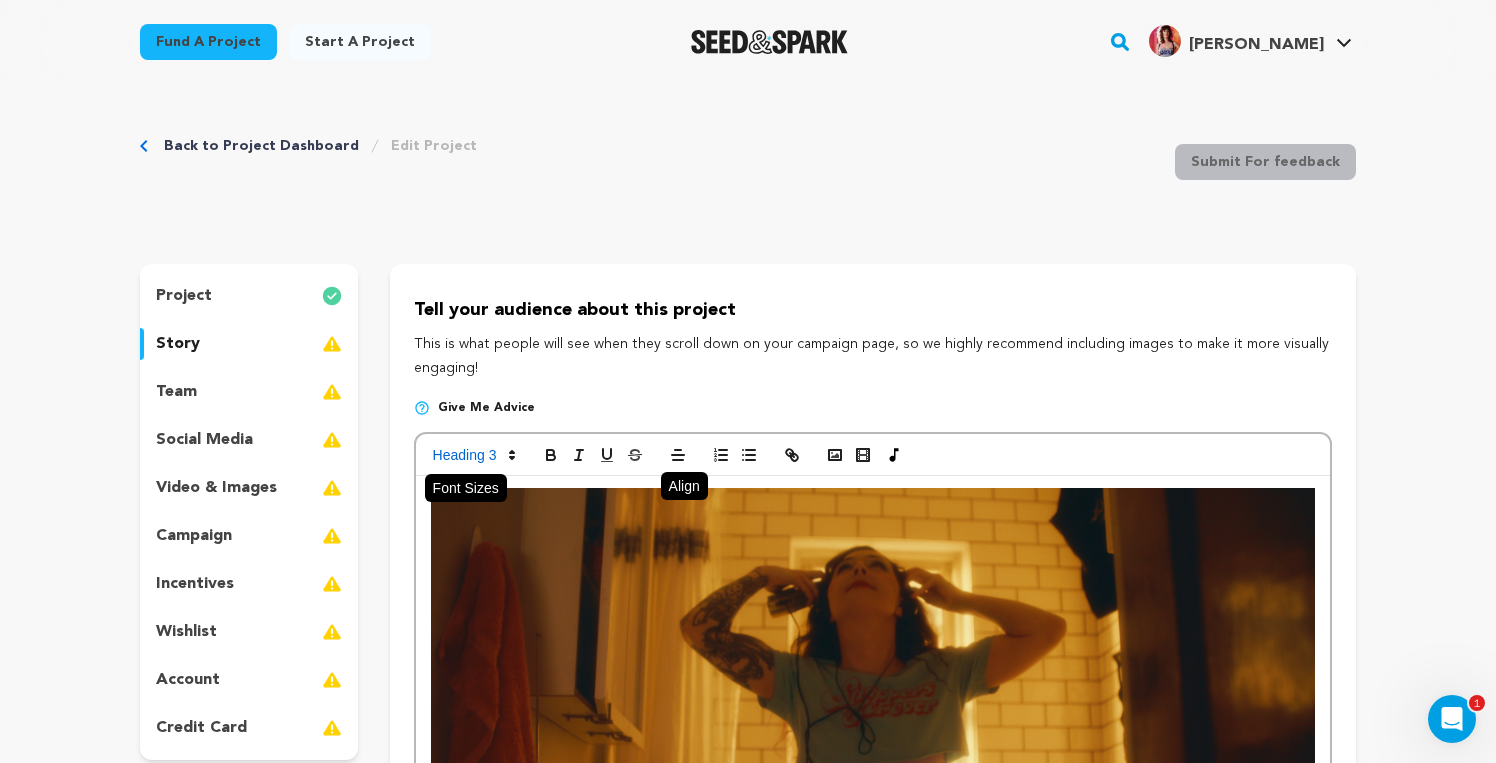 click at bounding box center [473, 455] 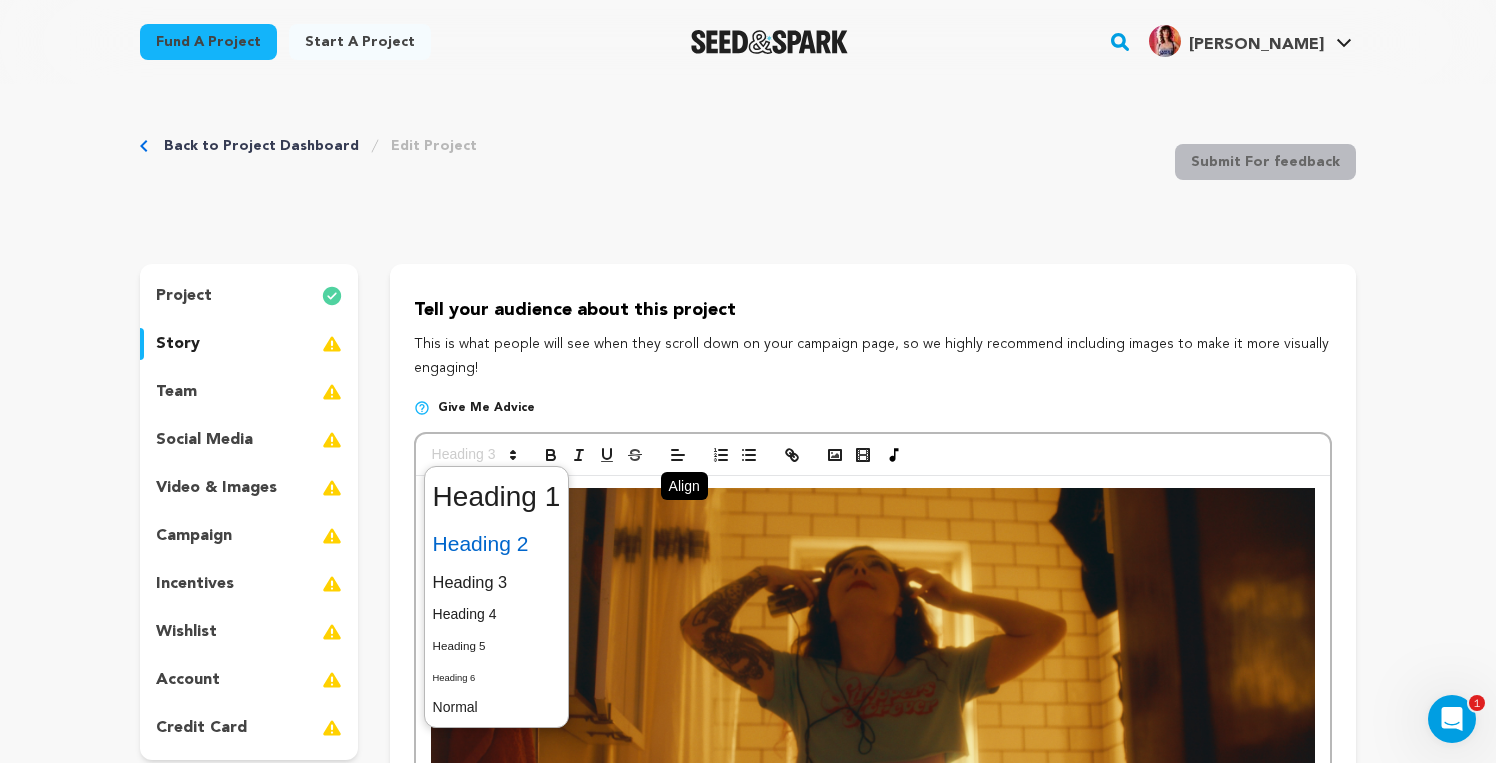 click at bounding box center [497, 544] 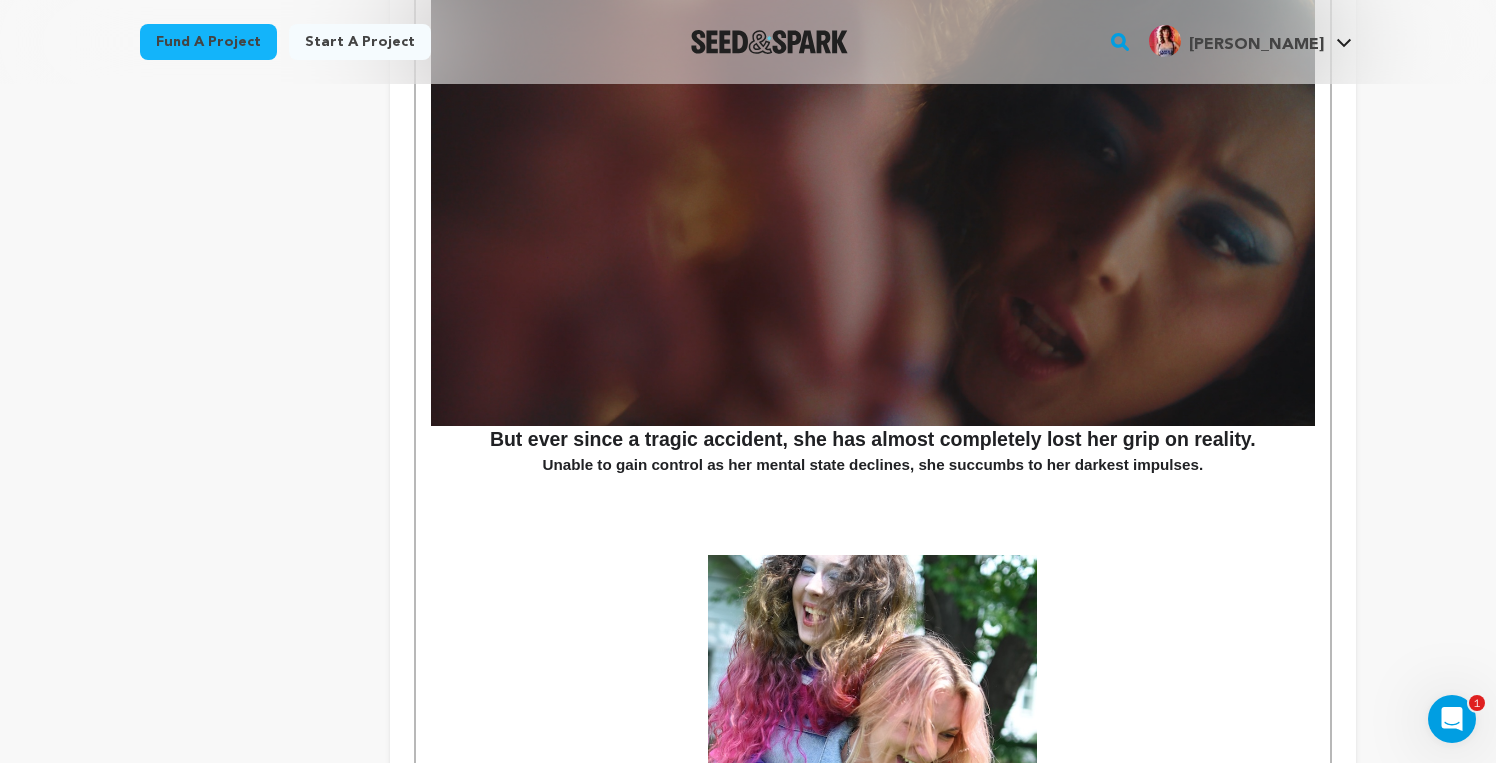 scroll, scrollTop: 1729, scrollLeft: 0, axis: vertical 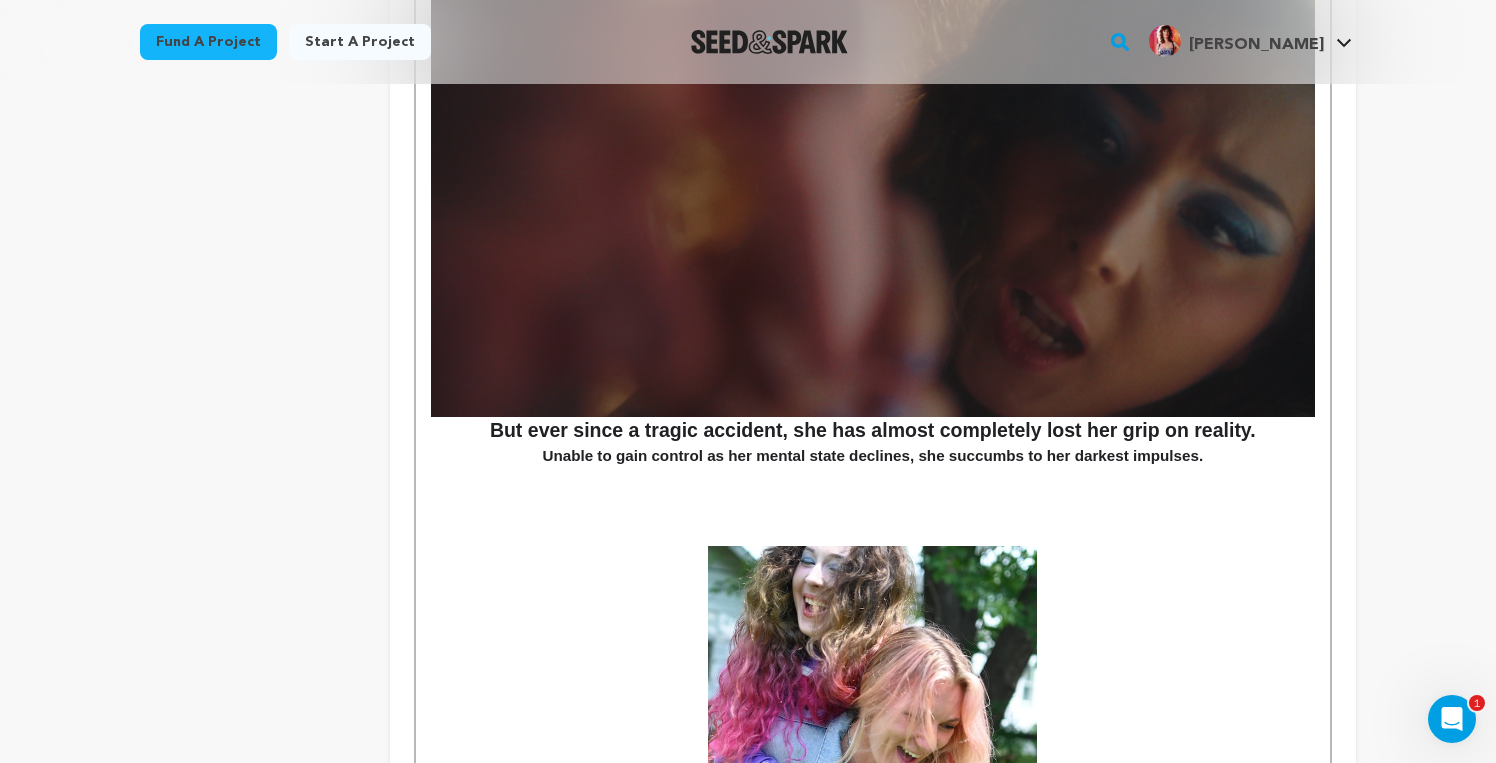 click on "Unable to gain control as her mental state declines, she succumbs to her darkest impulses." at bounding box center [872, 455] 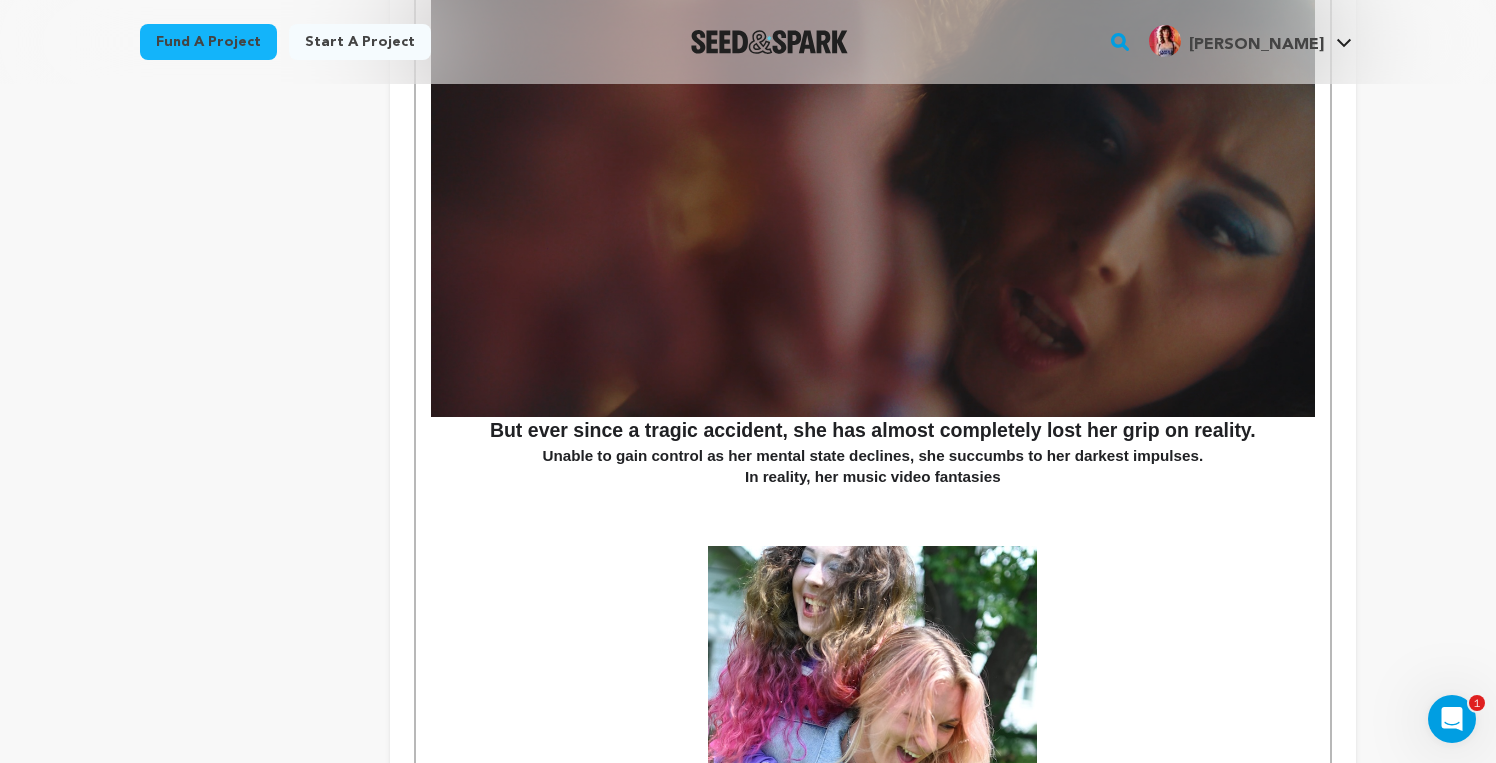 click on "In reality, her music video fantasies" at bounding box center [873, 476] 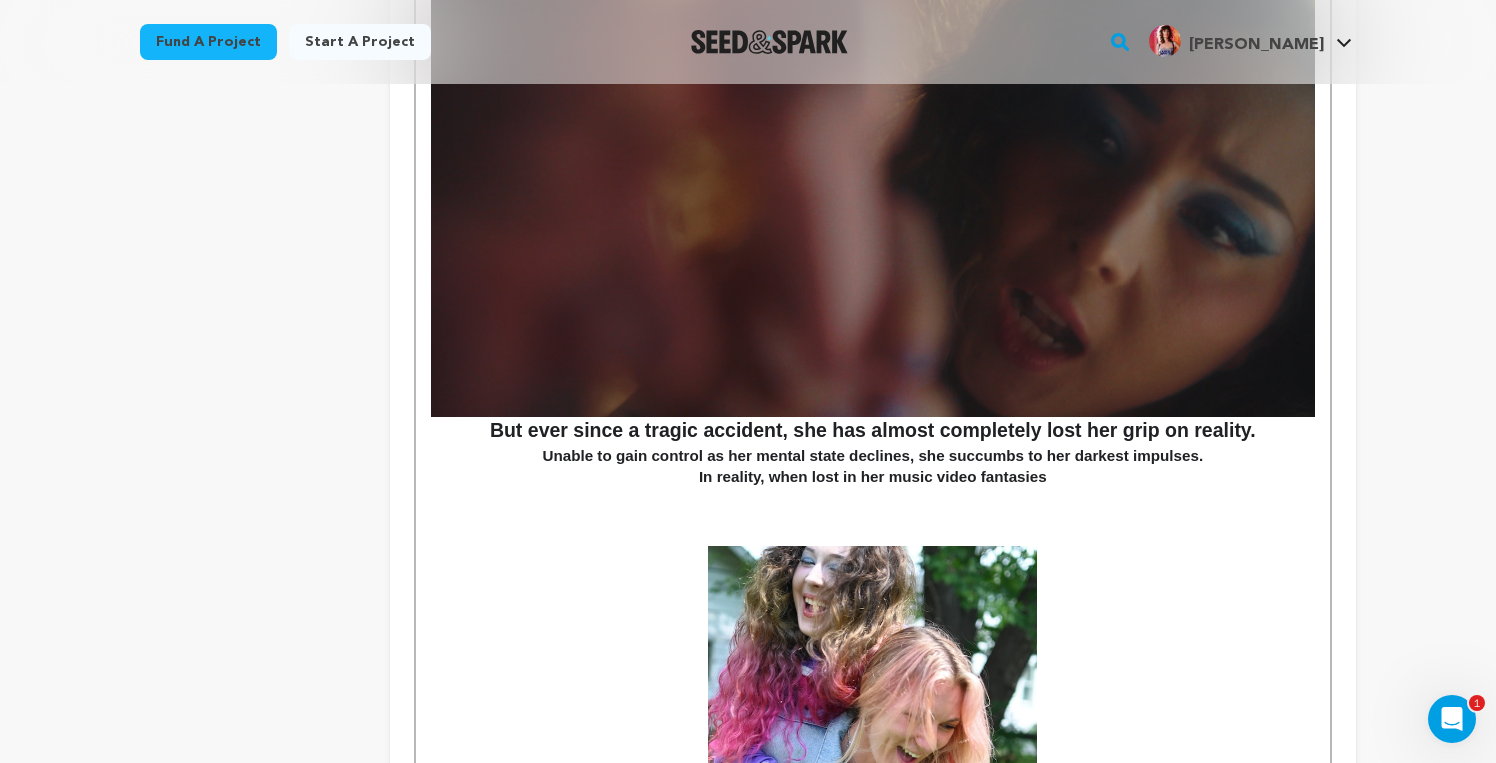 click on "In reality, when lost in her music video fantasies" at bounding box center [873, 476] 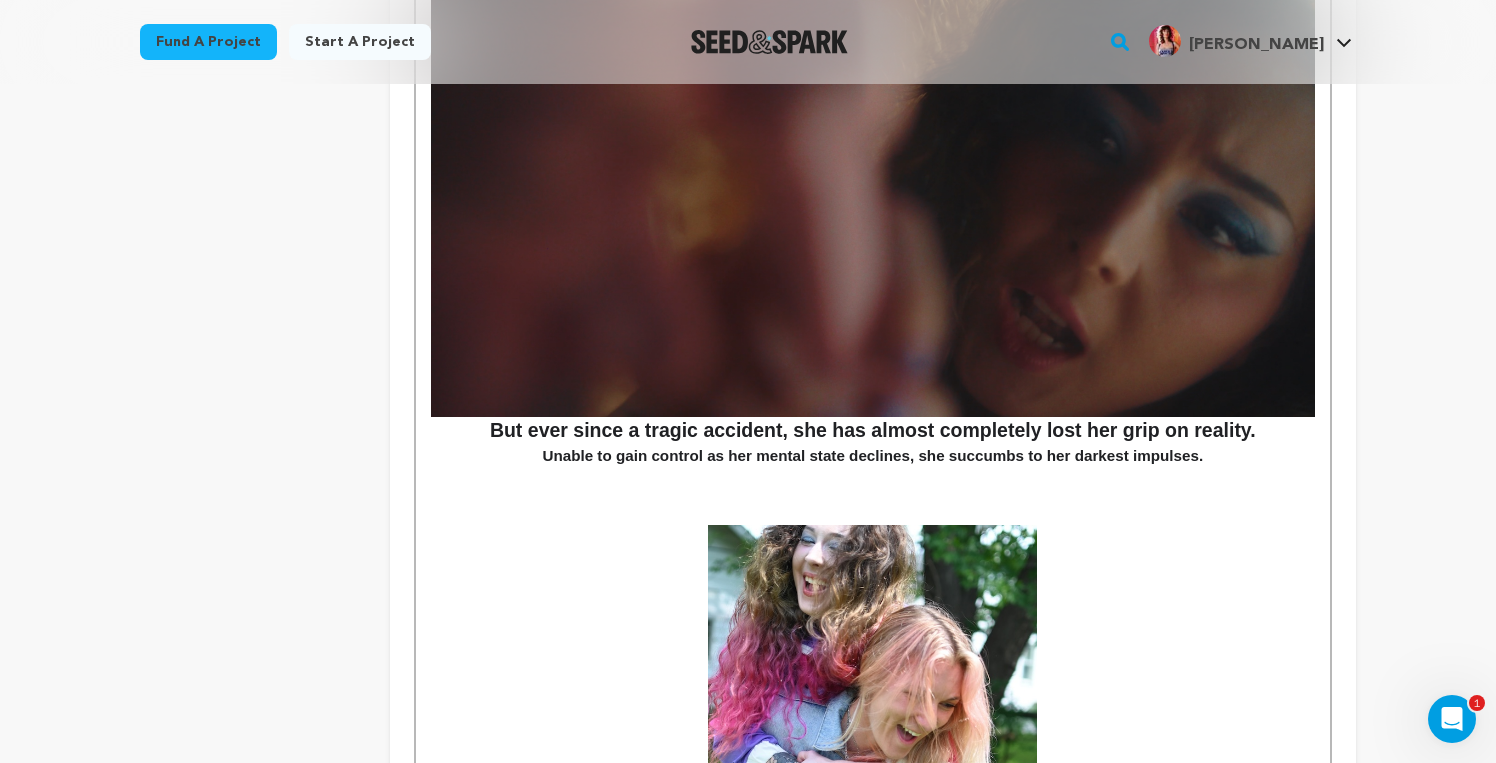click at bounding box center [873, 515] 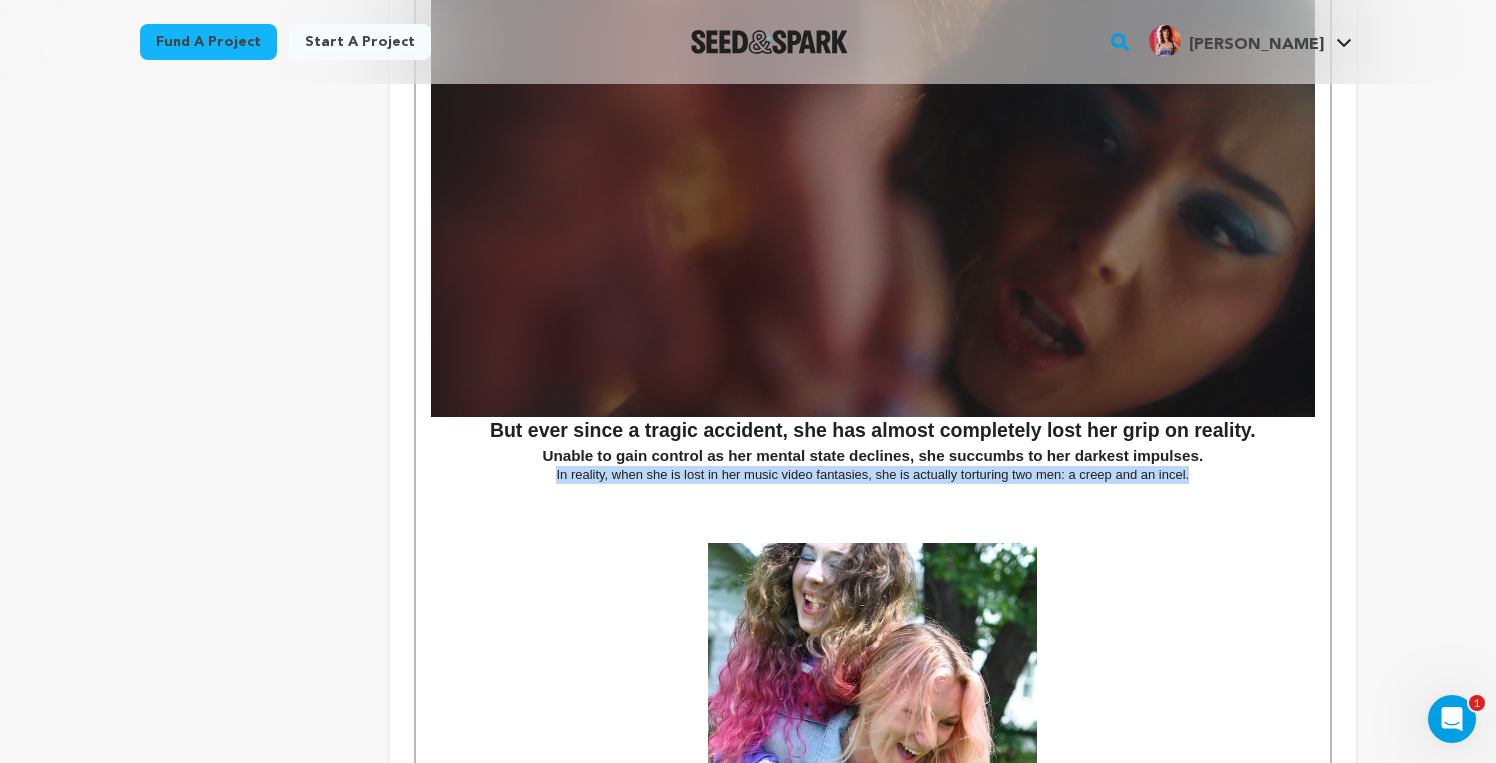 click on "In reality, when she is lost in her music video fantasies, she is actually torturing two men: a creep and an incel." at bounding box center (873, 475) 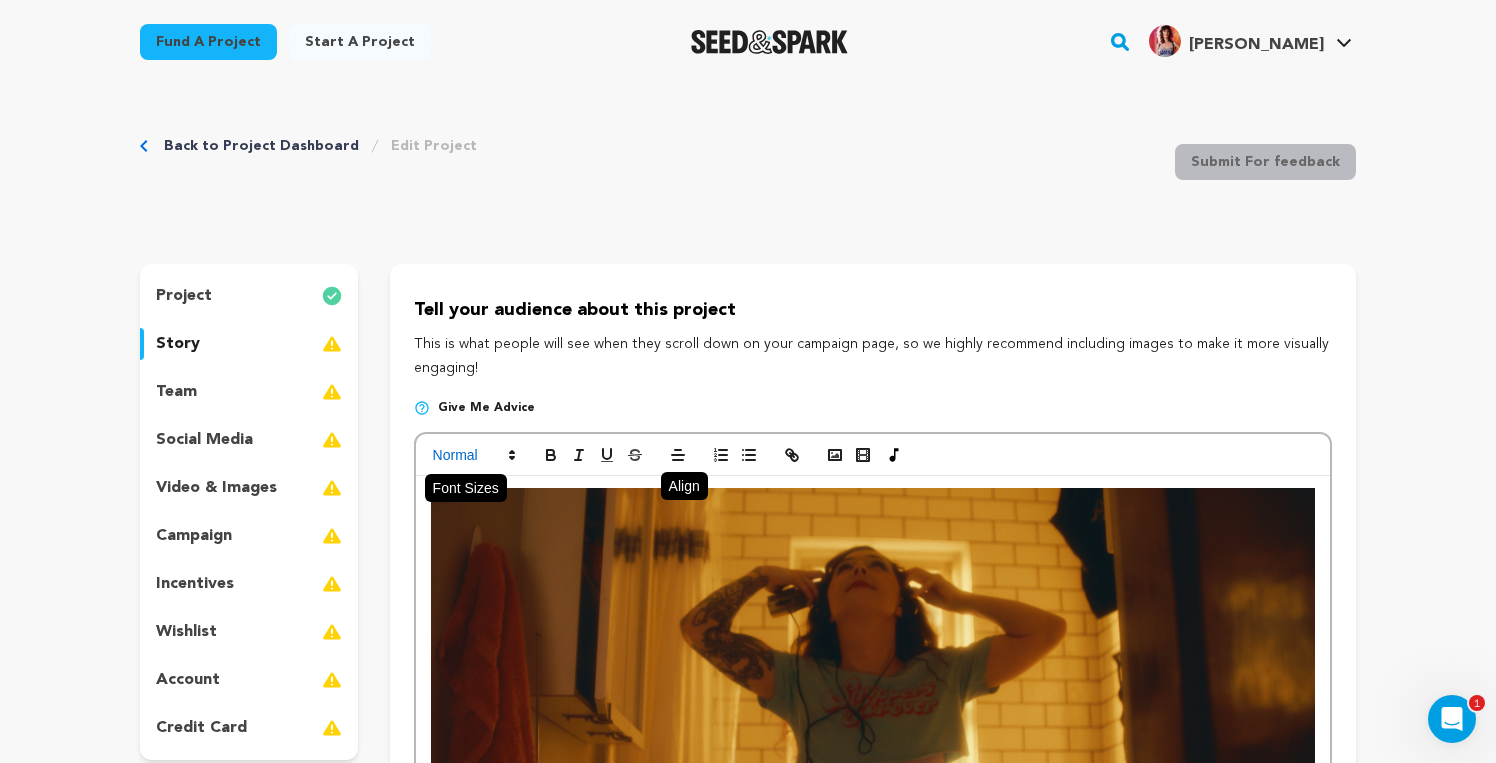 scroll, scrollTop: 0, scrollLeft: 0, axis: both 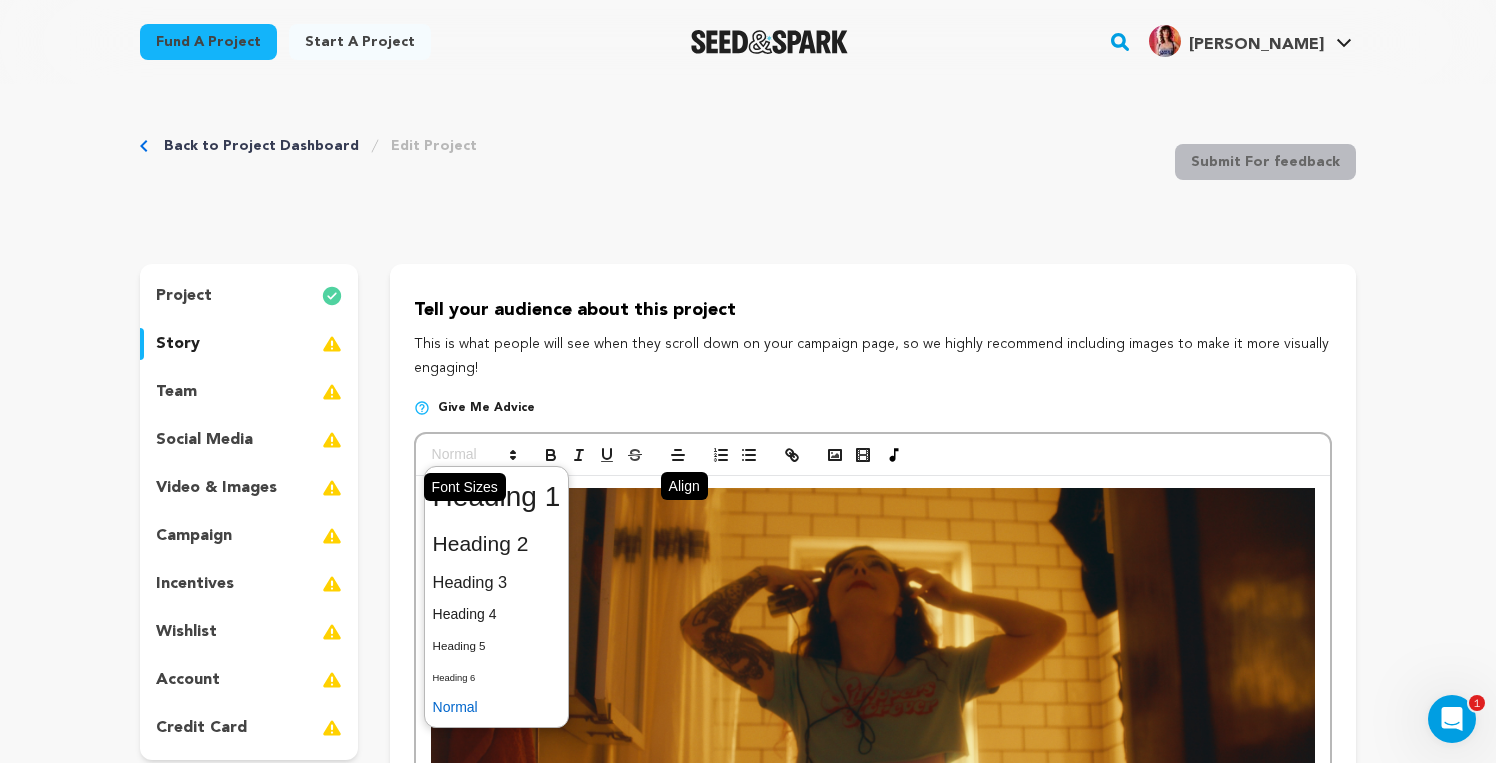 click 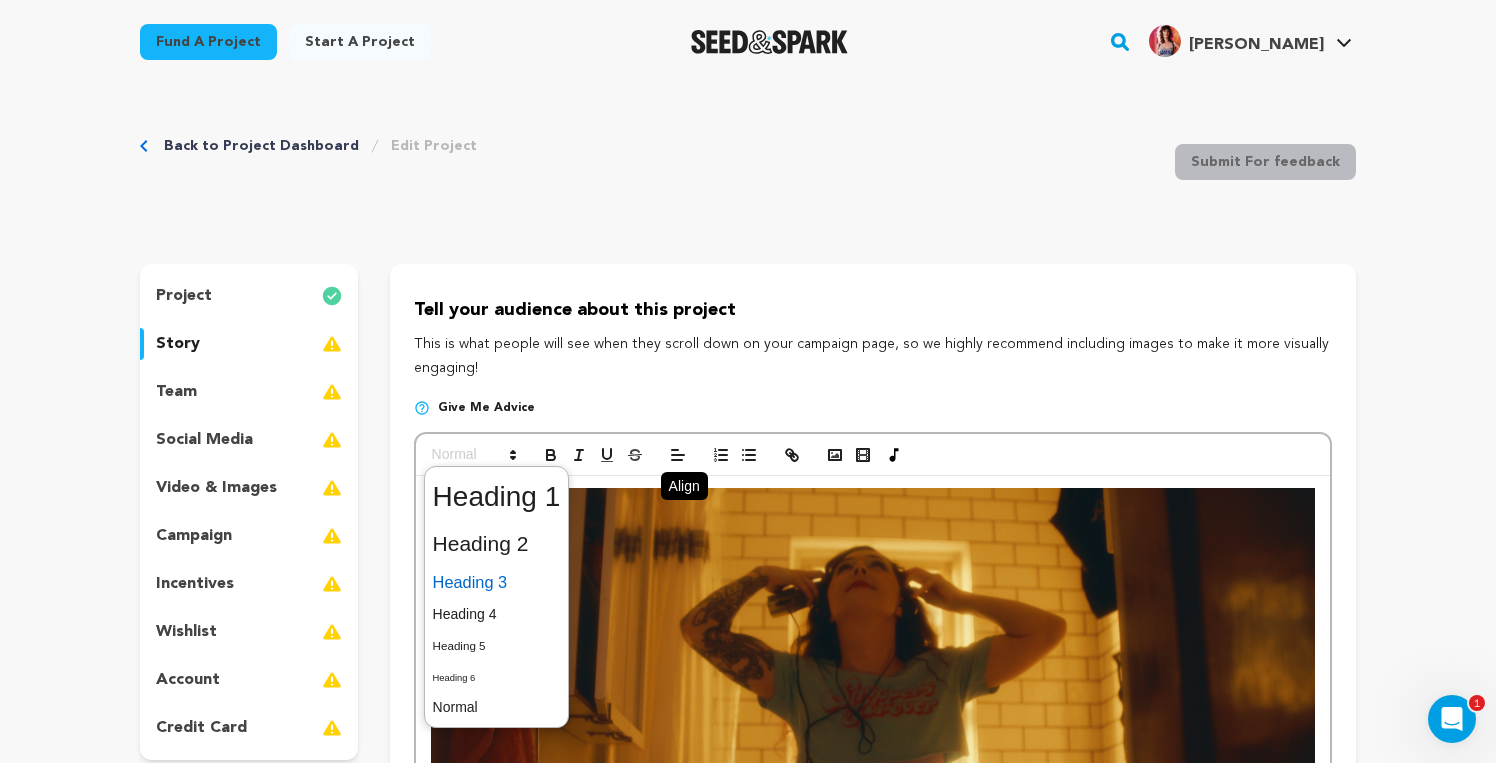 click at bounding box center (497, 582) 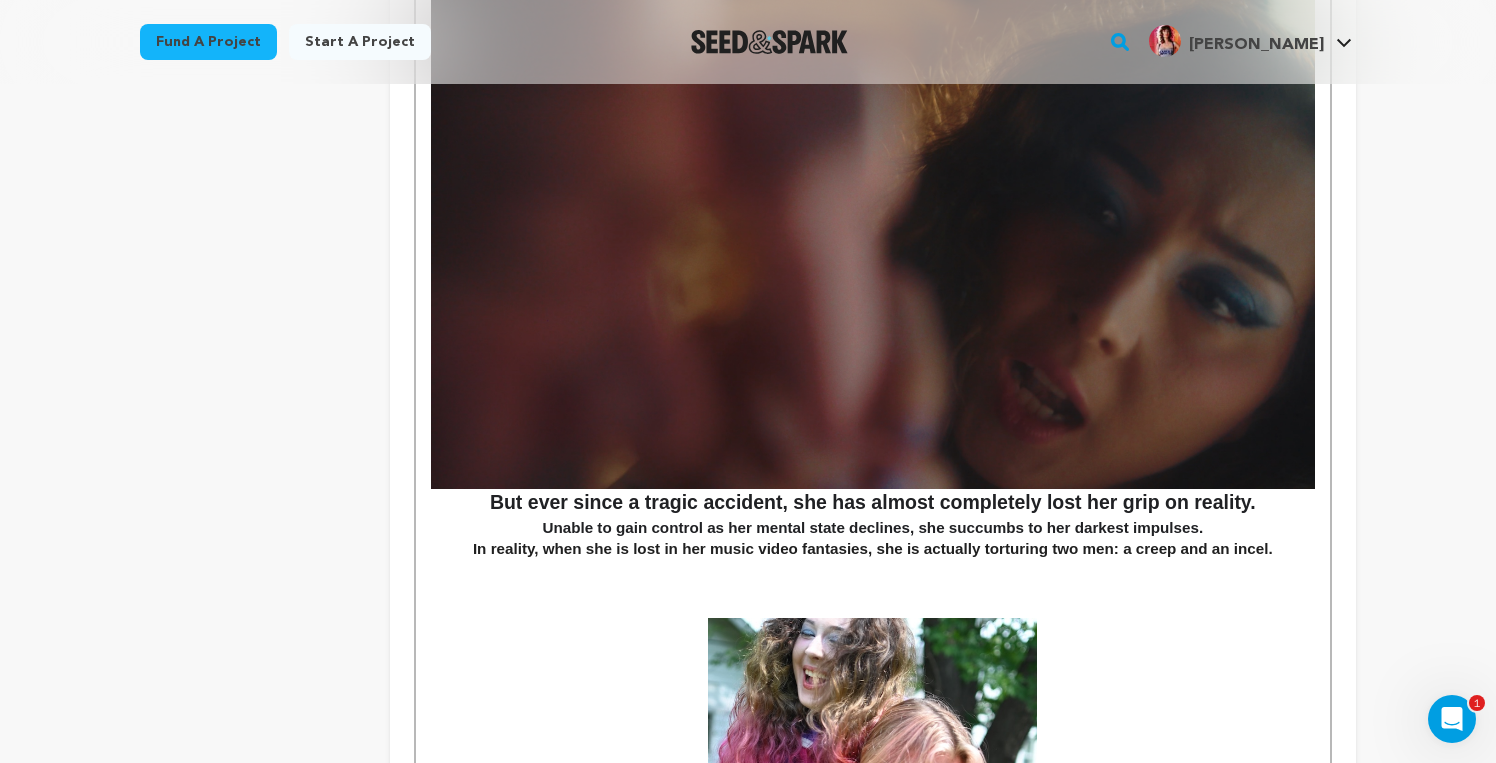 scroll, scrollTop: 1664, scrollLeft: 0, axis: vertical 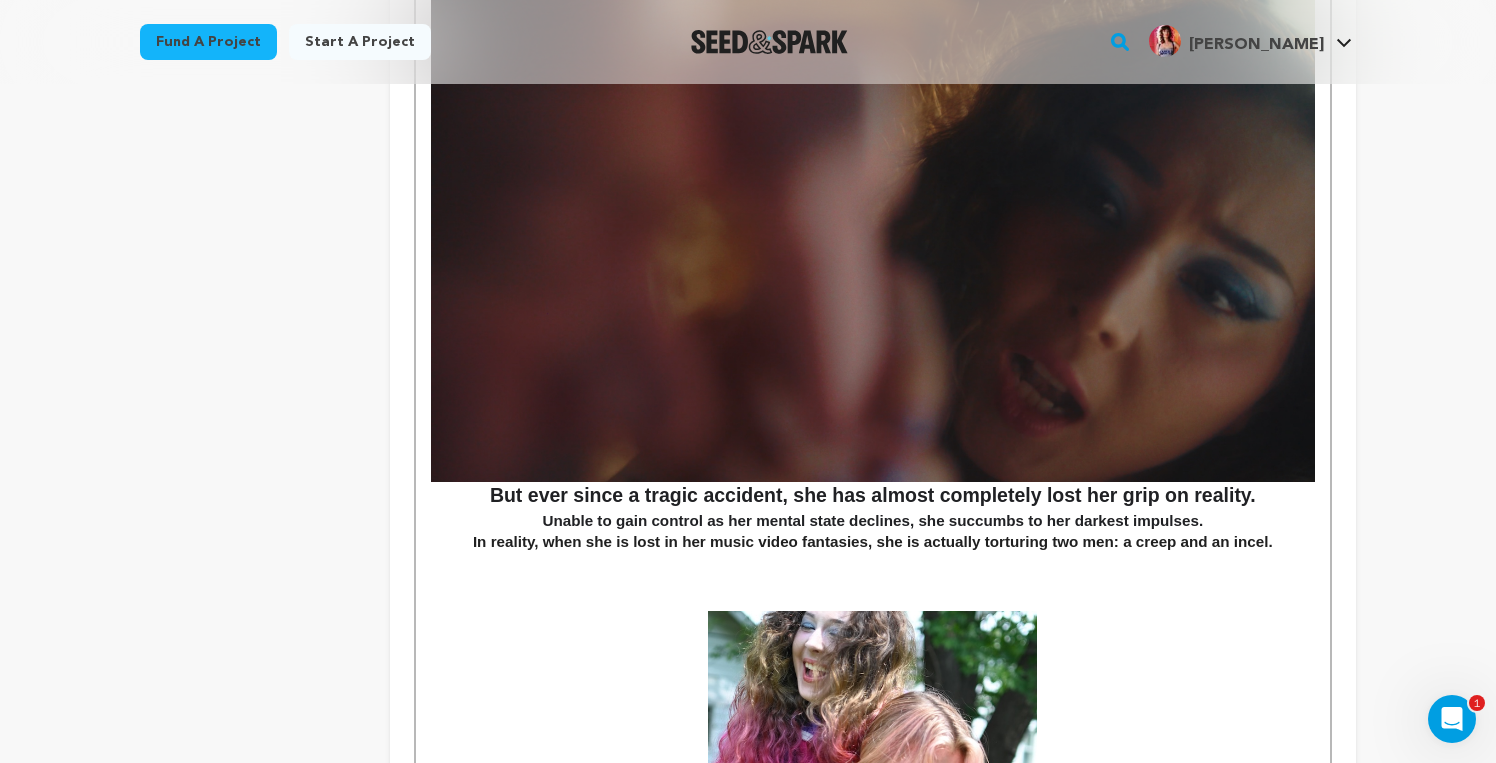 click at bounding box center [873, 582] 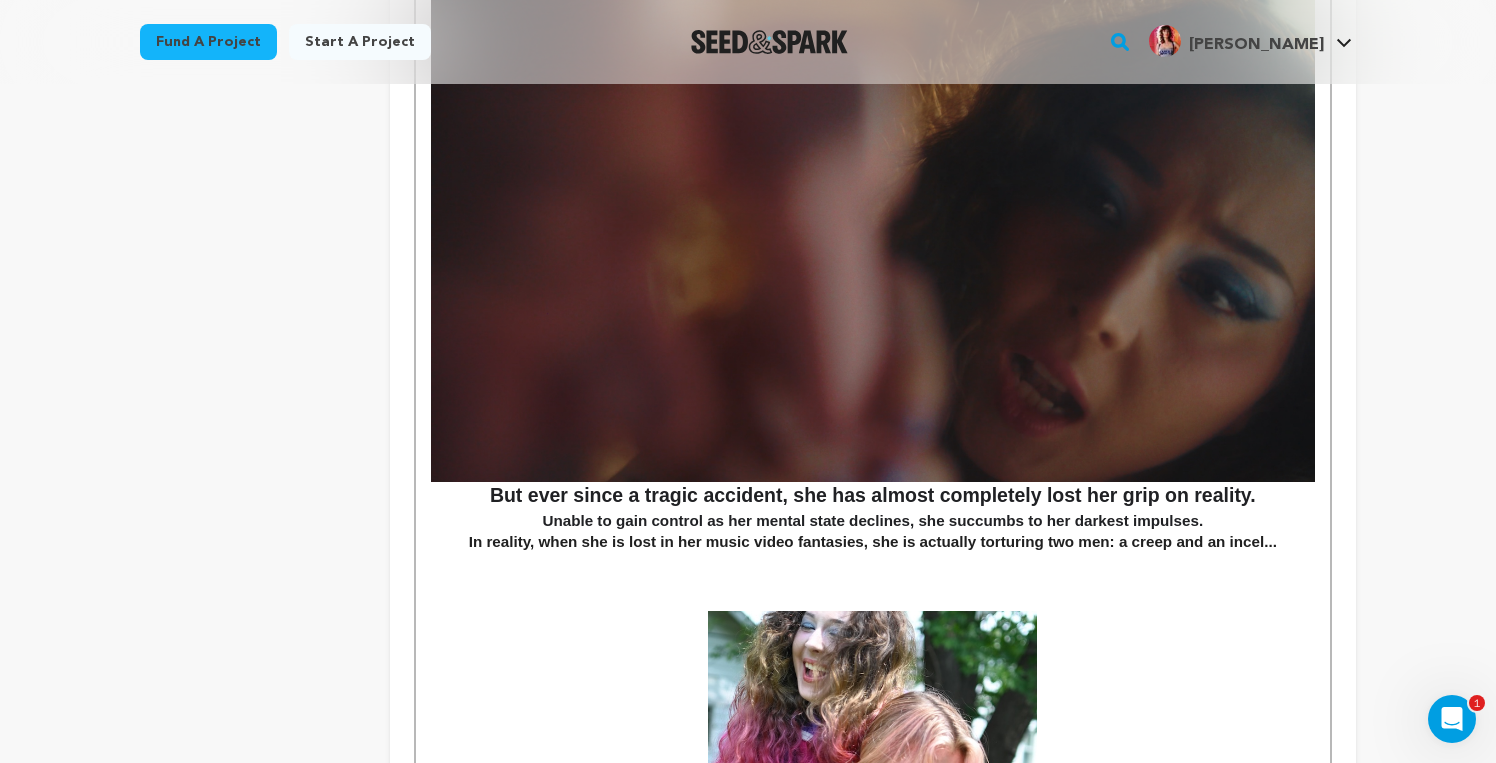 click at bounding box center [873, 602] 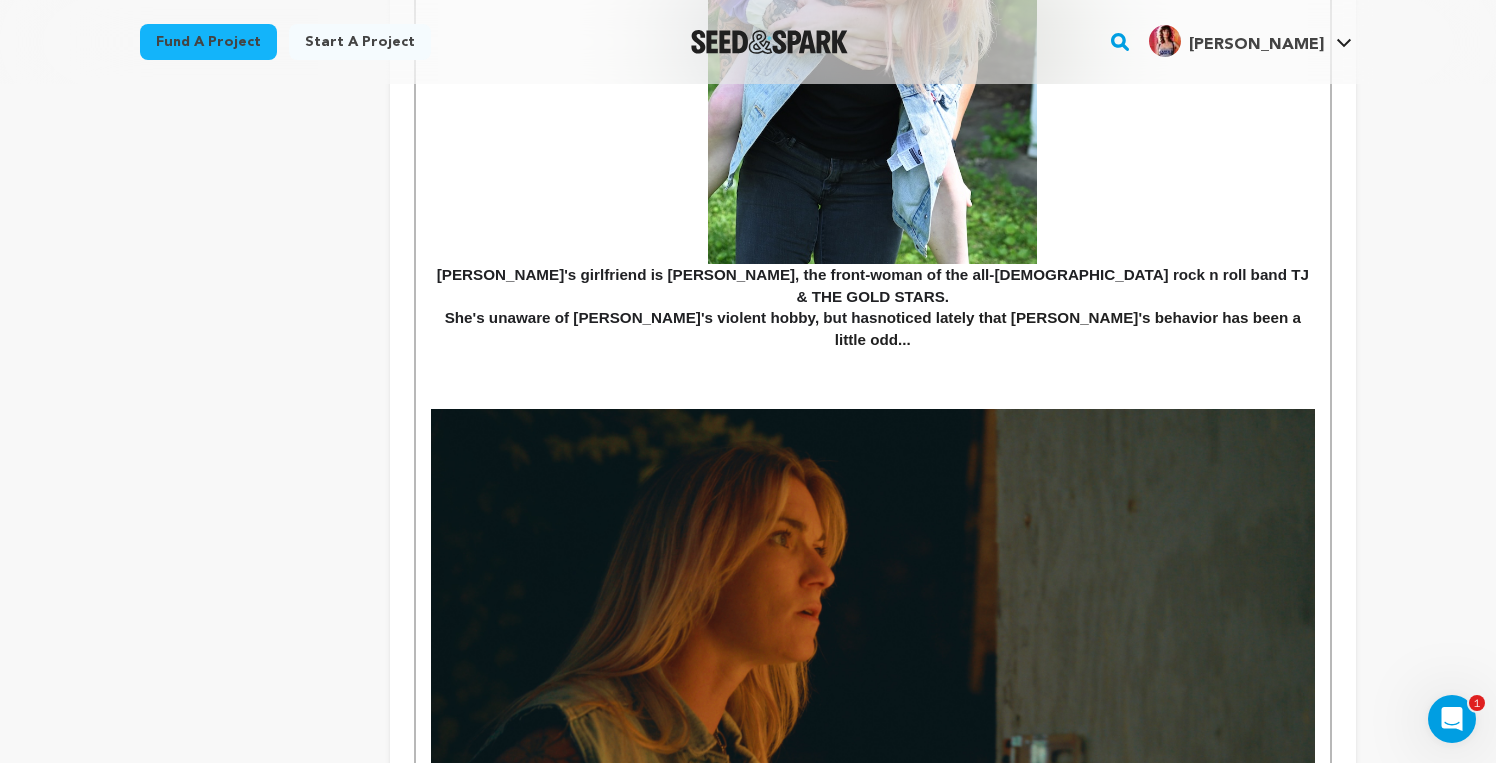 scroll, scrollTop: 2624, scrollLeft: 0, axis: vertical 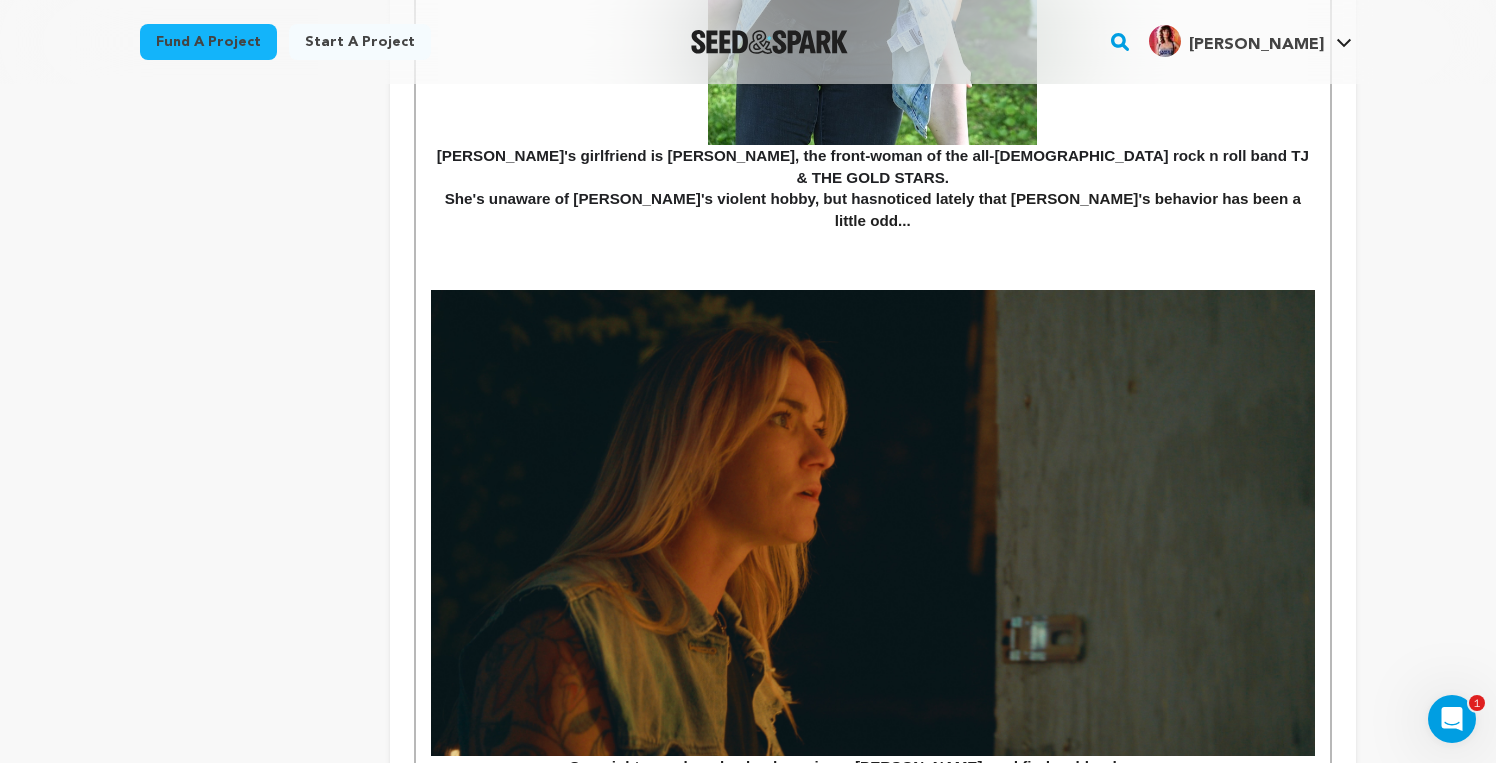 click at bounding box center (873, 242) 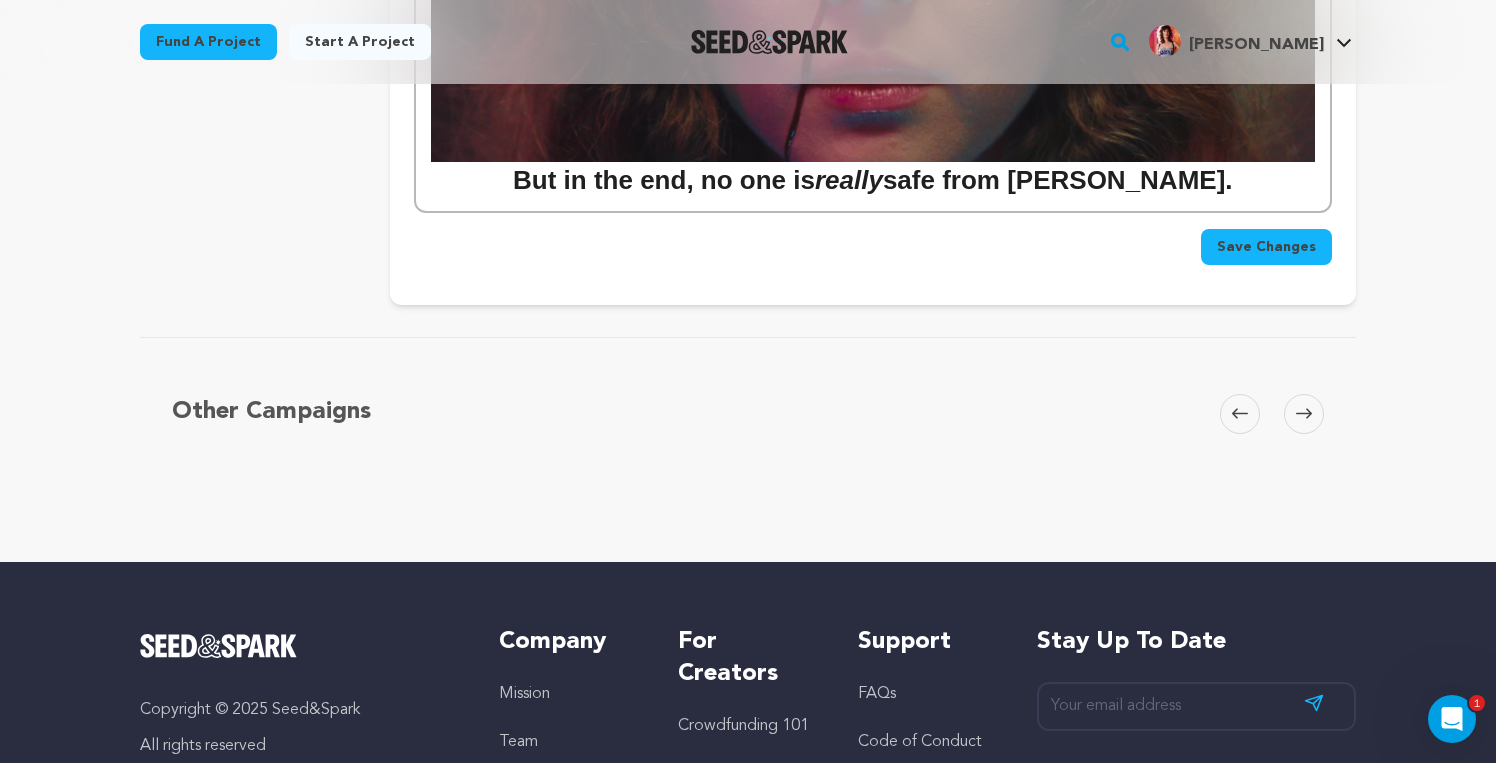 scroll, scrollTop: 4136, scrollLeft: 0, axis: vertical 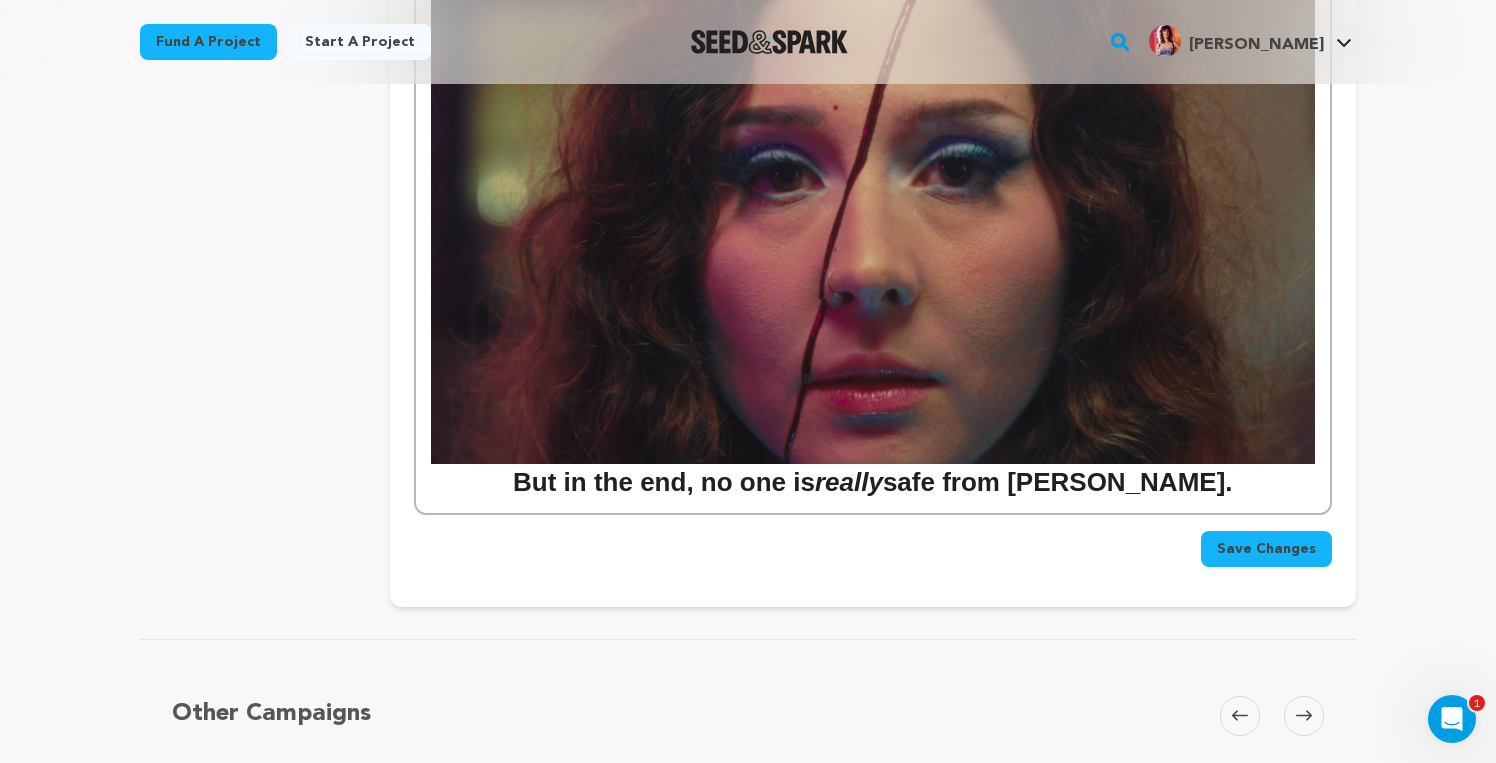 click on "Save Changes" at bounding box center (1266, 549) 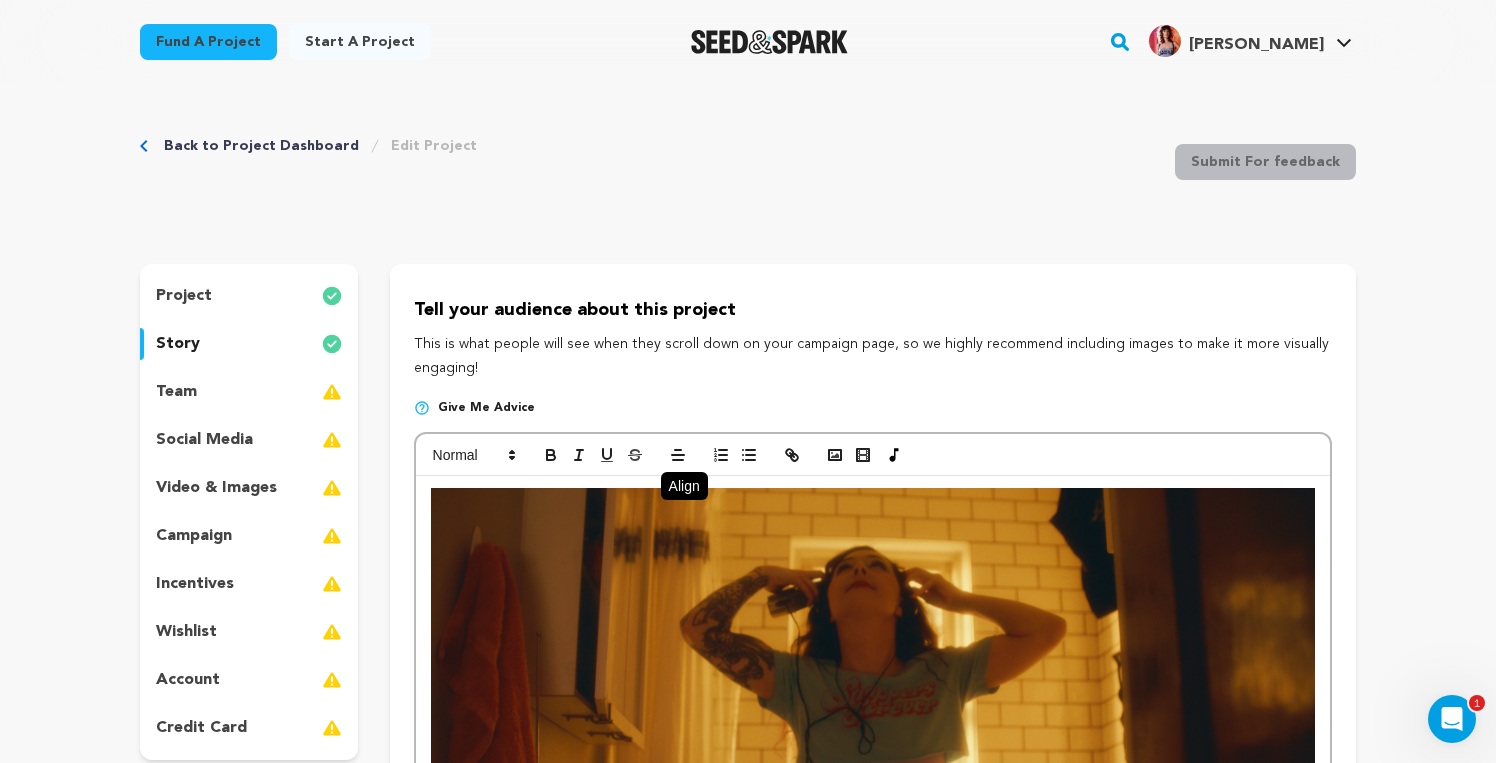 scroll, scrollTop: 0, scrollLeft: 0, axis: both 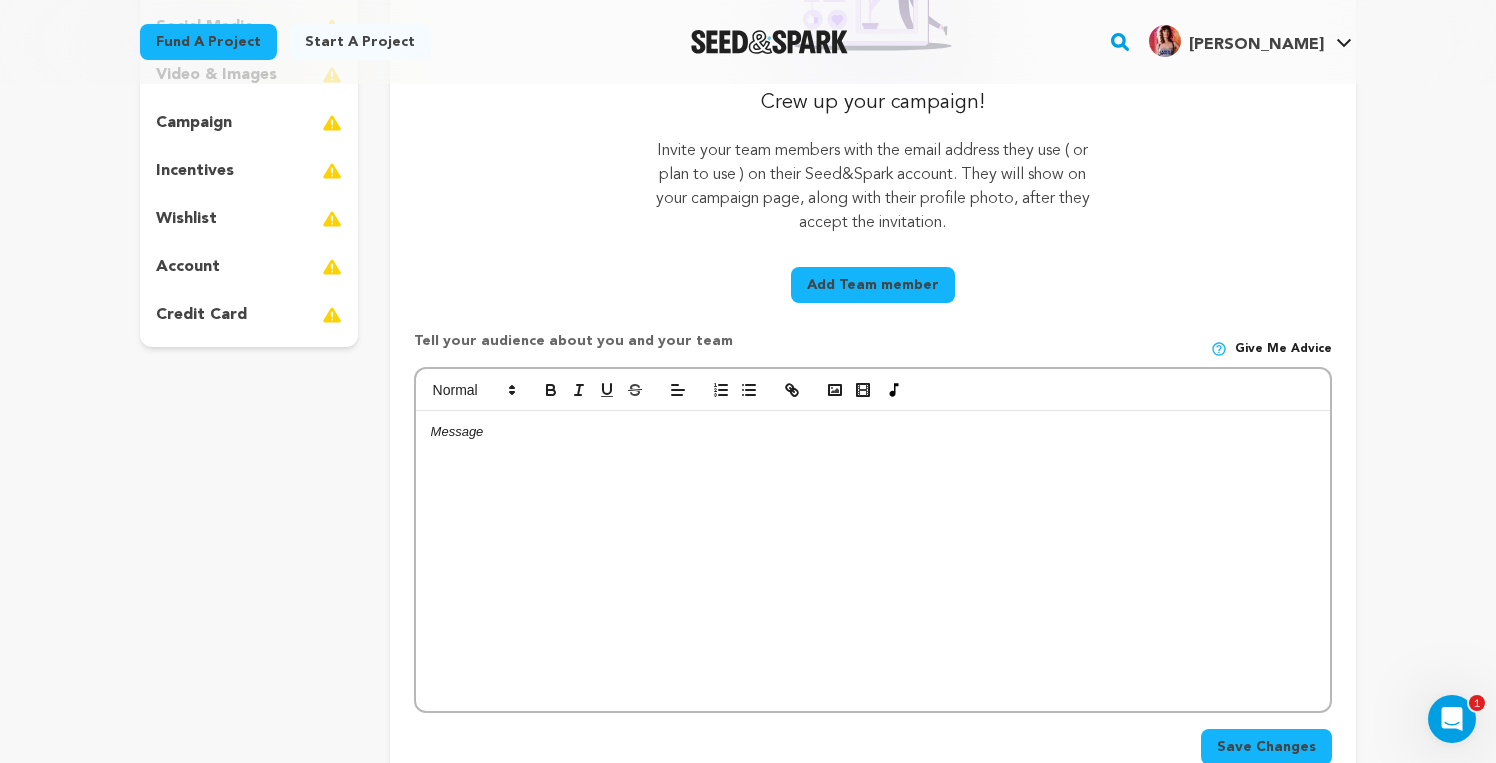 click at bounding box center [873, 561] 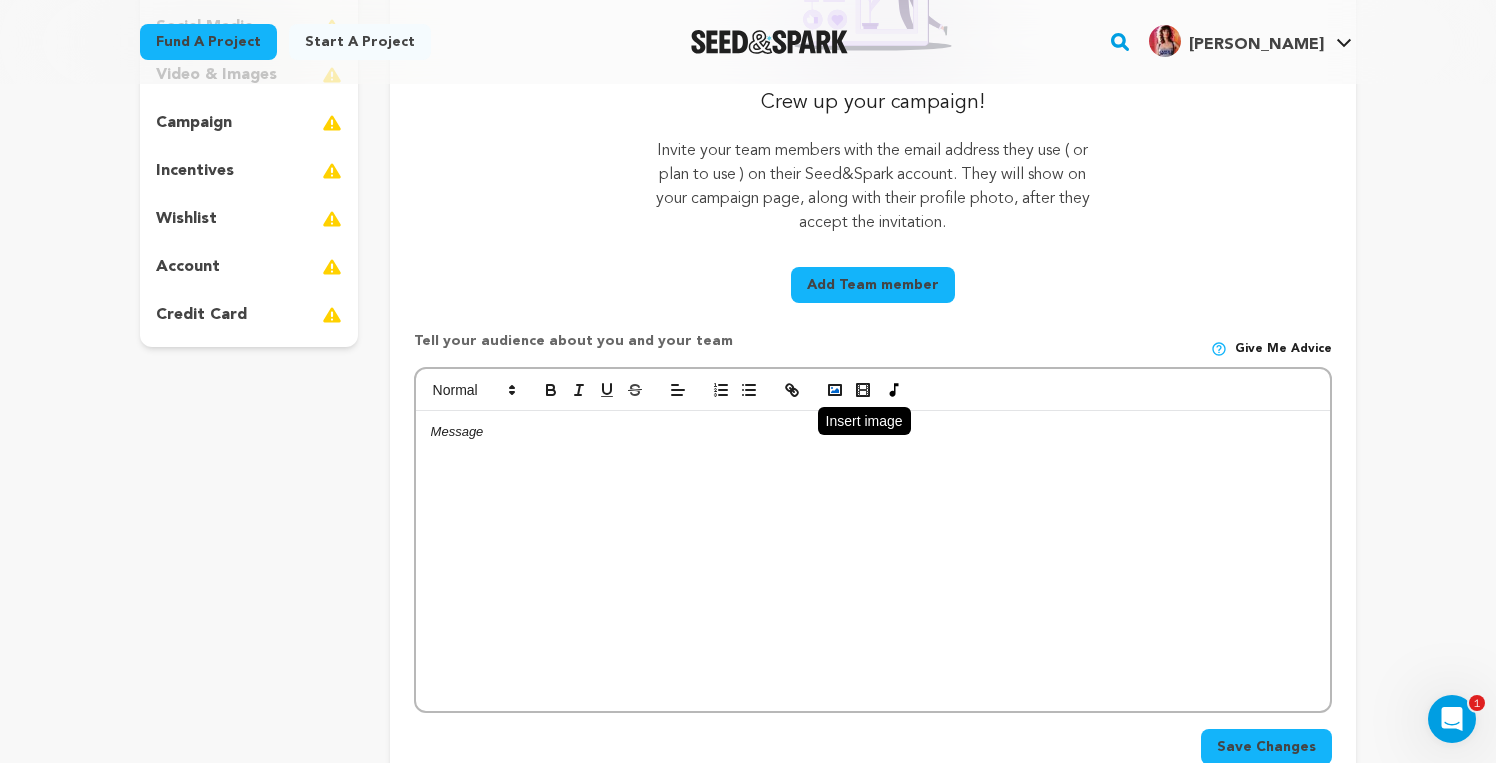 click 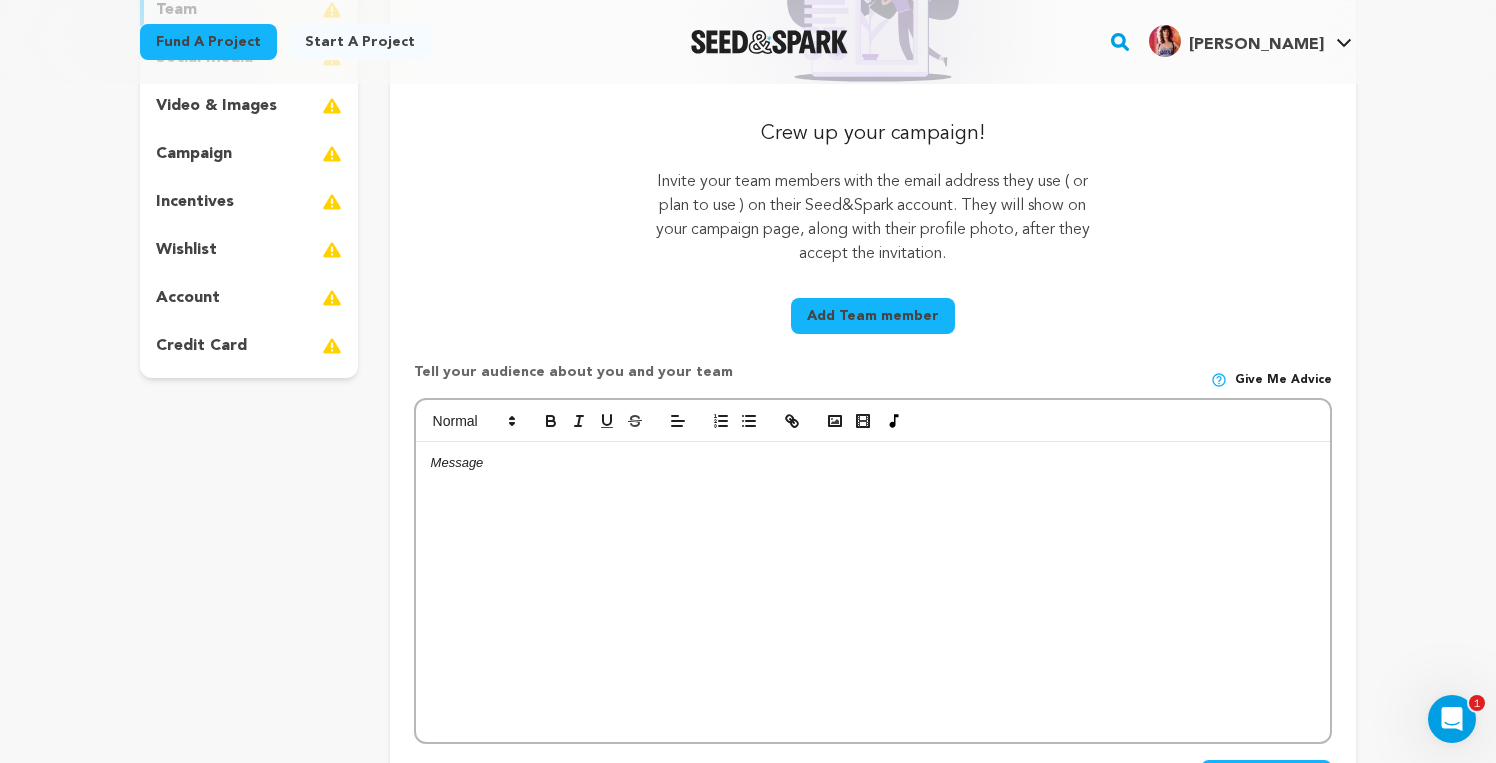 scroll, scrollTop: 387, scrollLeft: 0, axis: vertical 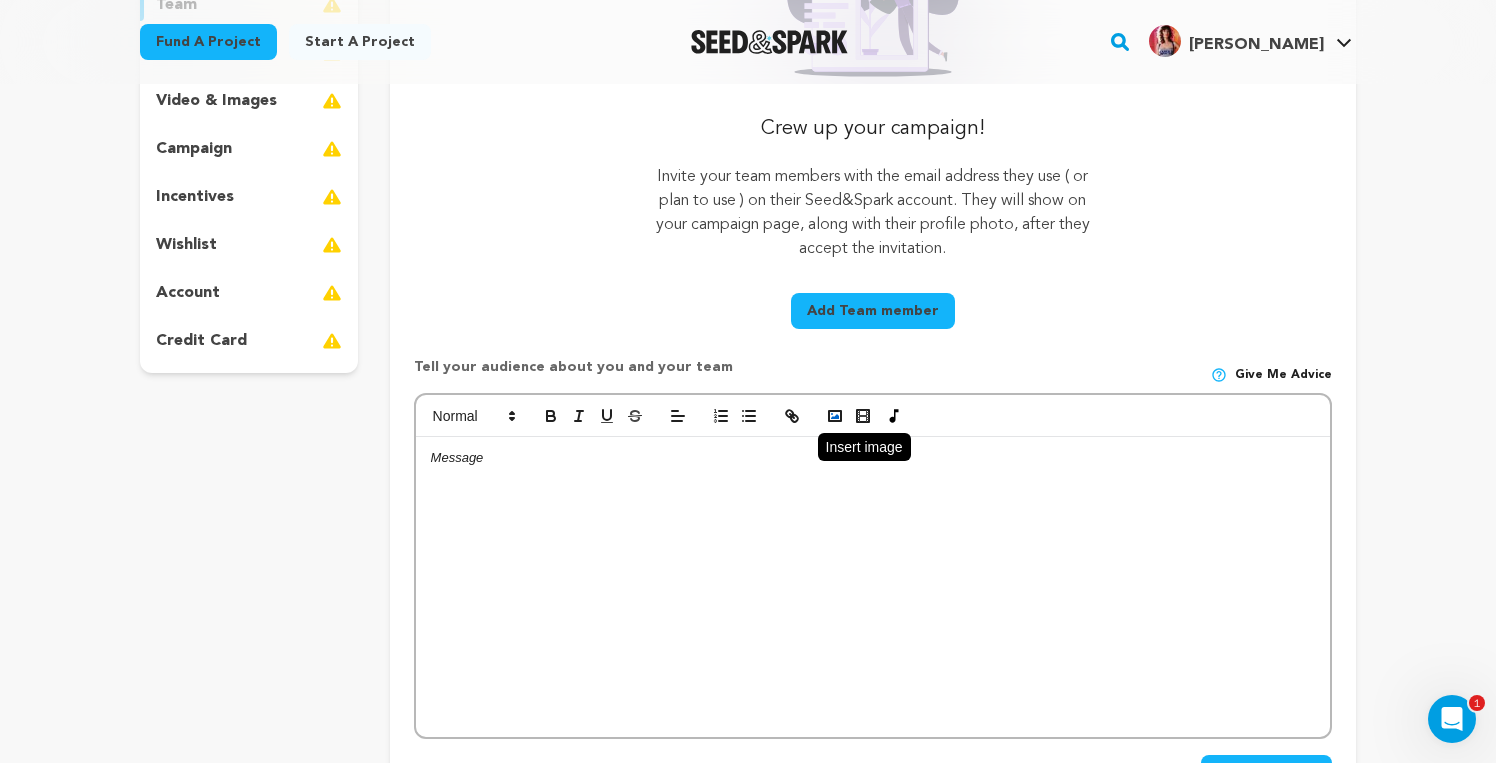 click 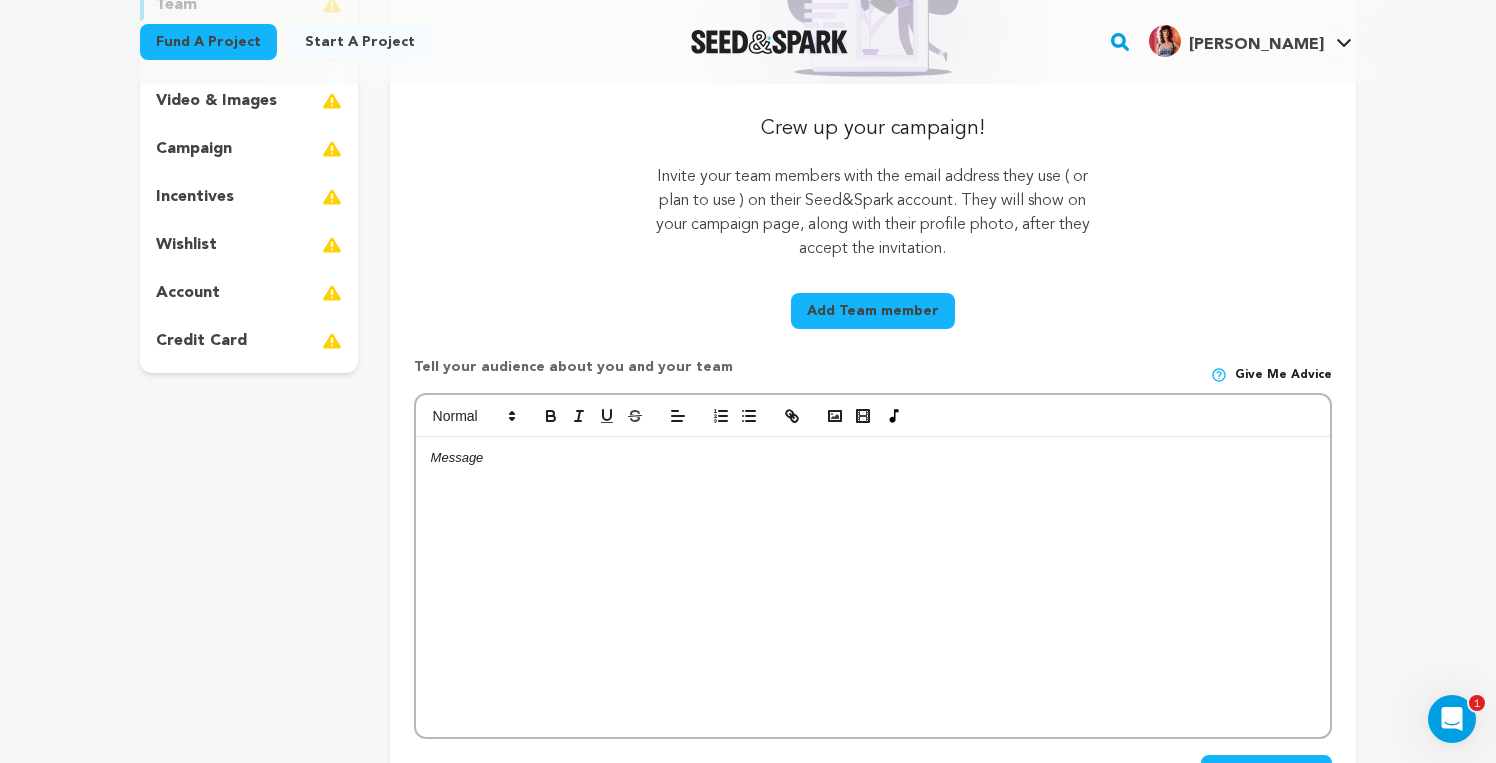 click at bounding box center (873, 587) 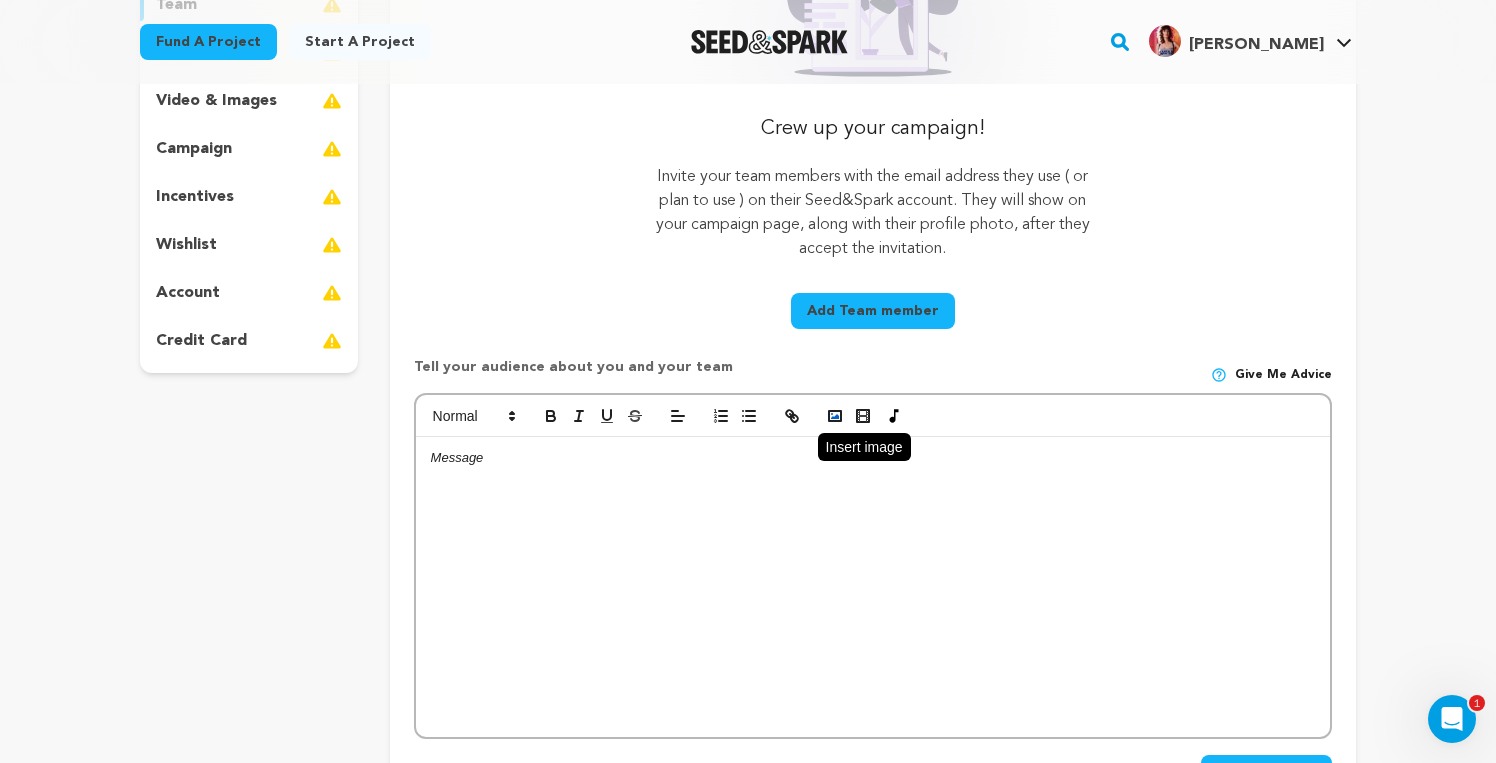 click 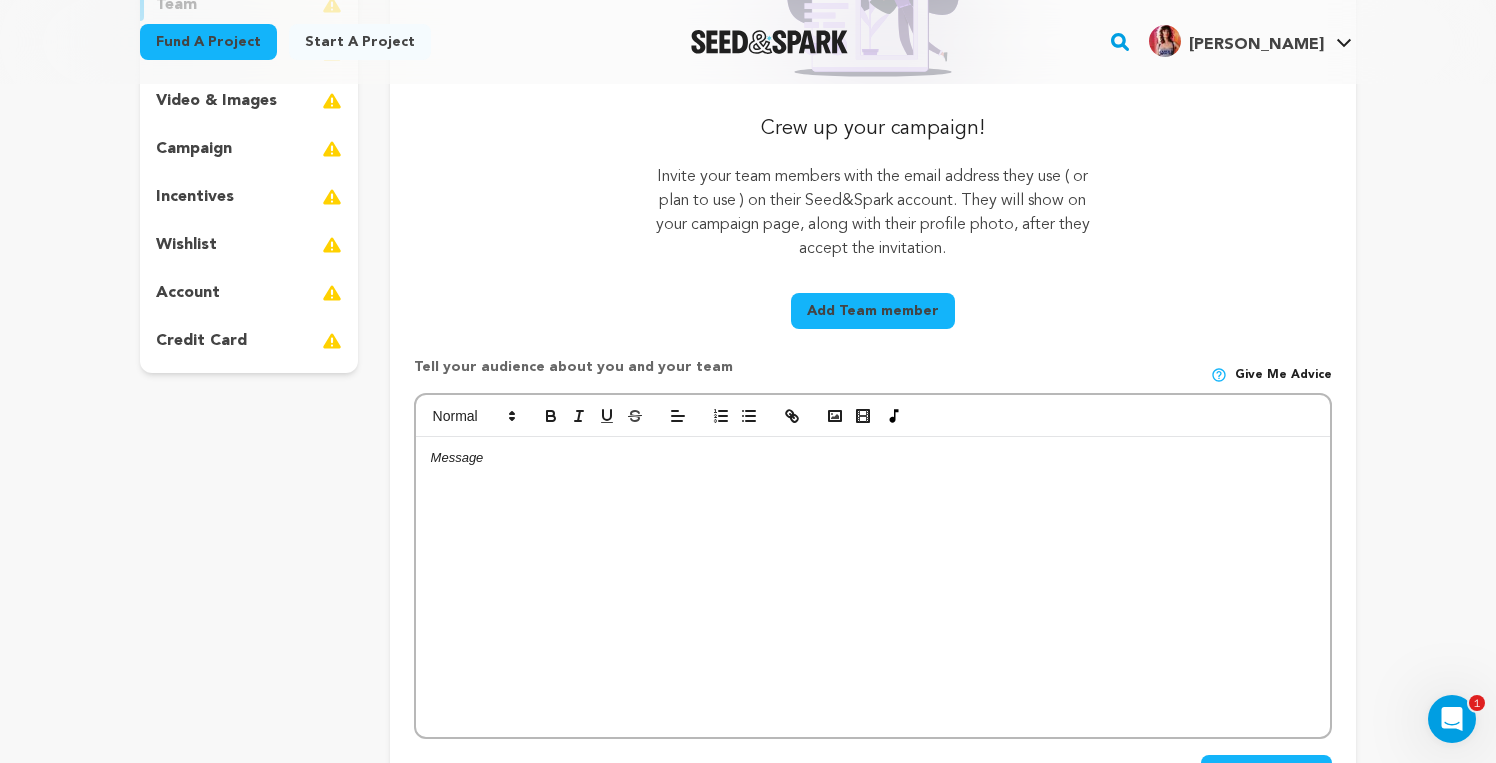 click at bounding box center [873, 587] 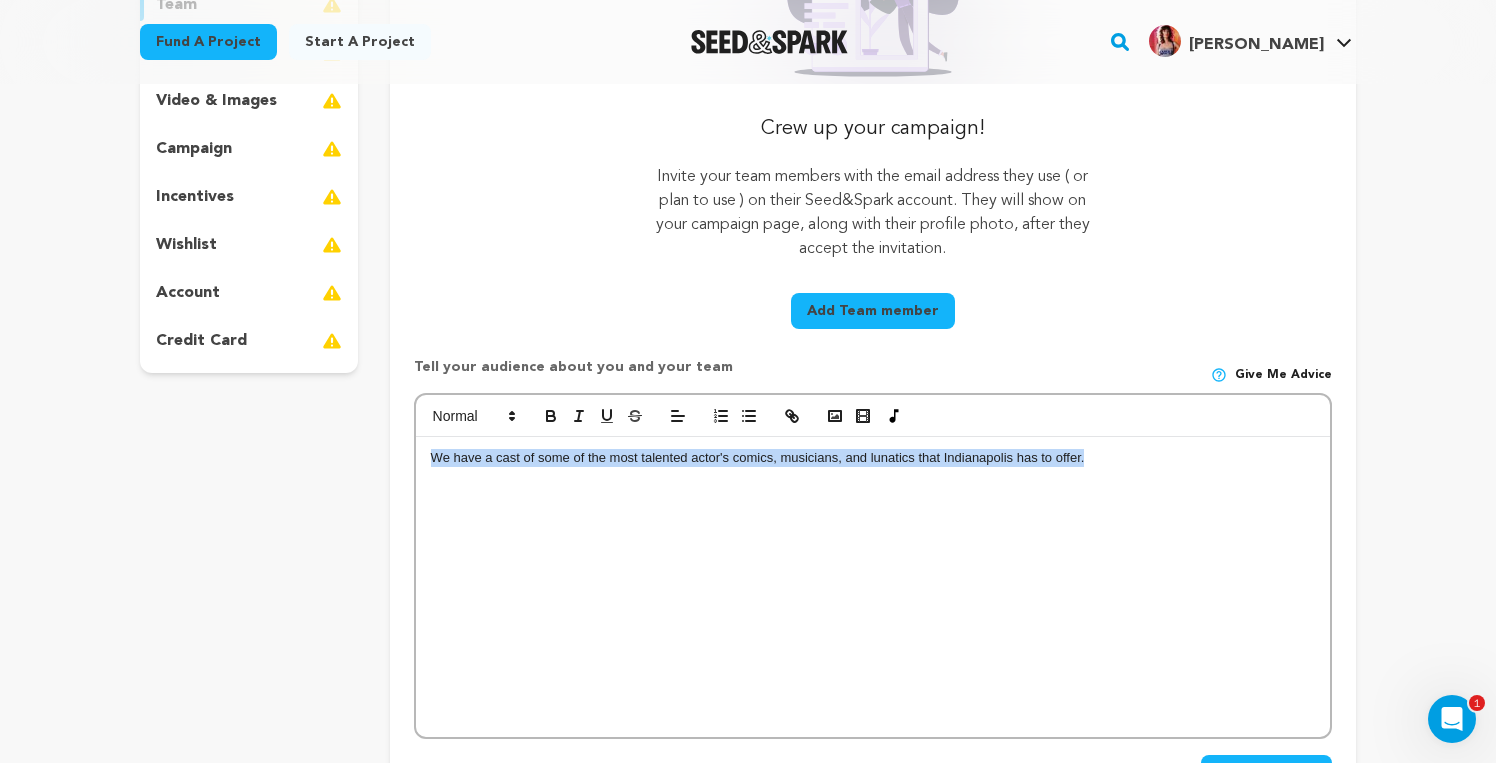 click on "We have a cast of some of the most talented actor's comics, musicians, and lunatics that Indianapolis has to offer." at bounding box center [873, 458] 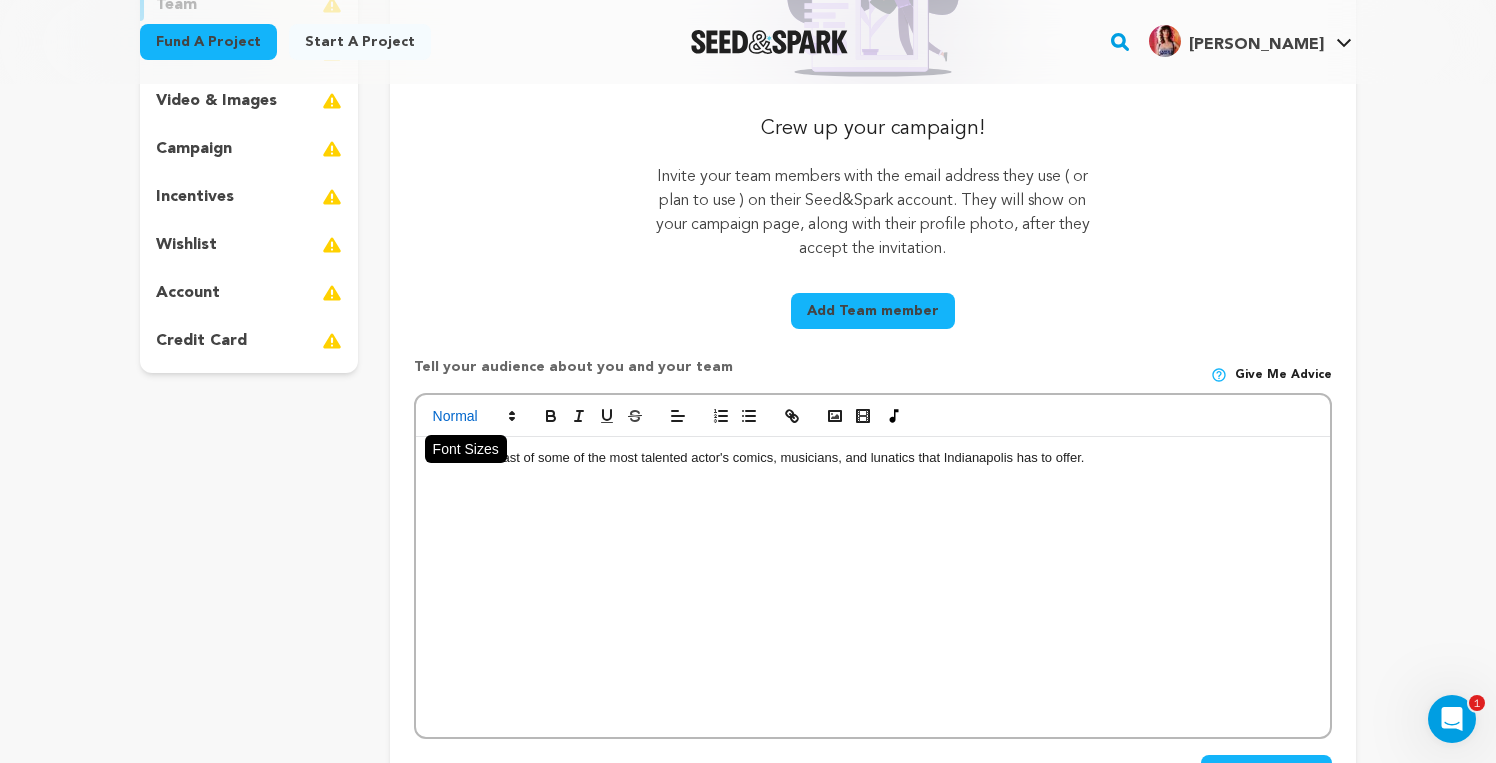 click at bounding box center [473, 416] 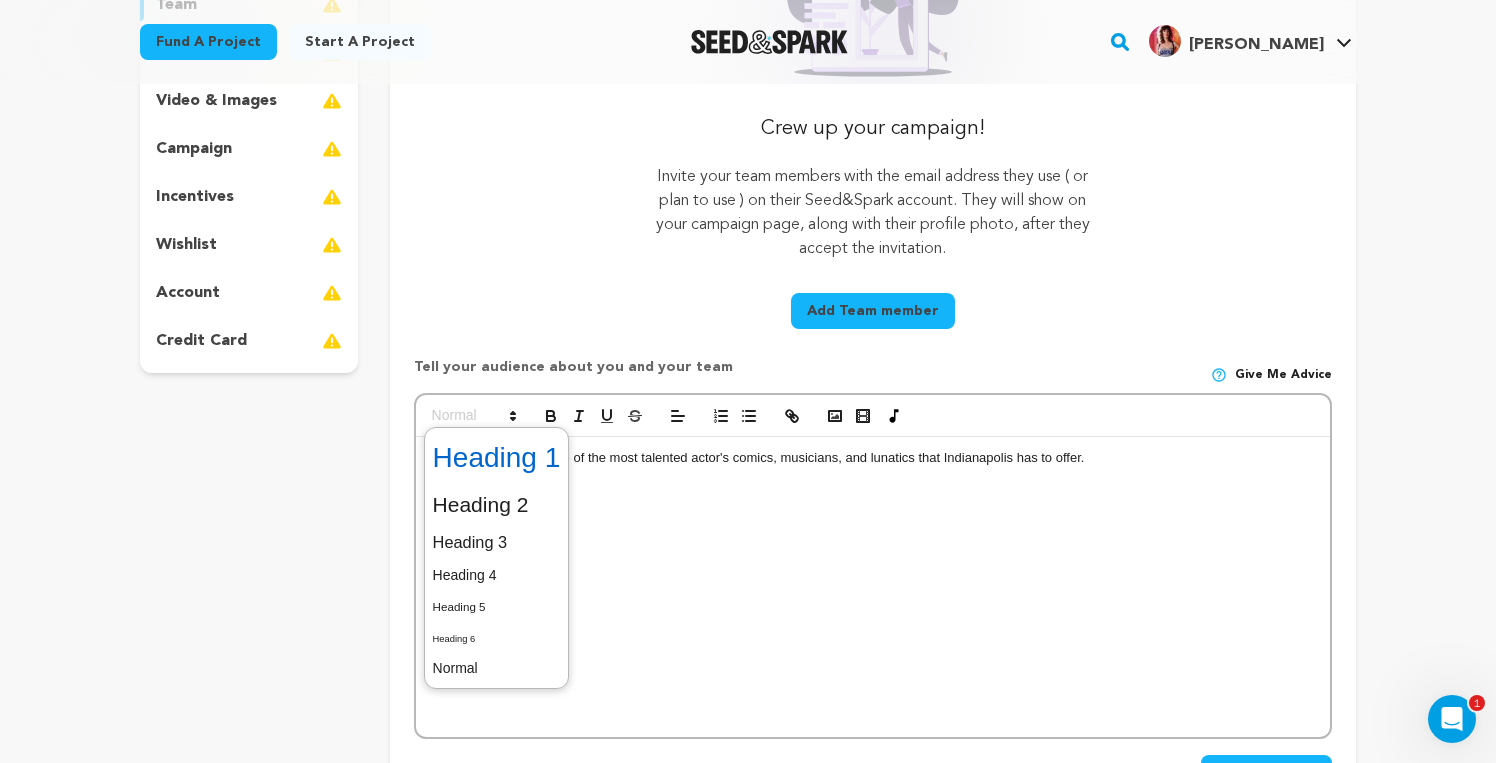 click at bounding box center (497, 458) 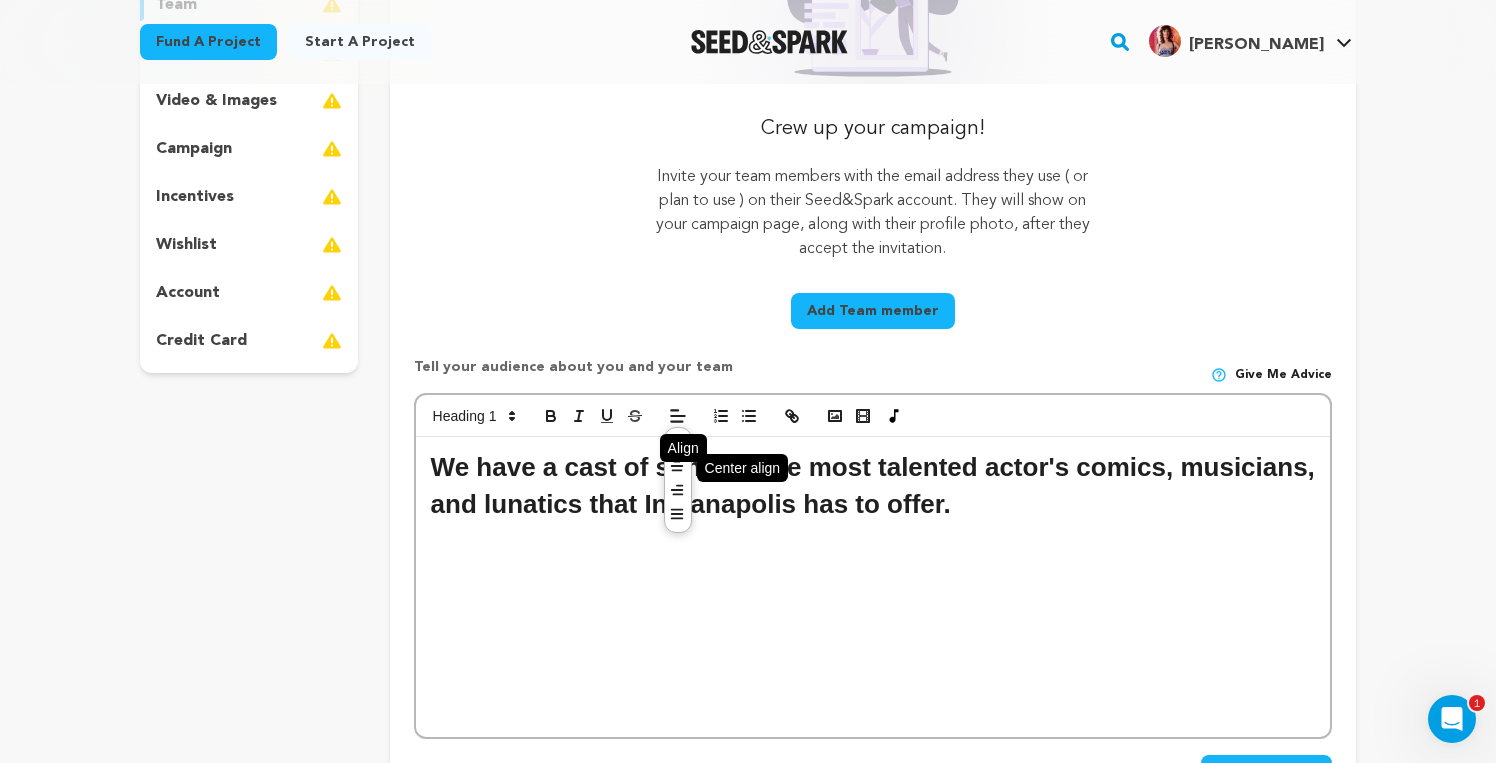 click 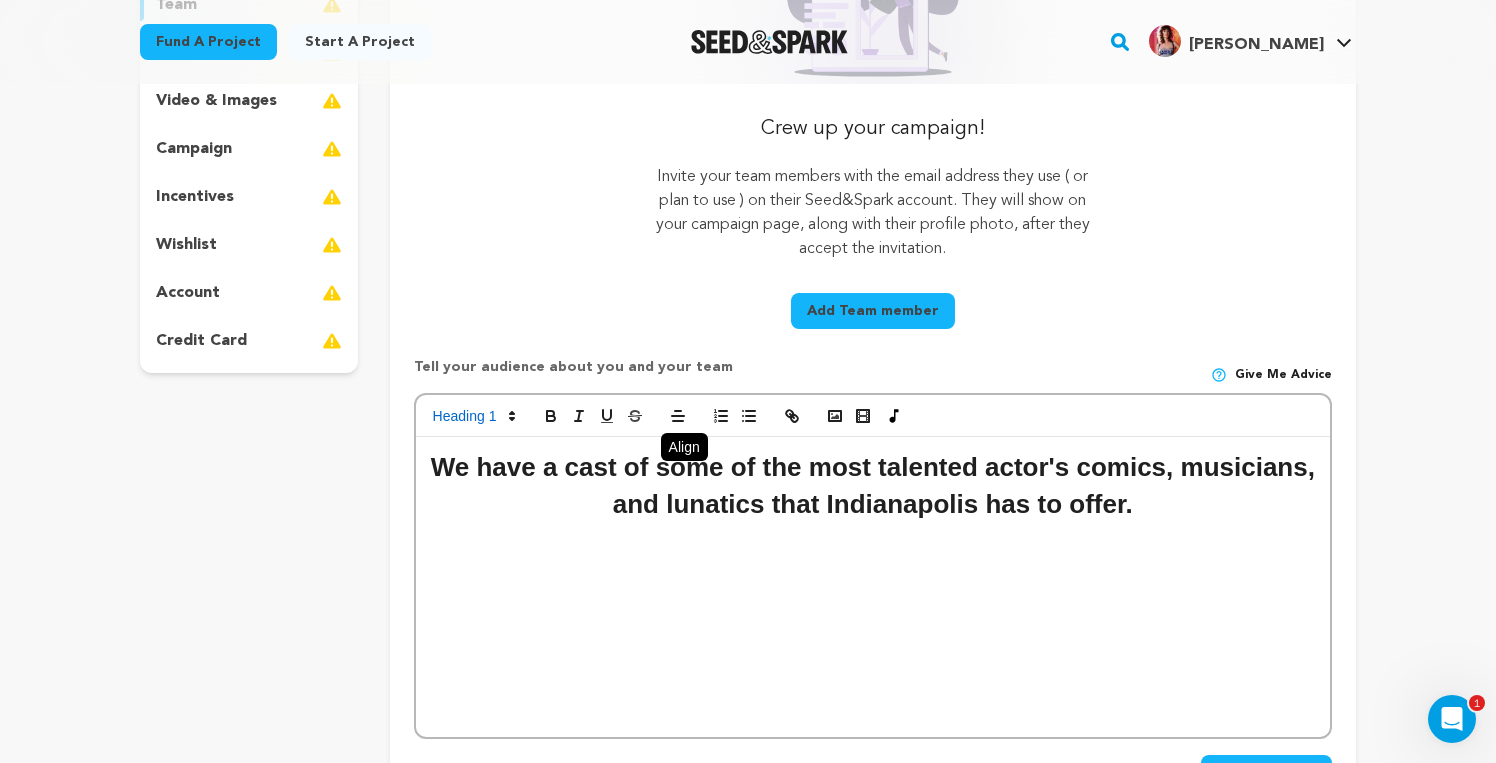 click on "We have a cast of some of the most talented actor's comics, musicians, and lunatics that Indianapolis has to offer." at bounding box center [873, 486] 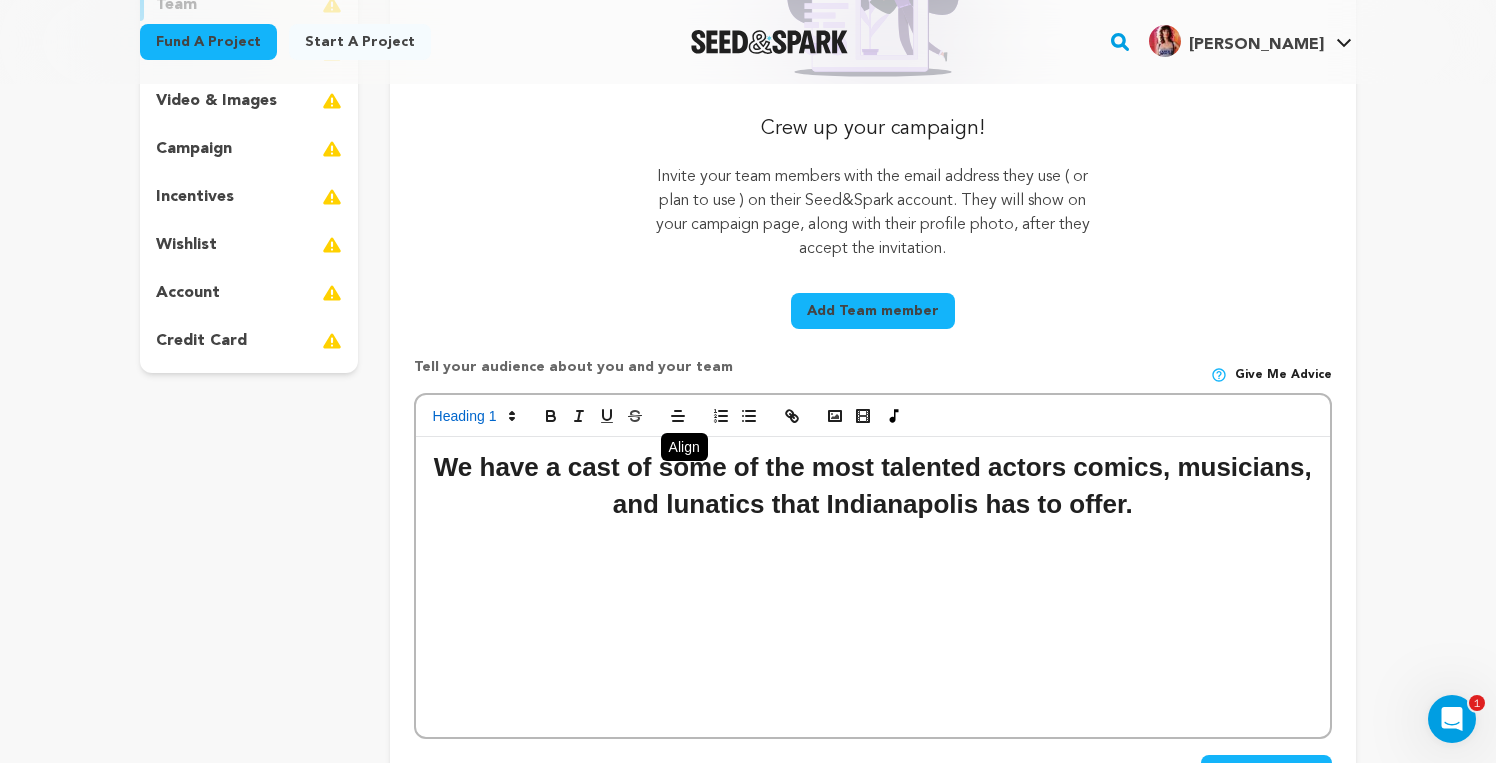 click on "We have a cast of some of the most talented actors comics, musicians, and lunatics that Indianapolis has to offer." at bounding box center (873, 486) 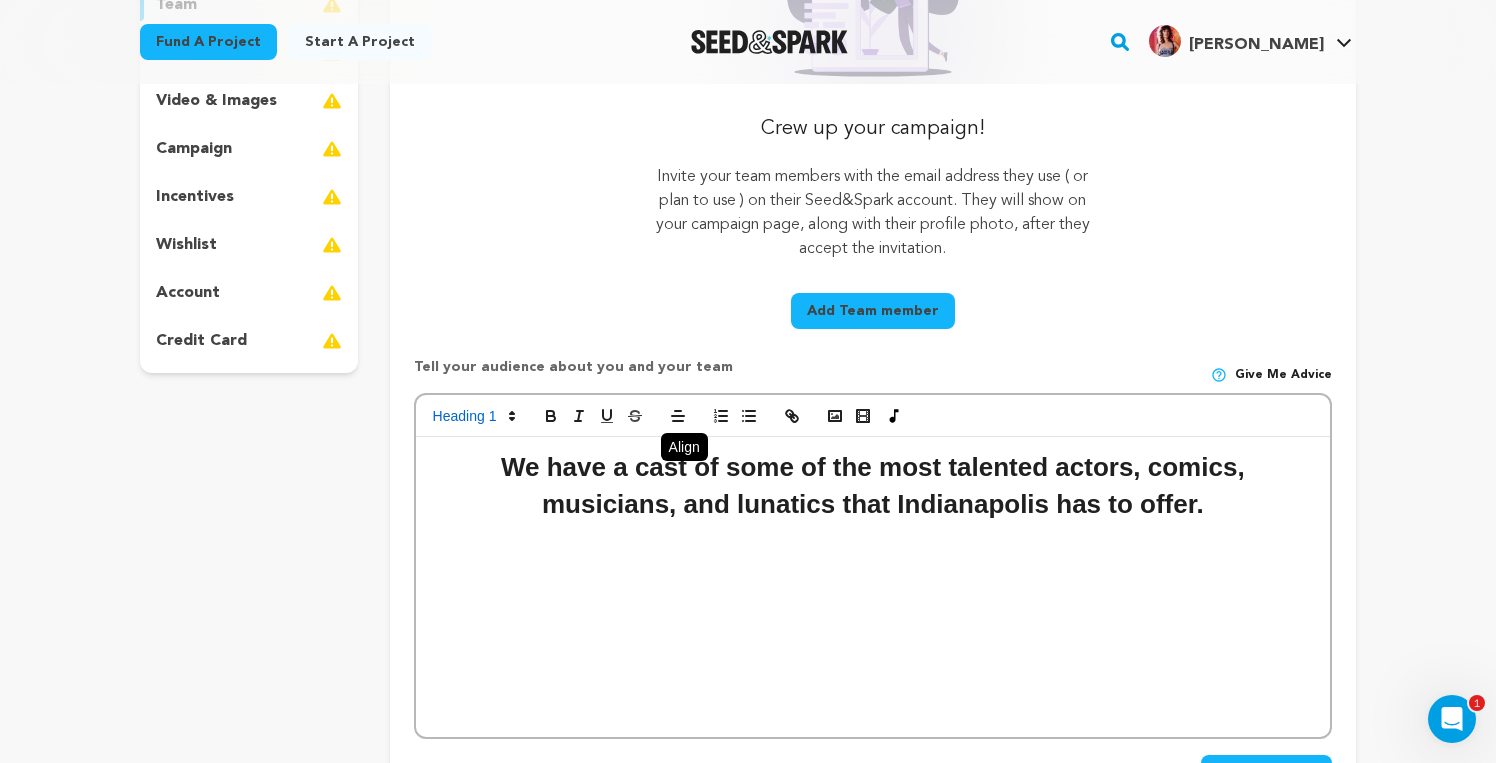 click on "We have a cast of some of the most talented actors, comics, musicians, and lunatics that Indianapolis has to offer." at bounding box center (873, 486) 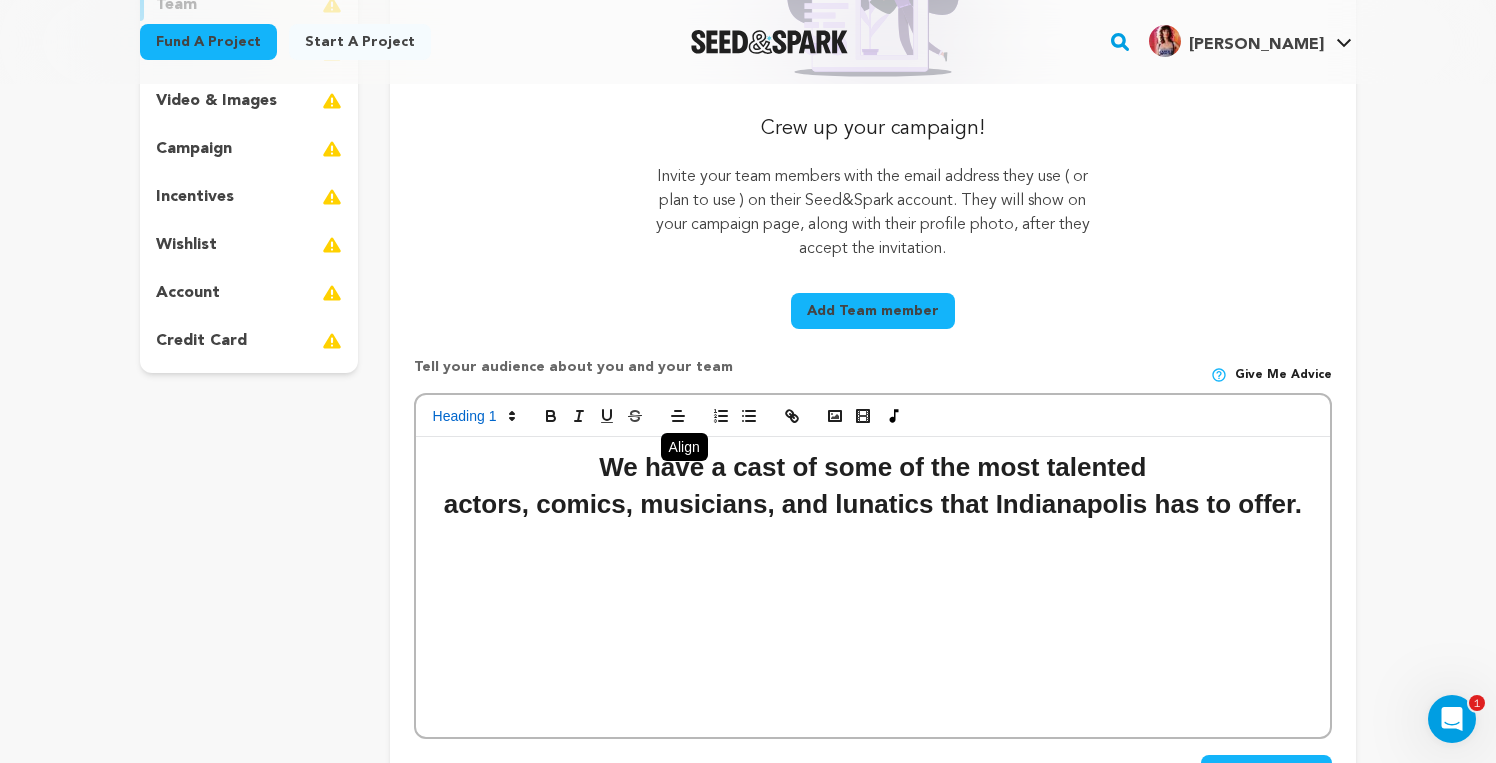 click on "actors, comics, musicians, and lunatics that Indianapolis has to offer." at bounding box center [873, 504] 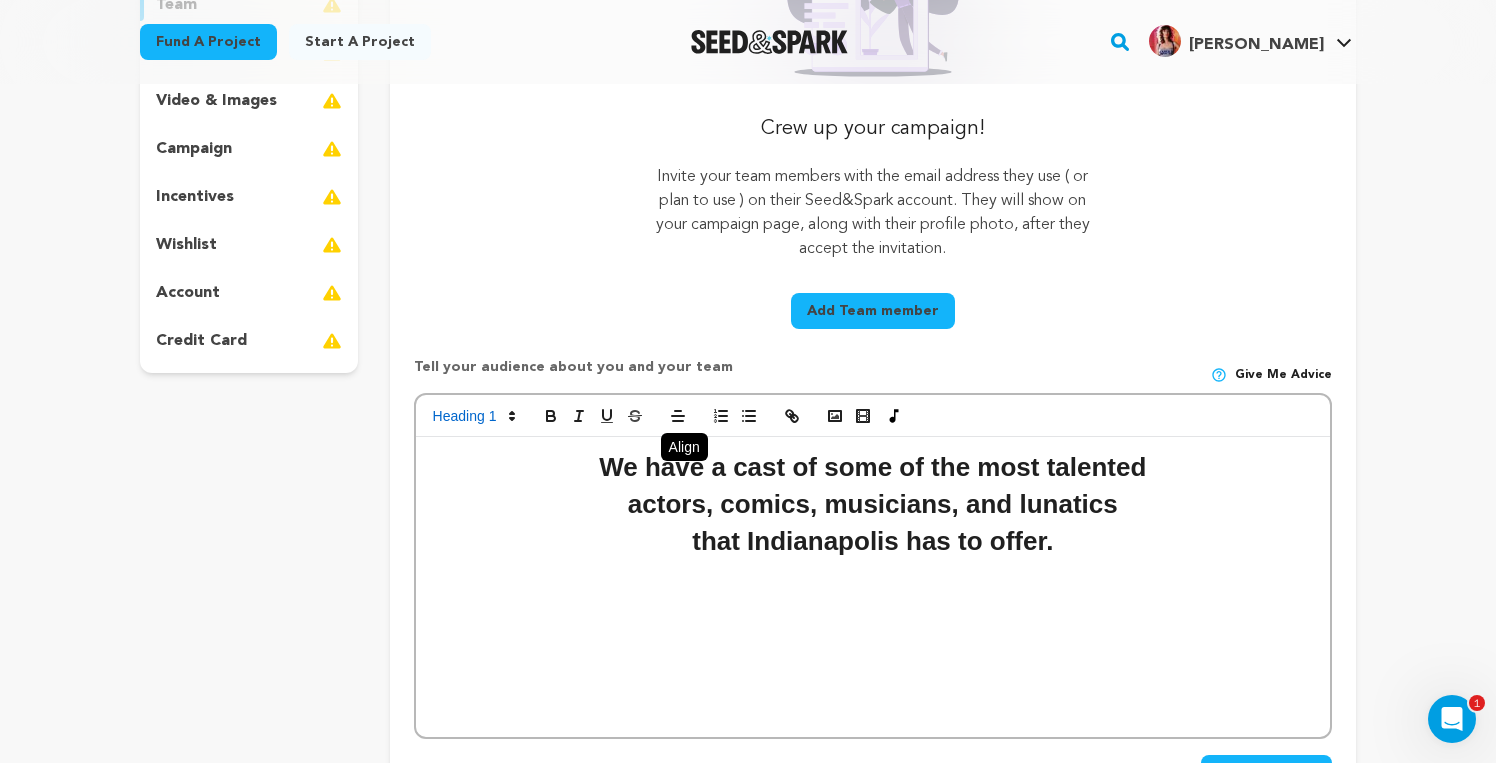 click on "We have a cast of some of the most talented  actors, comics, musicians, and lunatics  that Indianapolis has to offer." at bounding box center (873, 587) 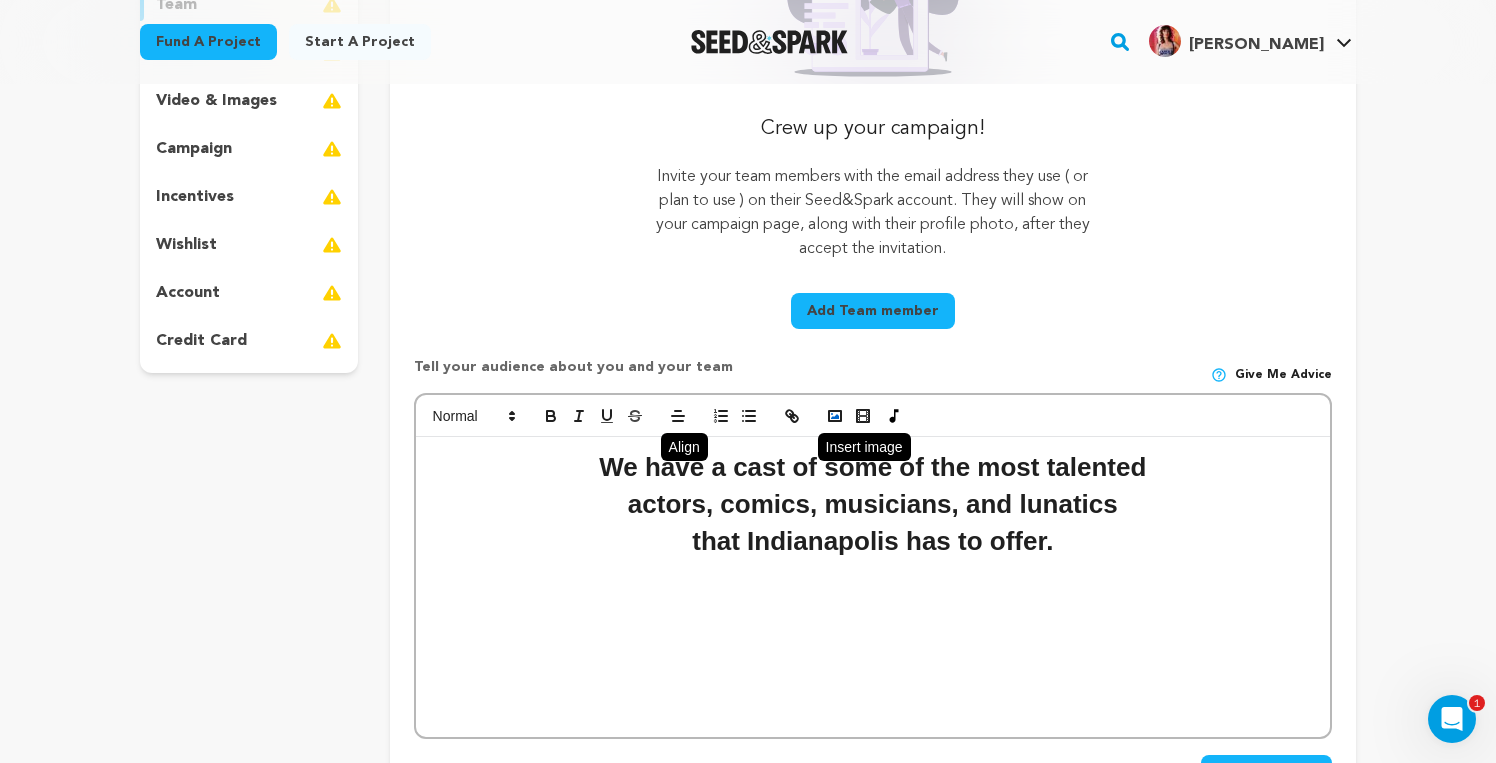 click 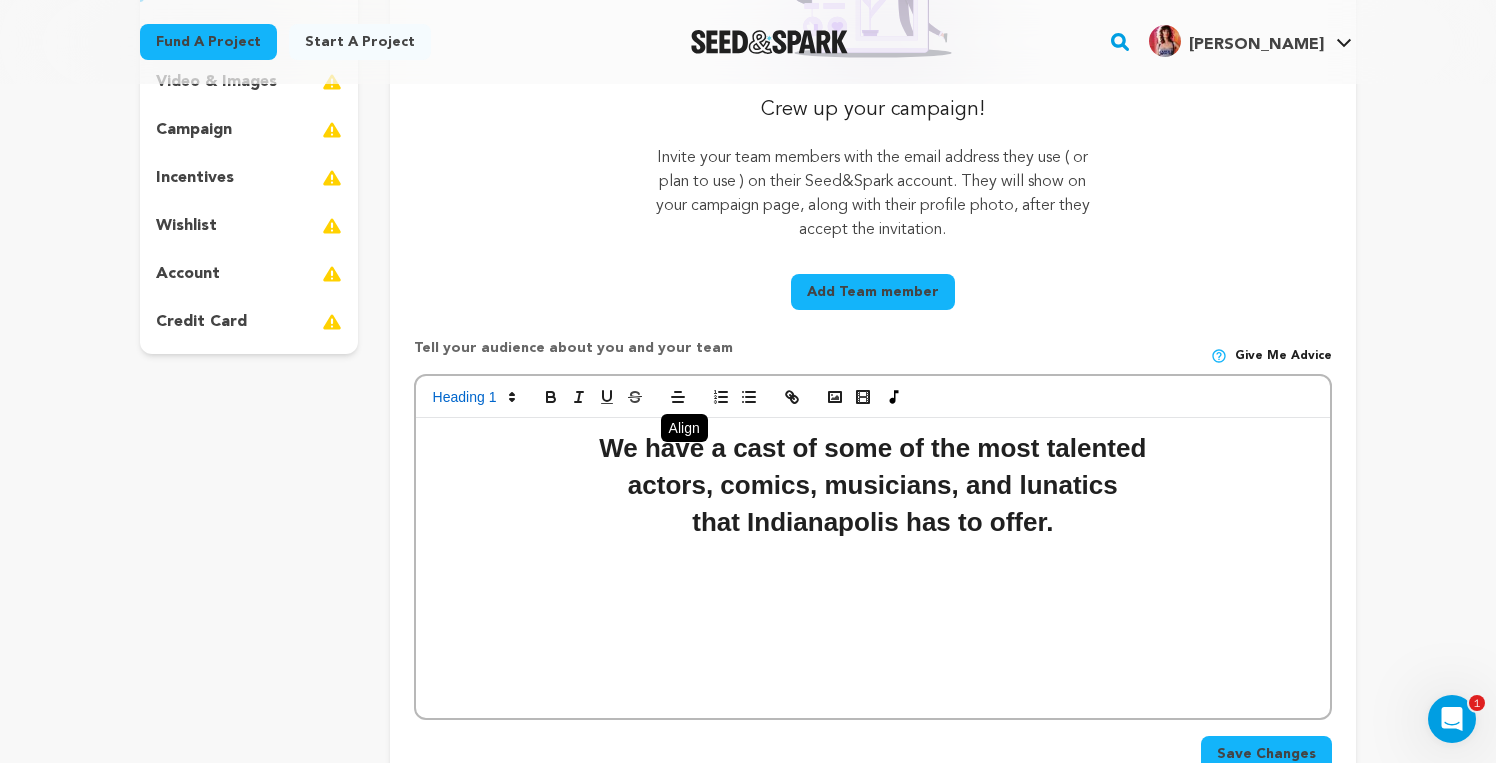 scroll, scrollTop: 352, scrollLeft: 0, axis: vertical 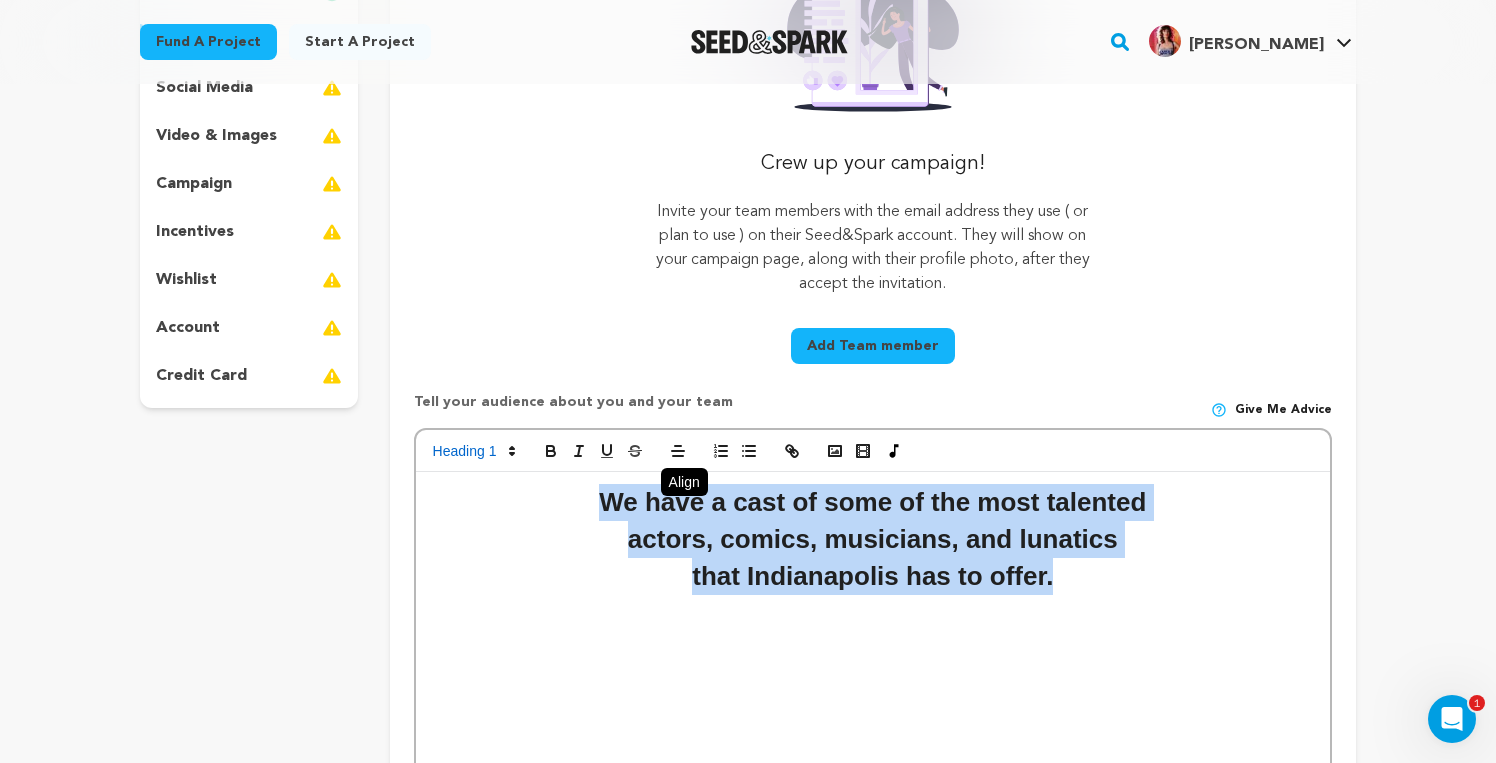 drag, startPoint x: 998, startPoint y: 574, endPoint x: 478, endPoint y: 509, distance: 524.04675 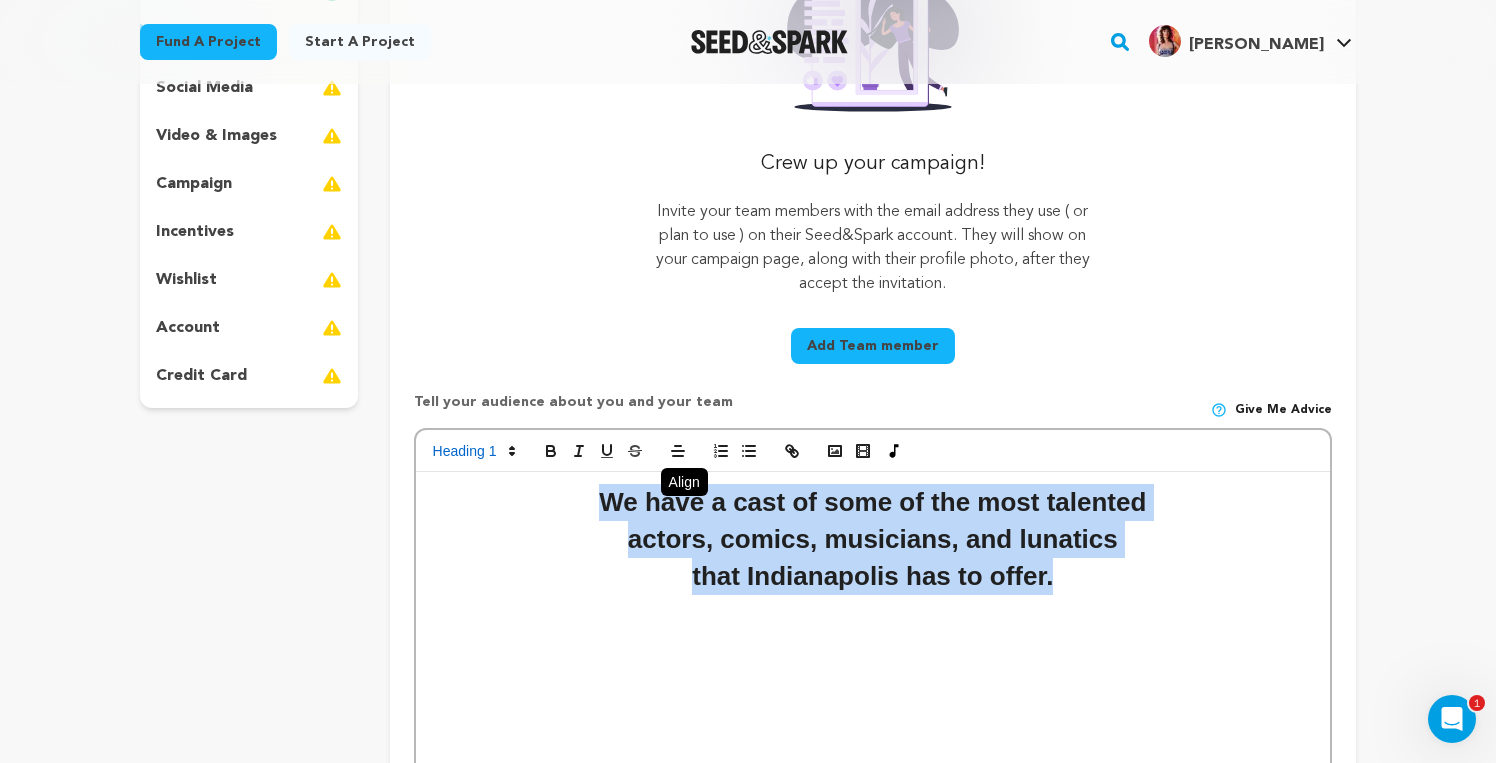 copy on "We have a cast of some of the most talented  actors, comics, musicians, and lunatics  that Indianapolis has to offer." 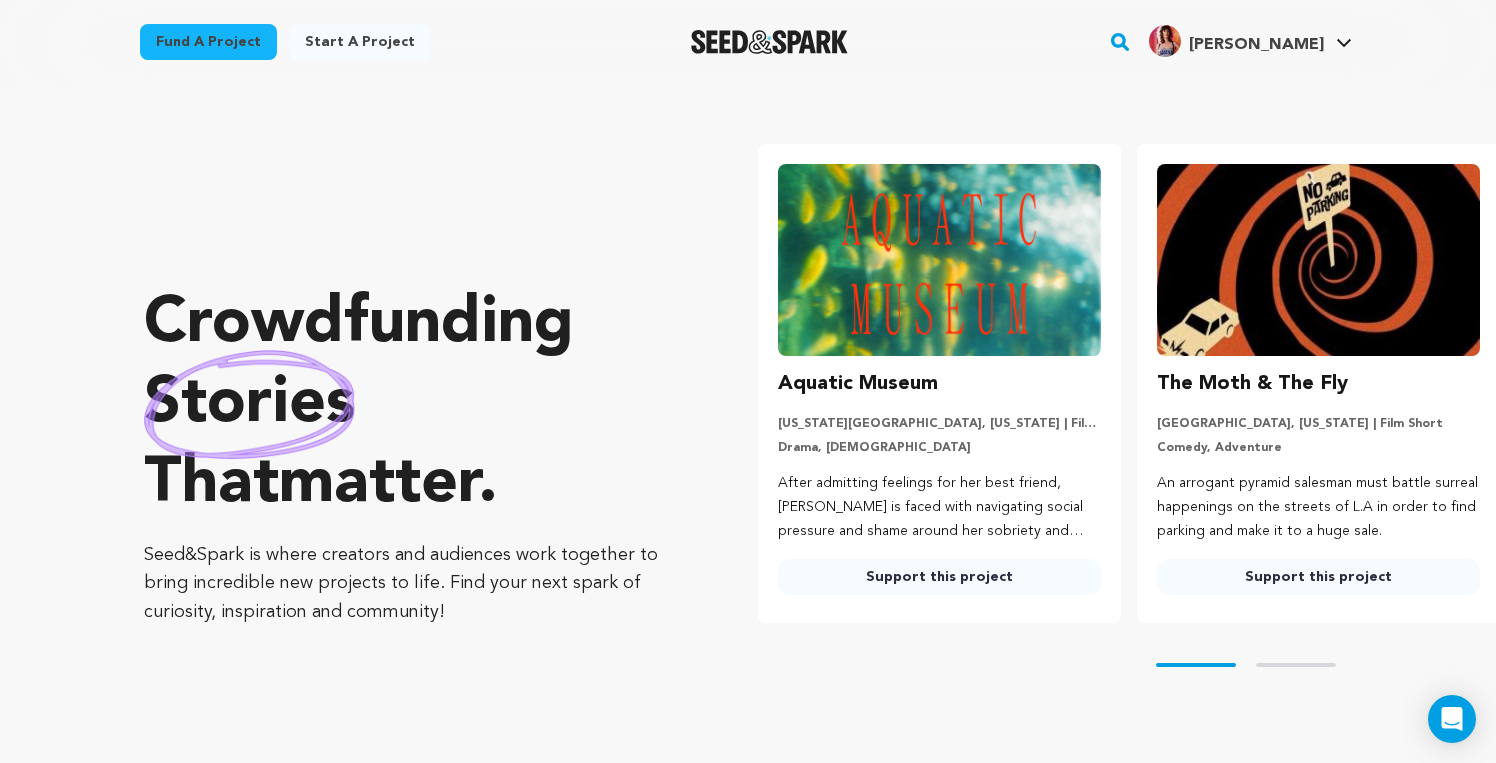 scroll, scrollTop: 0, scrollLeft: 0, axis: both 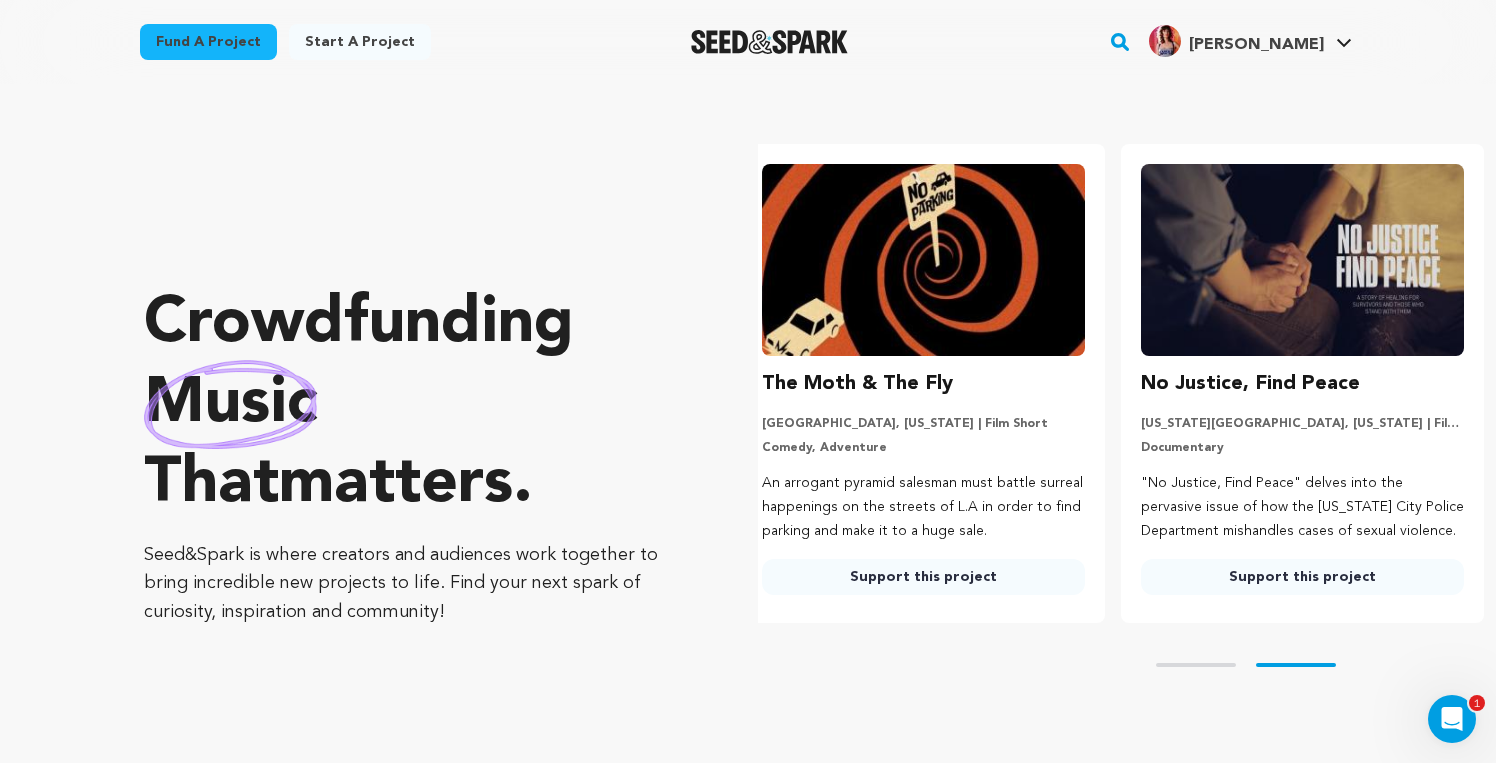 click at bounding box center (923, 260) 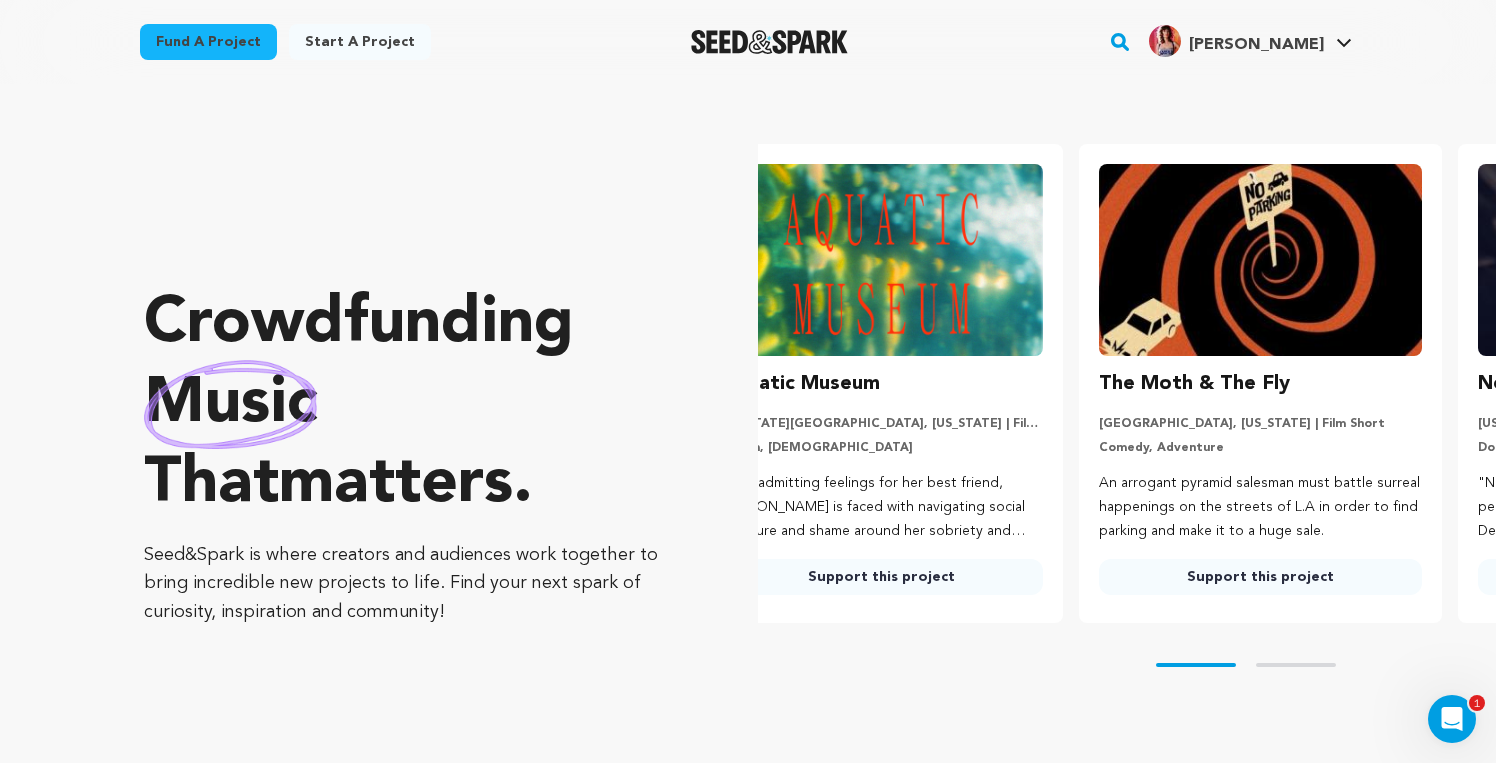 scroll, scrollTop: 0, scrollLeft: 0, axis: both 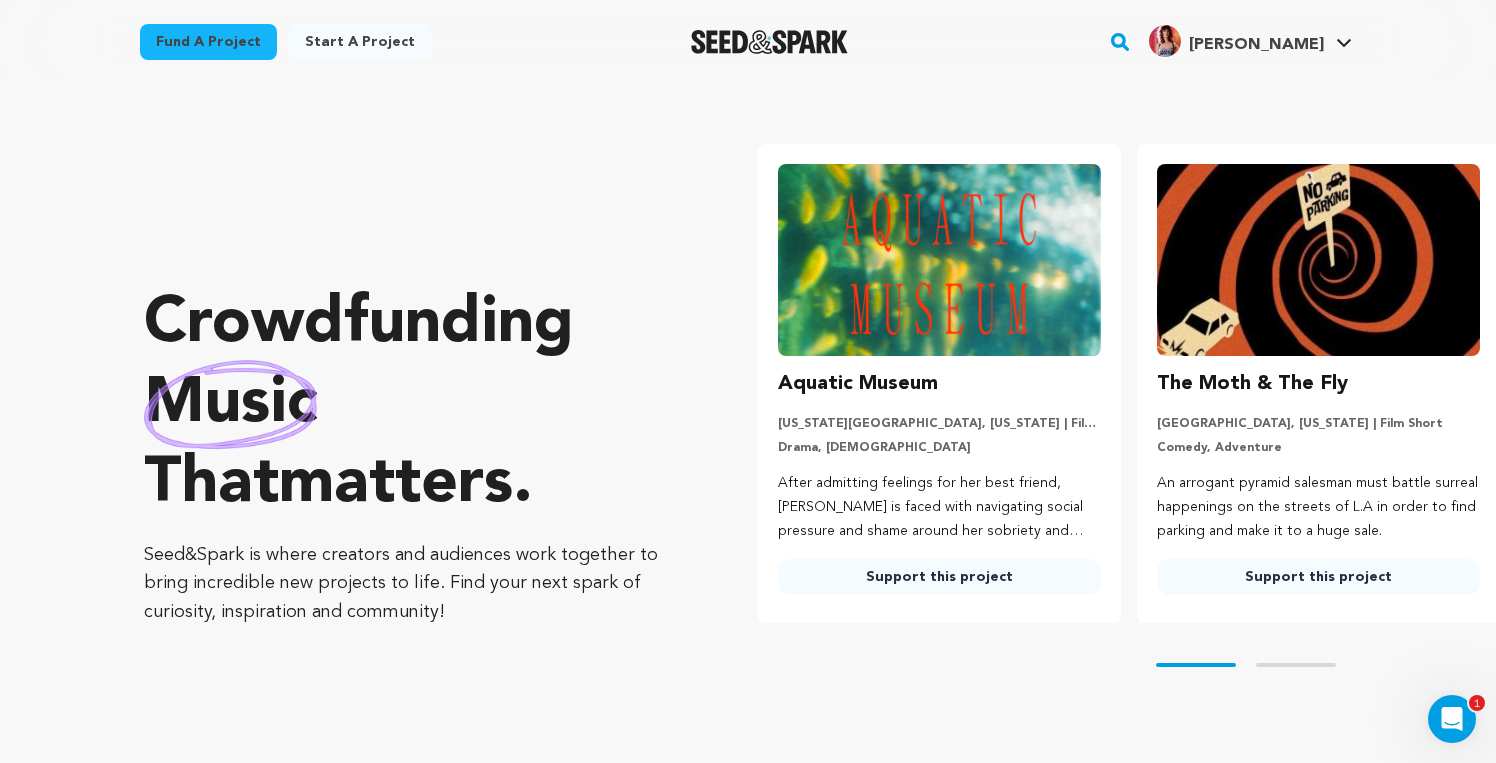 click at bounding box center (939, 260) 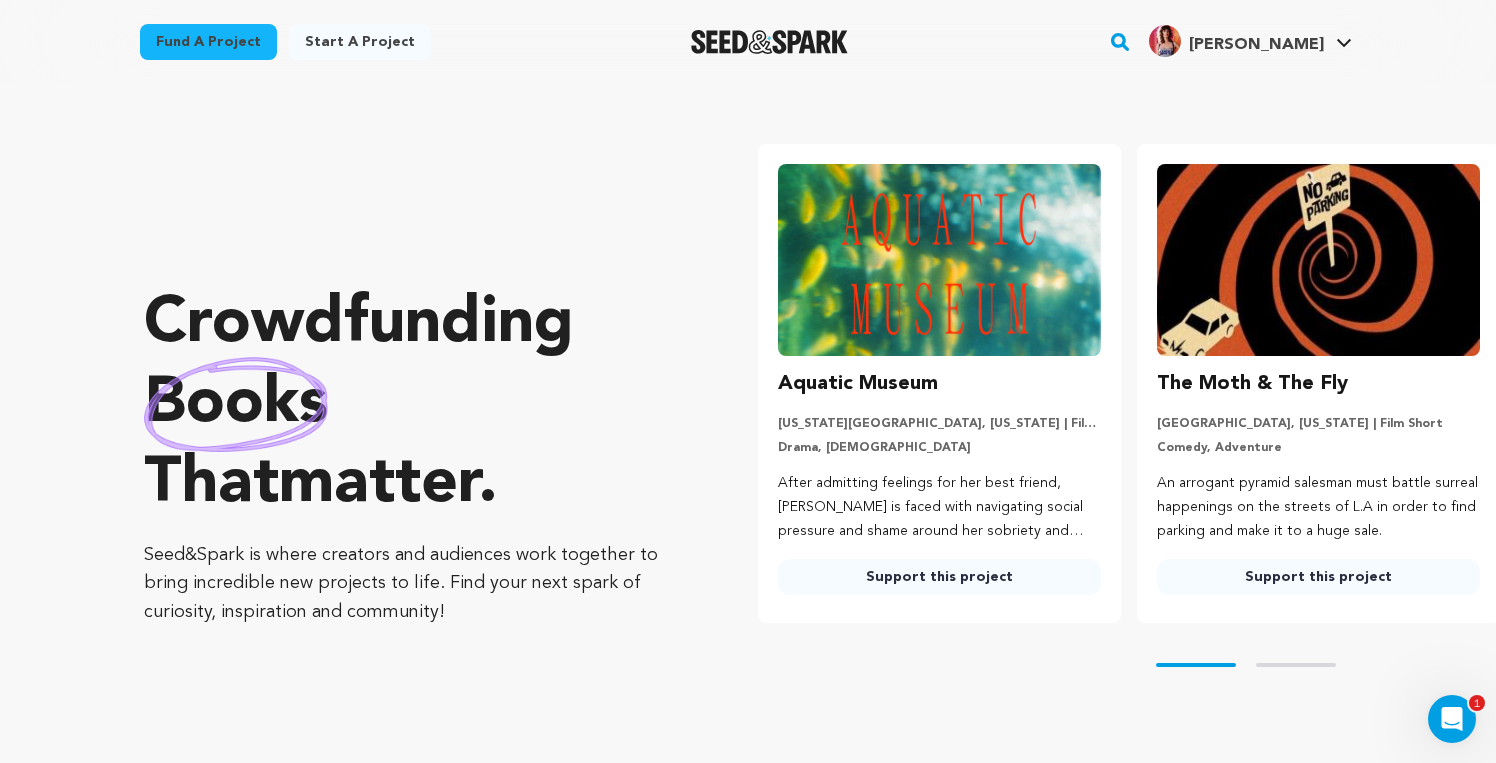 click on "Support this project" at bounding box center (1318, 577) 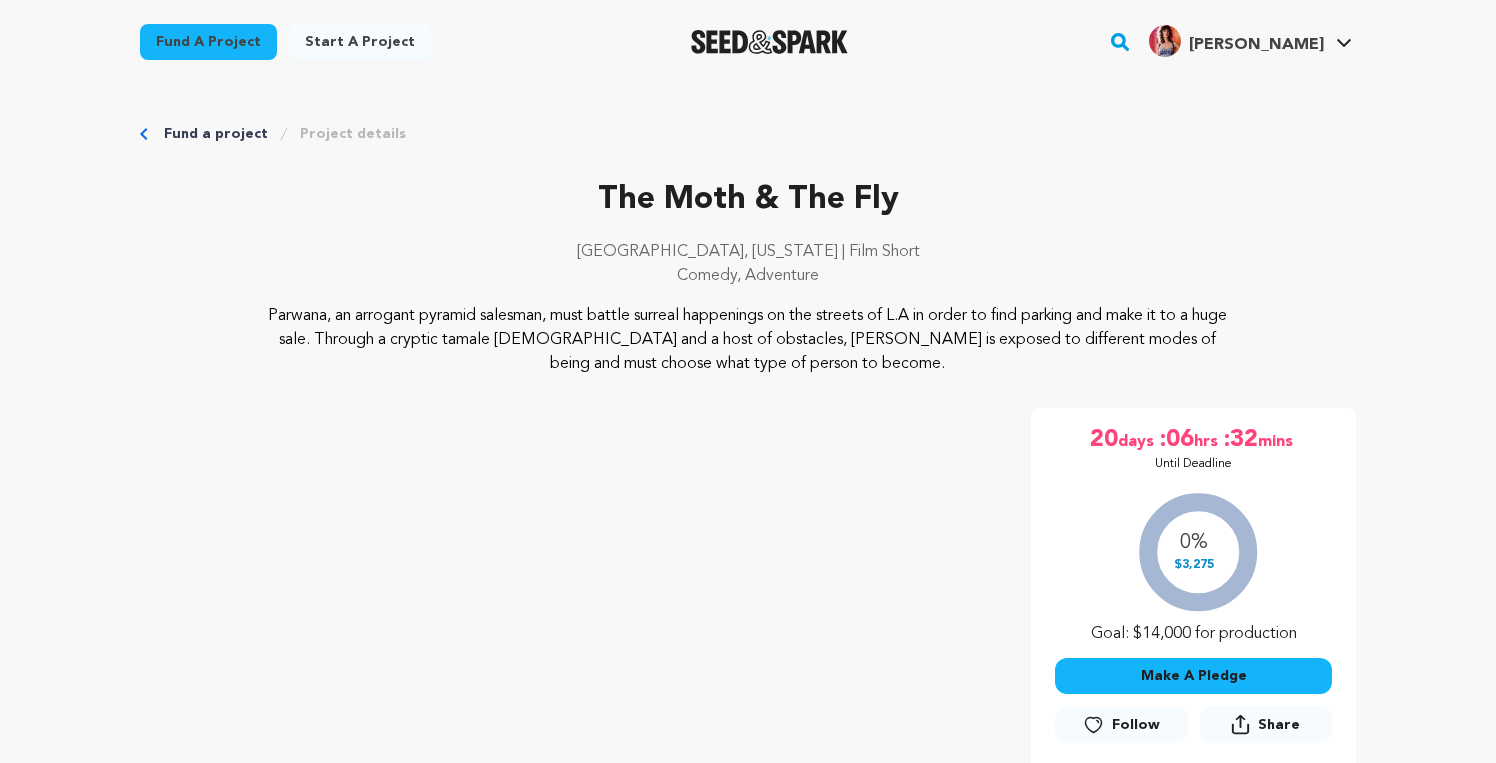 scroll, scrollTop: 0, scrollLeft: 0, axis: both 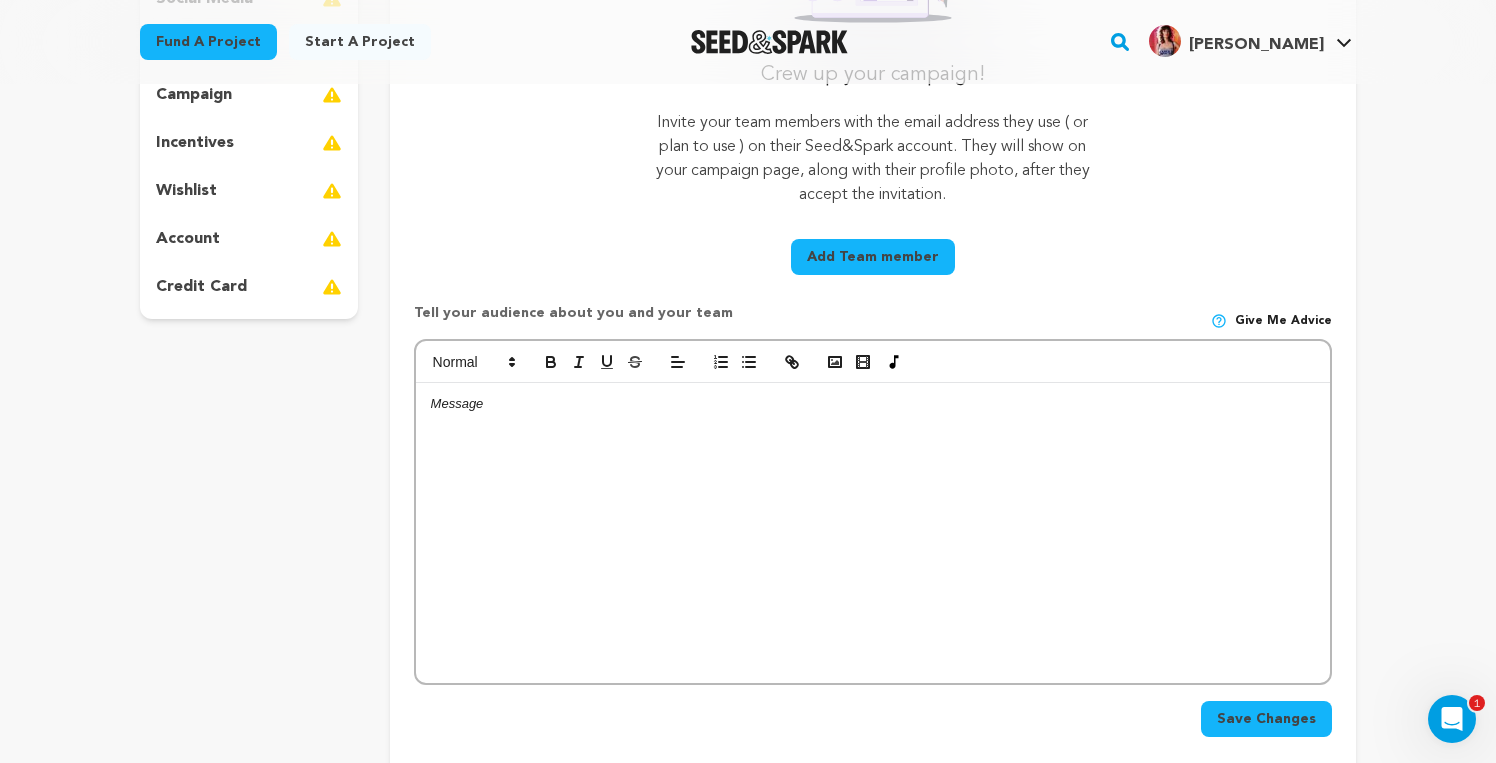 click at bounding box center (873, 533) 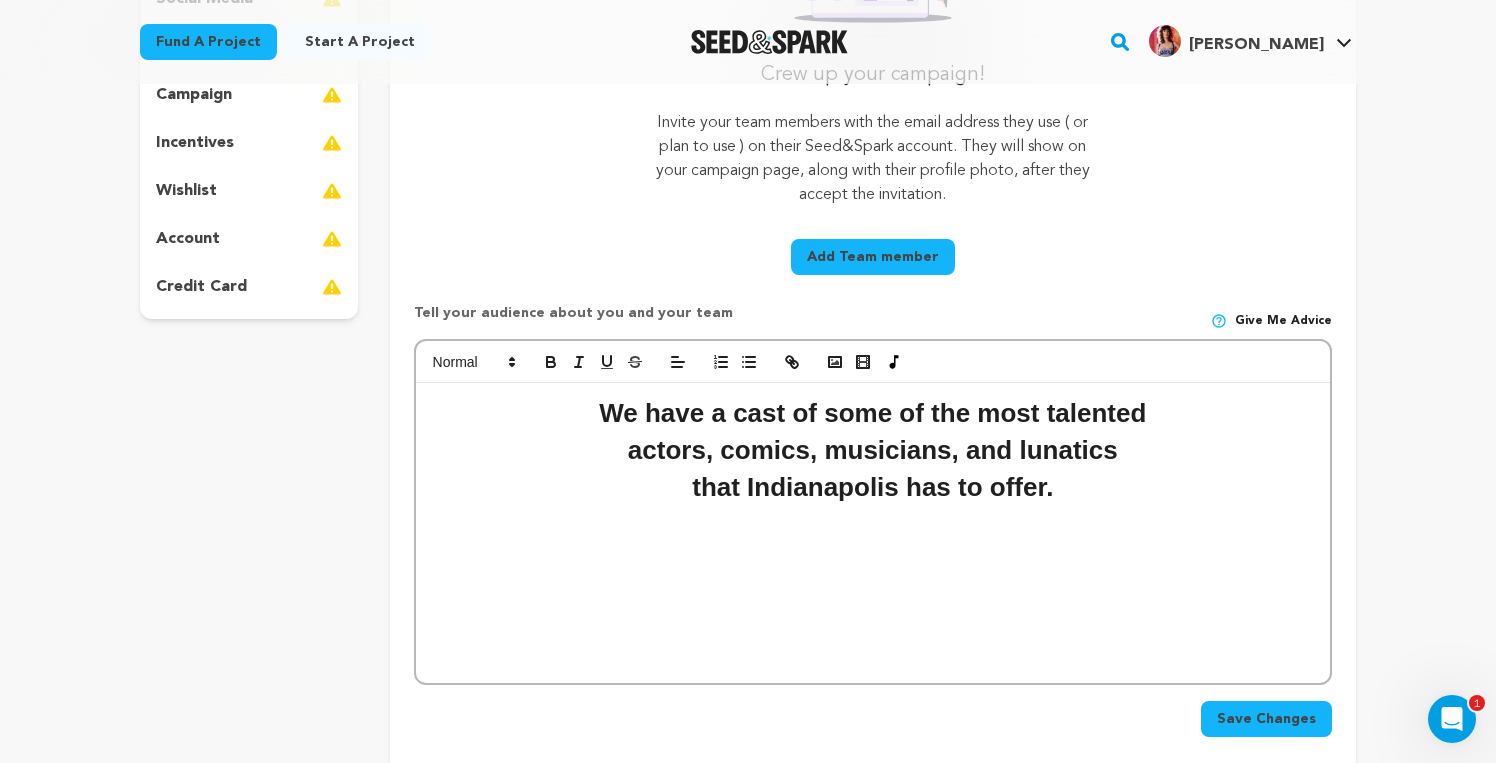 scroll, scrollTop: 19, scrollLeft: 0, axis: vertical 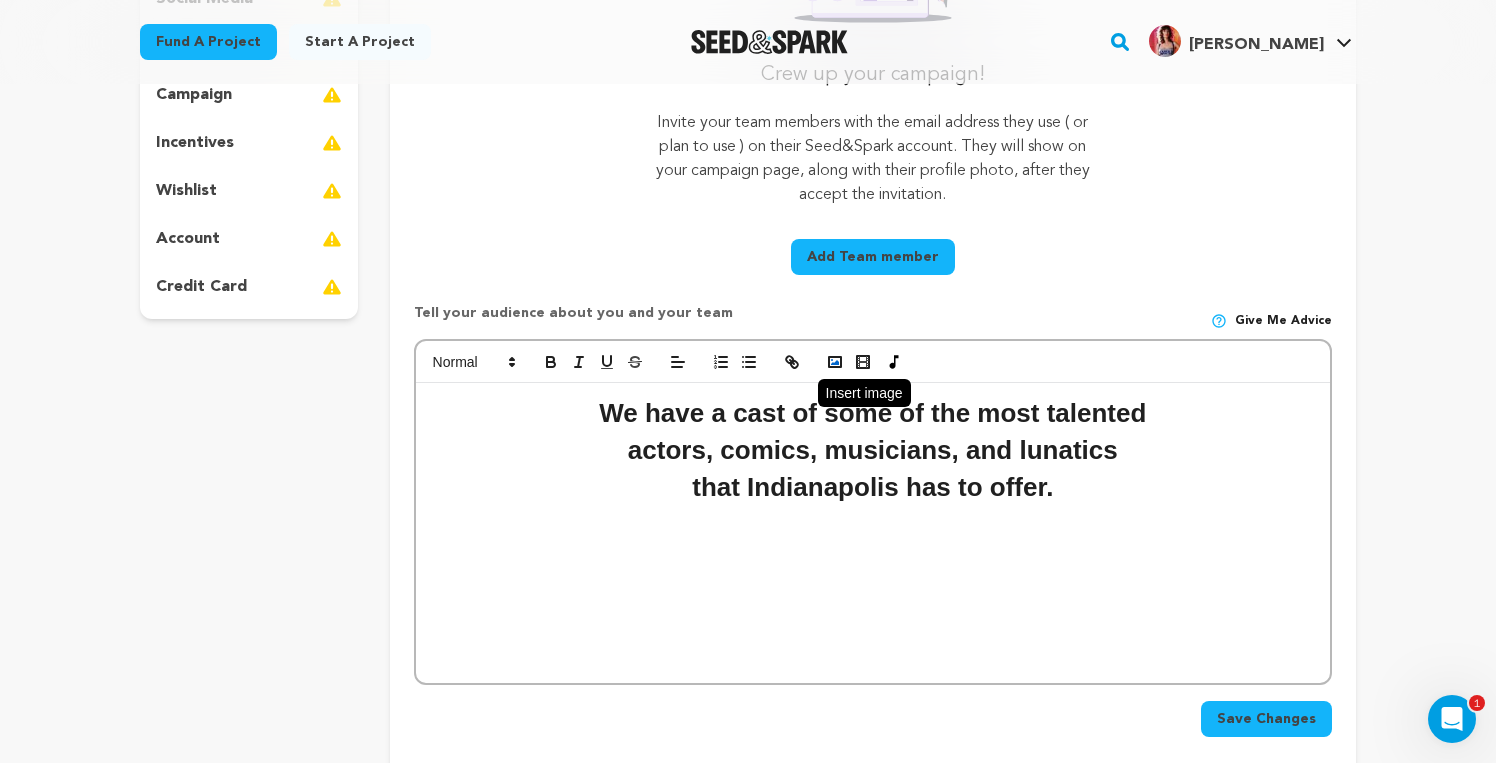 click 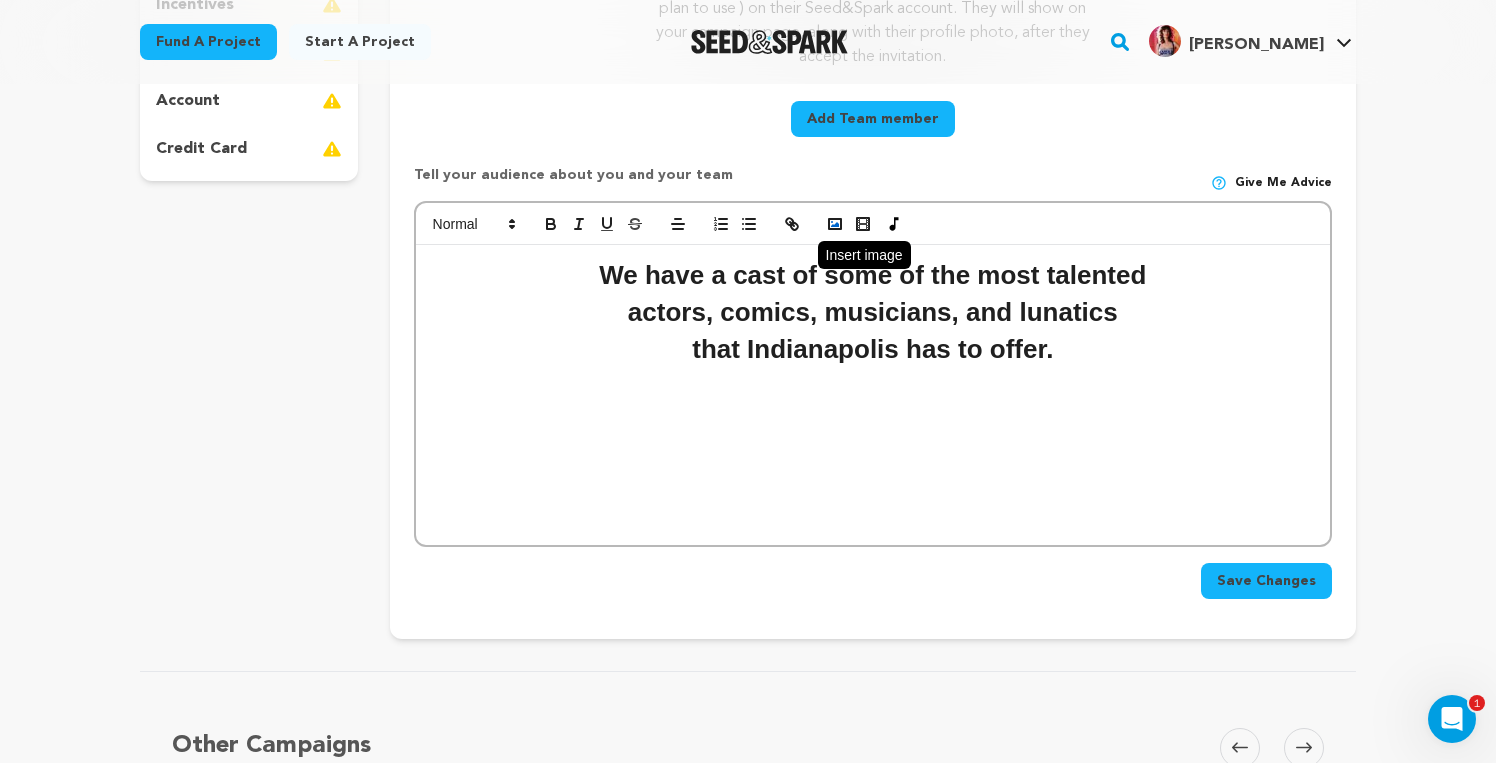scroll, scrollTop: 579, scrollLeft: 0, axis: vertical 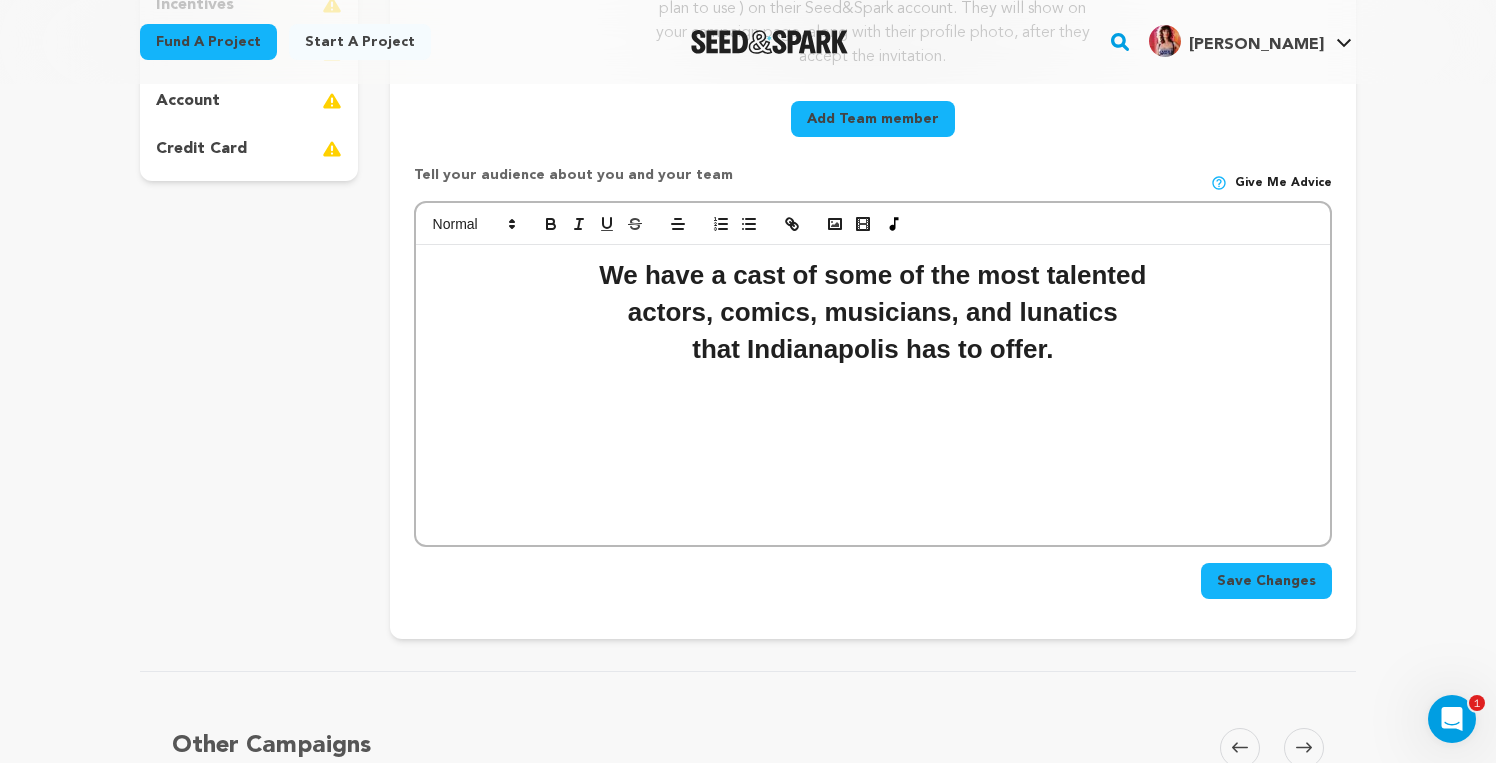click on "We have a cast of some of the most talented  actors, comics, musicians, and lunatics  that Indianapolis has to offer." at bounding box center (873, 395) 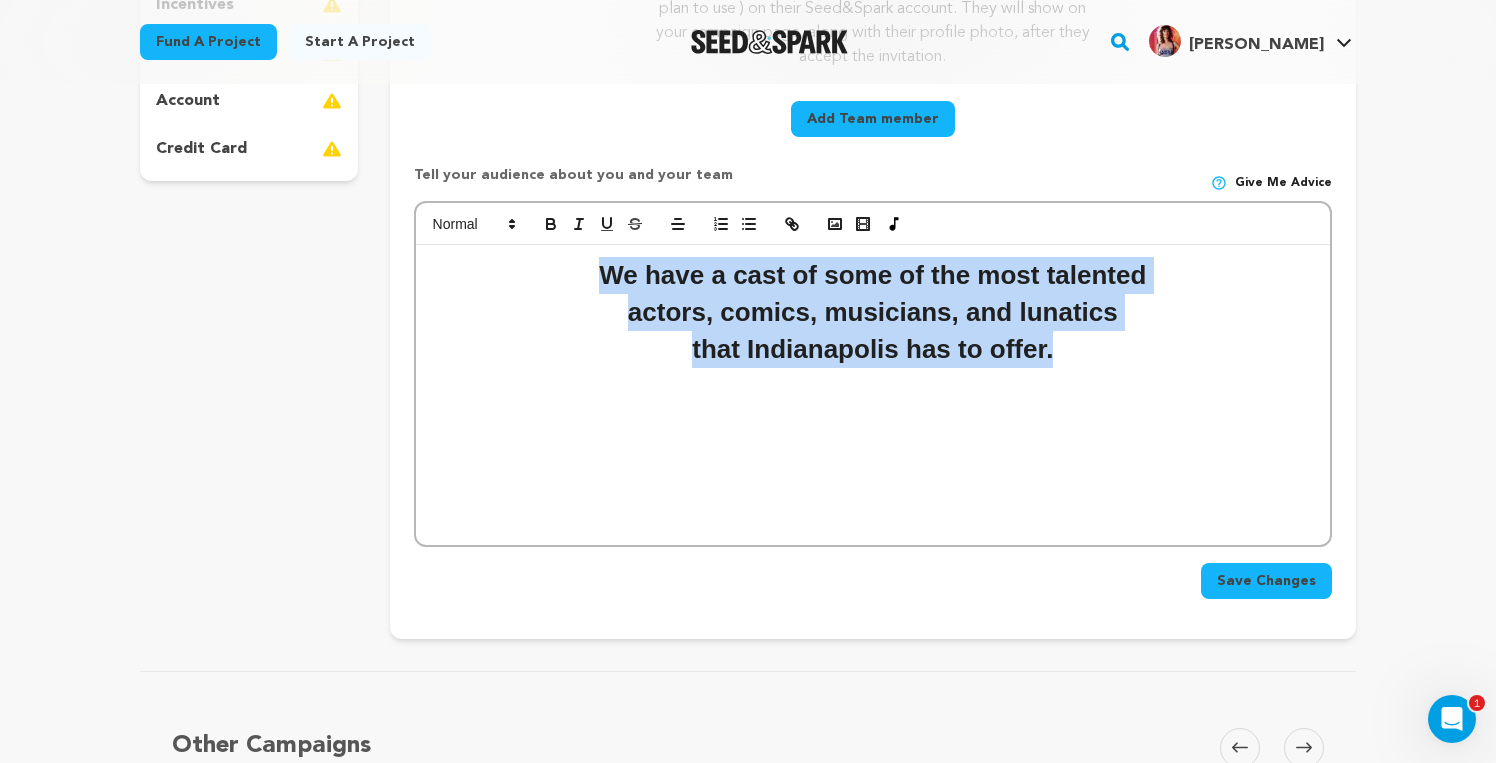 drag, startPoint x: 1071, startPoint y: 346, endPoint x: 578, endPoint y: 259, distance: 500.6176 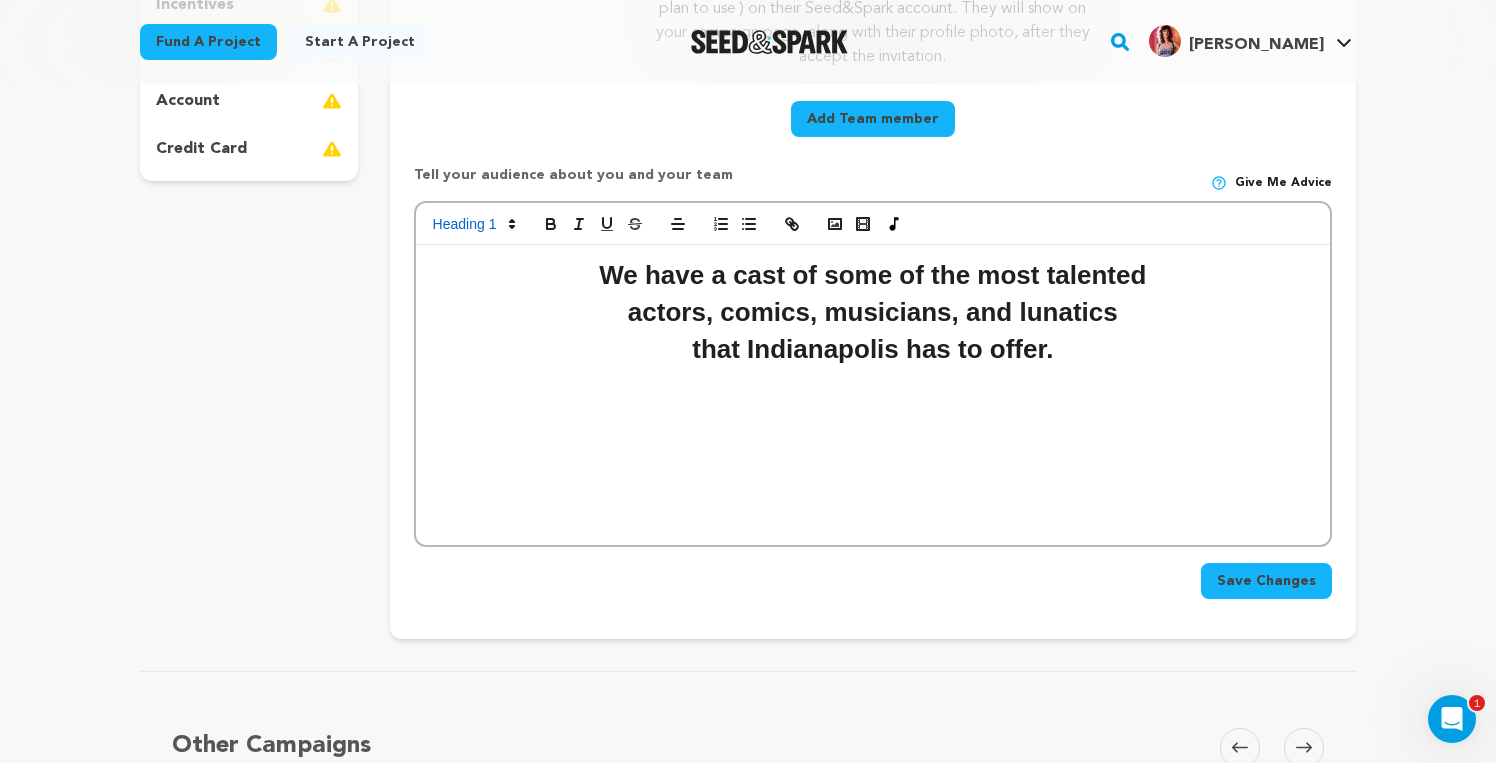 click on "We have a cast of some of the most talented  actors, comics, musicians, and lunatics  that Indianapolis has to offer." at bounding box center [873, 395] 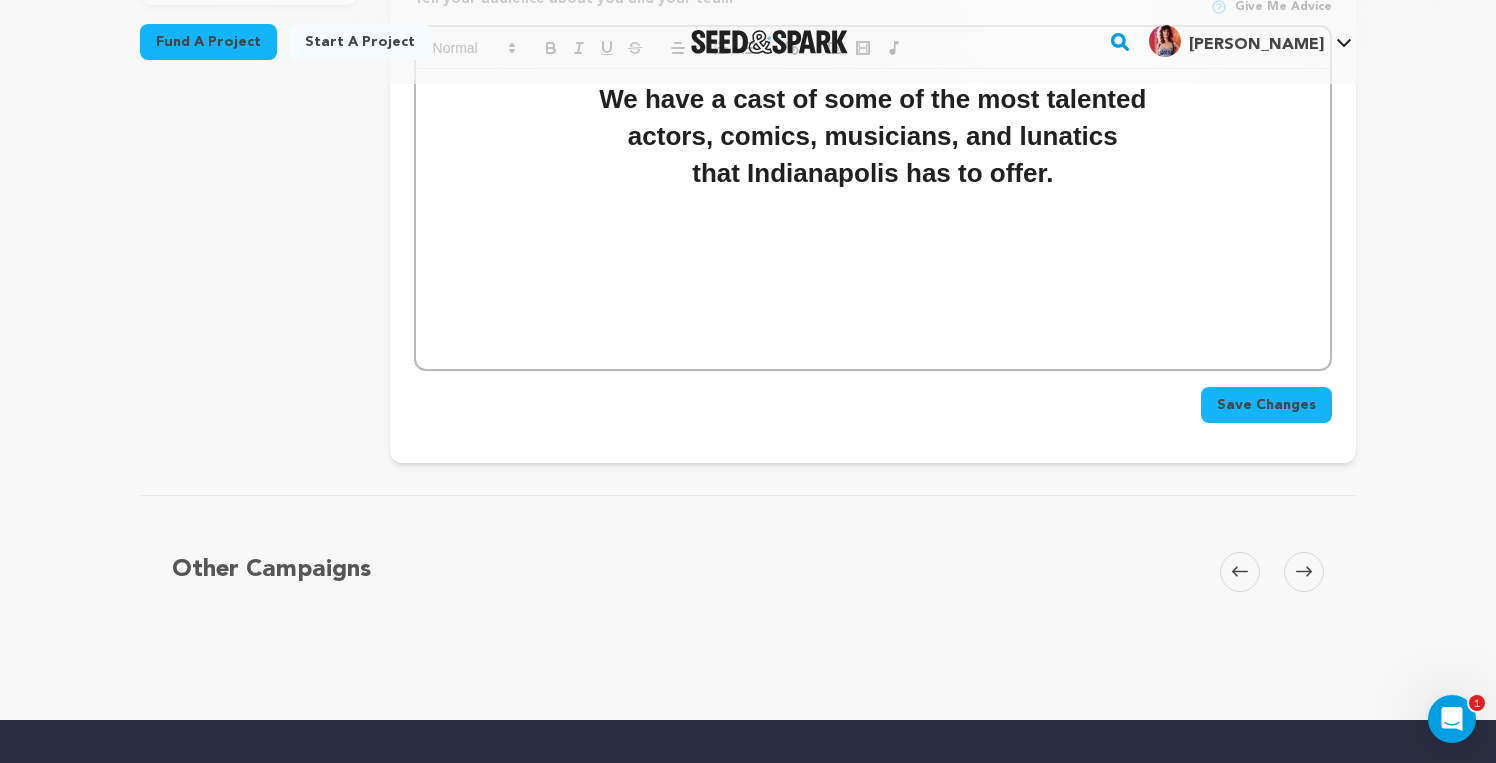 scroll, scrollTop: 745, scrollLeft: 0, axis: vertical 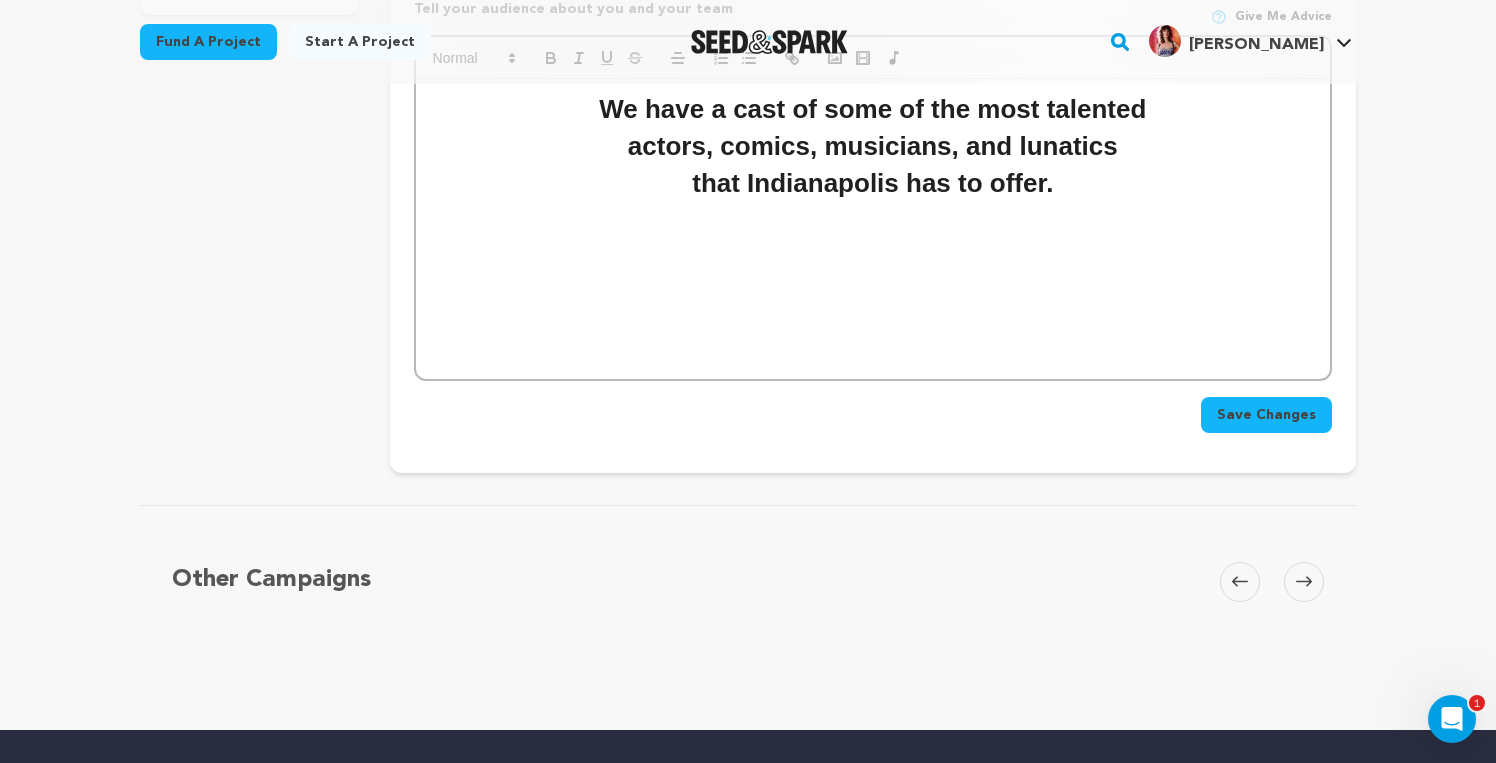 click on "We have a cast of some of the most talented  actors, comics, musicians, and lunatics  that Indianapolis has to offer." at bounding box center (873, 229) 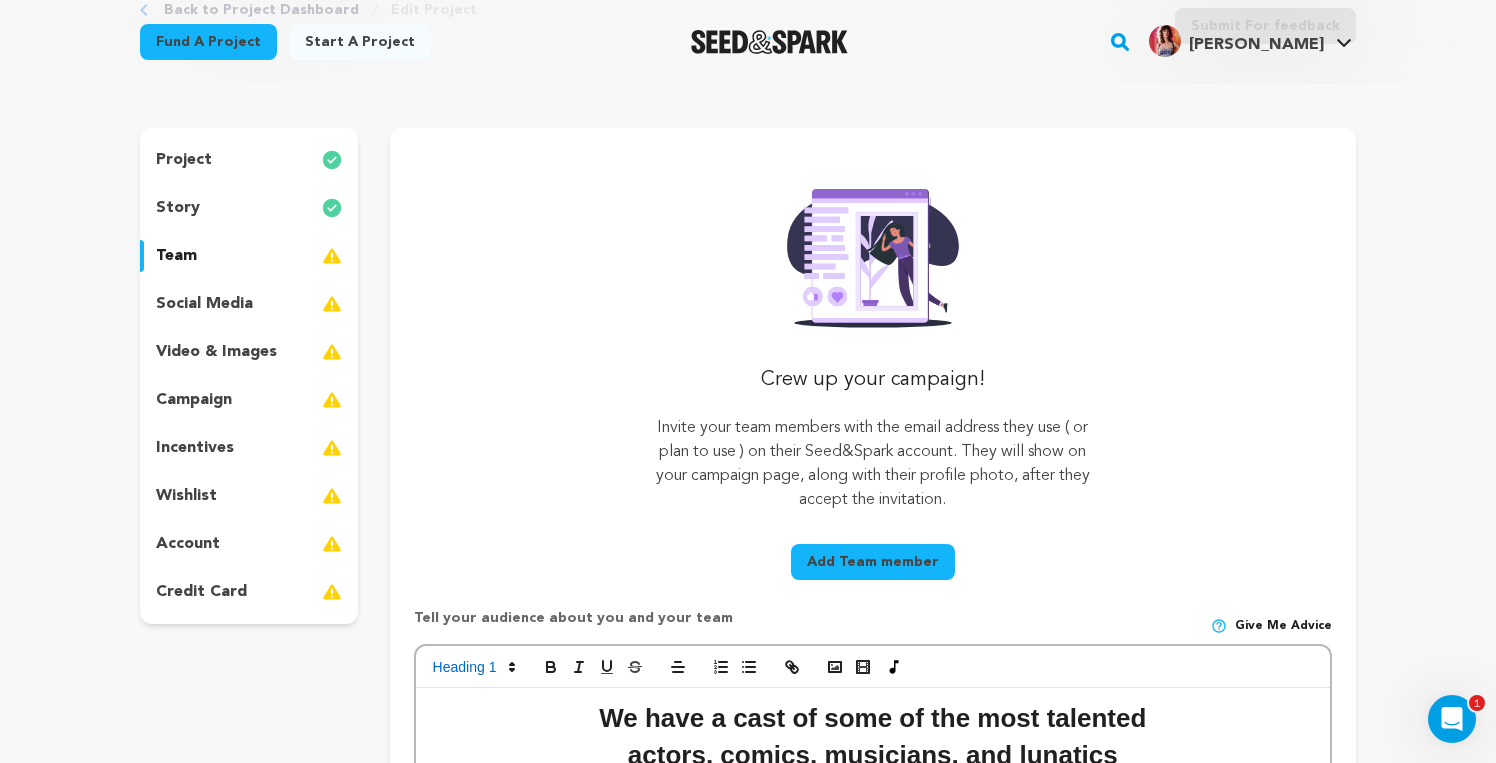 scroll, scrollTop: 145, scrollLeft: 0, axis: vertical 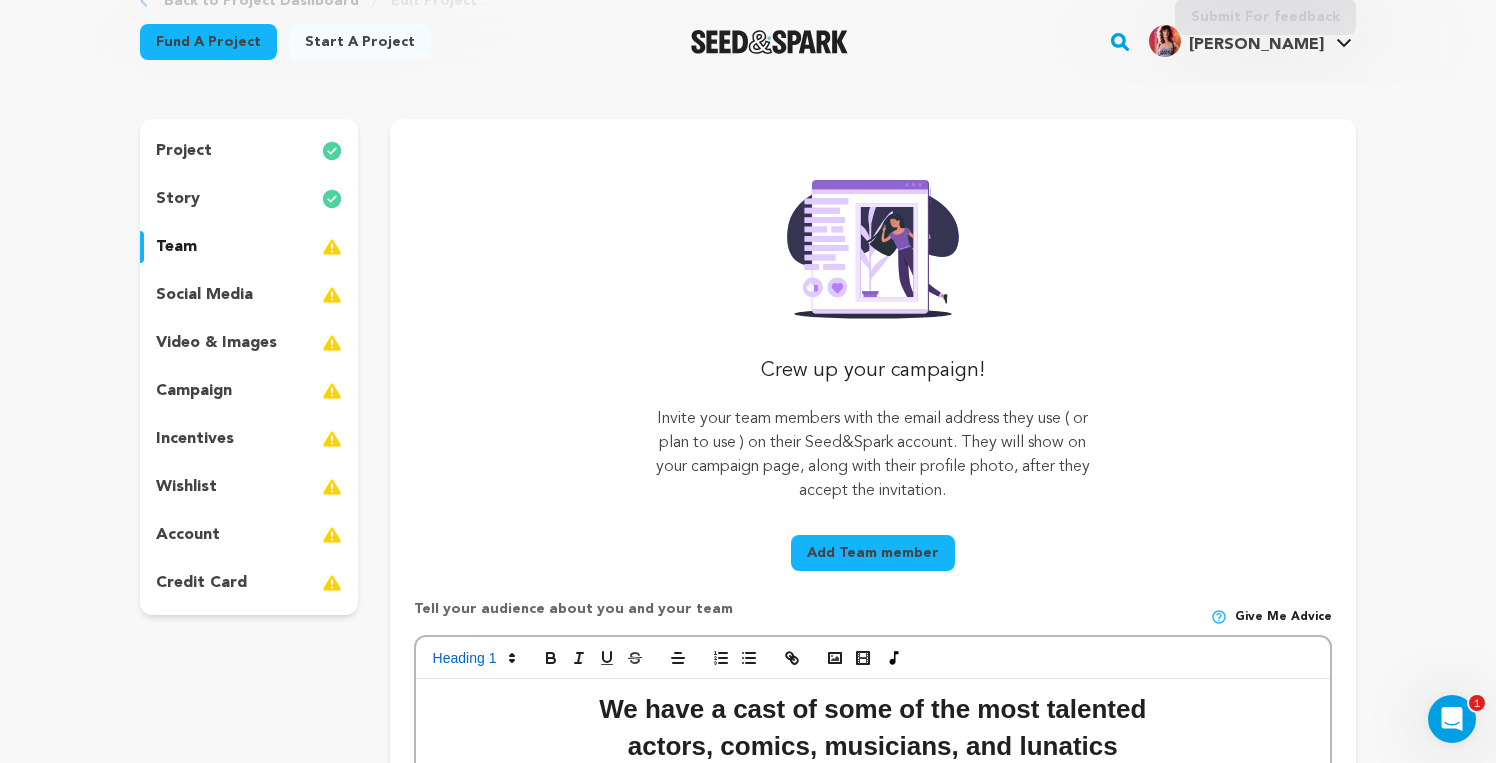 click on "social media" at bounding box center [204, 295] 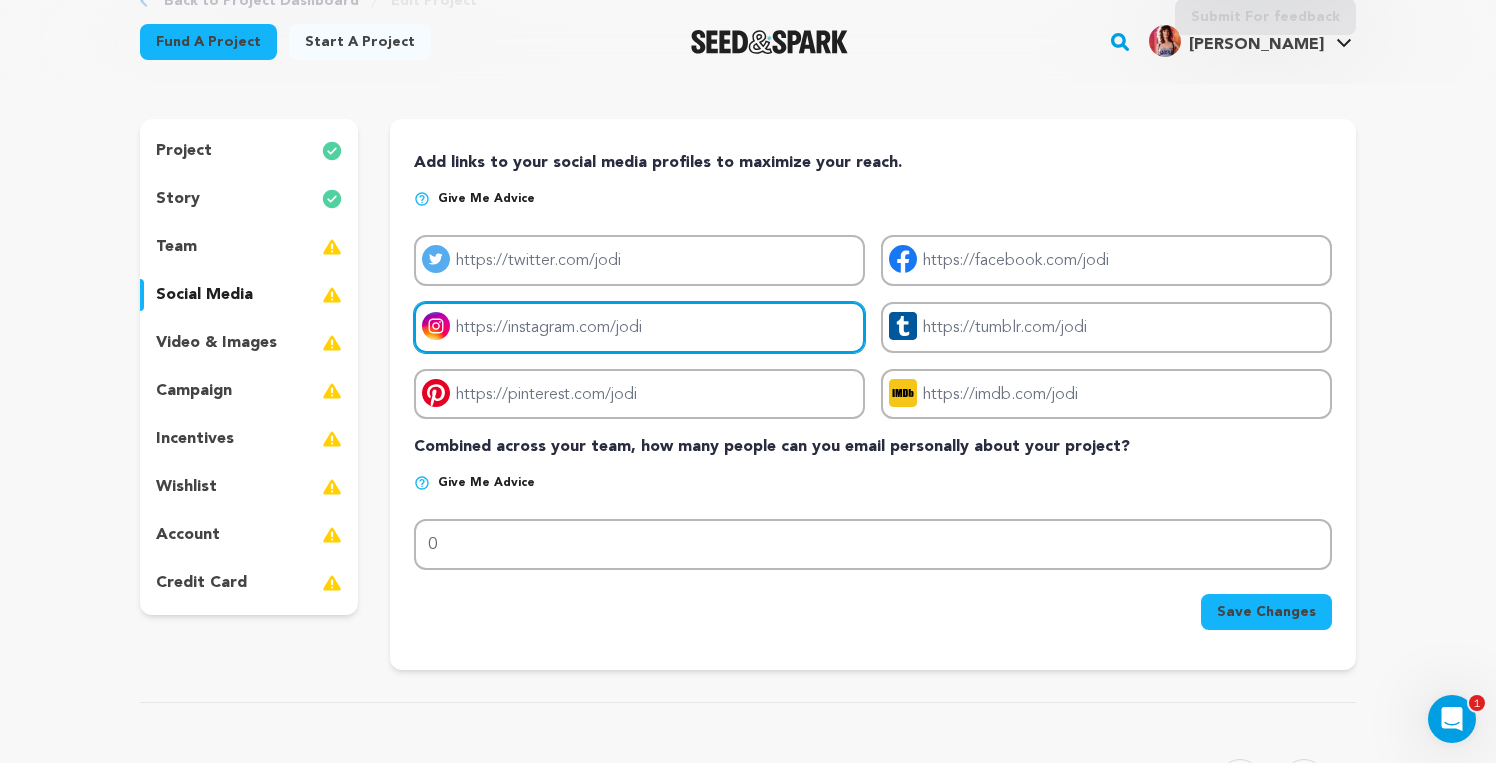 click on "Project instagram link" at bounding box center (639, 327) 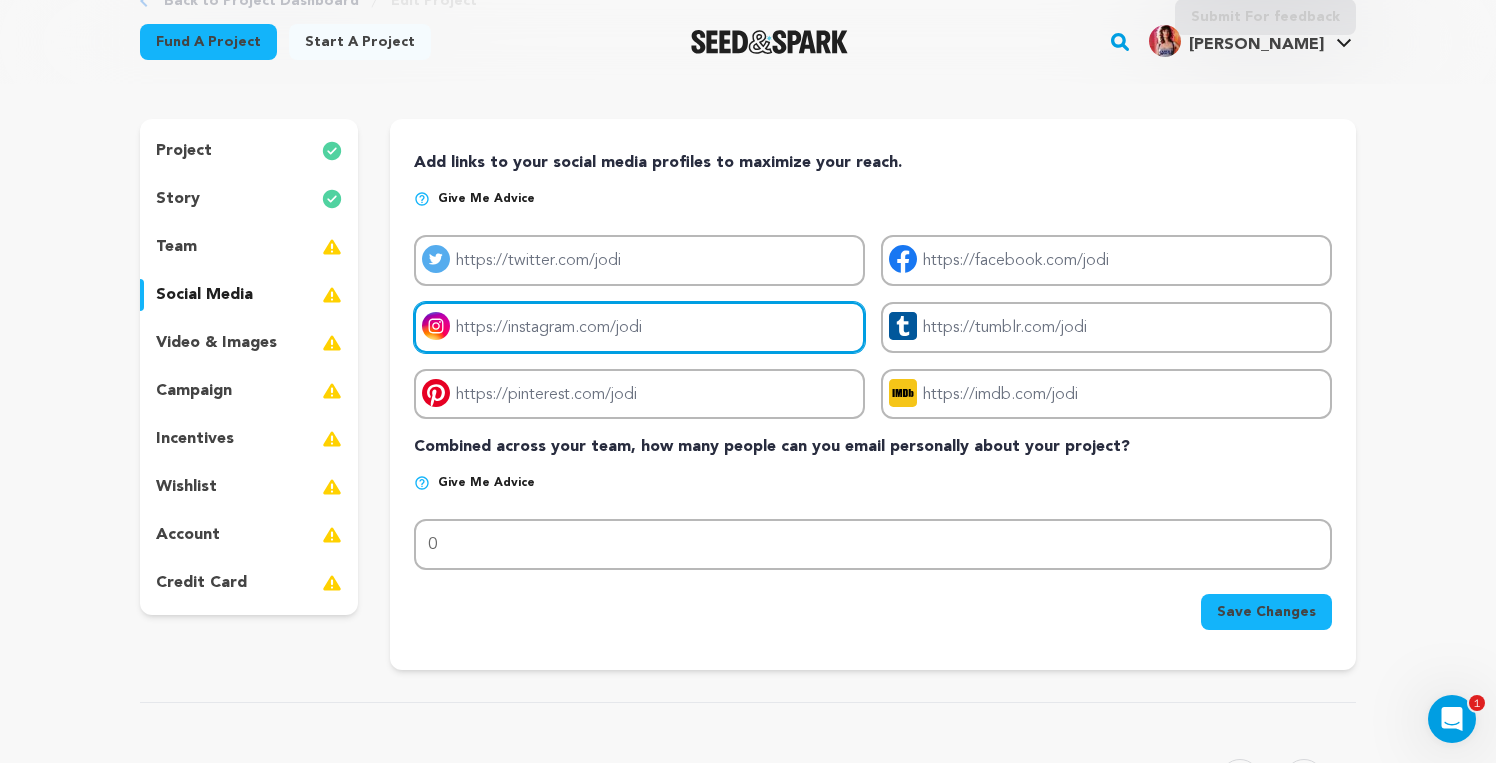paste on "[URL][DOMAIN_NAME]" 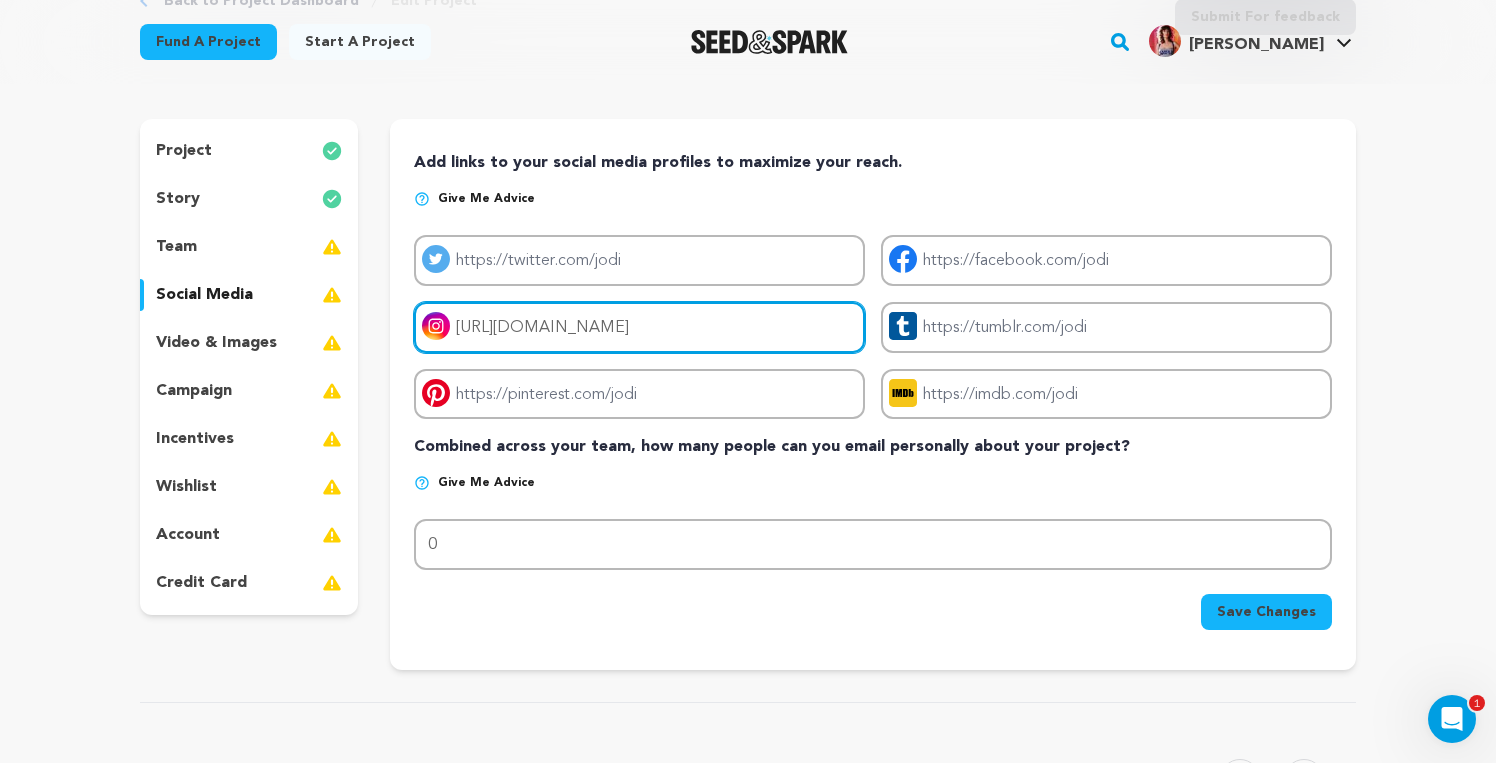 type on "[URL][DOMAIN_NAME]" 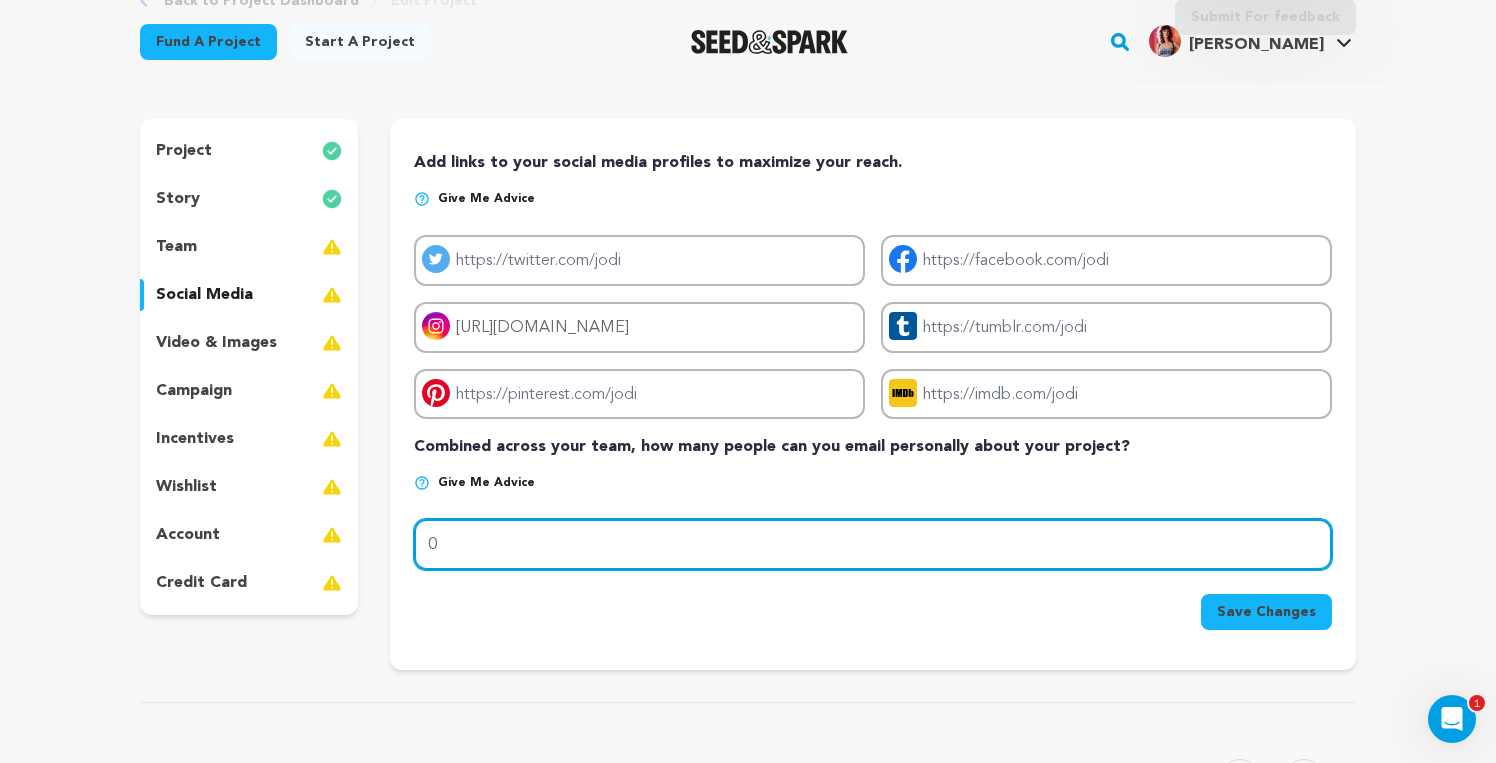 click on "0" at bounding box center (873, 544) 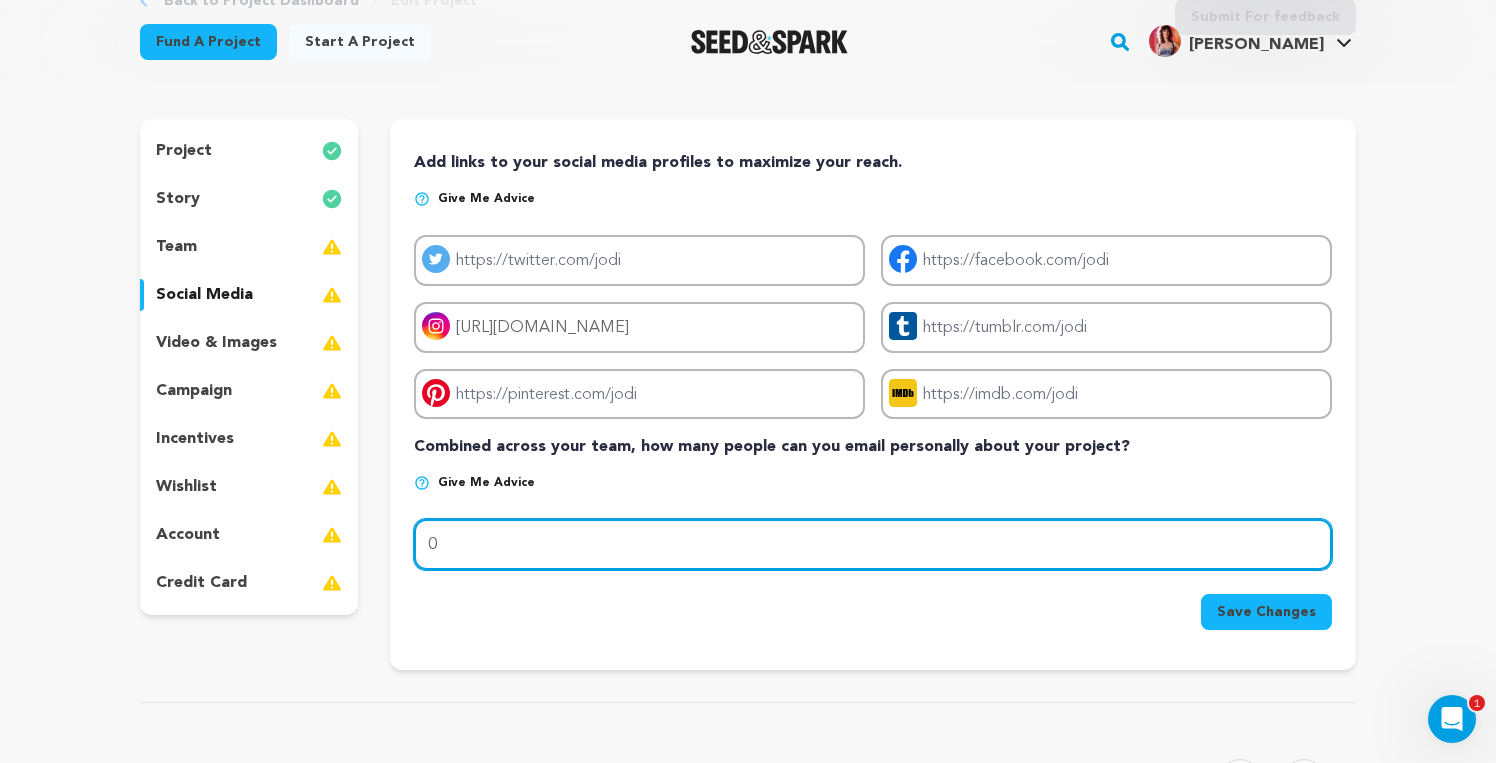drag, startPoint x: 513, startPoint y: 552, endPoint x: 393, endPoint y: 550, distance: 120.01666 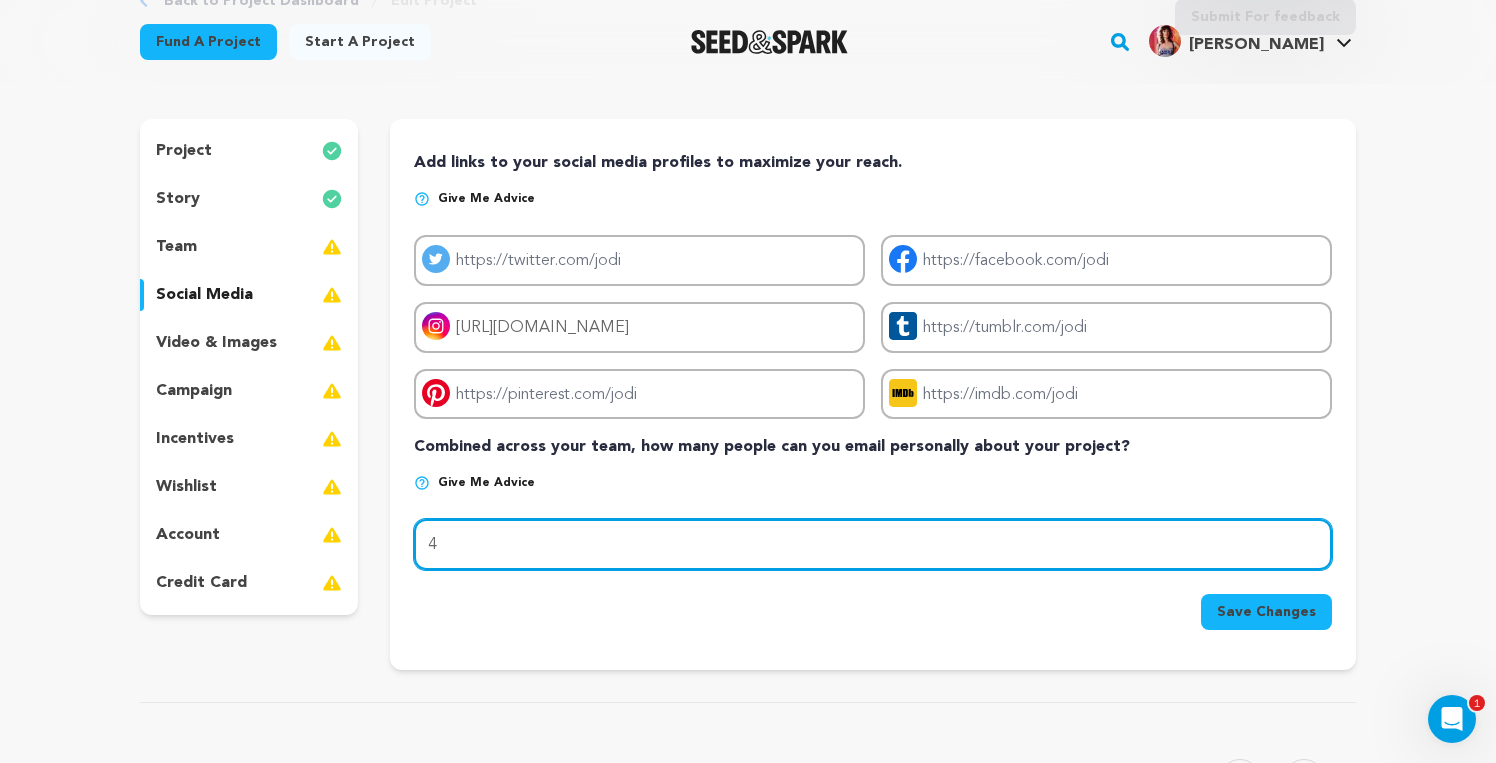 type on "40" 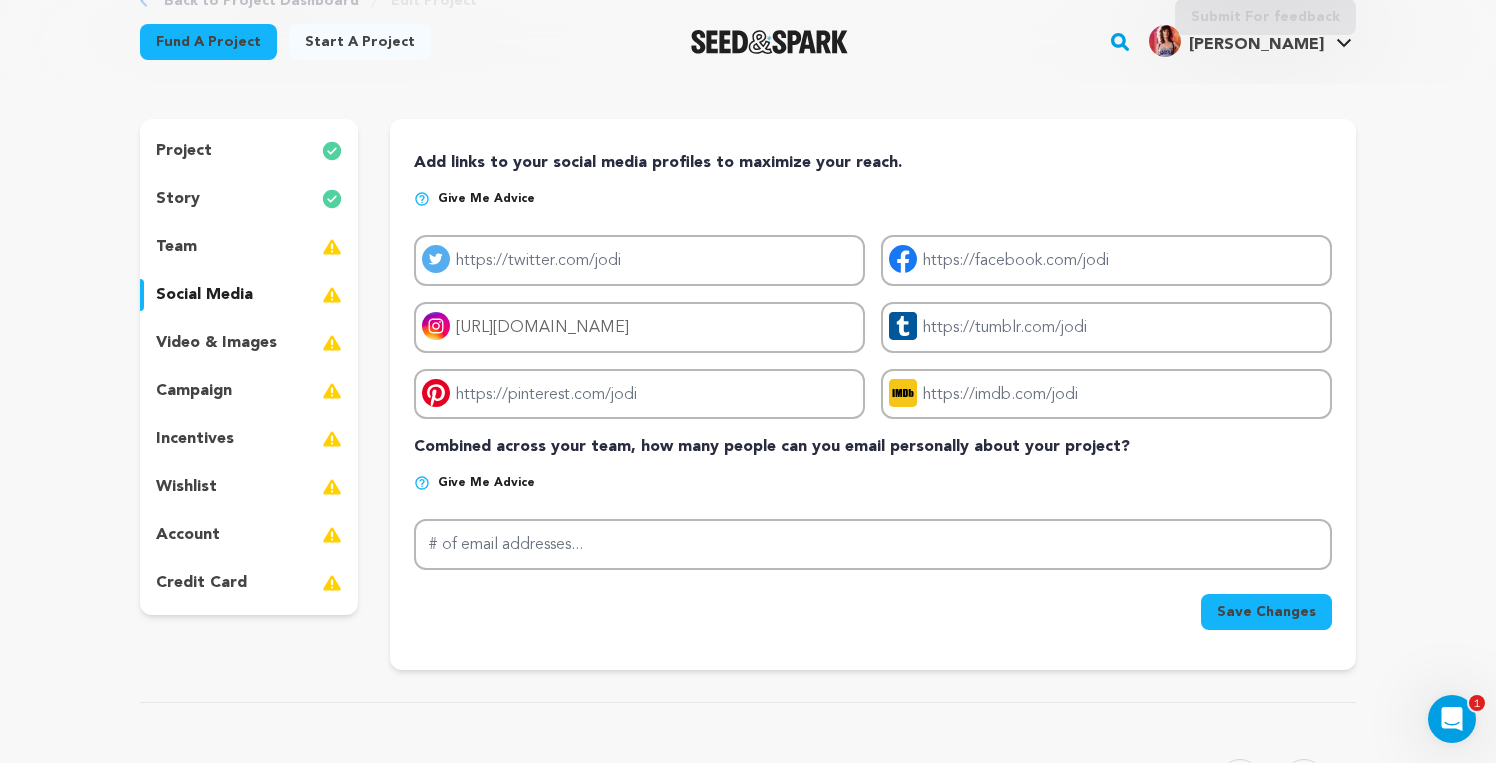 click on "Save Changes" at bounding box center (1266, 612) 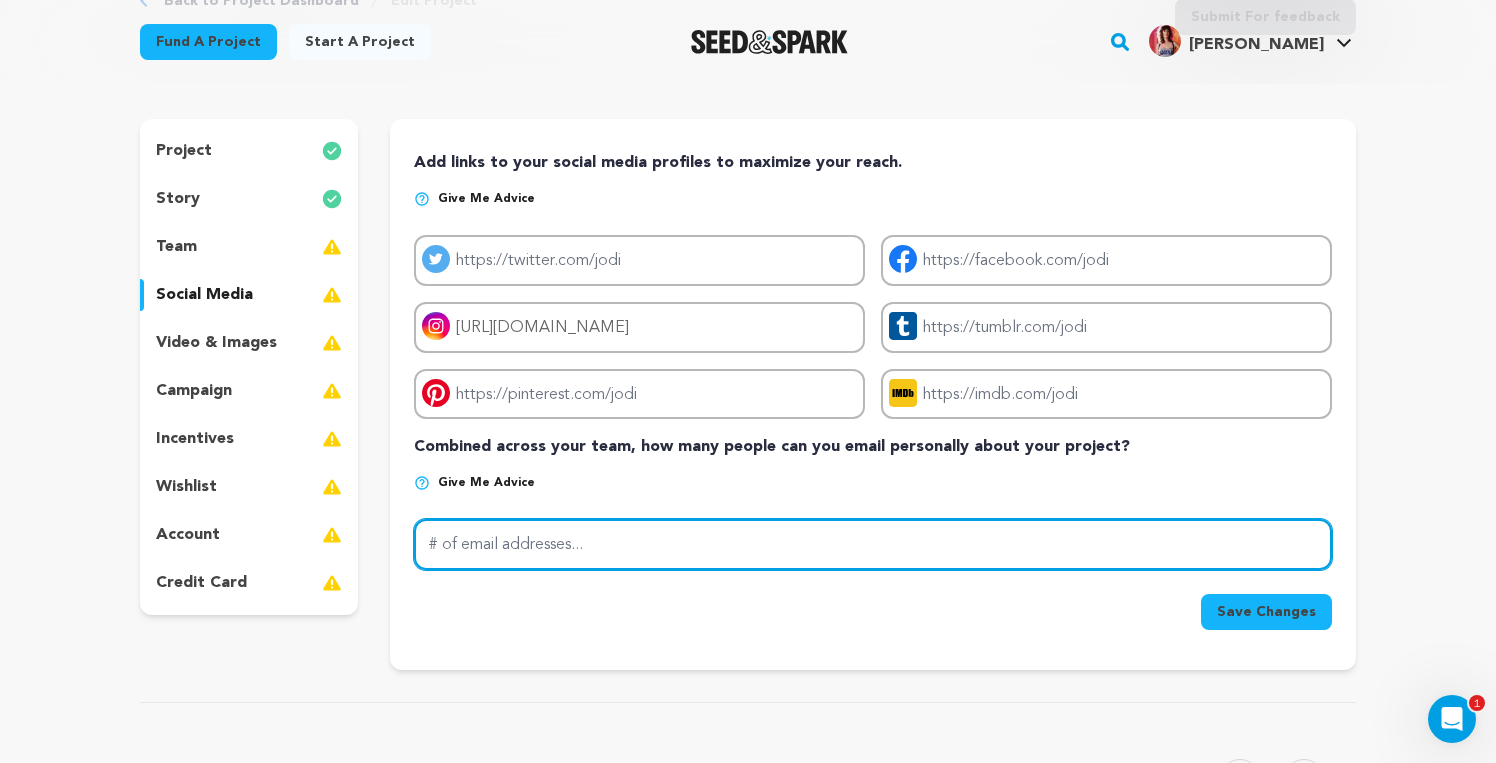 click on "# of email addresses..." at bounding box center (873, 544) 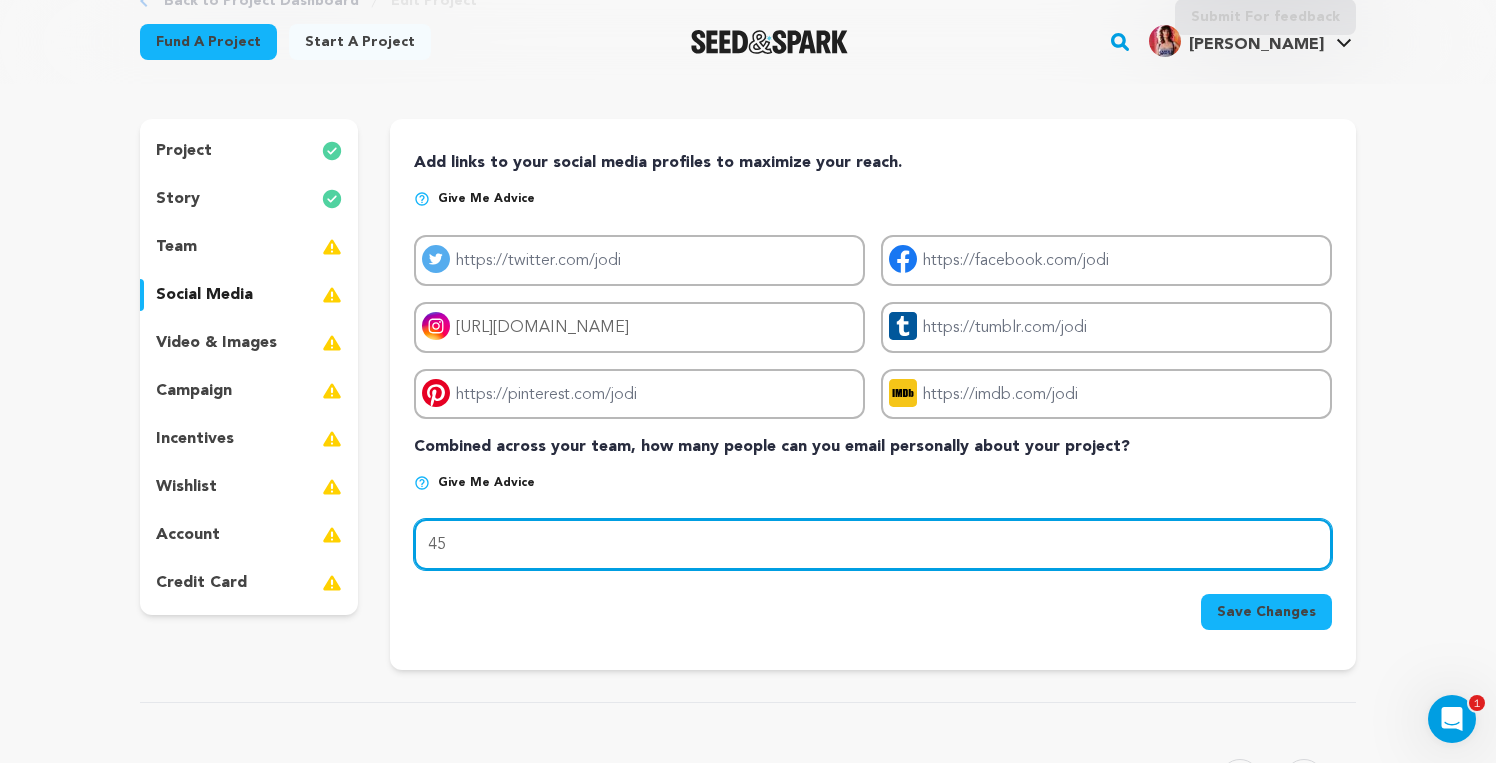 type on "45" 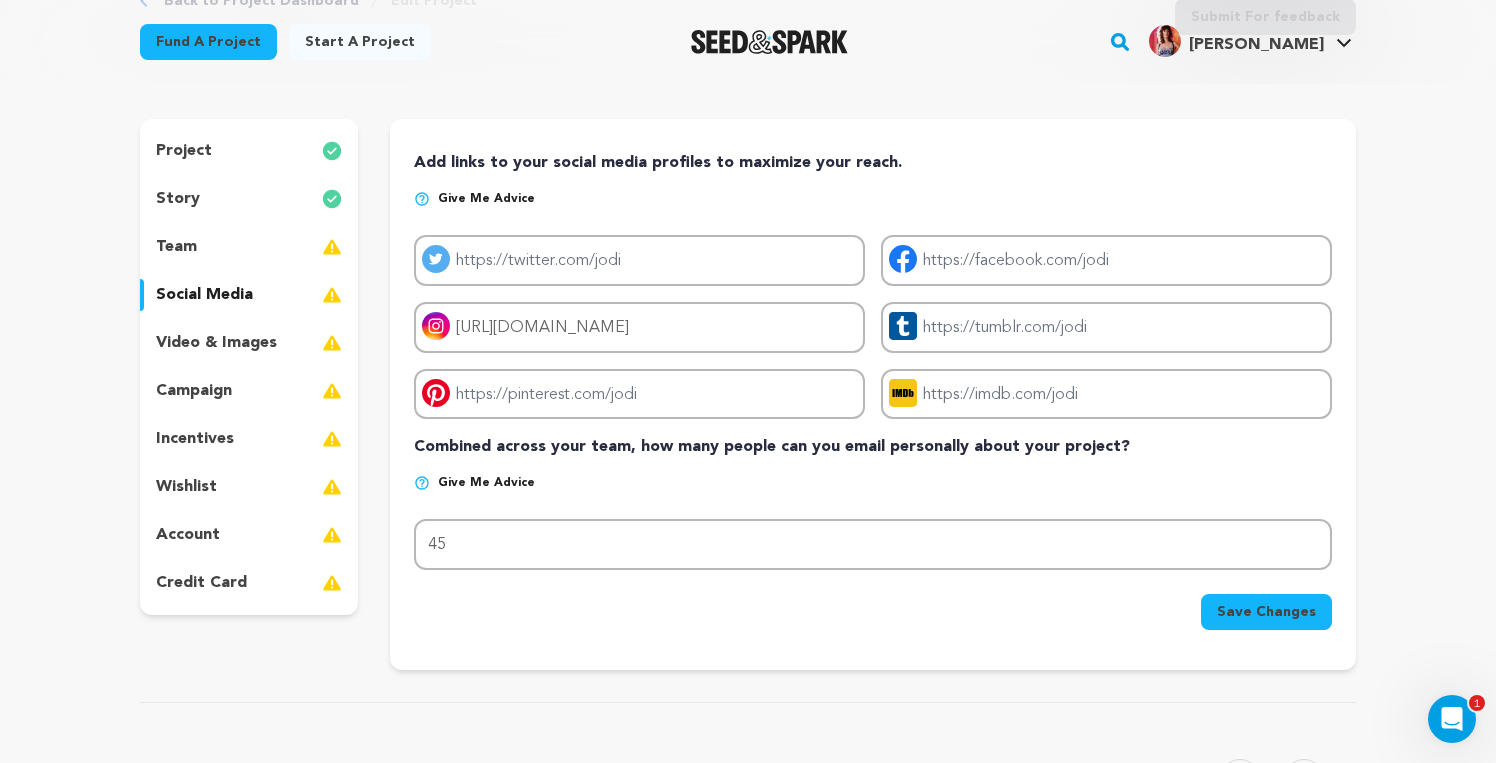 click on "Save Changes" at bounding box center (1266, 612) 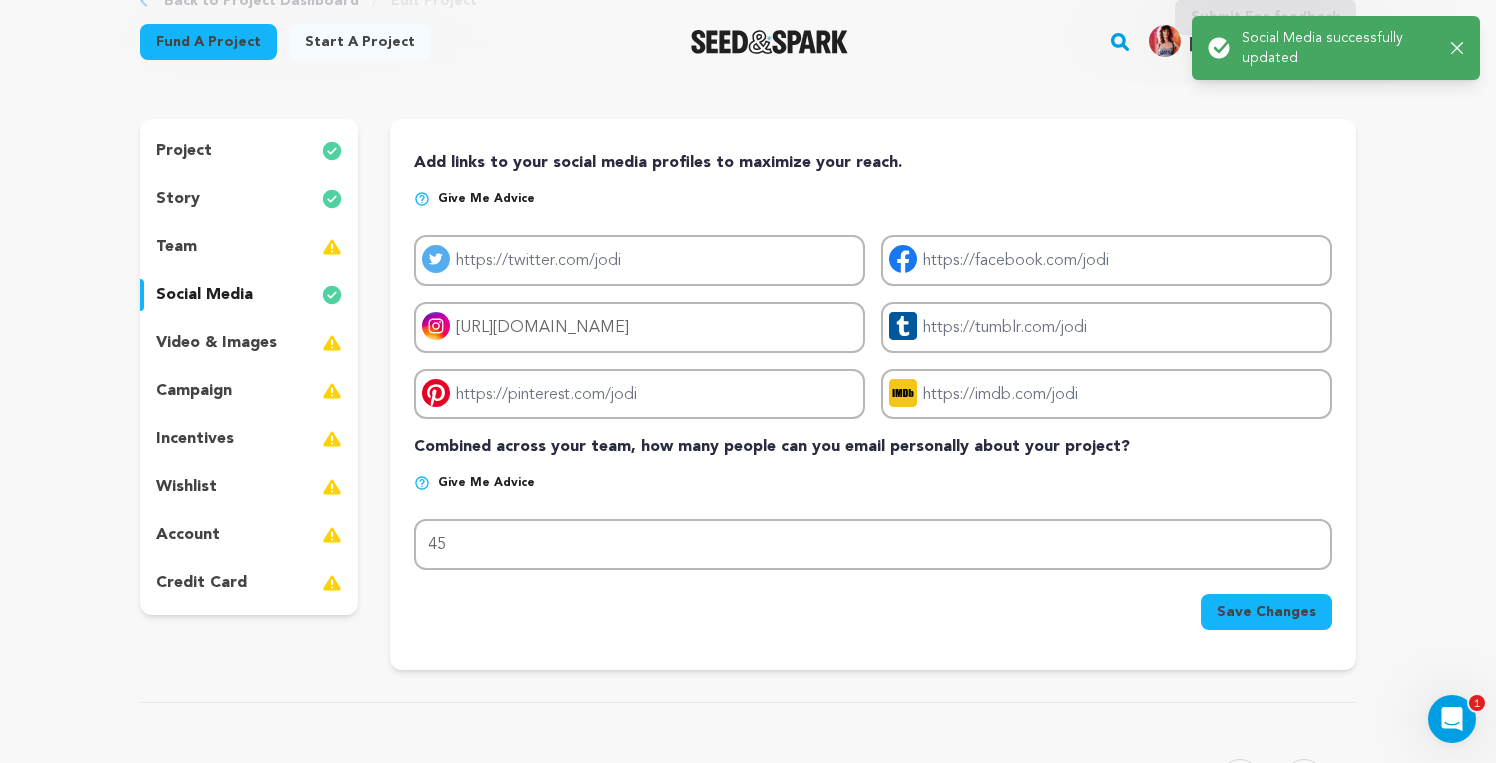 scroll, scrollTop: 0, scrollLeft: 0, axis: both 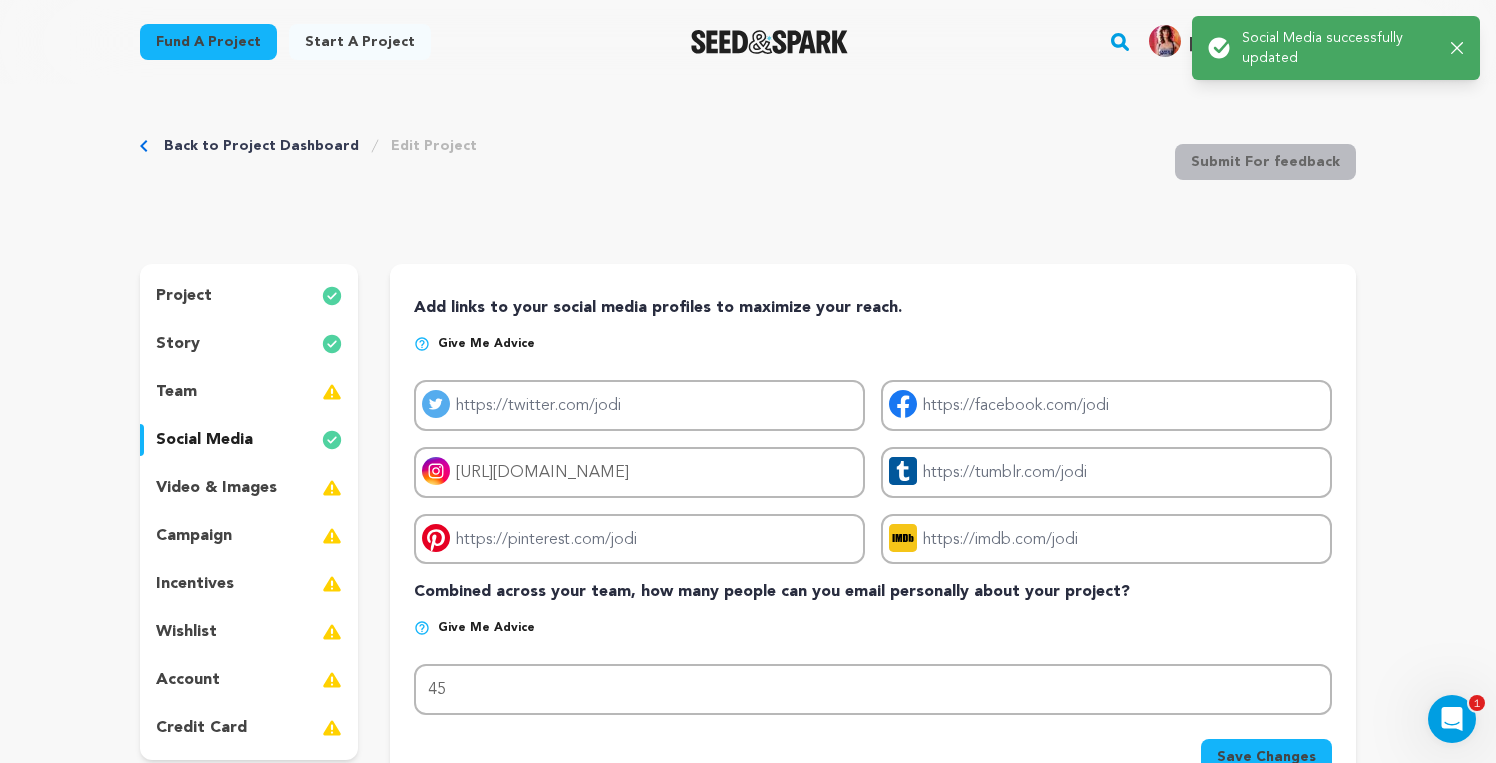 click on "team" at bounding box center [249, 392] 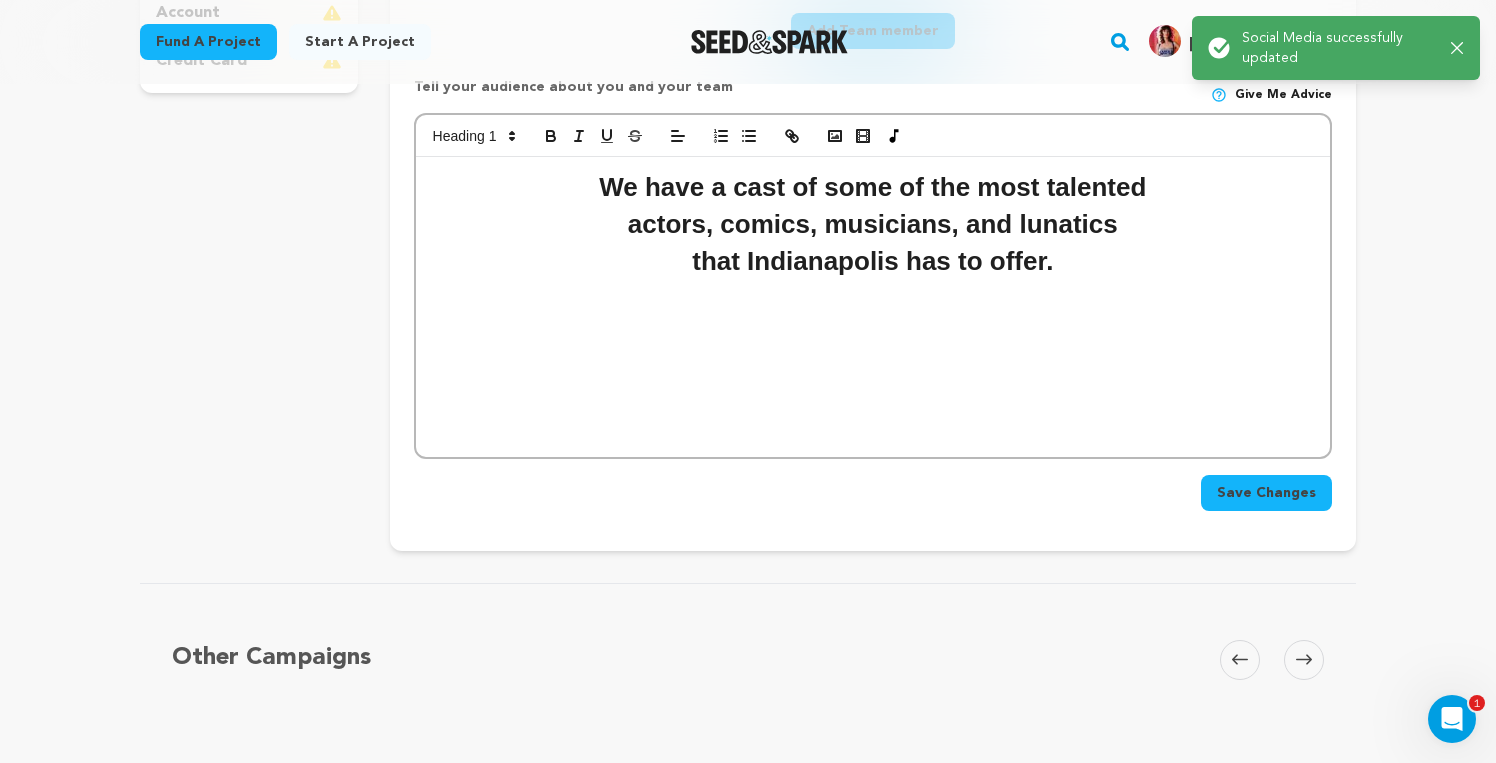 scroll, scrollTop: 629, scrollLeft: 0, axis: vertical 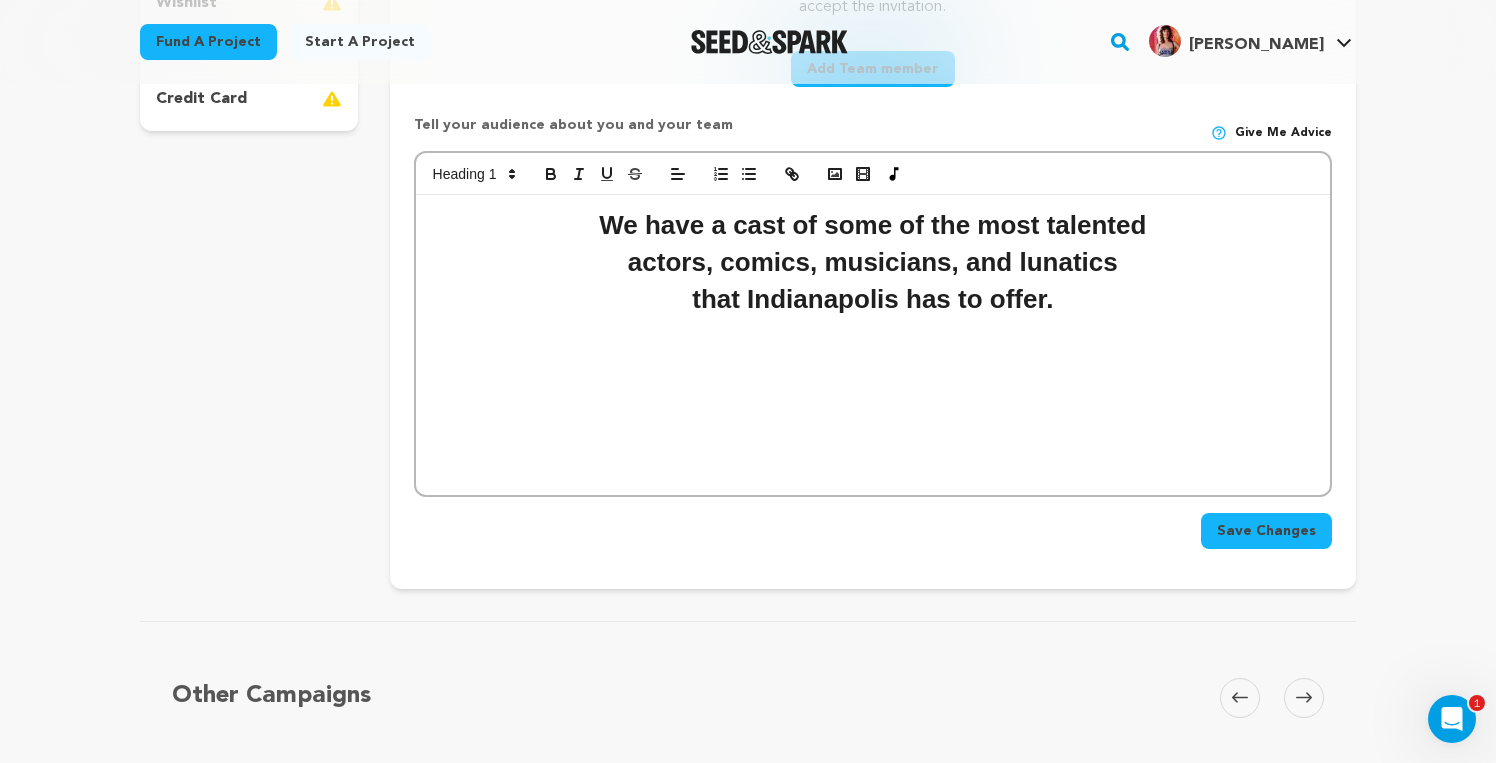 click on "We have a cast of some of the most talented  actors, comics, musicians, and lunatics  that Indianapolis has to offer." at bounding box center (873, 345) 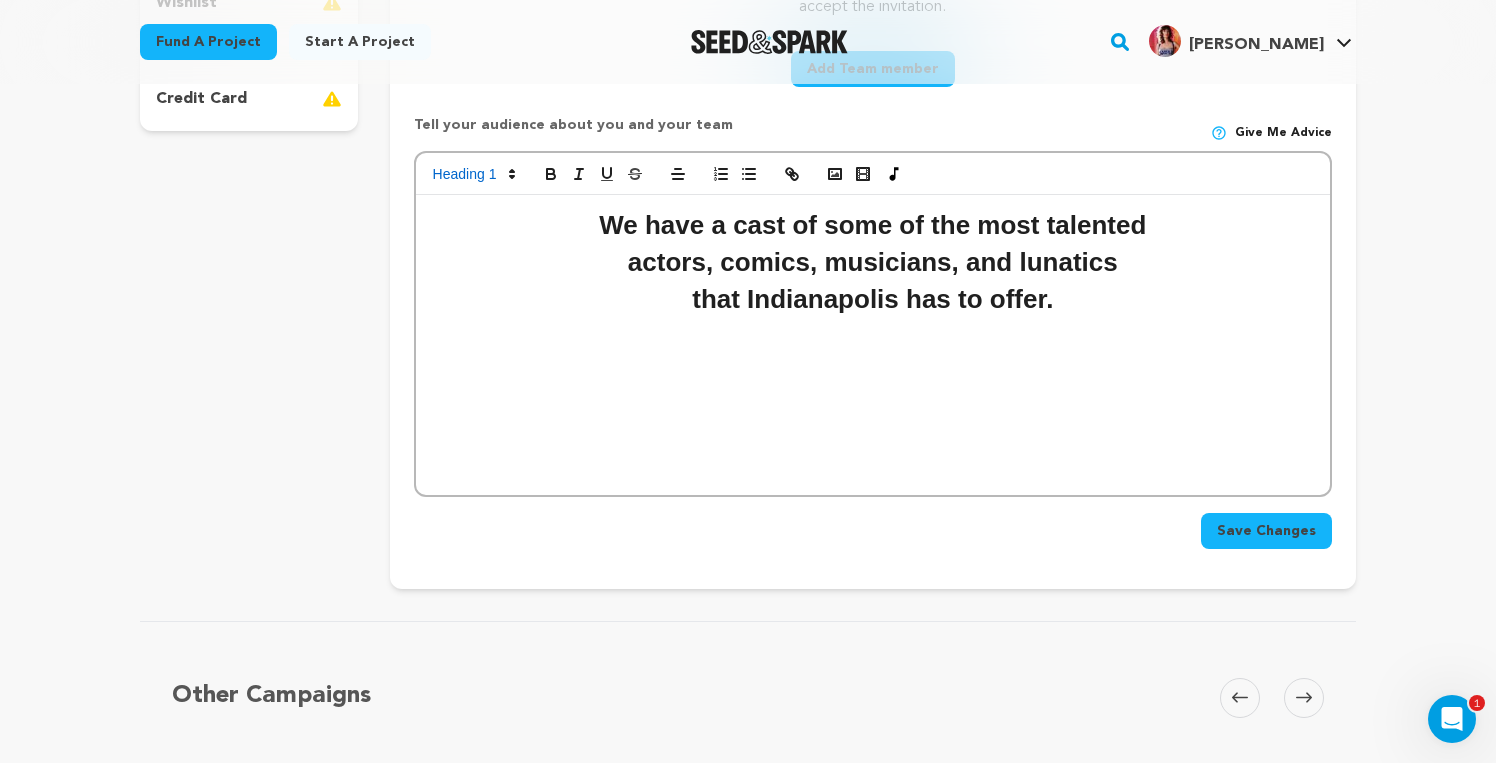 click on "We have a cast of some of the most talented" at bounding box center [873, 225] 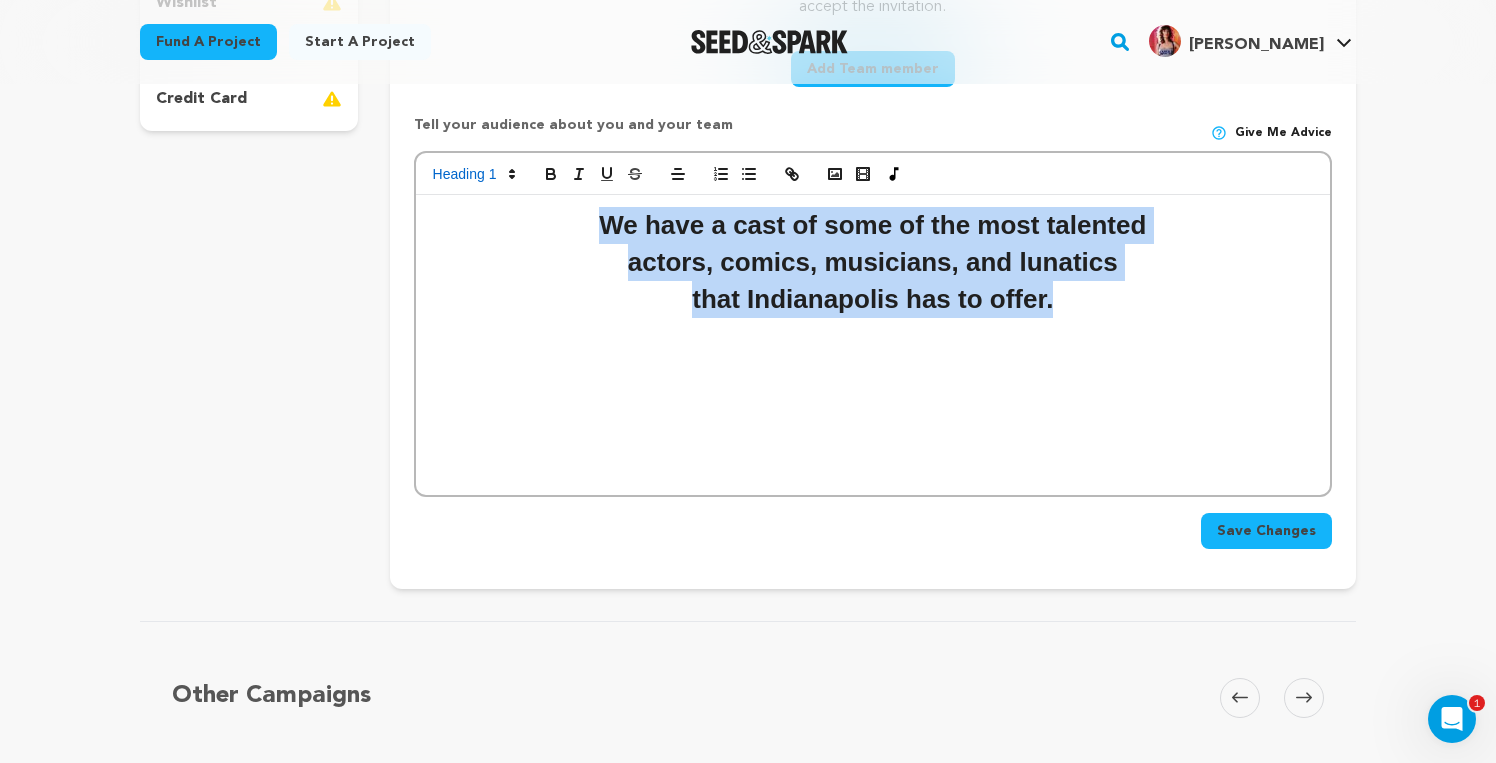 drag, startPoint x: 1058, startPoint y: 301, endPoint x: 566, endPoint y: 234, distance: 496.54105 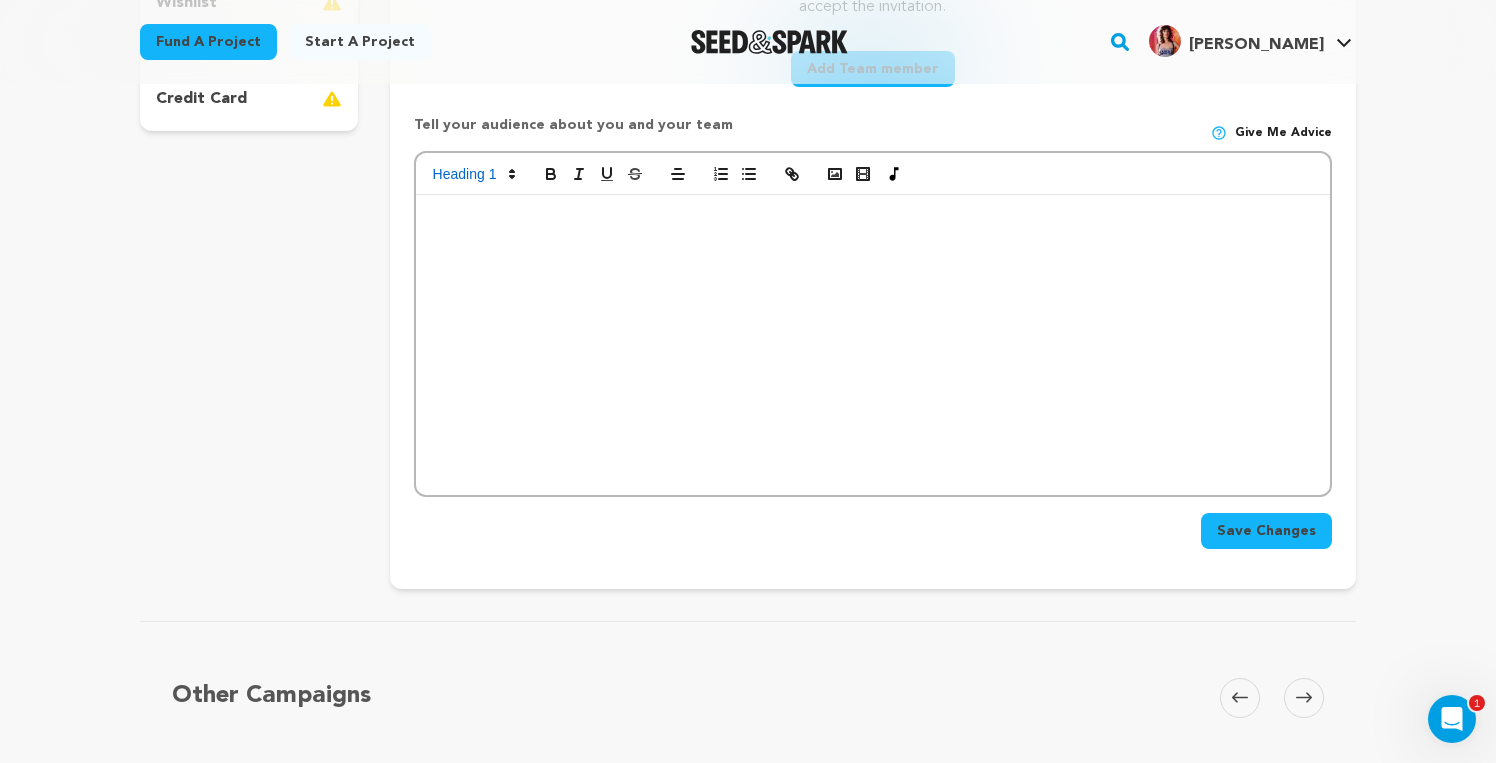 click on "Save Changes" at bounding box center (1266, 531) 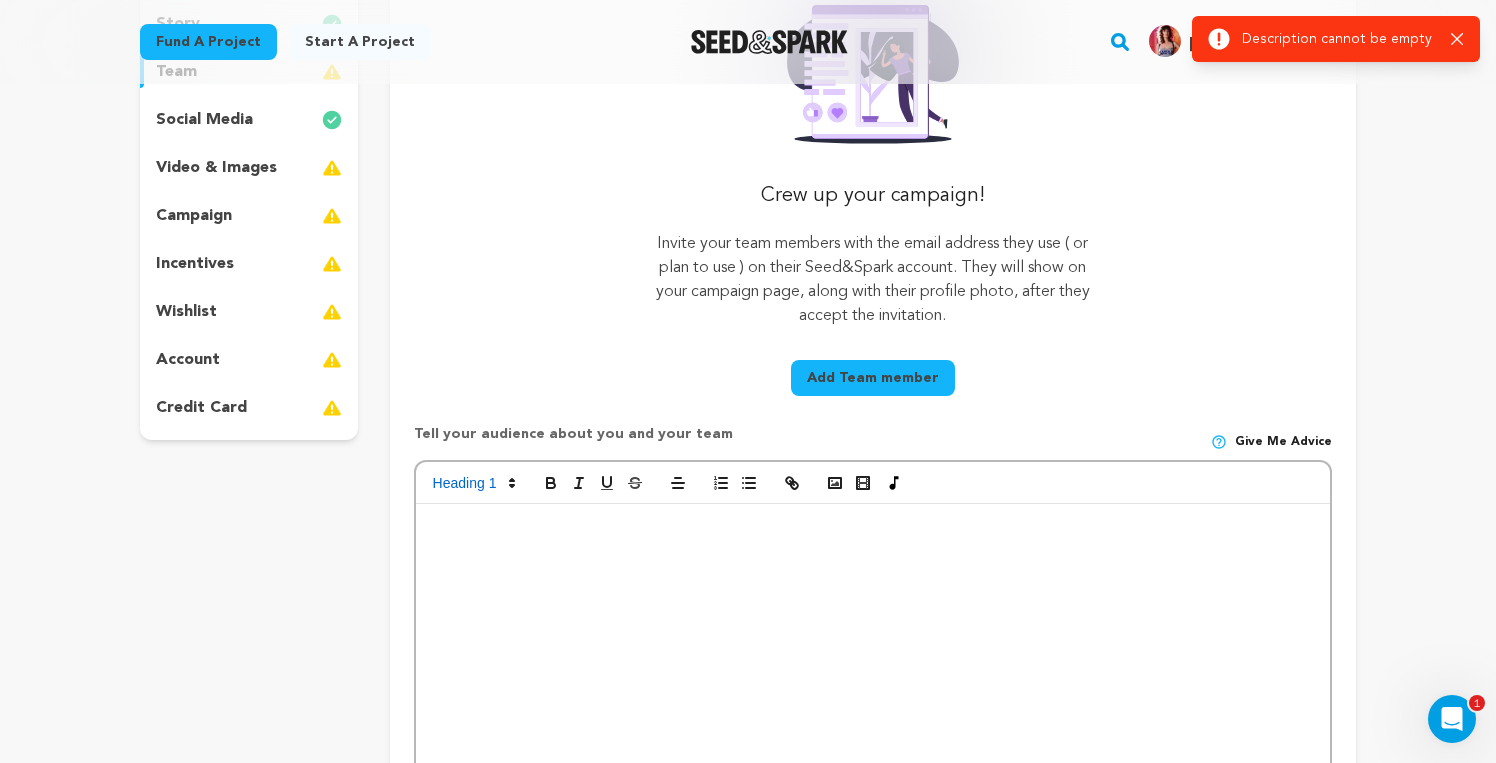 scroll, scrollTop: 315, scrollLeft: 0, axis: vertical 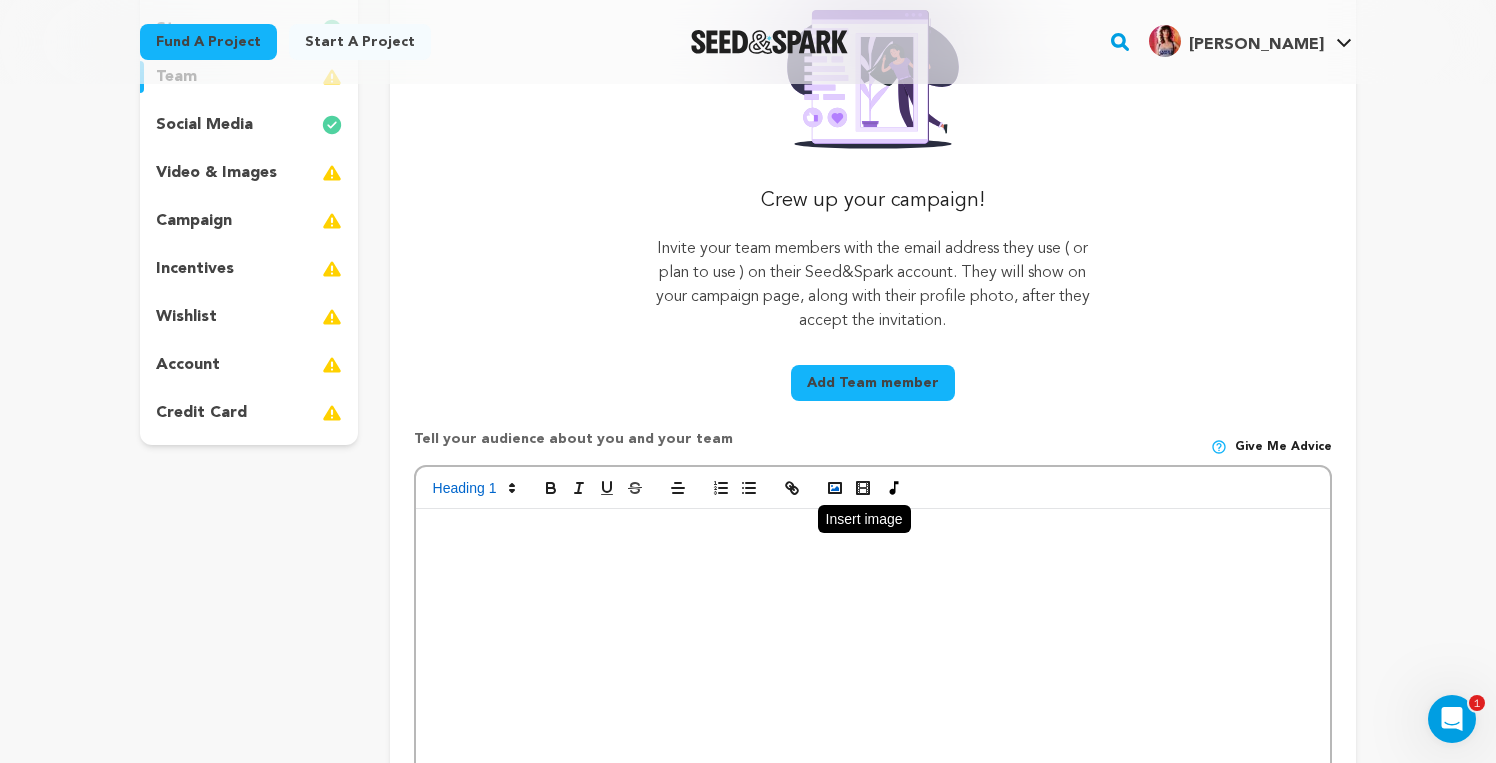click 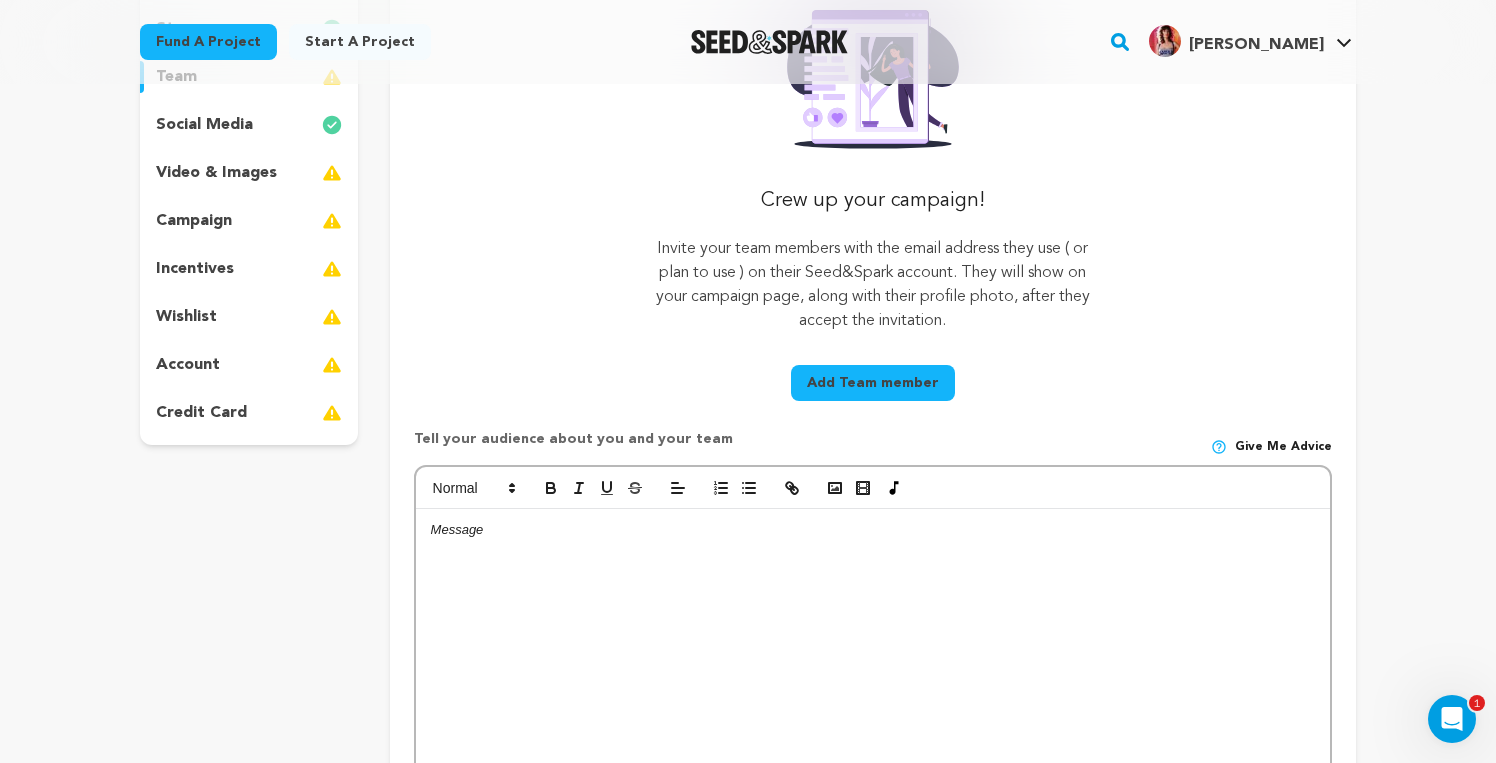click at bounding box center [873, 530] 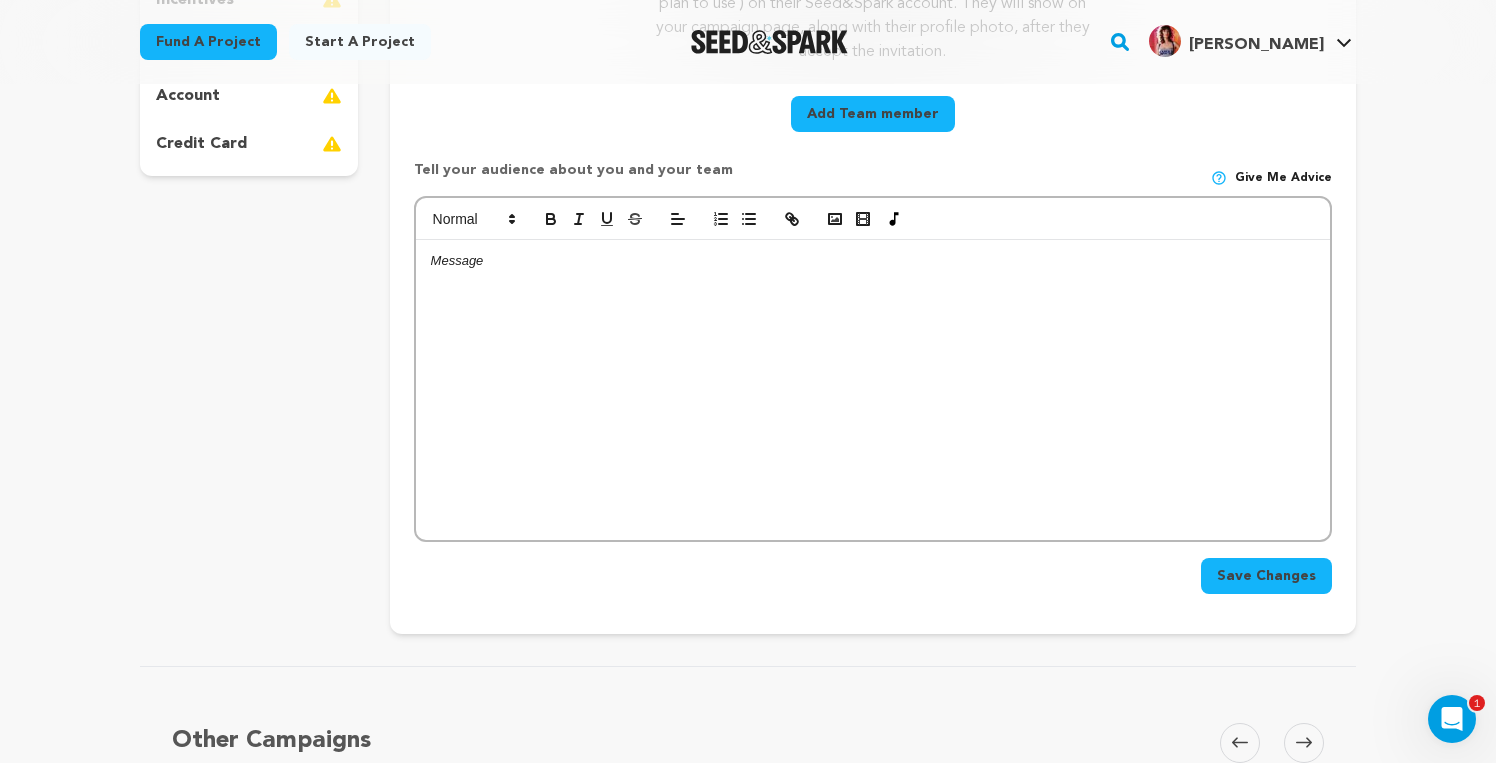 scroll, scrollTop: 723, scrollLeft: 0, axis: vertical 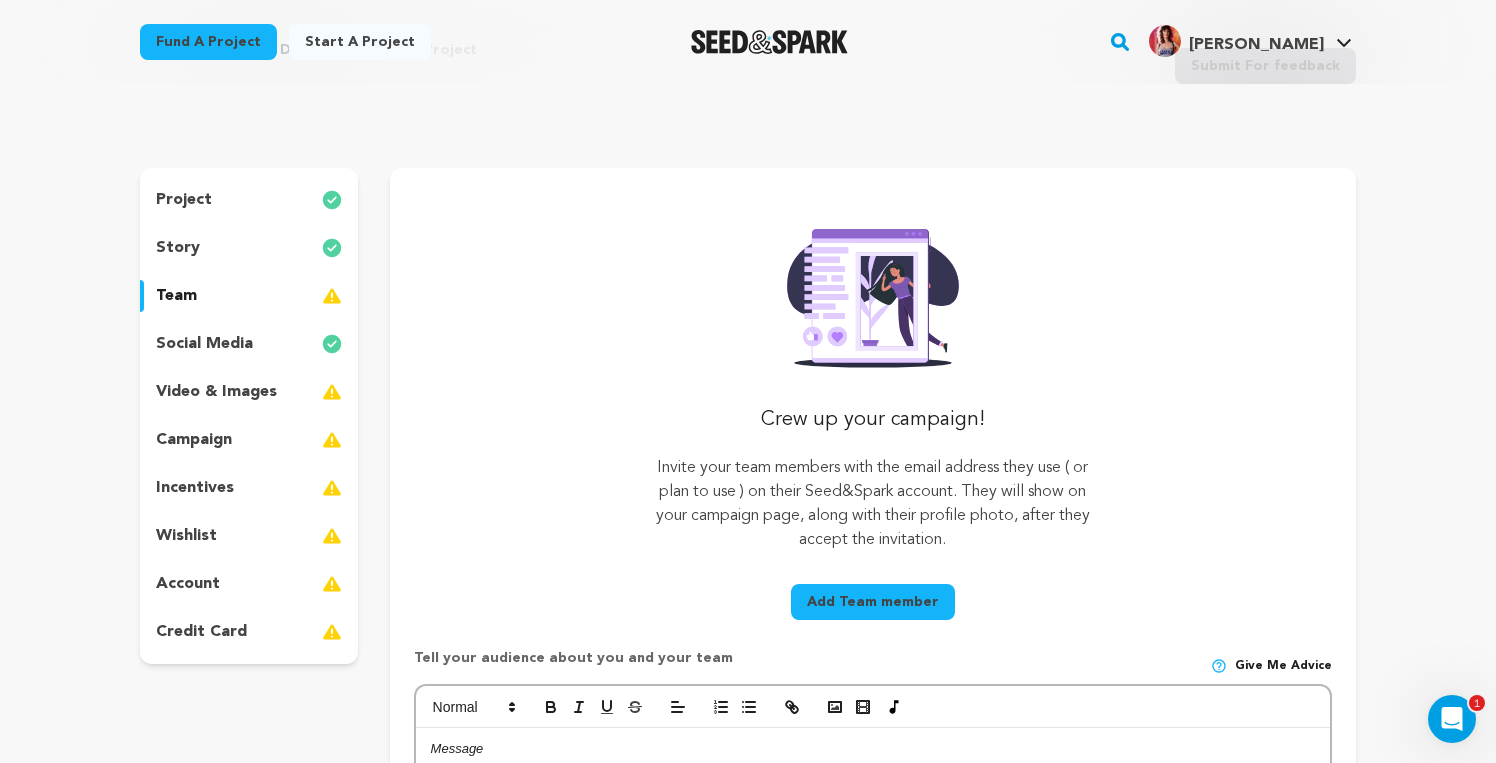 click on "video & images" at bounding box center (249, 392) 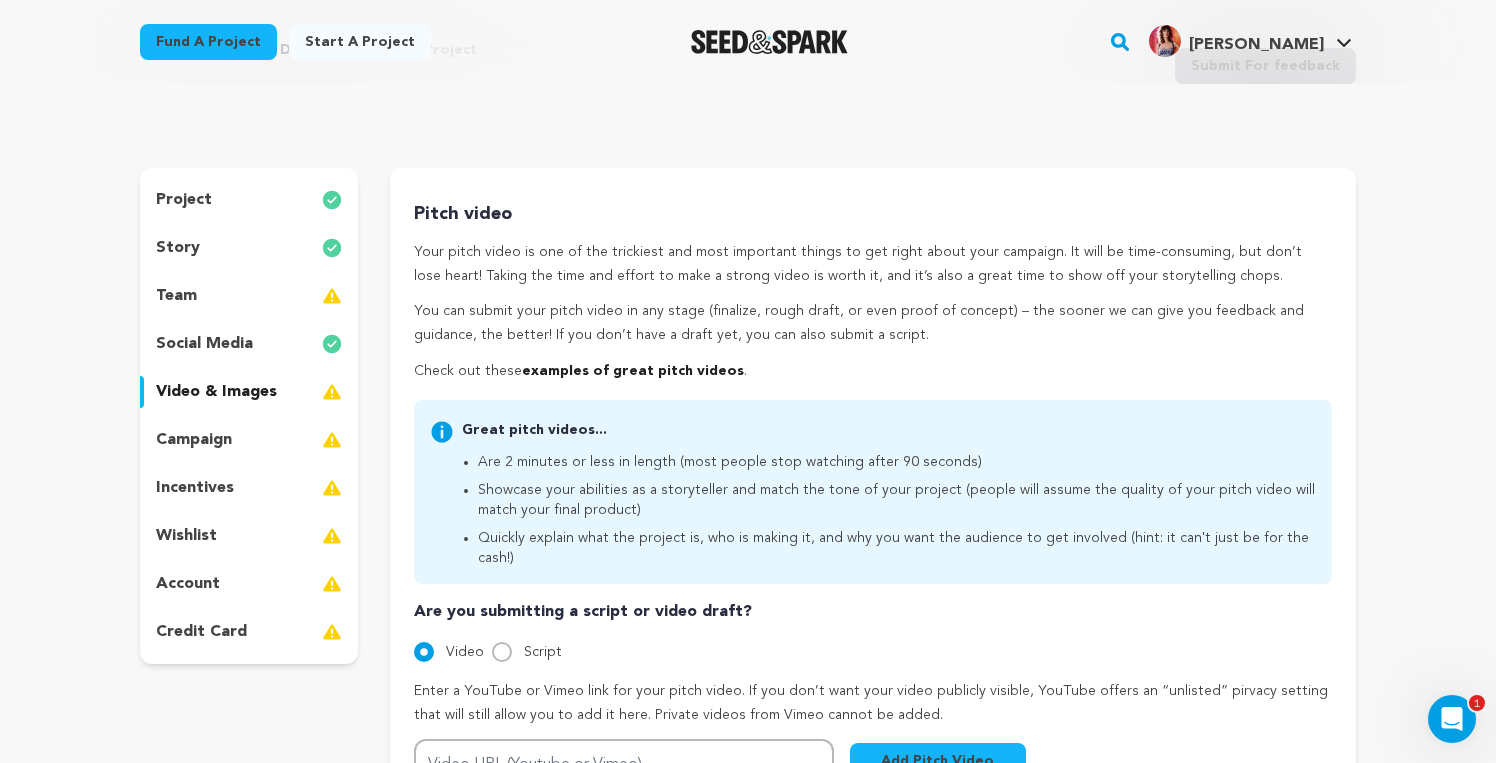 click on "video & images" at bounding box center (216, 392) 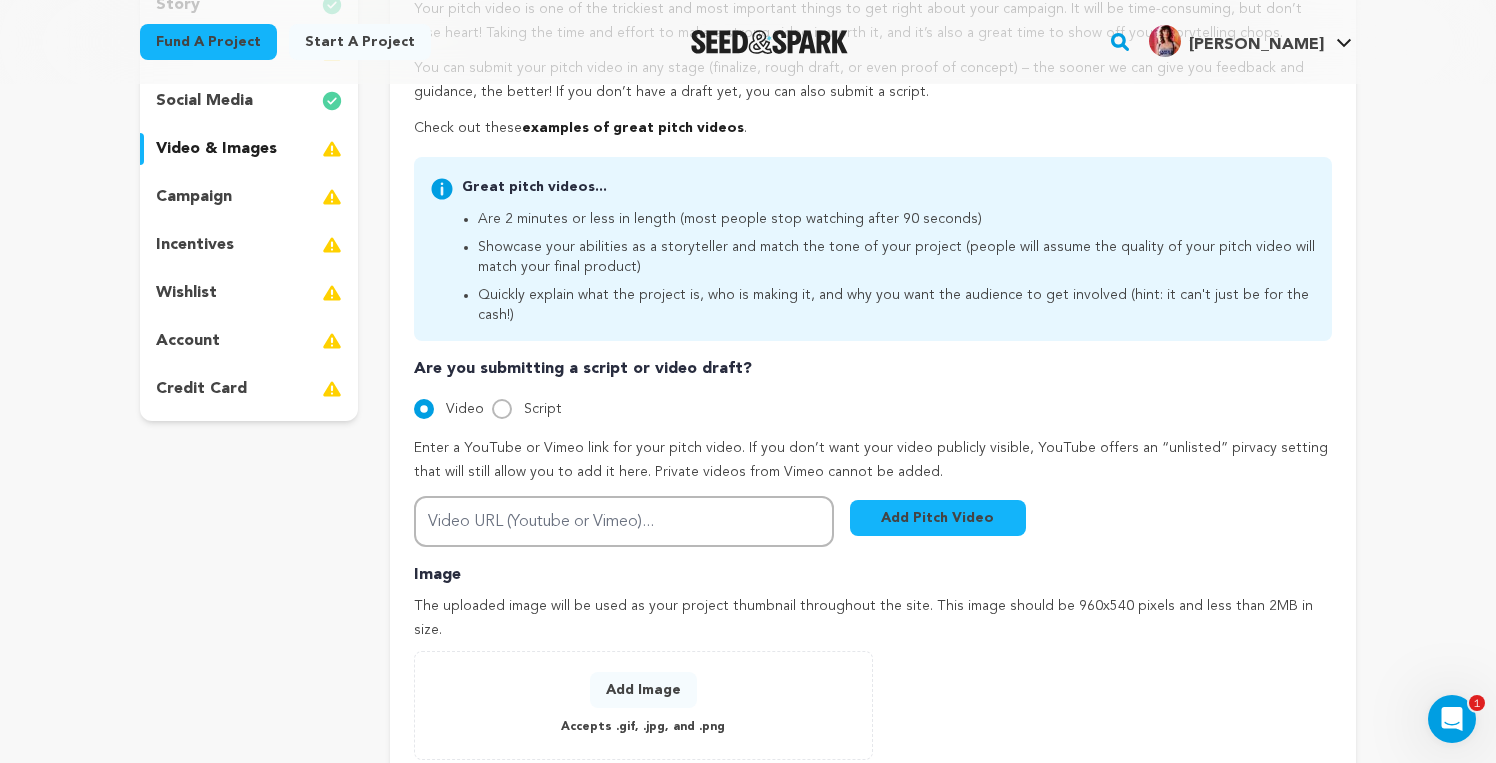 scroll, scrollTop: 350, scrollLeft: 0, axis: vertical 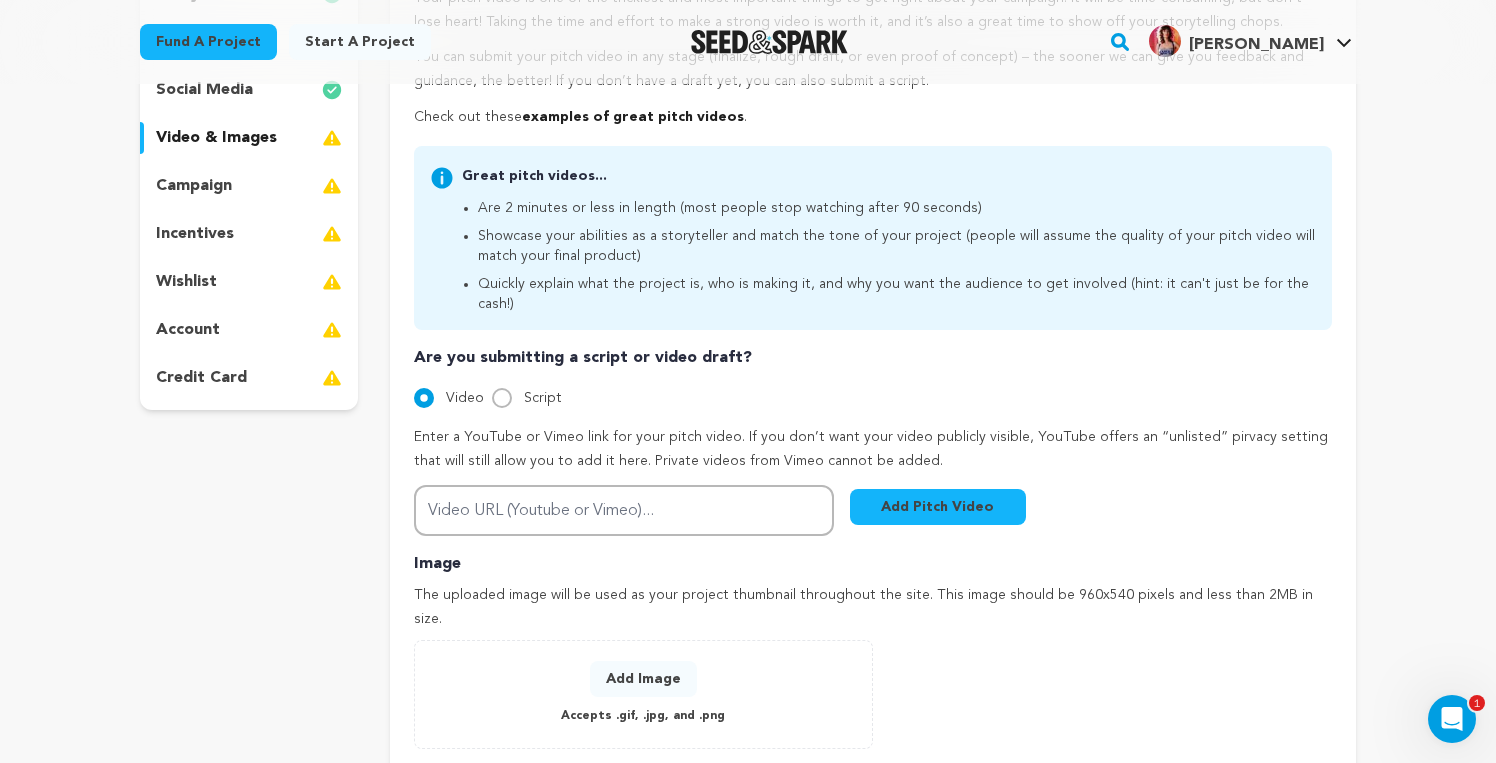 click on "Add Pitch Video" at bounding box center [938, 507] 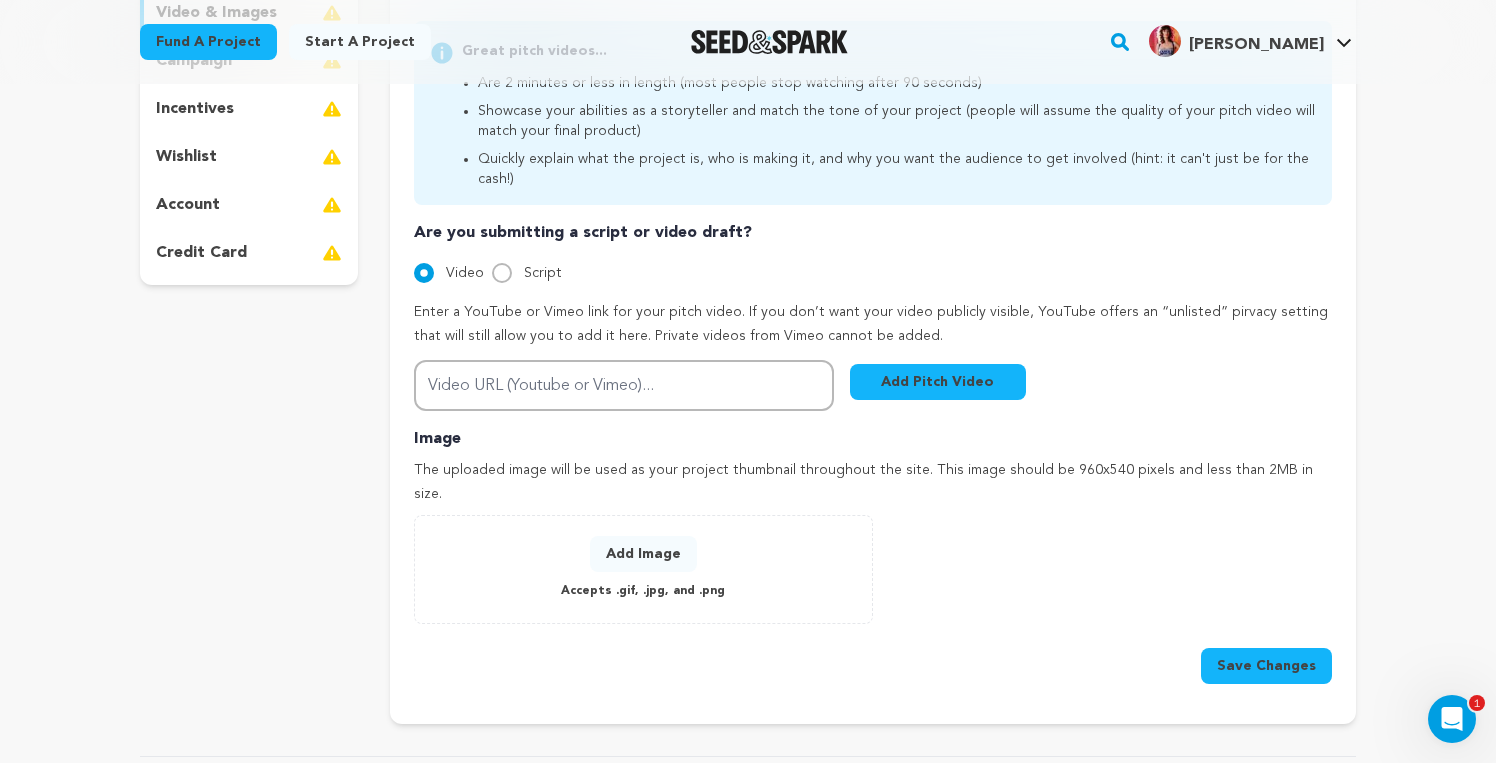 scroll, scrollTop: 493, scrollLeft: 0, axis: vertical 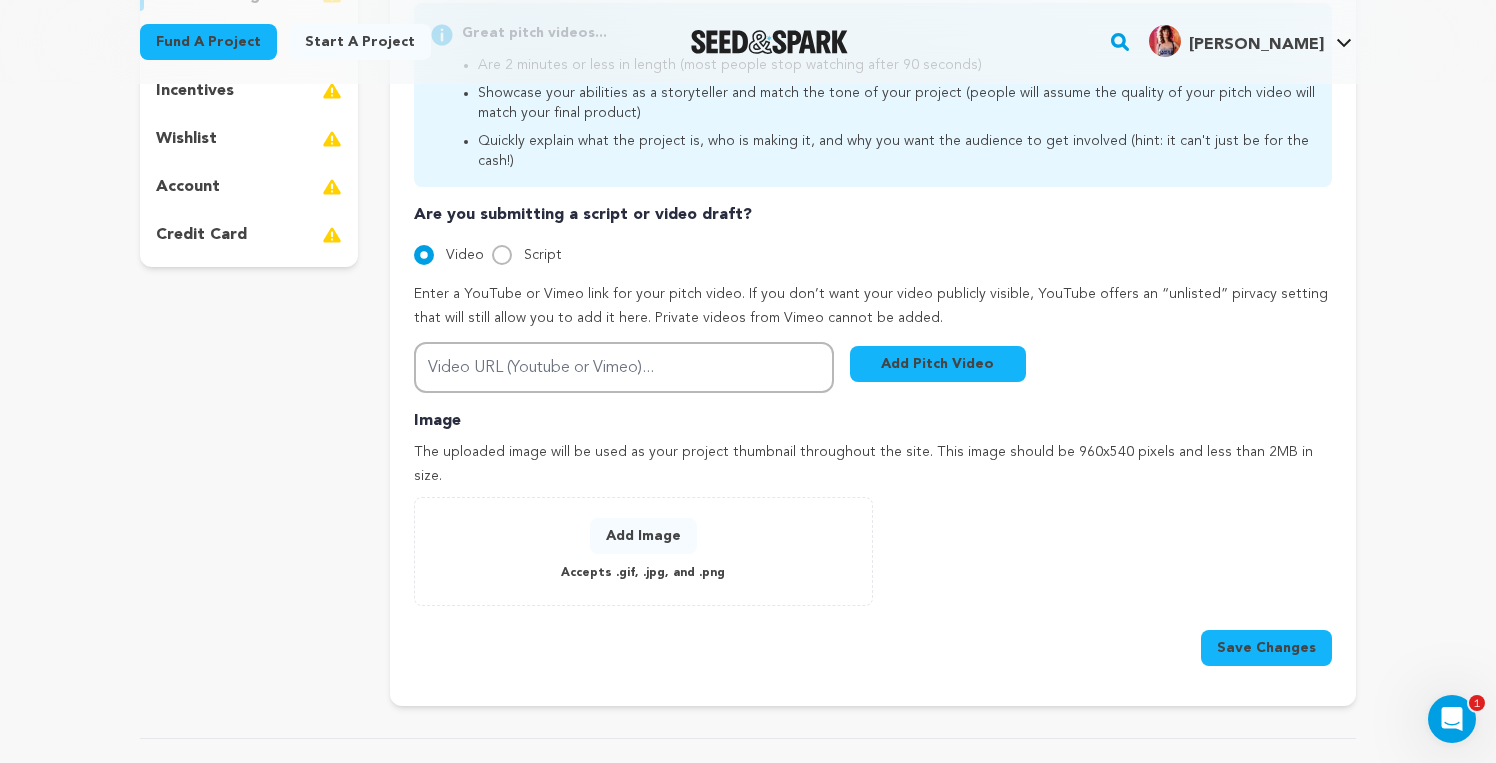 click on "Add Pitch Video" at bounding box center [938, 364] 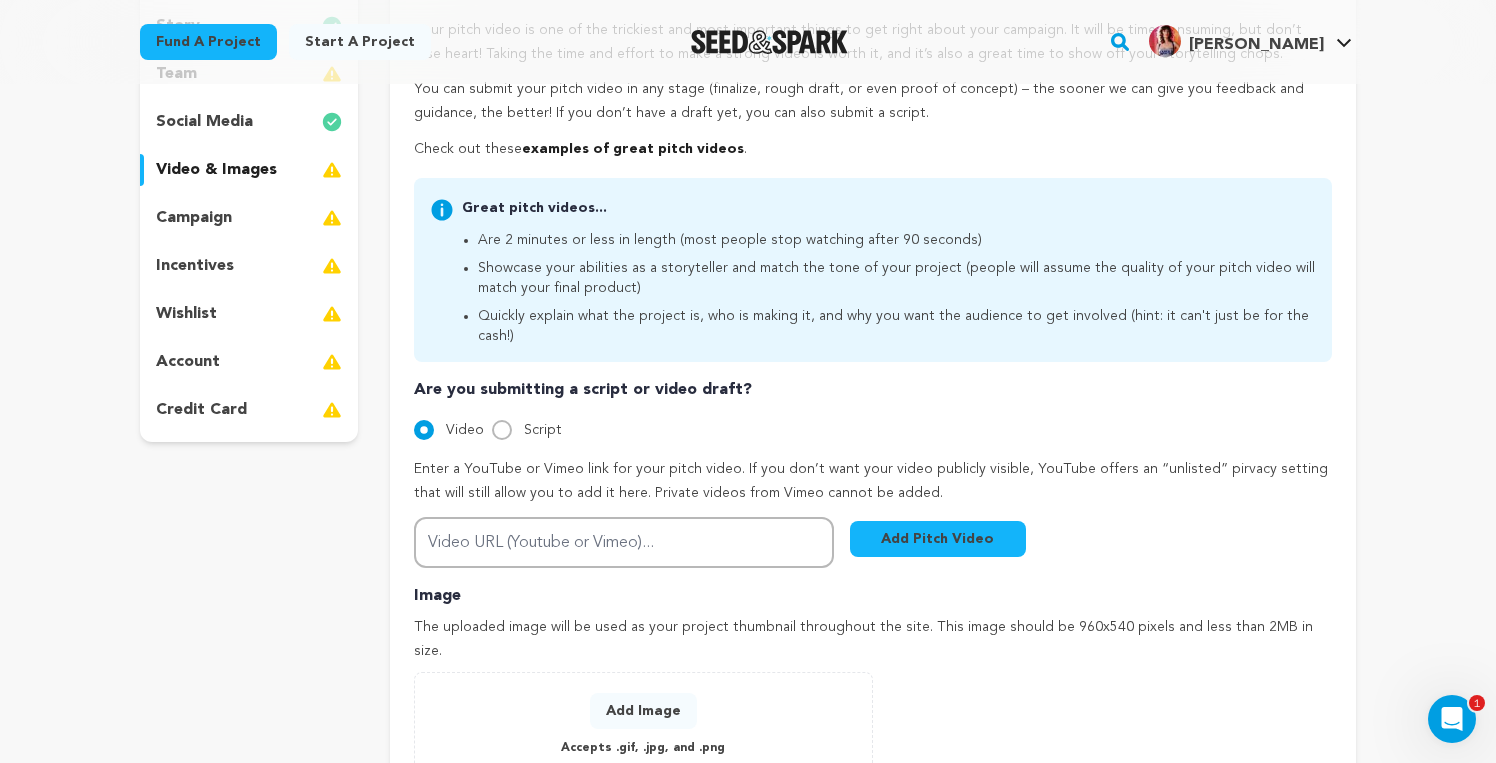 scroll, scrollTop: 316, scrollLeft: 0, axis: vertical 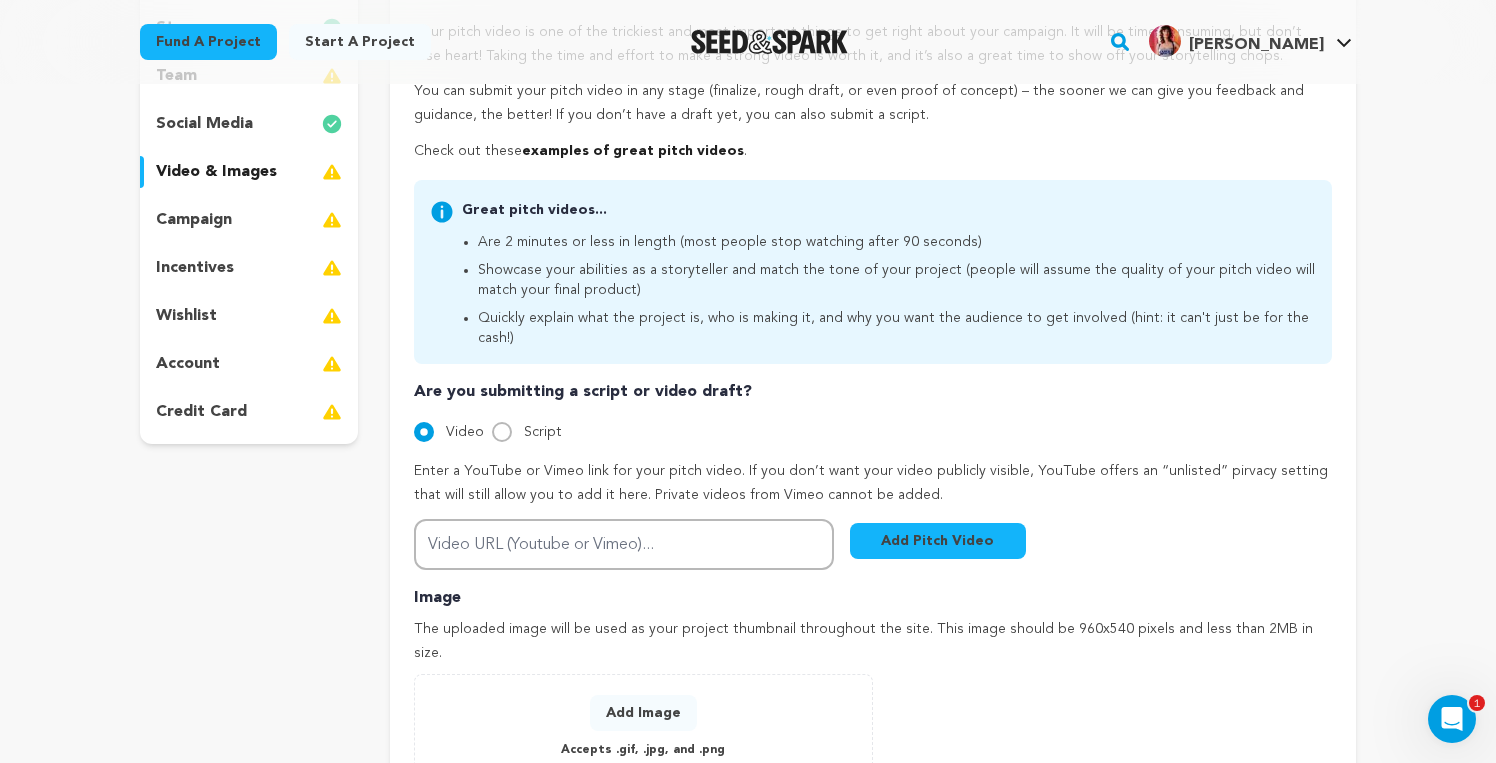 click on "social media" at bounding box center (204, 124) 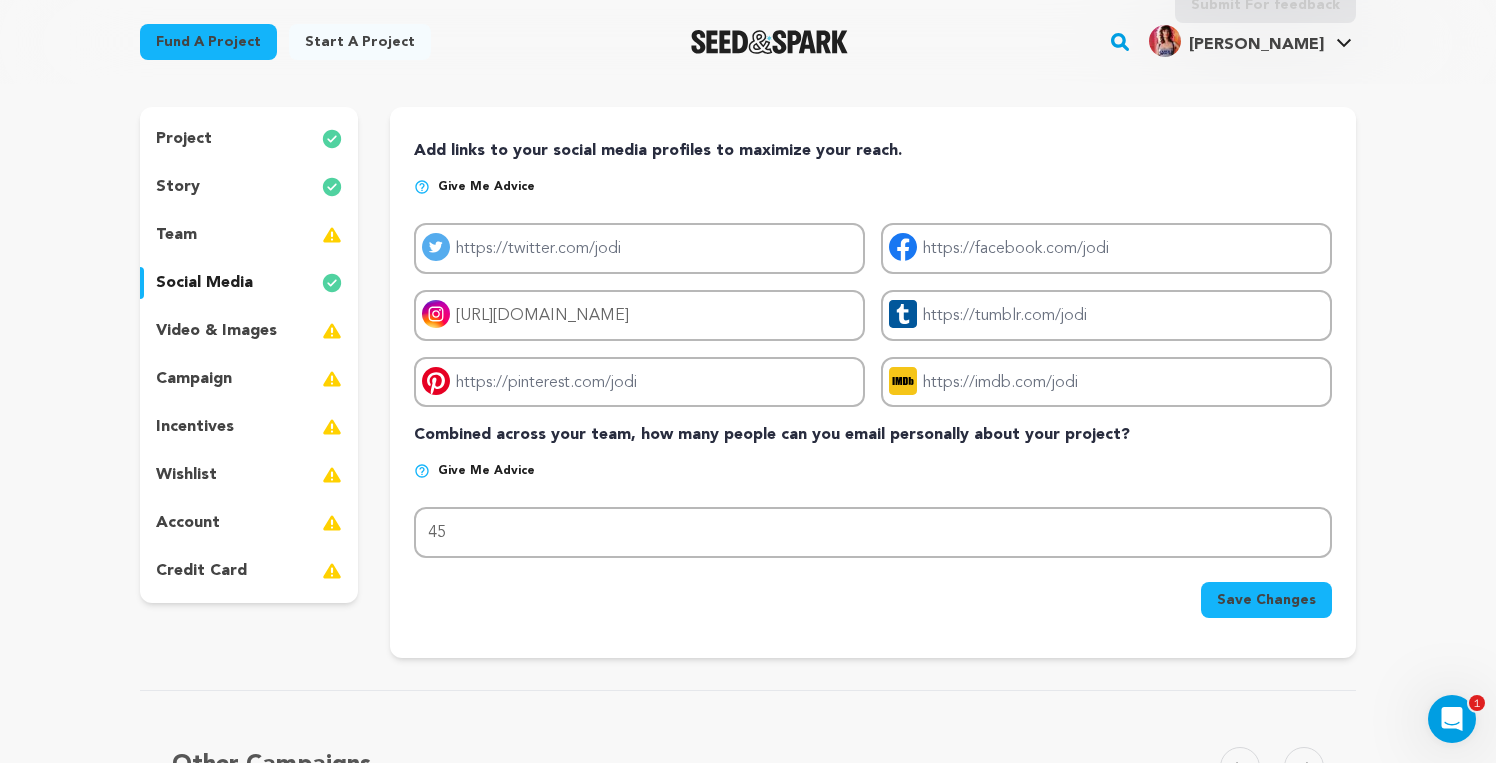 scroll, scrollTop: 148, scrollLeft: 0, axis: vertical 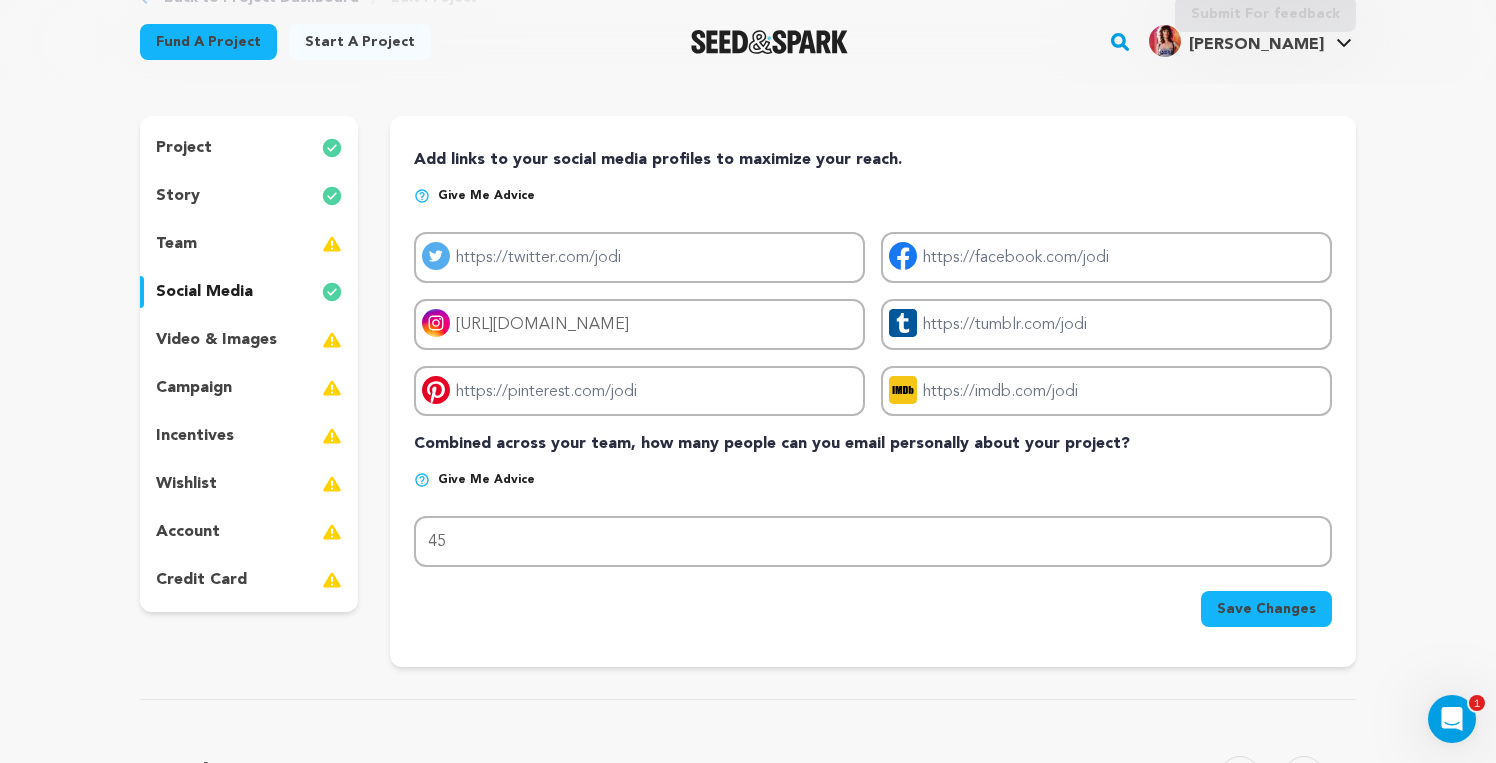 click on "story" at bounding box center [249, 196] 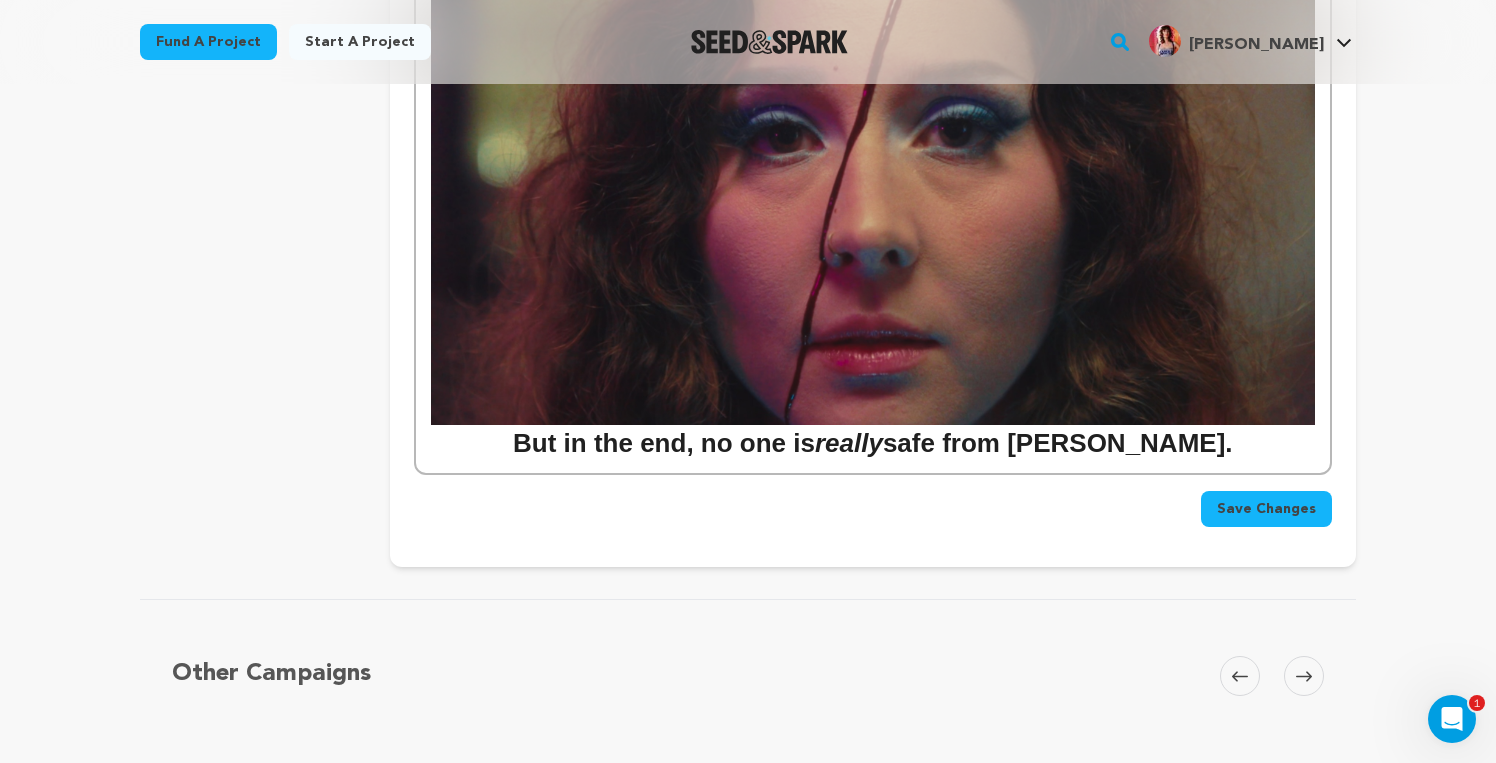 scroll, scrollTop: 4167, scrollLeft: 0, axis: vertical 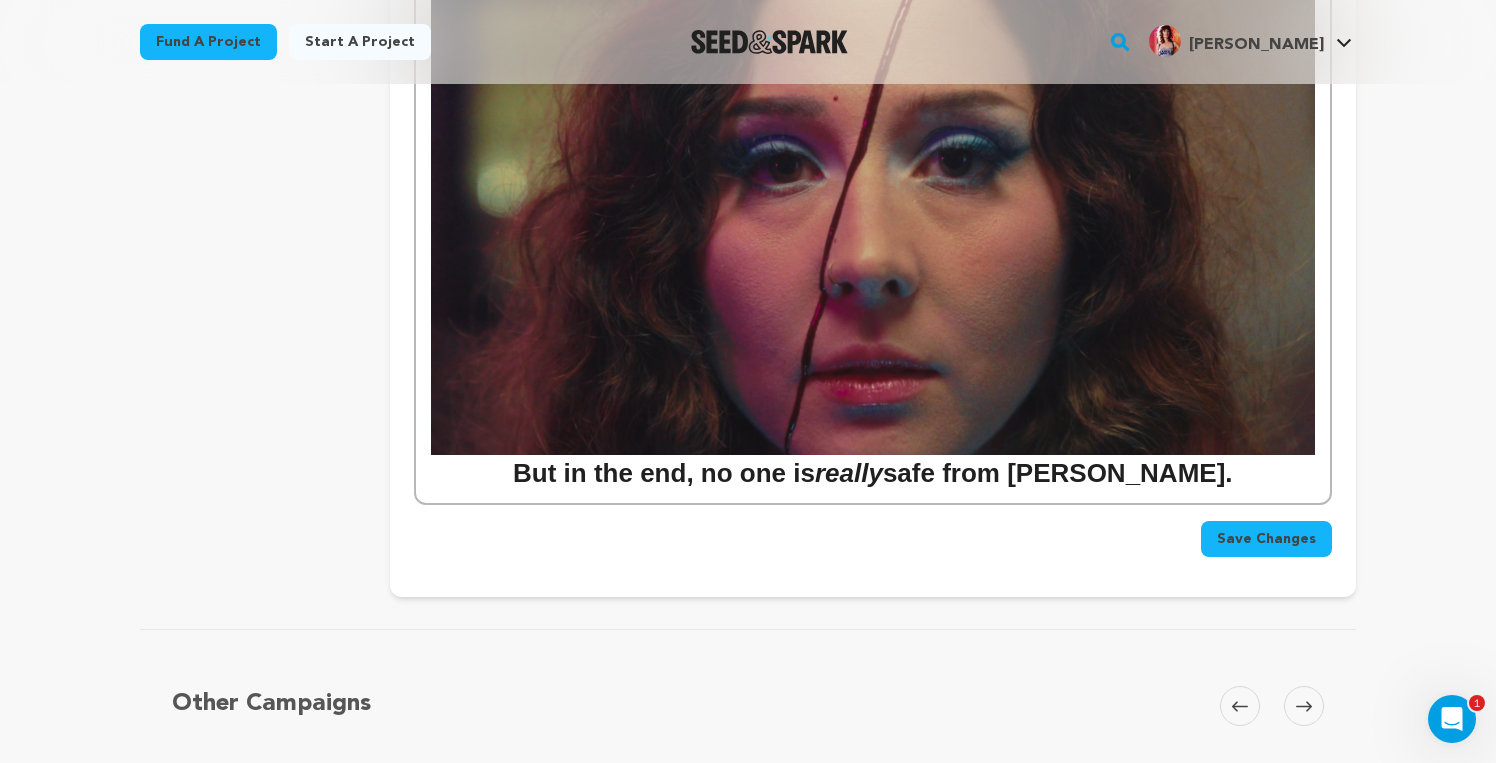 click on "Save Changes" at bounding box center (1266, 539) 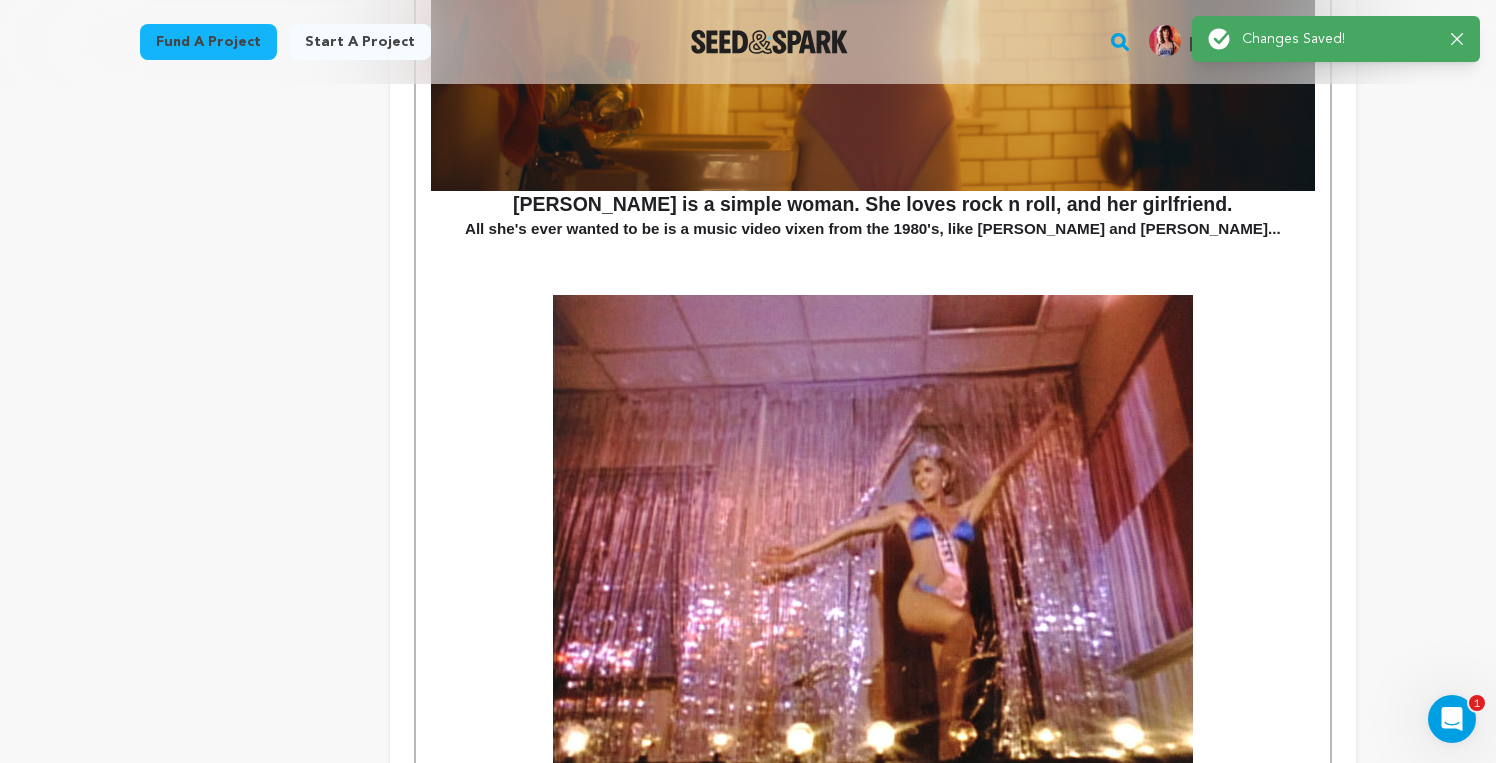 scroll, scrollTop: 807, scrollLeft: 0, axis: vertical 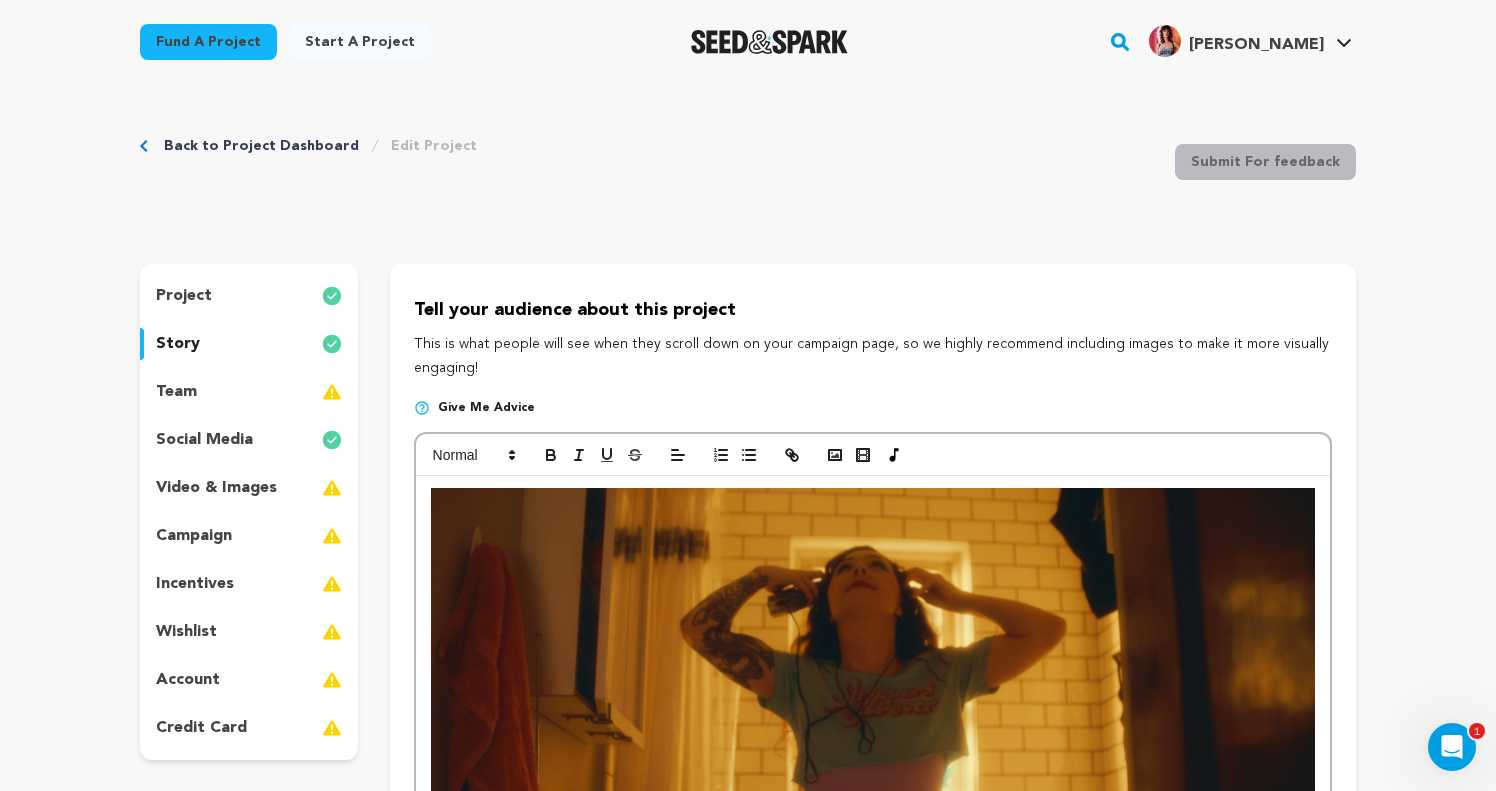 click on "team" at bounding box center [249, 392] 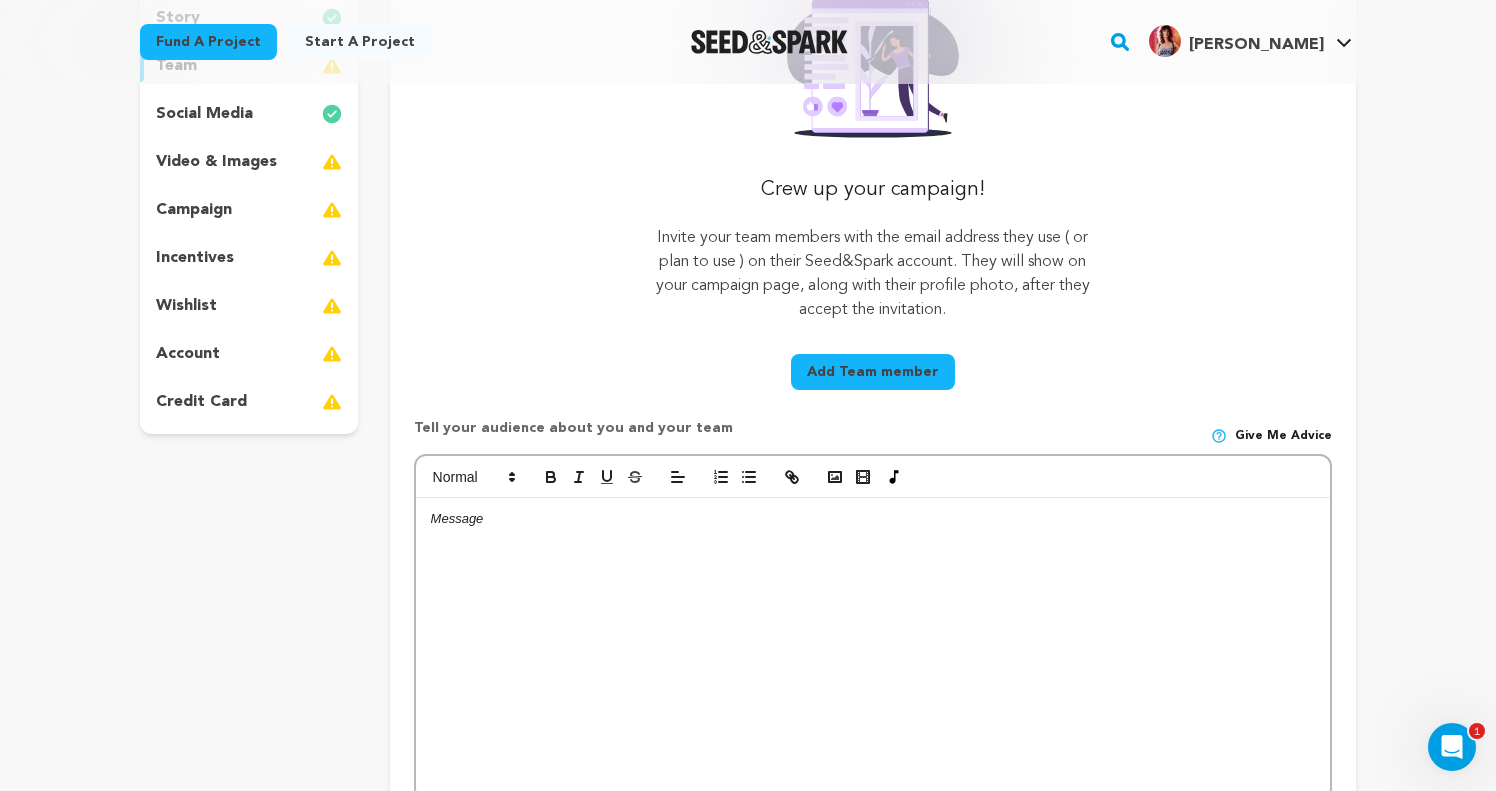 scroll, scrollTop: 444, scrollLeft: 0, axis: vertical 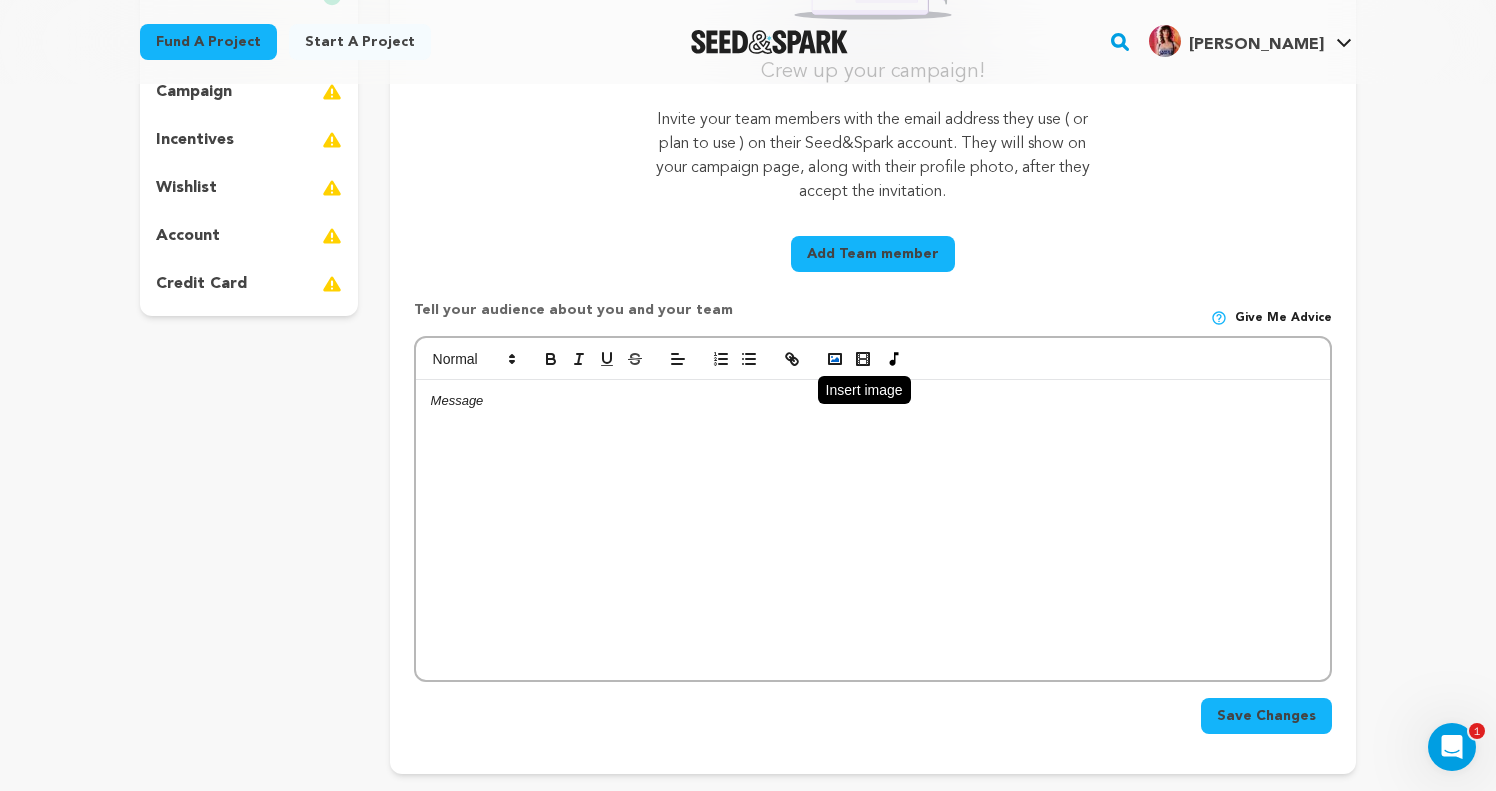 click 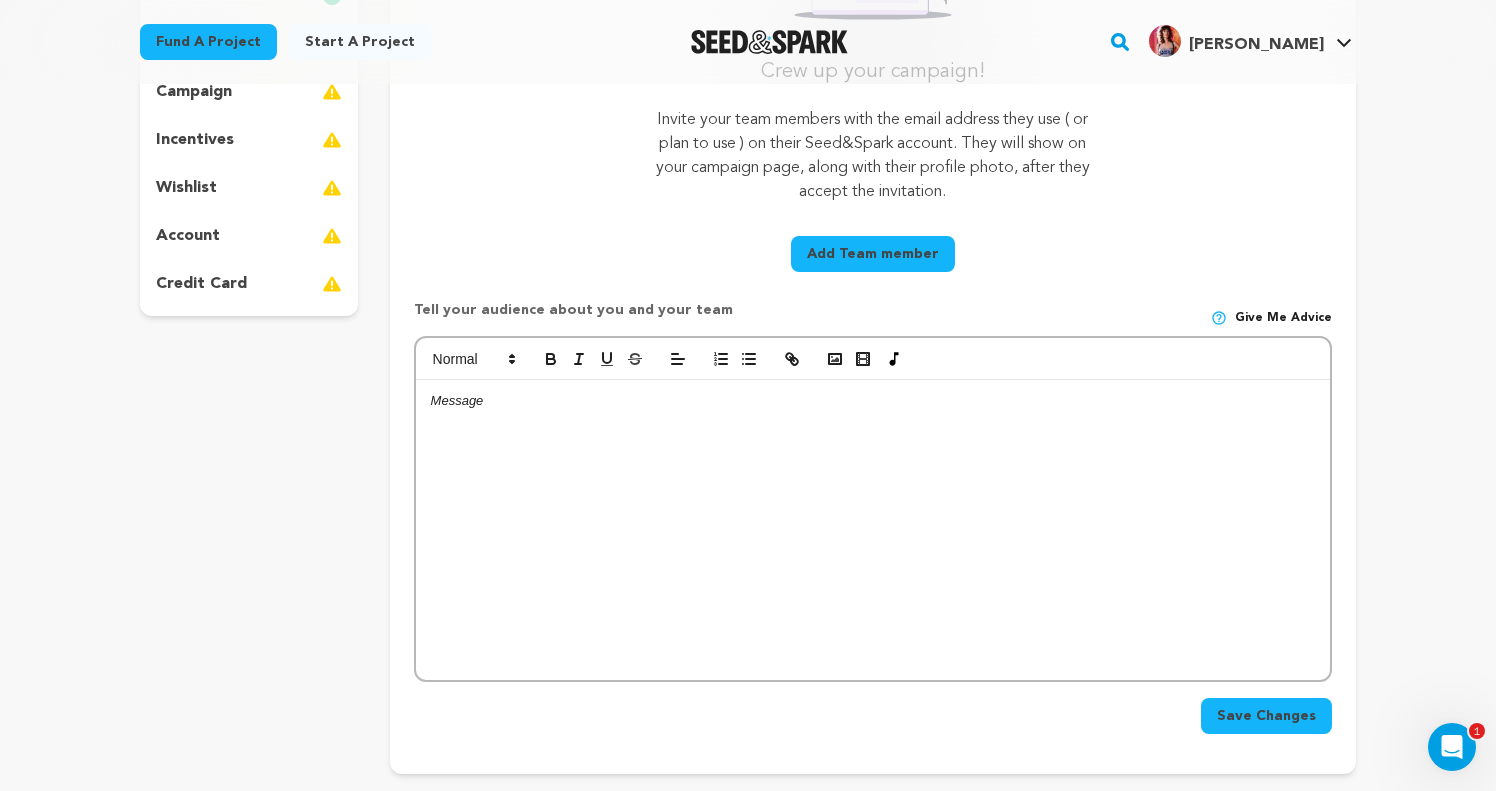 click at bounding box center (873, 530) 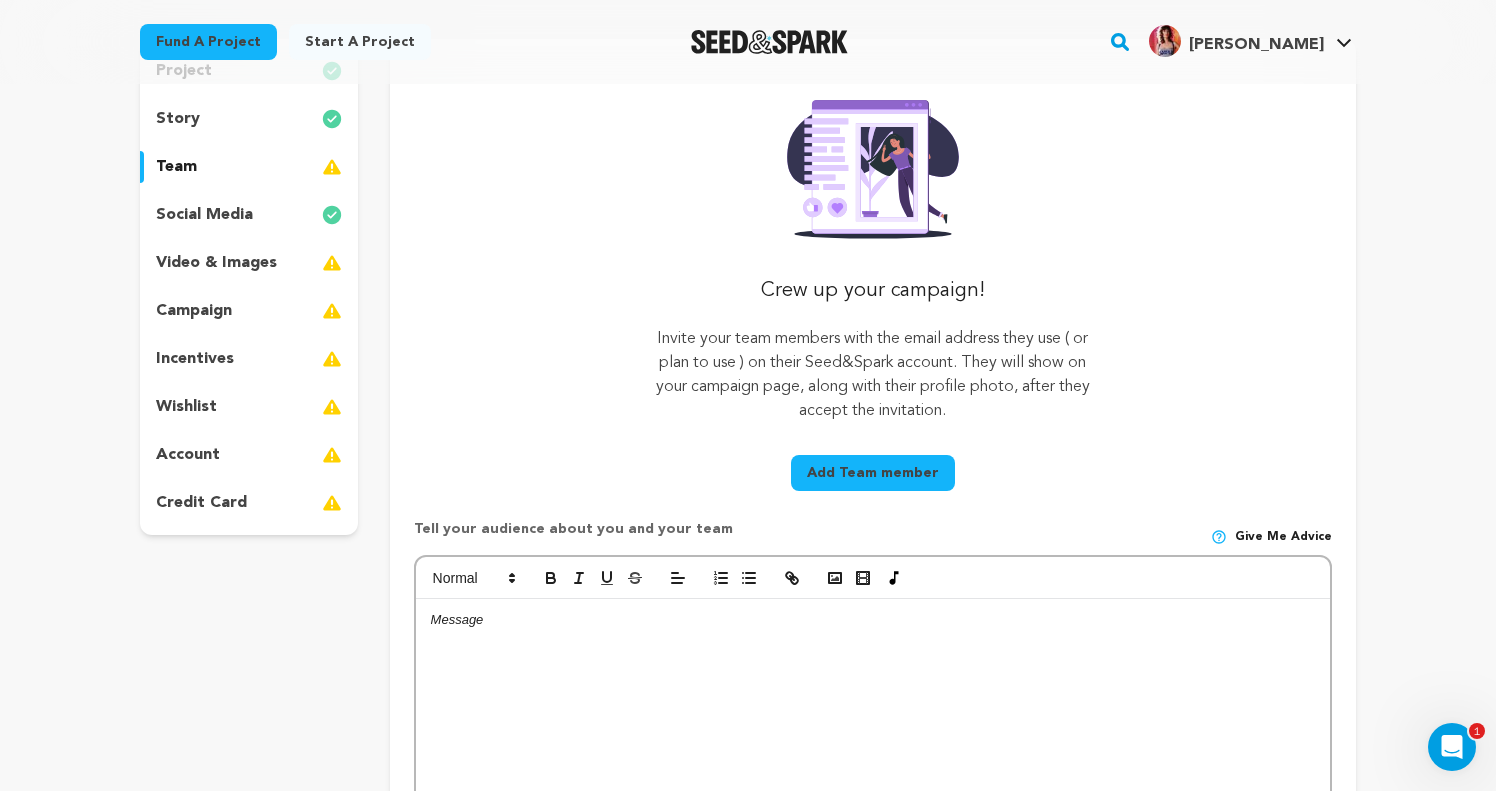 scroll, scrollTop: 252, scrollLeft: 0, axis: vertical 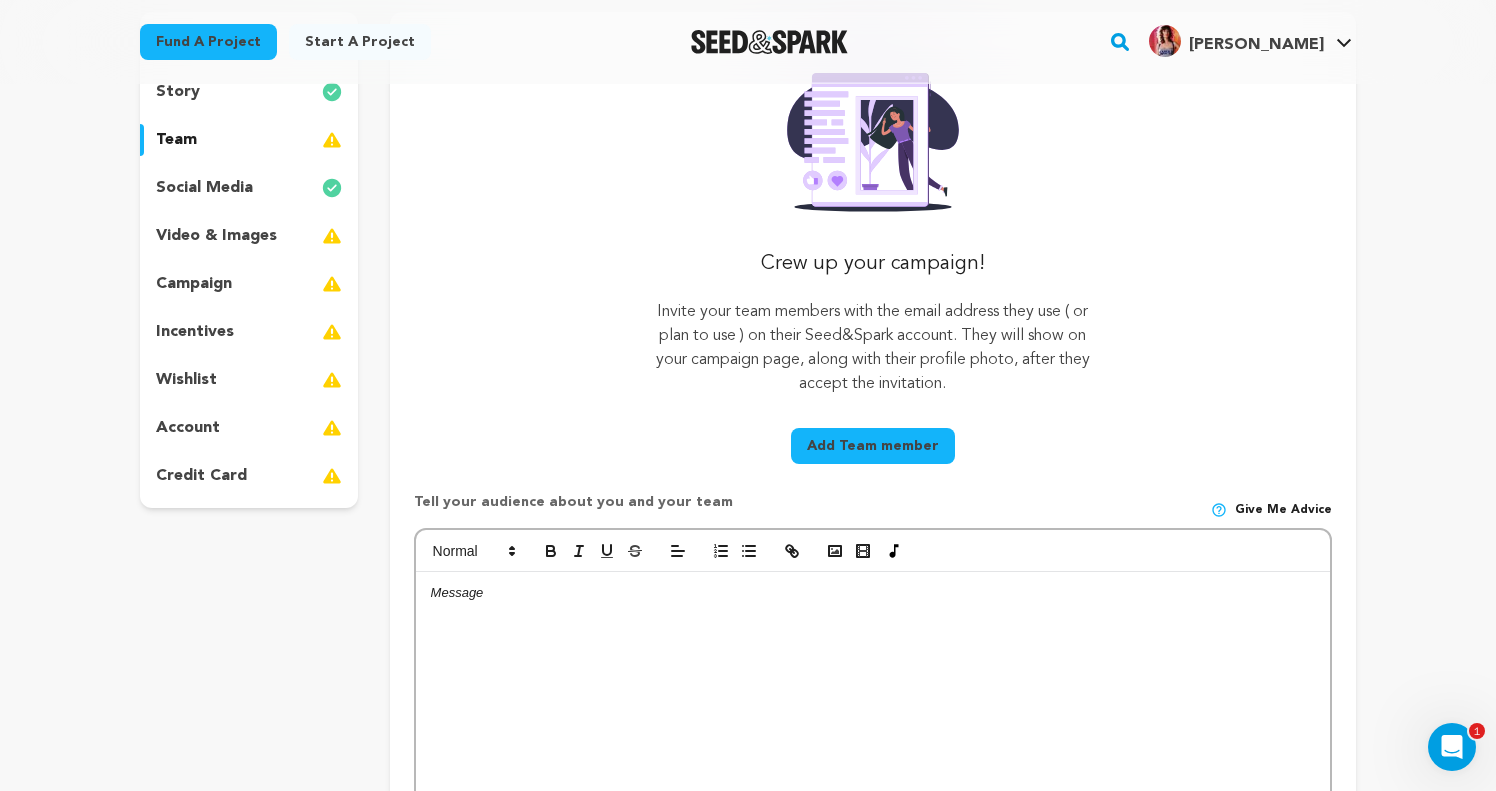 click 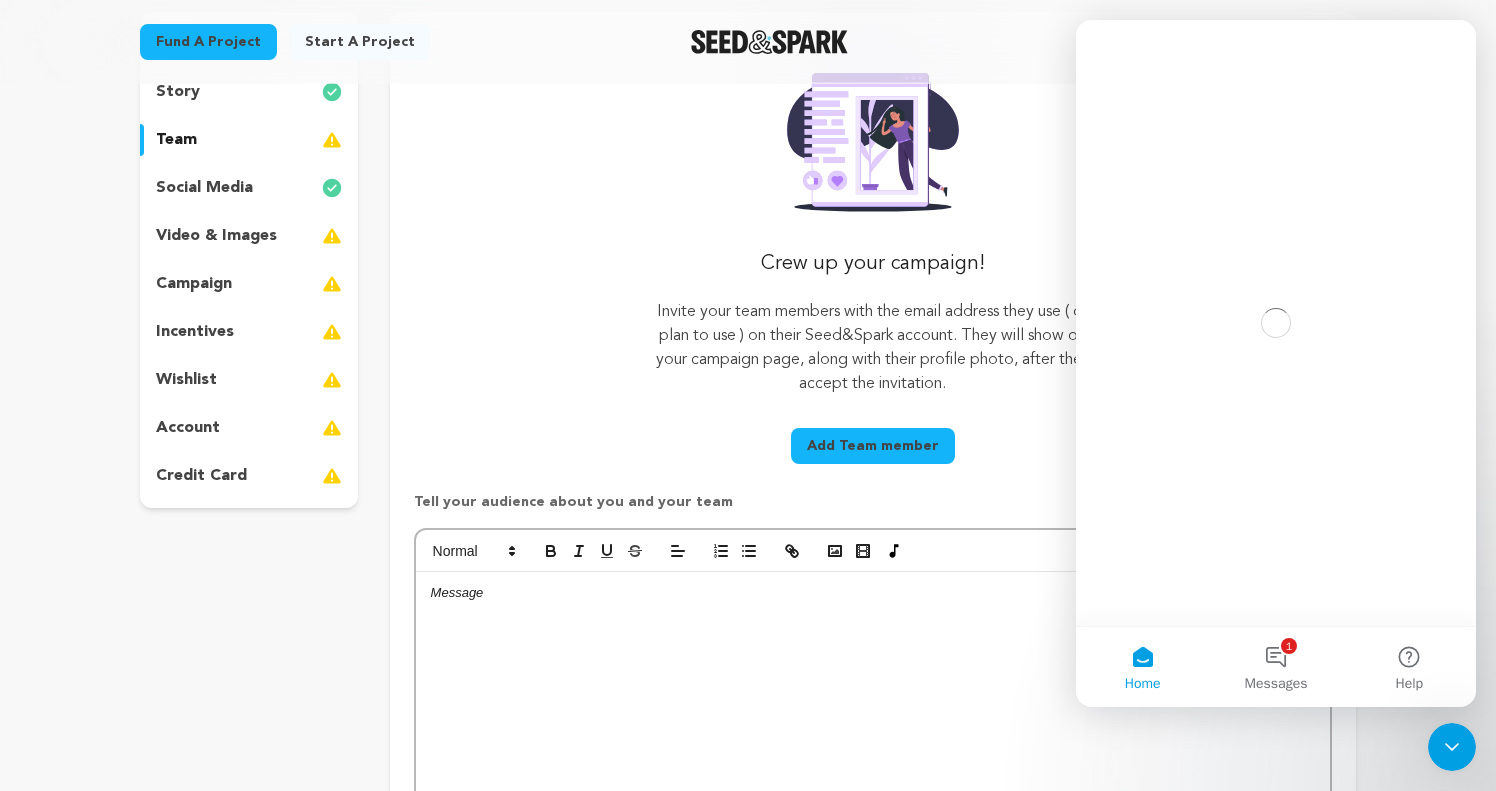 scroll, scrollTop: 0, scrollLeft: 0, axis: both 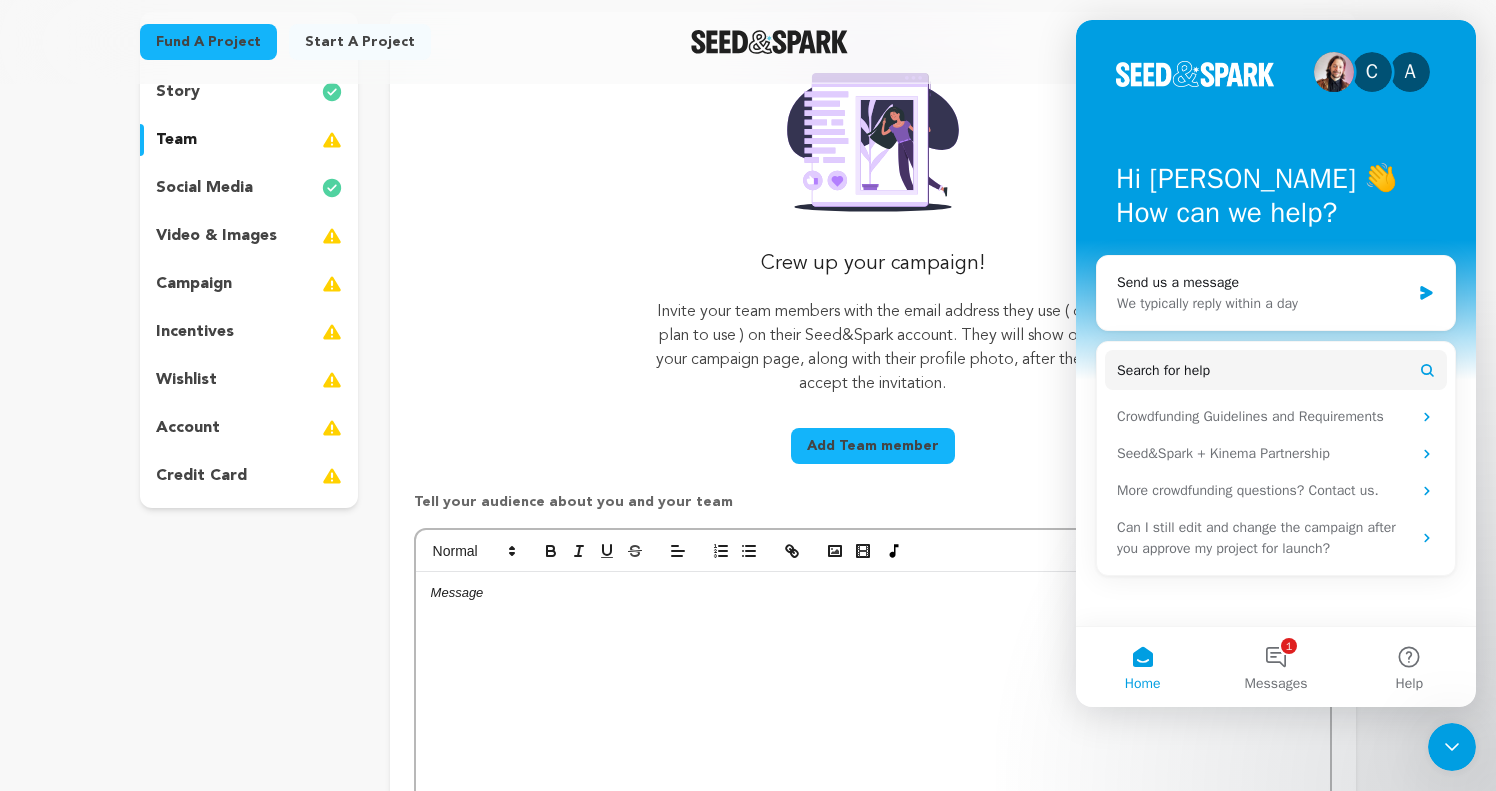 click at bounding box center (873, 722) 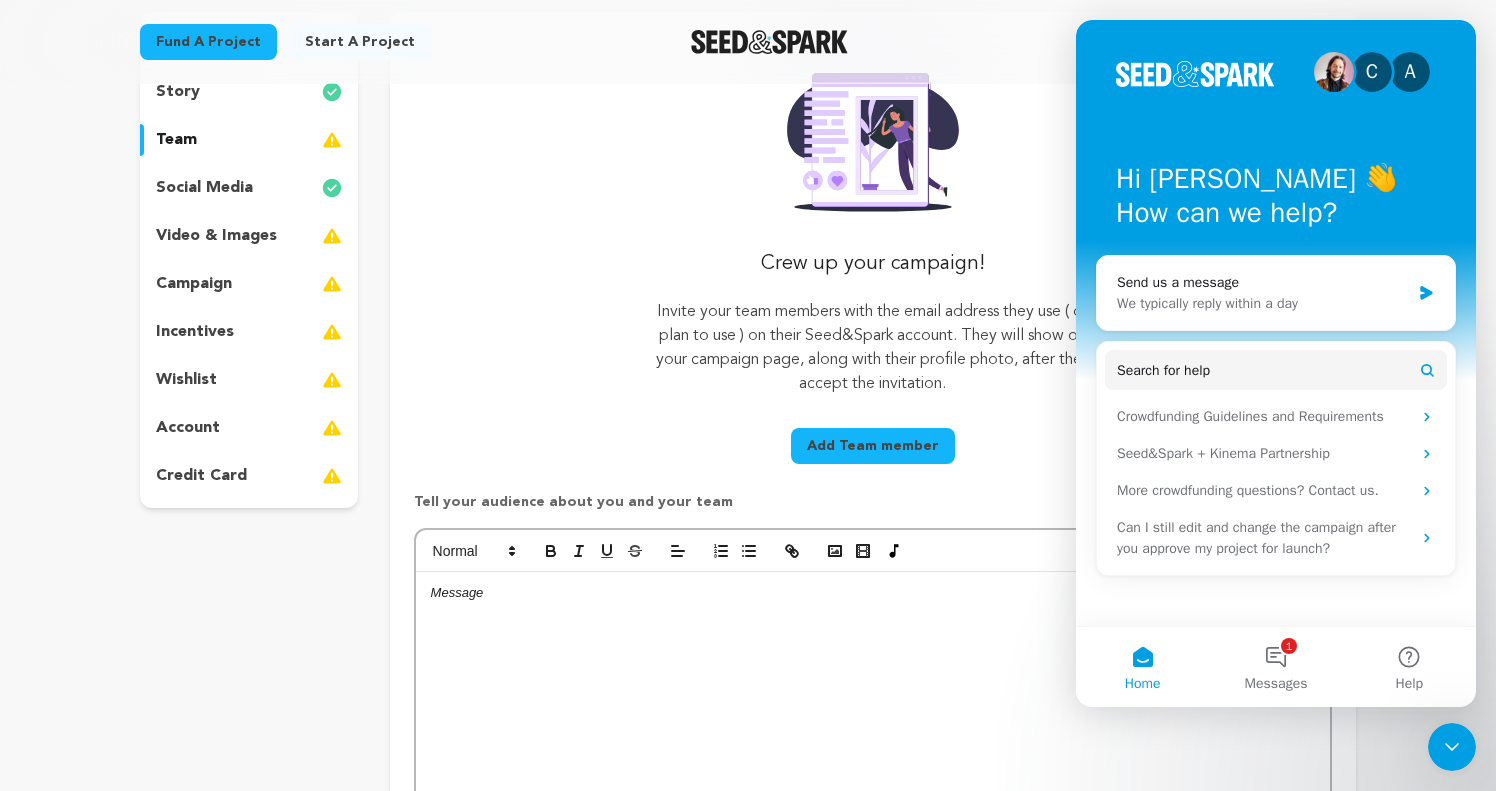 click at bounding box center [873, 722] 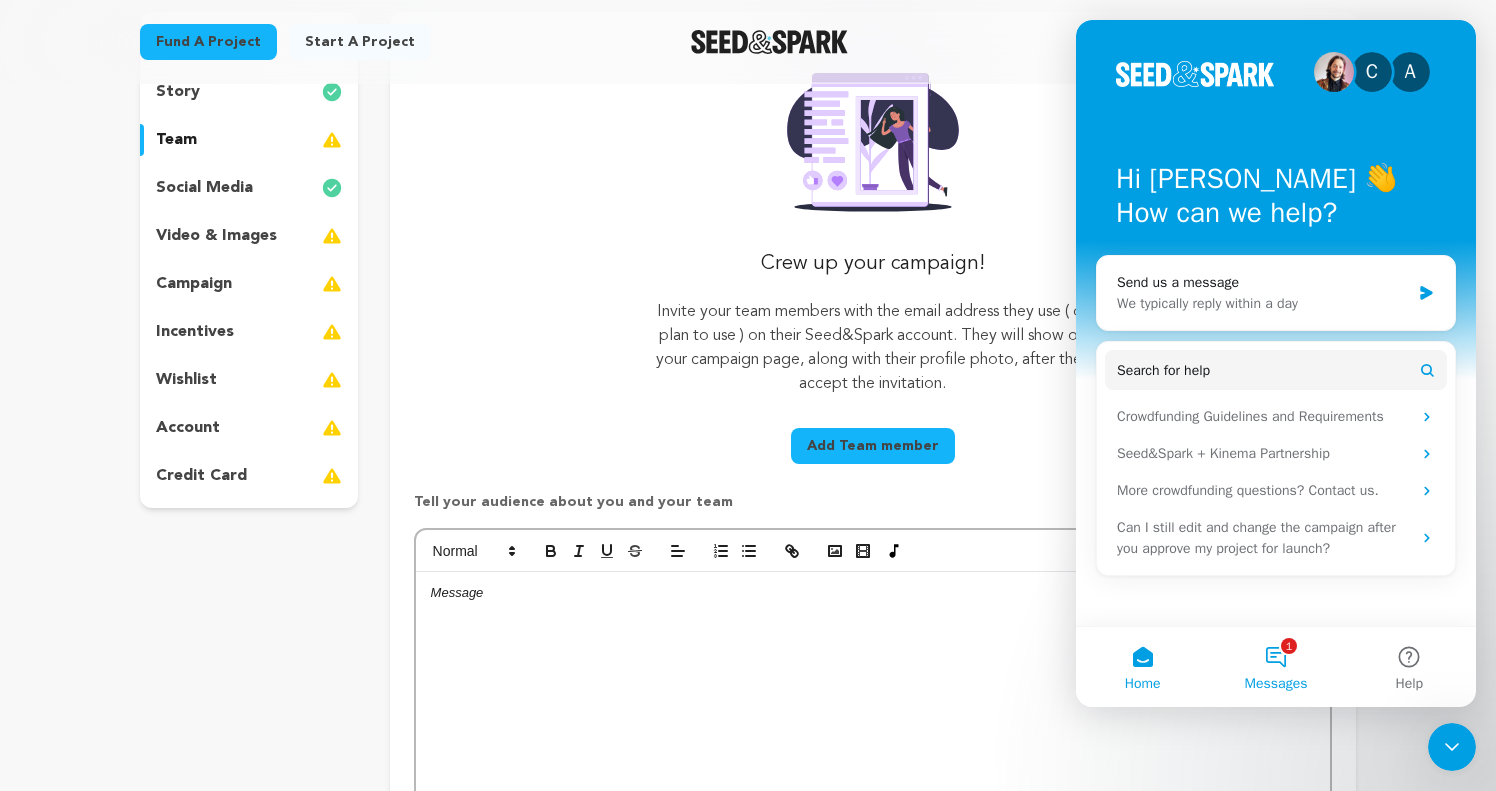 click on "1 Messages" at bounding box center (1275, 667) 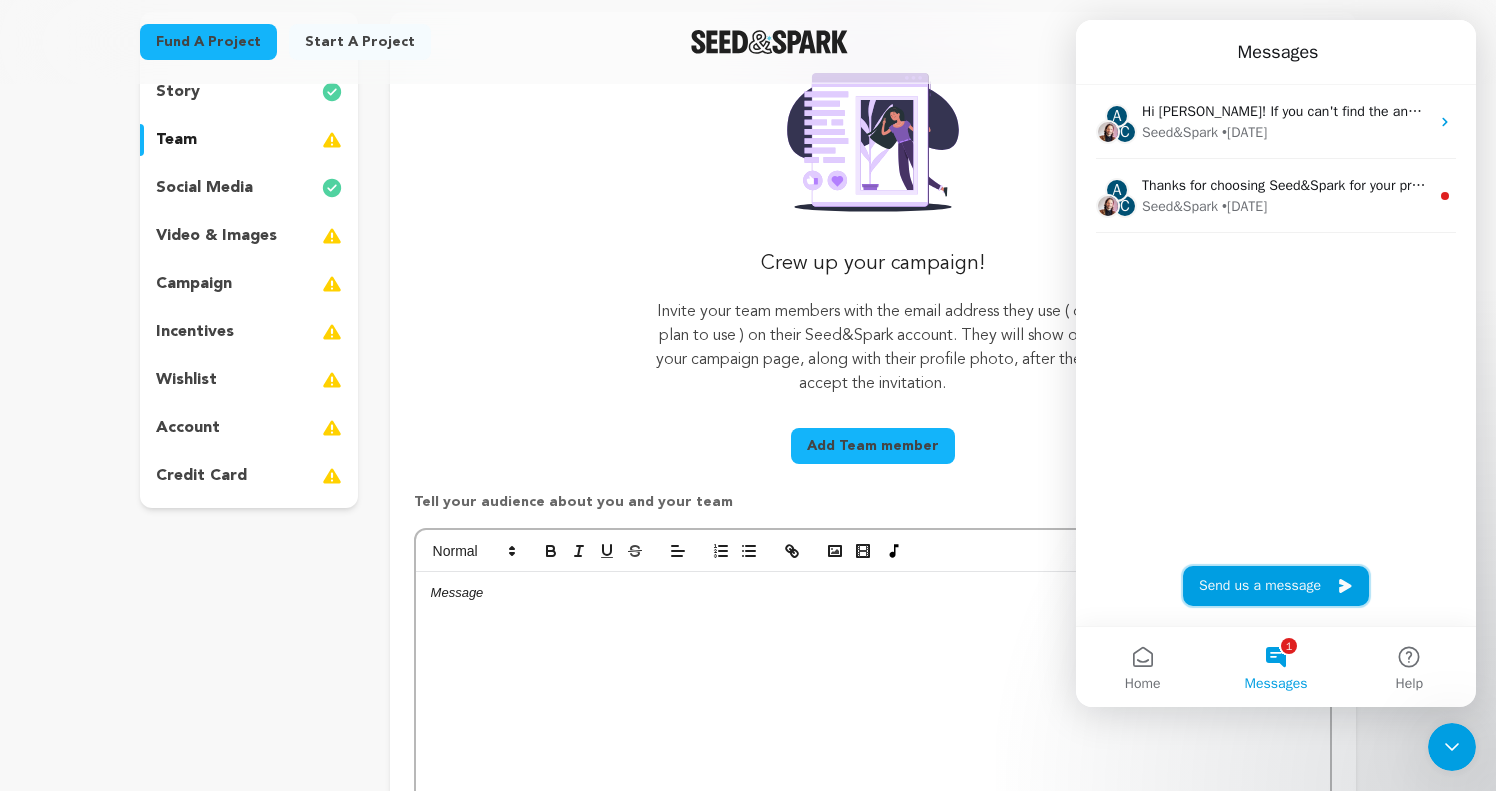 click on "Send us a message" at bounding box center (1276, 586) 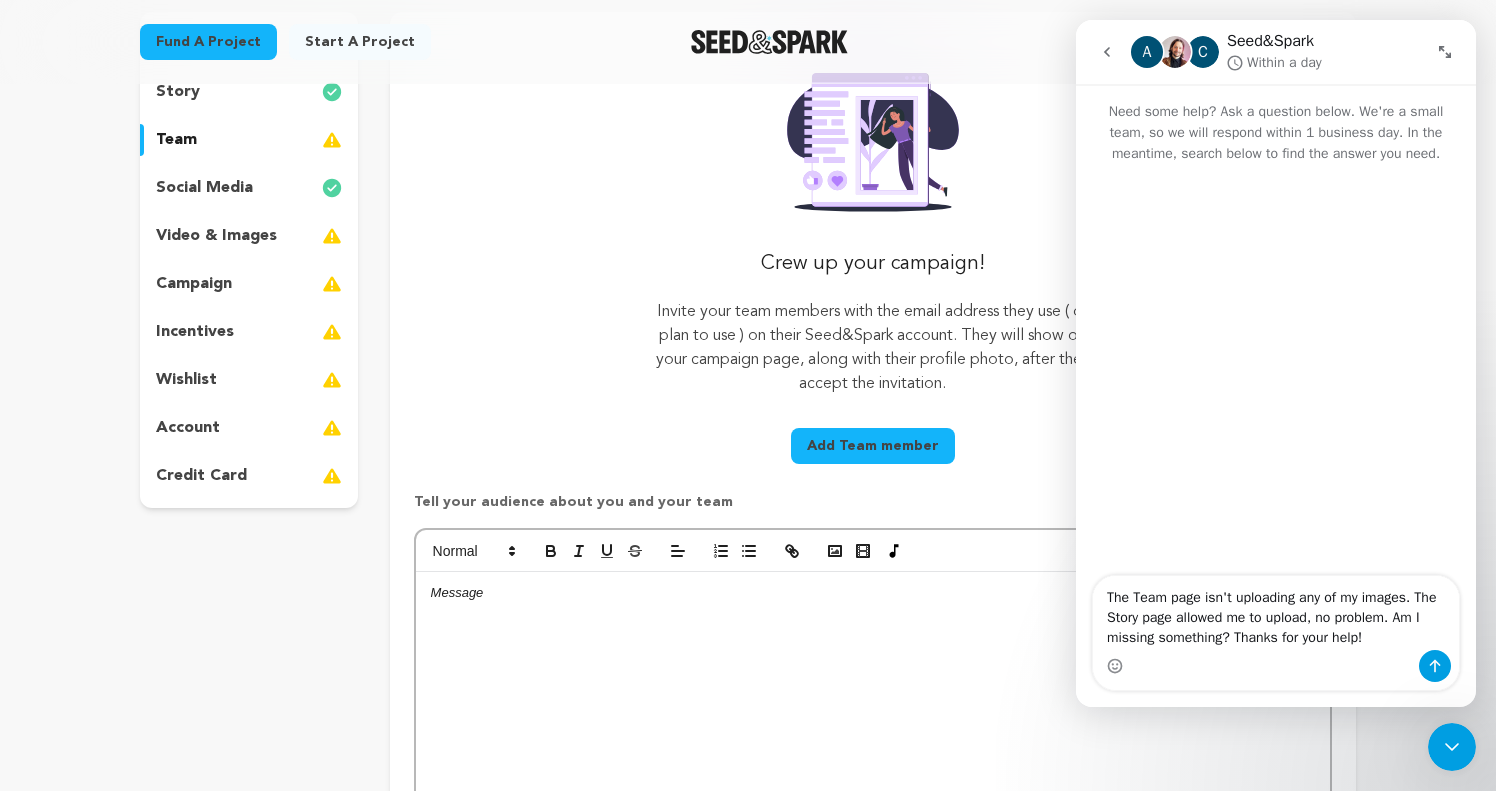type on "The Team page isn't uploading any of my images. The Story page allowed me to upload, no problem. Am I missing something? Thanks for your help!" 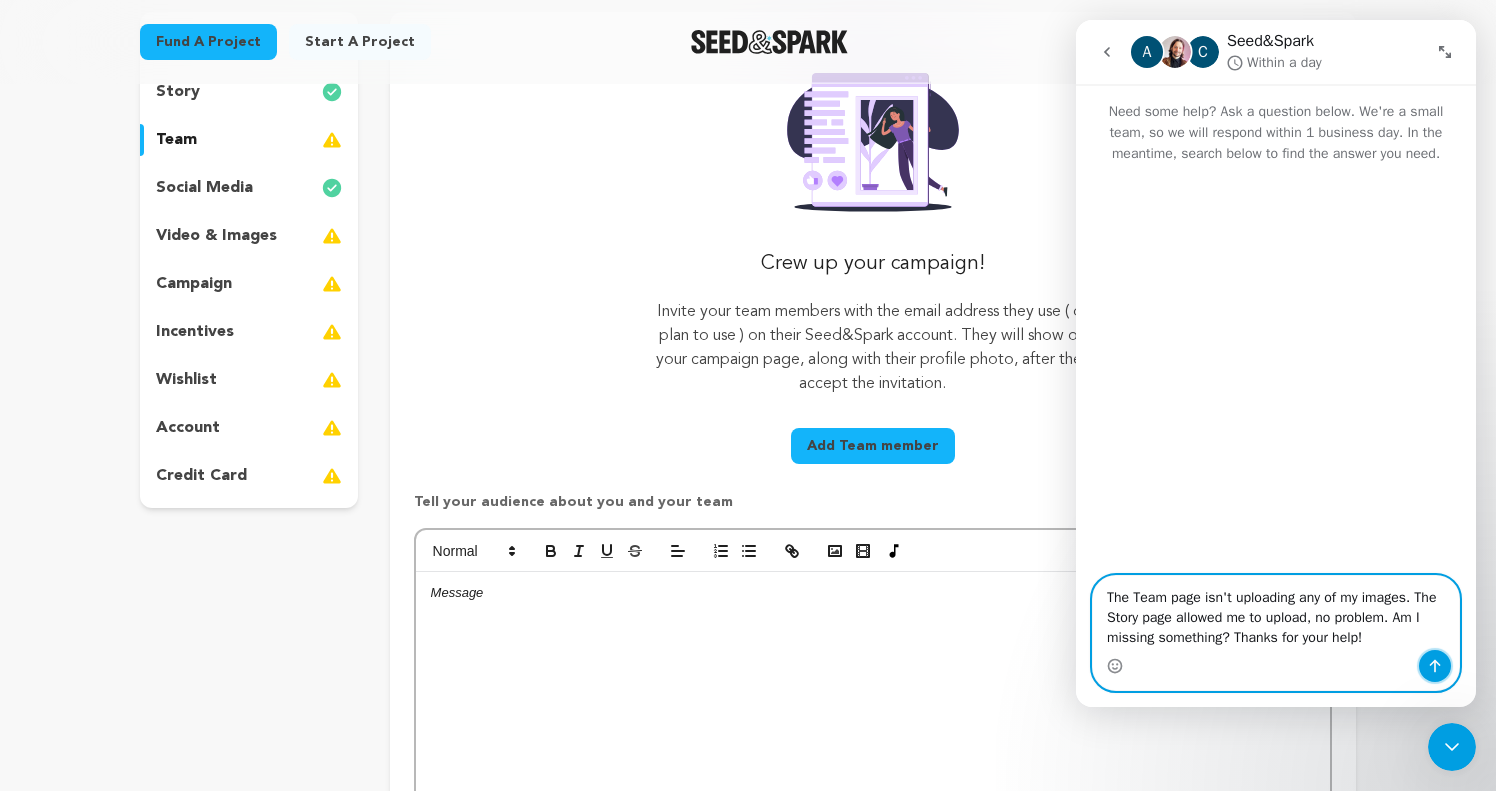 click 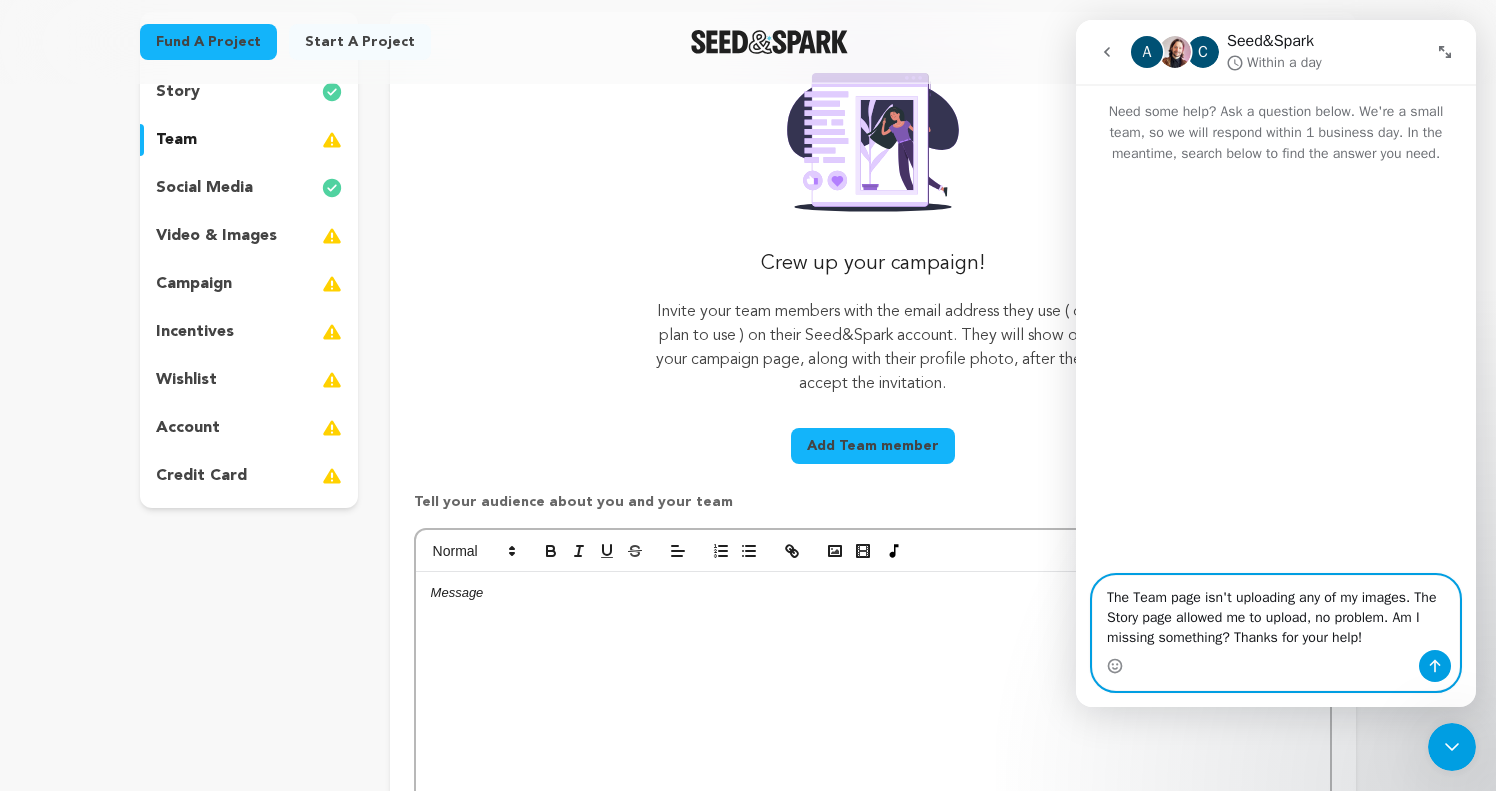 type 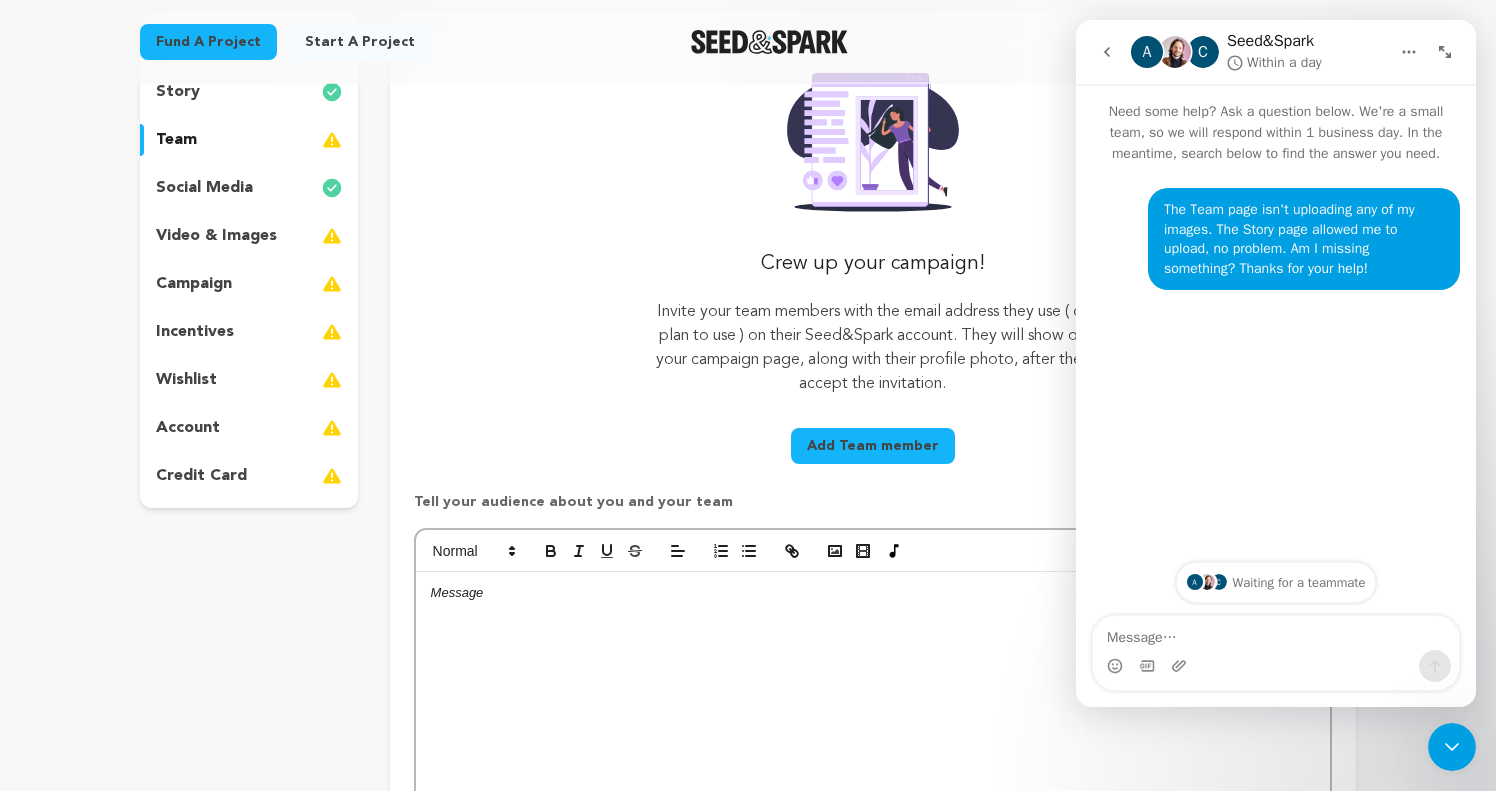 scroll, scrollTop: 96, scrollLeft: 0, axis: vertical 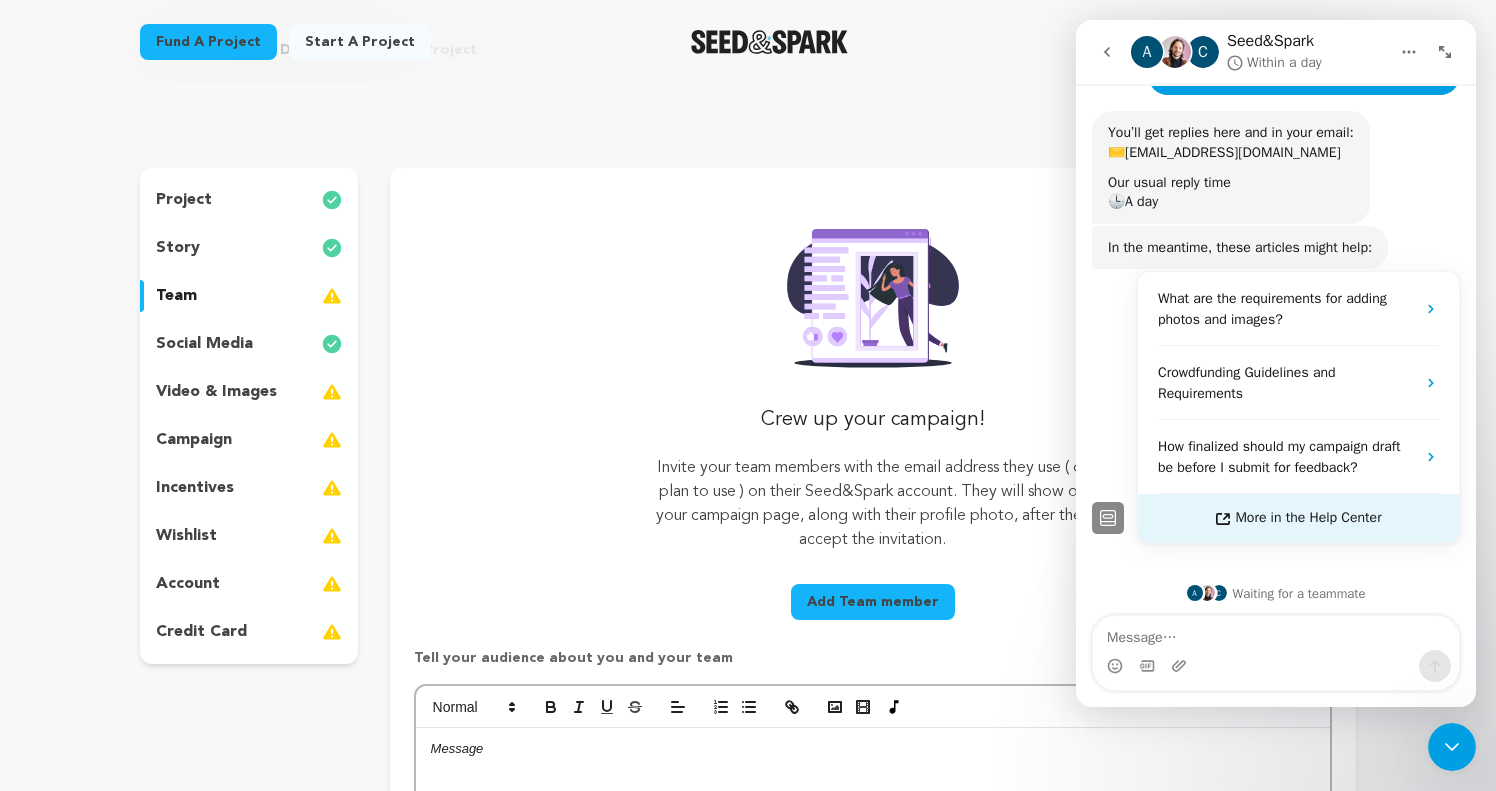 click on "More in the Help Center" at bounding box center [1308, 518] 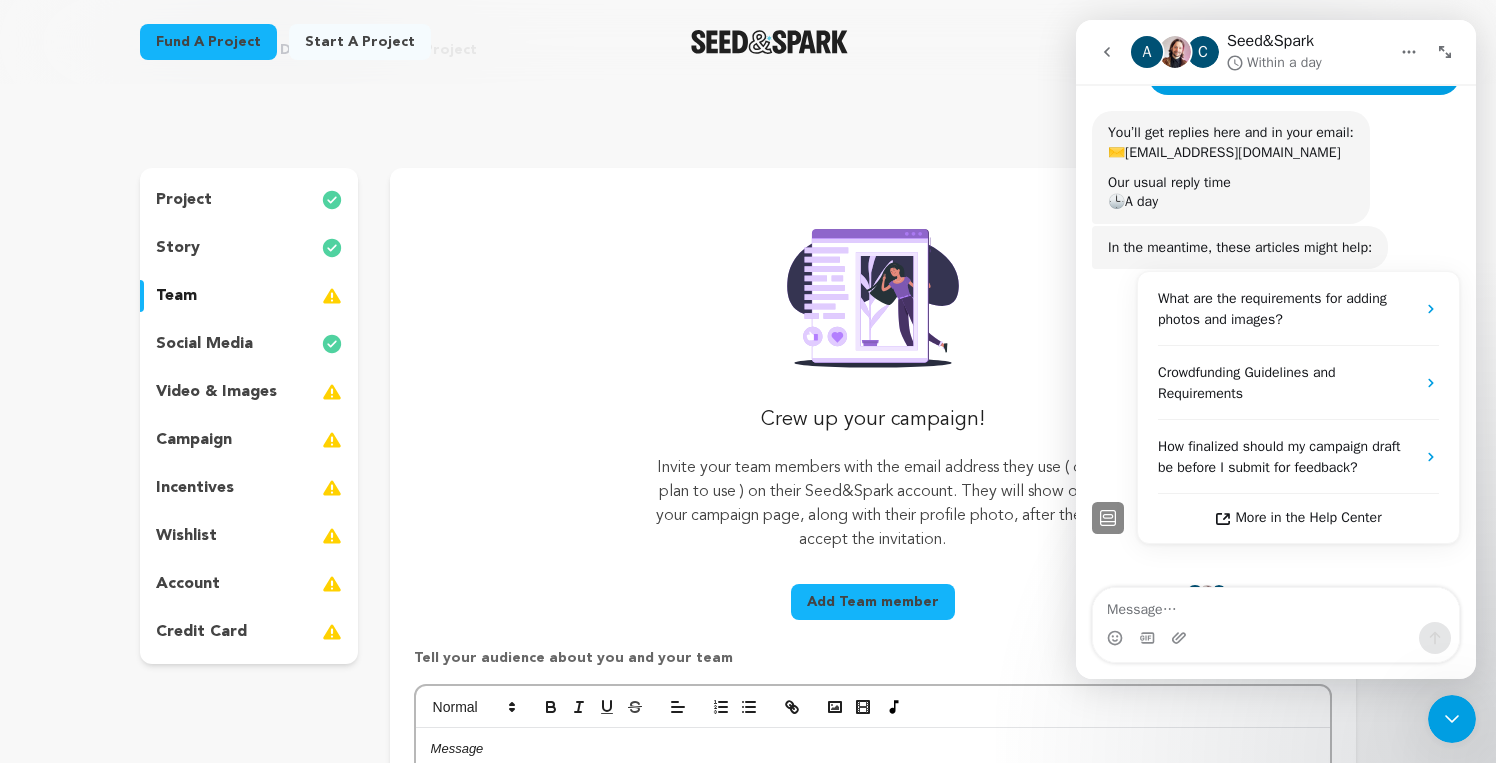 click on "video & images" at bounding box center [216, 392] 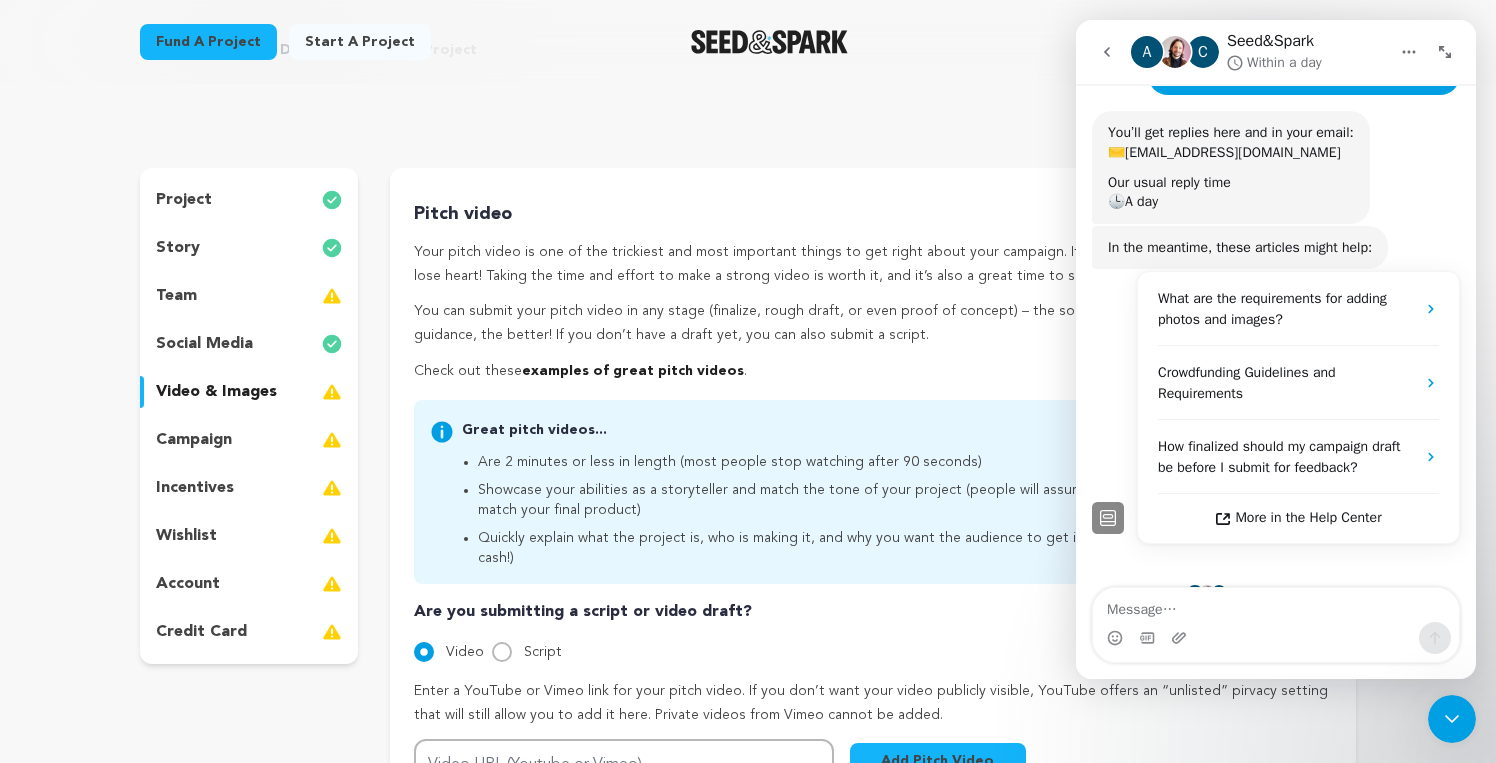 click 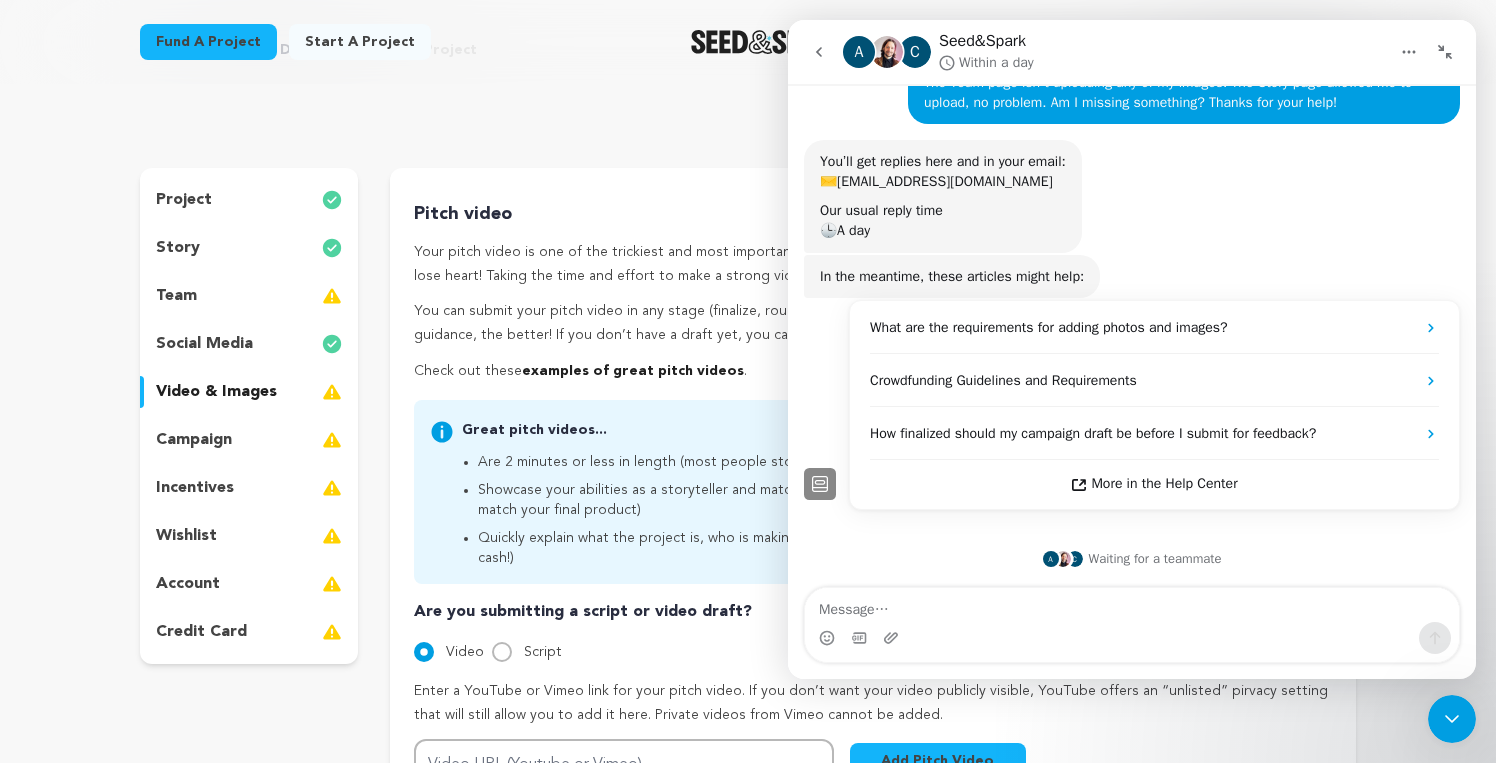 scroll, scrollTop: 101, scrollLeft: 0, axis: vertical 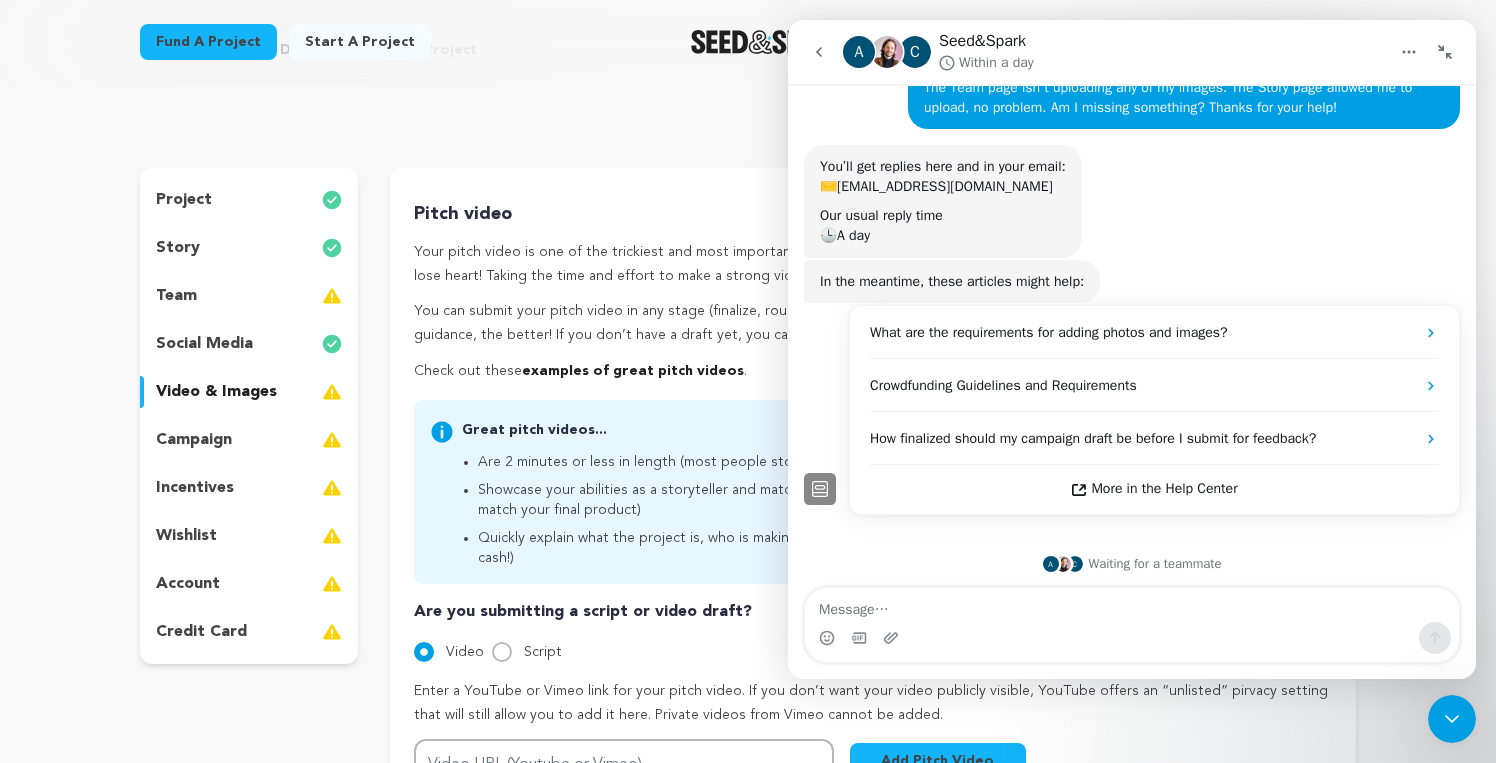 click 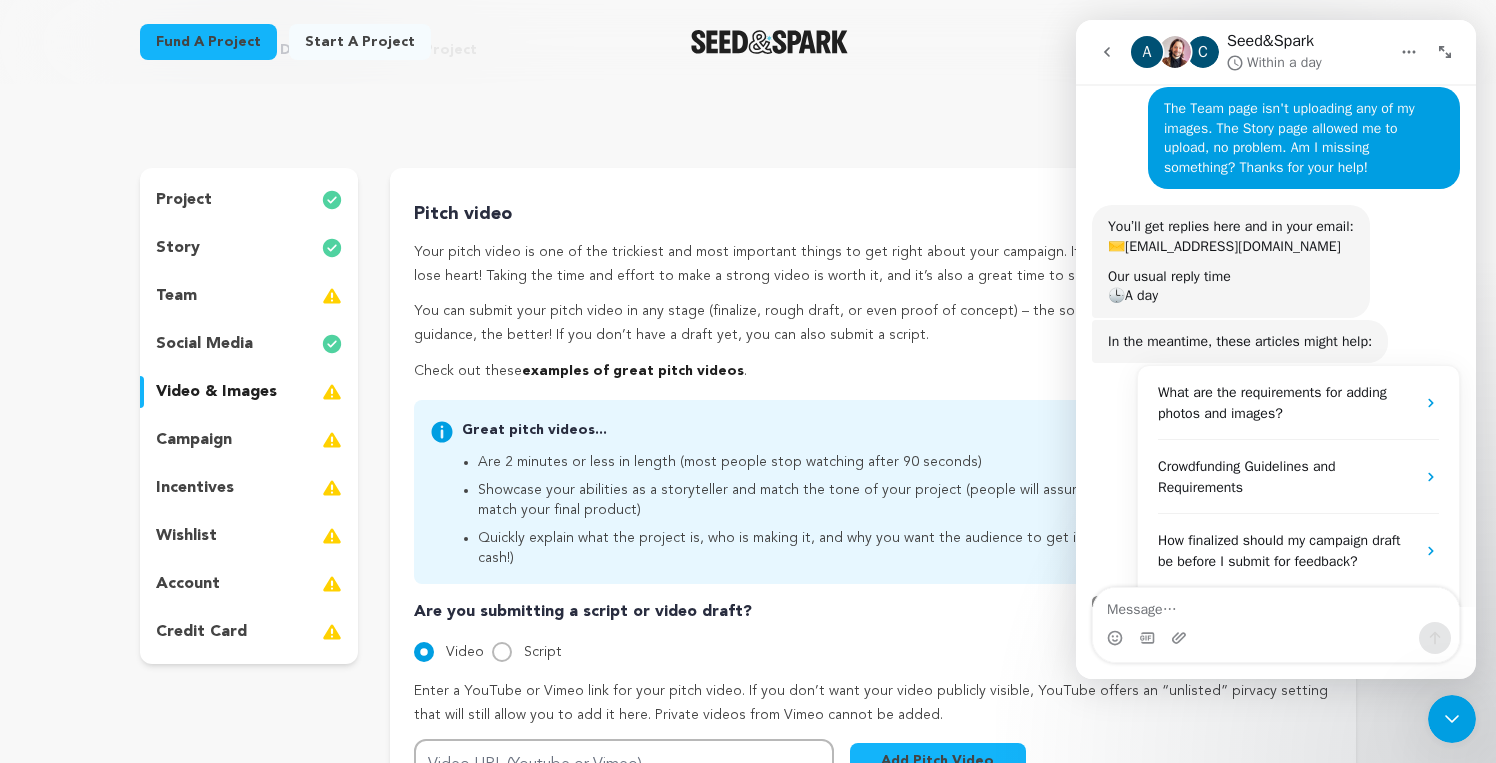 scroll, scrollTop: 223, scrollLeft: 0, axis: vertical 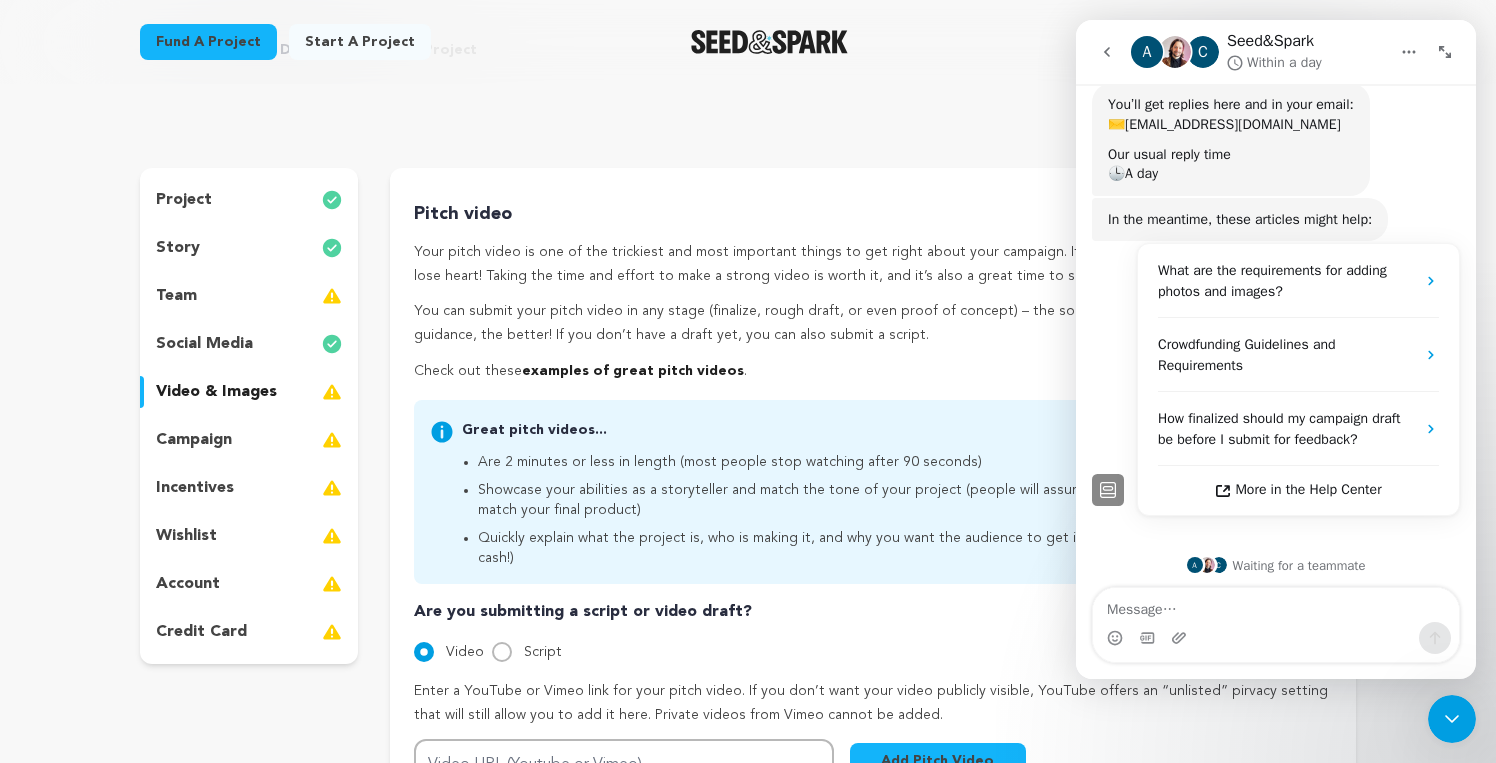click on "Back to Project Dashboard
Edit Project
Submit For feedback
Submit For feedback" at bounding box center (748, 70) 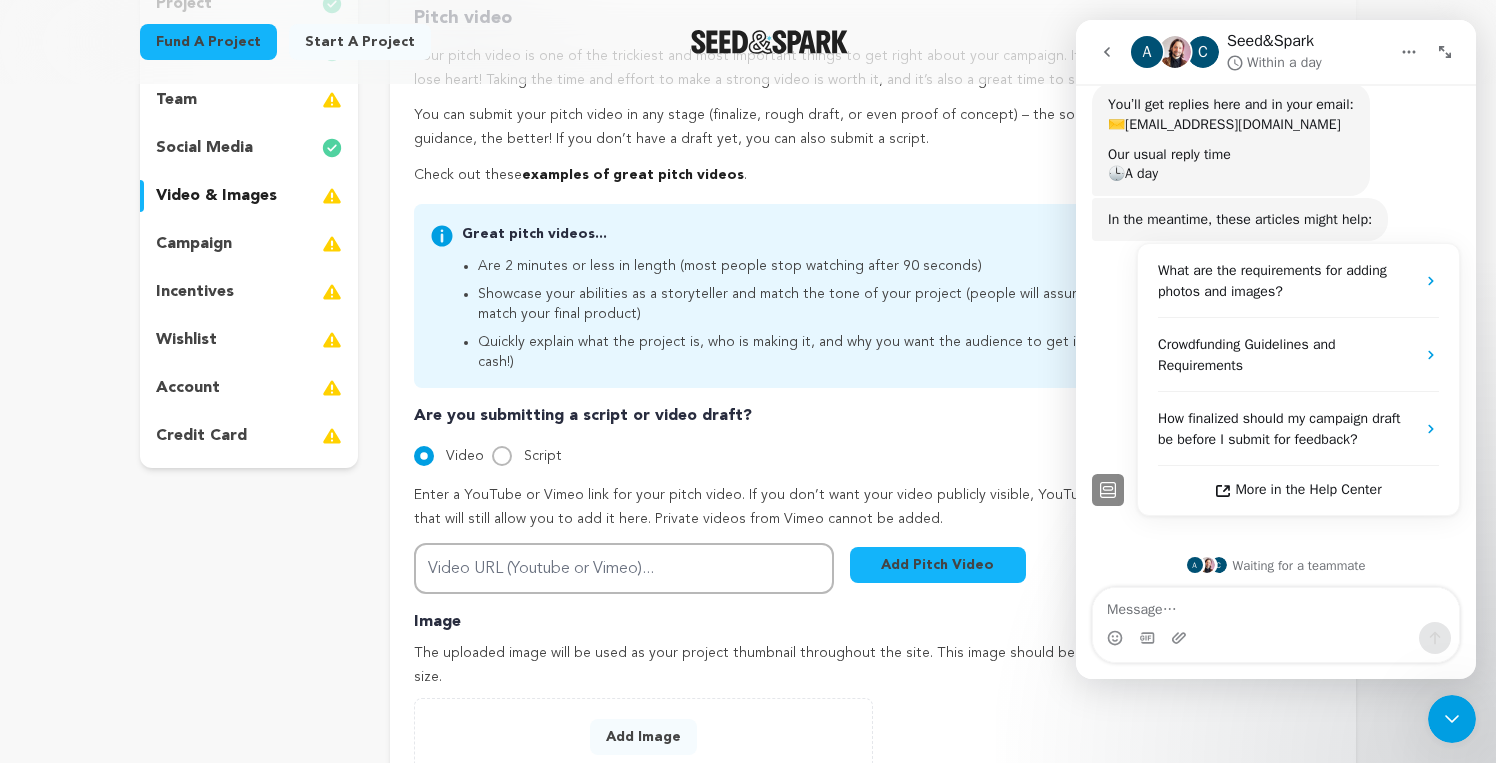 scroll, scrollTop: 327, scrollLeft: 0, axis: vertical 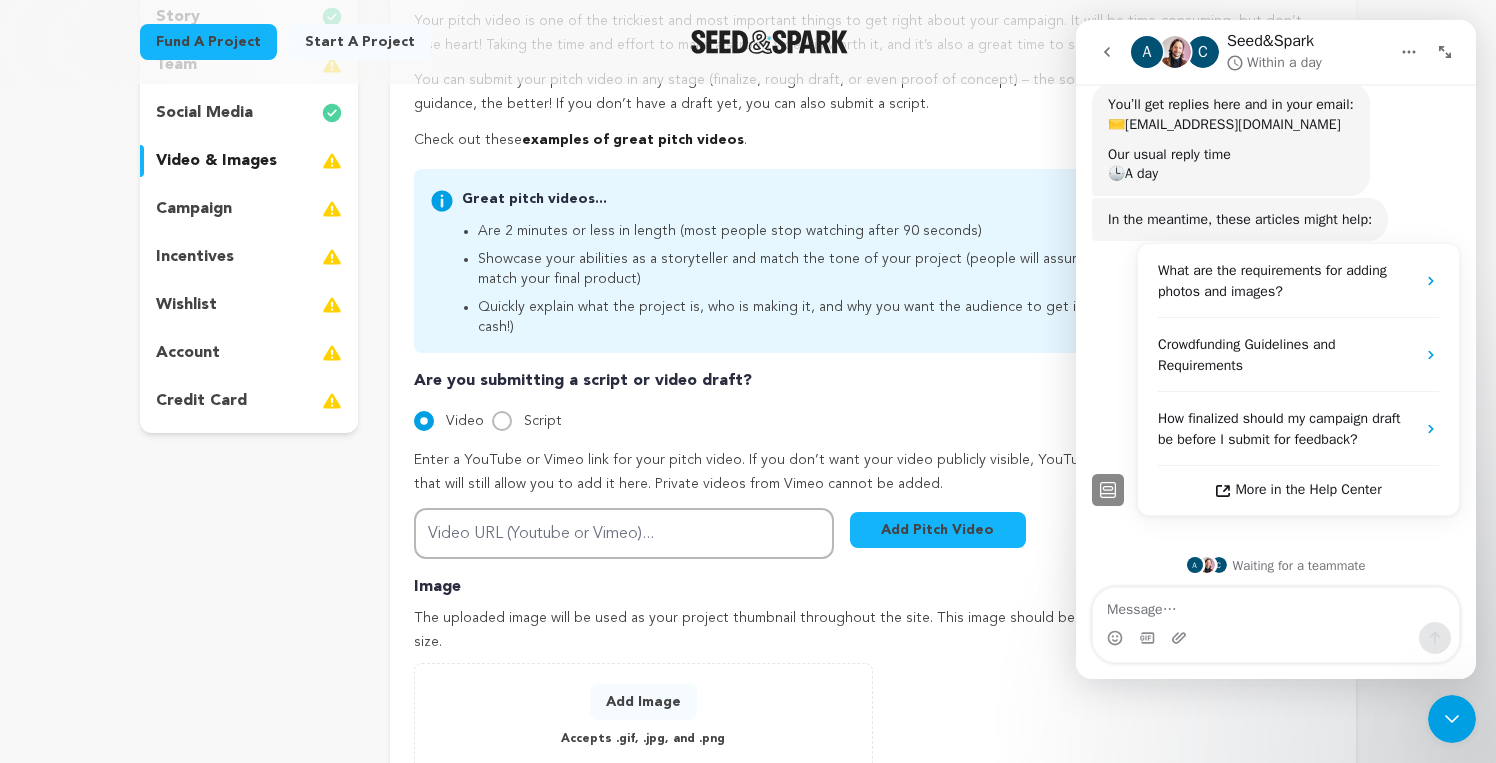 click 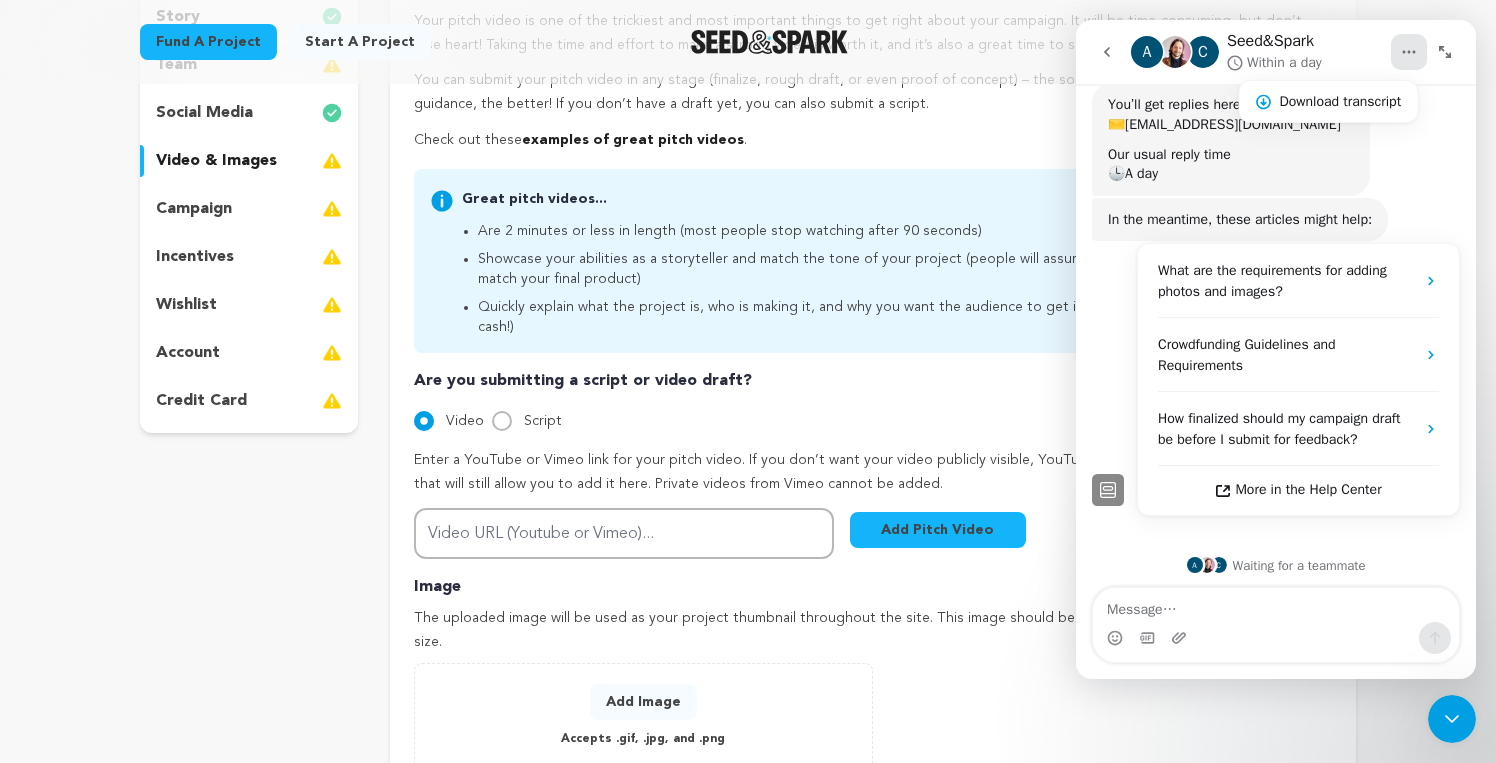 click 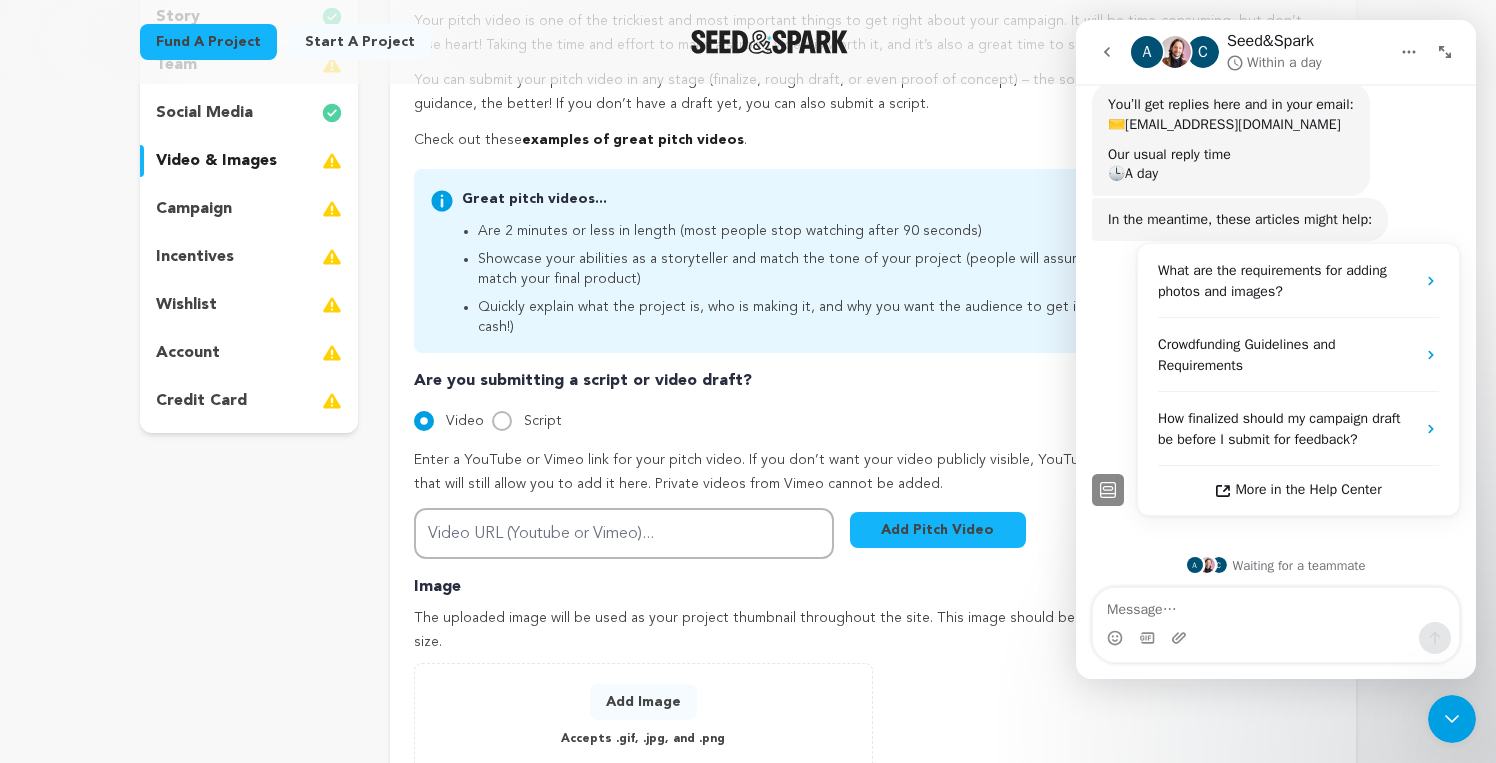 click on "What are the requirements for adding photos and images? Crowdfunding Guidelines and Requirements How finalized should my campaign draft be before I submit for feedback? More in the Help Center" at bounding box center [1276, 379] 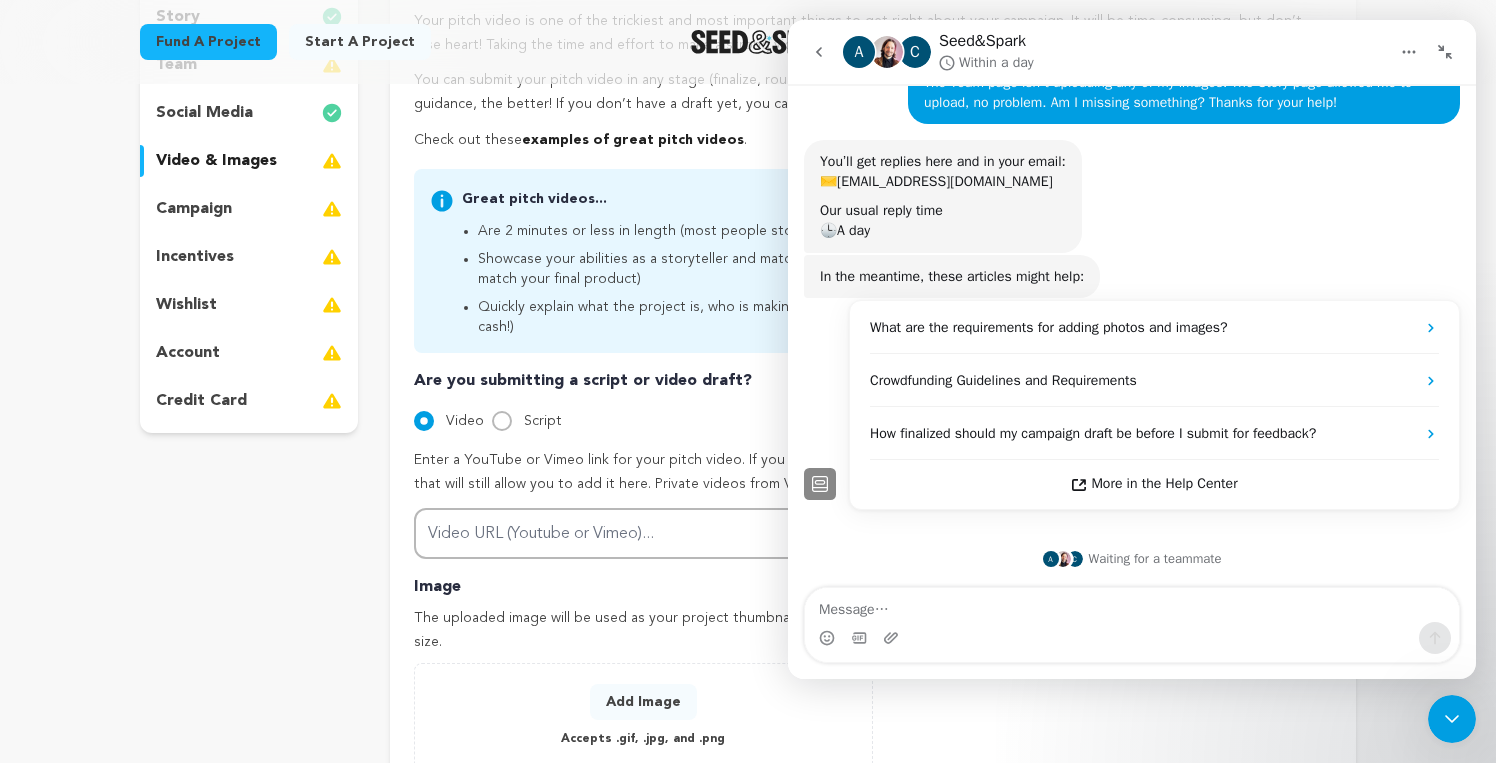 scroll, scrollTop: 101, scrollLeft: 0, axis: vertical 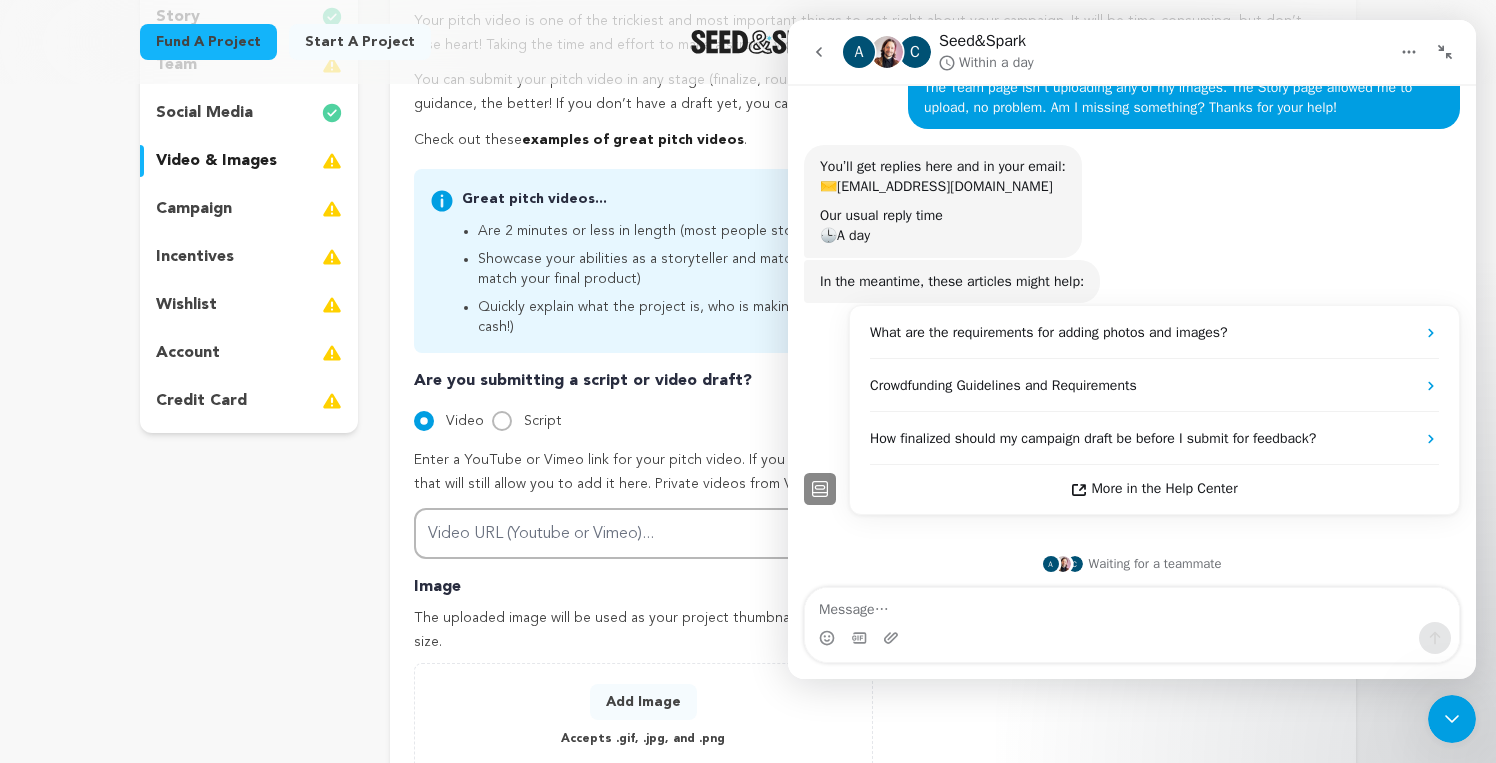 click 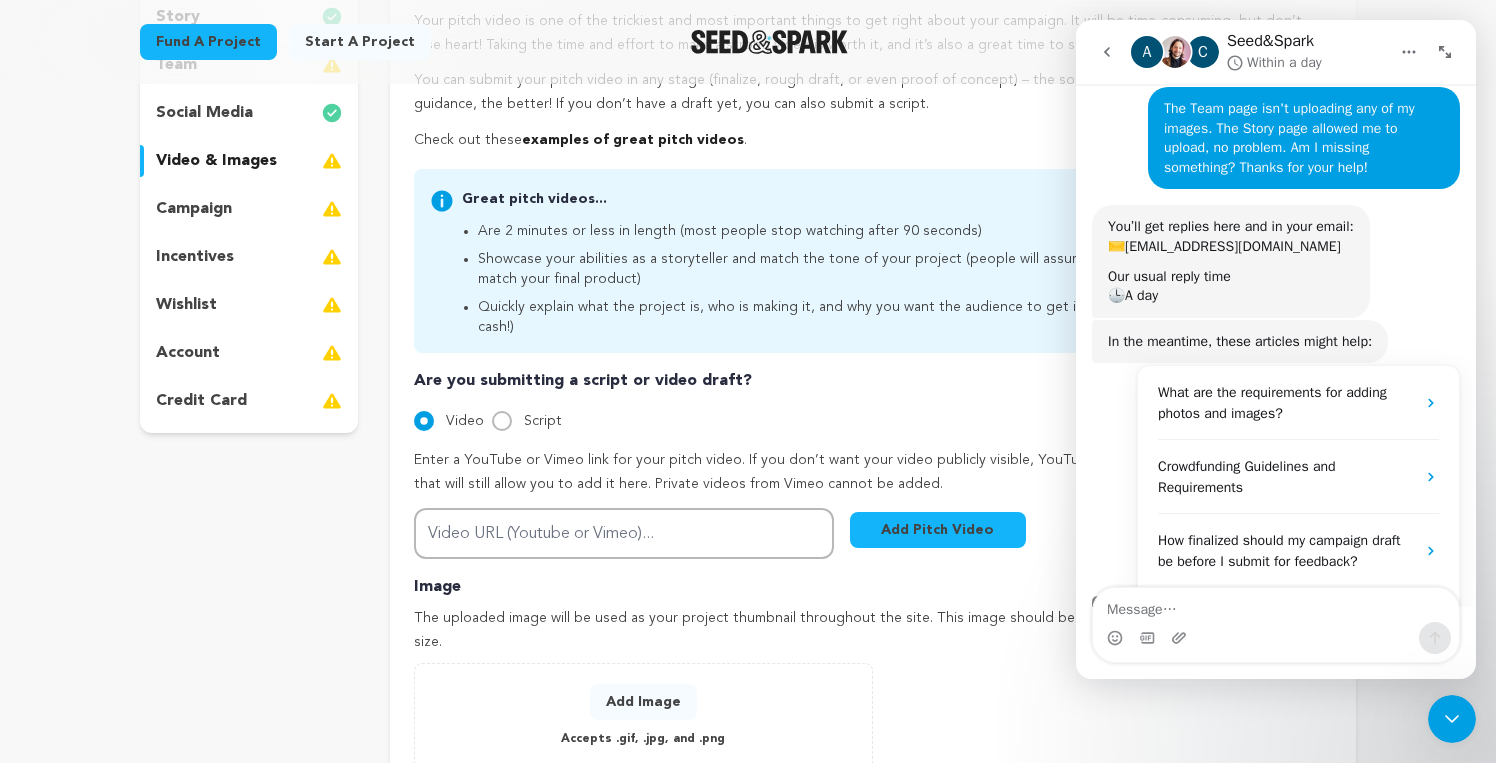 scroll, scrollTop: 223, scrollLeft: 0, axis: vertical 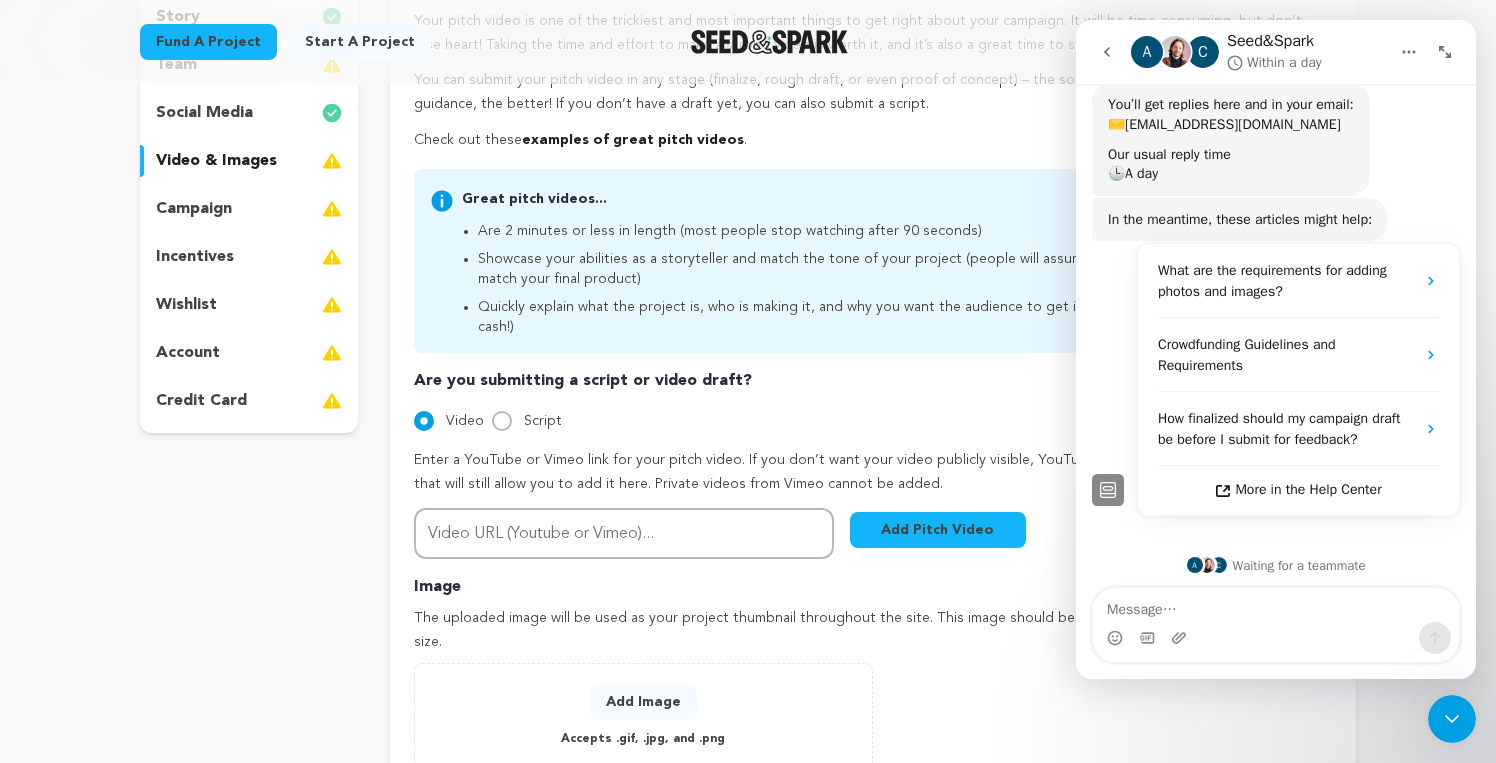 click 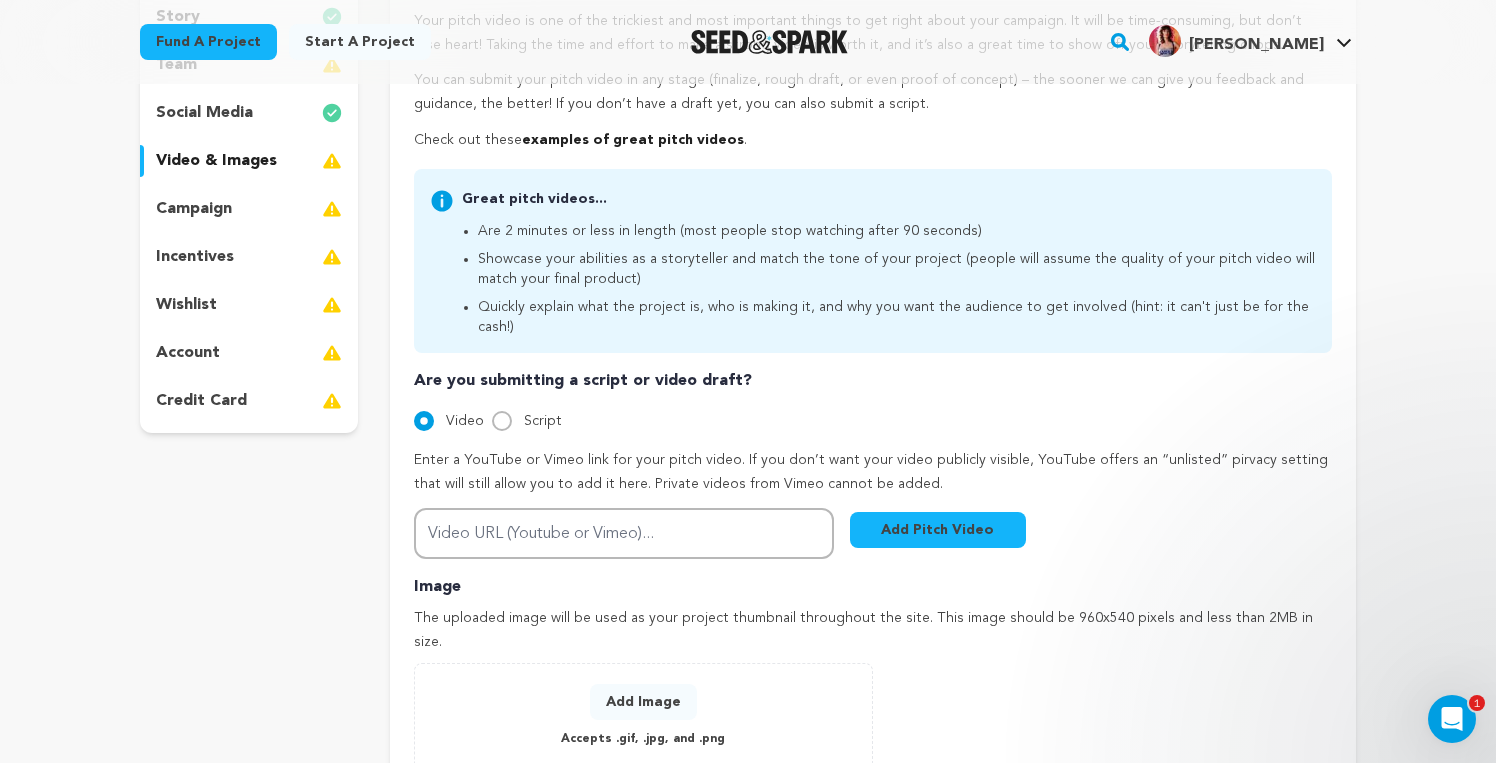 scroll, scrollTop: 191, scrollLeft: 0, axis: vertical 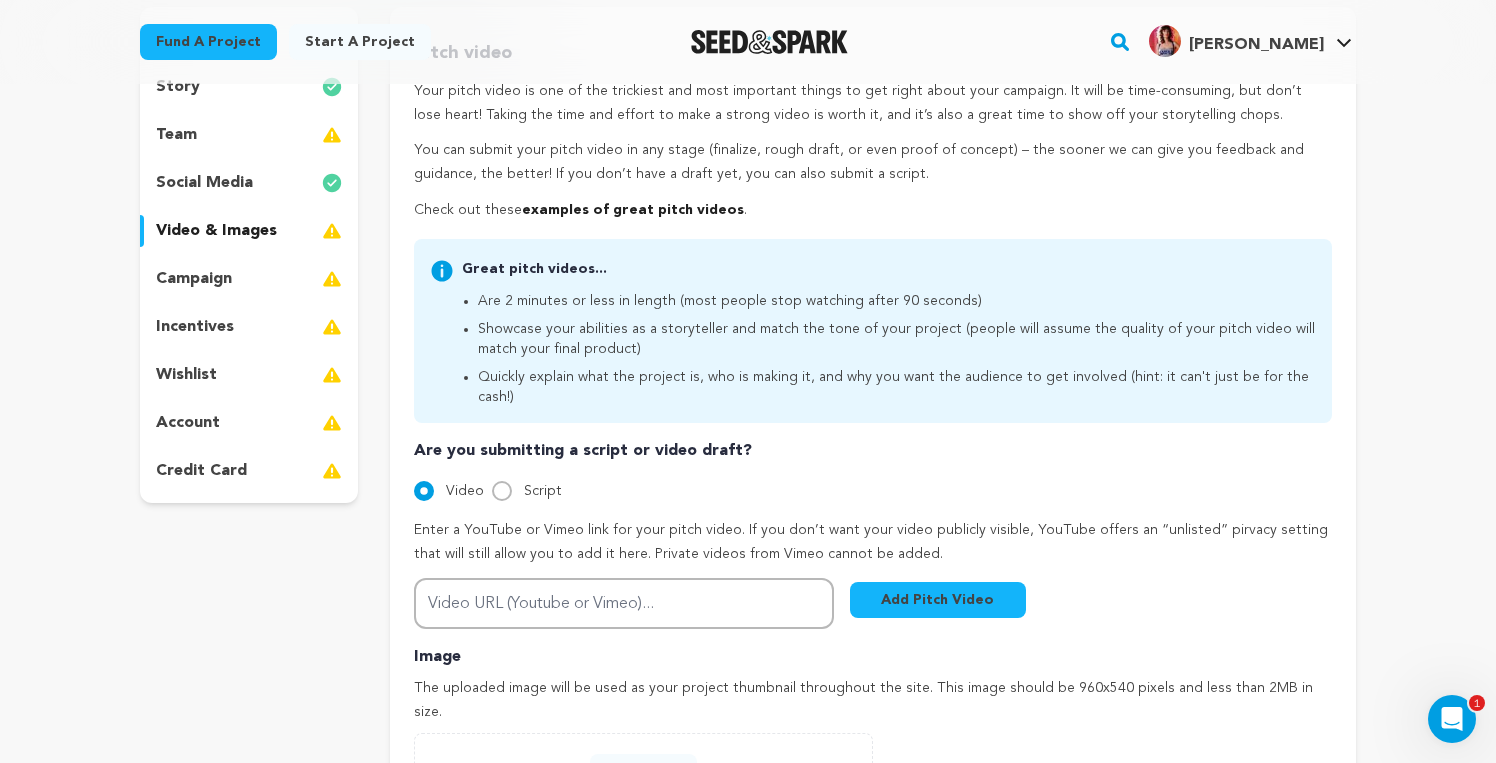 click on "Add Pitch Video" at bounding box center (938, 600) 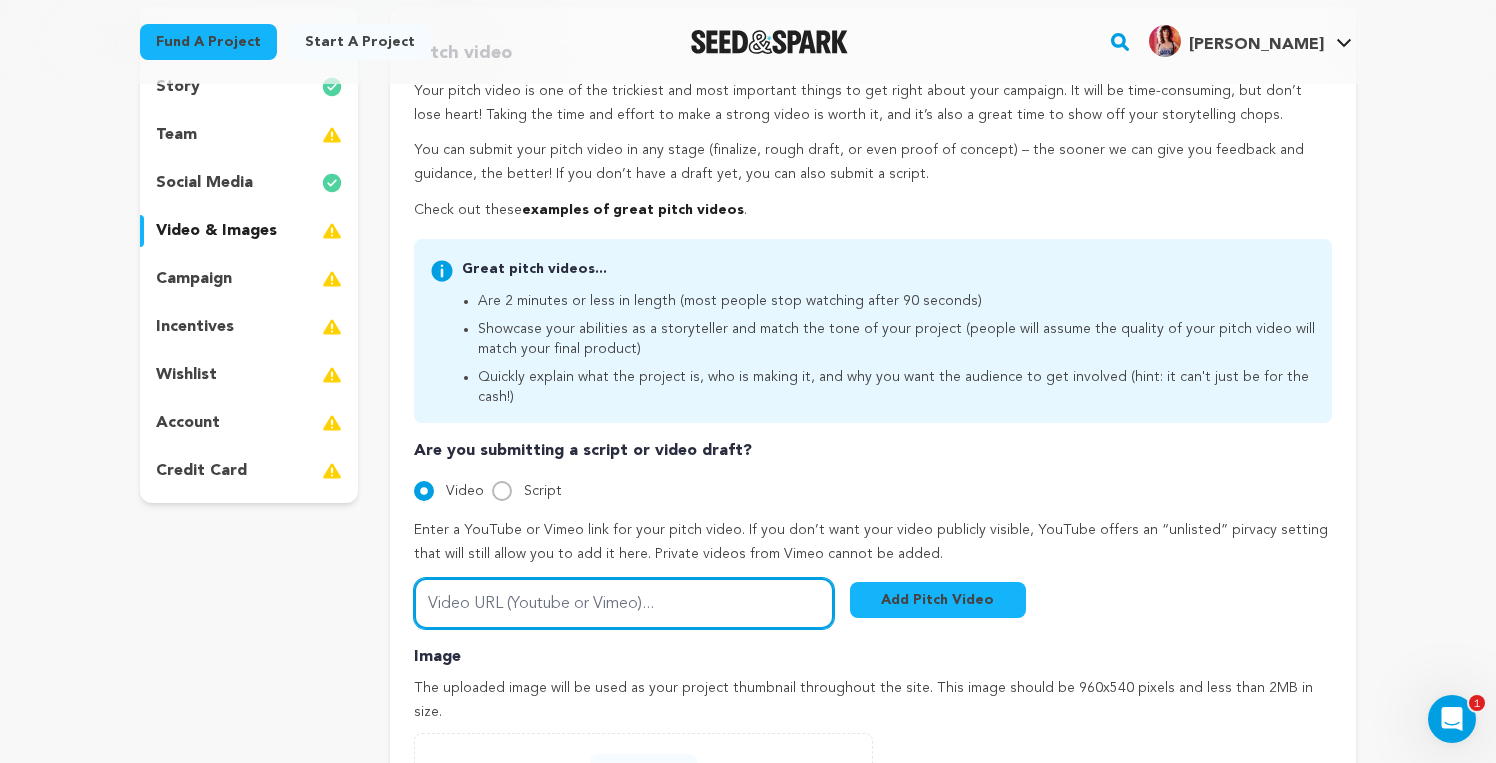 click on "Video URL (Youtube or Vimeo)..." at bounding box center (624, 603) 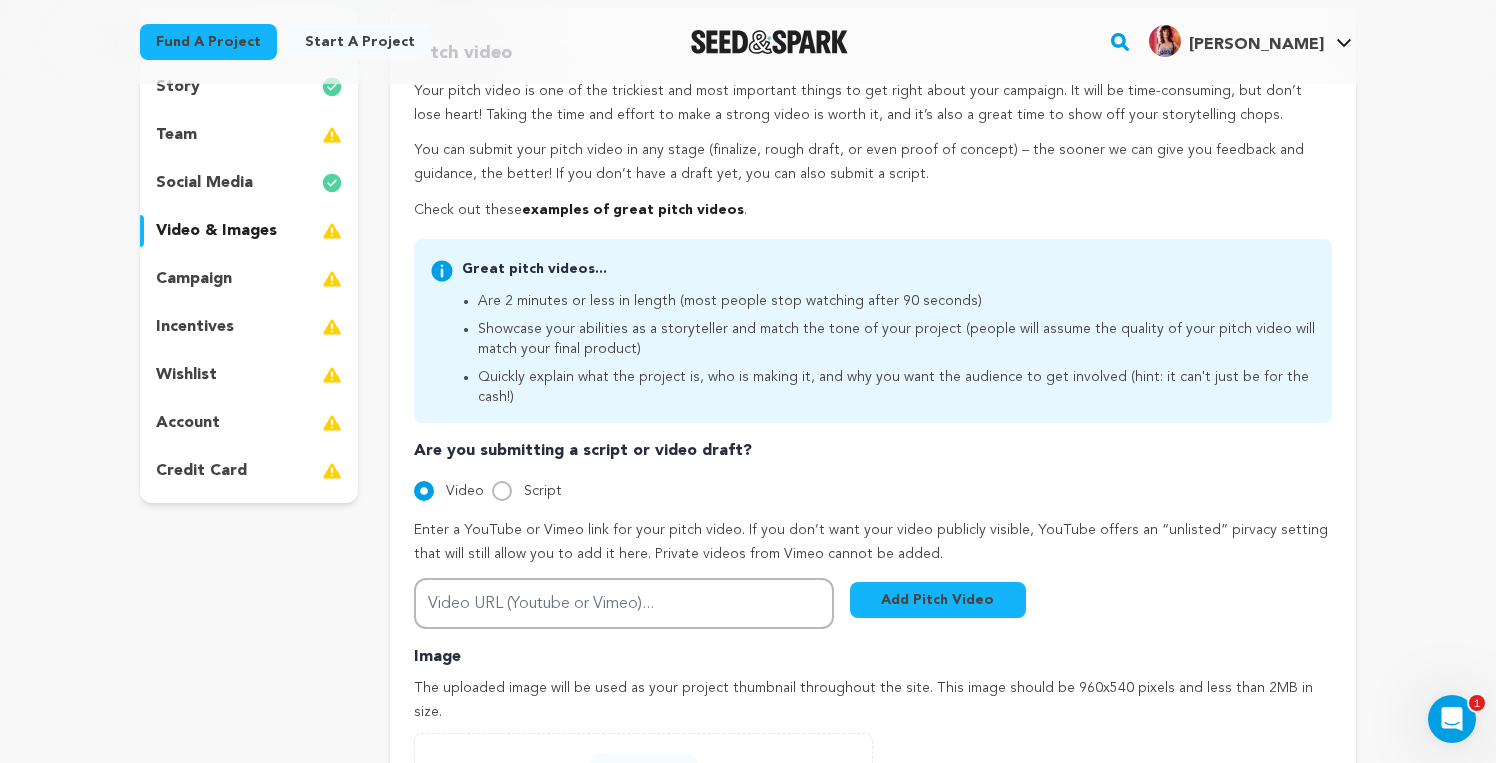click on "Add Pitch Video" at bounding box center (938, 600) 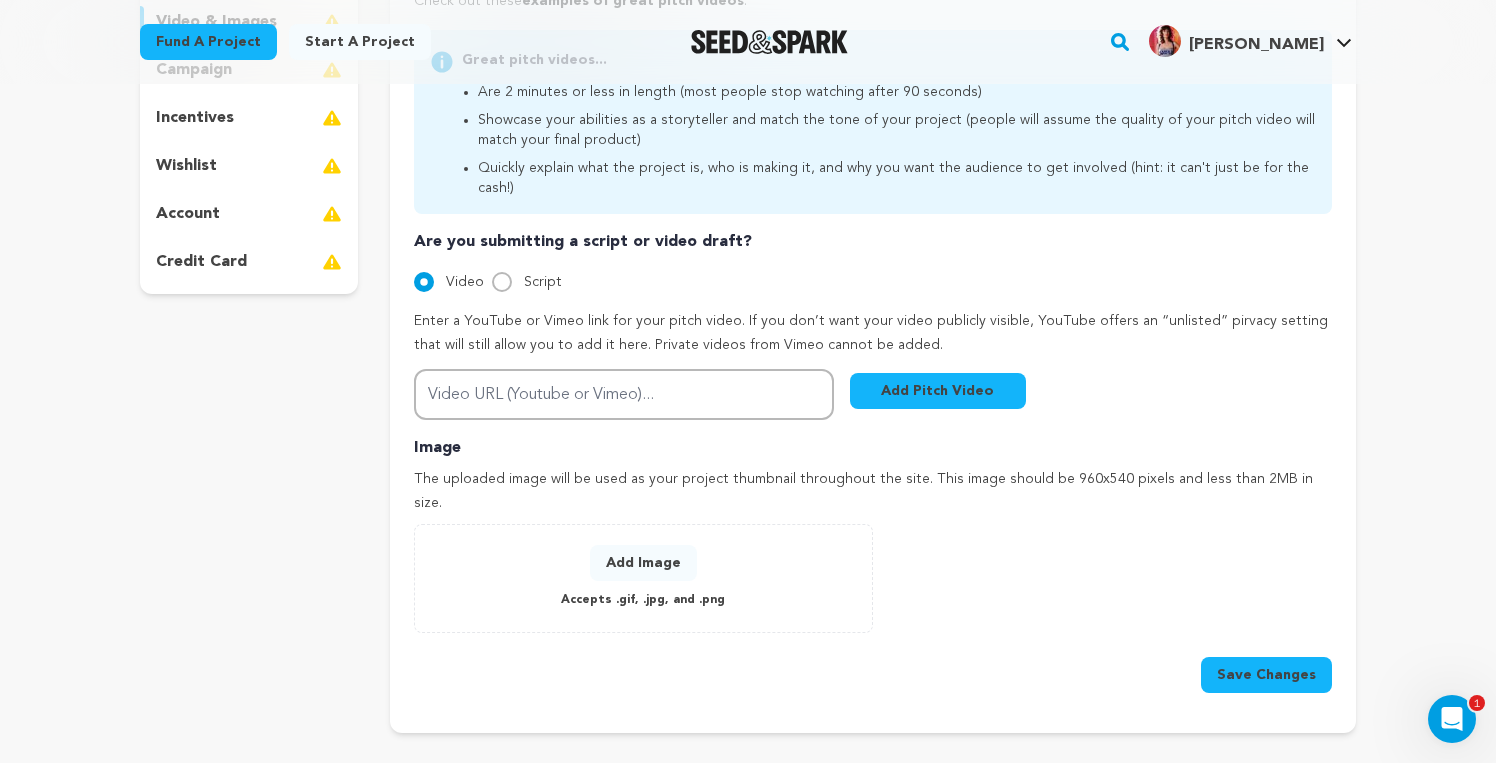 scroll, scrollTop: 688, scrollLeft: 0, axis: vertical 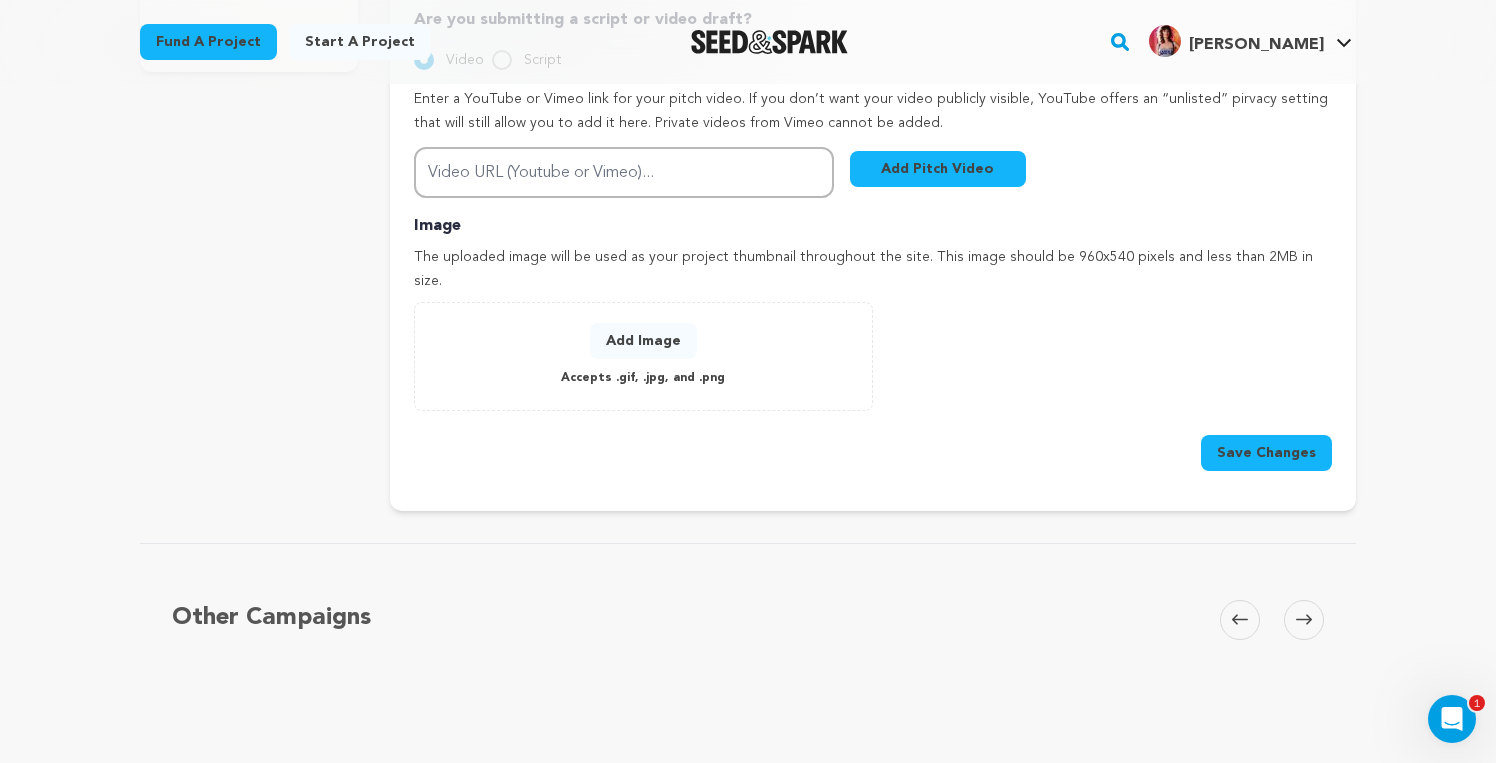 click on "Add Image" at bounding box center (643, 341) 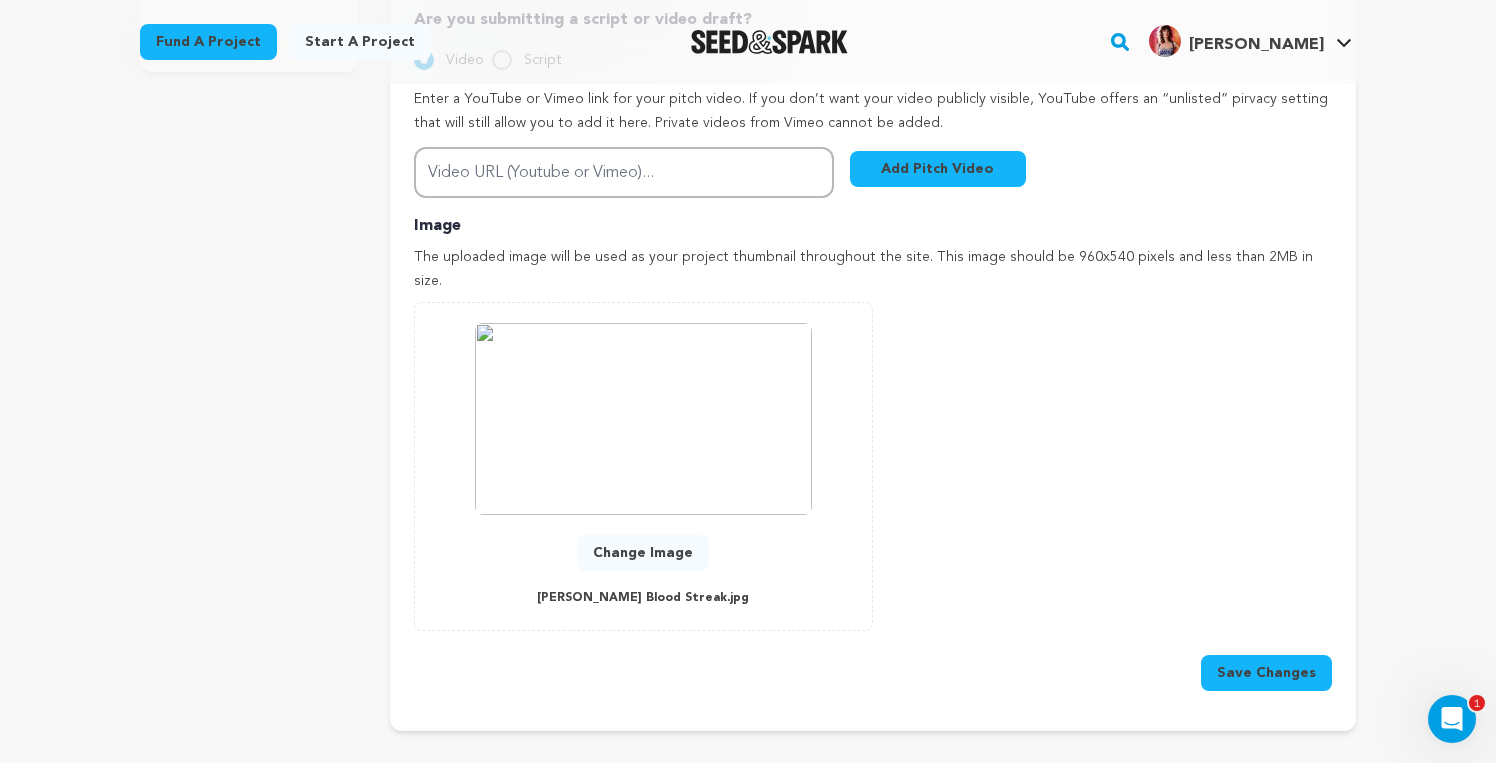 click on "Save Changes" at bounding box center (1266, 673) 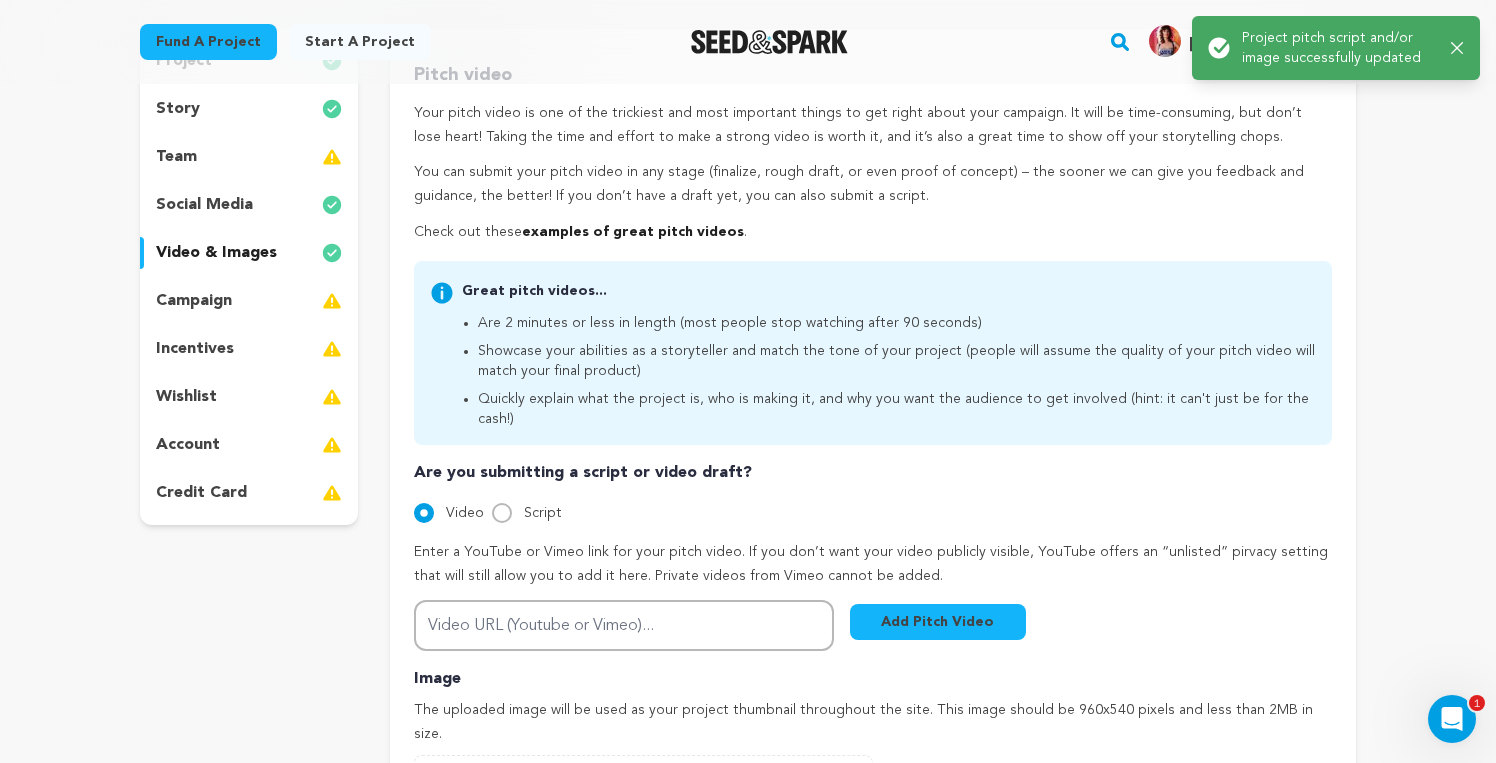 scroll, scrollTop: 275, scrollLeft: 0, axis: vertical 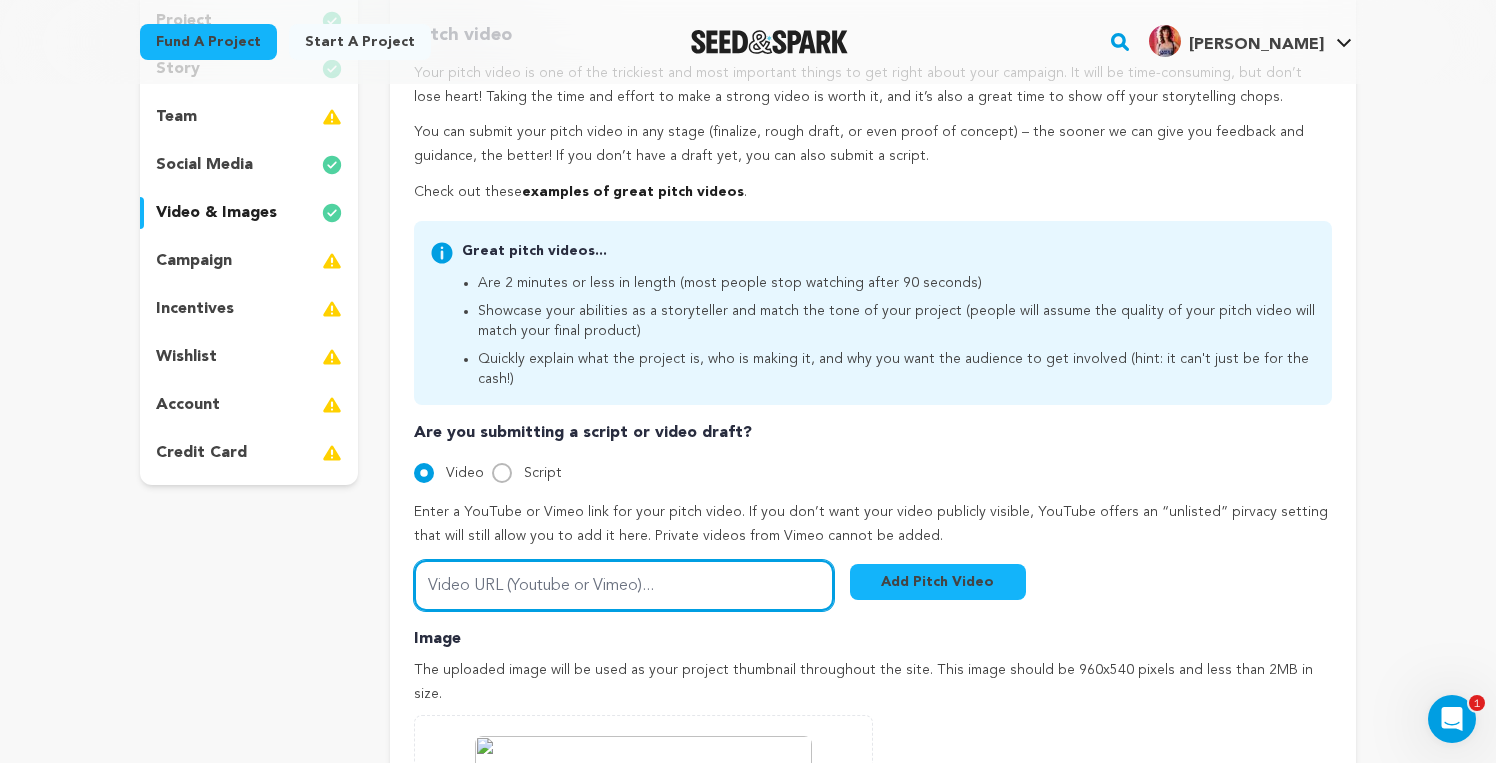 click on "Video URL (Youtube or Vimeo)..." at bounding box center [624, 585] 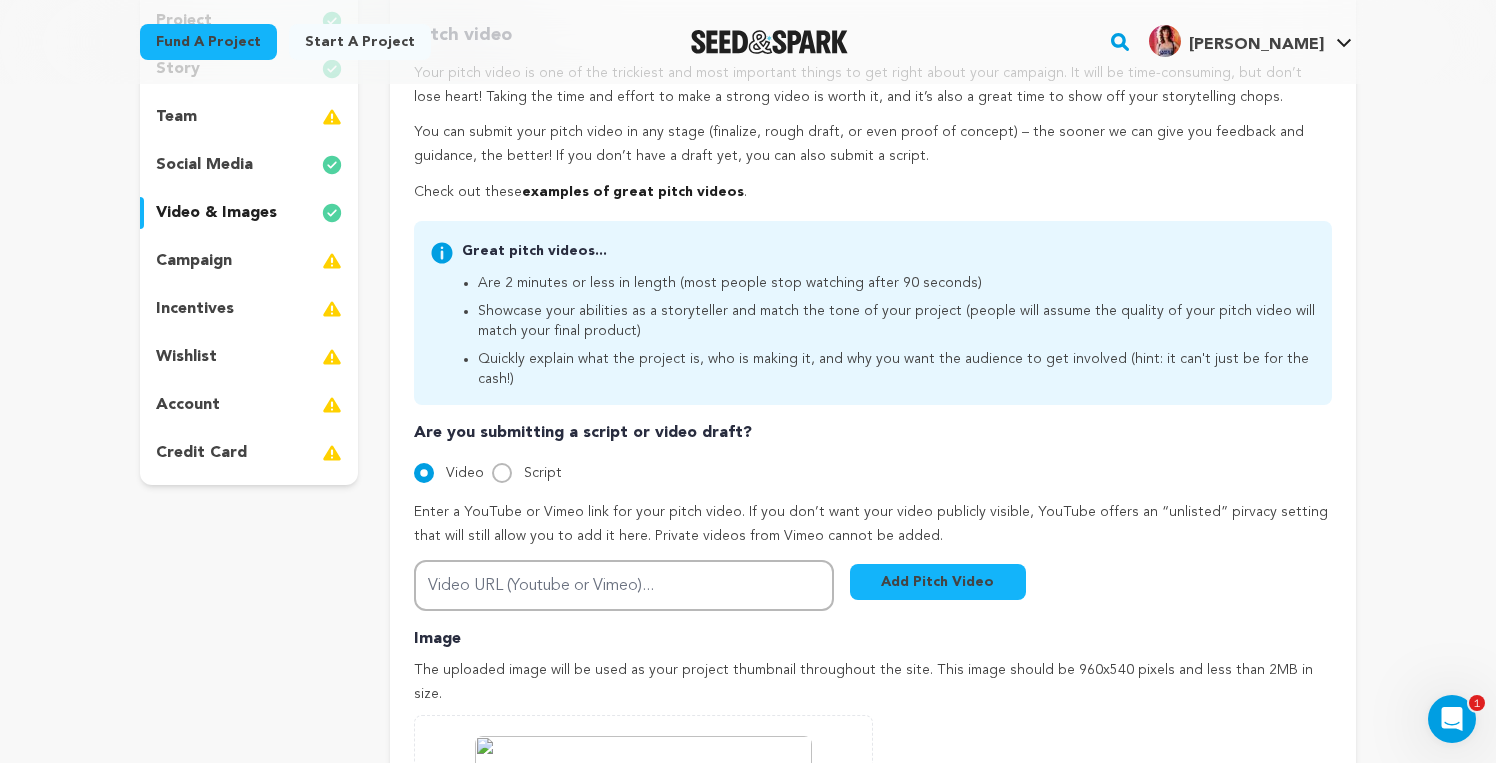 click on "Add Pitch Video" at bounding box center (938, 582) 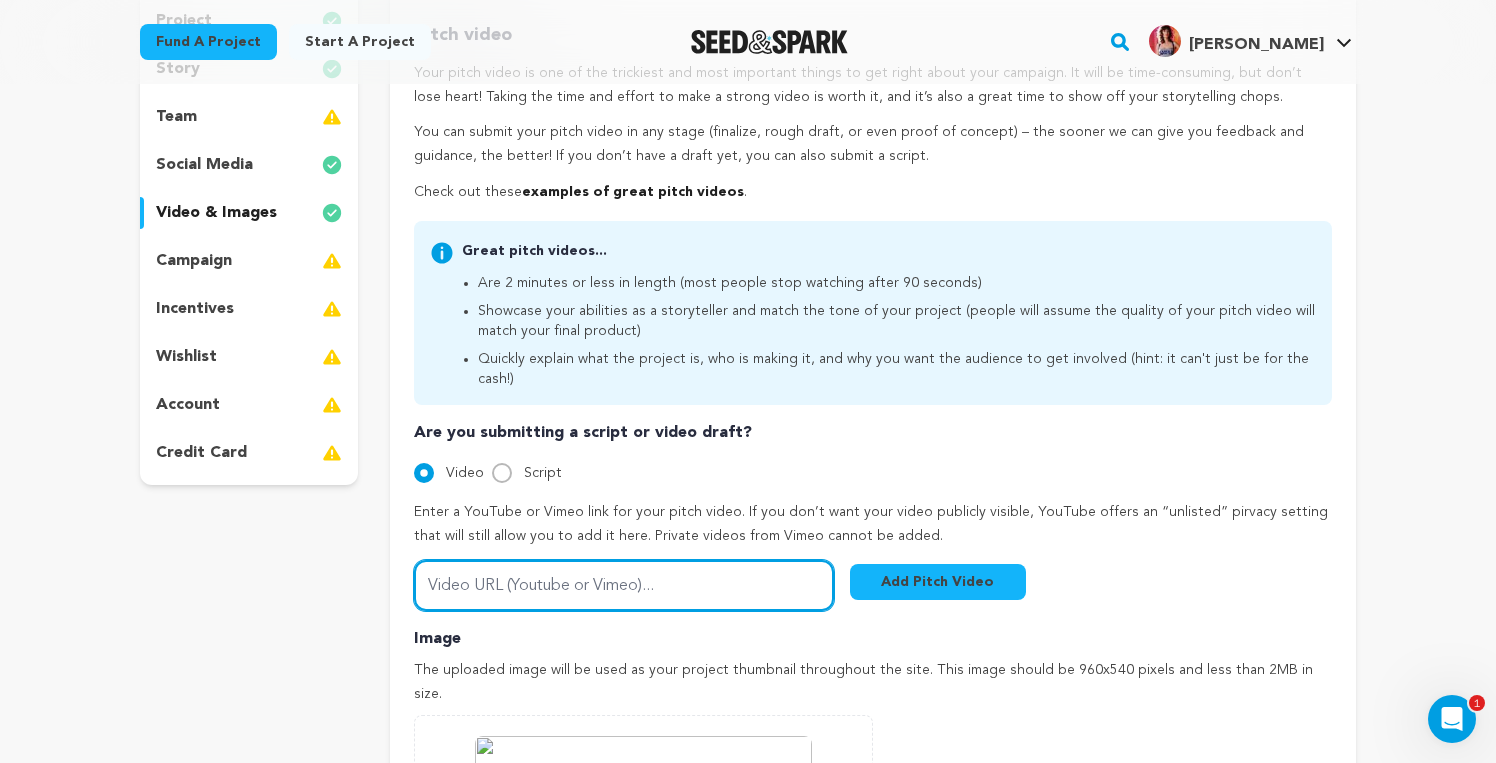 click on "Video URL (Youtube or Vimeo)..." at bounding box center [624, 585] 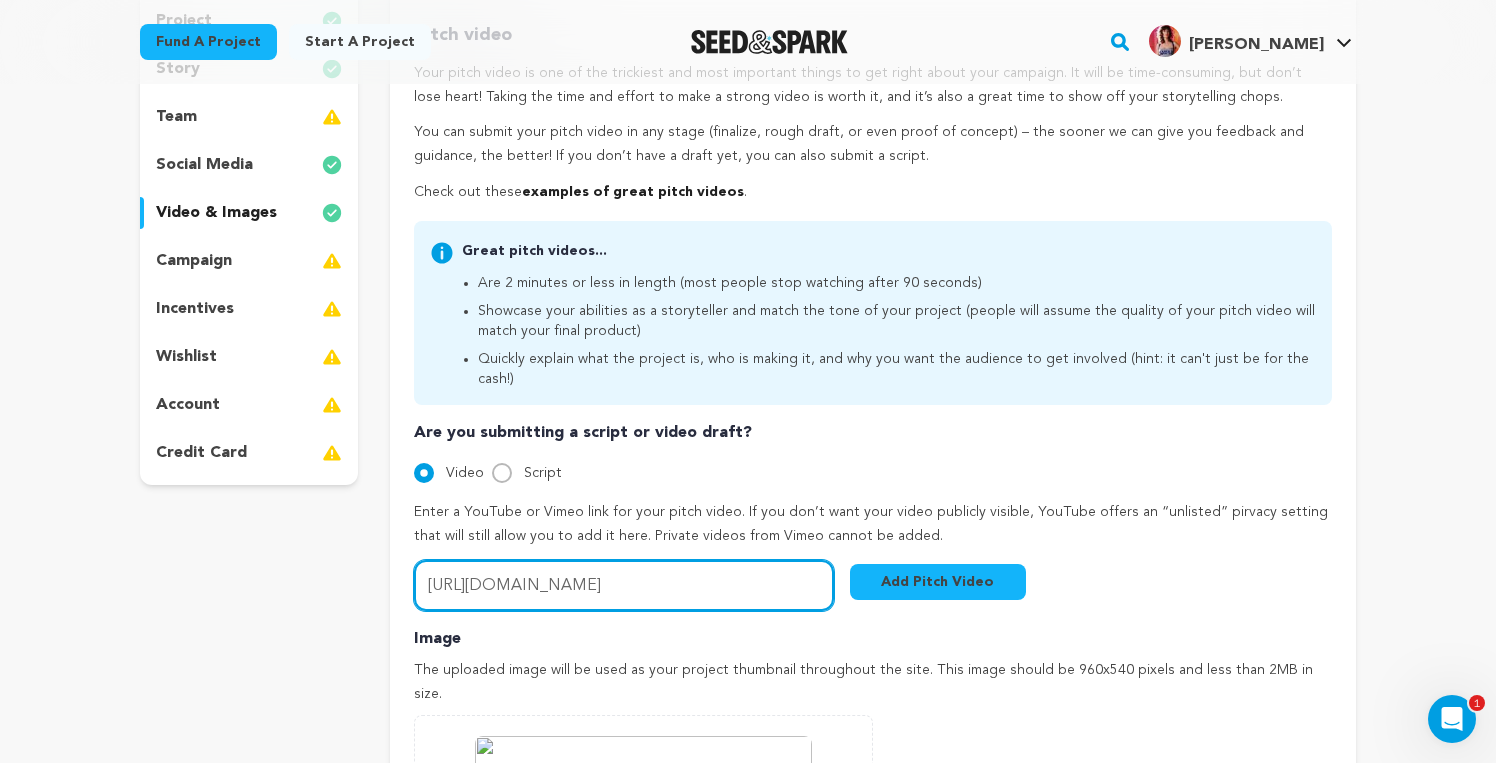type on "https://youtu.be/JyYbHxaLx1c" 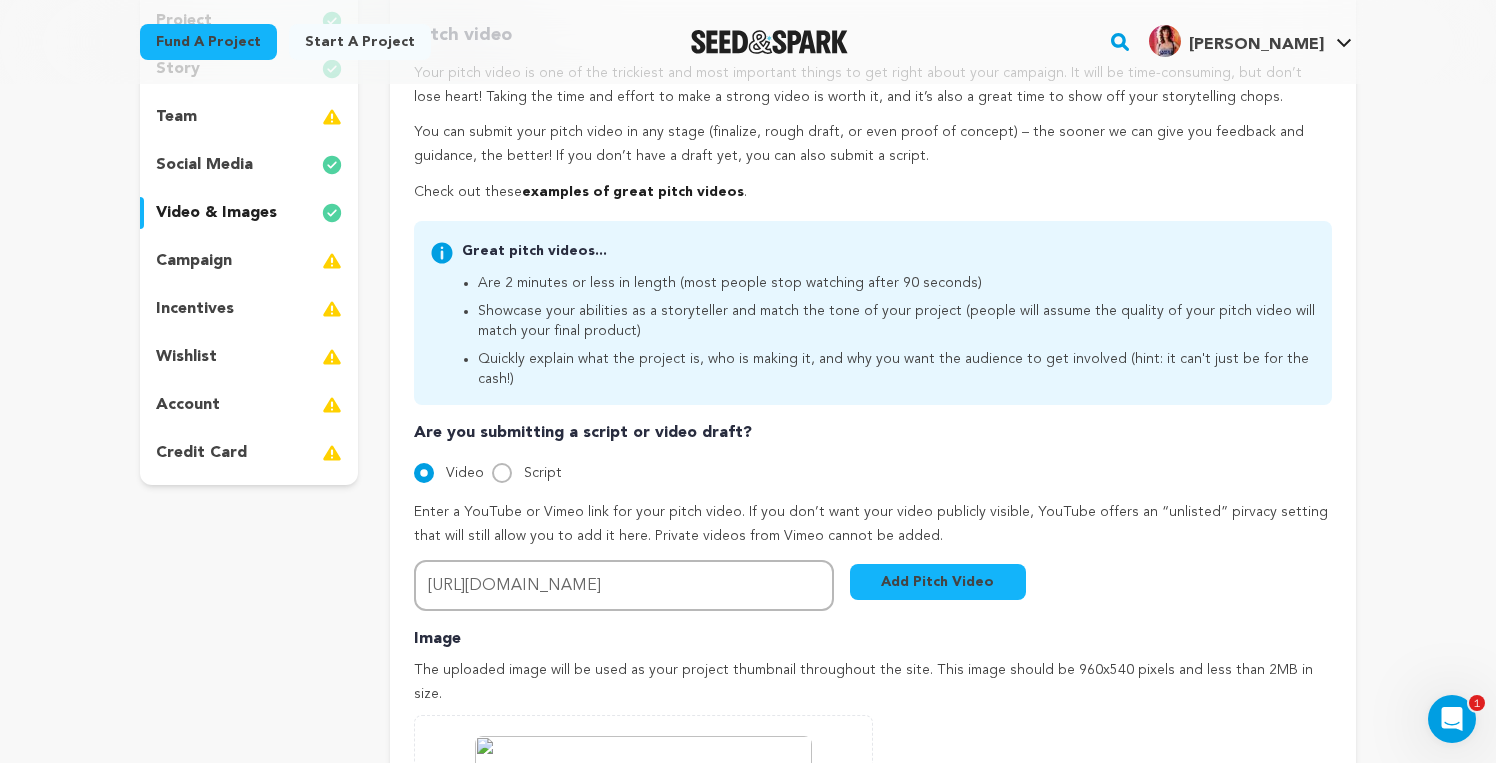 click on "Add Pitch Video" at bounding box center (938, 582) 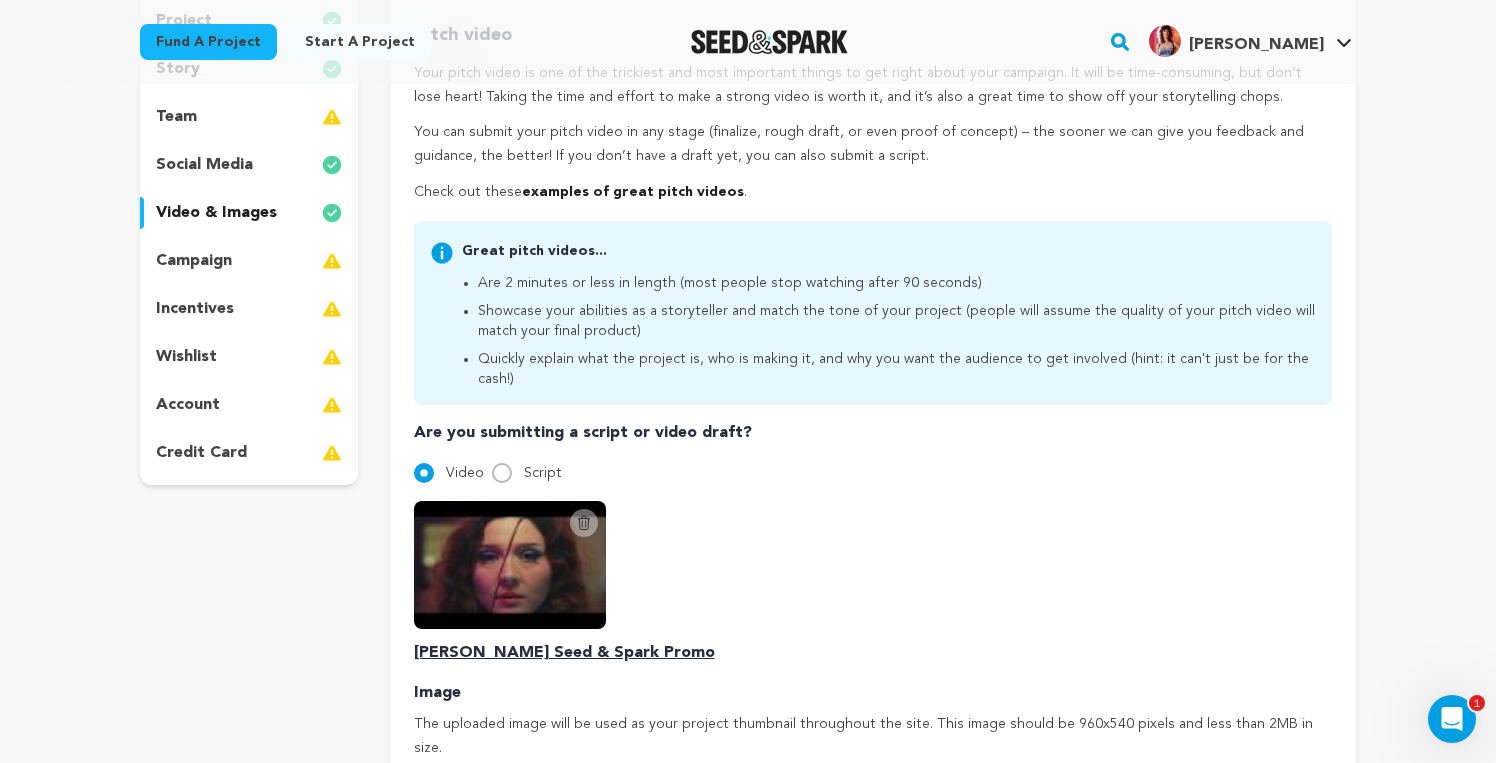 click 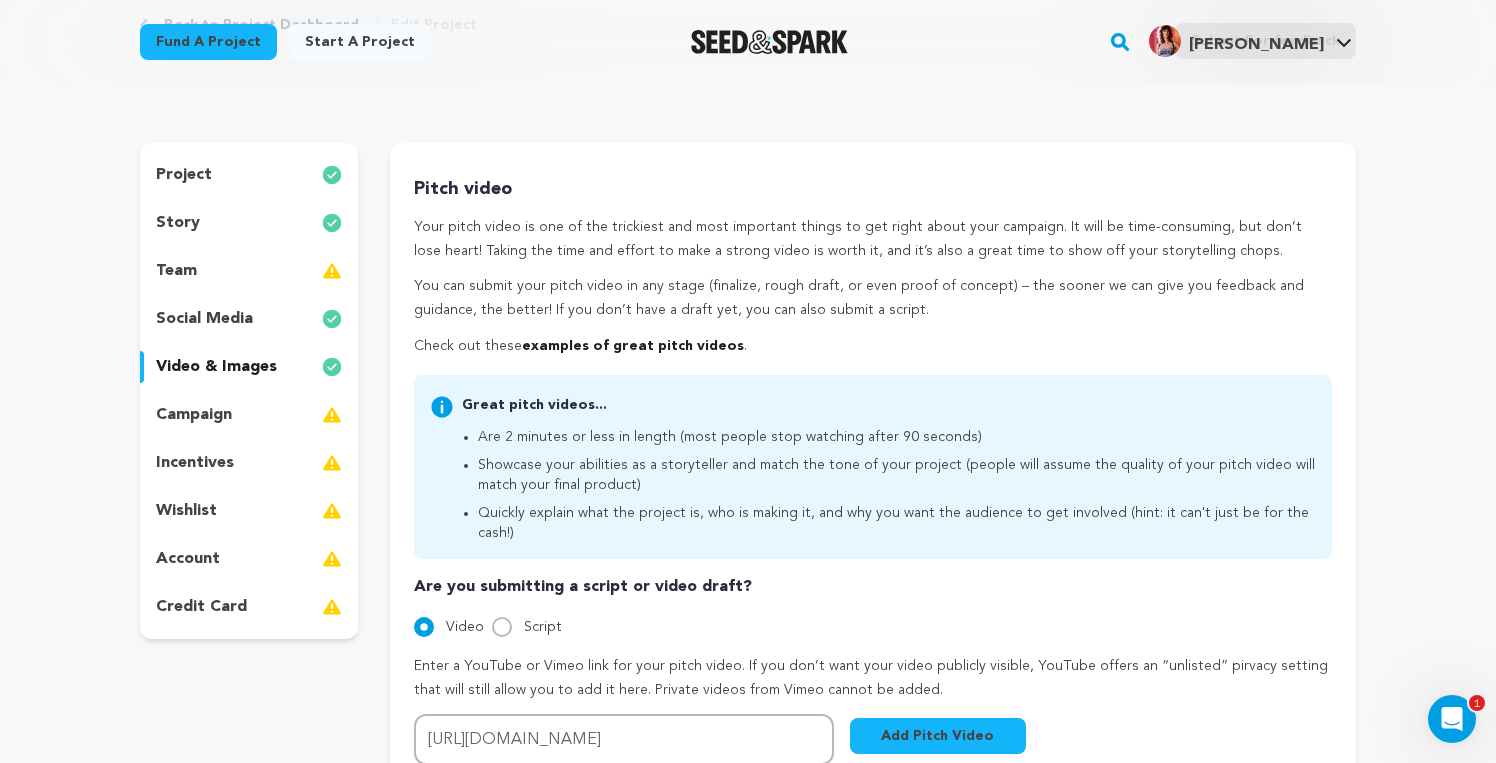scroll, scrollTop: 138, scrollLeft: 0, axis: vertical 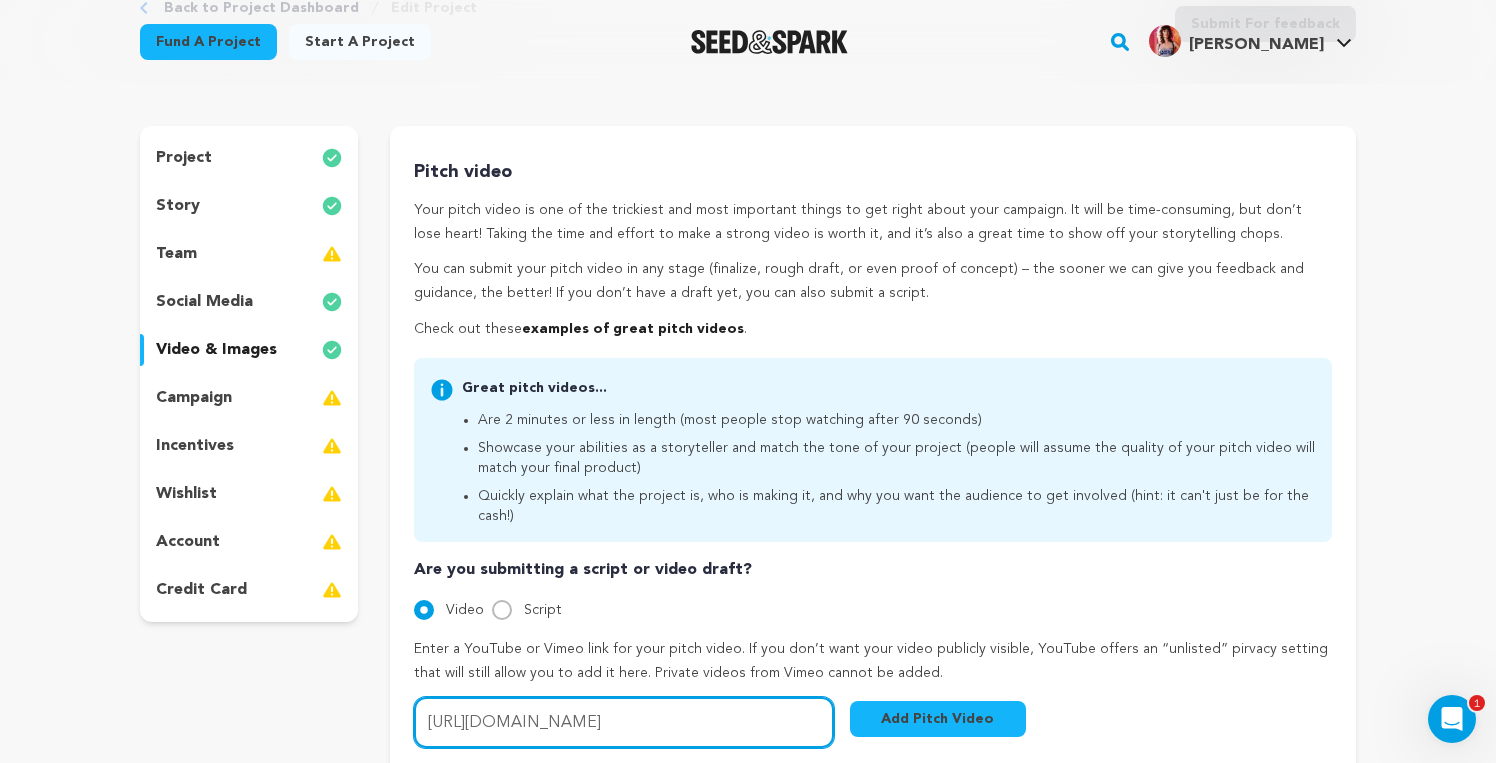 drag, startPoint x: 698, startPoint y: 701, endPoint x: 357, endPoint y: 694, distance: 341.07184 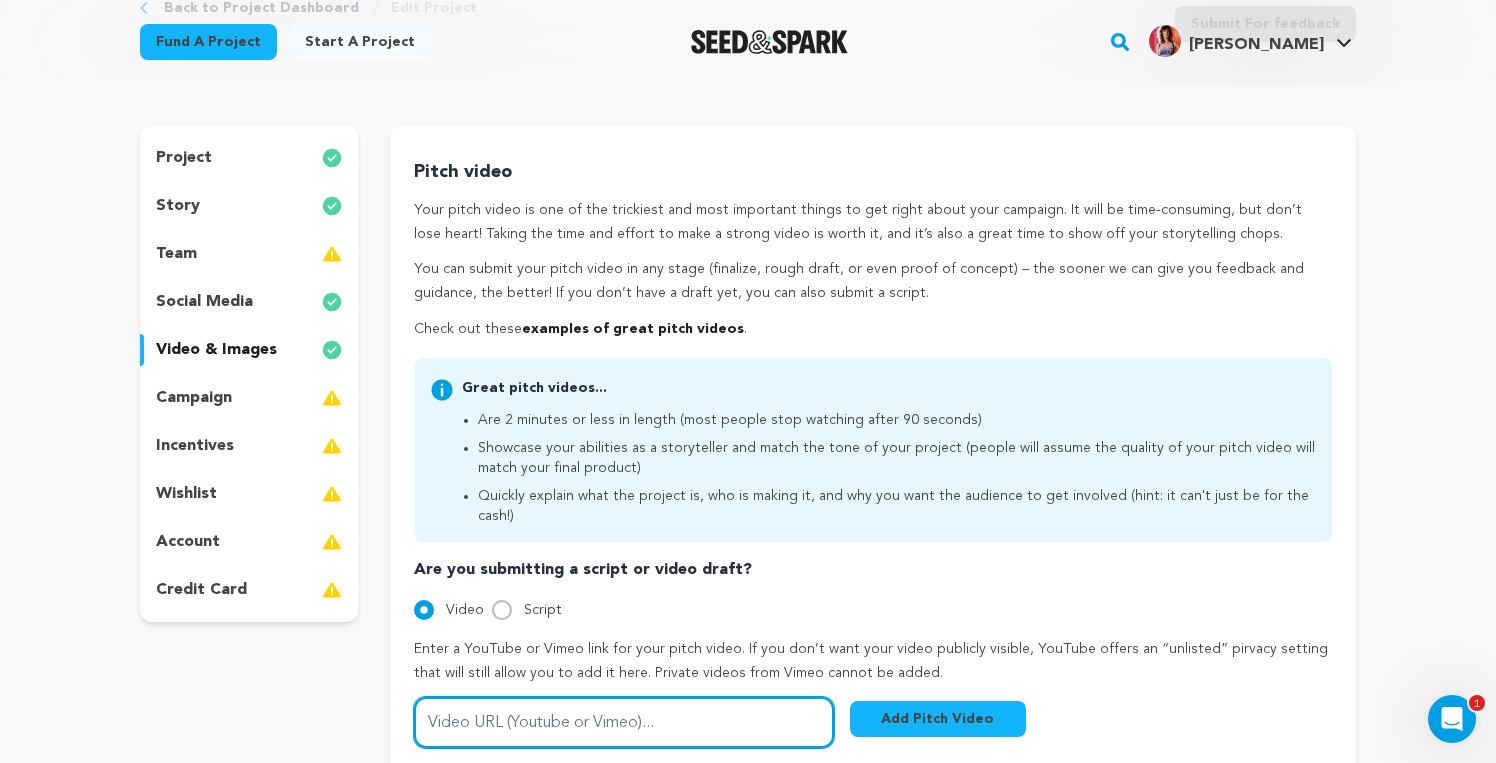 paste on "https://youtu.be/JyYbHxaLx1c" 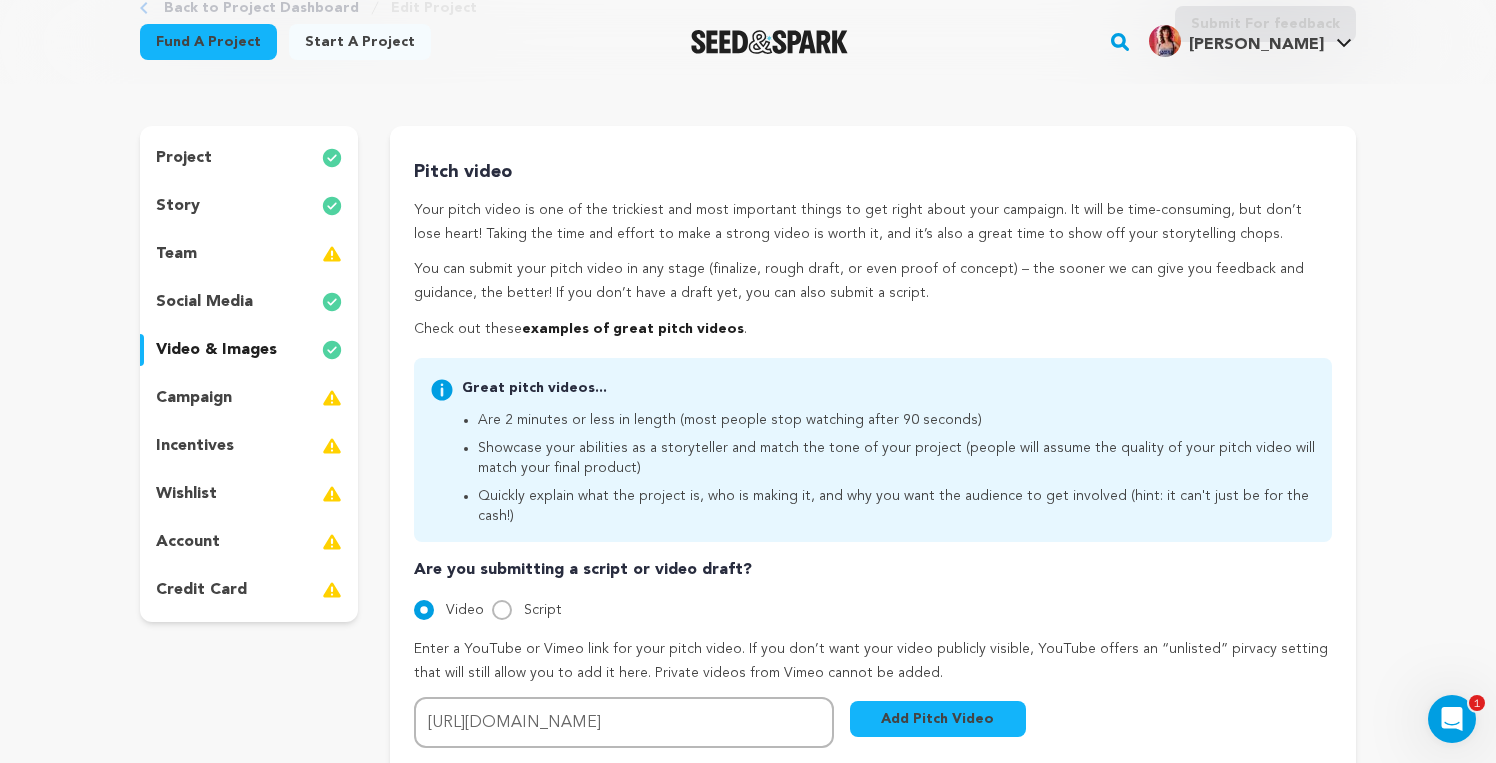 click on "Add Pitch Video" at bounding box center (938, 719) 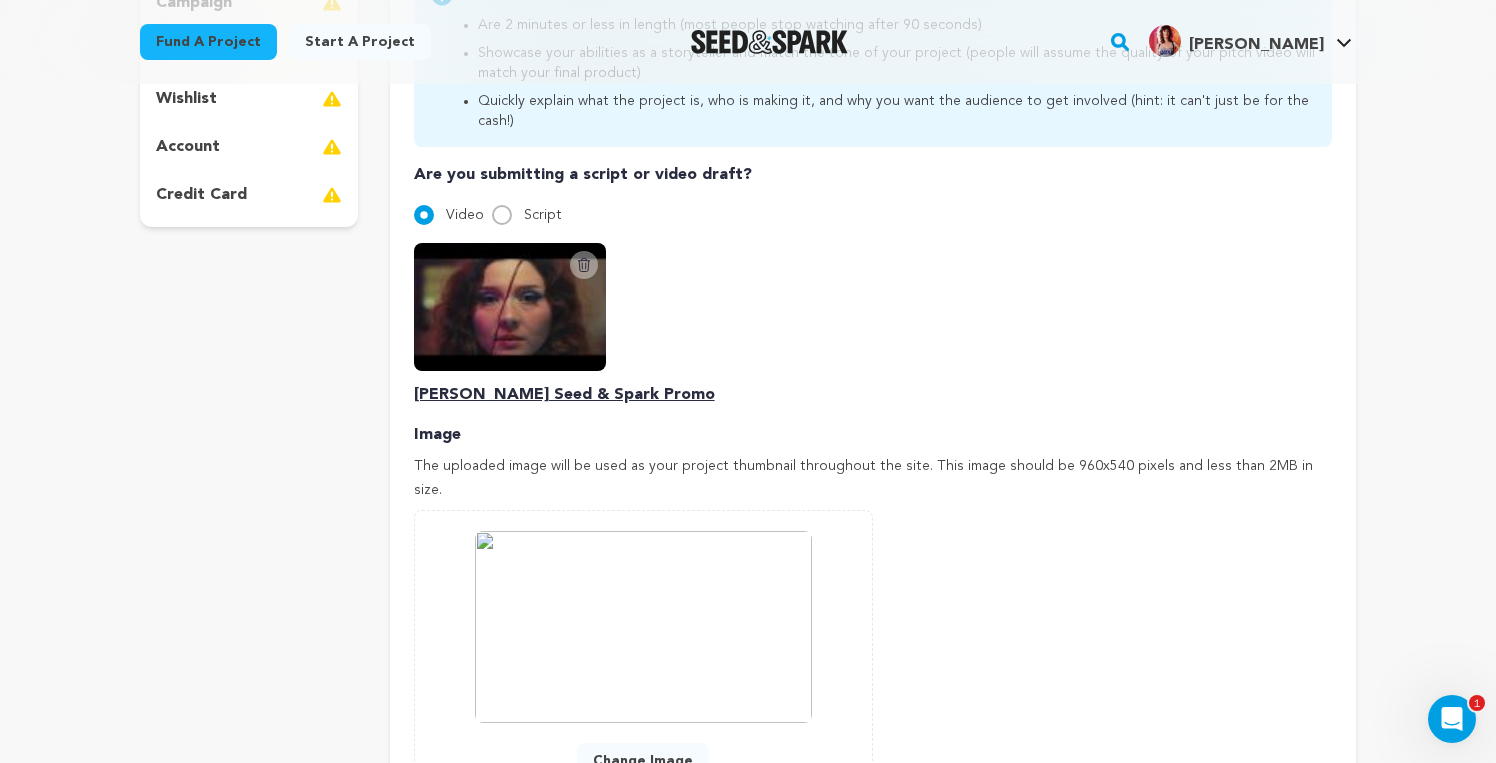 scroll, scrollTop: 535, scrollLeft: 0, axis: vertical 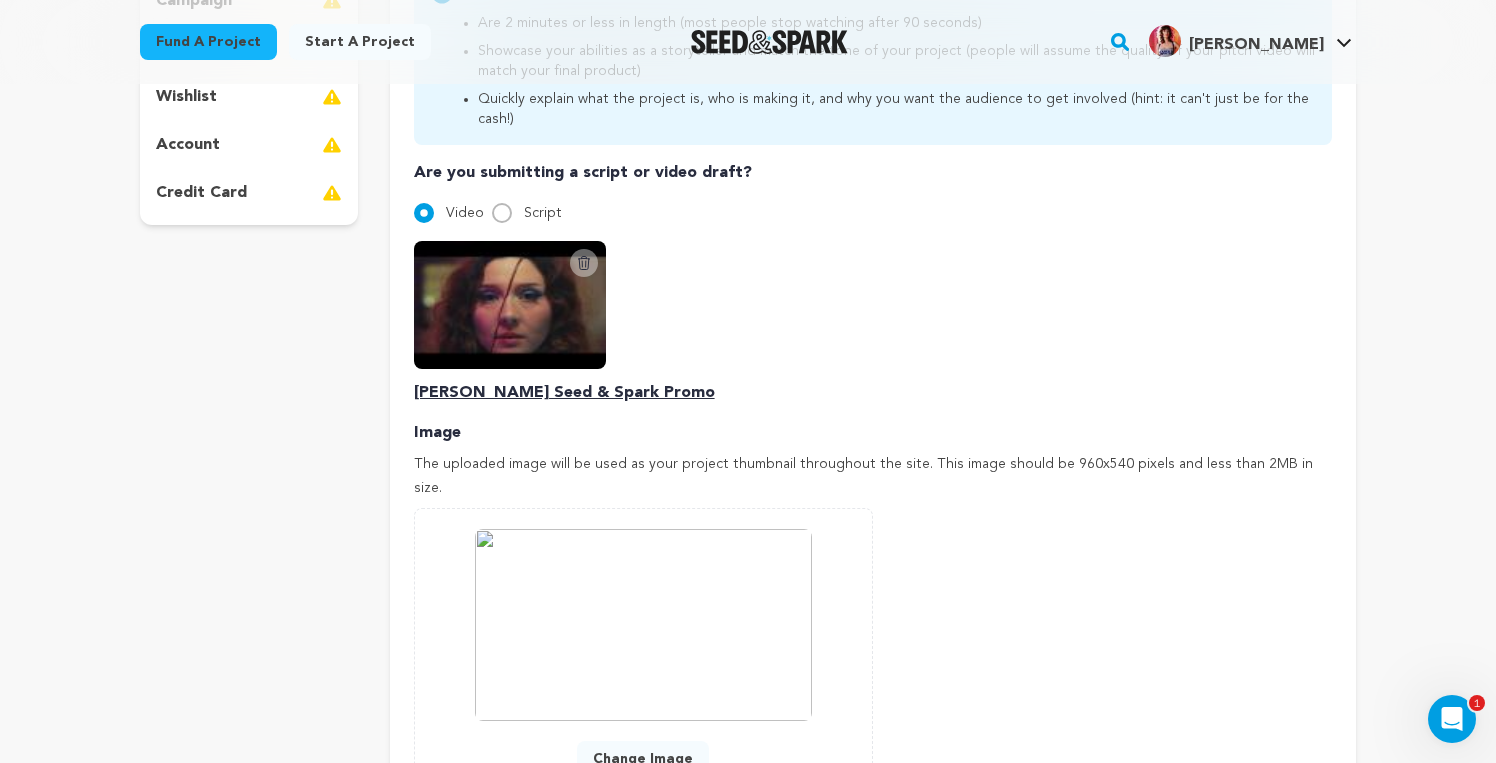 click on "[PERSON_NAME] Seed & Spark Promo" at bounding box center (873, 393) 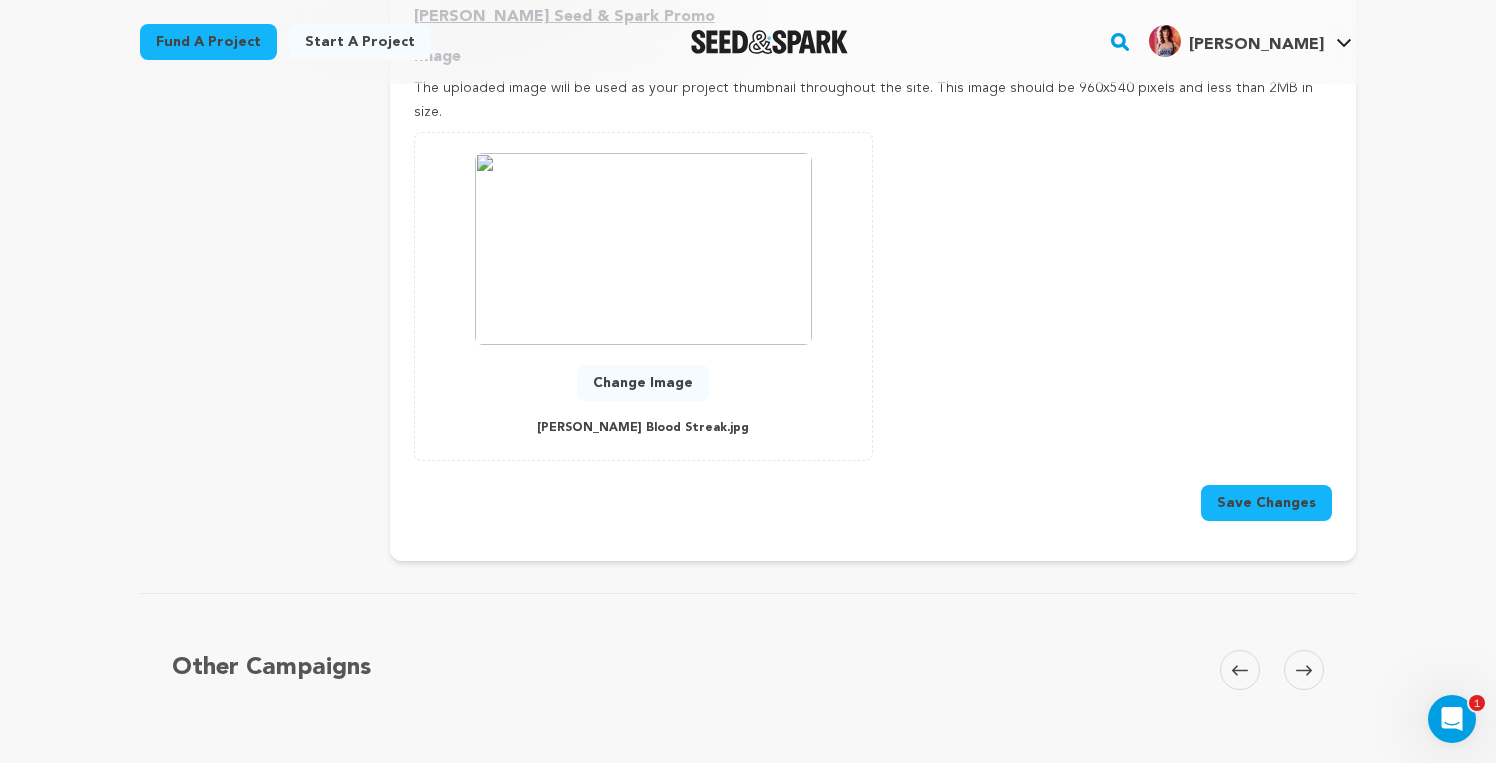 scroll, scrollTop: 983, scrollLeft: 0, axis: vertical 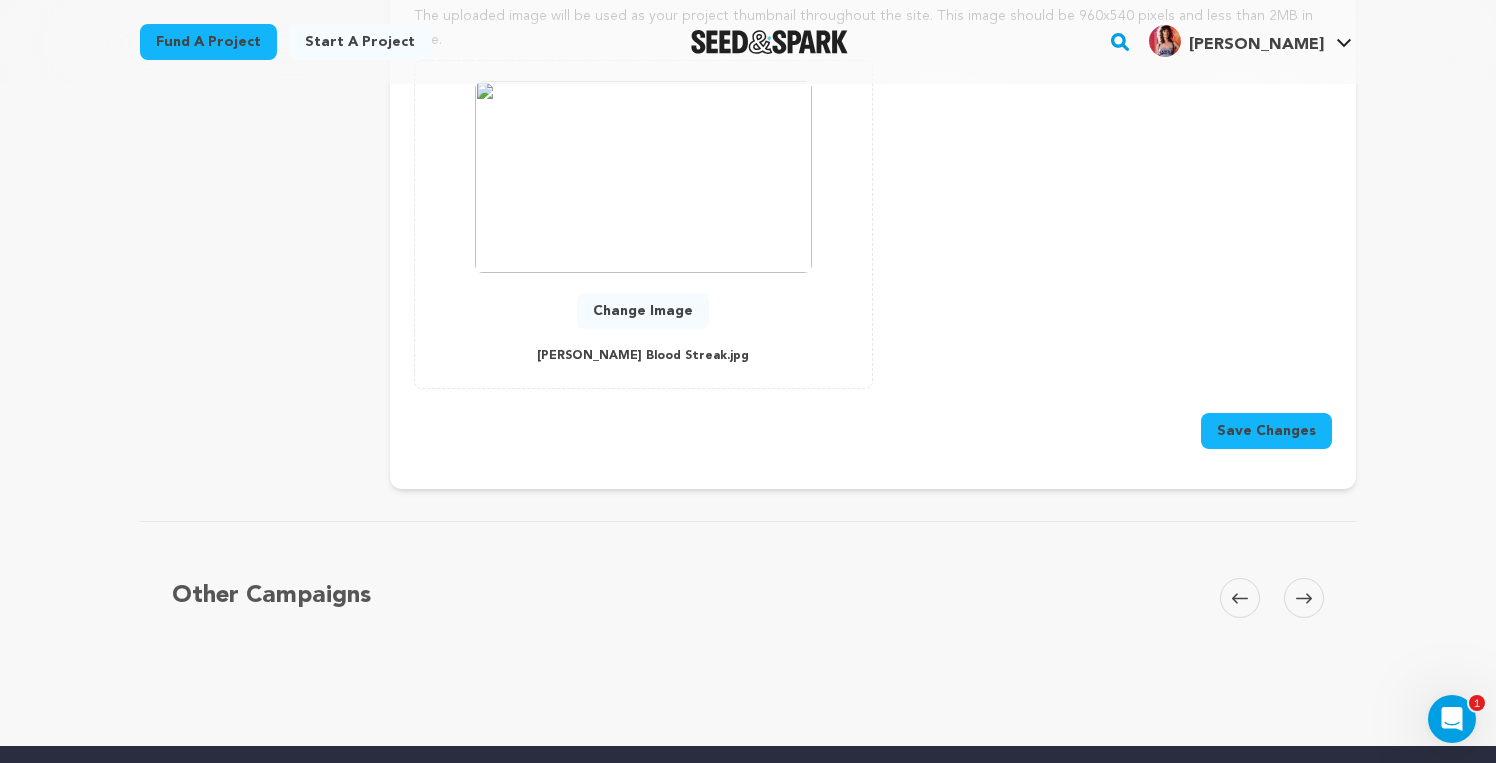 click on "Save Changes" at bounding box center [1266, 431] 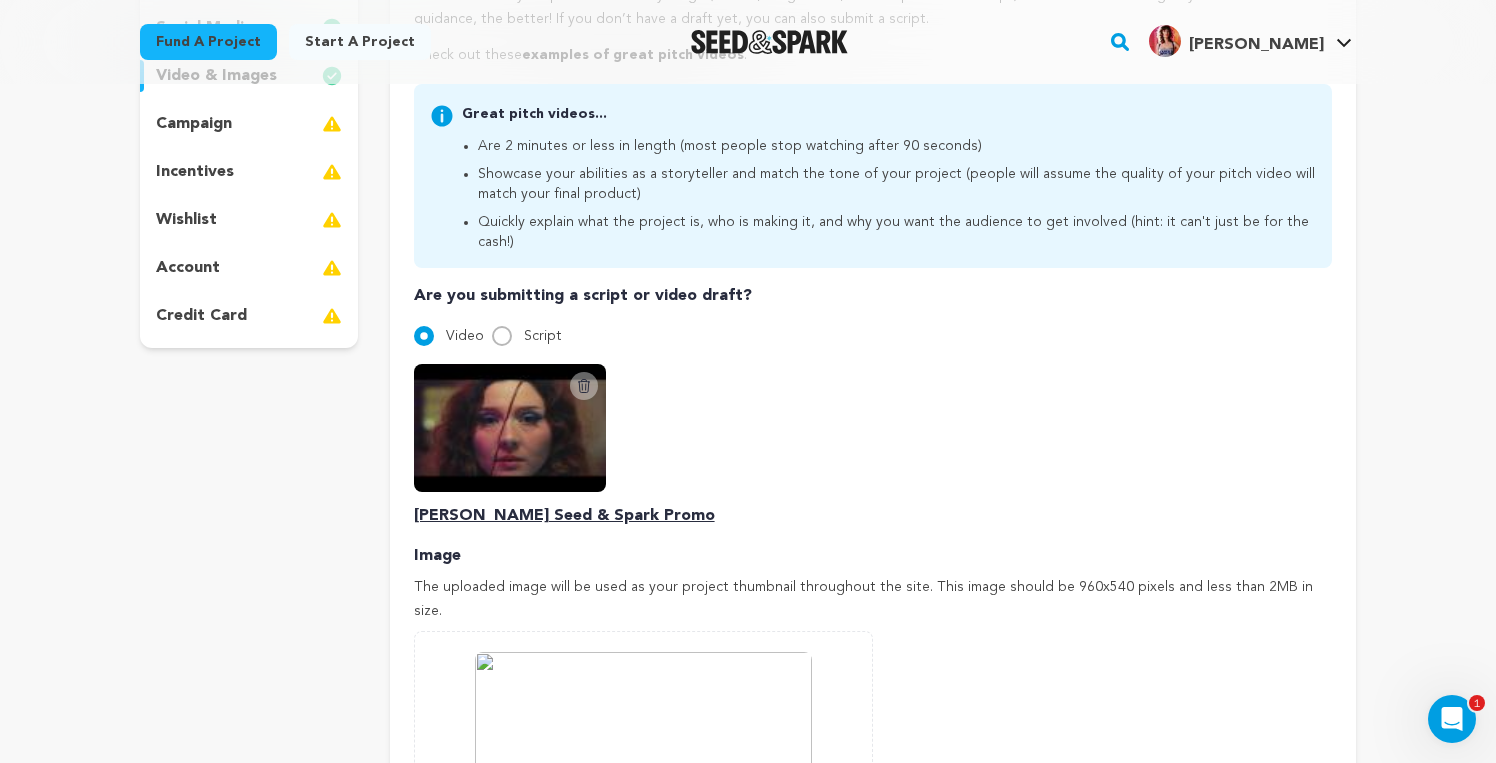 scroll, scrollTop: 480, scrollLeft: 0, axis: vertical 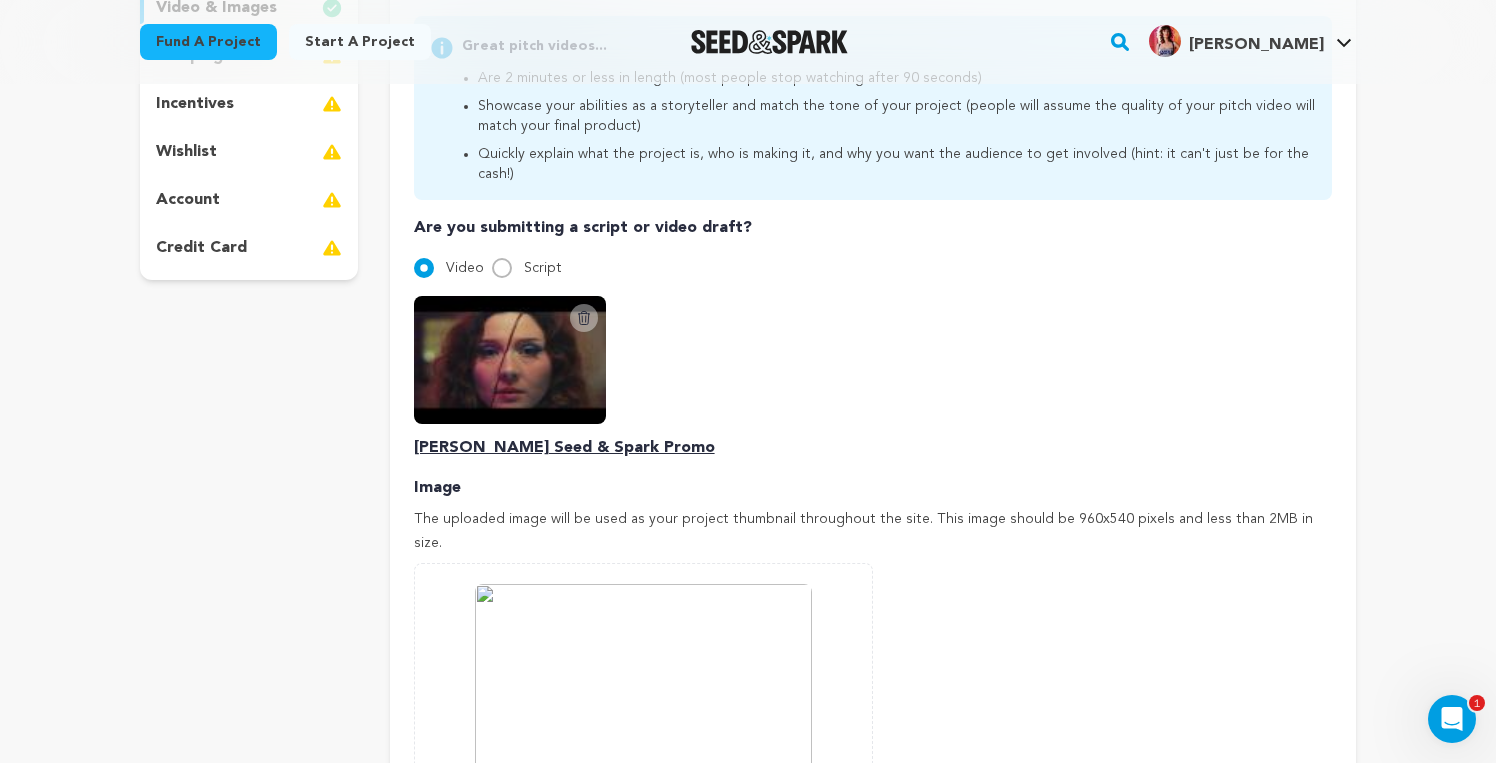 click at bounding box center (510, 360) 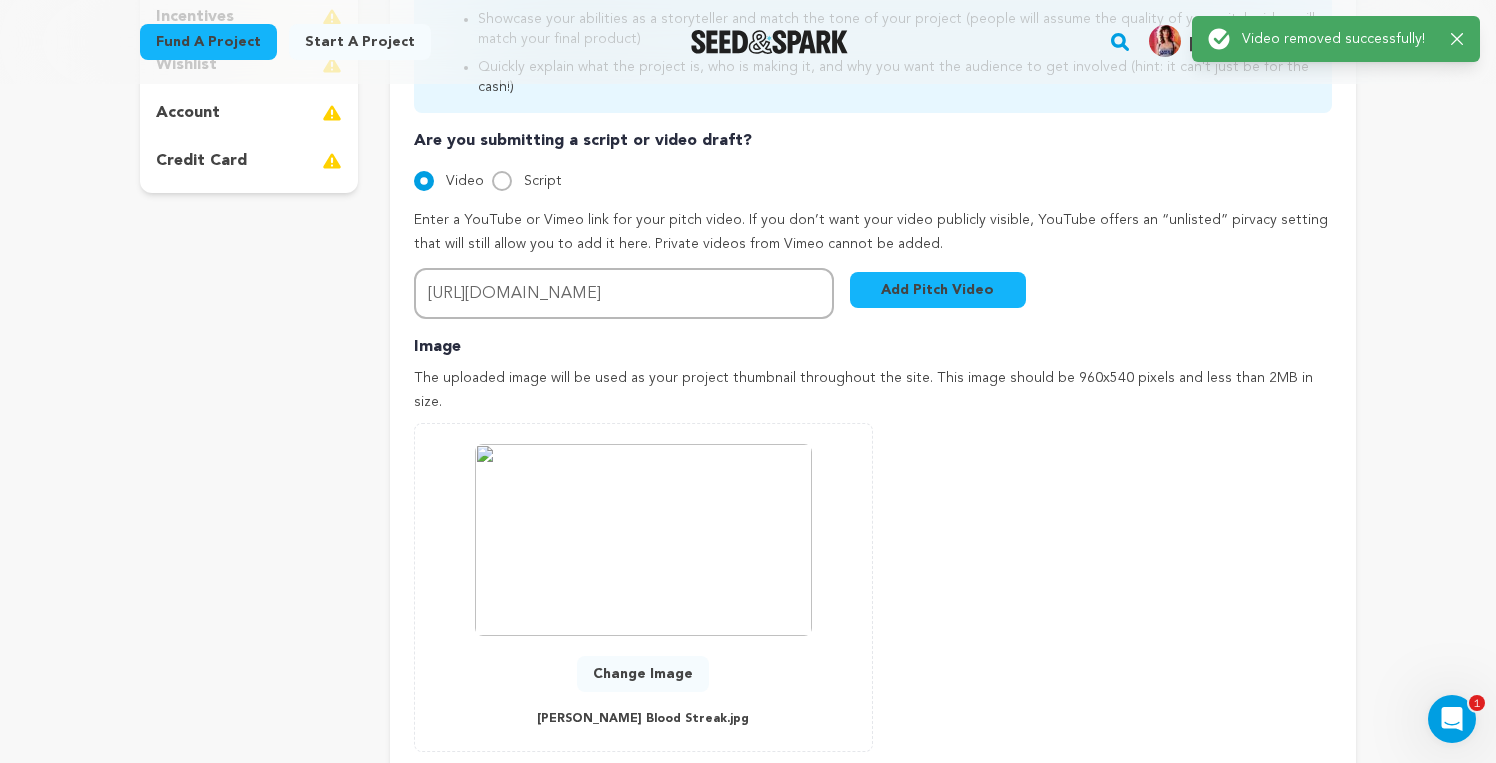 scroll, scrollTop: 573, scrollLeft: 0, axis: vertical 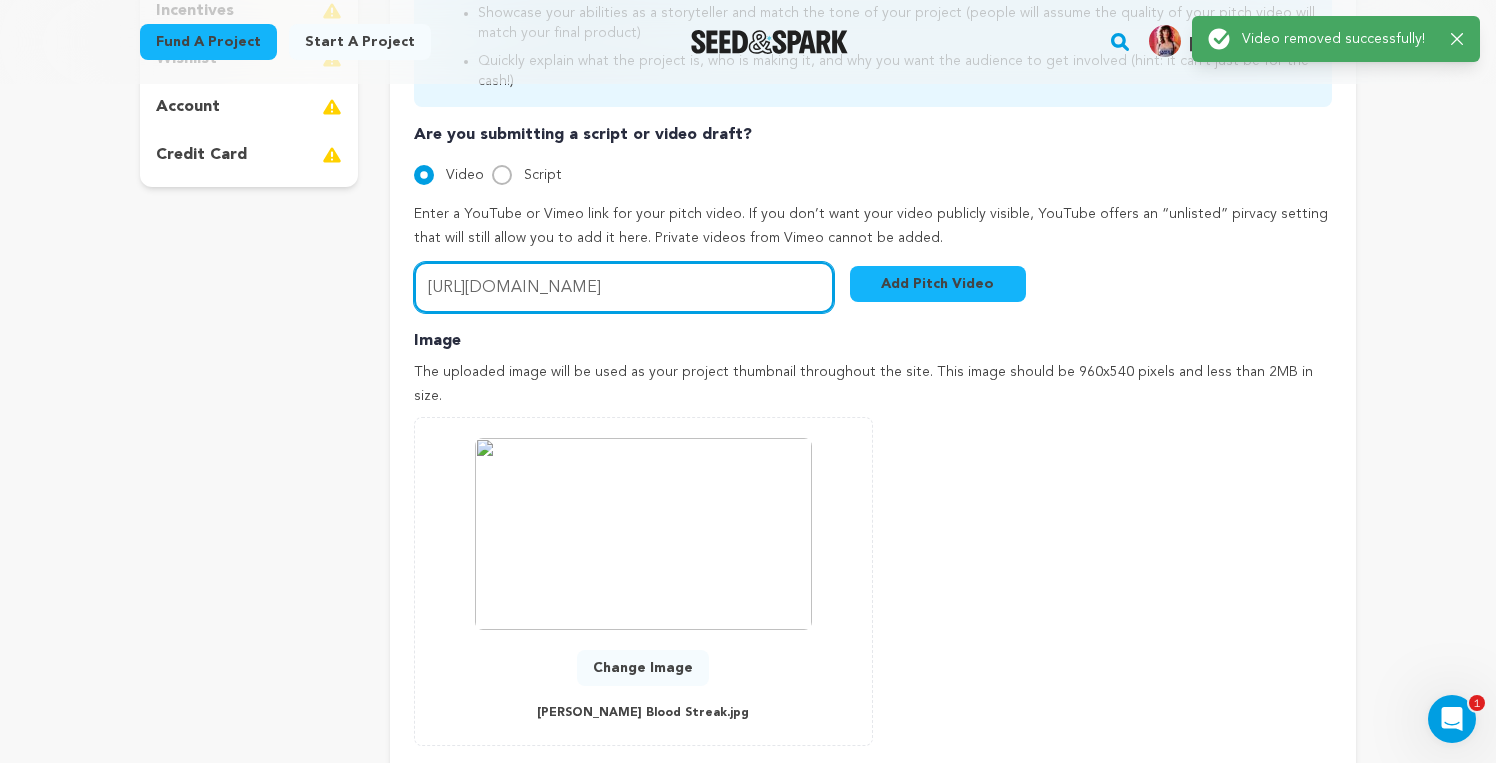 drag, startPoint x: 705, startPoint y: 258, endPoint x: 394, endPoint y: 240, distance: 311.52048 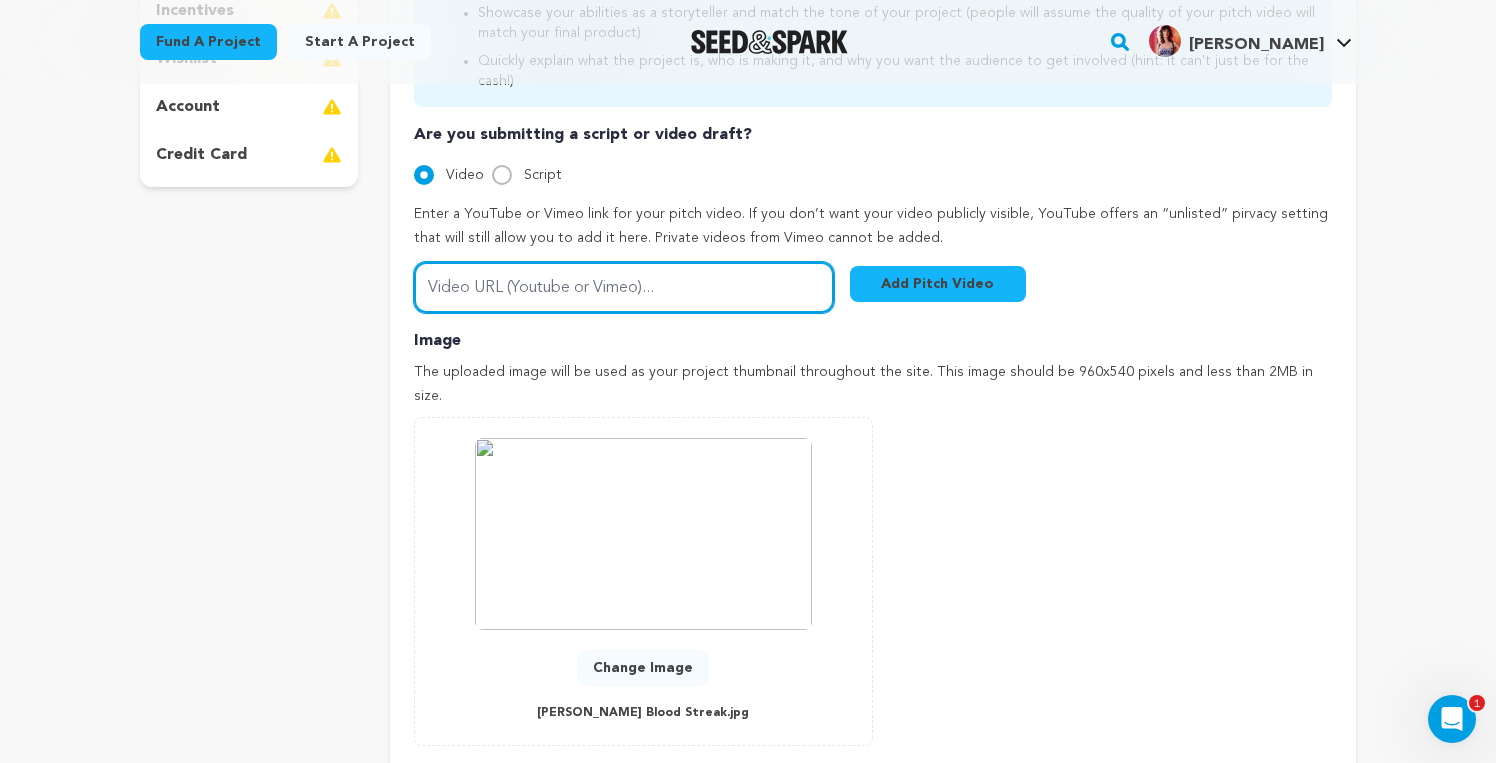 click on "Video URL (Youtube or Vimeo)..." at bounding box center (624, 287) 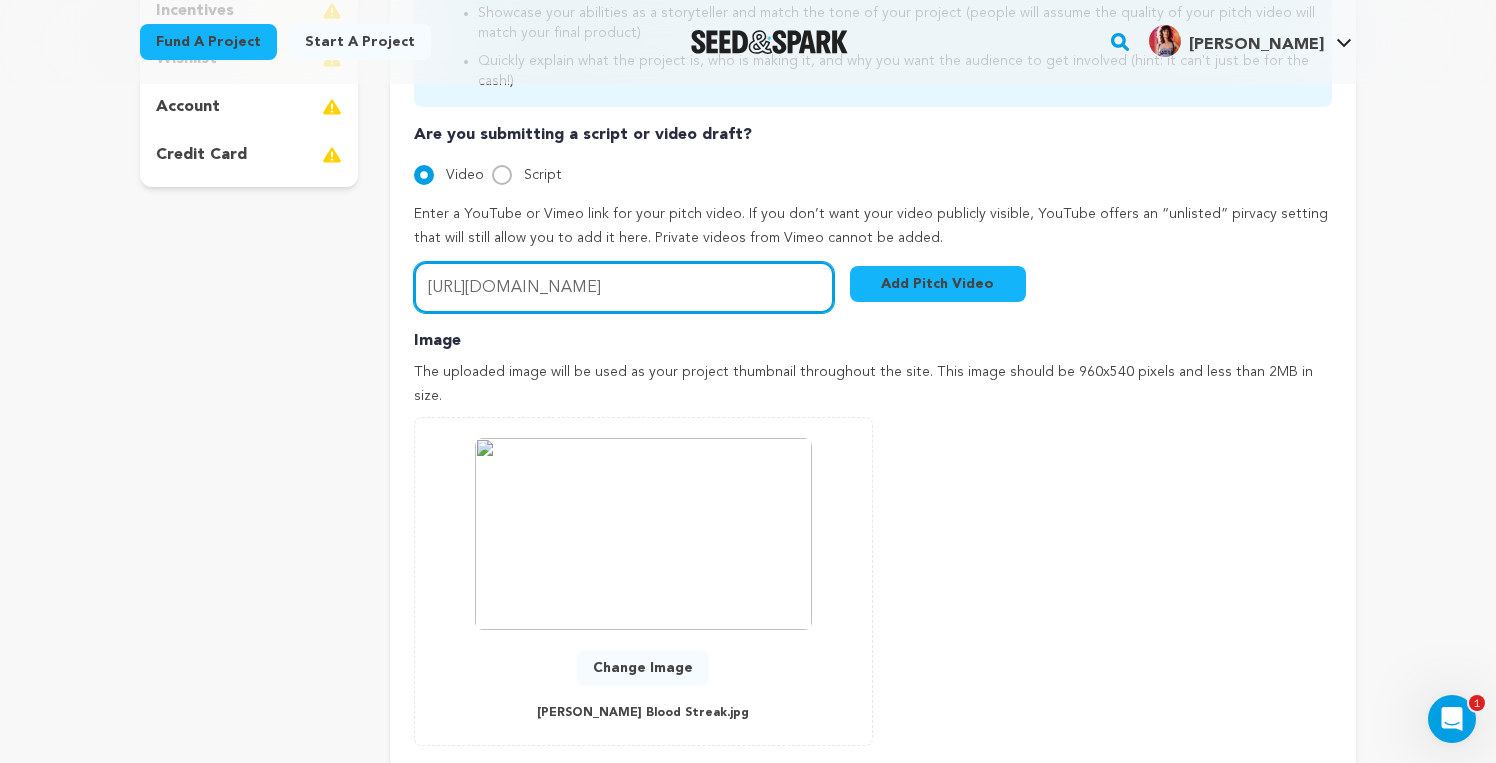 type on "https://www.youtube.com/watch?v=JyYbHxaLx1c" 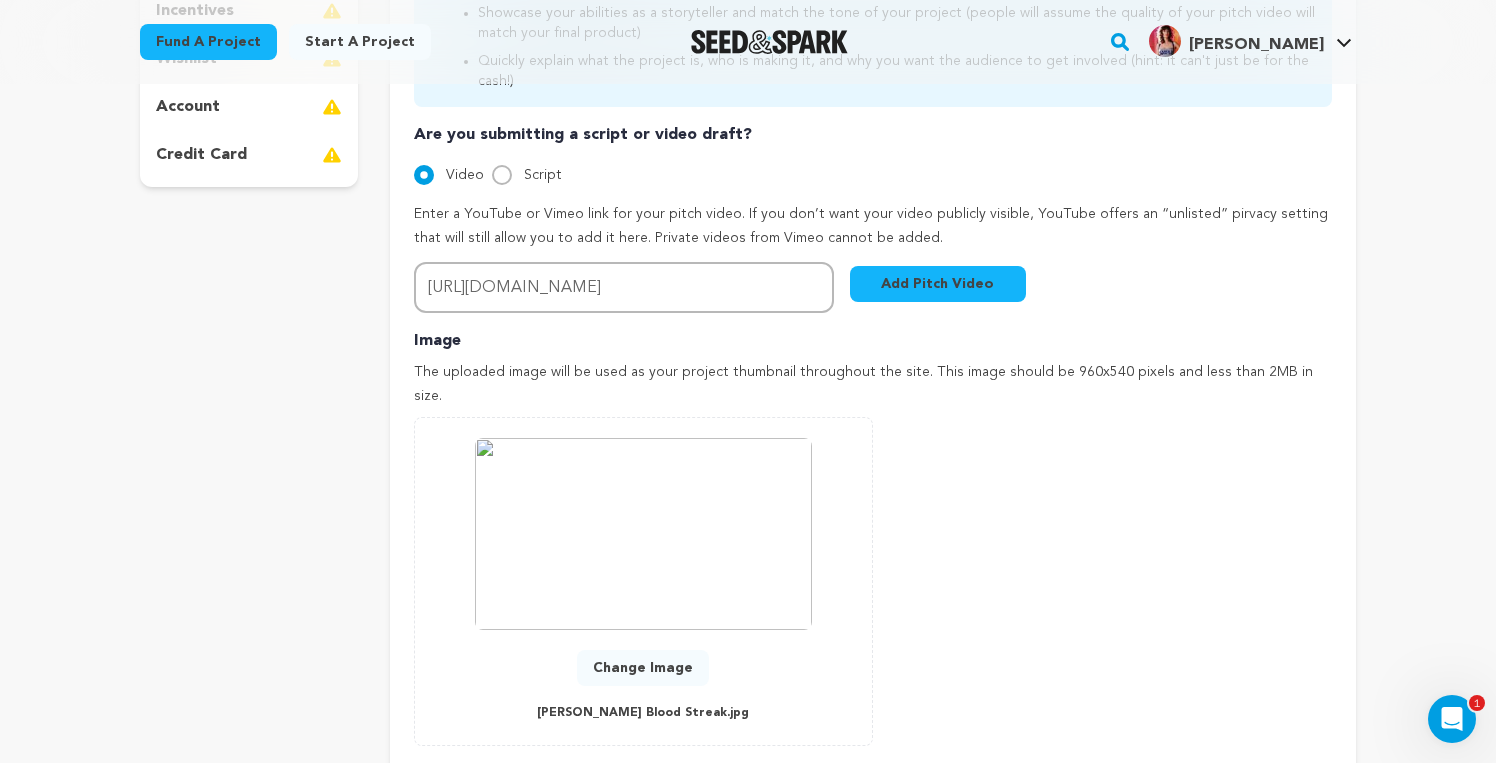 click on "Add Pitch Video" at bounding box center (938, 284) 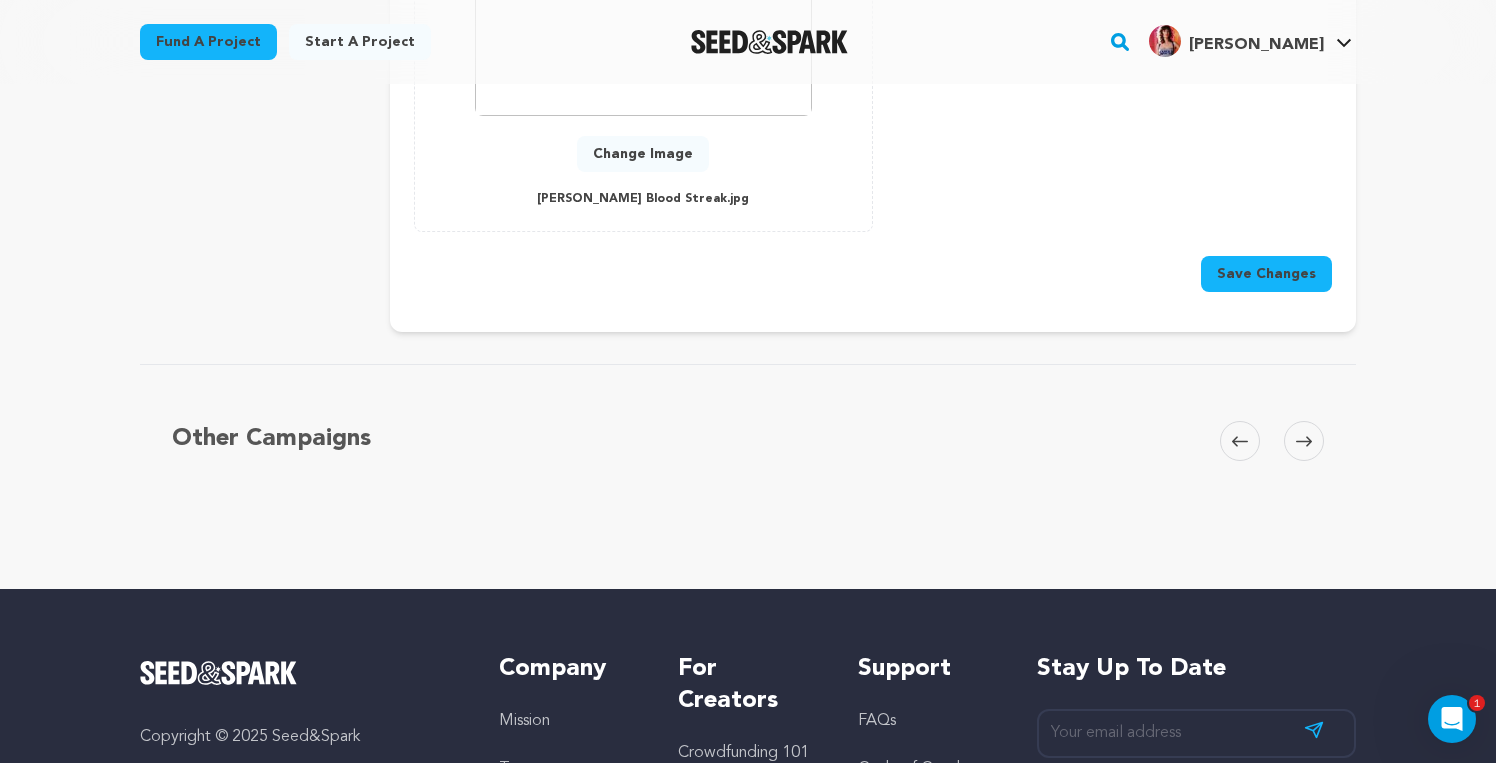 scroll, scrollTop: 1171, scrollLeft: 0, axis: vertical 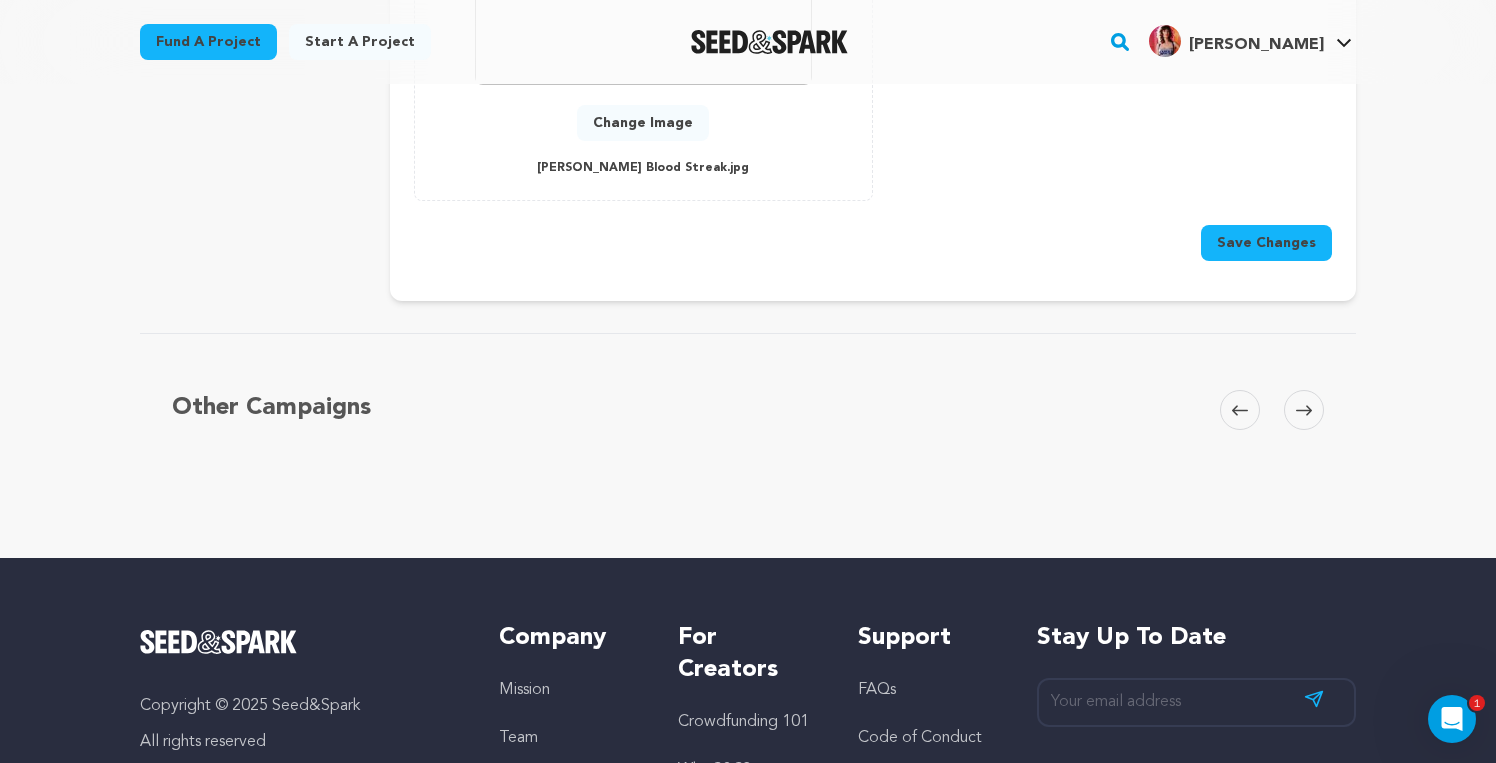 click on "Save Changes" at bounding box center (1266, 243) 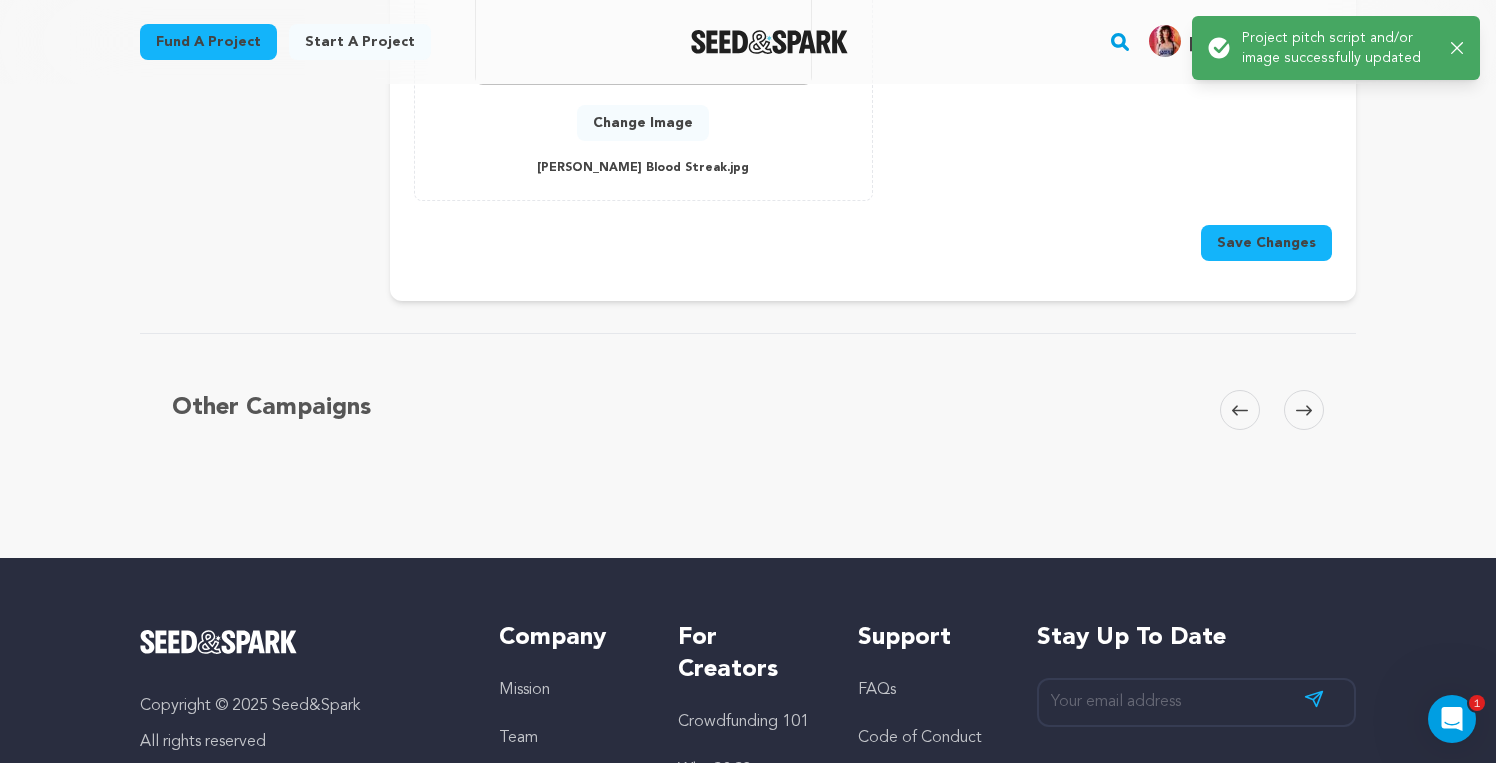 scroll, scrollTop: 0, scrollLeft: 0, axis: both 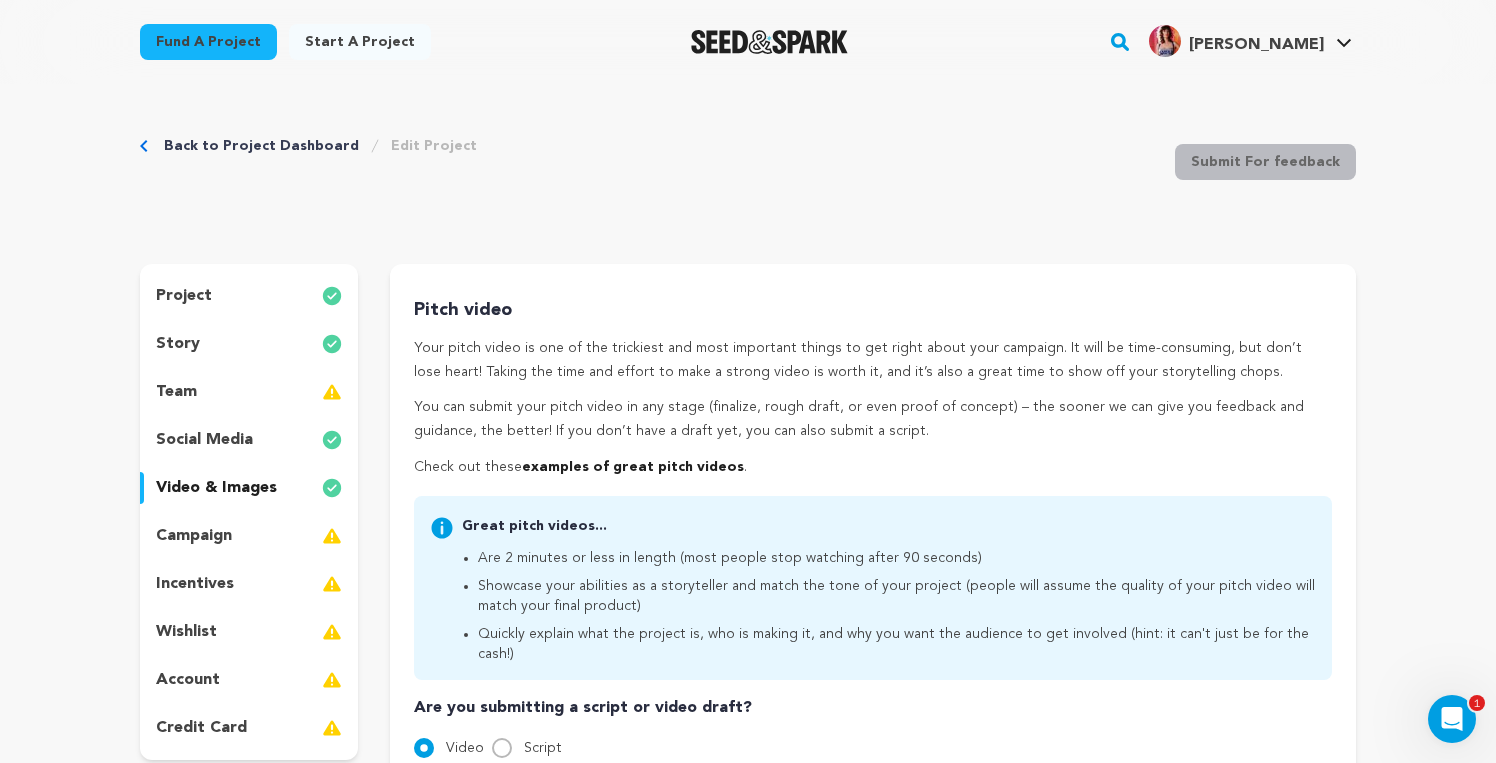 click on "team" at bounding box center [249, 392] 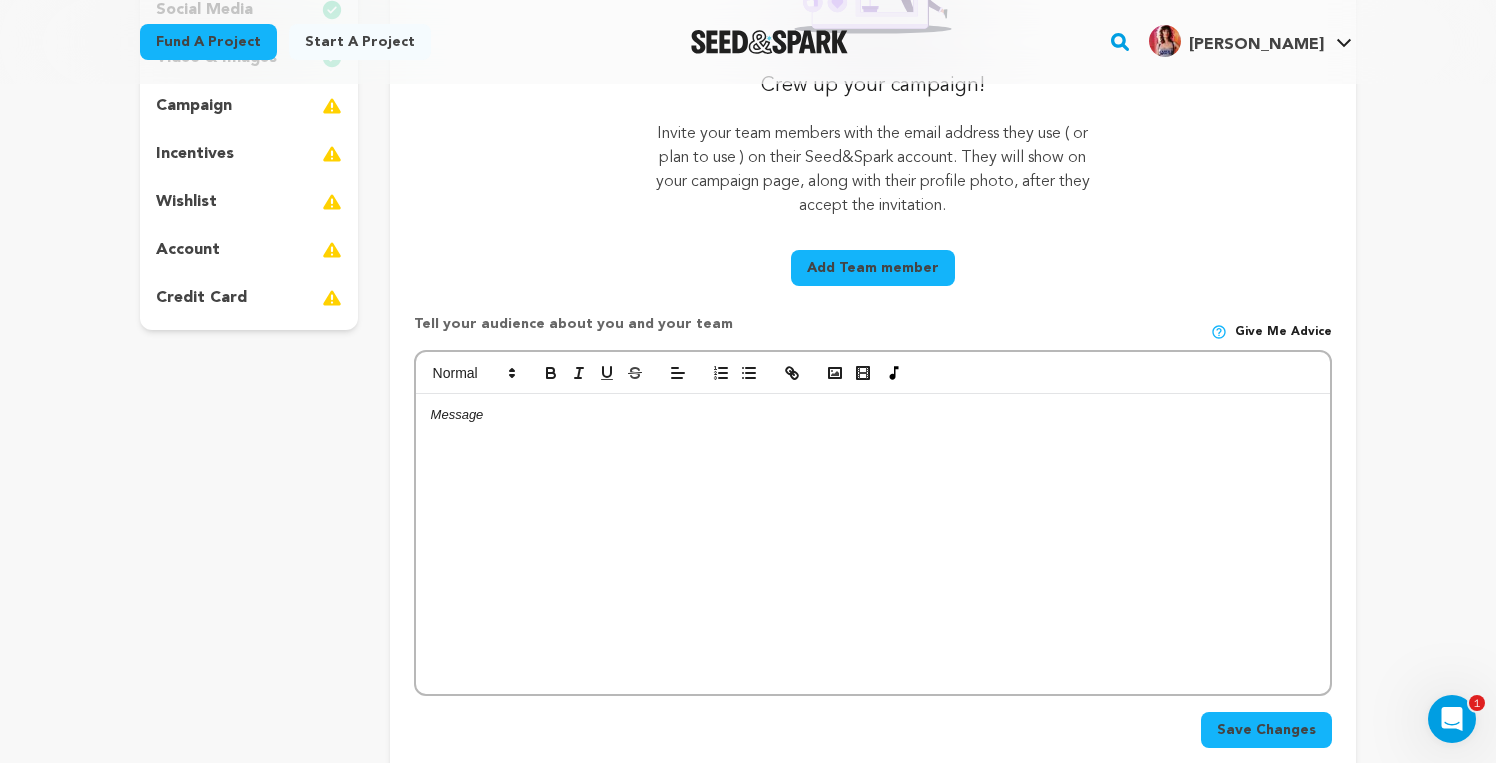 scroll, scrollTop: 541, scrollLeft: 0, axis: vertical 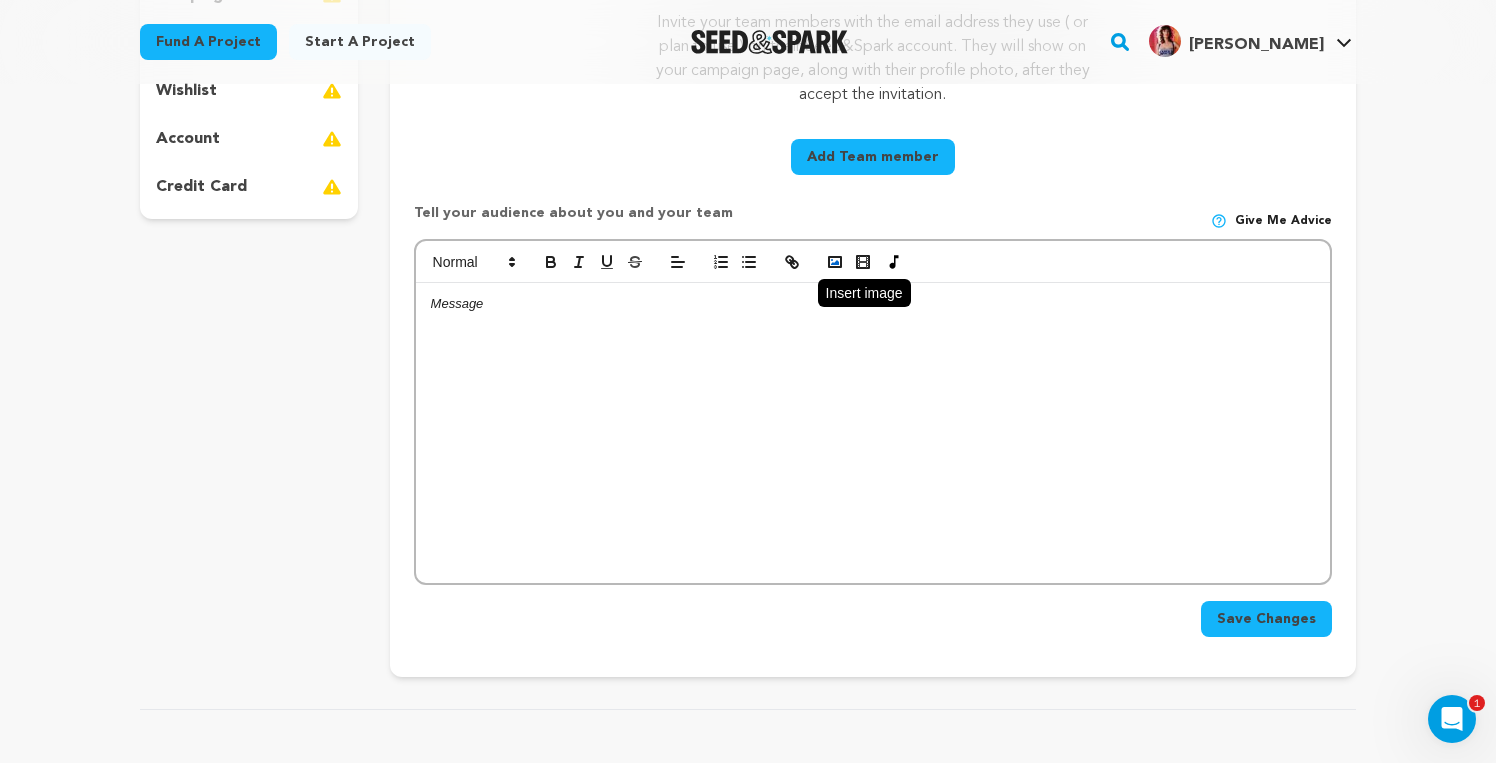 click 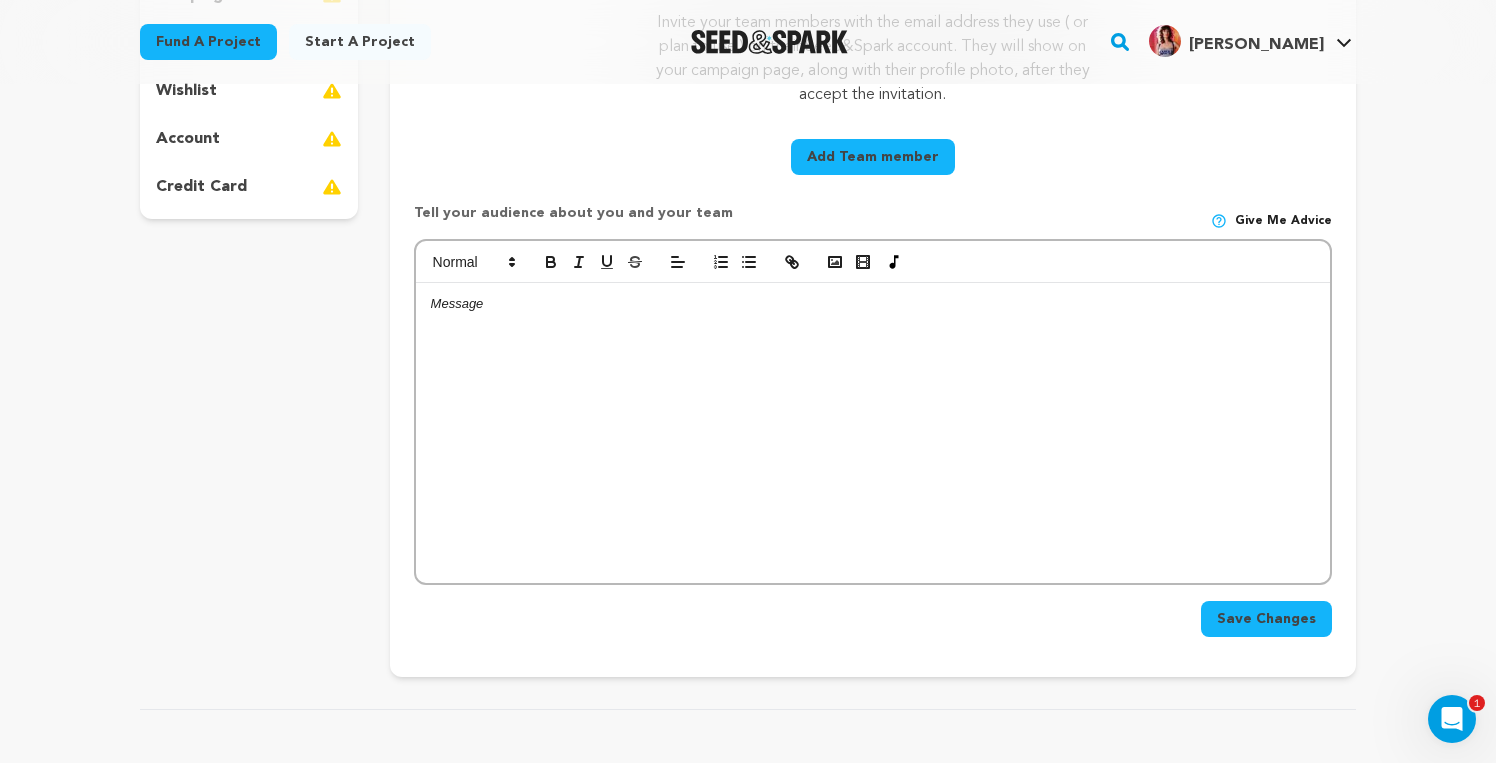 click at bounding box center [873, 433] 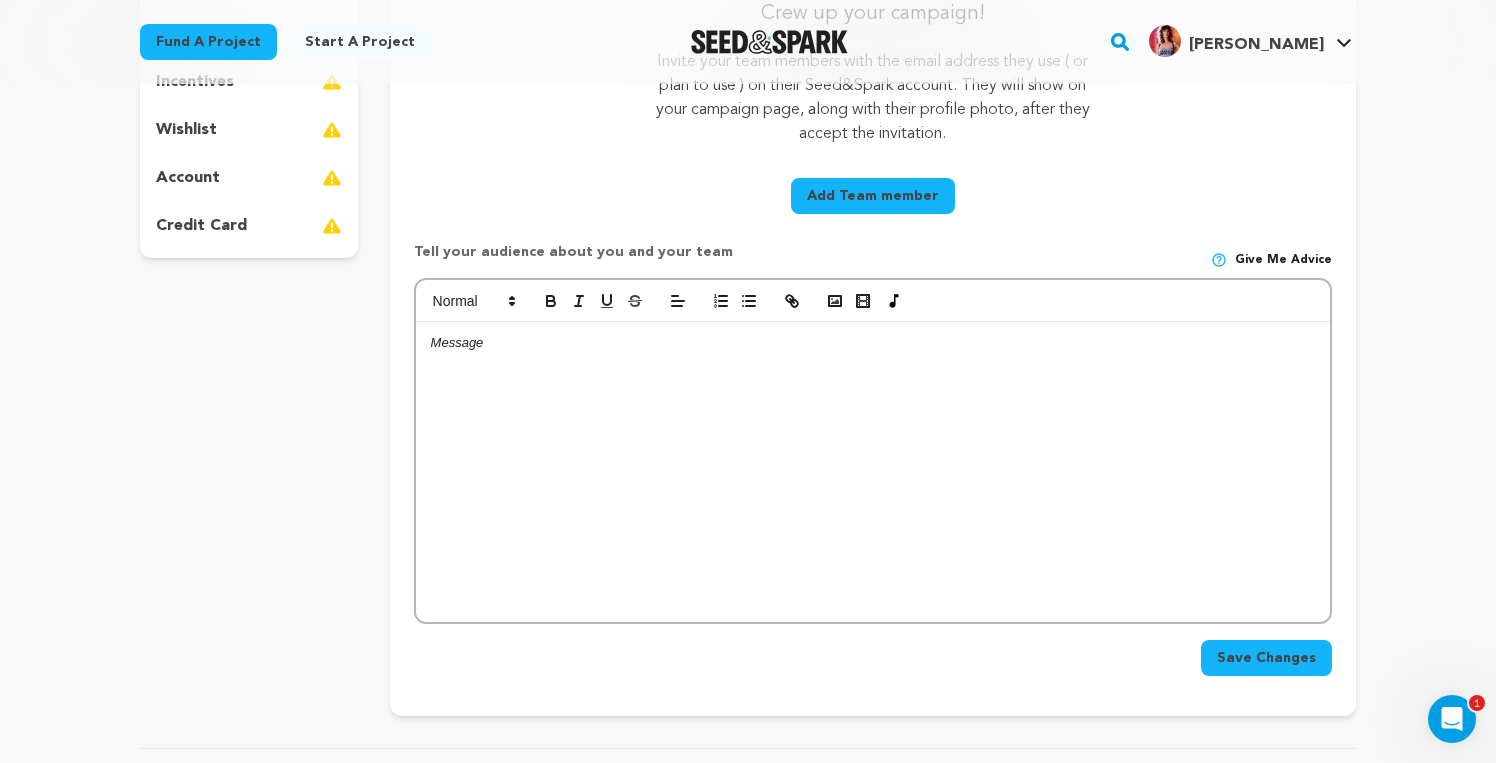 scroll, scrollTop: 519, scrollLeft: 0, axis: vertical 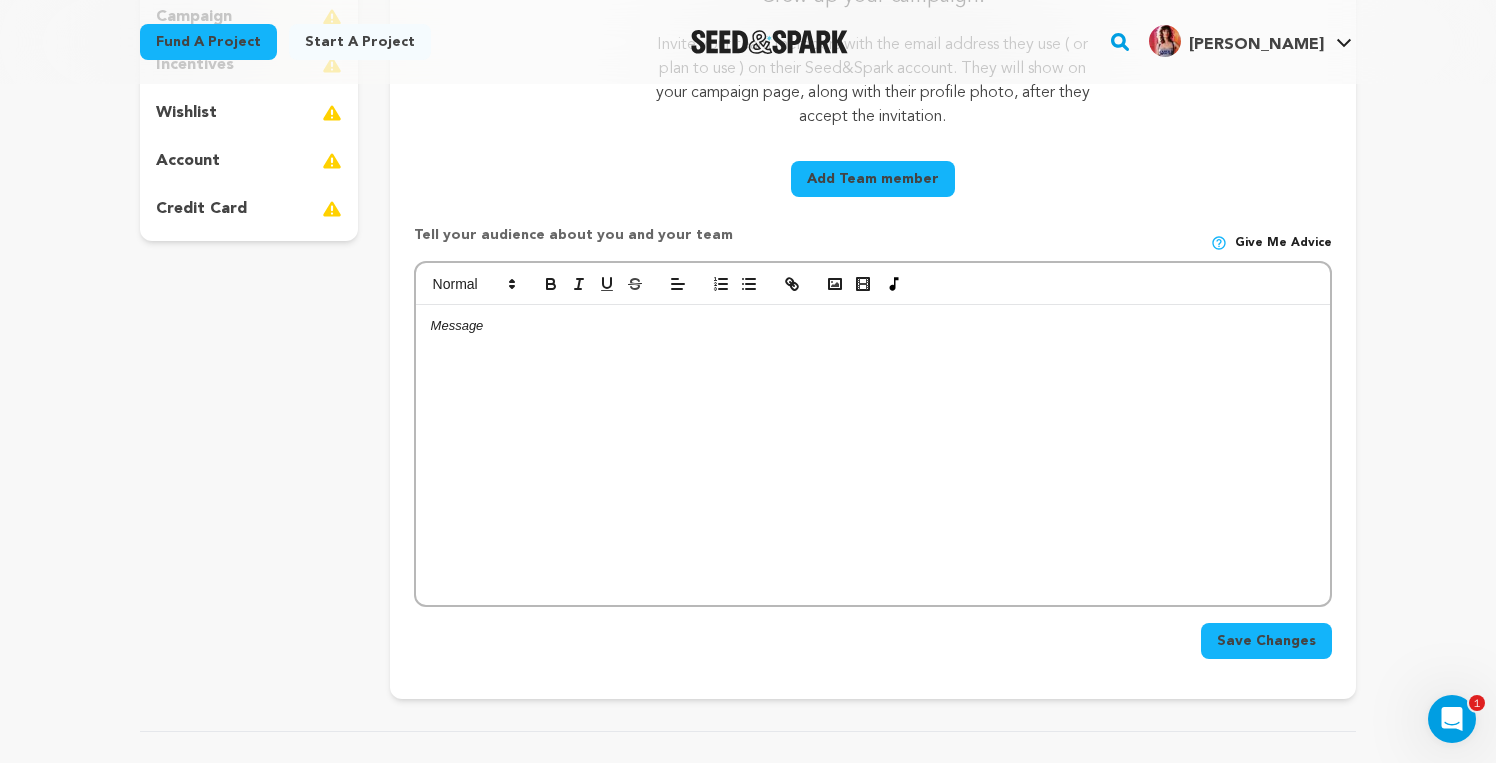 click at bounding box center [873, 455] 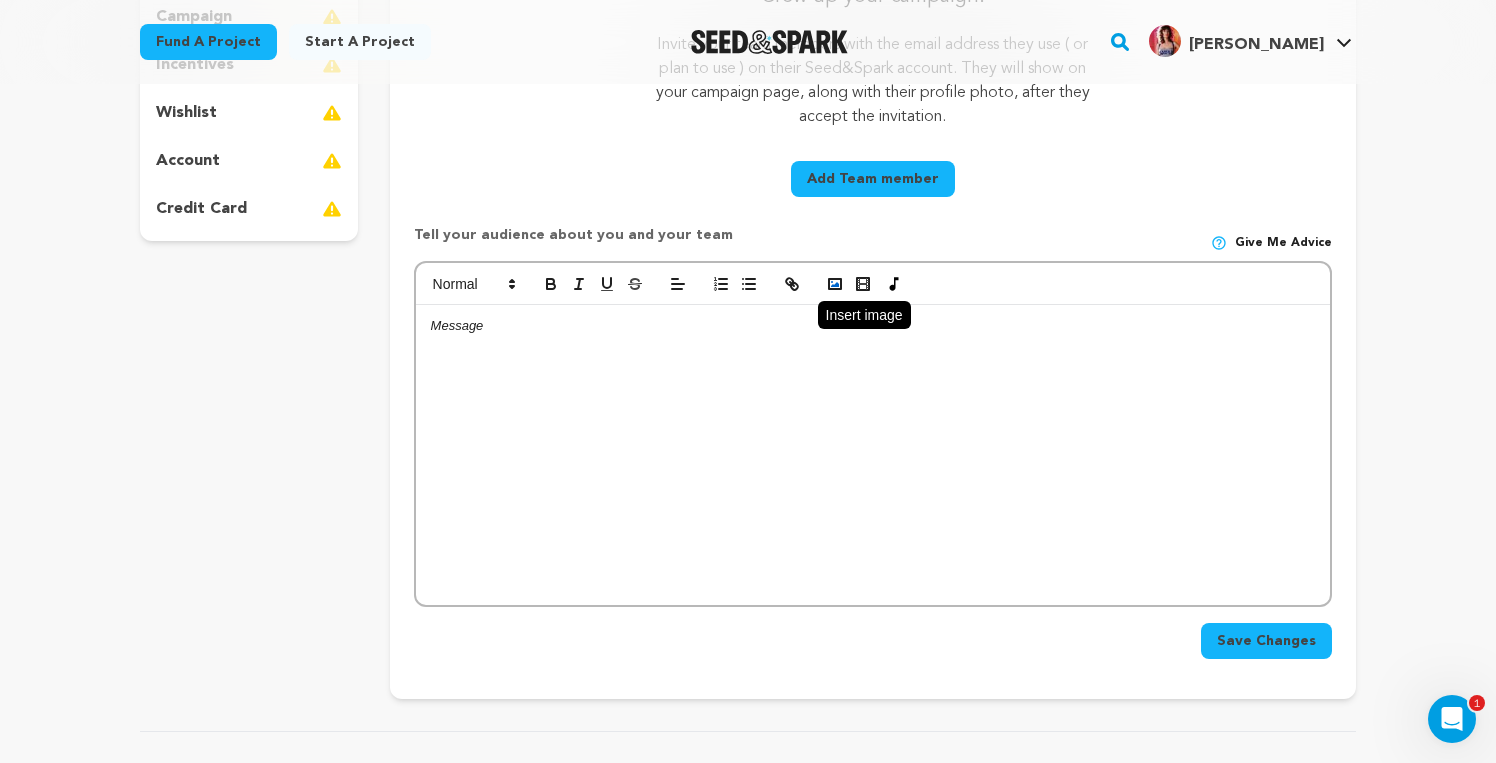 click 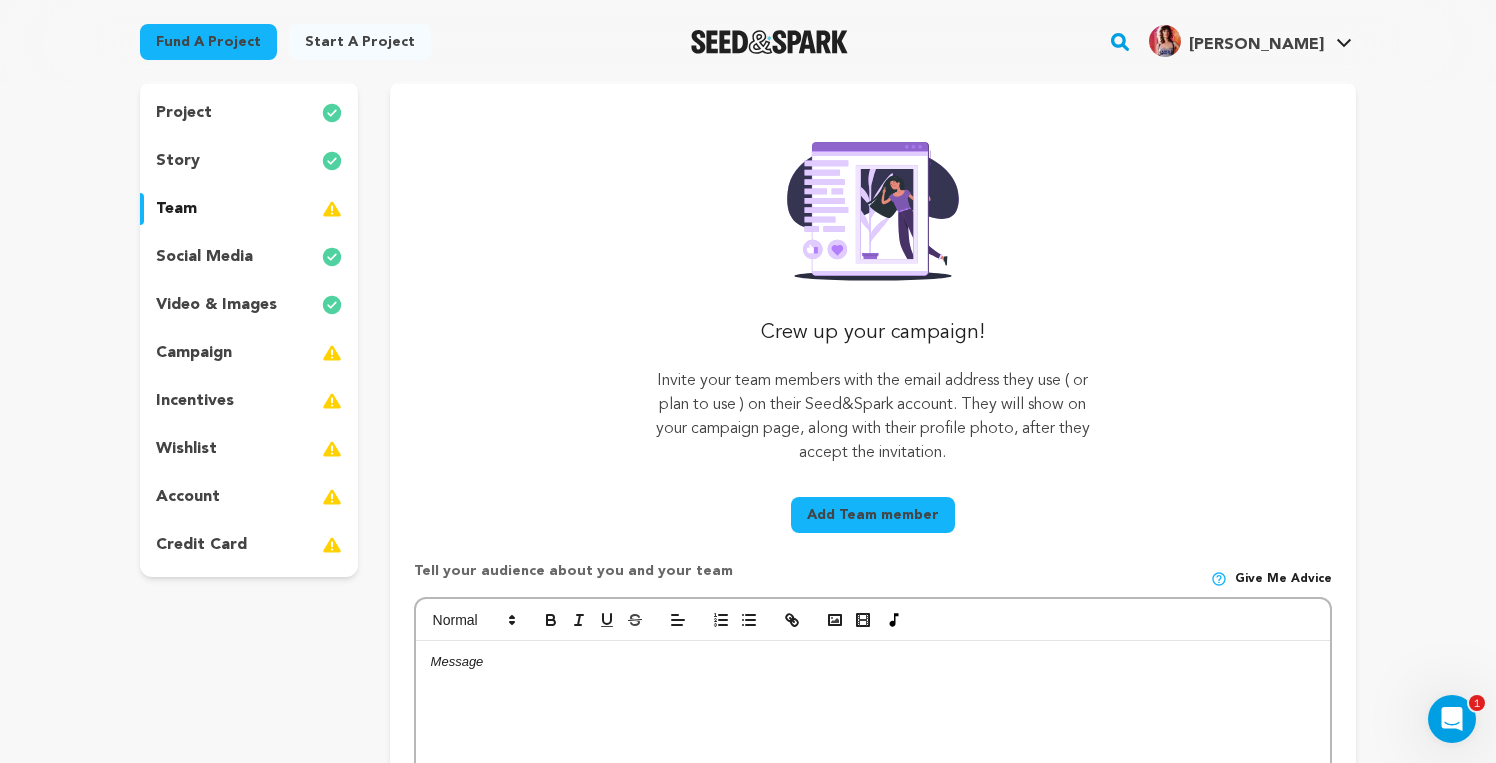 scroll, scrollTop: 182, scrollLeft: 0, axis: vertical 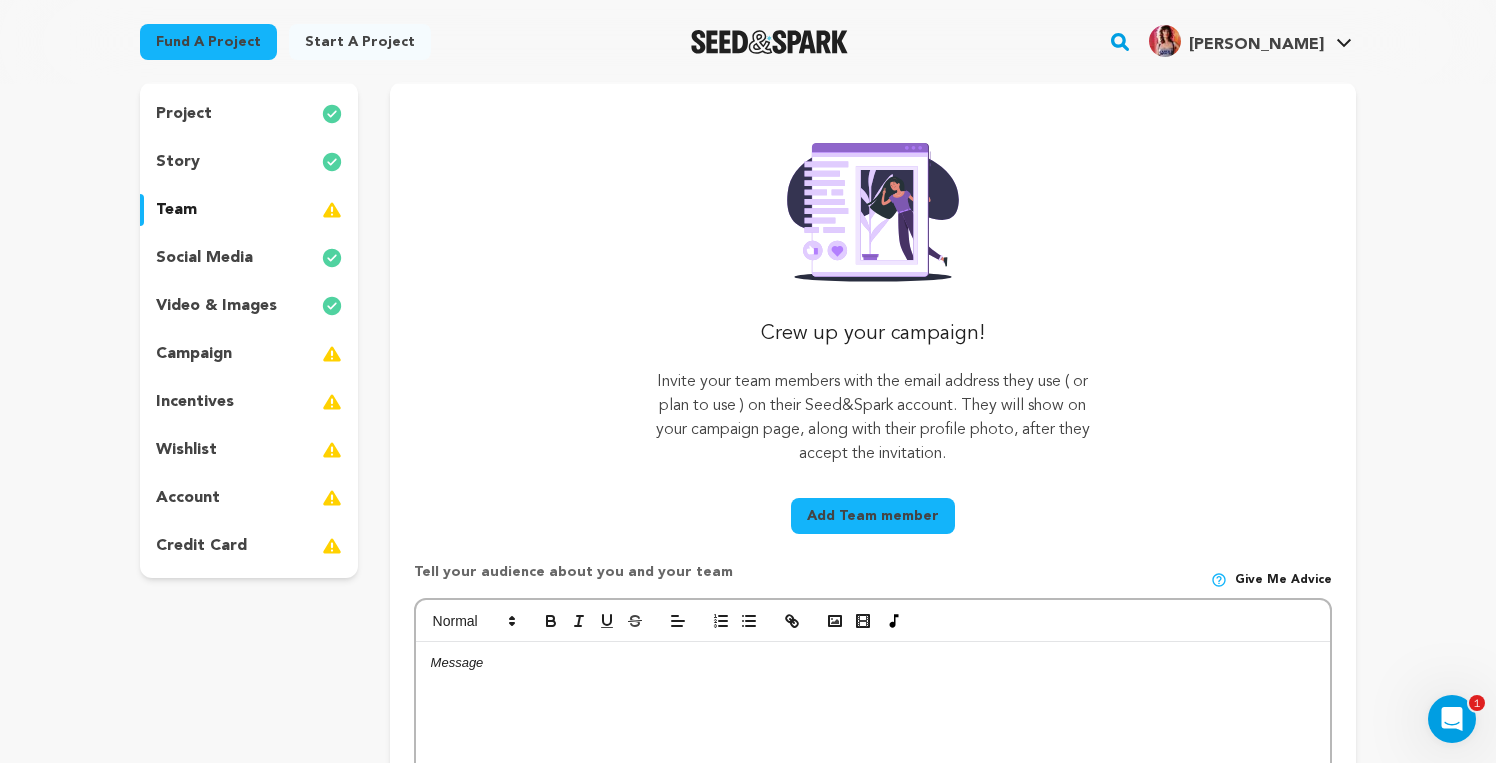 click on "campaign" at bounding box center (194, 354) 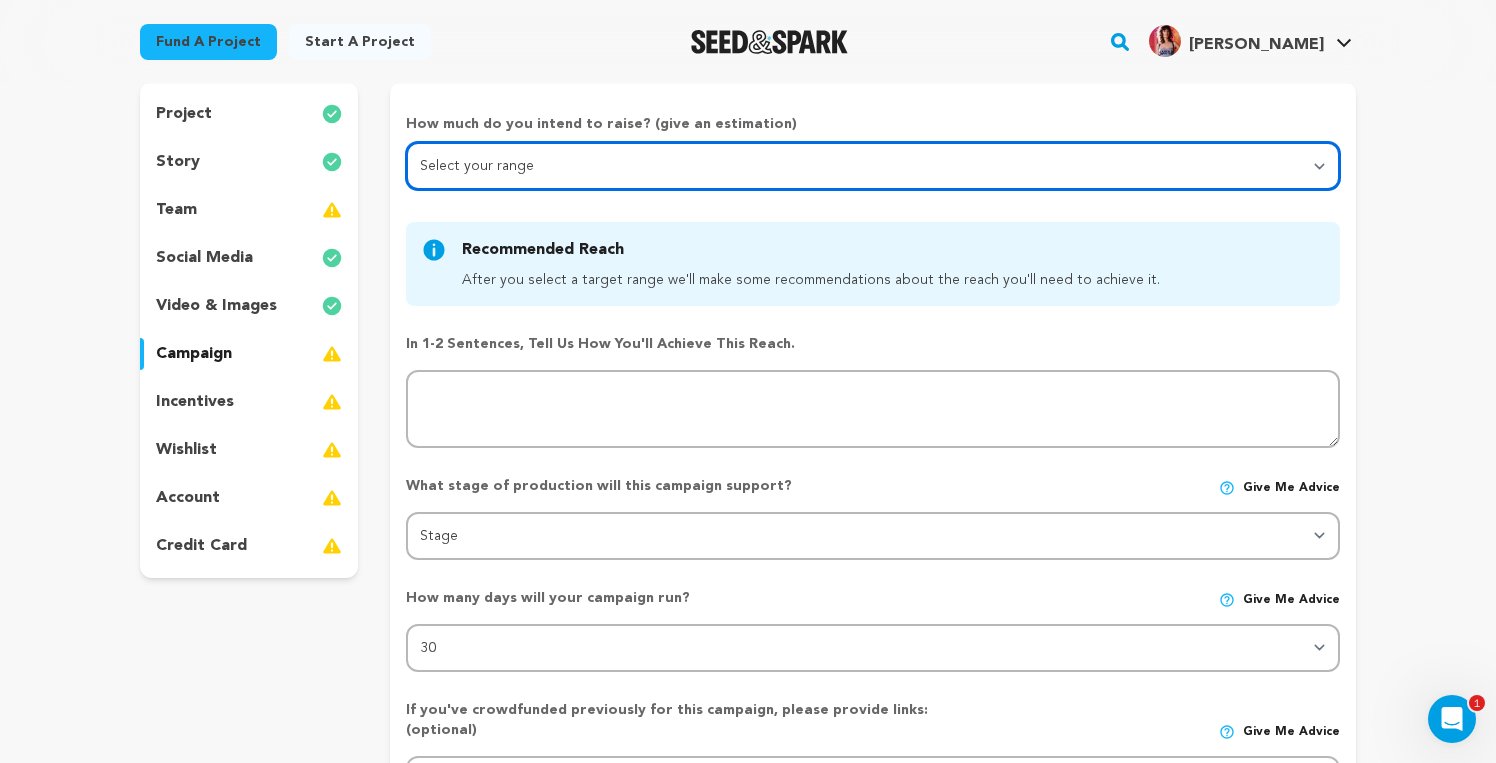 select on "1" 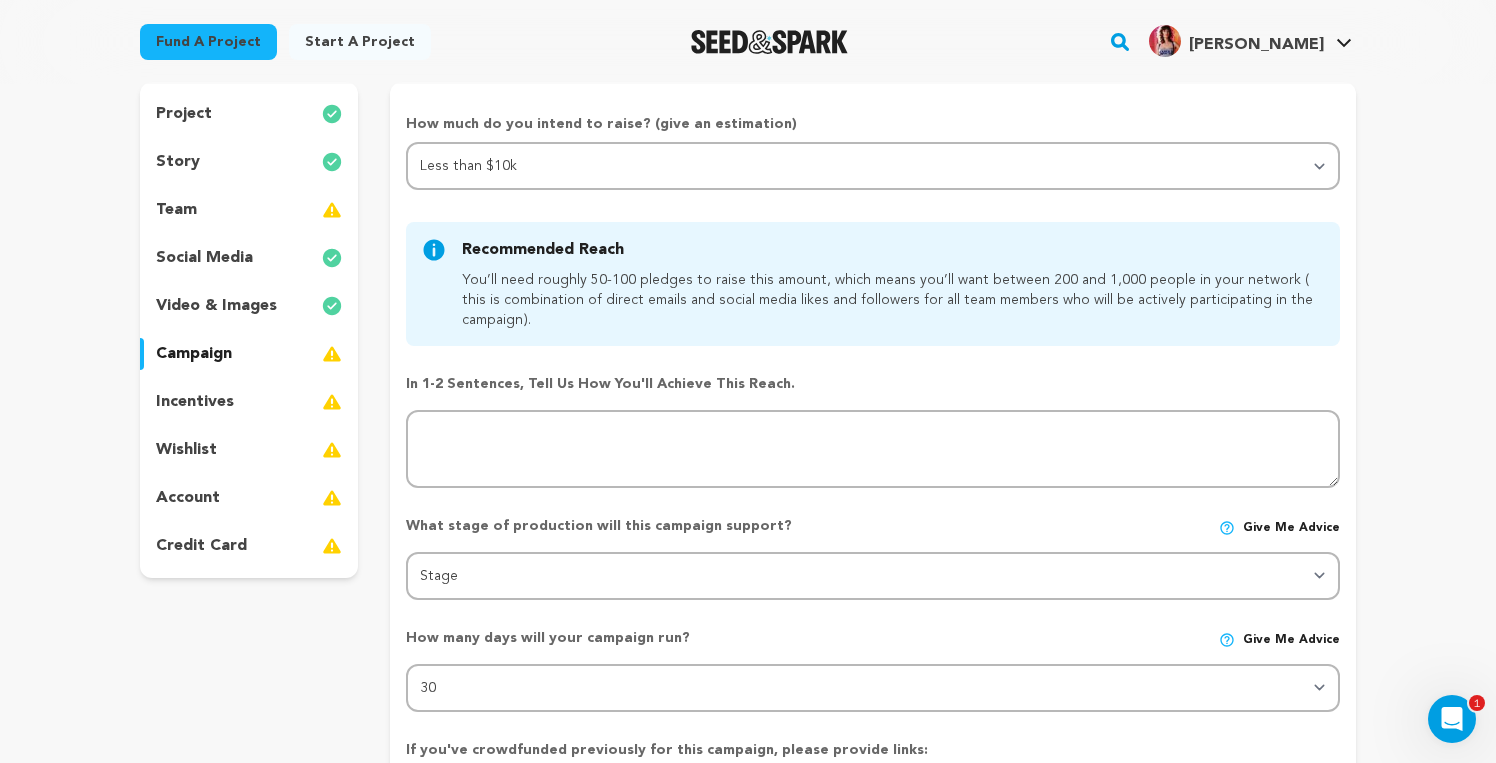 click on "story" at bounding box center [249, 162] 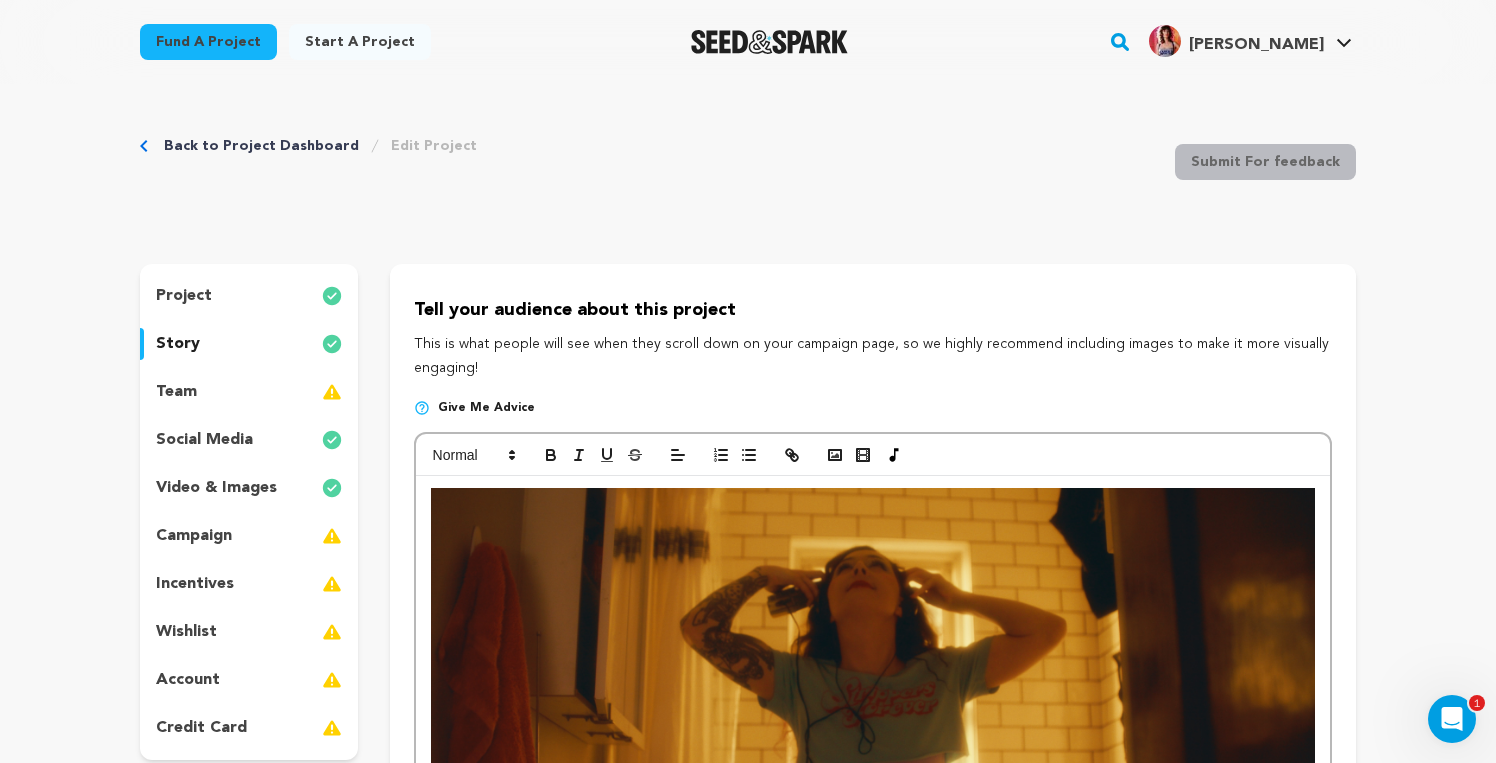 scroll, scrollTop: 0, scrollLeft: 0, axis: both 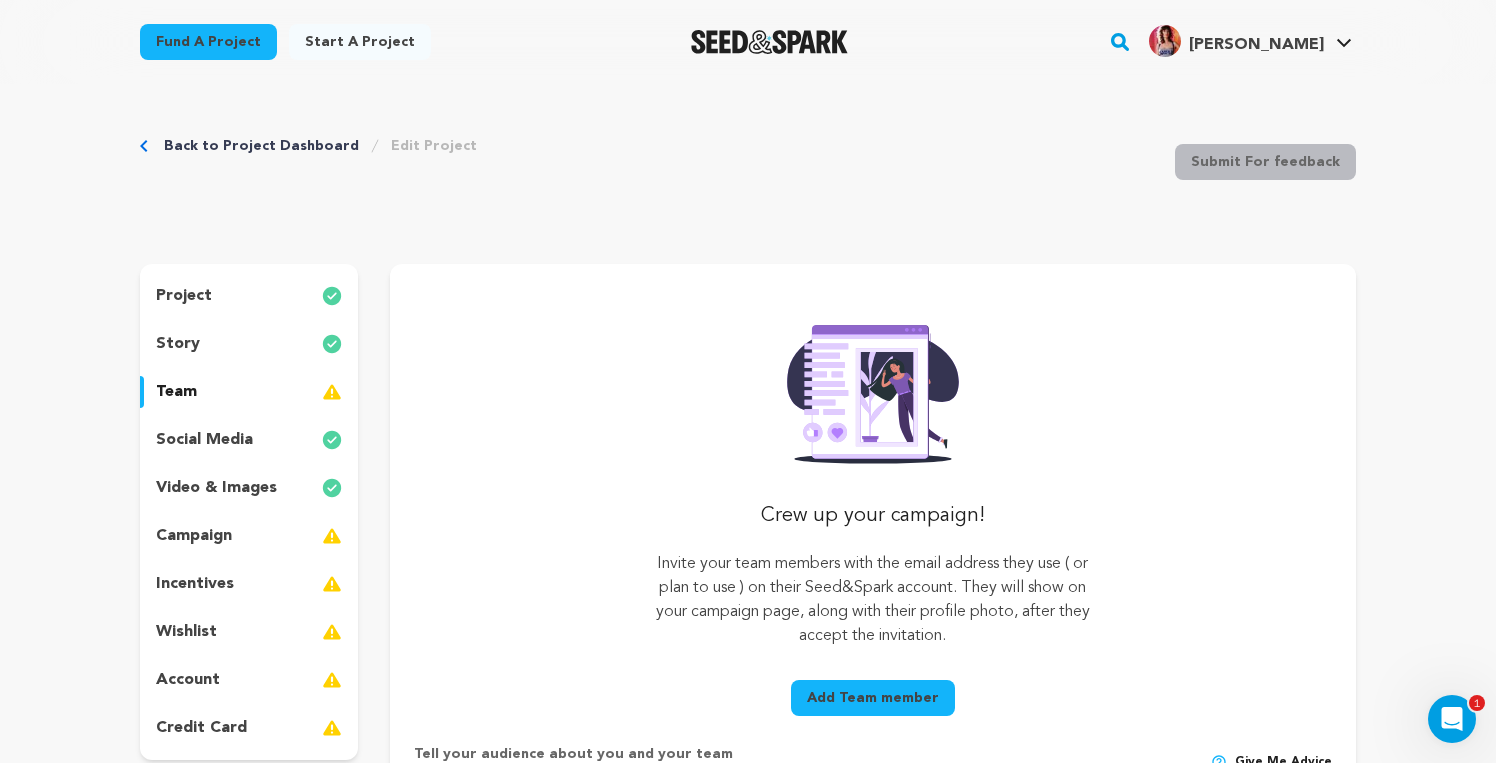 click on "social media" at bounding box center [249, 440] 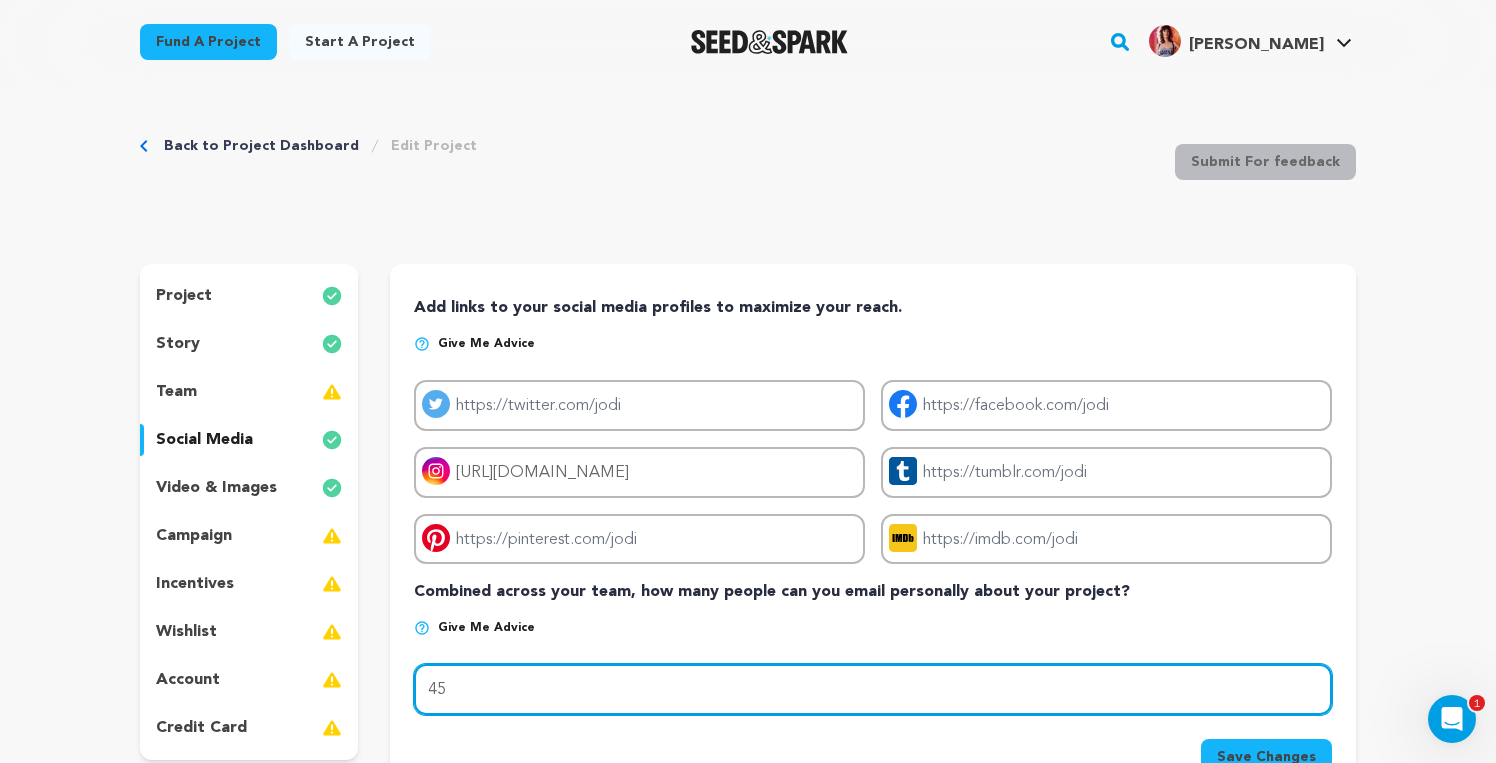 drag, startPoint x: 458, startPoint y: 683, endPoint x: 365, endPoint y: 693, distance: 93.53609 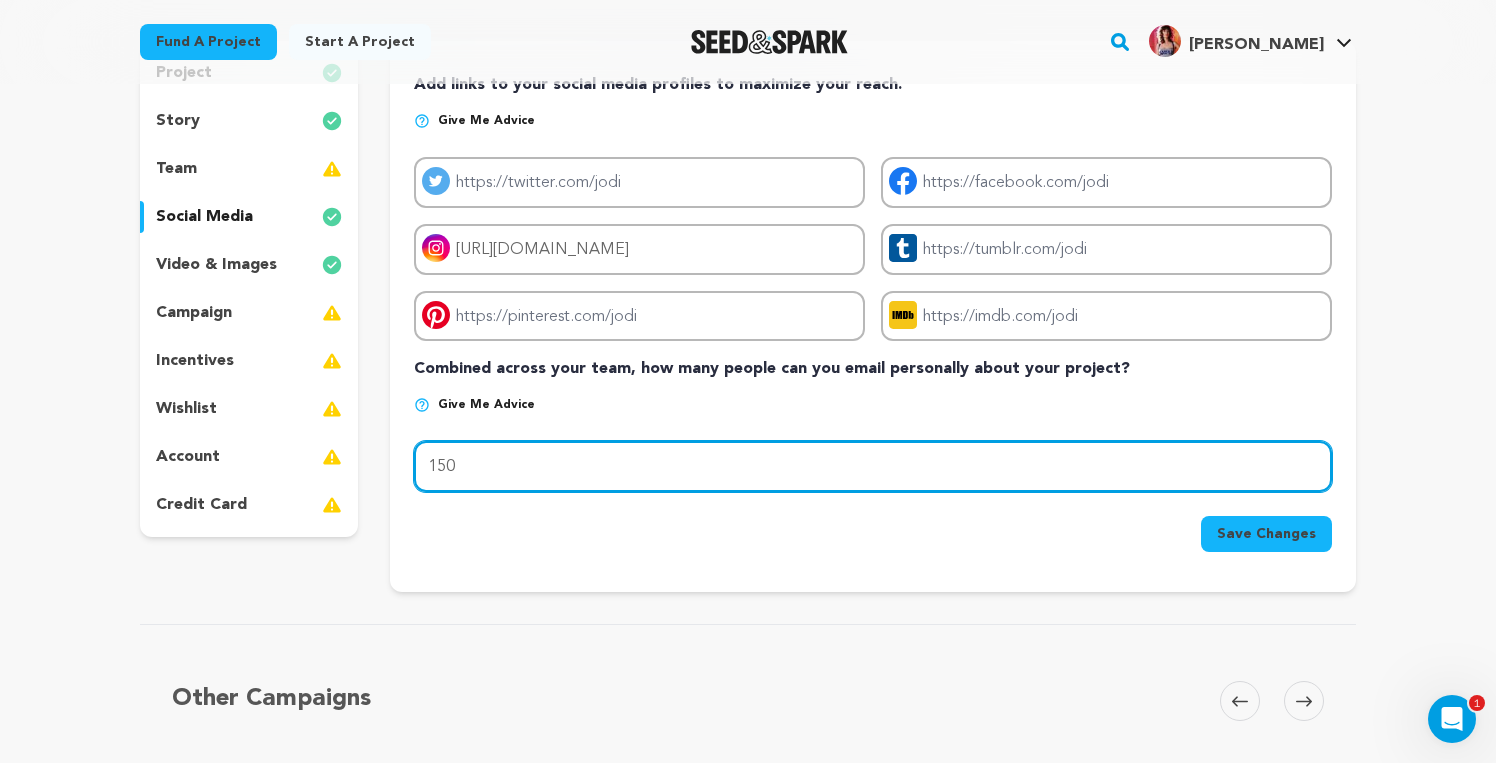 scroll, scrollTop: 238, scrollLeft: 0, axis: vertical 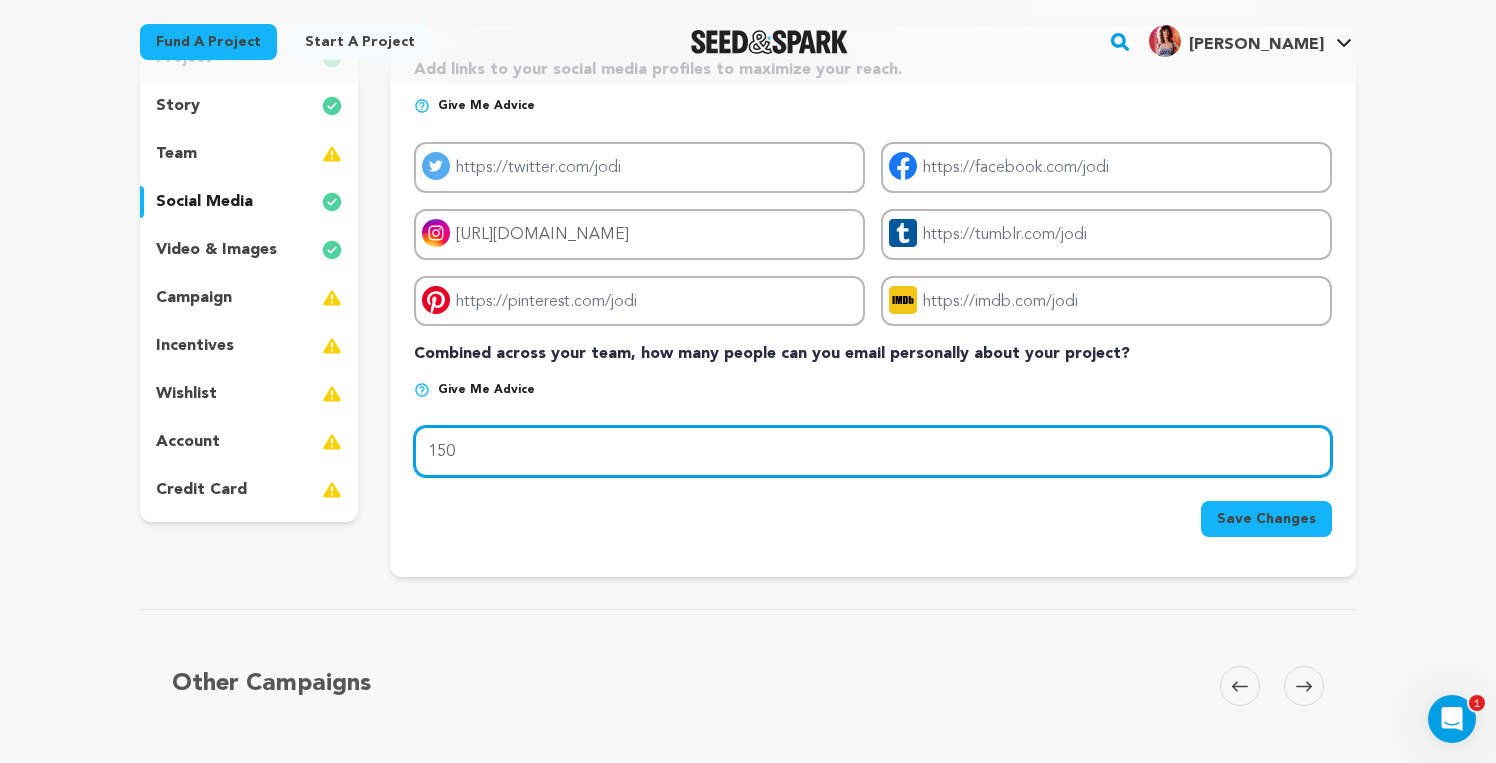type on "150" 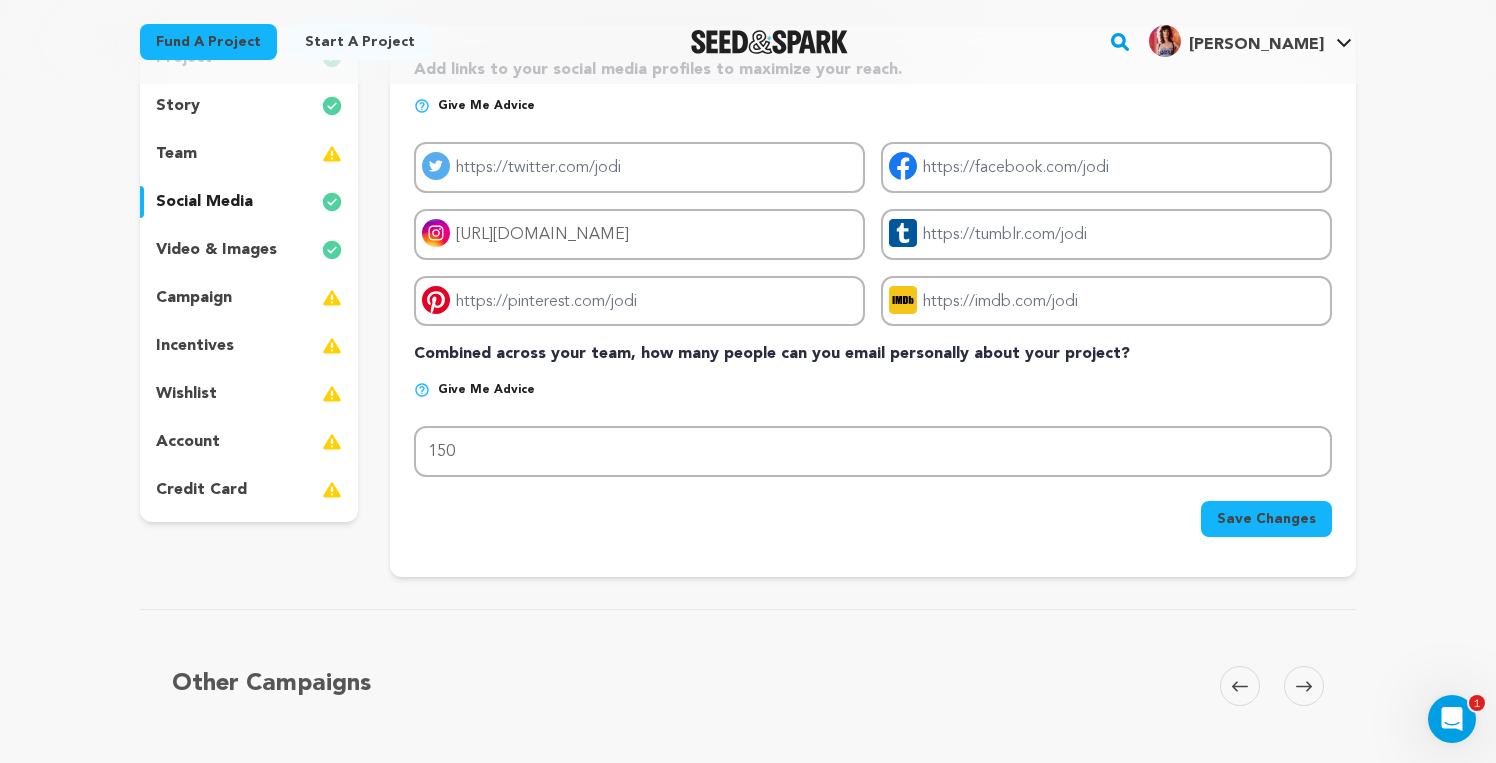 click on "Save Changes" at bounding box center (1266, 519) 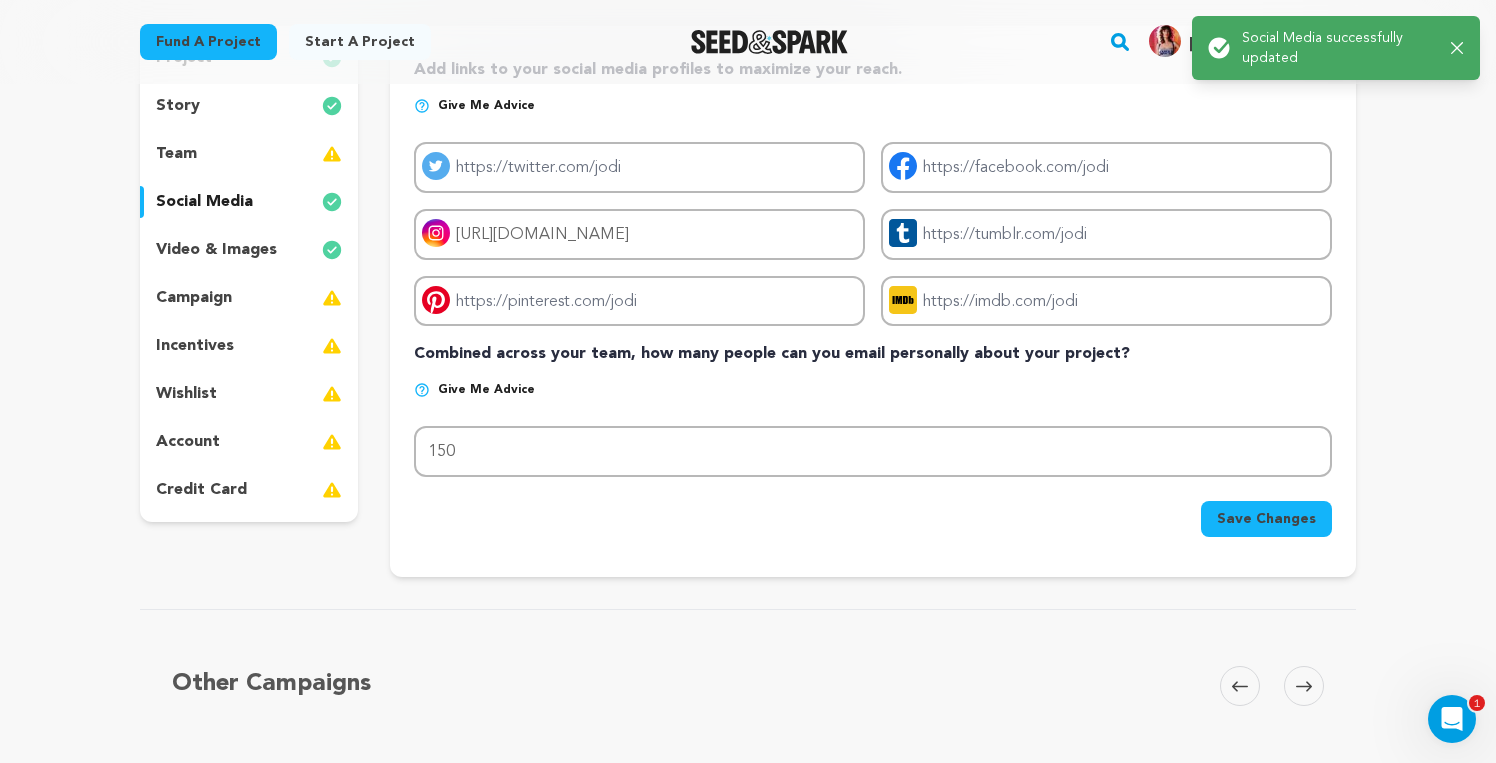scroll, scrollTop: 0, scrollLeft: 0, axis: both 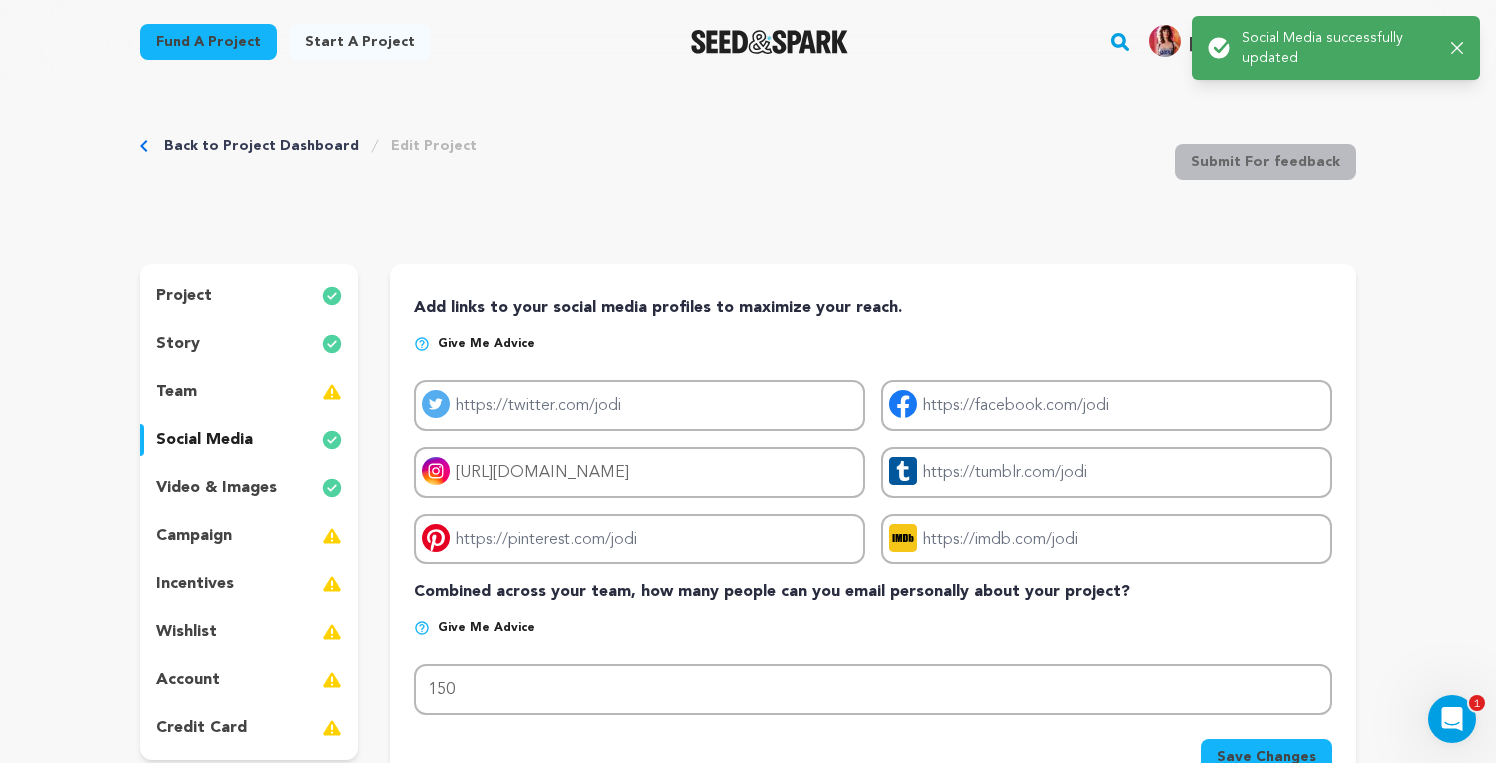 click 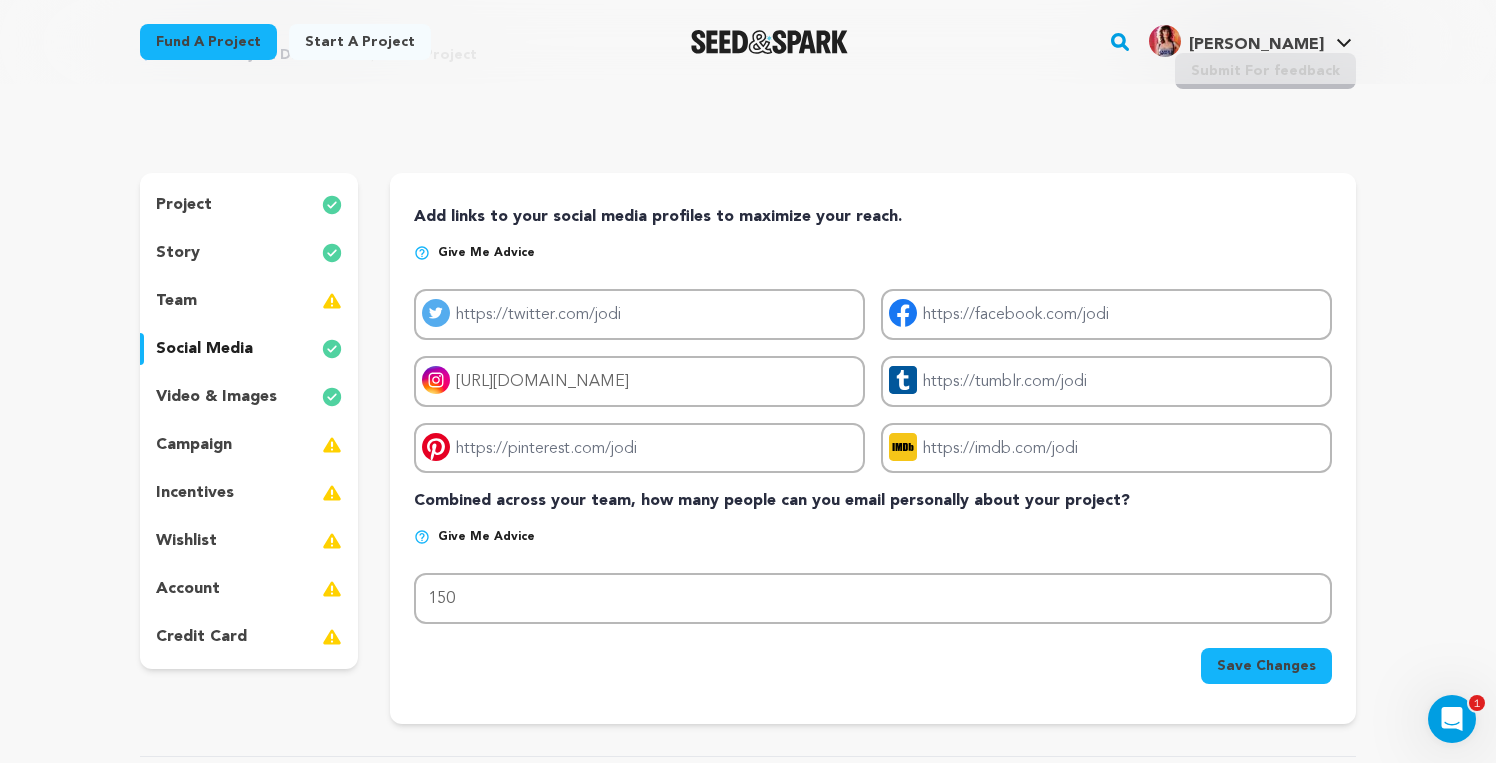 scroll, scrollTop: 136, scrollLeft: 0, axis: vertical 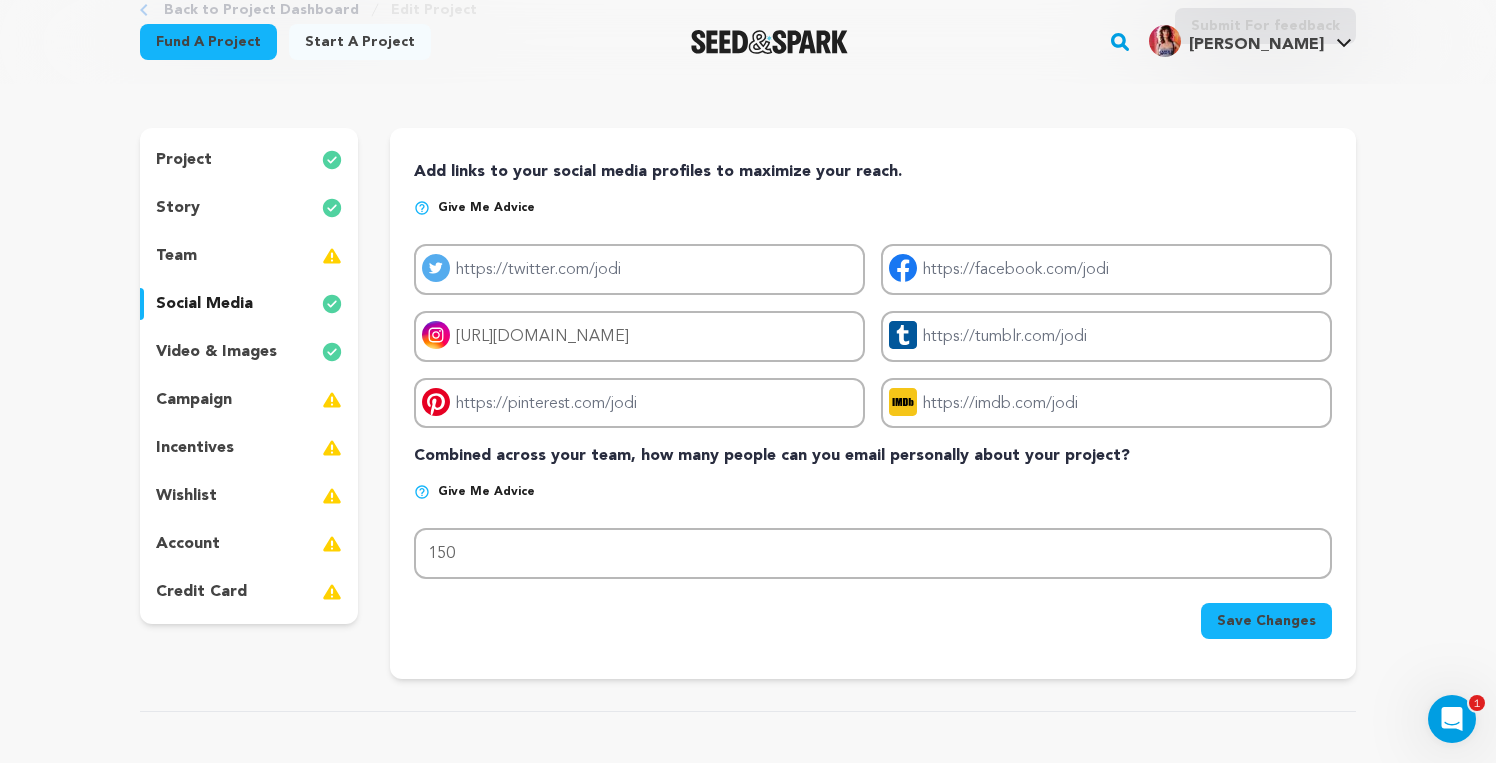 click on "campaign" at bounding box center [194, 400] 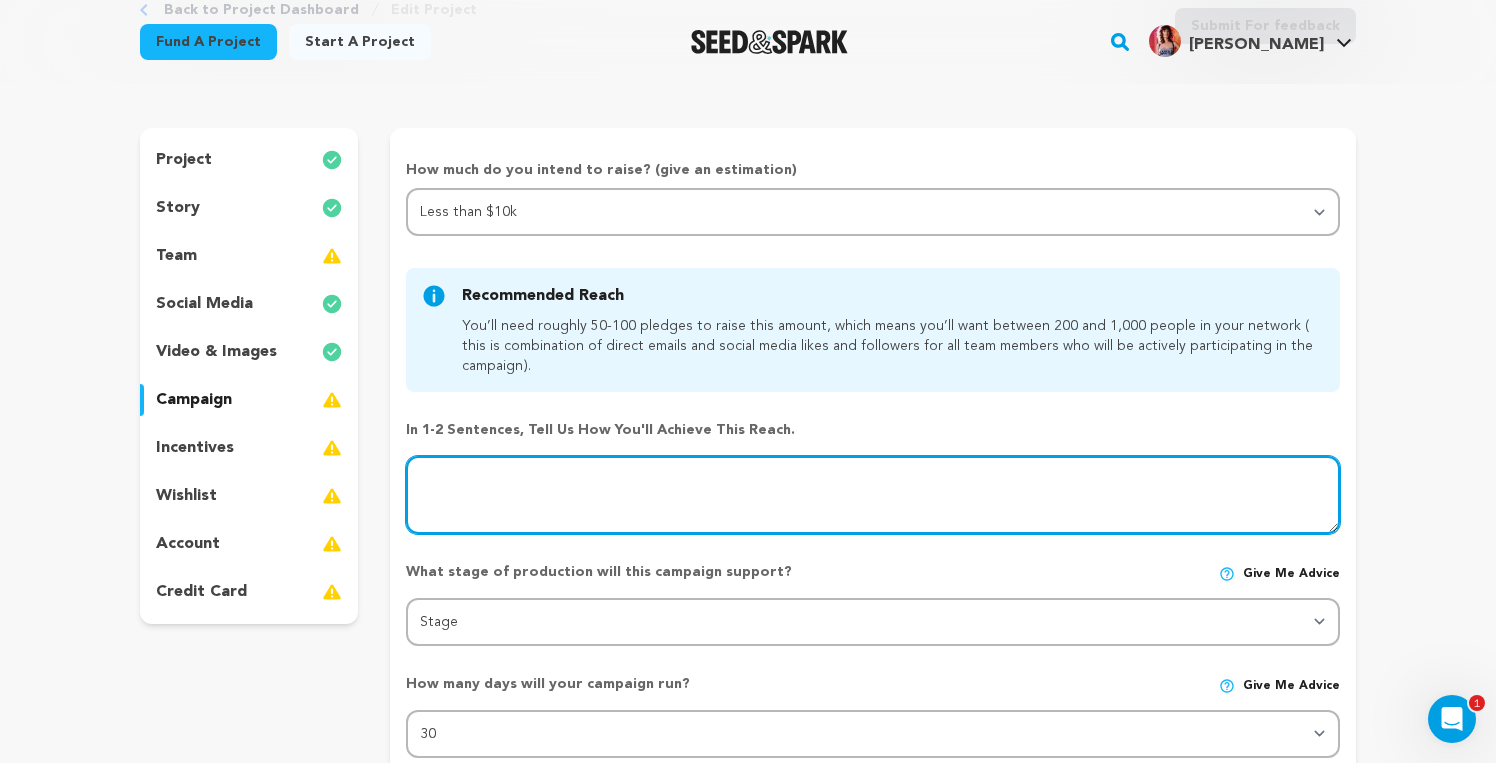 click at bounding box center [873, 495] 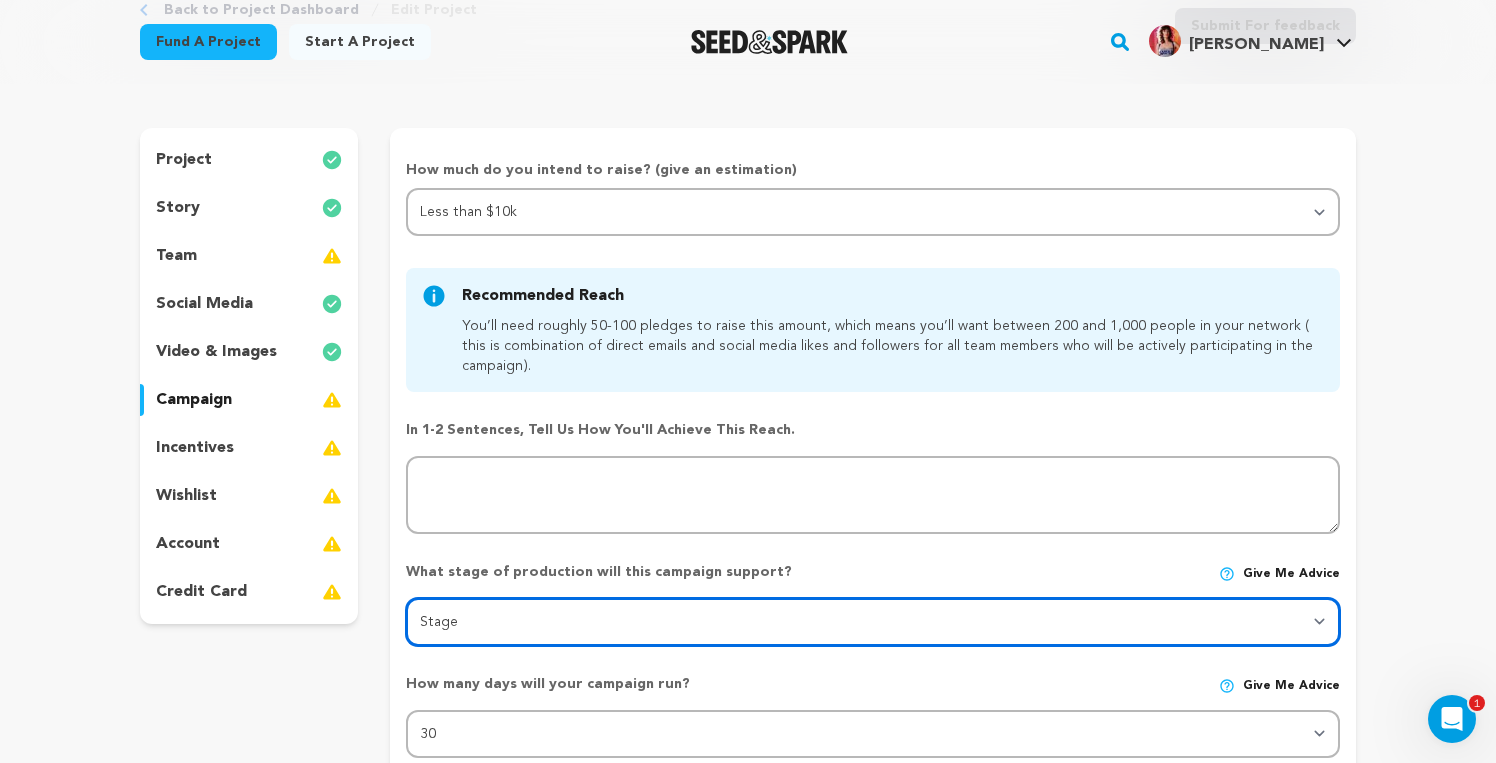 select on "1403" 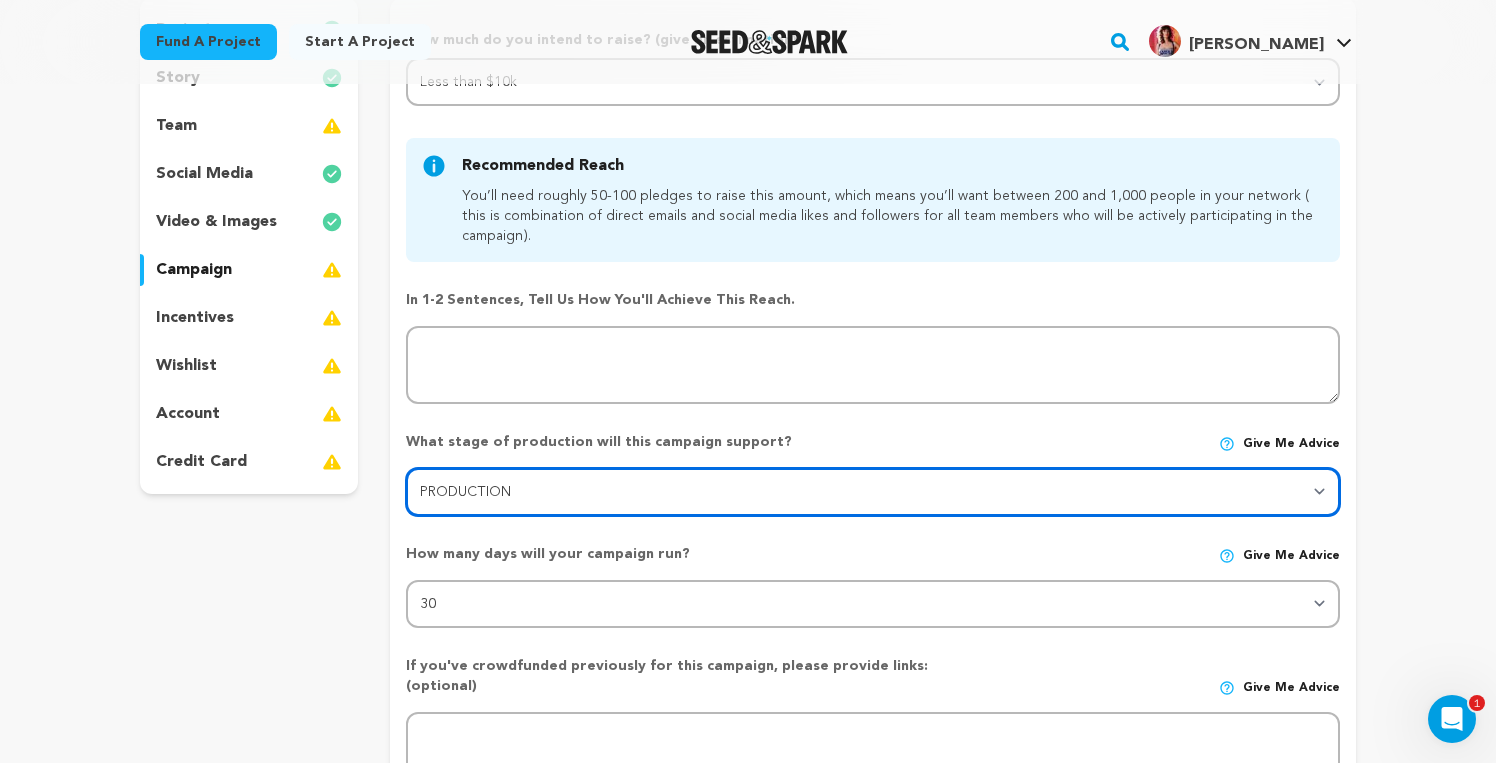 scroll, scrollTop: 243, scrollLeft: 0, axis: vertical 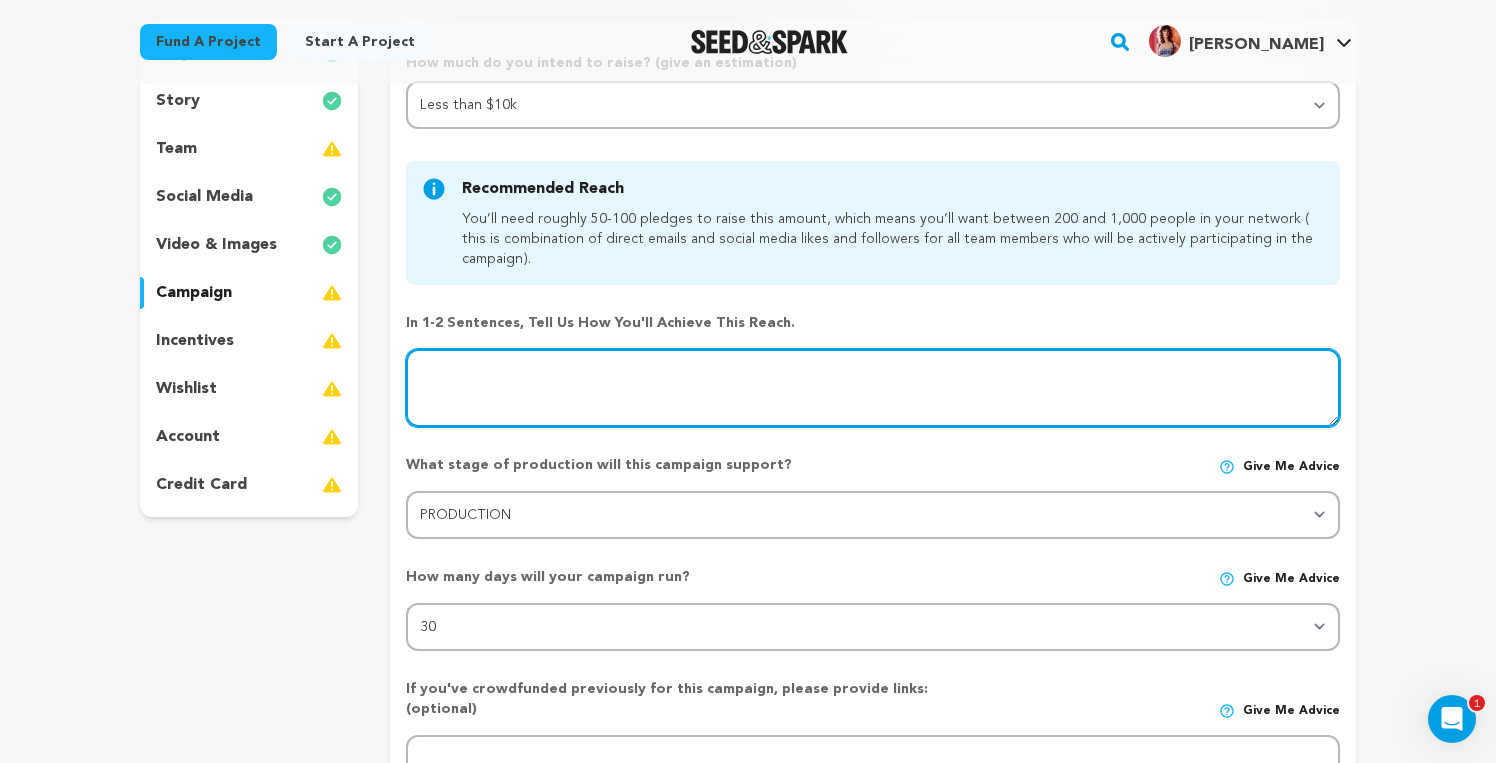click at bounding box center (873, 388) 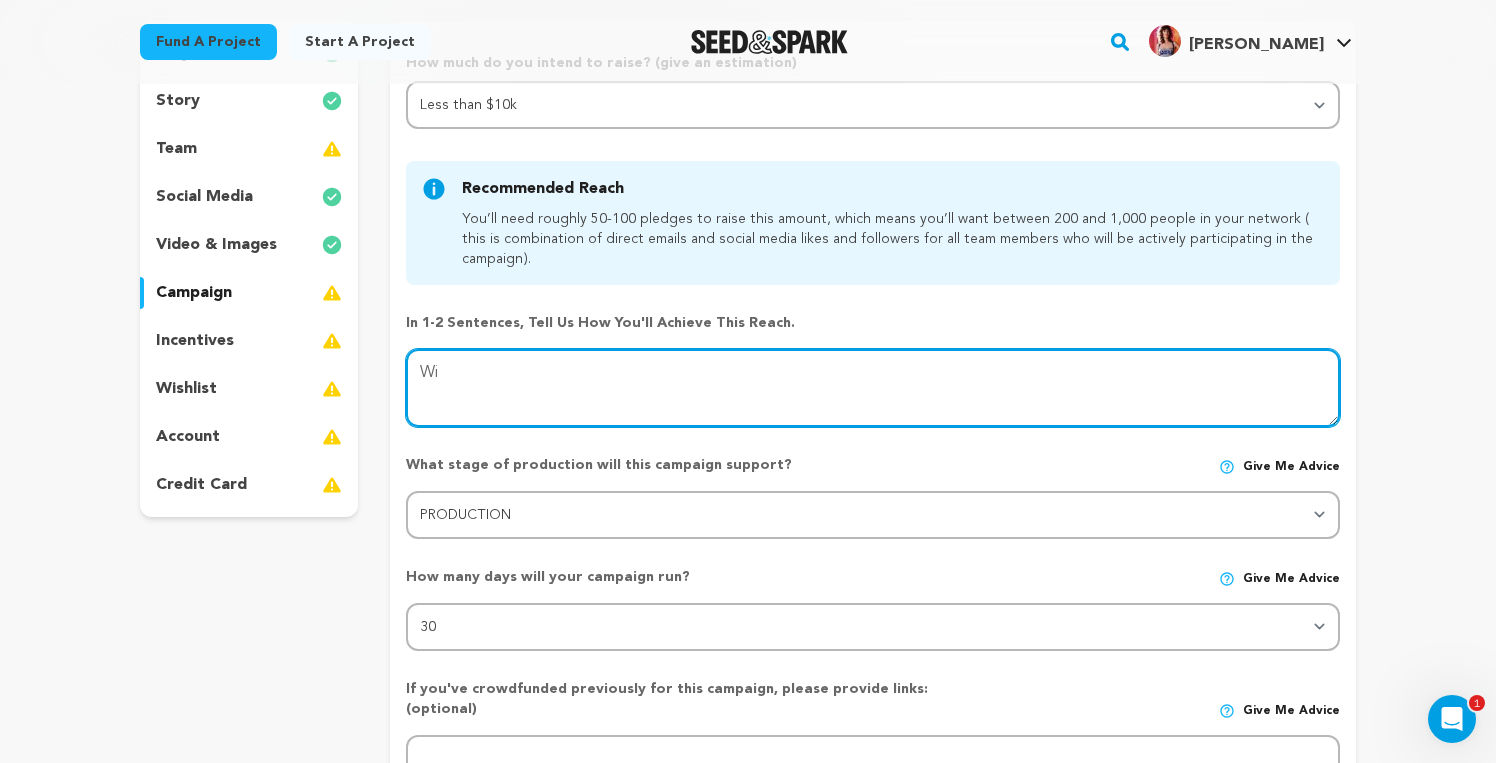 type on "W" 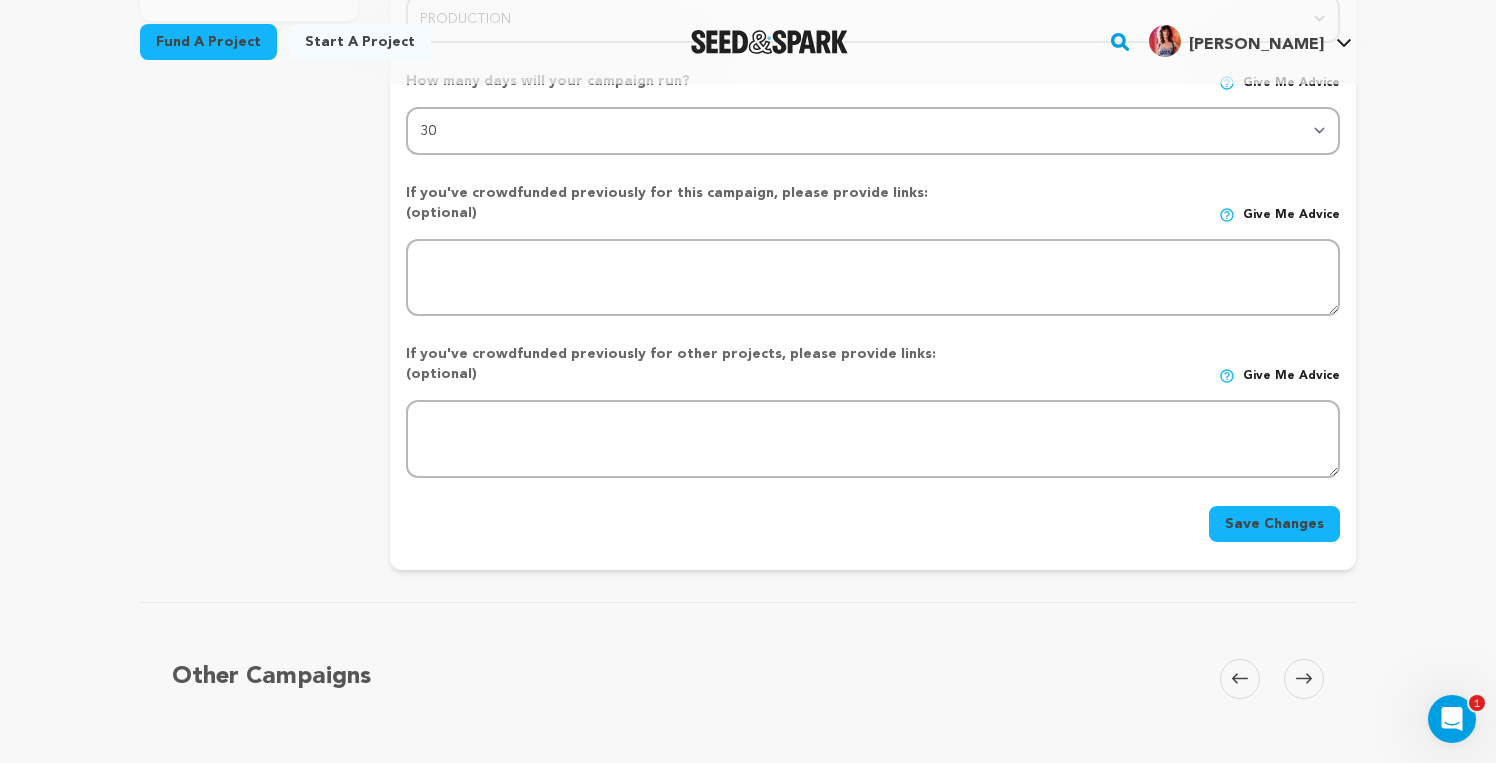 scroll, scrollTop: 763, scrollLeft: 0, axis: vertical 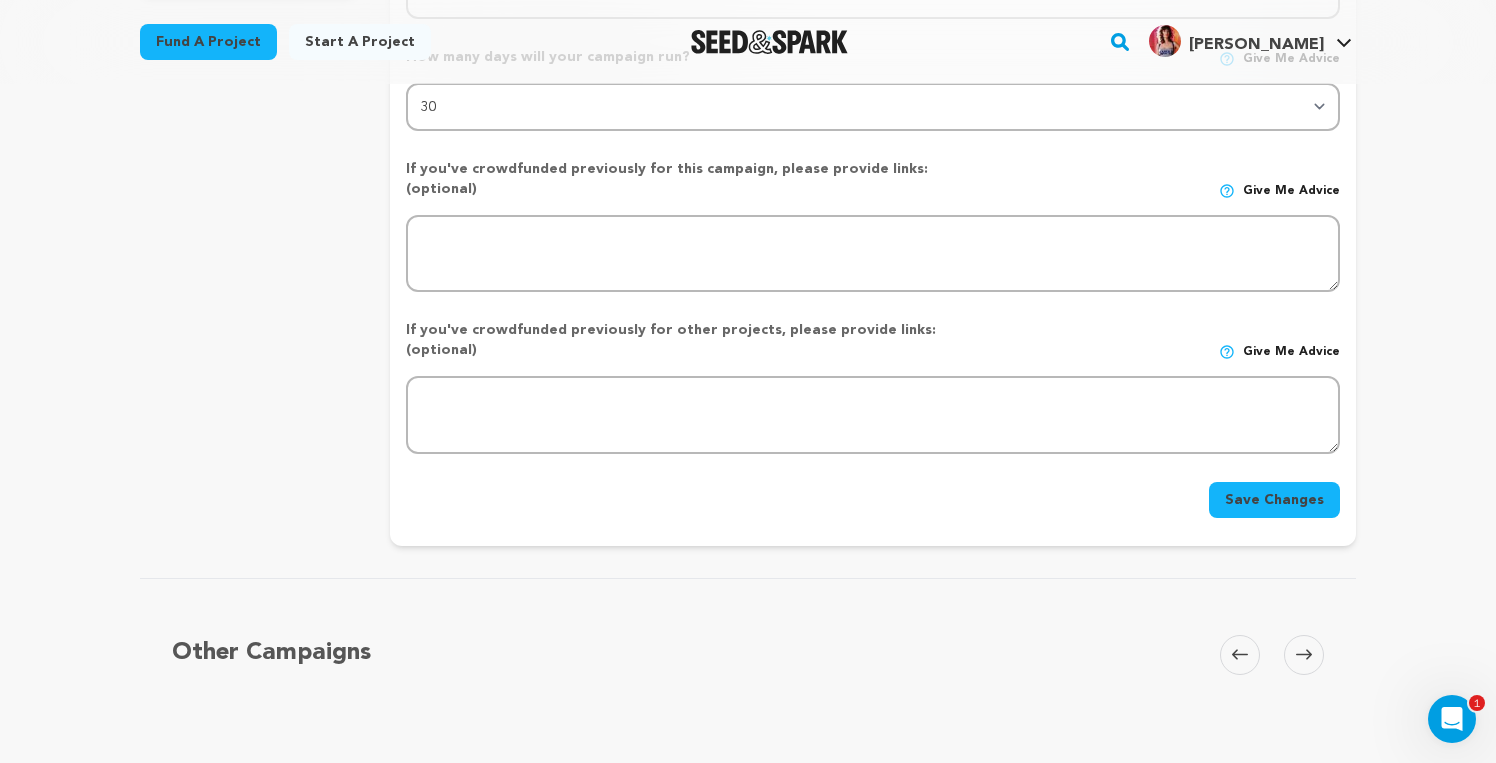 type on "With a cast of 11 people, and a large crew of volunteers, we will have a large and varied reach via email, social media, and local networking events." 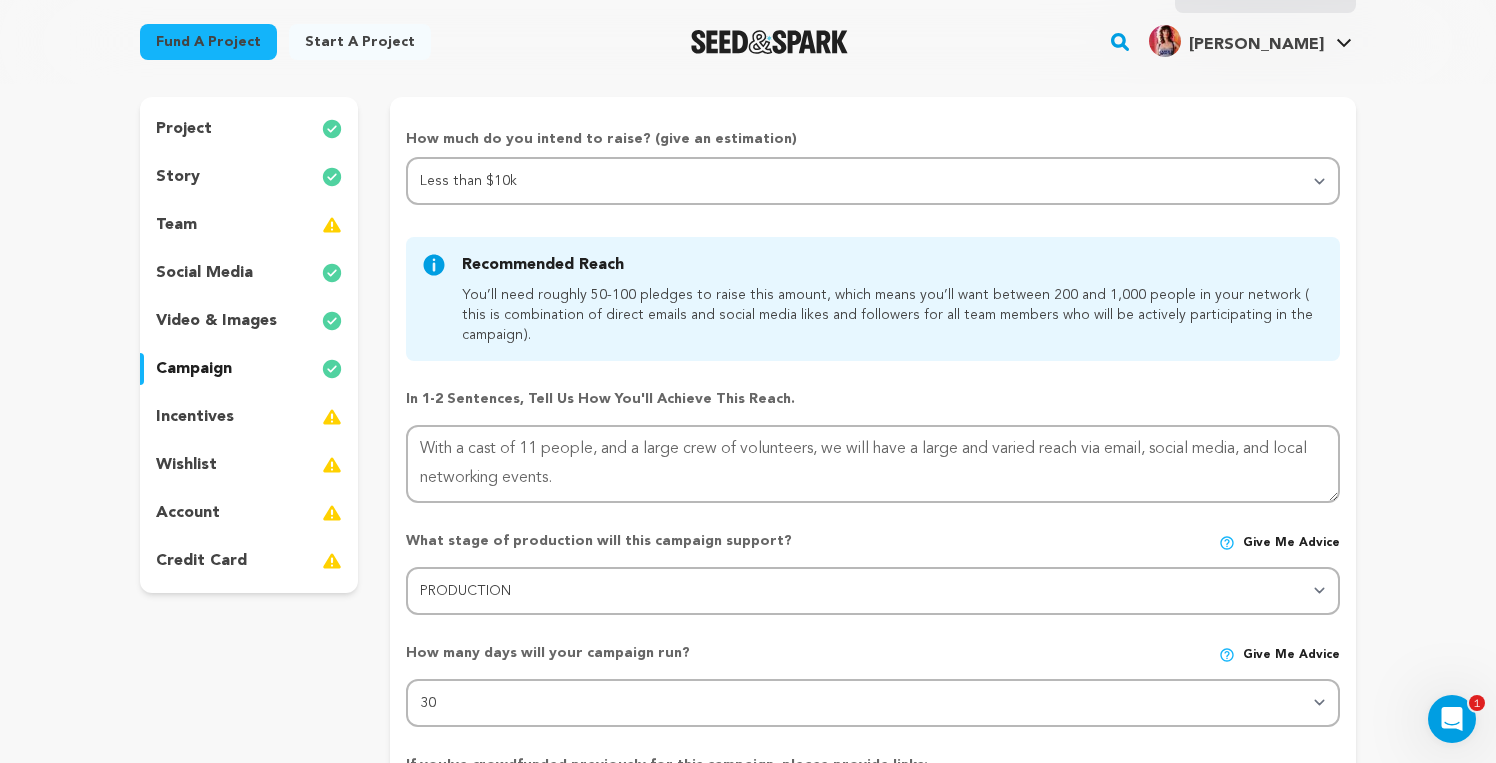 scroll, scrollTop: 196, scrollLeft: 0, axis: vertical 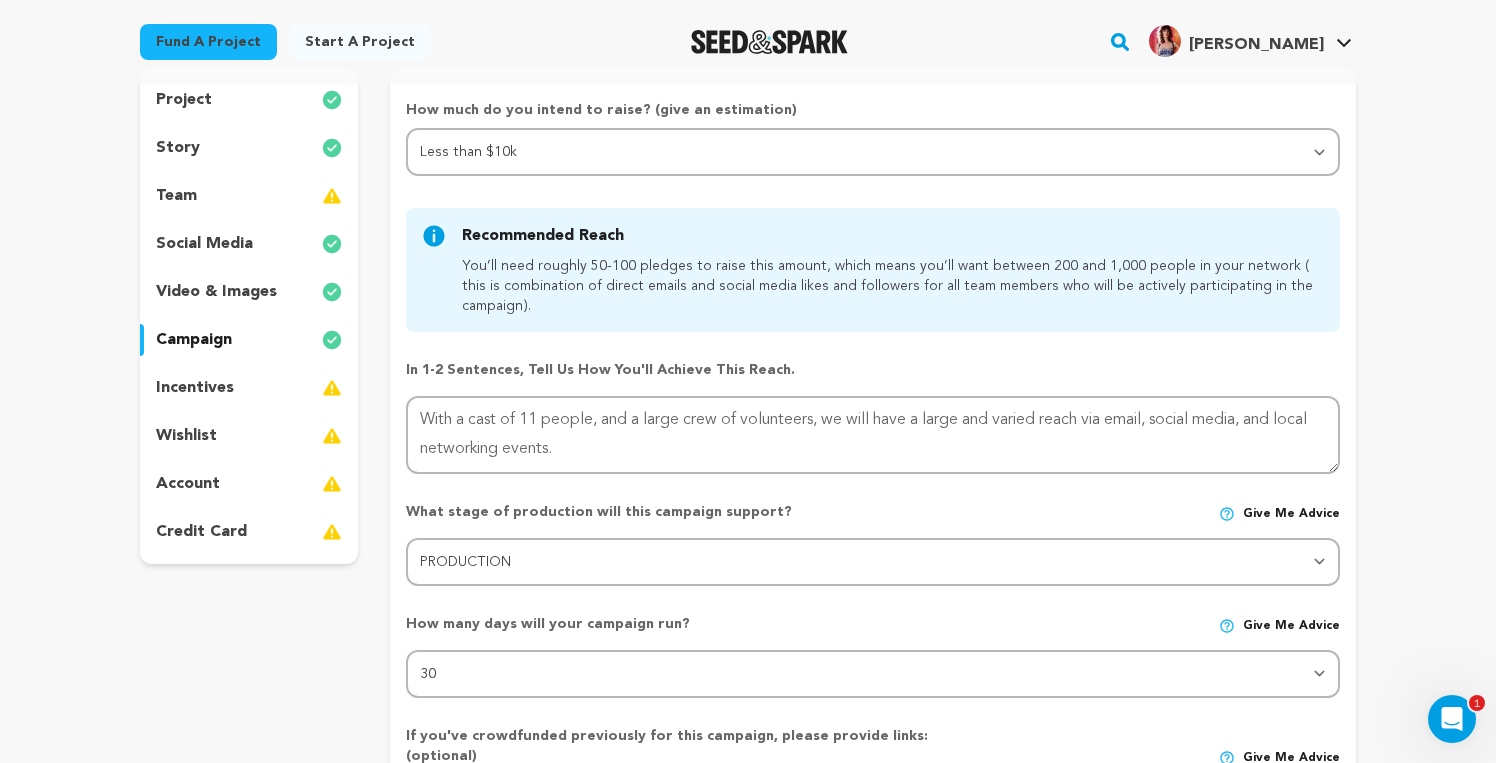 click on "incentives" at bounding box center [195, 388] 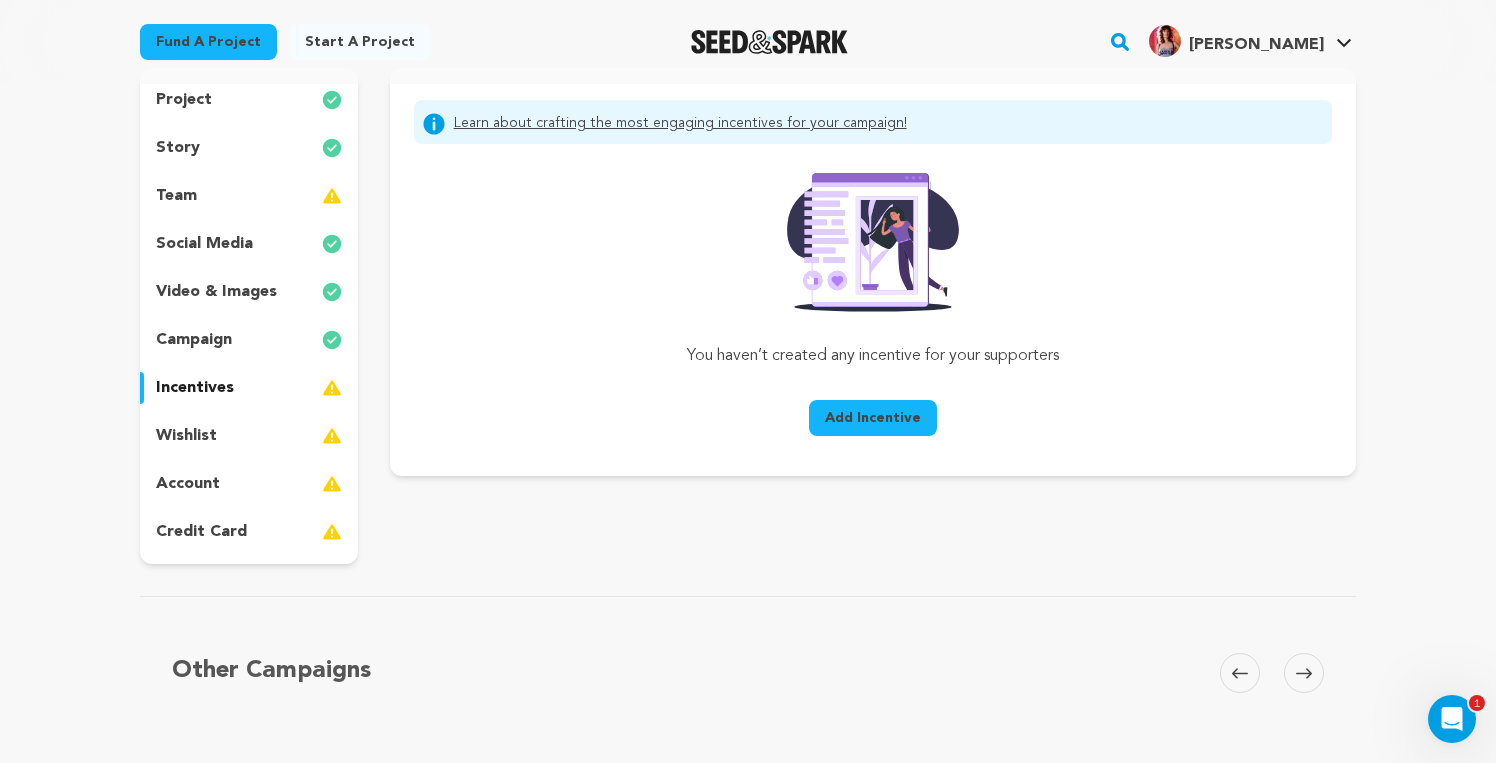 click on "Learn about crafting the most engaging incentives for your campaign!" at bounding box center (680, 124) 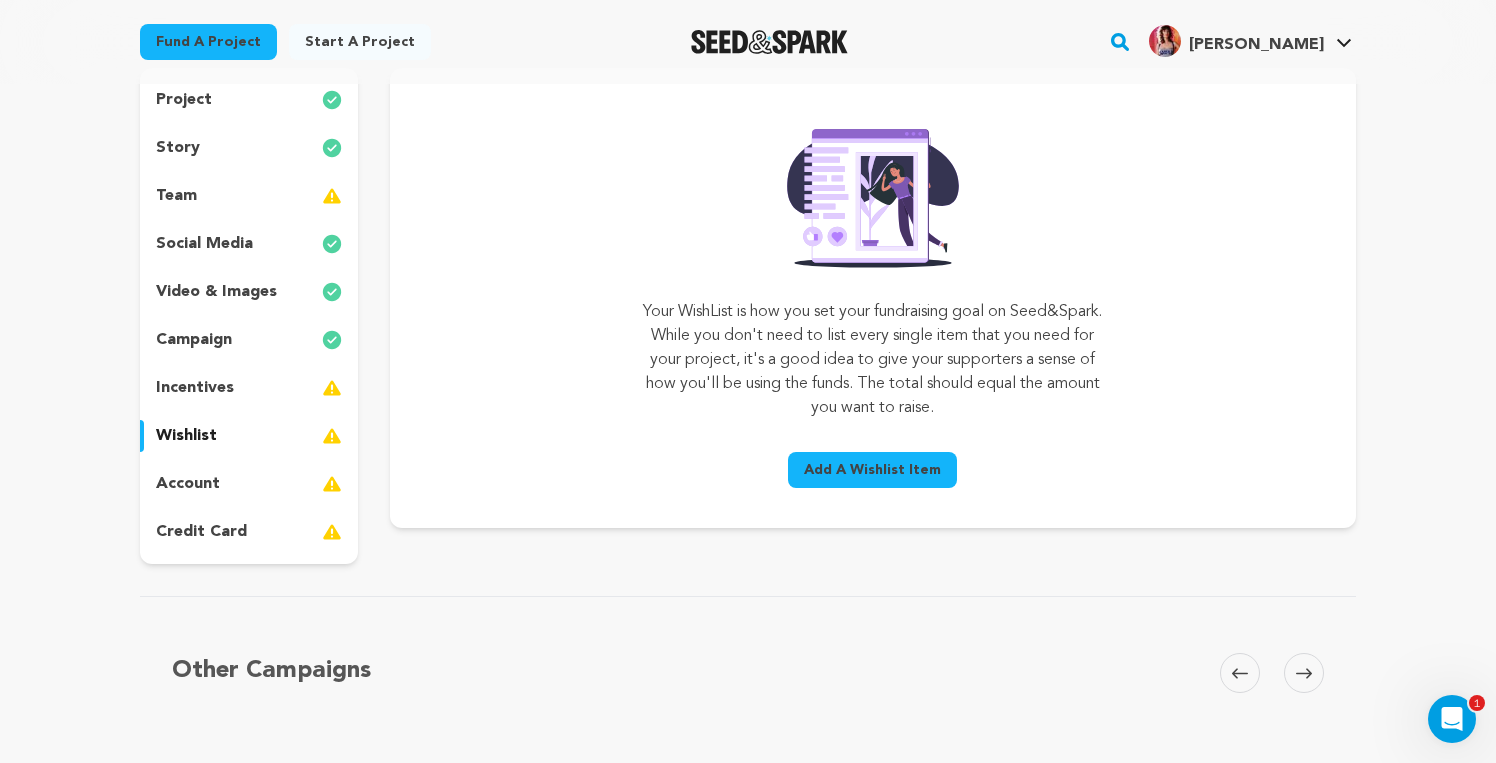 click on "Add A Wishlist Item" at bounding box center (872, 470) 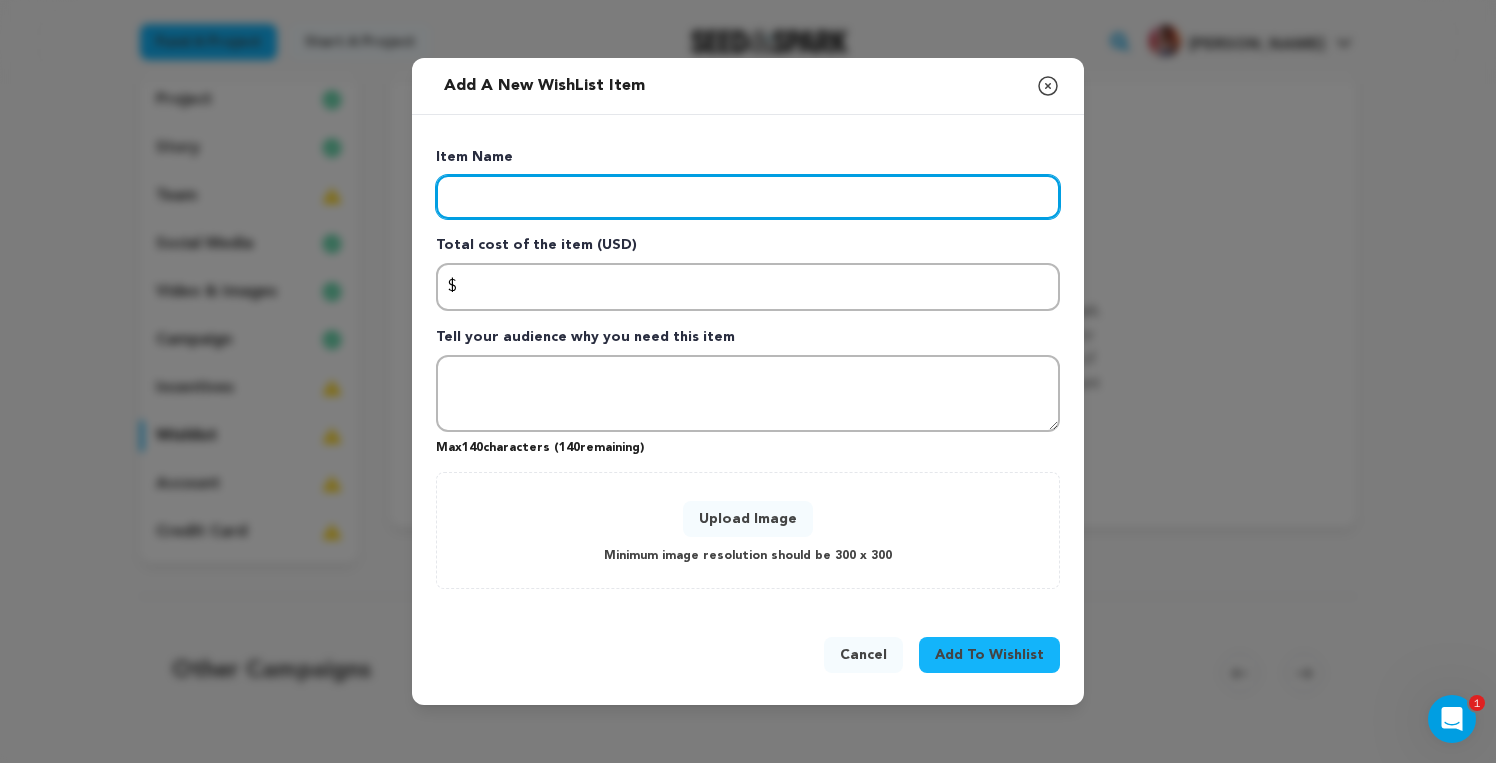 click at bounding box center (748, 197) 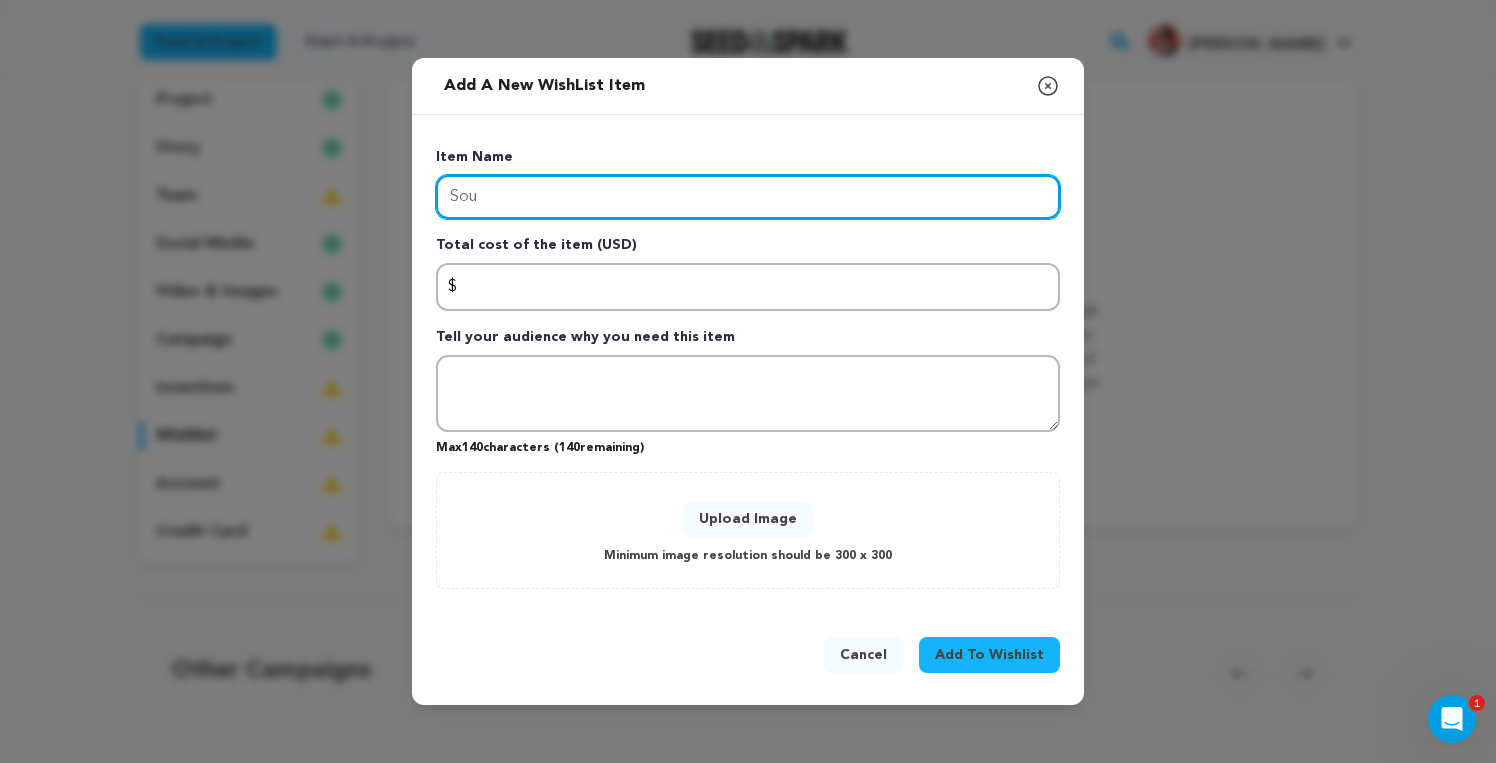 drag, startPoint x: 518, startPoint y: 203, endPoint x: 433, endPoint y: 201, distance: 85.02353 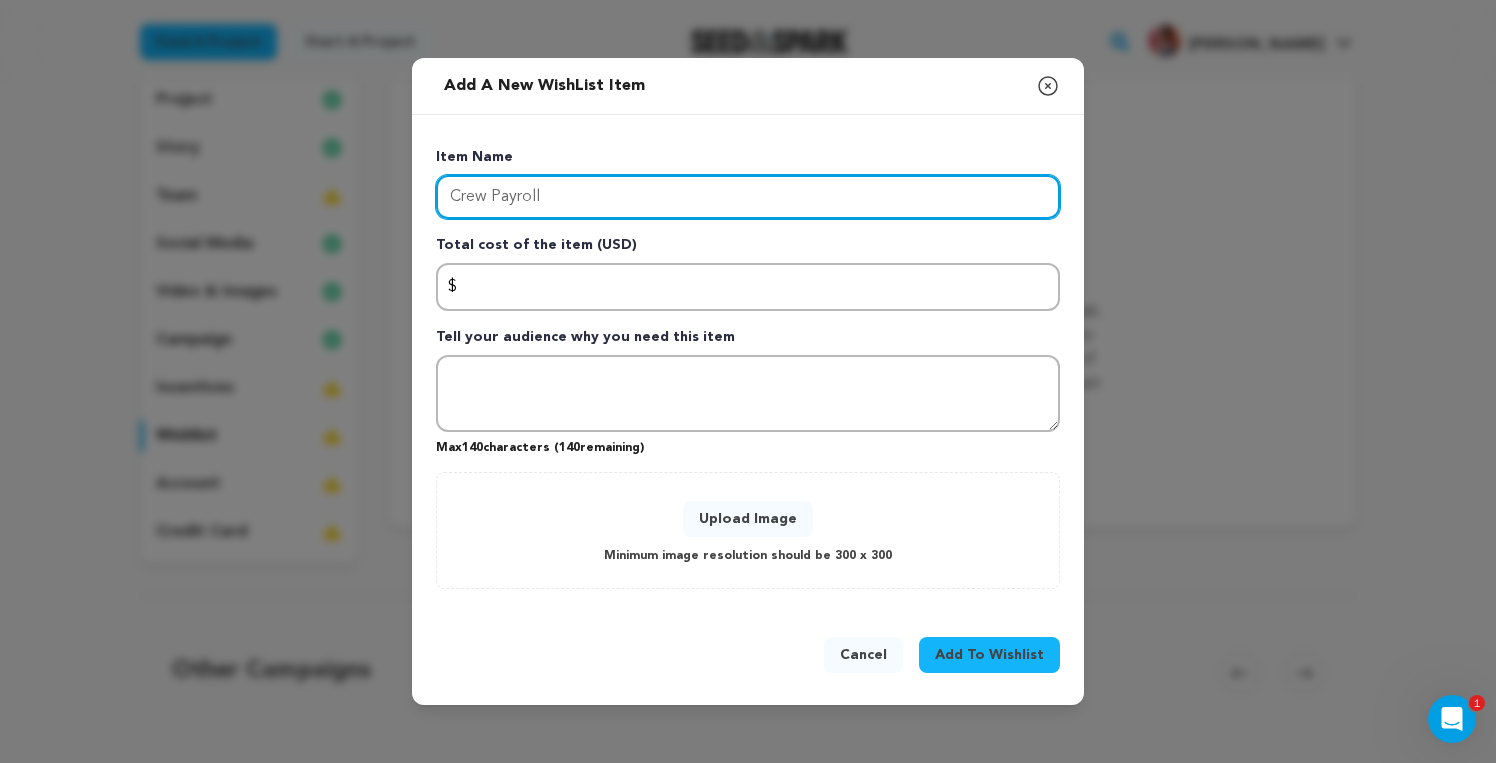 type on "Crew Payroll" 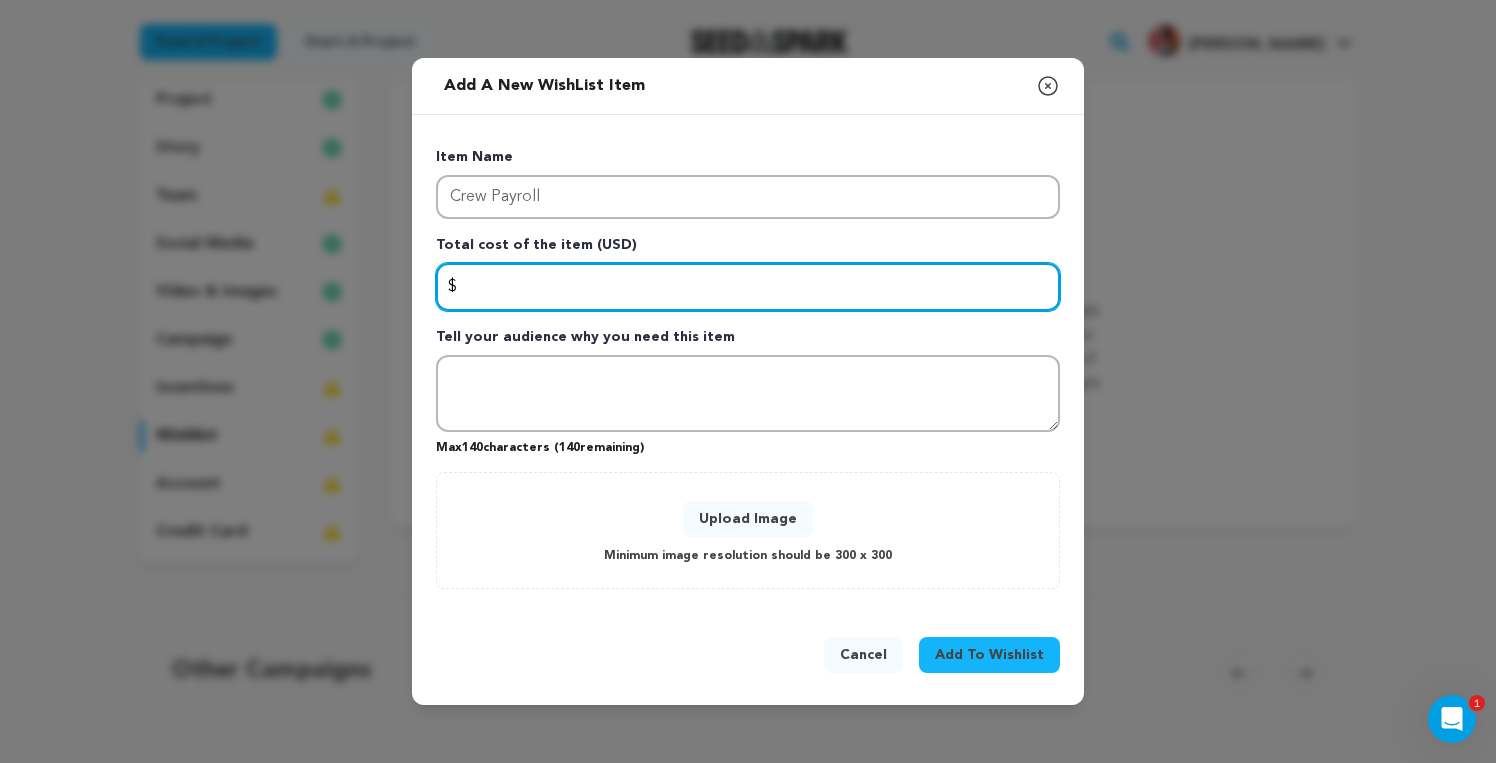click at bounding box center [748, 287] 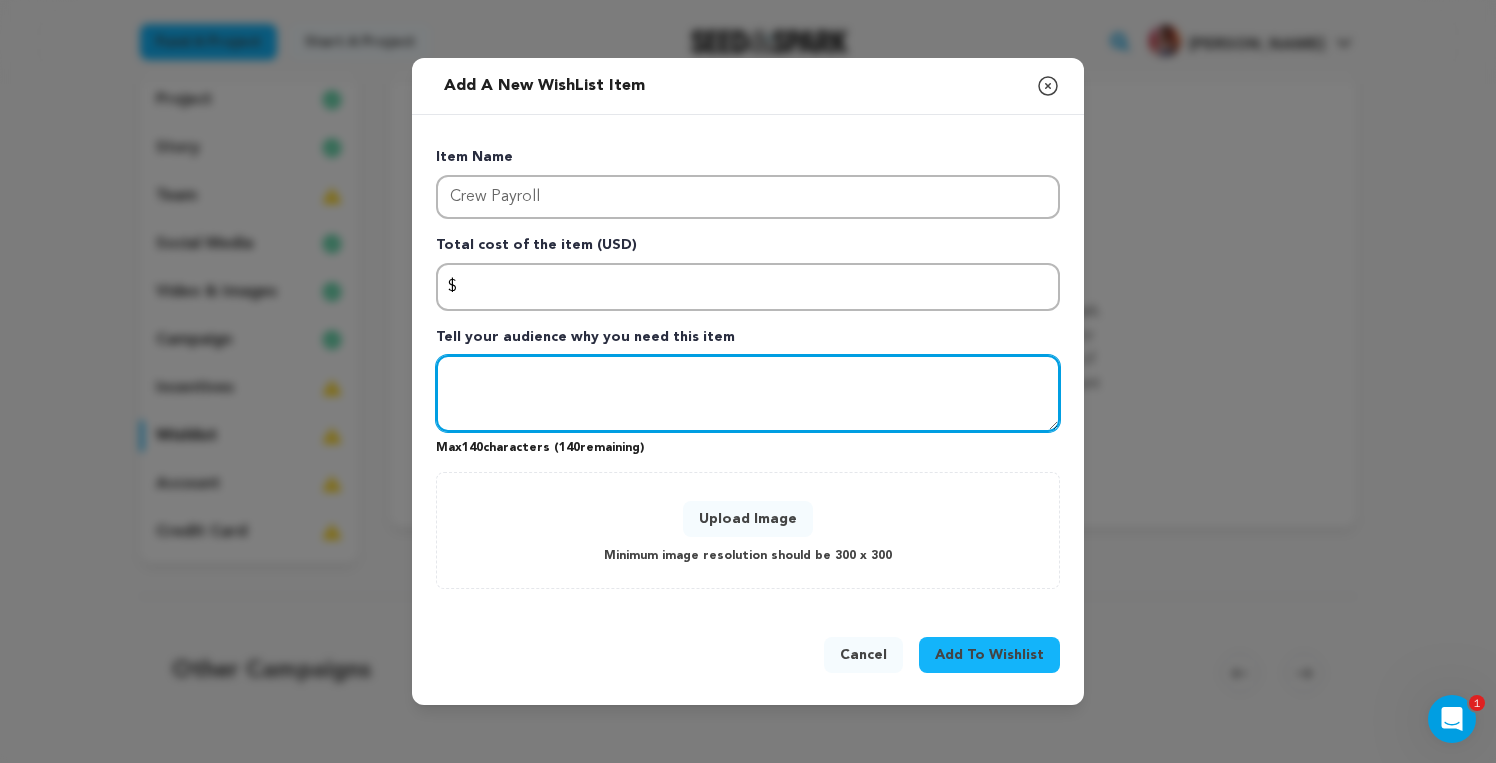 click at bounding box center [748, 394] 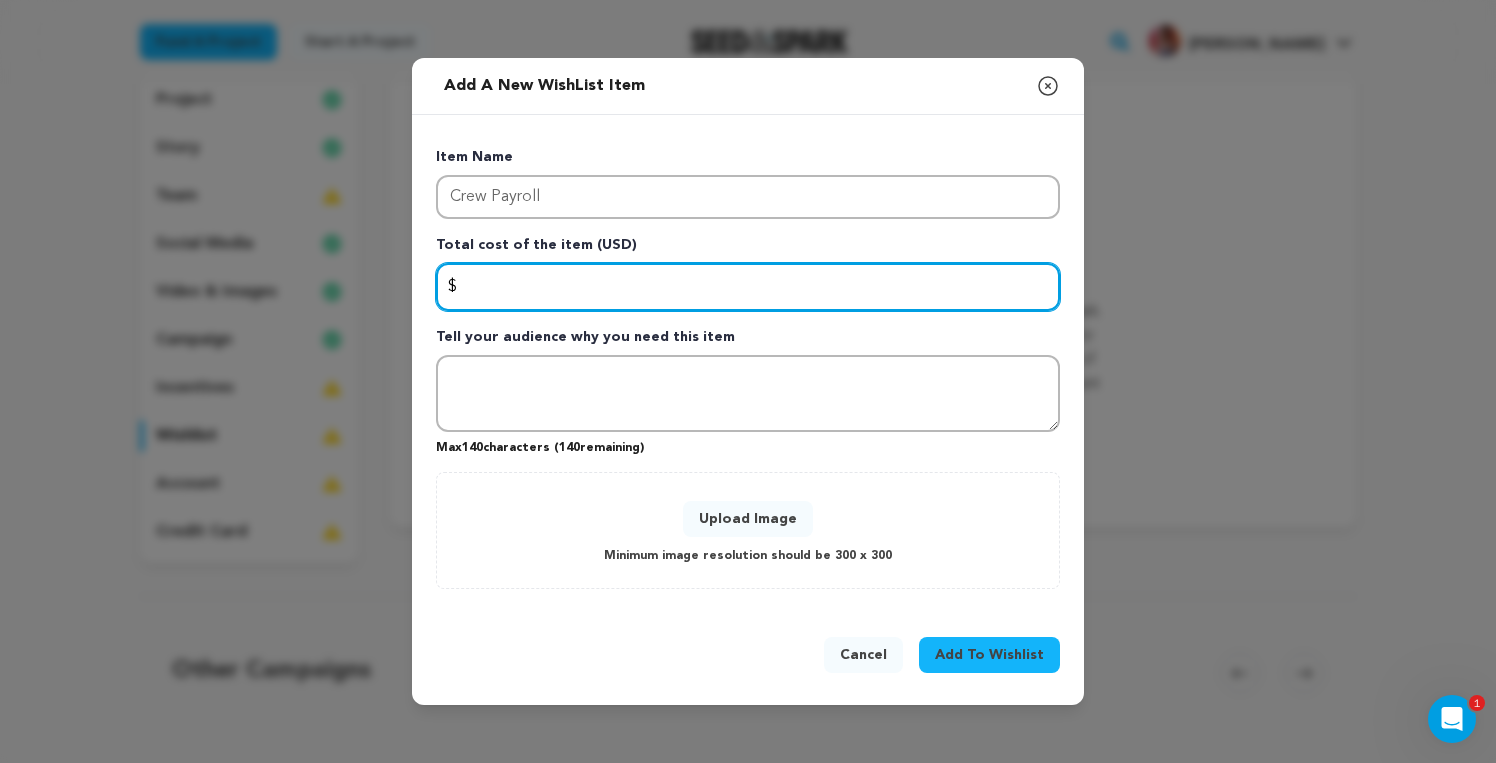 click at bounding box center [748, 287] 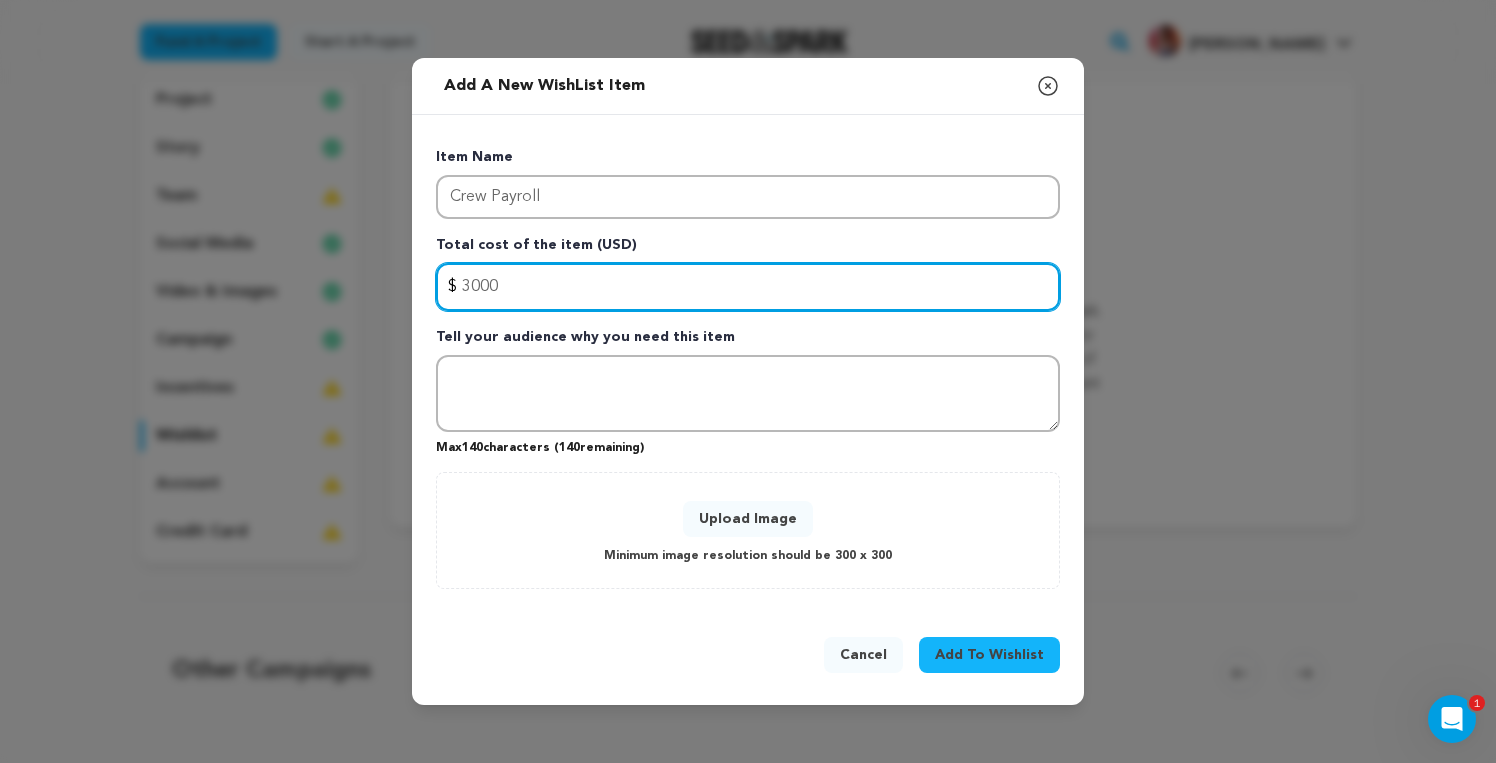 type on "3000" 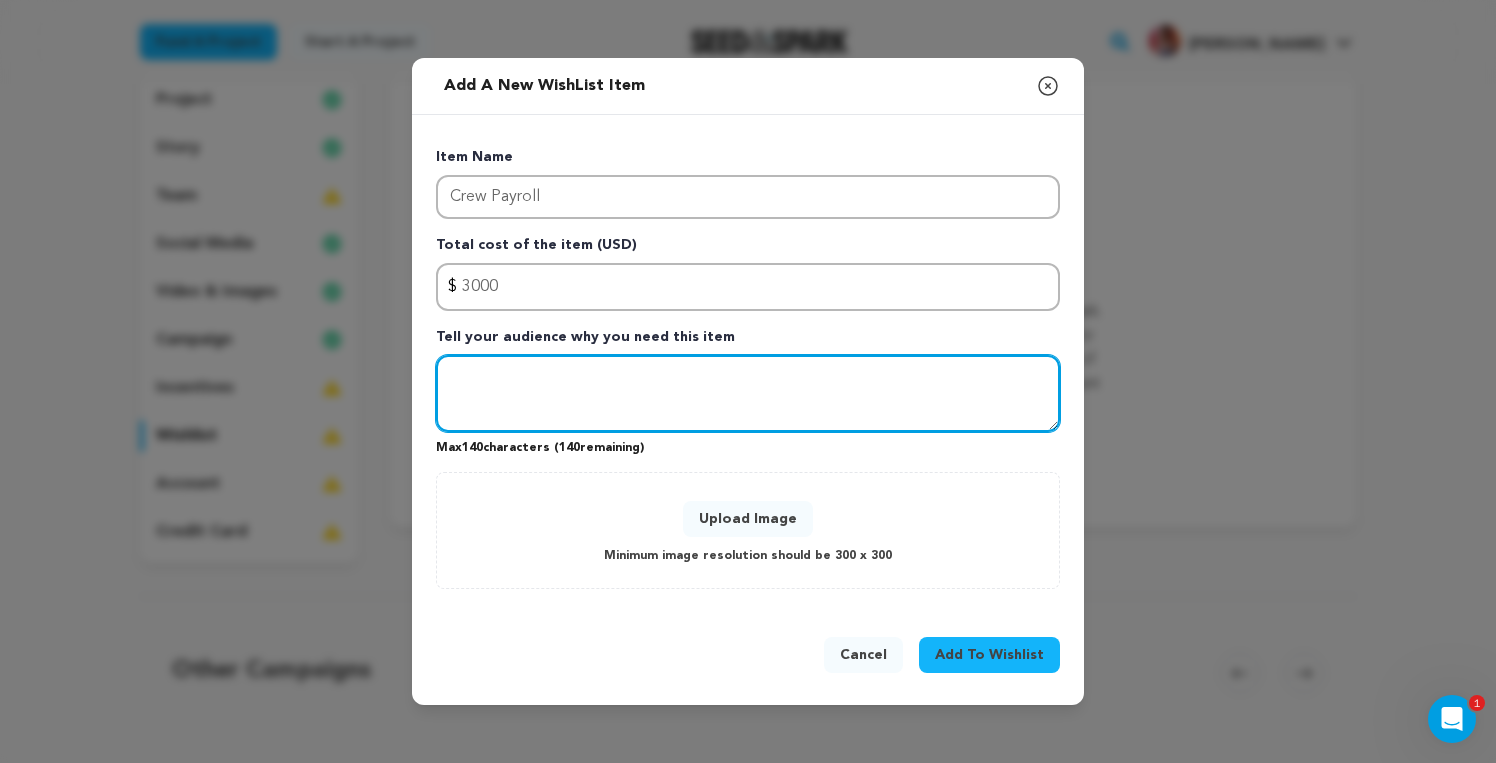 click at bounding box center [748, 394] 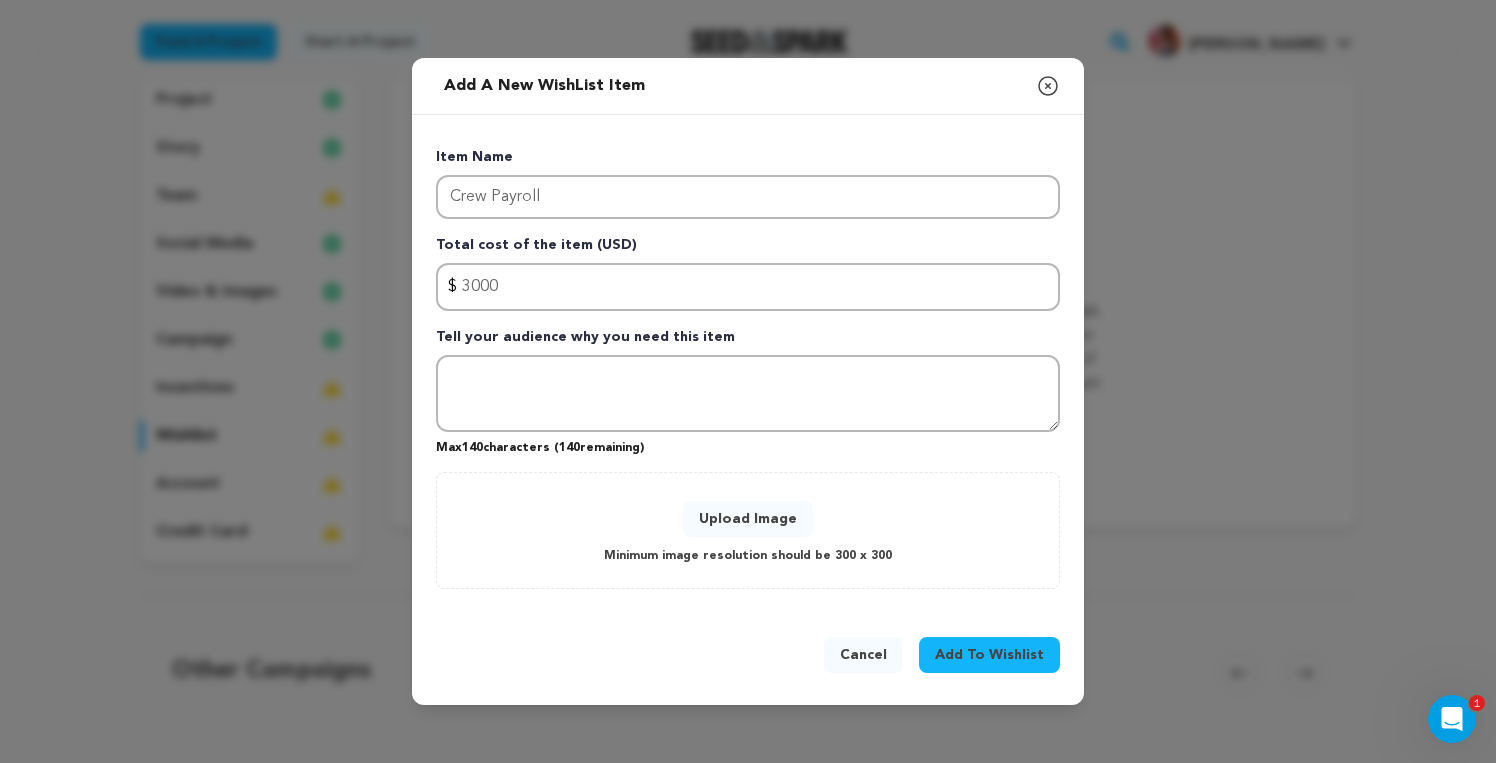 click on "Upload Image" at bounding box center [748, 519] 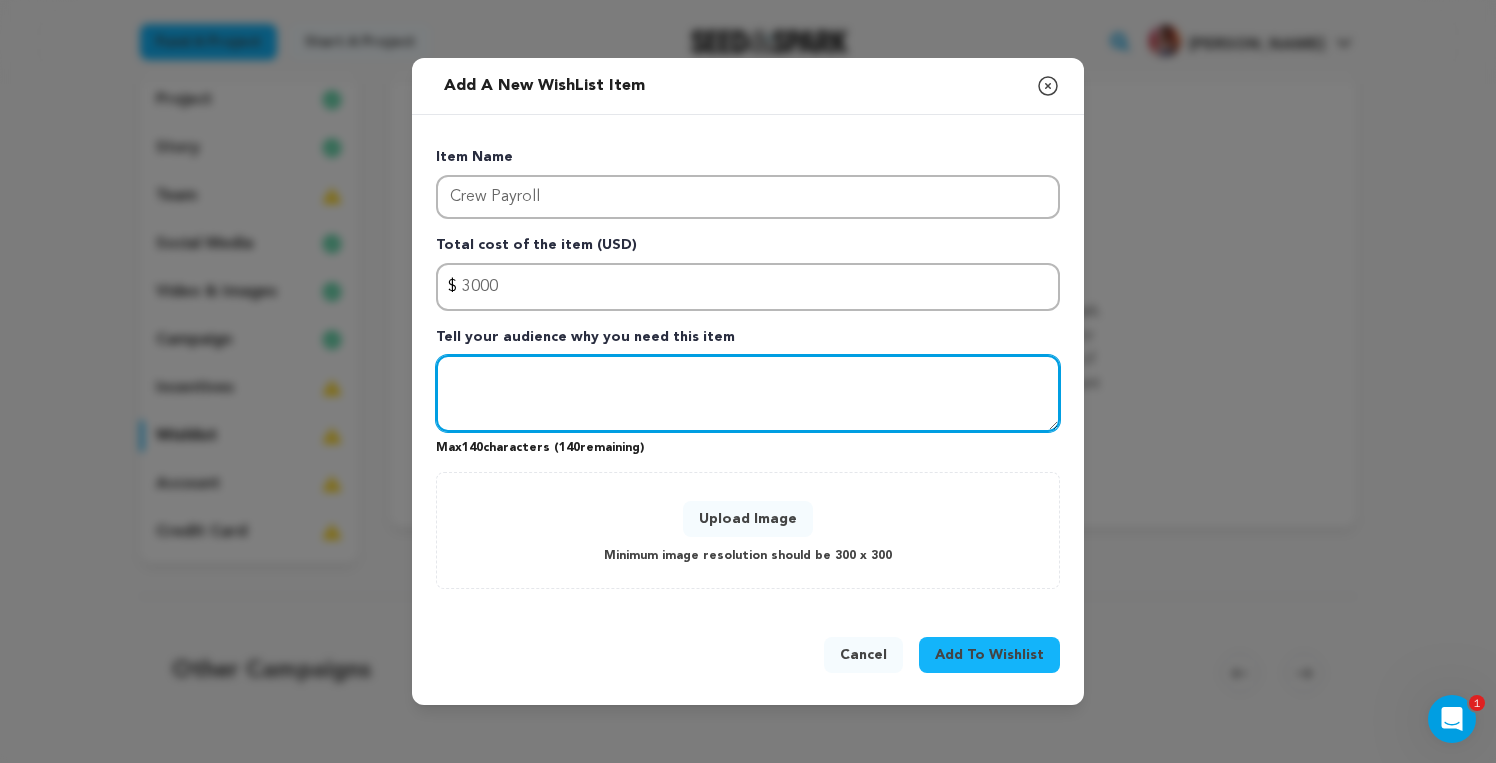 click at bounding box center [748, 394] 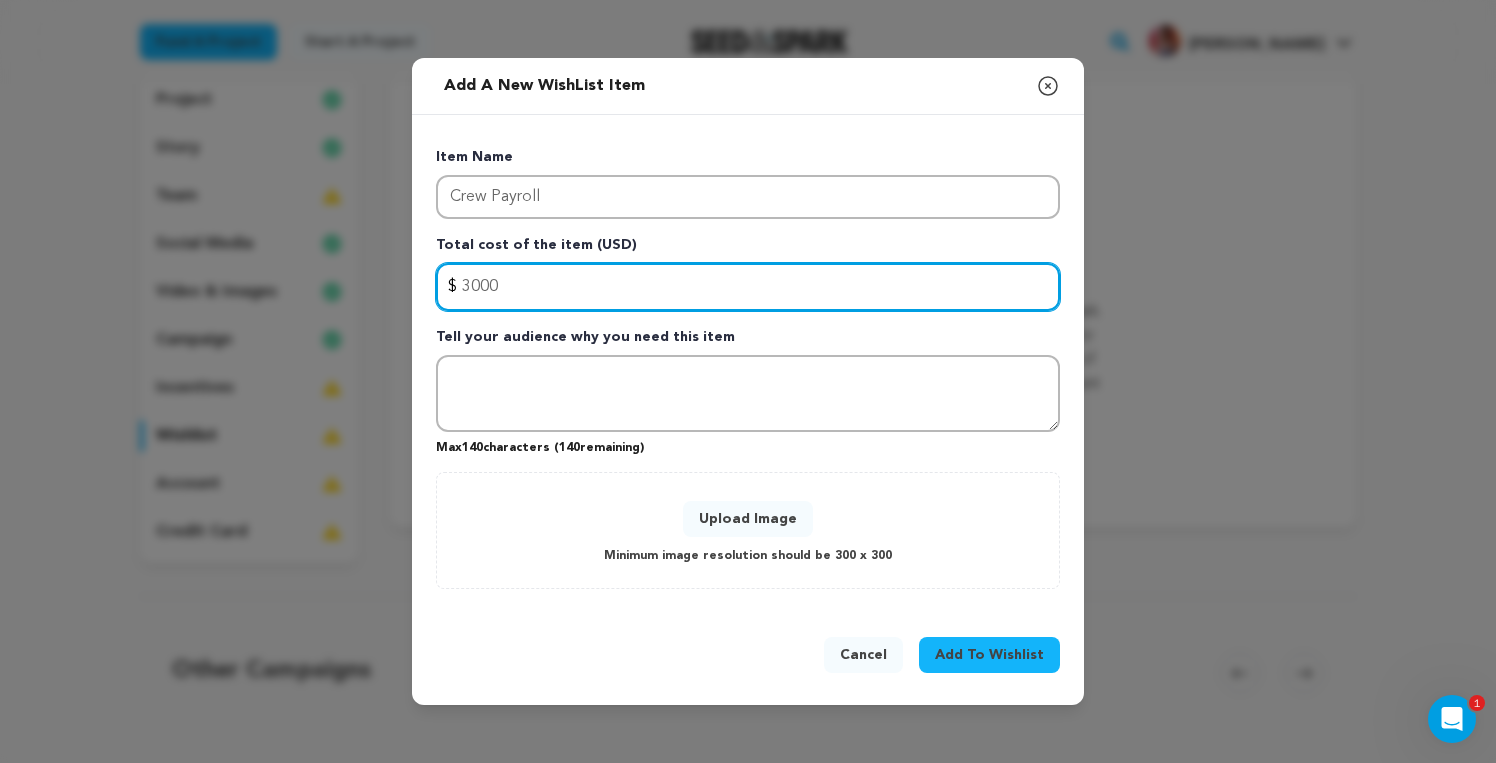 drag, startPoint x: 506, startPoint y: 288, endPoint x: 463, endPoint y: 285, distance: 43.104523 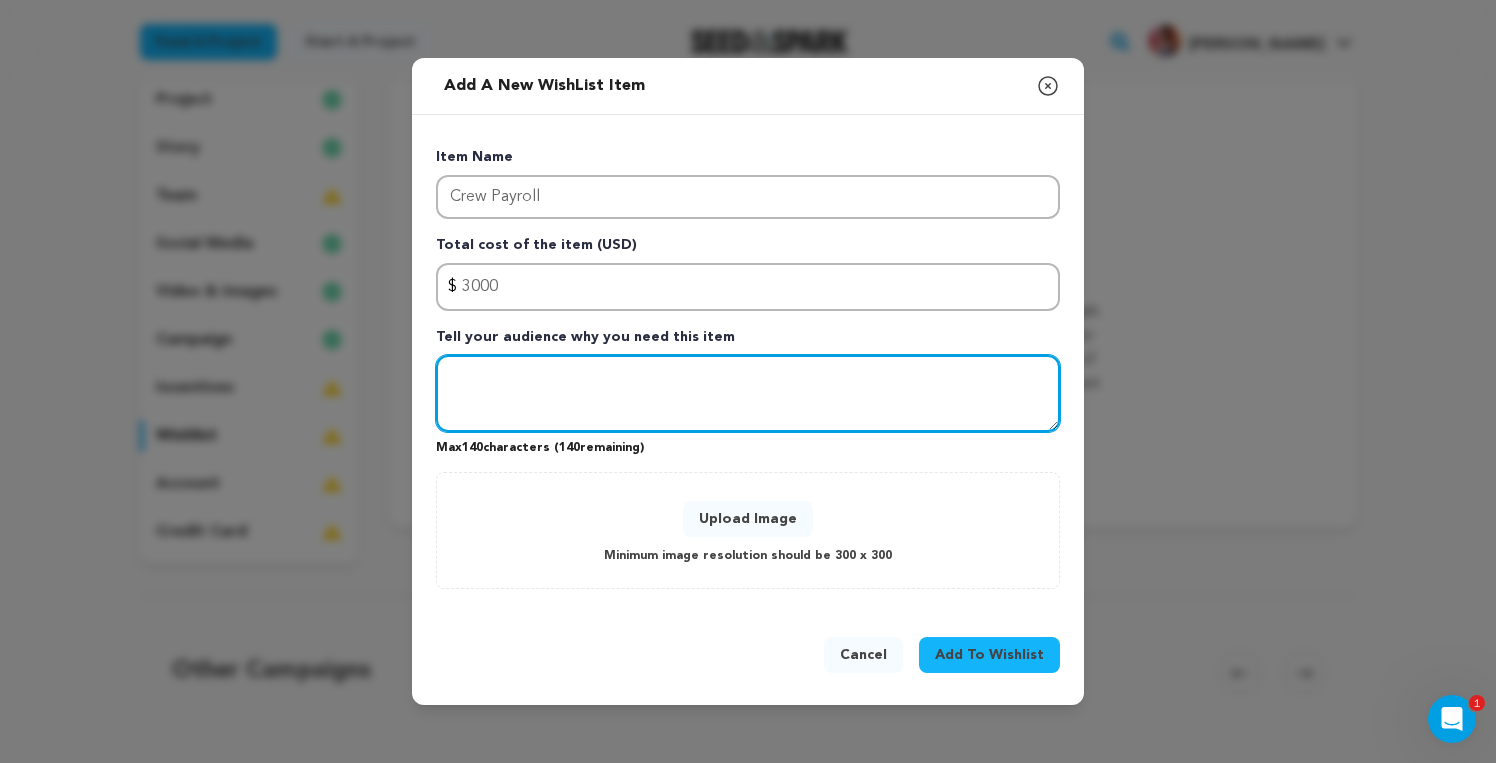 click at bounding box center (748, 394) 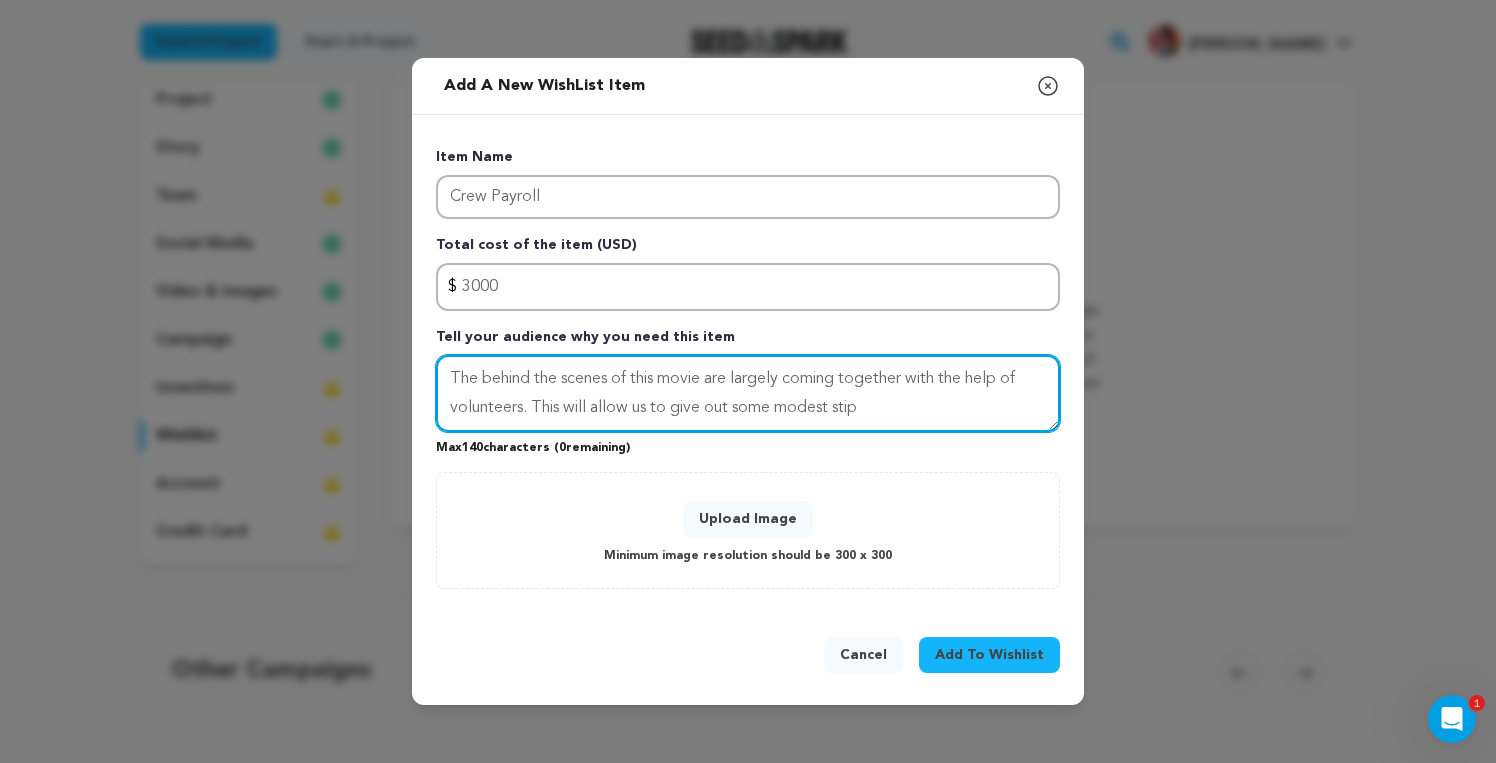 drag, startPoint x: 789, startPoint y: 378, endPoint x: 737, endPoint y: 378, distance: 52 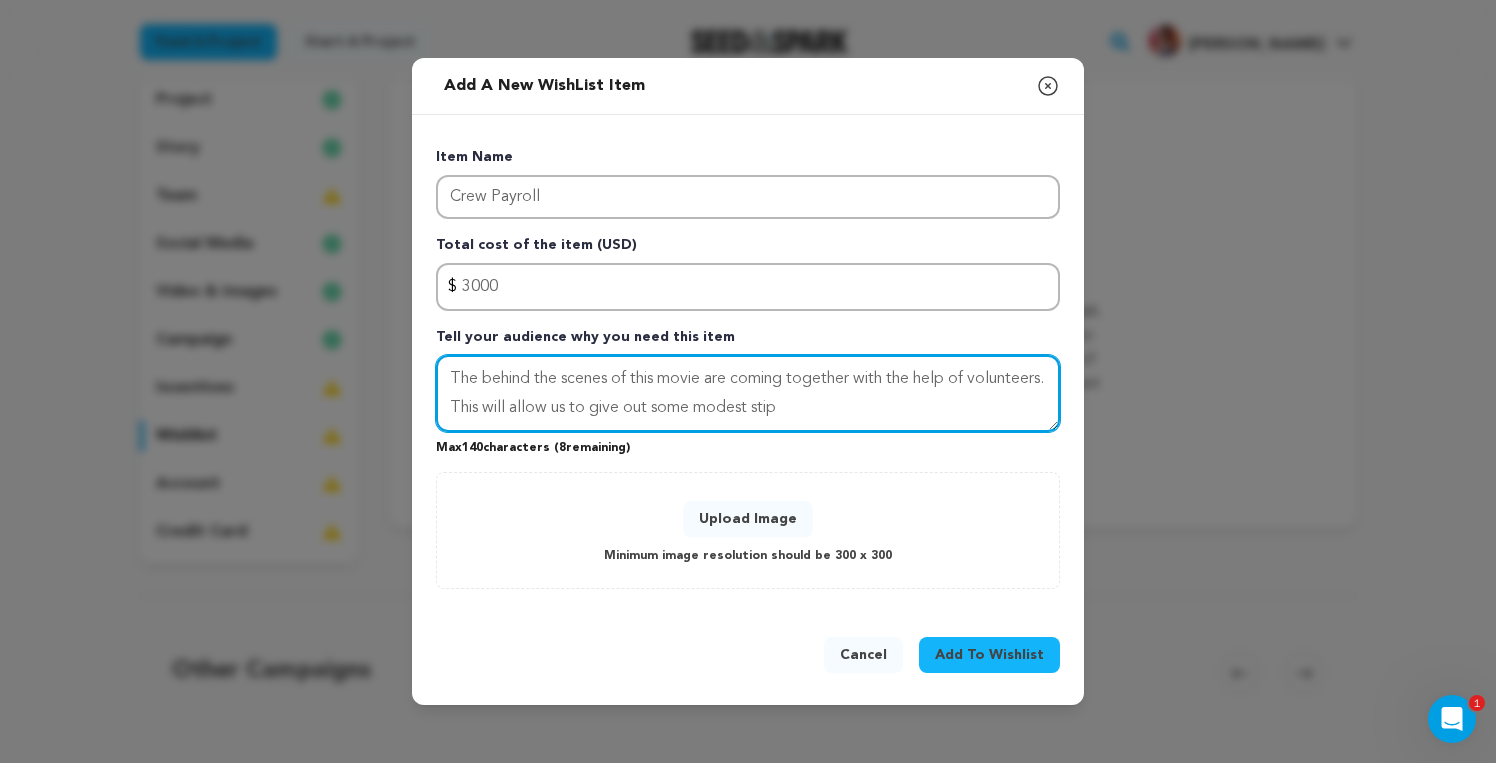 click on "The behind the scenes of this movie are coming together with the help of volunteers. This will allow us to give out some modest stip" at bounding box center [748, 394] 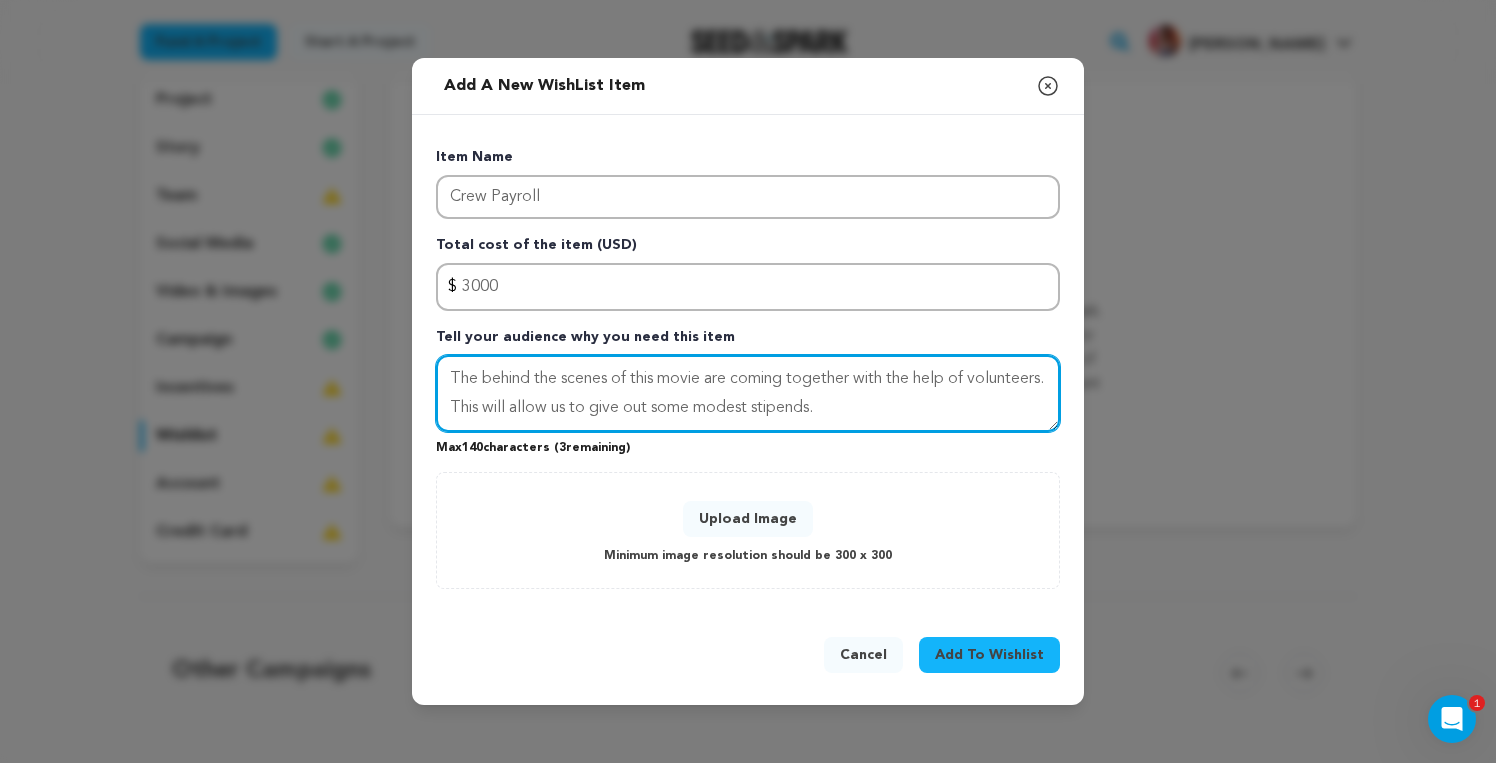 type on "The behind the scenes of this movie are coming together with the help of volunteers. This will allow us to give out some modest stipends." 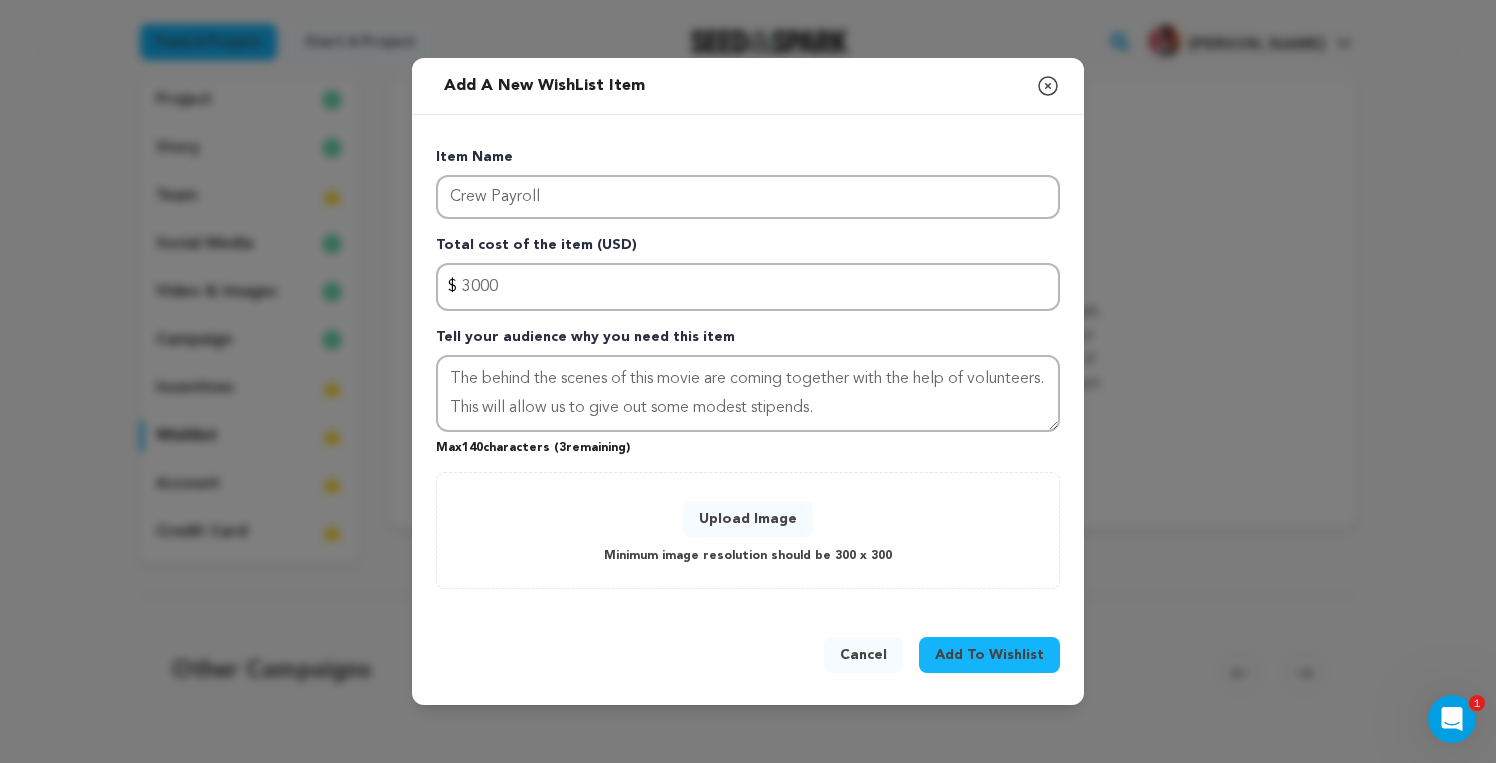 click on "Upload Image" at bounding box center [748, 519] 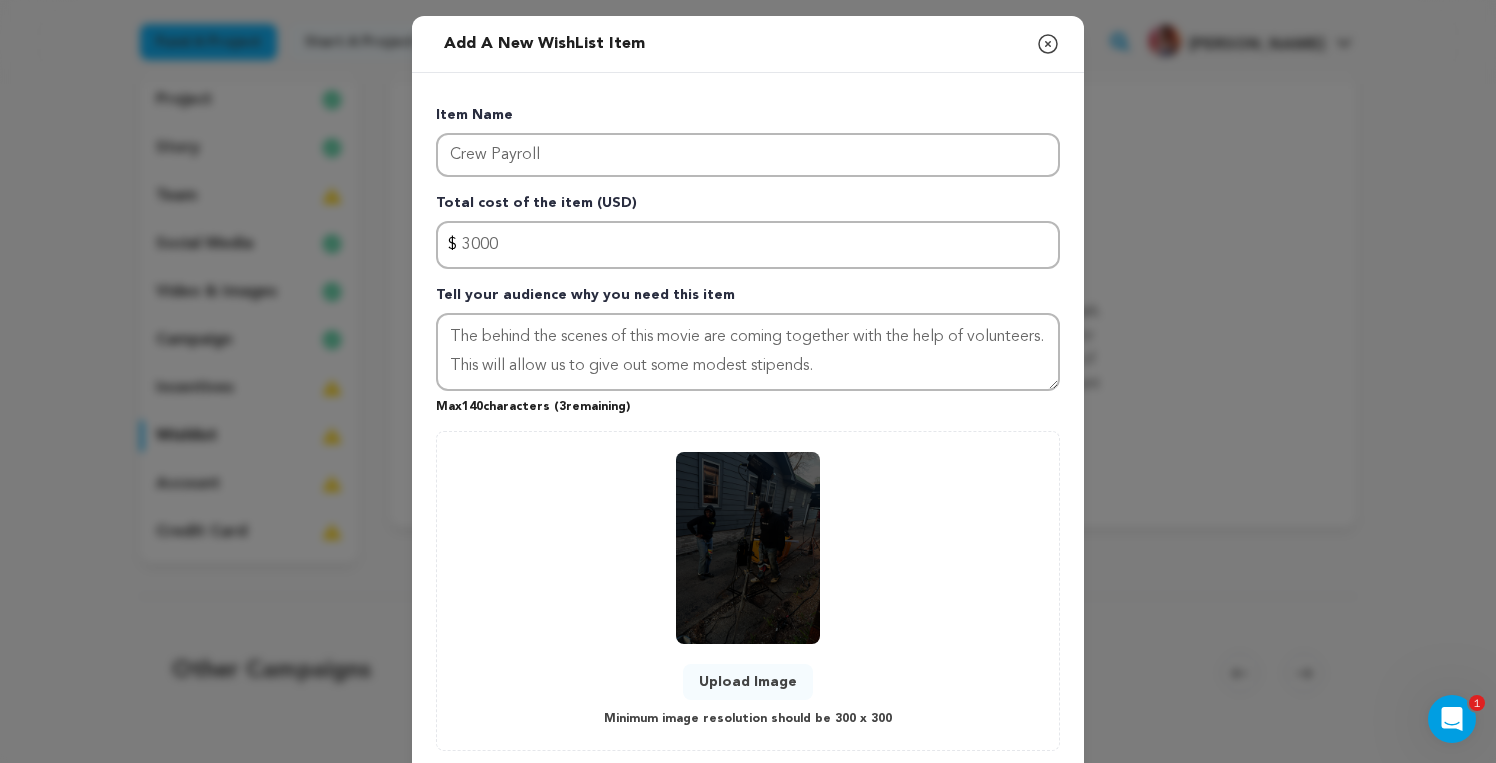 click at bounding box center [748, 548] 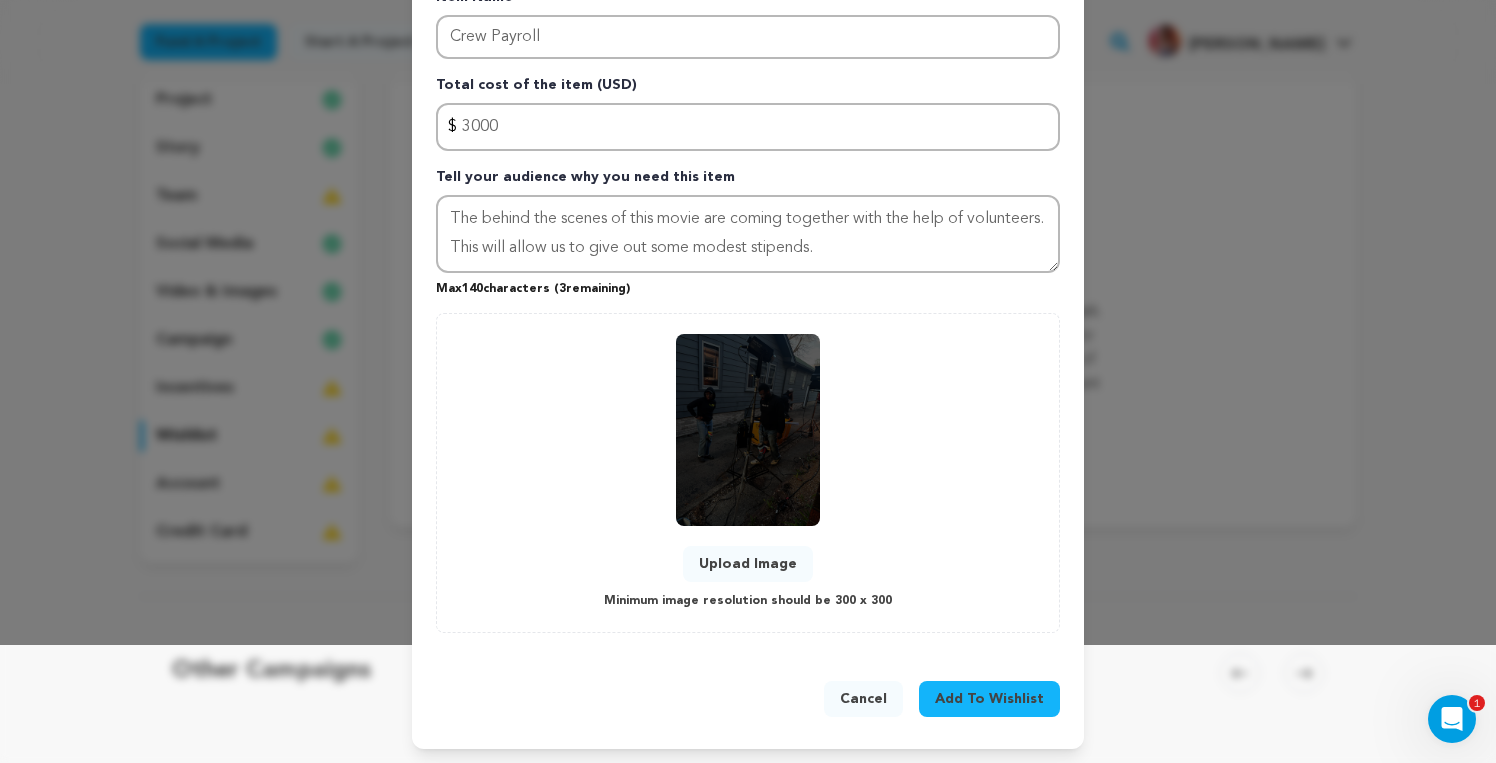 scroll, scrollTop: 120, scrollLeft: 0, axis: vertical 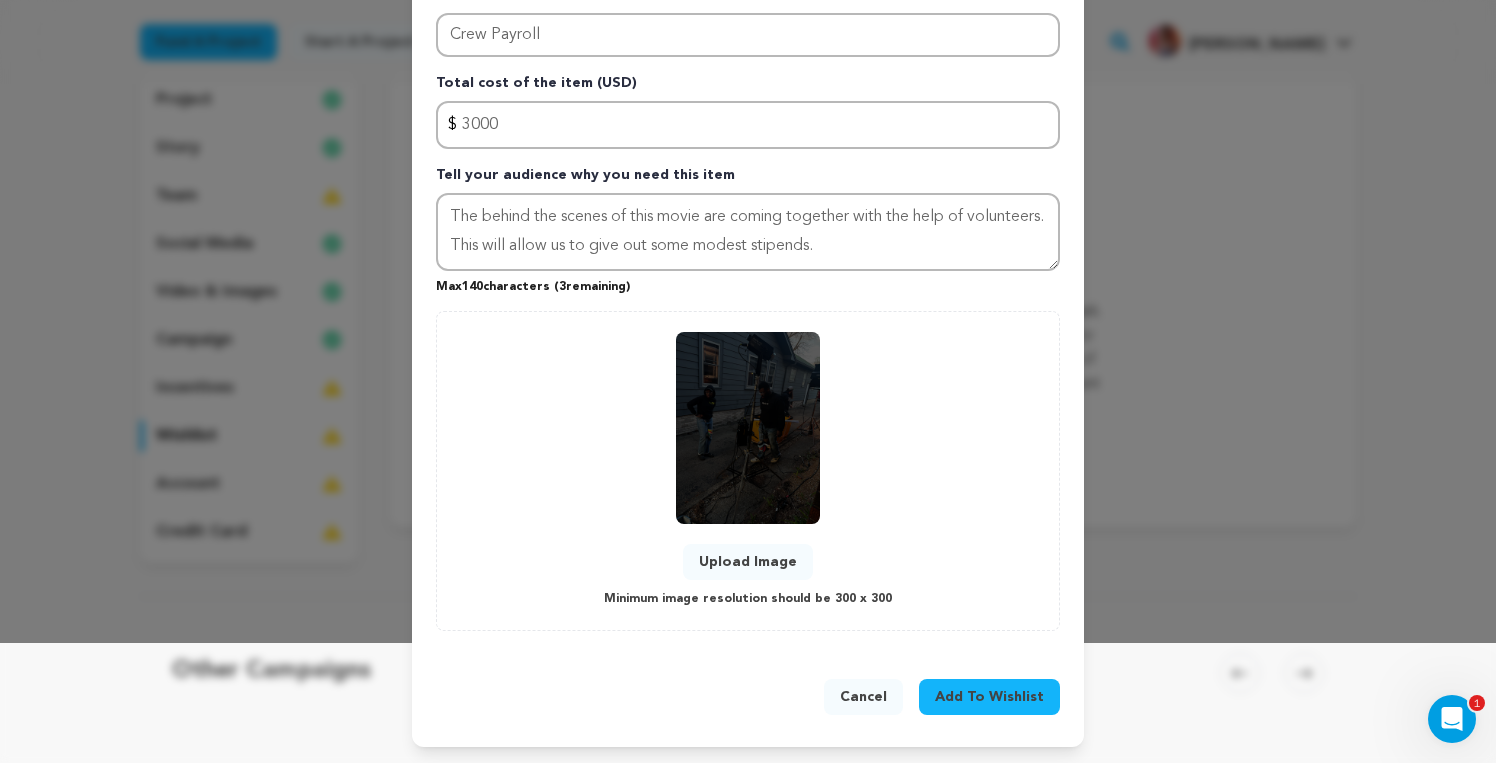 click at bounding box center (748, 428) 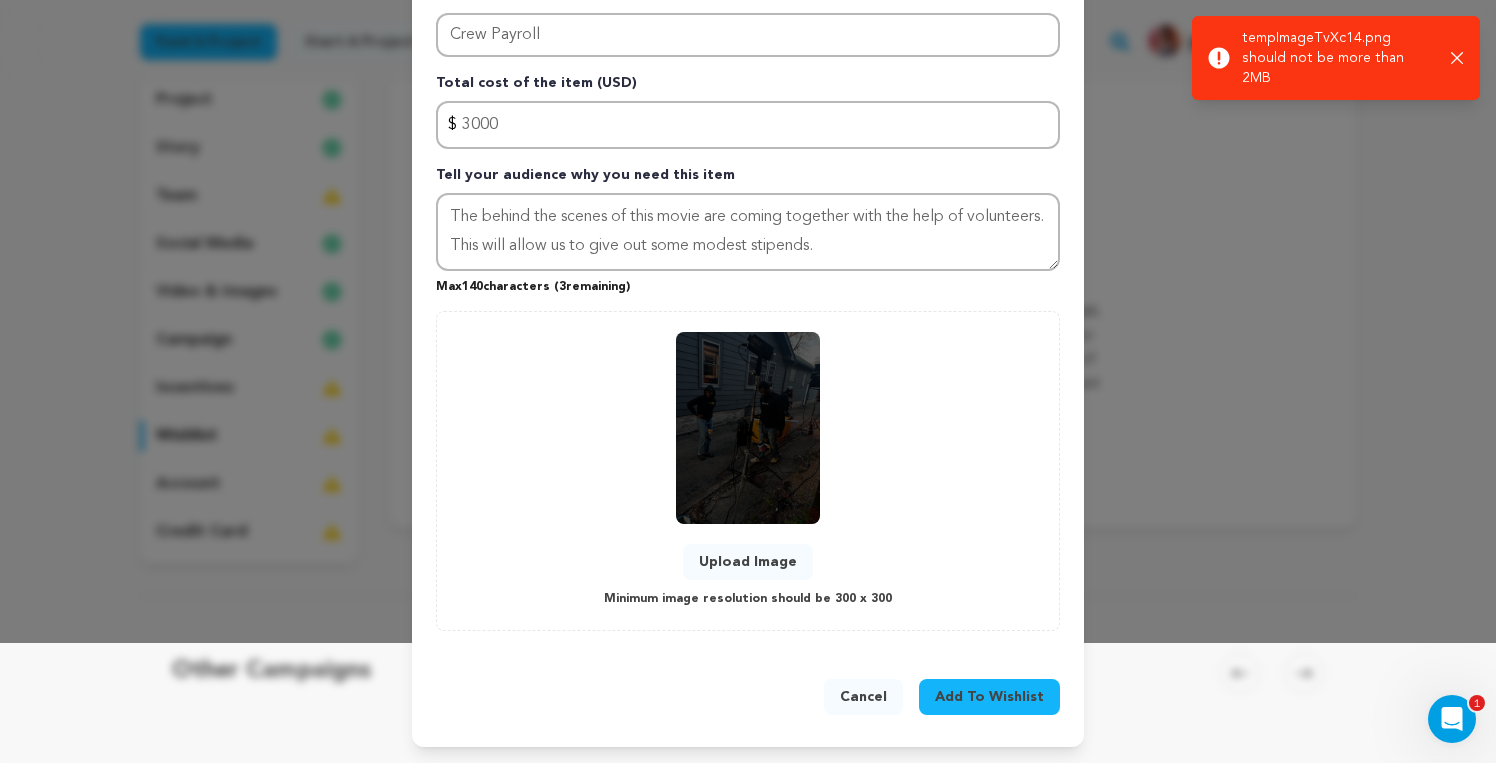 click 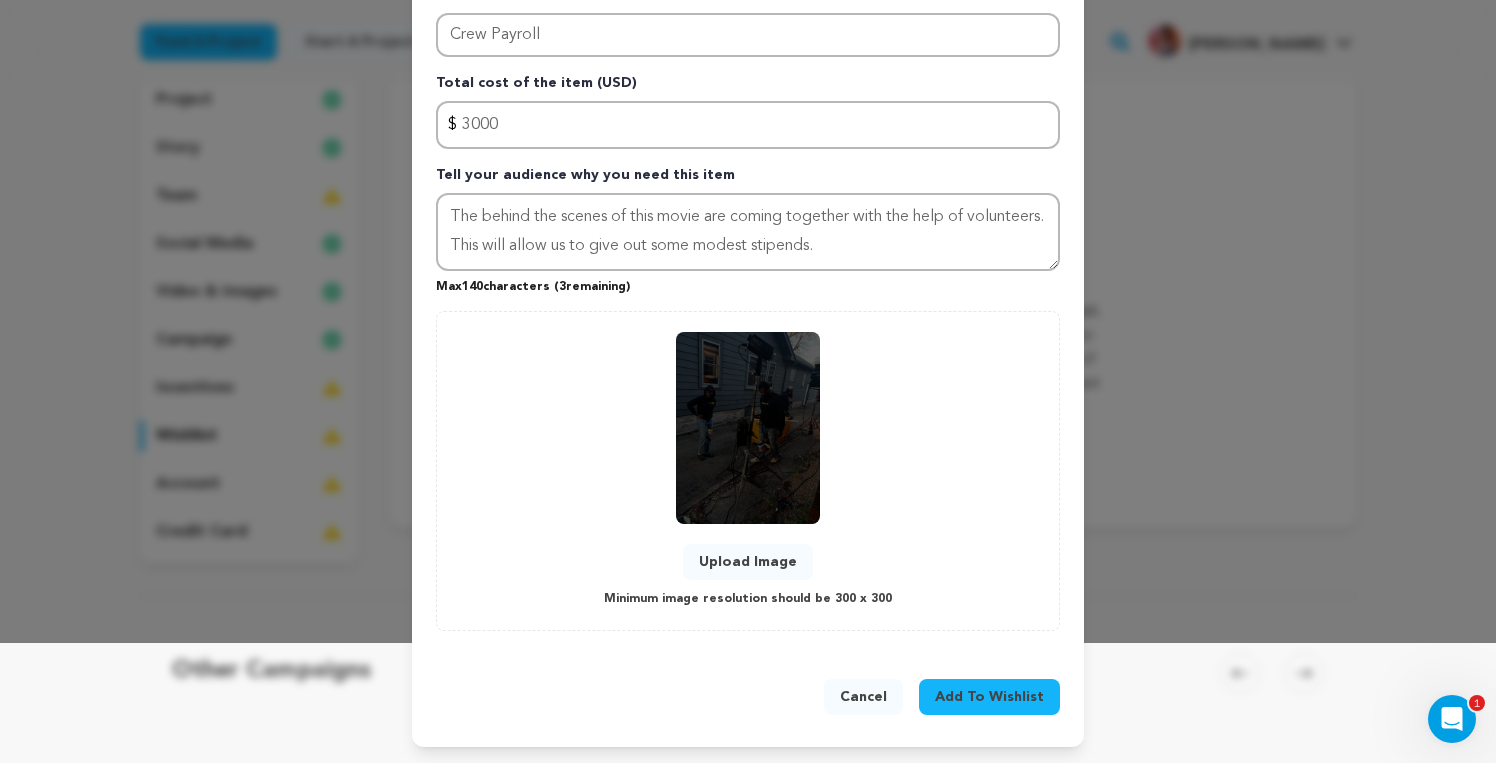 click at bounding box center [748, 428] 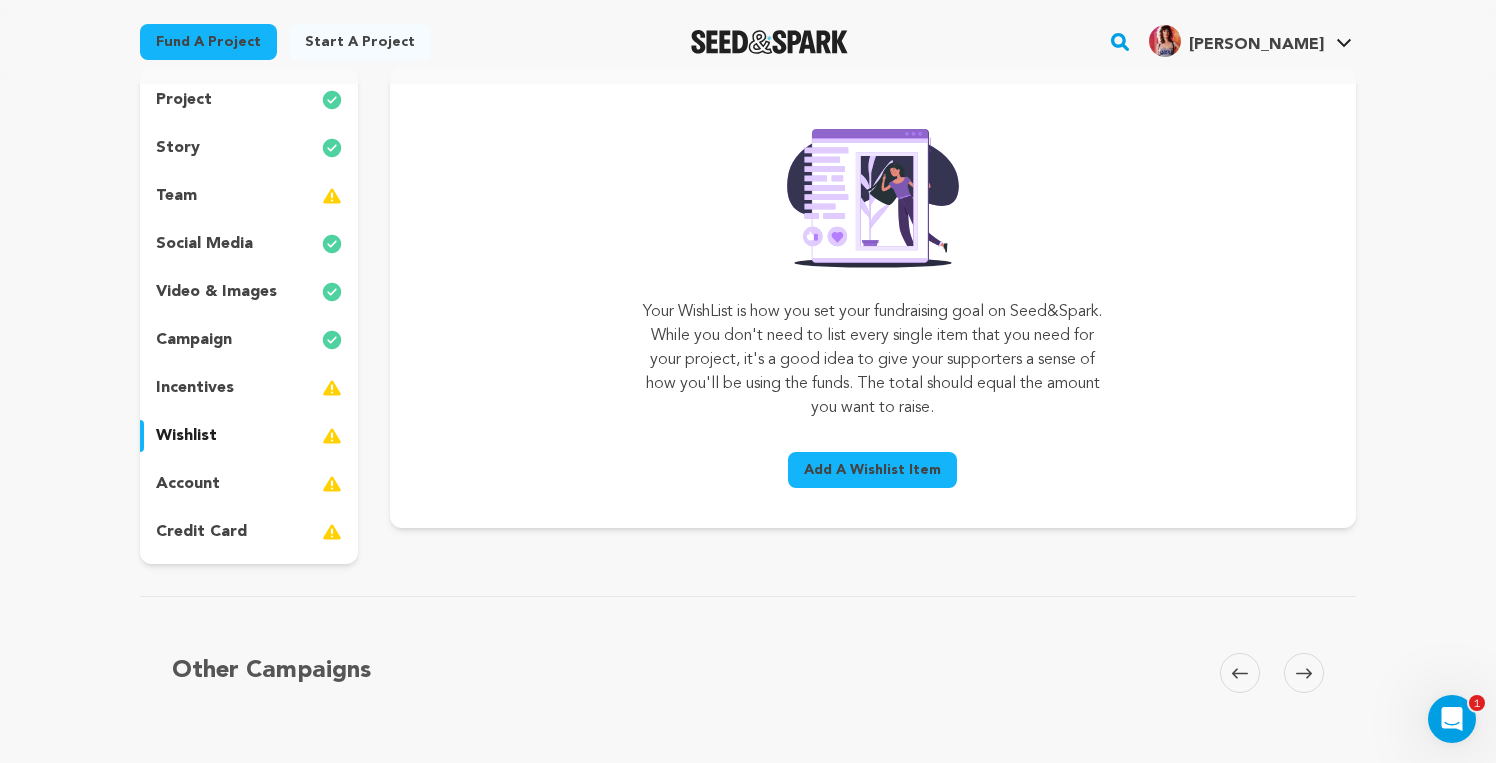 click on "account" at bounding box center (188, 484) 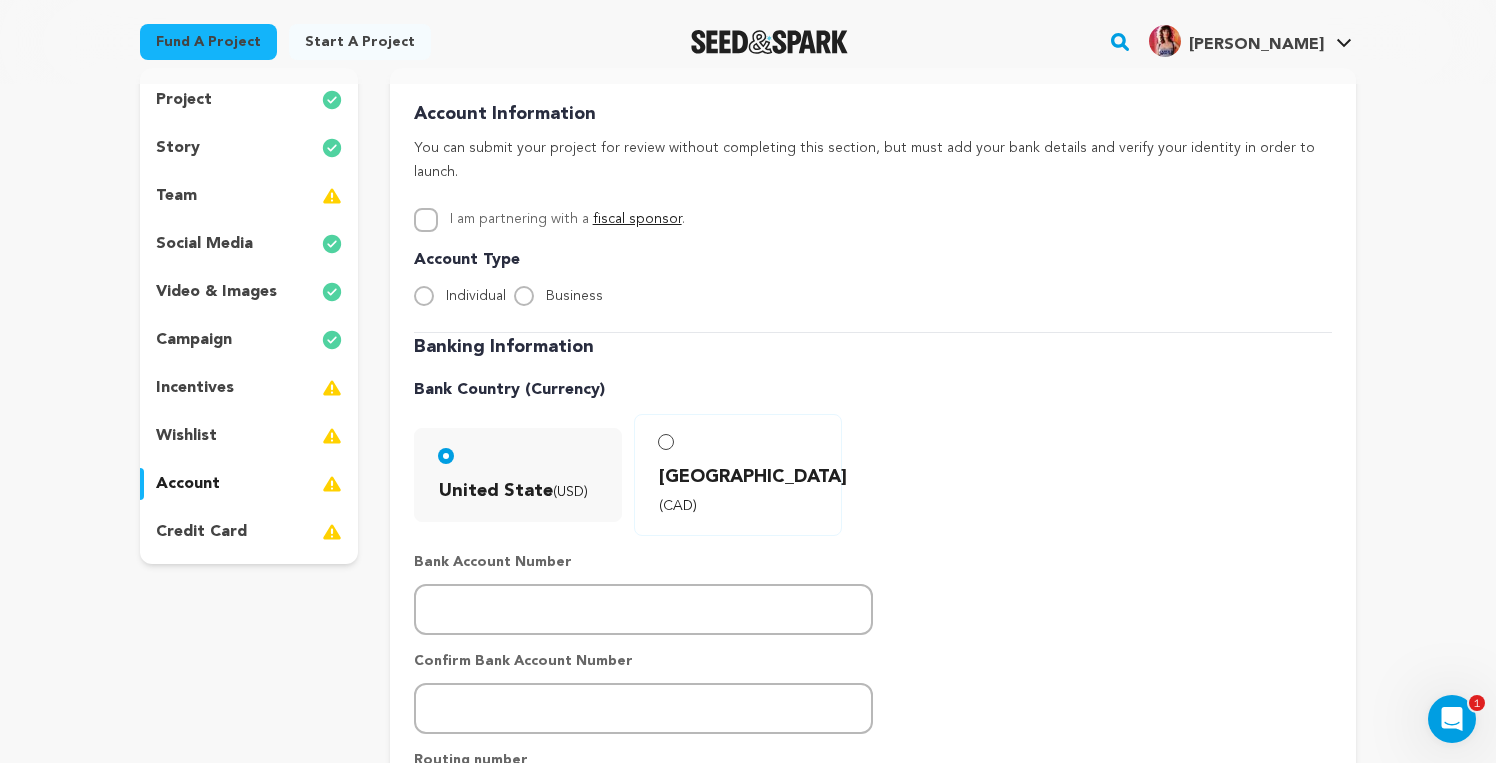 click on "team" at bounding box center (249, 196) 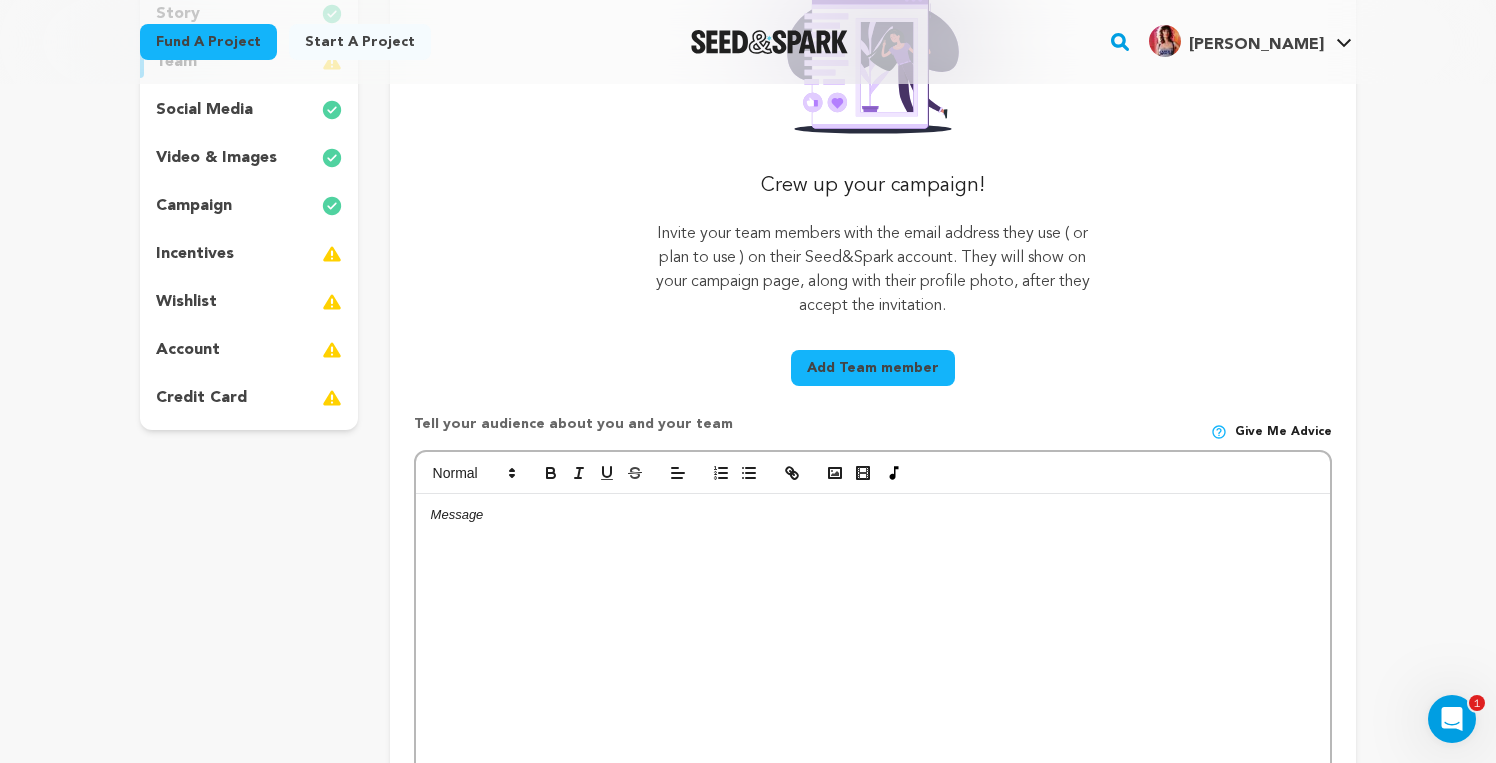 scroll, scrollTop: 363, scrollLeft: 0, axis: vertical 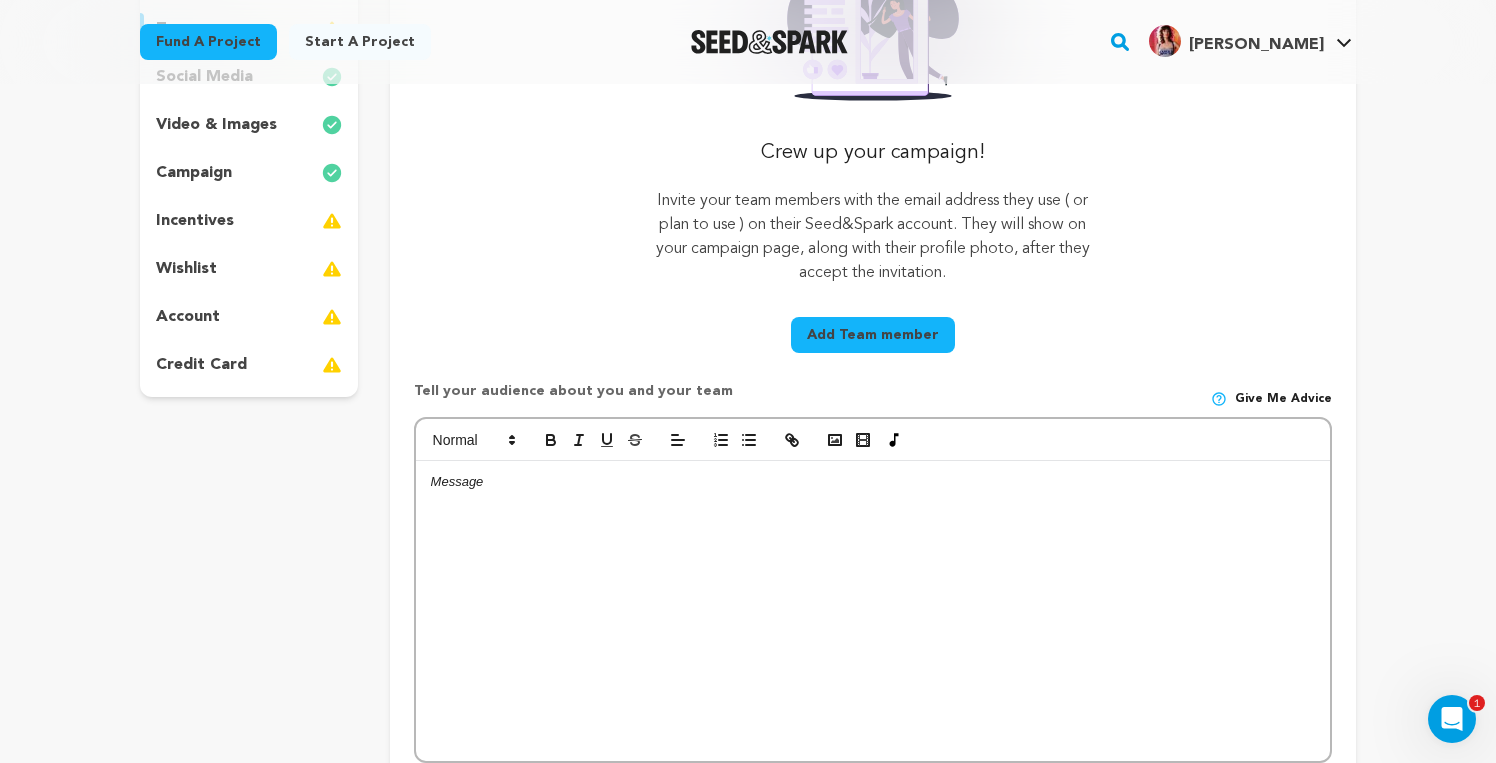 click on "Add Team member" at bounding box center (873, 335) 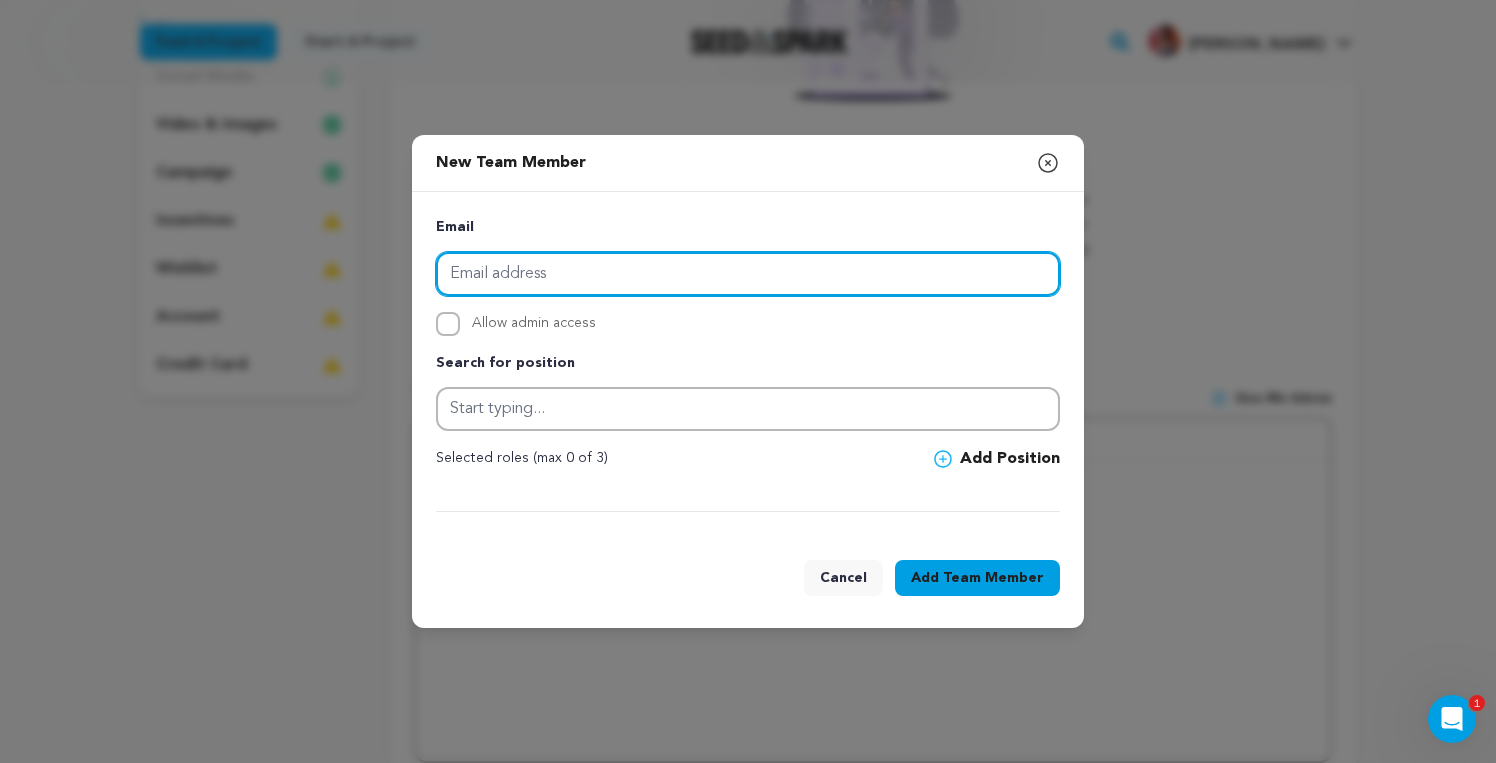 click at bounding box center [748, 274] 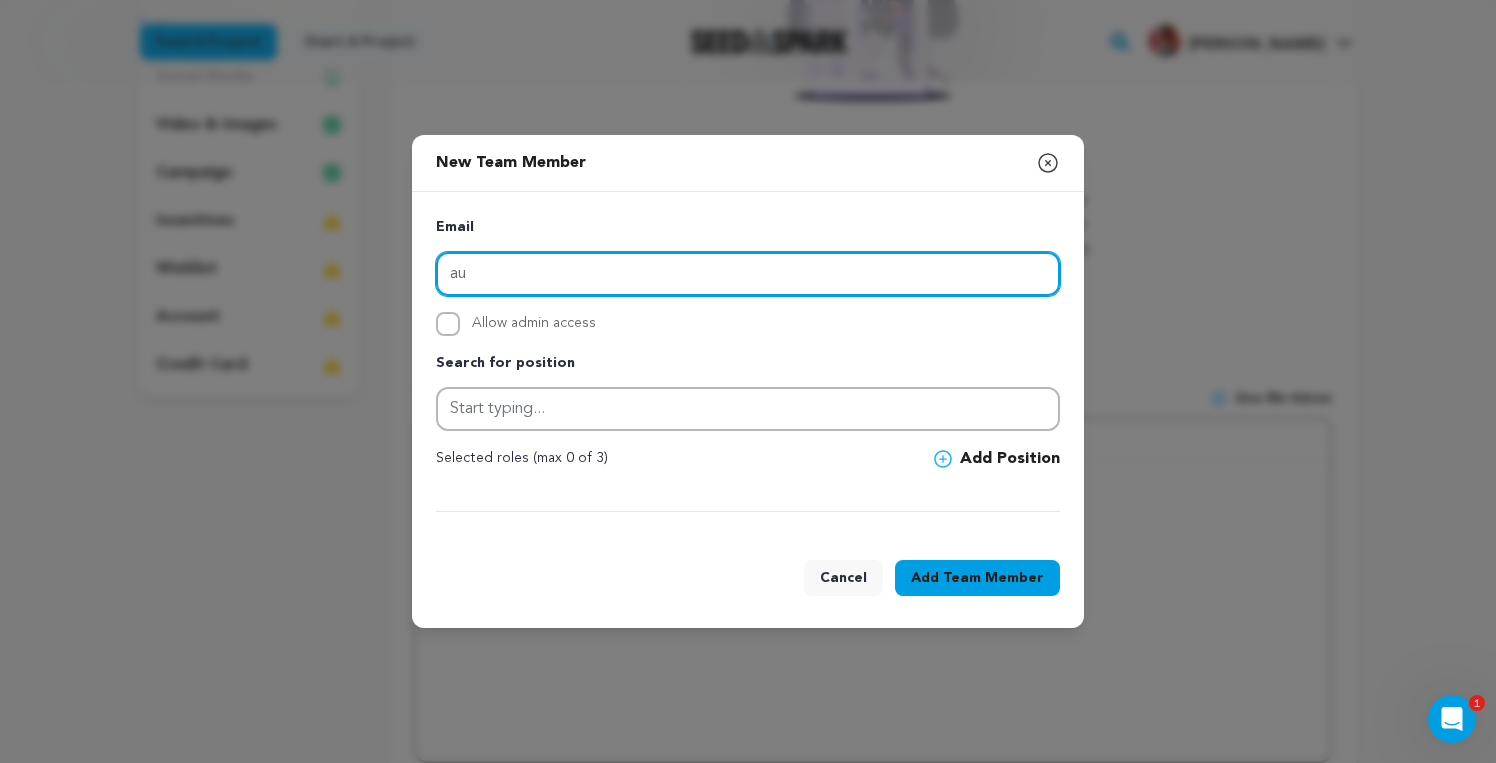 type on "a" 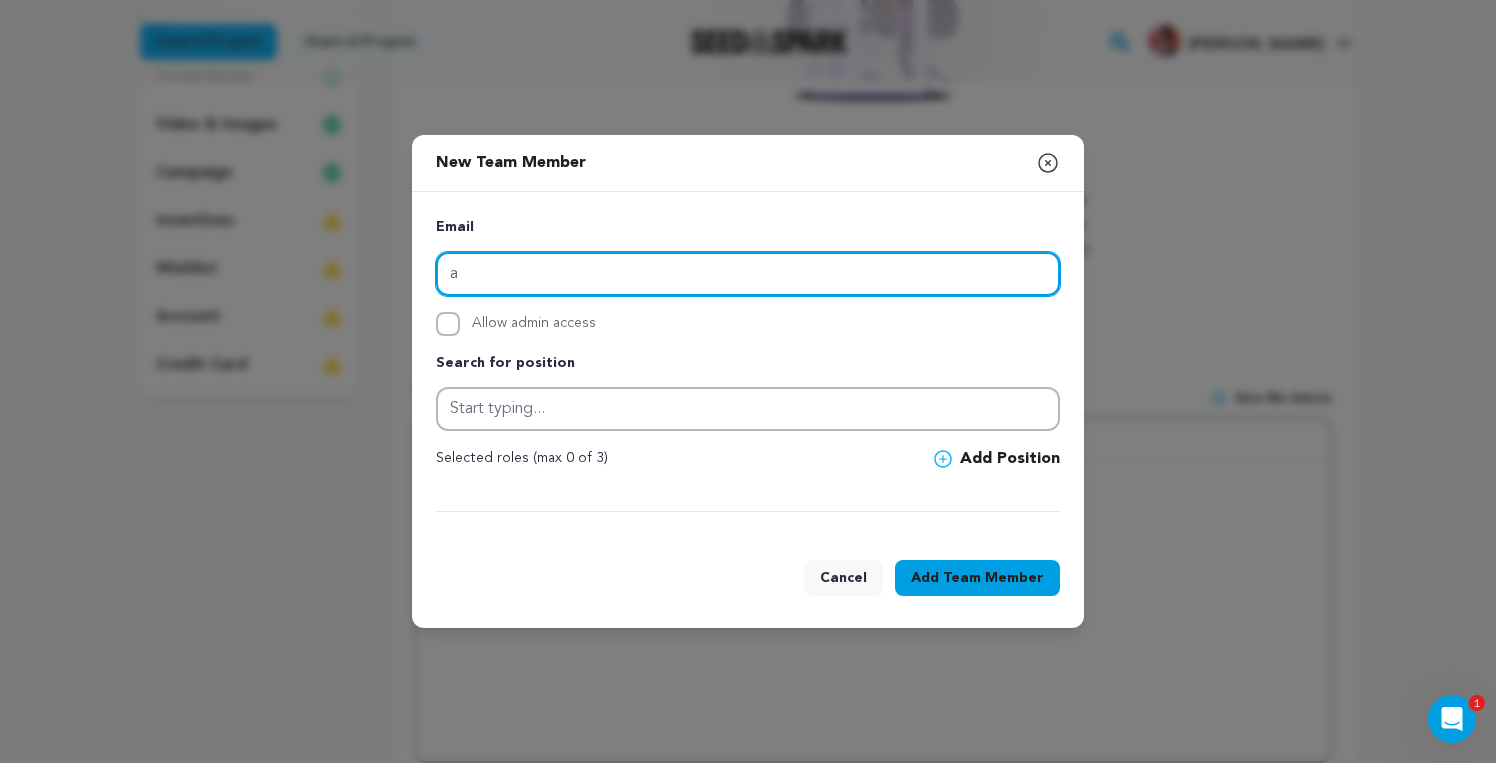 type 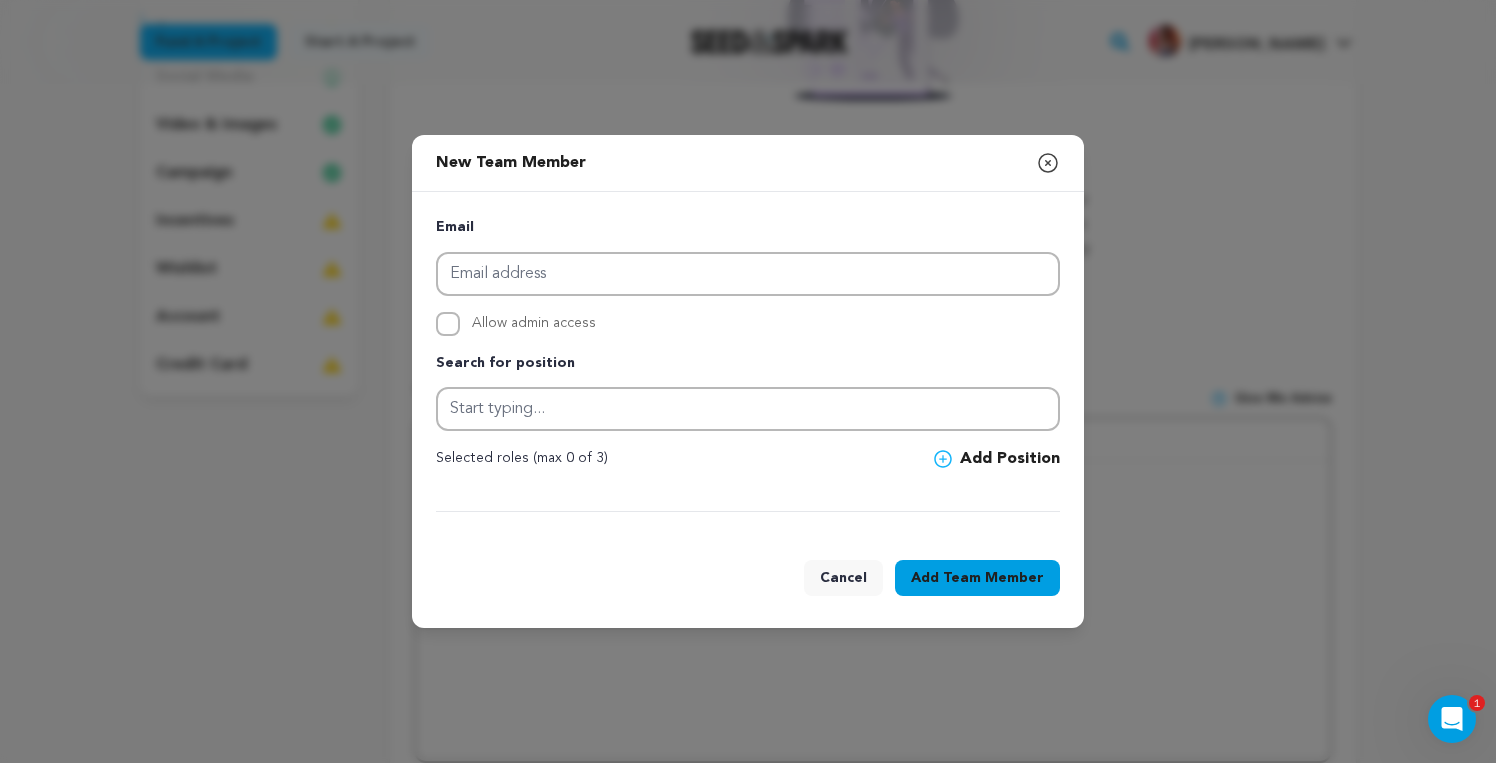 click 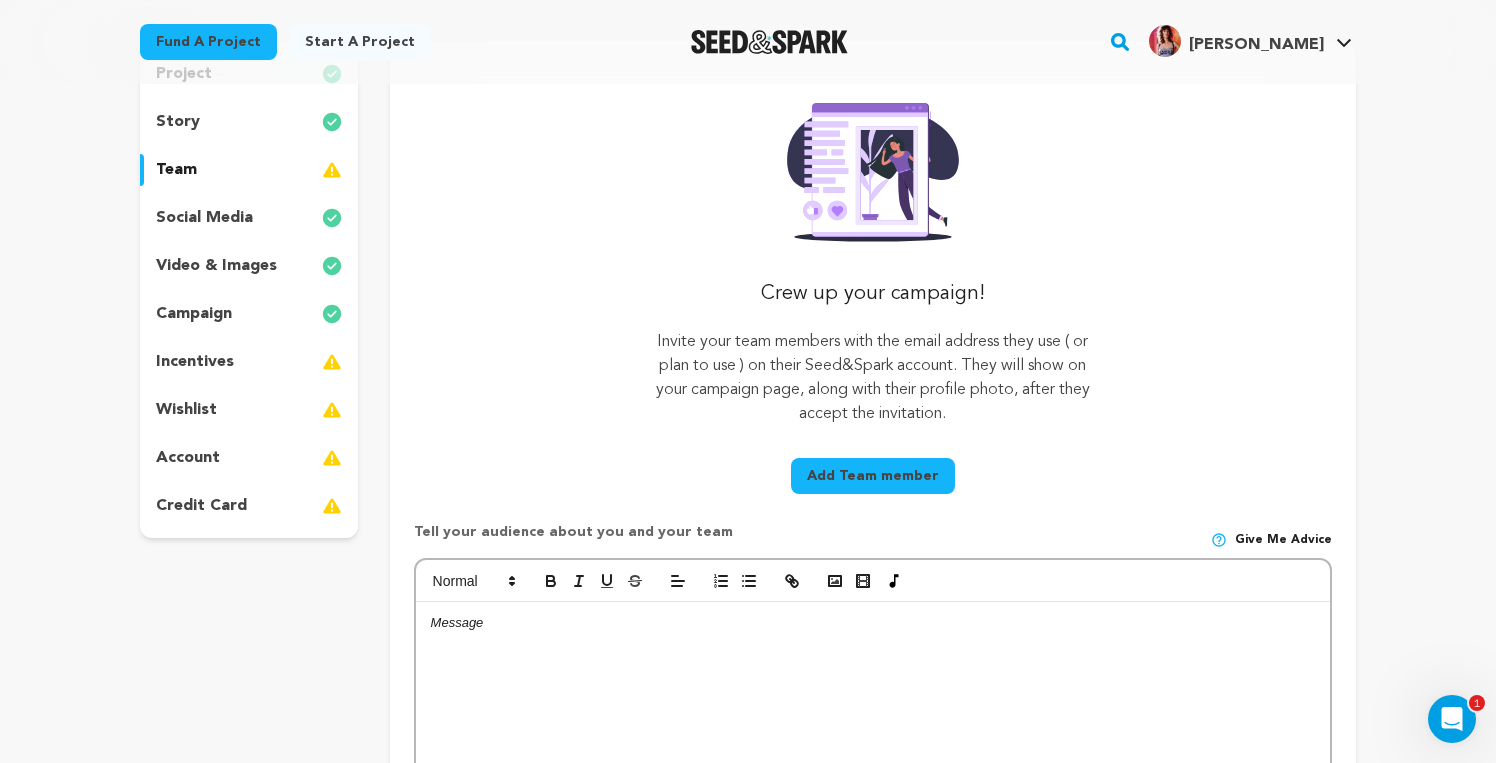 scroll, scrollTop: 178, scrollLeft: 0, axis: vertical 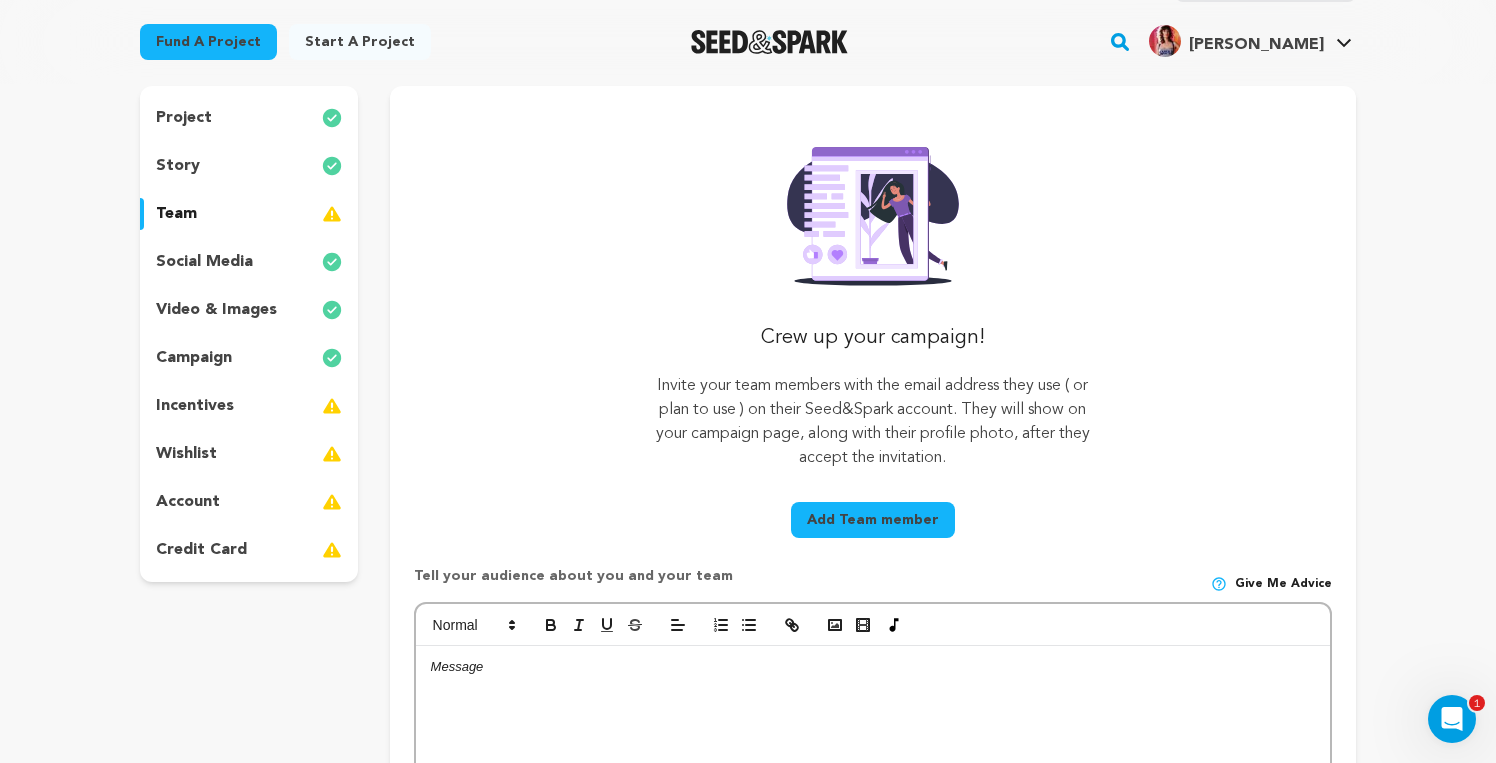 click on "incentives" at bounding box center [195, 406] 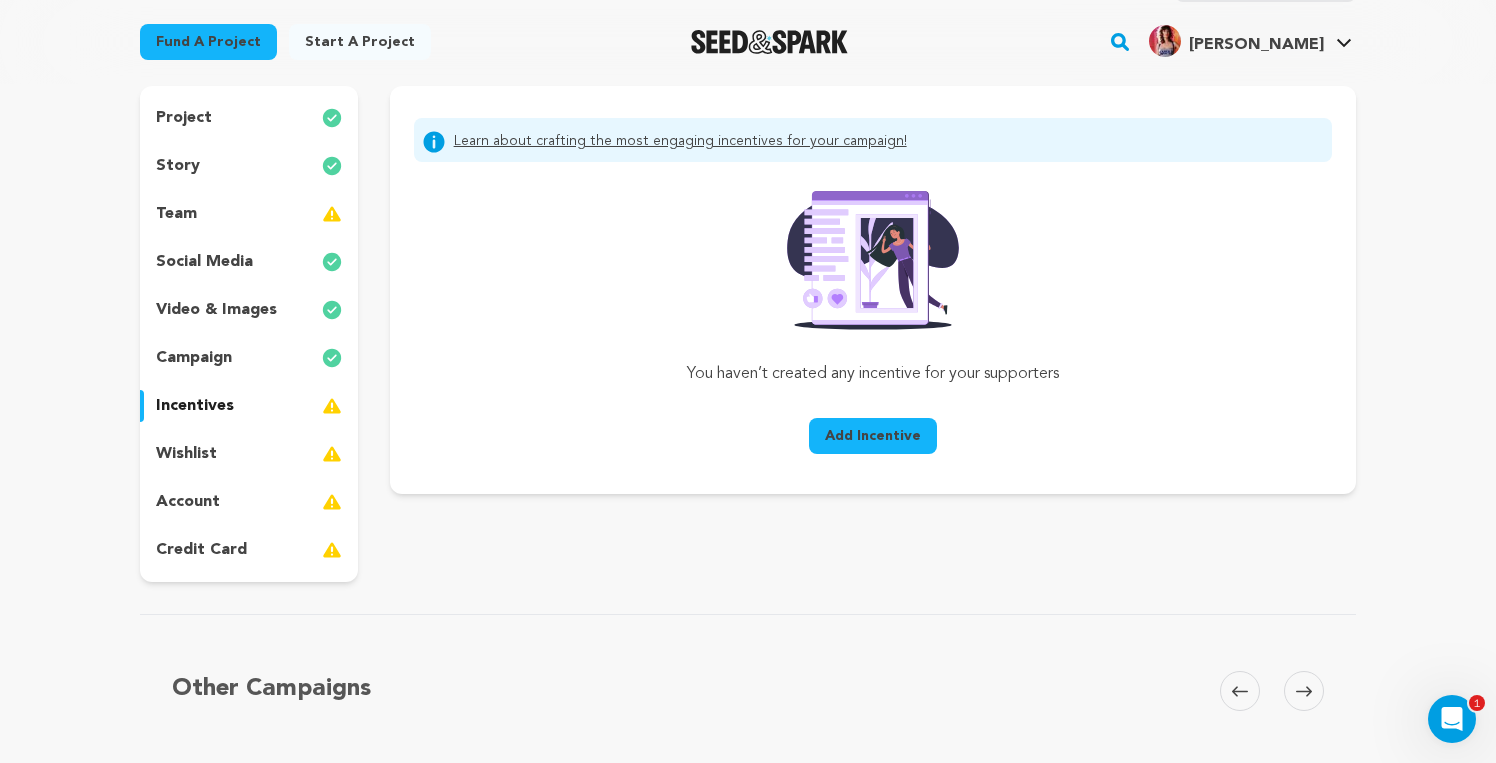 click on "wishlist" at bounding box center (186, 454) 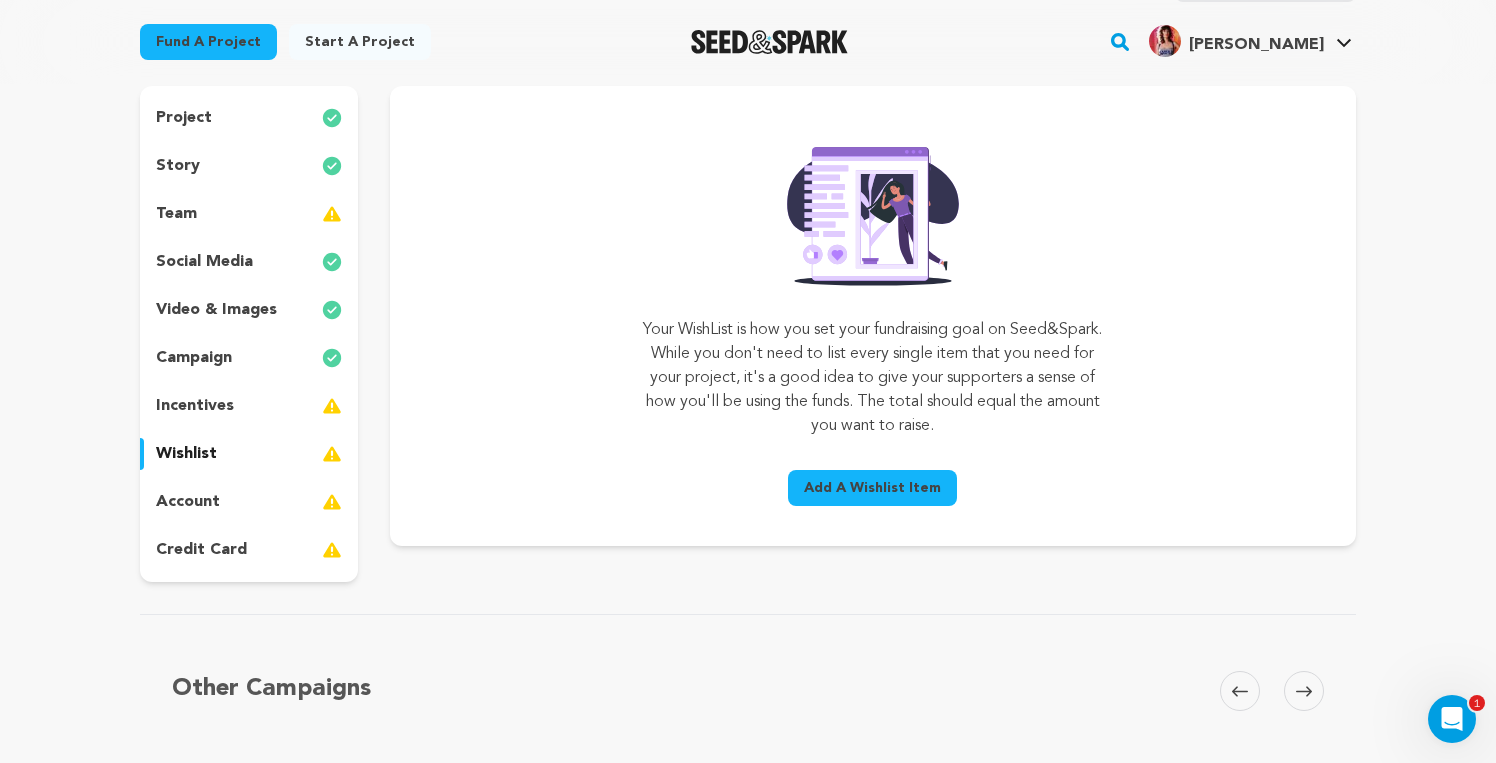 click on "incentives" at bounding box center (249, 406) 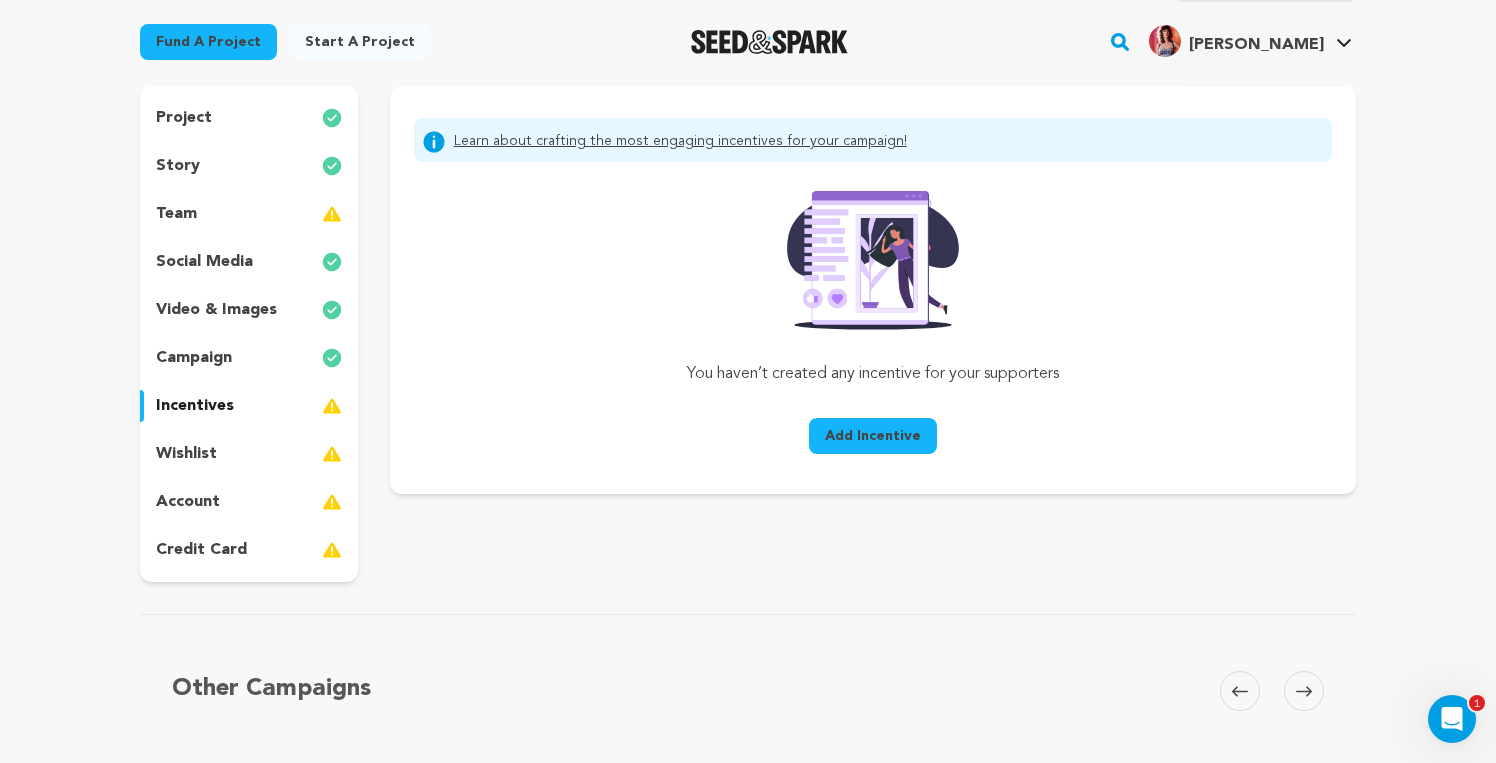 click on "Add Incentive" at bounding box center (873, 436) 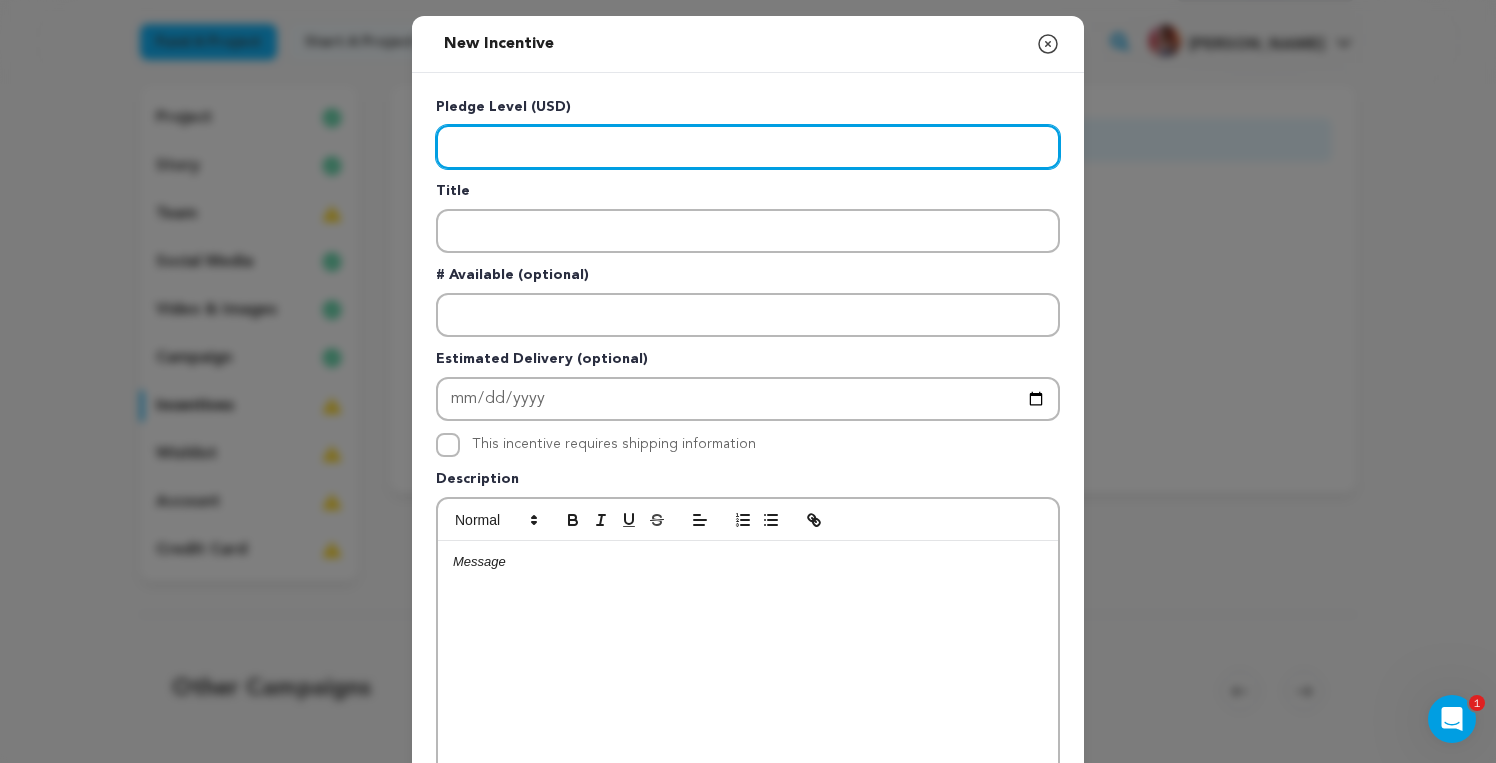 click at bounding box center [748, 147] 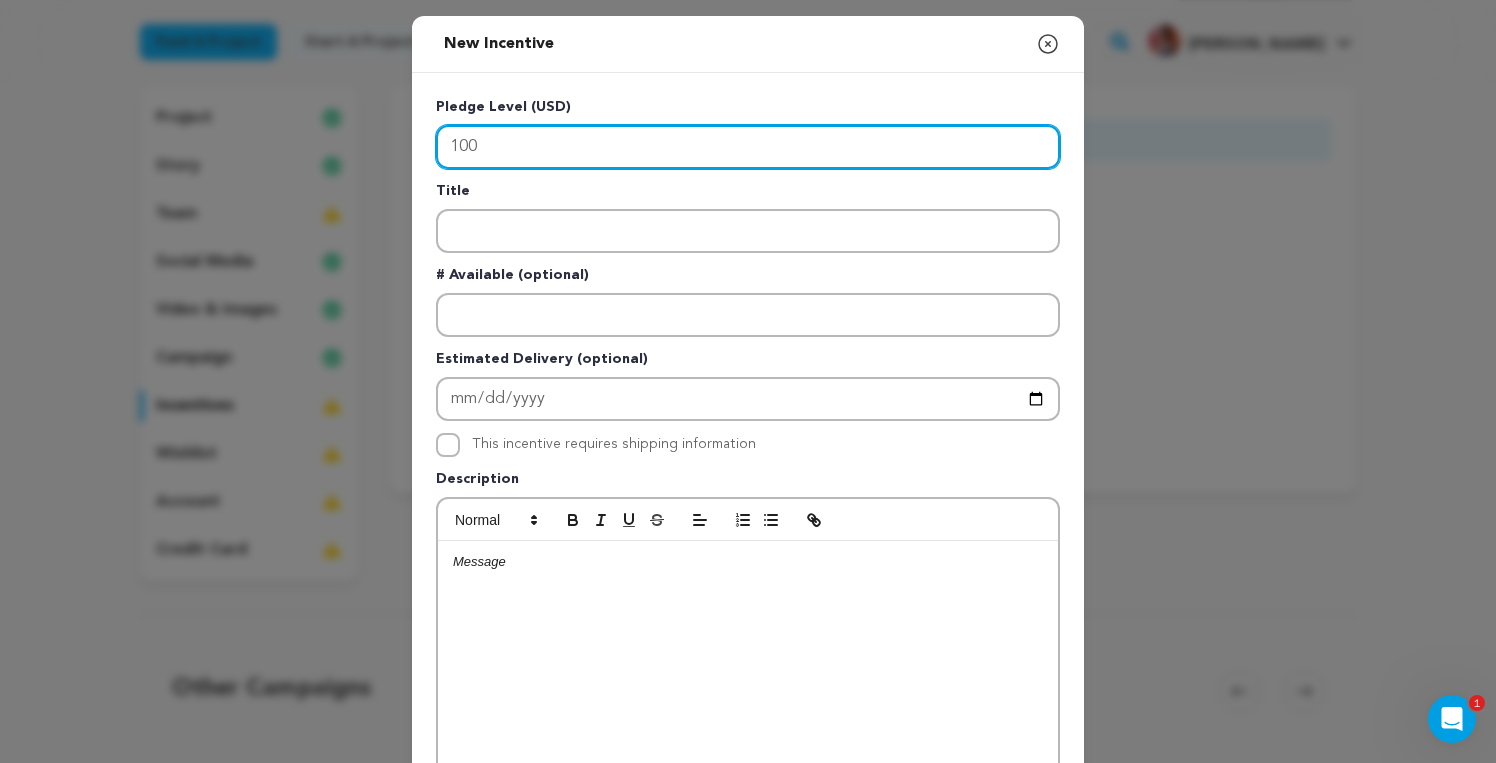 type on "100" 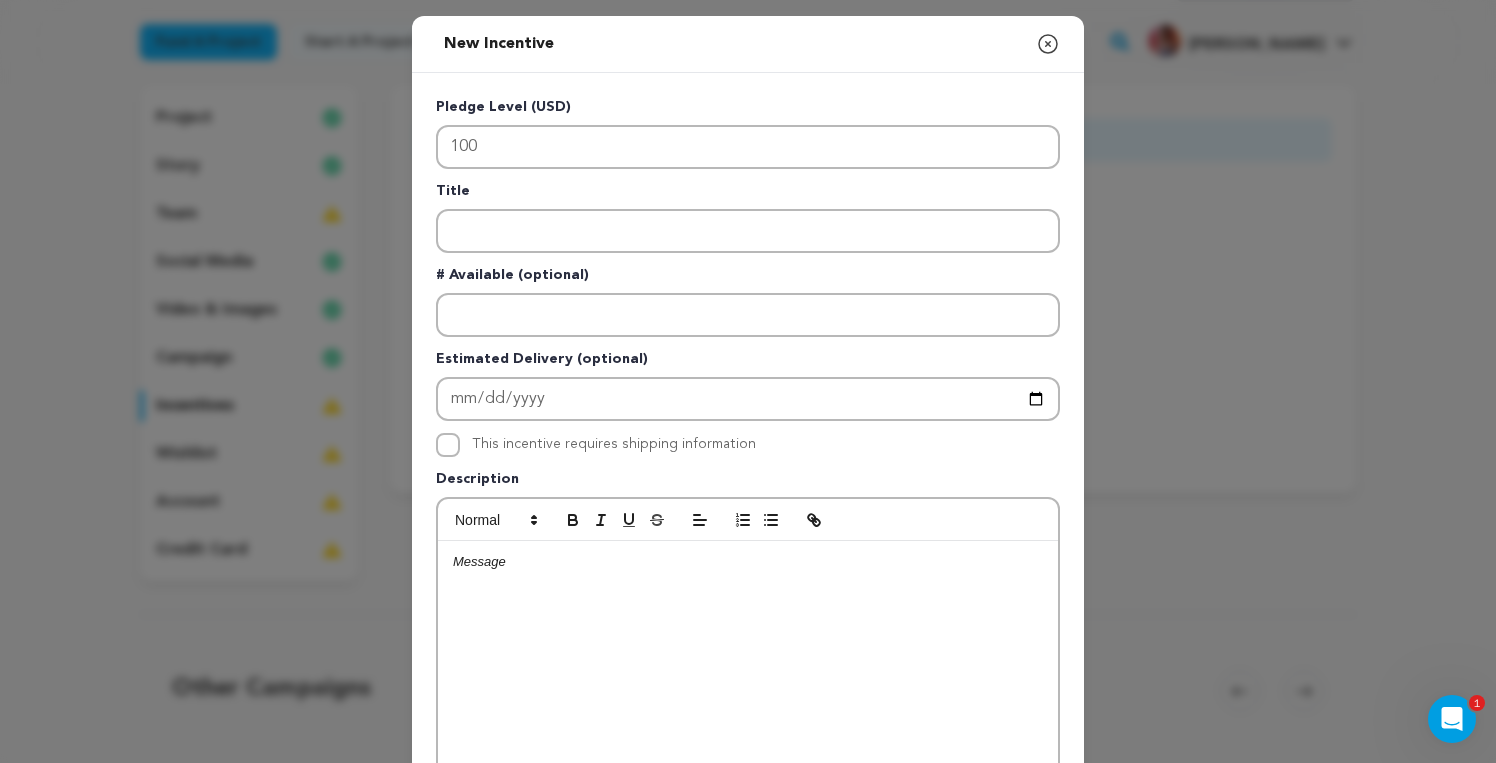 click on "Pledge Level (USD)
100
Title
# Available (optional)
Estimated Delivery (optional)
This incentive requires shipping information" at bounding box center (748, 519) 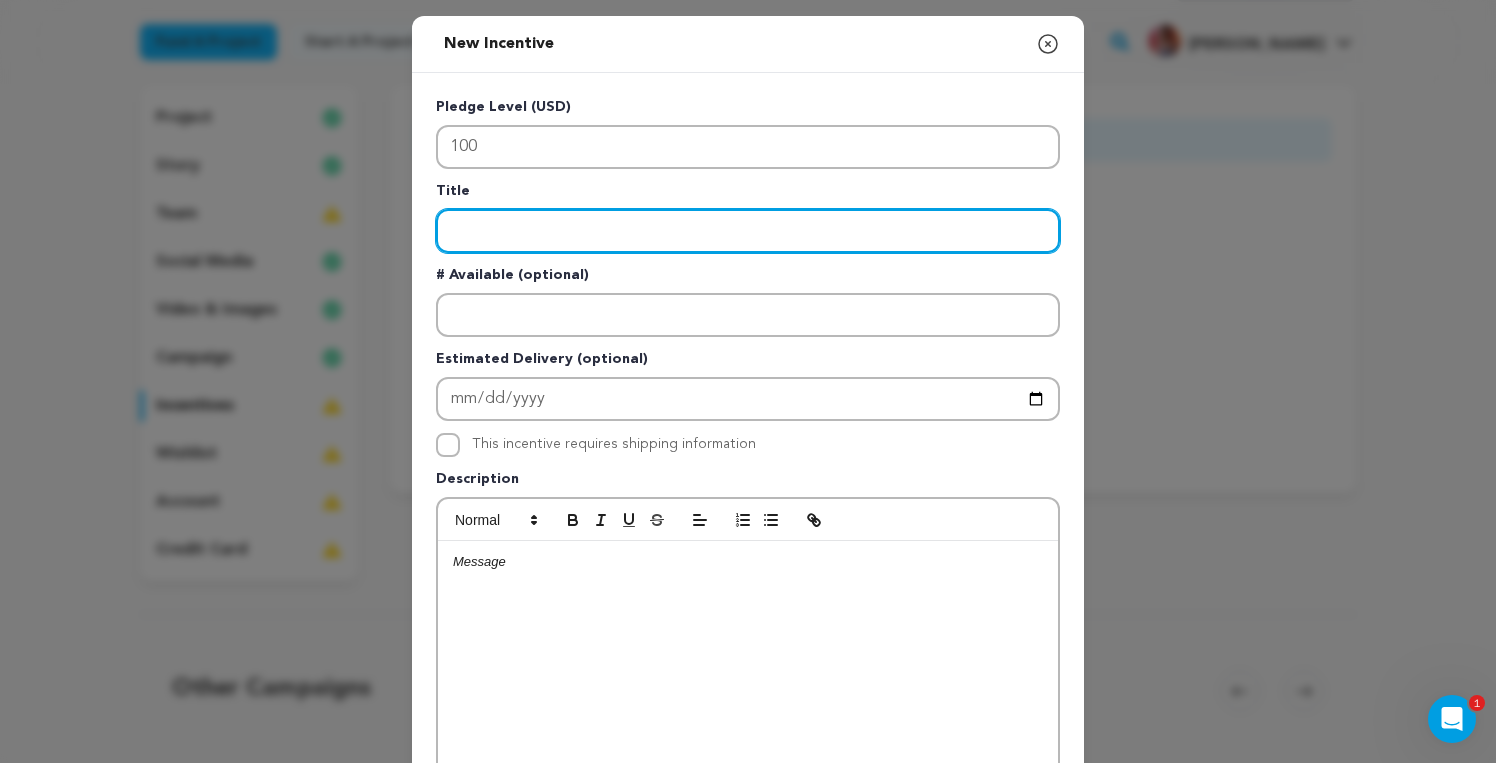 click at bounding box center [748, 231] 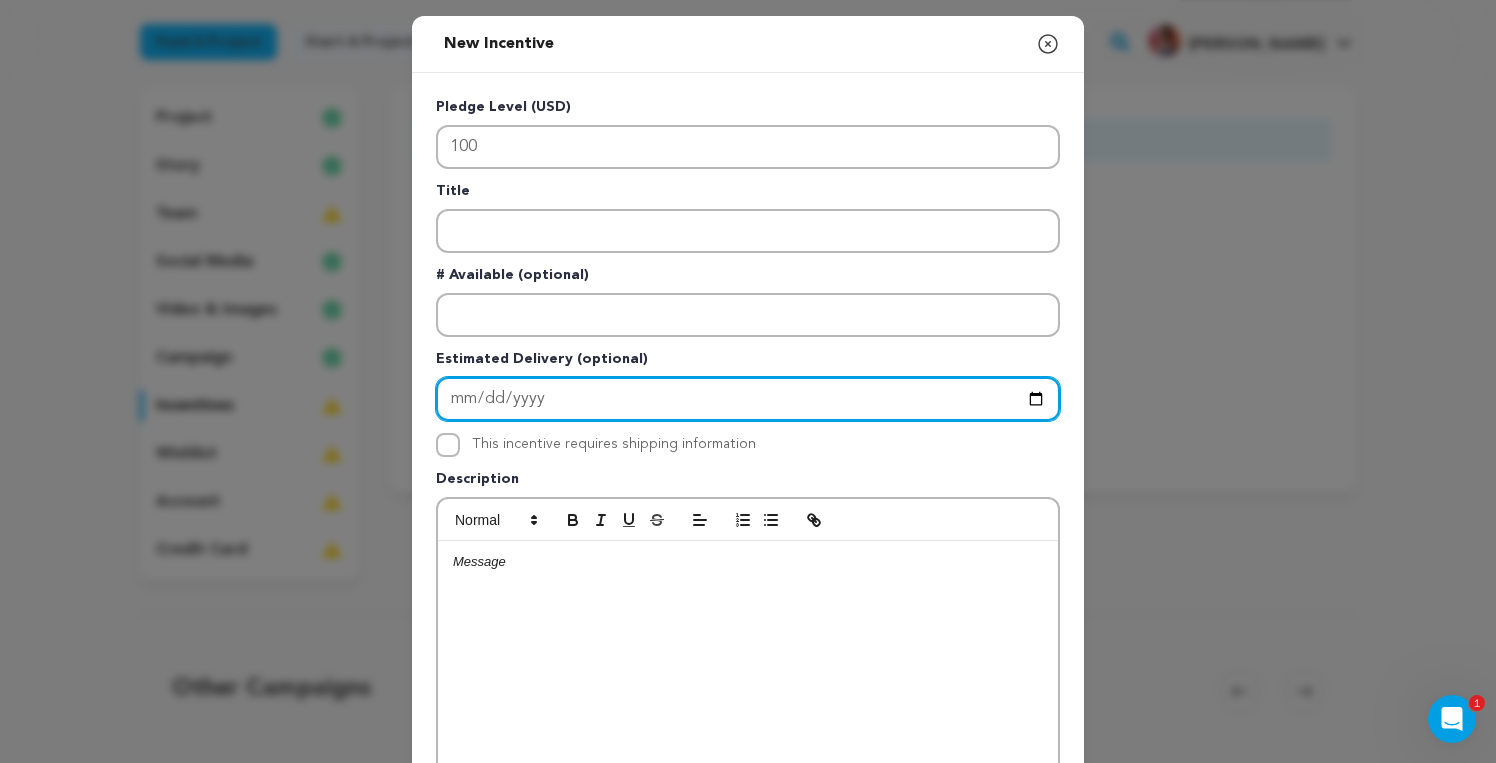 click at bounding box center (748, 399) 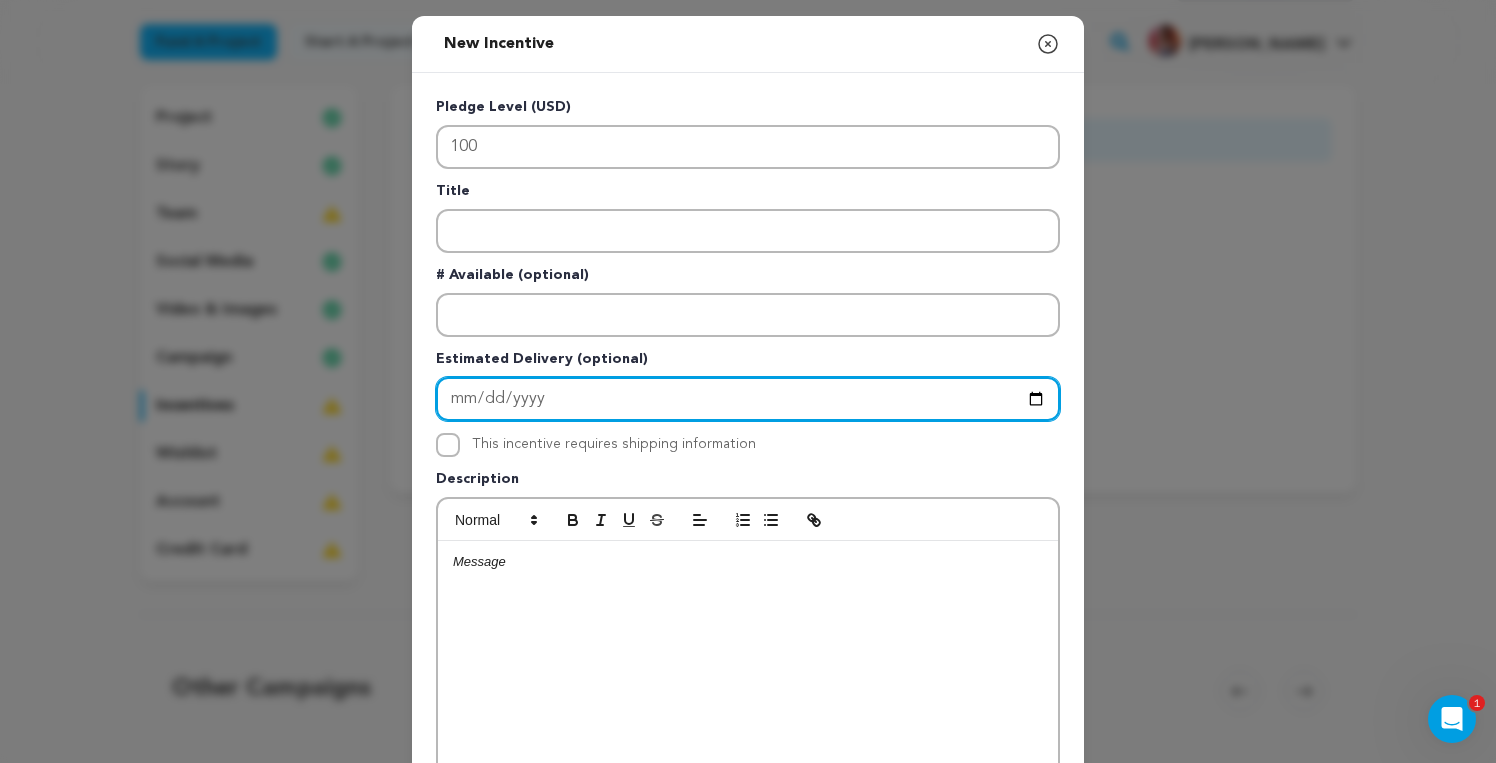 type on "2026-04-12" 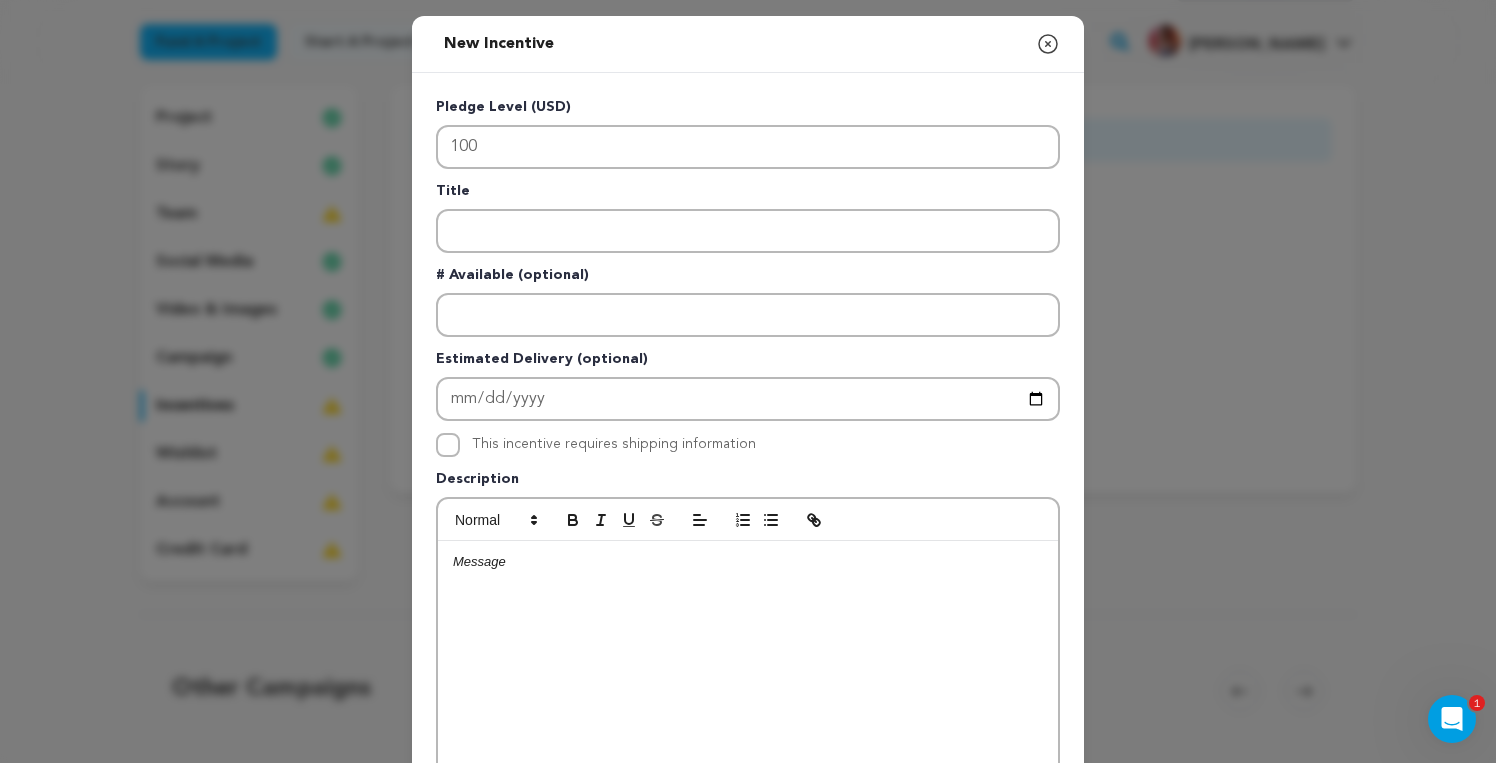 click on "Pledge Level (USD)
100
Title
# Available (optional)
Estimated Delivery (optional)
2026-04-12
This incentive requires shipping information" at bounding box center (748, 519) 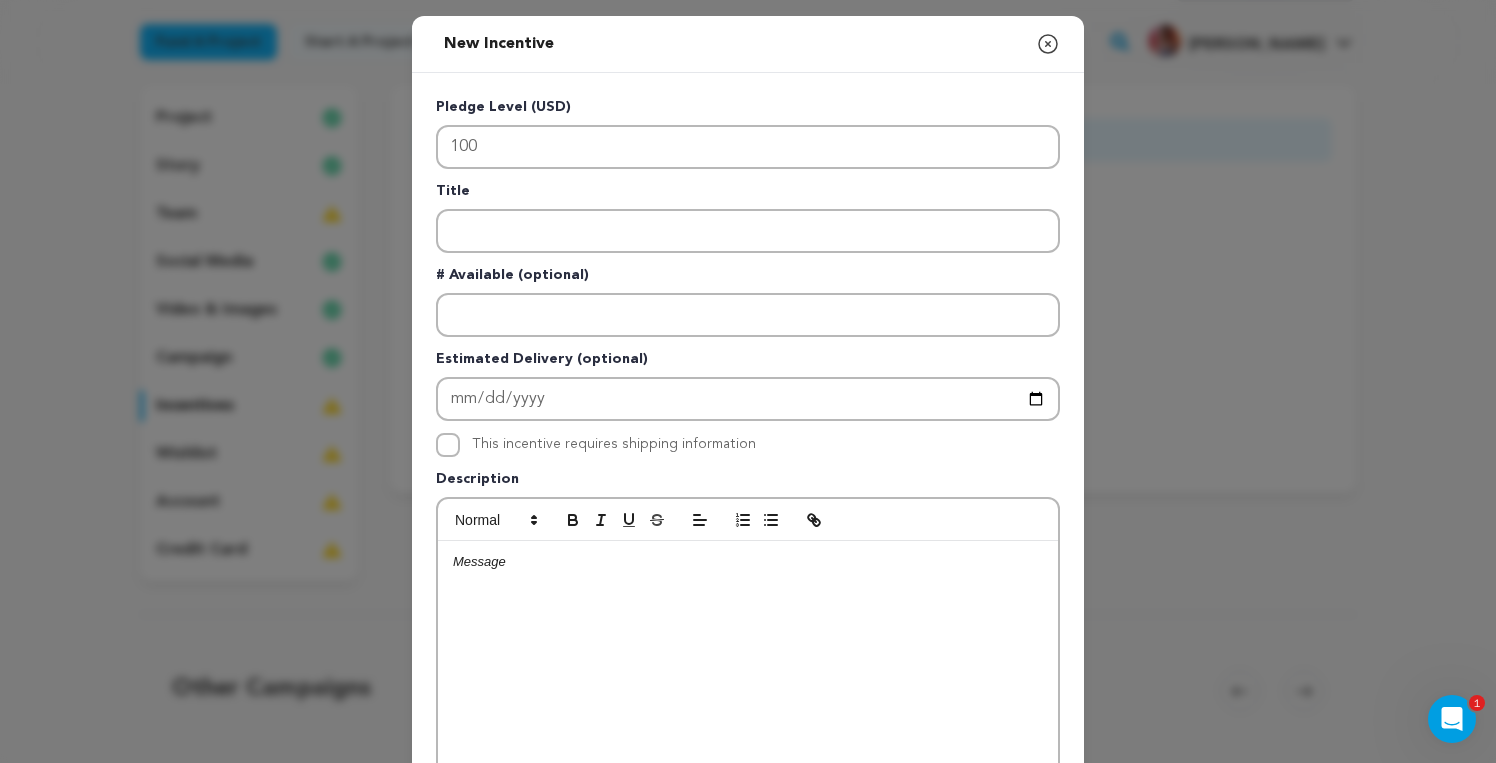 scroll, scrollTop: 0, scrollLeft: 0, axis: both 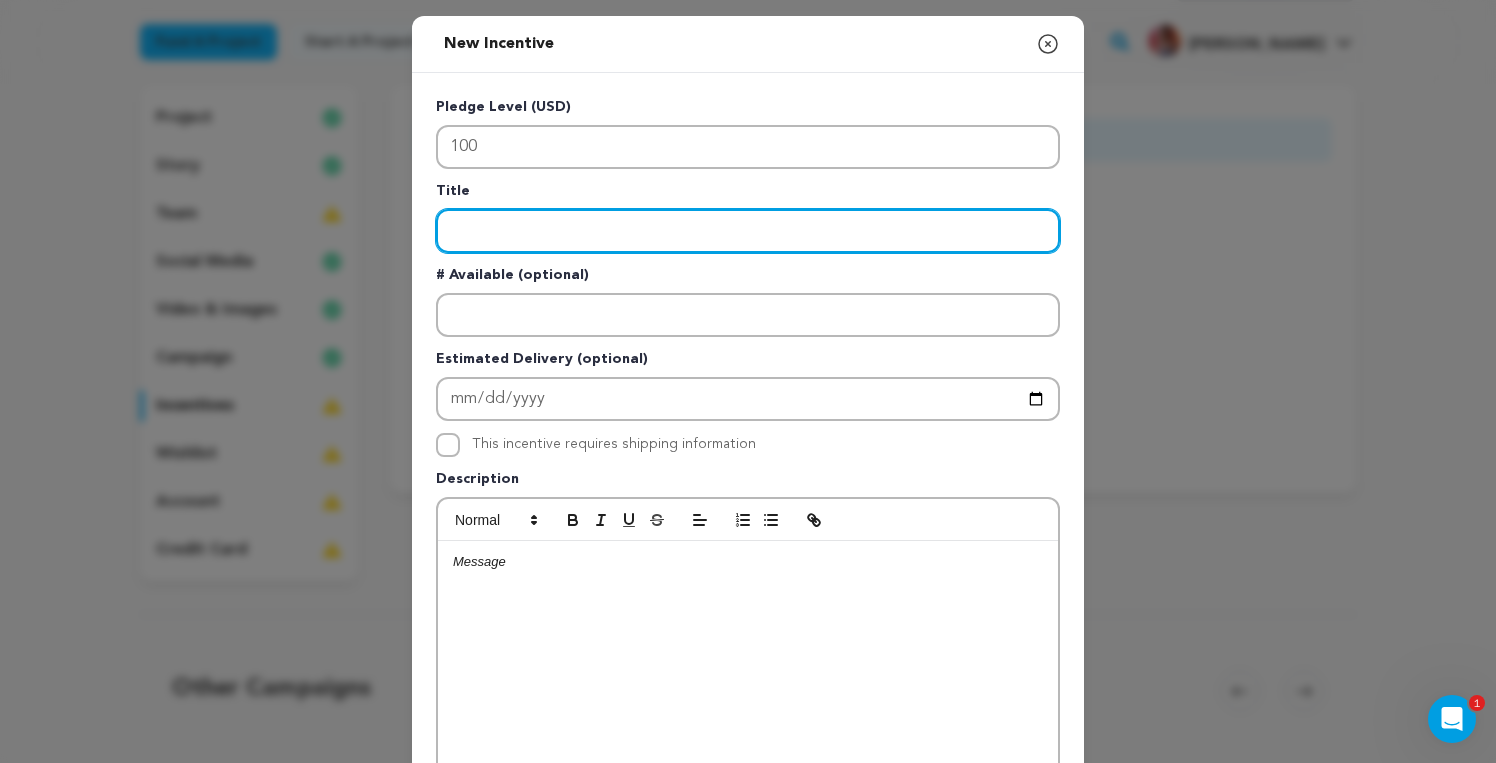 click at bounding box center (748, 231) 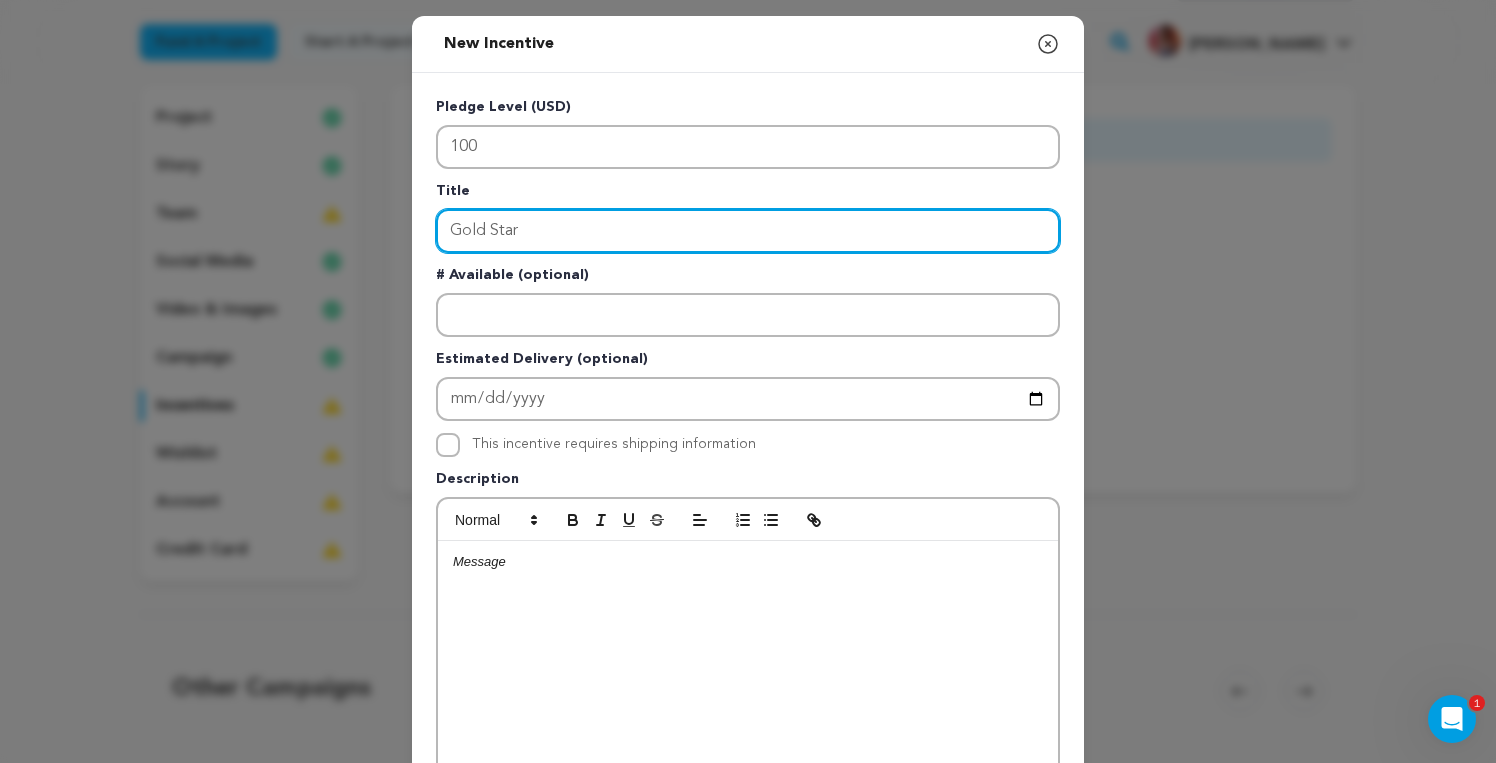 click on "Gold Star" at bounding box center [748, 231] 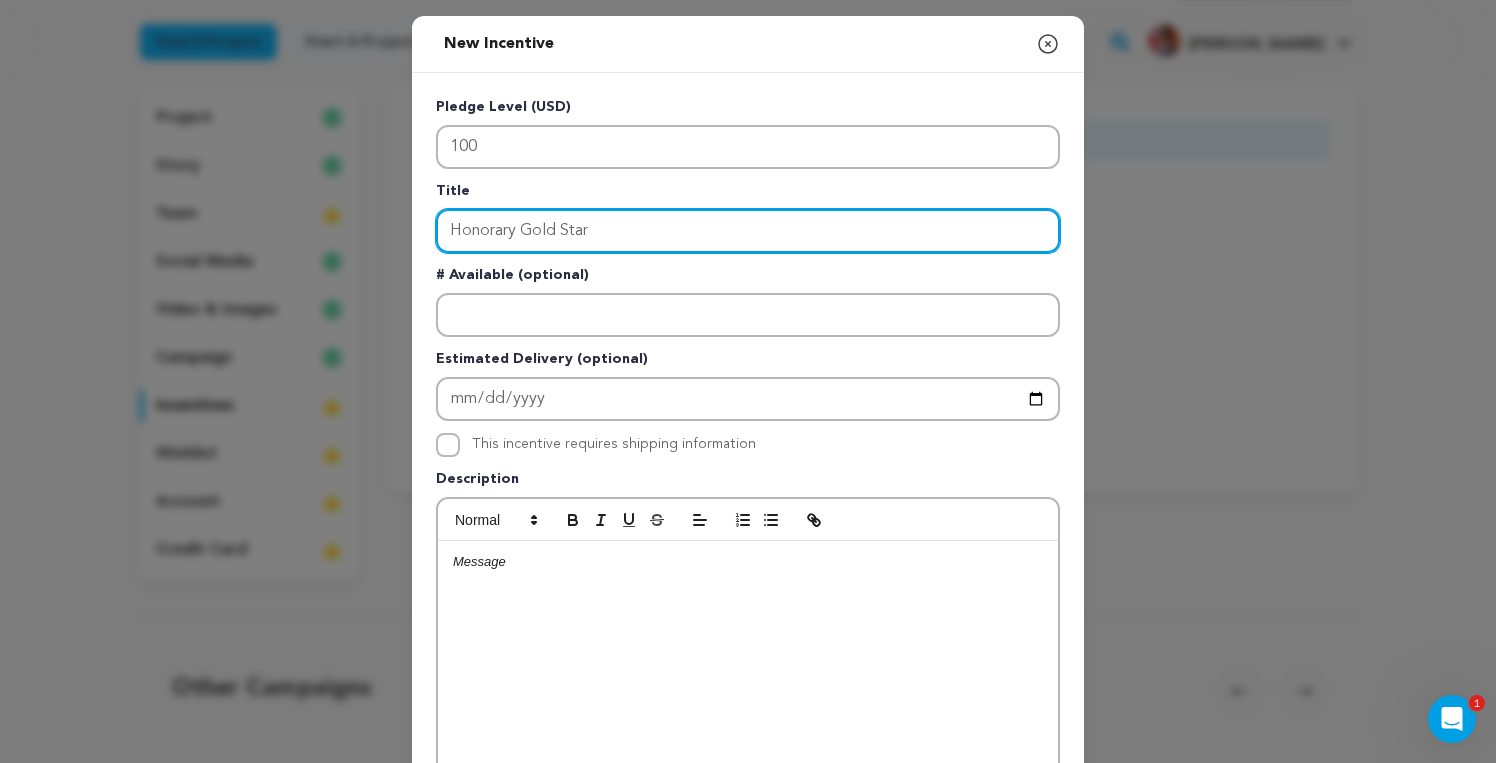 type on "Honorary Gold Star" 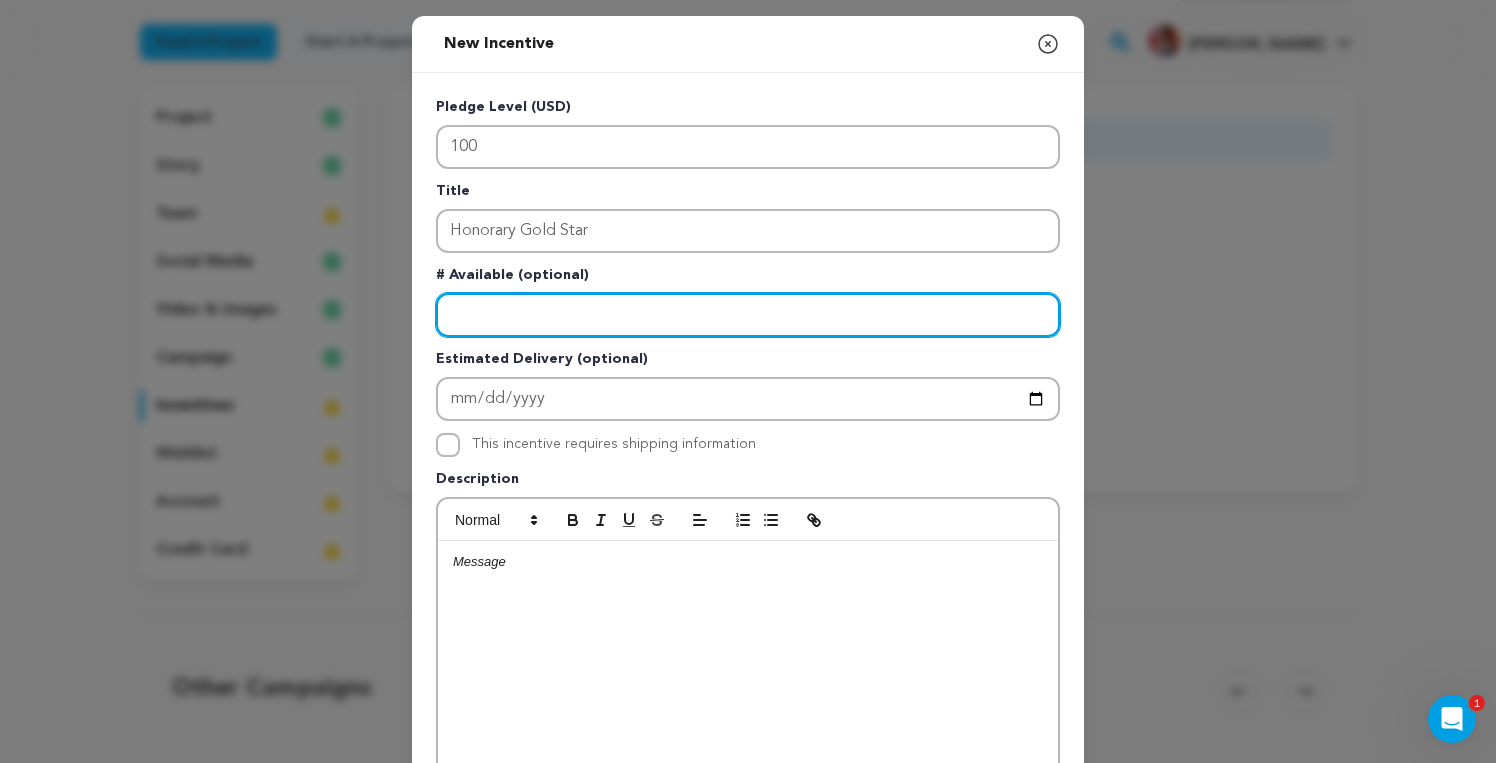 click at bounding box center (748, 315) 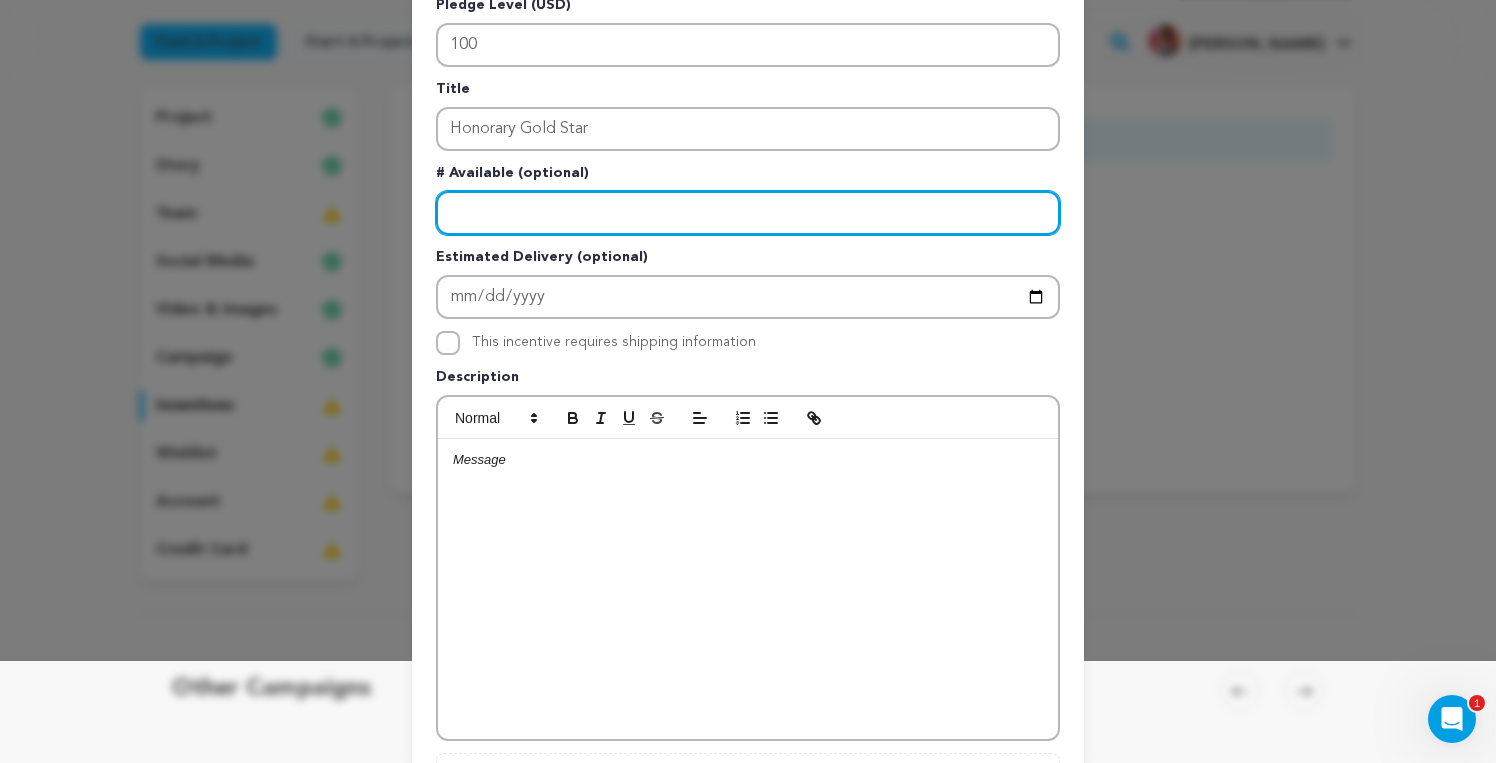 scroll, scrollTop: 106, scrollLeft: 0, axis: vertical 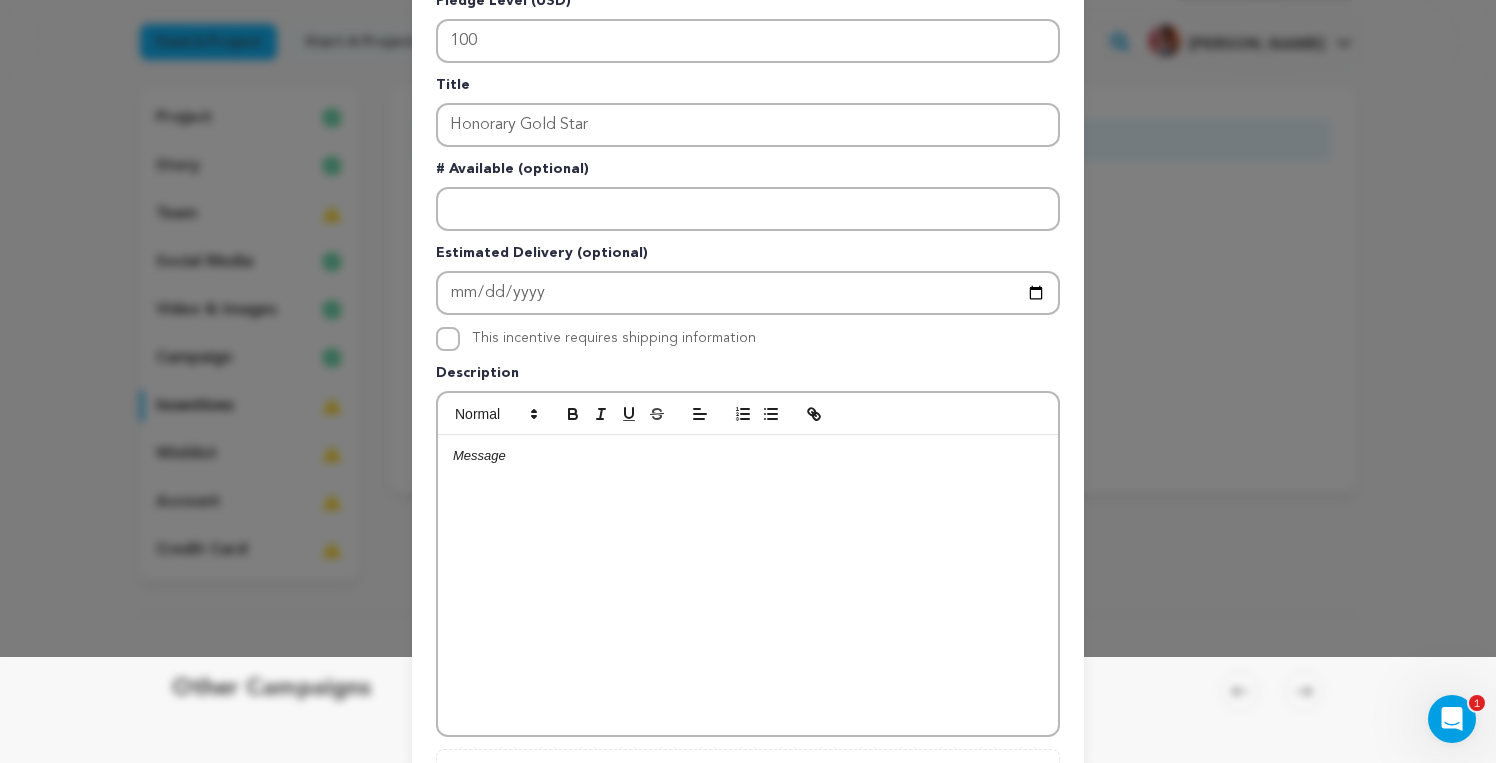 click at bounding box center (748, 585) 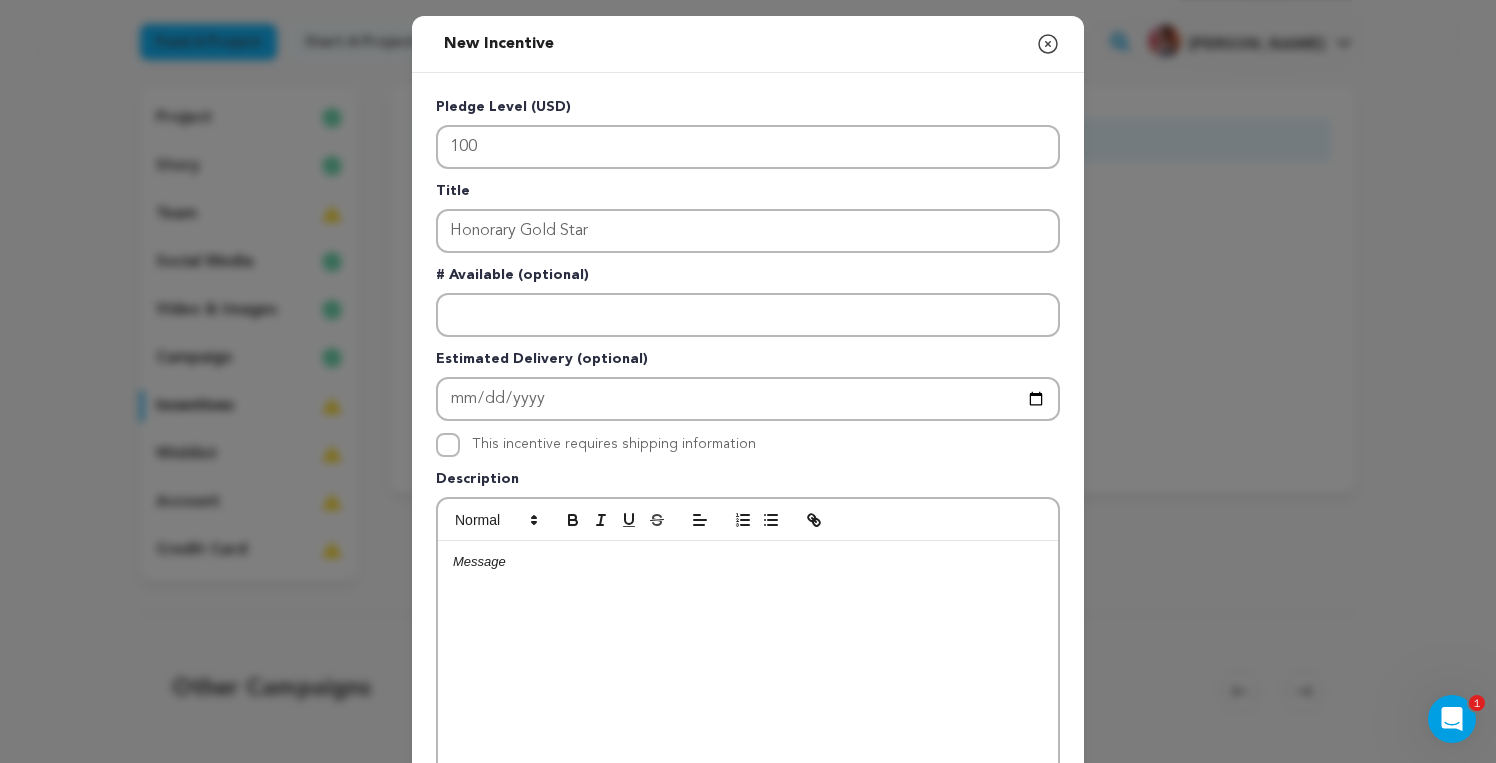 scroll, scrollTop: 0, scrollLeft: 0, axis: both 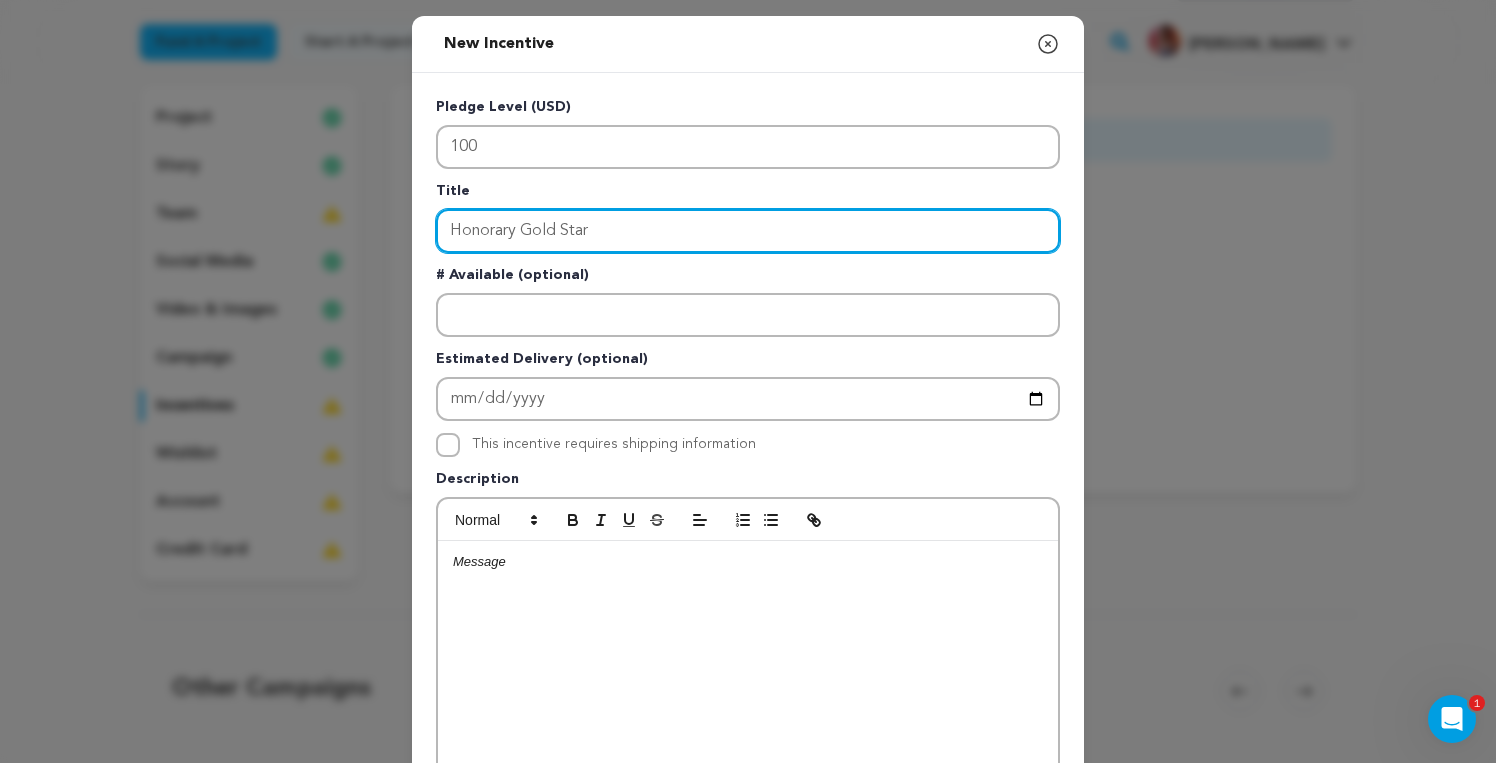 drag, startPoint x: 627, startPoint y: 227, endPoint x: 315, endPoint y: 227, distance: 312 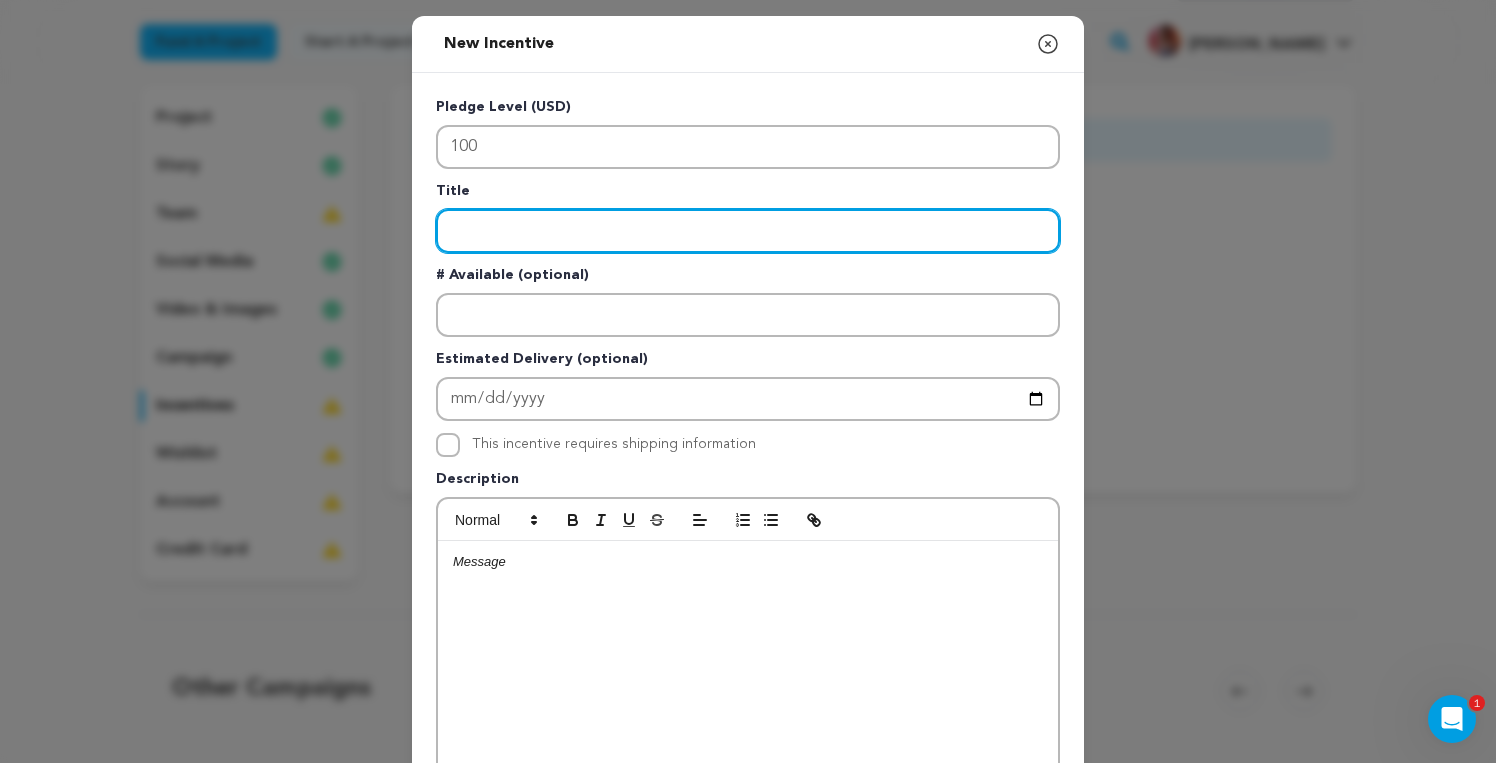 type 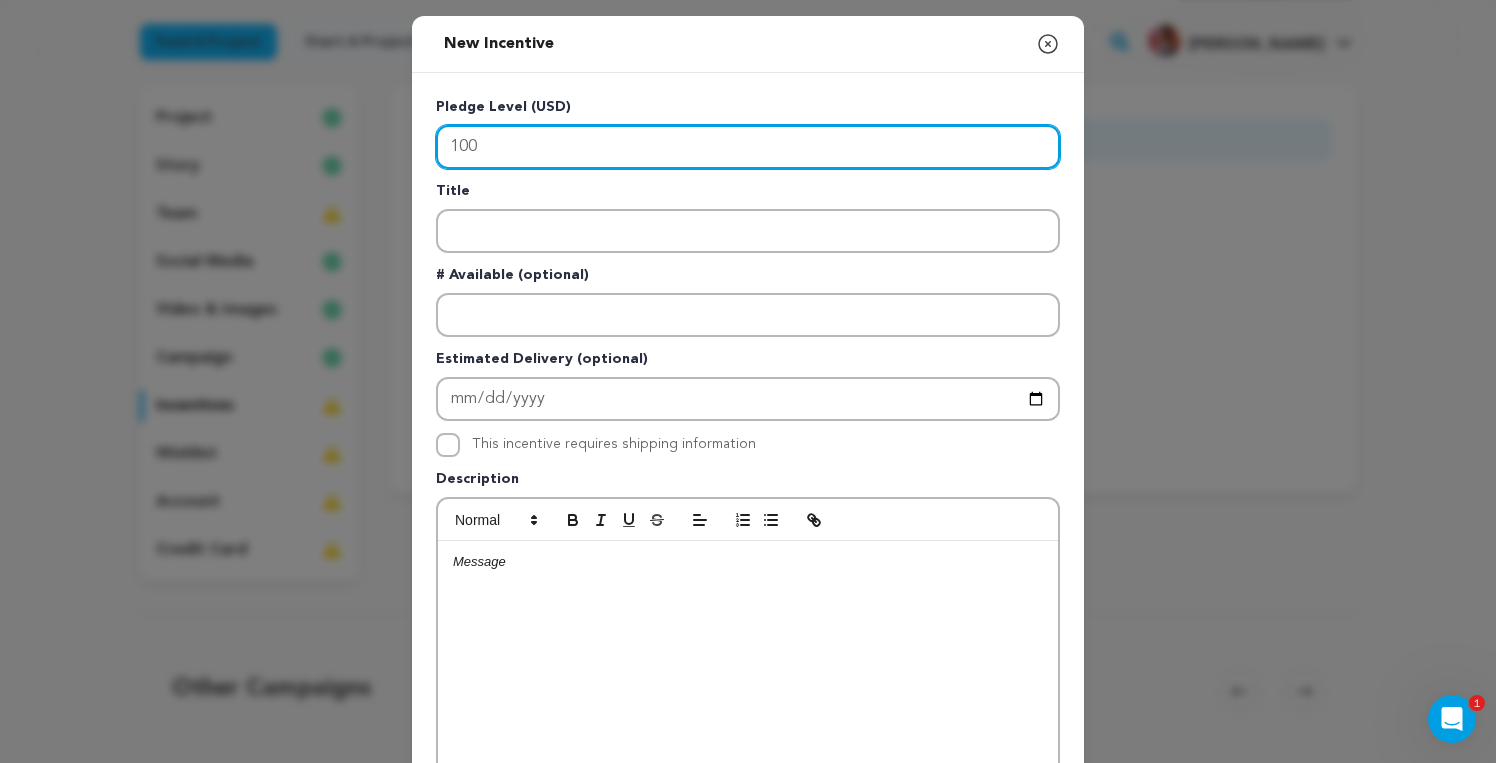 click on "100" at bounding box center [748, 147] 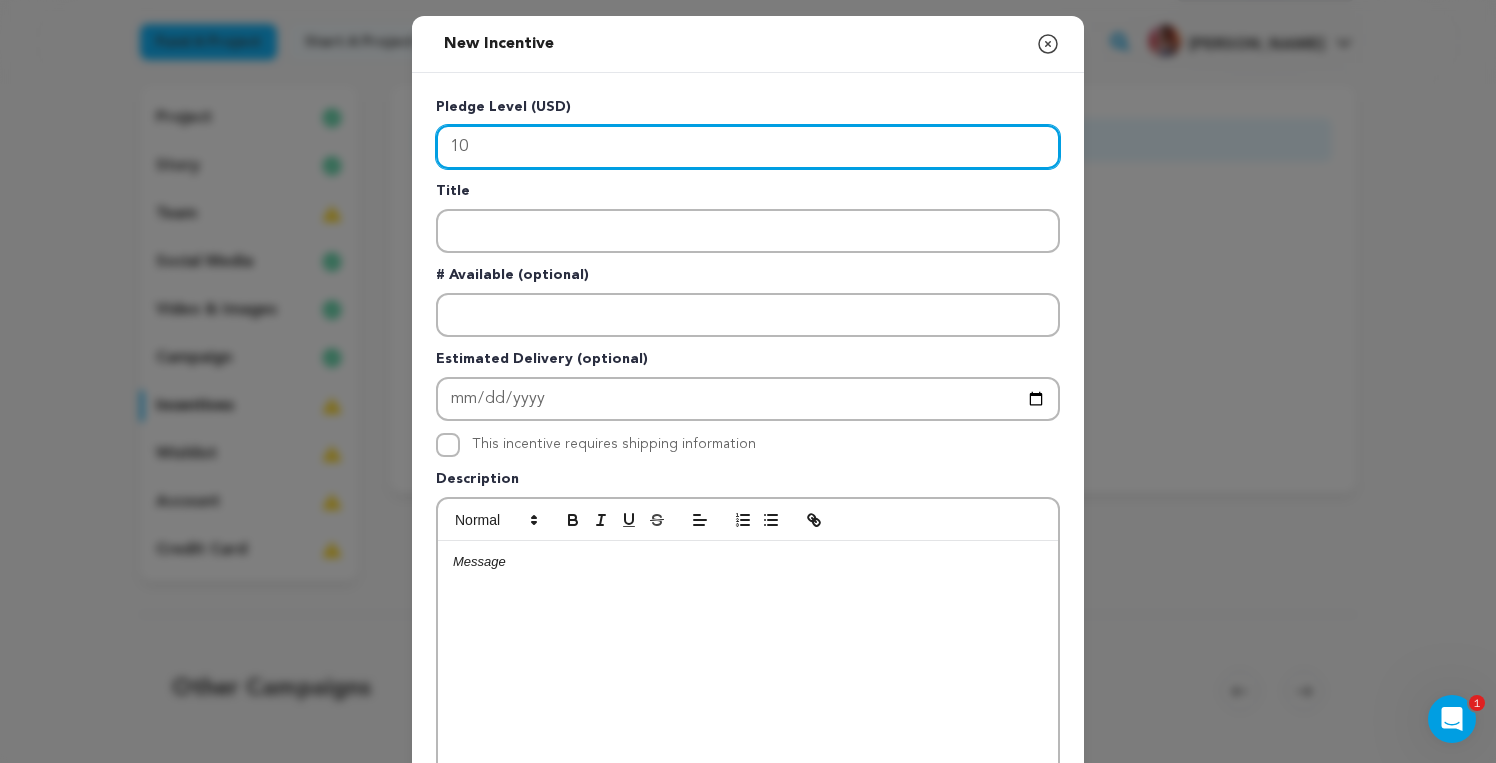 type on "10" 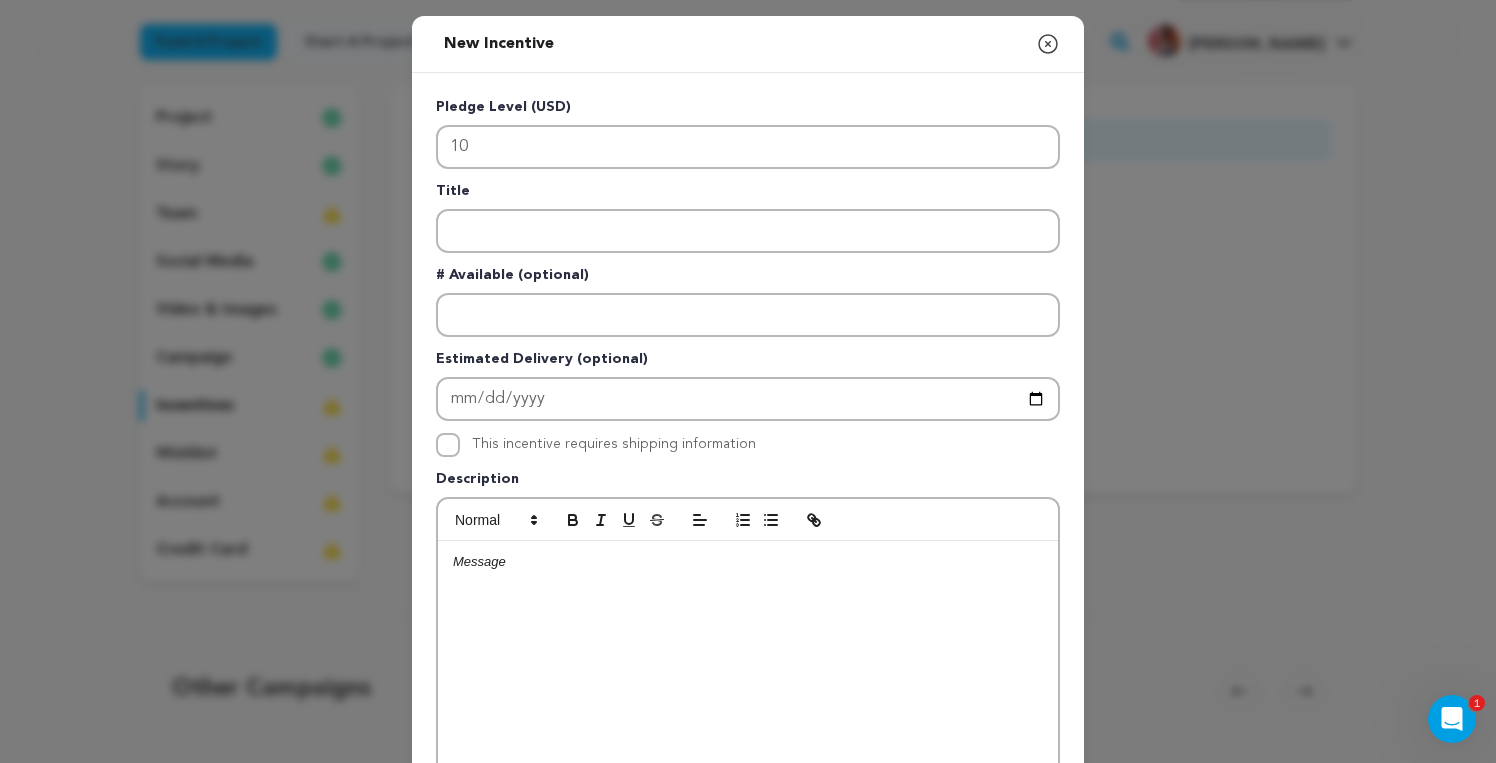 click on "Pledge Level (USD)
10
Title
# Available (optional)
Estimated Delivery (optional)
2026-04-12
This incentive requires shipping information" at bounding box center (748, 519) 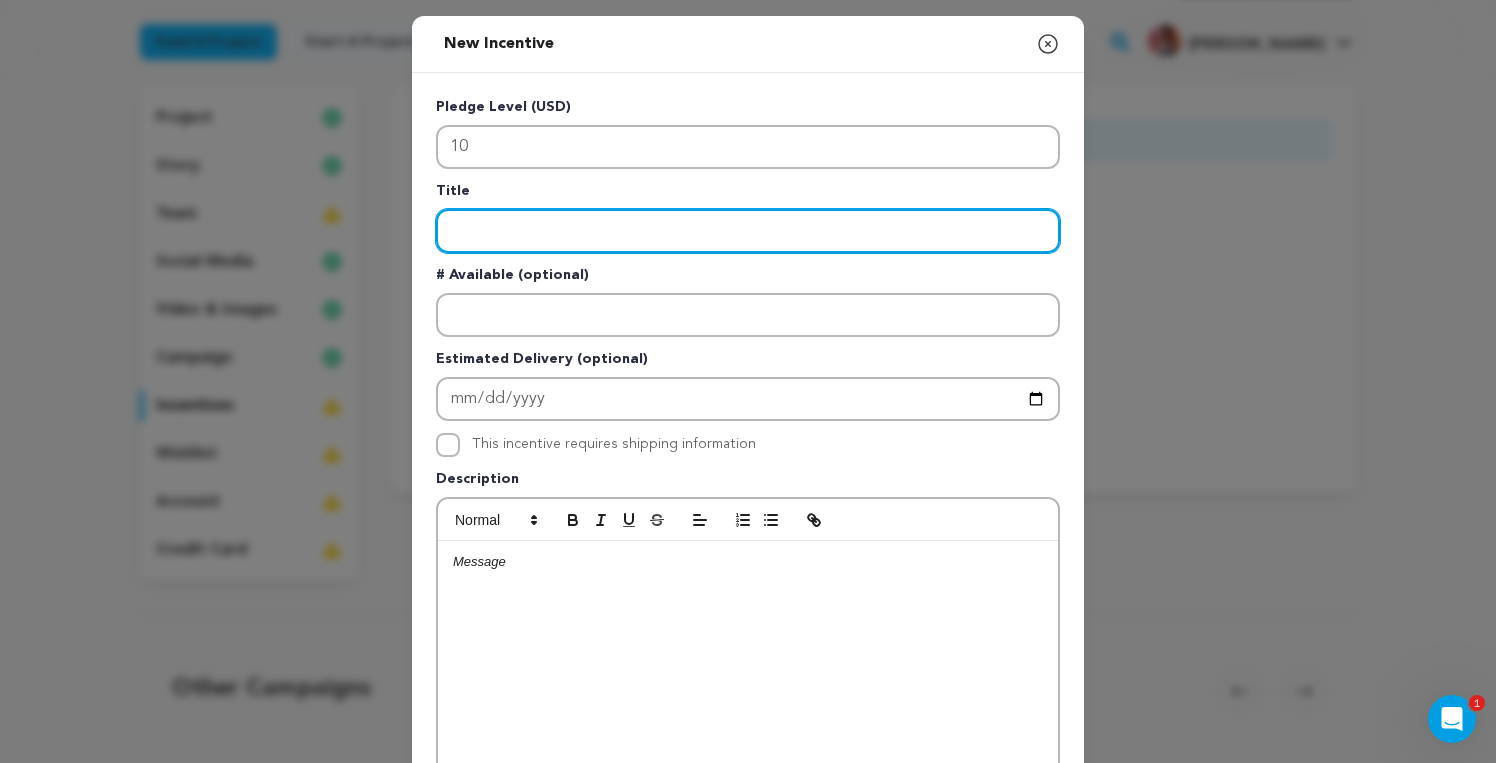 click at bounding box center (748, 231) 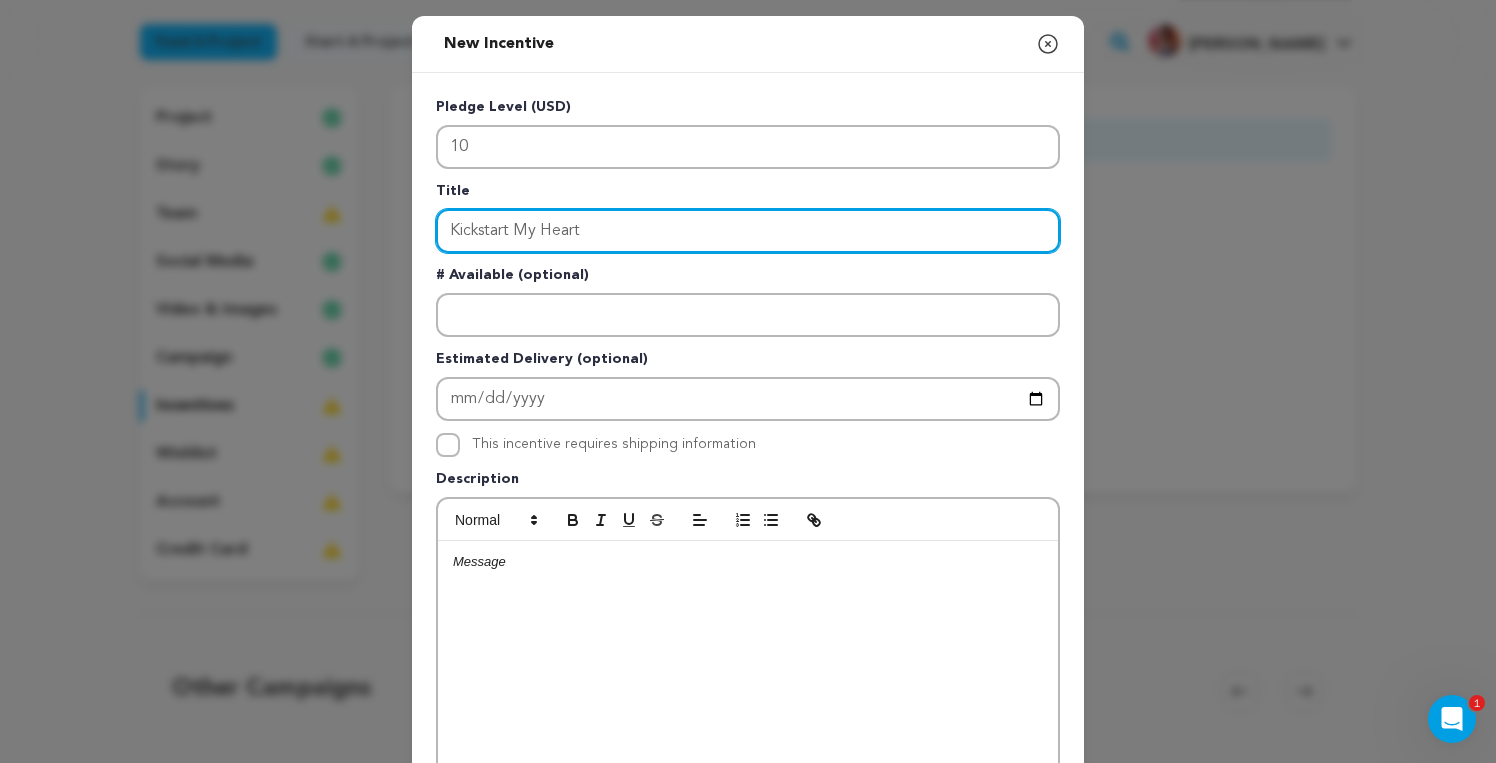 type on "Kickstart My Heart" 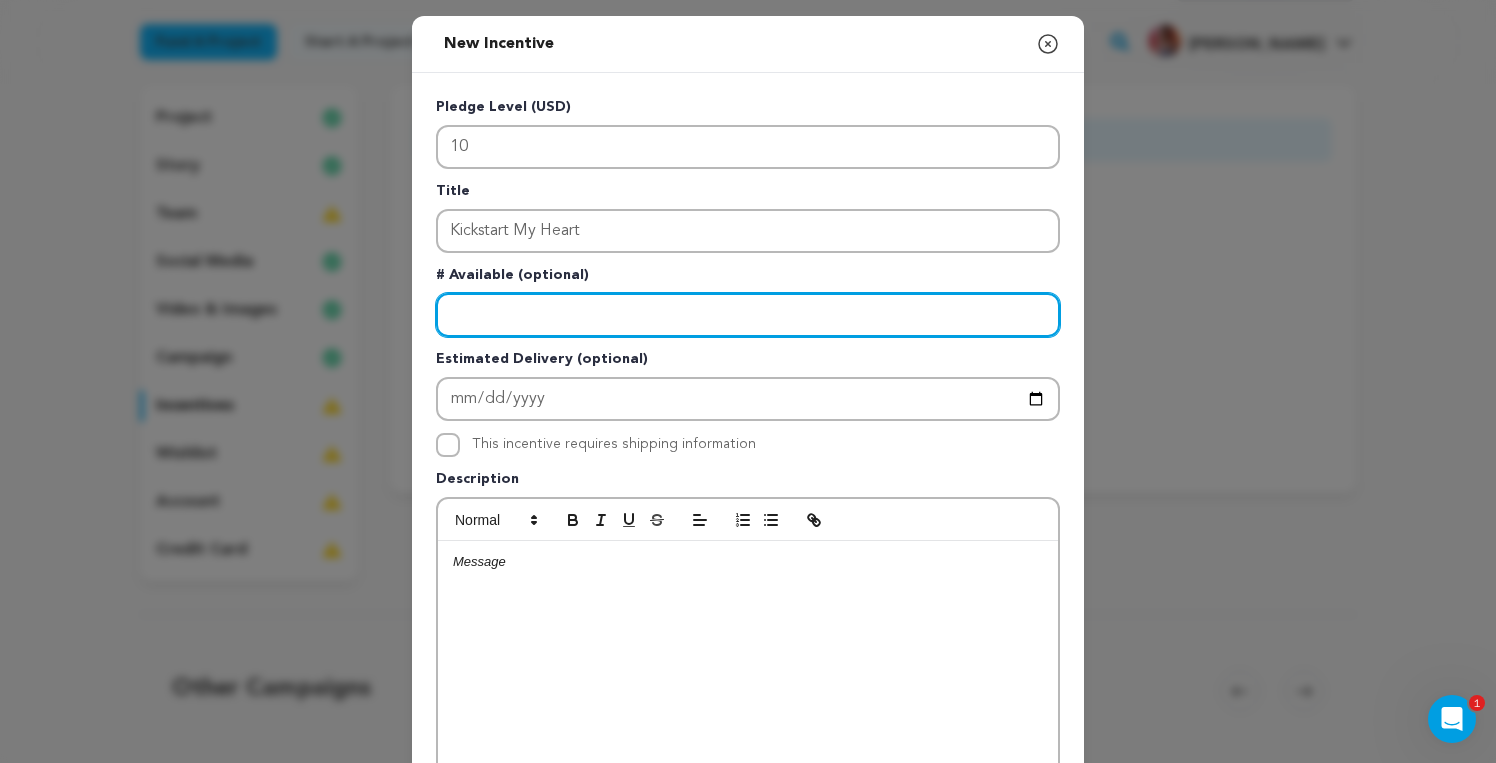 click at bounding box center (748, 315) 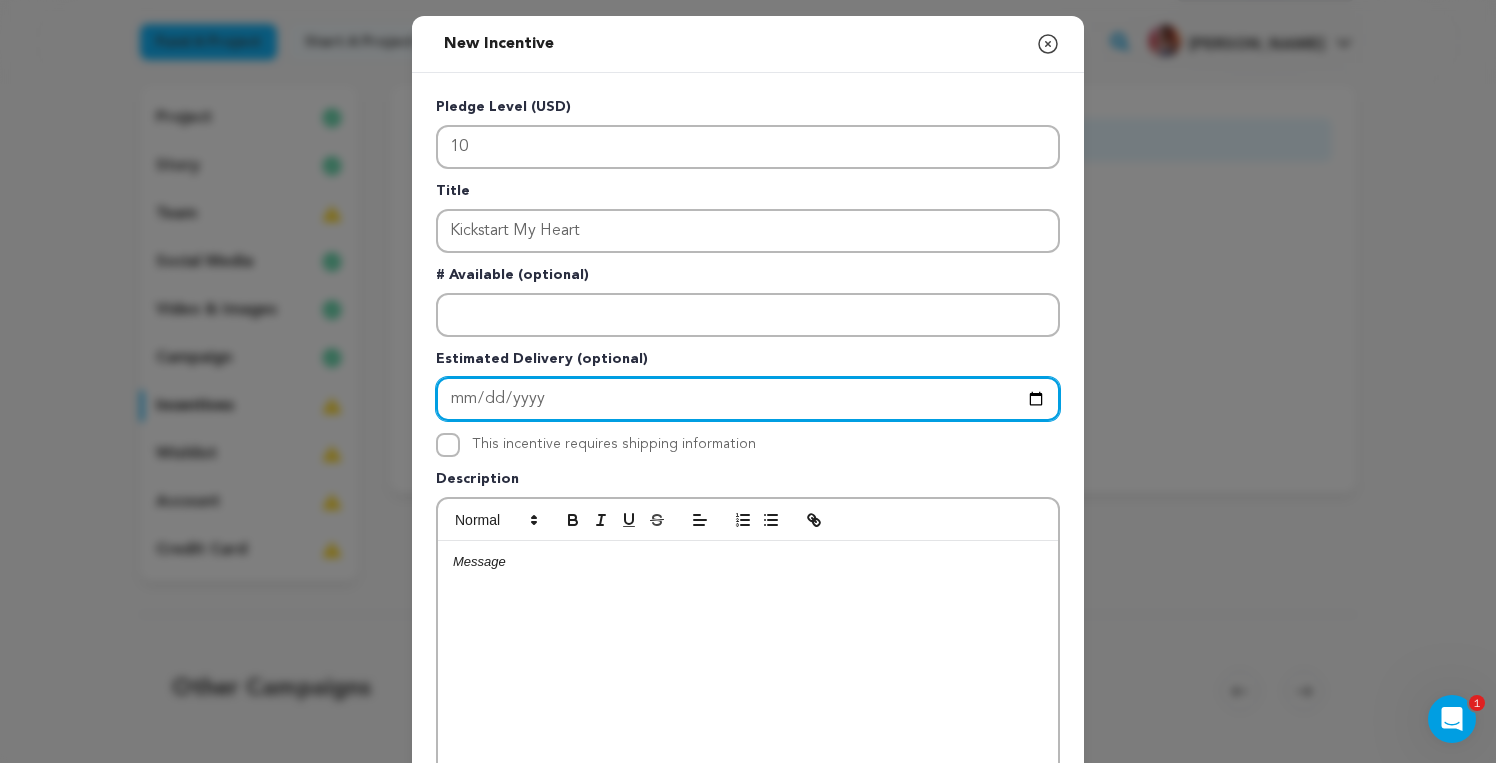 click on "2026-04-12" at bounding box center (748, 399) 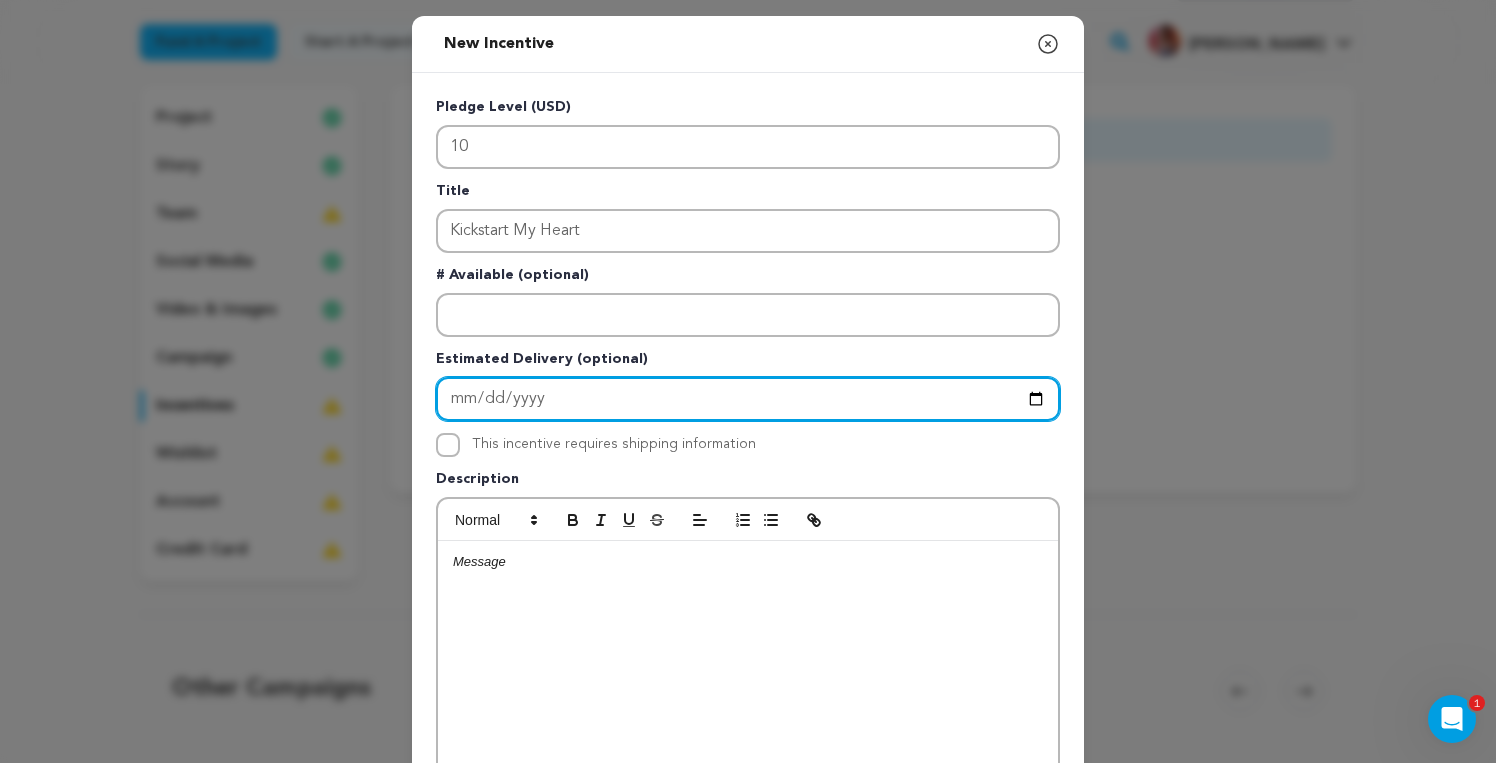 type on "2025-09-01" 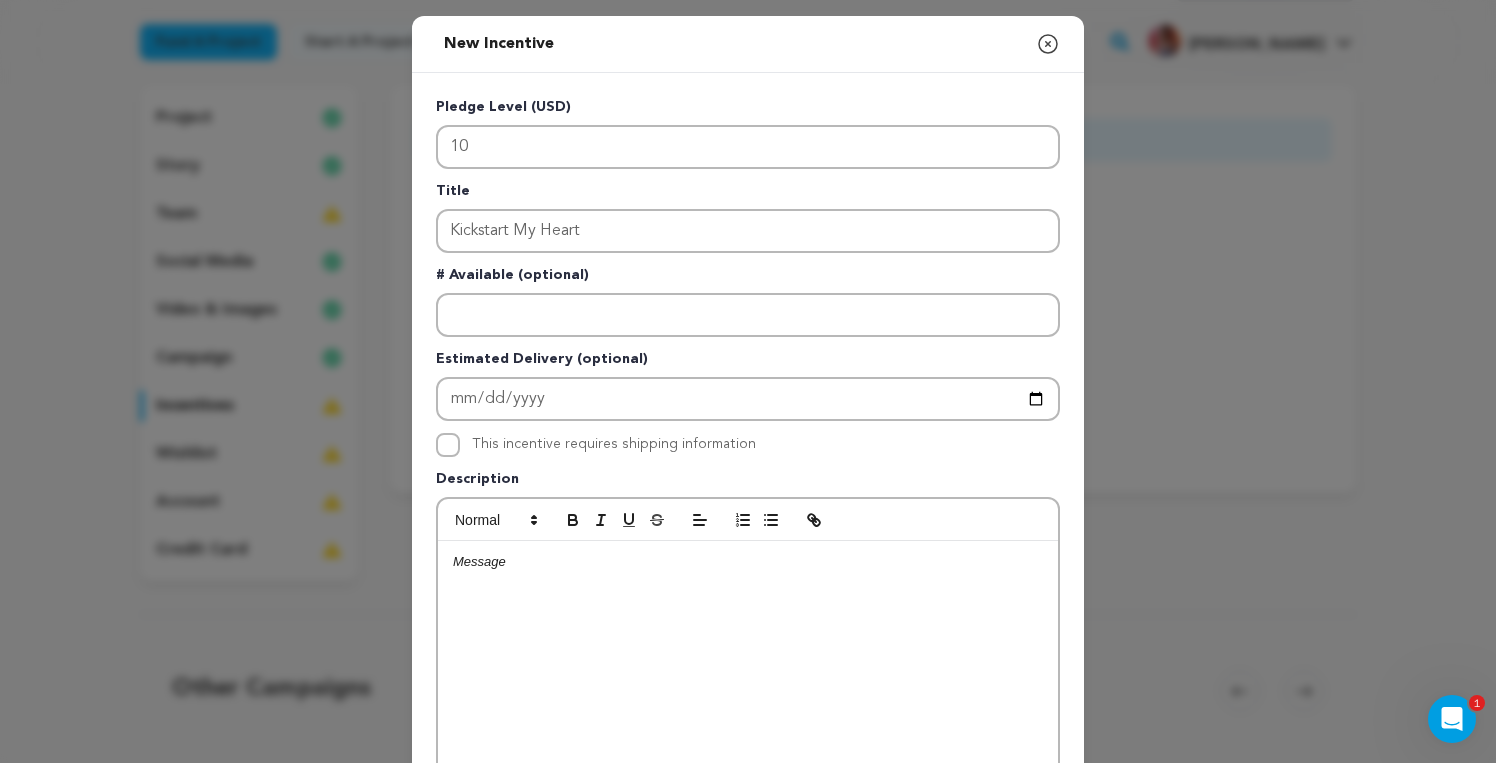 click on "Estimated Delivery (optional)" at bounding box center (748, 363) 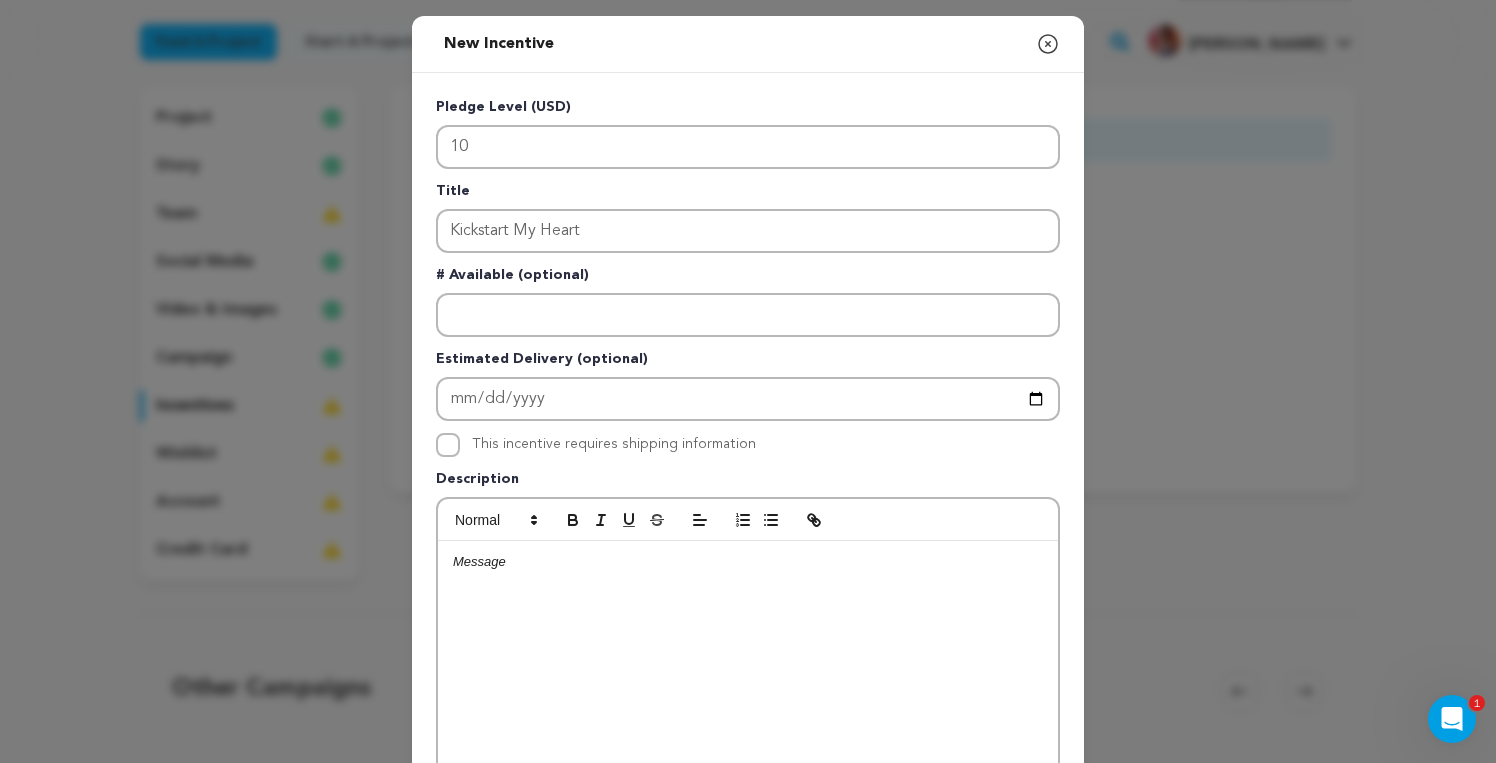 click at bounding box center [748, 691] 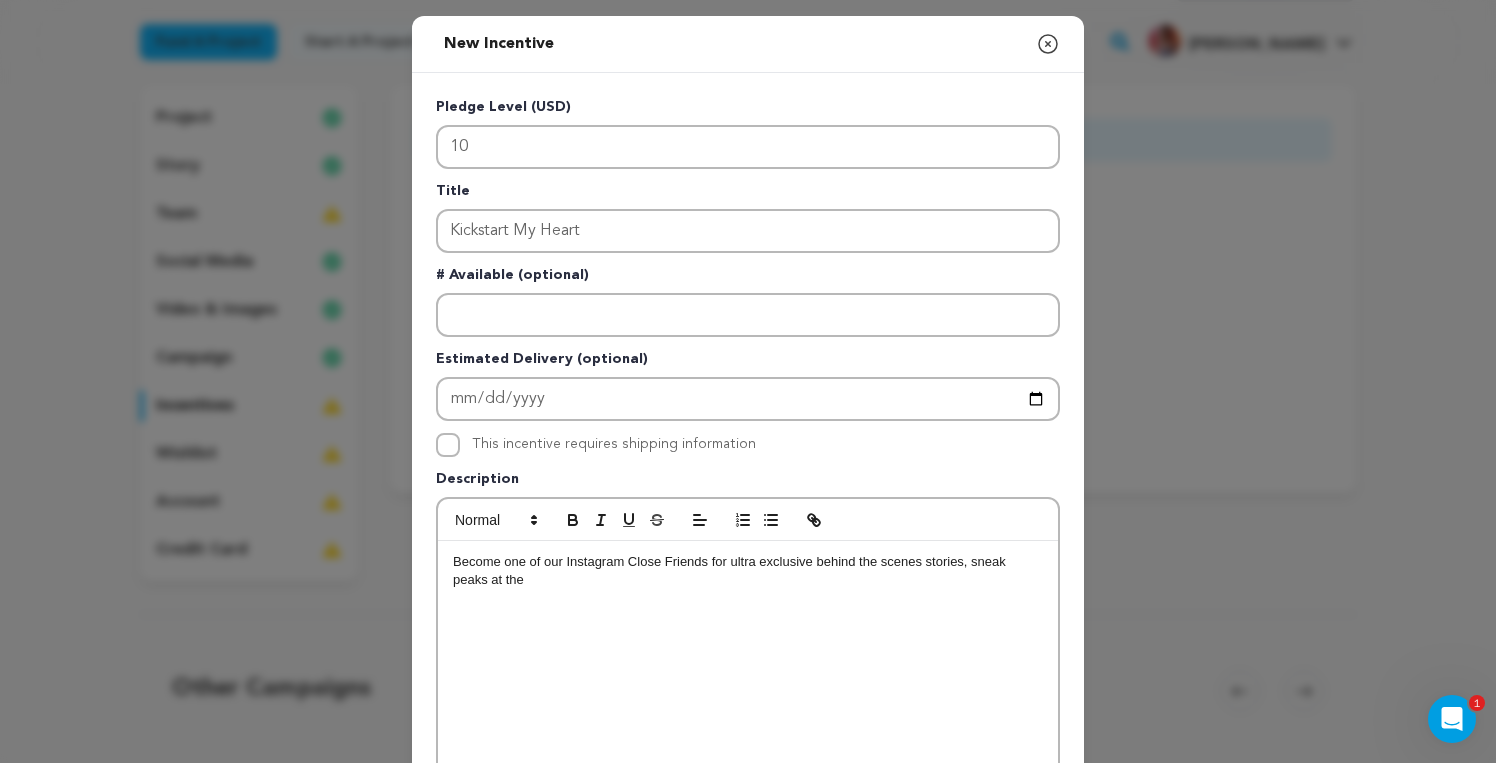 click on "Become one of our Instagram Close Friends for ultra exclusive behind the scenes stories, sneak peaks at the" at bounding box center [748, 571] 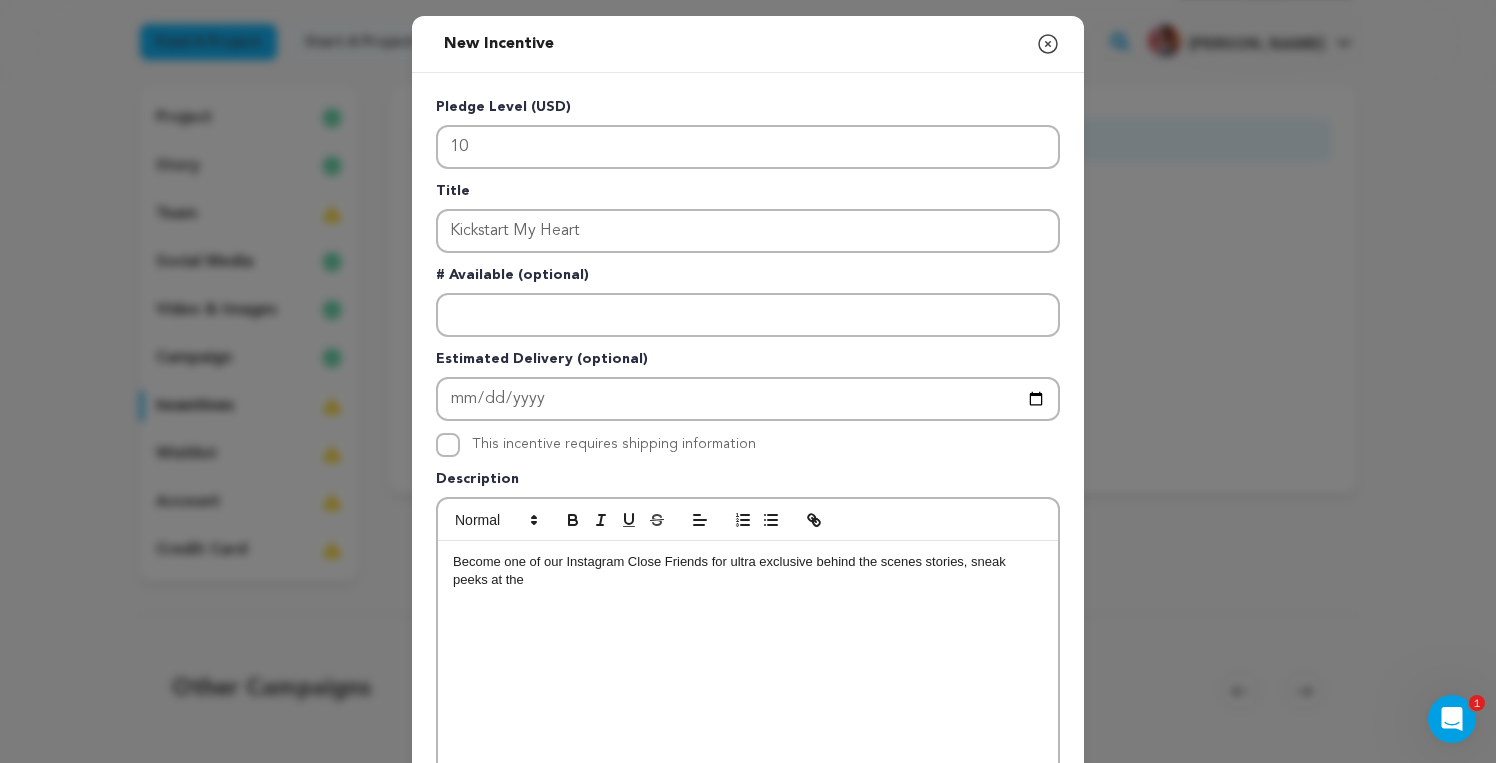 click on "Become one of our Instagram Close Friends for ultra exclusive behind the scenes stories, sneak peeks at the" at bounding box center [748, 691] 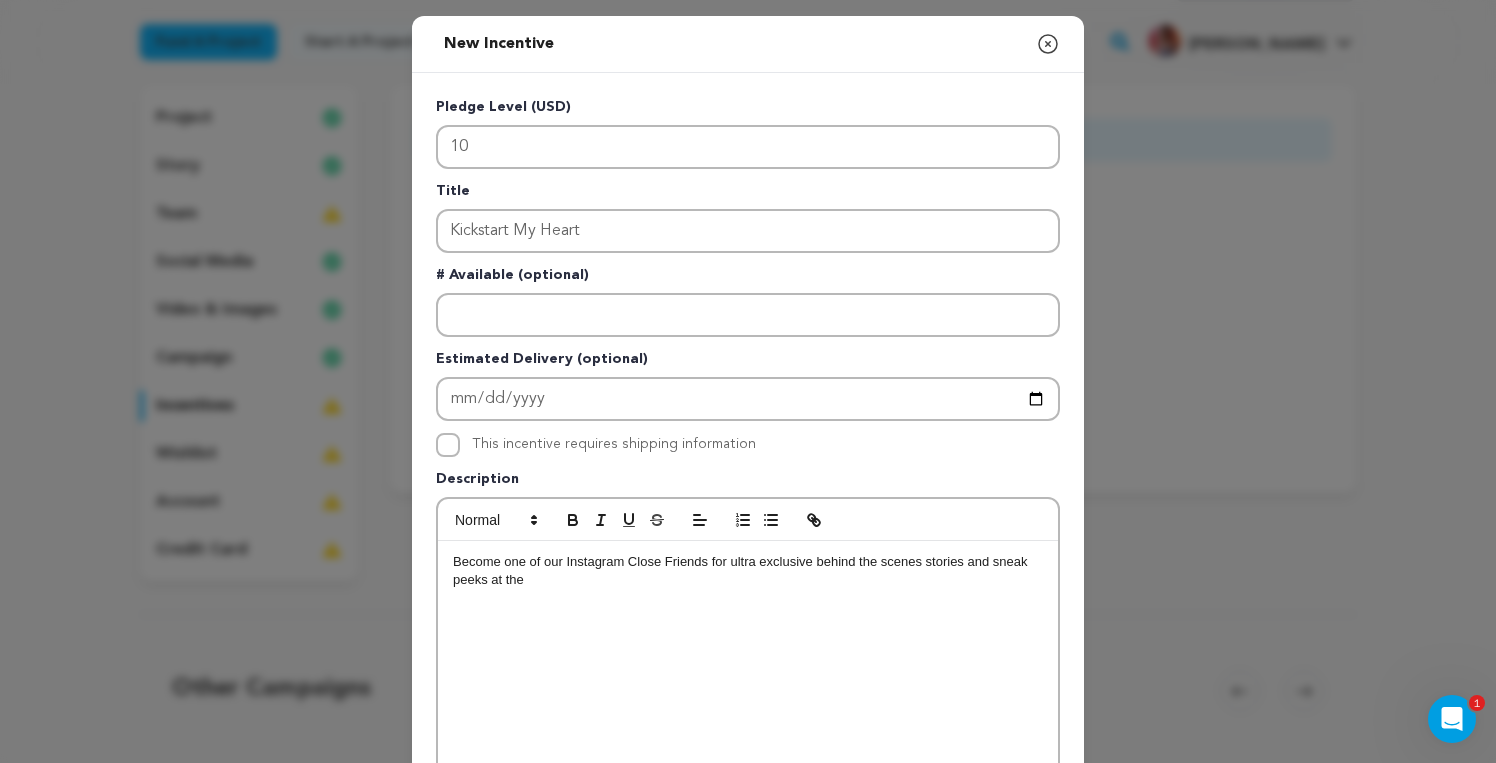 click on "Become one of our Instagram Close Friends for ultra exclusive behind the scenes stories and sneak peeks at the" at bounding box center (748, 571) 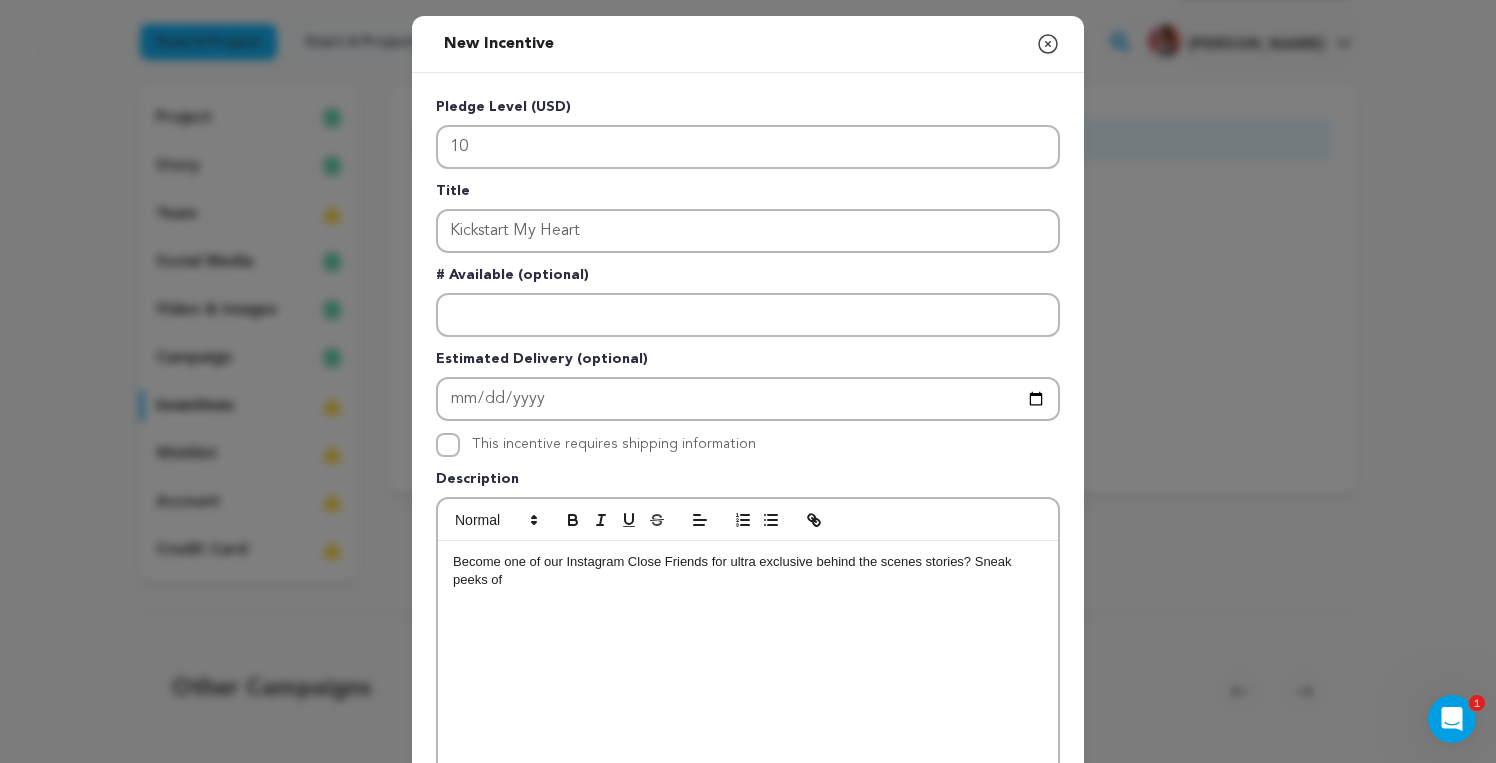 click on "Become one of our Instagram Close Friends for ultra exclusive behind the scenes stories? Sneak peeks of" at bounding box center (748, 571) 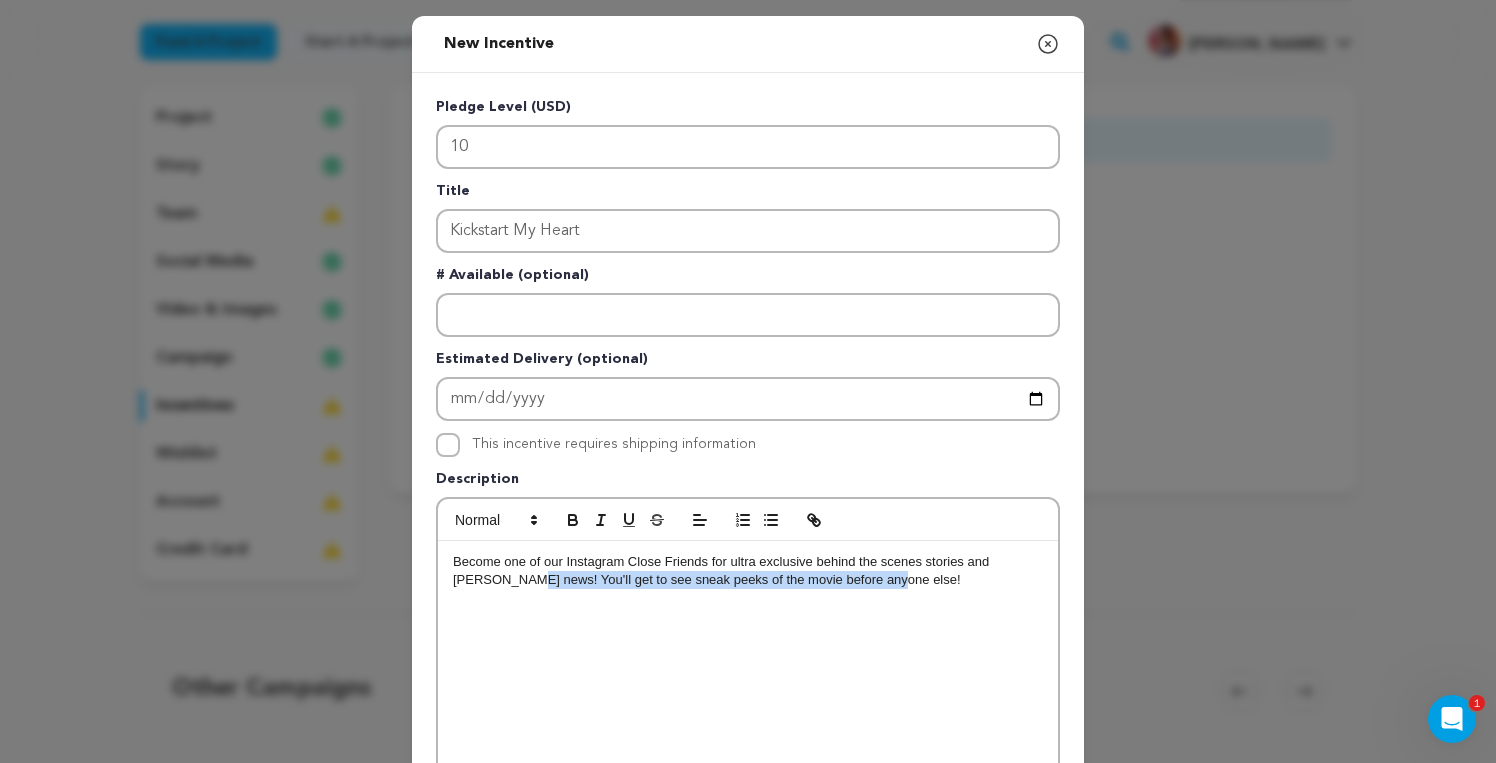 click on "Become one of our Instagram Close Friends for ultra exclusive behind the scenes stories and Jodi news! You'll get to see sneak peeks of the movie before anyone else!" at bounding box center [748, 571] 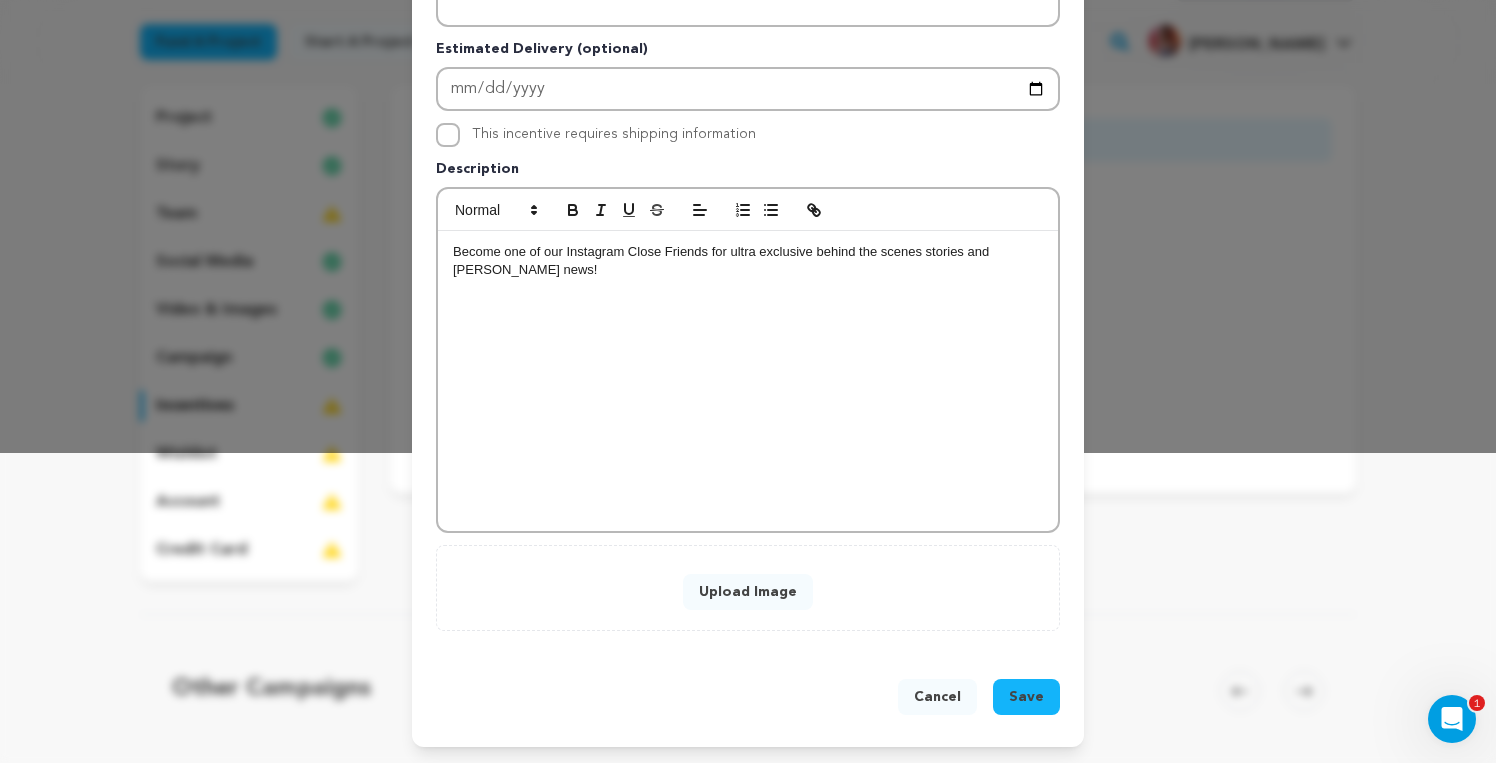 scroll, scrollTop: 311, scrollLeft: 0, axis: vertical 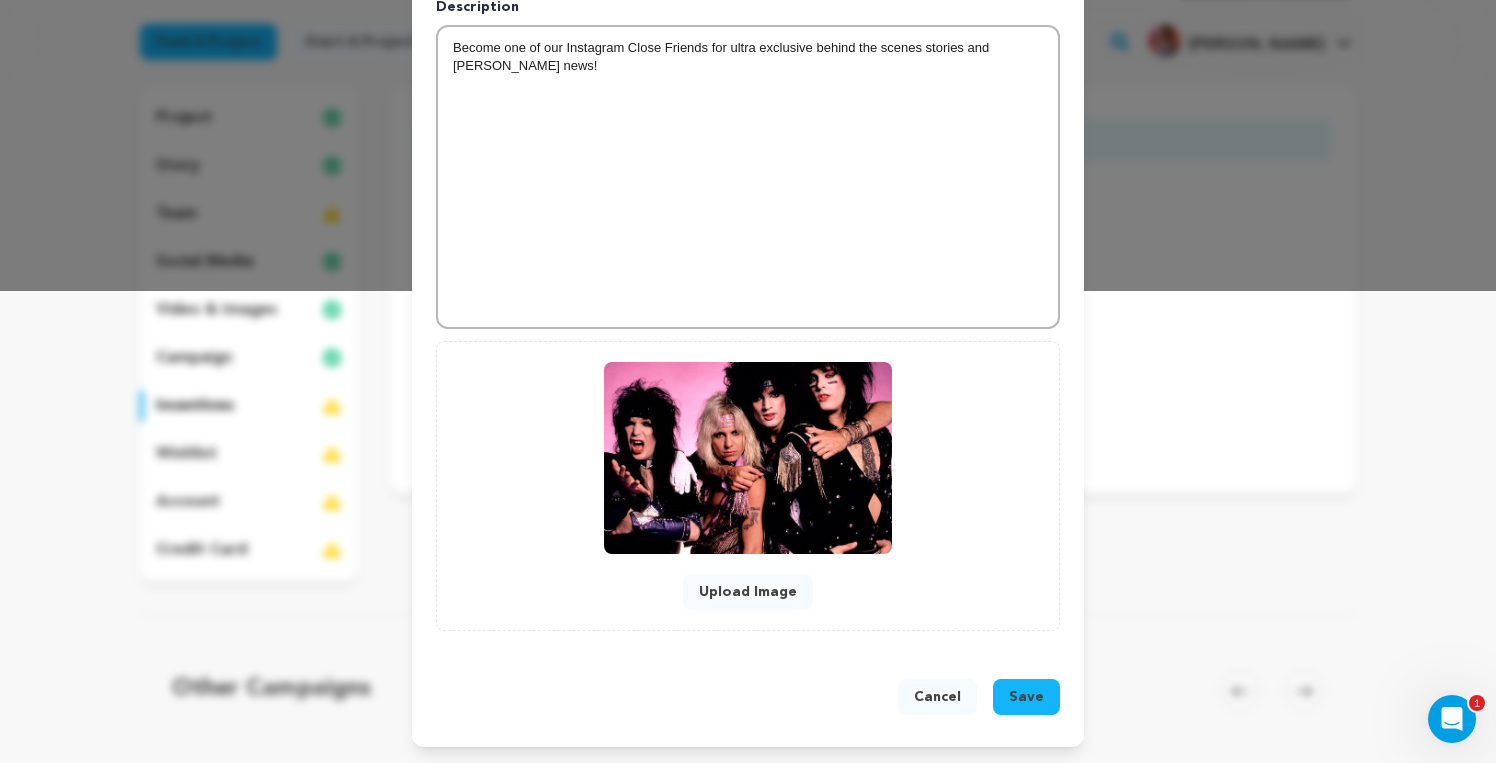 click on "Save" at bounding box center (1026, 697) 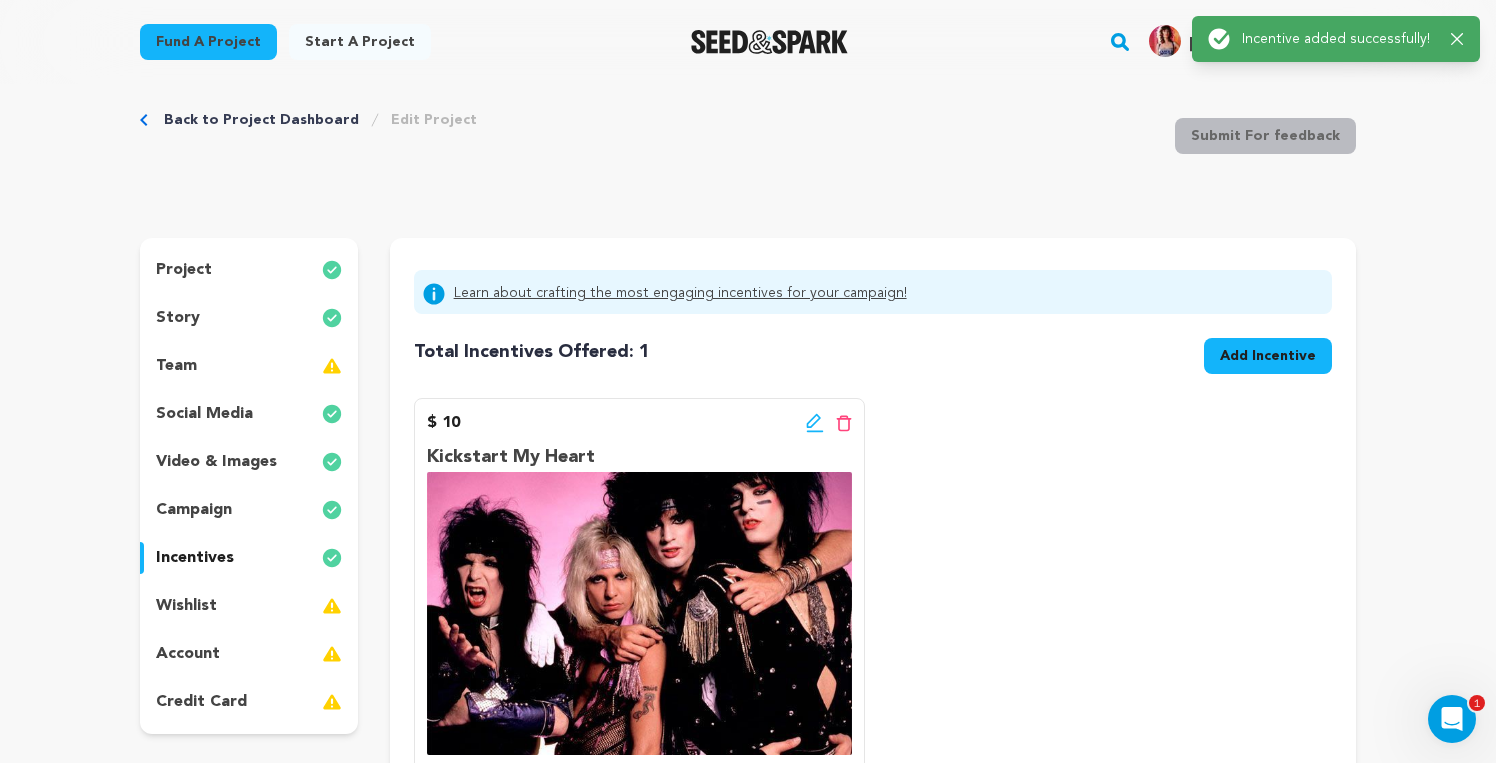 scroll, scrollTop: 0, scrollLeft: 0, axis: both 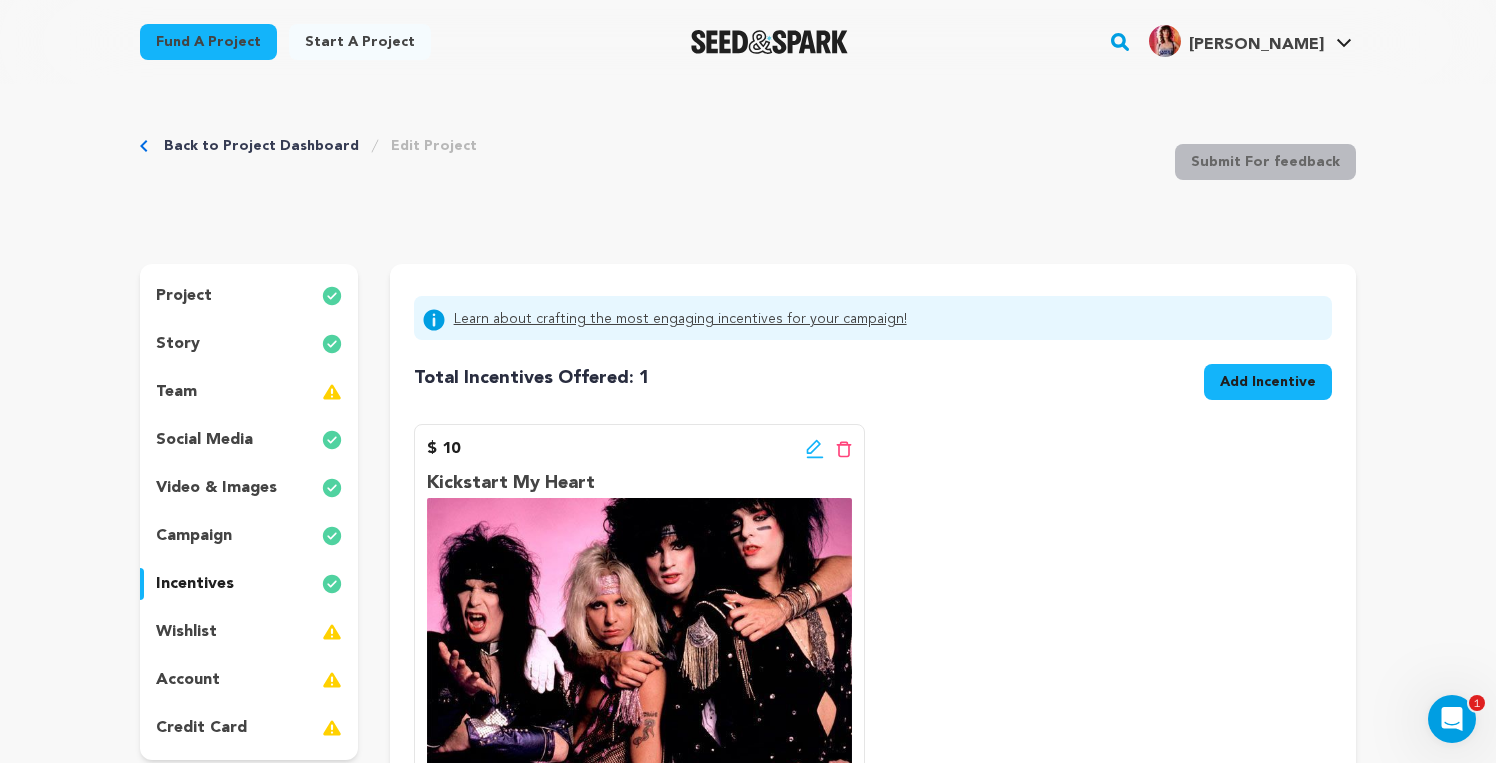 click on "$ 10
Edit incentive button
Delete incentive button
Kickstart My Heart
Become one of our Instagram Close Friends for ultra exclusive behind the scenes stories and Jodi news!" at bounding box center (873, 641) 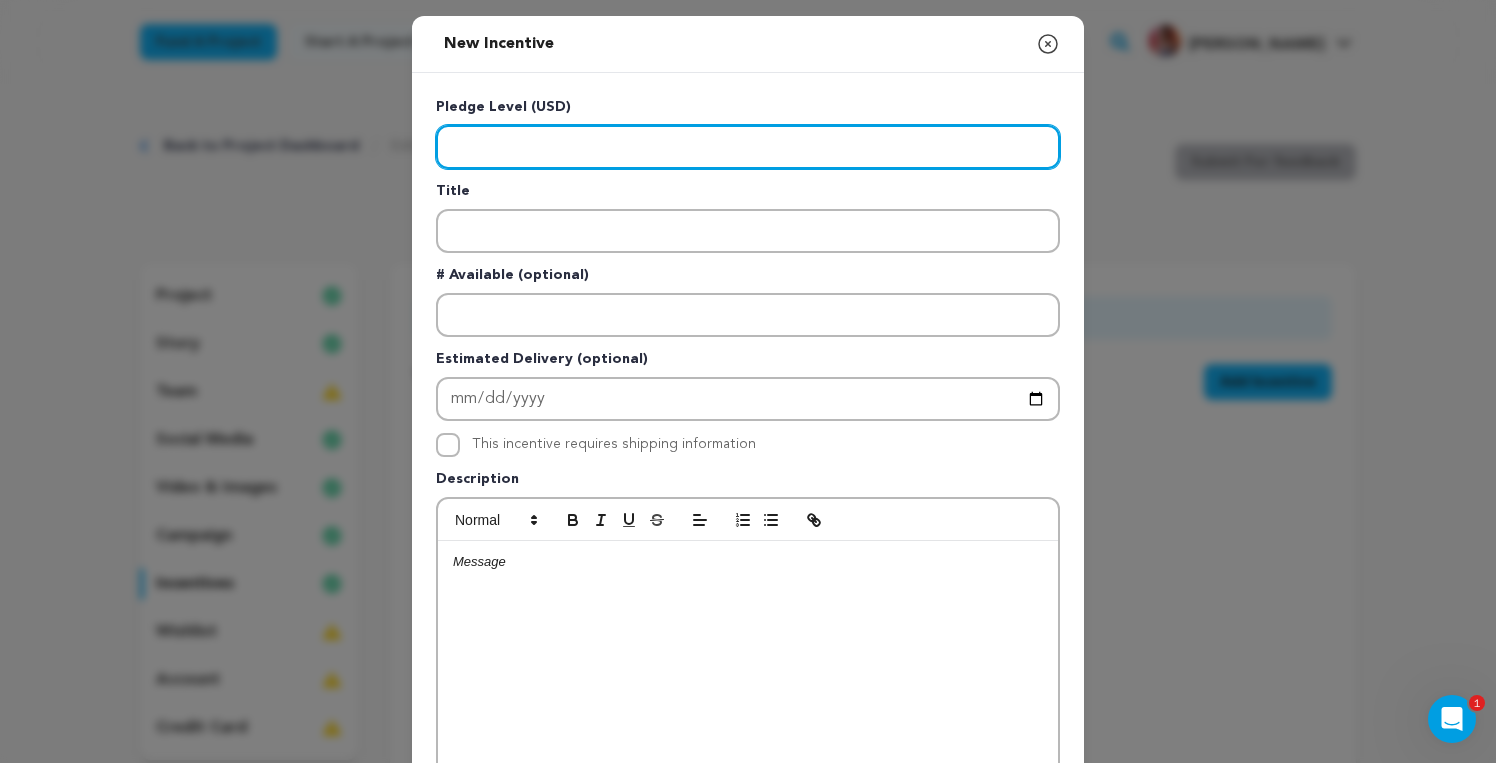 click at bounding box center [748, 147] 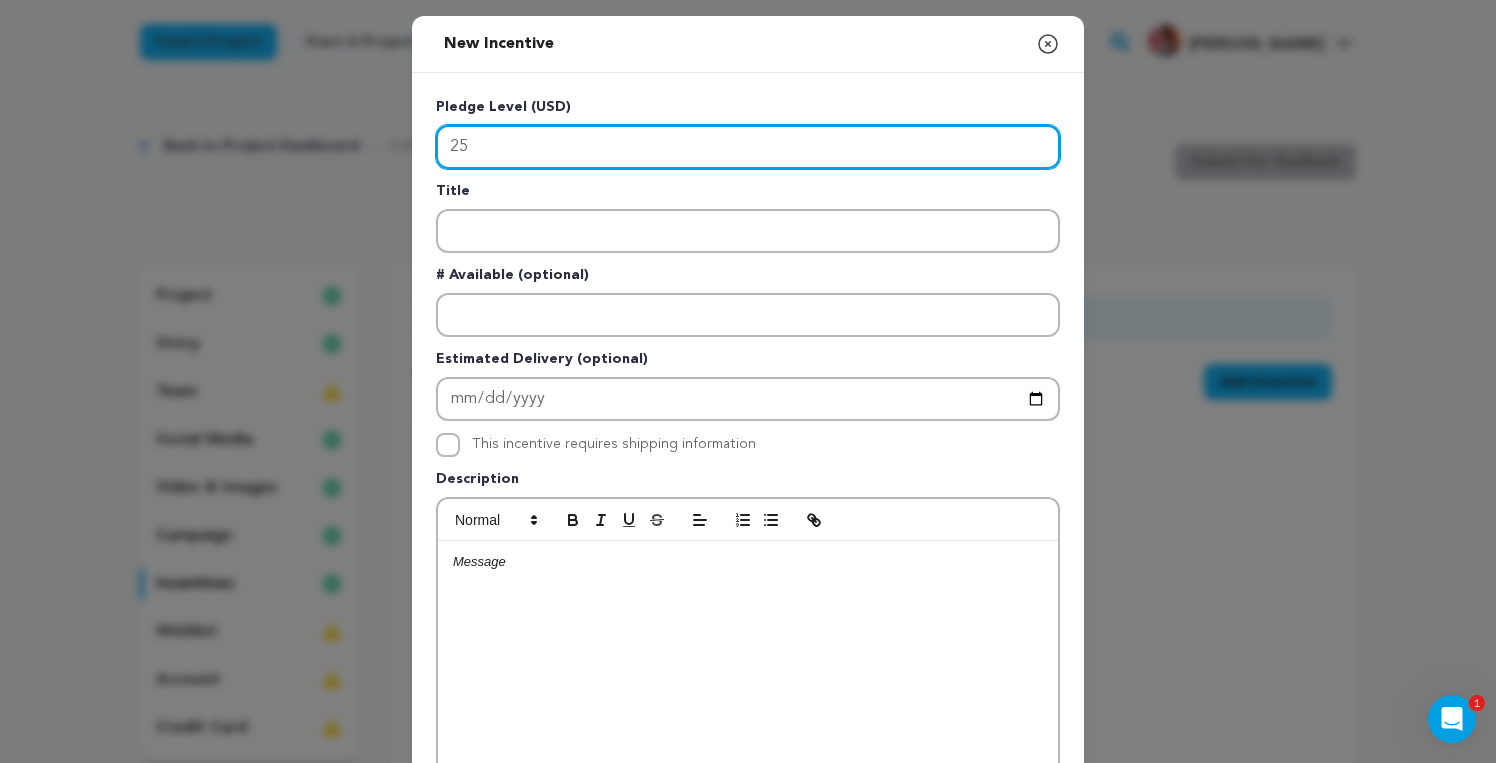 type on "25" 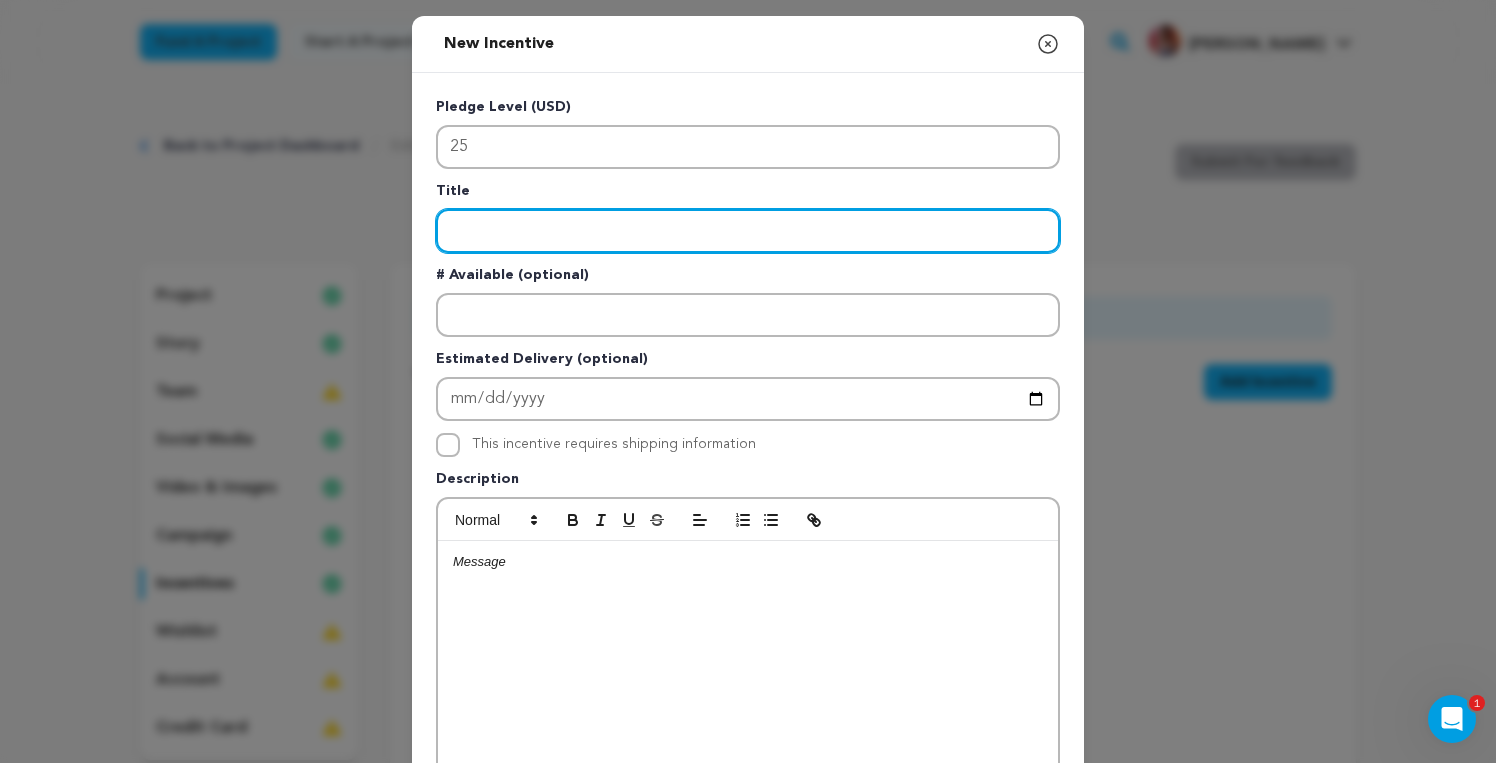 click at bounding box center (748, 231) 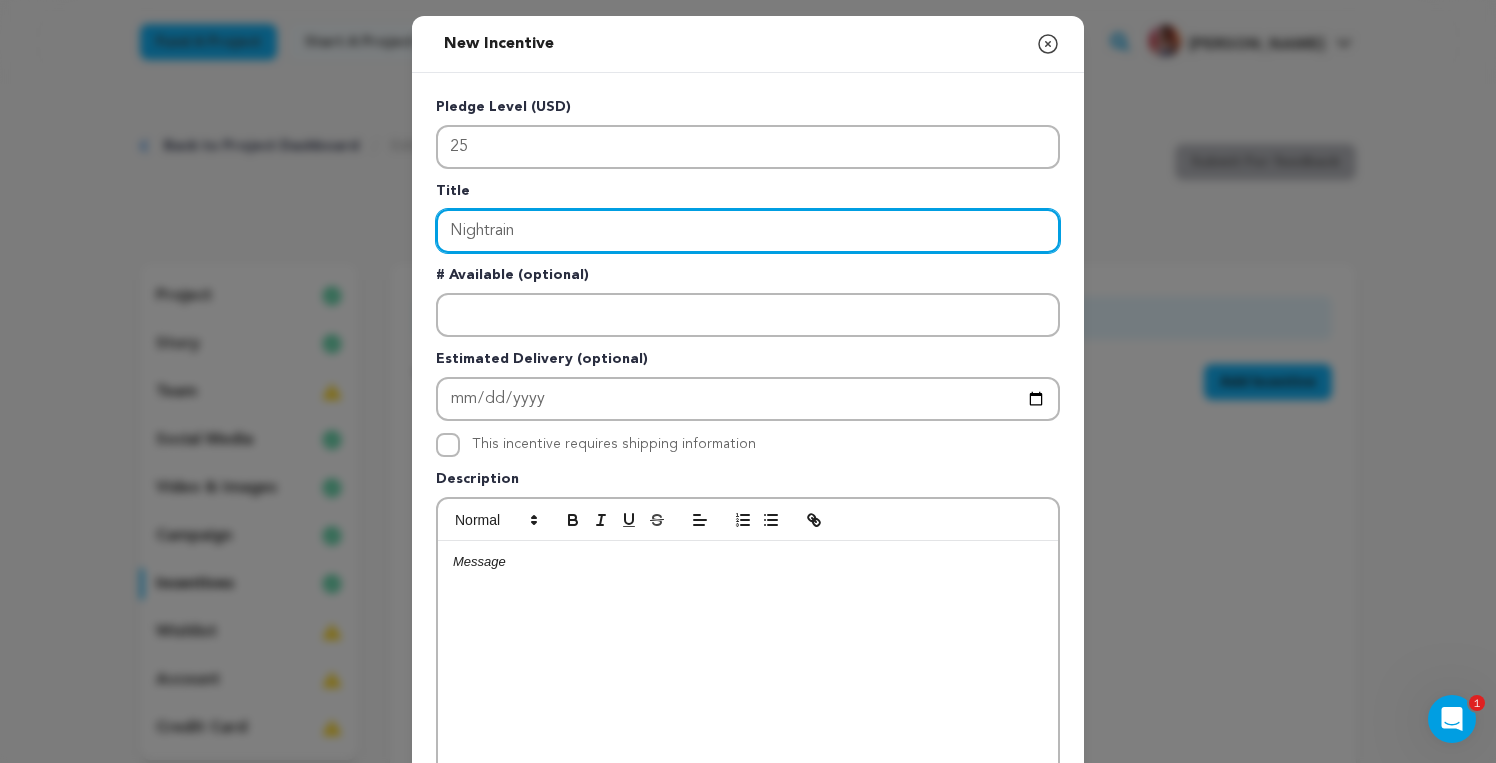 type on "Nightrain" 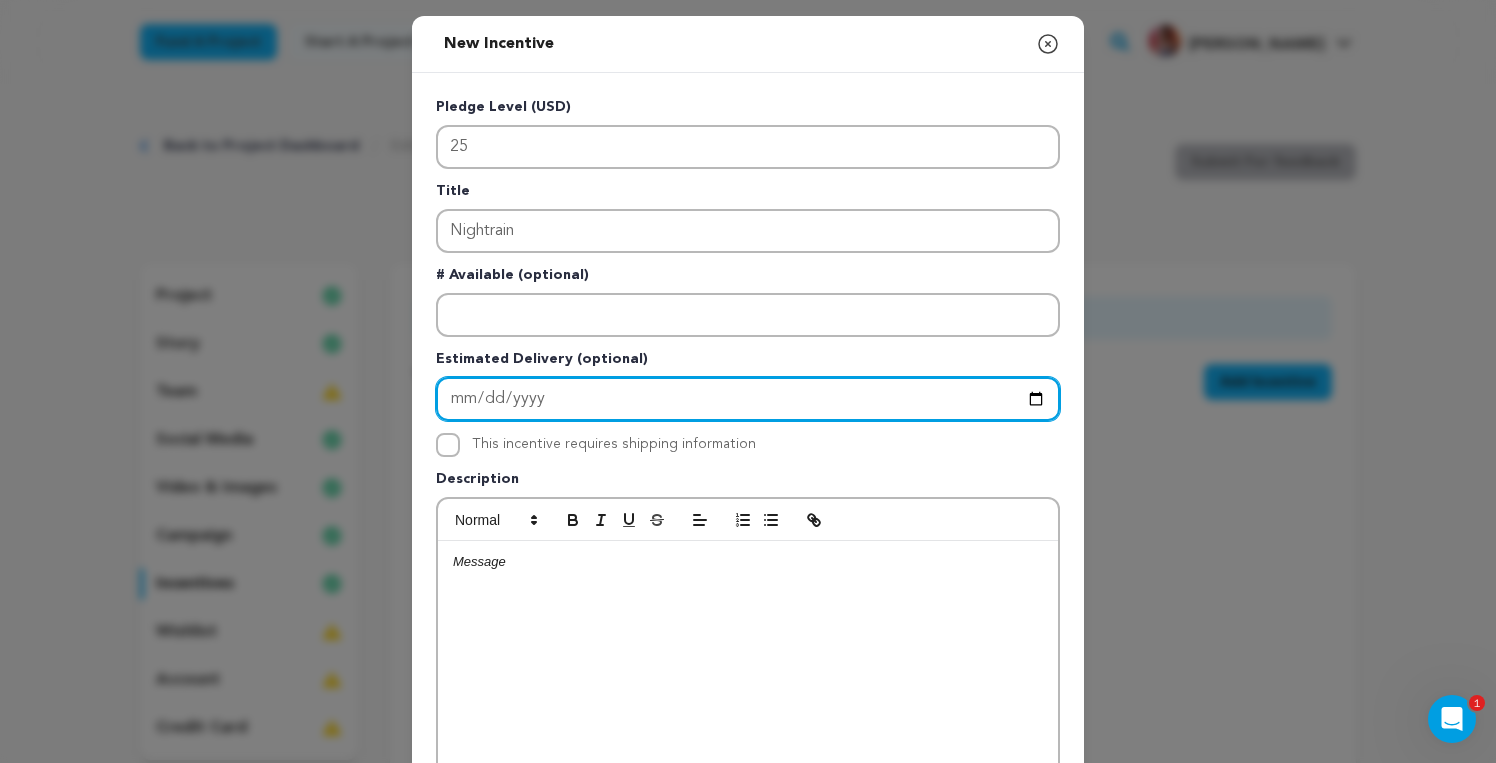 click at bounding box center [748, 399] 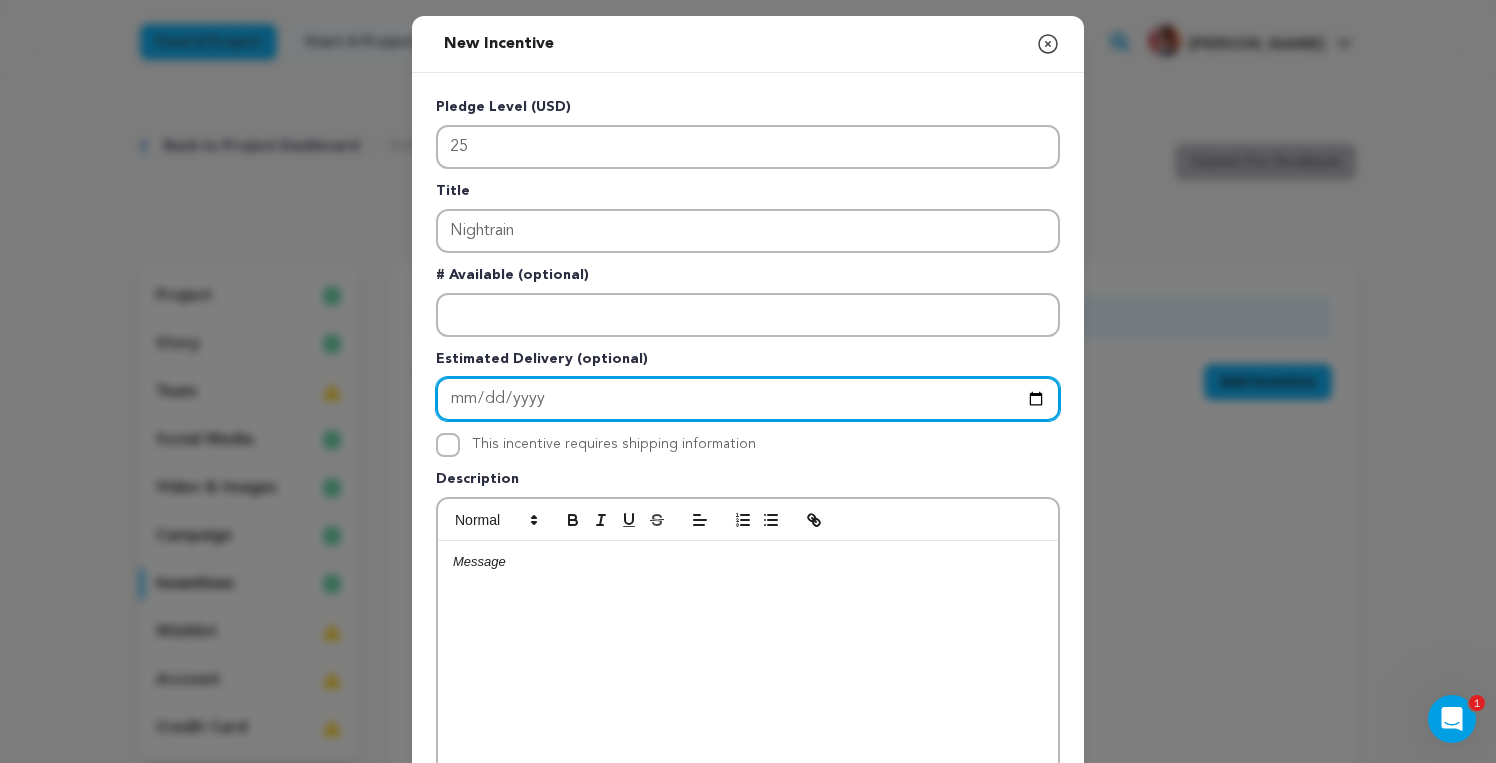 type on "2025-09-01" 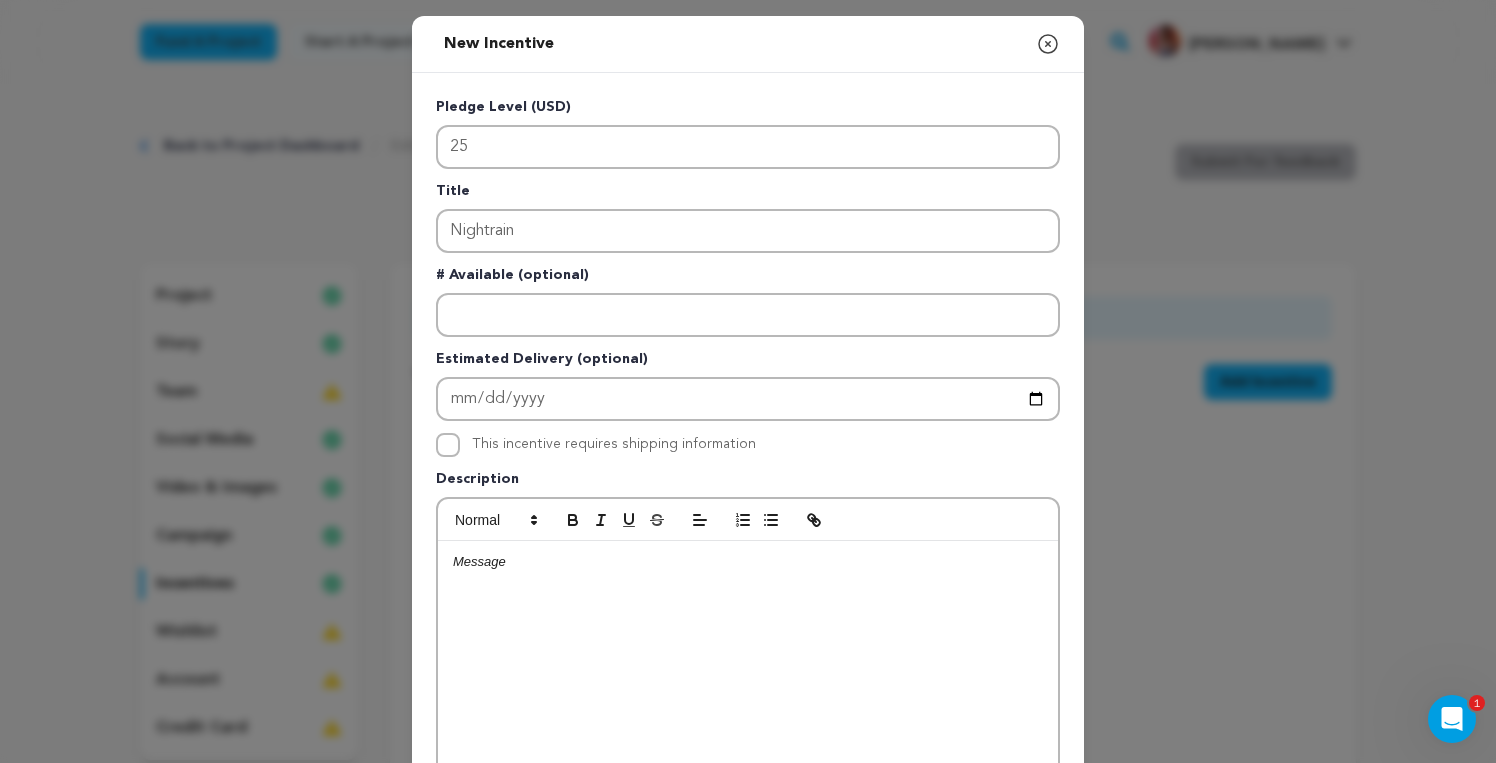 click on "Estimated Delivery (optional)" at bounding box center [748, 363] 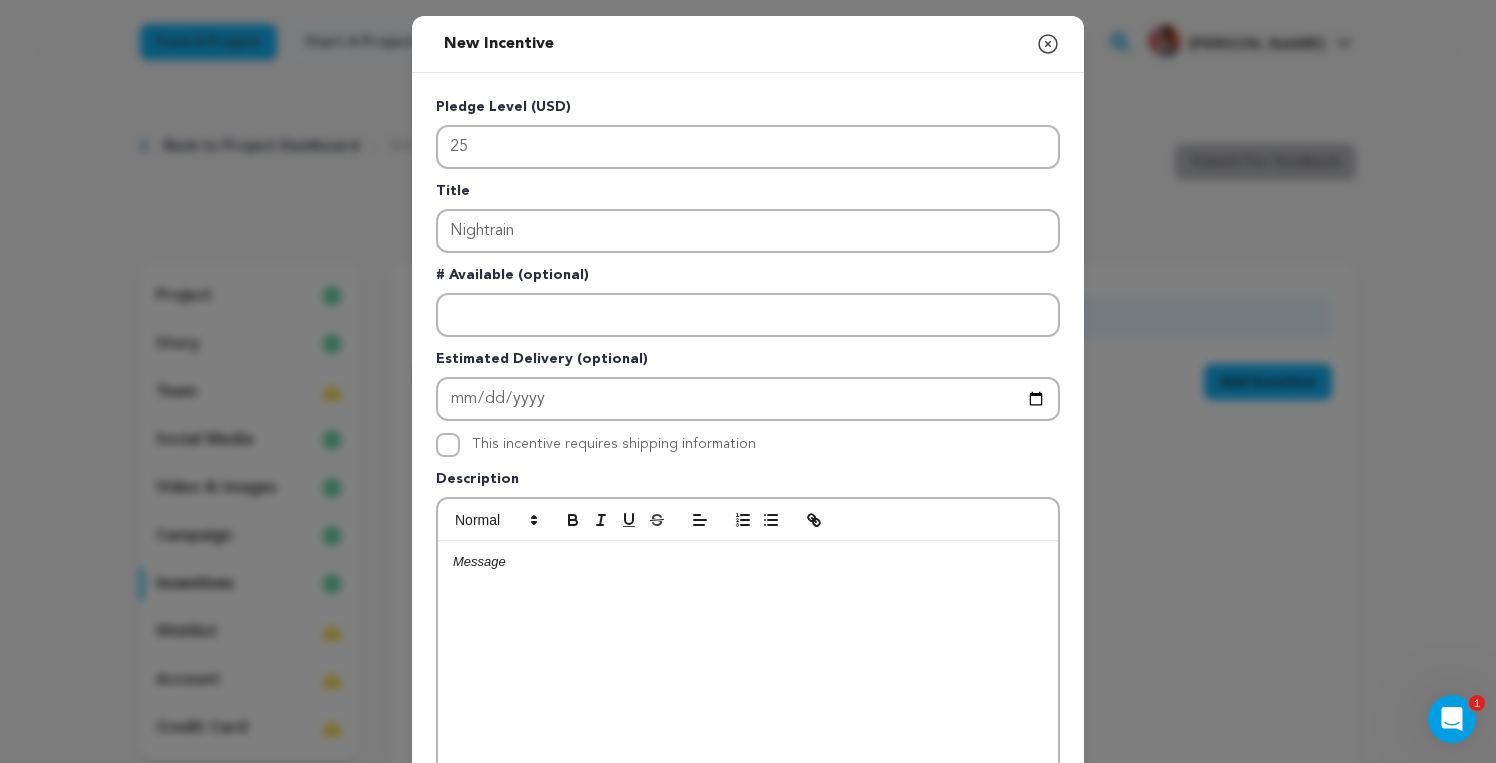 click at bounding box center (748, 691) 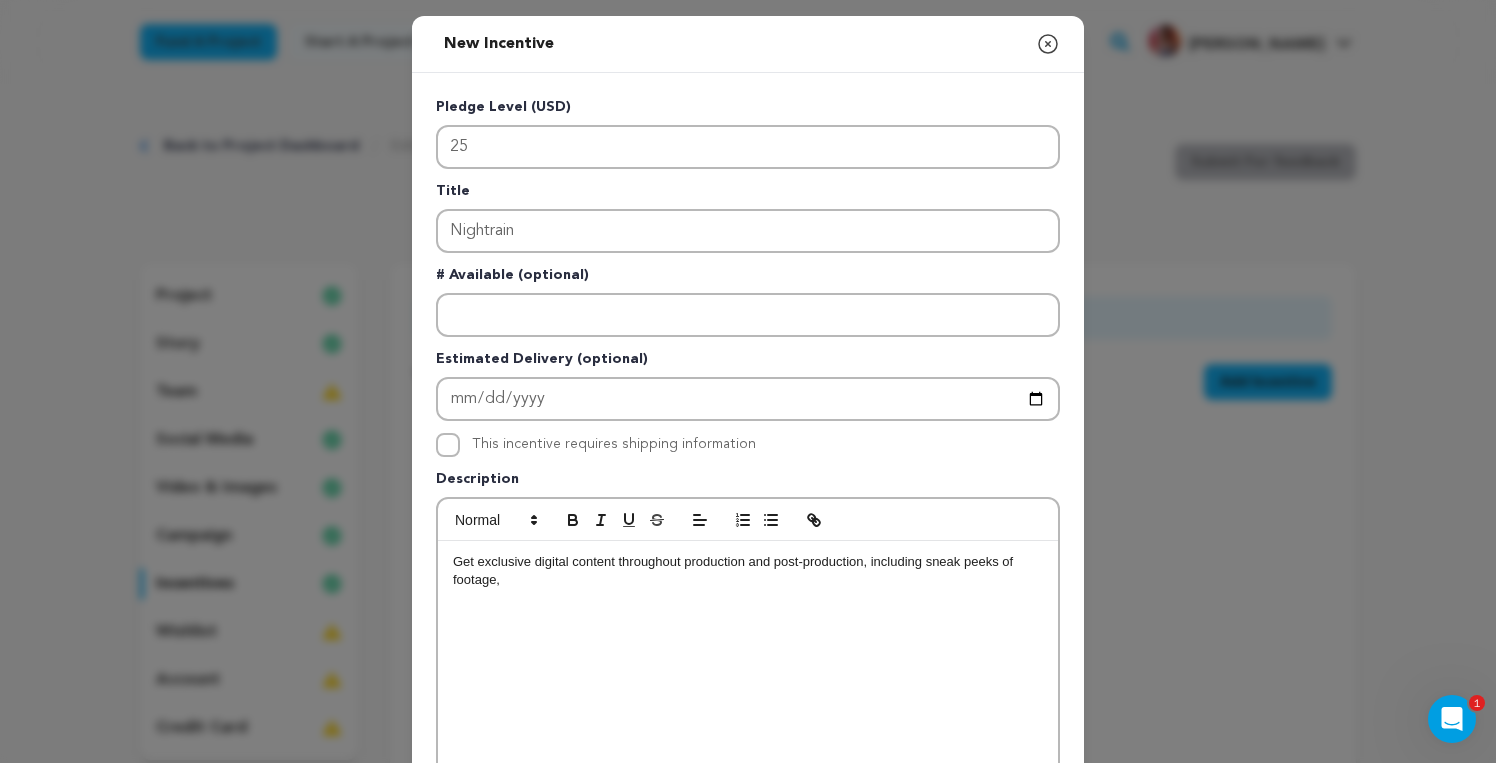 click on "Get exclusive digital content throughout production and post-production, including sneak peeks of footage," at bounding box center (748, 691) 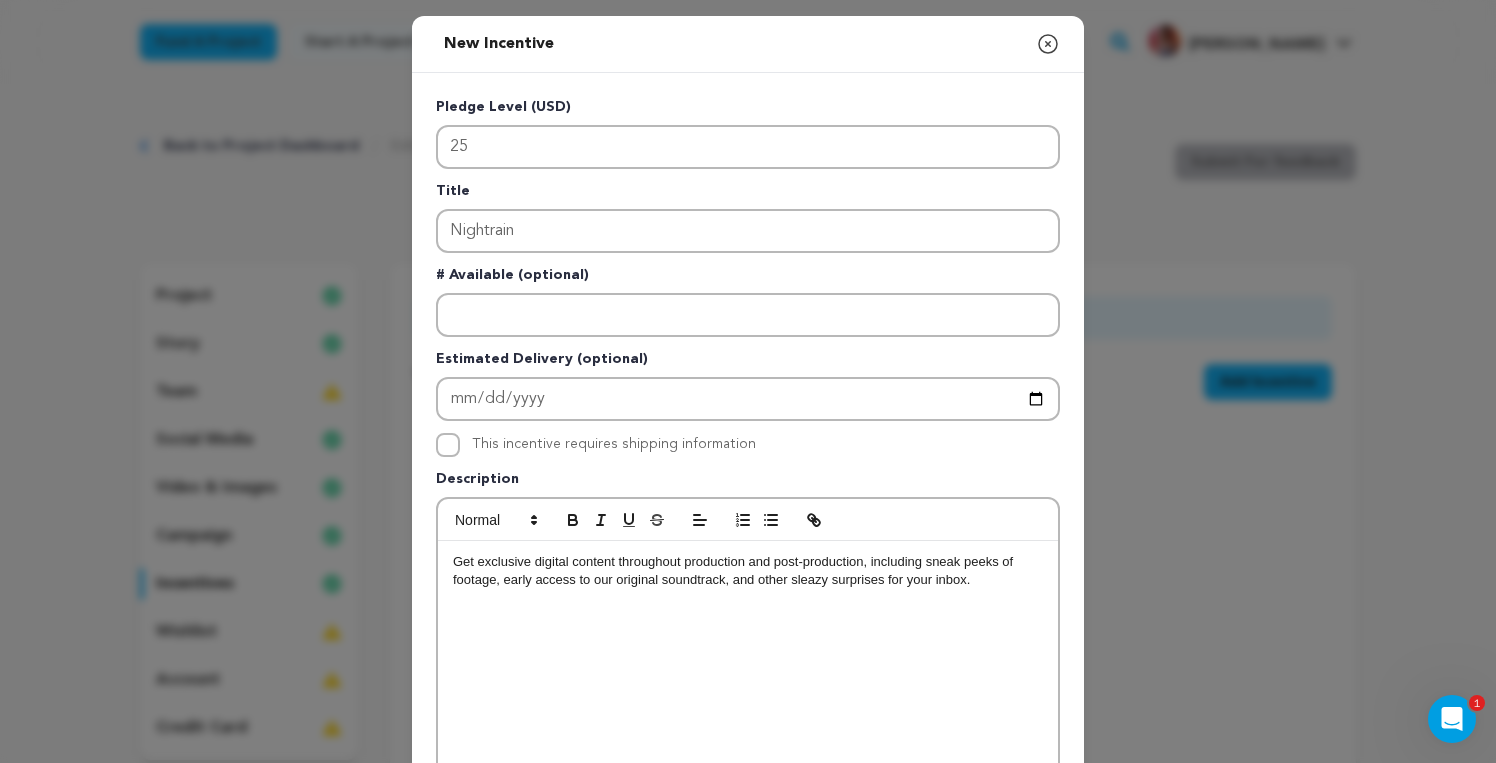 click on "Get exclusive digital content throughout production and post-production, including sneak peeks of footage, early access to our original soundtrack, and other sleazy surprises for your inbox." at bounding box center [748, 571] 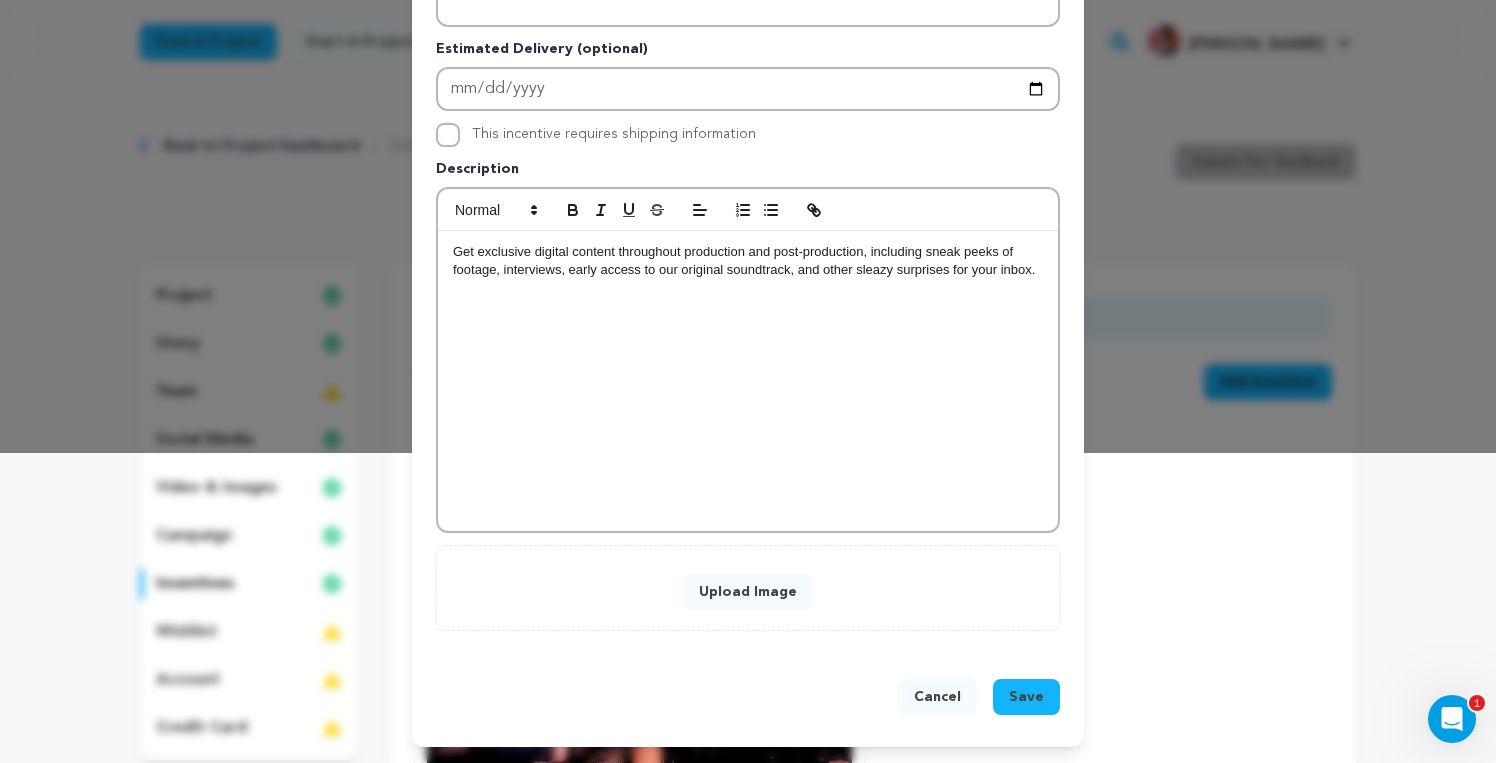 scroll, scrollTop: 311, scrollLeft: 0, axis: vertical 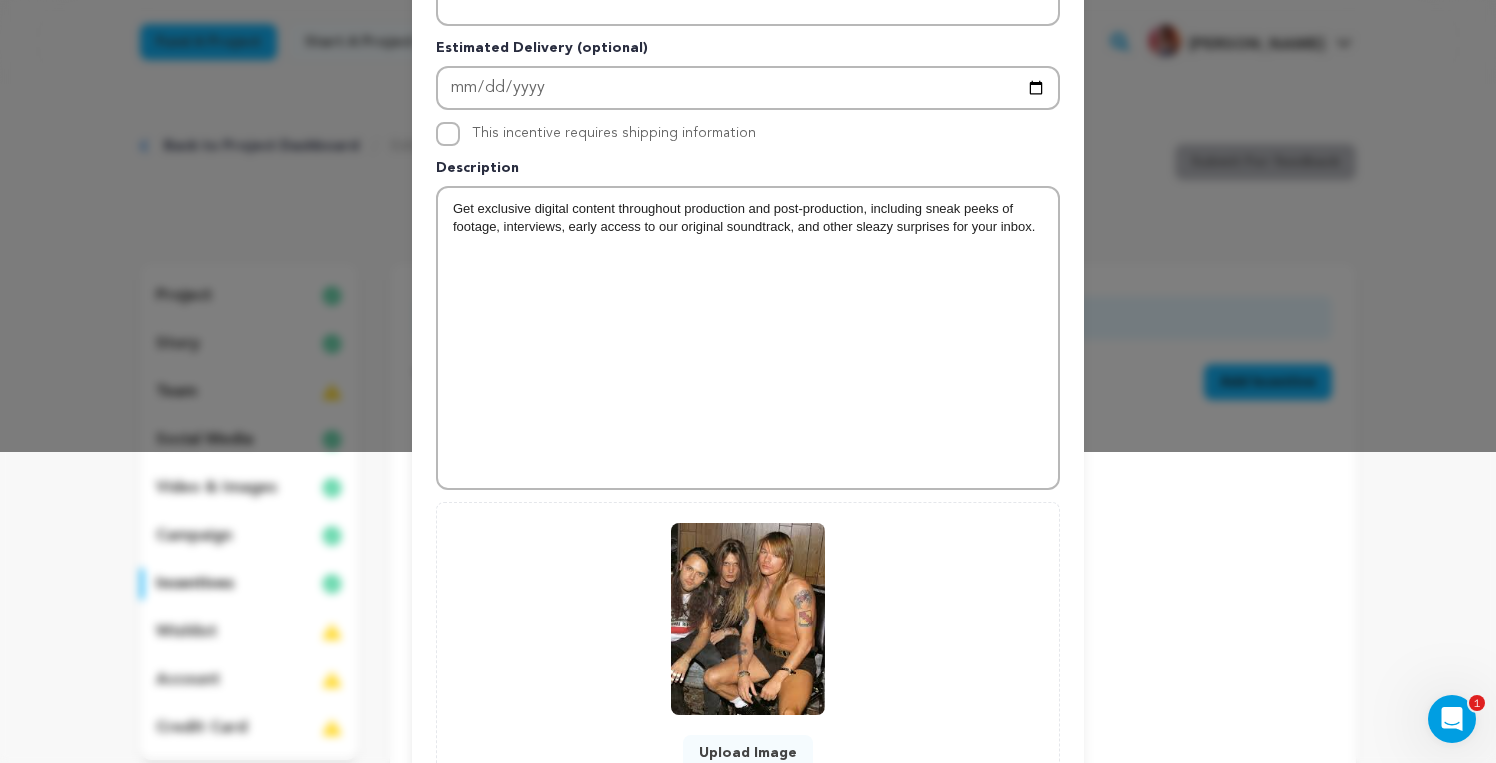 click at bounding box center [748, 619] 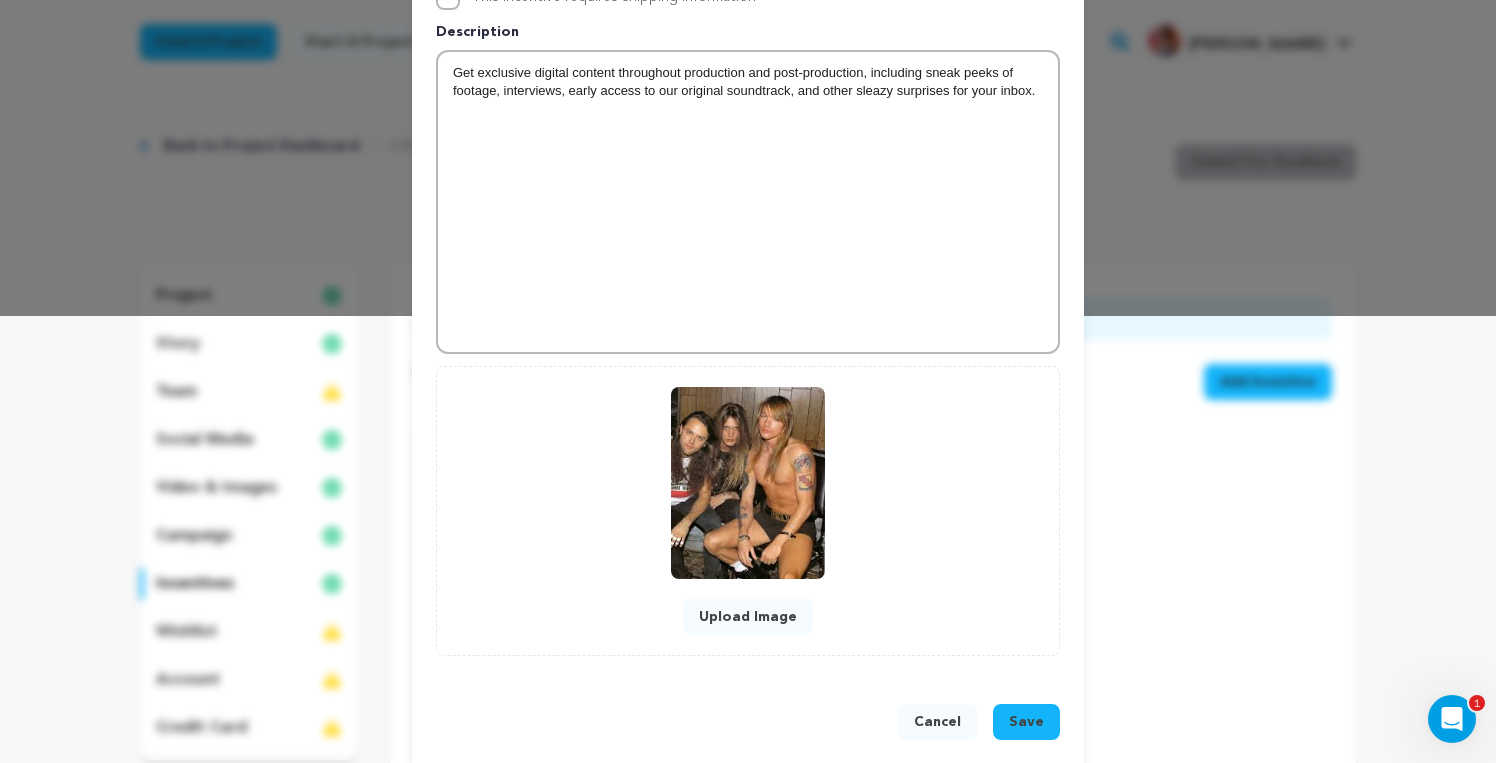 scroll, scrollTop: 447, scrollLeft: 0, axis: vertical 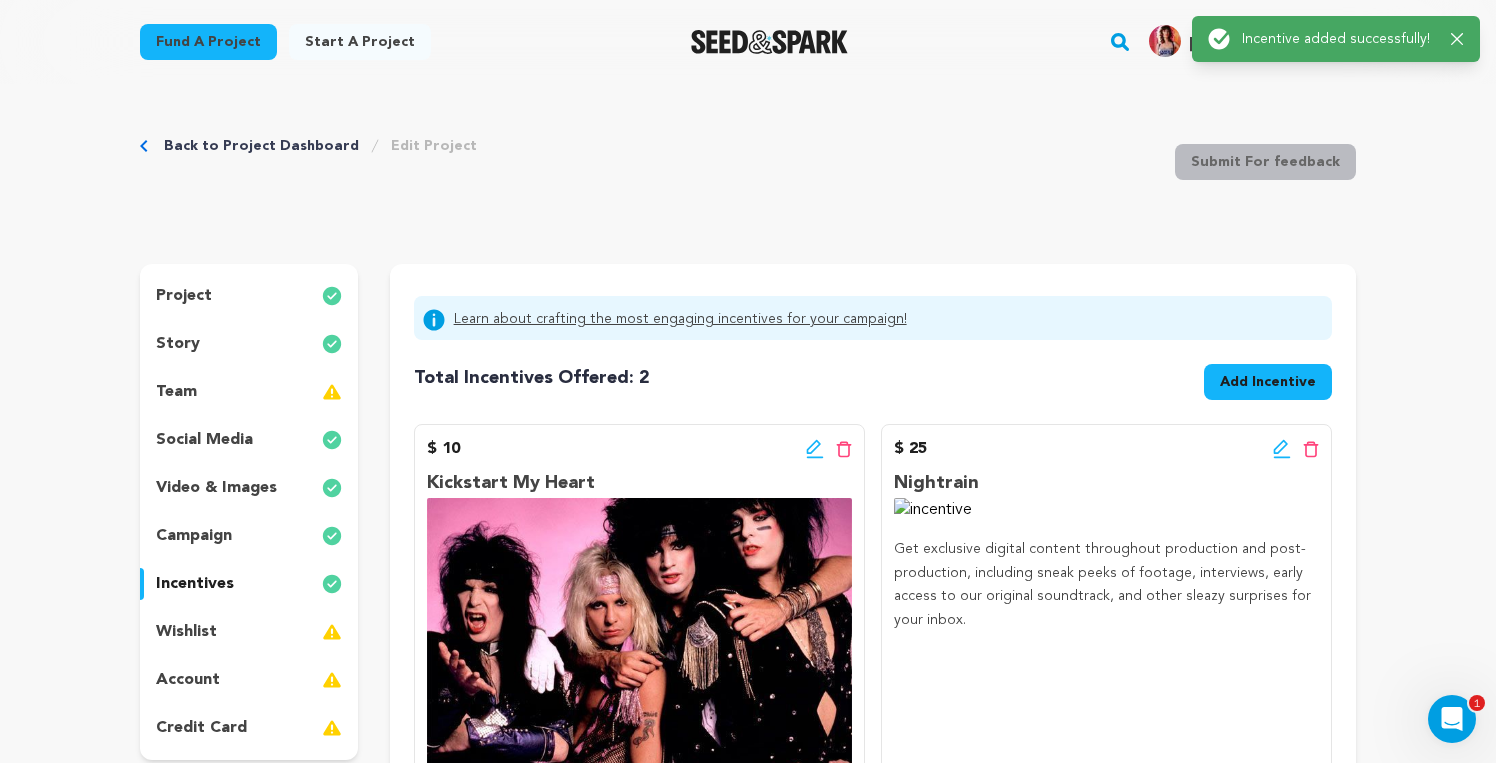click 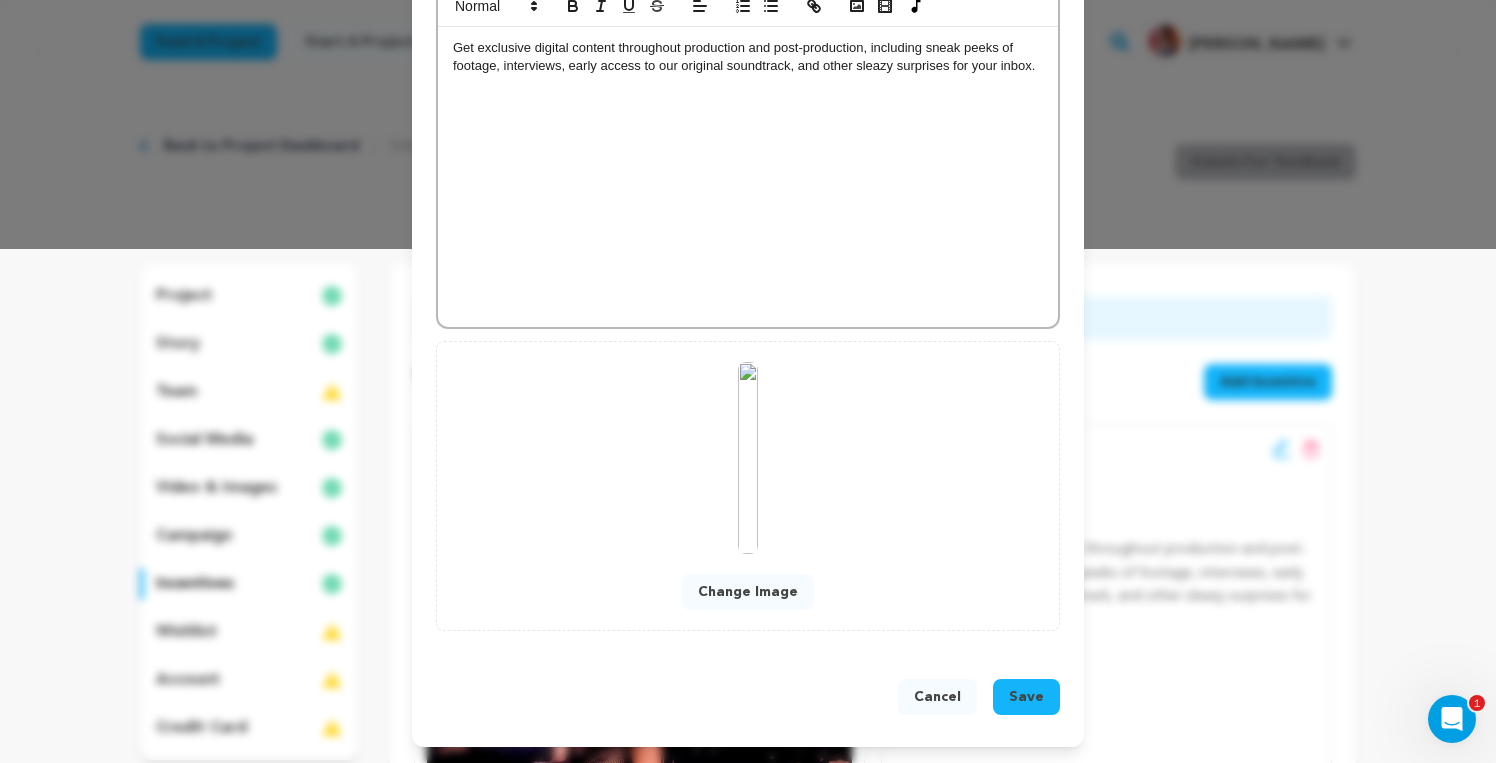 scroll, scrollTop: 515, scrollLeft: 0, axis: vertical 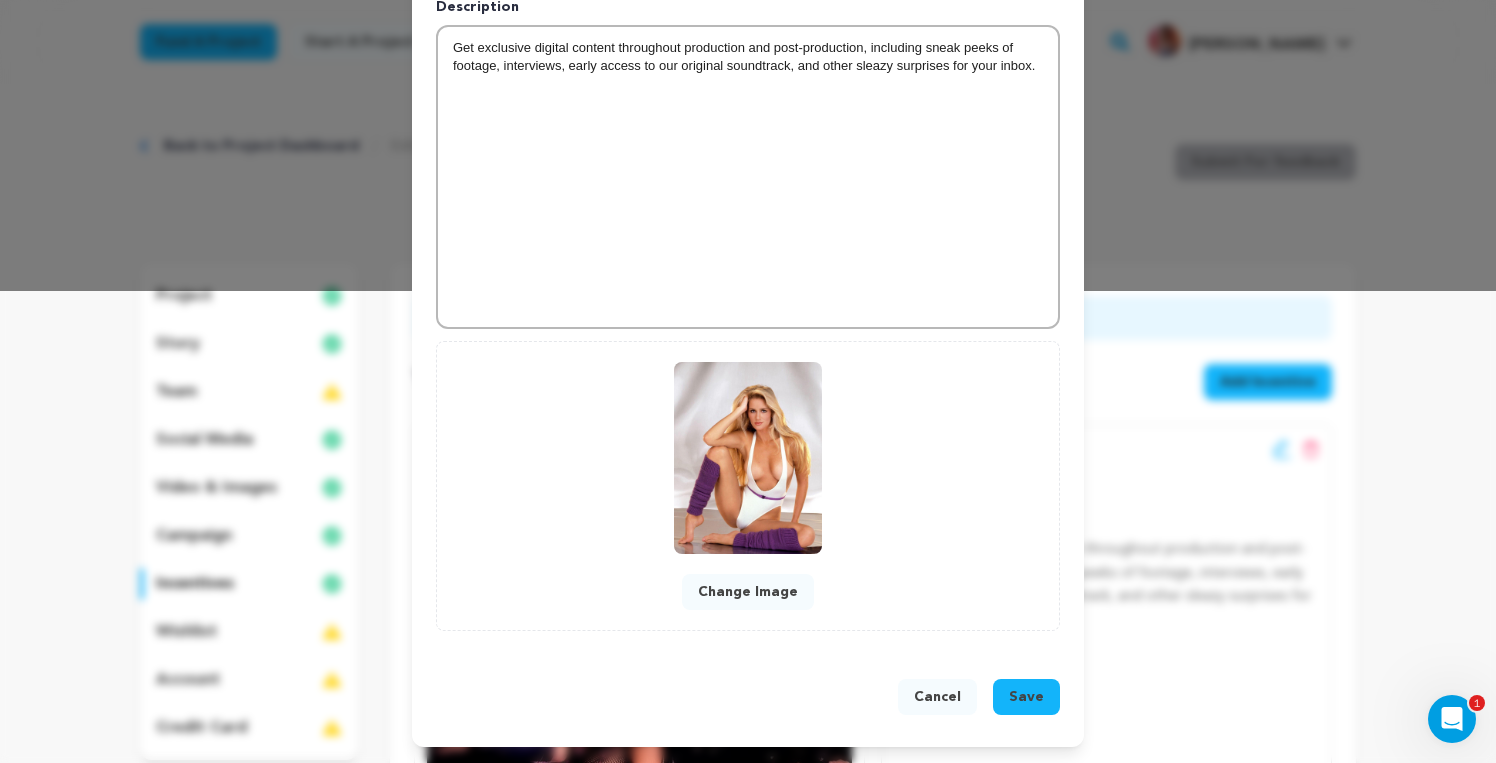 click on "Save" at bounding box center [1026, 697] 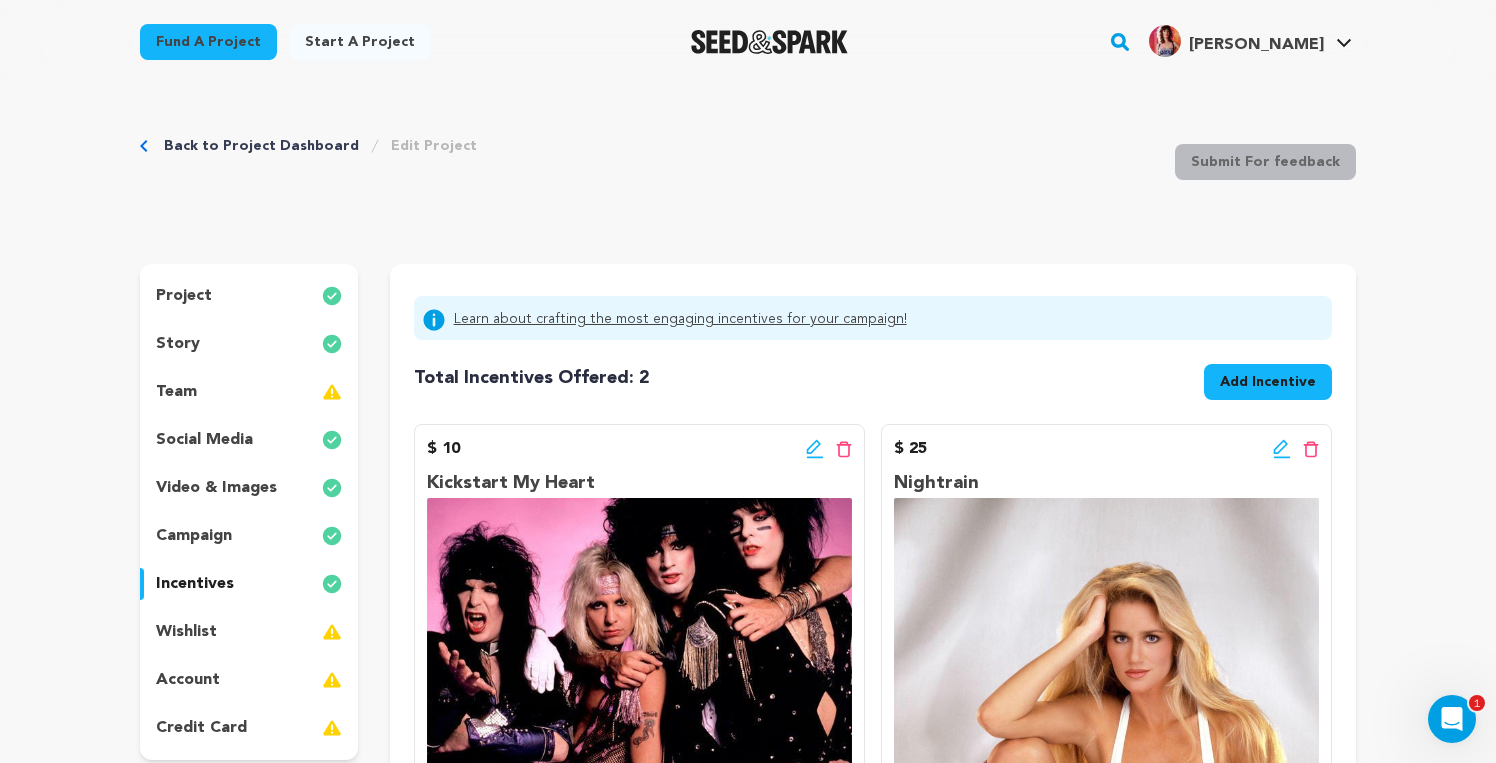 click on "Back to Project Dashboard
Edit Project
Submit For feedback
Submit For feedback
project" at bounding box center (748, 1028) 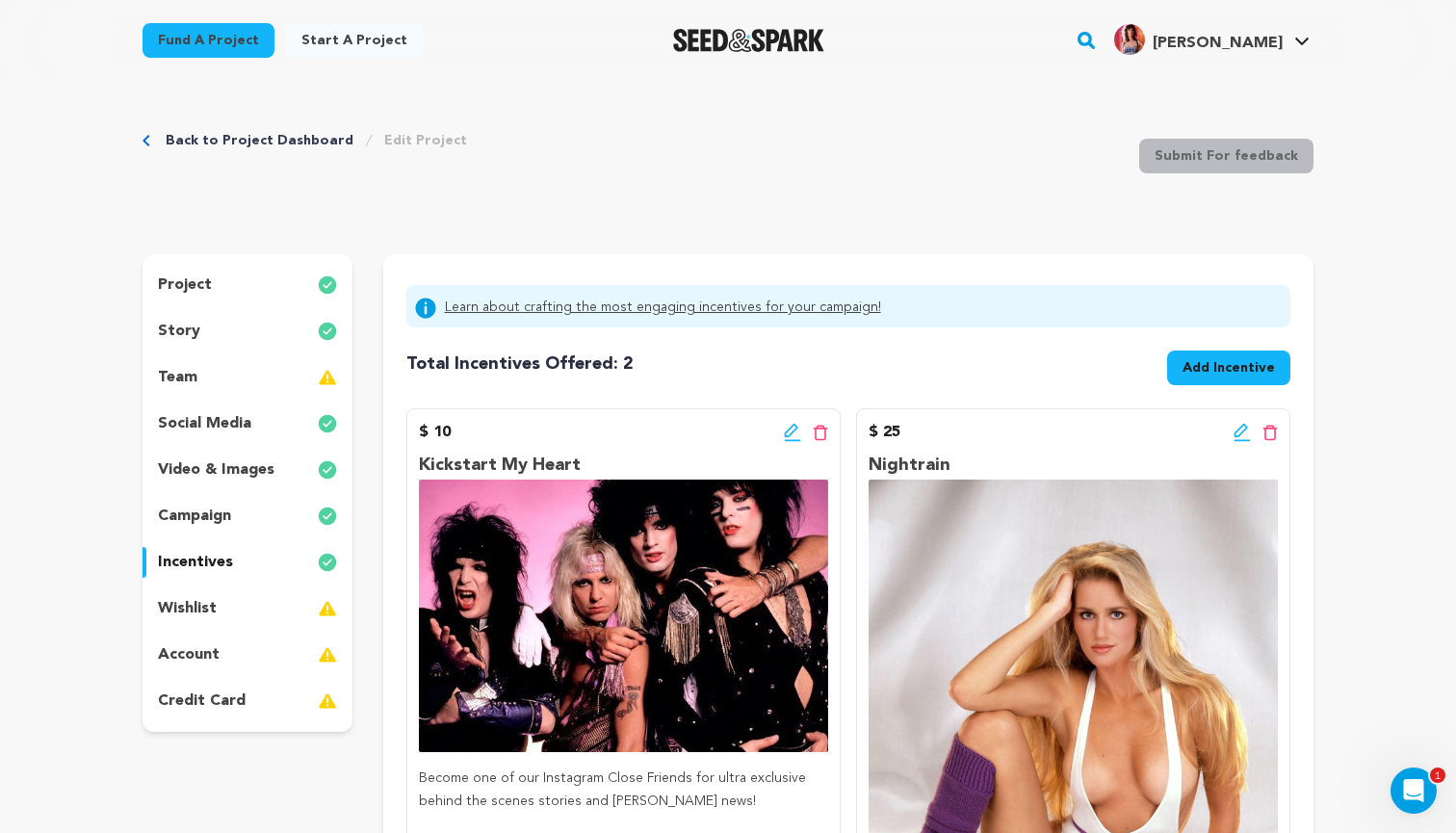 click on "Add Incentive" at bounding box center (1229, 368) 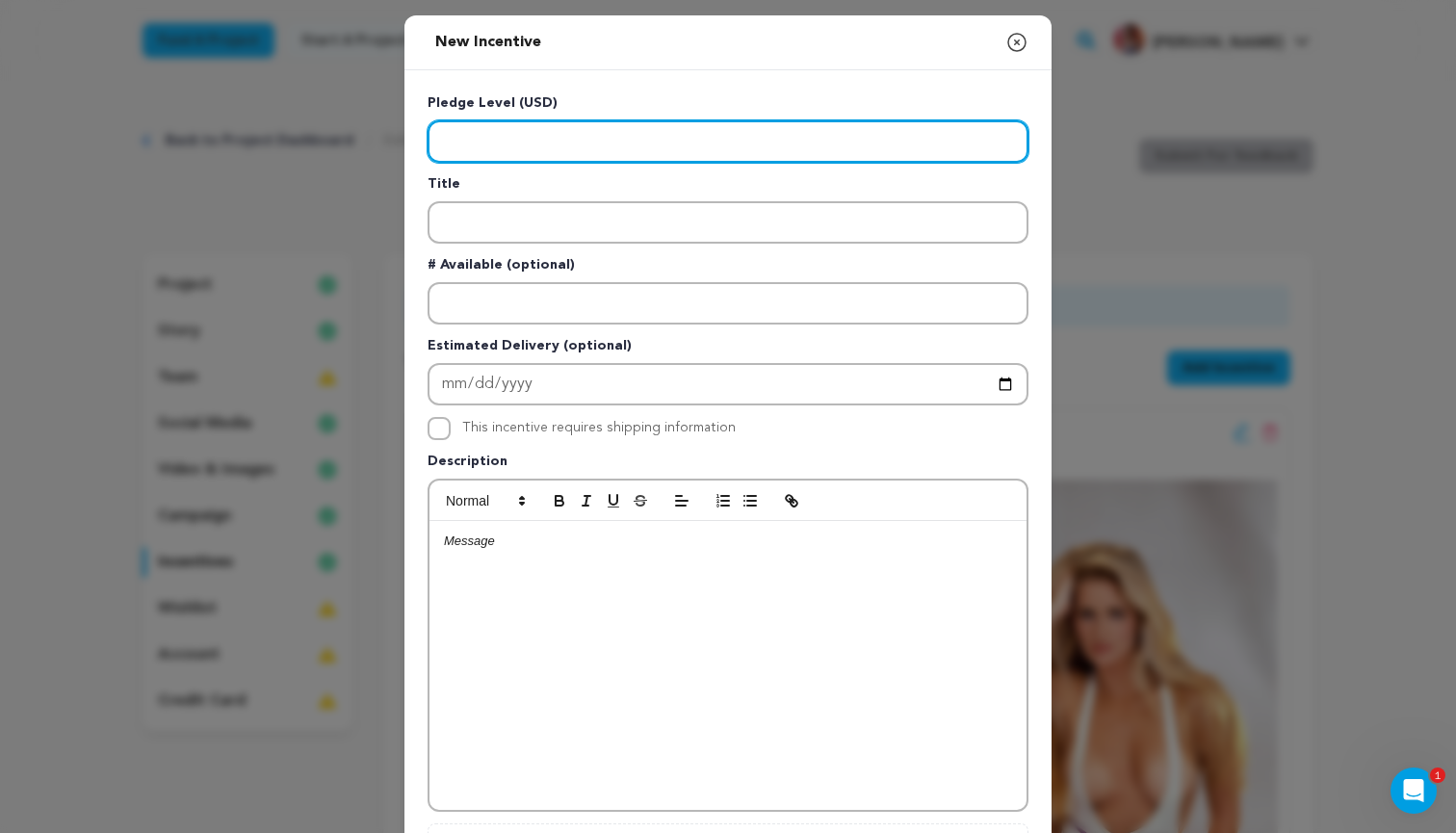 click at bounding box center [728, 142] 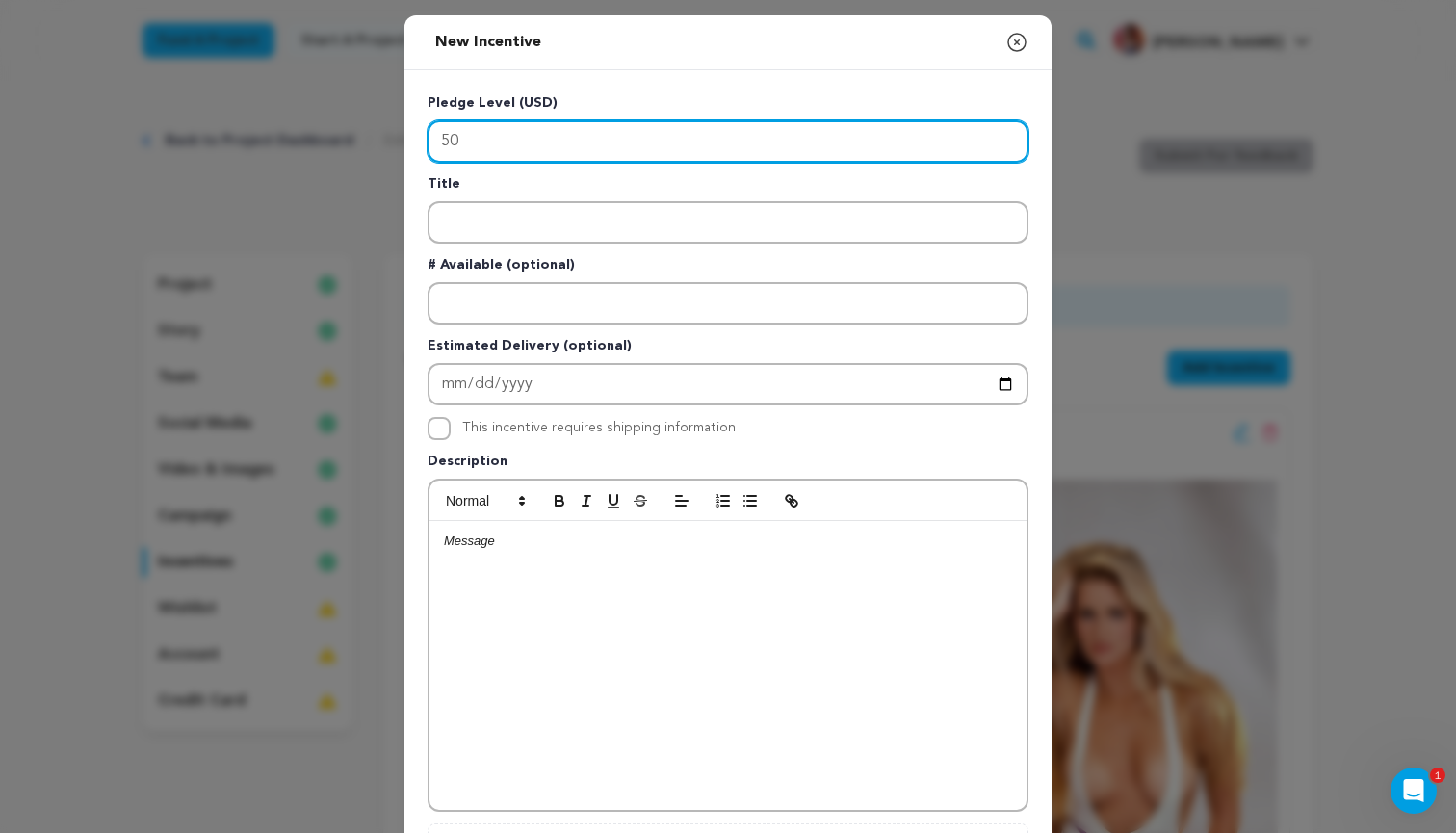 type on "50" 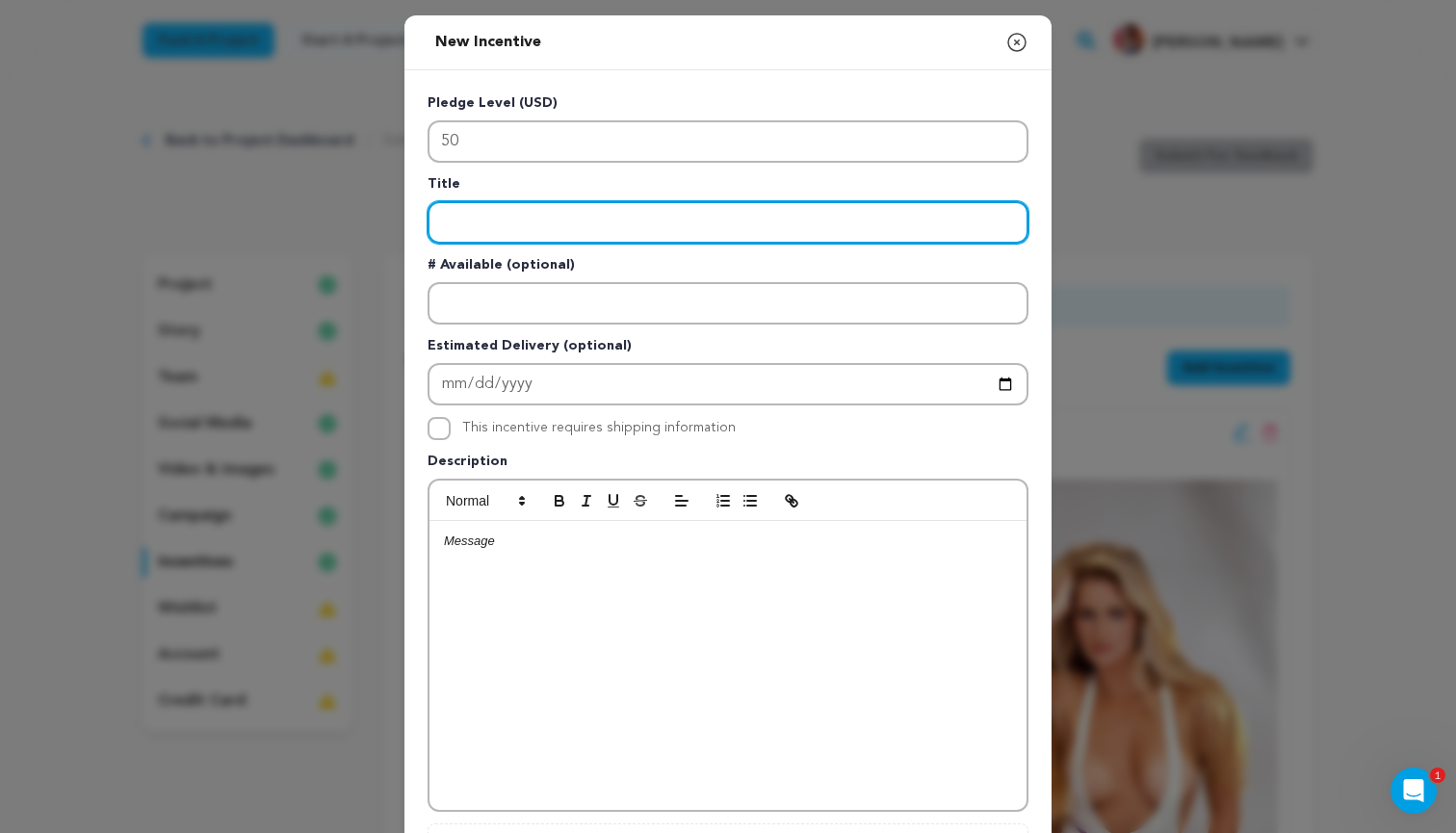 click at bounding box center (728, 222) 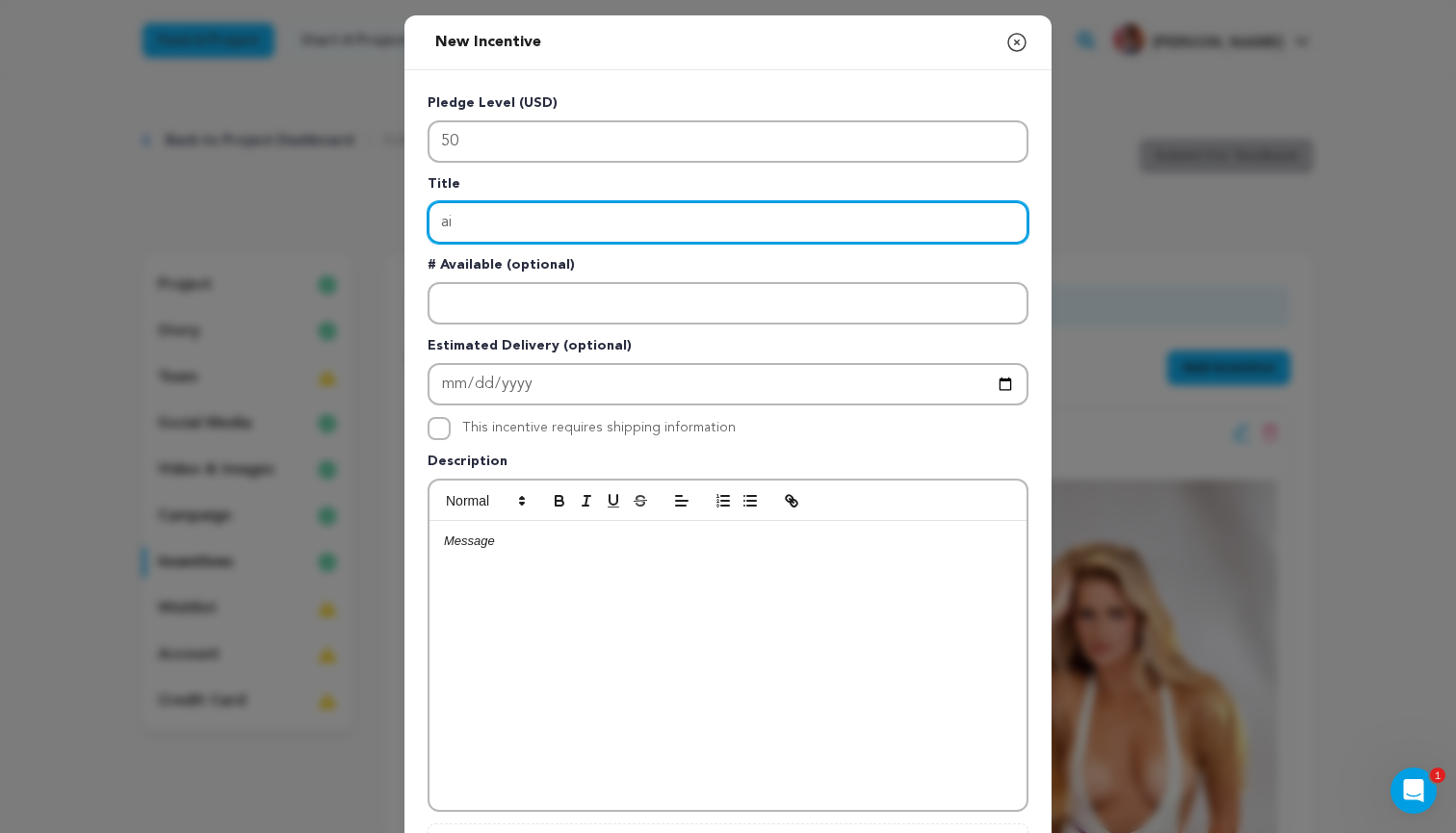 type on "a" 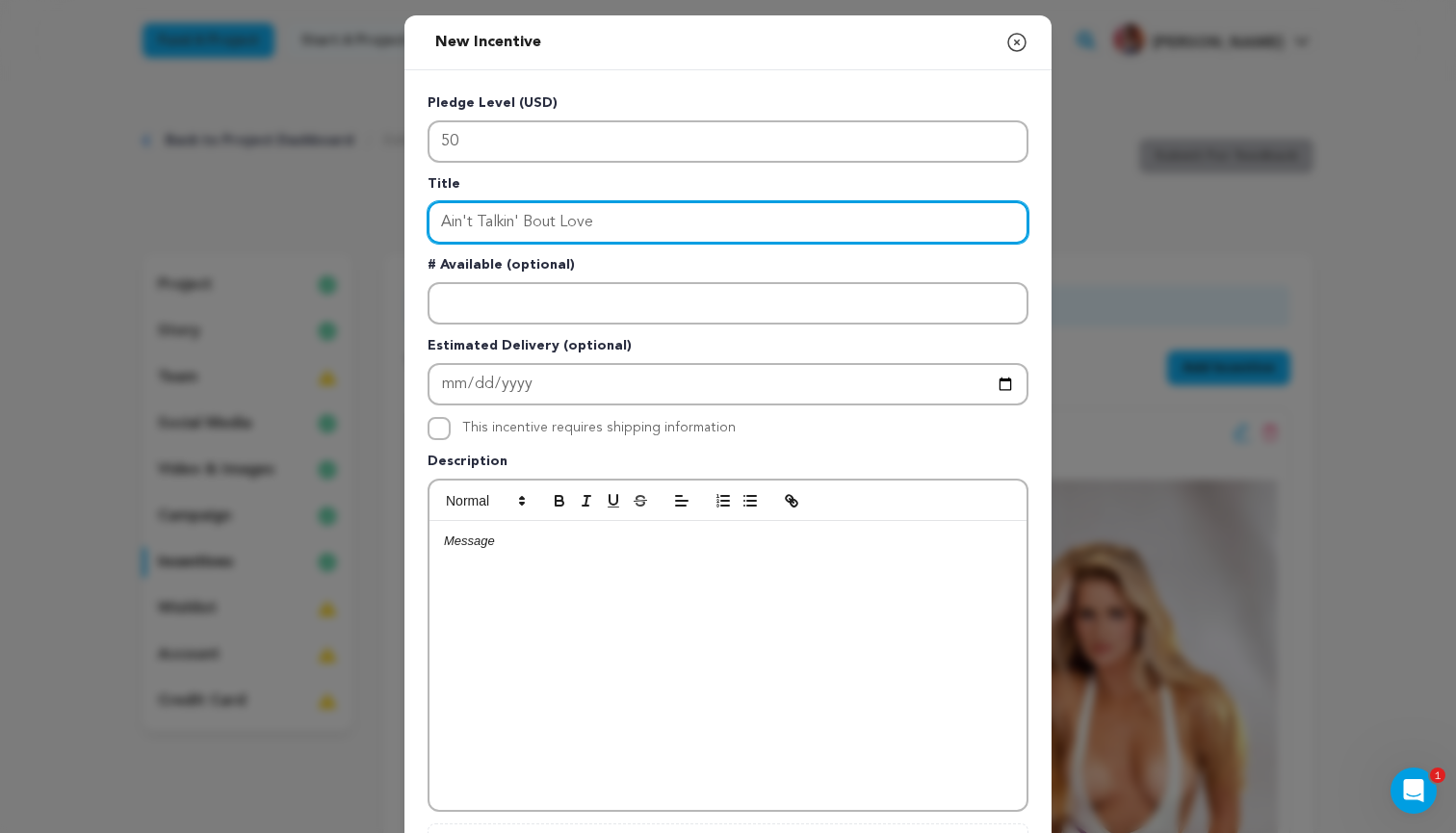 type on "Ain't Talkin' Bout Love" 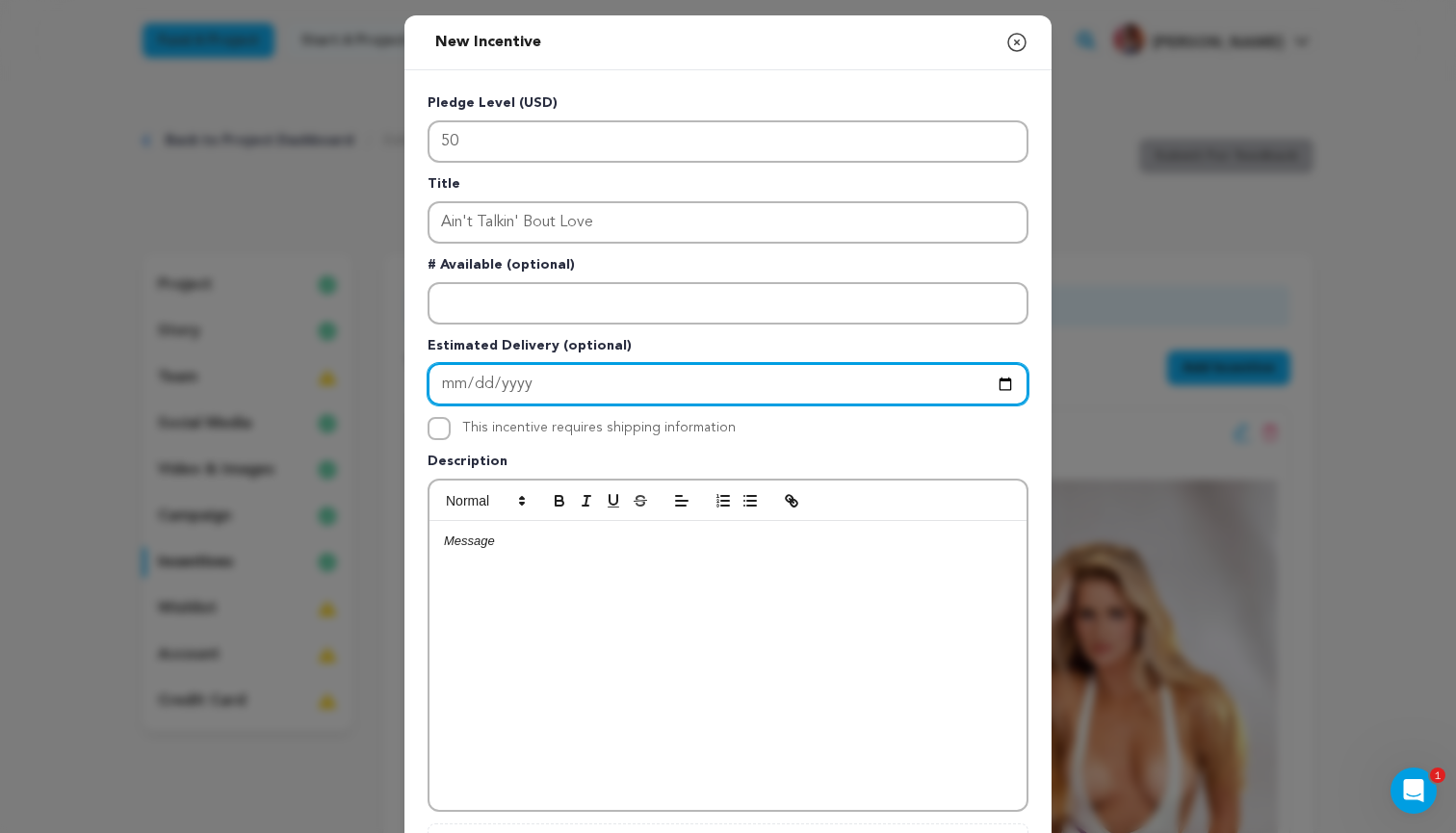 click at bounding box center (728, 384) 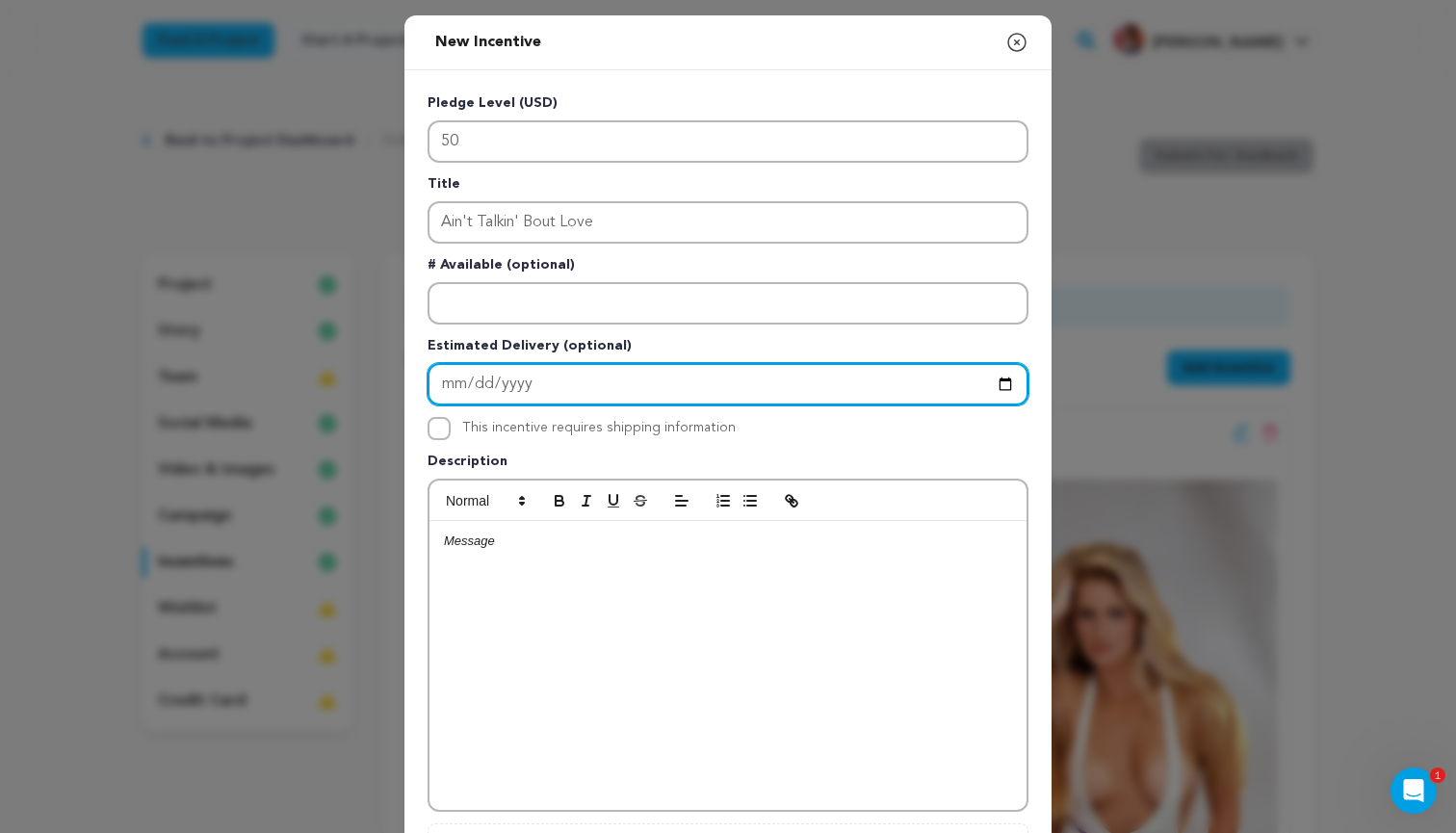 type on "2026-03-13" 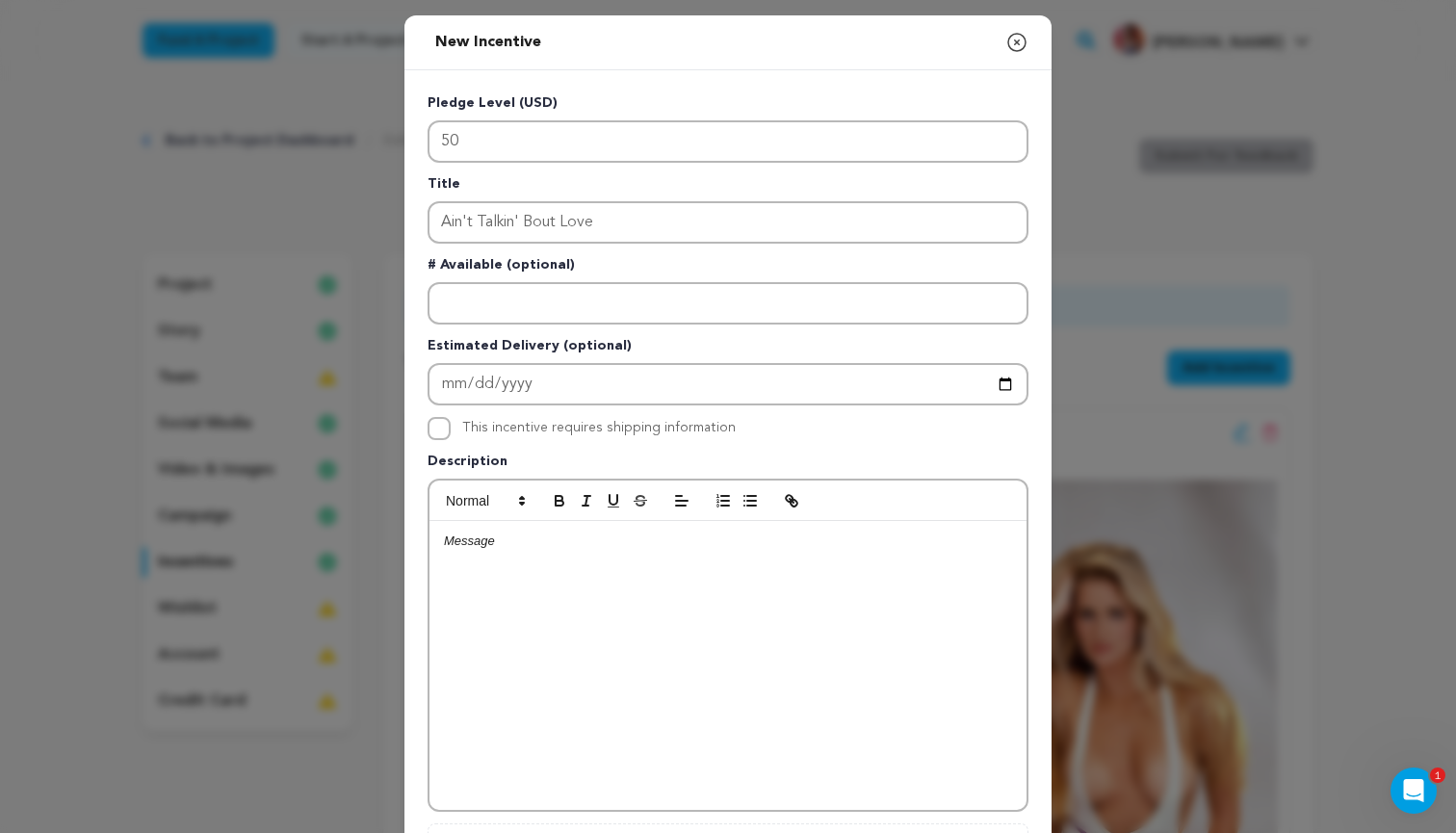 click on "Pledge Level (USD)
50
Title
Ain't Talkin' Bout Love
# Available (optional)
Estimated Delivery (optional)
2026-03-13
This incentive requires shipping information" at bounding box center [728, 500] 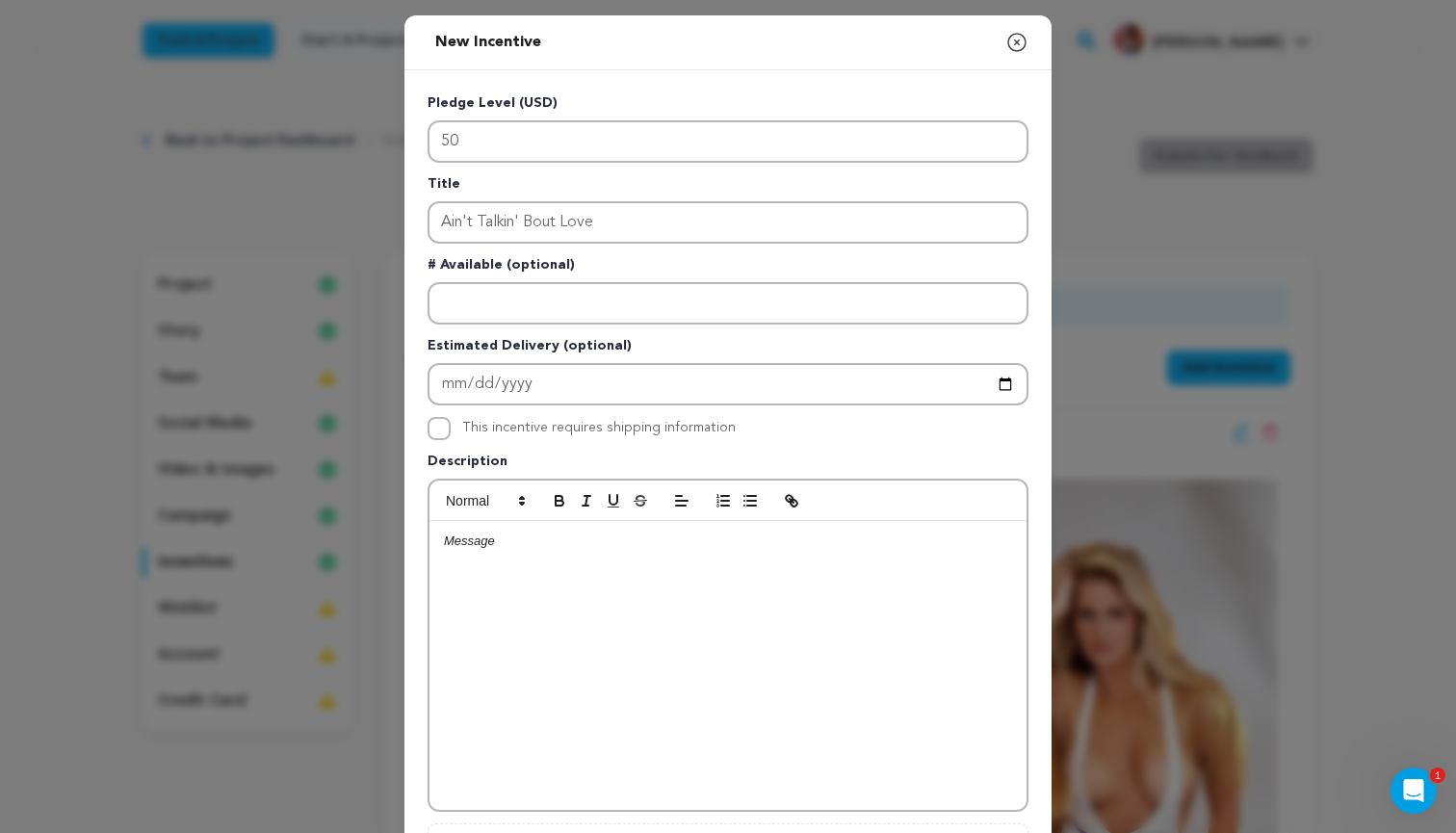 click at bounding box center [728, 665] 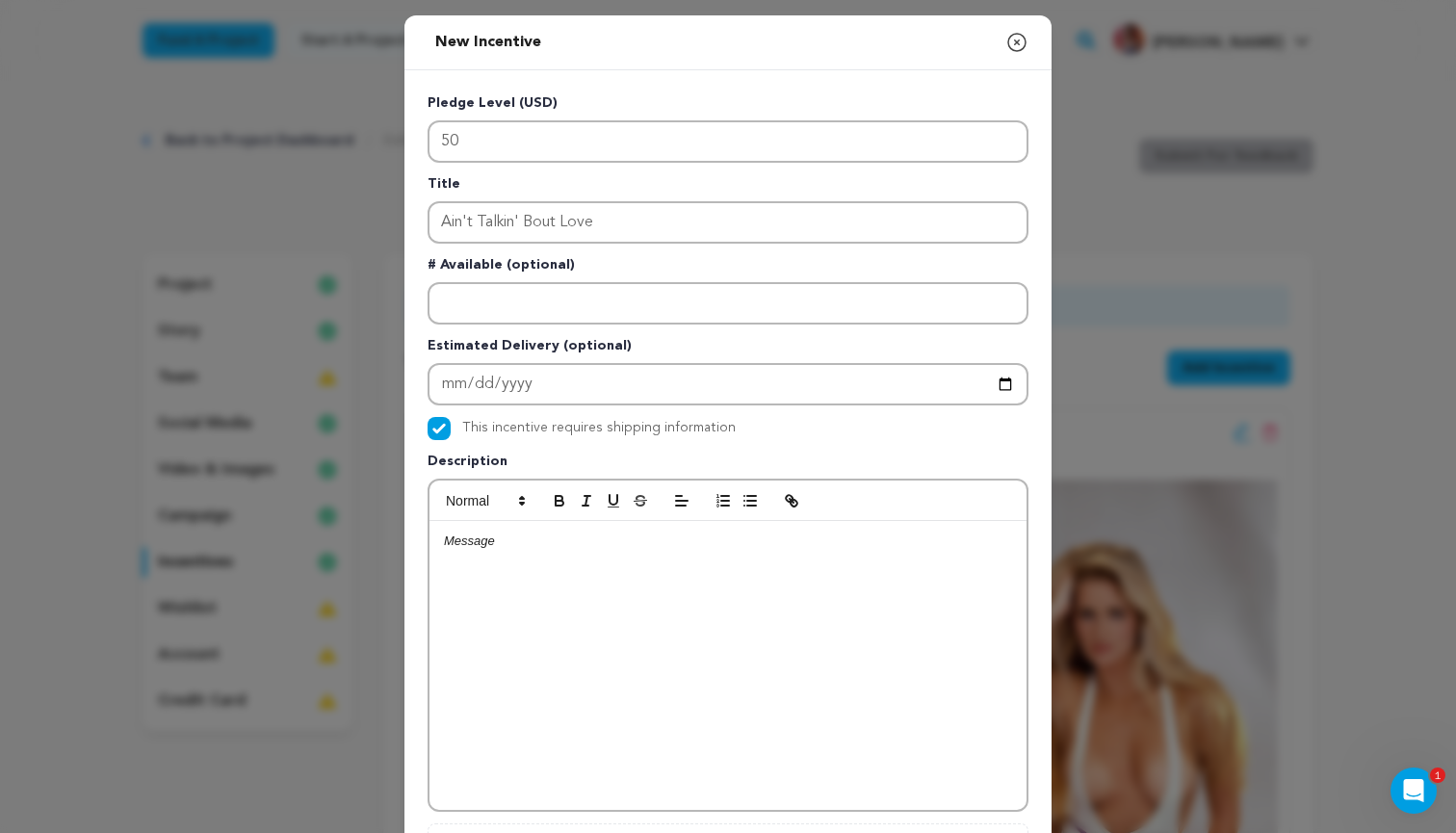 click at bounding box center (728, 665) 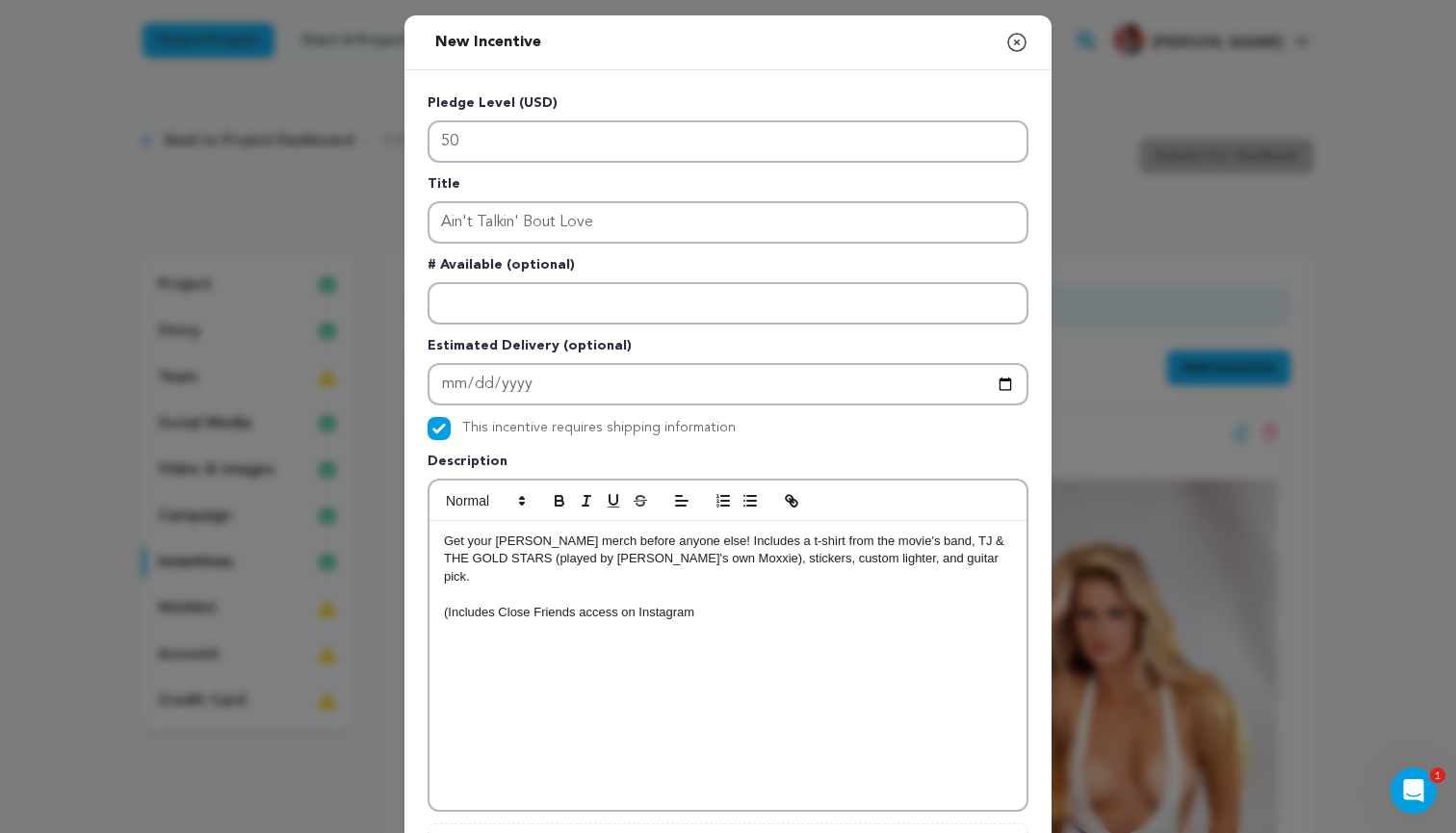 click on "(Includes Close Friends access on Instagram" at bounding box center [728, 612] 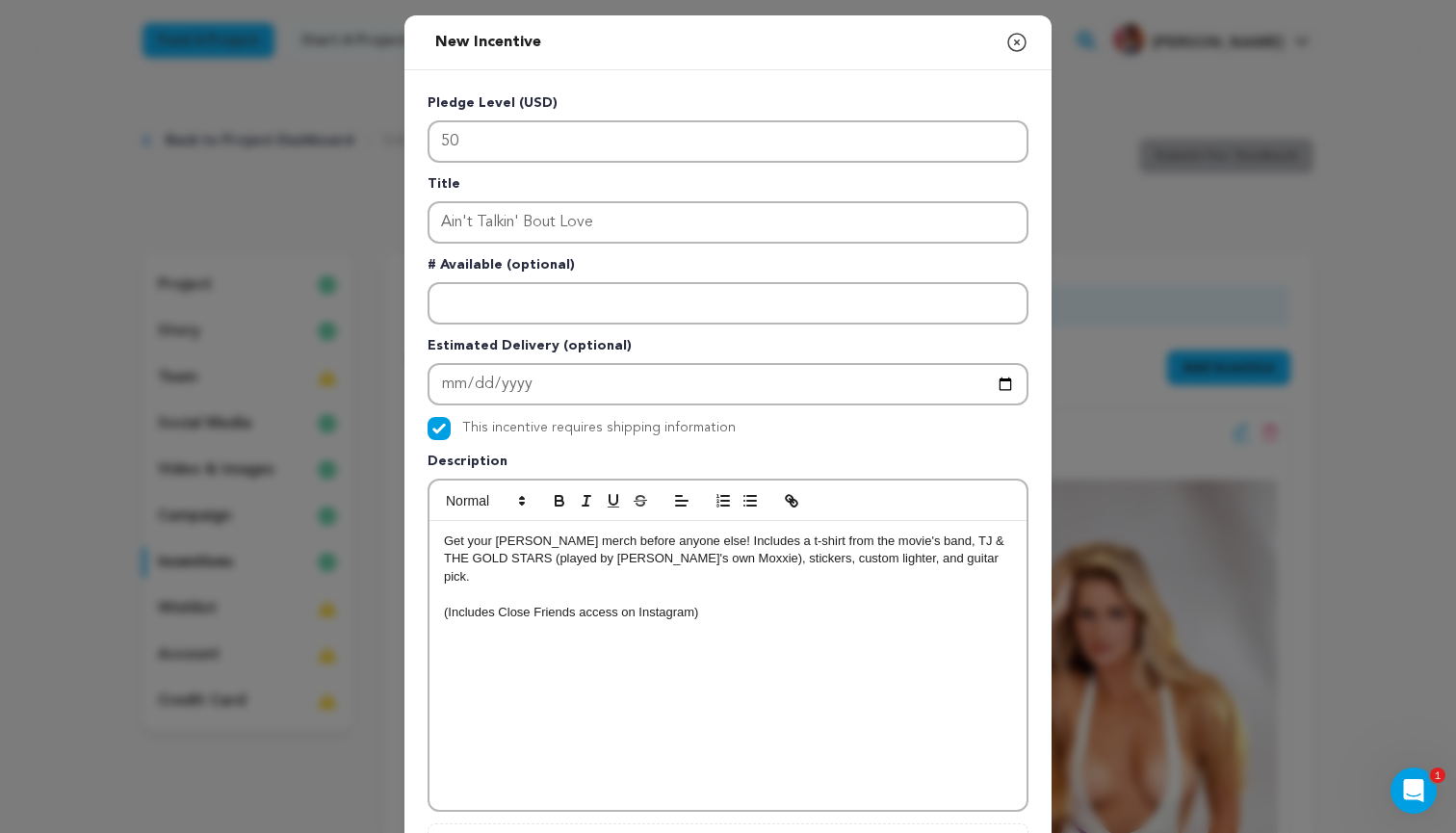 click on "(Includes Close Friends access on Instagram)" at bounding box center (728, 612) 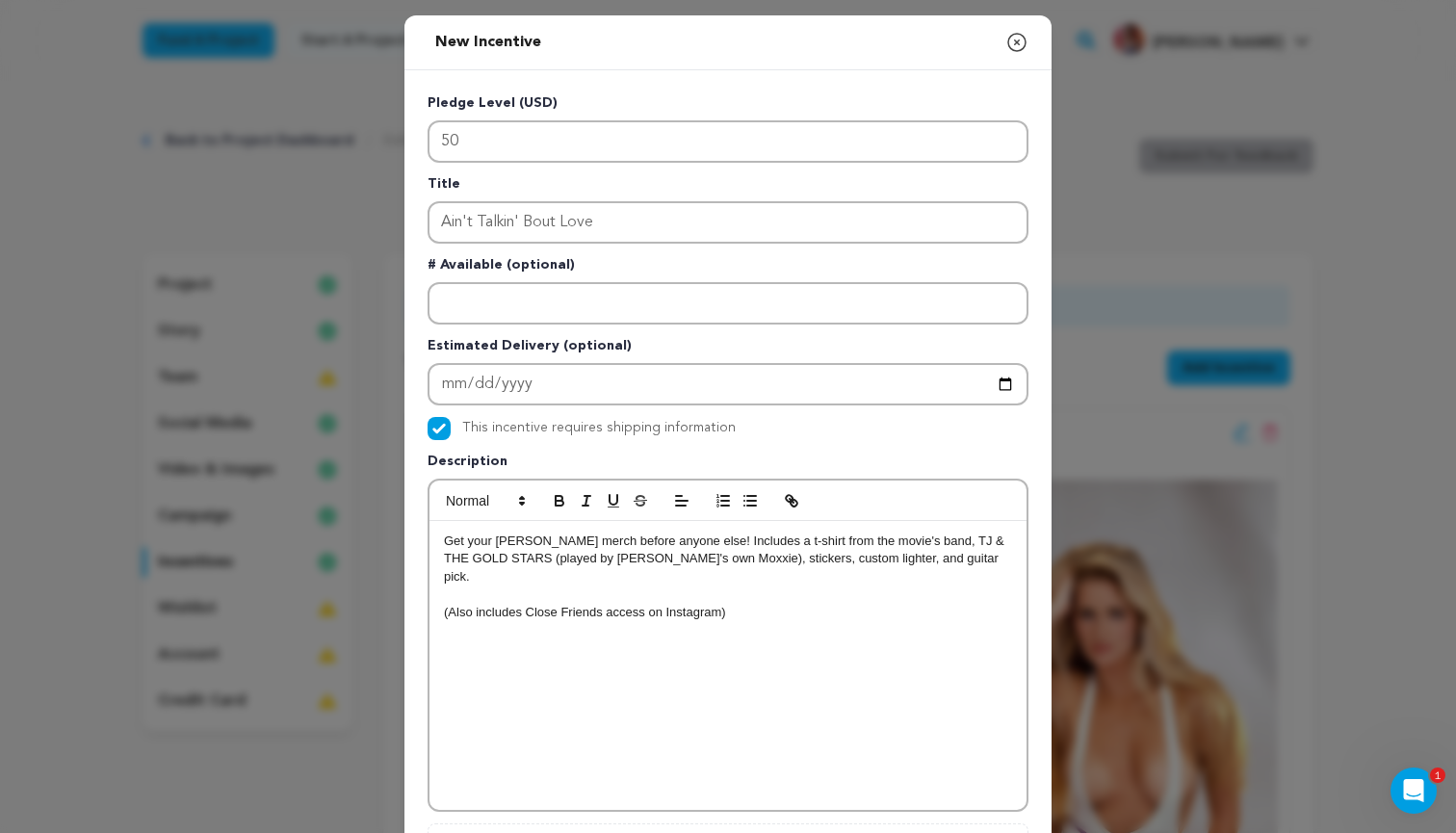 click on "Get your Jodi merch before anyone else! Includes a t-shirt from the movie's band, TJ & THE GOLD STARS (played by Indy's own Moxxie), stickers, custom lighter, and guitar pick. (Also includes Close Friends access on Instagram)" at bounding box center (728, 665) 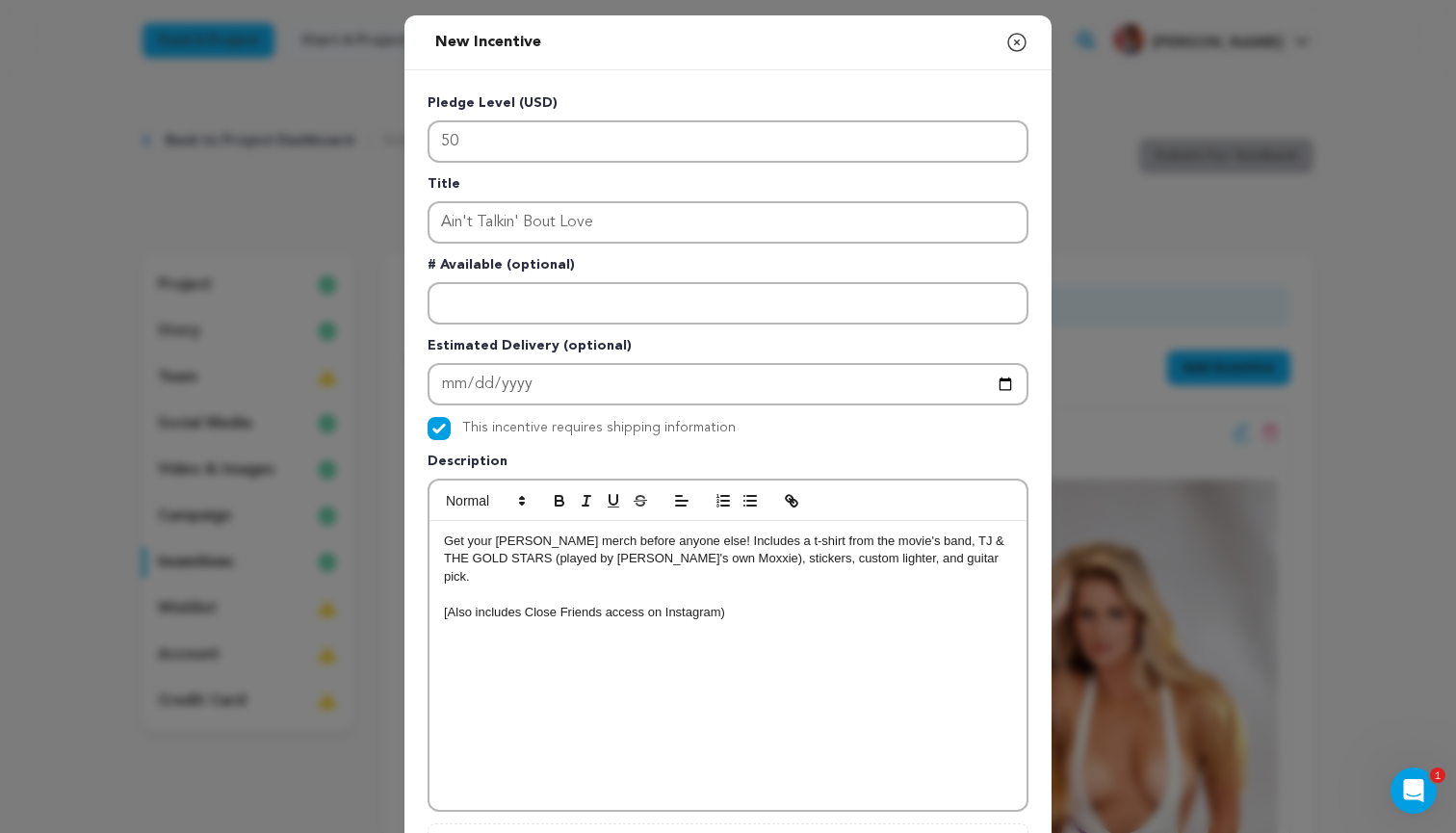 click on "[Also includes Close Friends access on Instagram)" at bounding box center (728, 612) 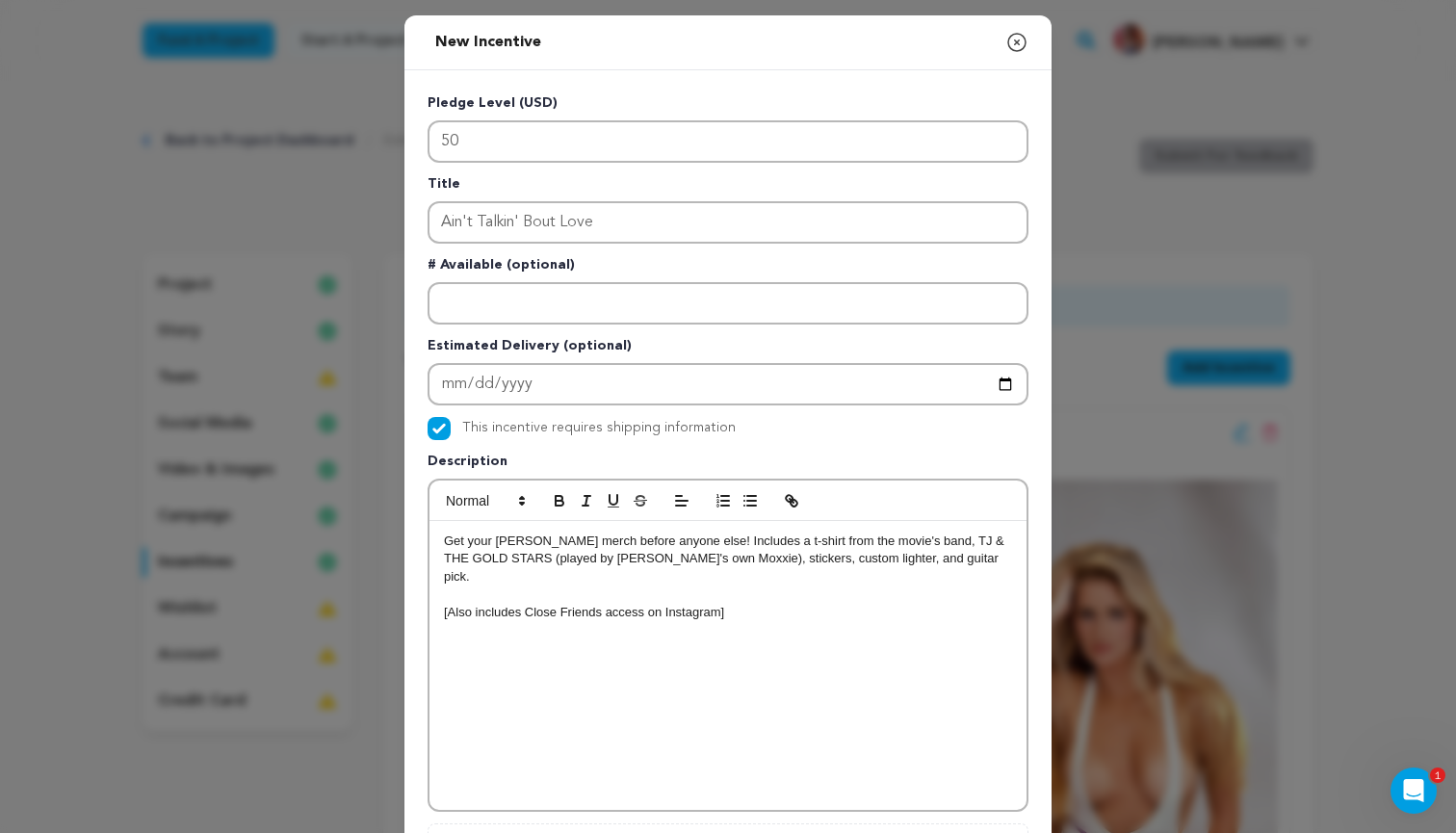 click on "Get your Jodi merch before anyone else! Includes a t-shirt from the movie's band, TJ & THE GOLD STARS (played by Indy's own Moxxie), stickers, custom lighter, and guitar pick. [Also includes Close Friends access on Instagram]" at bounding box center (728, 665) 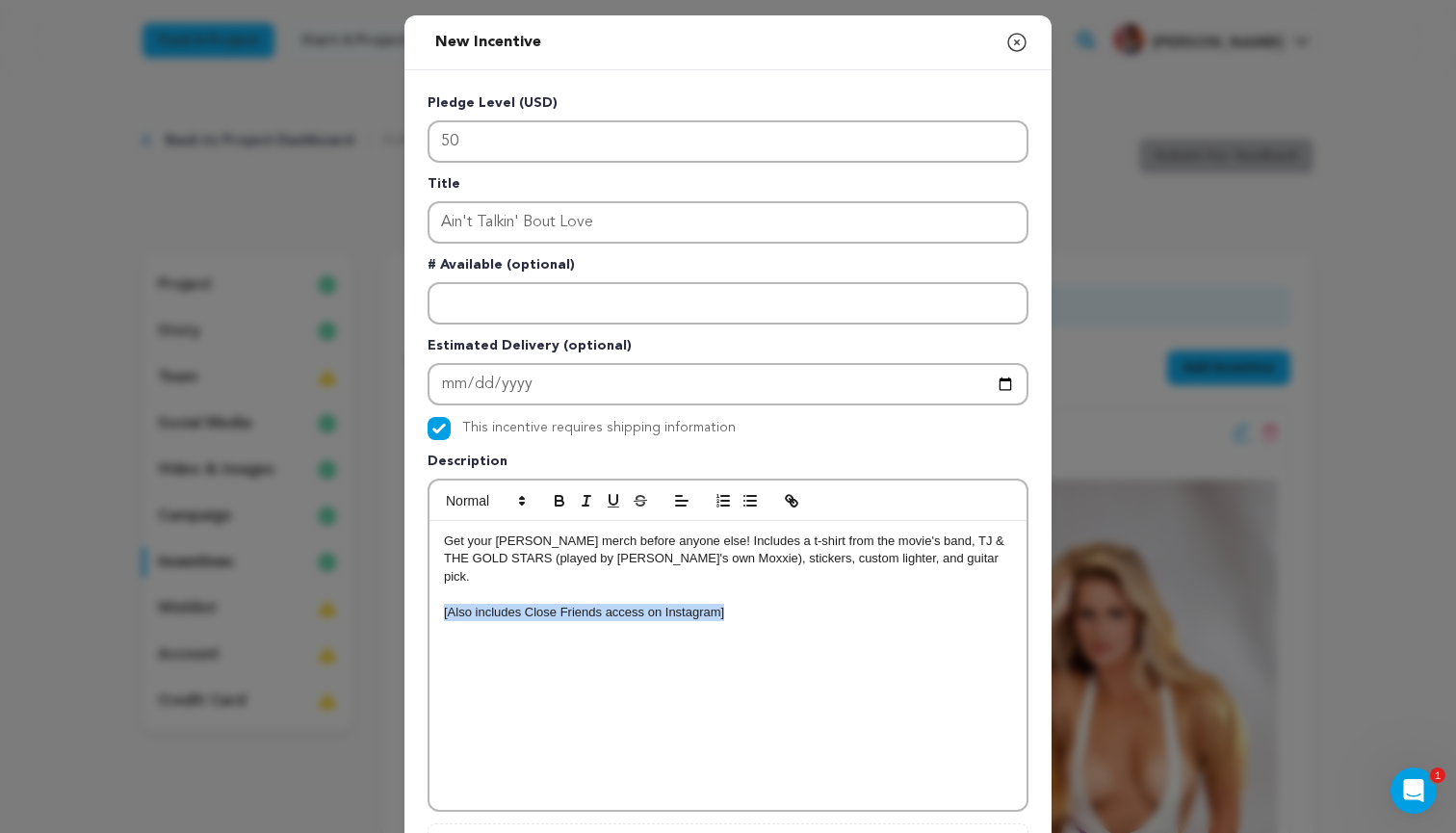 drag, startPoint x: 737, startPoint y: 597, endPoint x: 410, endPoint y: 589, distance: 327.0978 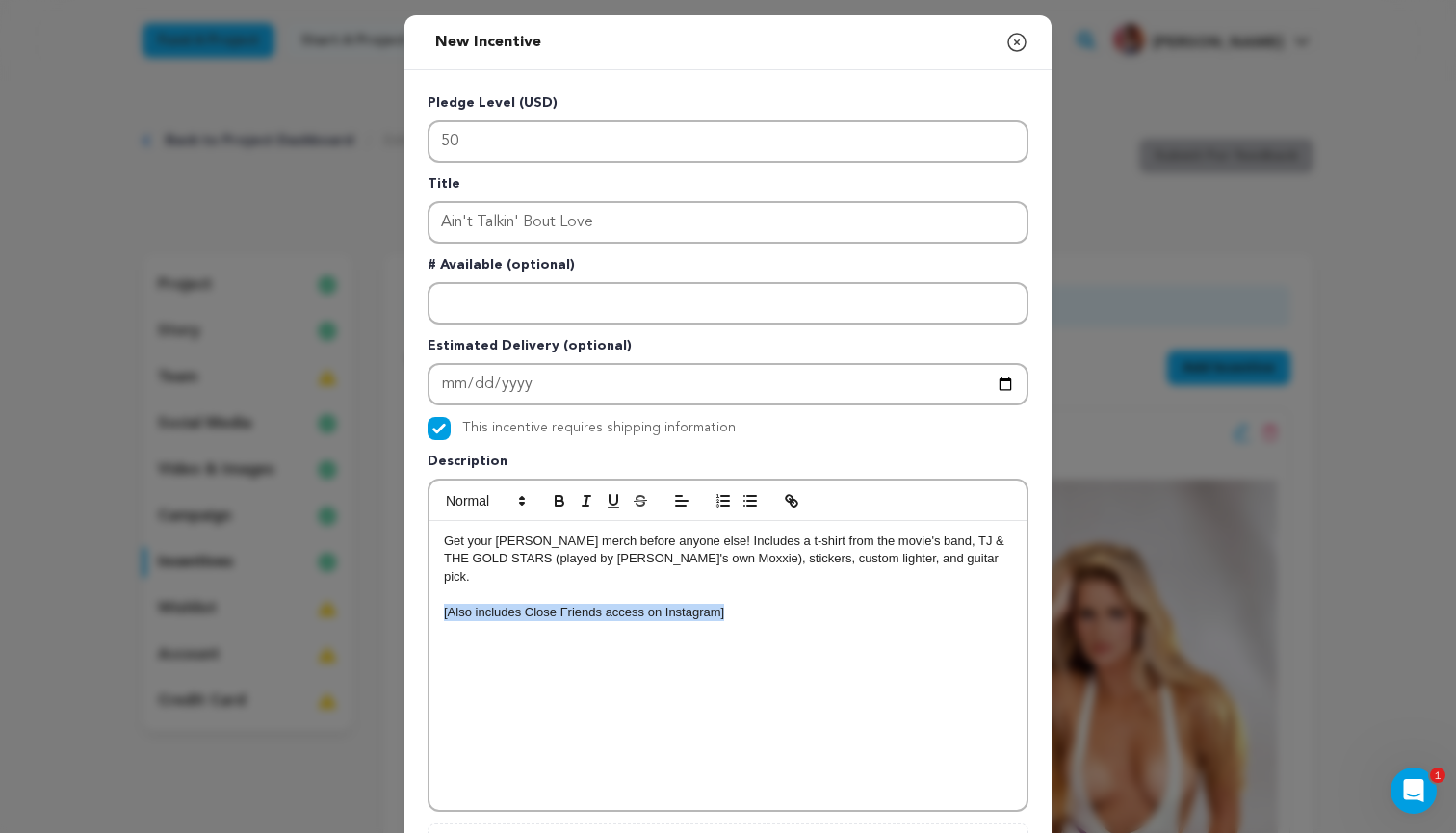 copy on "[Also includes Close Friends access on Instagram]" 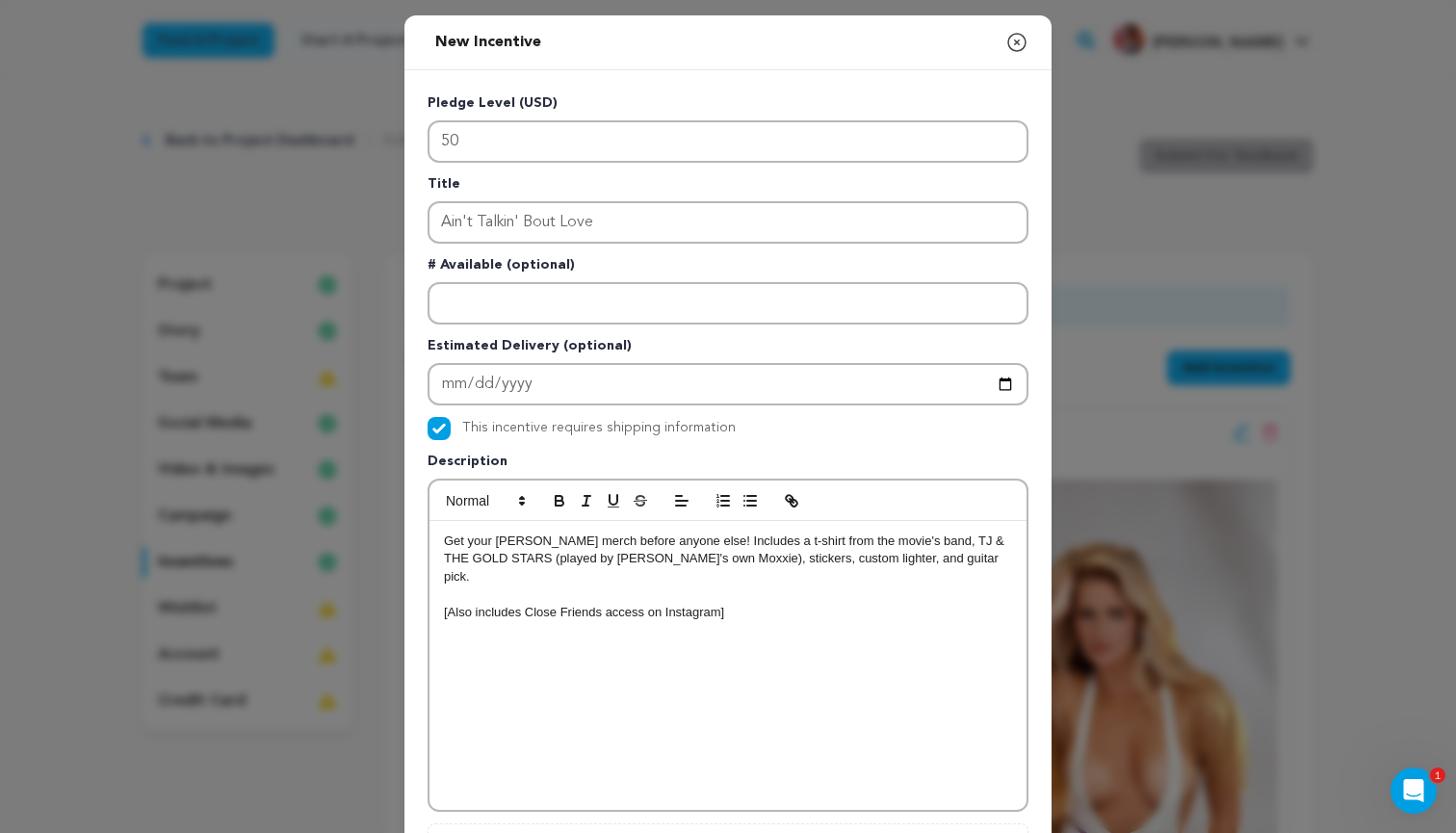 click on "Get your Jodi merch before anyone else! Includes a t-shirt from the movie's band, TJ & THE GOLD STARS (played by Indy's own Moxxie), stickers, custom lighter, and guitar pick. [Also includes Close Friends access on Instagram]" at bounding box center (728, 665) 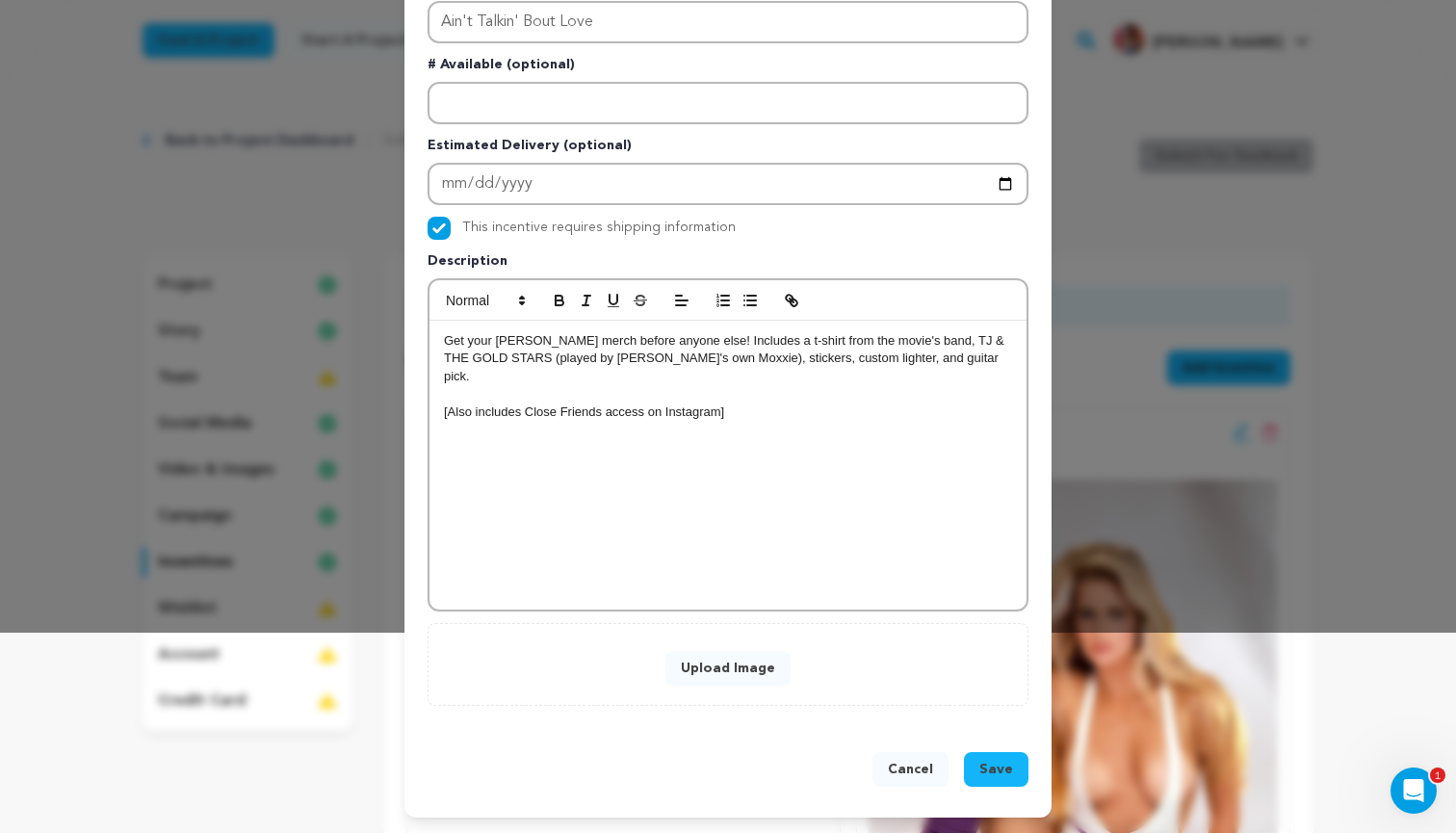scroll, scrollTop: 201, scrollLeft: 0, axis: vertical 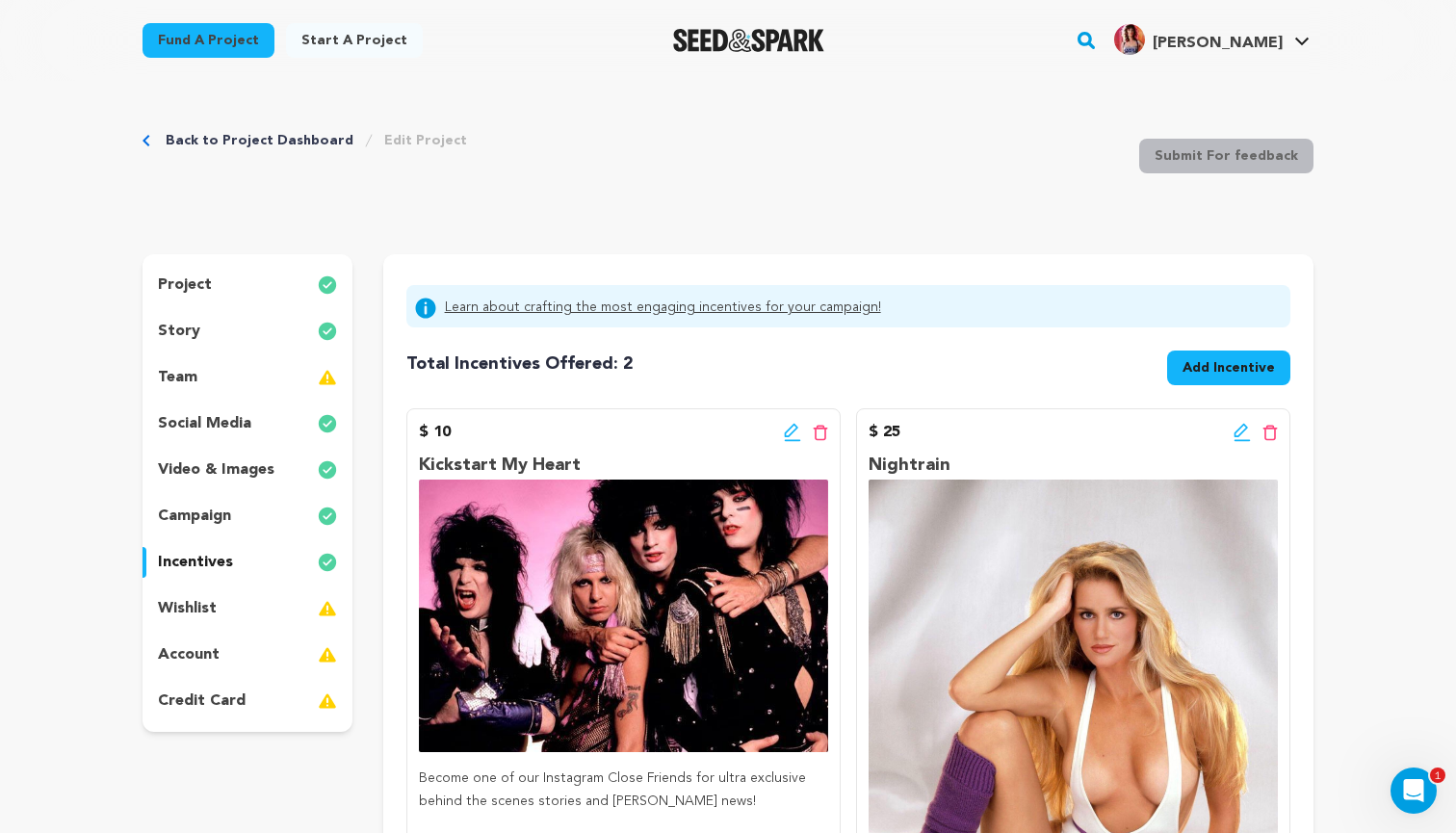 click on "Add Incentive" at bounding box center [1229, 368] 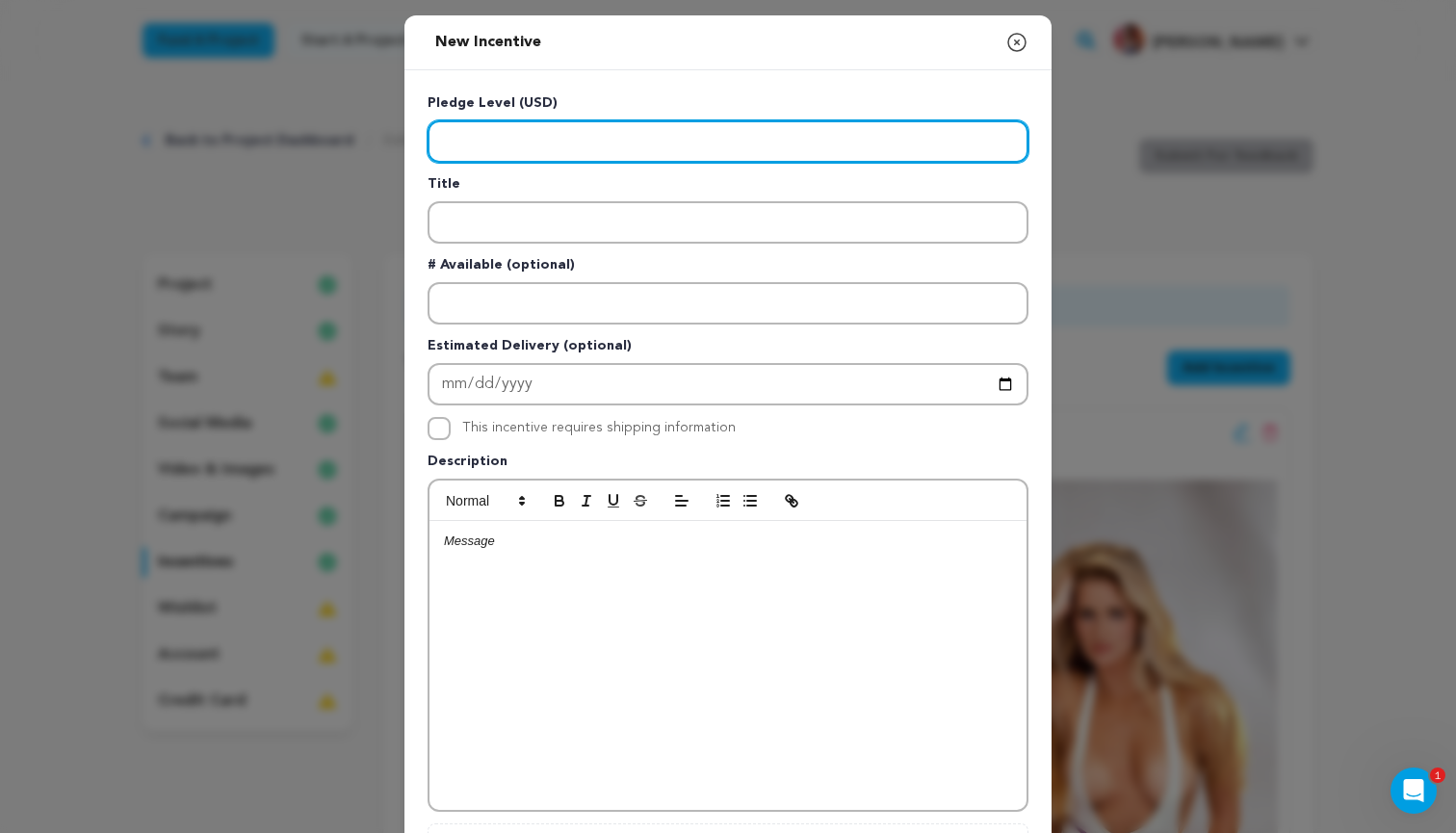 click at bounding box center (728, 142) 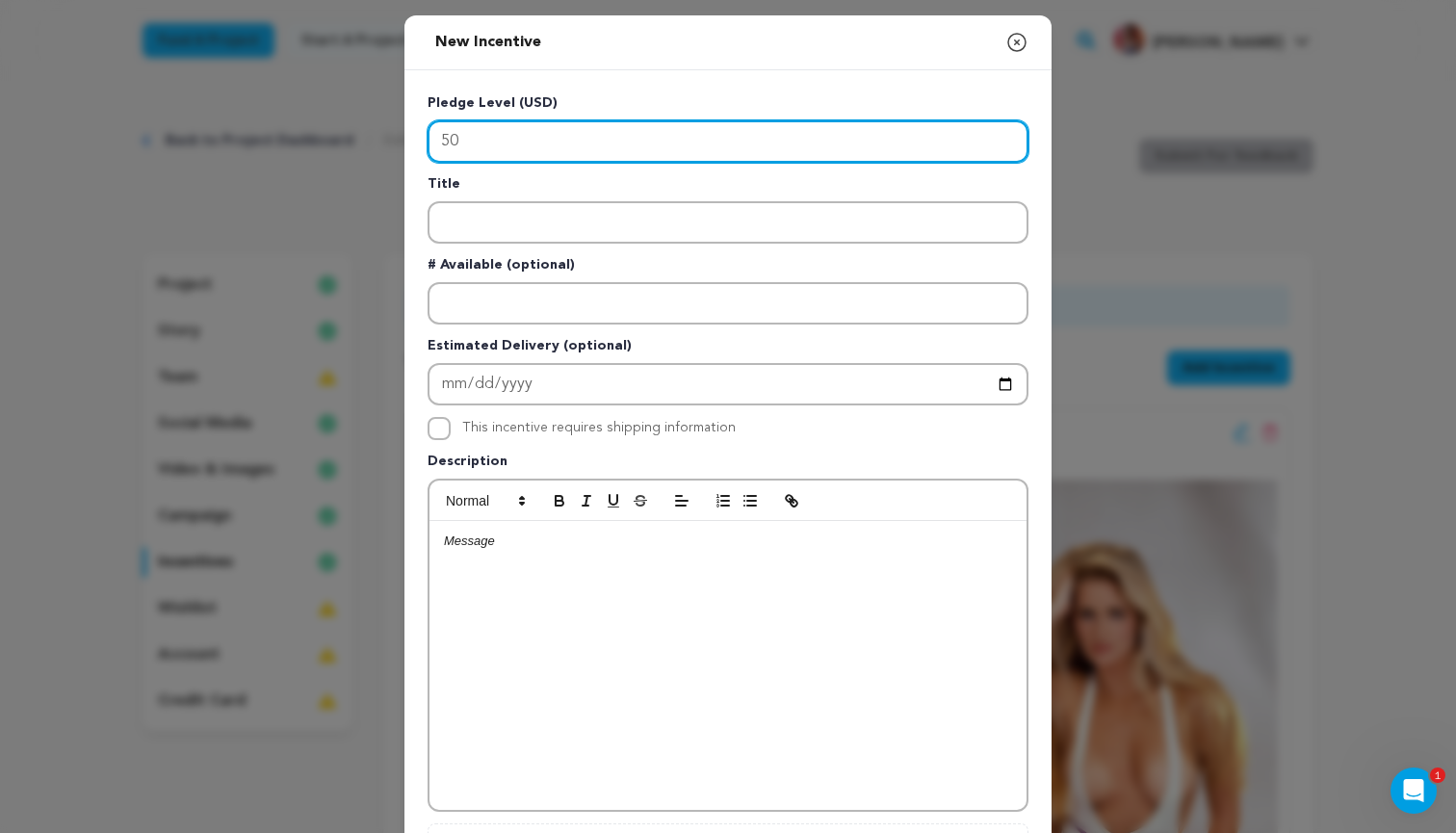 type on "50" 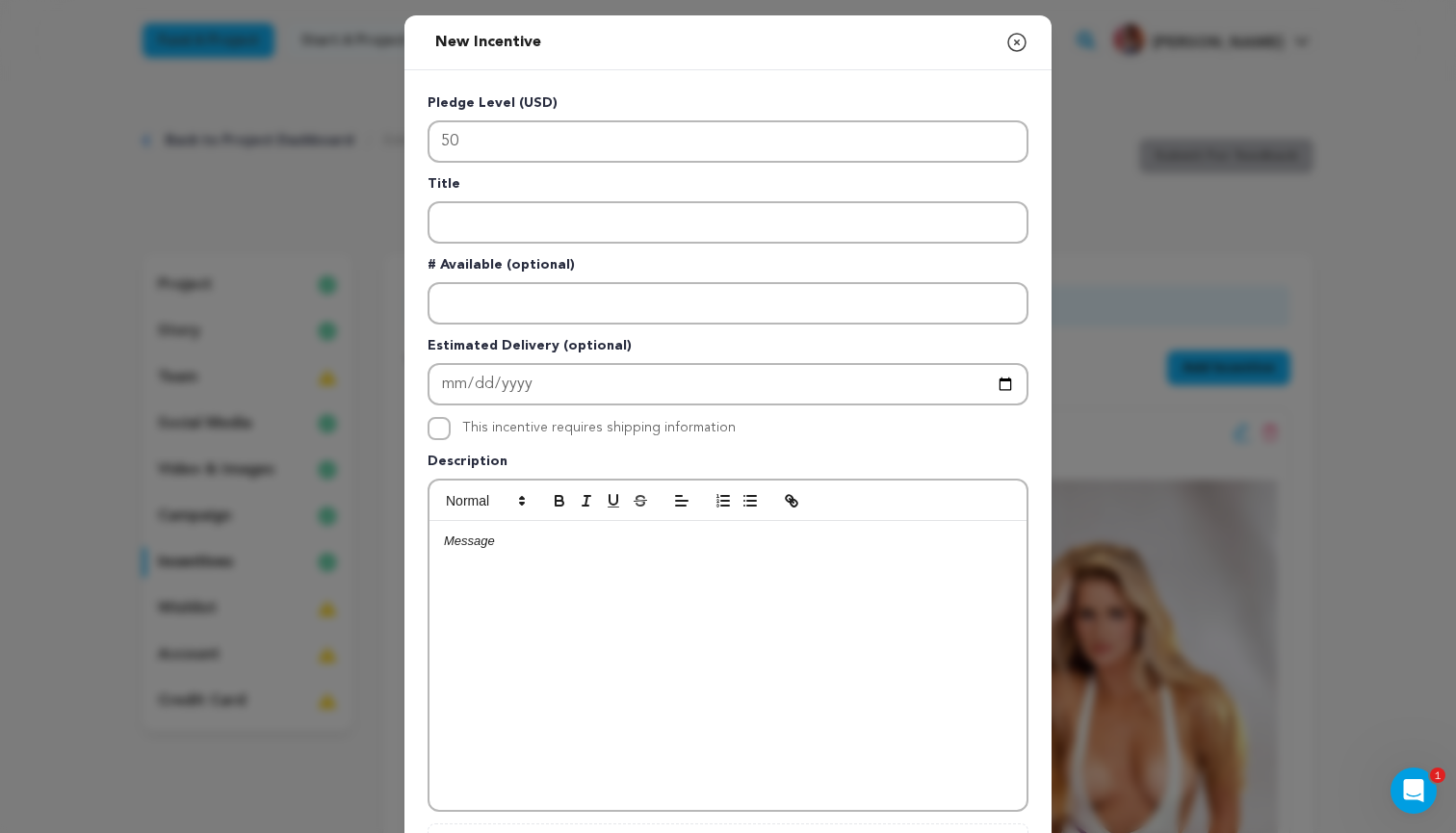 click on "Pledge Level (USD)
50
Title
# Available (optional)
Estimated Delivery (optional)
This incentive requires shipping information" at bounding box center [728, 500] 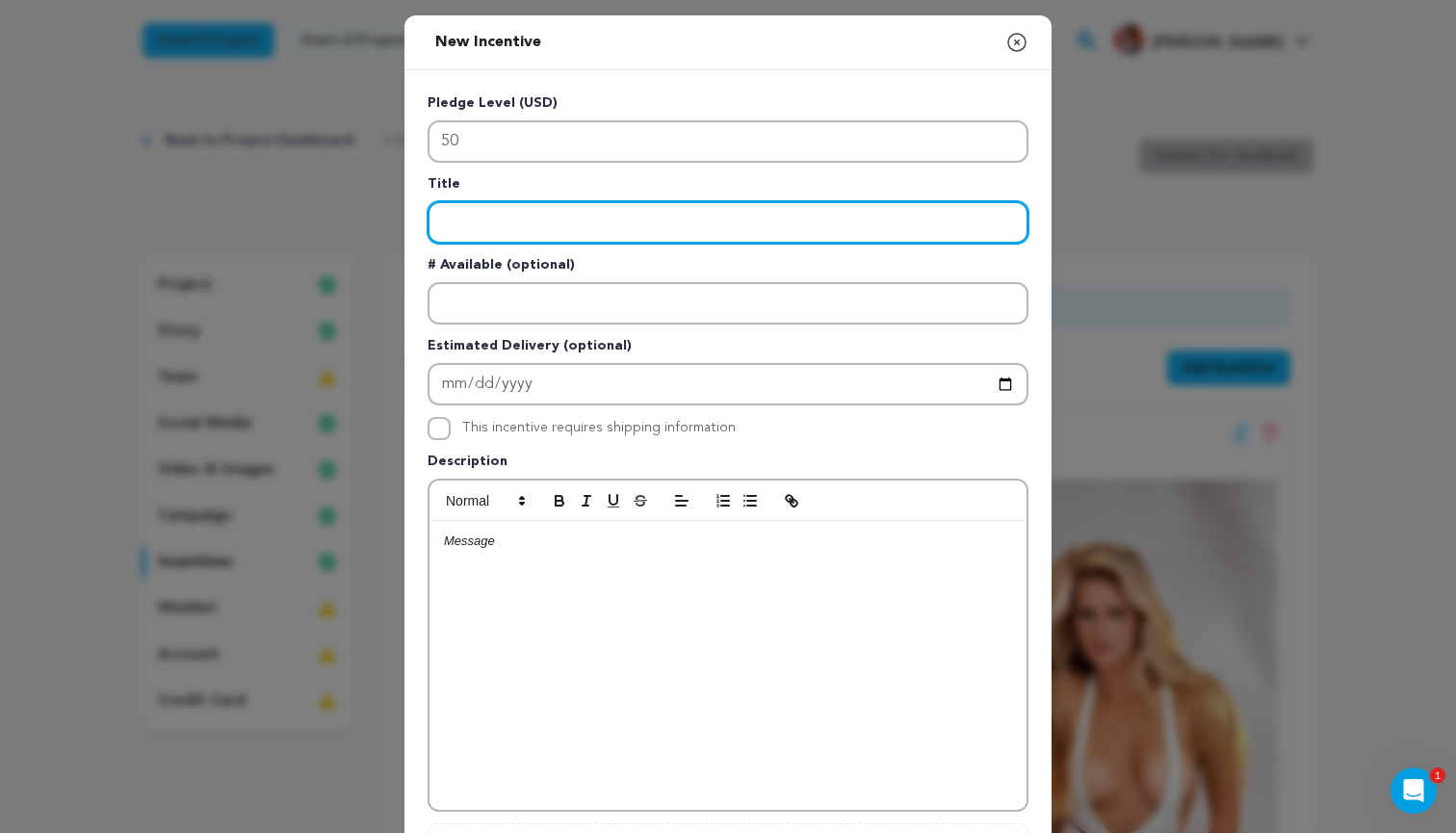 click at bounding box center [728, 222] 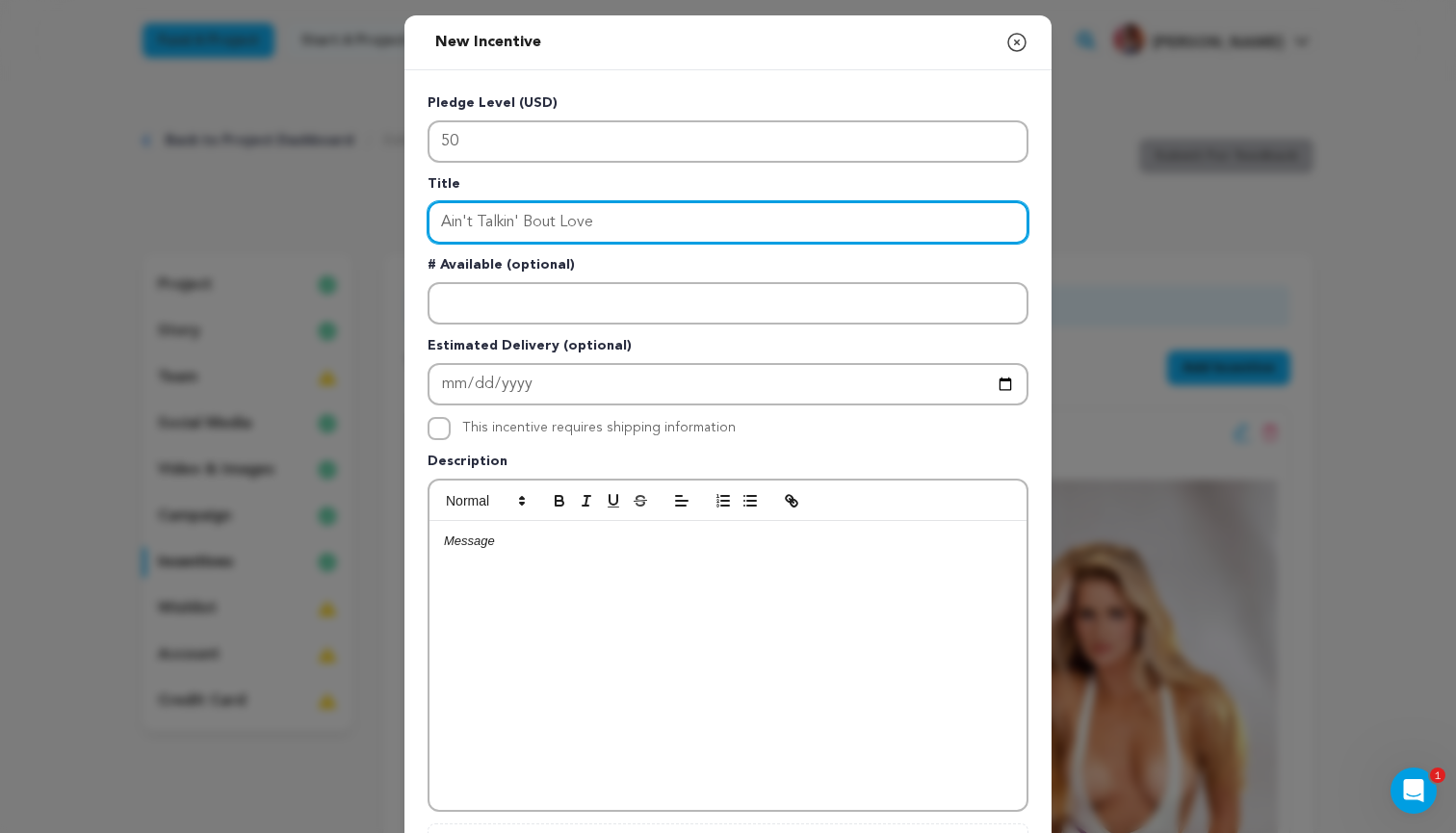 type on "Ain't Talkin' Bout Love" 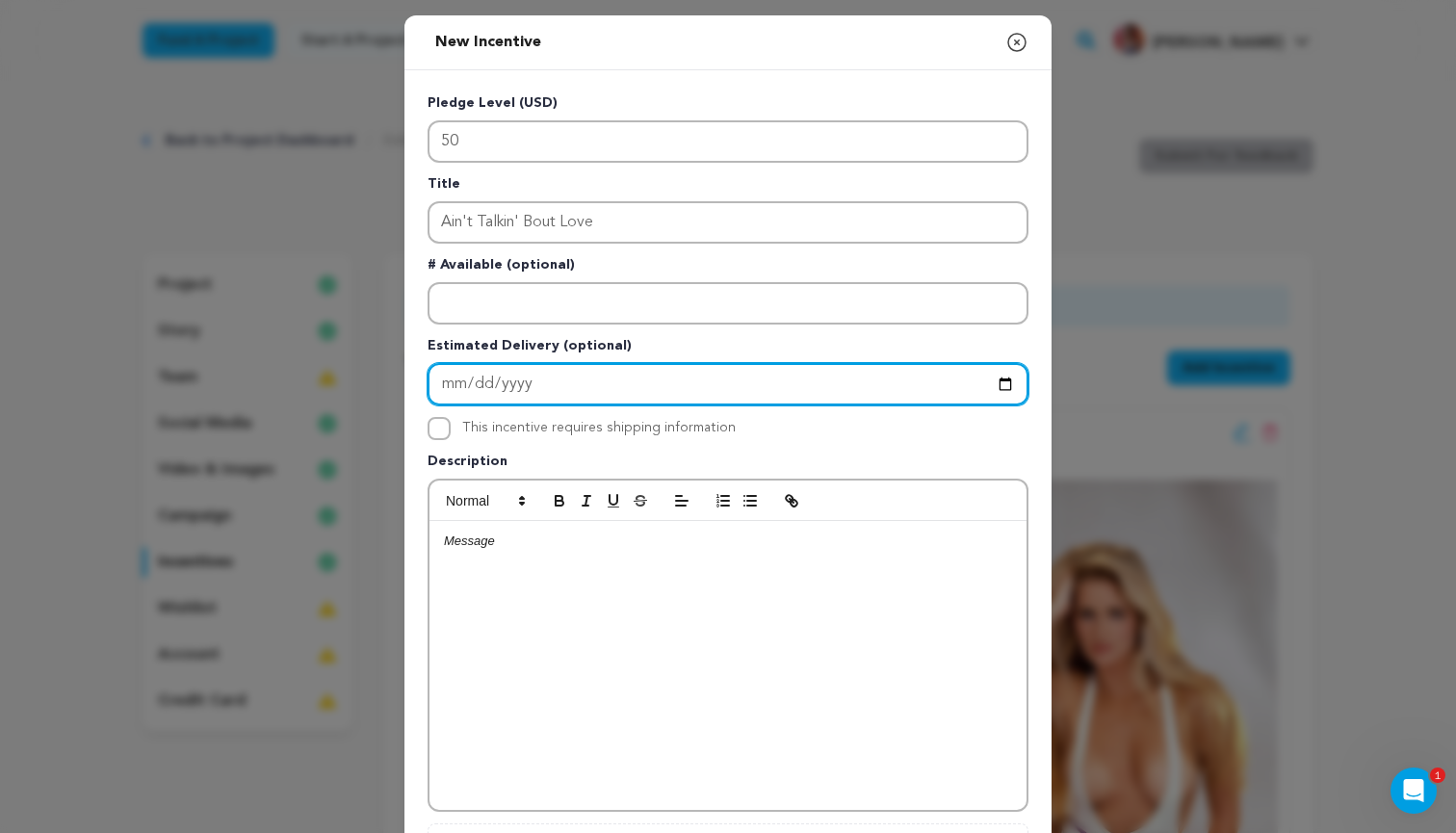 click at bounding box center [728, 384] 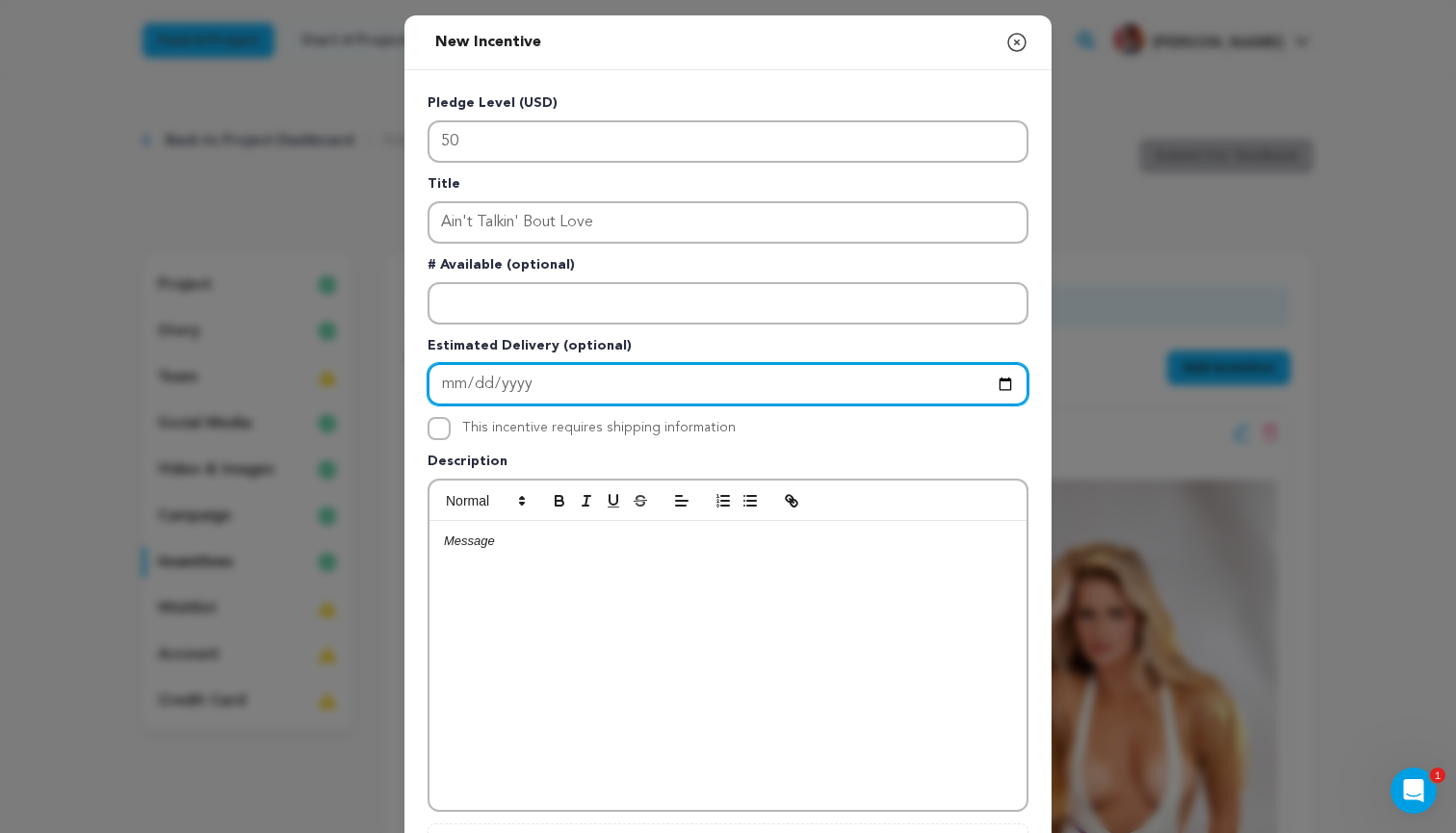 type on "2026-03-13" 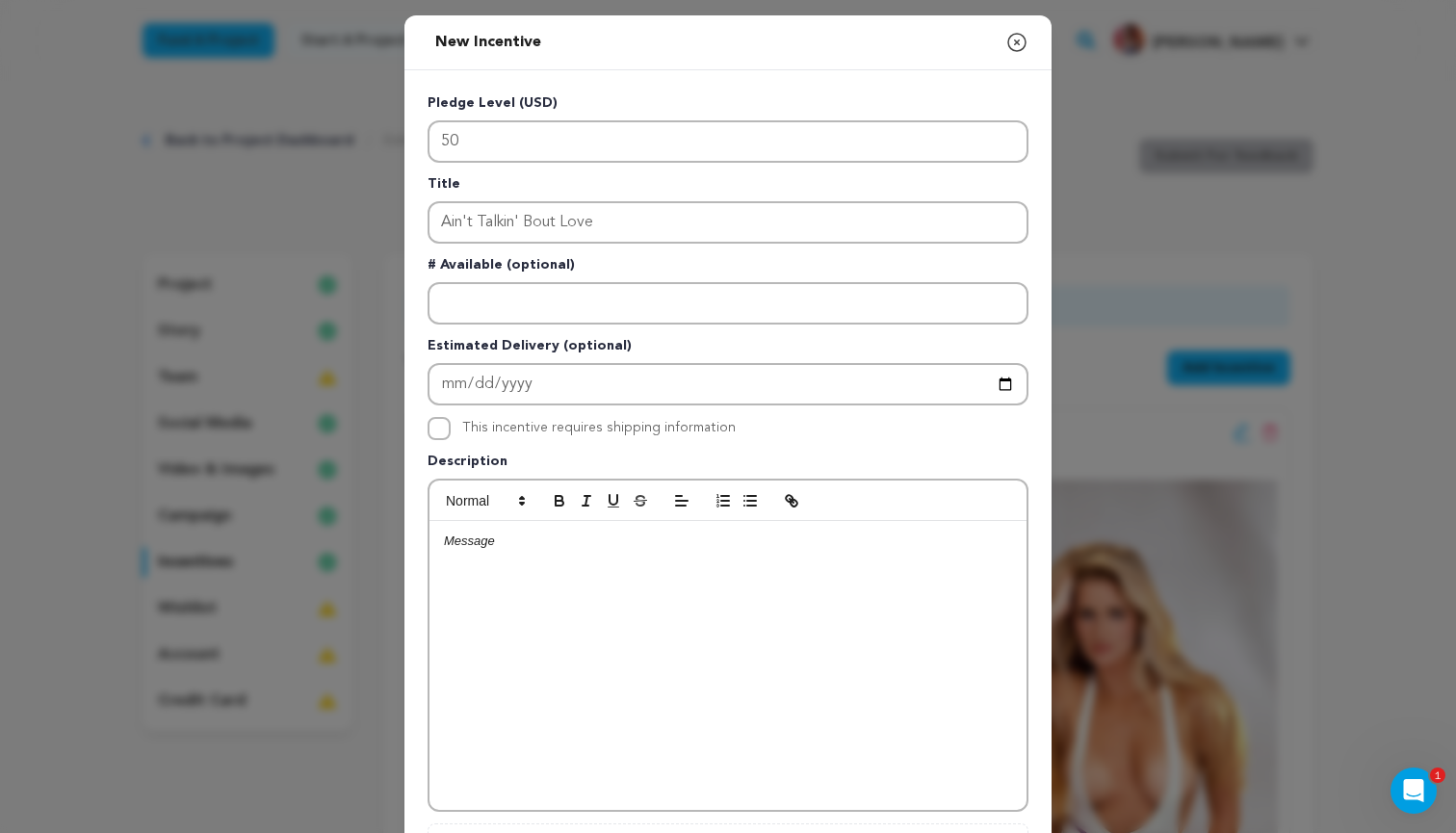 click on "Description" at bounding box center (728, 465) 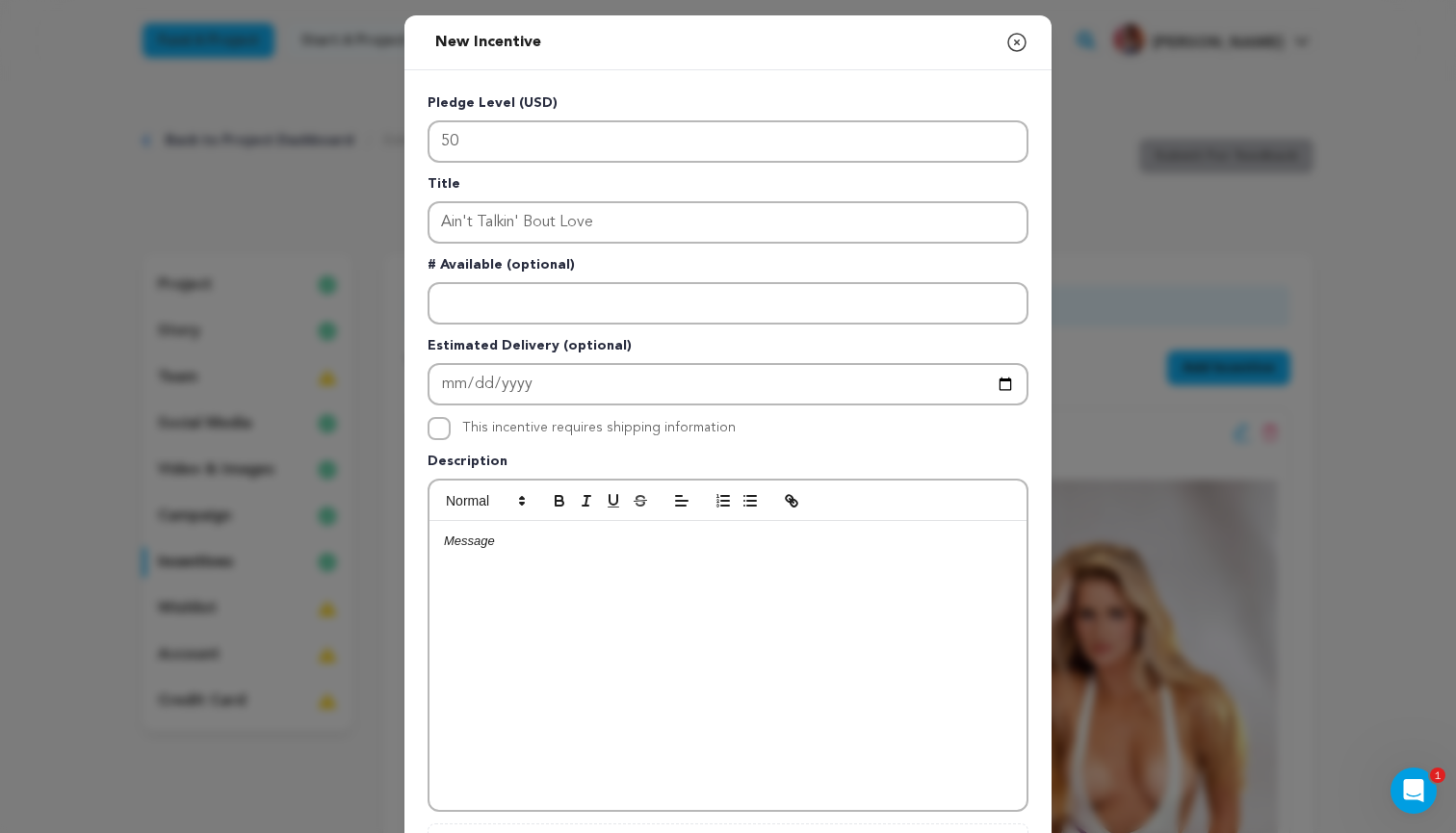 type 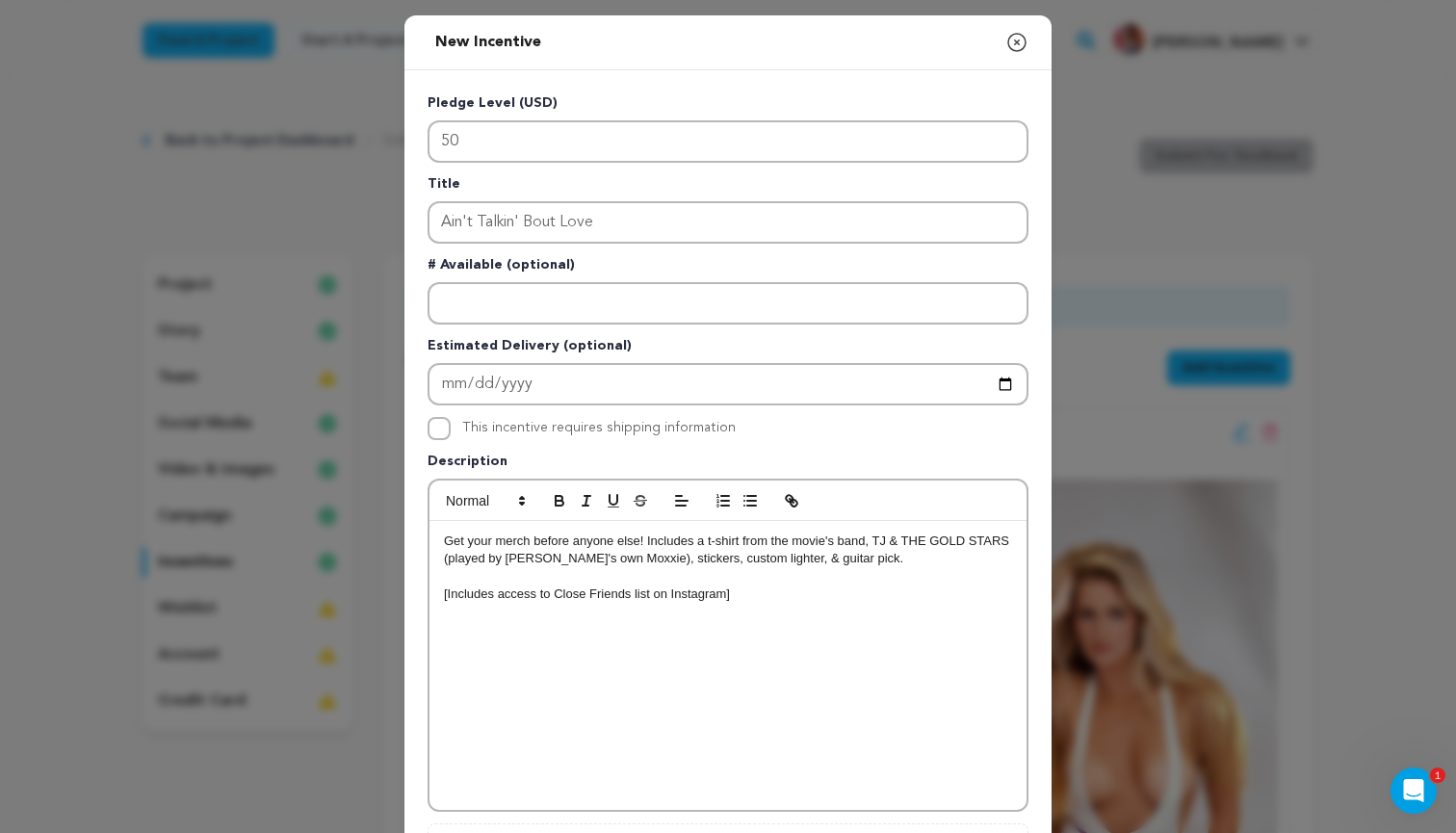 click on "[Includes access to Close Friends list on Instagram]" at bounding box center (728, 594) 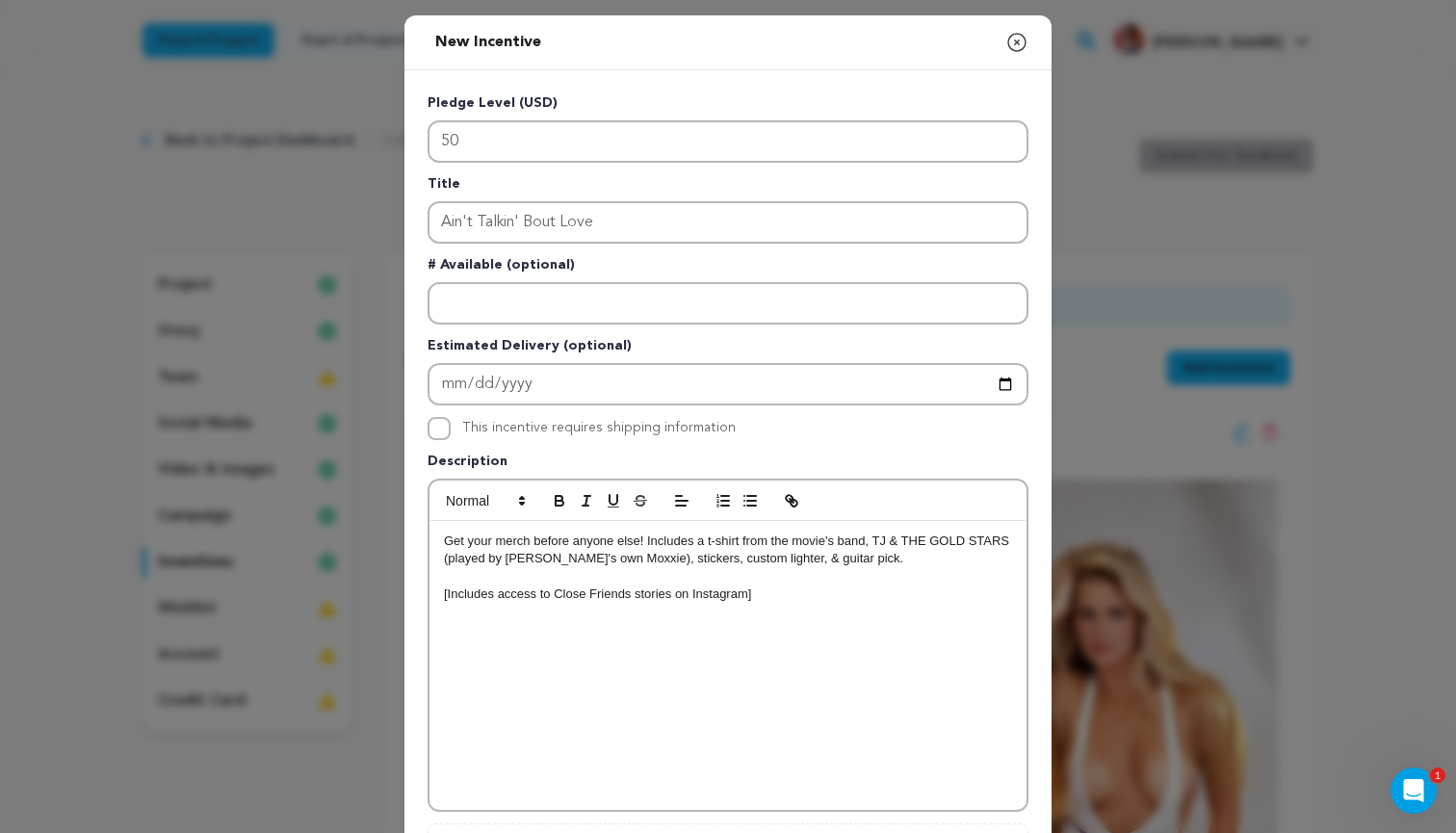 click on "[Includes access to Close Friends stories on Instagram]" at bounding box center [728, 594] 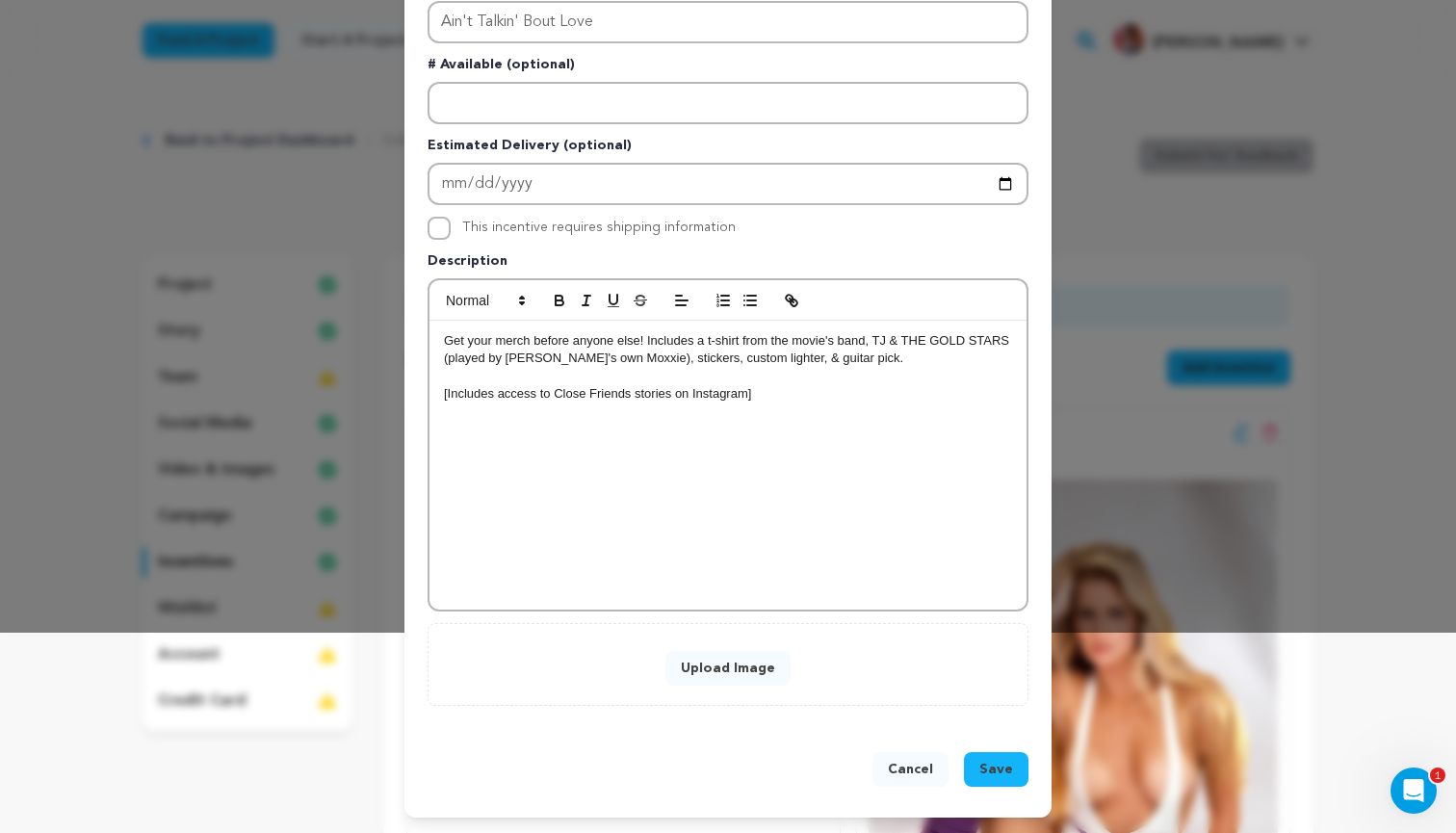 scroll, scrollTop: 201, scrollLeft: 0, axis: vertical 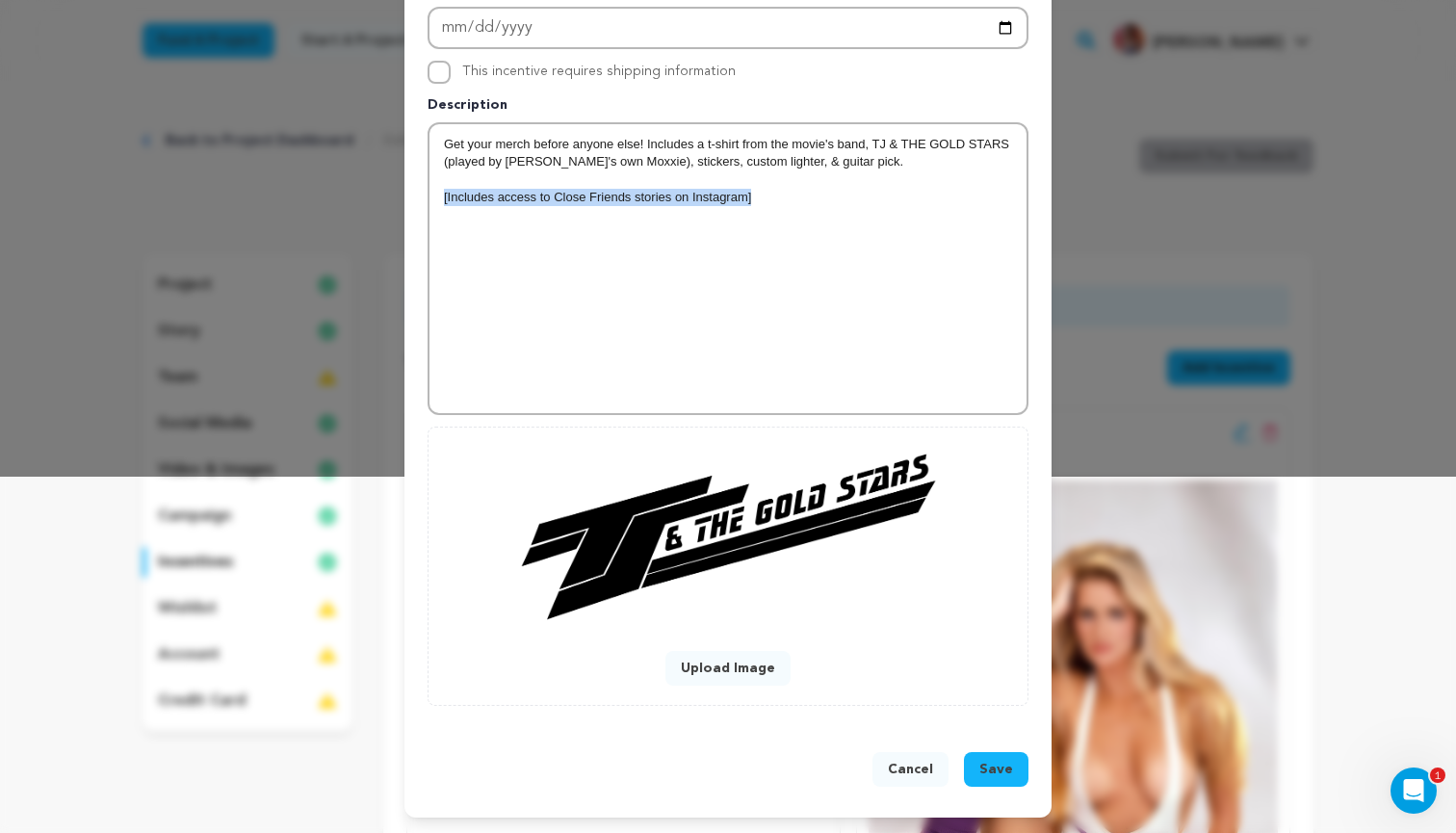 drag, startPoint x: 754, startPoint y: 193, endPoint x: 432, endPoint y: 199, distance: 322.0559 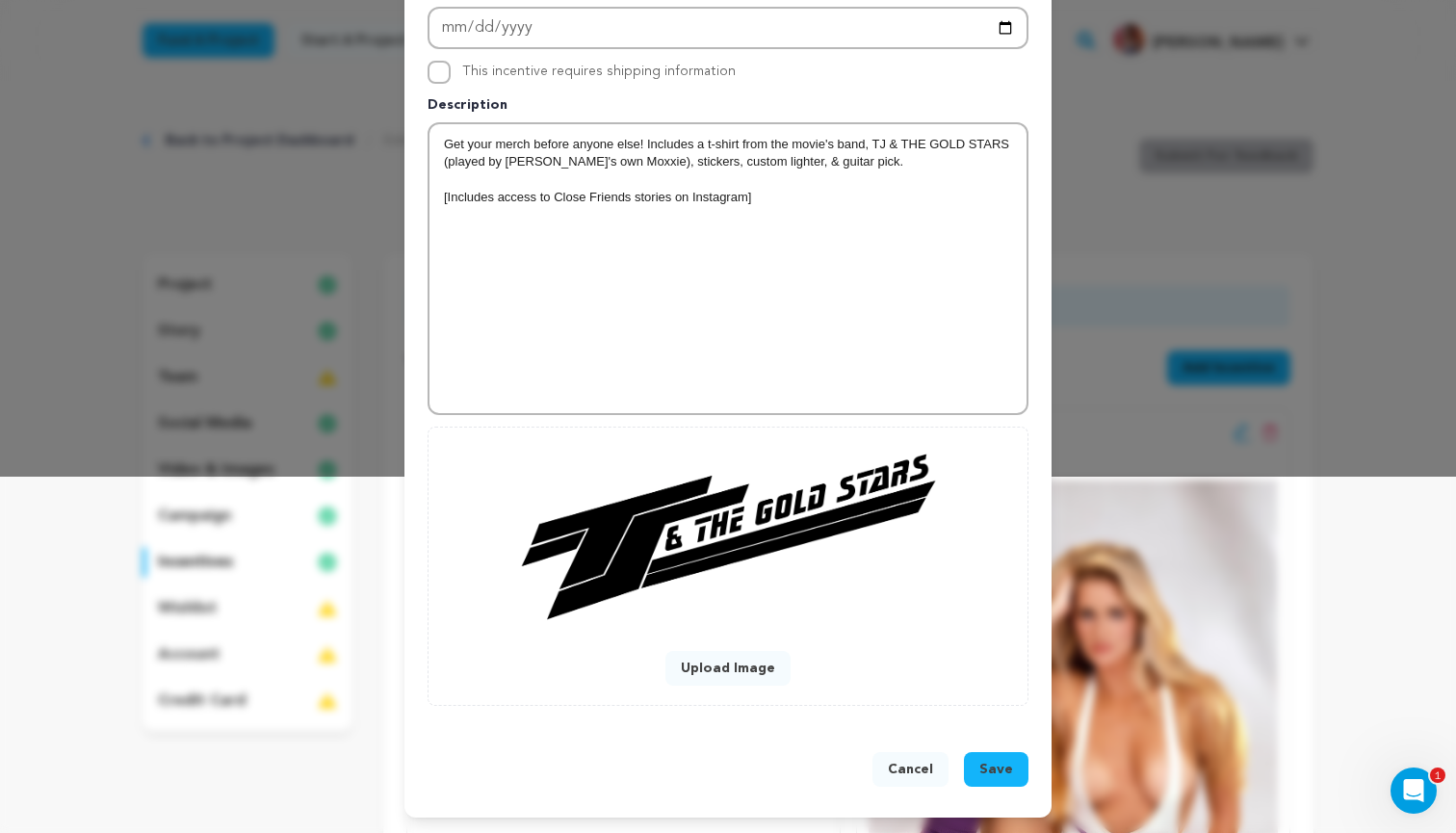 click on "Get your merch before anyone else! Includes a t-shirt from the movie's band, TJ & THE GOLD STARS (played by Indy's own Moxxie), stickers, custom lighter, & guitar pick. [Includes access to Close Friends stories on Instagram]" at bounding box center [728, 269] 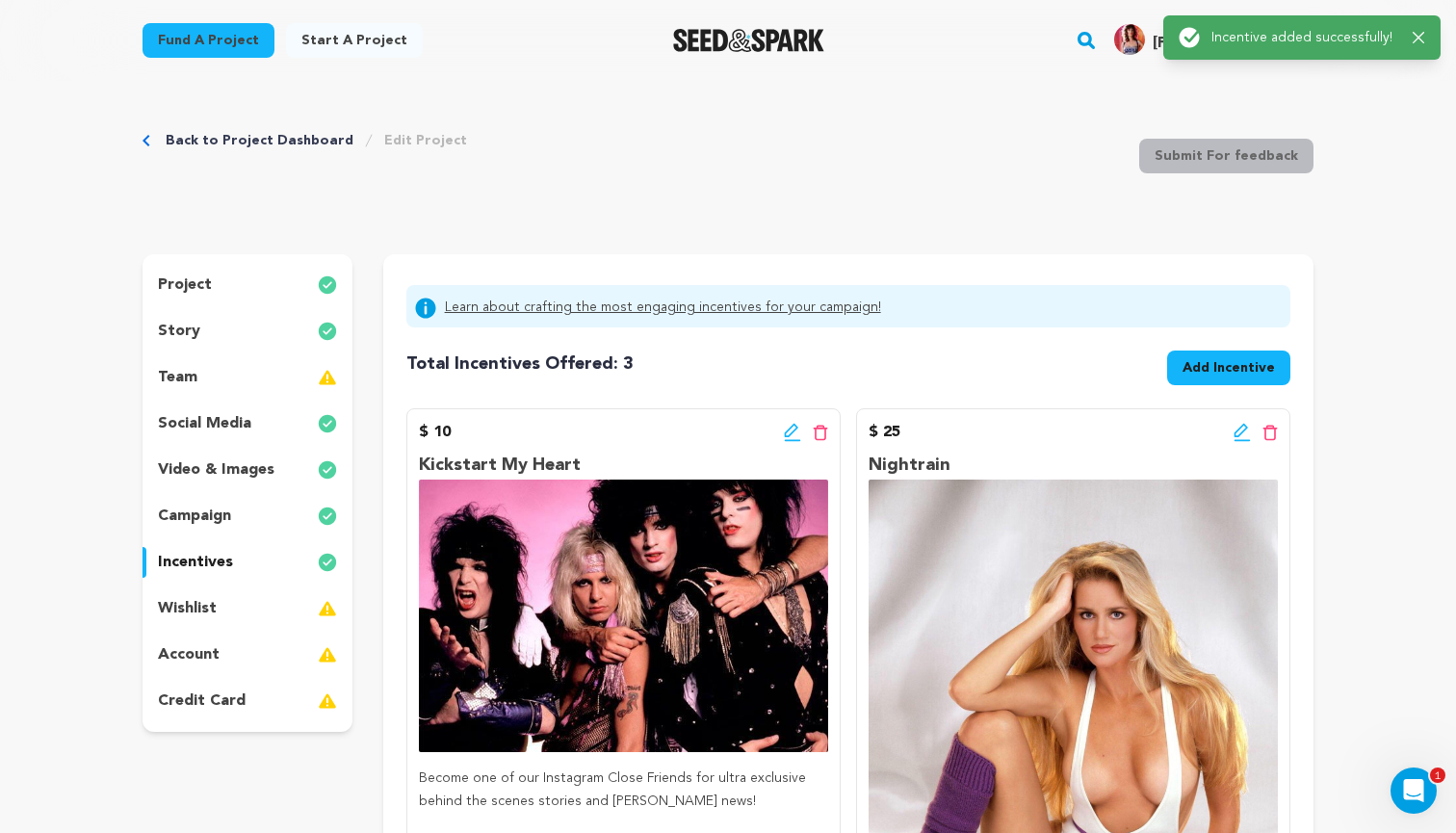 click on "Back to Project Dashboard
Edit Project
Submit For feedback
Submit For feedback" at bounding box center (728, 160) 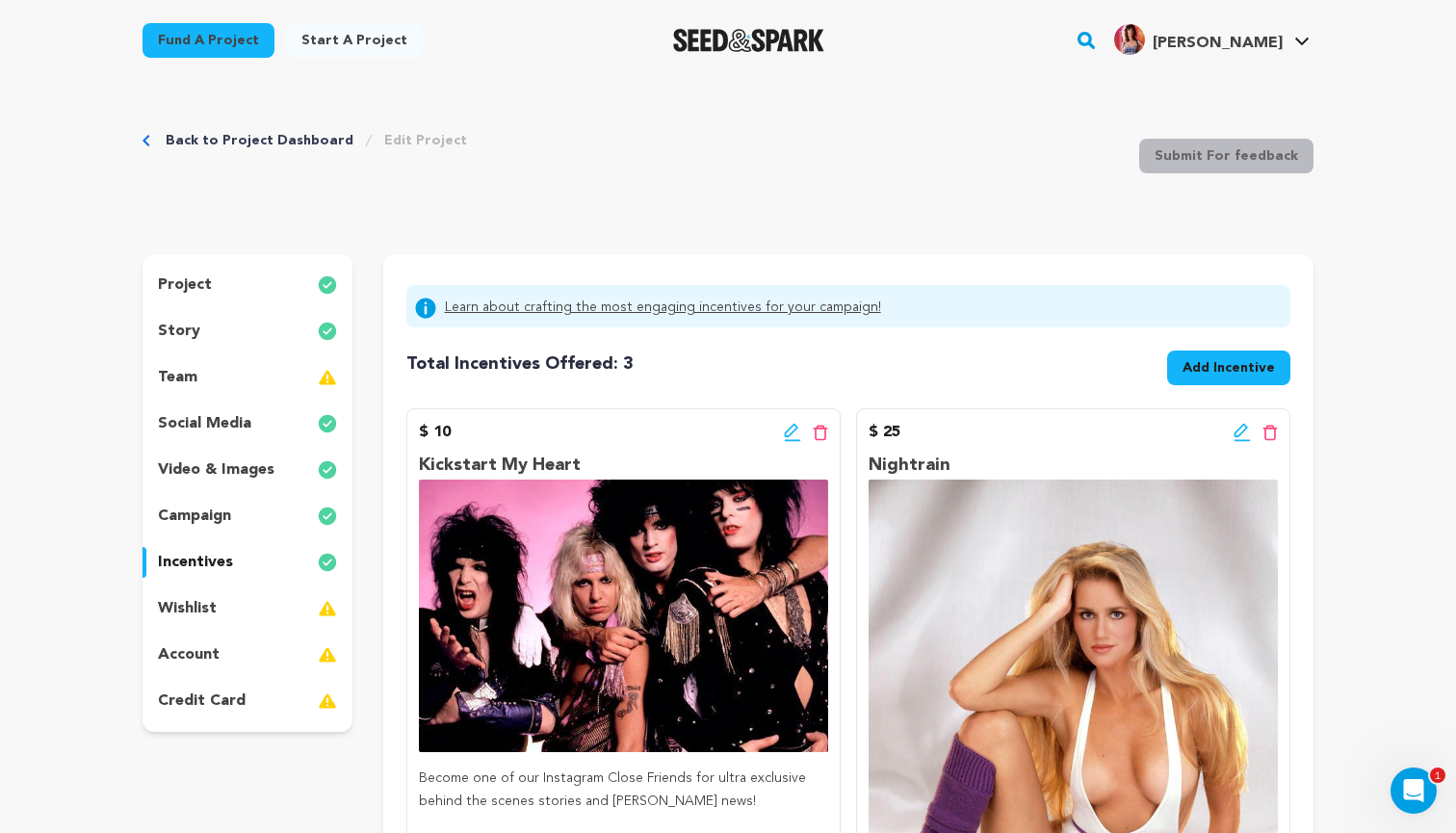 click 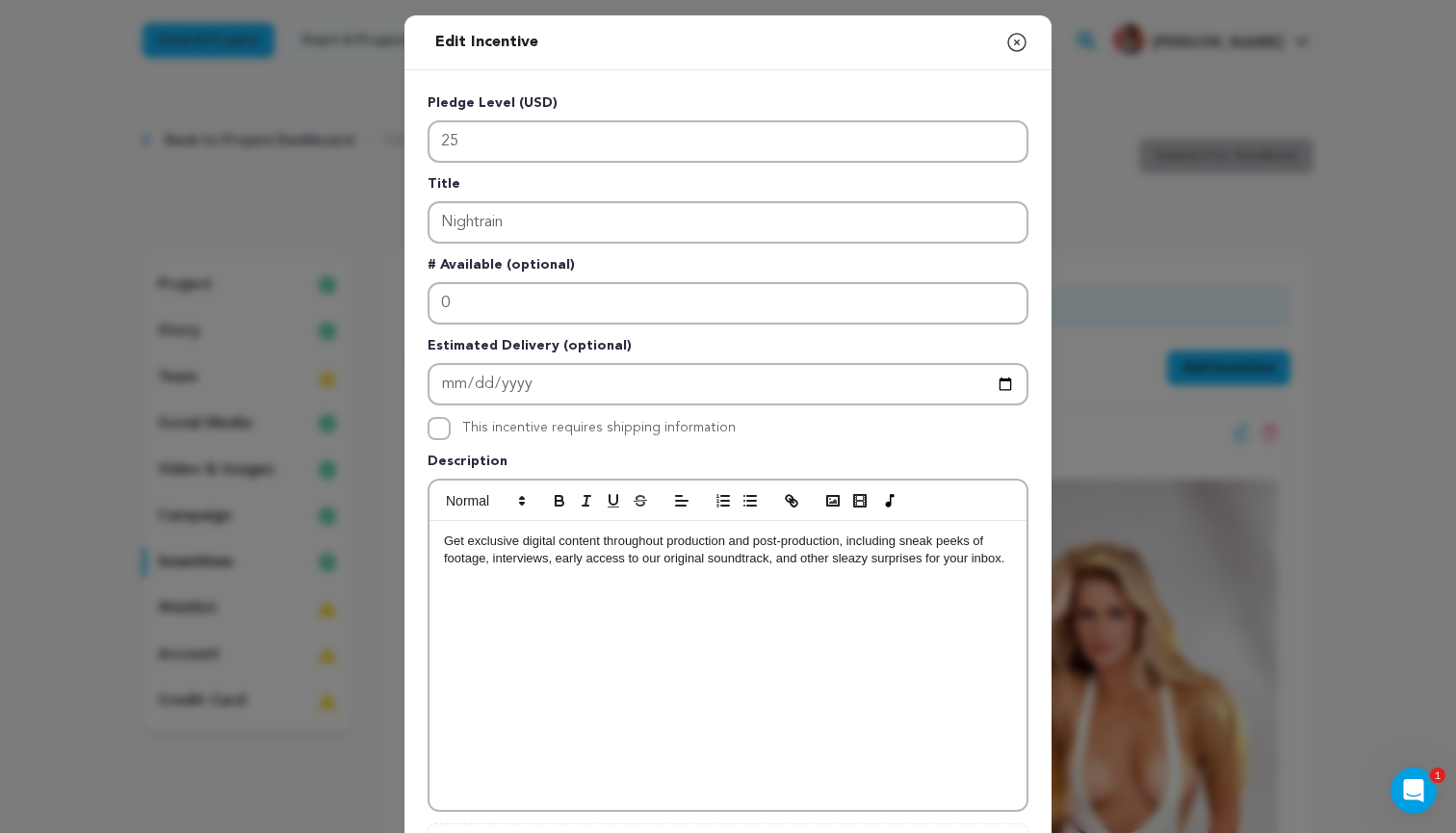 click on "Get exclusive digital content throughout production and post-production, including sneak peeks of footage, interviews, early access to our original soundtrack, and other sleazy surprises for your inbox." at bounding box center [728, 665] 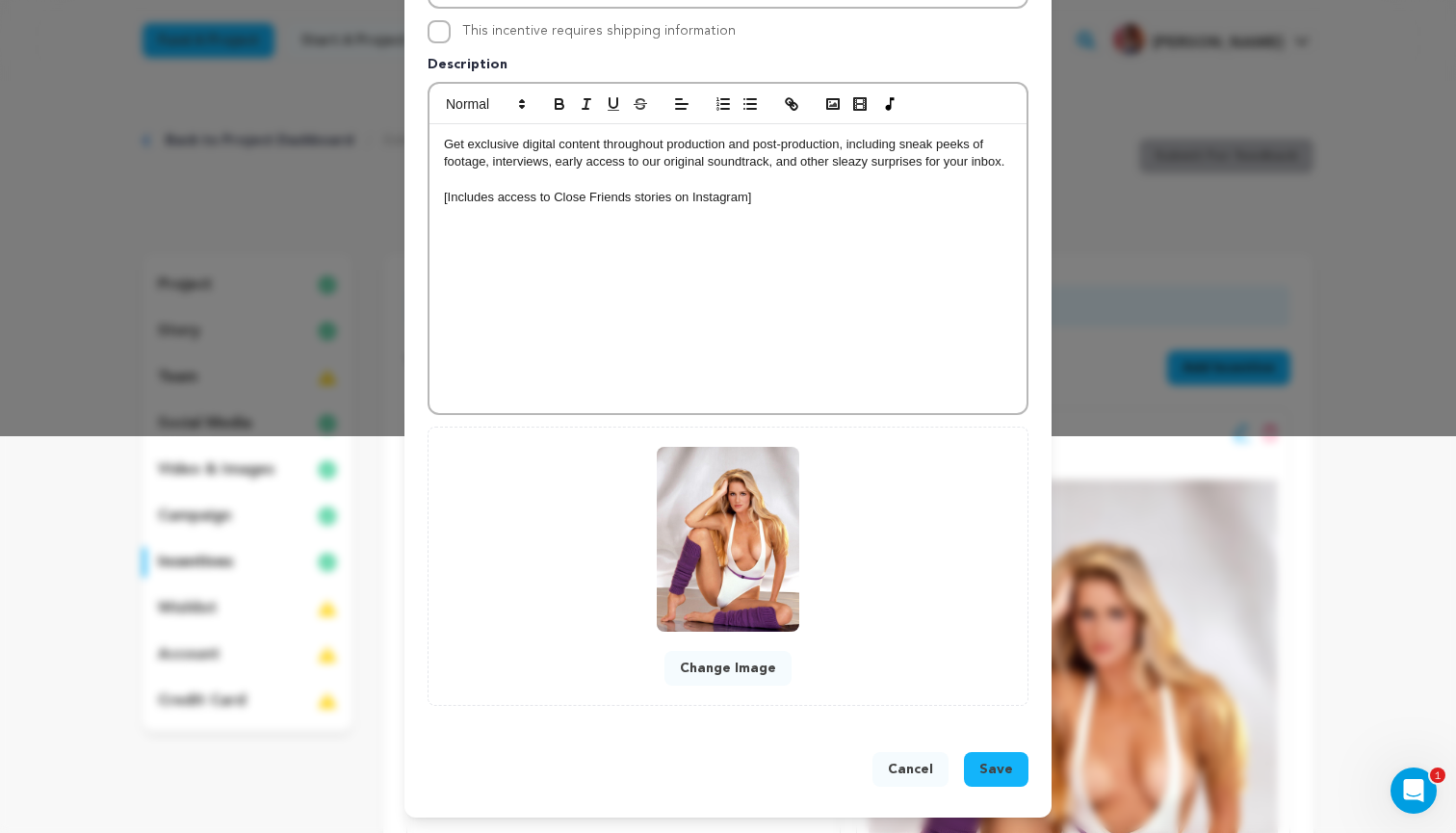 click on "Save" at bounding box center [996, 769] 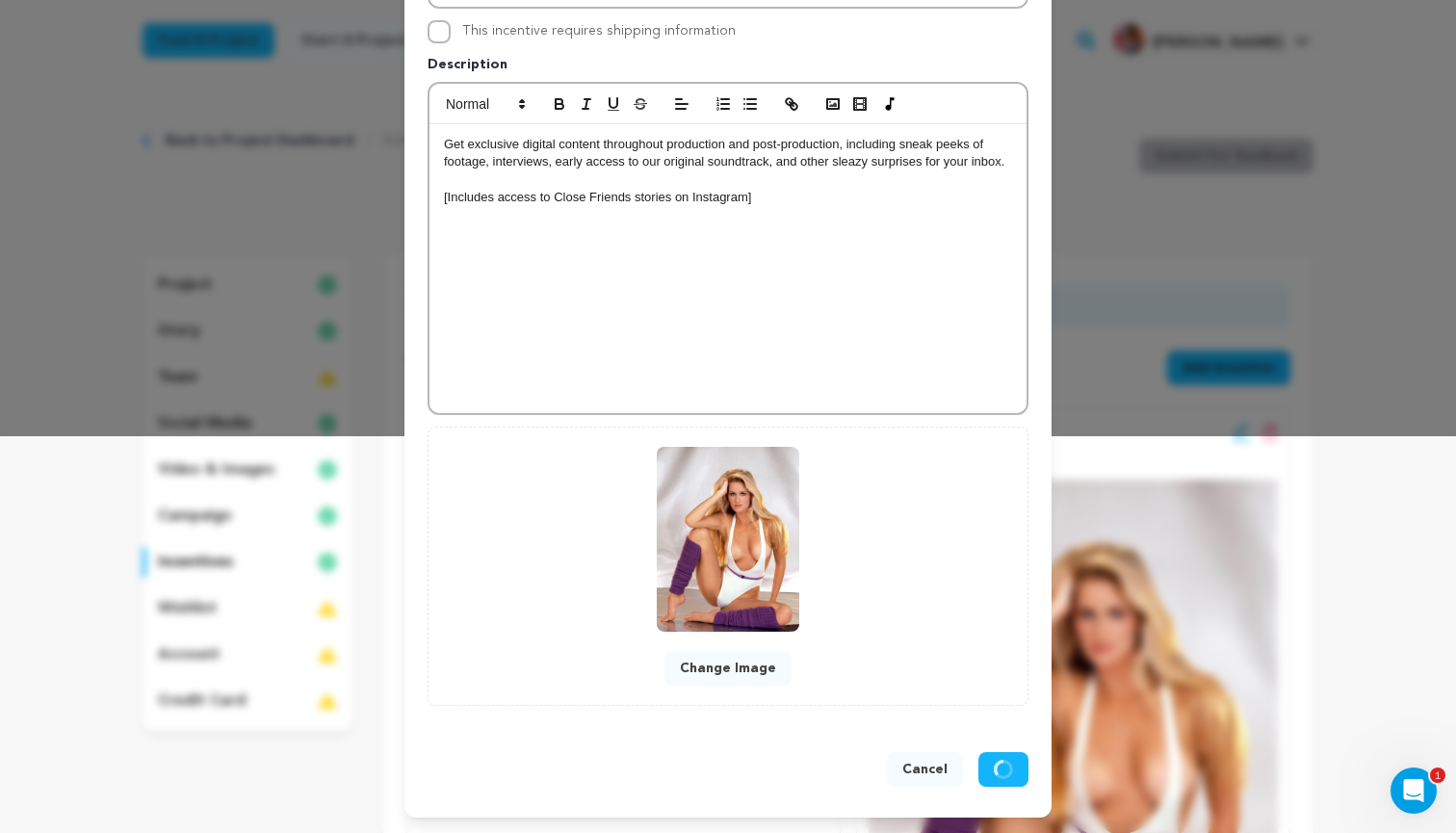 scroll, scrollTop: 356, scrollLeft: 0, axis: vertical 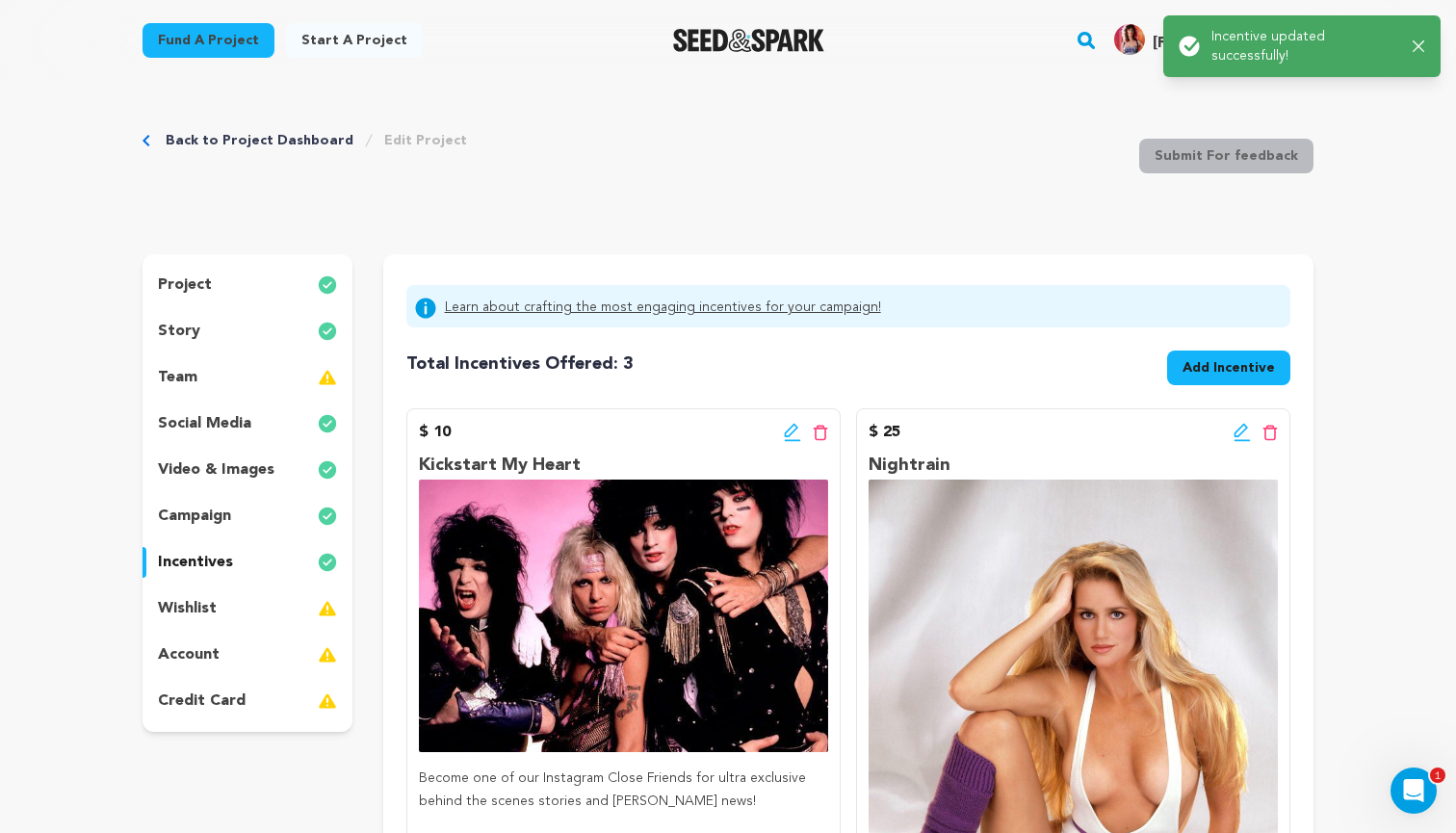 click on "Back to Project Dashboard
Edit Project
Submit For feedback
Submit For feedback
project" at bounding box center (728, 1229) 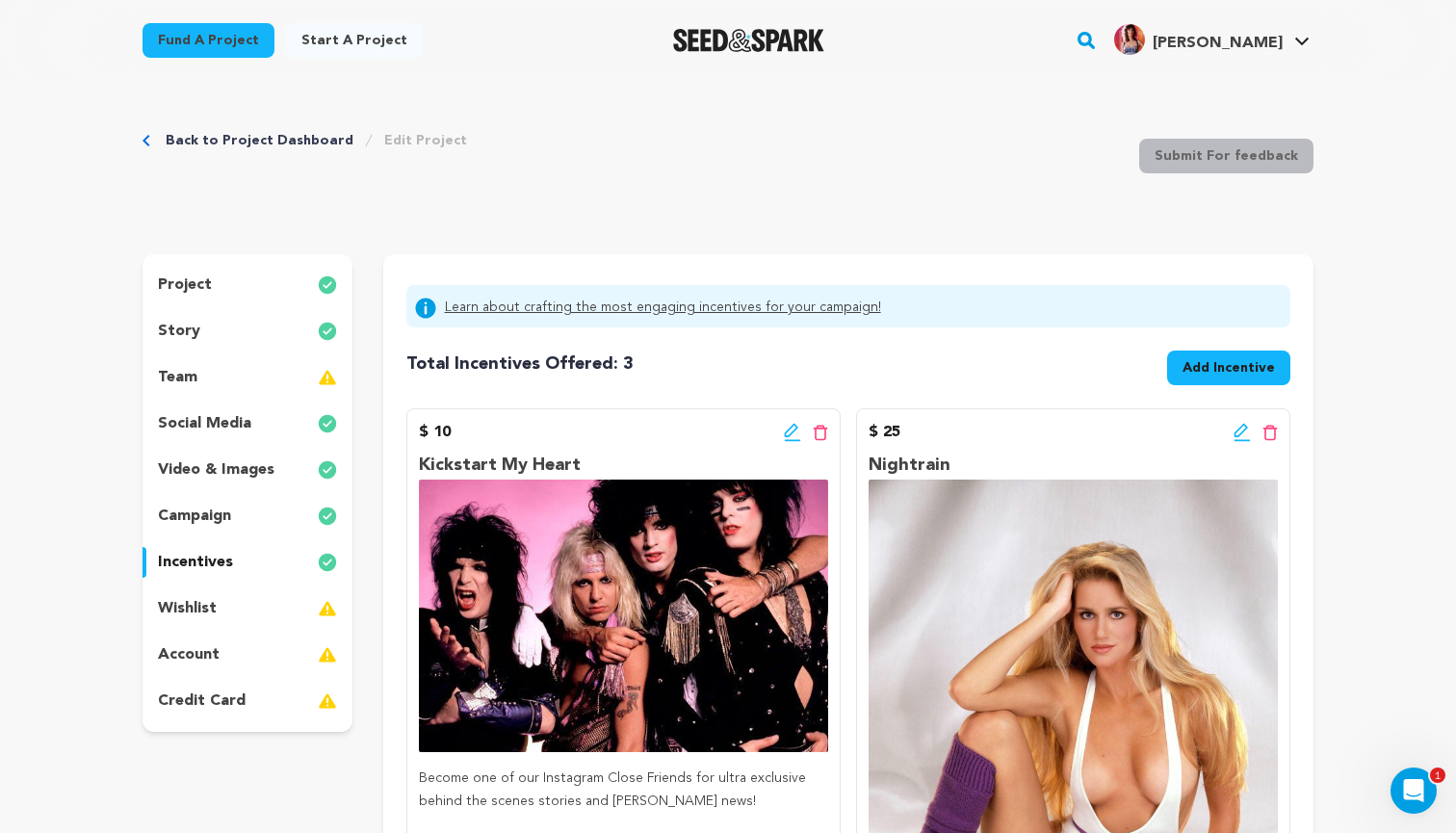 click on "Total Incentives Offered:
Incentives:
3
Add Incentive" at bounding box center [848, 364] 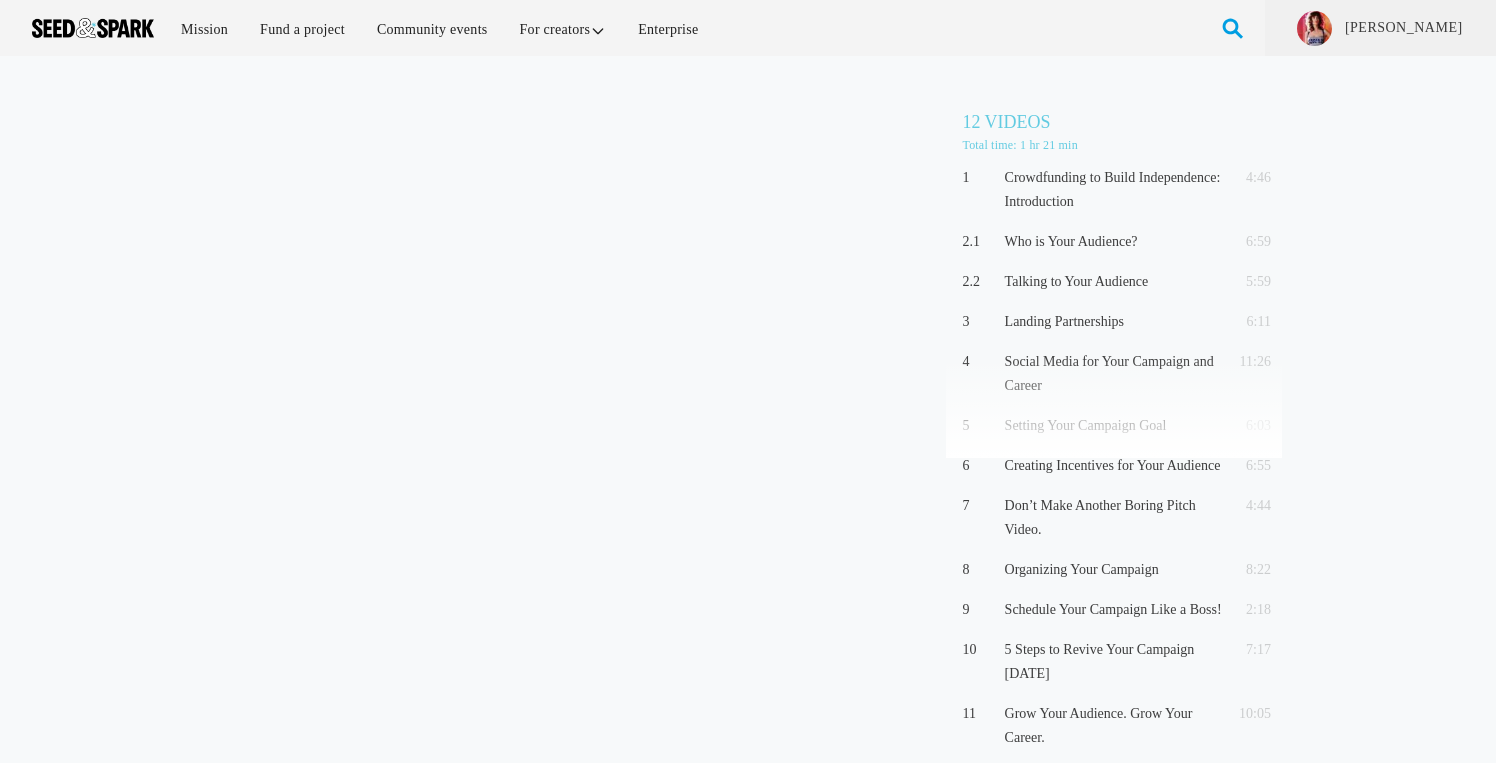 scroll, scrollTop: 0, scrollLeft: 0, axis: both 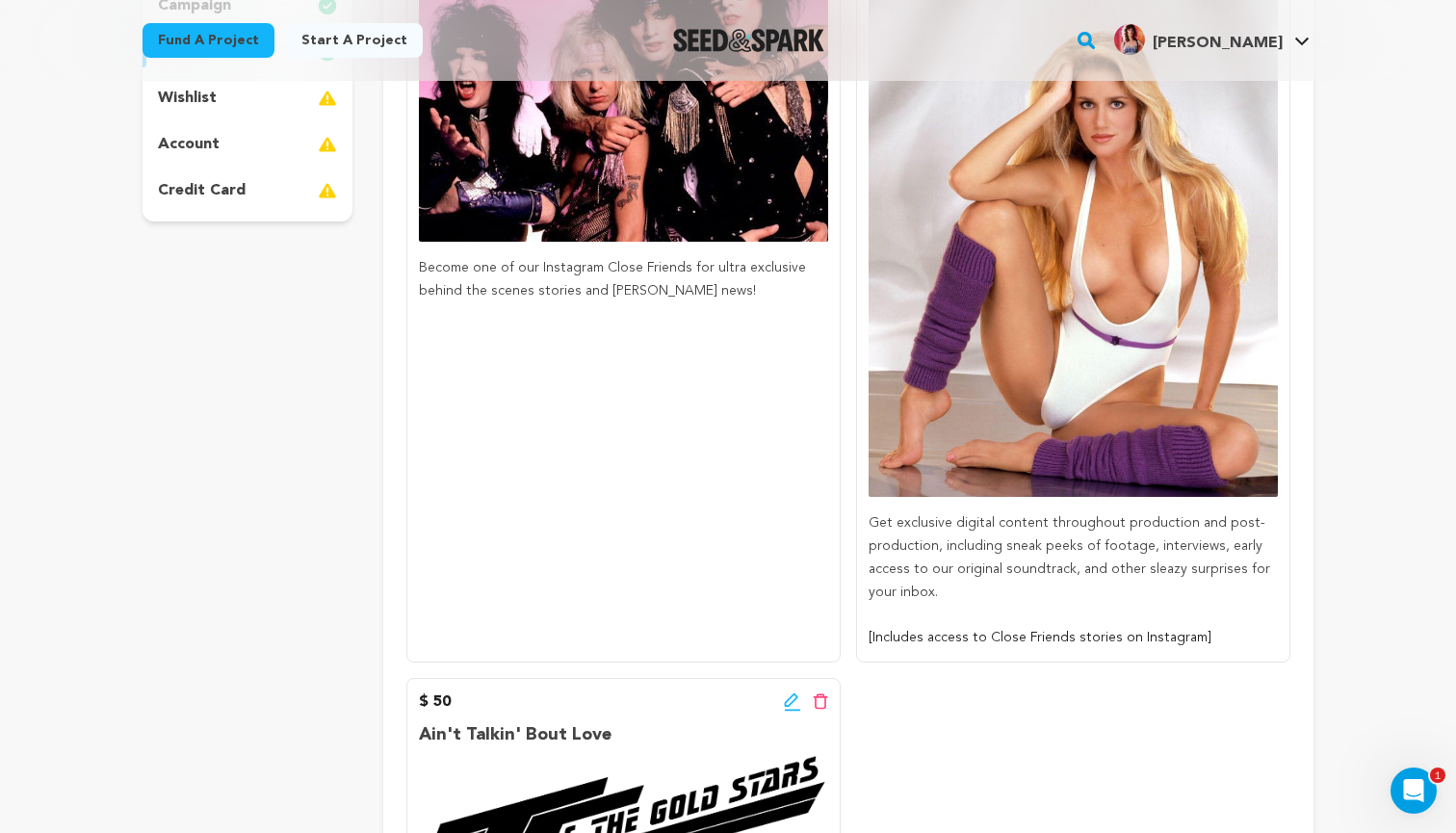 click on "$ 10
Edit incentive button
Delete incentive button
Kickstart My Heart
Become one of our Instagram Close Friends for ultra exclusive behind the scenes stories and Jodi news!" at bounding box center [623, 280] 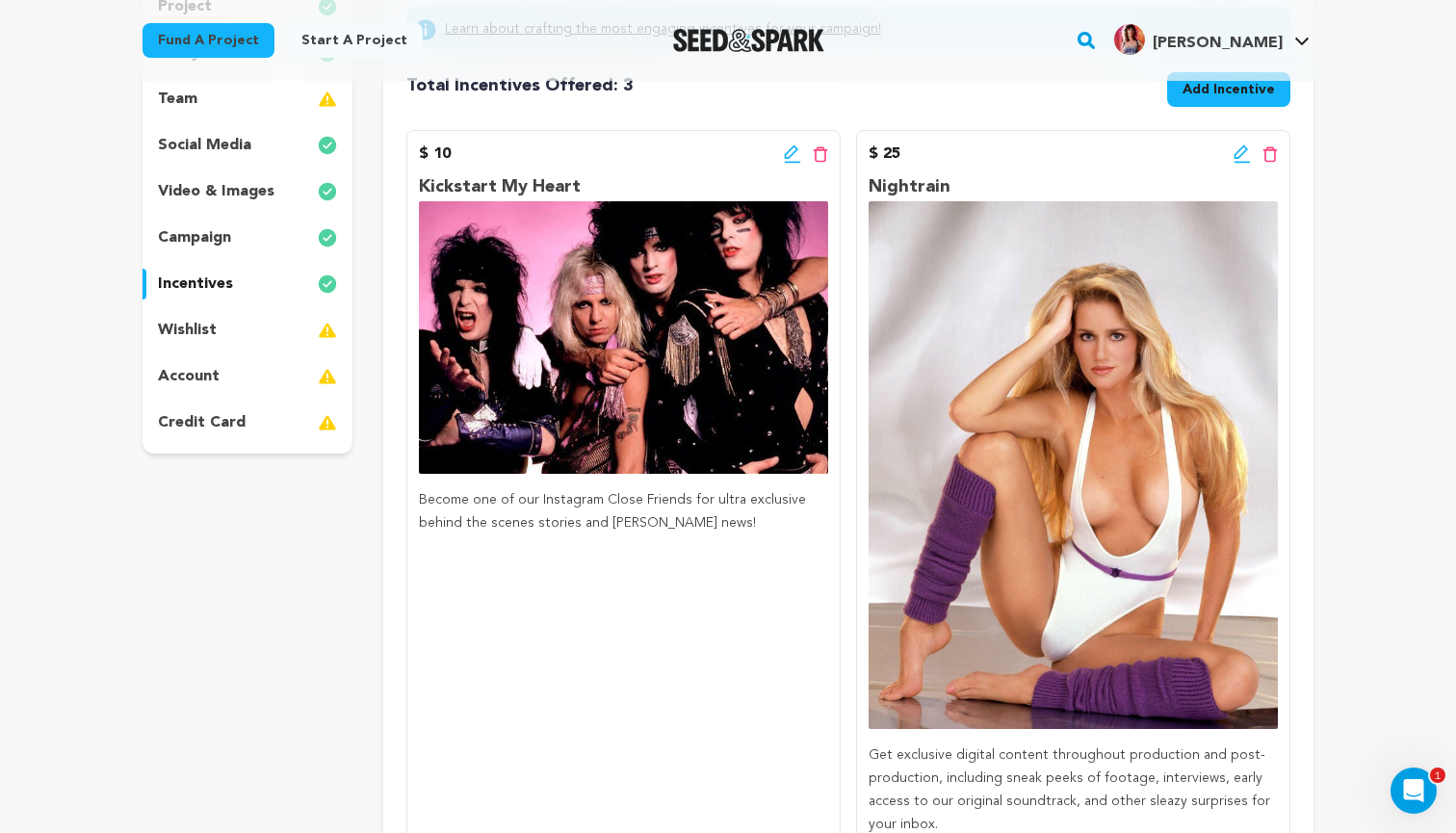 scroll, scrollTop: 254, scrollLeft: 0, axis: vertical 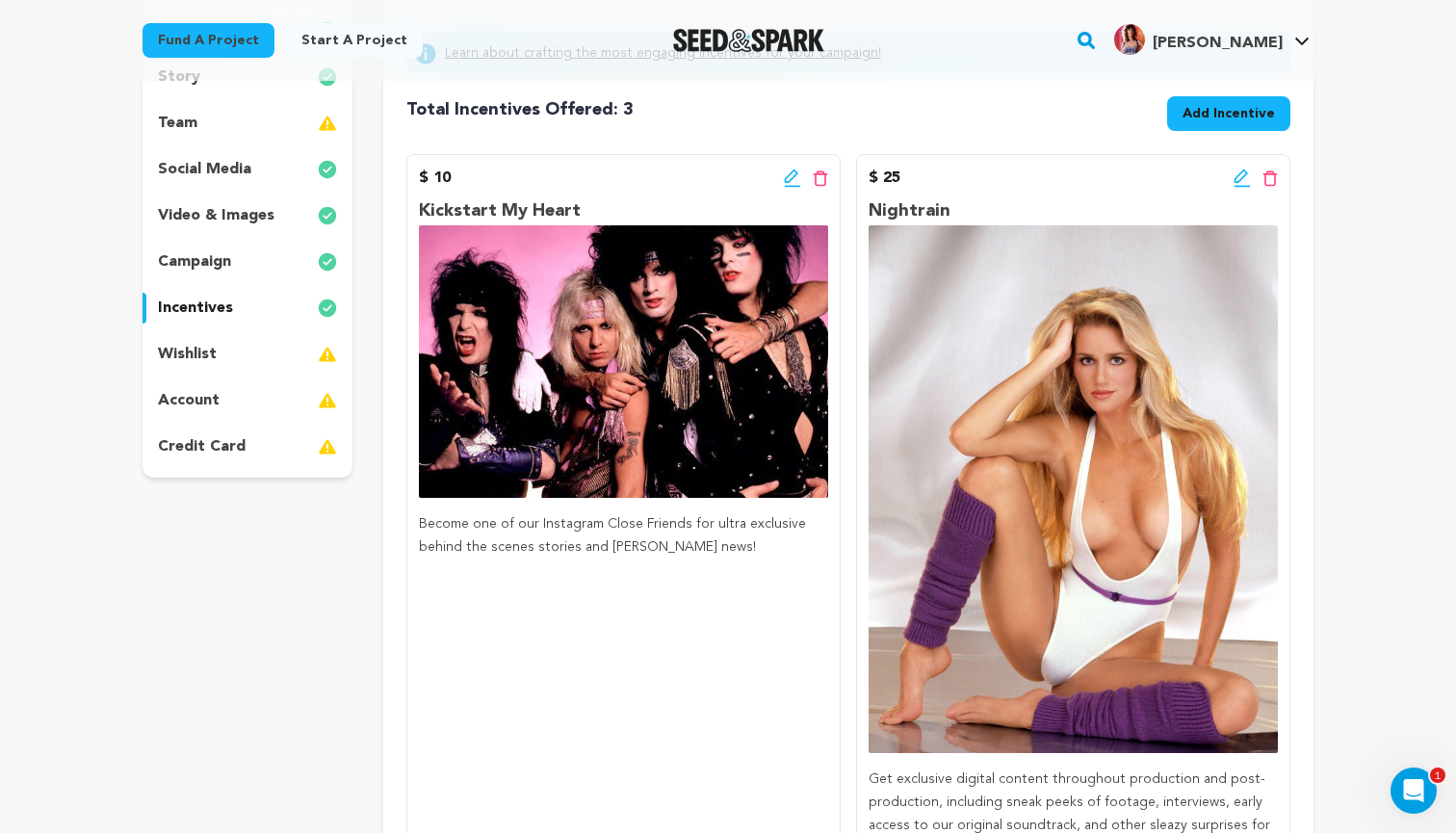 click 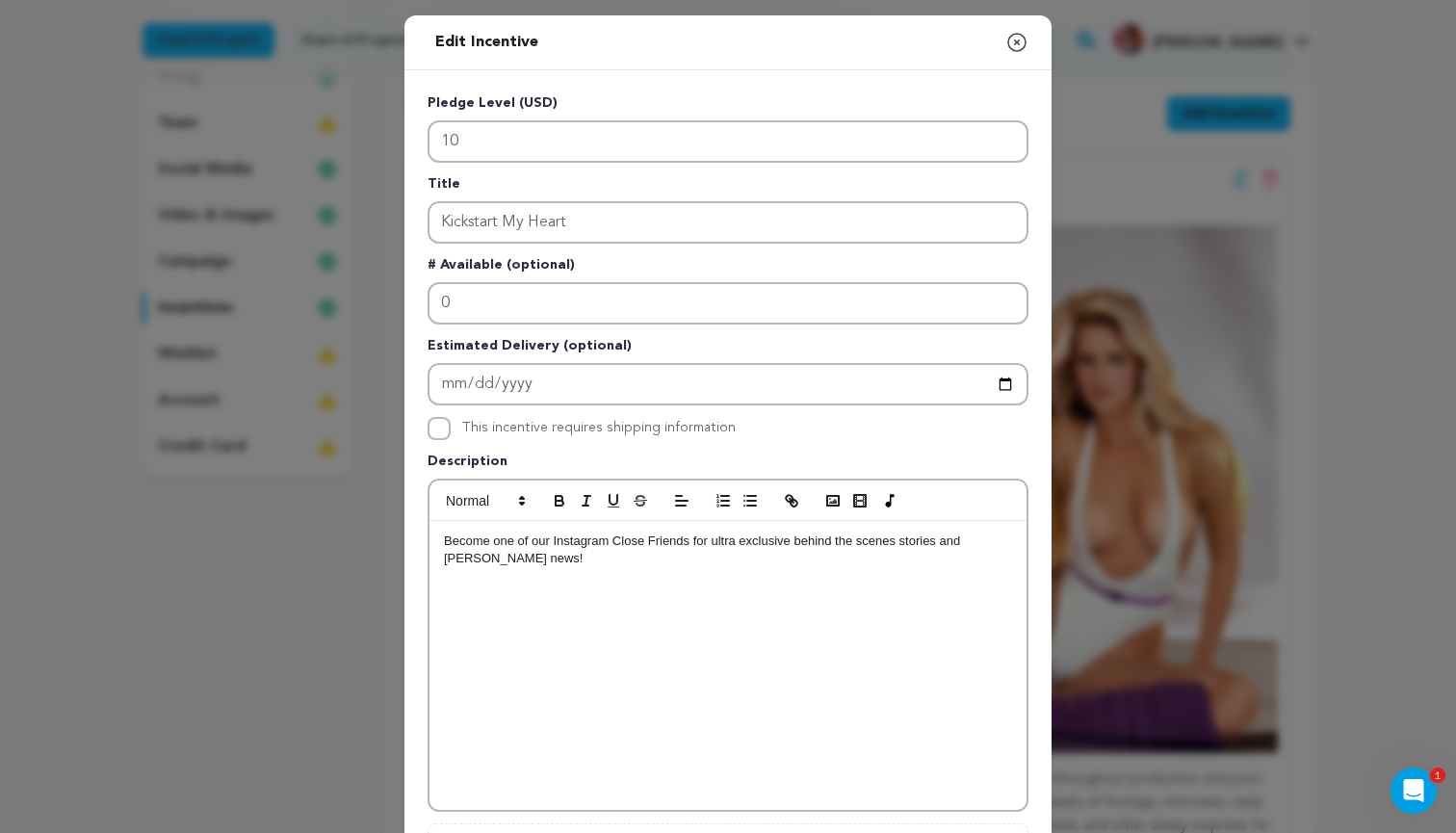 click on "Become one of our Instagram Close Friends for ultra exclusive behind the scenes stories and Jodi news!" at bounding box center [728, 665] 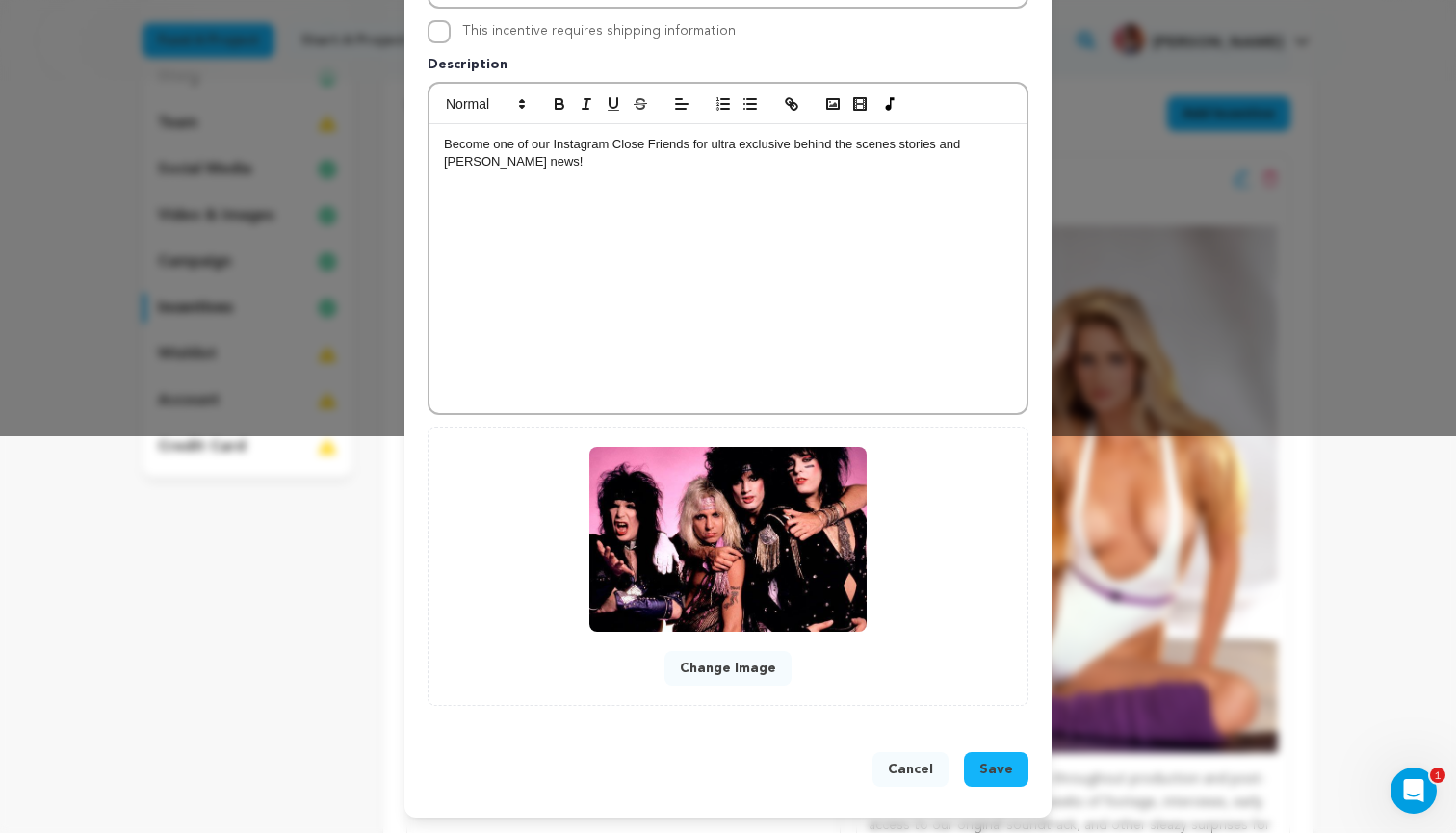 click on "Save" at bounding box center [996, 769] 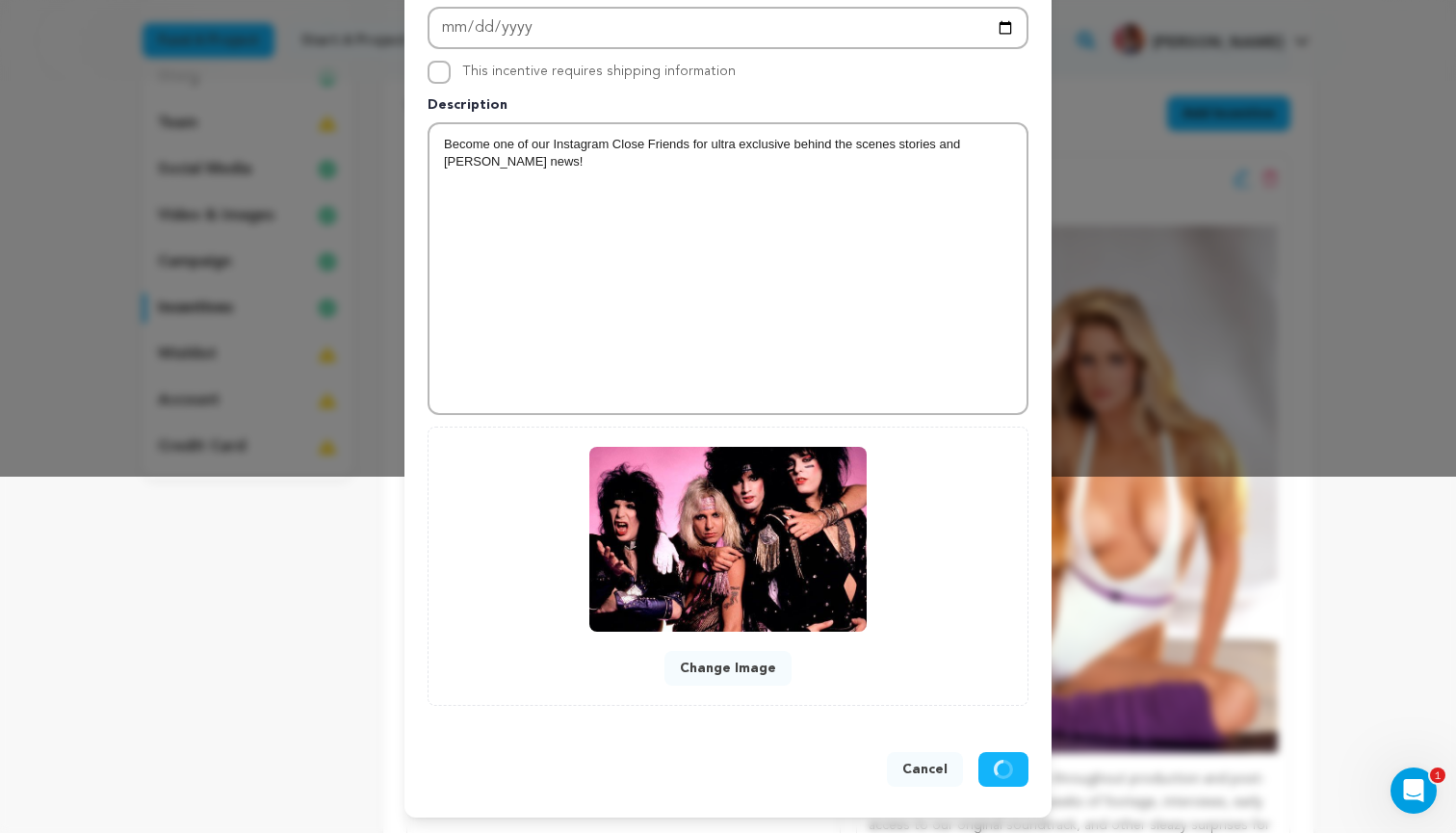scroll, scrollTop: 356, scrollLeft: 0, axis: vertical 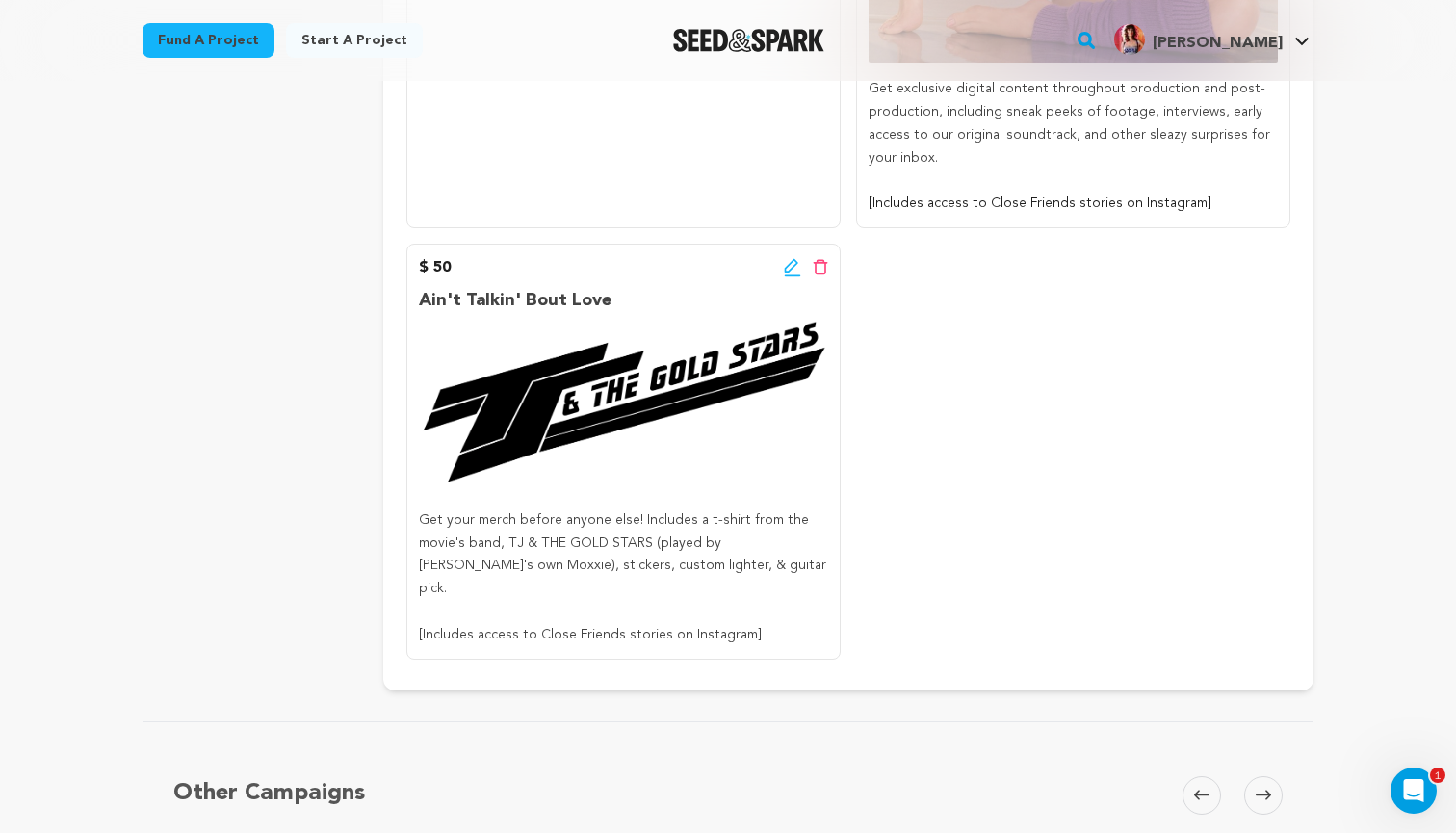 click on "$ 10
Edit incentive button
Delete incentive button
Kickstart My Heart
Become one of our Instagram Close Friends for ultra exclusive behind the scenes stories and Jodi news!
$ 25
Edit incentive button" at bounding box center (848, 62) 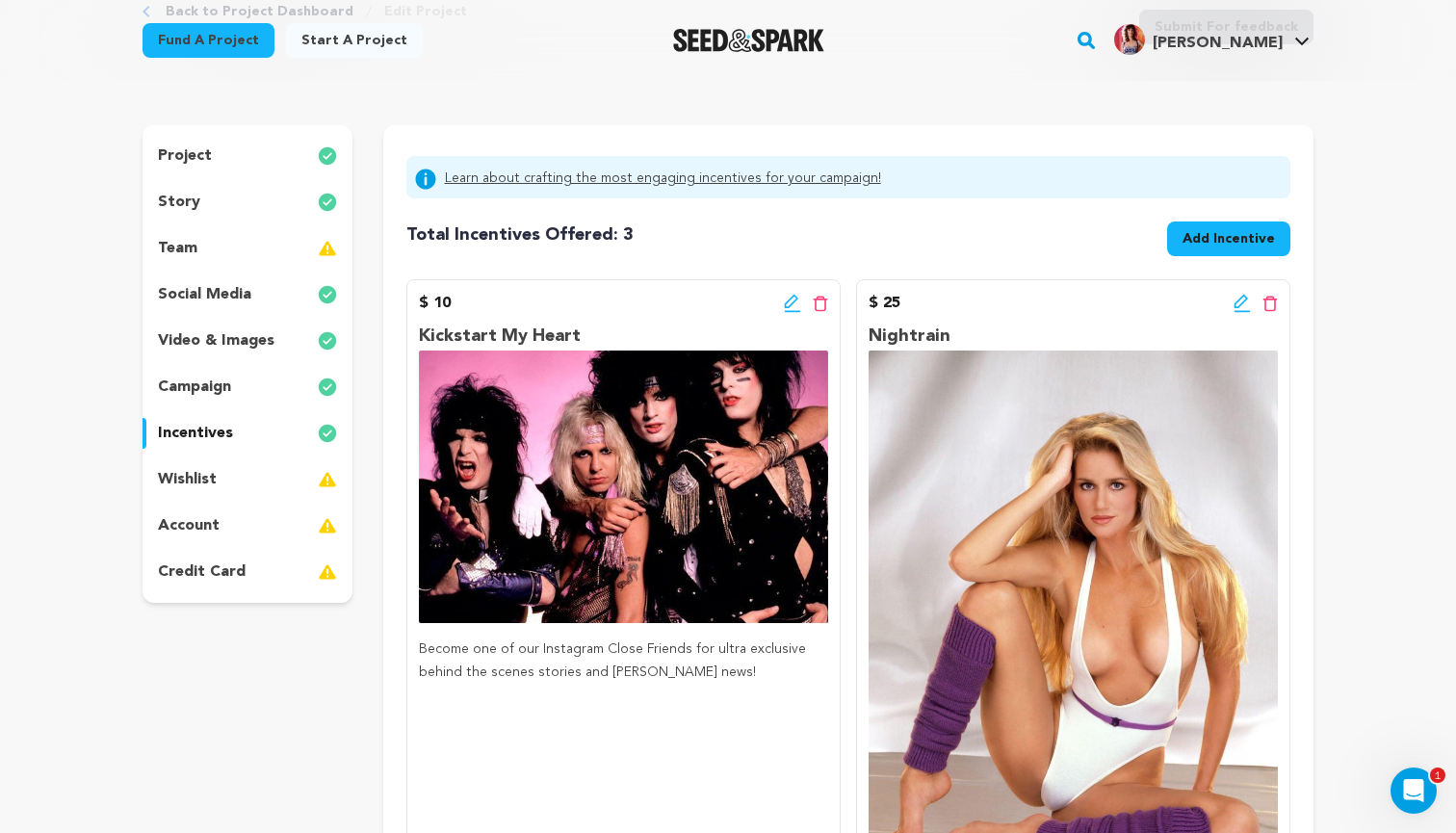 scroll, scrollTop: 82, scrollLeft: 0, axis: vertical 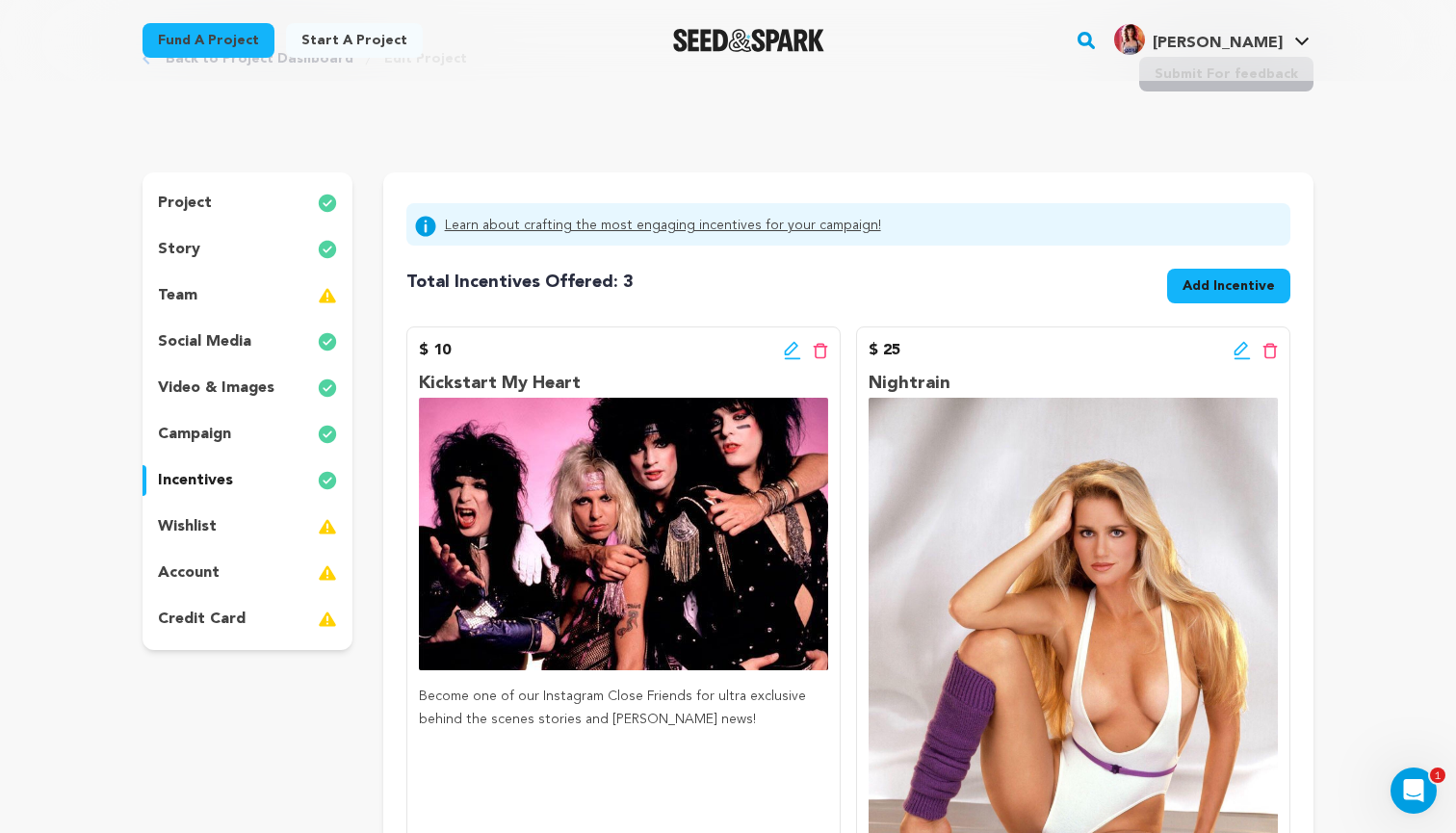 click on "Add Incentive" at bounding box center (1229, 286) 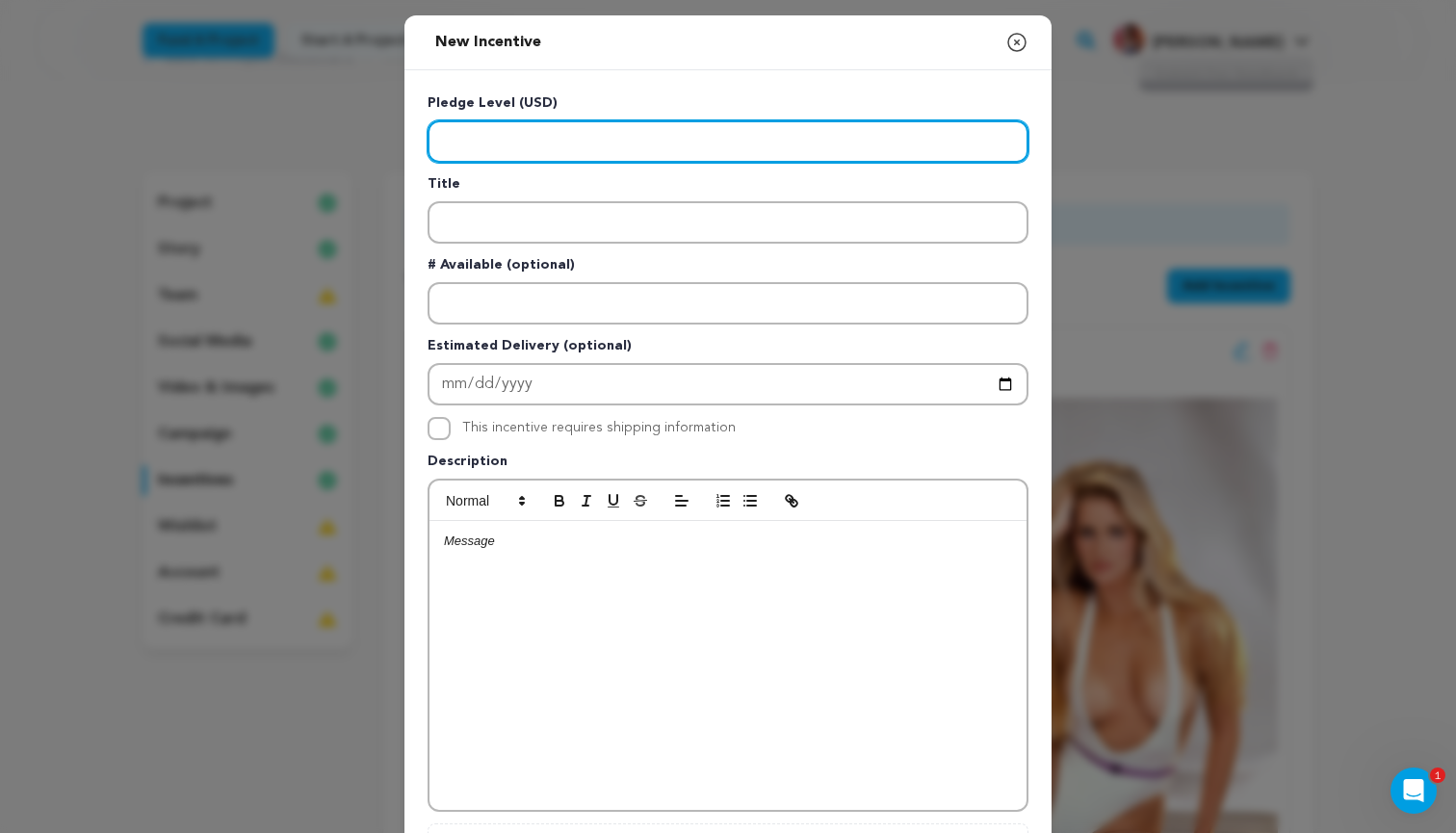 click at bounding box center (728, 142) 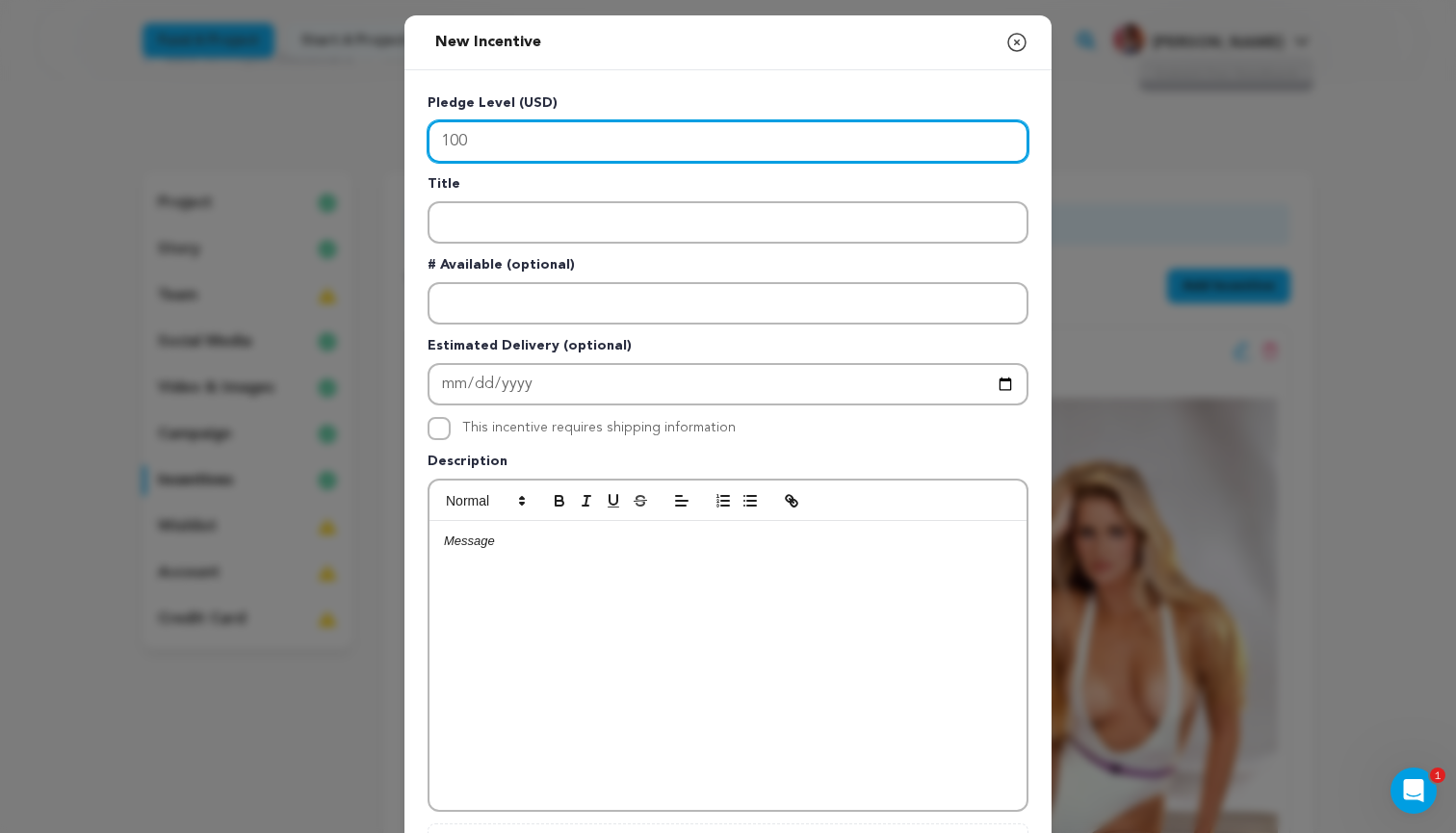 type on "100" 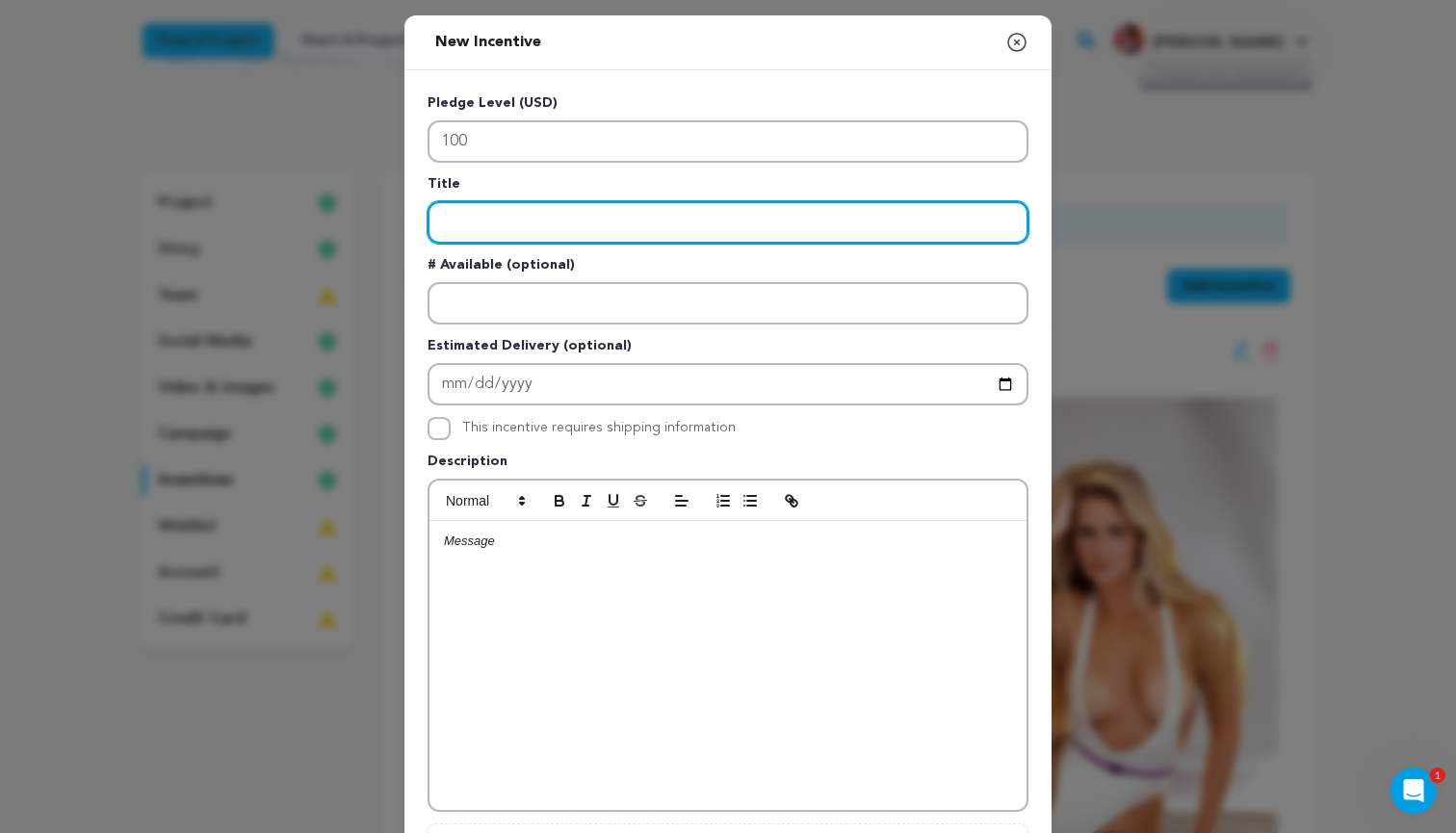 click at bounding box center [728, 222] 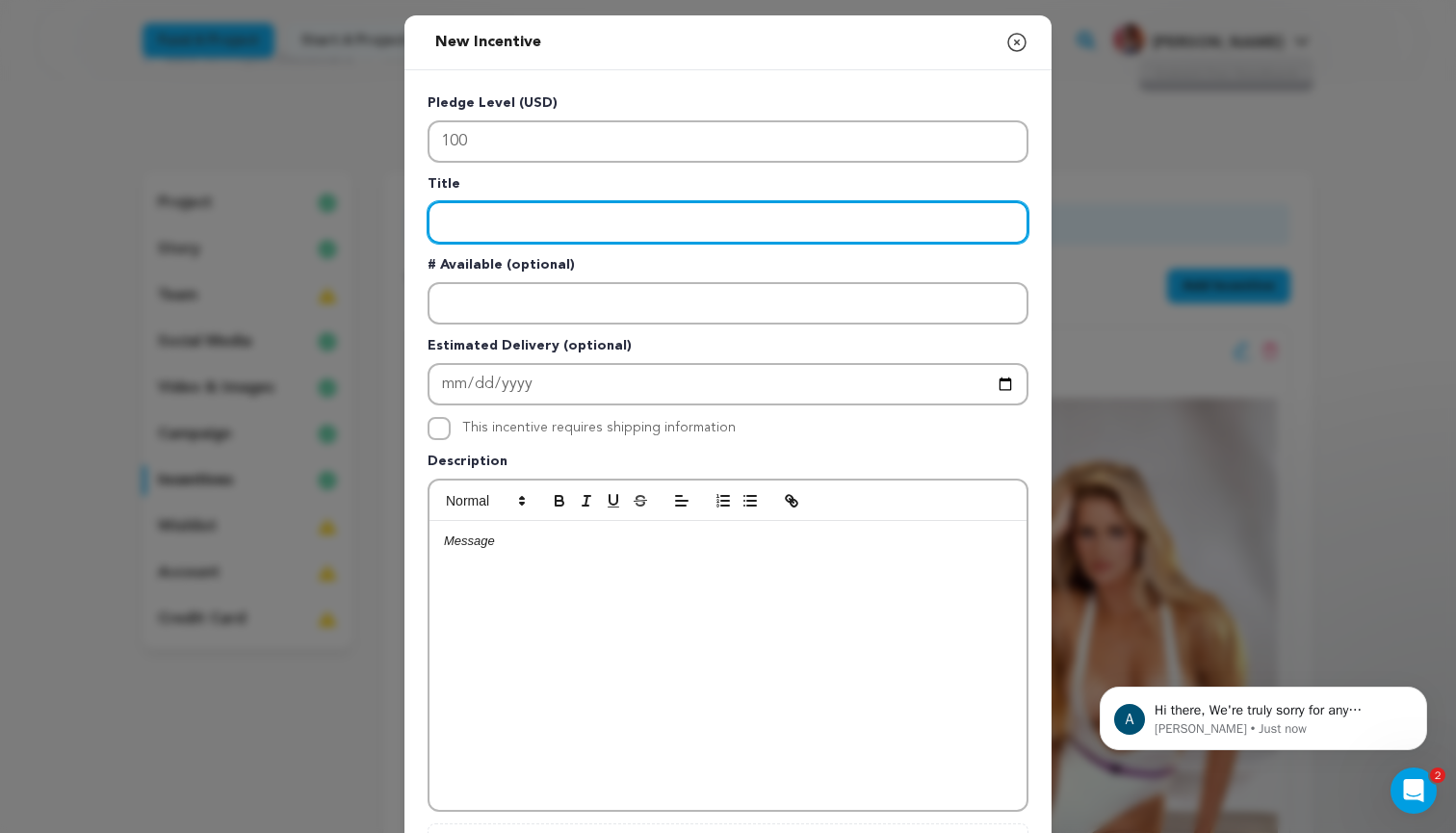 scroll, scrollTop: 0, scrollLeft: 0, axis: both 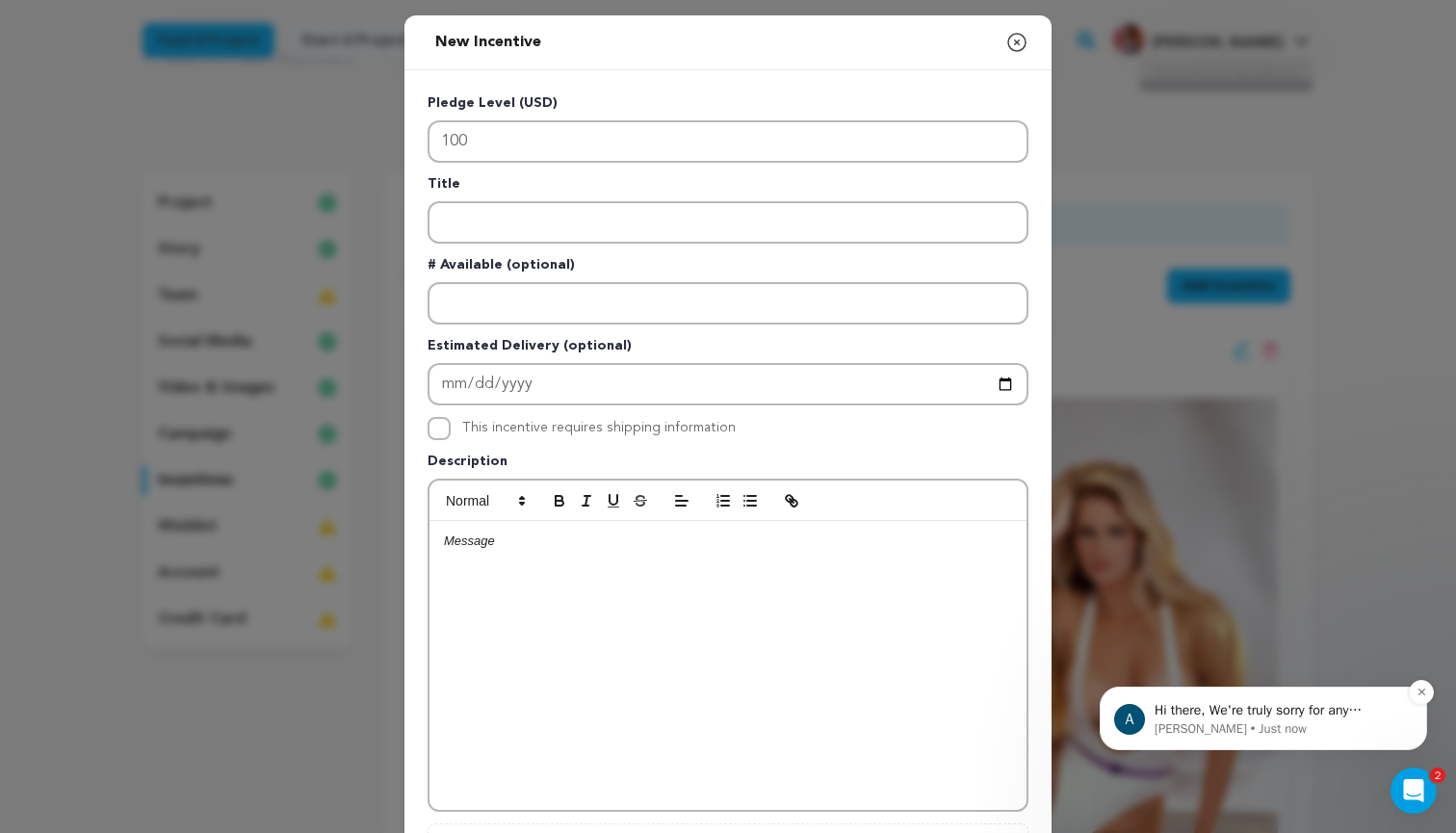 click on "Hi there,   We're truly sorry for any technical difficulties you've encountered when trying to upload photos that meet our requirements.   In order to successfully upload an image, the image must meet all three of the following requirements: 1. file type – accepted file types: .jpeg, .png or .gif Other file types like .tiff, .heic or .pdf are not compatible., 2. Static images need to be under 2MB (sounds like you've definitely done this already), 3. image dimension size – images need to be ~8inx10in or smaller in dimension size with the resolution set to 100 or lower. If we had to guess, it's likely this aspect that's causing some complications for you. We would recommend checking to make sure your images don't exceed 8"x10" or a resolution of 100. In the meantime, we do apologize again for any frustration and inconvenience this caused and we're always here if you ever have any other questions or concerns.   Thank you and all the best." at bounding box center (1279, 711) 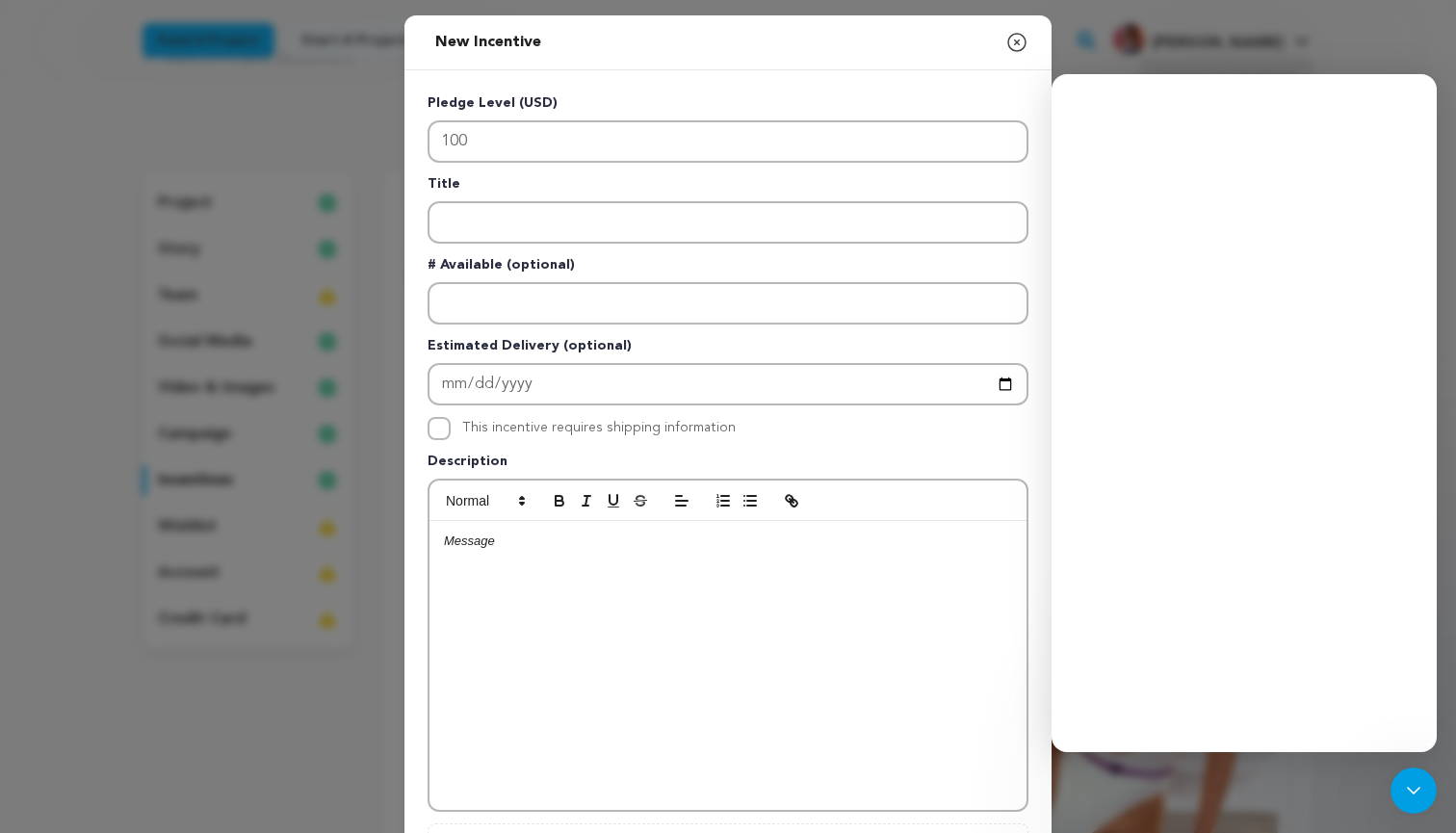 scroll, scrollTop: 0, scrollLeft: 0, axis: both 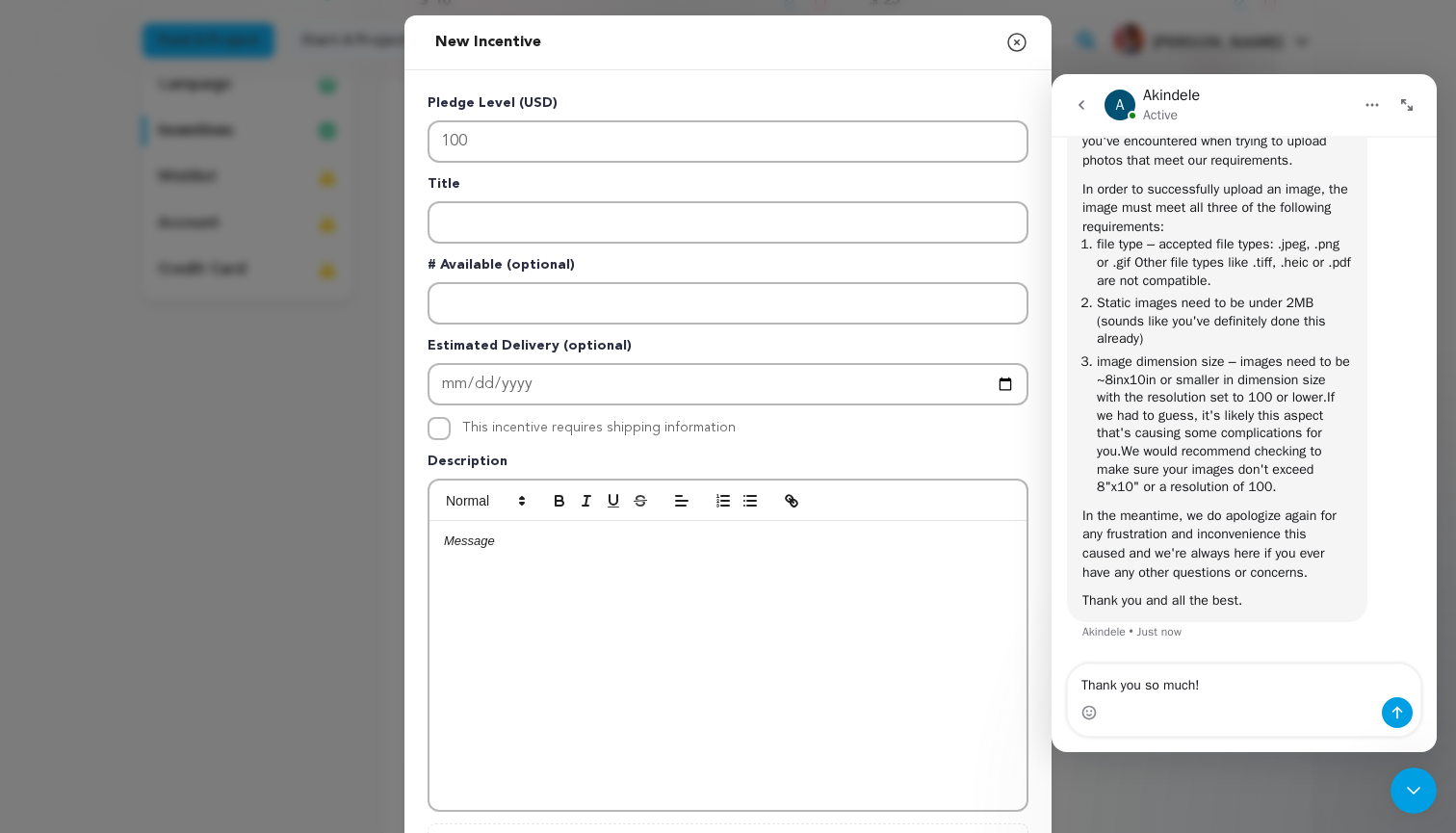 type on "Thank you so much!" 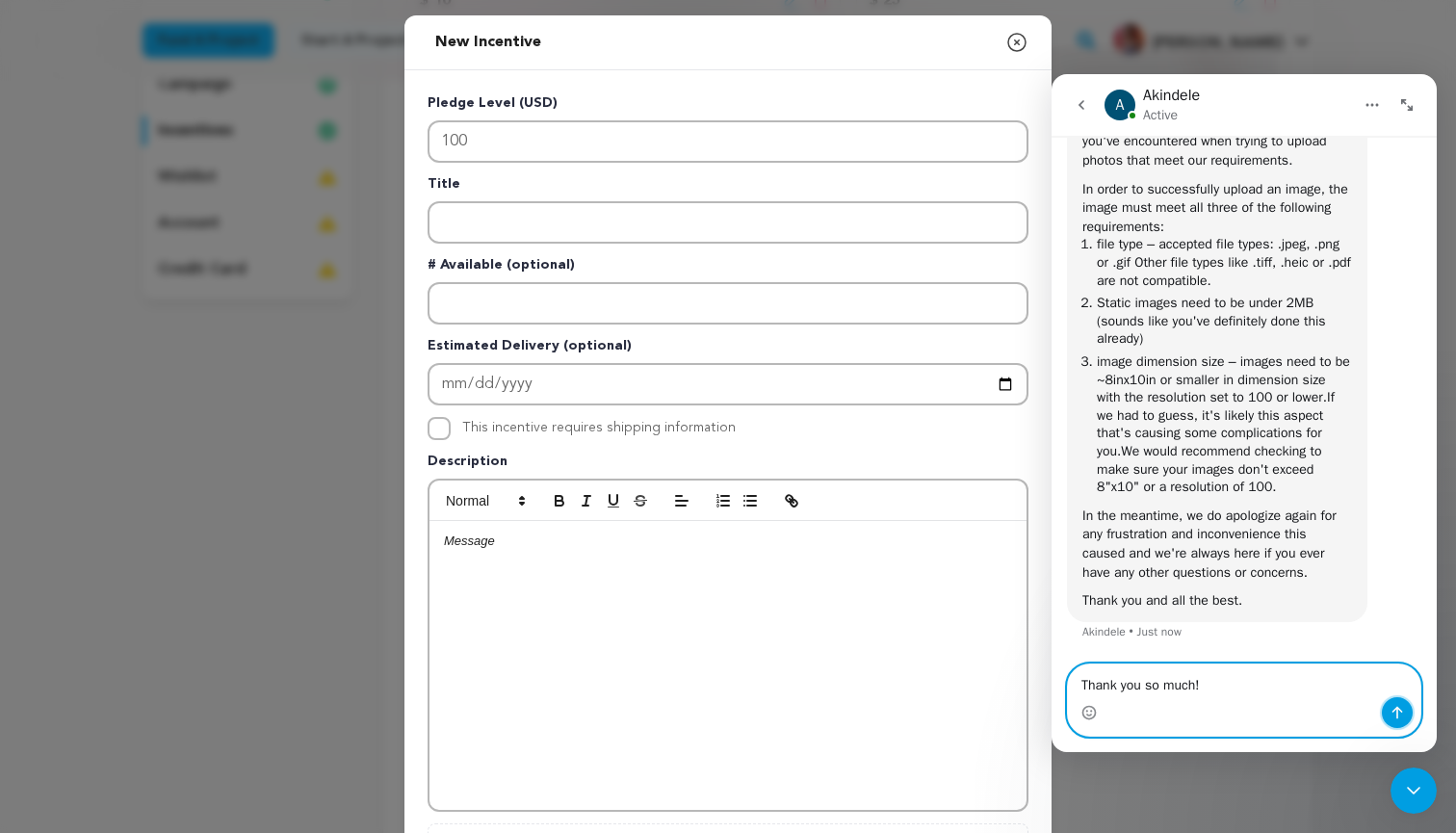 click 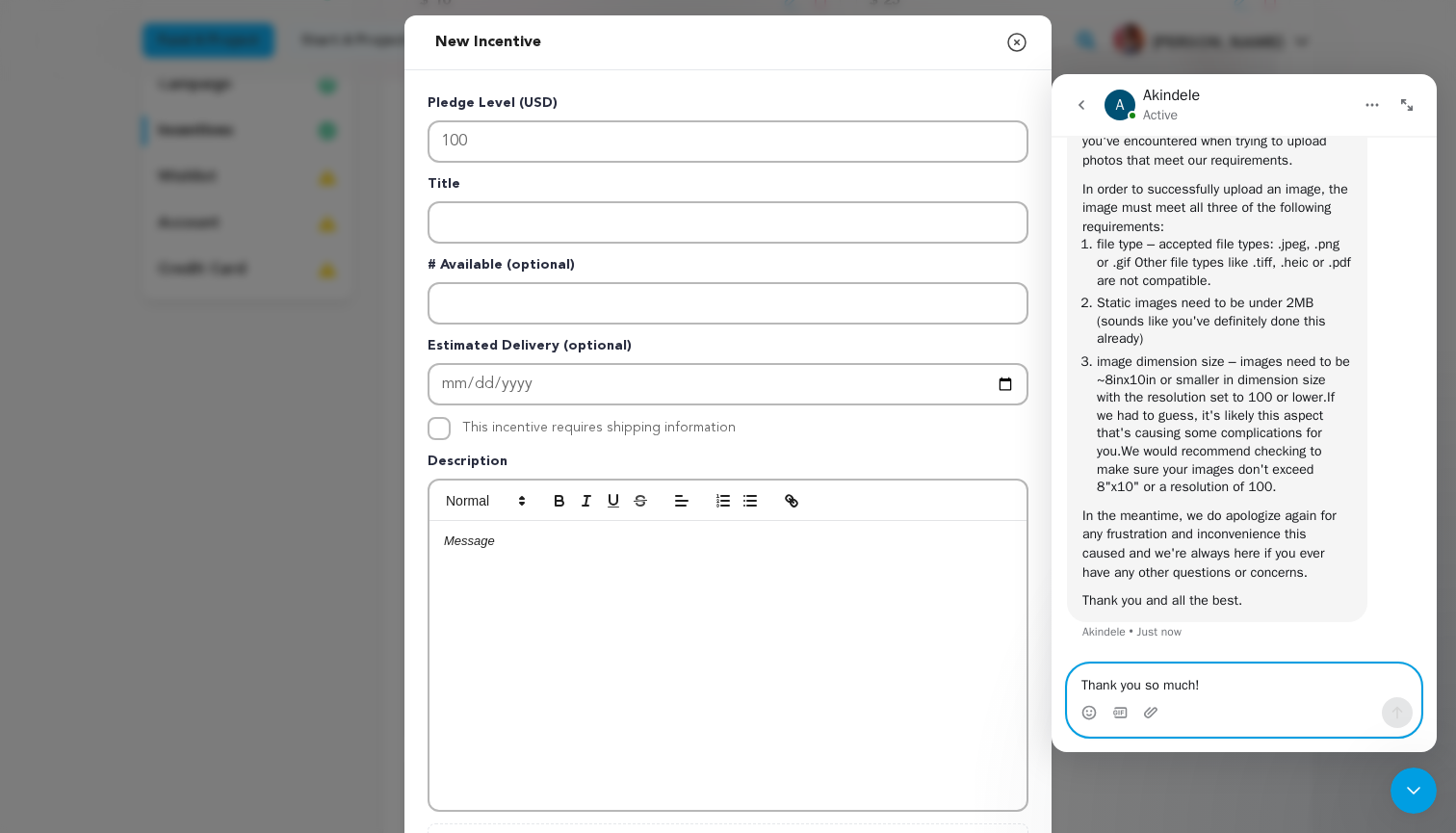 type 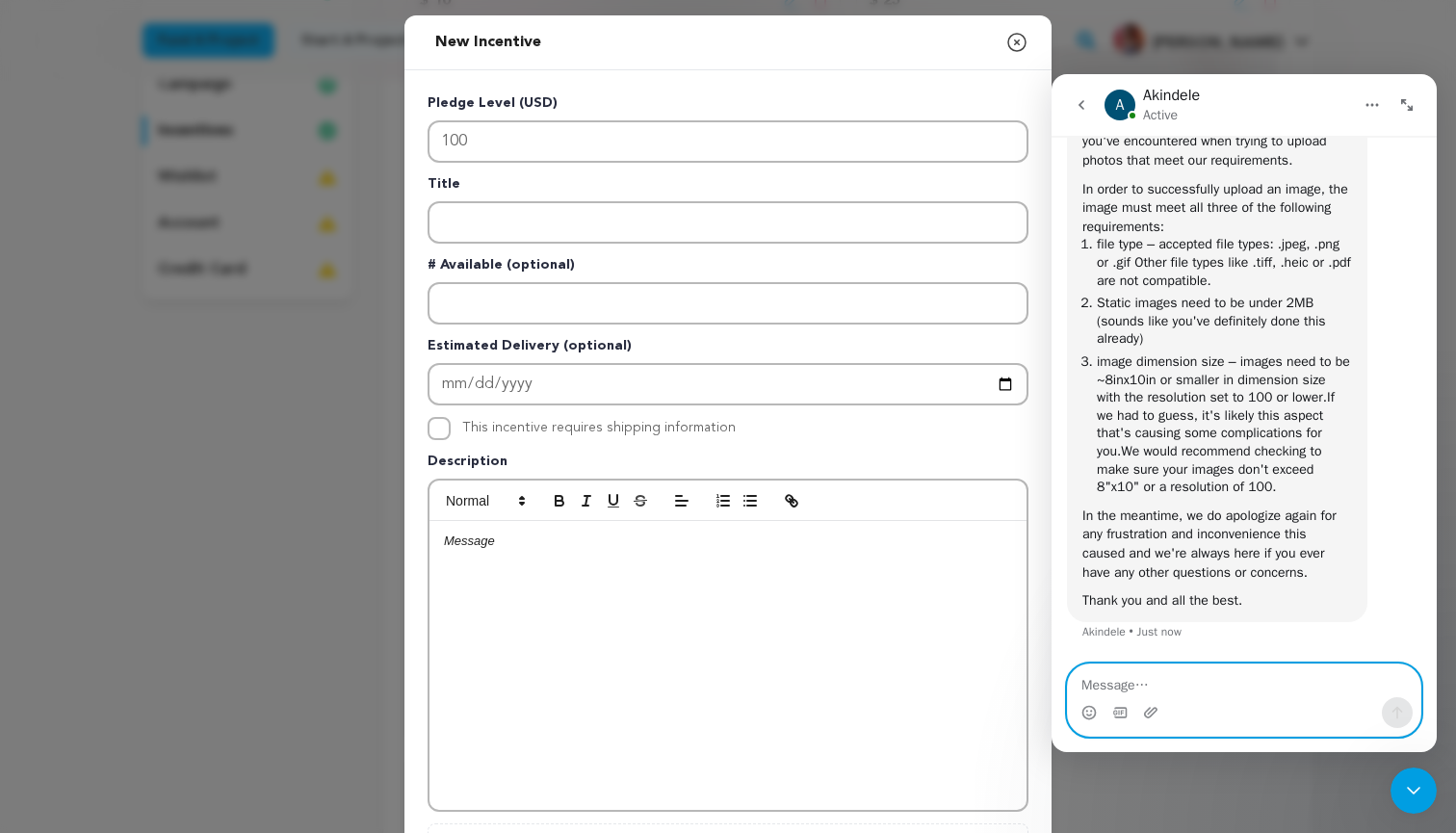 scroll, scrollTop: 430, scrollLeft: 0, axis: vertical 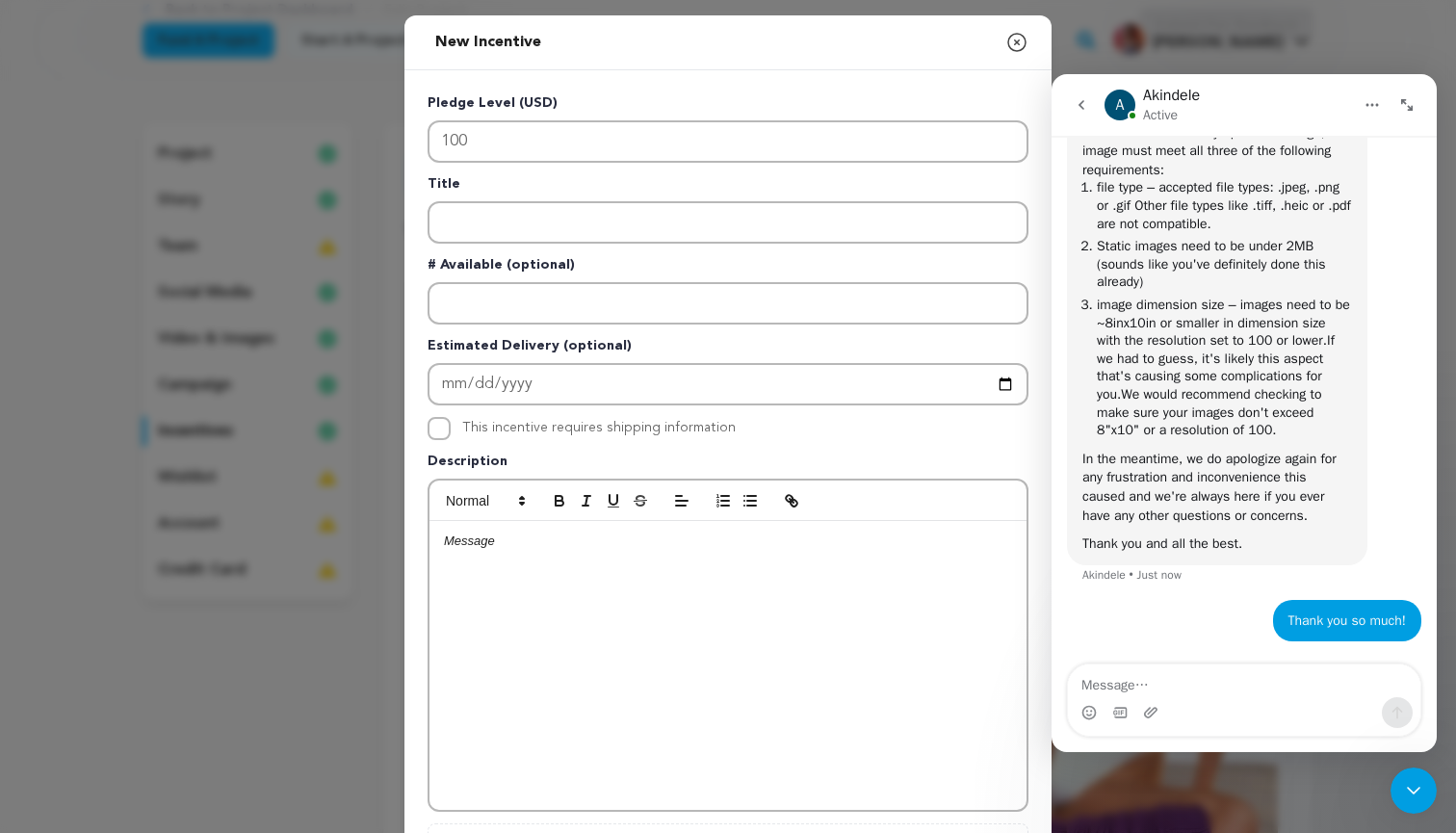 click 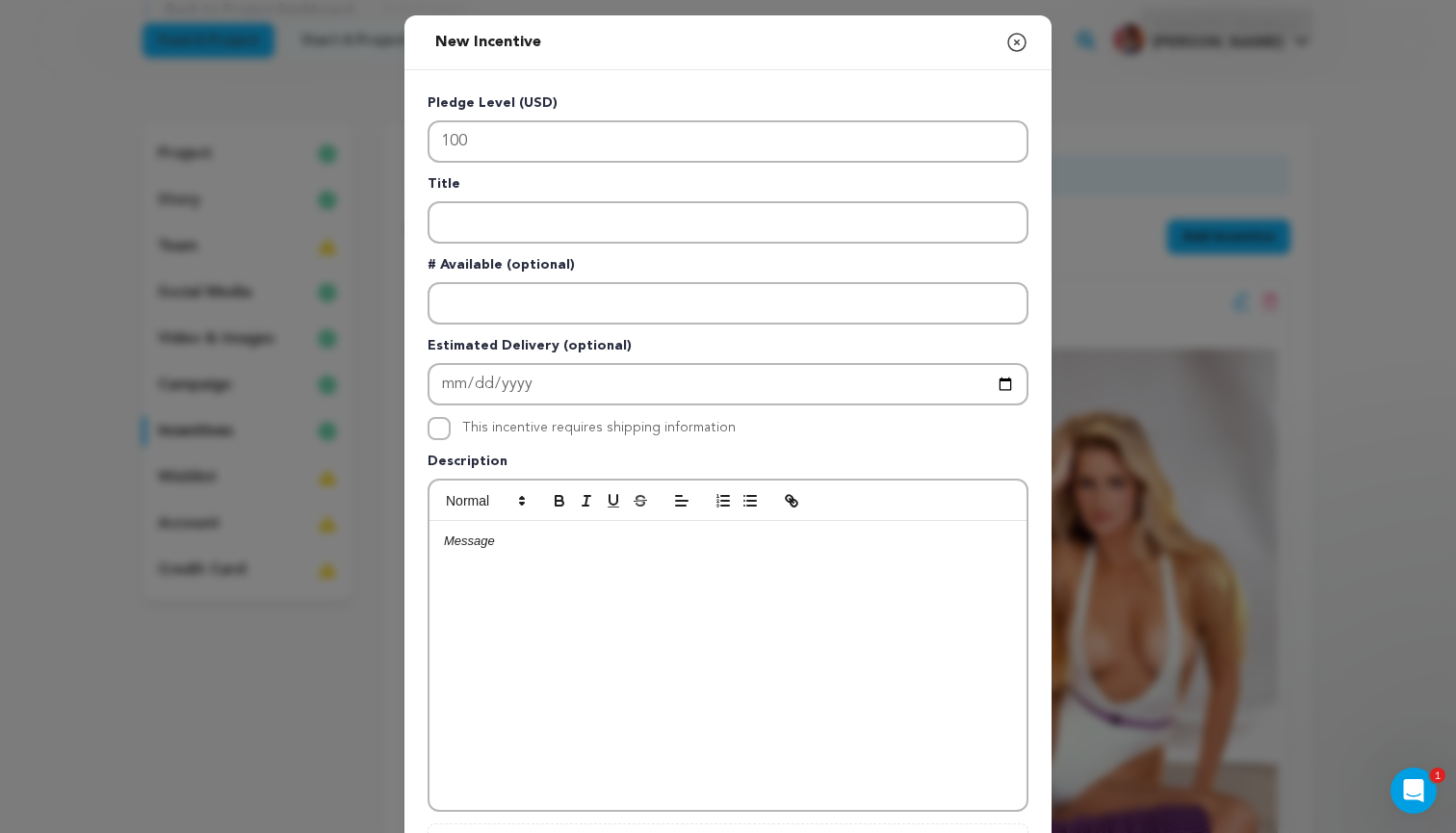 scroll, scrollTop: 0, scrollLeft: 0, axis: both 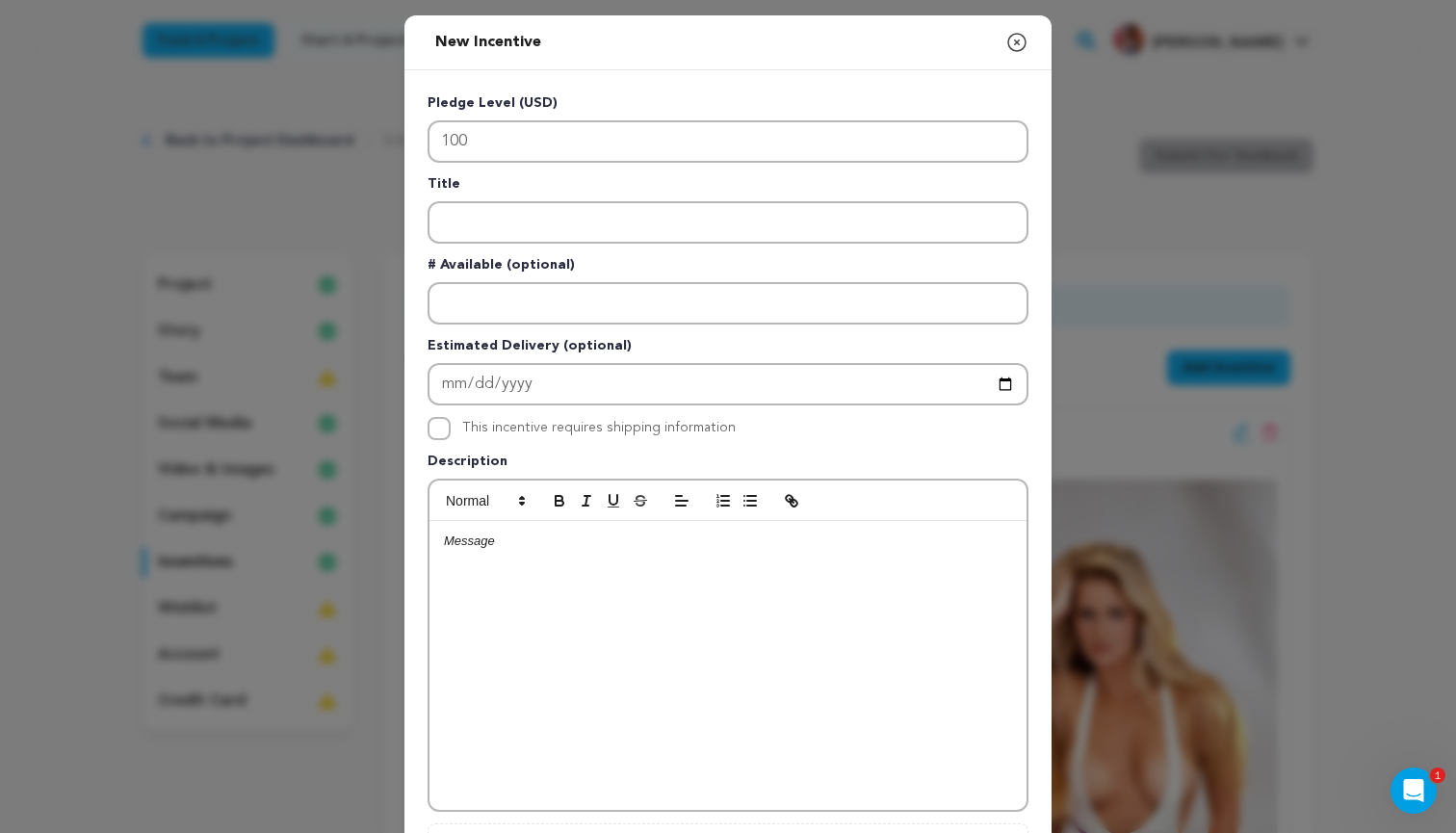 click at bounding box center [728, 665] 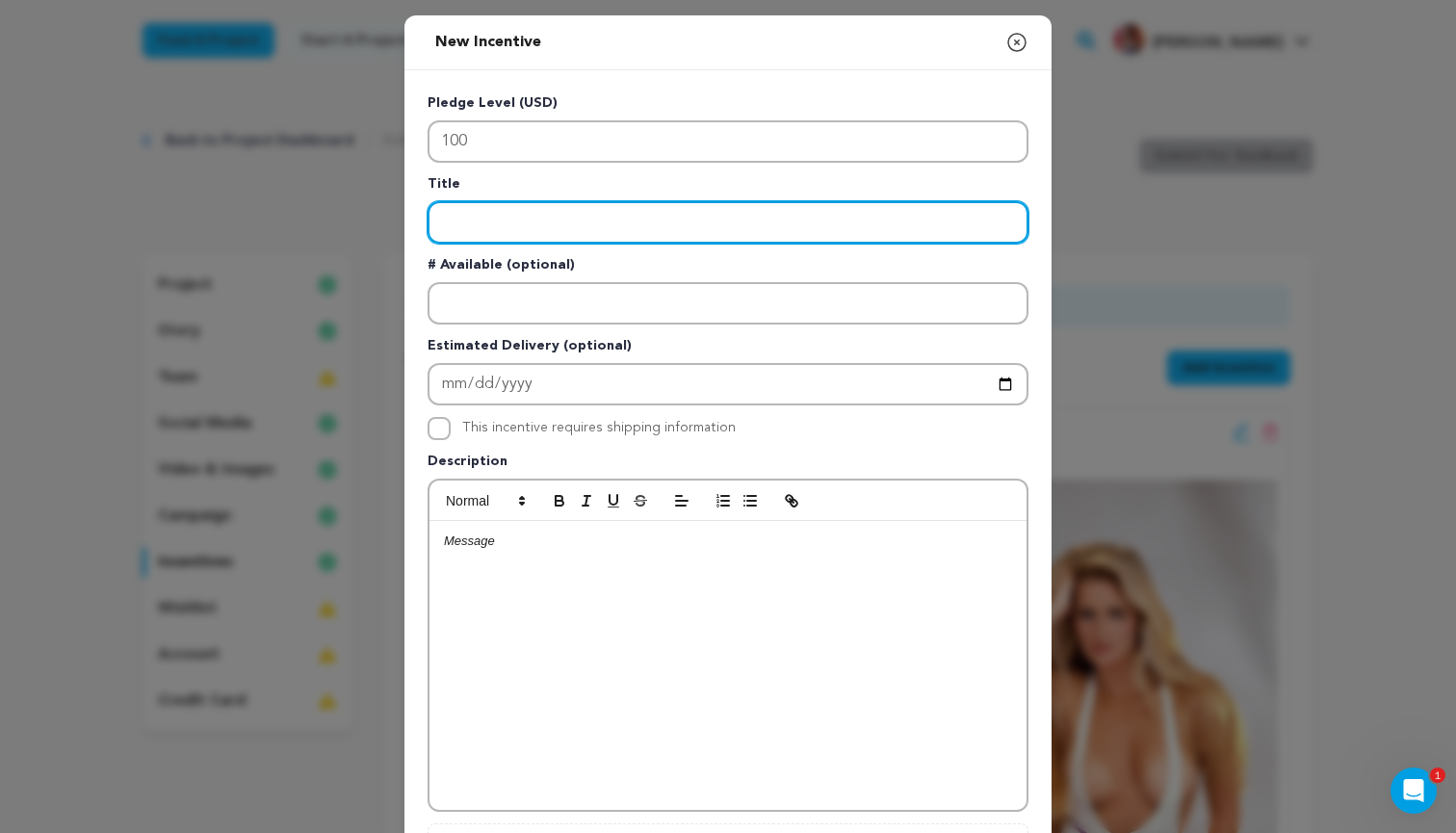 click at bounding box center [728, 222] 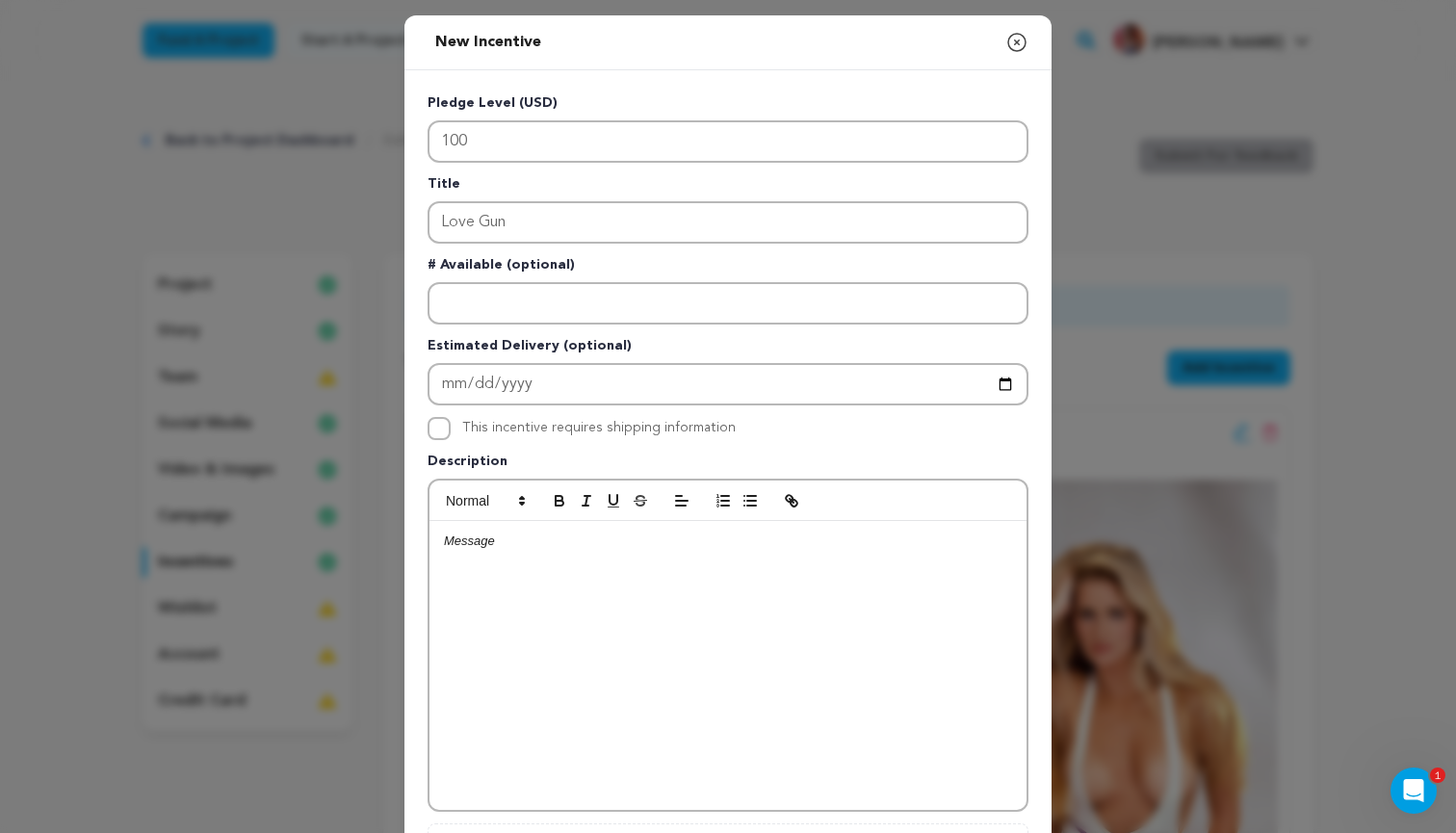 click at bounding box center [728, 665] 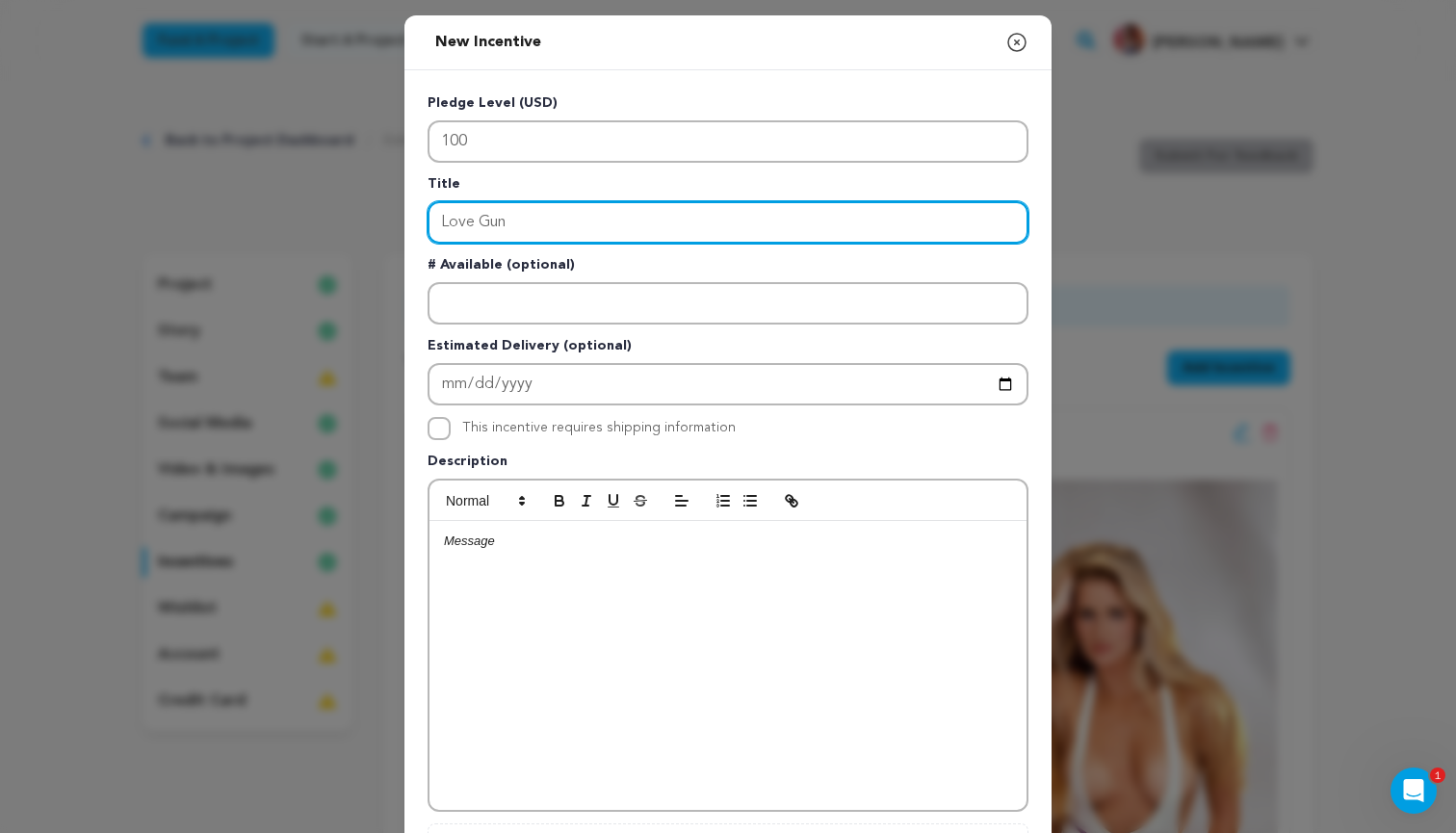drag, startPoint x: 536, startPoint y: 219, endPoint x: 408, endPoint y: 216, distance: 128.03515 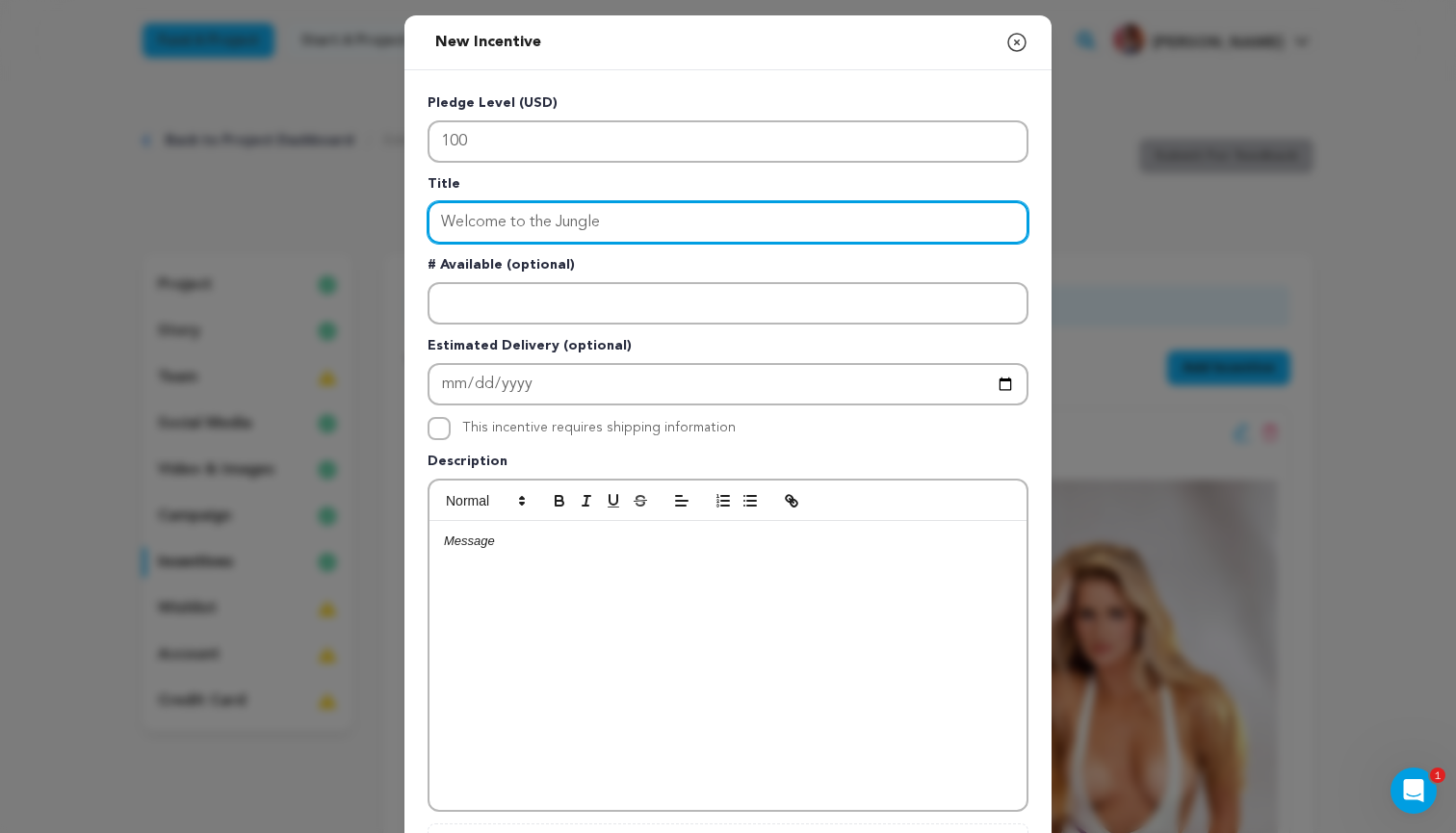 type on "Welcome to the Jungle" 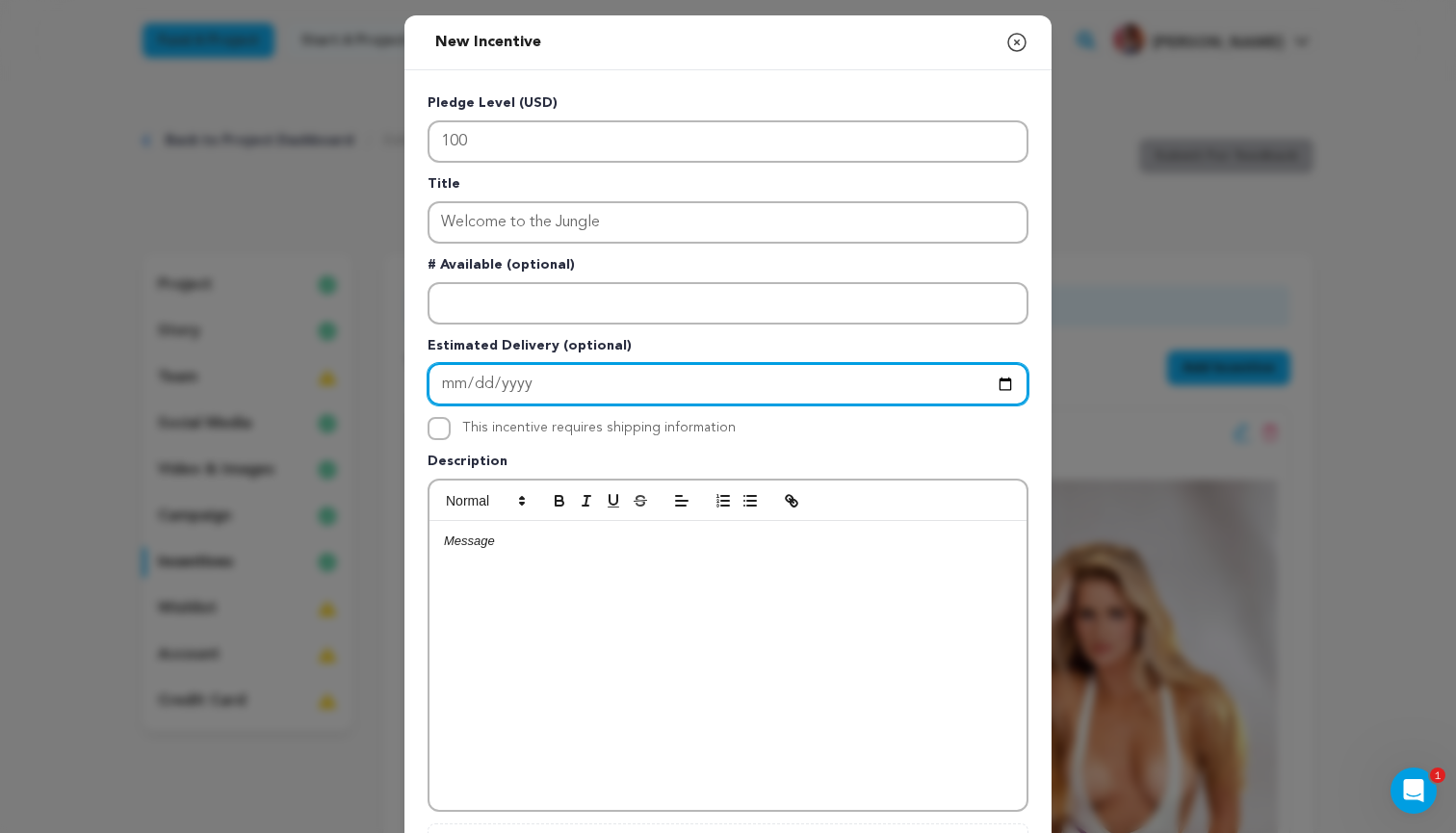 click at bounding box center [728, 384] 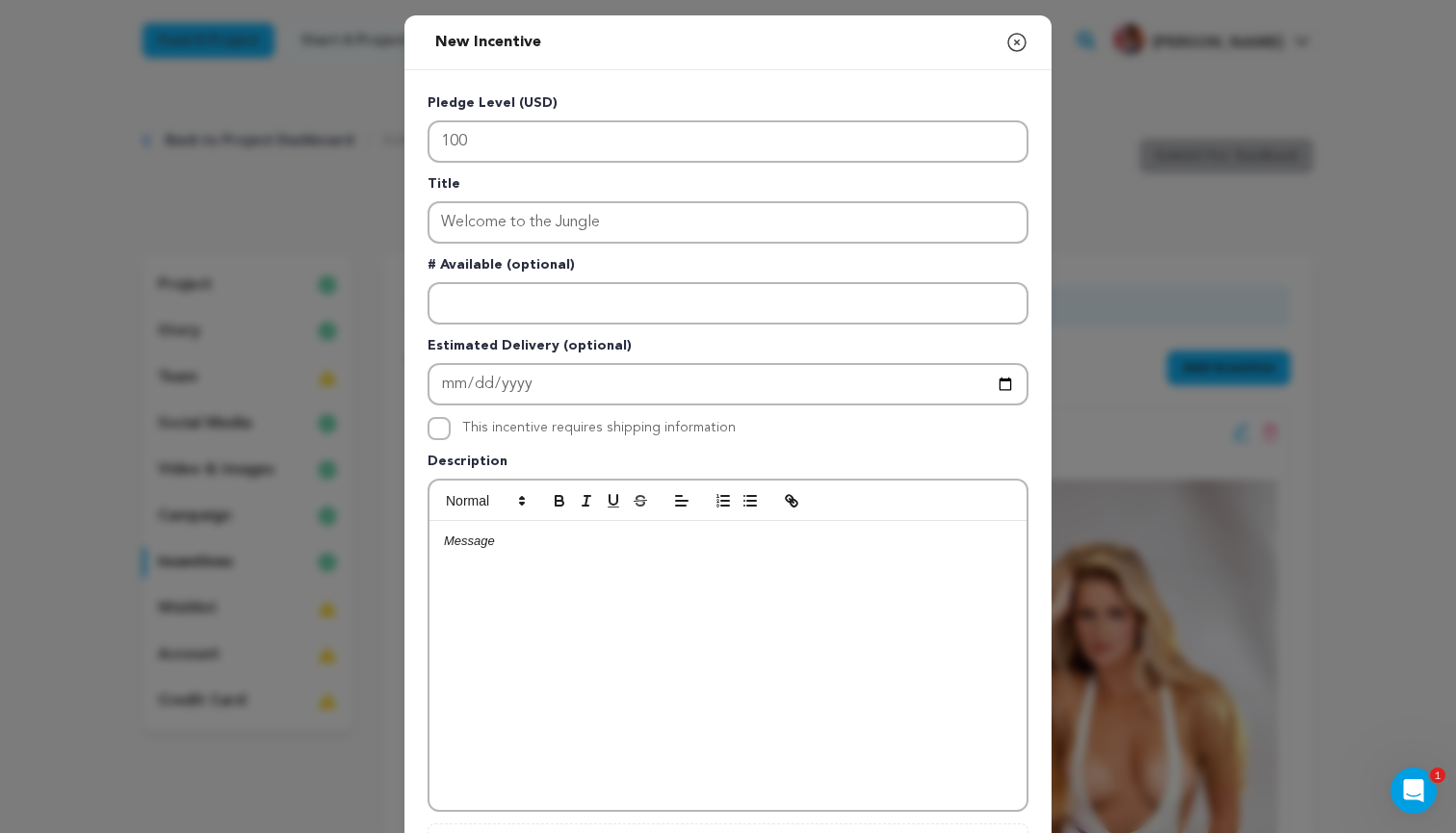 click on "Estimated Delivery (optional)" at bounding box center [728, 350] 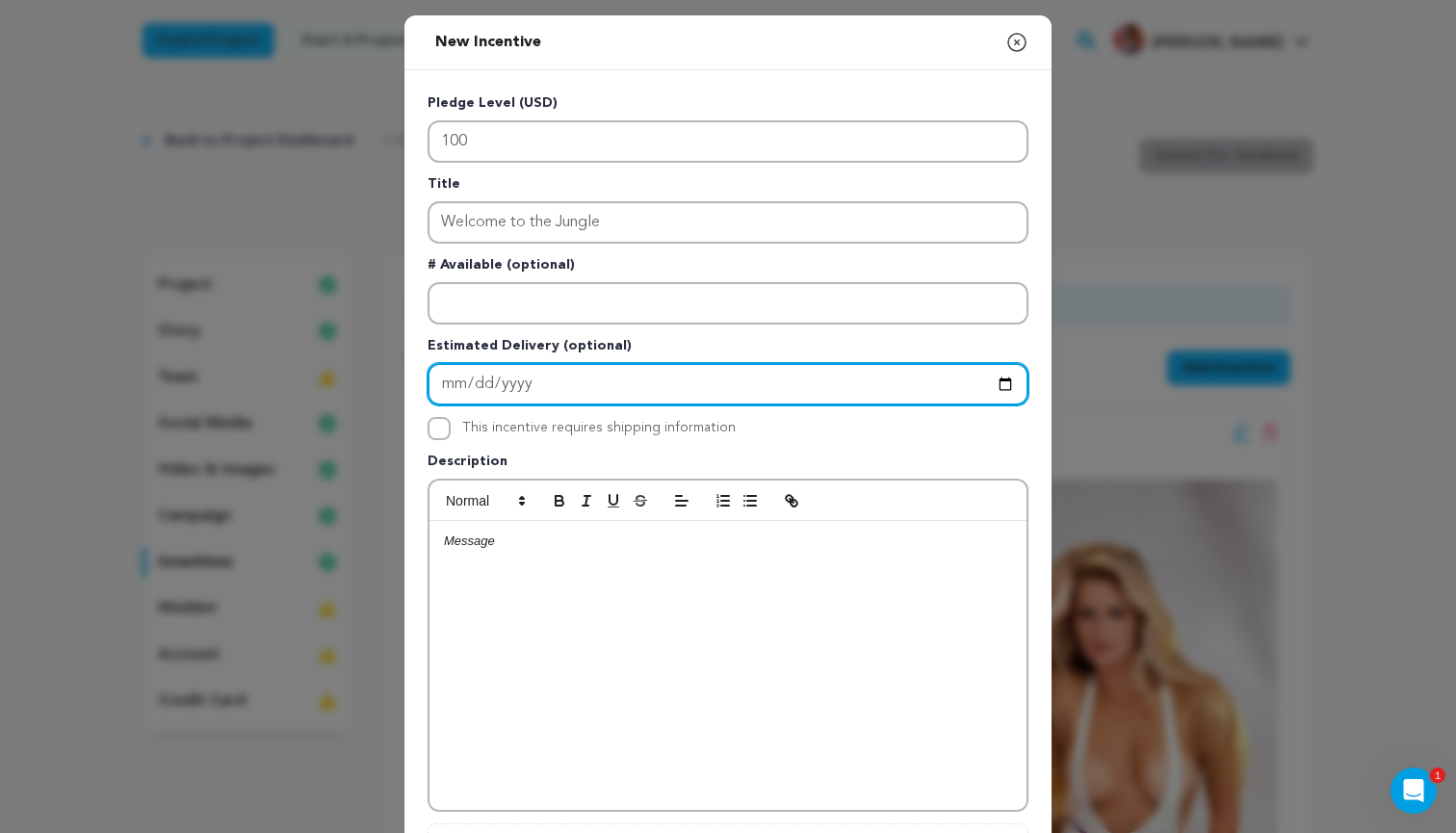 click on "2026-04-12" at bounding box center (728, 384) 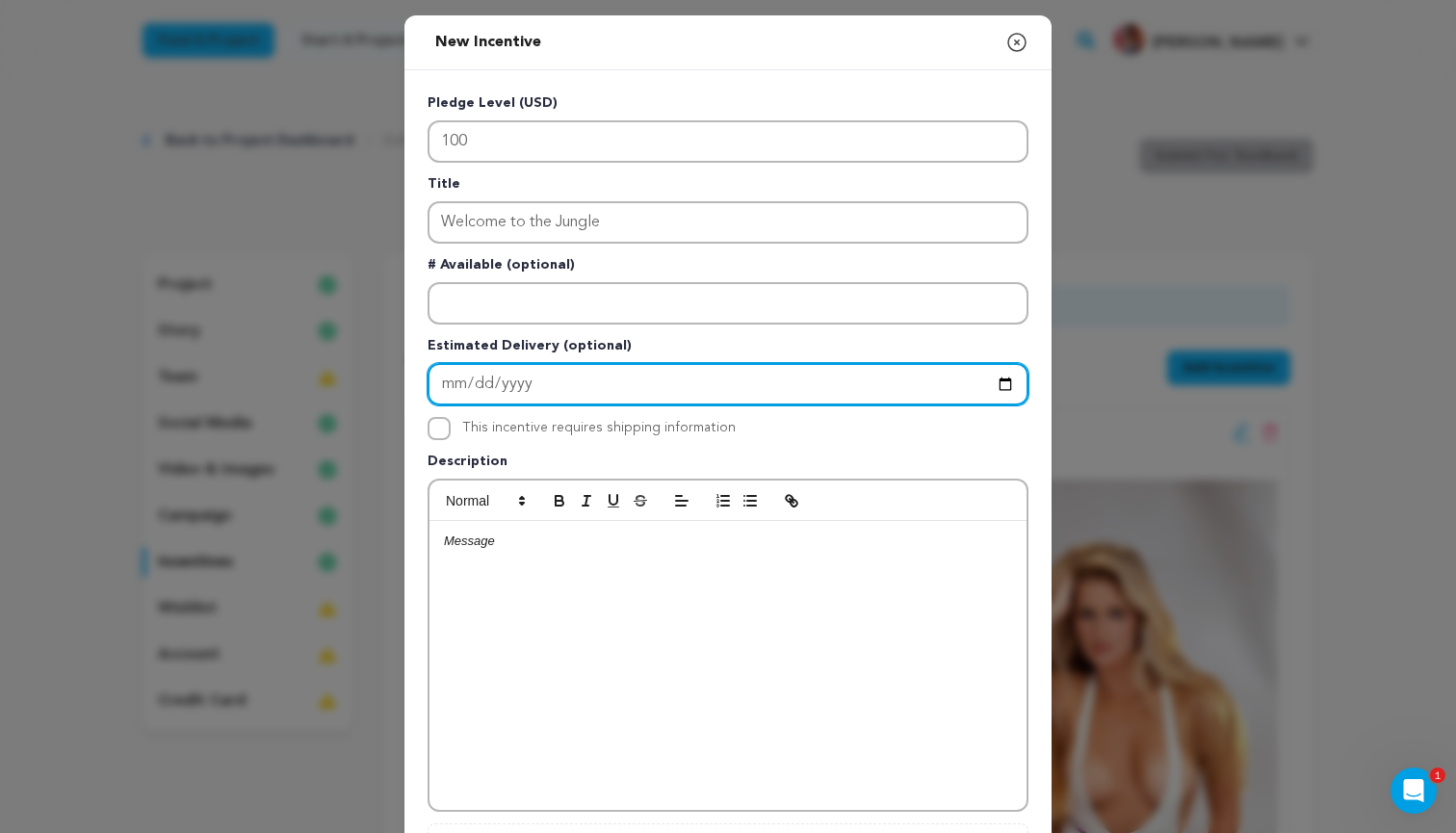 type on "2026-04-19" 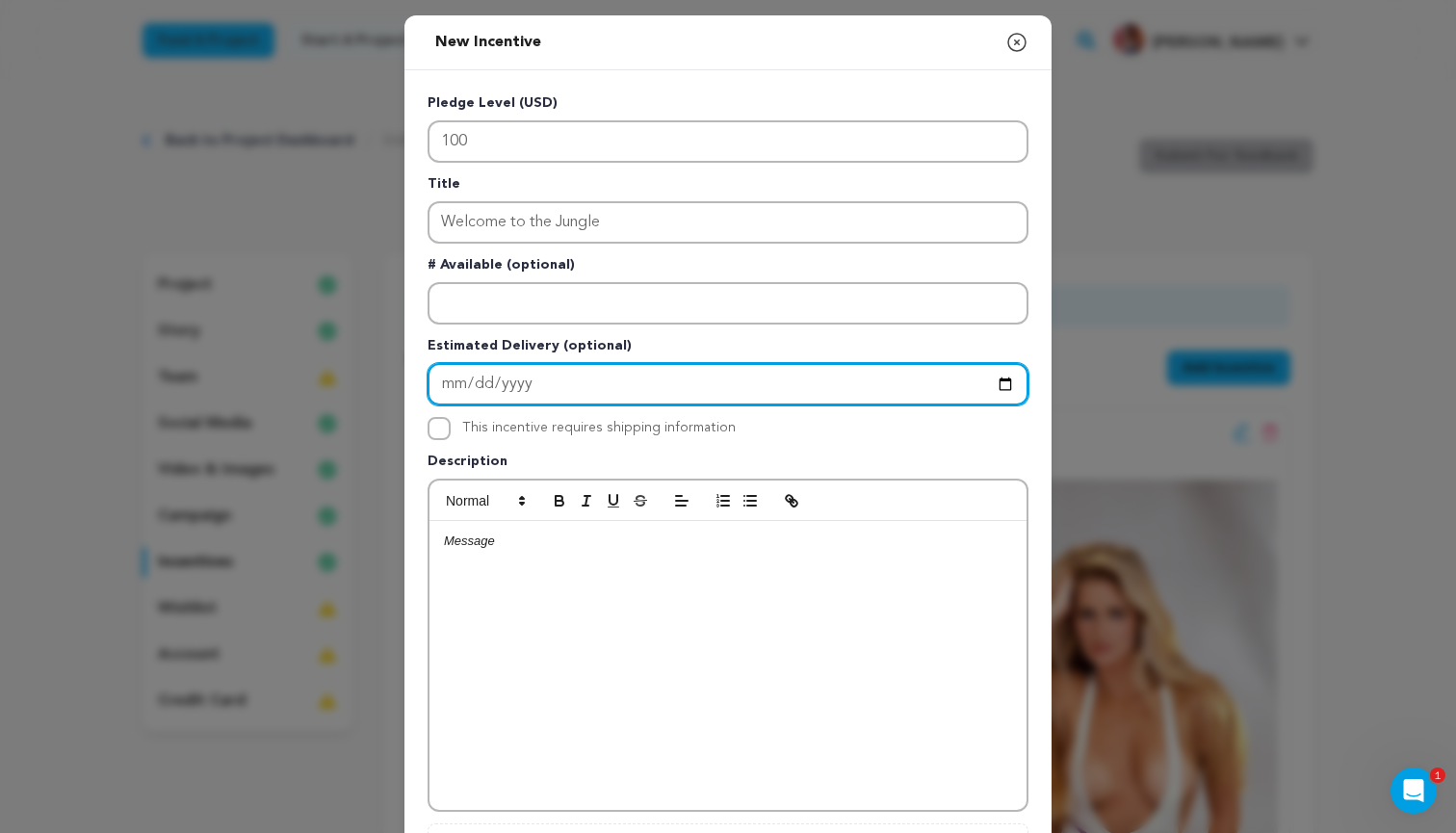 click on "2026-04-19" at bounding box center (728, 384) 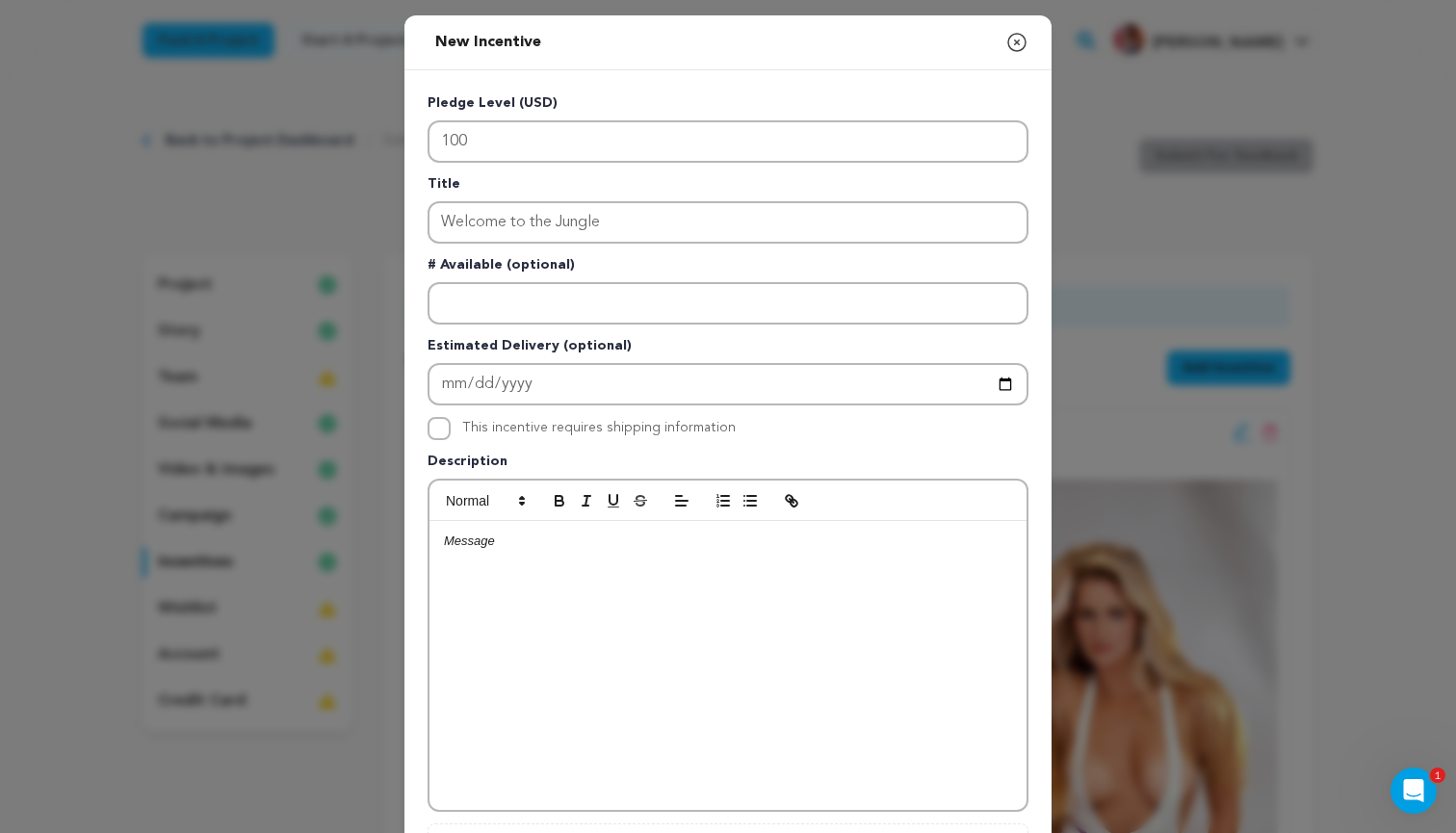 click on "This incentive requires shipping information" at bounding box center [599, 429] 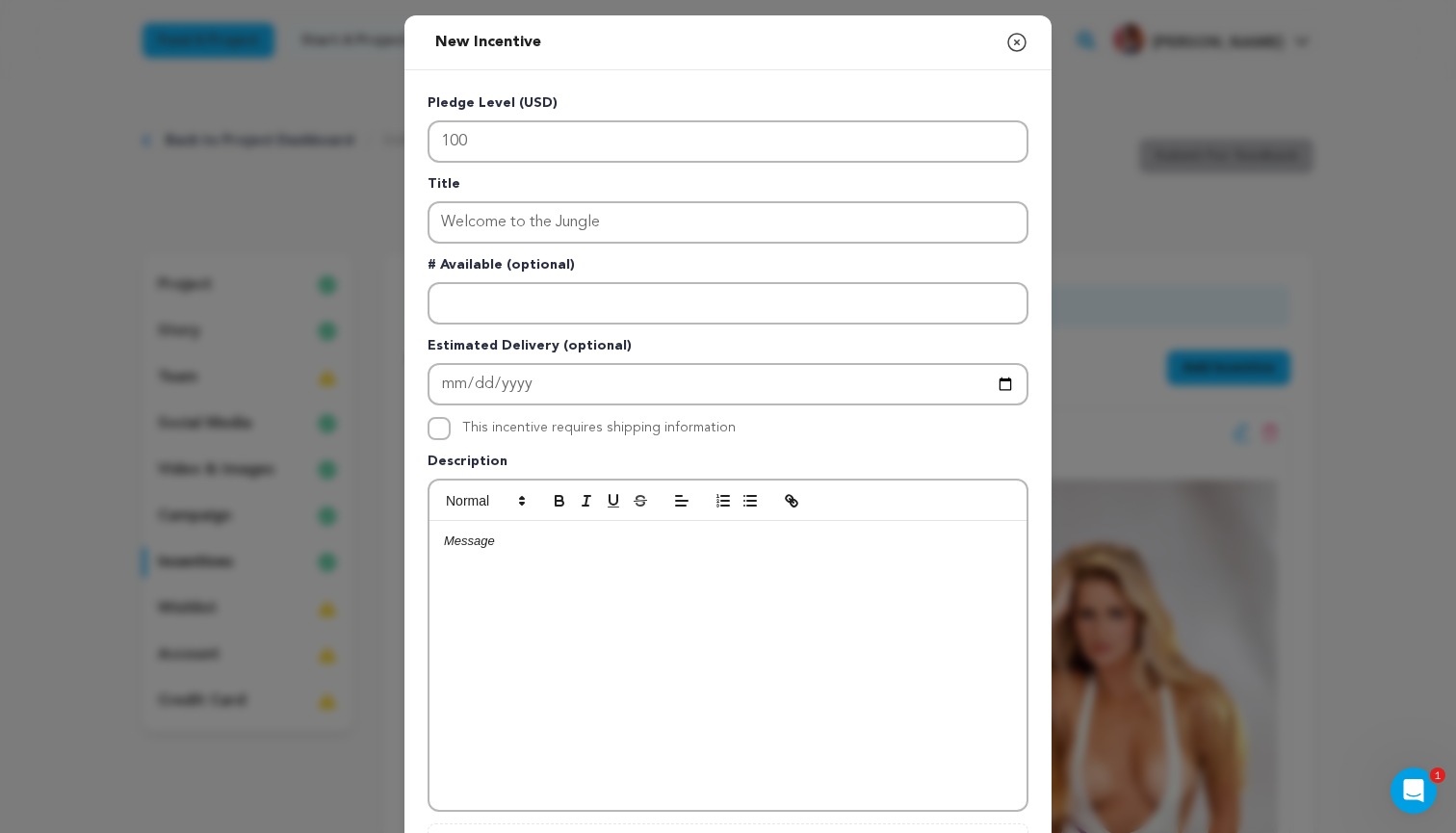 click at bounding box center [728, 665] 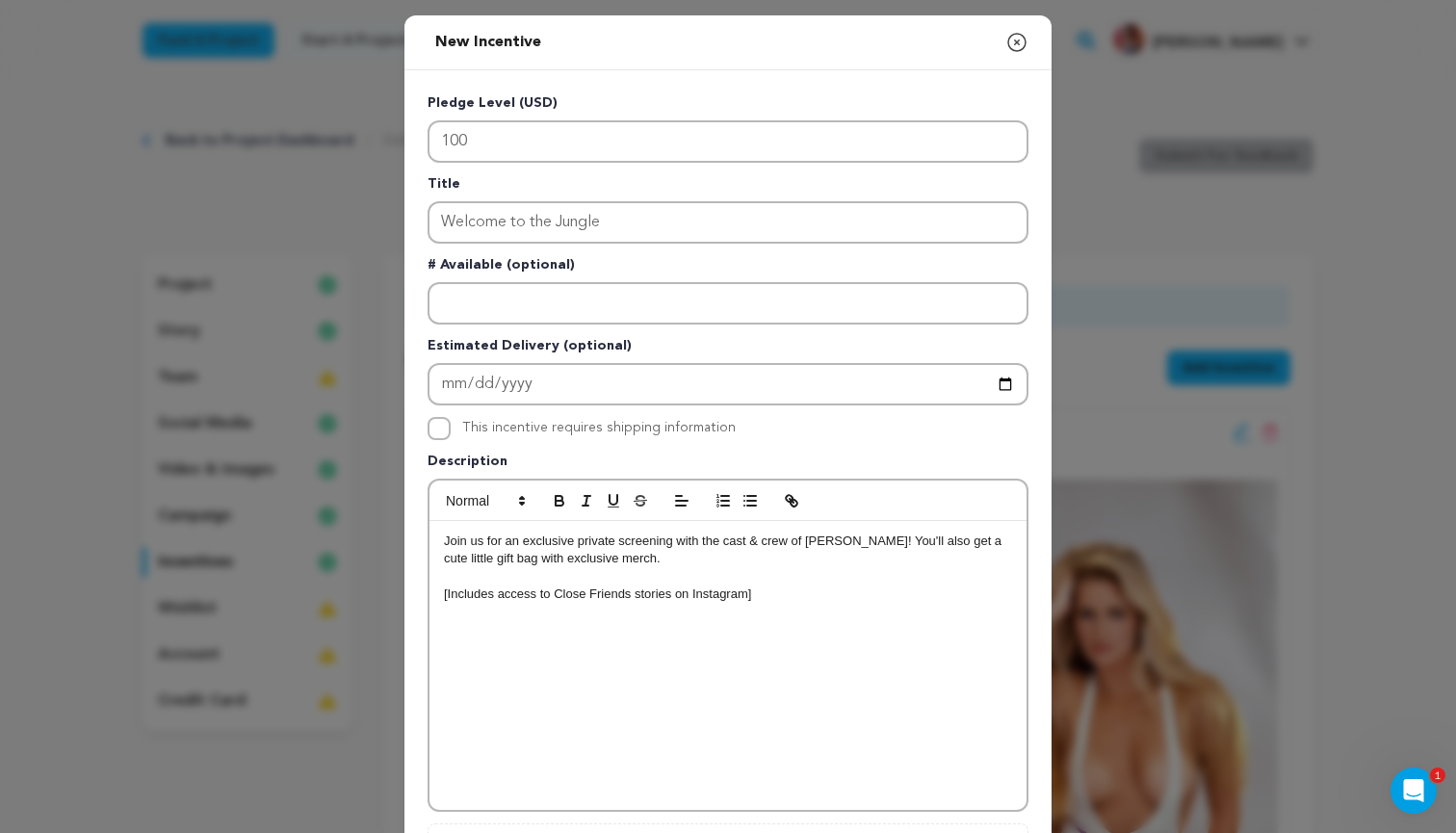 scroll, scrollTop: 10, scrollLeft: 1, axis: both 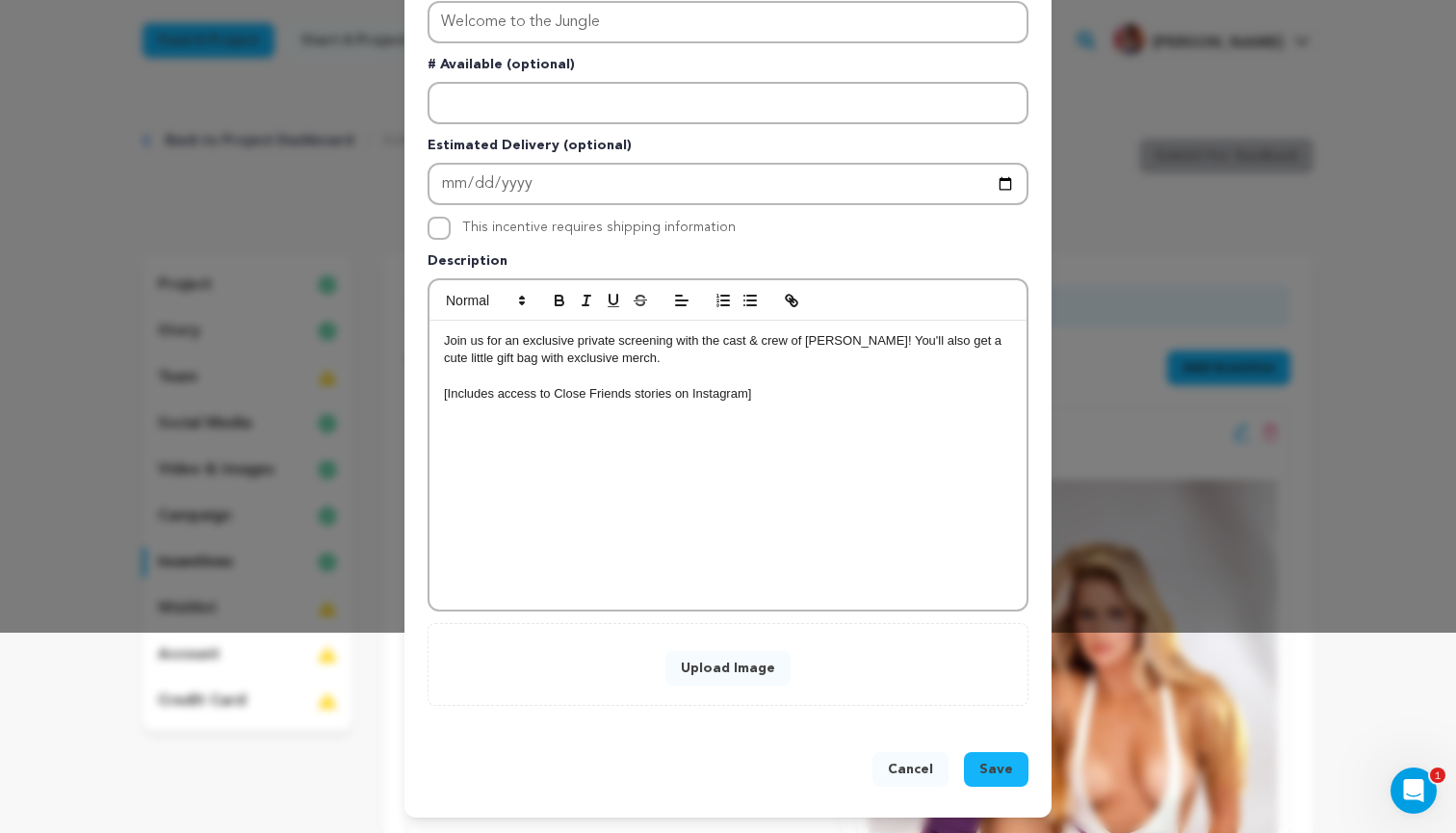 click on "Upload Image" at bounding box center [728, 668] 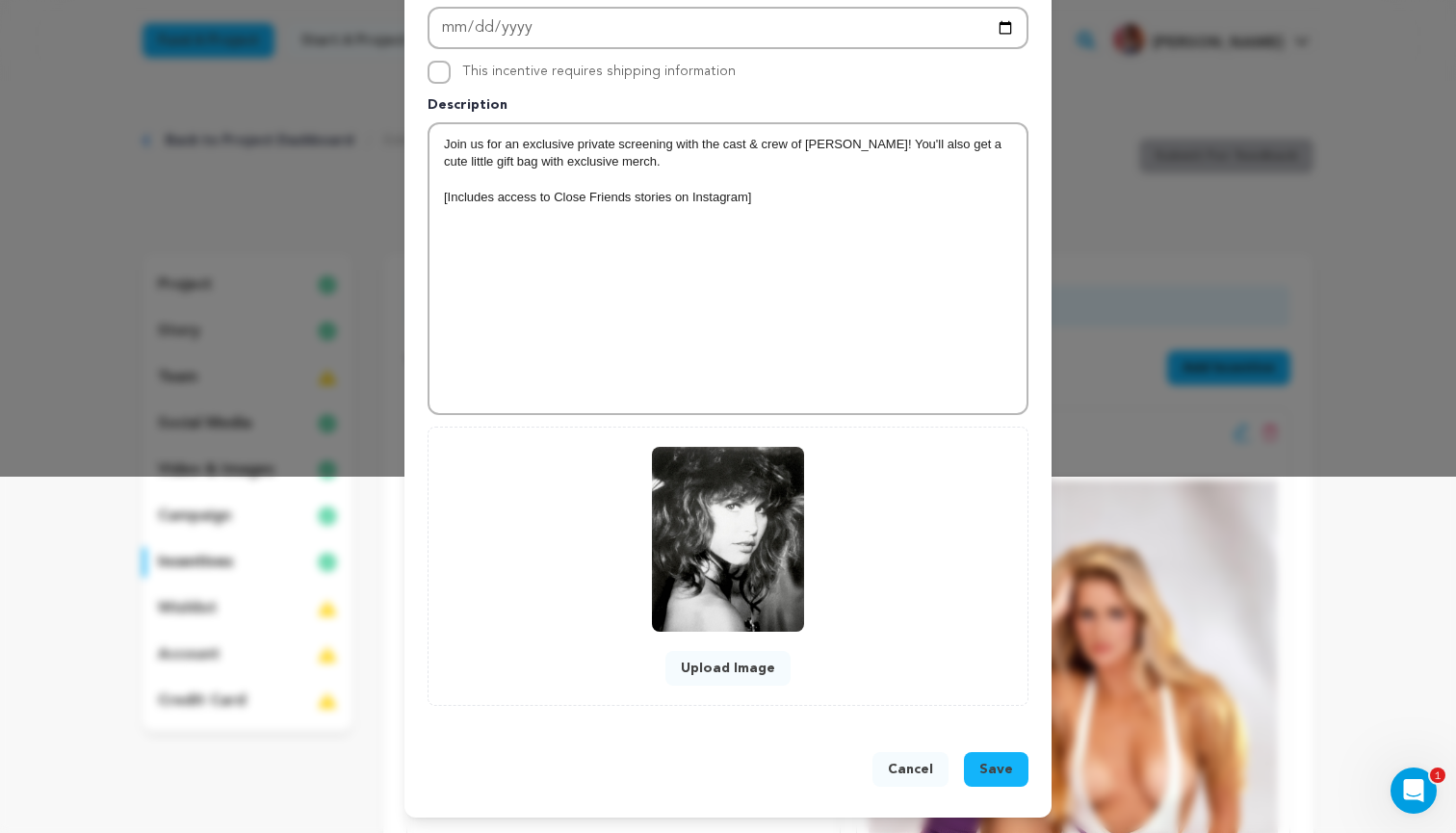 scroll, scrollTop: 356, scrollLeft: 0, axis: vertical 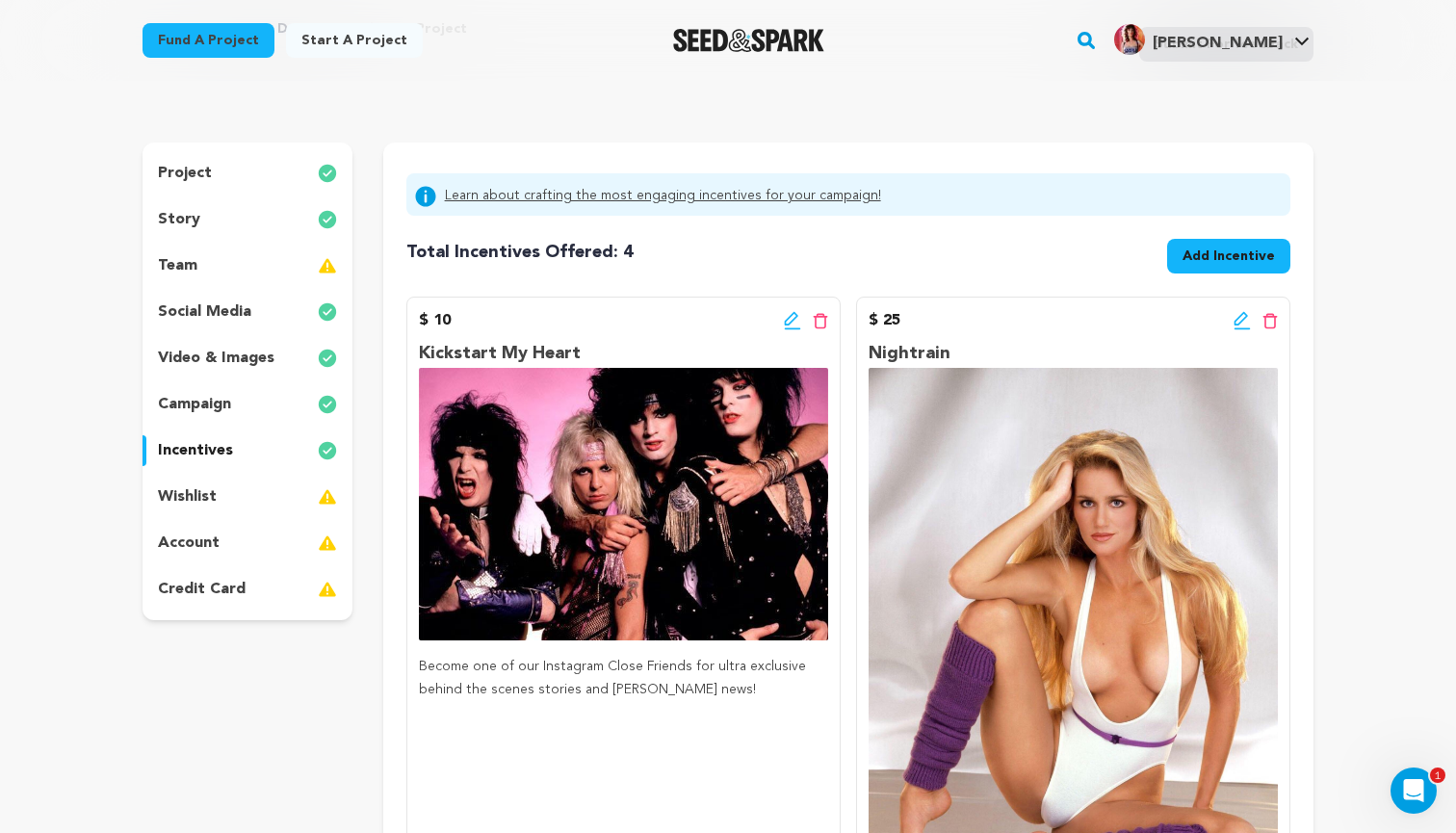click 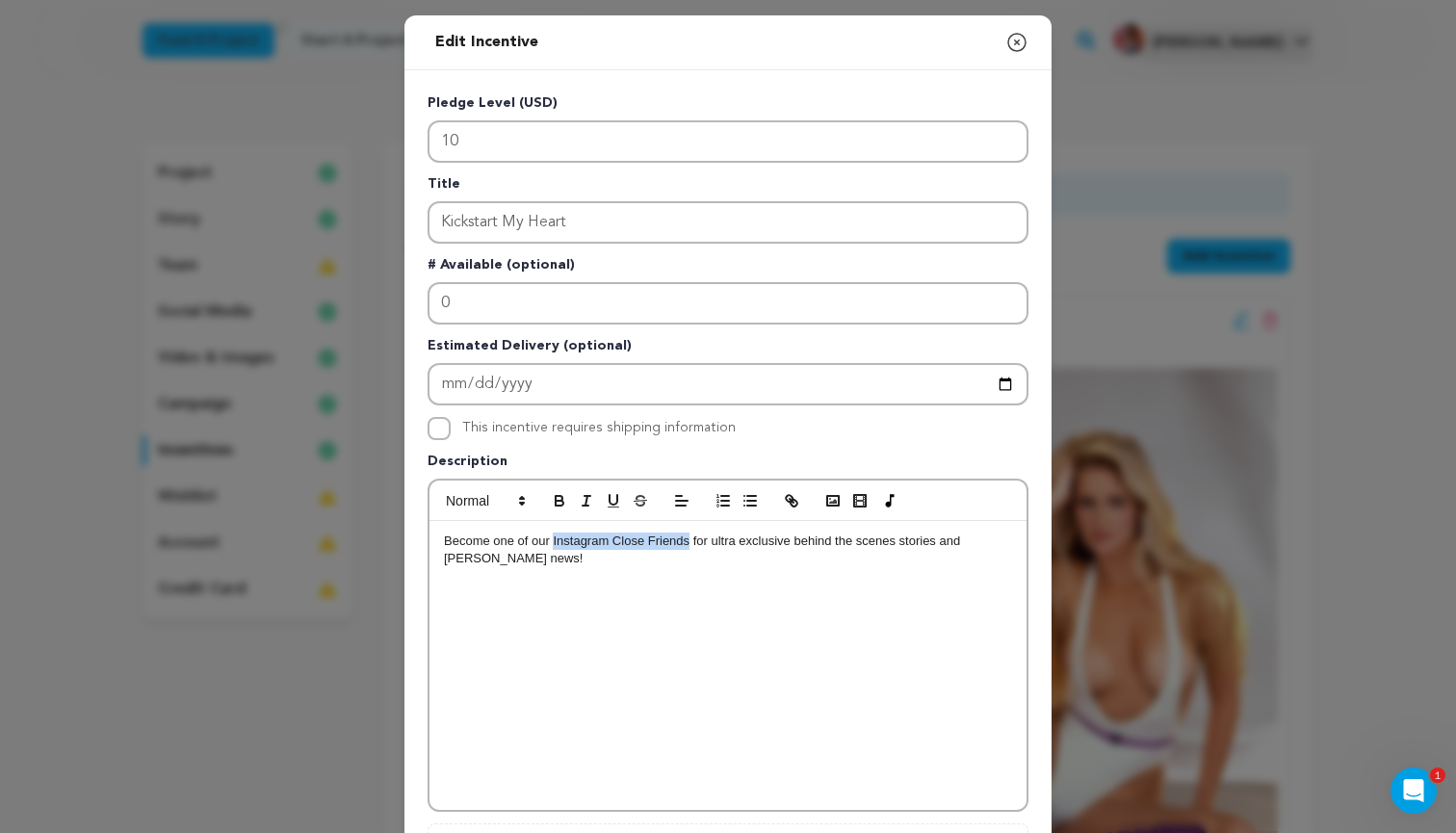 drag, startPoint x: 553, startPoint y: 542, endPoint x: 689, endPoint y: 543, distance: 136.00368 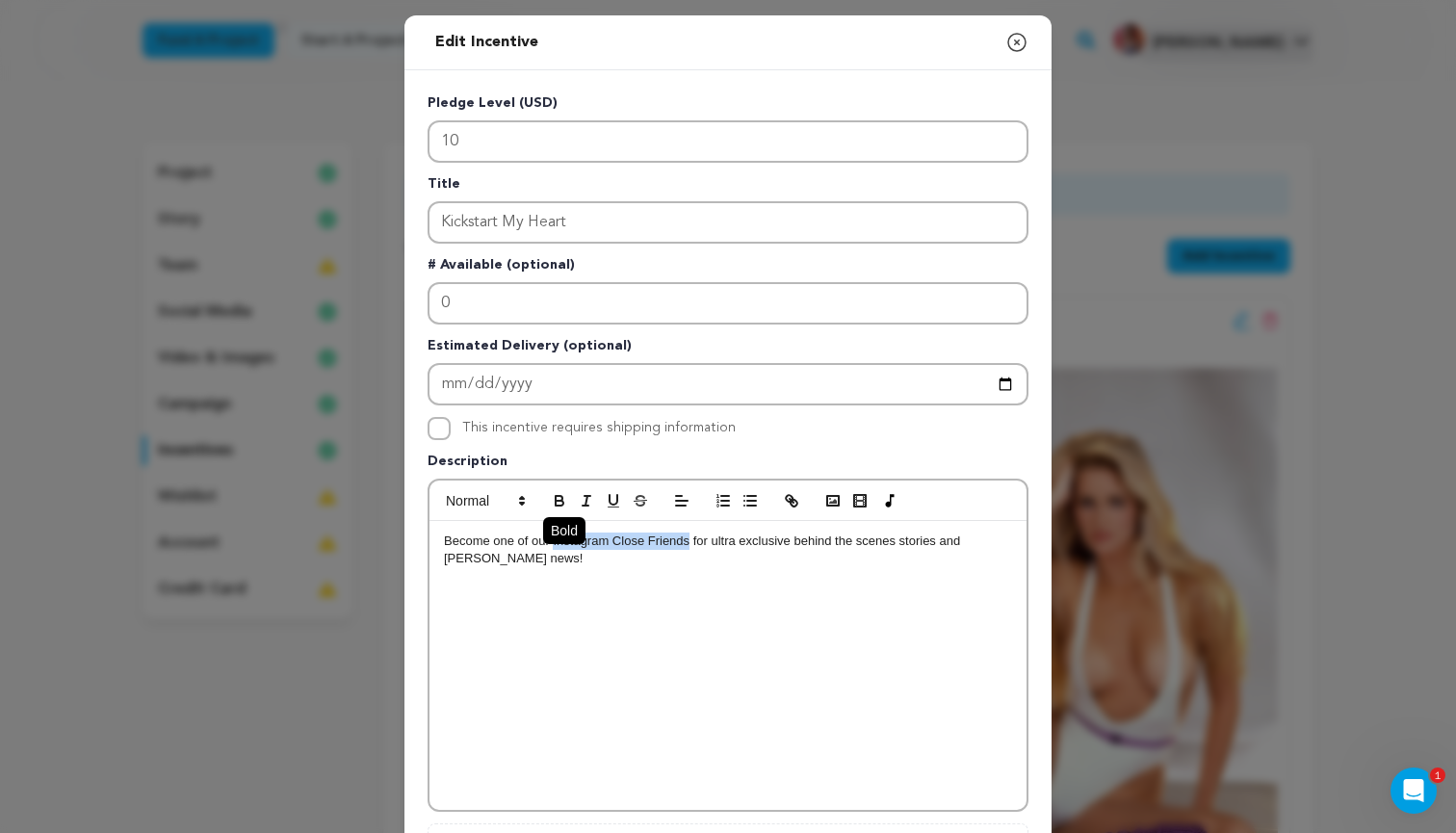 click 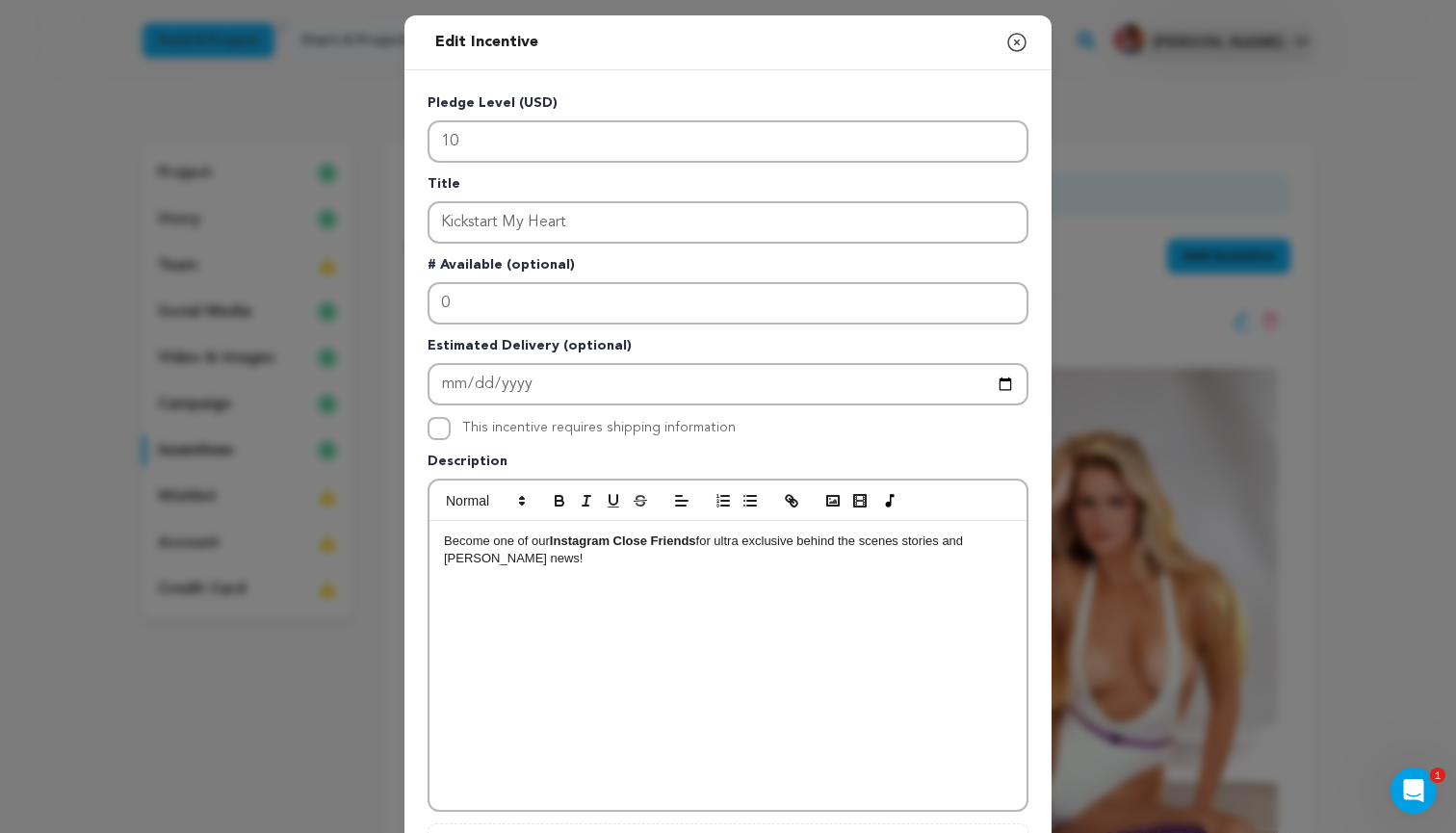 click on "Become one of our  Instagram Close Friends  for ultra exclusive behind the scenes stories and Jodi news!" at bounding box center [728, 665] 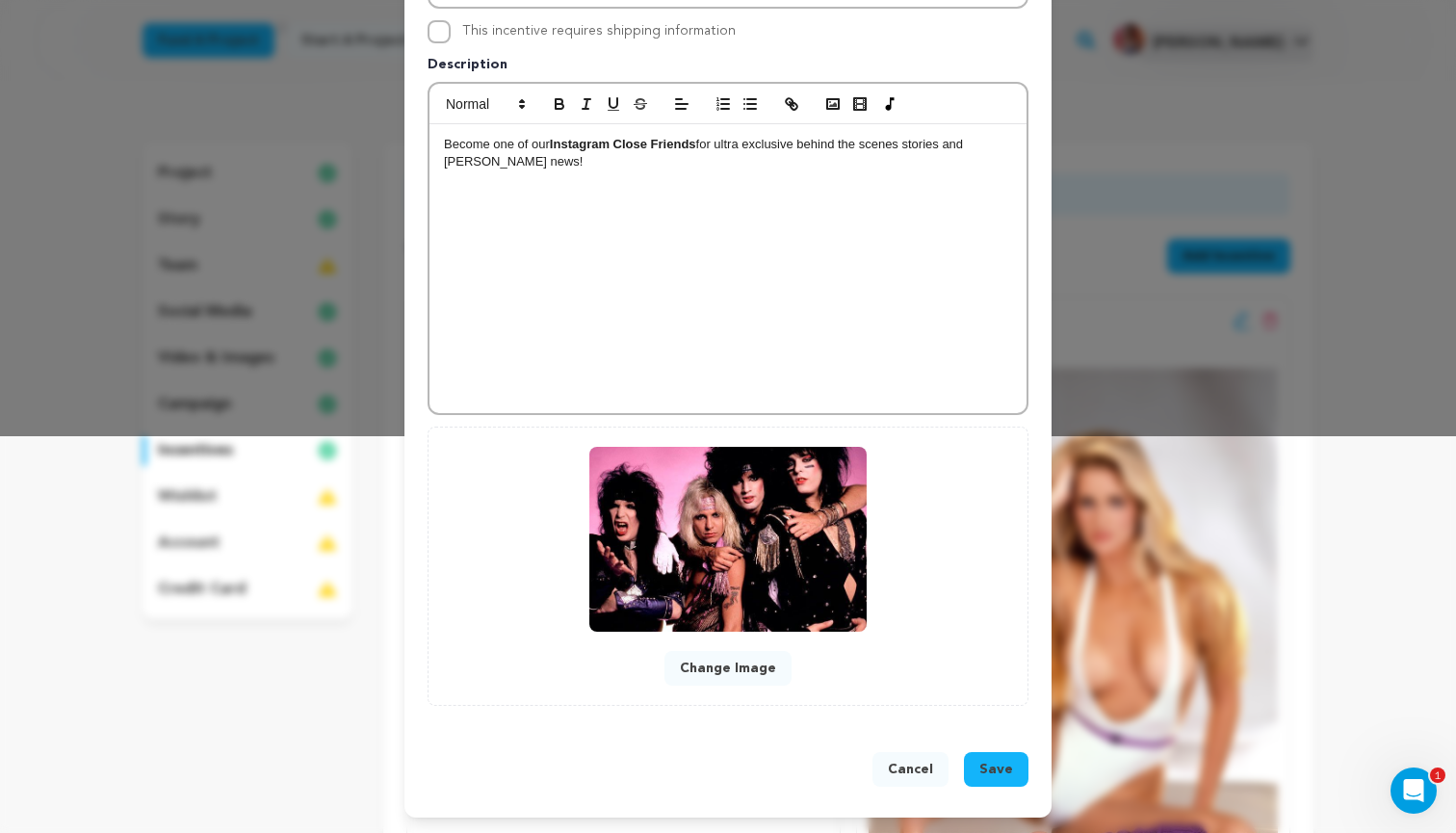 click on "Save" at bounding box center (996, 769) 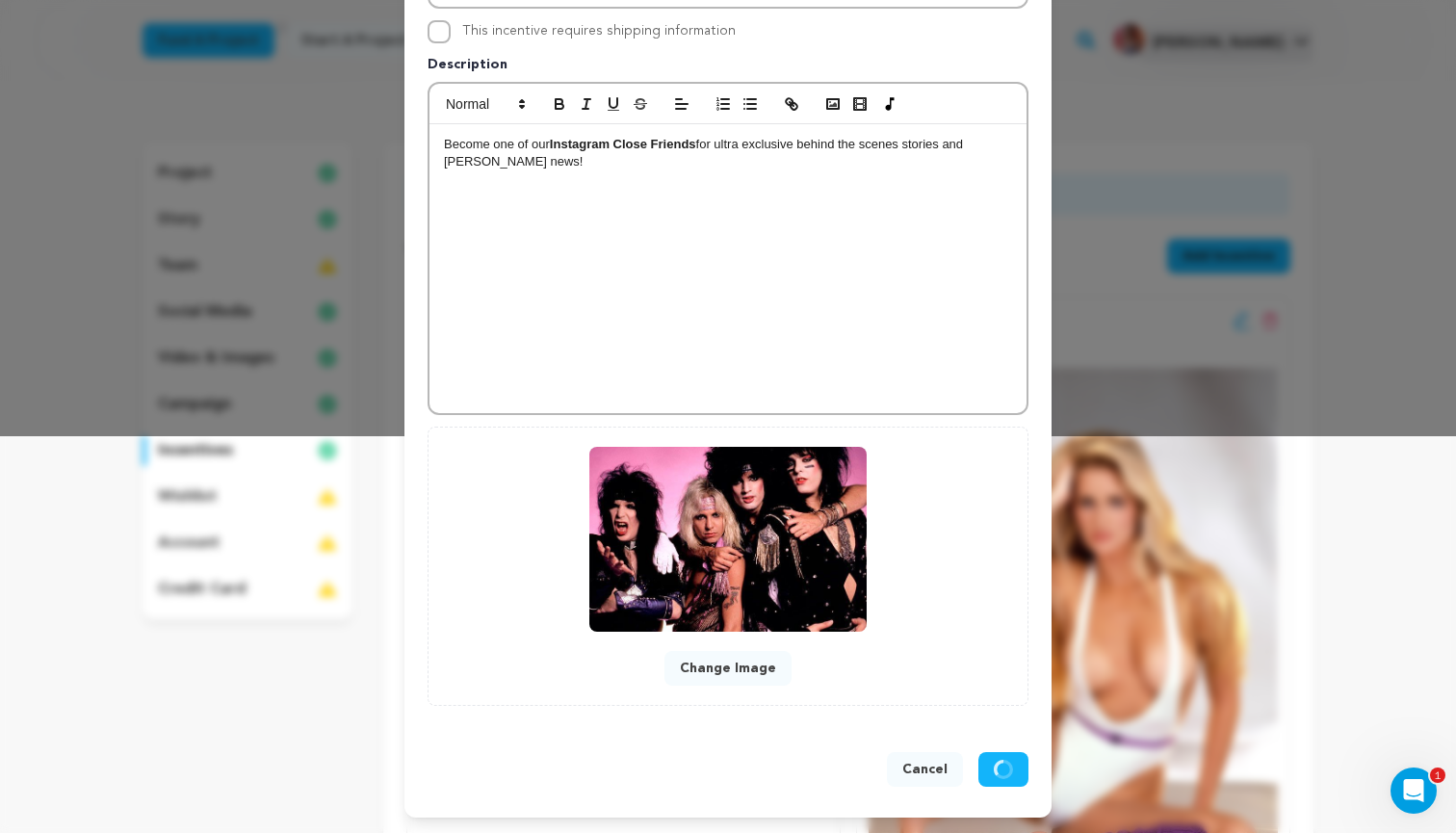 scroll, scrollTop: 356, scrollLeft: 0, axis: vertical 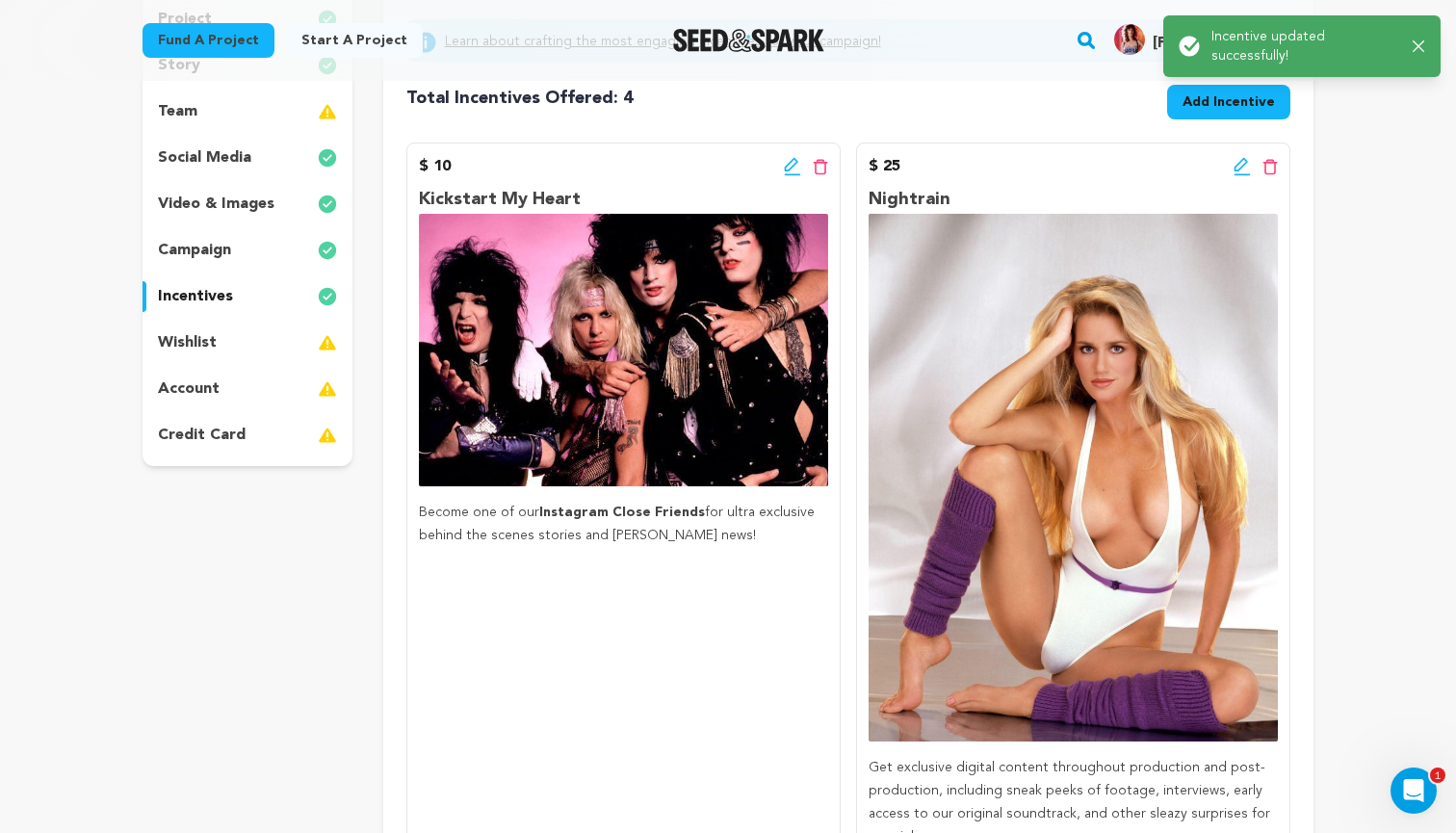 click 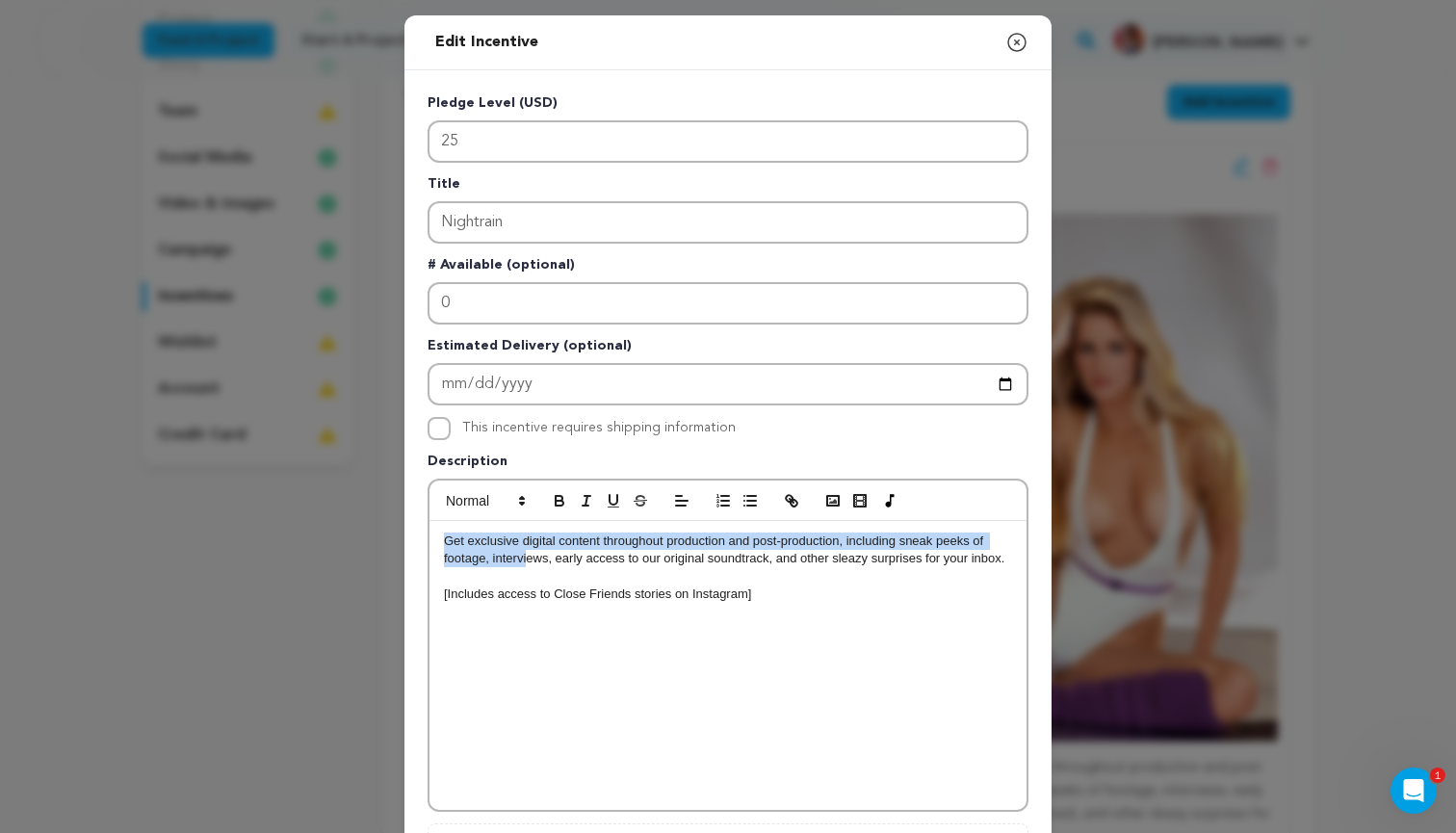 drag, startPoint x: 443, startPoint y: 539, endPoint x: 529, endPoint y: 549, distance: 86.579443 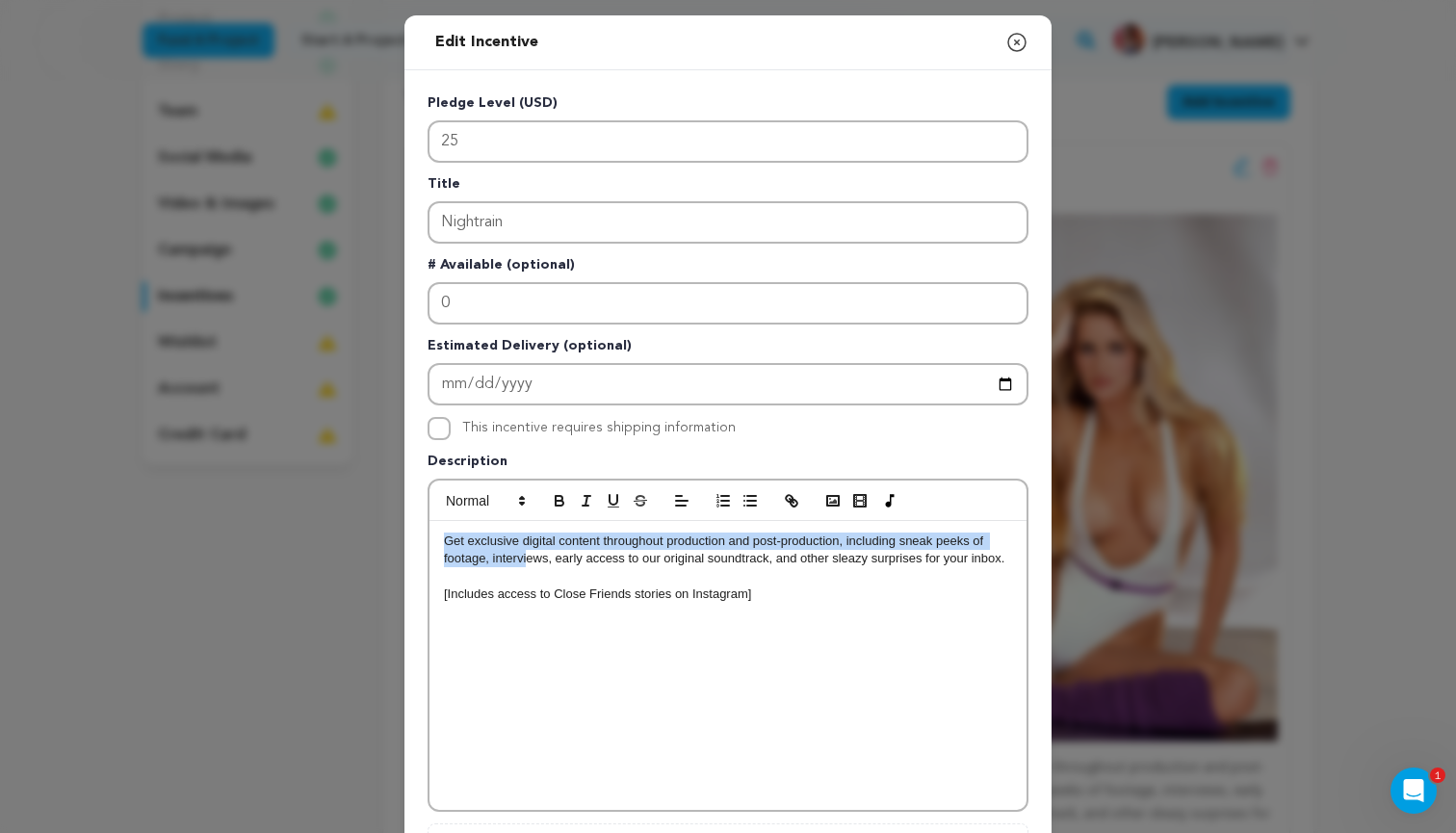 click on "Get exclusive digital content throughout production and post-production, including sneak peeks of footage, interviews, early access to our original soundtrack, and other sleazy surprises for your inbox." at bounding box center (728, 550) 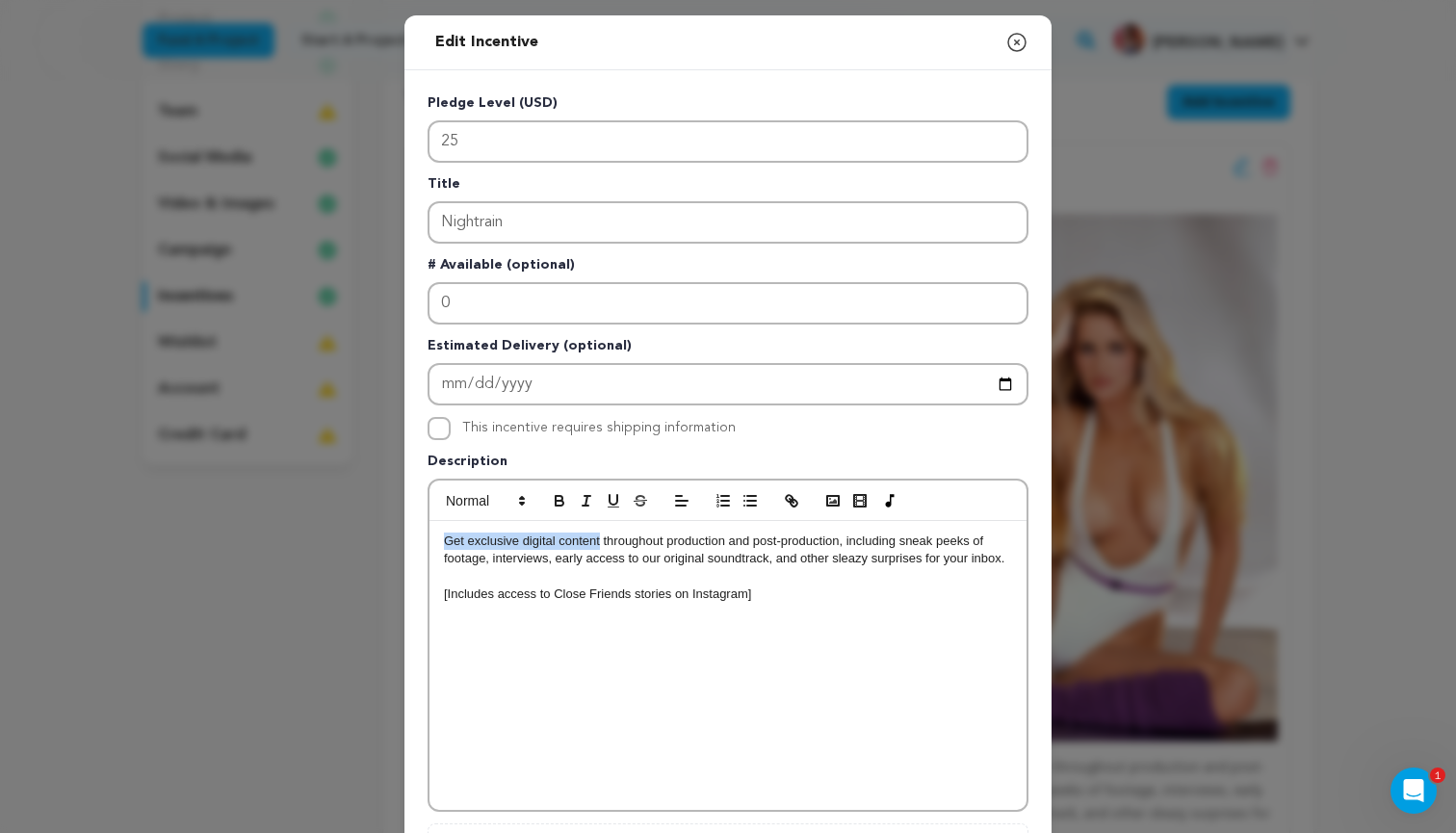 drag, startPoint x: 445, startPoint y: 538, endPoint x: 601, endPoint y: 542, distance: 156.05127 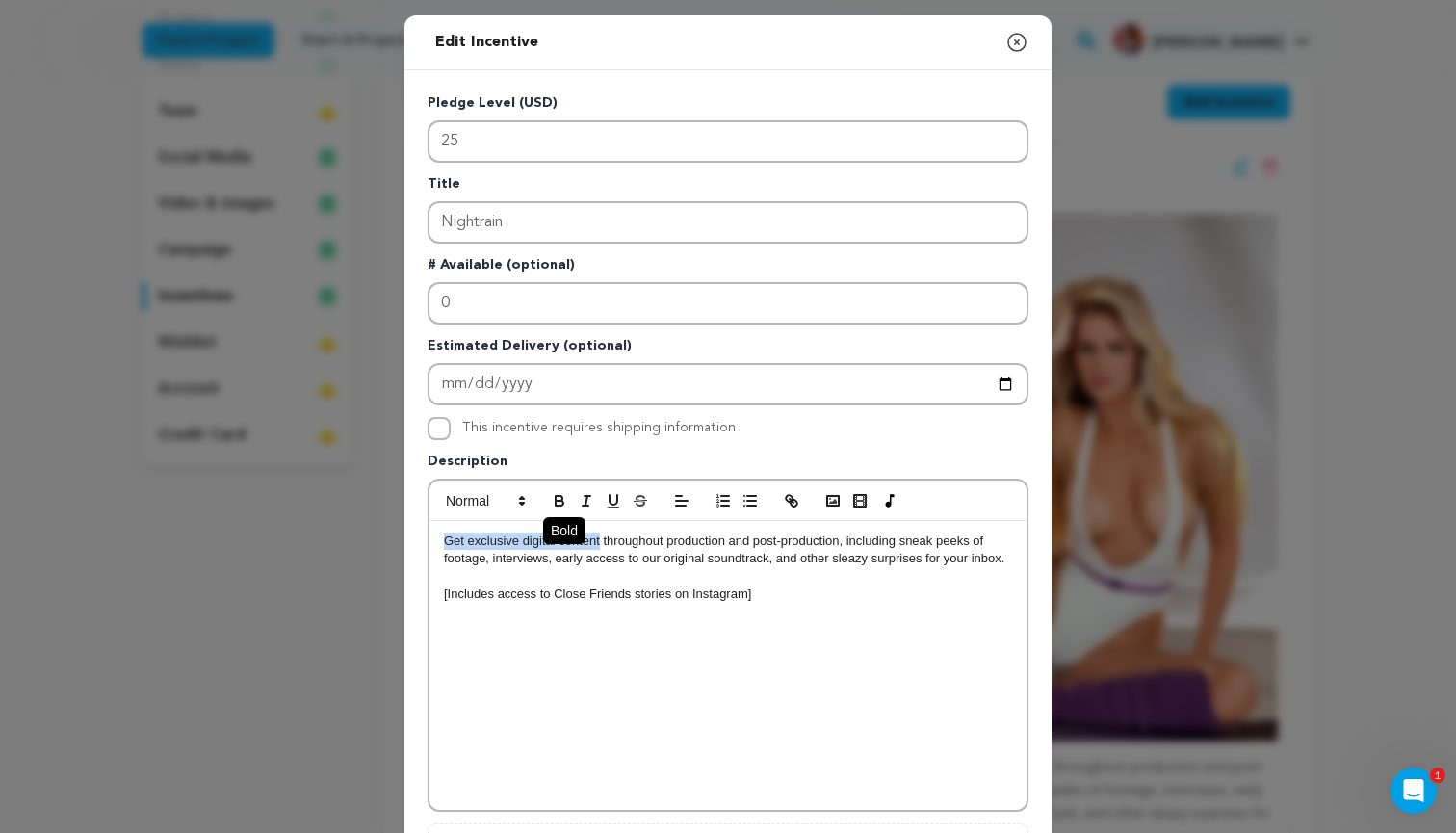 click 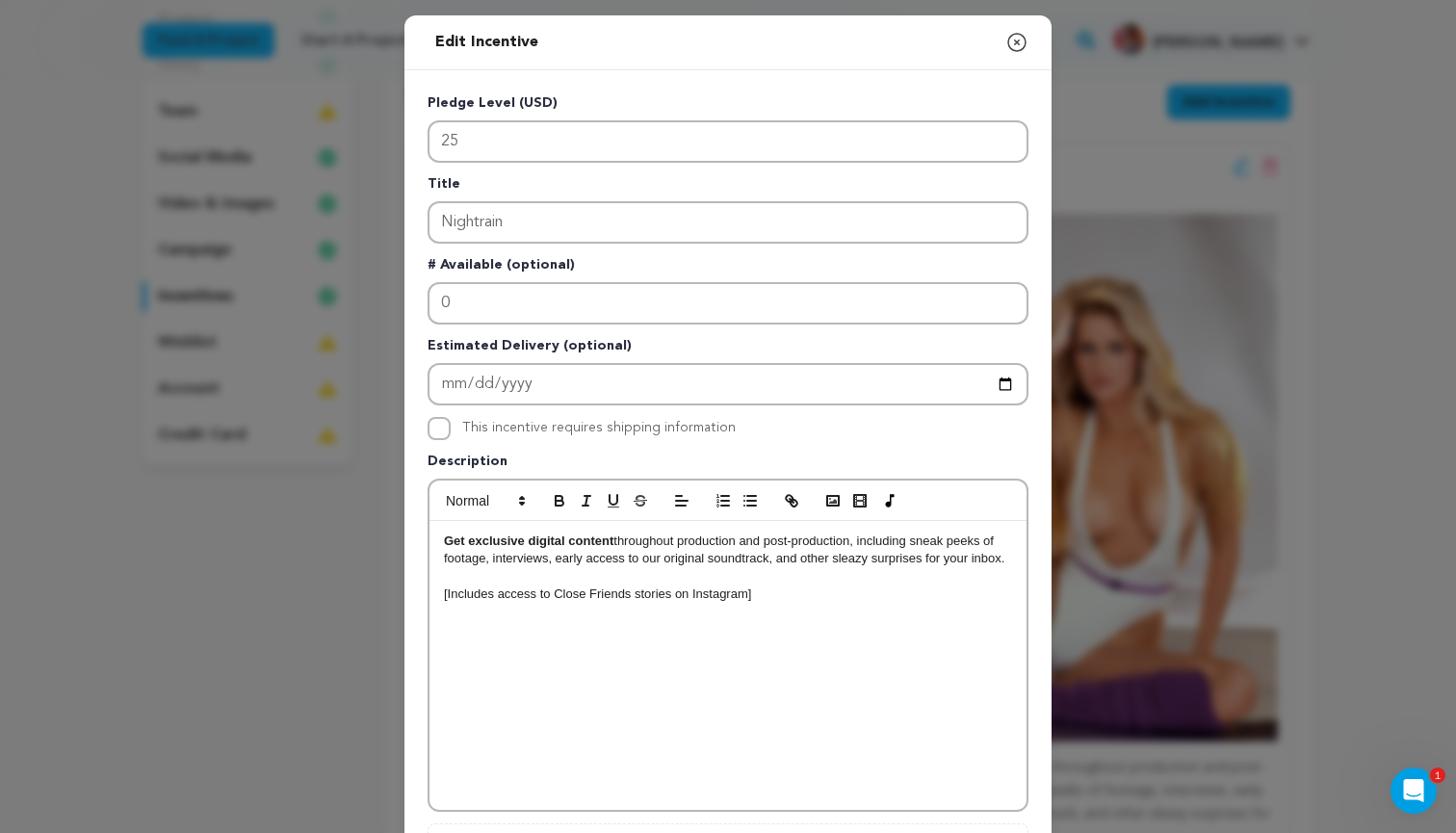 click on "Get exclusive digital content  throughout production and post-production, including sneak peeks of footage, interviews, early access to our original soundtrack, and other sleazy surprises for your inbox.  [Includes access to Close Friends stories on Instagram]" at bounding box center (728, 665) 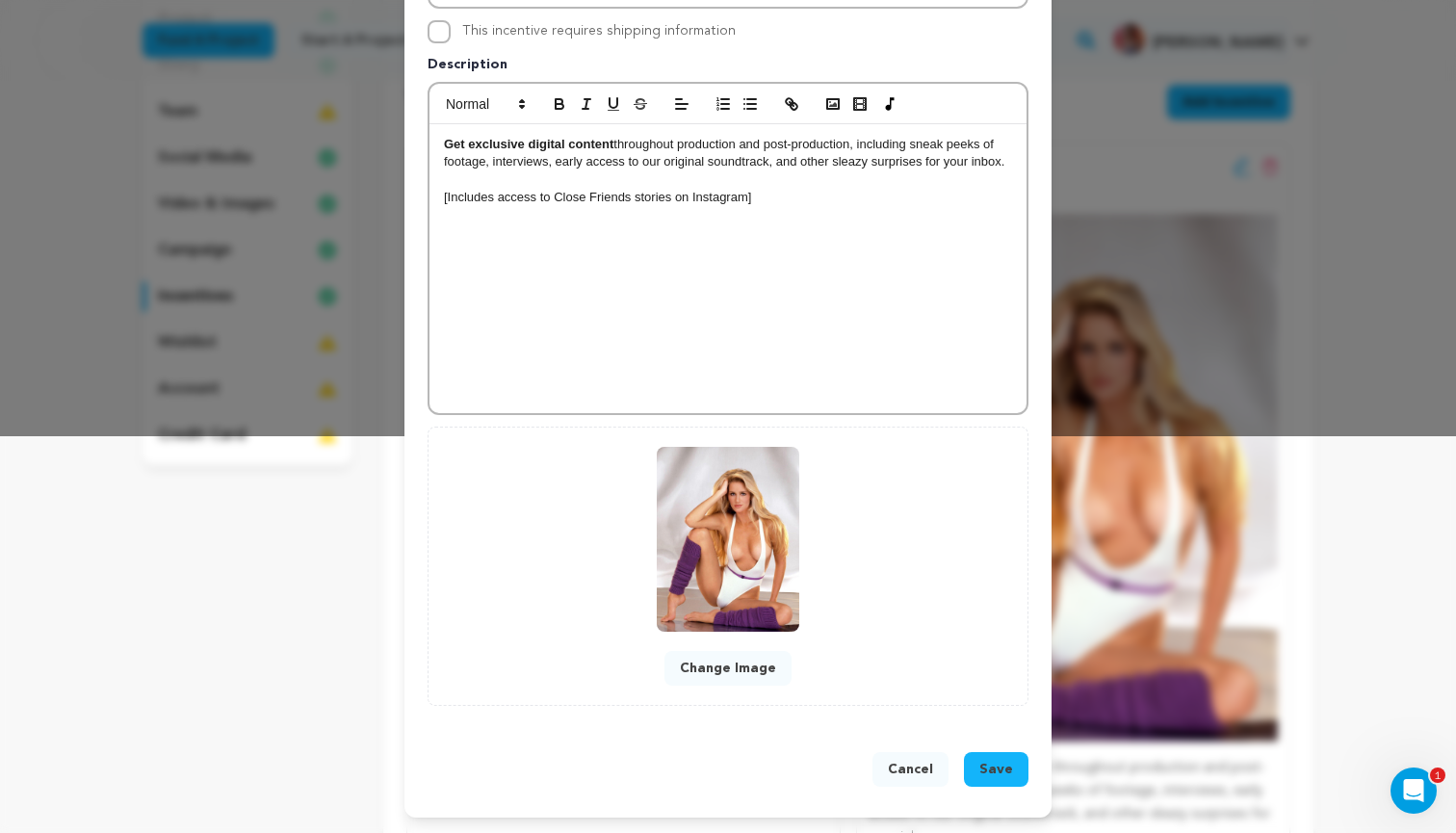 click on "Save" at bounding box center (996, 769) 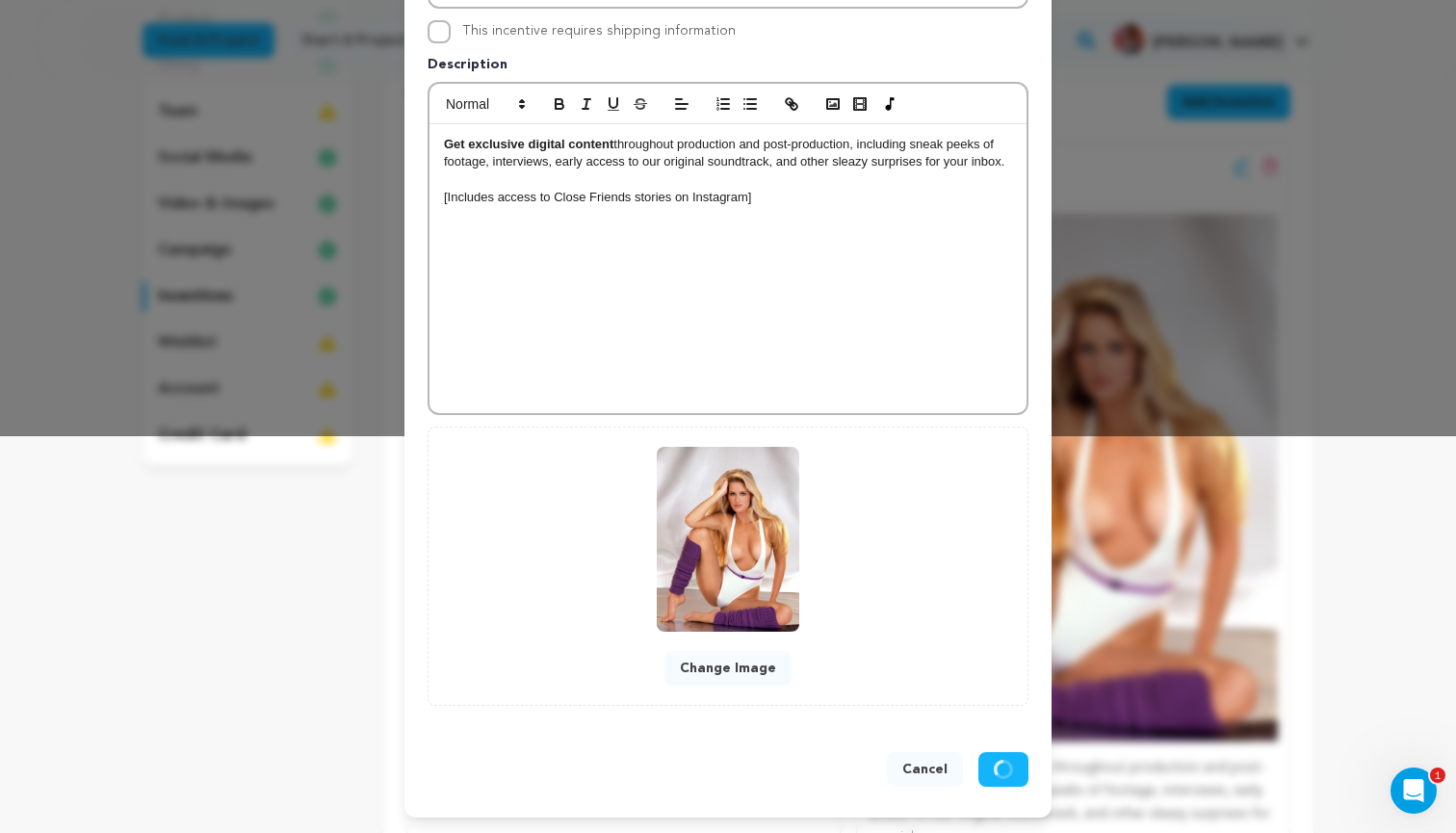 scroll, scrollTop: 356, scrollLeft: 0, axis: vertical 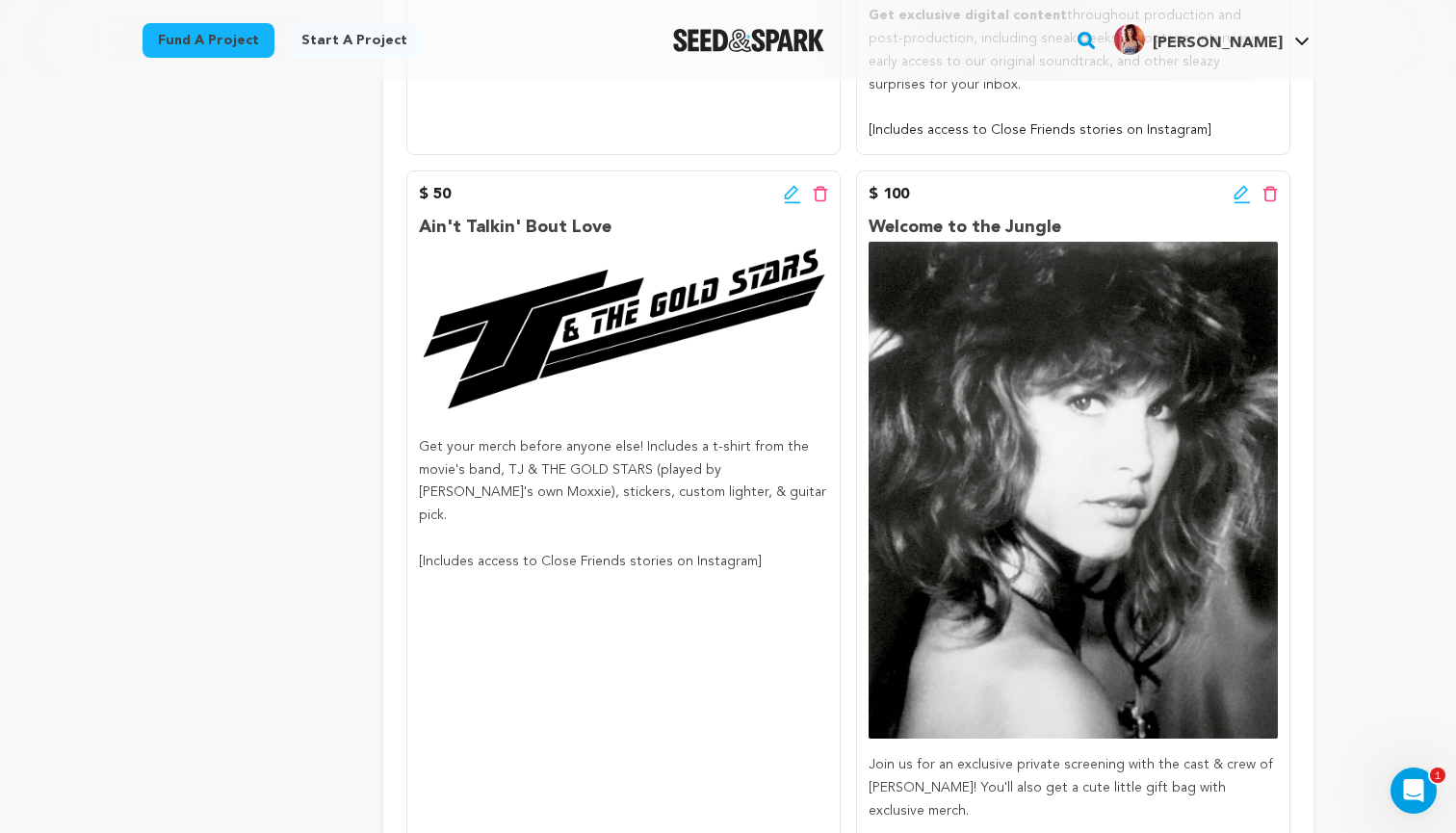 click 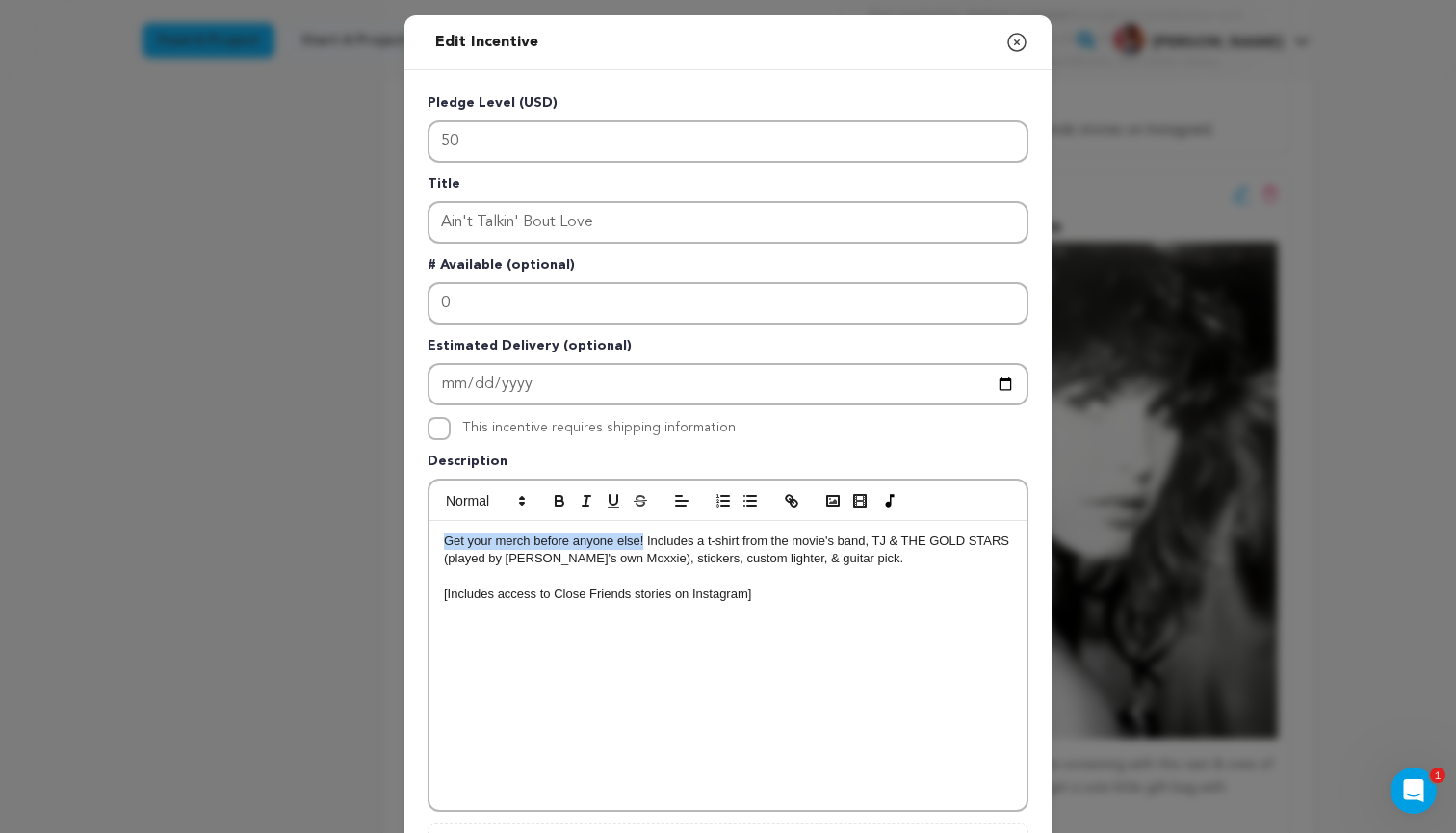 drag, startPoint x: 445, startPoint y: 539, endPoint x: 645, endPoint y: 534, distance: 200.06249 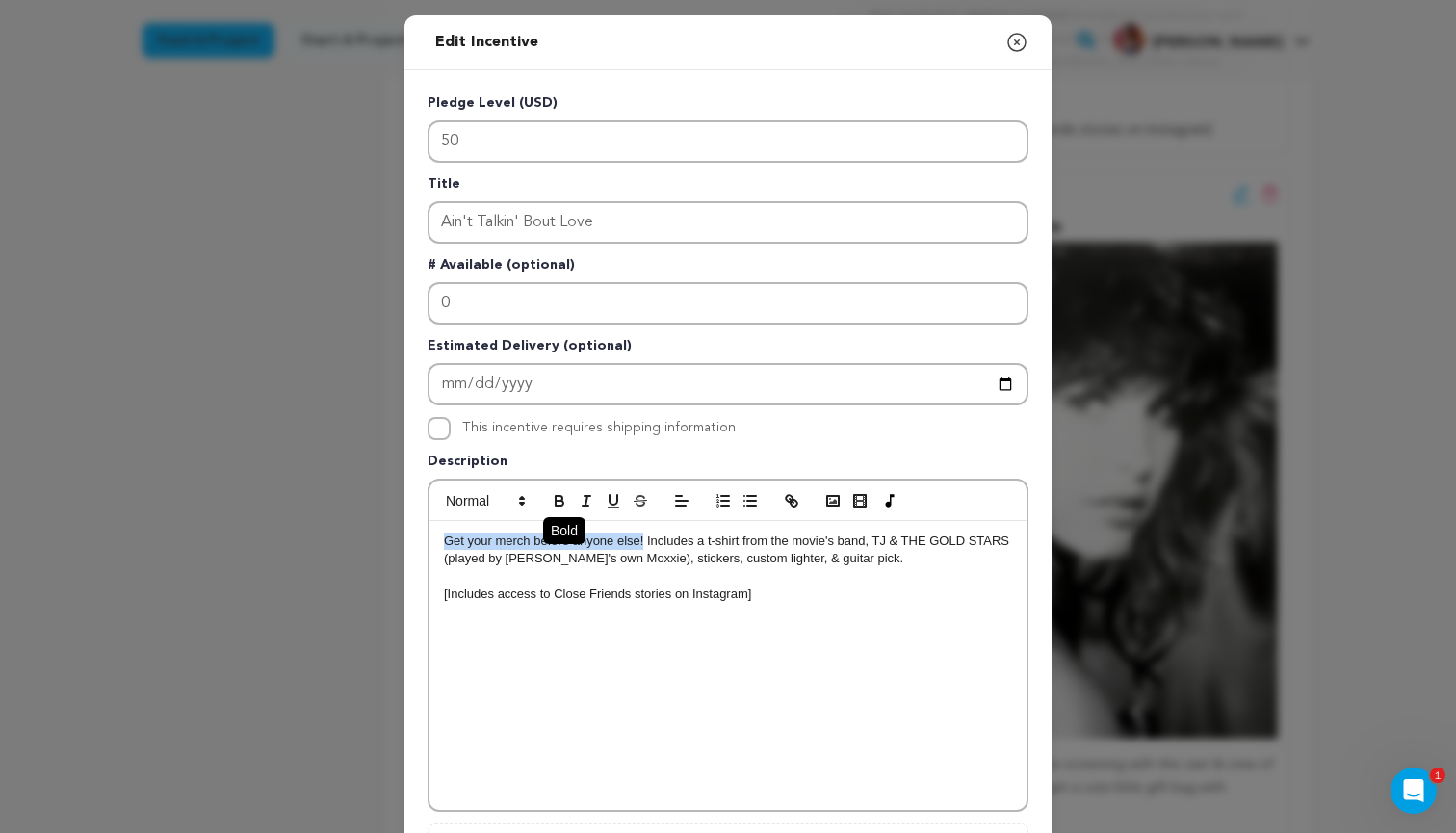 click 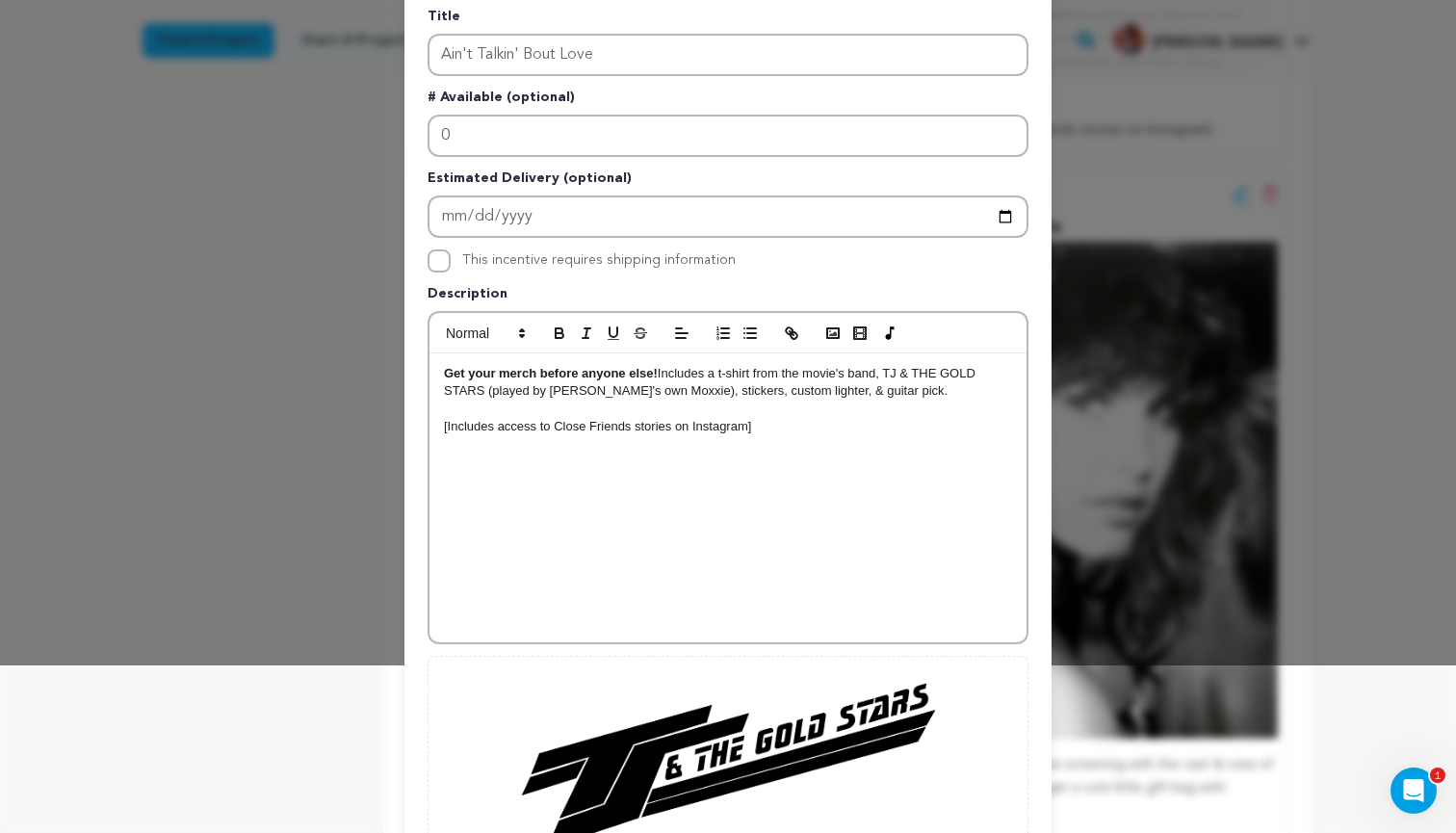 scroll, scrollTop: 171, scrollLeft: 0, axis: vertical 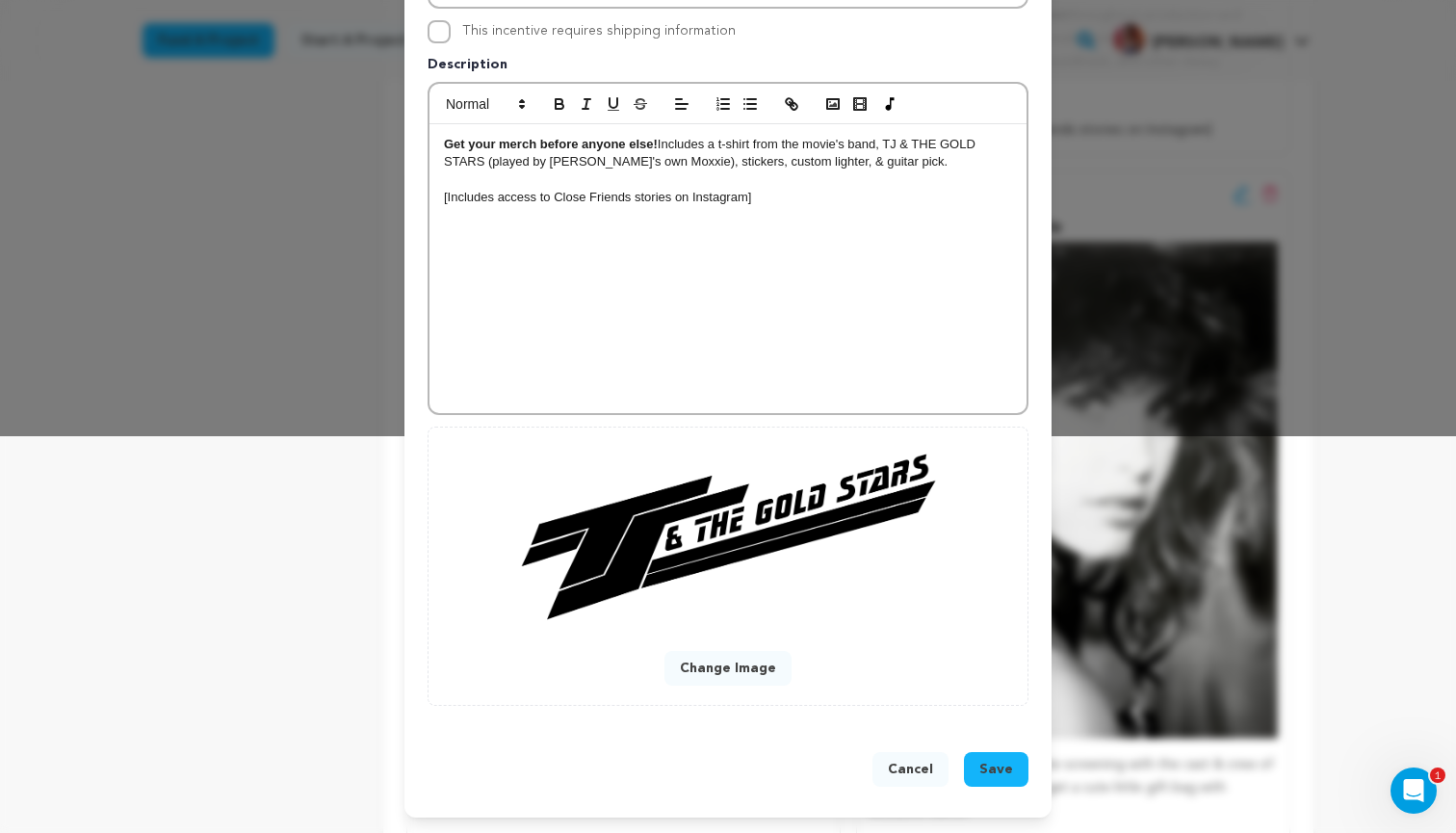 click on "Save" at bounding box center (996, 769) 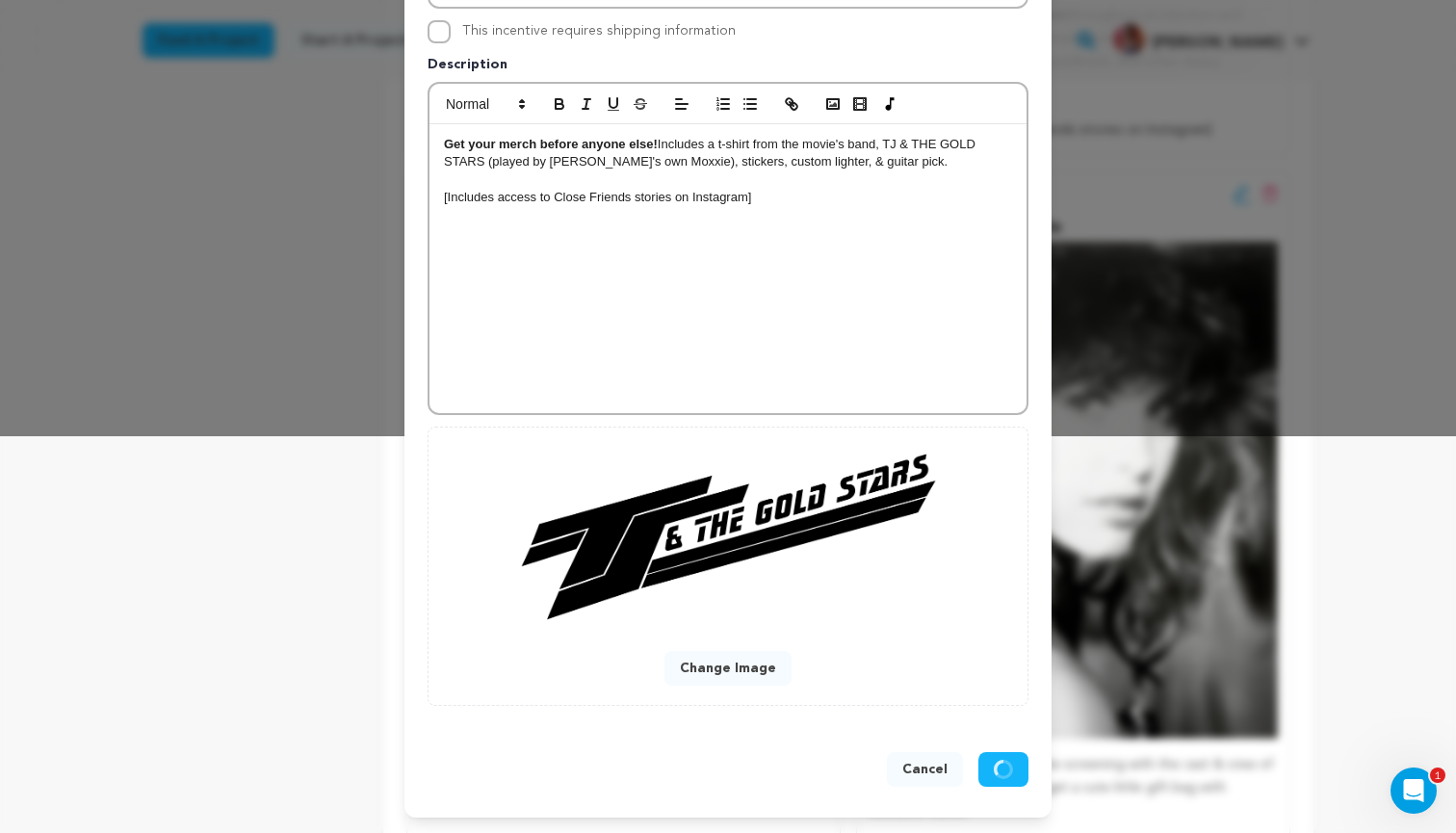 scroll, scrollTop: 356, scrollLeft: 0, axis: vertical 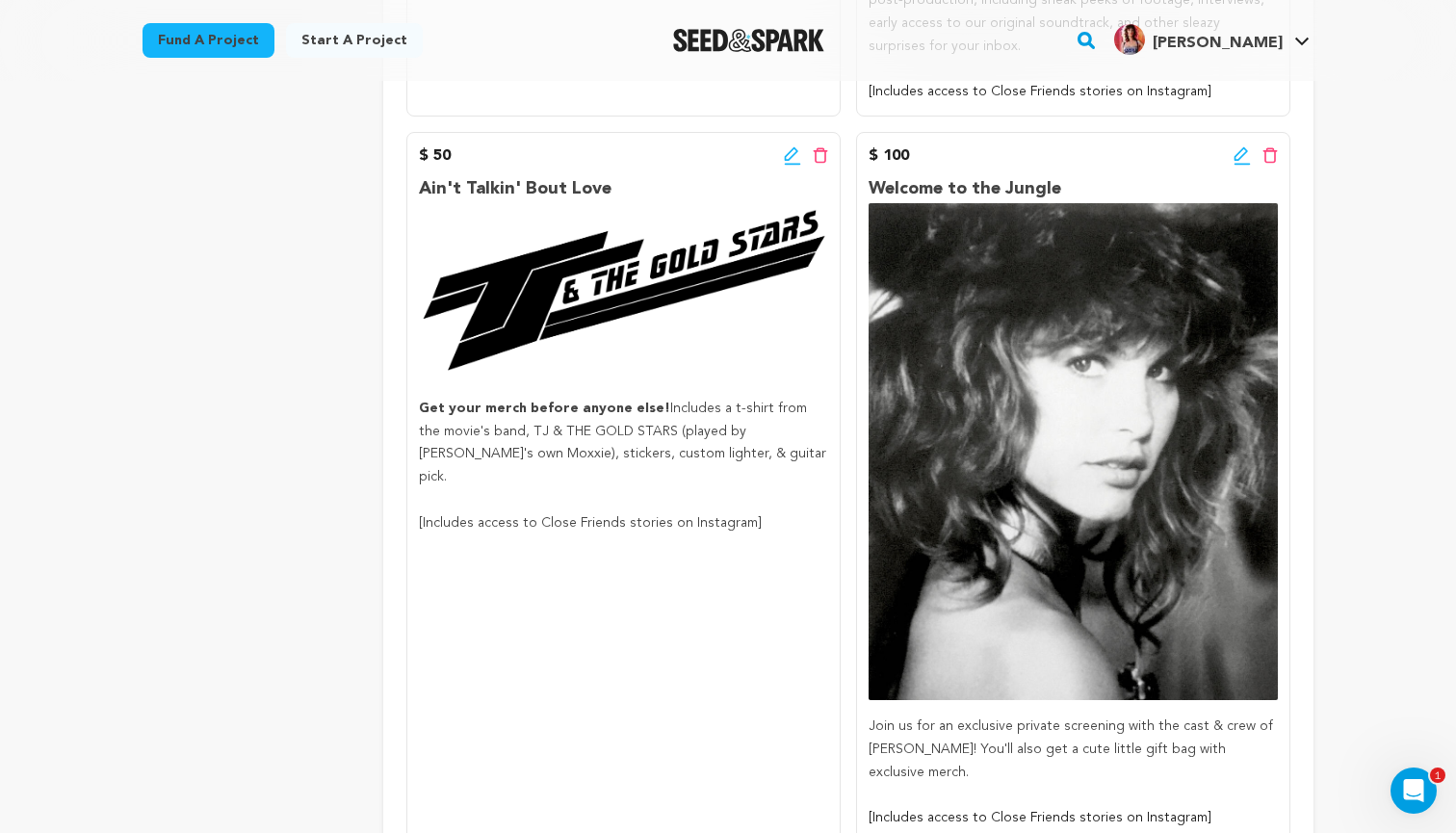 click 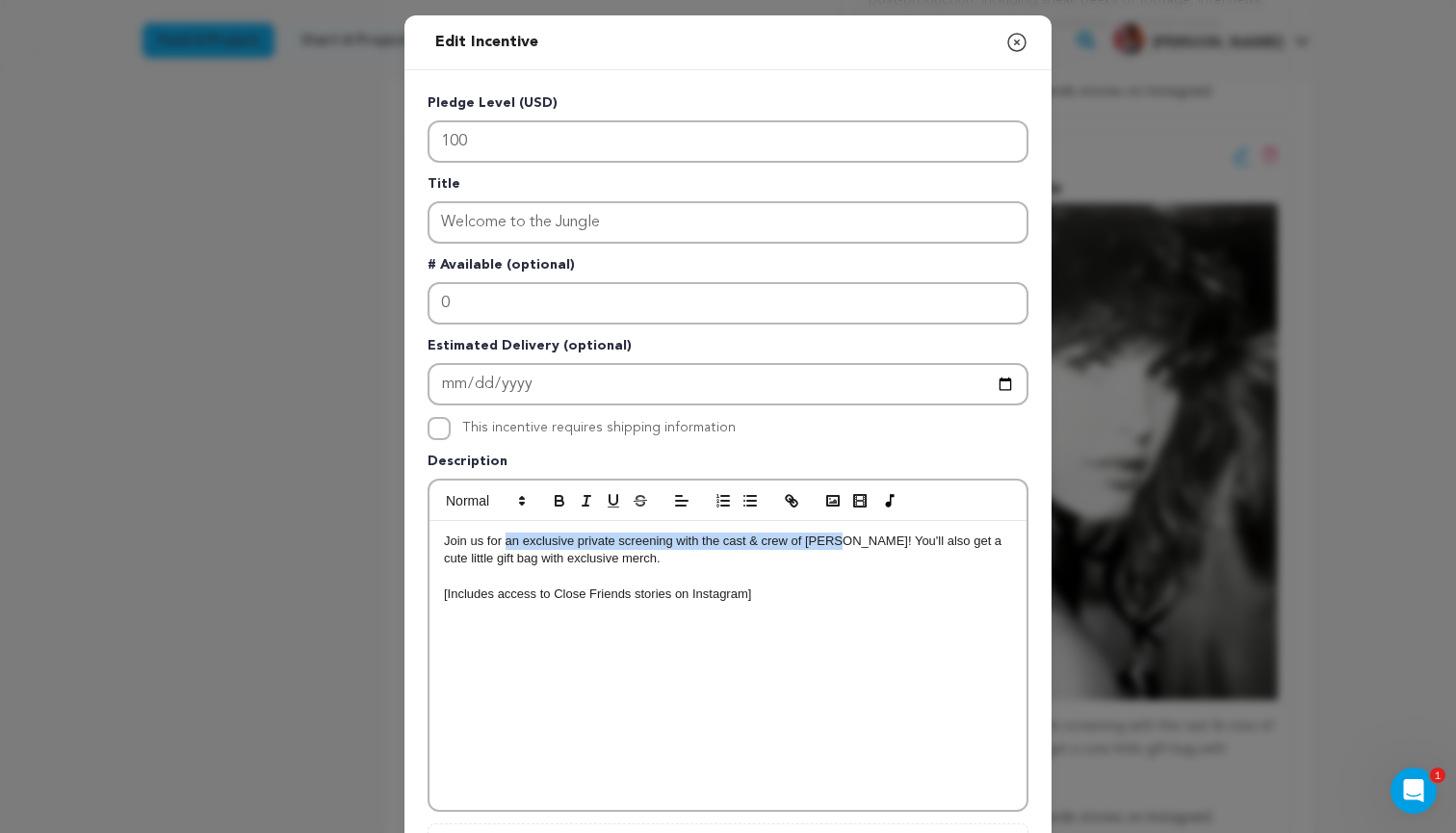 drag, startPoint x: 505, startPoint y: 538, endPoint x: 830, endPoint y: 537, distance: 325.00154 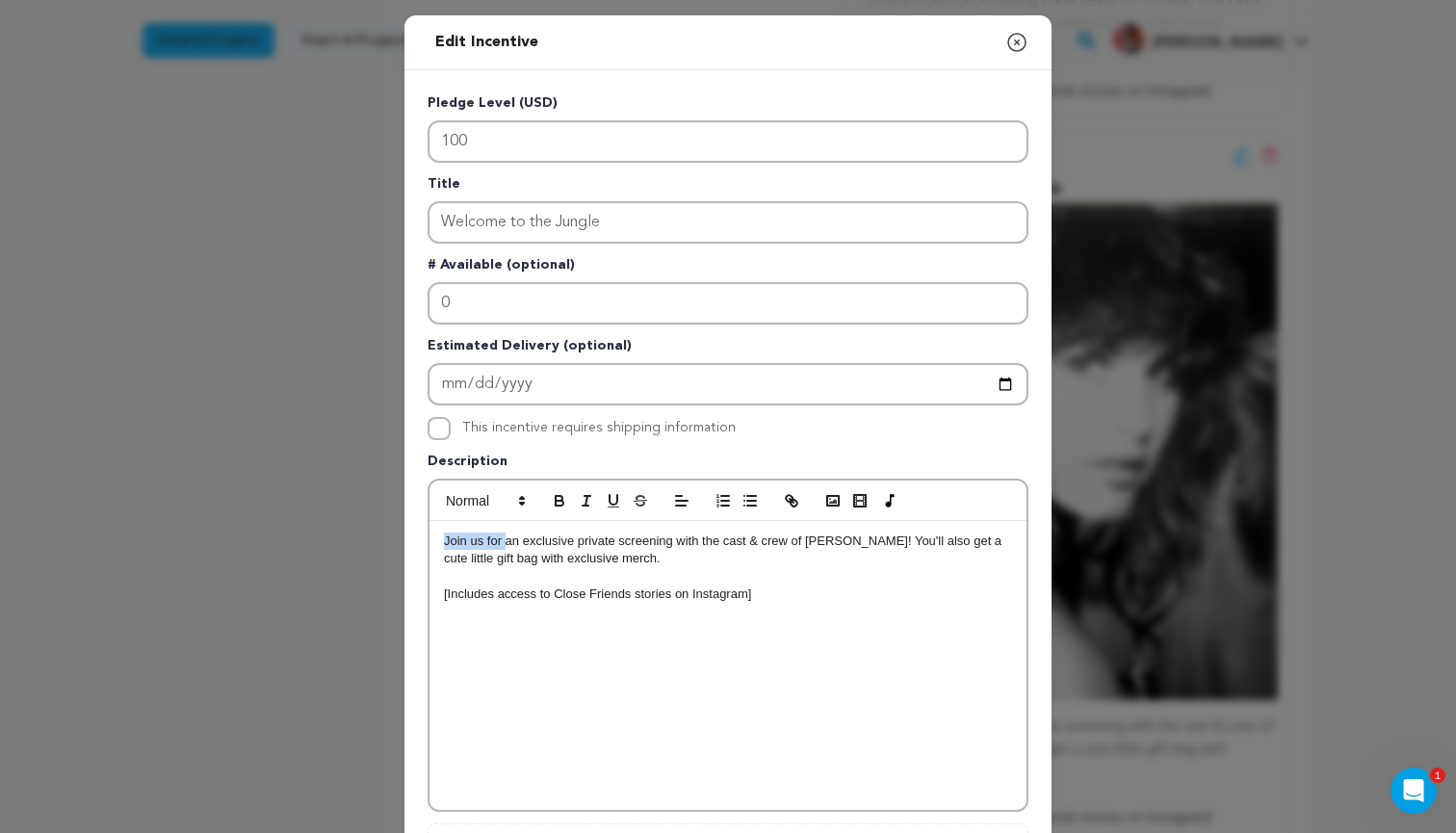 drag, startPoint x: 506, startPoint y: 539, endPoint x: 429, endPoint y: 539, distance: 77 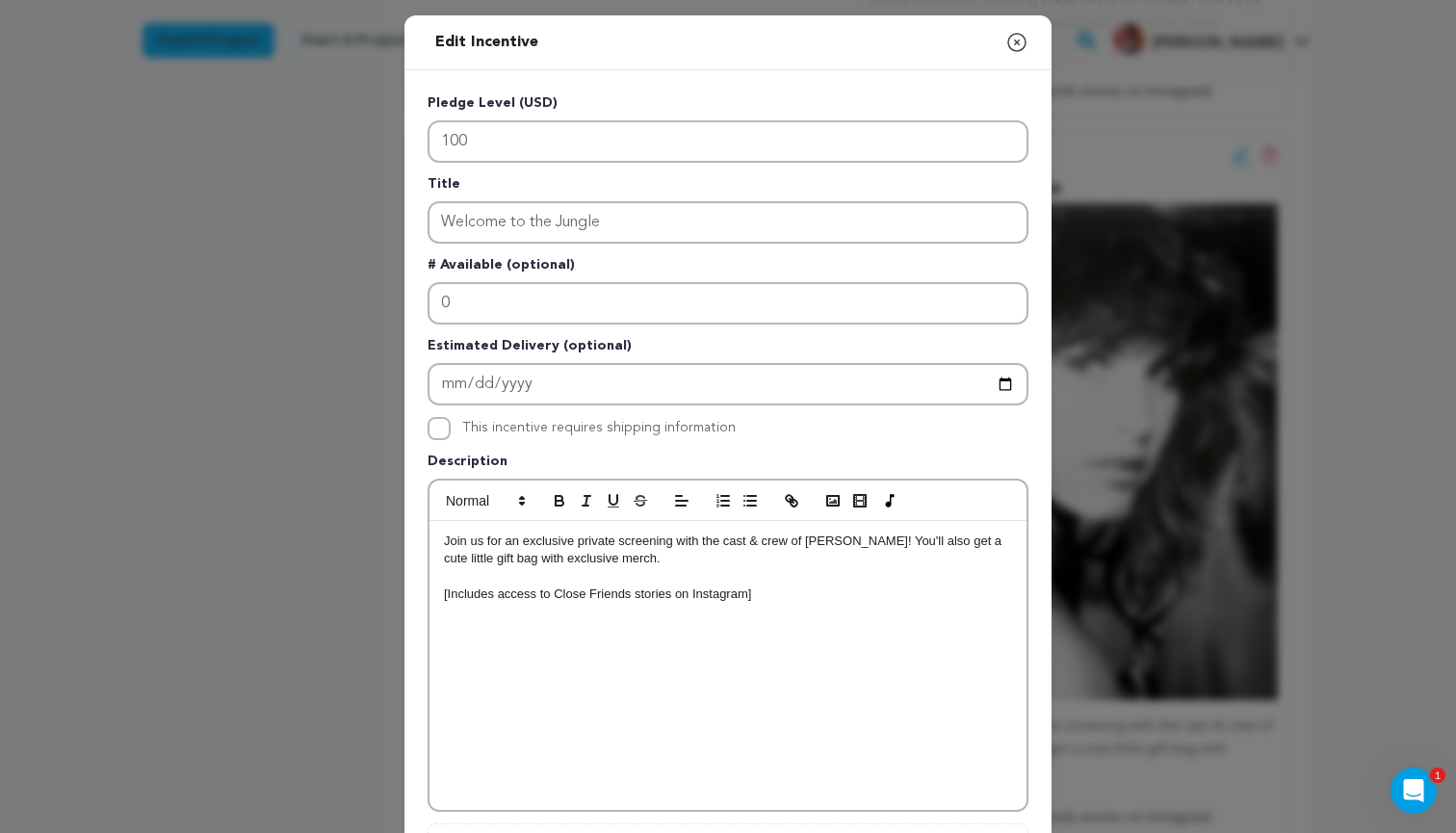 click on "Join us for an exclusive private screening with the cast & crew of Jodi! You'll also get a cute little gift bag with exclusive merch. [Includes access to Close Friends stories on Instagram]" at bounding box center [728, 645] 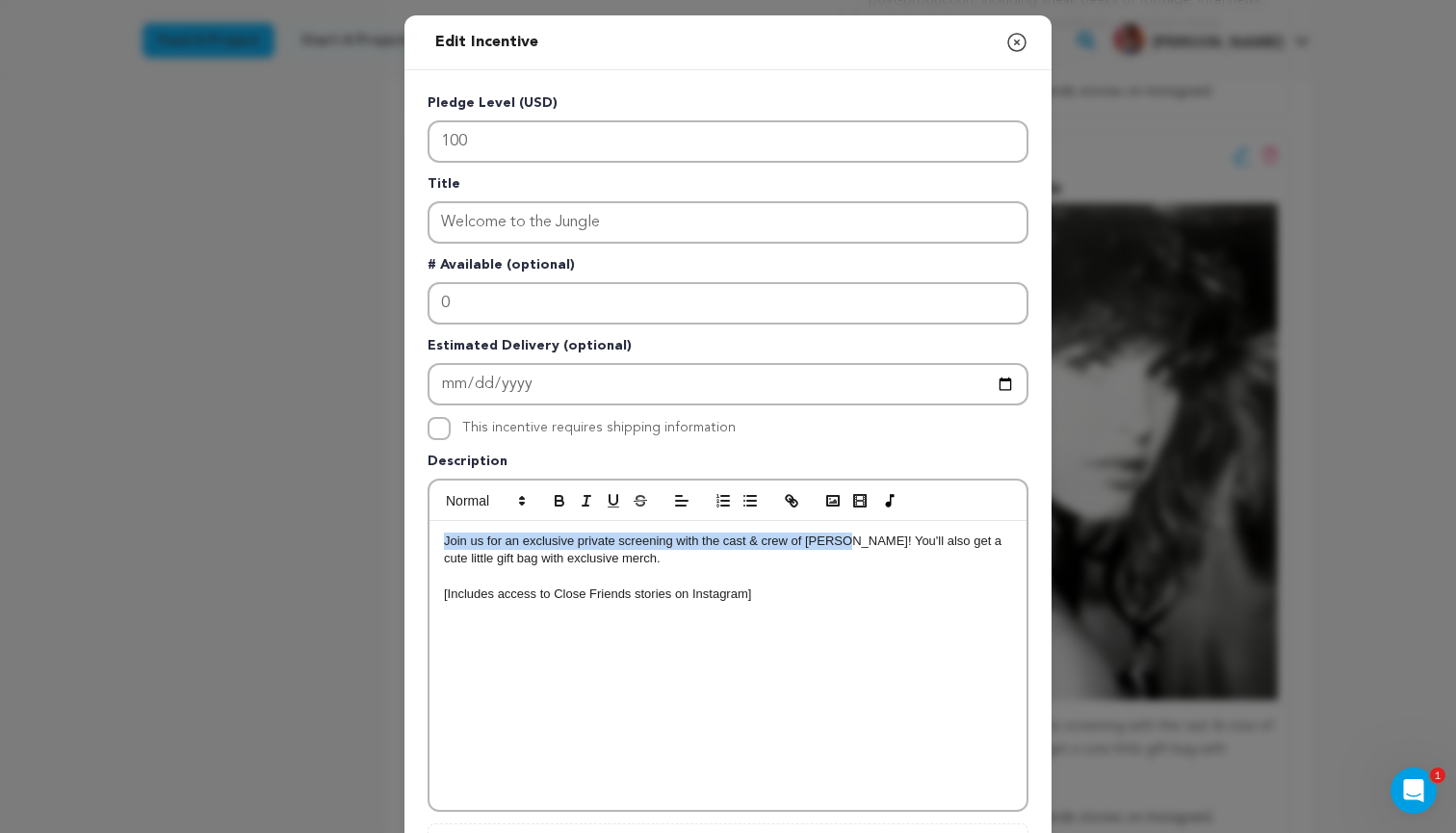 drag, startPoint x: 447, startPoint y: 538, endPoint x: 835, endPoint y: 539, distance: 388.00129 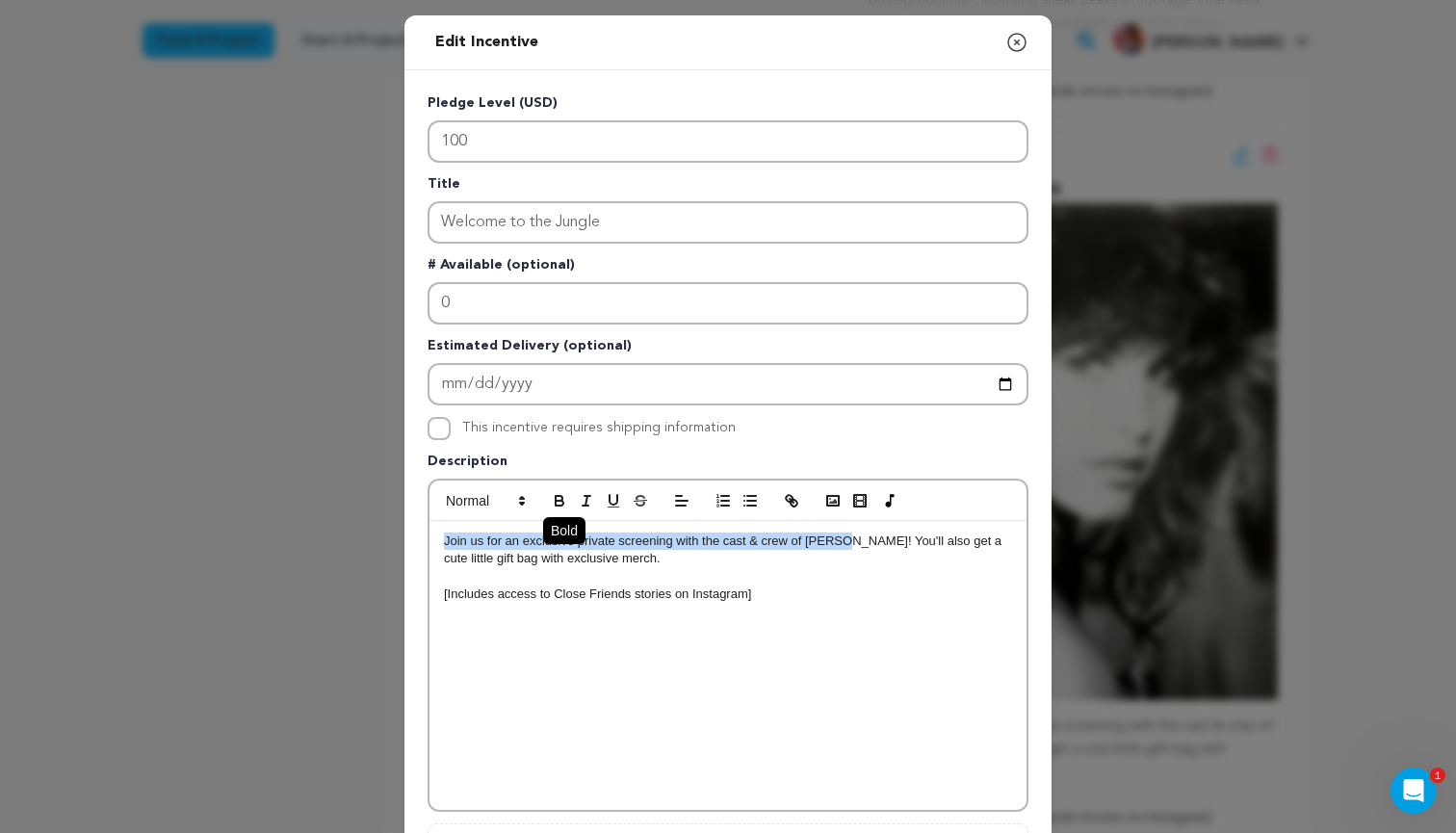 click 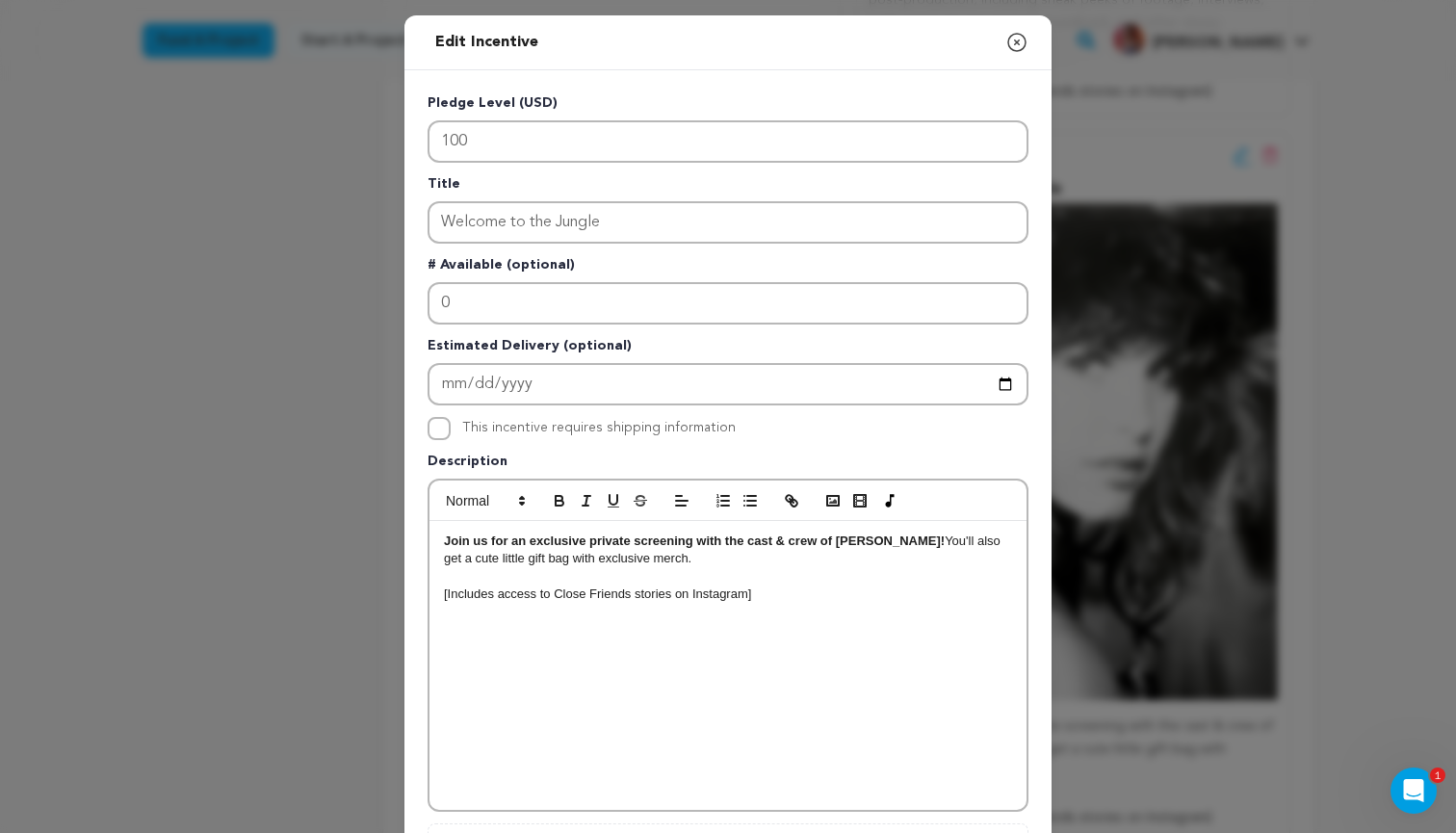 click on "Join us for an exclusive private screening with the cast & crew of Jodi!  You'll also get a cute little gift bag with exclusive merch. [Includes access to Close Friends stories on Instagram]" at bounding box center [728, 665] 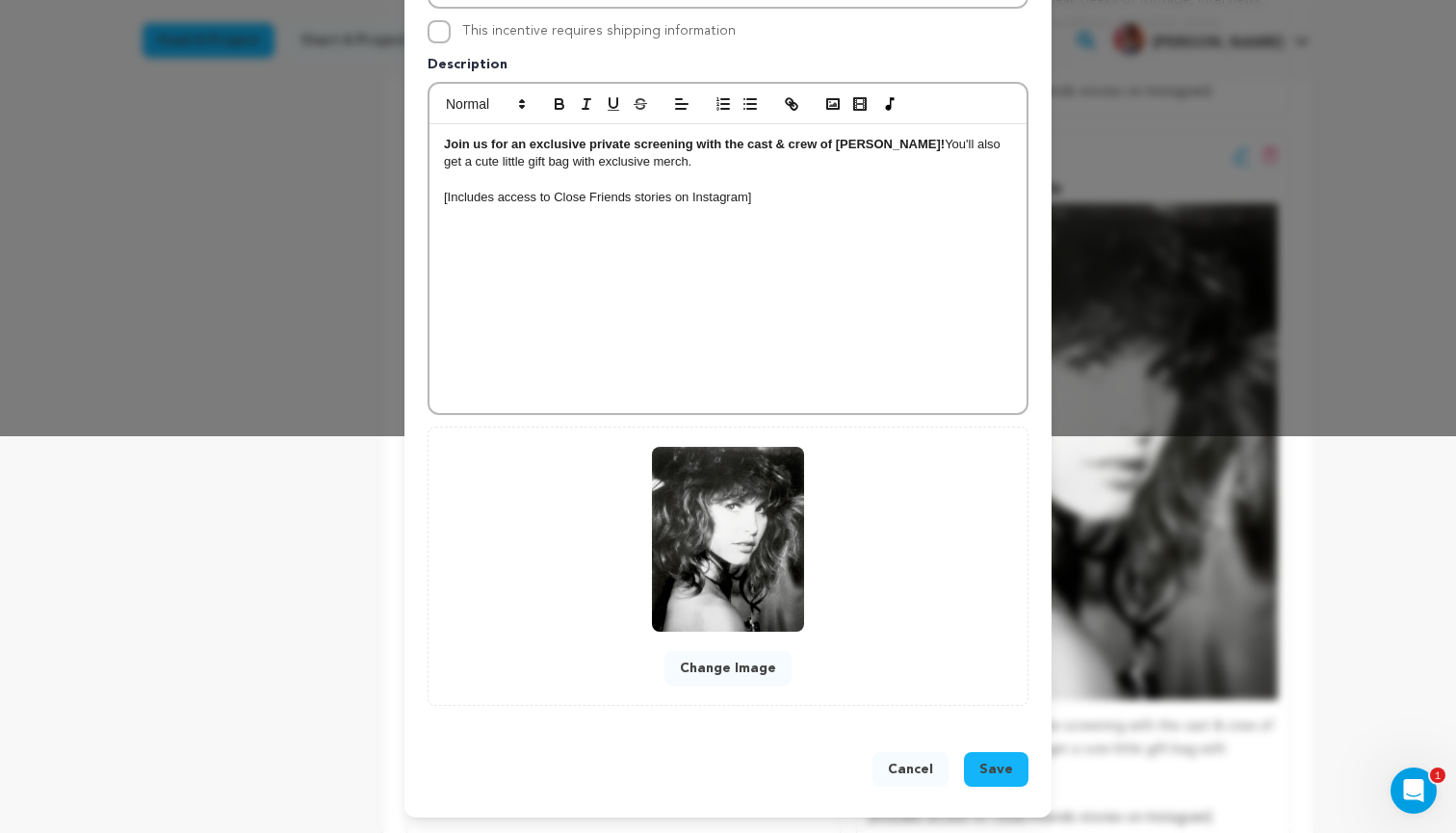 scroll, scrollTop: 398, scrollLeft: 0, axis: vertical 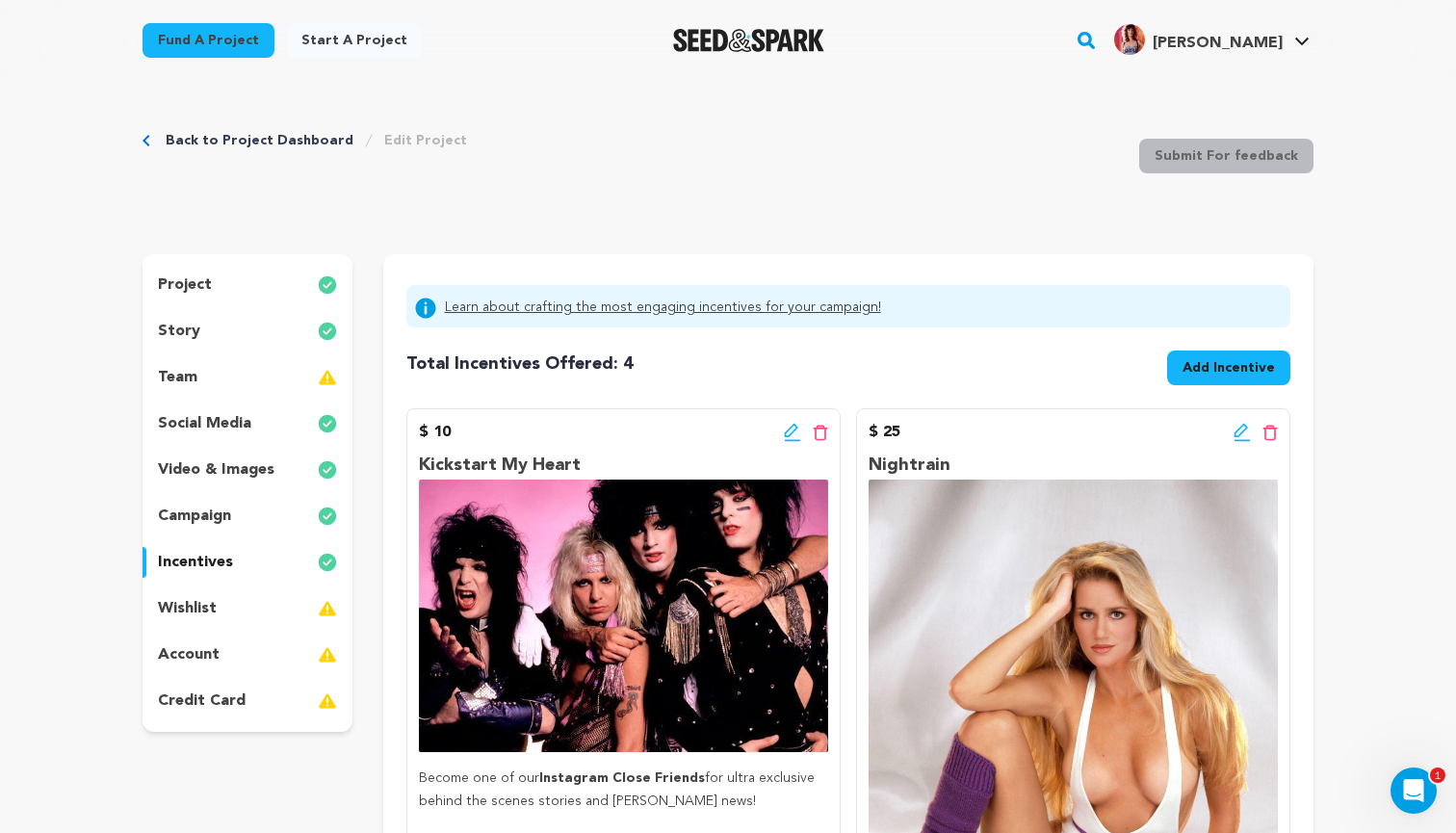 click on "team" at bounding box center [177, 377] 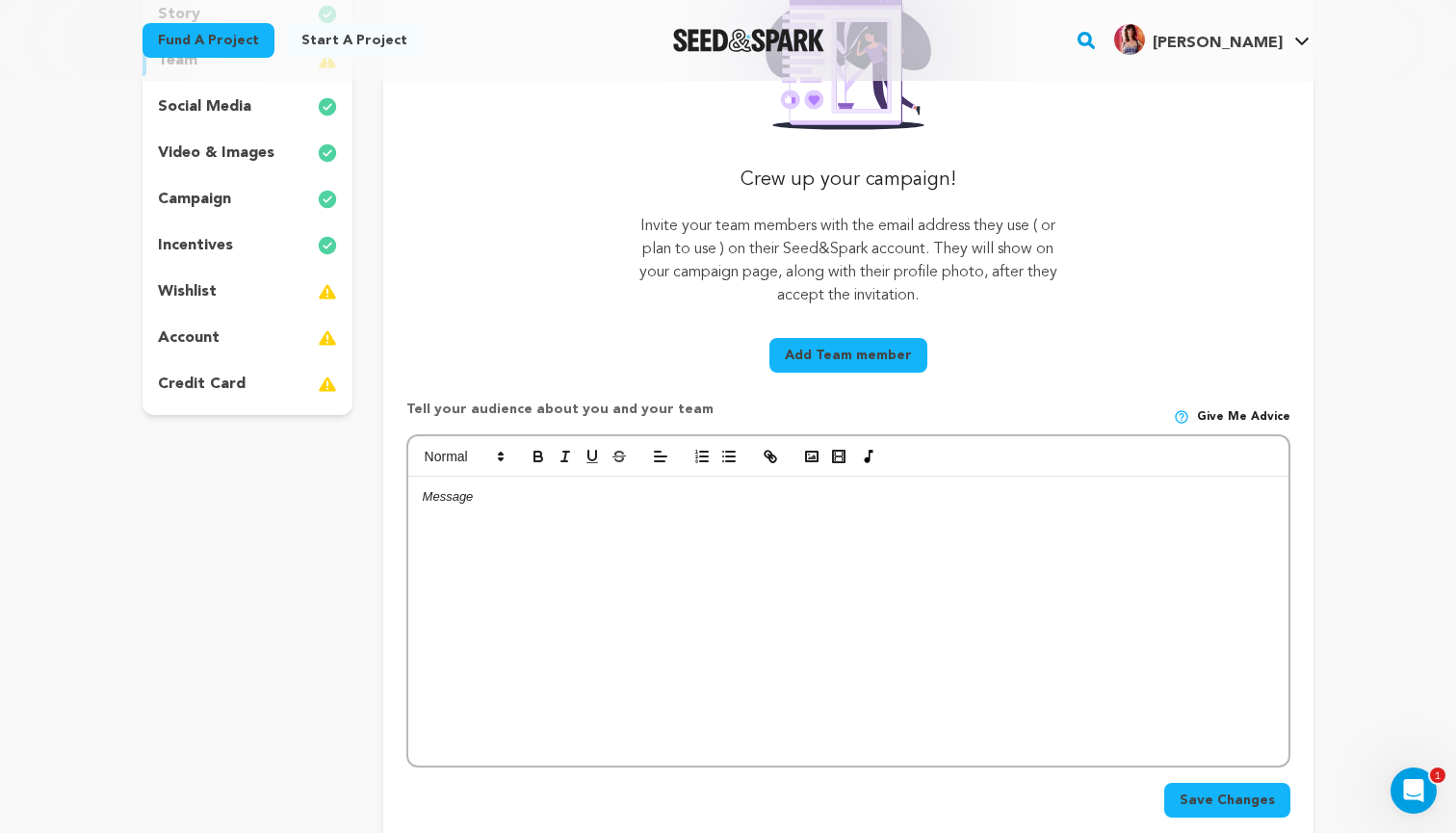 scroll, scrollTop: 322, scrollLeft: 0, axis: vertical 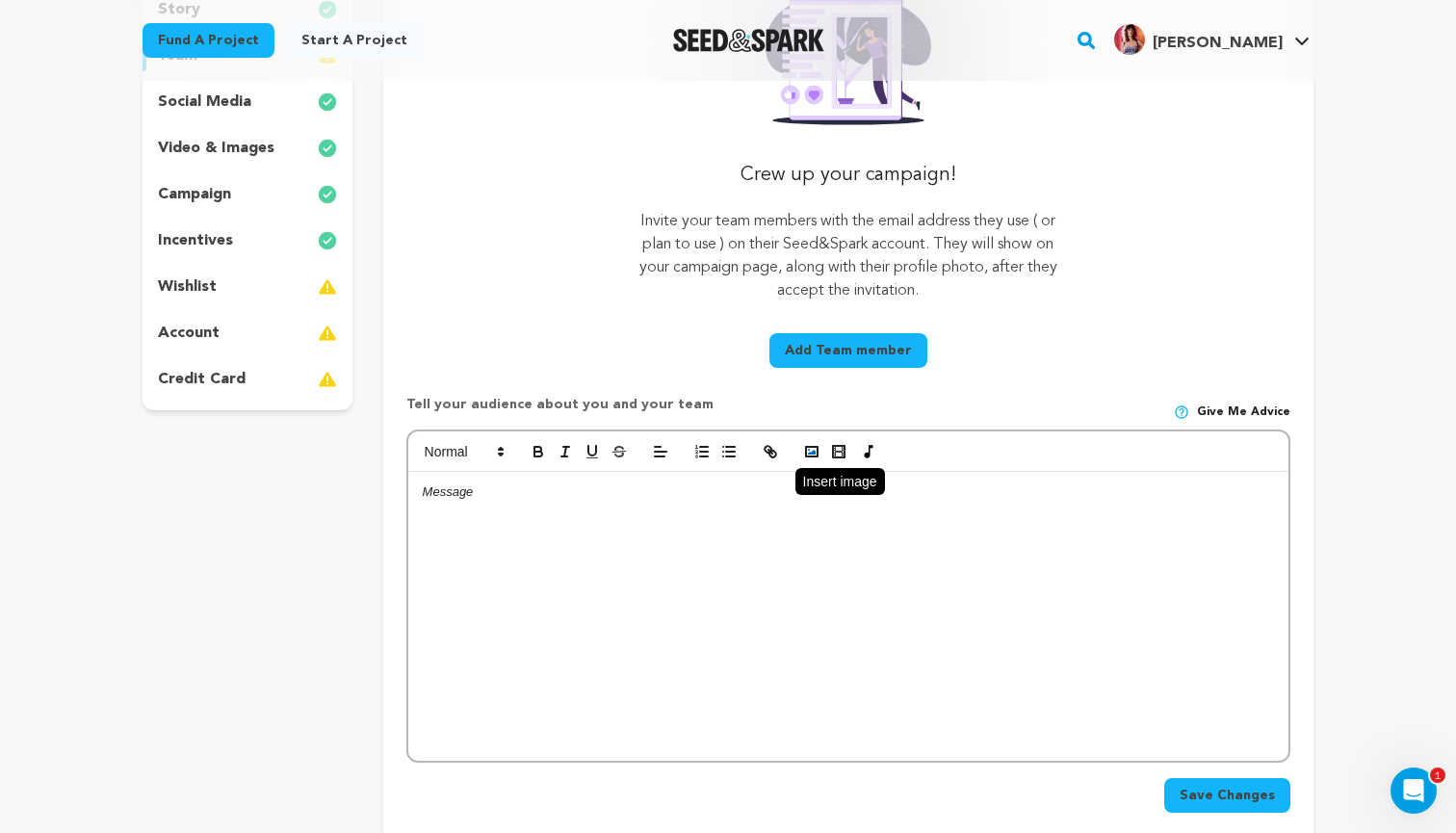 click 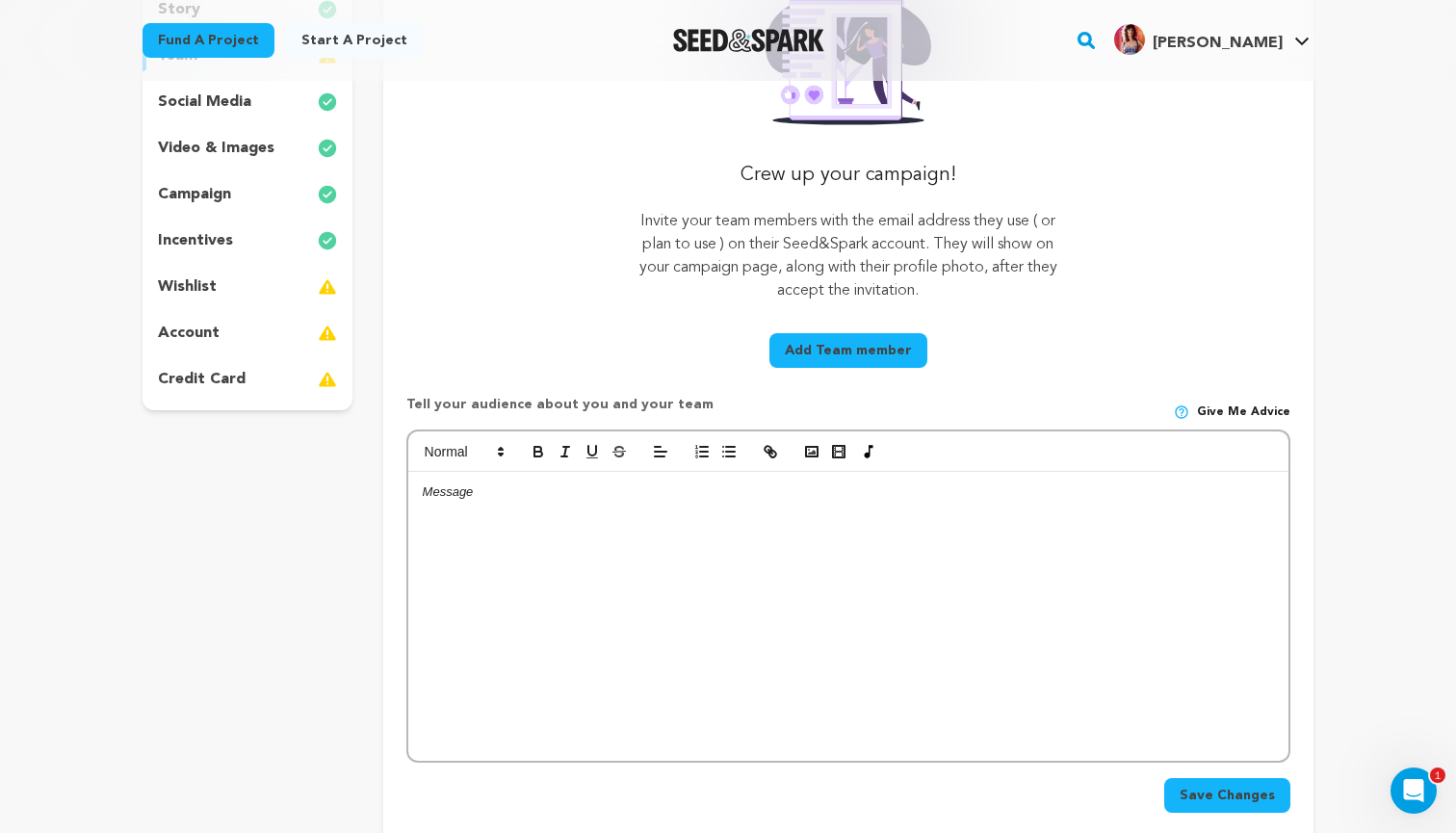 scroll, scrollTop: 241, scrollLeft: 0, axis: vertical 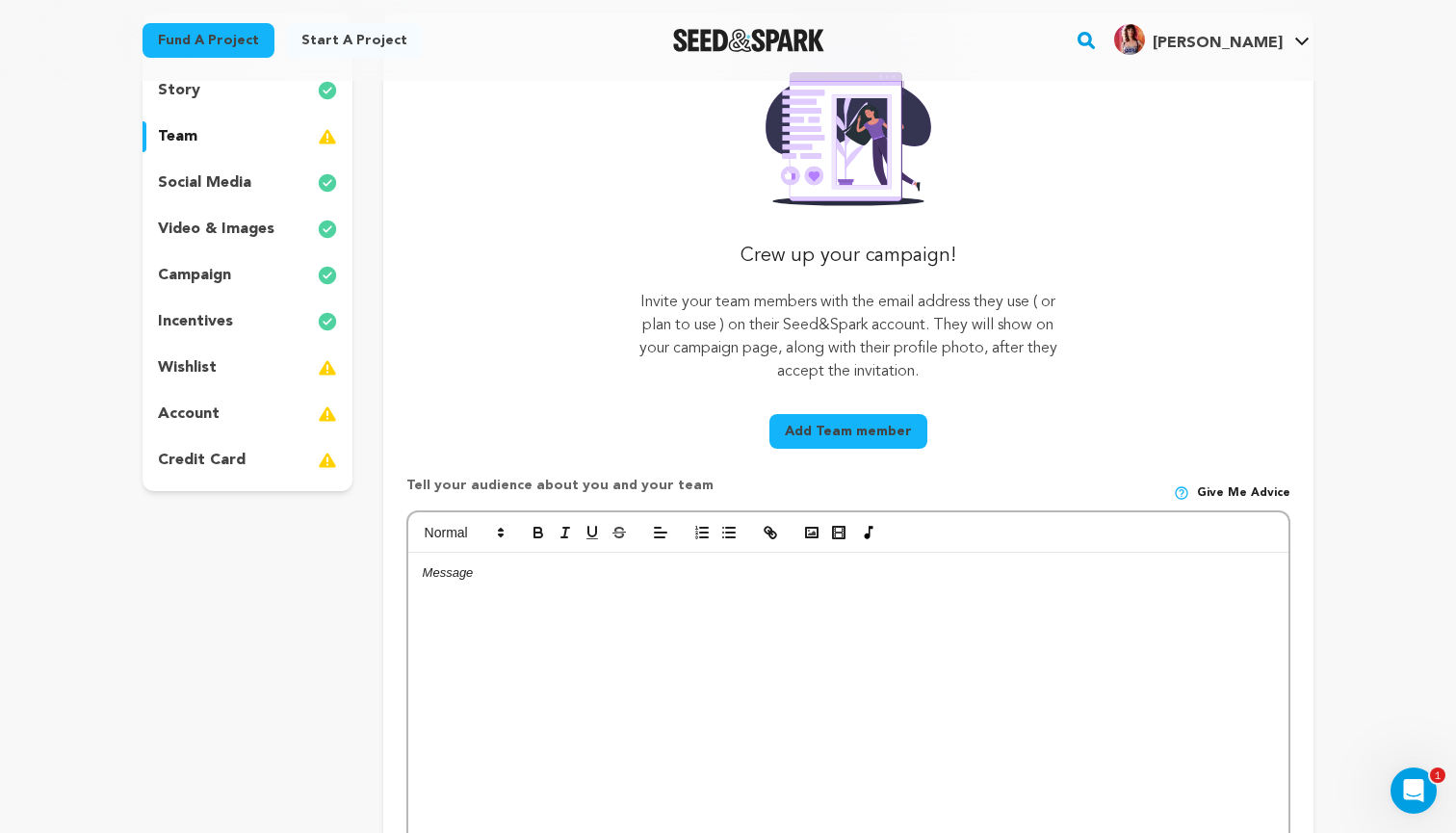 click 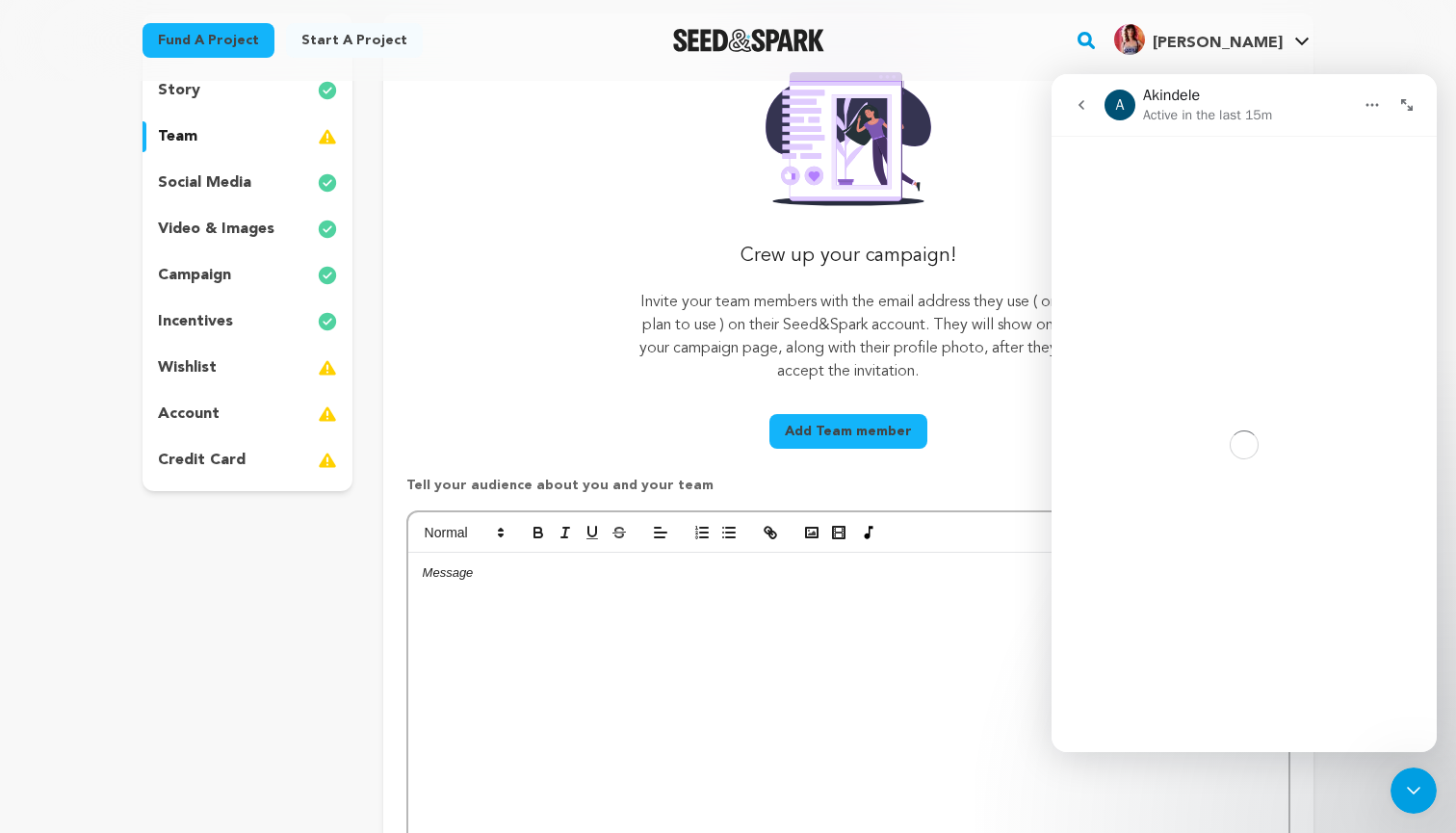 scroll, scrollTop: 91, scrollLeft: 0, axis: vertical 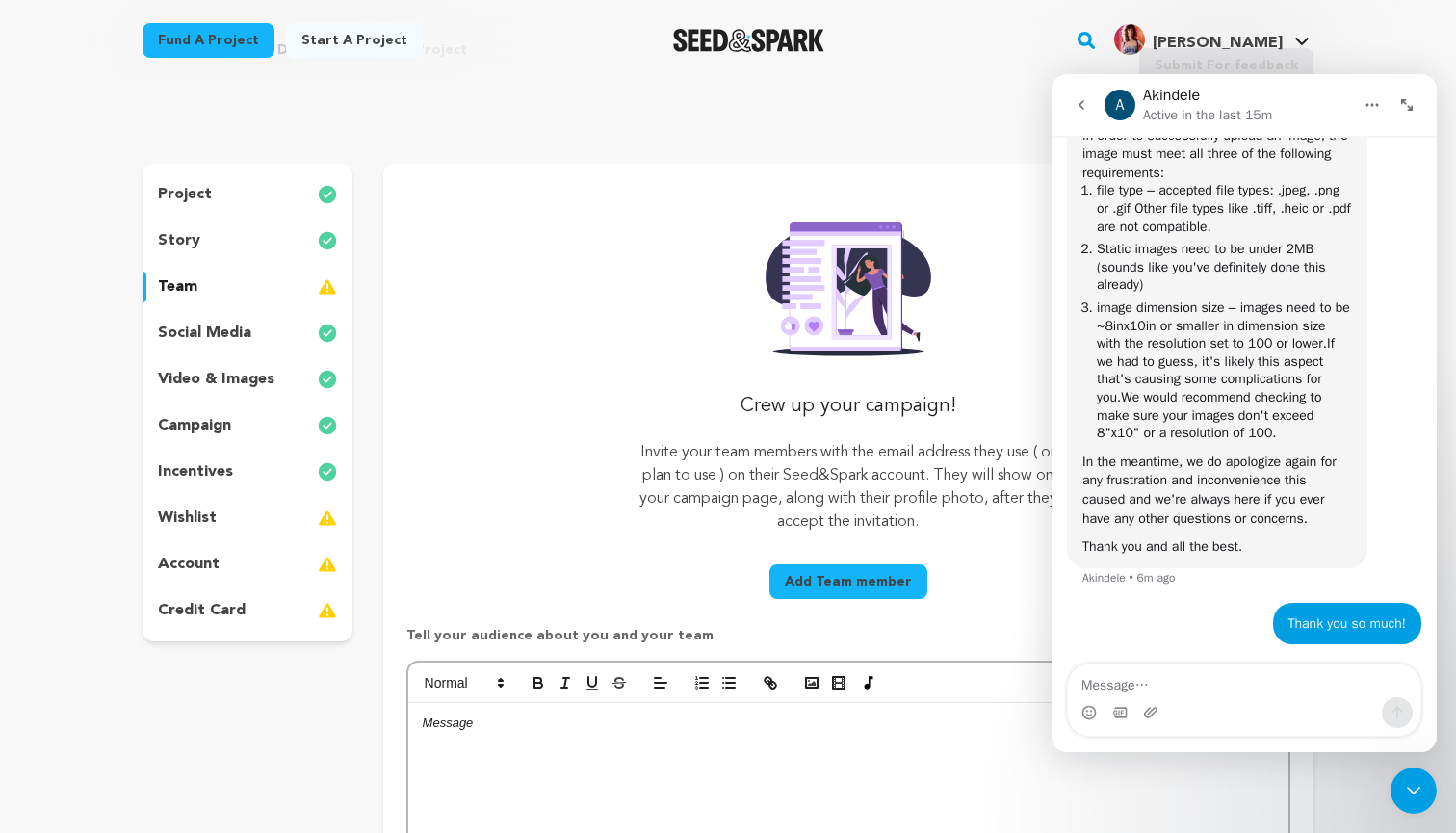 click 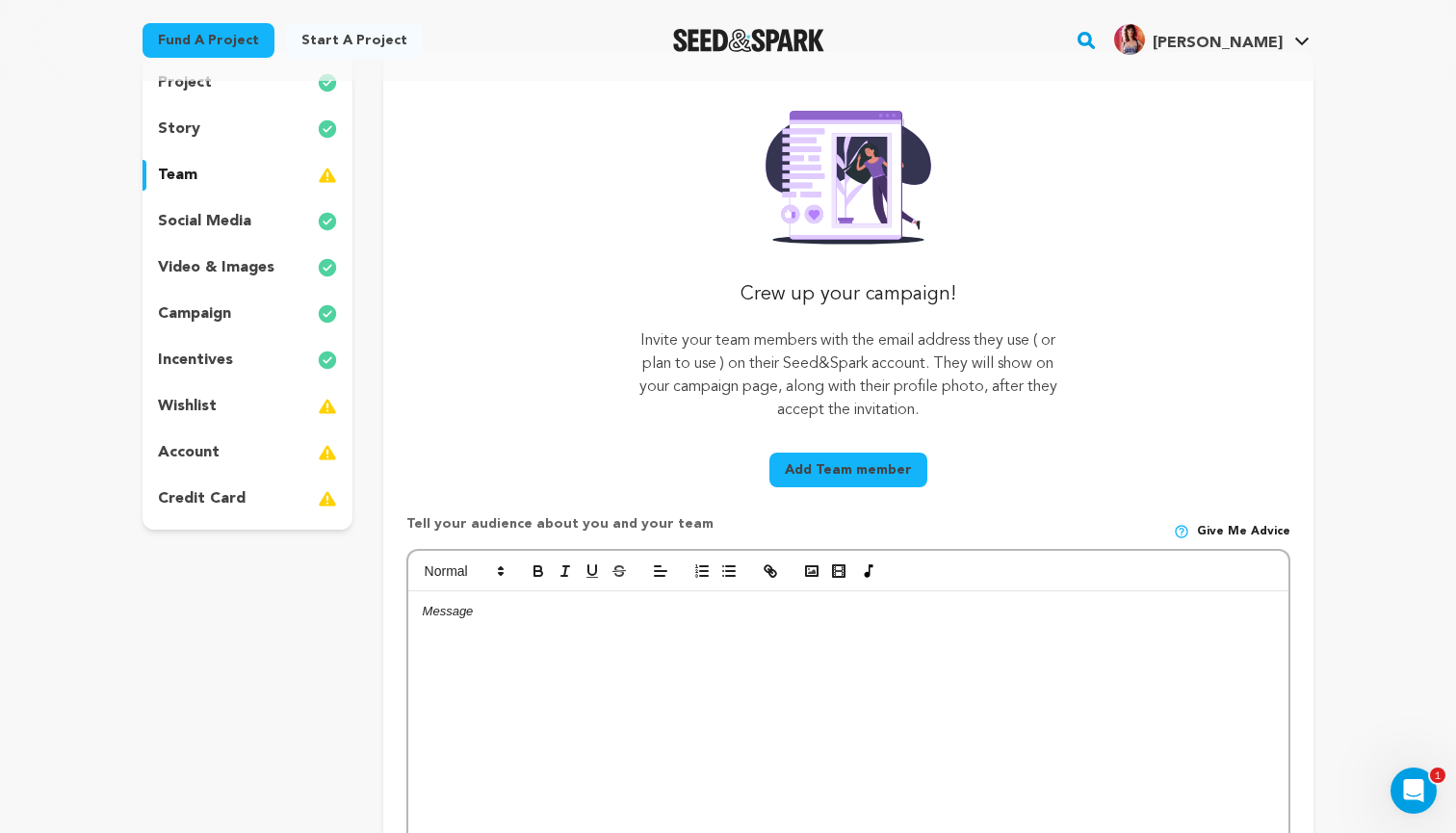 scroll, scrollTop: 269, scrollLeft: 0, axis: vertical 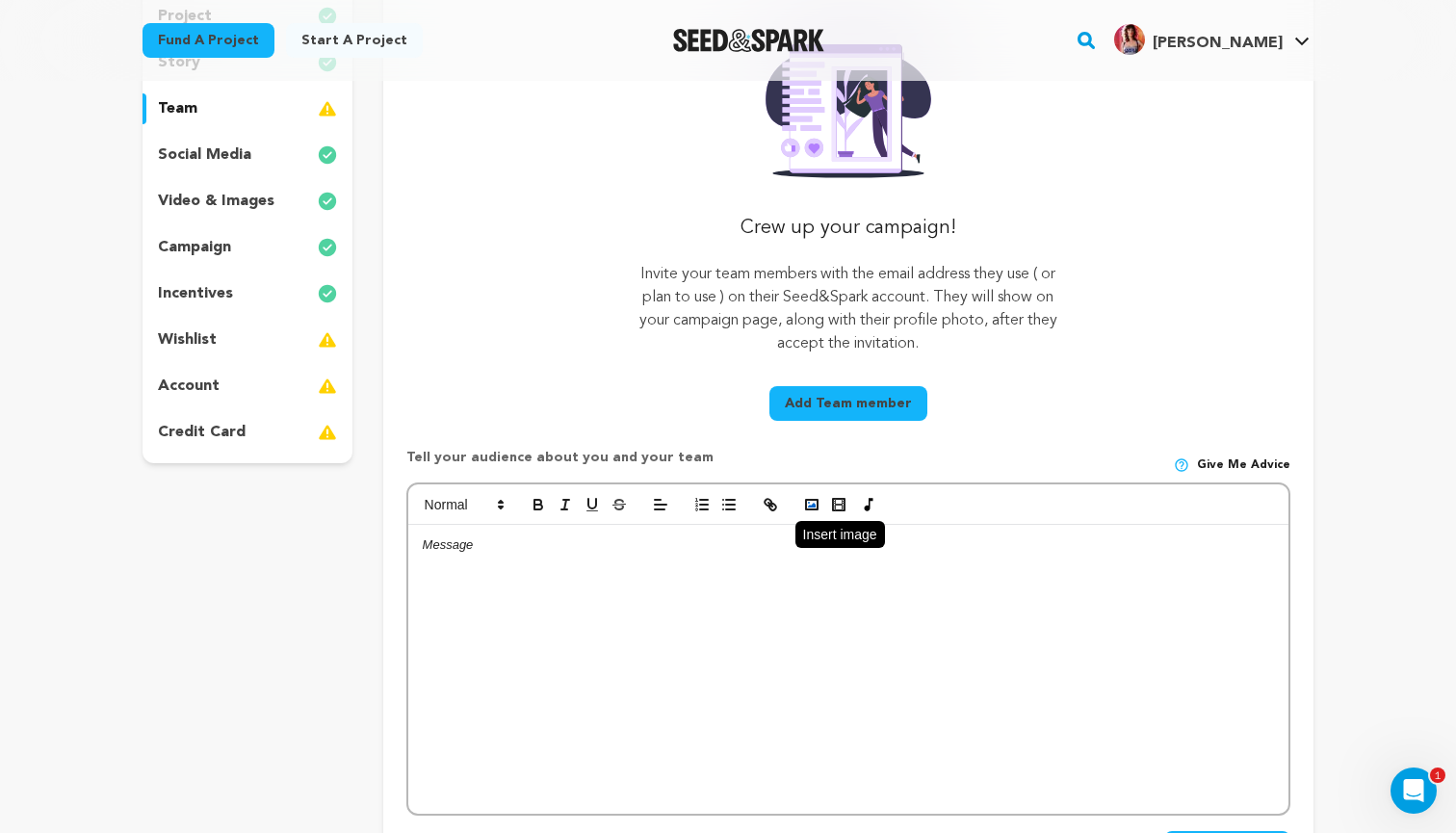 click 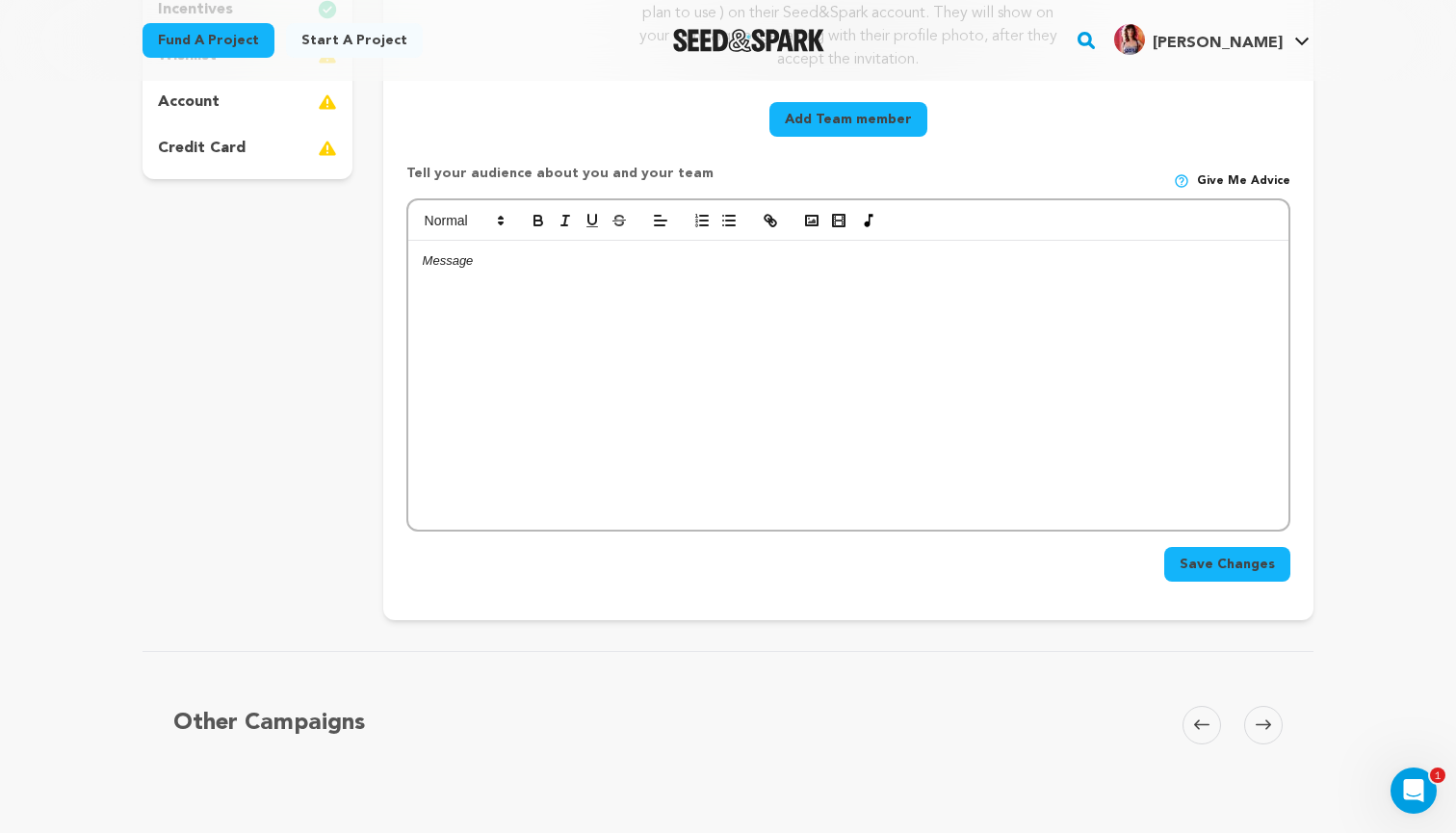 scroll, scrollTop: 536, scrollLeft: 0, axis: vertical 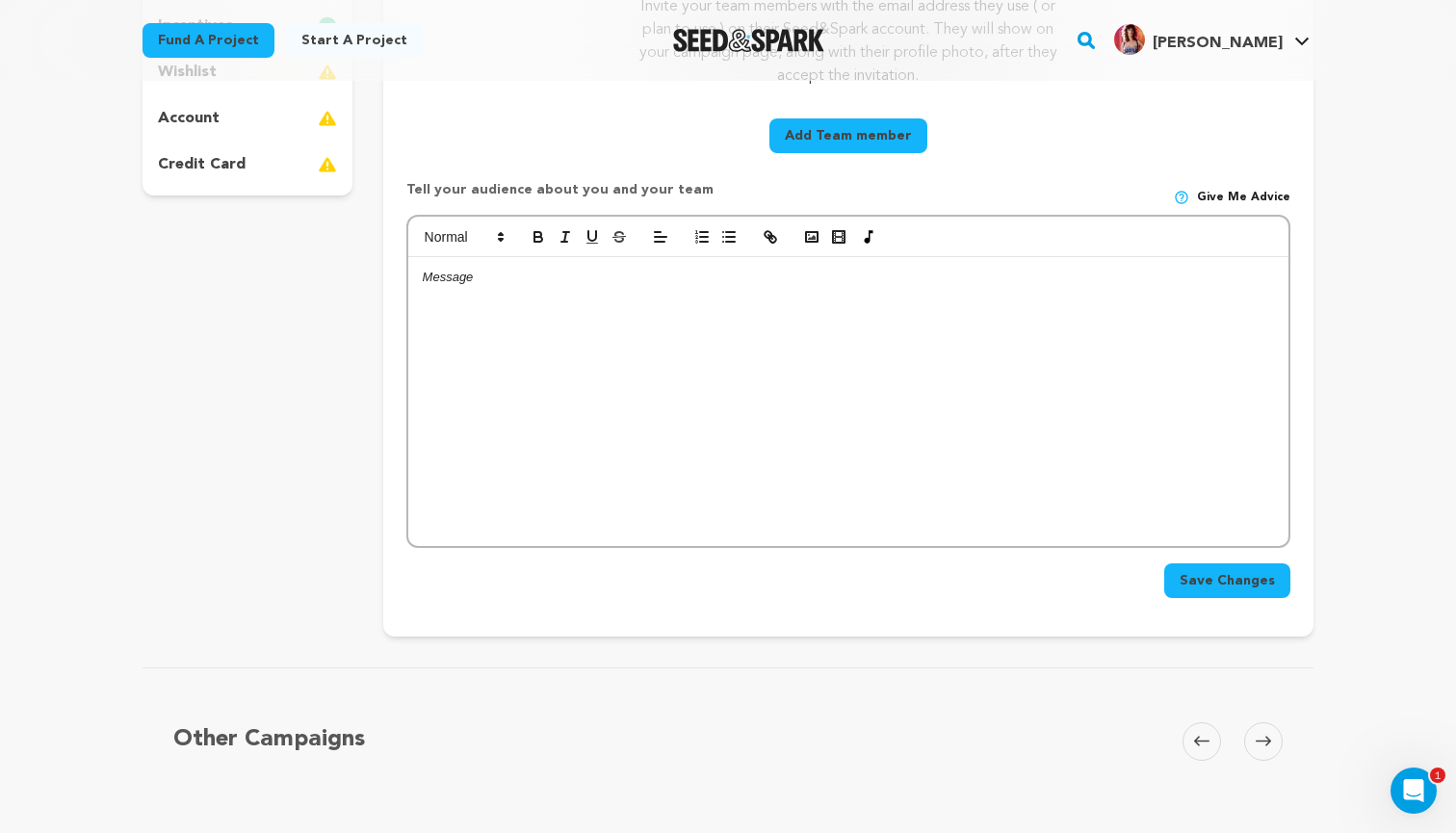 click at bounding box center (848, 402) 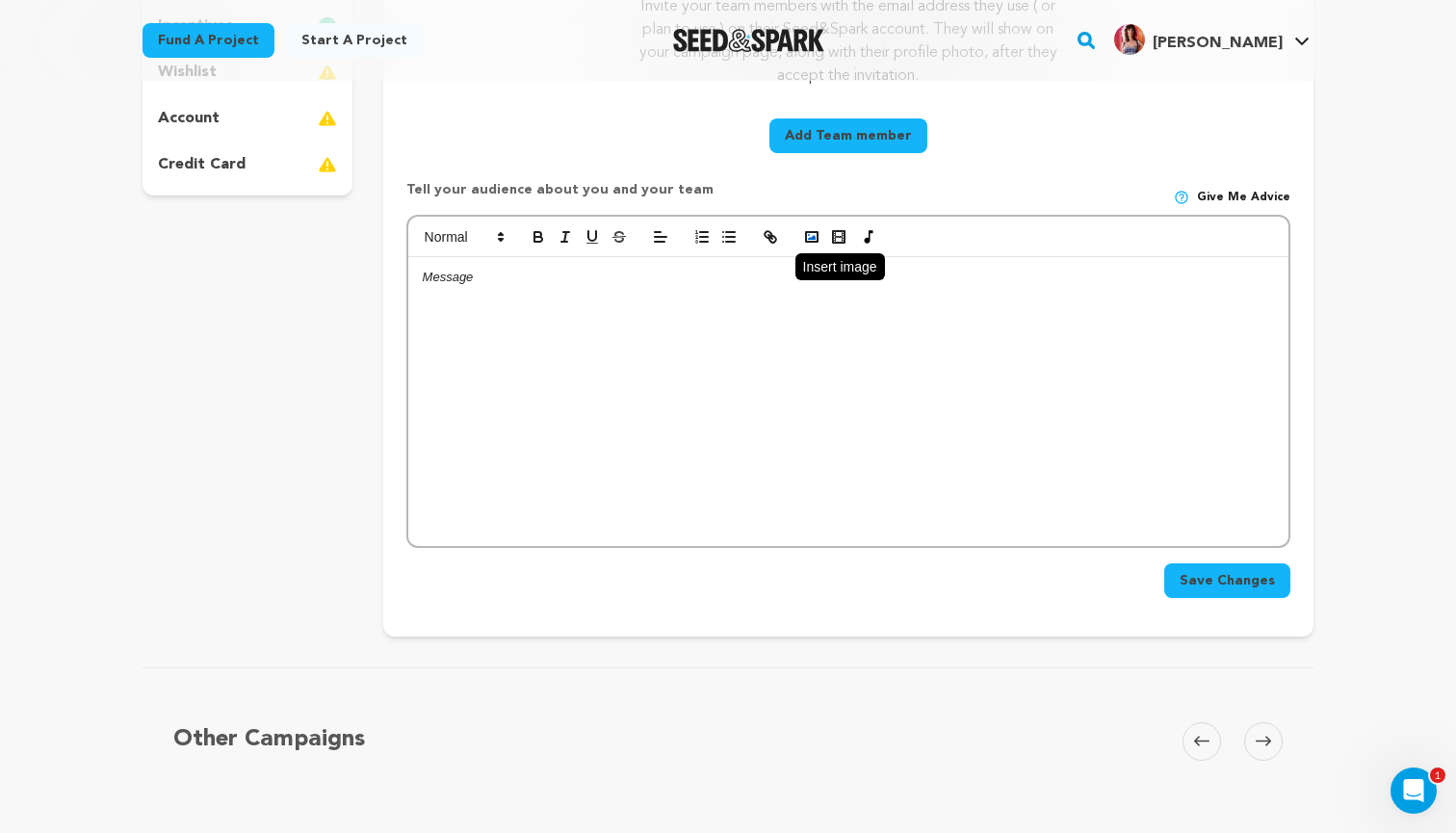 click 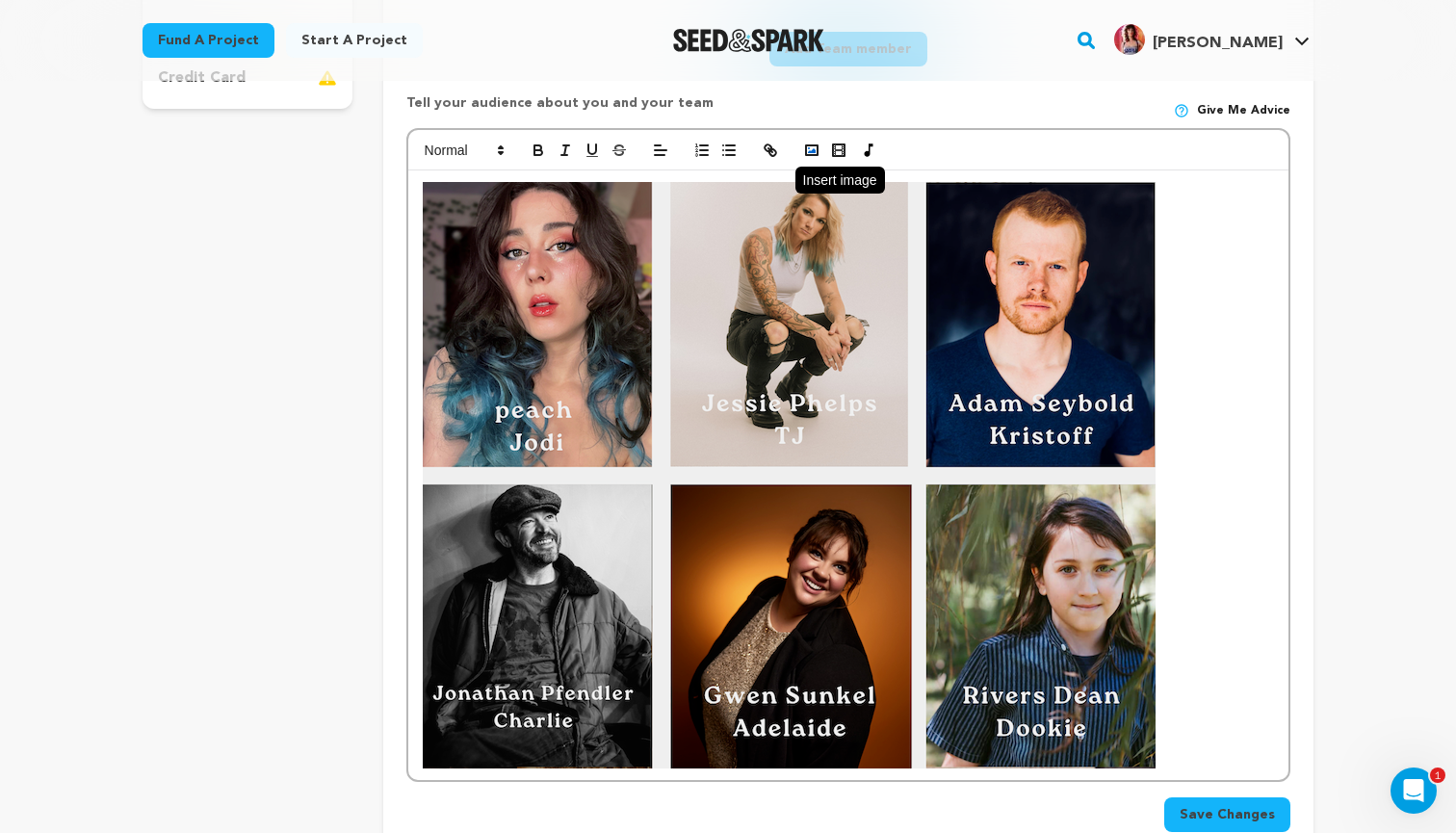 scroll, scrollTop: 625, scrollLeft: 0, axis: vertical 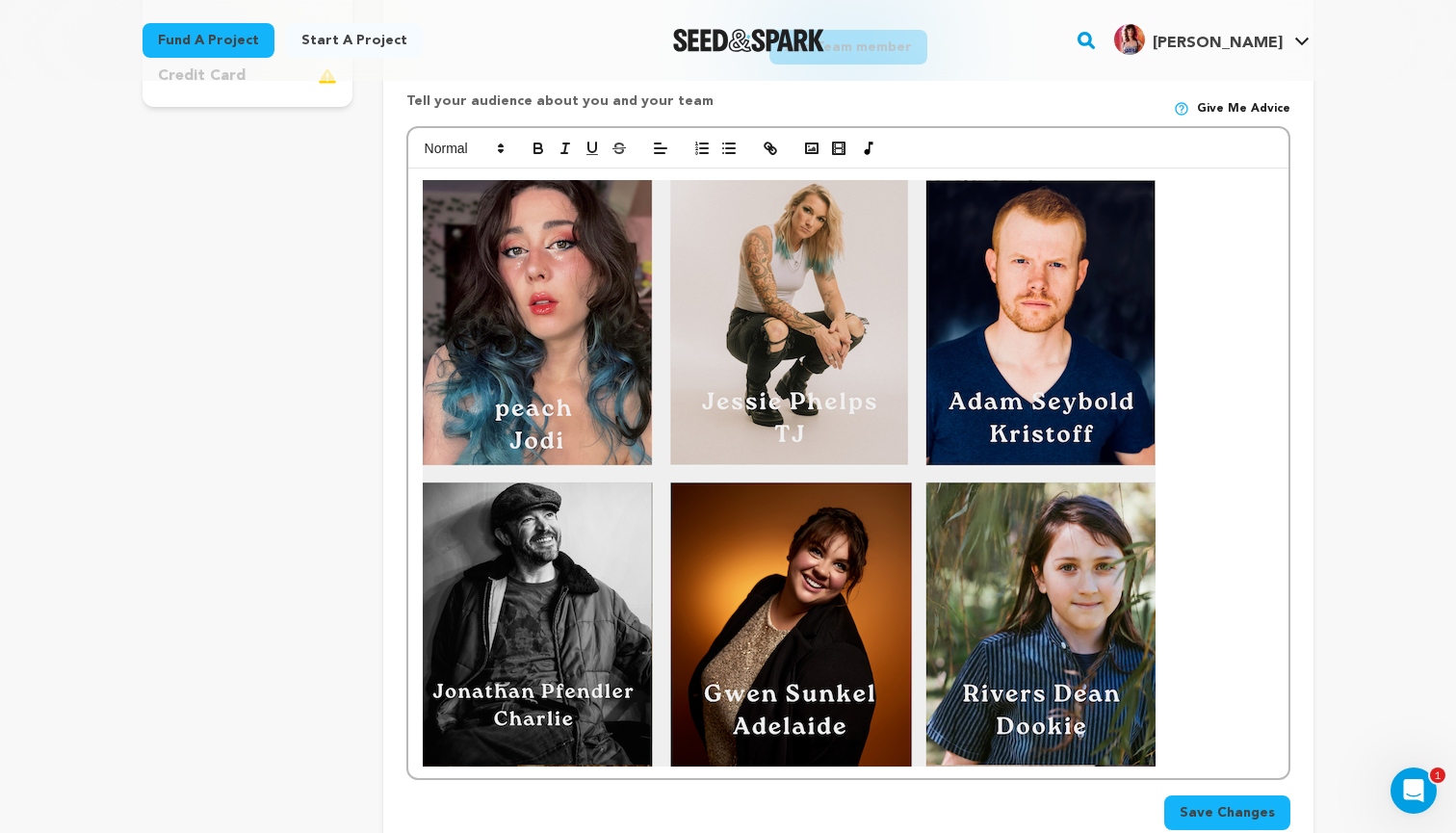 click at bounding box center [848, 473] 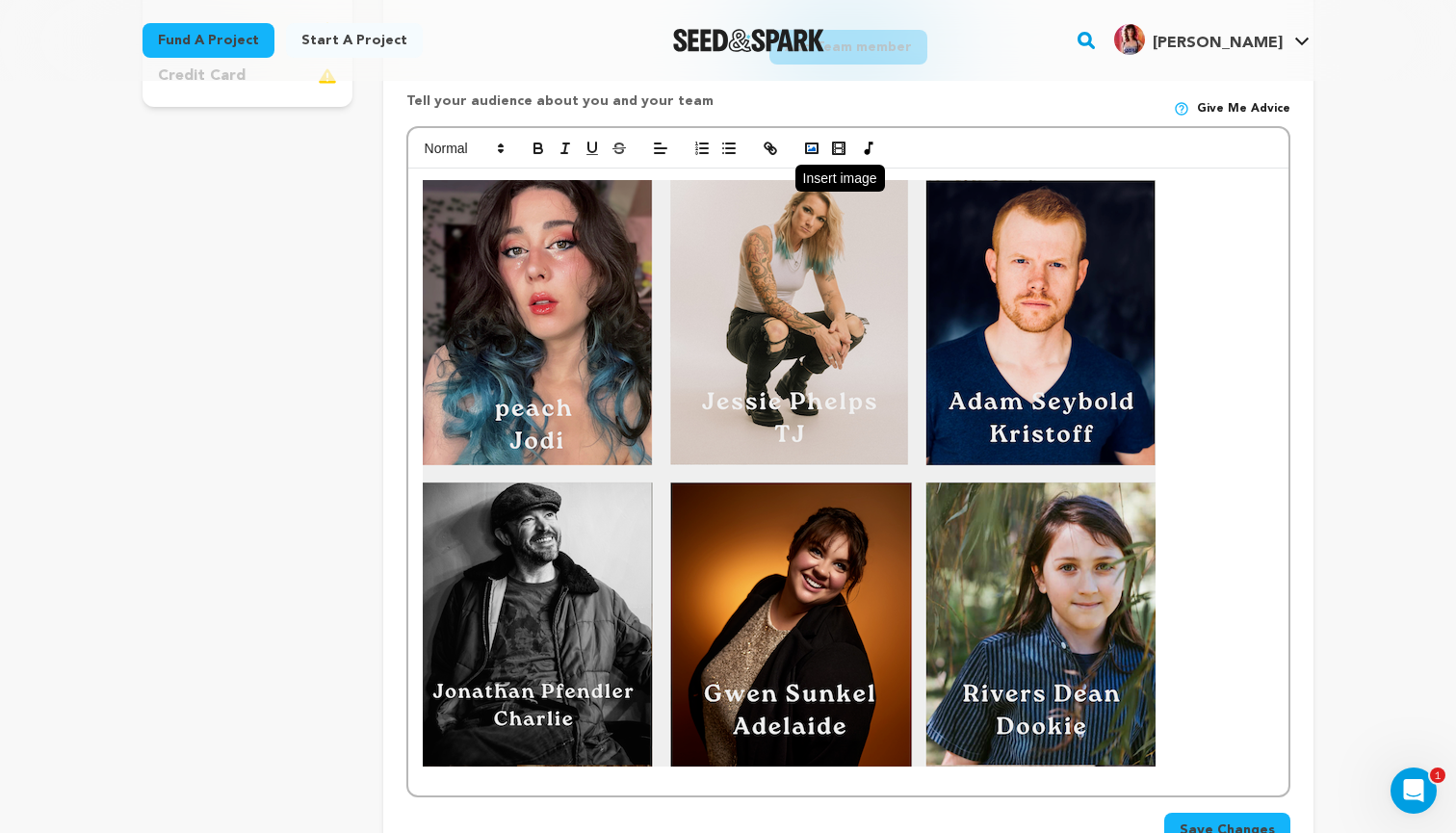 click 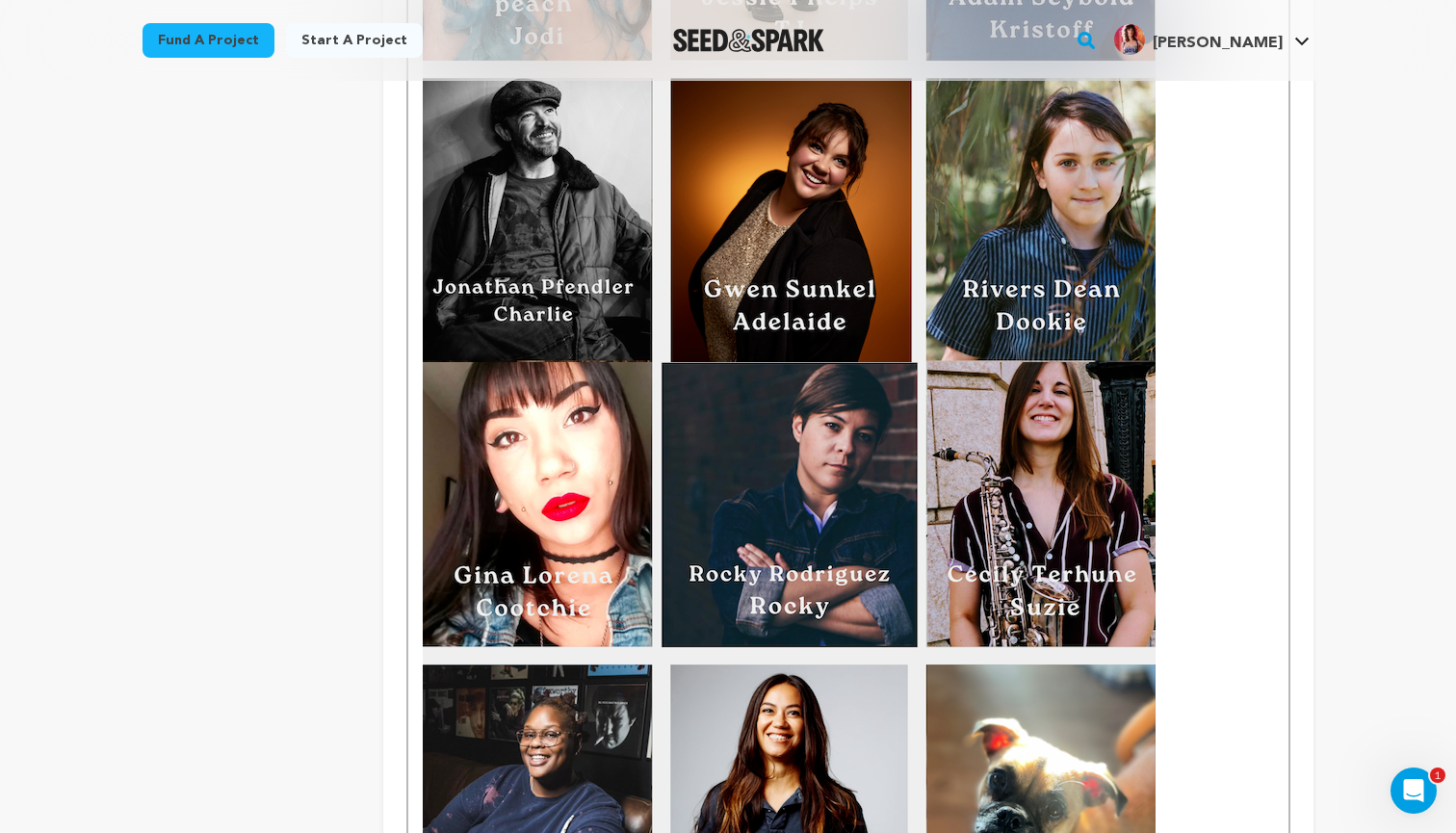 scroll, scrollTop: 1055, scrollLeft: 0, axis: vertical 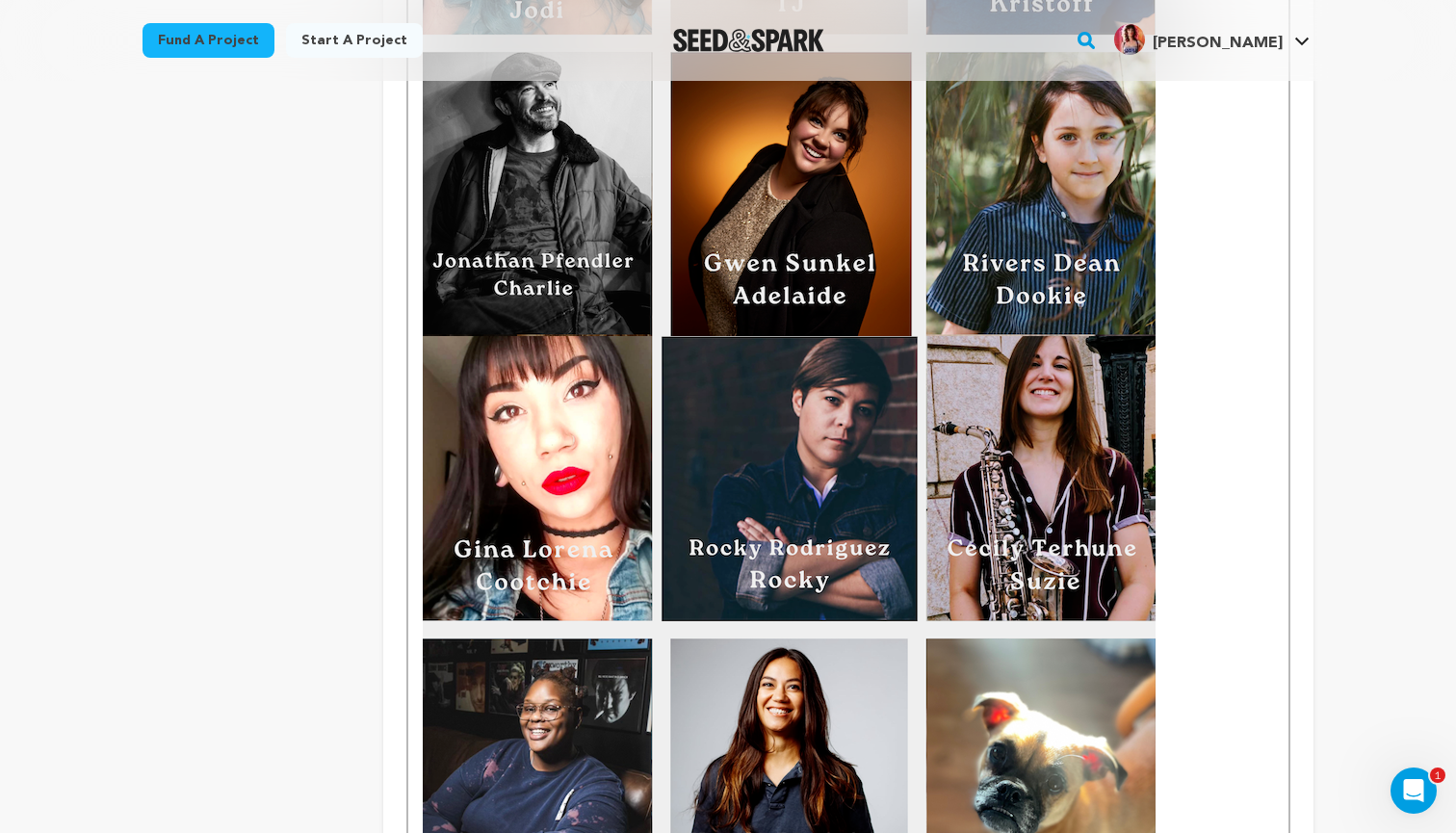 click at bounding box center (848, 42) 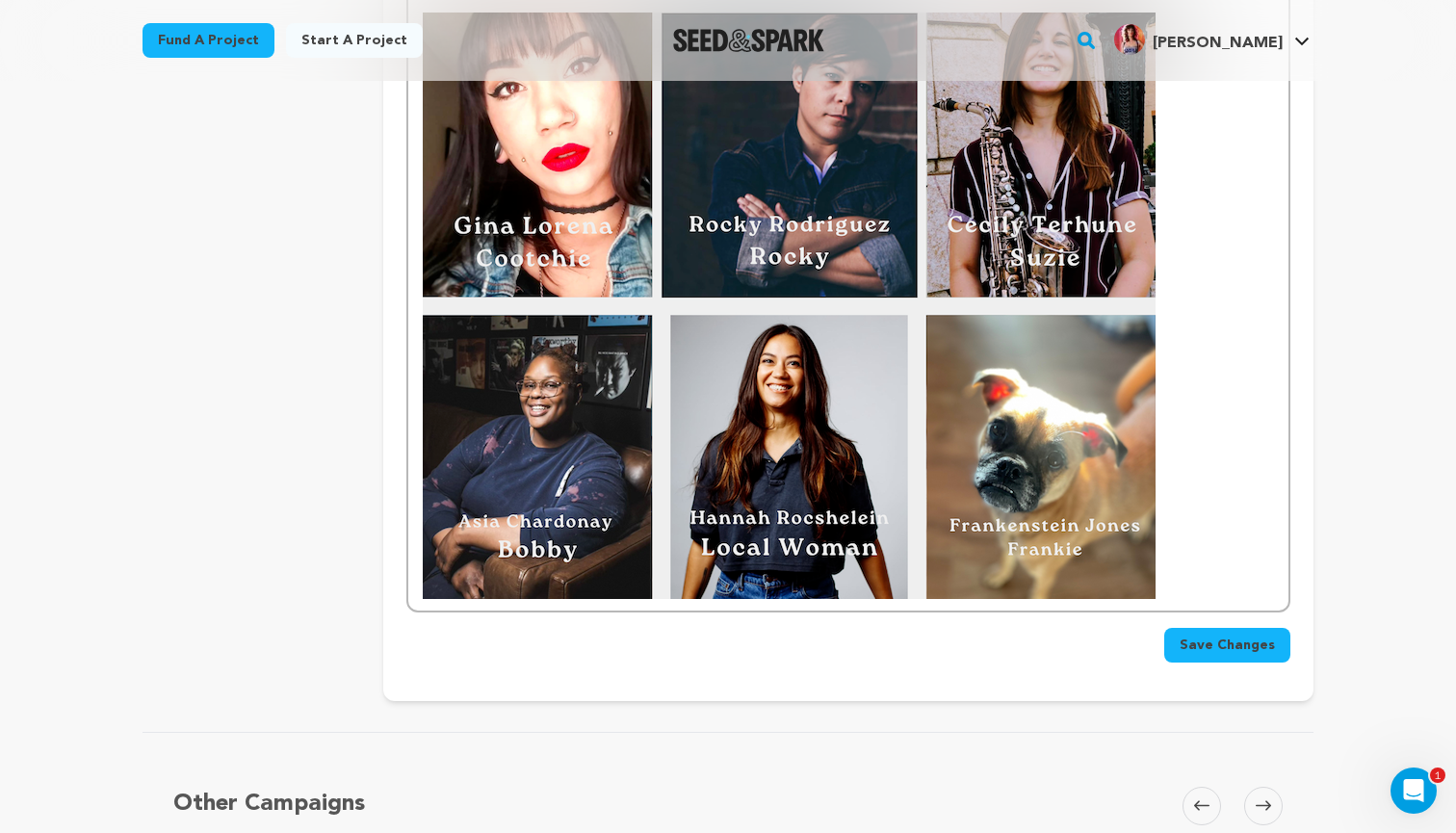 scroll, scrollTop: 1416, scrollLeft: 0, axis: vertical 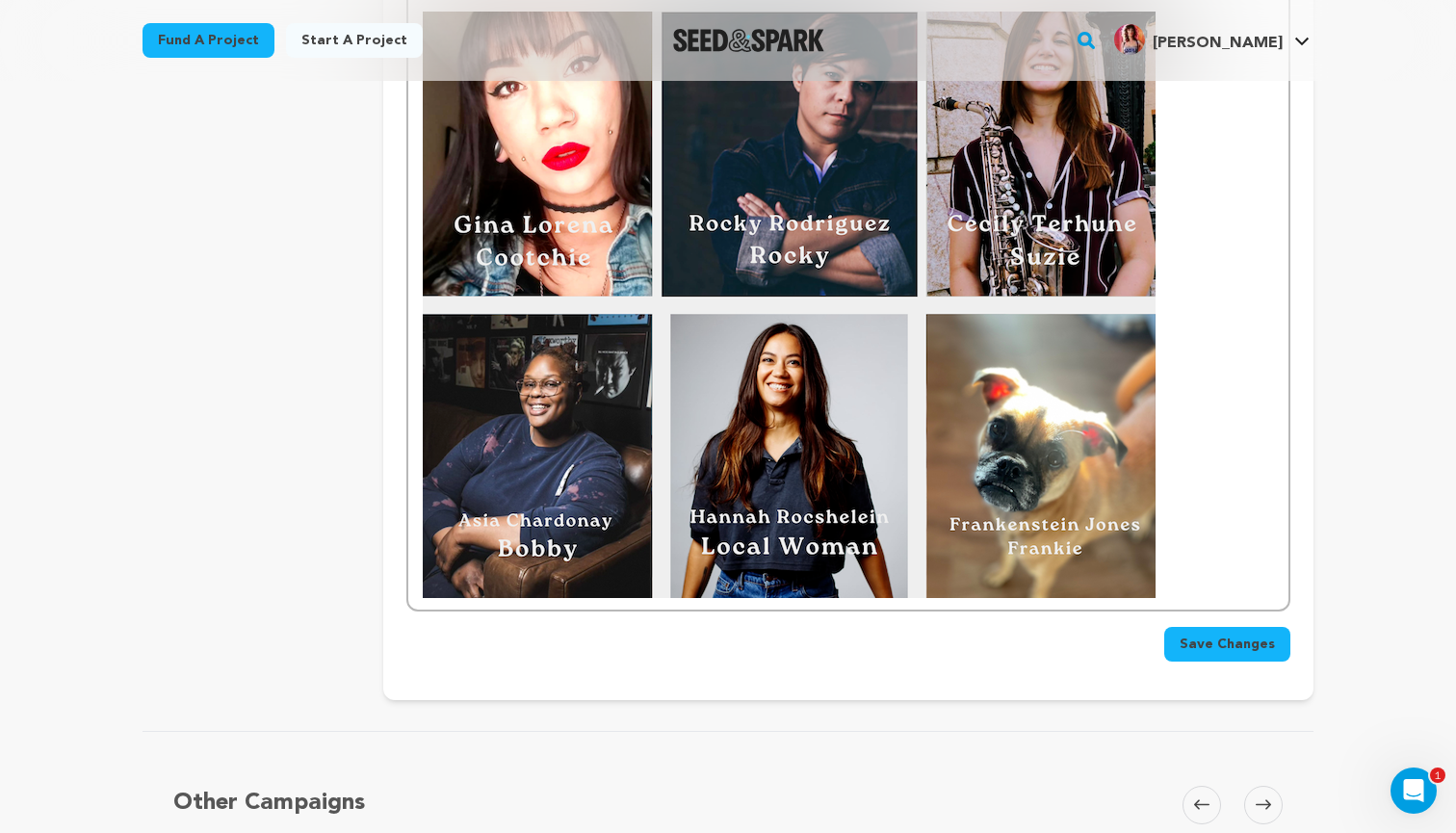 click at bounding box center [848, 304] 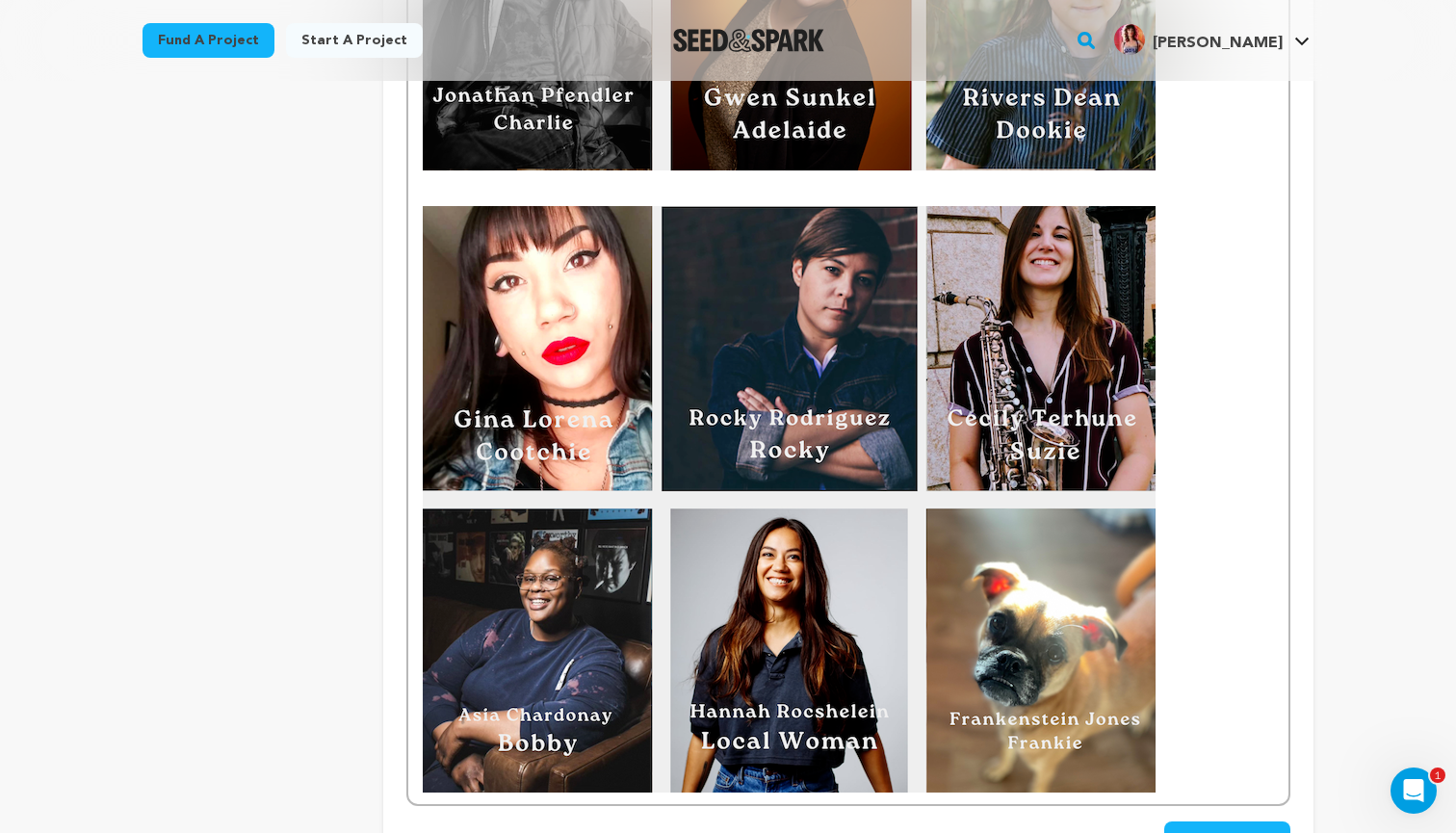 scroll, scrollTop: 1259, scrollLeft: 0, axis: vertical 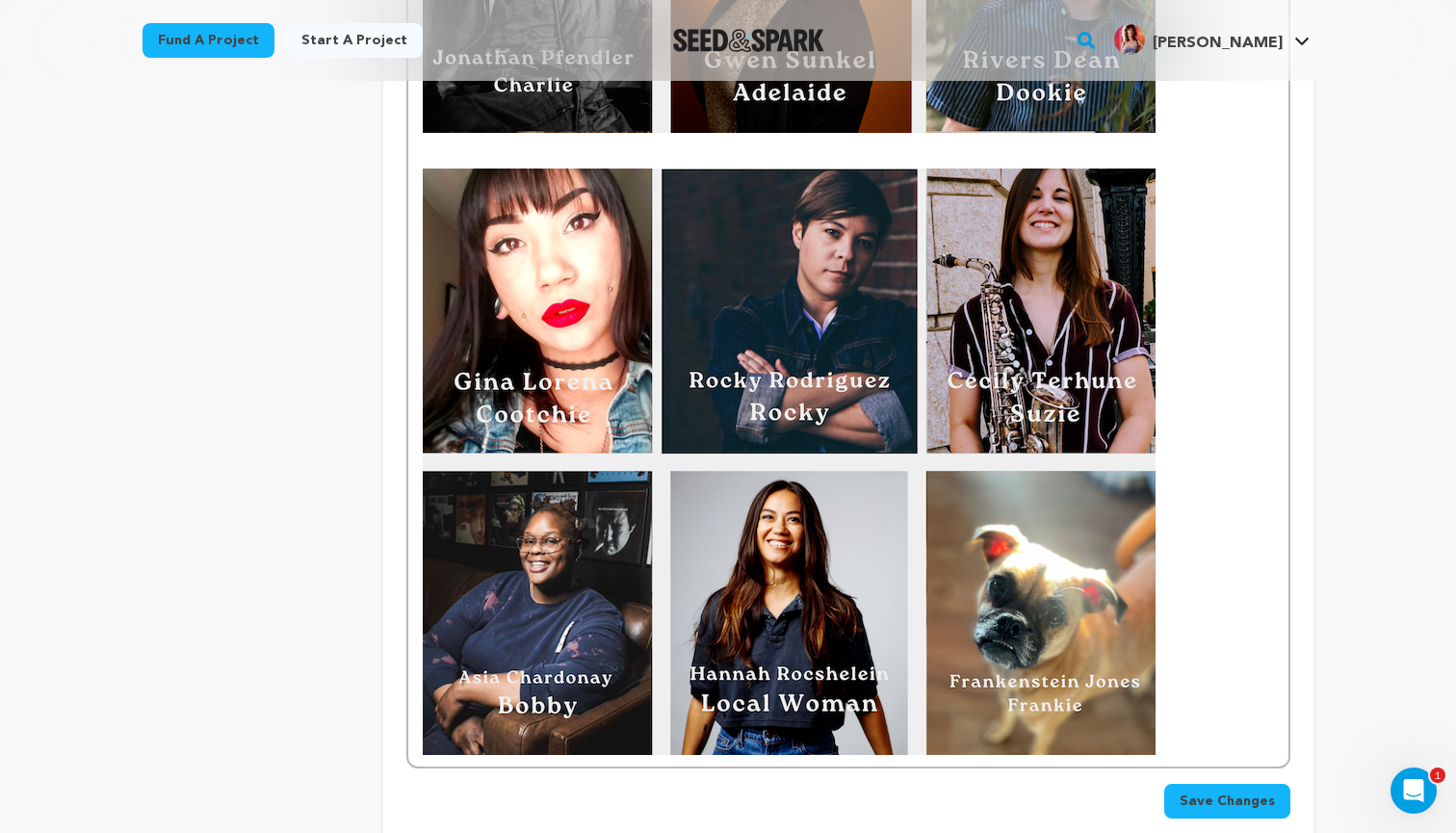 click at bounding box center [848, 461] 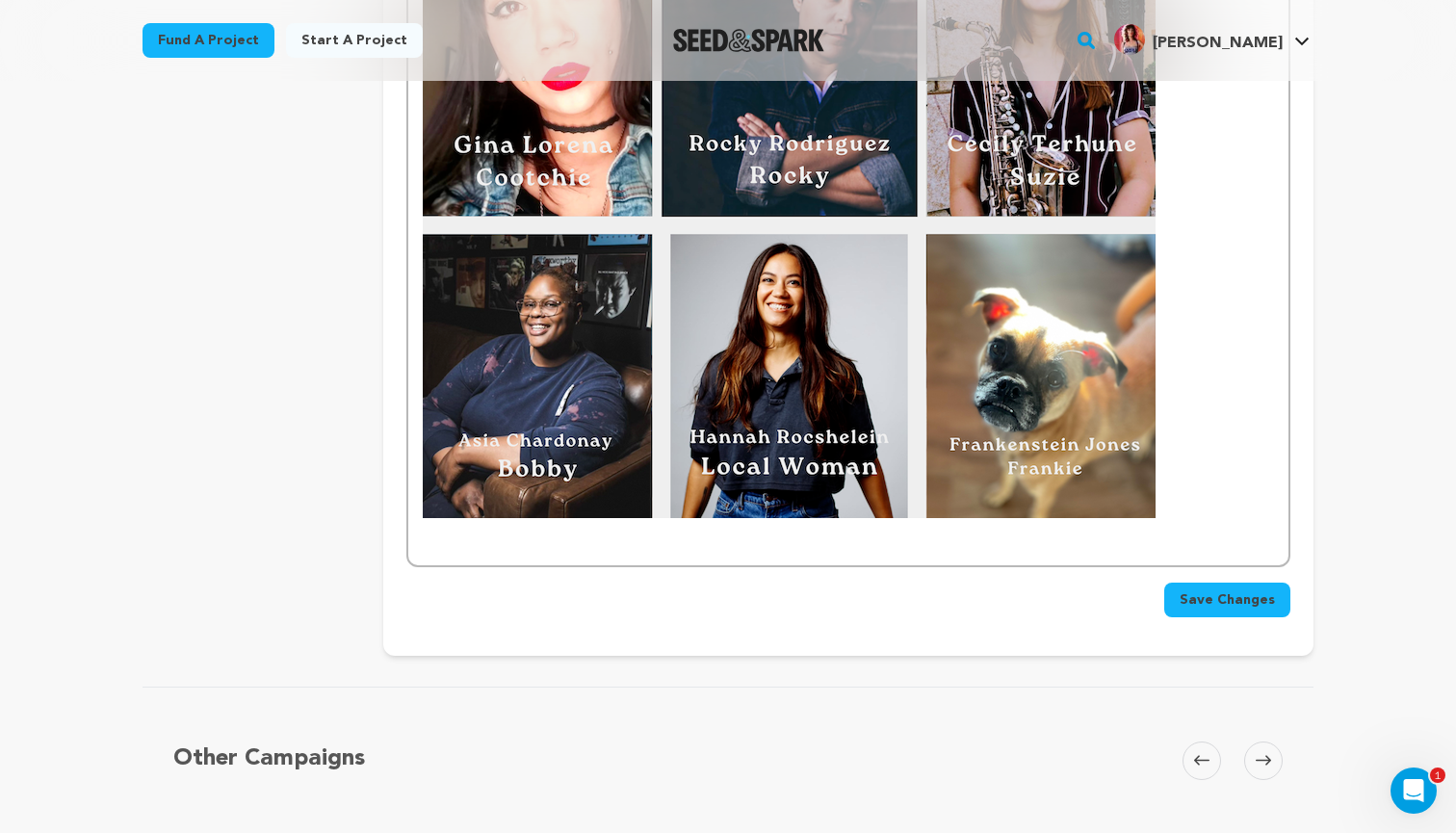 scroll, scrollTop: 1605, scrollLeft: 0, axis: vertical 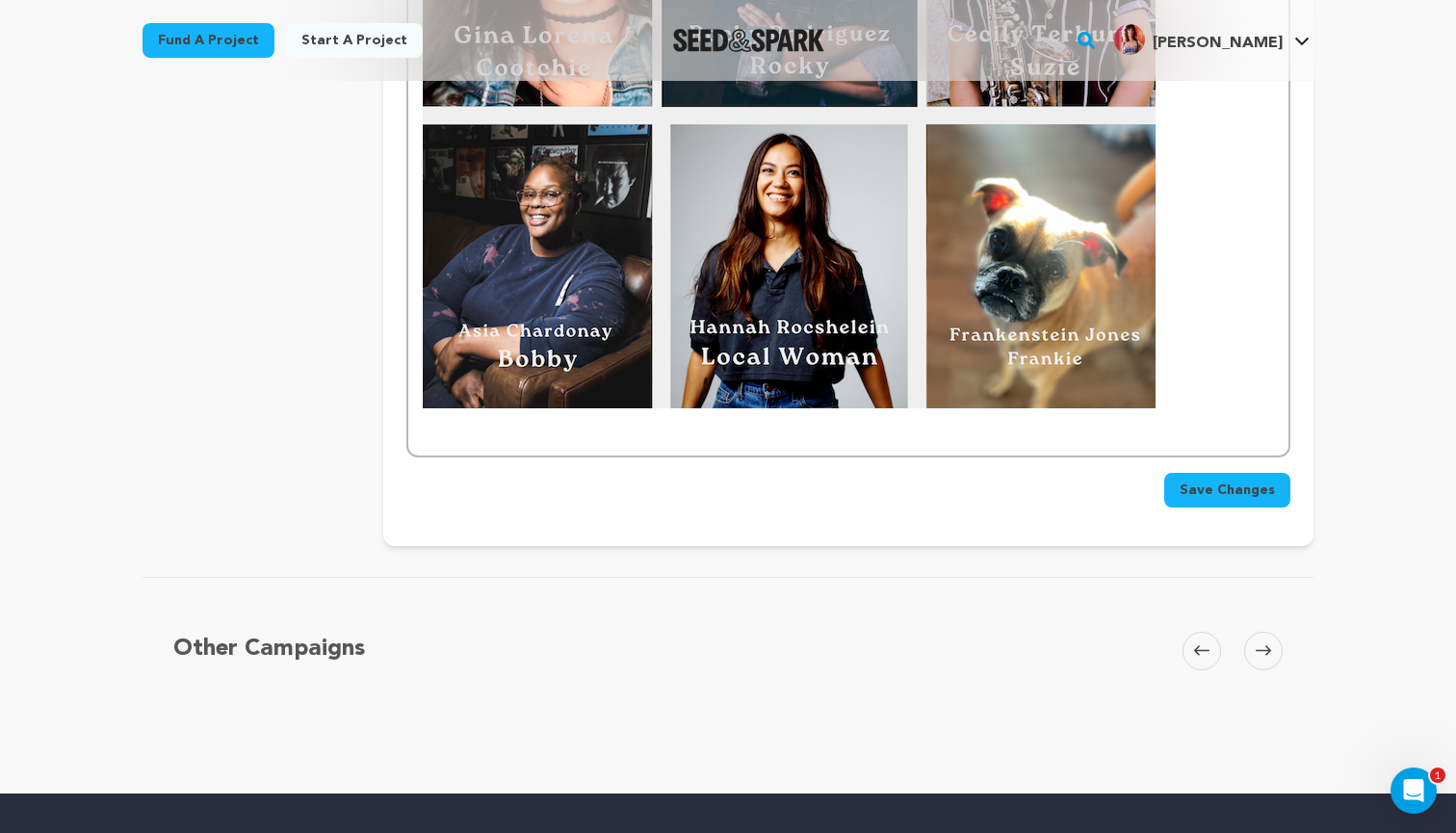 click on "Save Changes" at bounding box center [1227, 490] 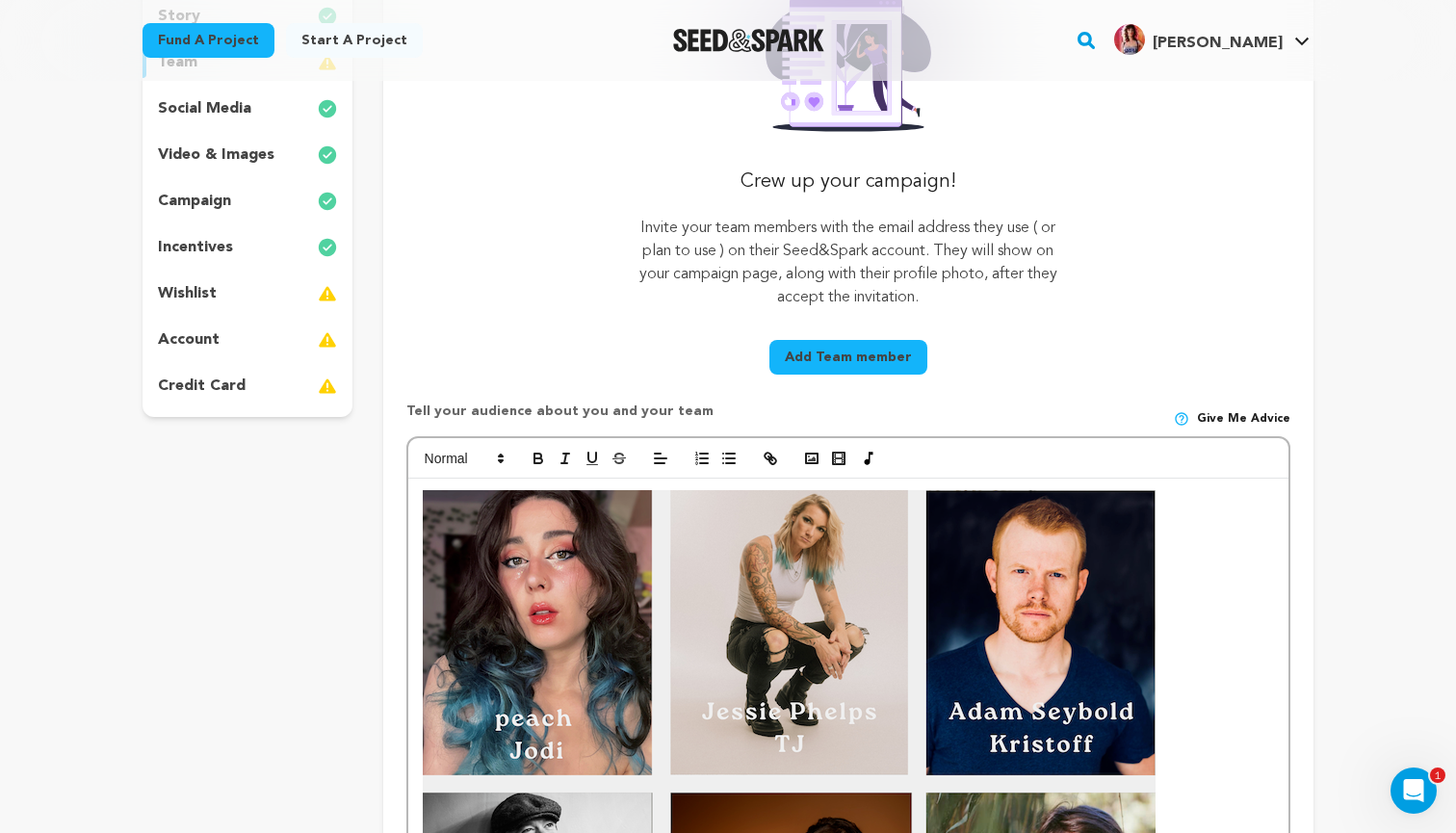 scroll, scrollTop: 323, scrollLeft: 0, axis: vertical 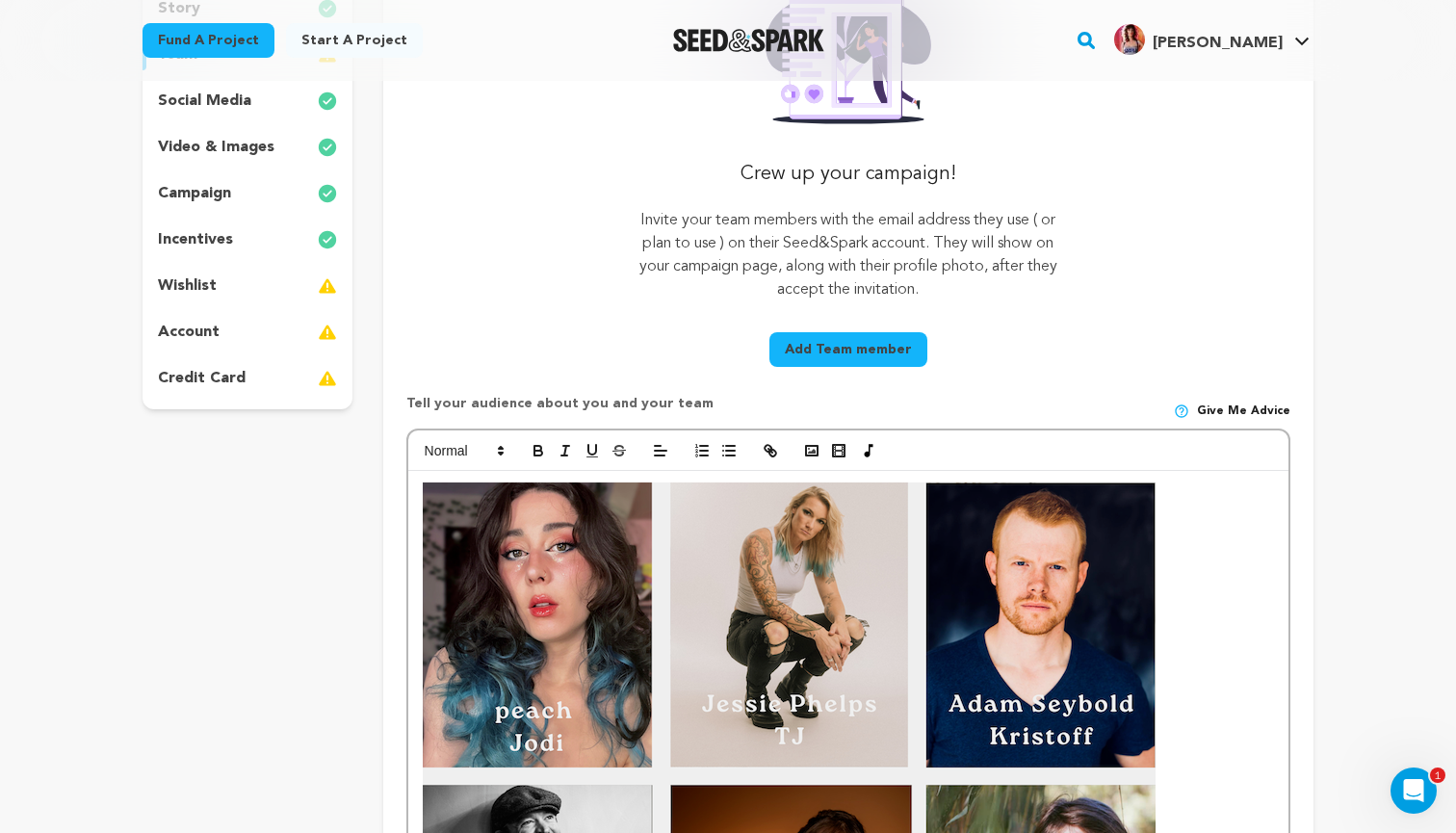 click at bounding box center [848, 1105] 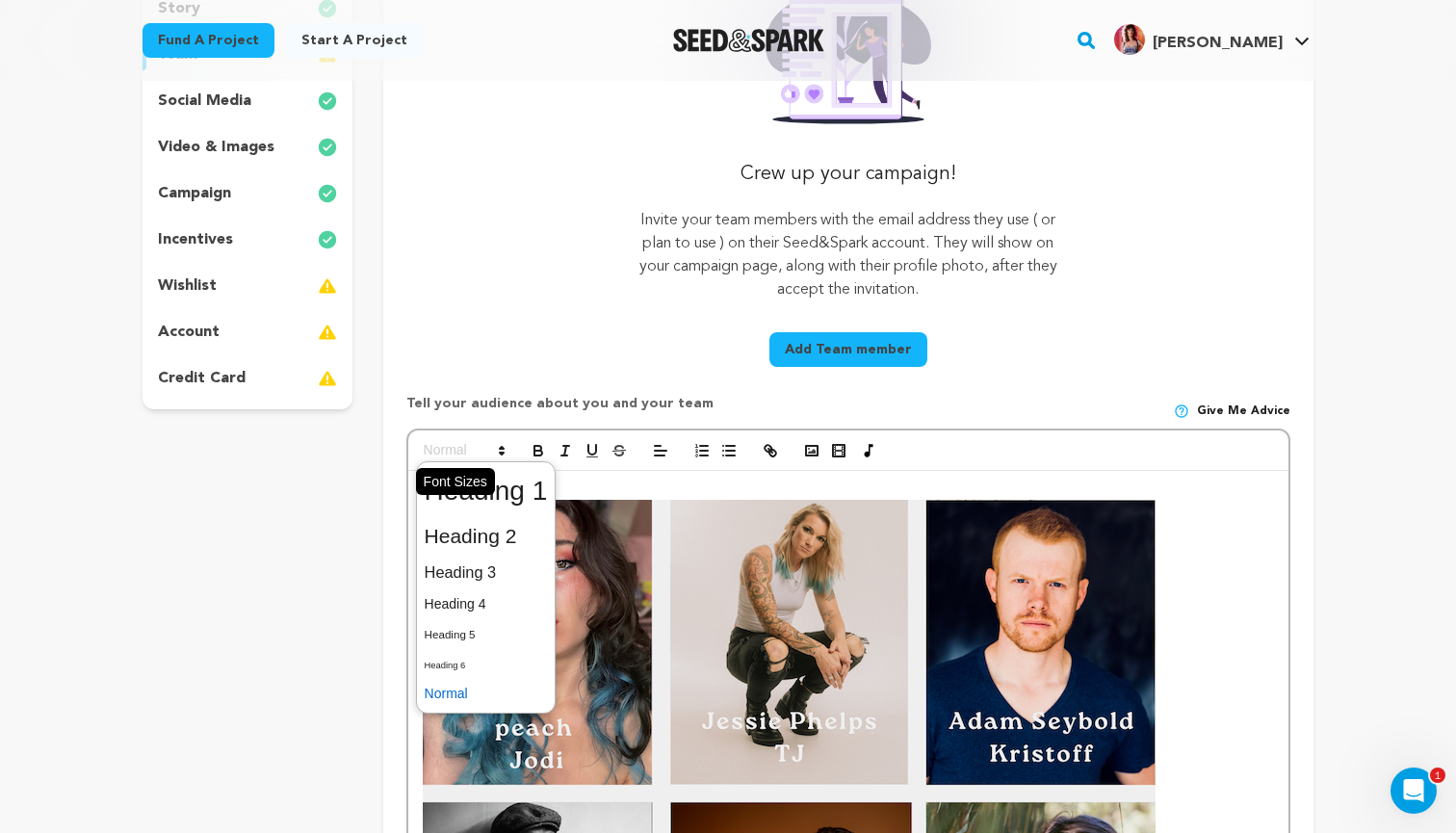 click at bounding box center [463, 451] 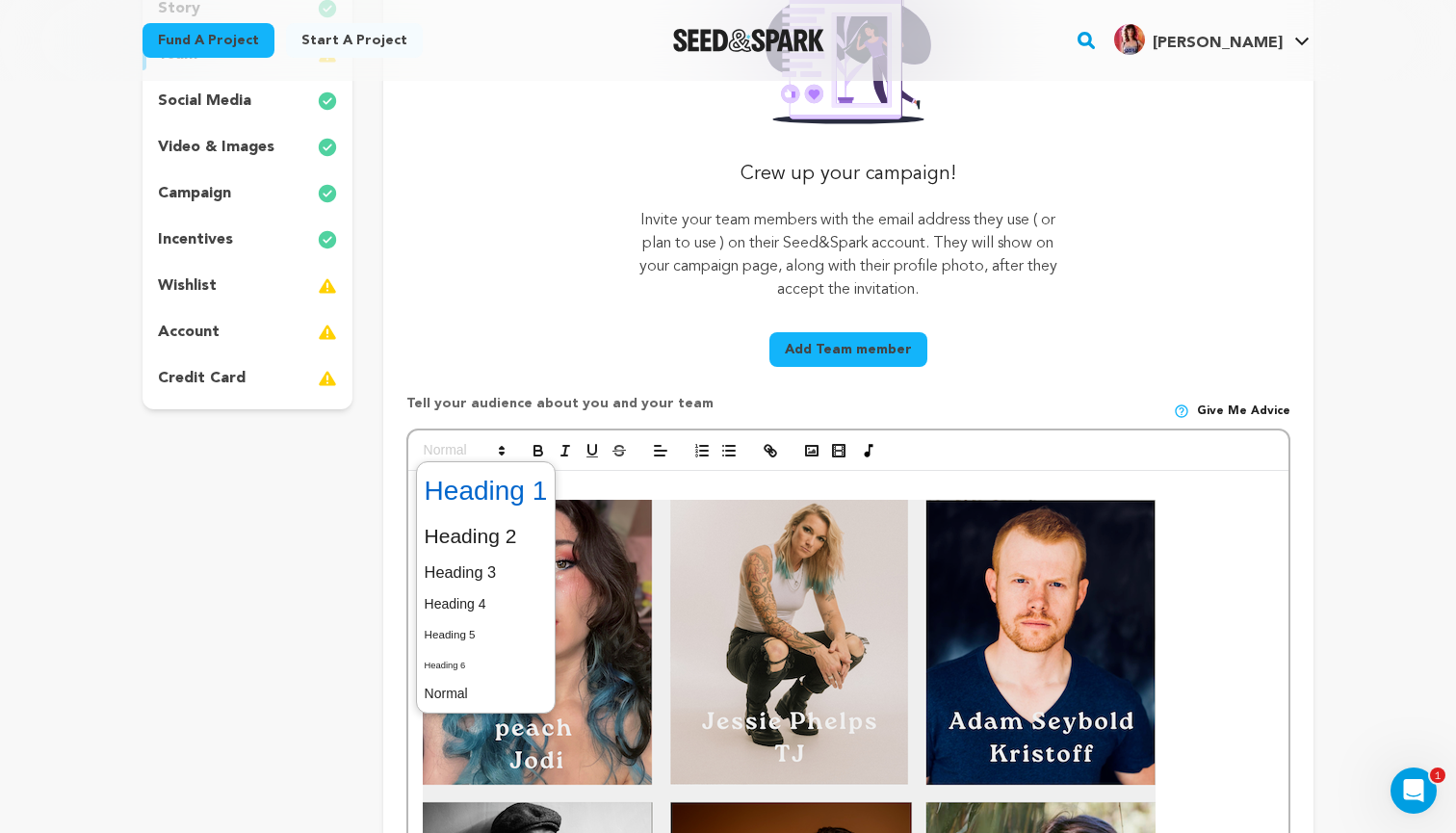 click at bounding box center [486, 491] 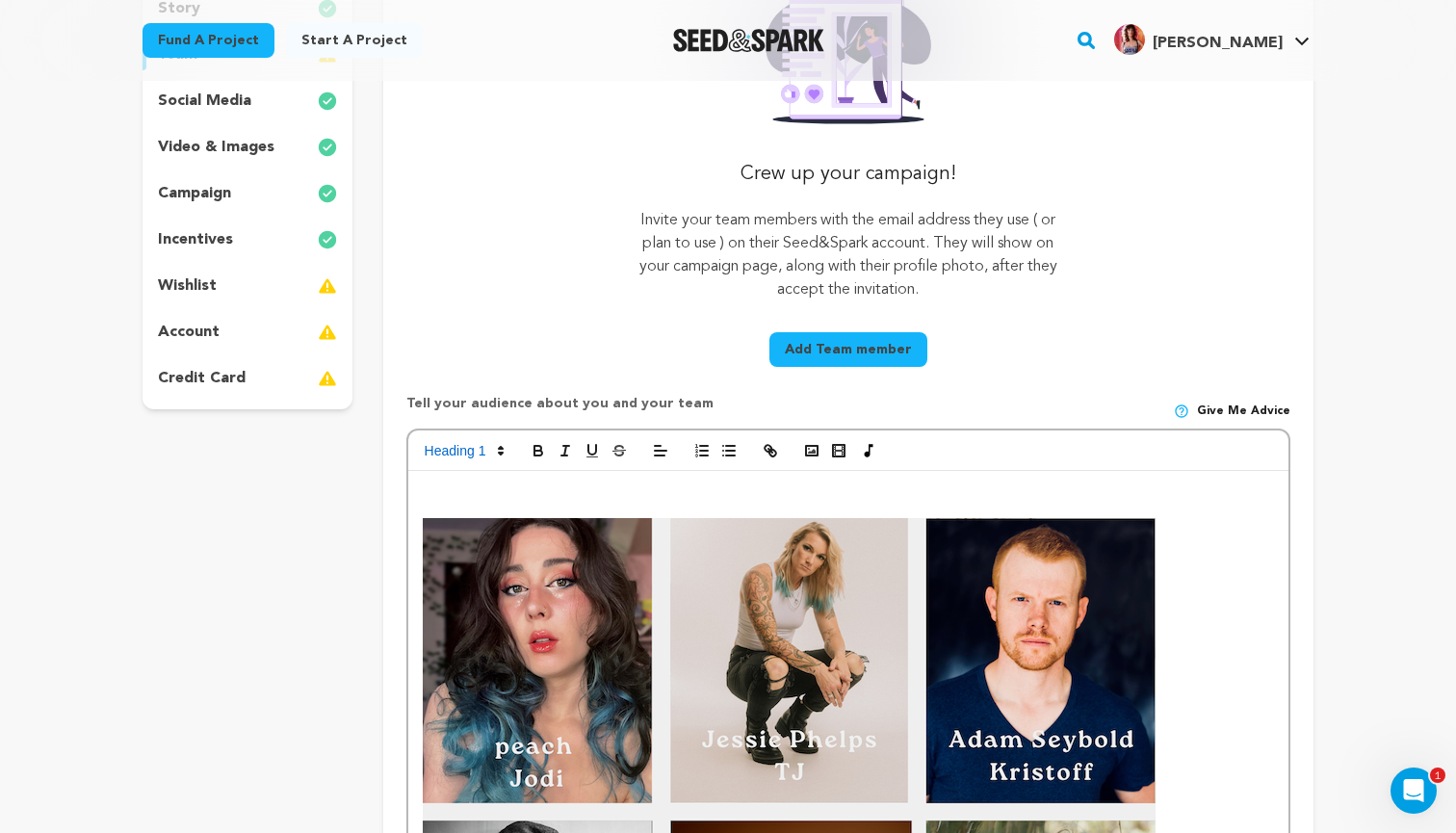 type 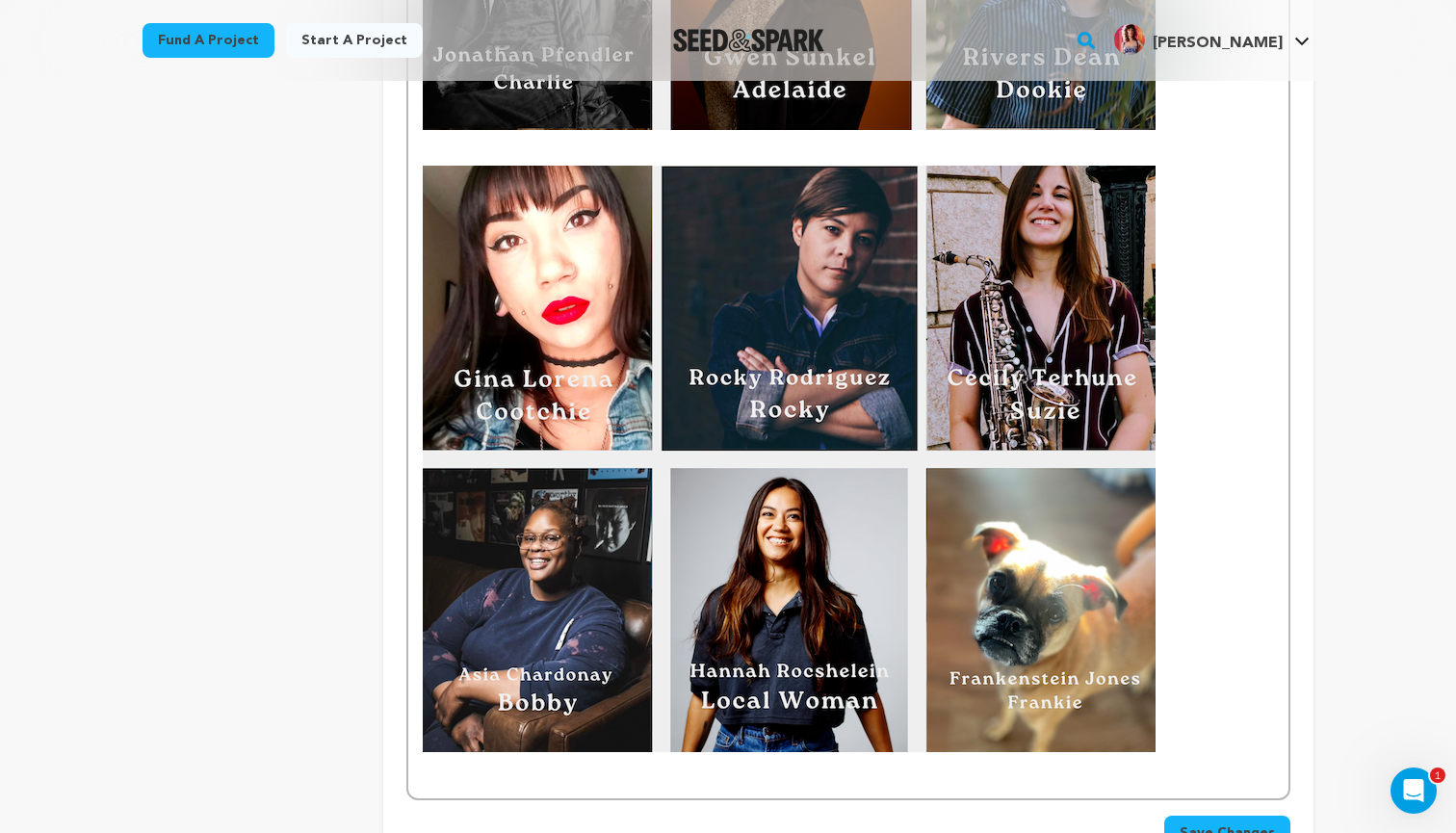 scroll, scrollTop: 1433, scrollLeft: 0, axis: vertical 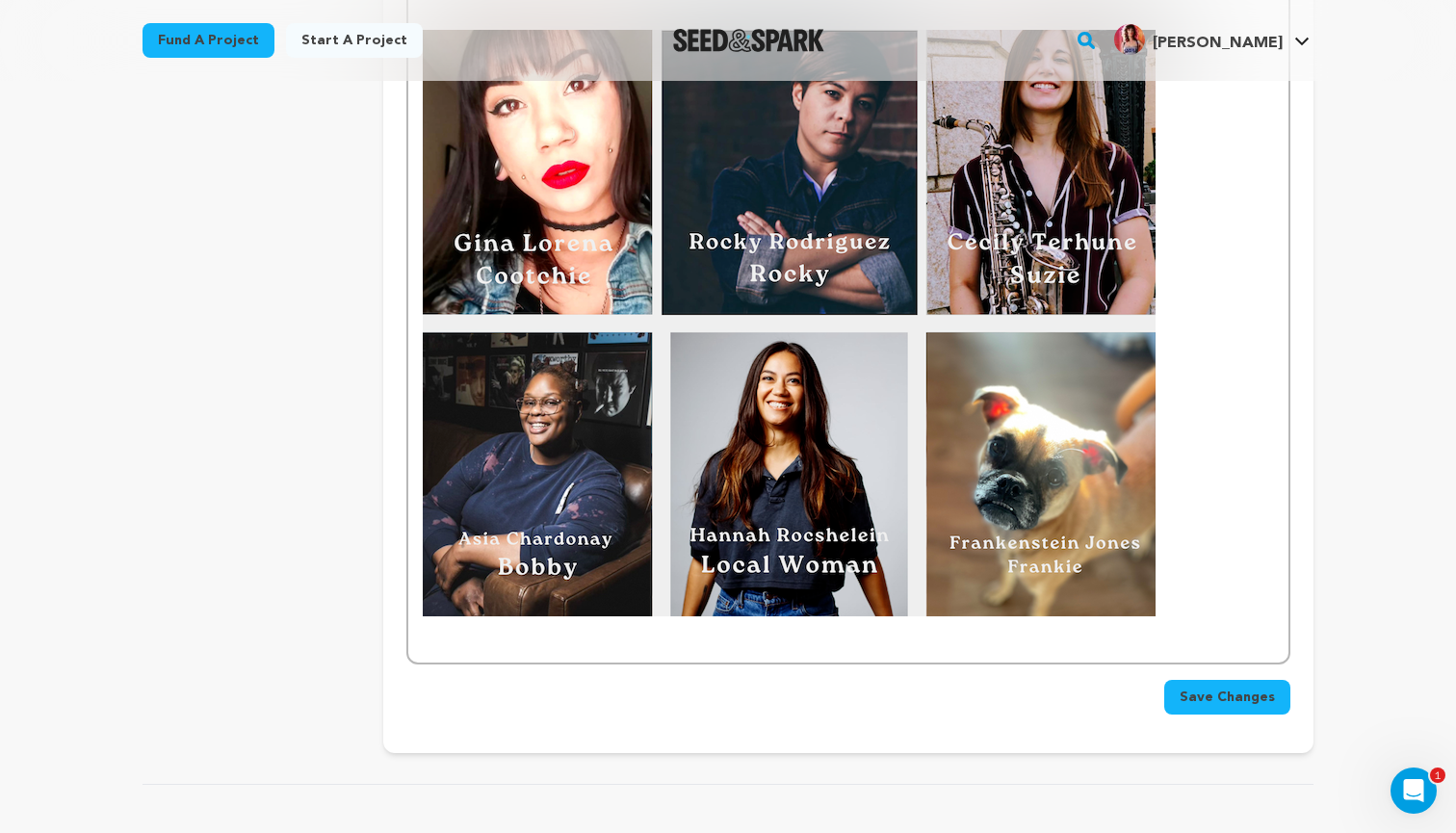 click at bounding box center [848, 642] 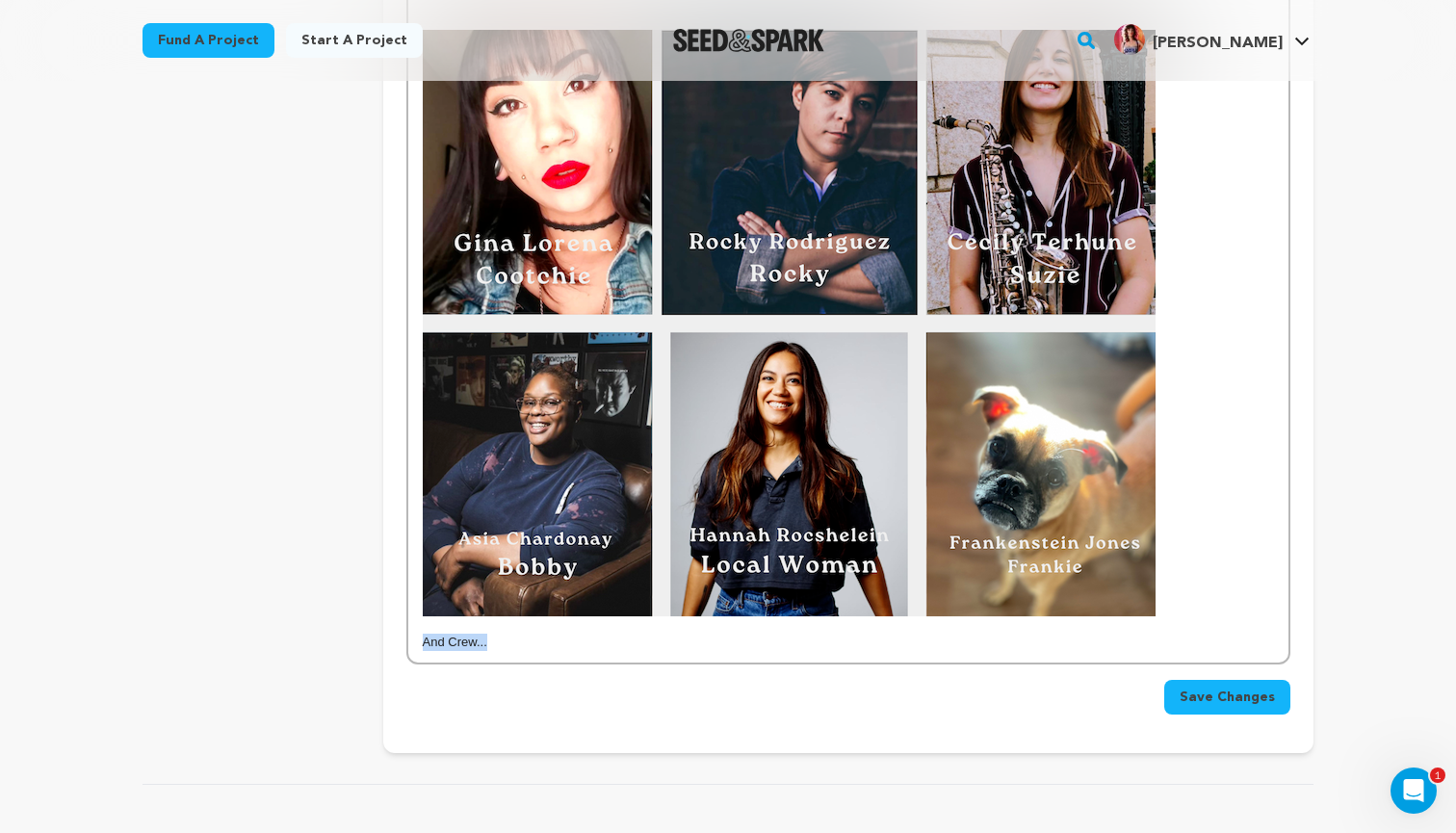 click on "And Crew..." at bounding box center (848, 642) 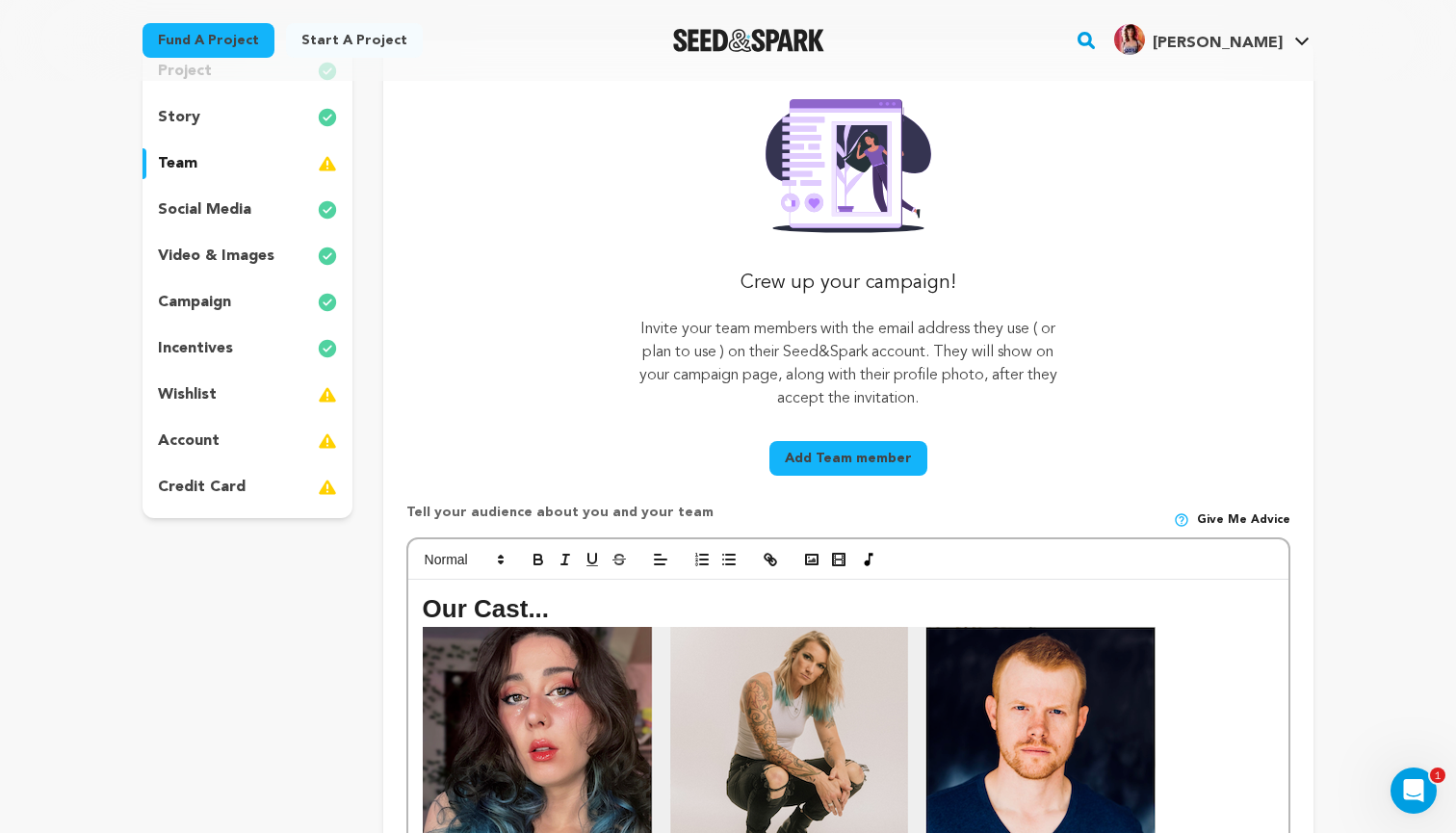 scroll, scrollTop: 227, scrollLeft: 0, axis: vertical 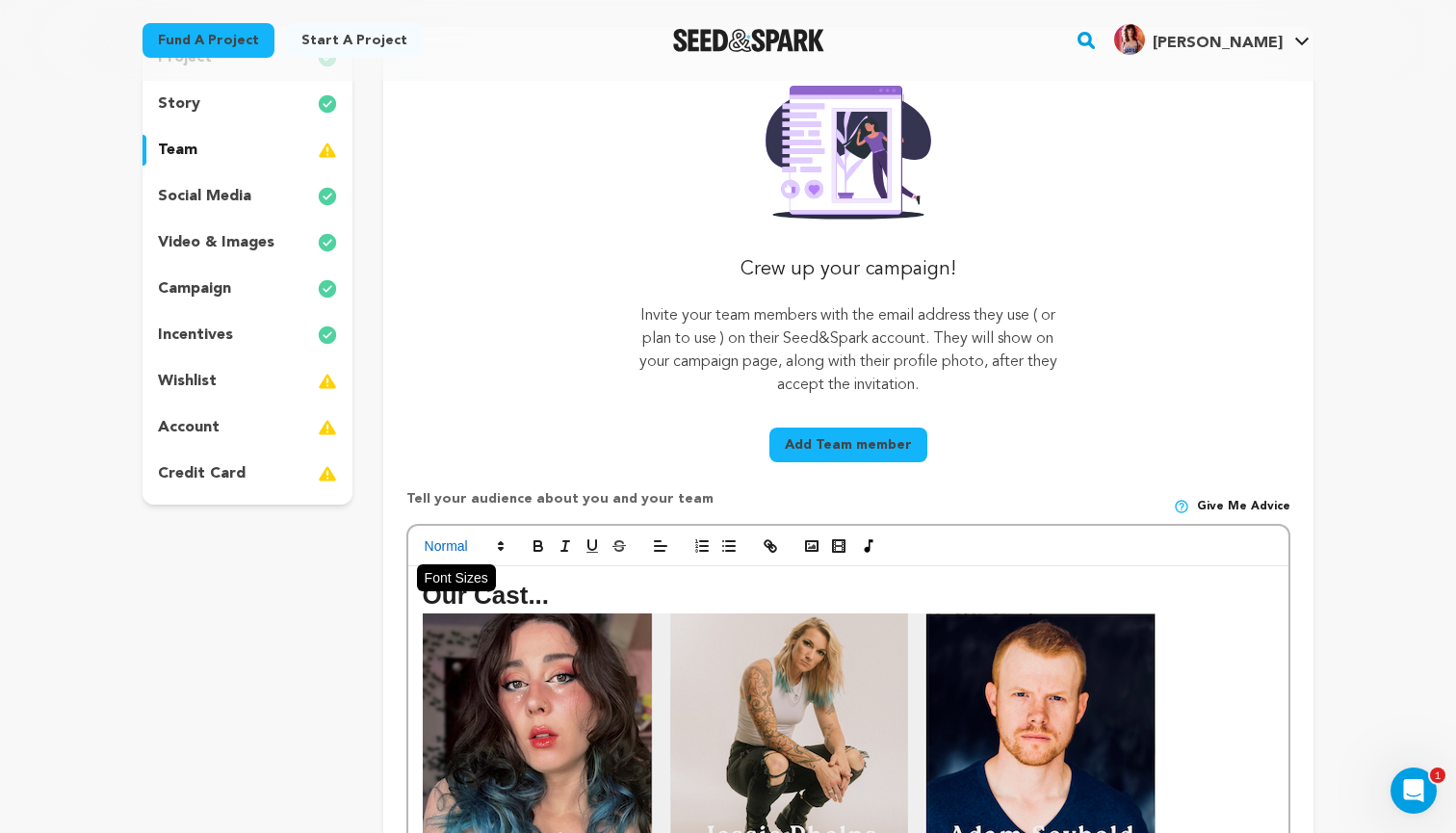 click 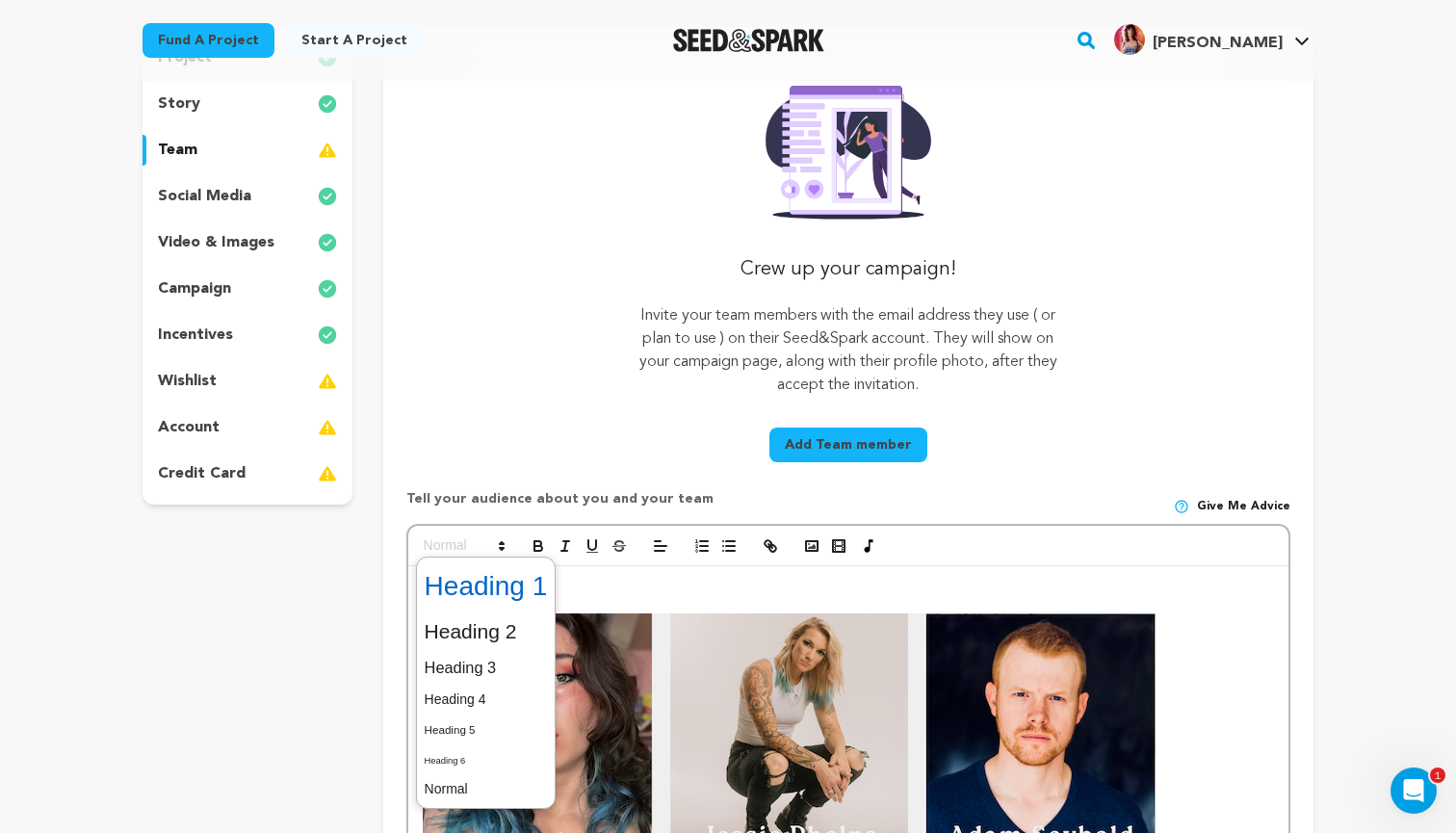click at bounding box center (486, 586) 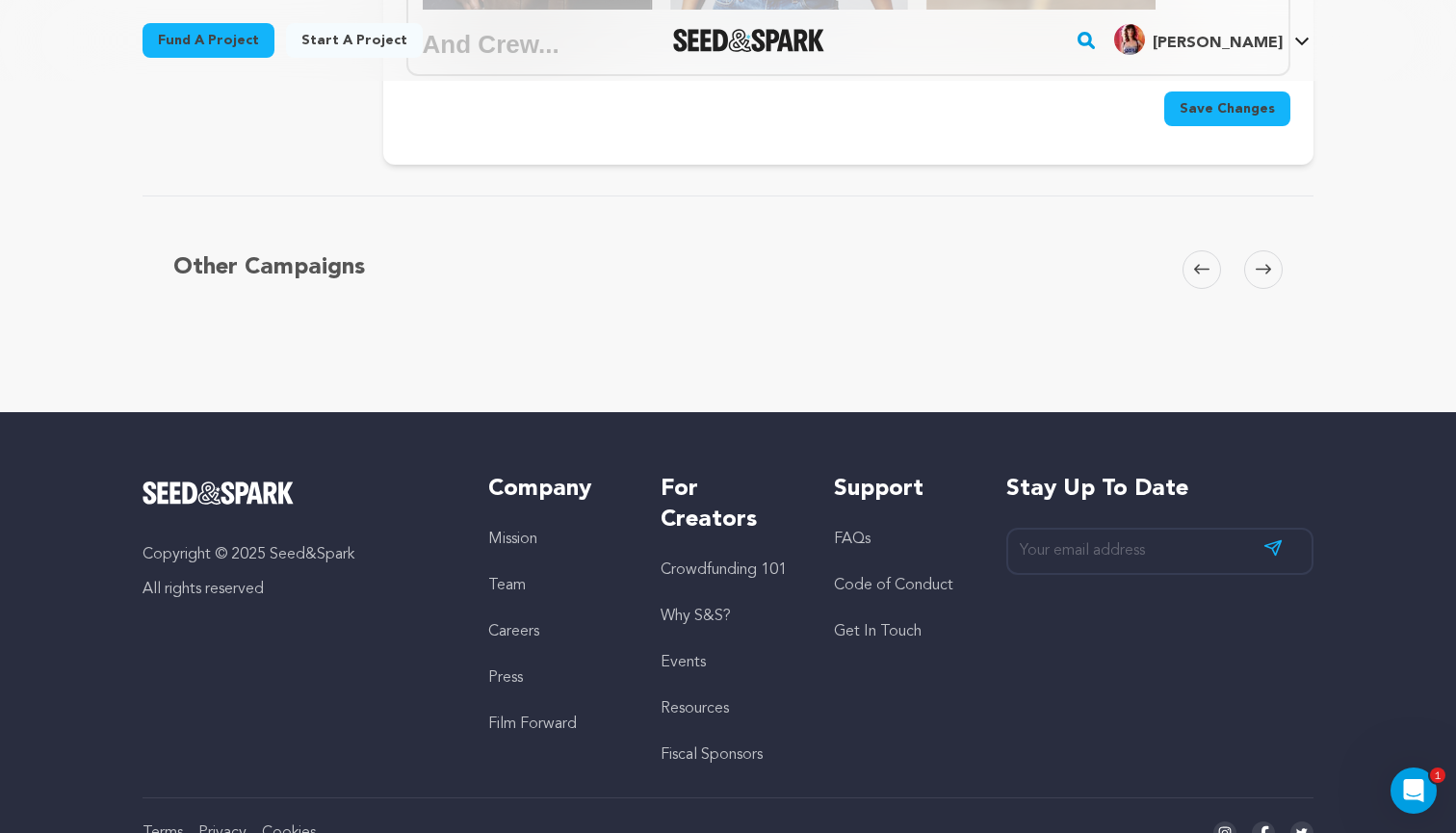 scroll, scrollTop: 1979, scrollLeft: 0, axis: vertical 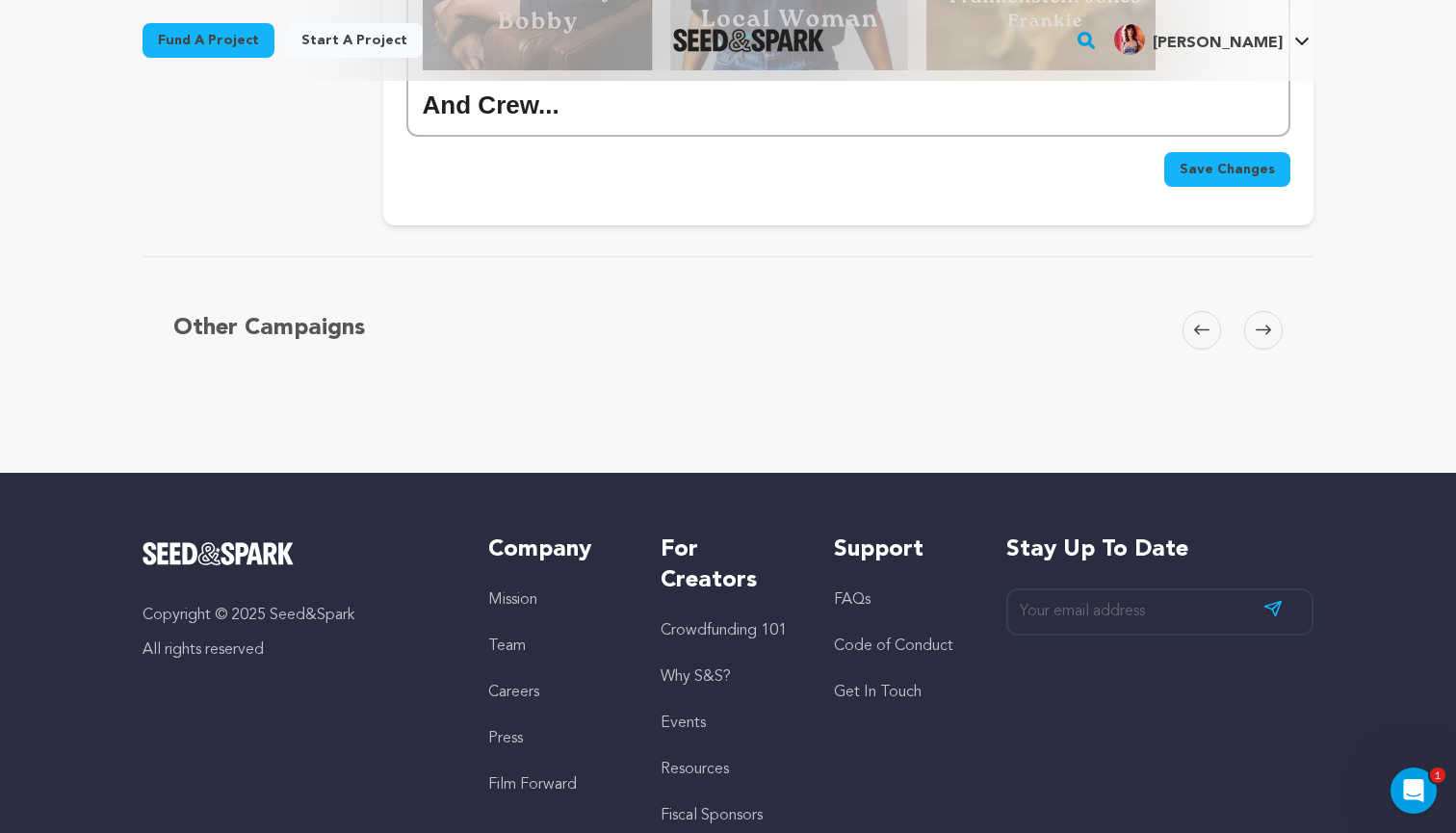 click on "And Crew..." at bounding box center [848, 105] 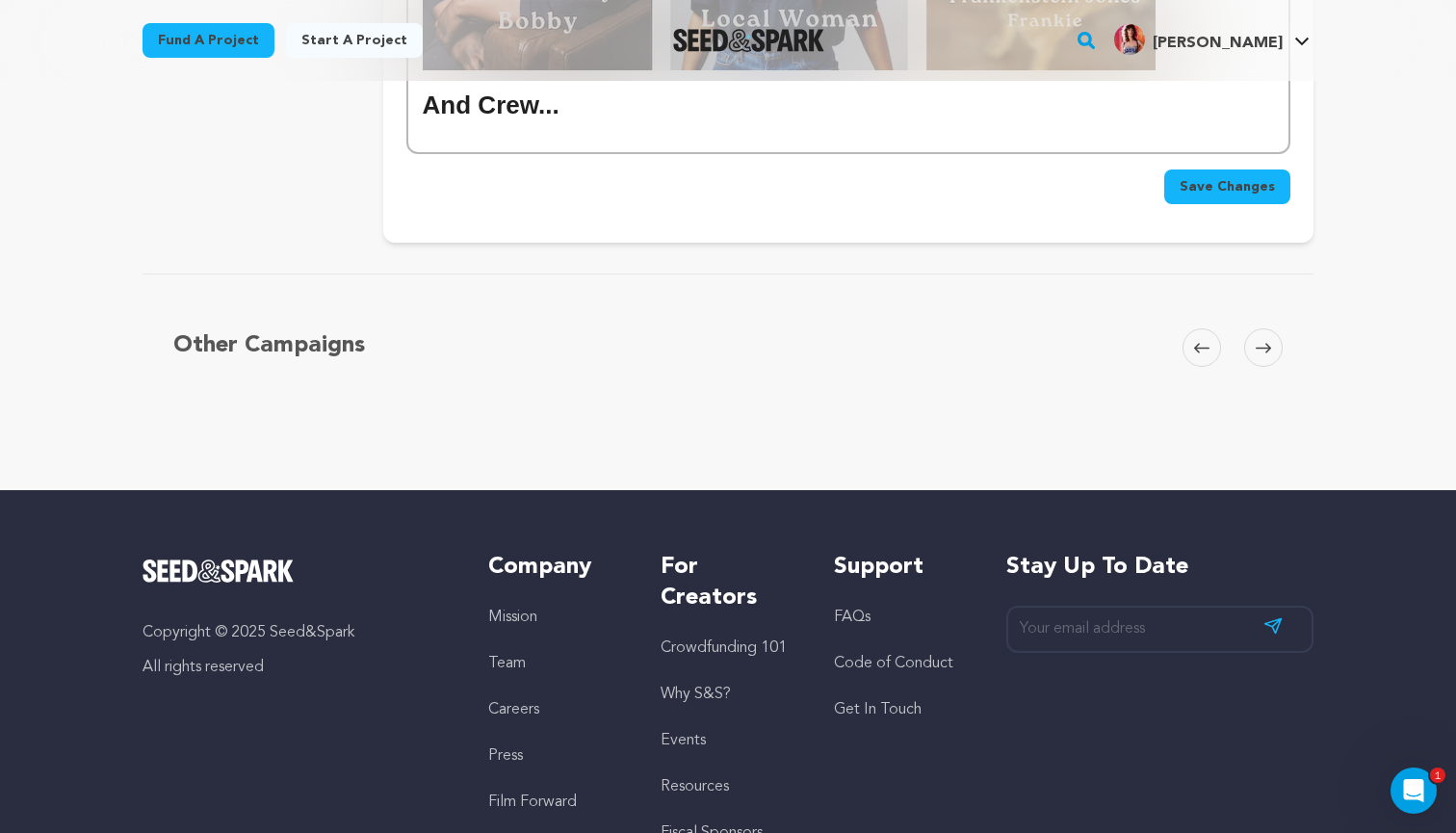 click on "Save Changes" at bounding box center [1227, 187] 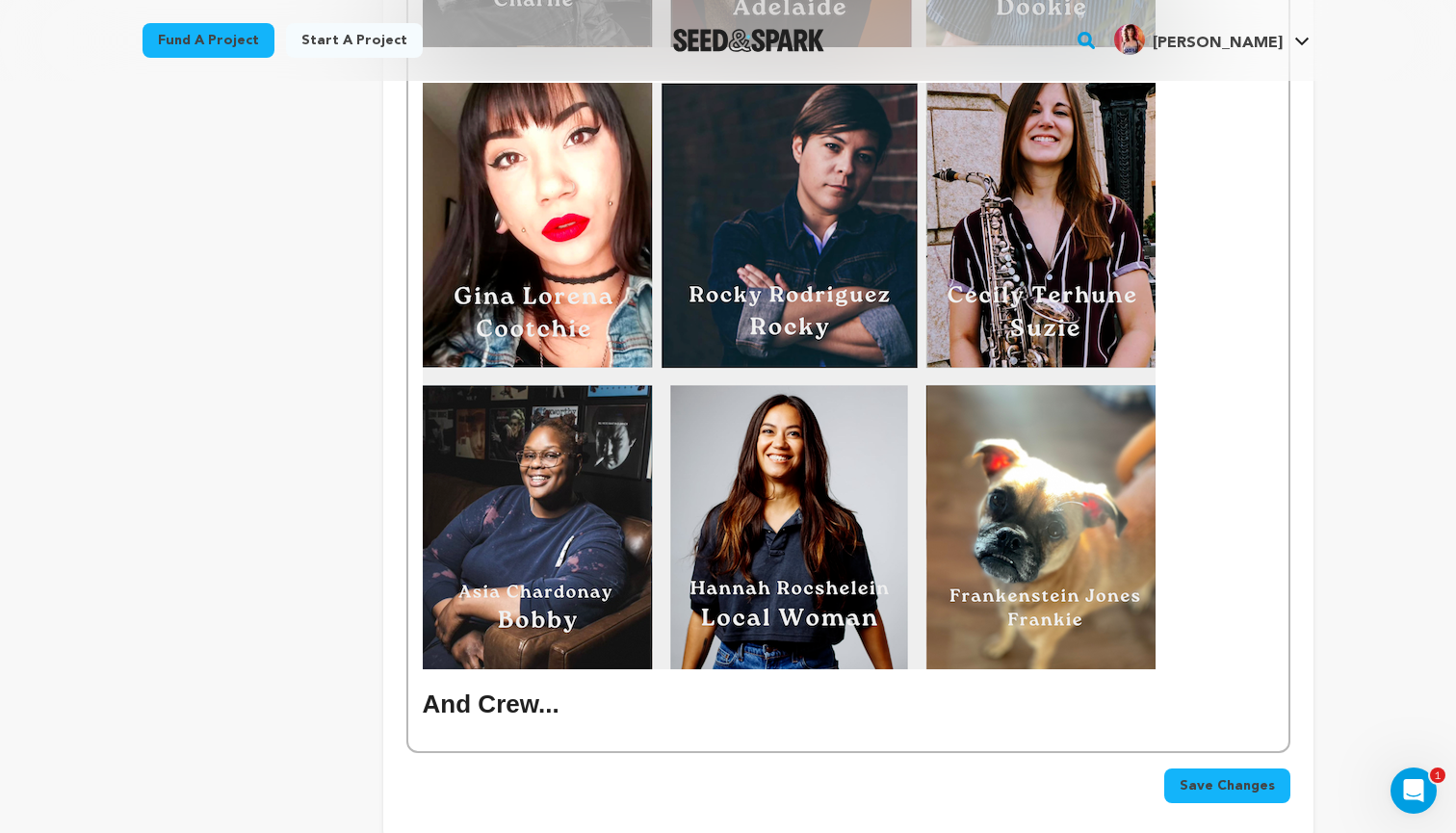 scroll, scrollTop: 1382, scrollLeft: 0, axis: vertical 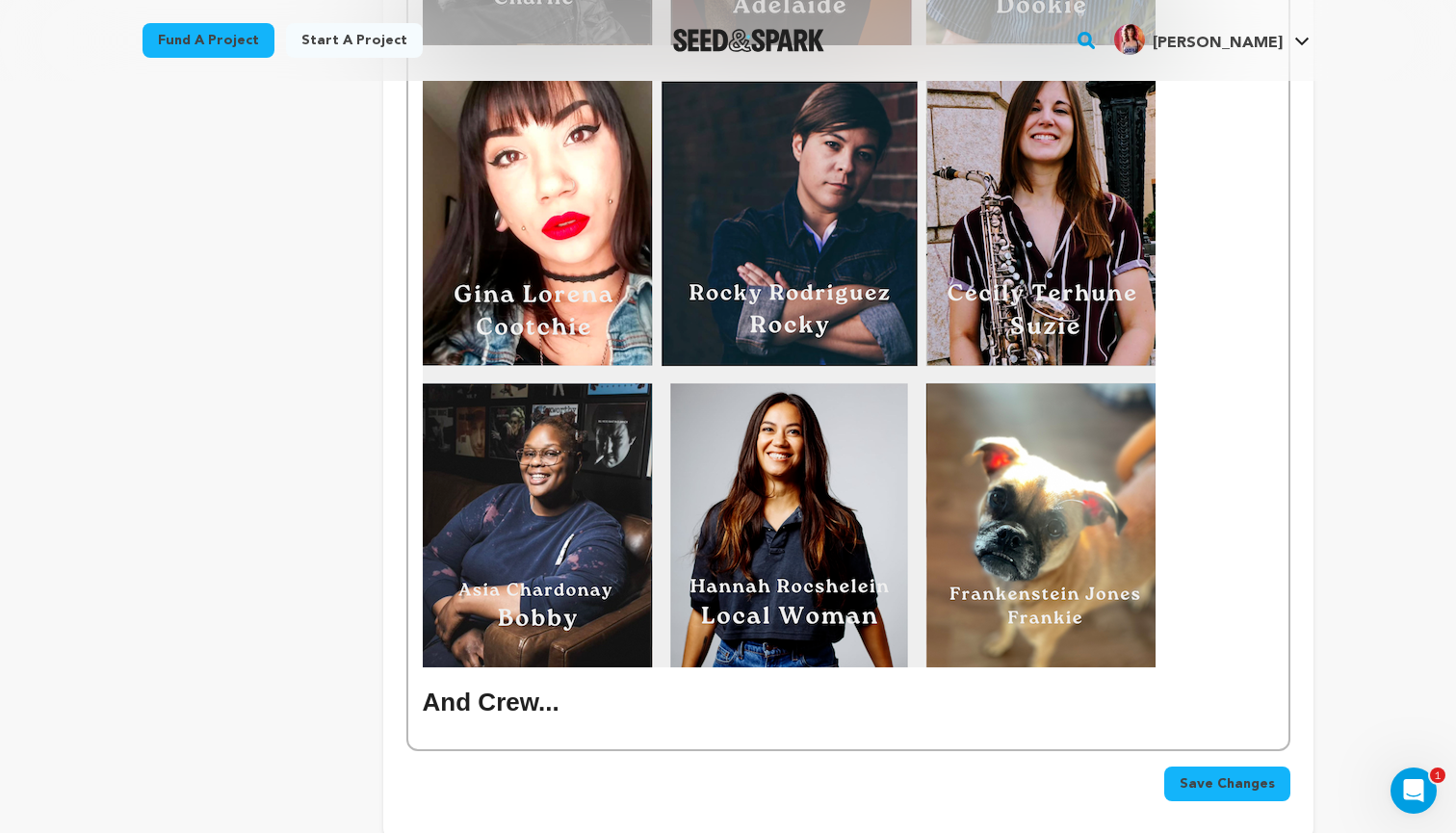 click on "And Crew..." at bounding box center [848, 702] 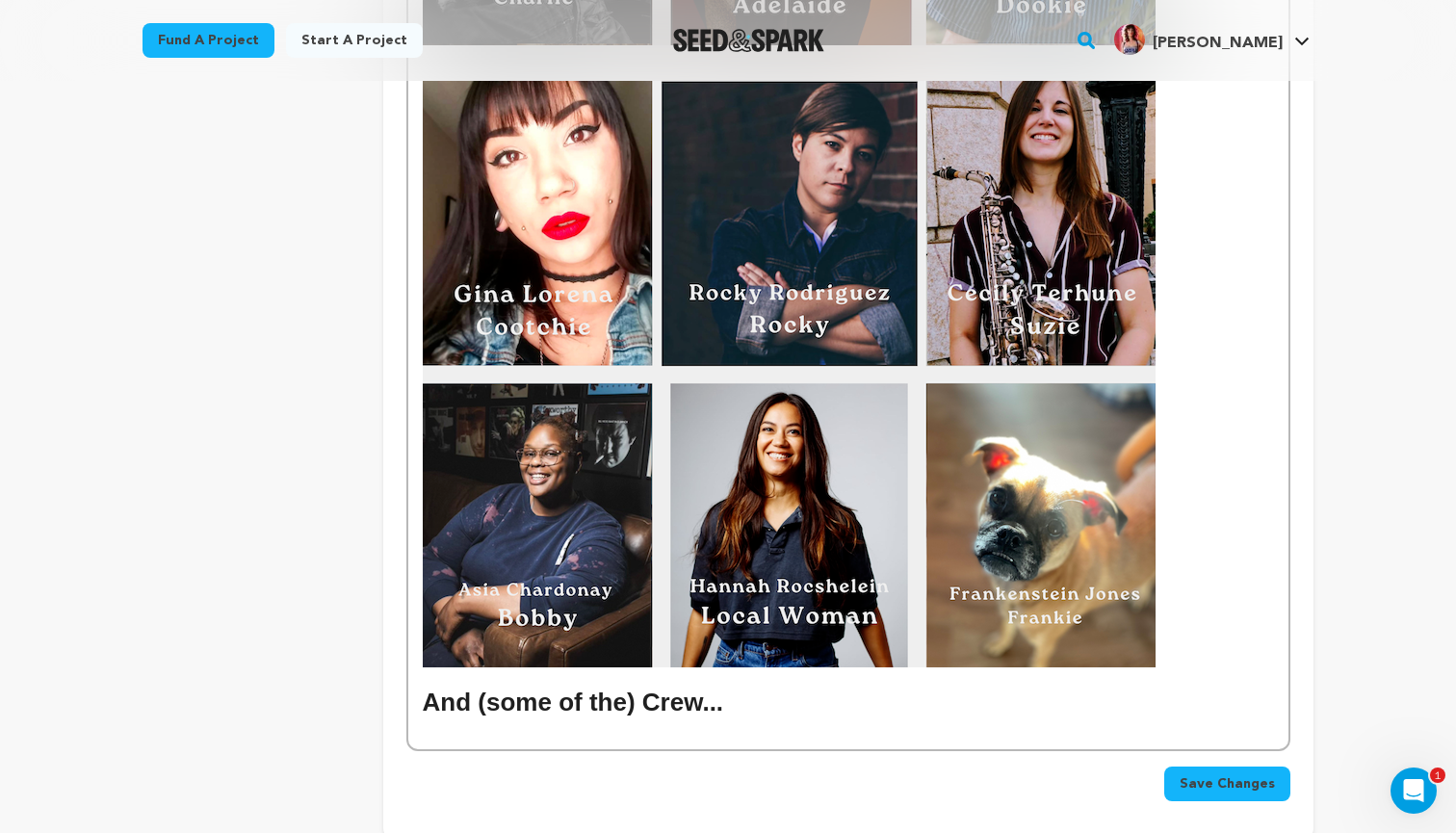 click on "And (some of the) Crew..." at bounding box center [848, 702] 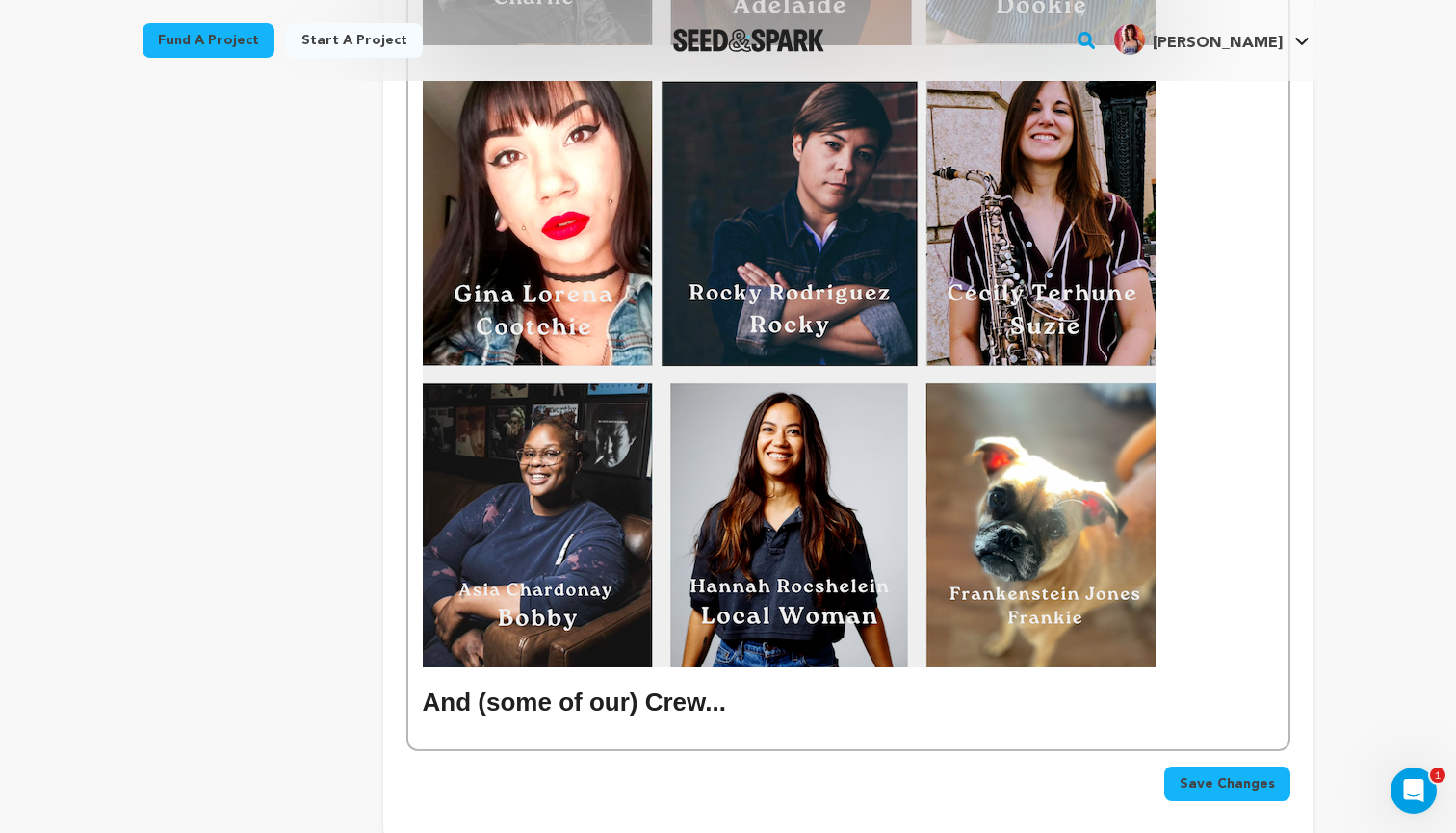 click on "And (some of our) Crew..." at bounding box center [848, 702] 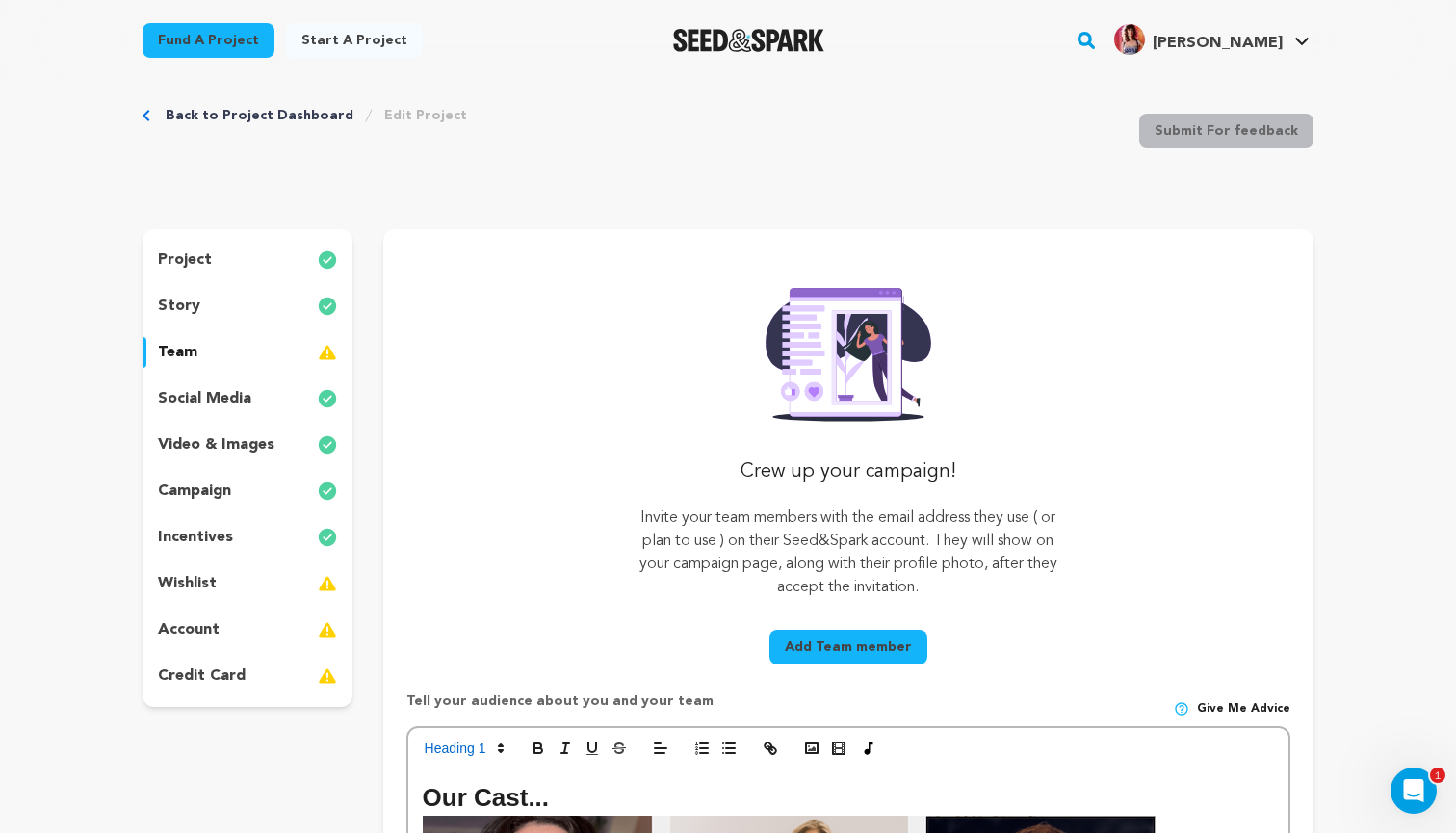 scroll, scrollTop: 106, scrollLeft: 0, axis: vertical 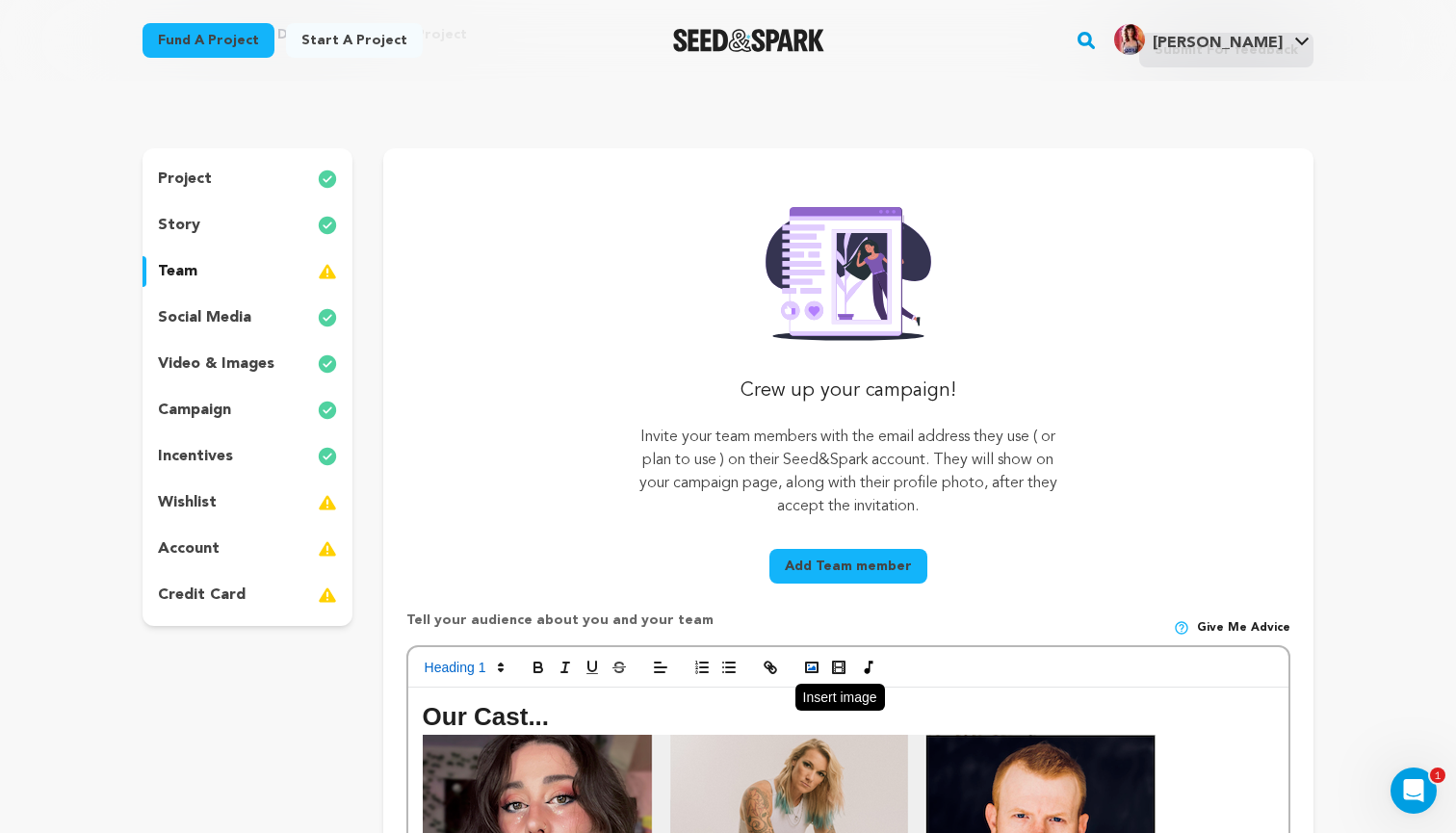 click 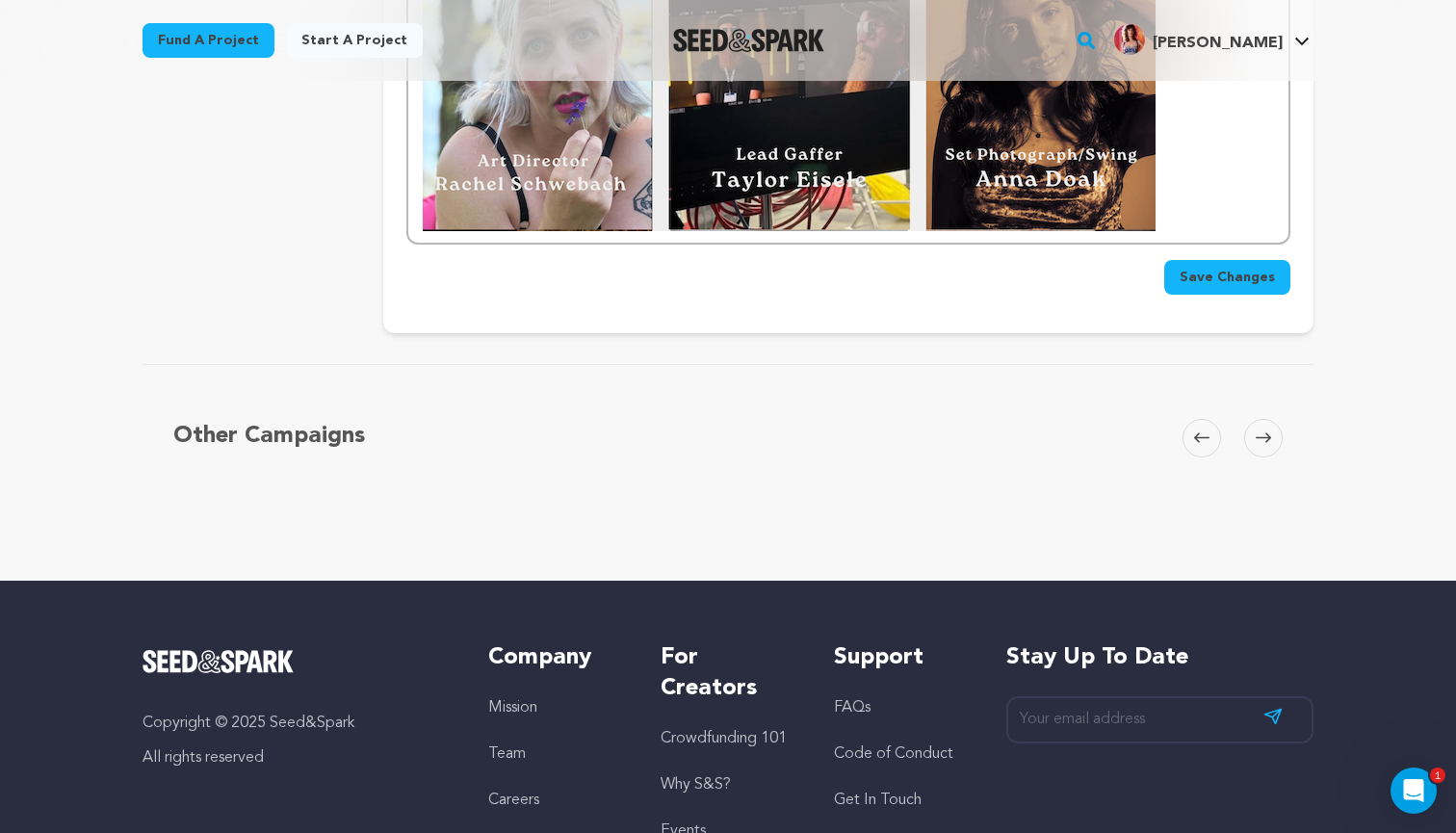 scroll, scrollTop: 2460, scrollLeft: 0, axis: vertical 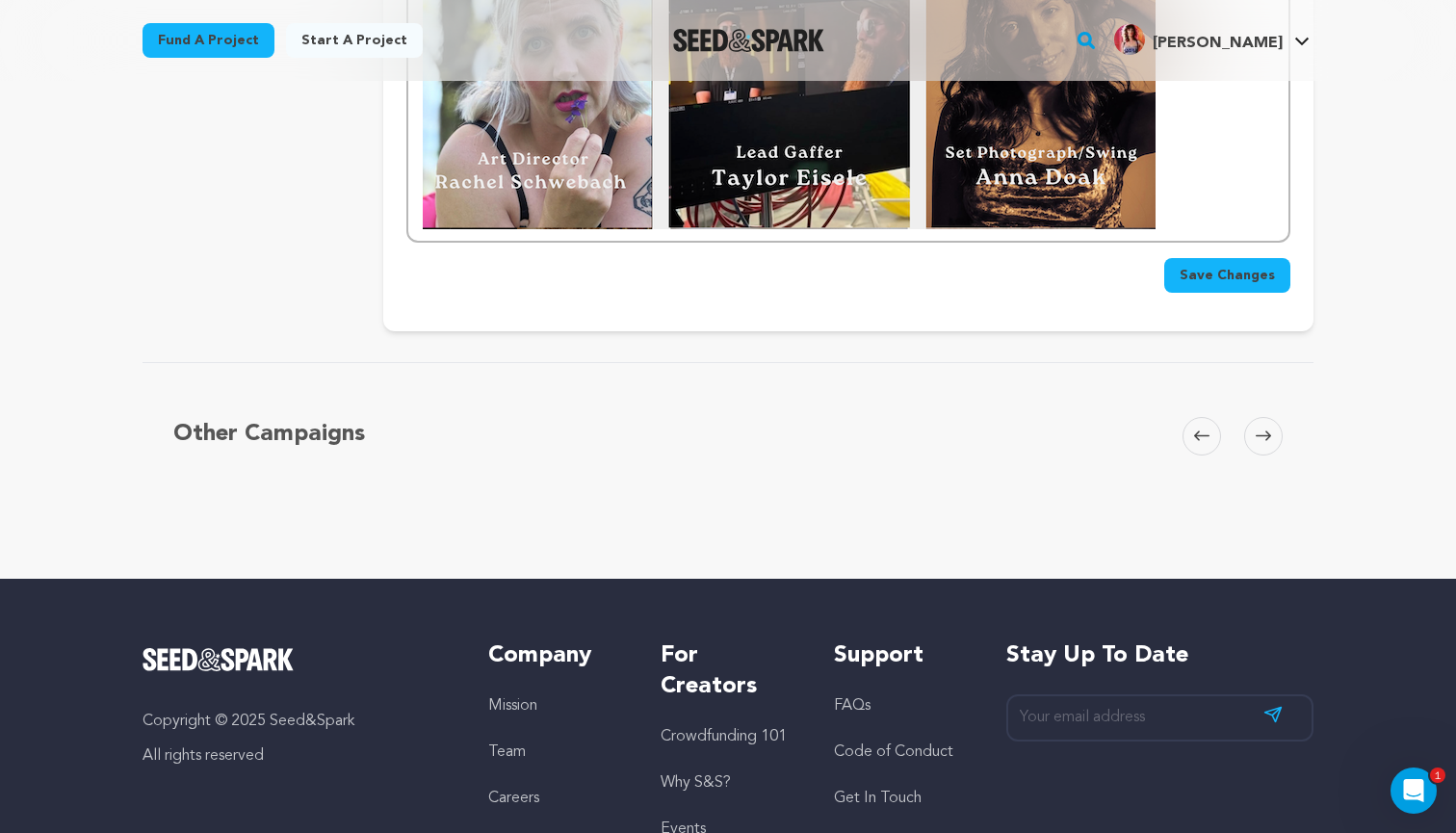 click on "Save Changes" at bounding box center (1227, 275) 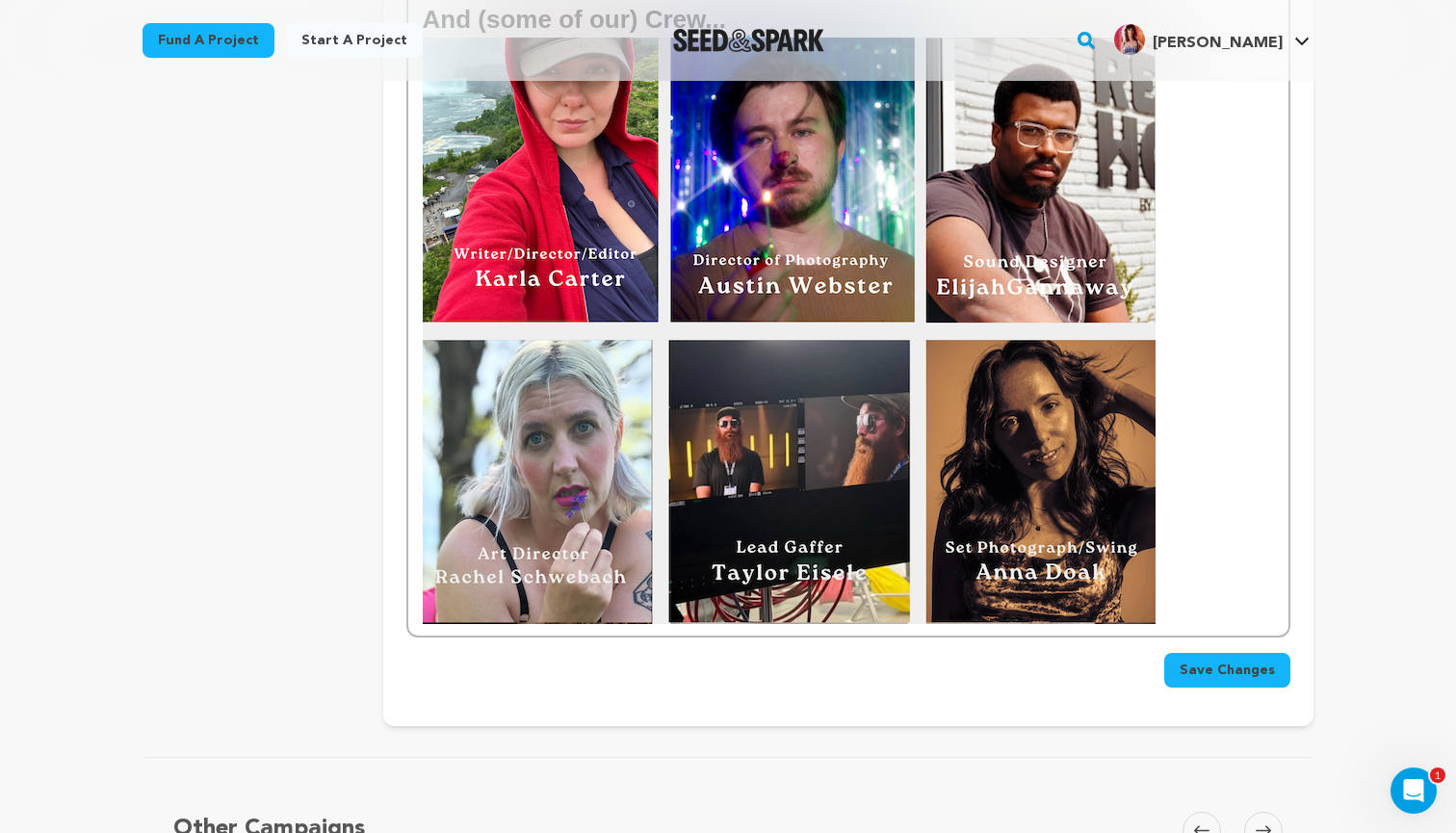 scroll, scrollTop: 2077, scrollLeft: 0, axis: vertical 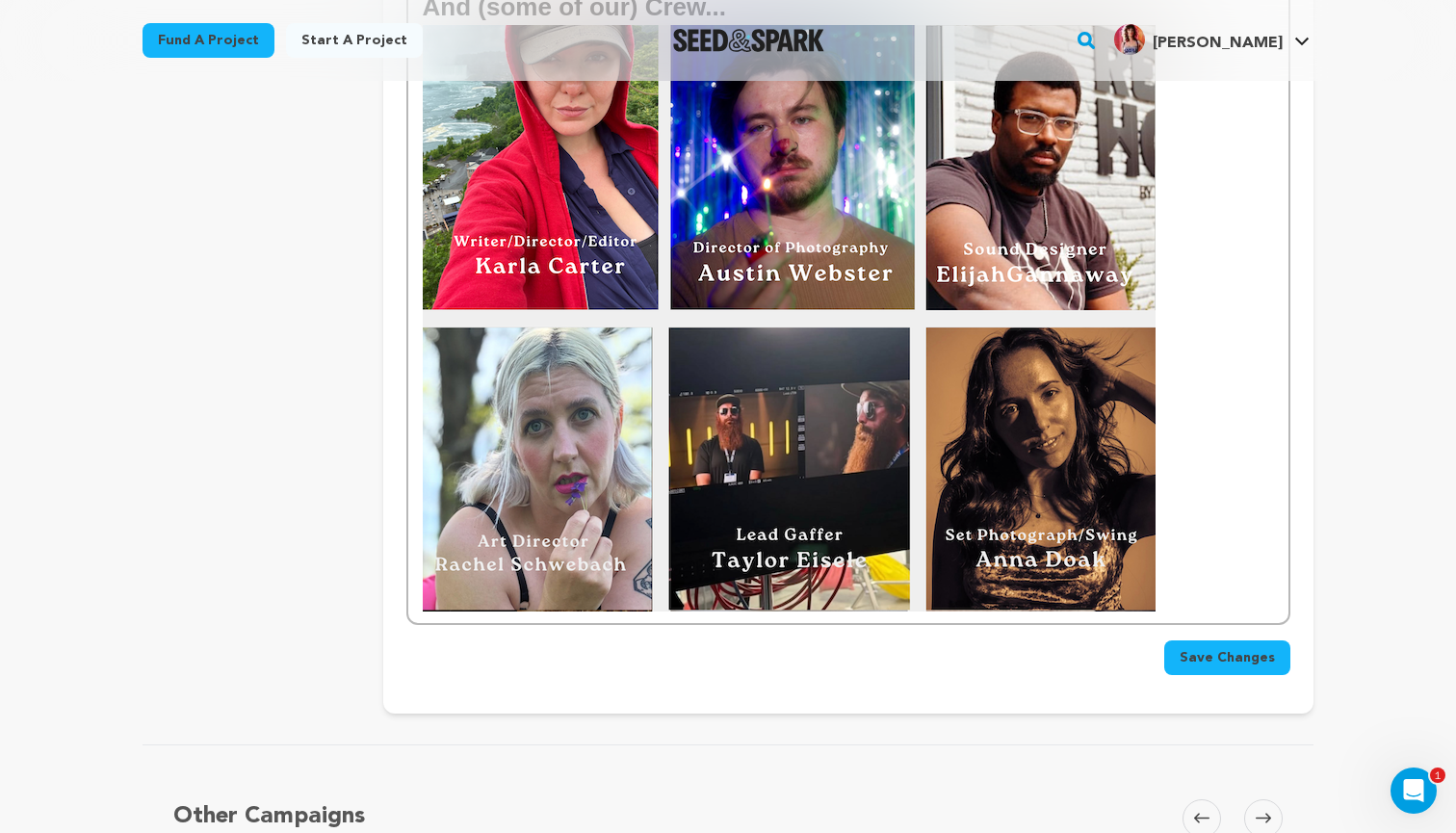 click on "Save Changes" at bounding box center [1227, 658] 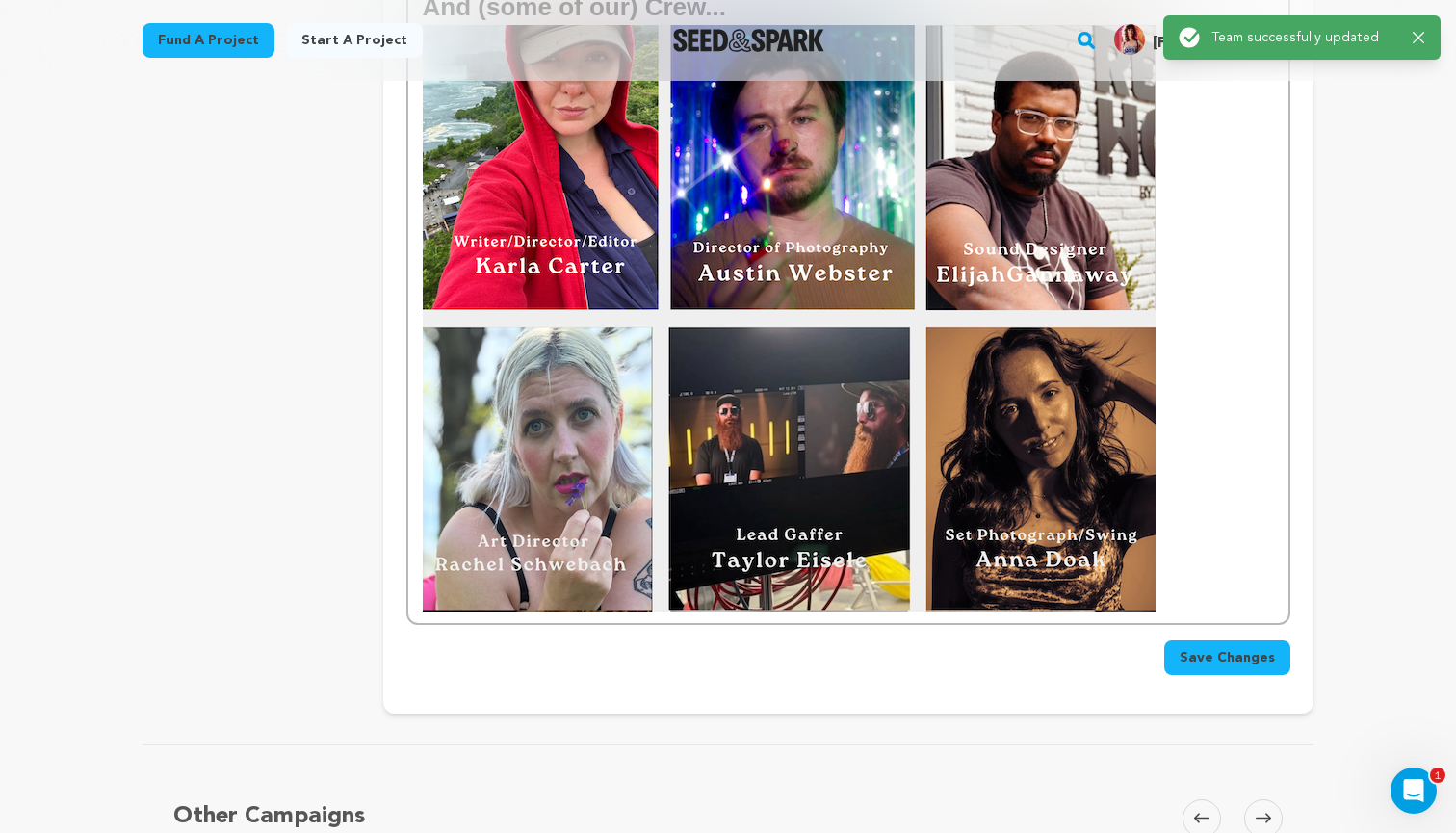 scroll, scrollTop: 0, scrollLeft: 0, axis: both 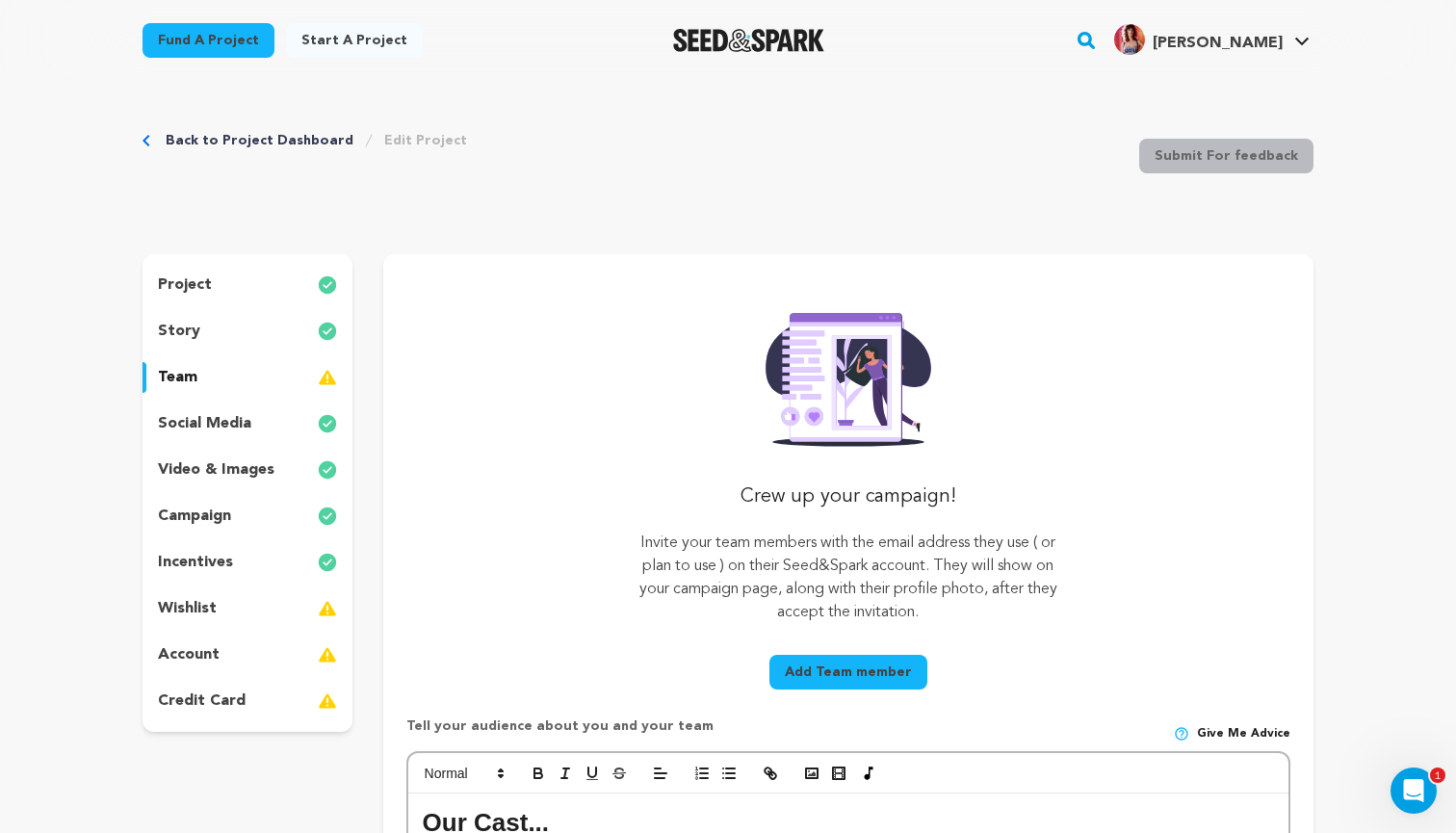 click on "social media" at bounding box center (204, 424) 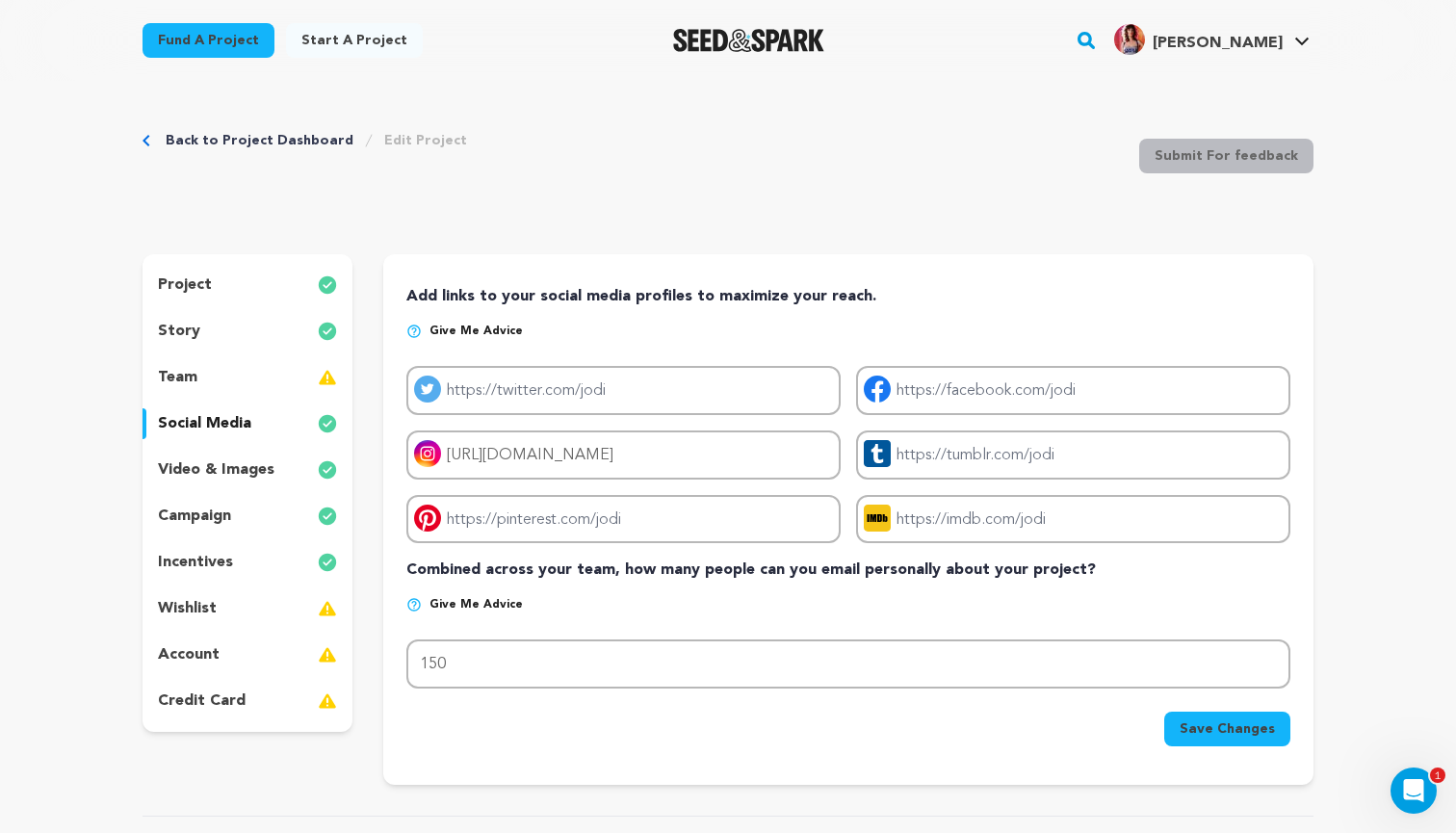 click on "team" at bounding box center (247, 377) 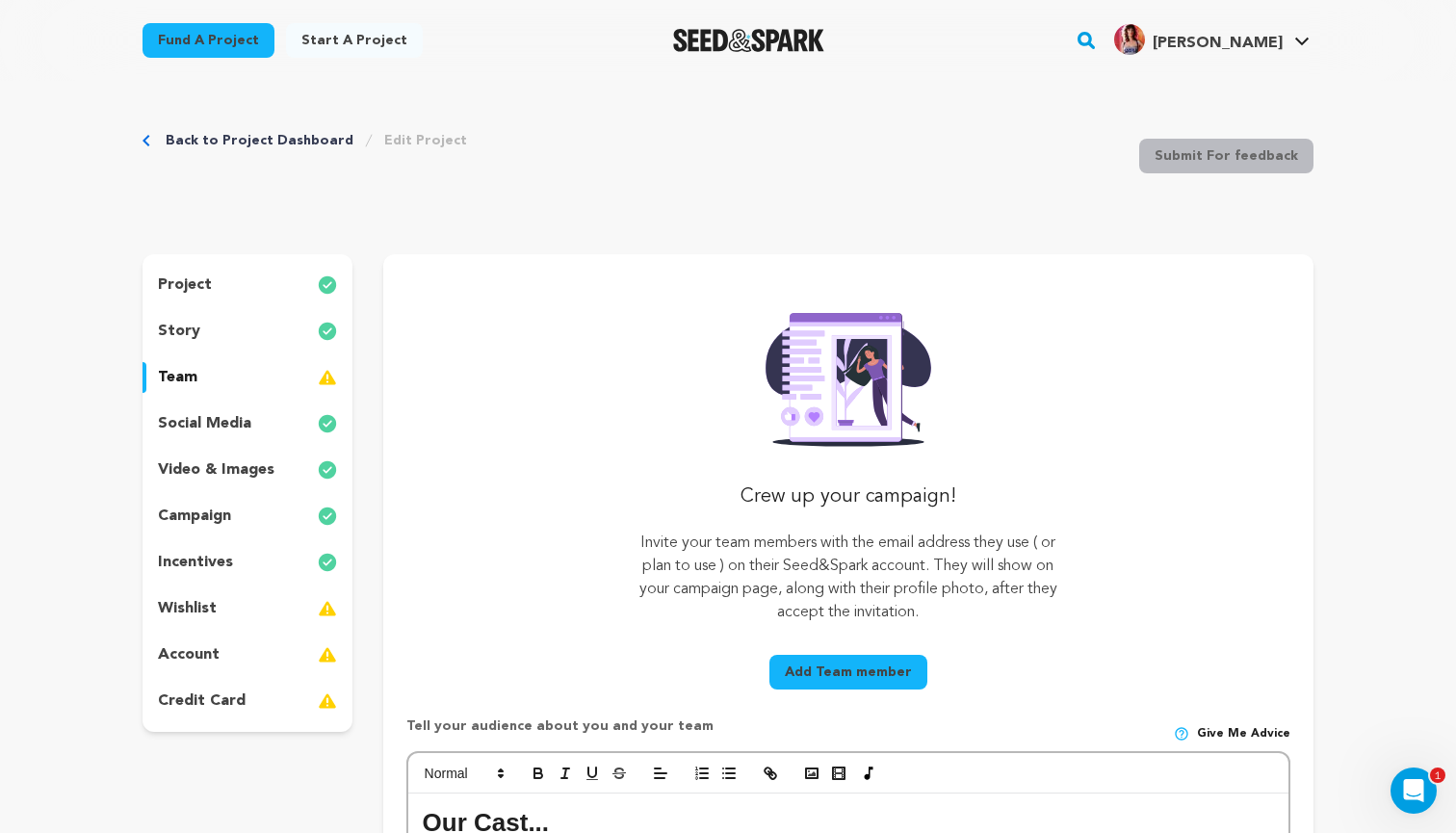 scroll, scrollTop: 0, scrollLeft: 0, axis: both 